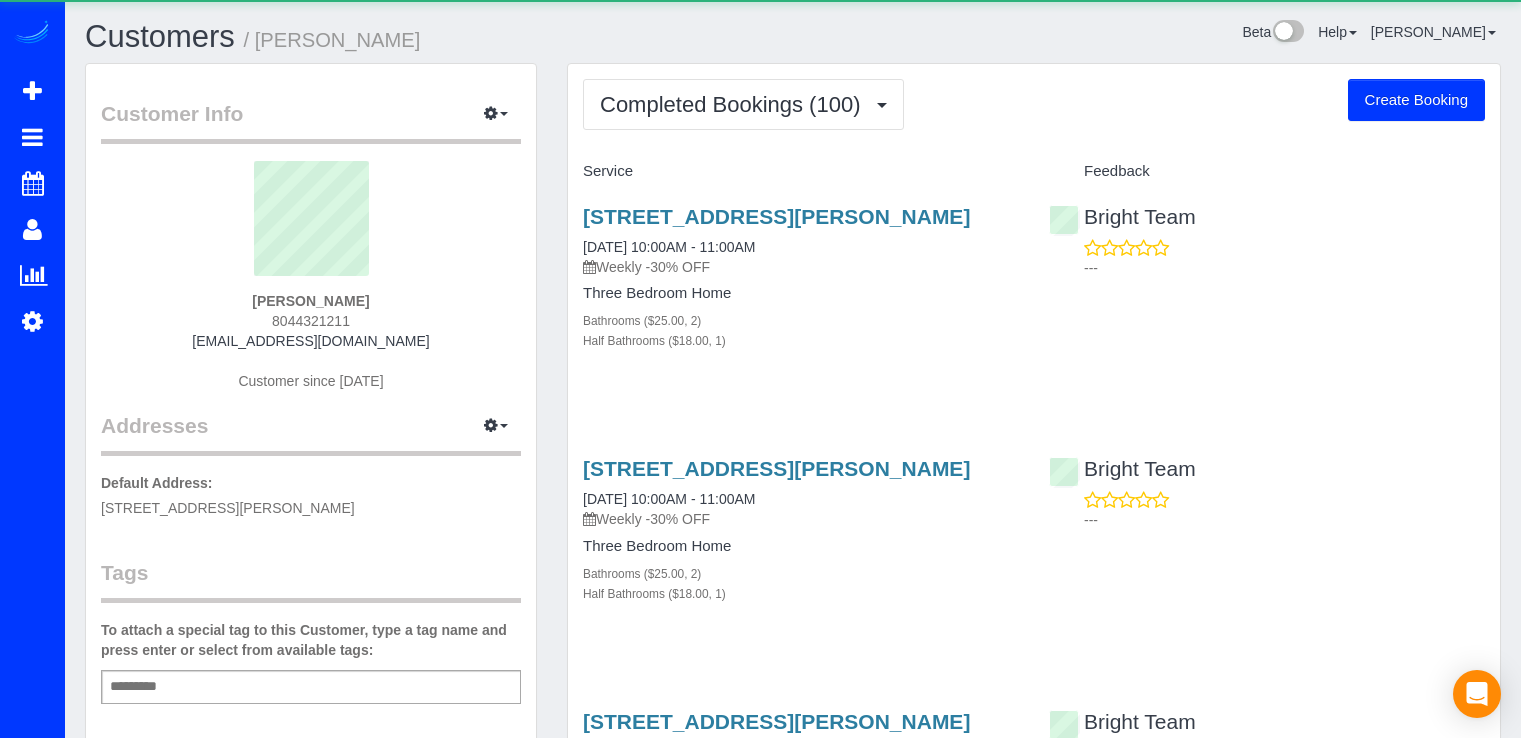 scroll, scrollTop: 0, scrollLeft: 0, axis: both 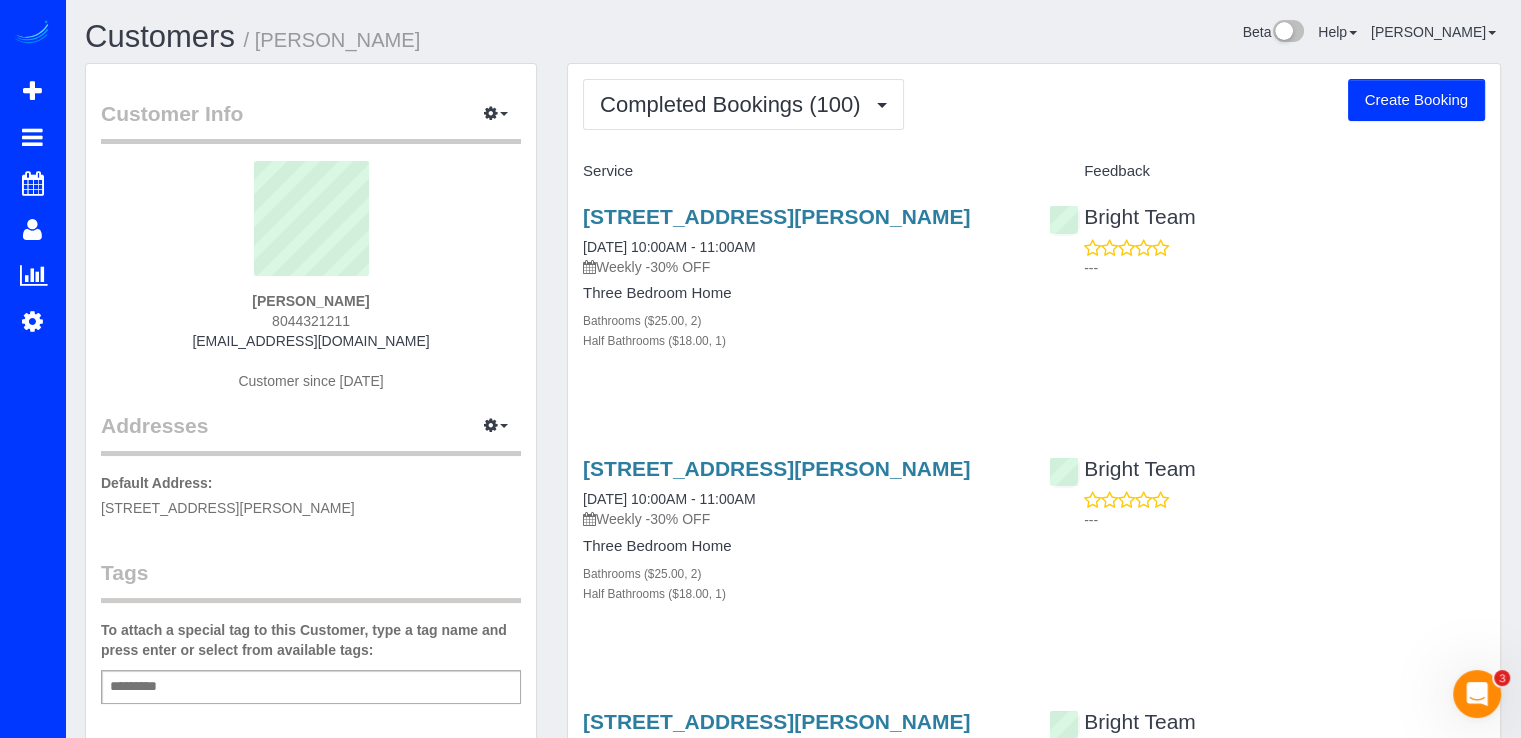 drag, startPoint x: 814, startPoint y: 54, endPoint x: 816, endPoint y: 72, distance: 18.110771 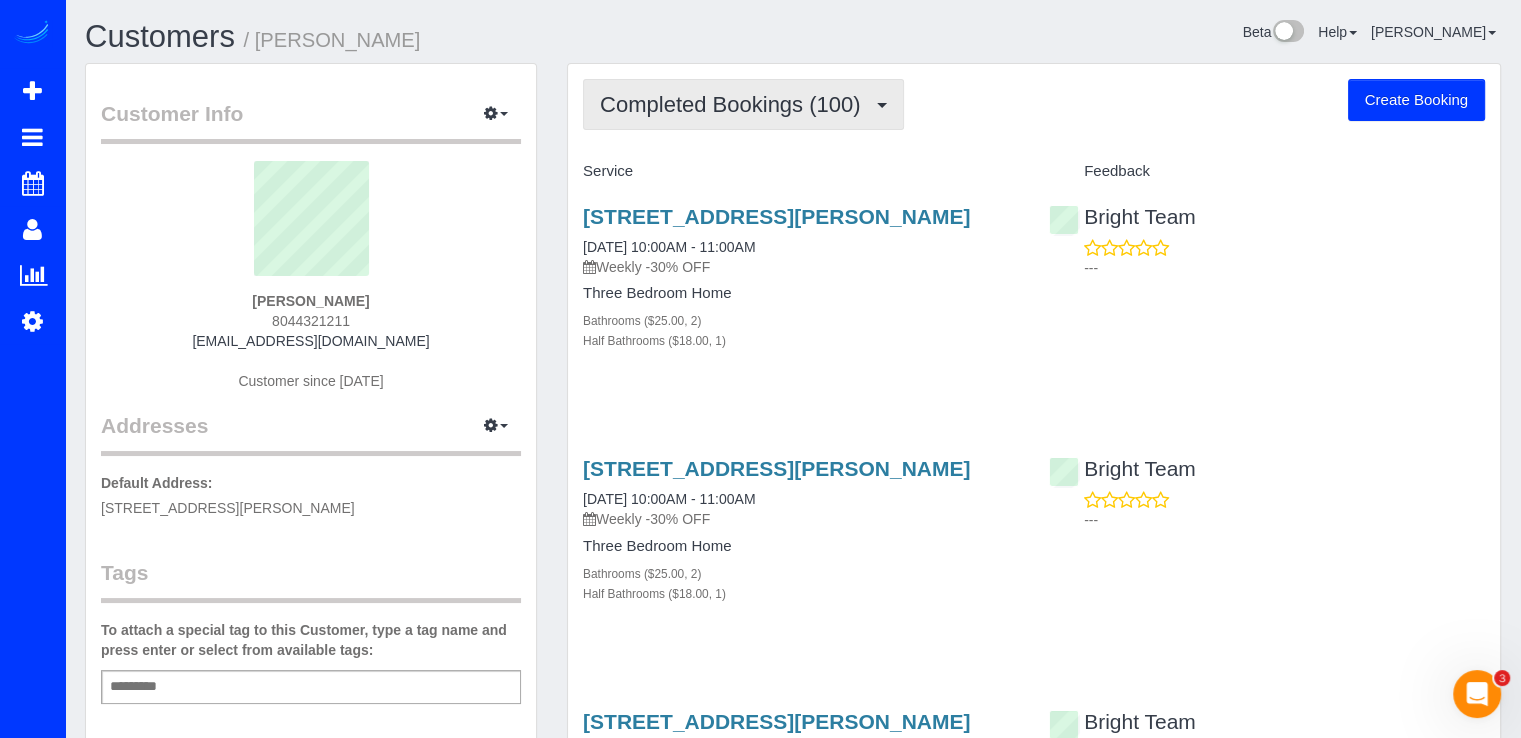 click on "Completed Bookings (100)" at bounding box center [743, 104] 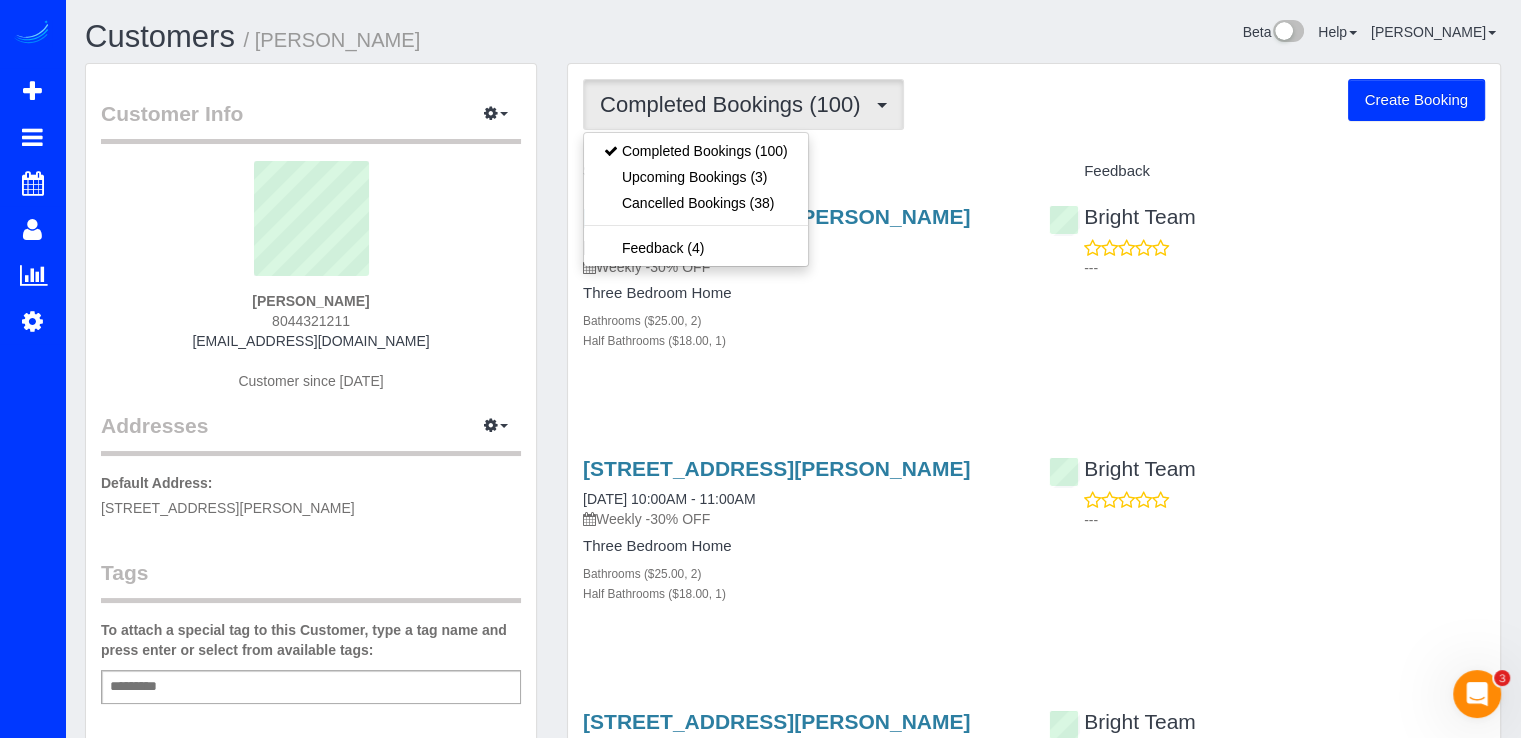 click on "Completed Bookings (100)" at bounding box center (743, 104) 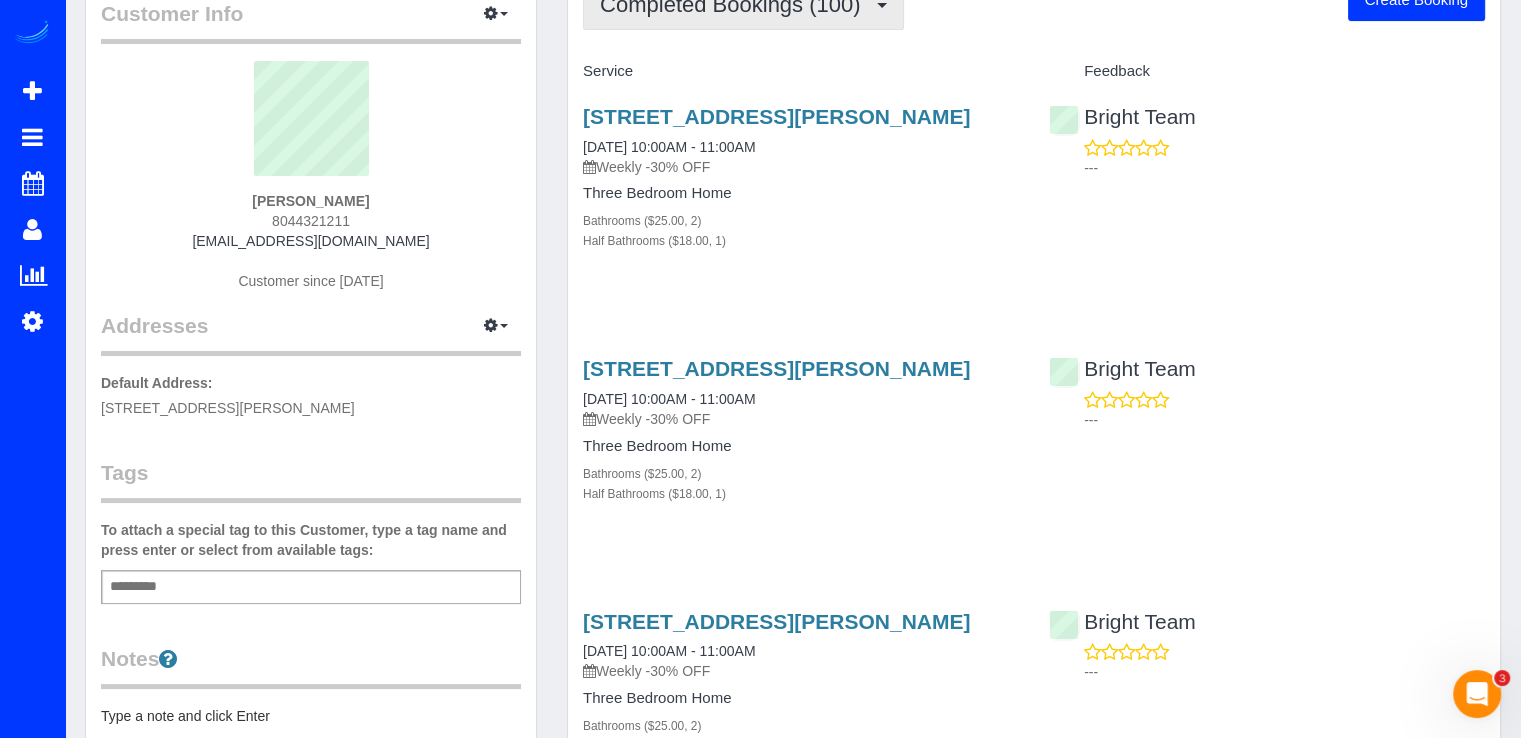 scroll, scrollTop: 0, scrollLeft: 0, axis: both 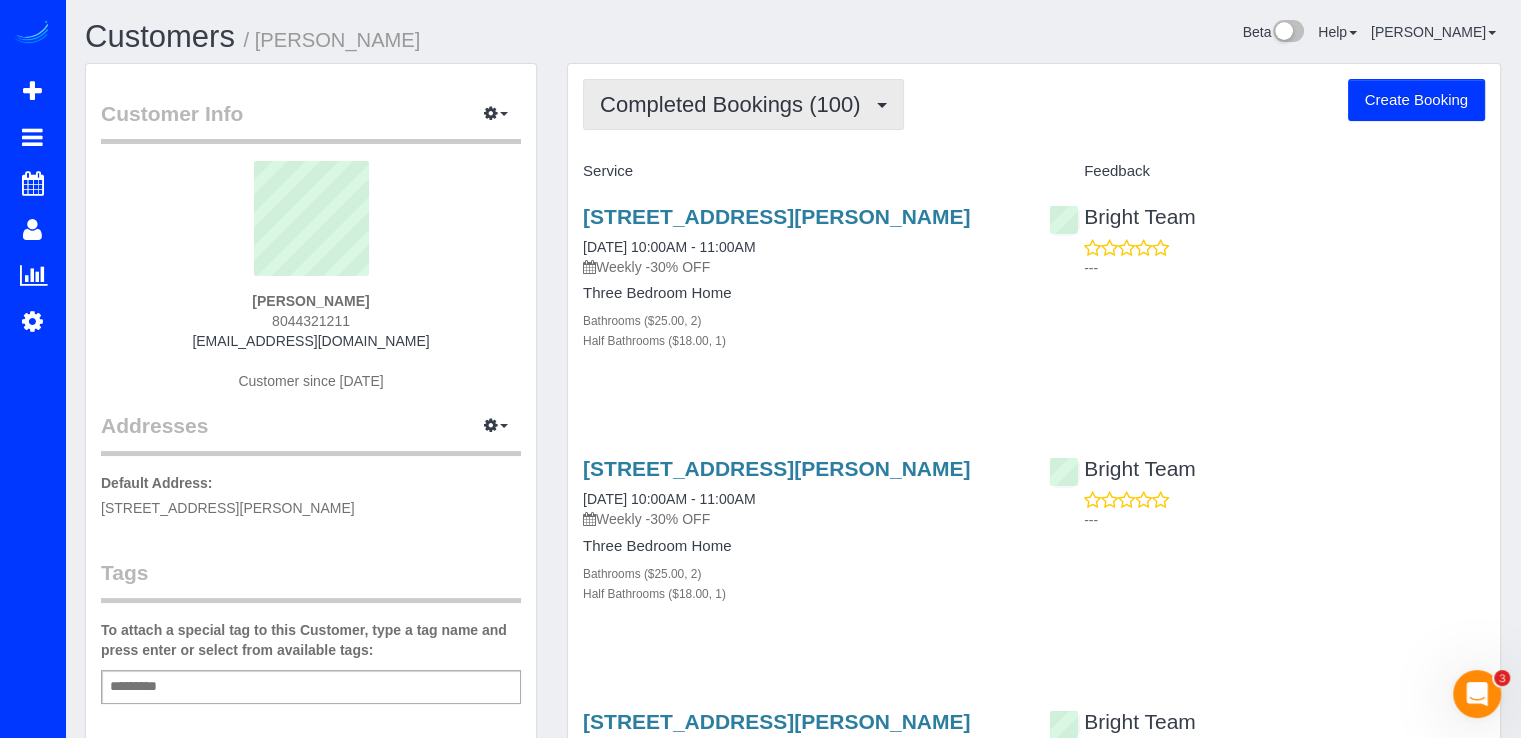 click on "Completed Bookings (100)" at bounding box center (735, 104) 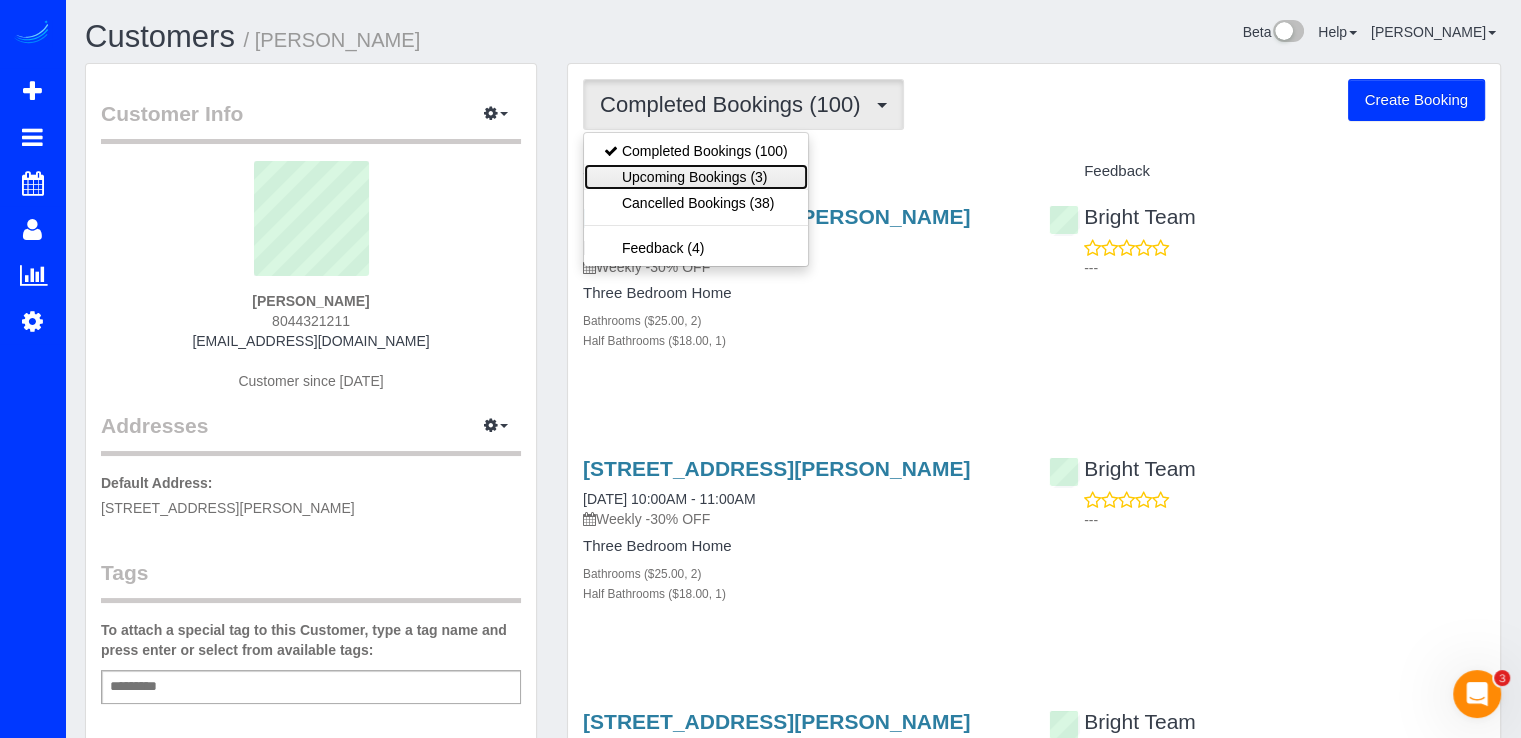 click on "Upcoming Bookings (3)" at bounding box center (696, 177) 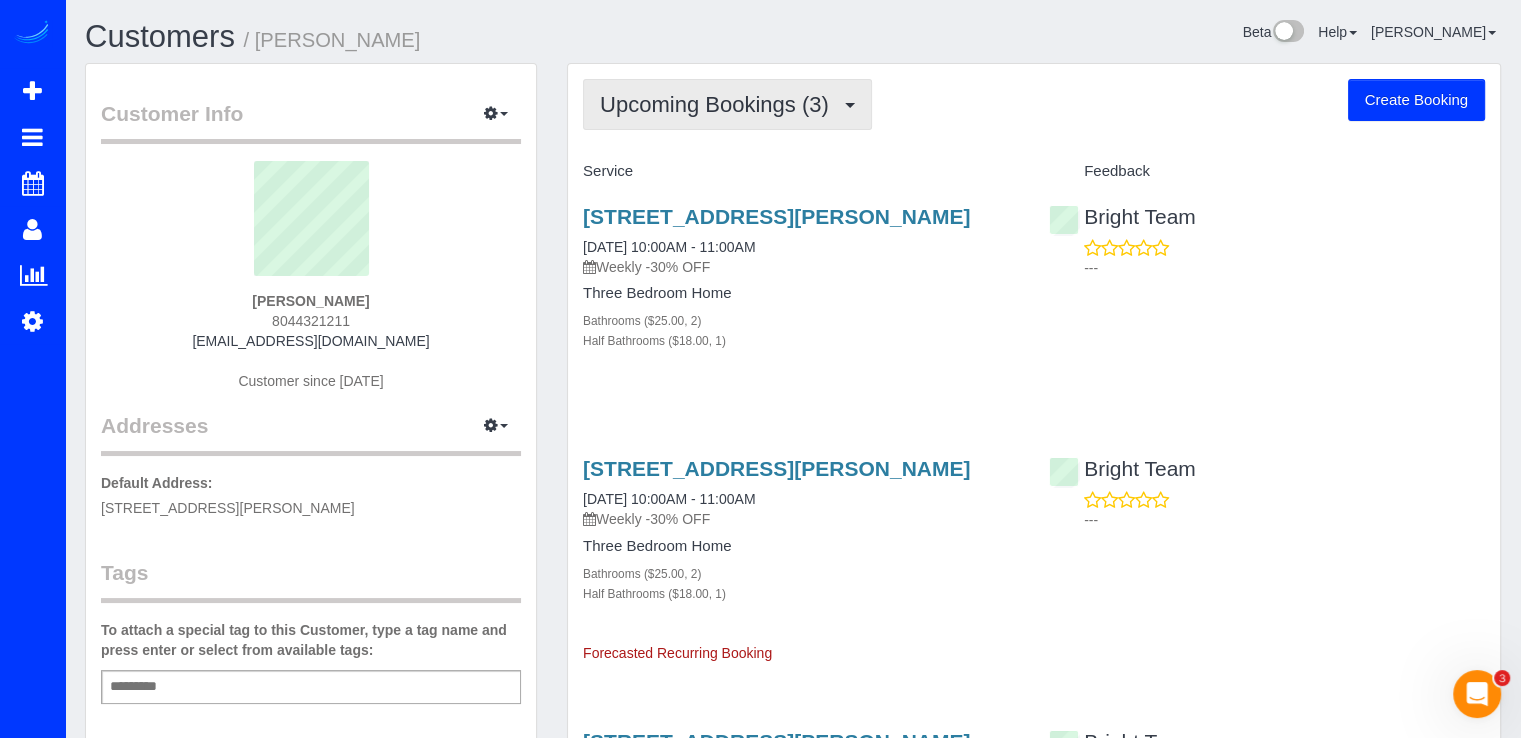 click on "Upcoming Bookings (3)" at bounding box center (727, 104) 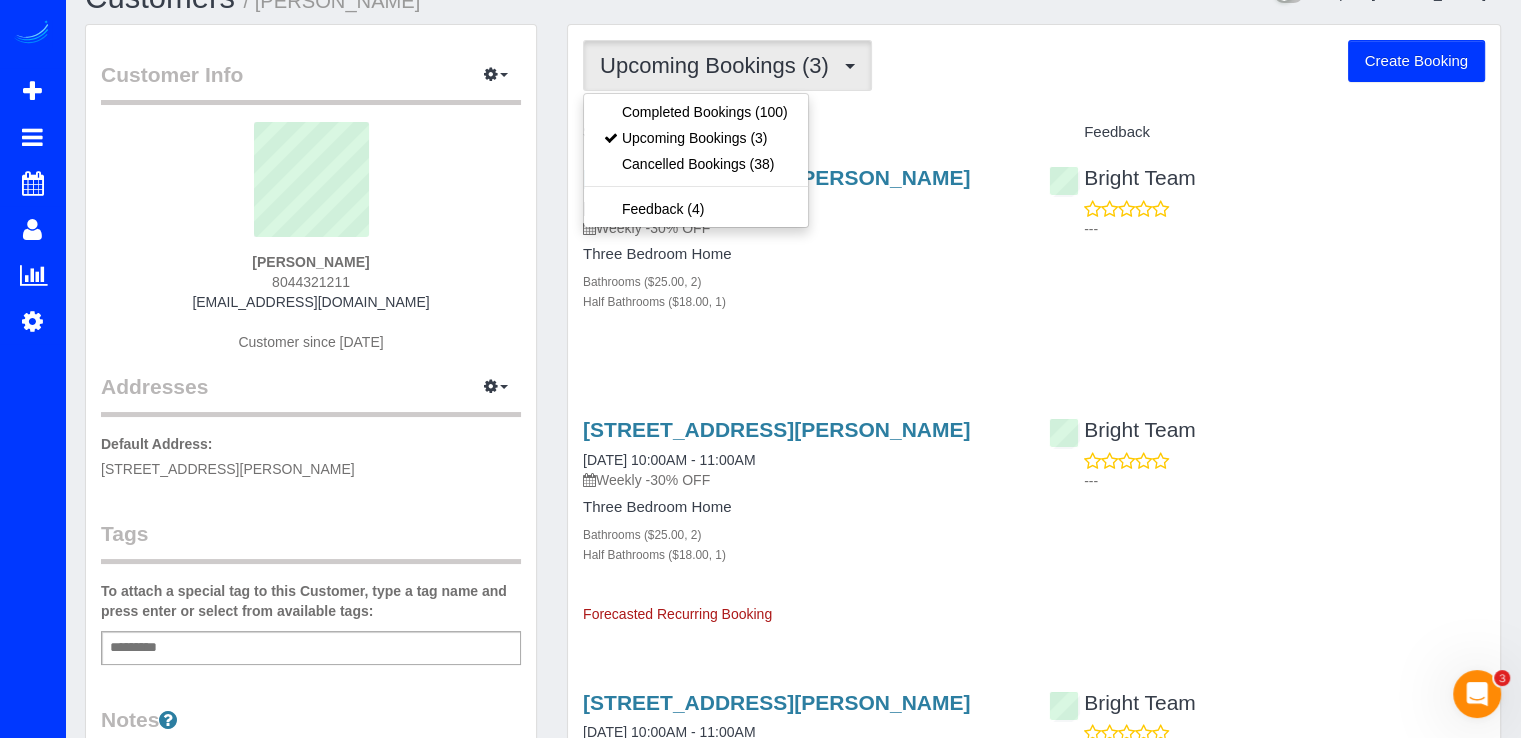 scroll, scrollTop: 0, scrollLeft: 0, axis: both 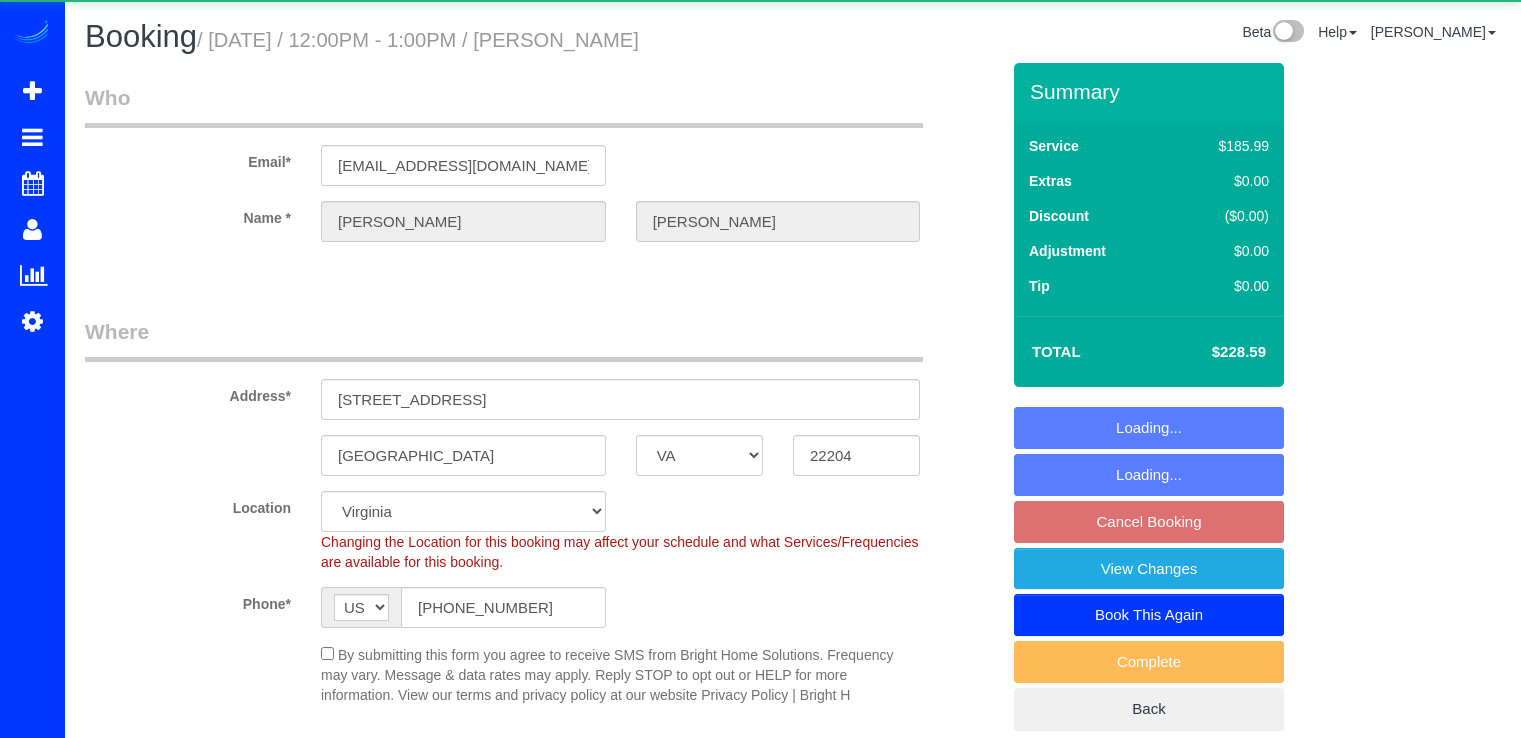 select on "VA" 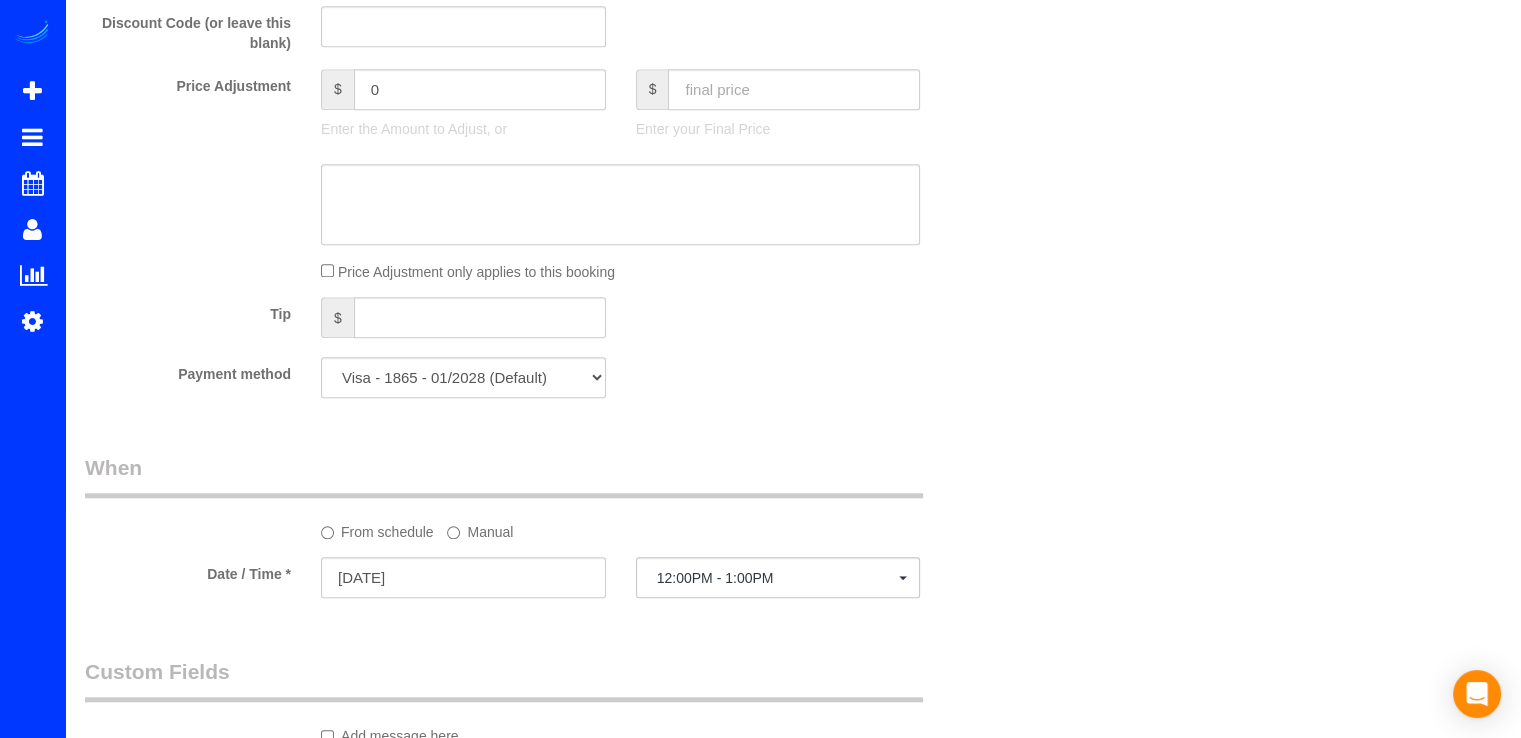 scroll, scrollTop: 1900, scrollLeft: 0, axis: vertical 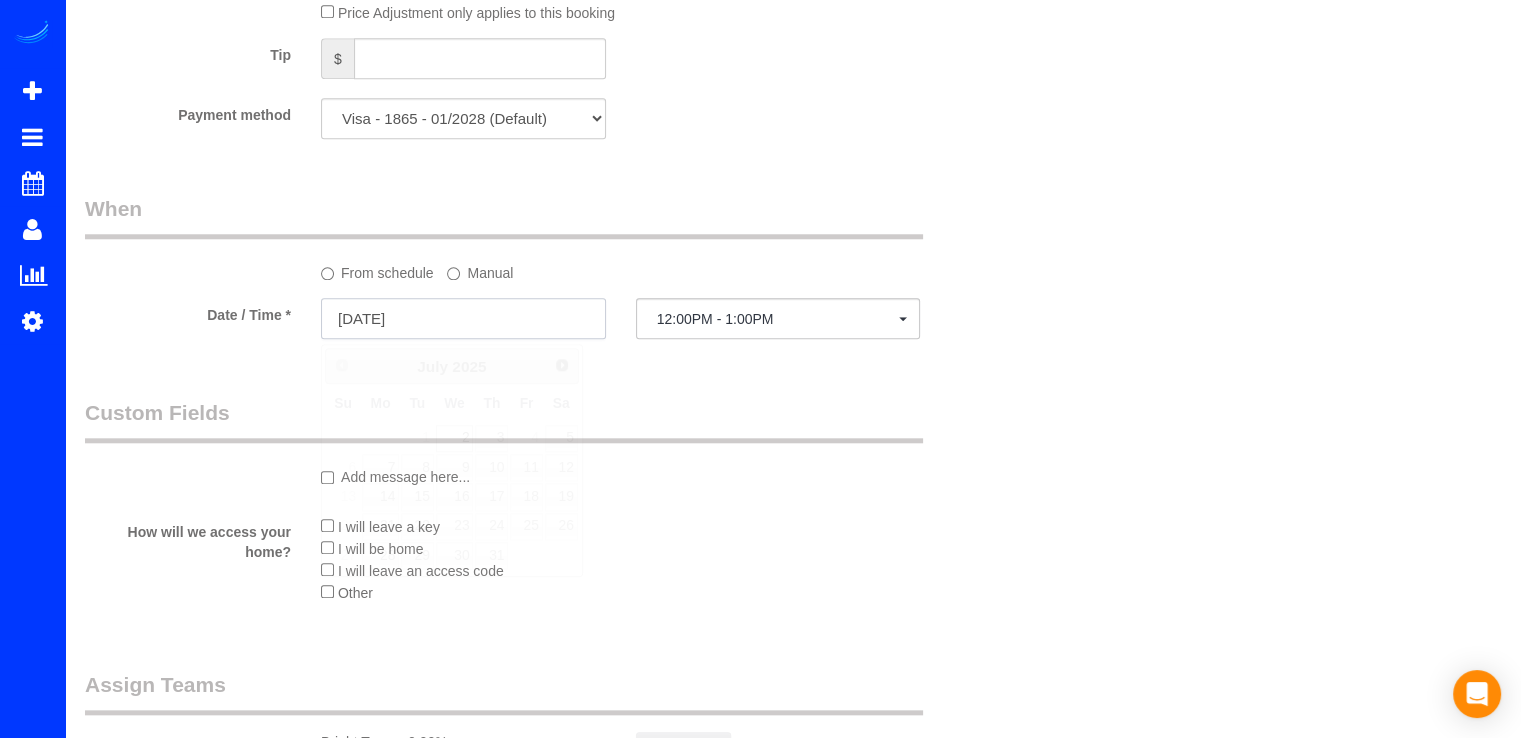 click on "07/02/2025" at bounding box center (463, 318) 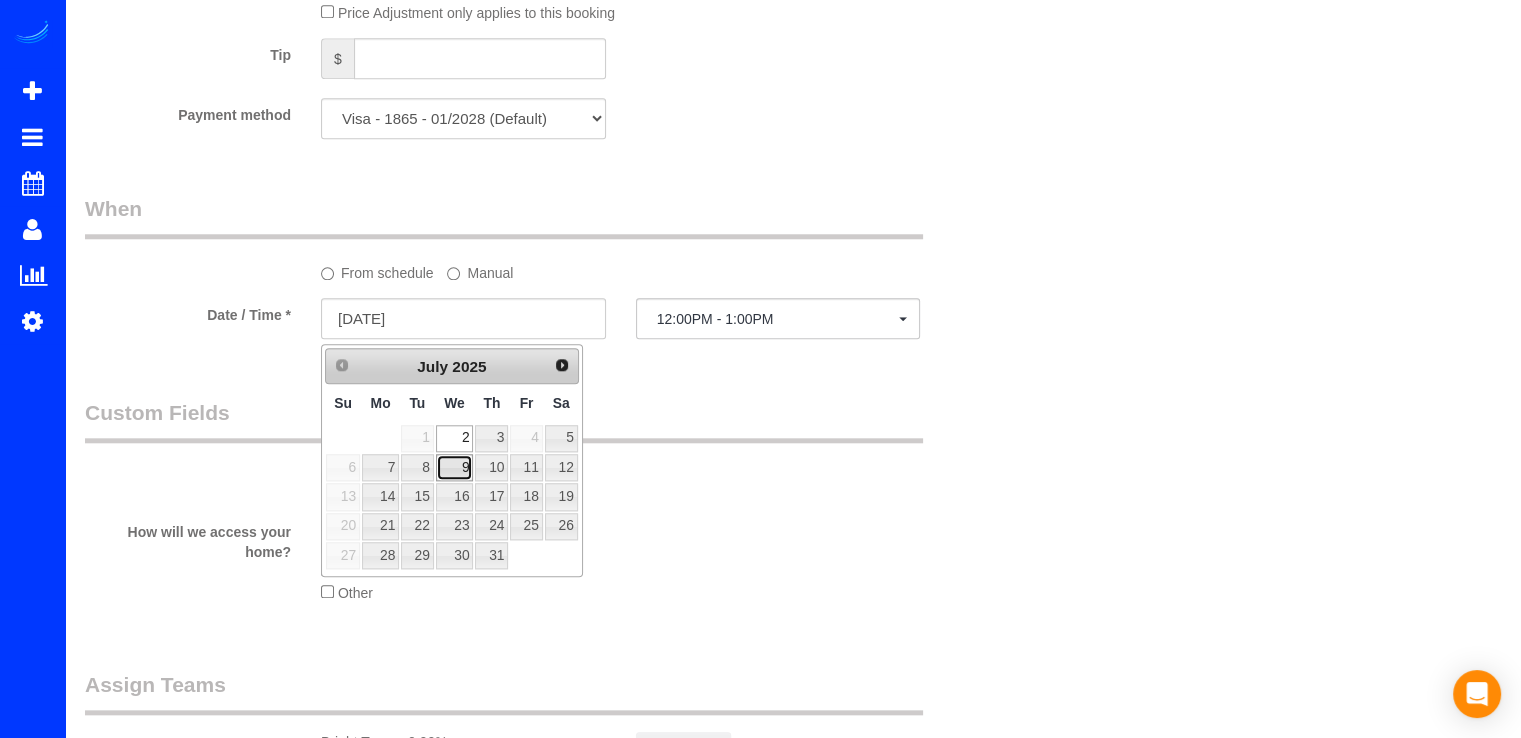 click on "9" at bounding box center [455, 467] 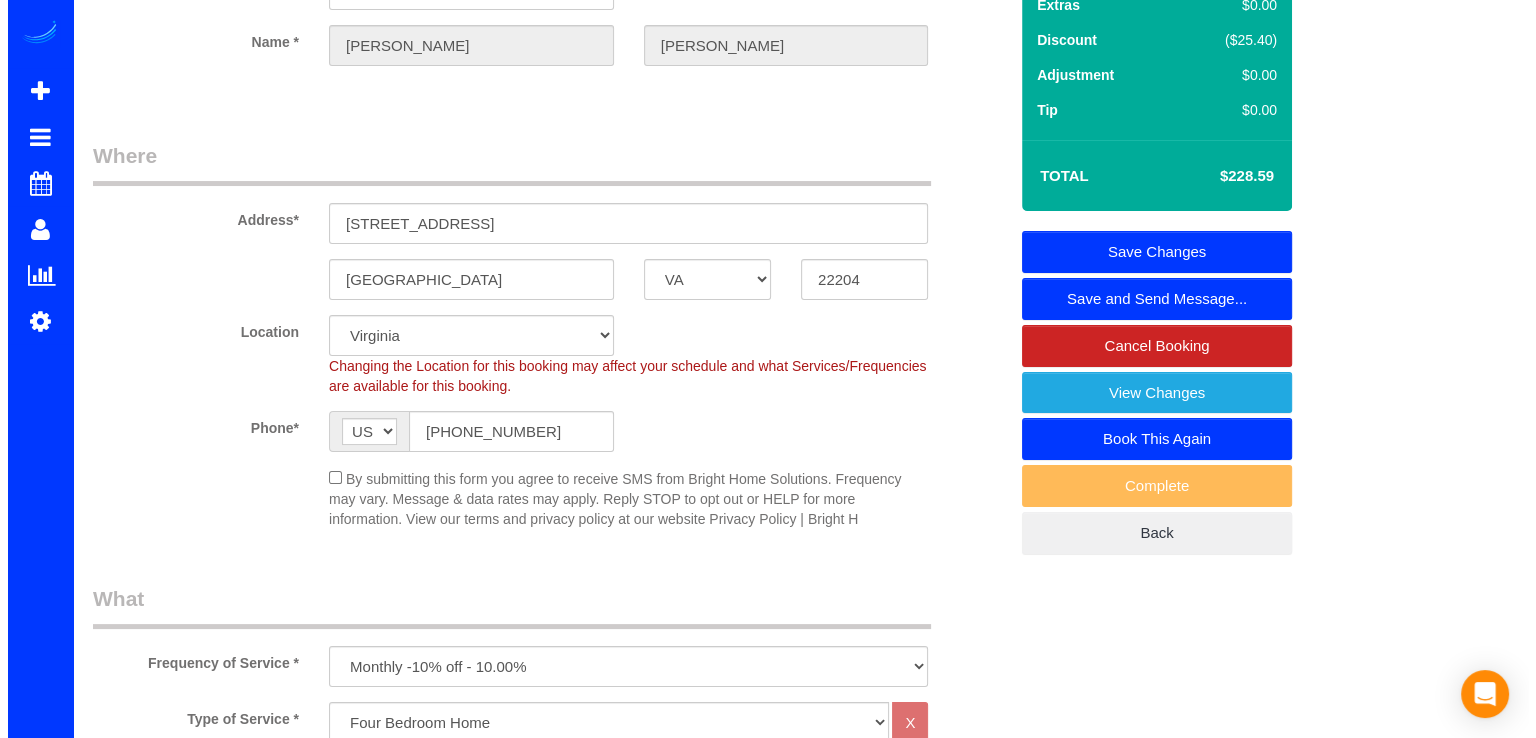 scroll, scrollTop: 0, scrollLeft: 0, axis: both 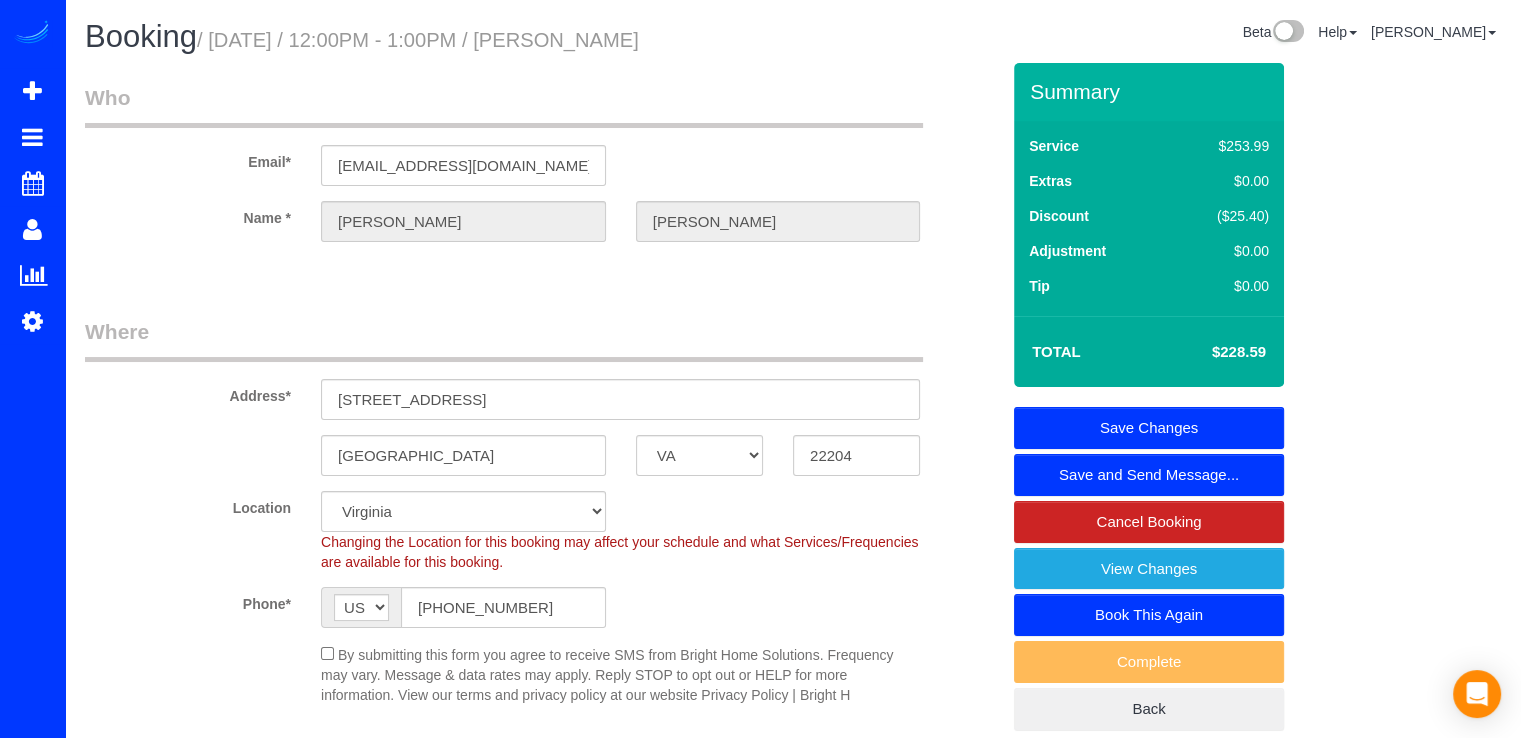 click on "Save Changes" at bounding box center (1149, 428) 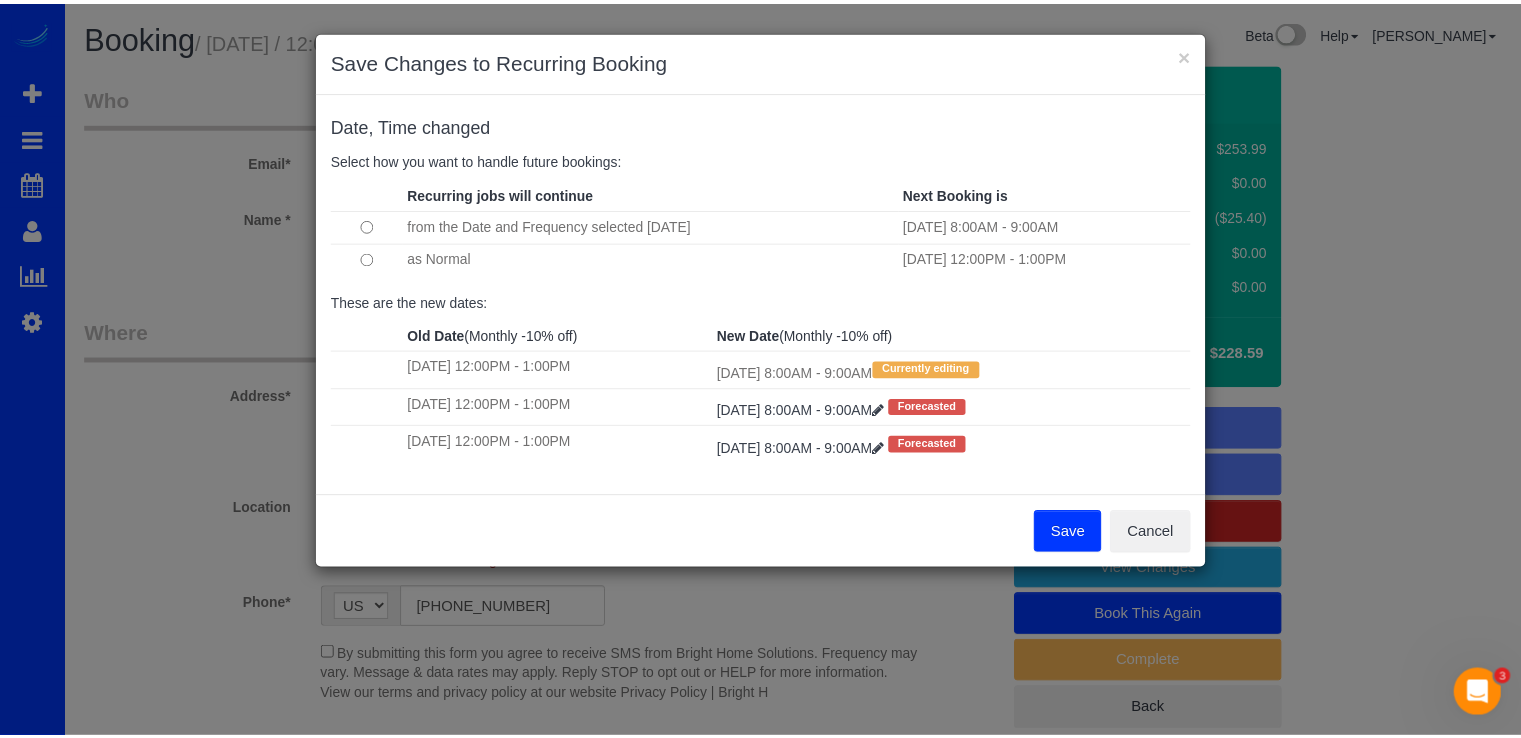 scroll, scrollTop: 0, scrollLeft: 0, axis: both 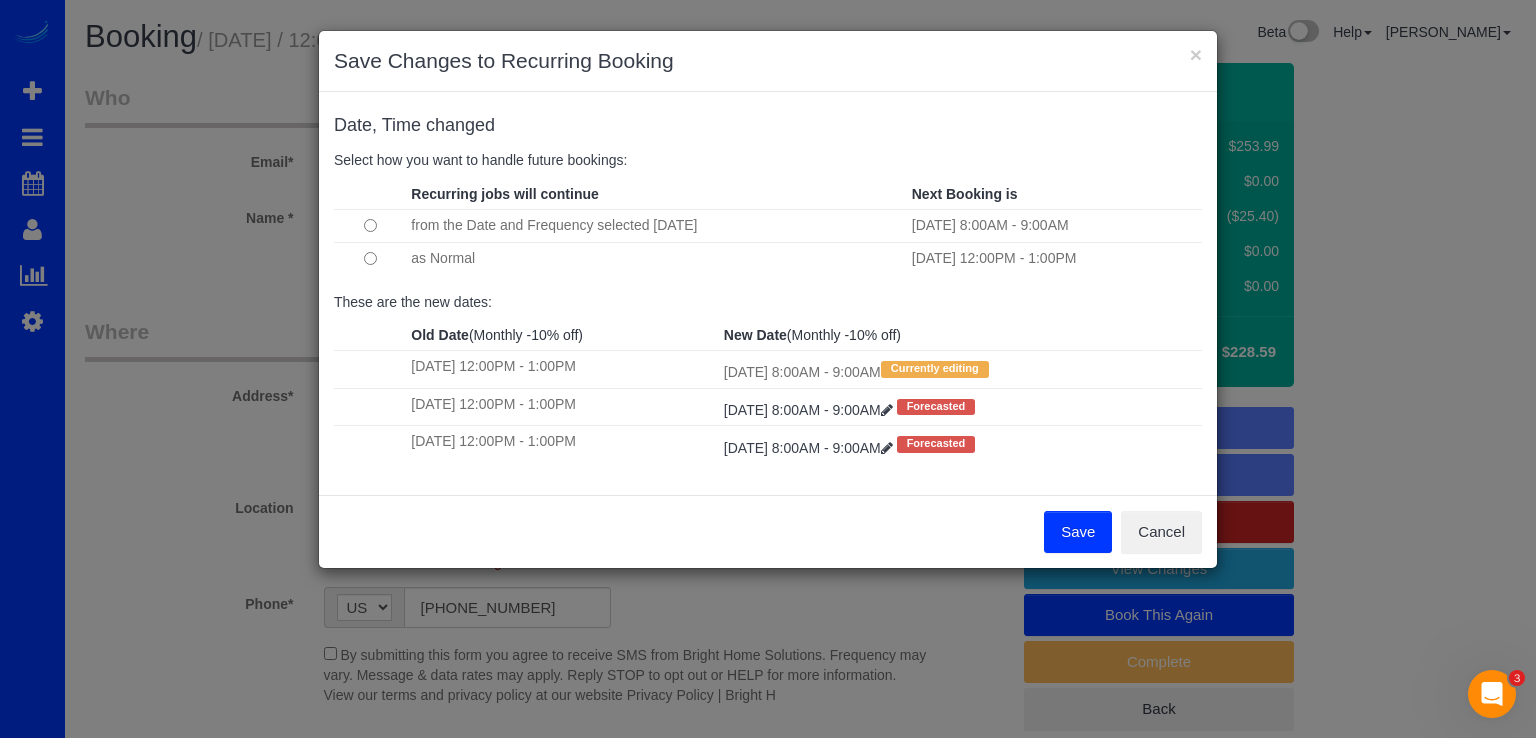 click on "Save" at bounding box center [1078, 532] 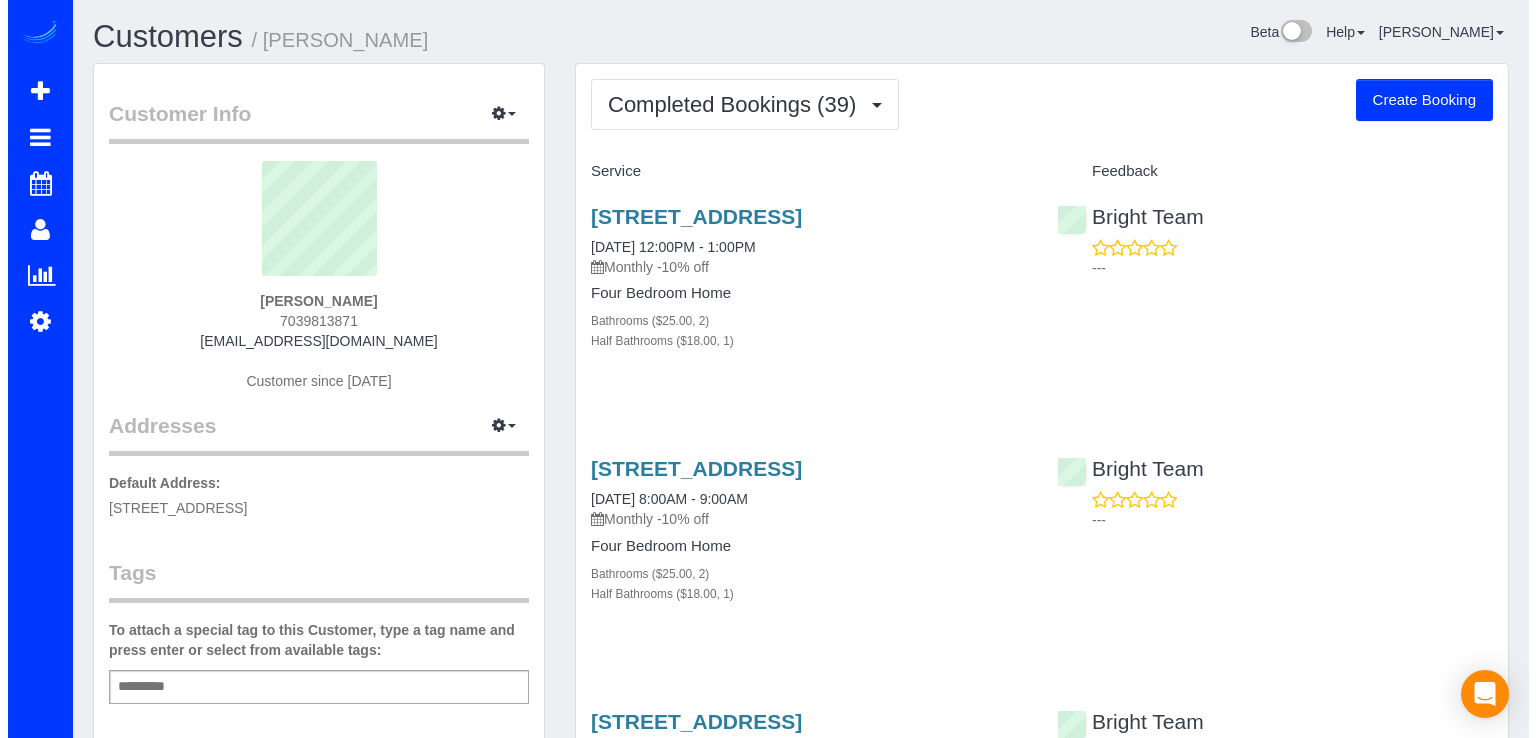 scroll, scrollTop: 0, scrollLeft: 0, axis: both 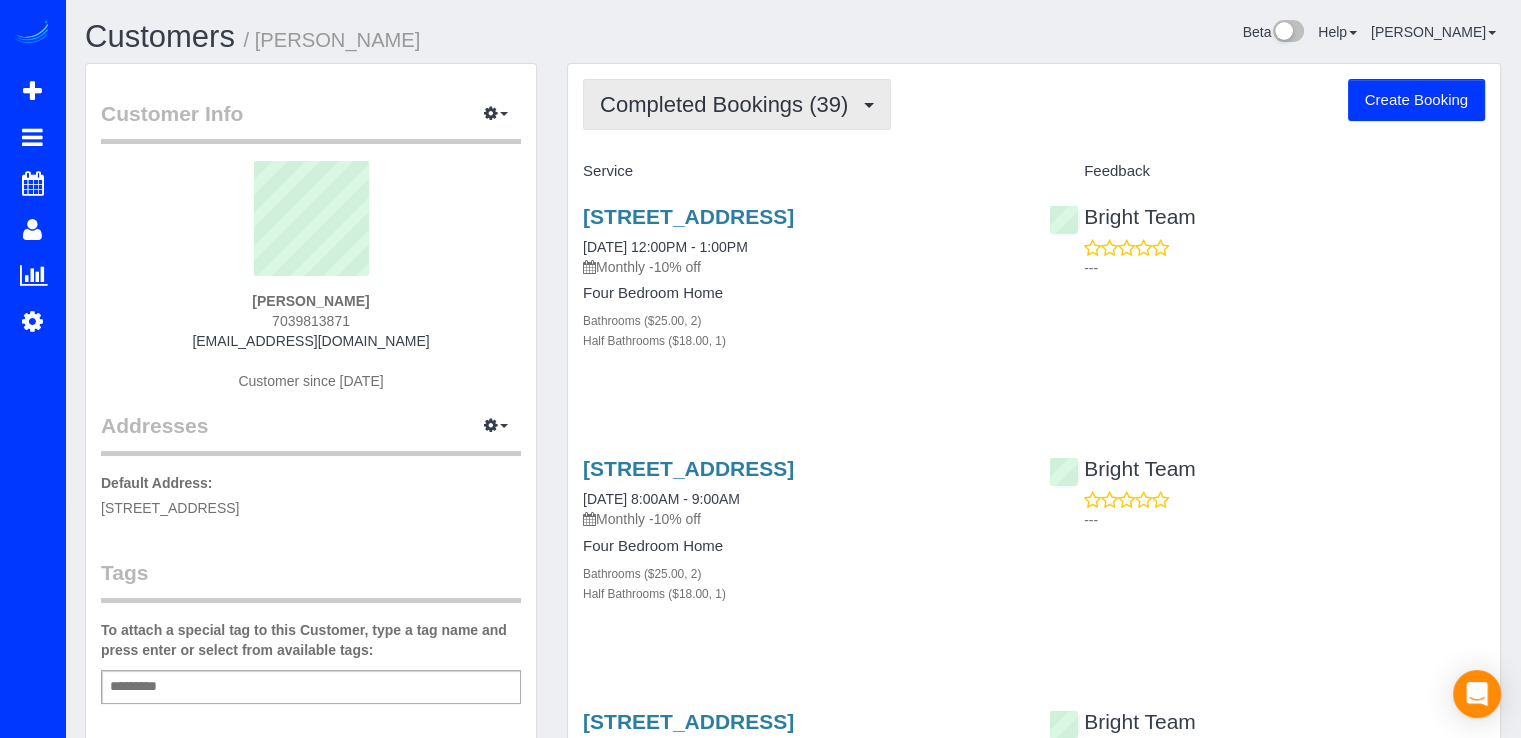 click on "Completed Bookings (39)" at bounding box center (737, 104) 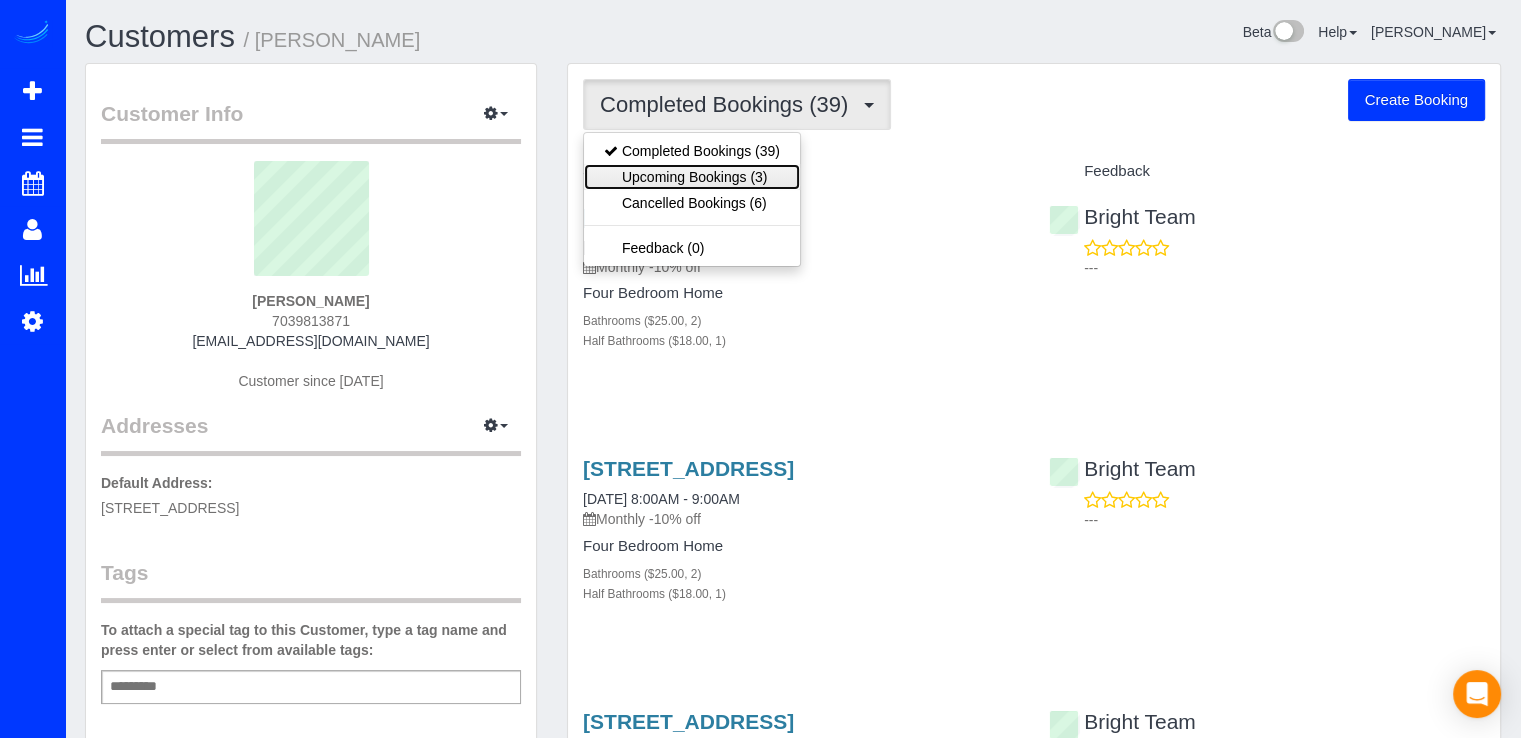 click on "Upcoming Bookings (3)" at bounding box center (692, 177) 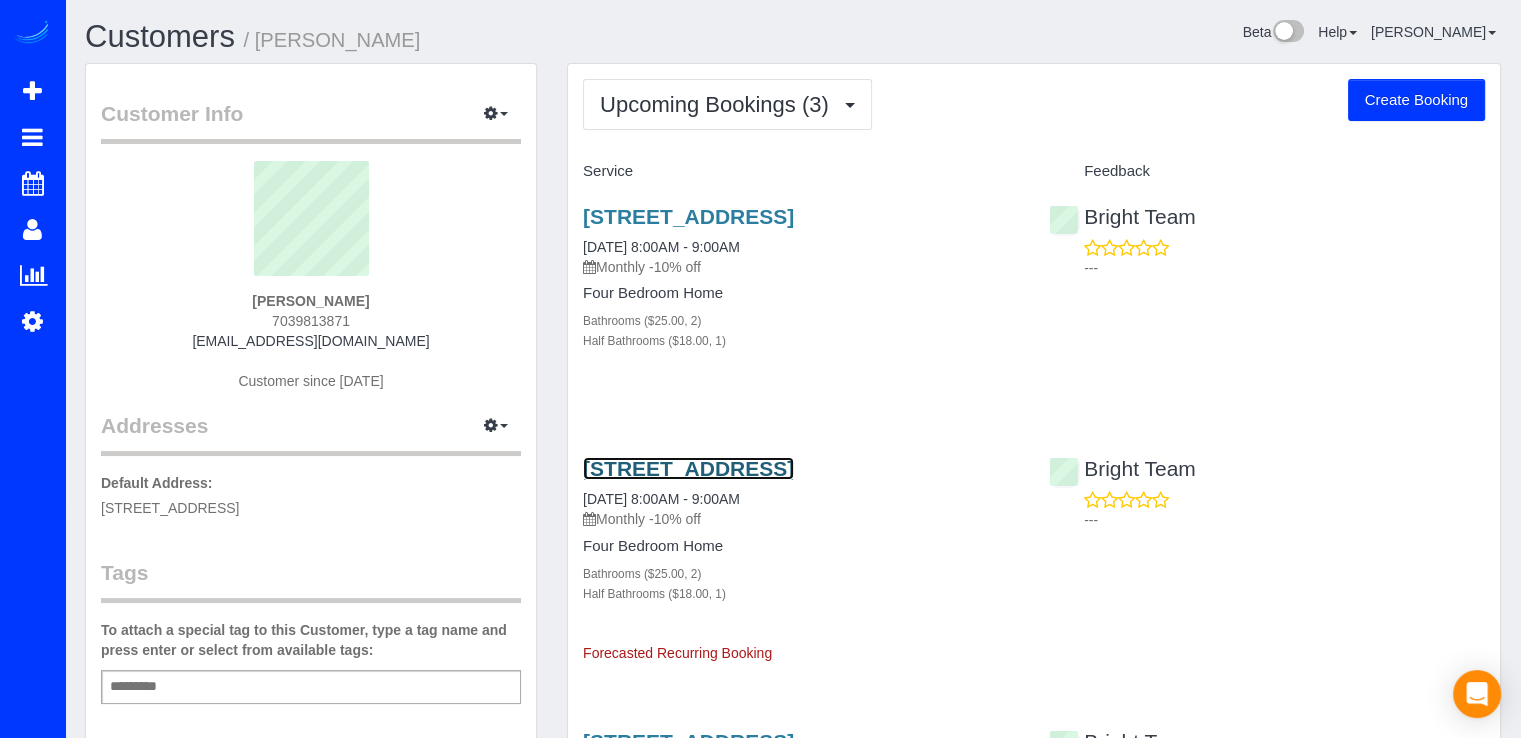 click on "3412 9th St S, Arlington, VA 22204" at bounding box center [688, 468] 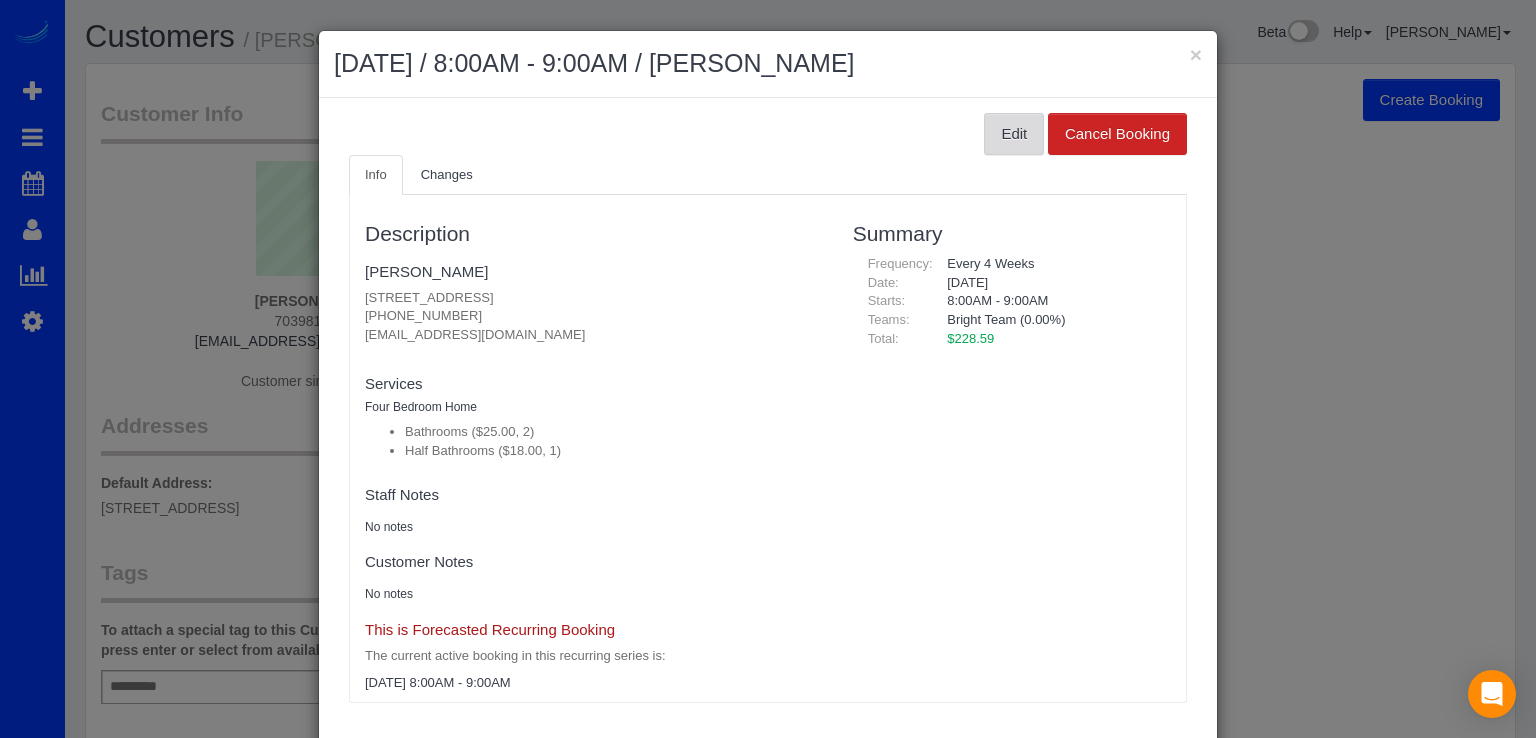 click on "Edit" at bounding box center (1014, 134) 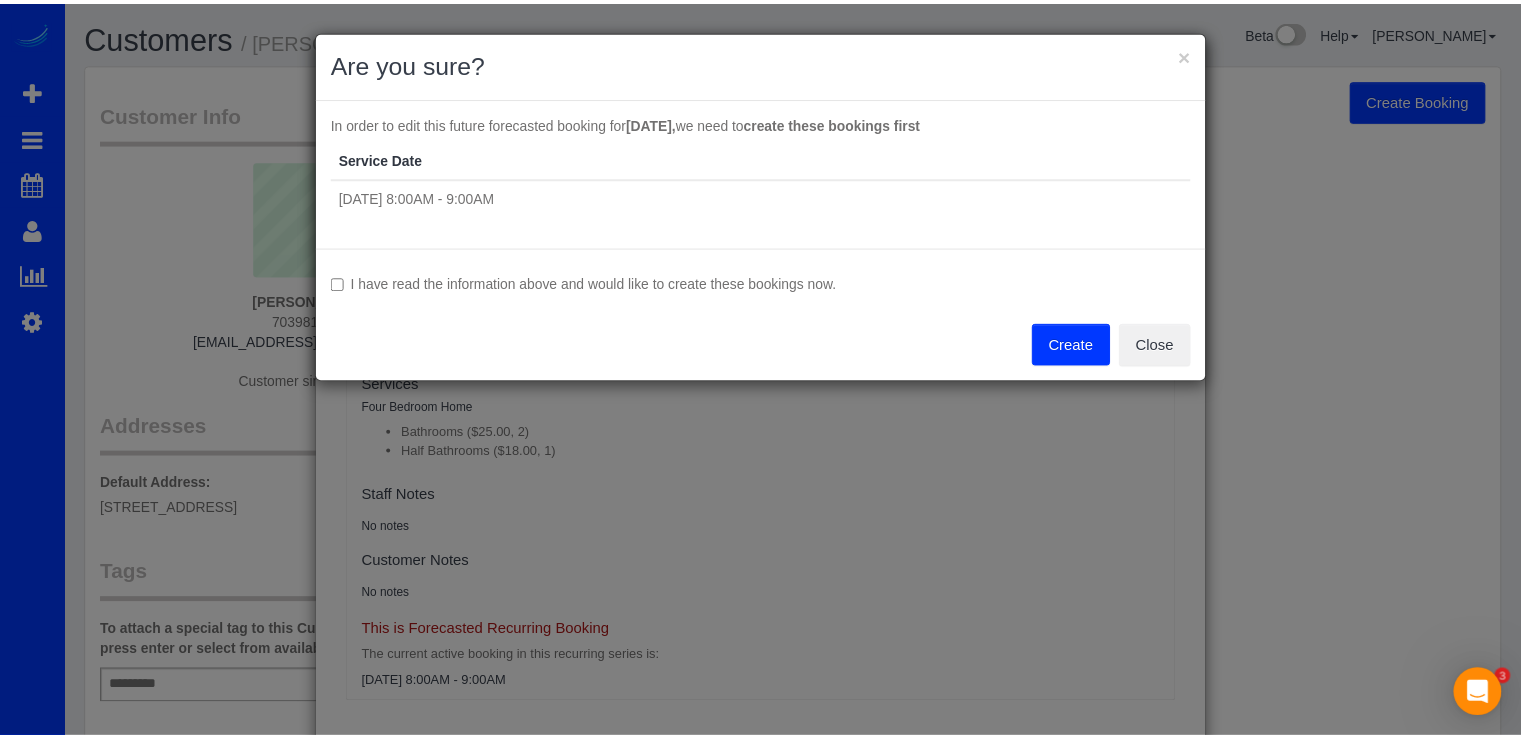 scroll, scrollTop: 0, scrollLeft: 0, axis: both 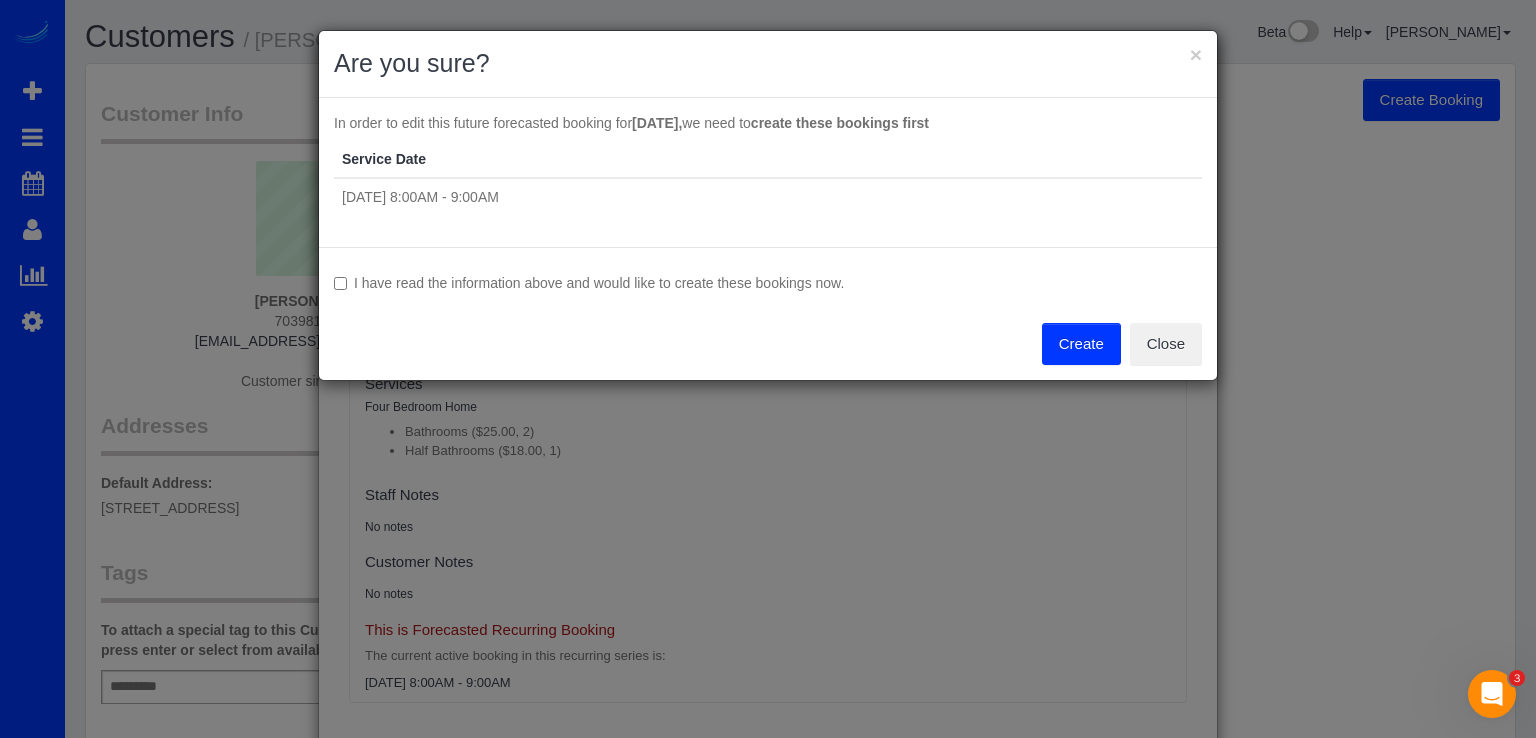 click on "I have read the information above and would like to create these bookings now." at bounding box center (768, 283) 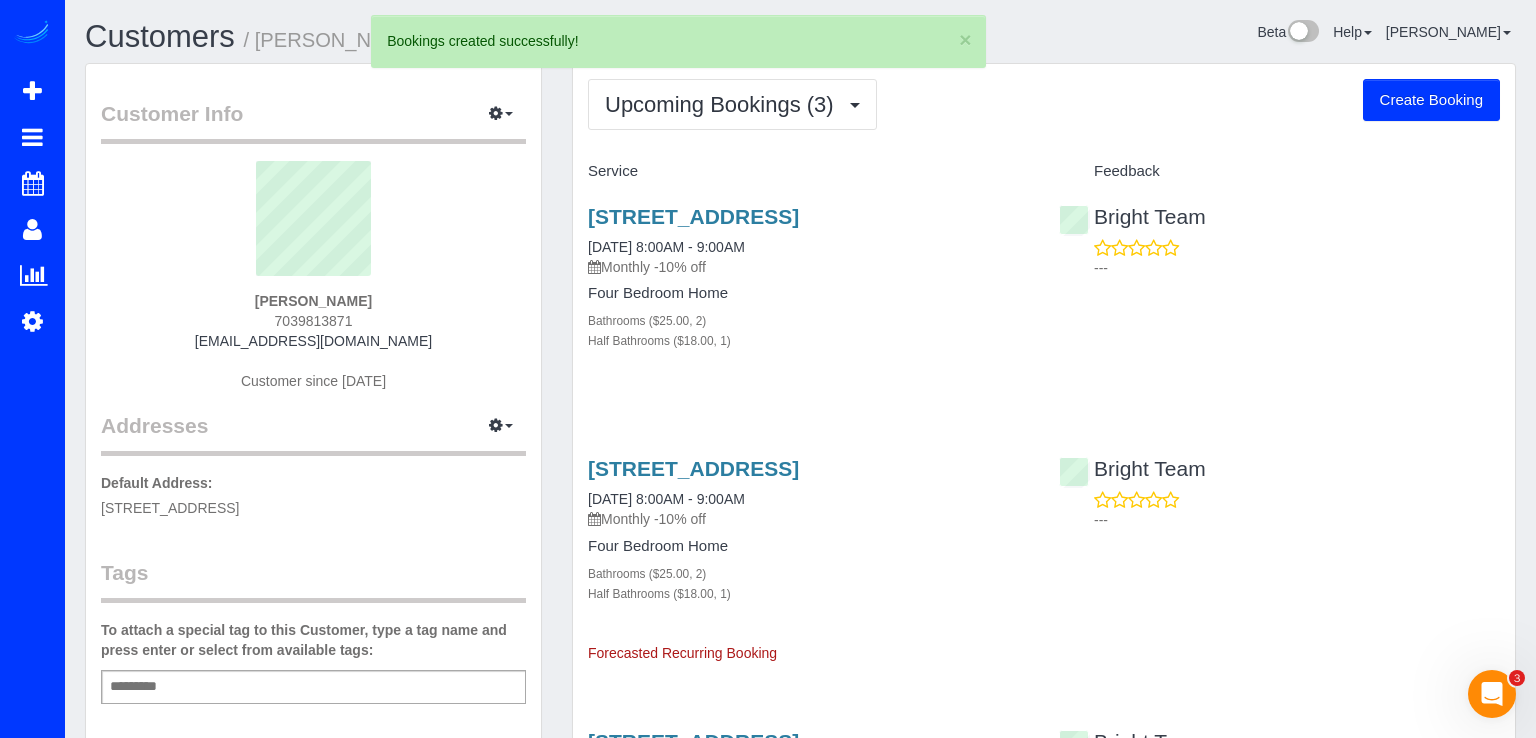 select on "VA" 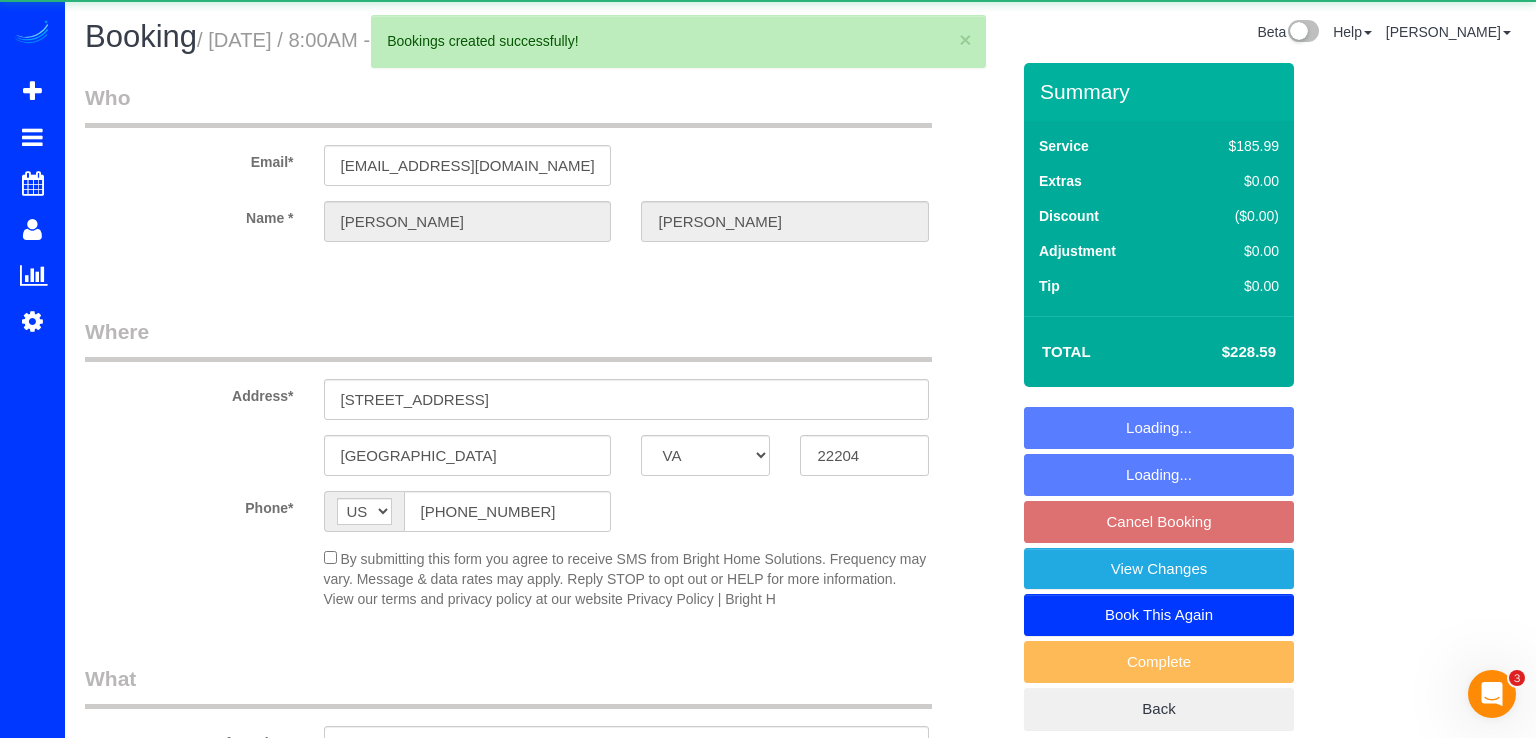 select on "string:US" 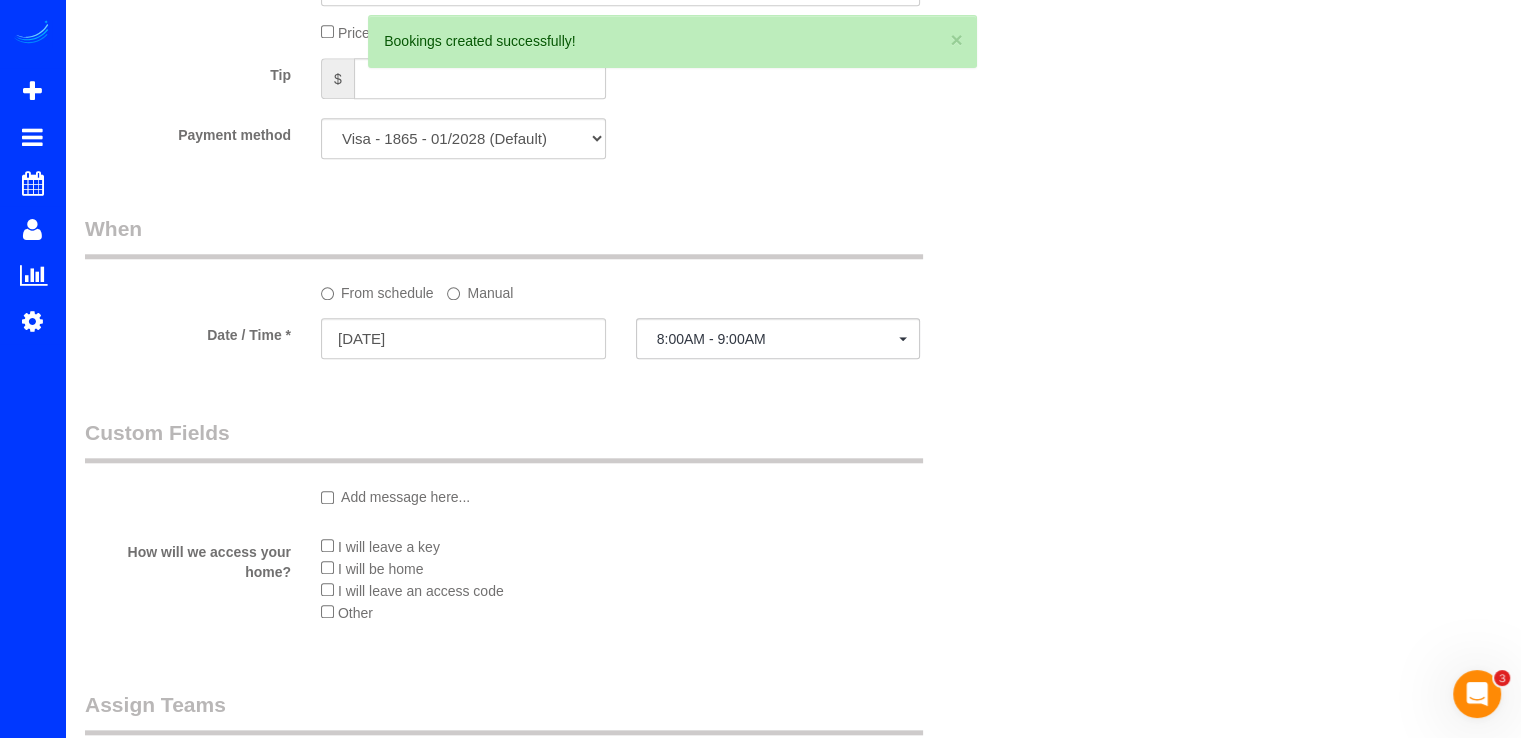 scroll, scrollTop: 2000, scrollLeft: 0, axis: vertical 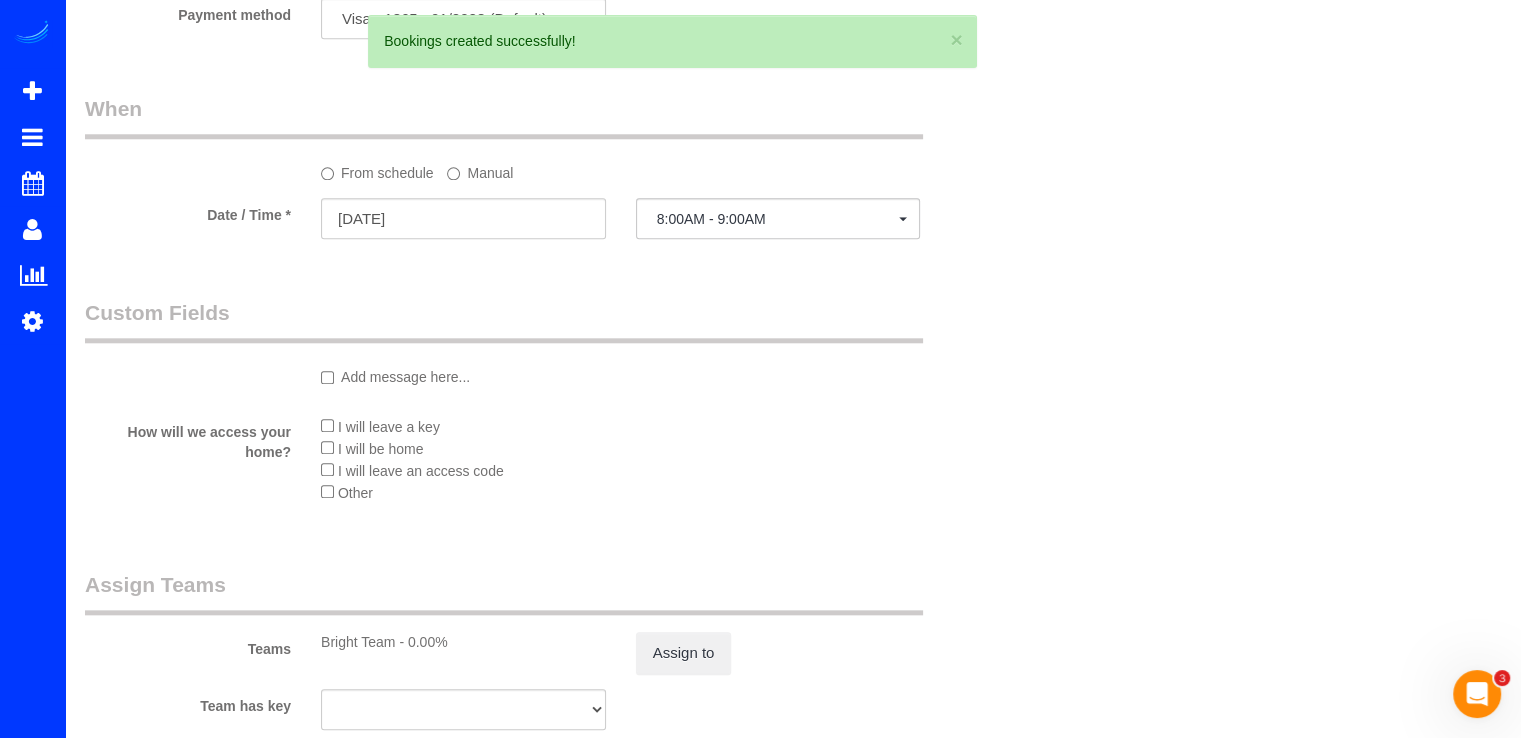 click on "From schedule
Manual
Date / Time *
08/06/2025
8:00AM - 9:00AM   Wed August 6th 8:00AM - 9:00AM 10:00AM - 11:00AM 12:00PM - 1:00PM 2:00PM - 3:00PM Thu August 7th 8:00AM - 9:00AM 10:00AM - 11:00AM 12:00PM - 1:00PM 2:00PM - 3:00PM Fri August 8th 8:00AM - 9:00AM 12:00PM - 1:00PM 2:00PM - 3:00PM Sat August 9th 8:00AM - 9:00AM 10:00AM - 11:00AM 12:00PM - 1:00PM 2:00PM - 3:00PM Sun August 10th No spots available --:-- 8:00AM - 9:00AM 10:00AM - 11:00AM 12:00PM - 1:00PM 2:00PM - 3:00PM 8:00AM - 9:00AM 10:00AM - 11:00AM 12:00PM - 1:00PM 2:00PM - 3:00PM 8:00AM - 9:00AM 12:00PM - 1:00PM 2:00PM - 3:00PM 8:00AM - 9:00AM 10:00AM - 11:00AM 12:00PM - 1:00PM 2:00PM - 3:00PM No spots available" 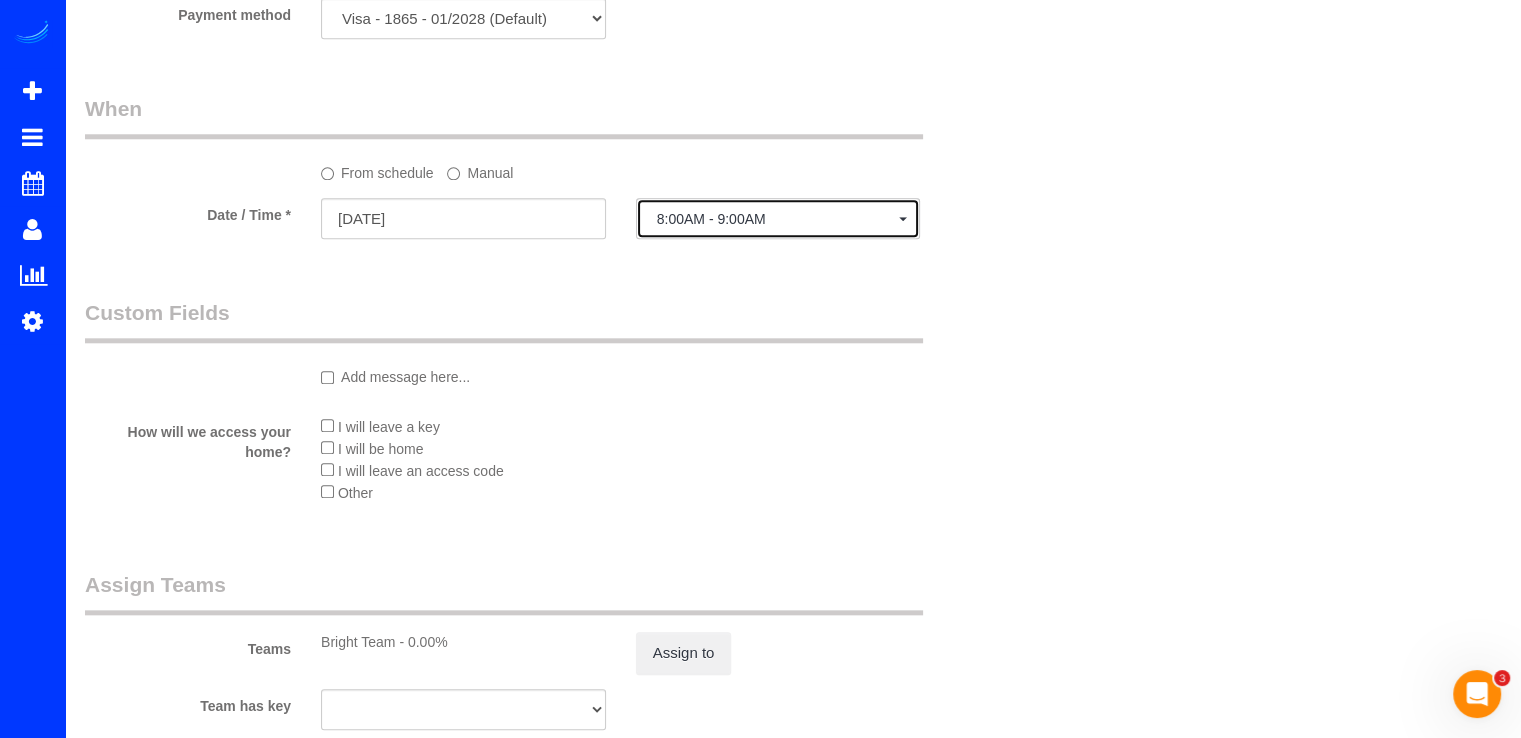 click on "8:00AM - 9:00AM" 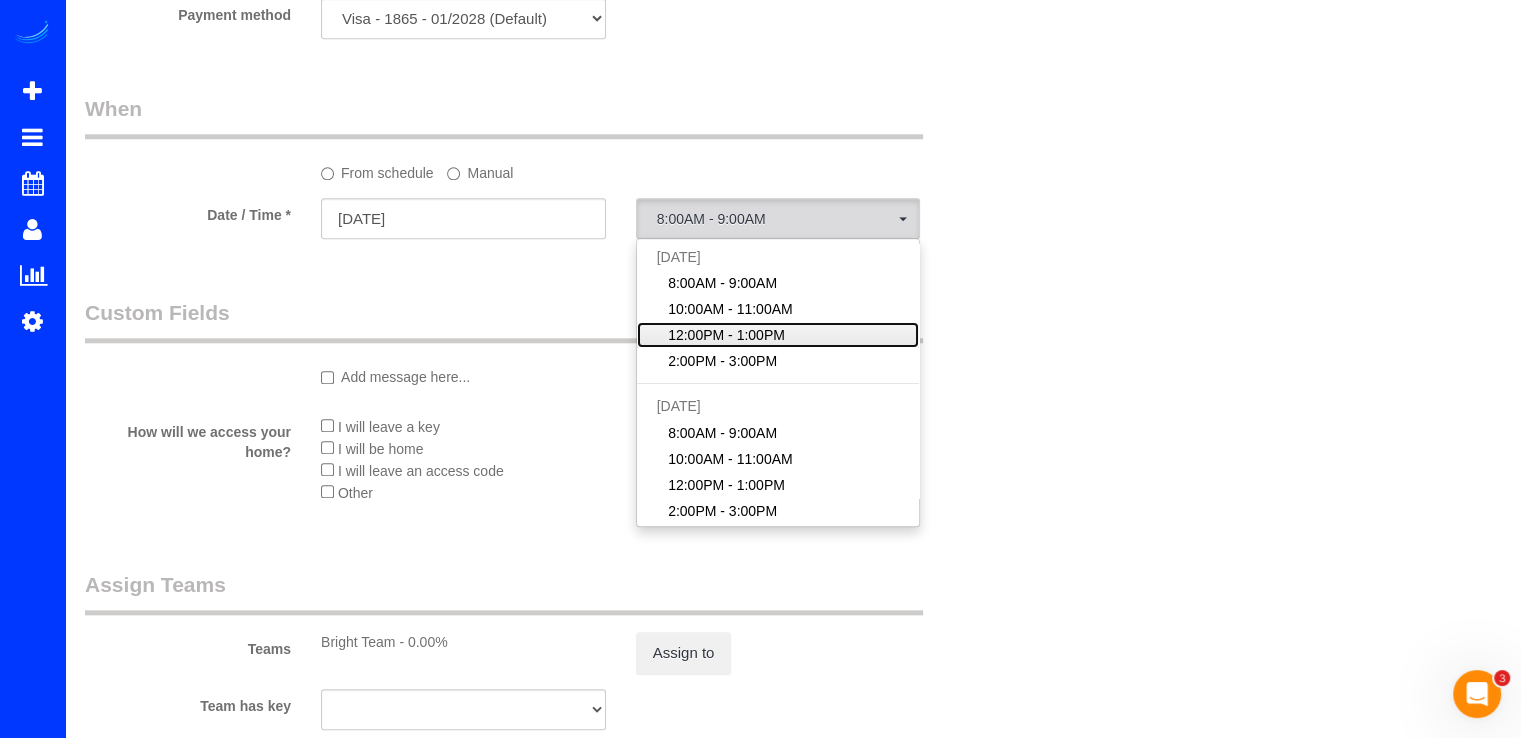 click on "12:00PM - 1:00PM" 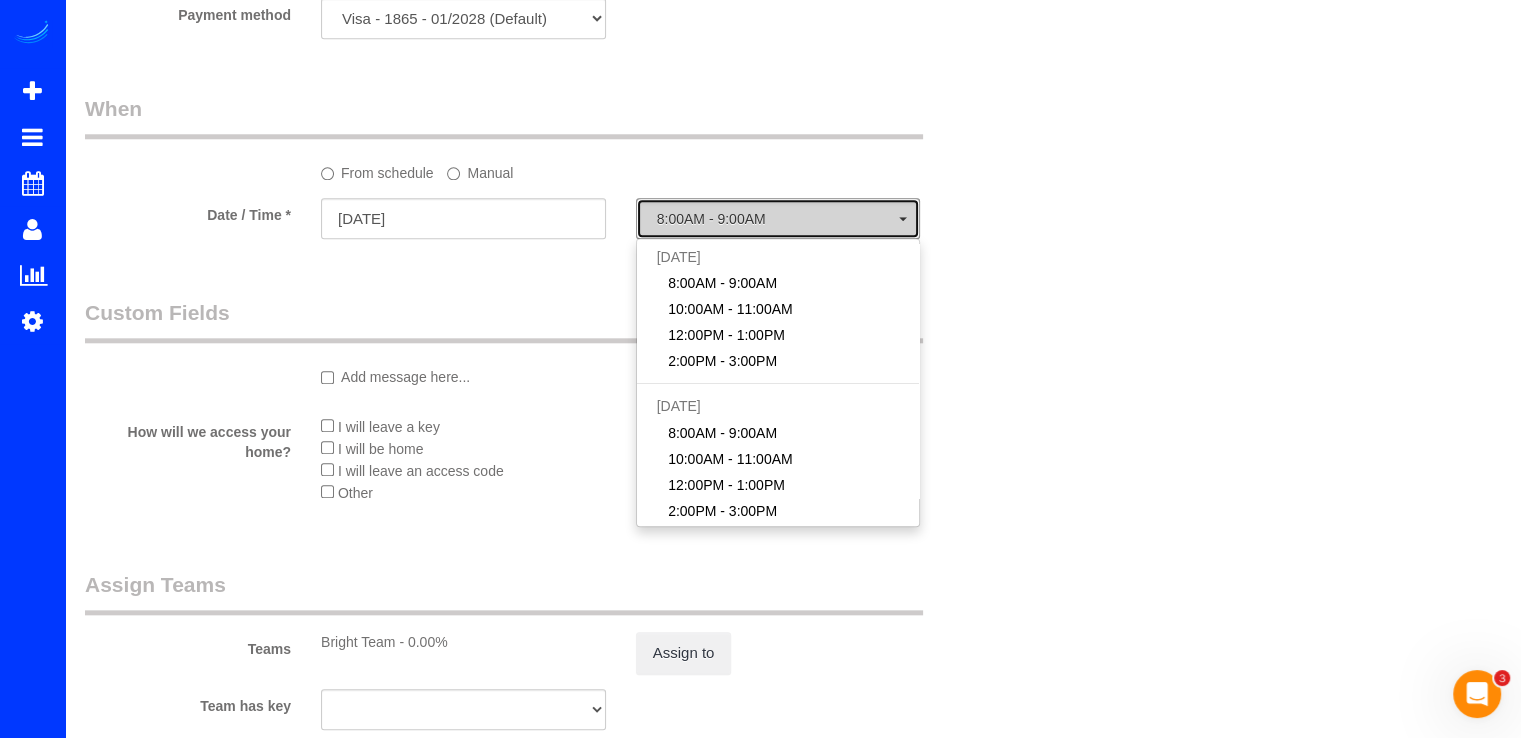 select on "spot19" 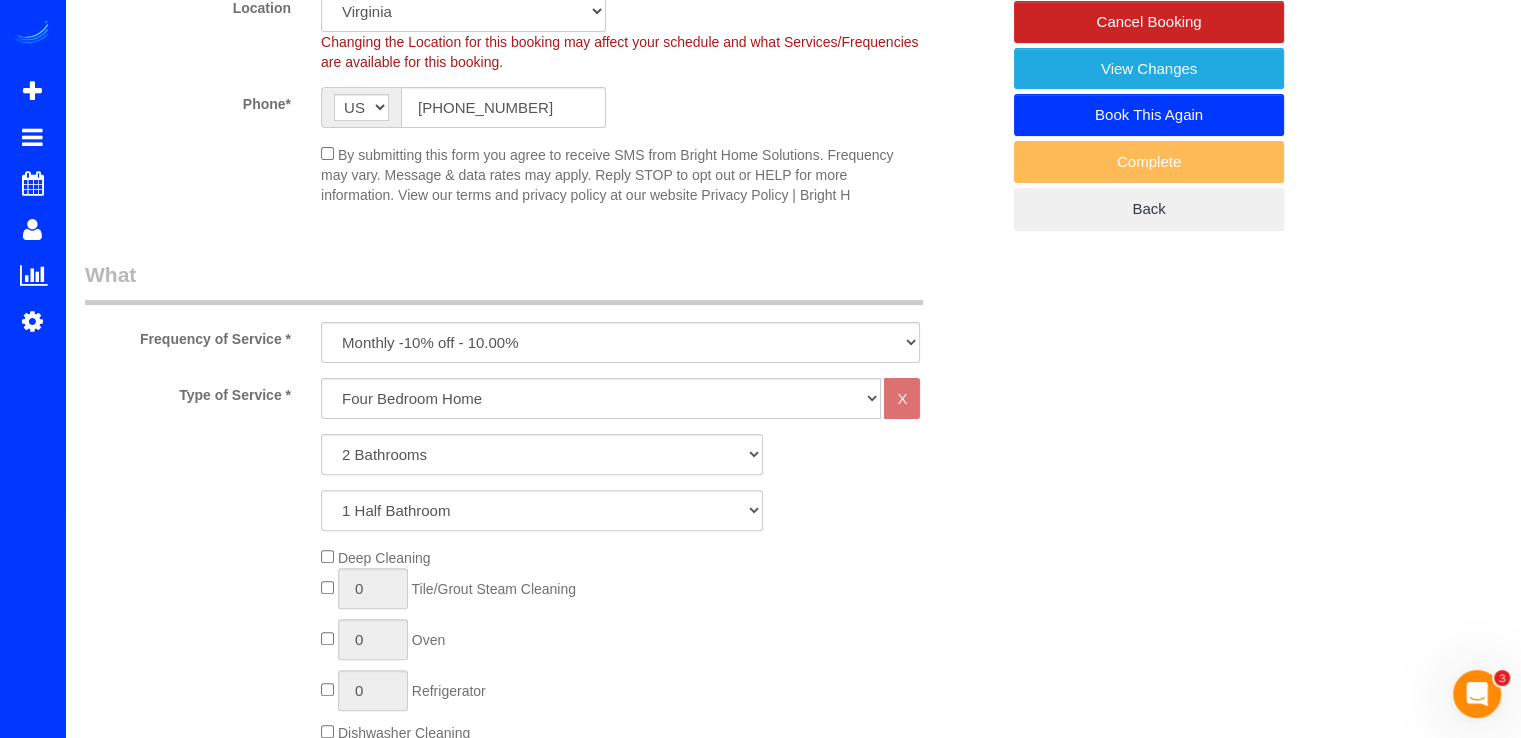 scroll, scrollTop: 200, scrollLeft: 0, axis: vertical 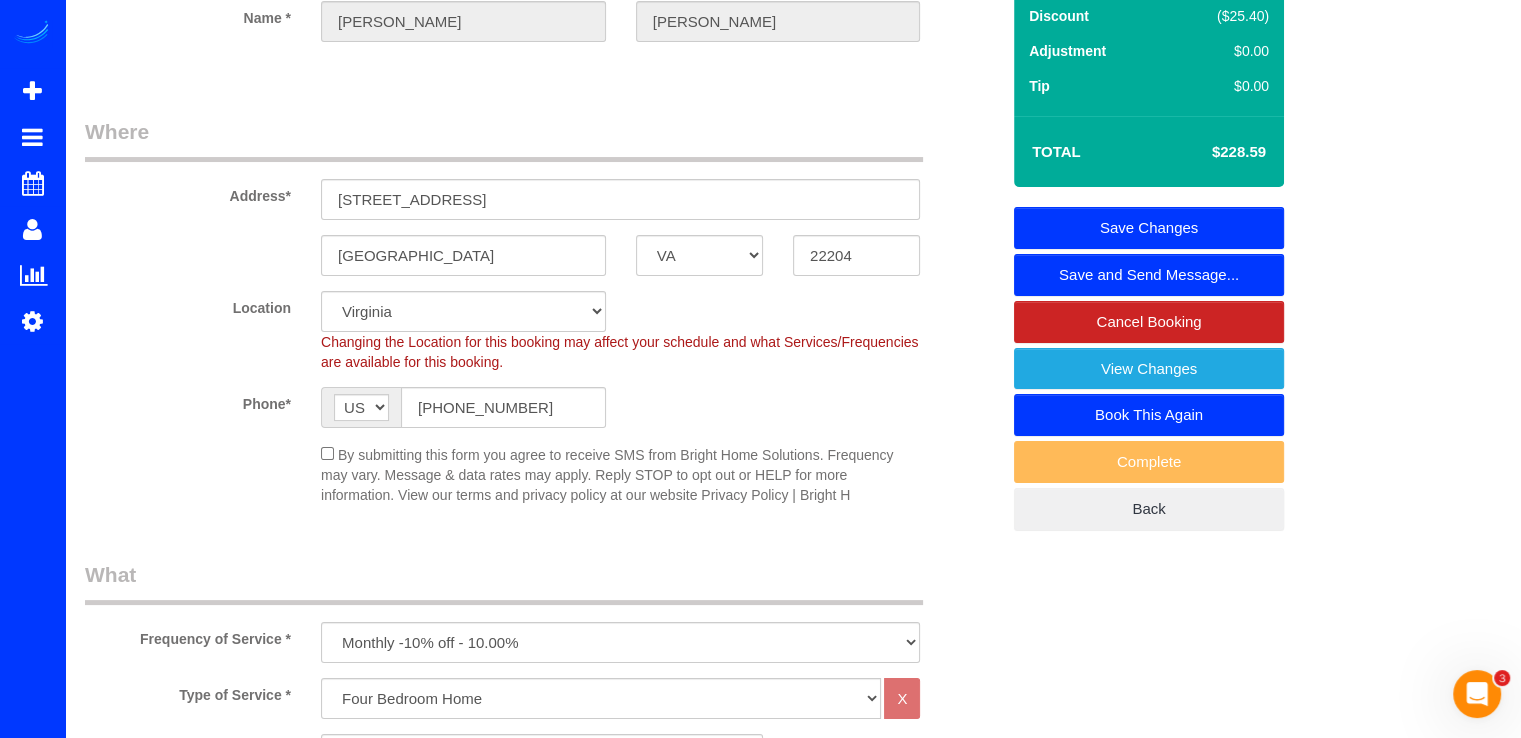 click on "Save Changes" at bounding box center [1149, 228] 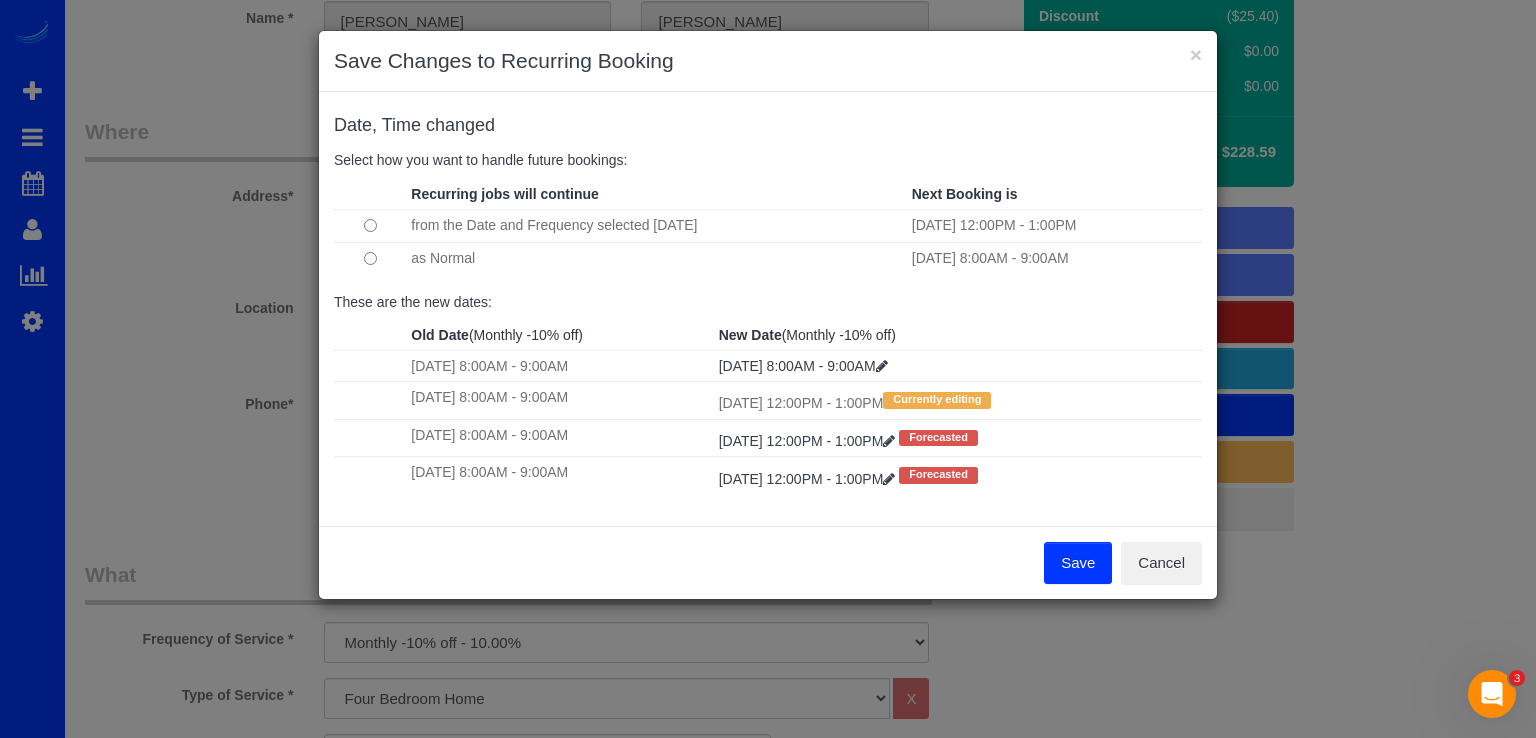 click on "Save" at bounding box center [1078, 563] 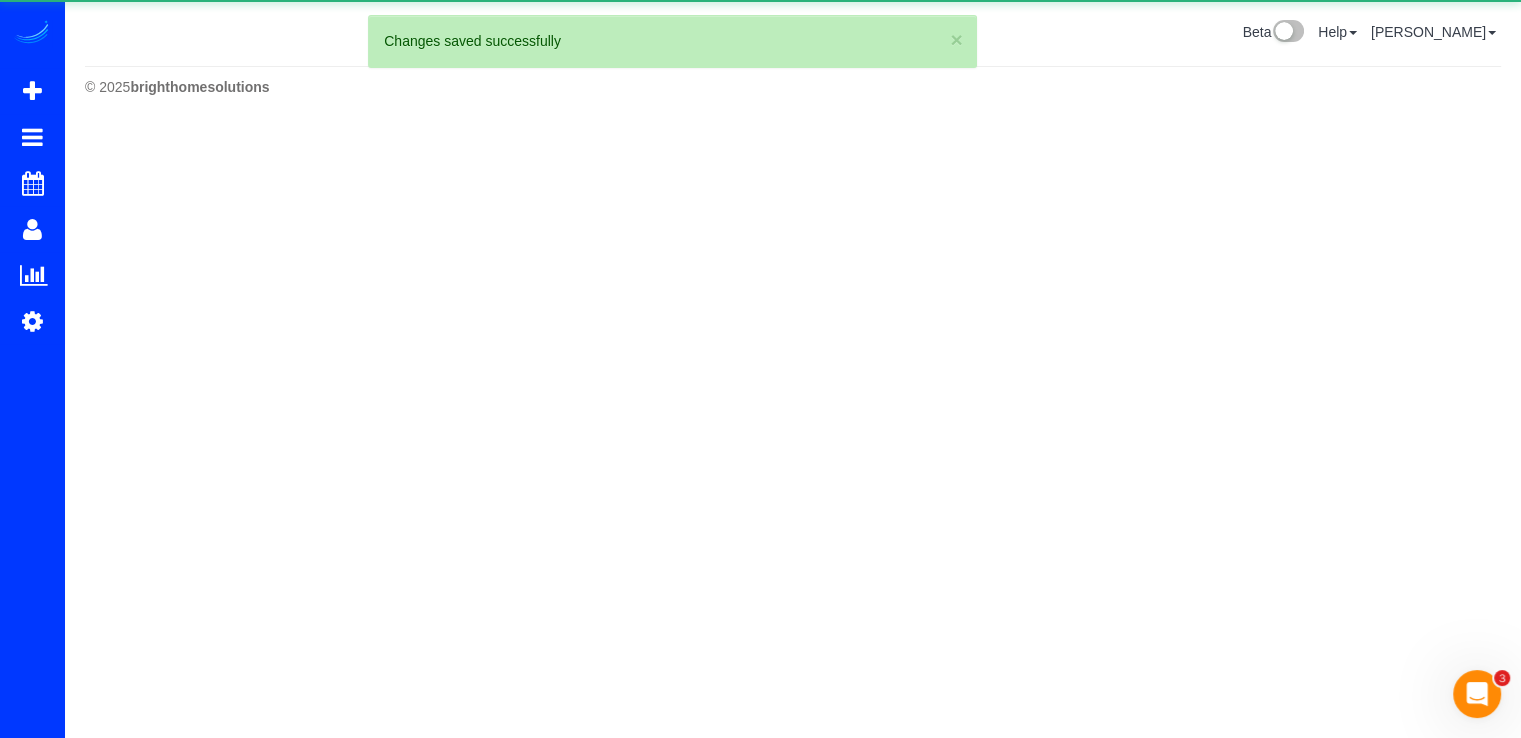 scroll, scrollTop: 0, scrollLeft: 0, axis: both 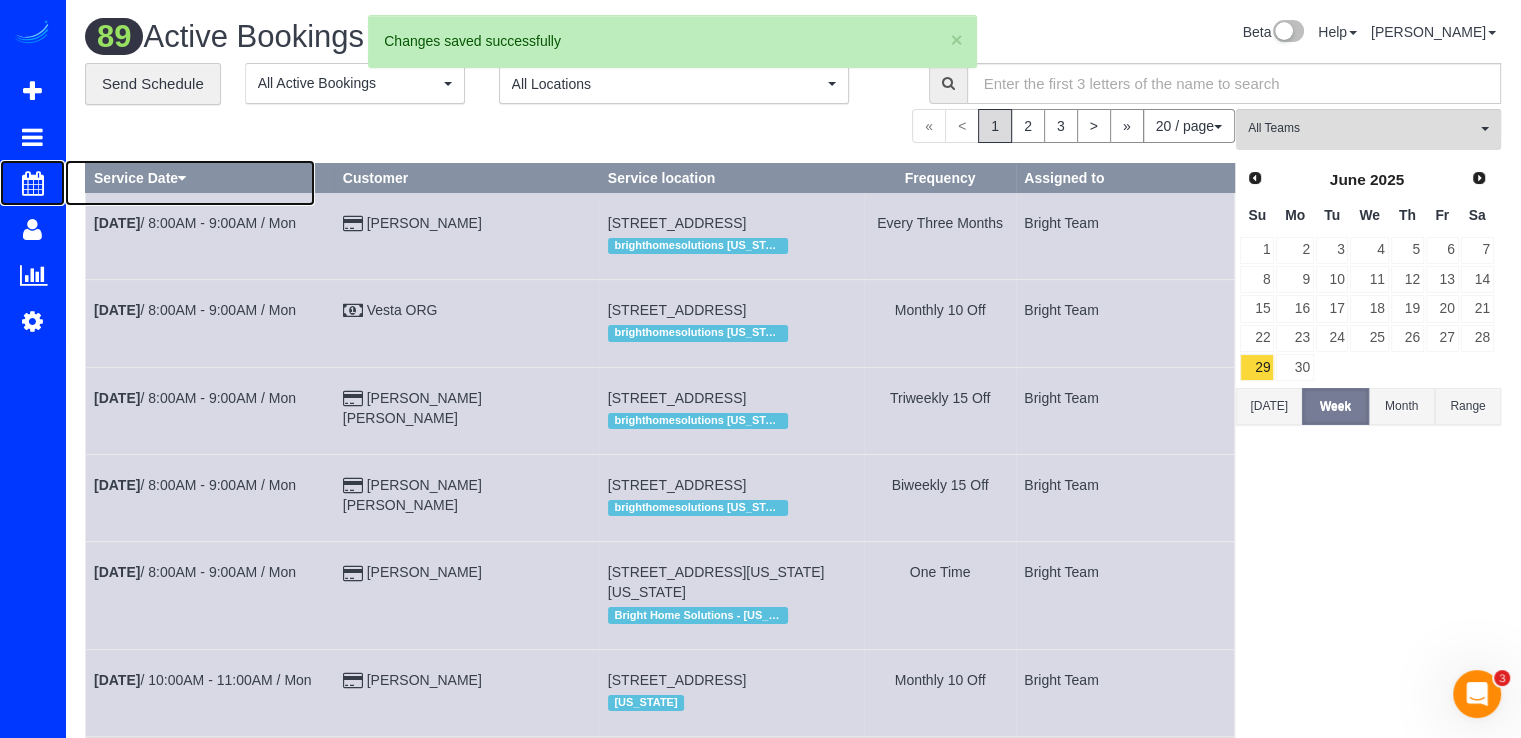 click on "Scheduler" at bounding box center (190, 183) 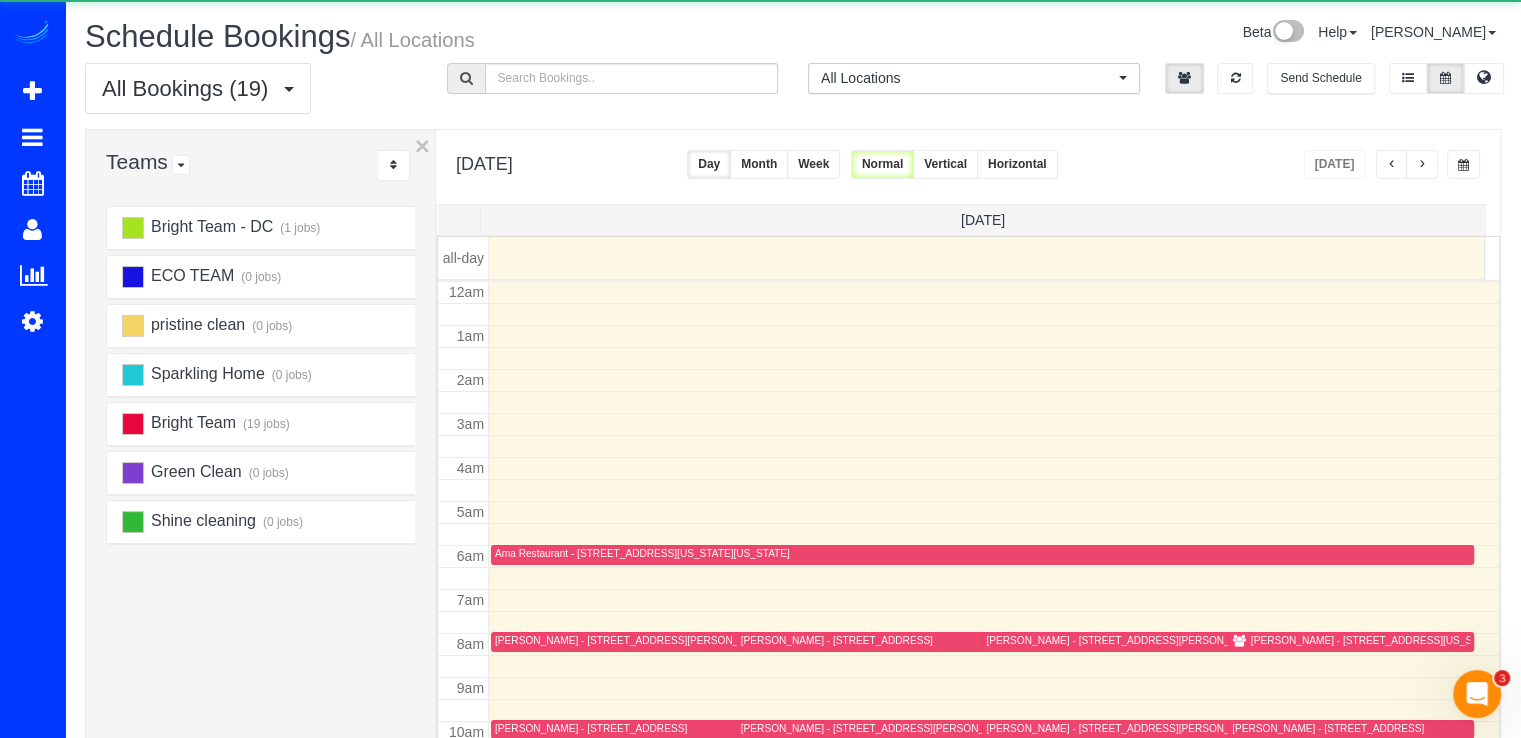 scroll, scrollTop: 263, scrollLeft: 0, axis: vertical 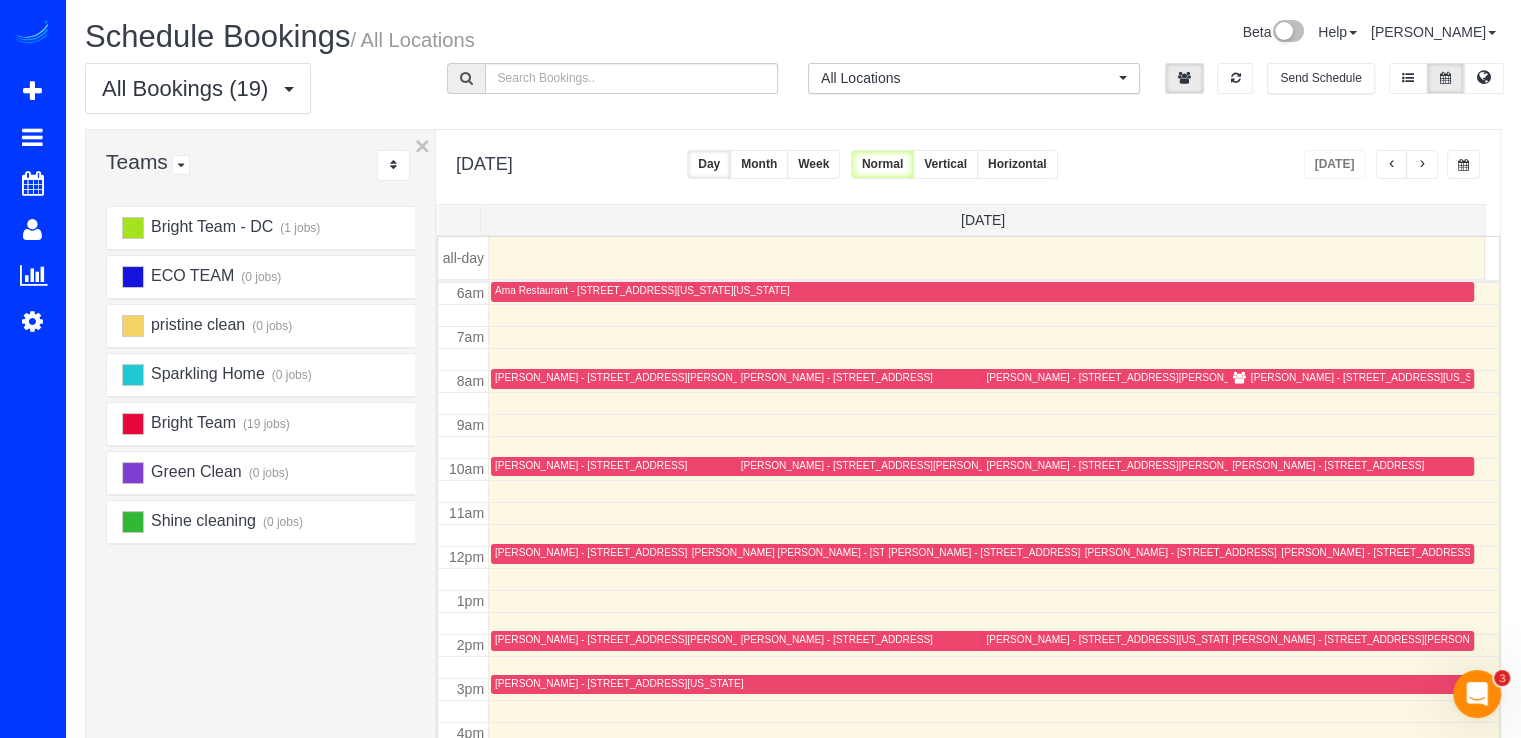 click at bounding box center (1422, 164) 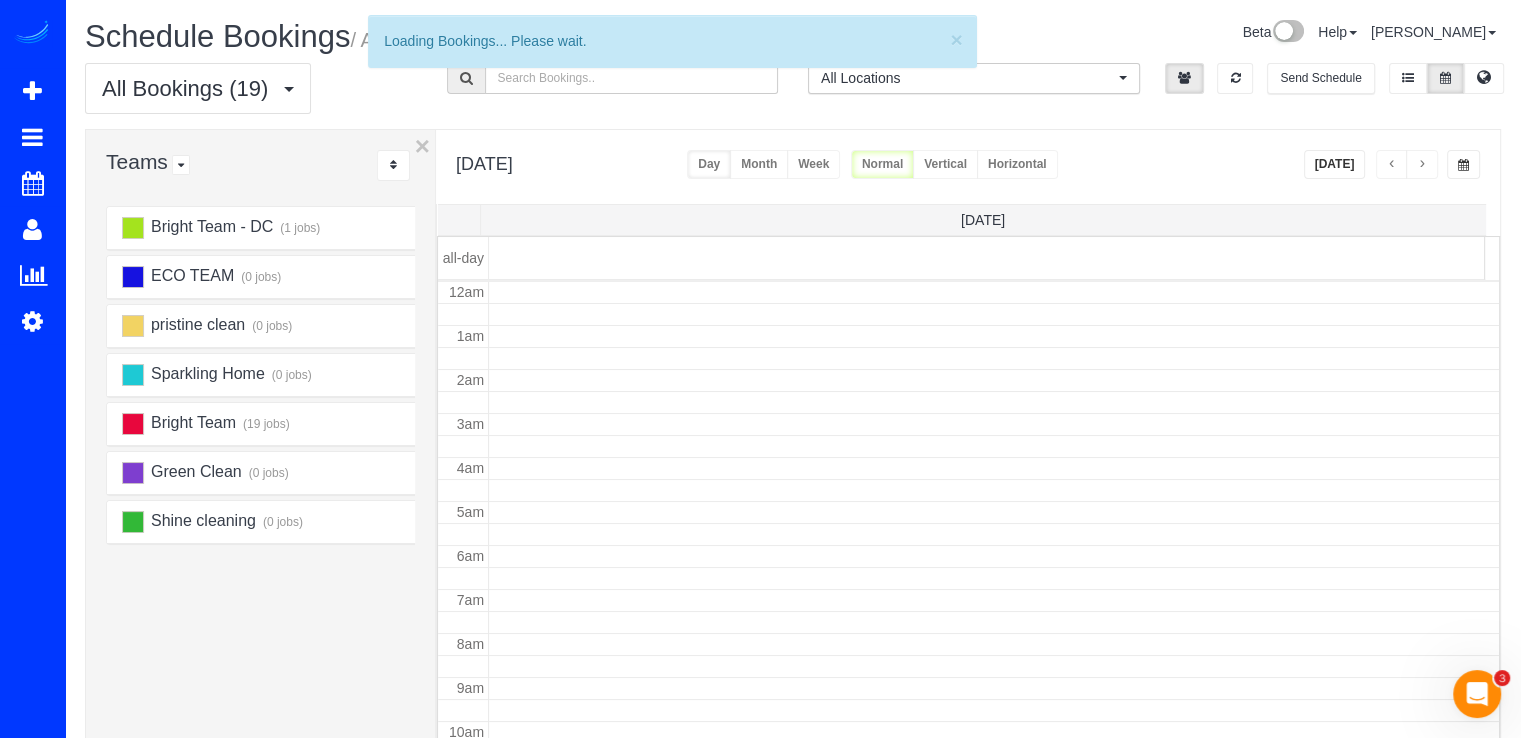 scroll, scrollTop: 263, scrollLeft: 0, axis: vertical 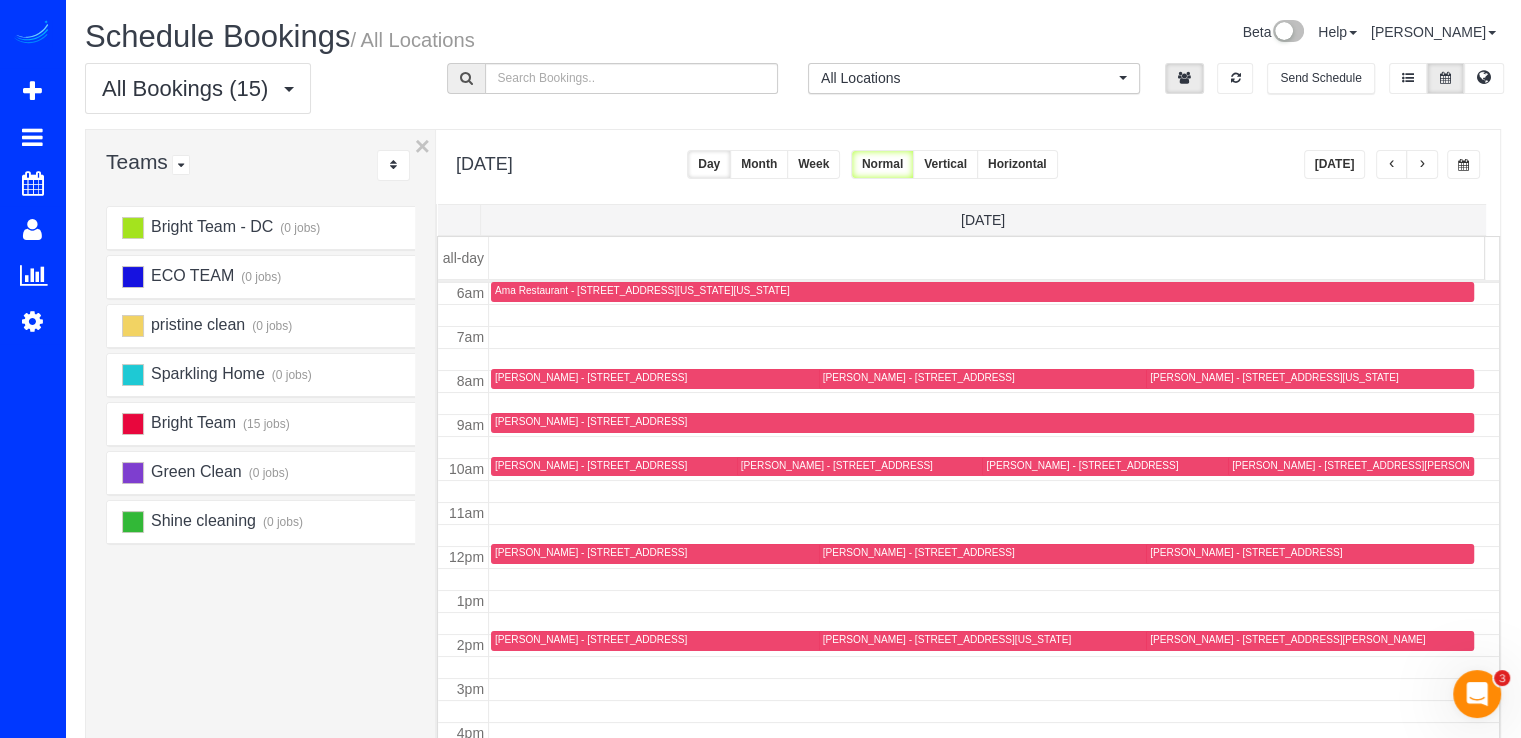 click at bounding box center (1392, 165) 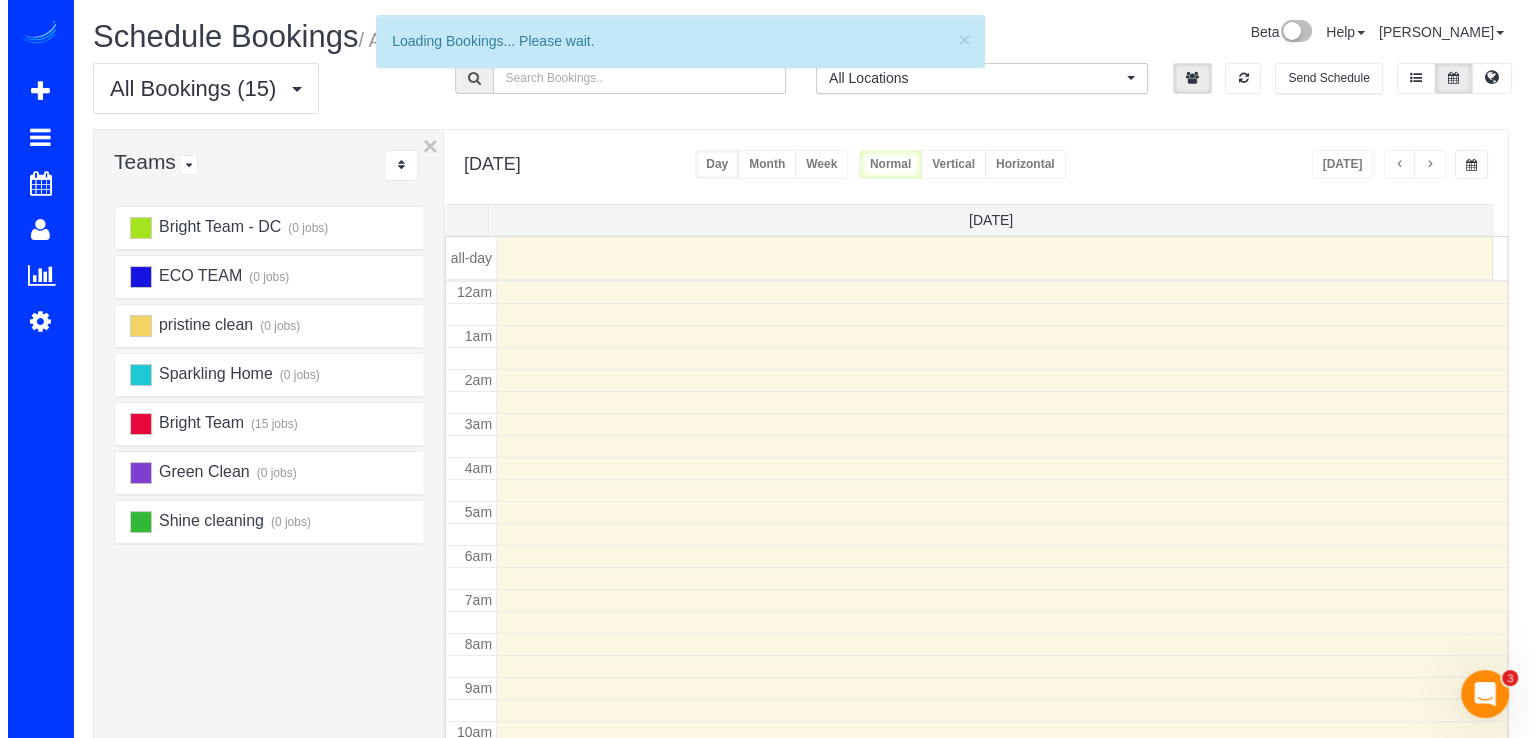 scroll, scrollTop: 263, scrollLeft: 0, axis: vertical 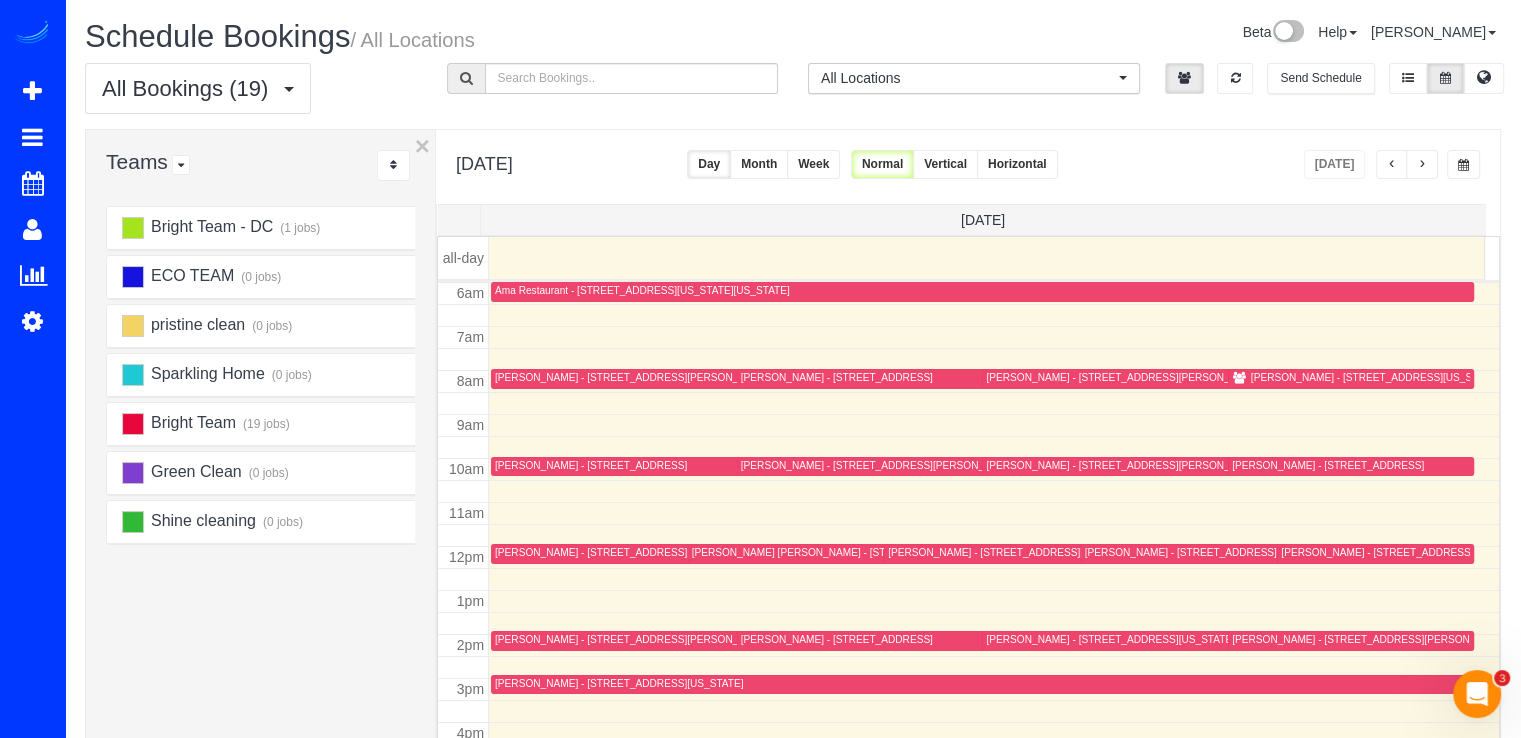 click on "Michael Galano - 2916 Upton Street Nw, Washington, DC 20008" at bounding box center (1375, 377) 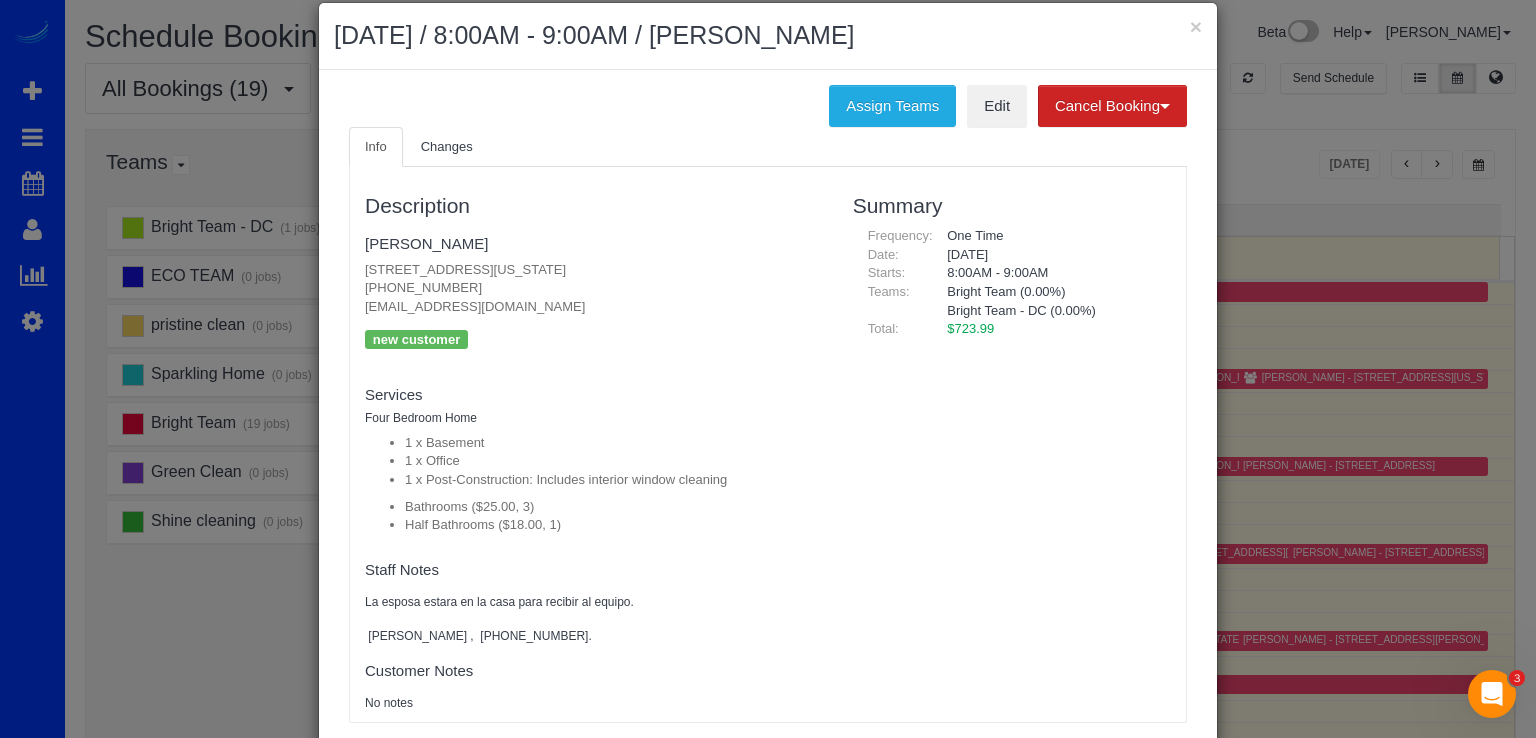 scroll, scrollTop: 0, scrollLeft: 0, axis: both 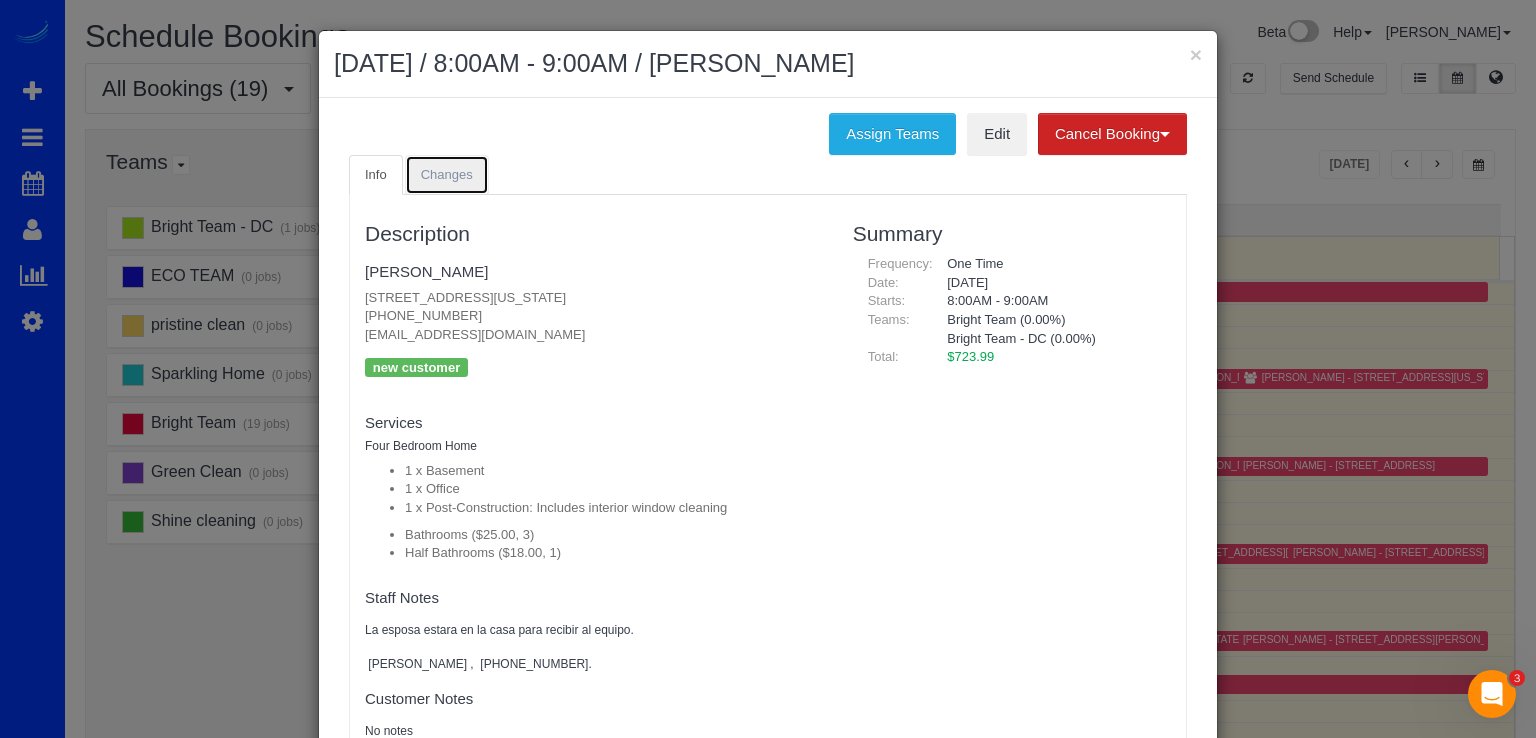 click on "Changes" at bounding box center [447, 174] 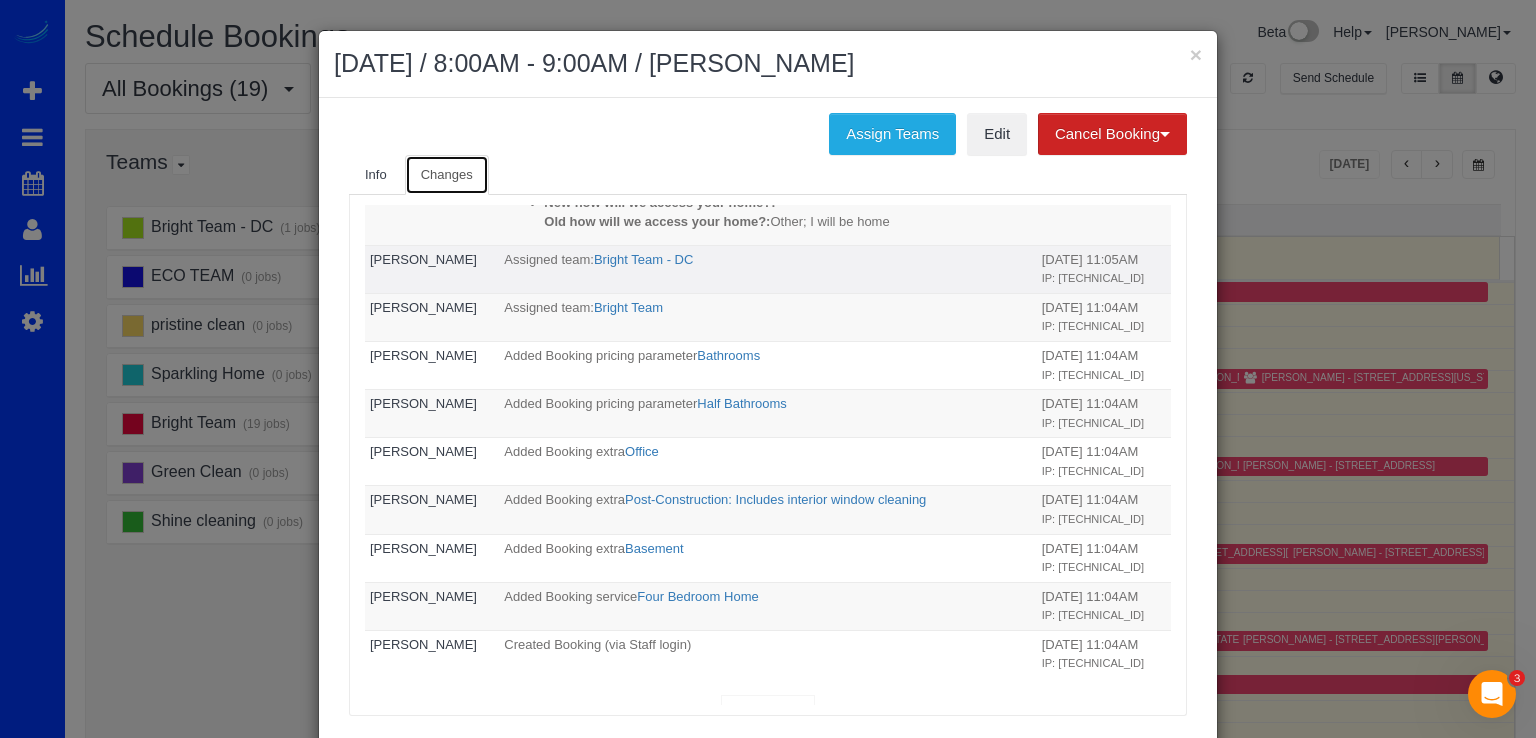 scroll, scrollTop: 828, scrollLeft: 0, axis: vertical 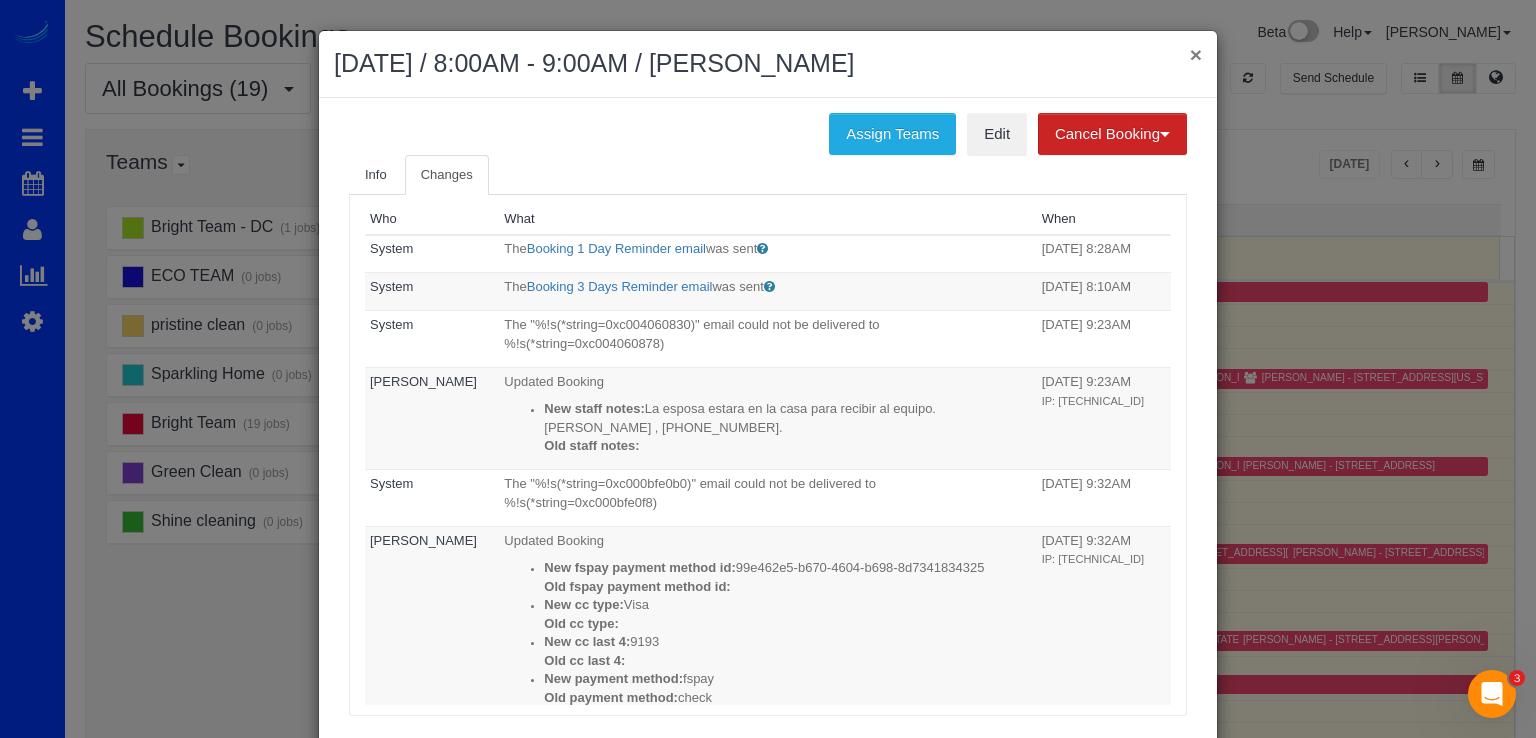 click on "×" at bounding box center (1196, 54) 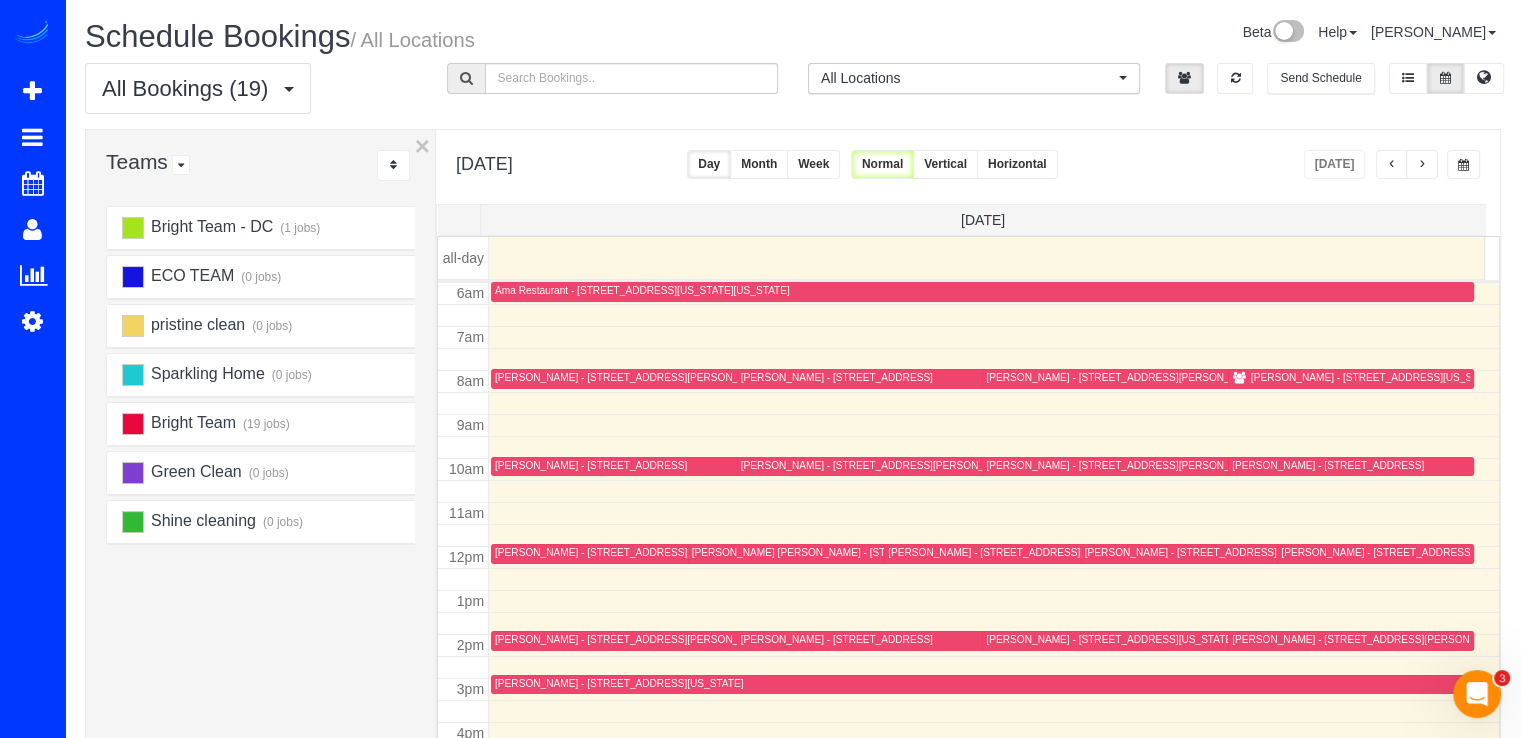 click at bounding box center [1392, 164] 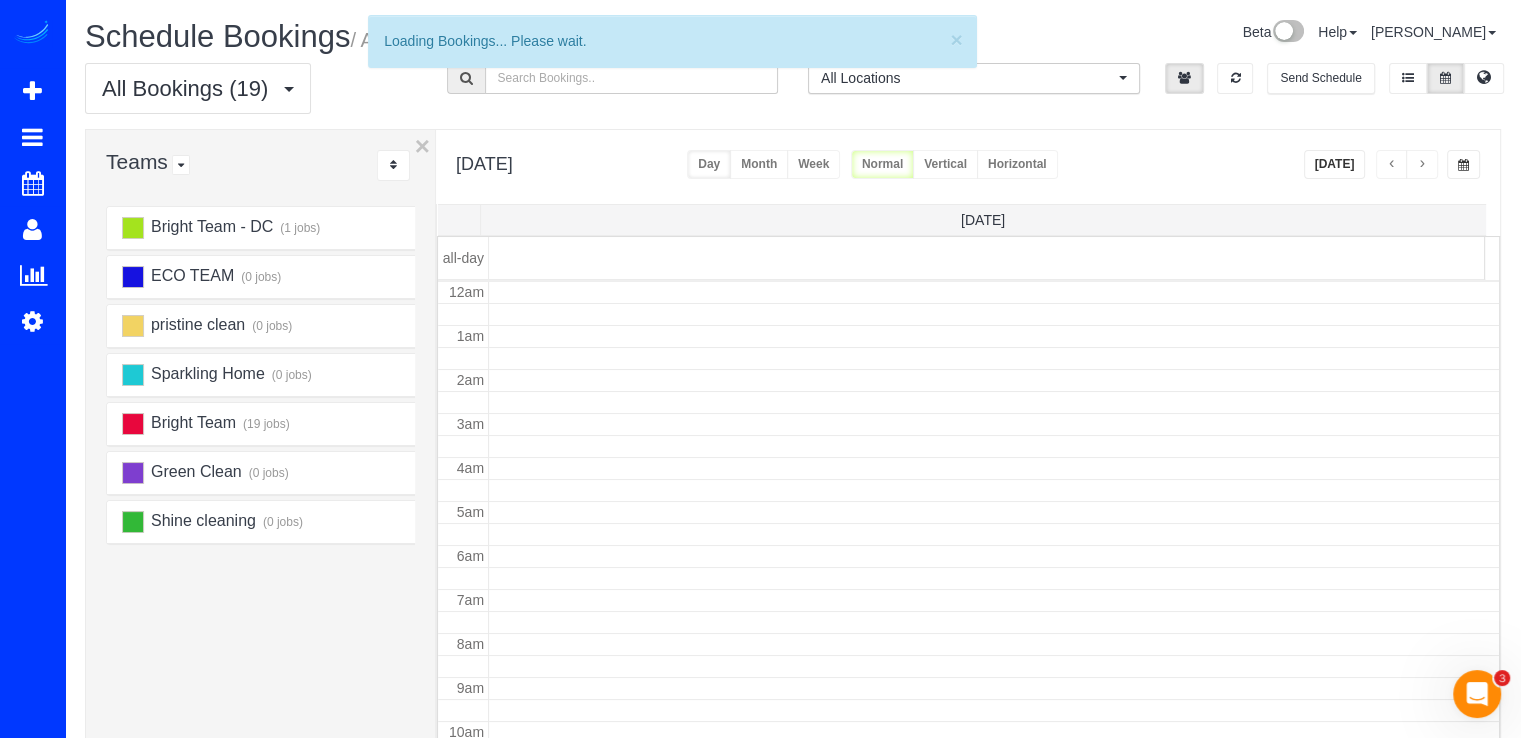 scroll, scrollTop: 263, scrollLeft: 0, axis: vertical 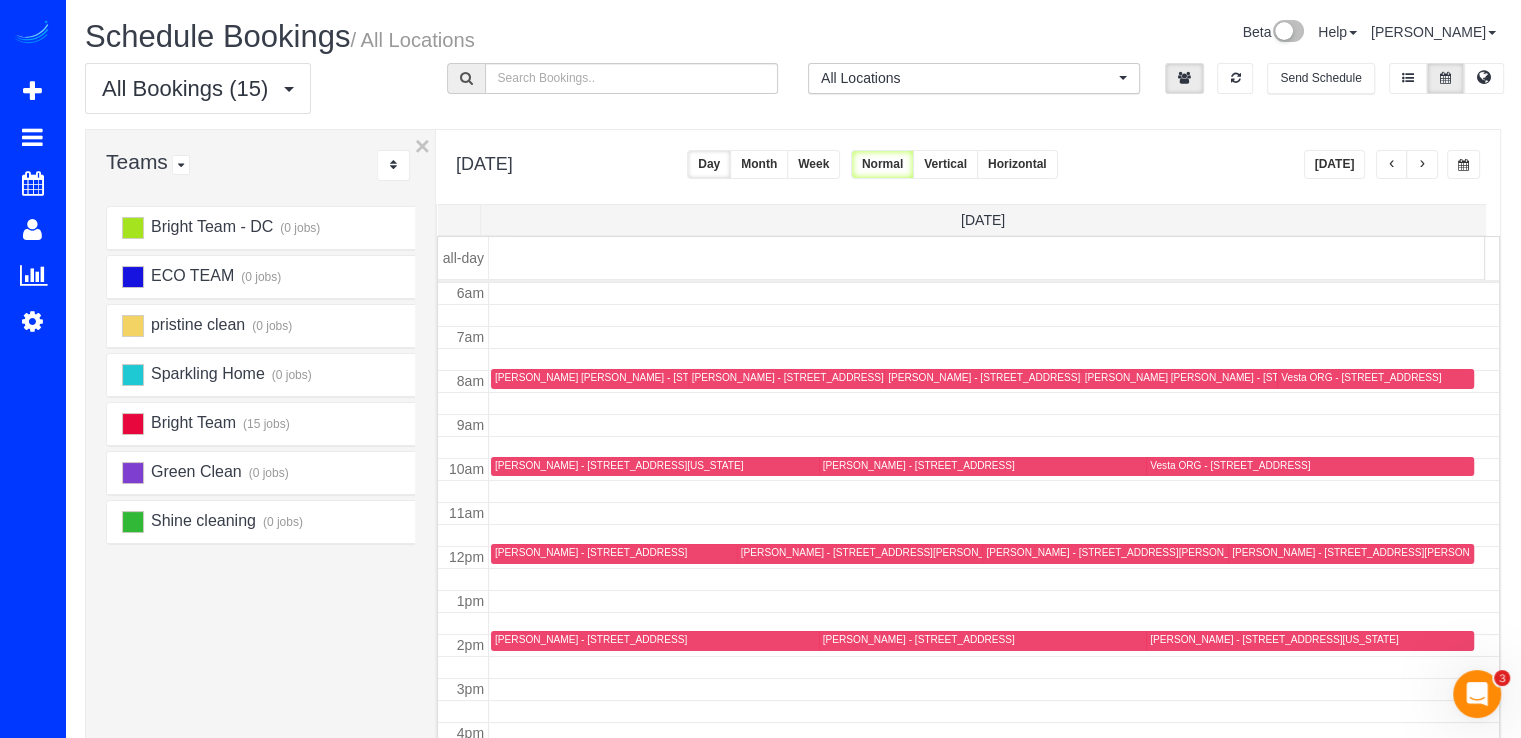 click at bounding box center [1392, 164] 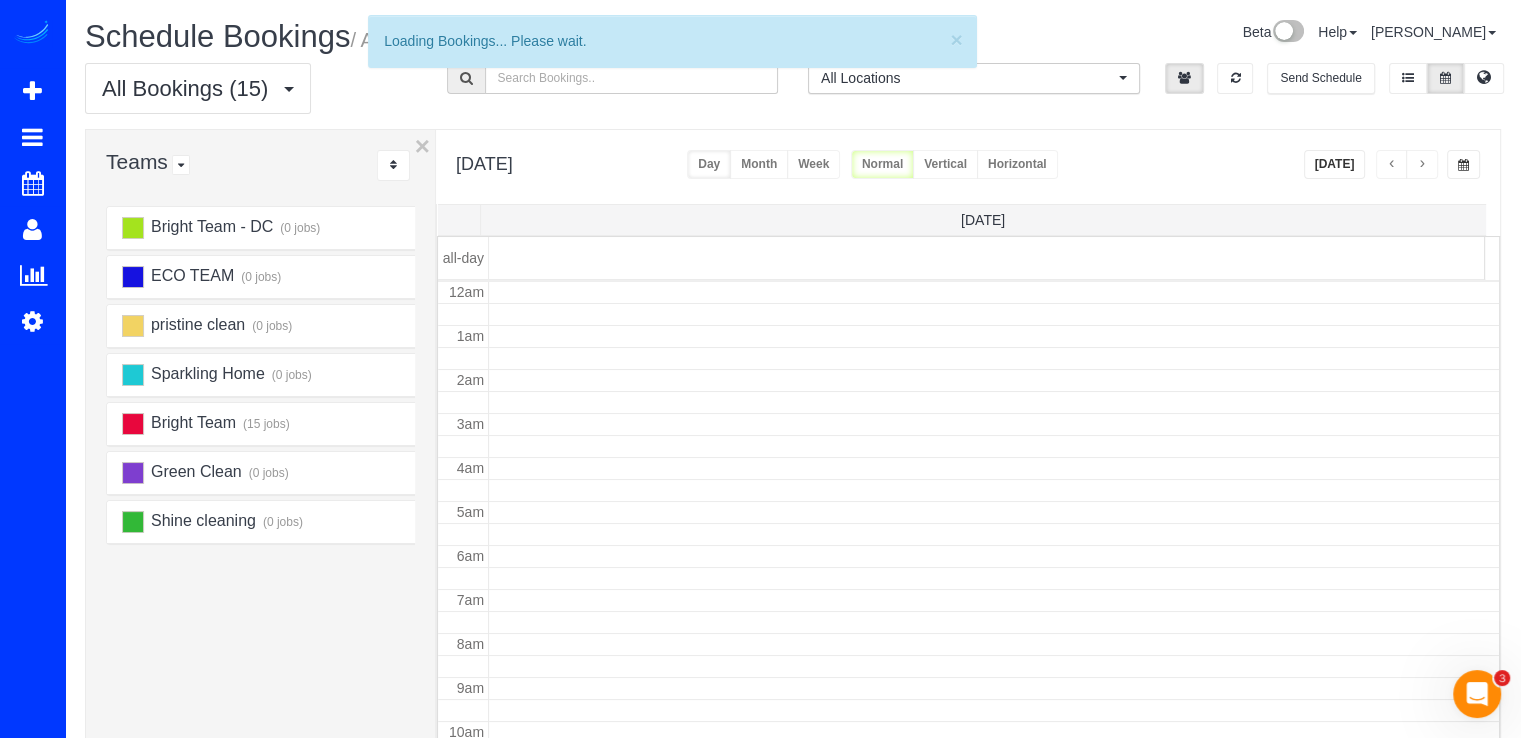 scroll, scrollTop: 263, scrollLeft: 0, axis: vertical 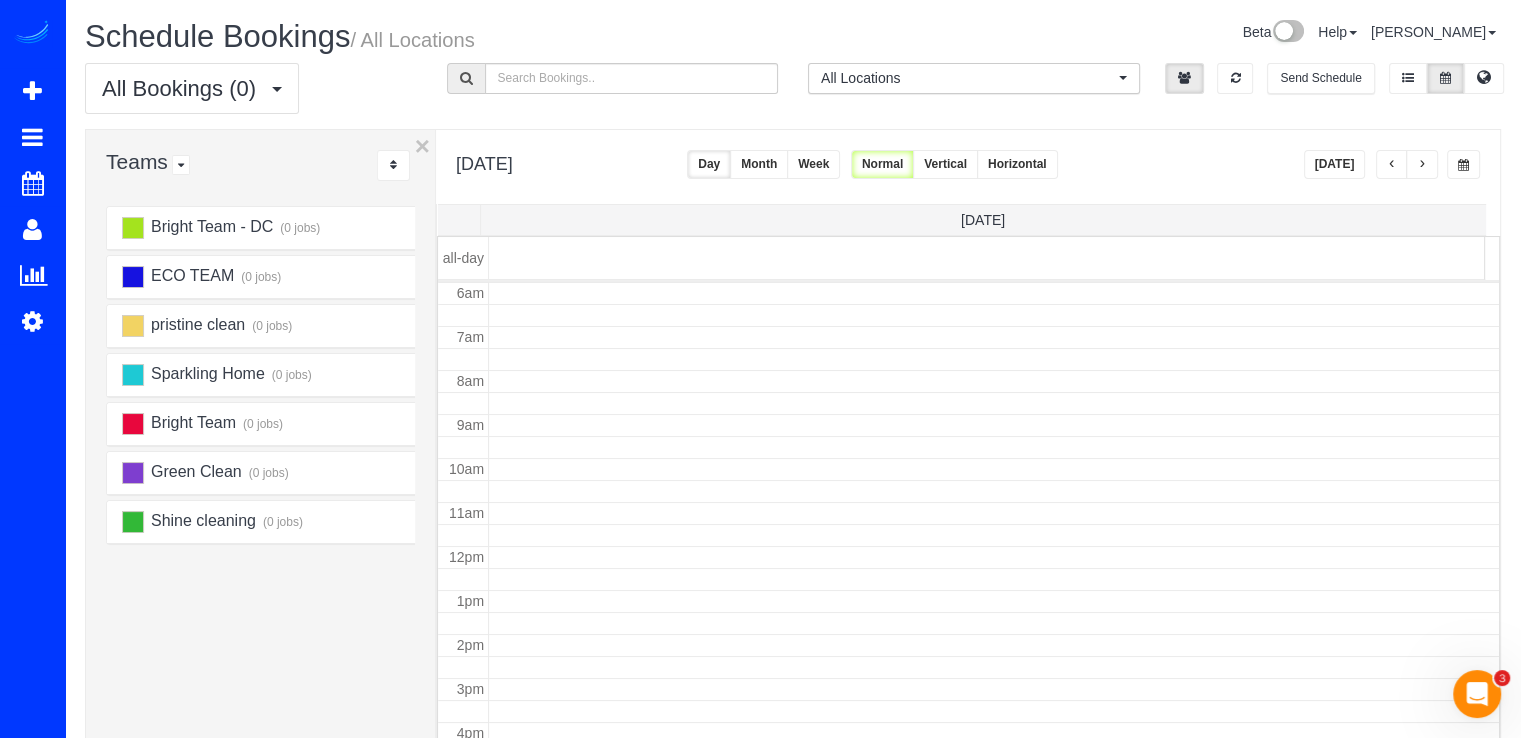 click at bounding box center [1392, 164] 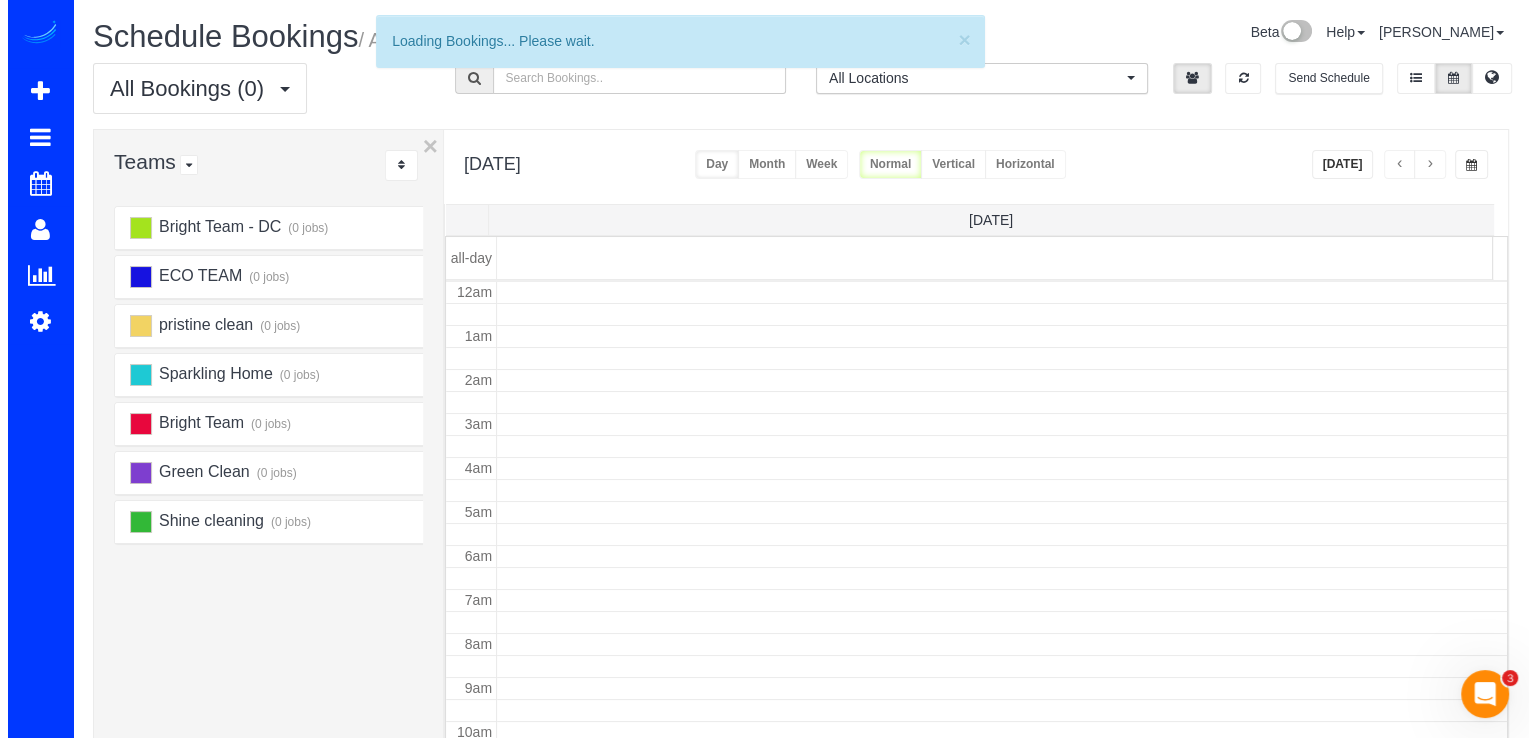 scroll, scrollTop: 263, scrollLeft: 0, axis: vertical 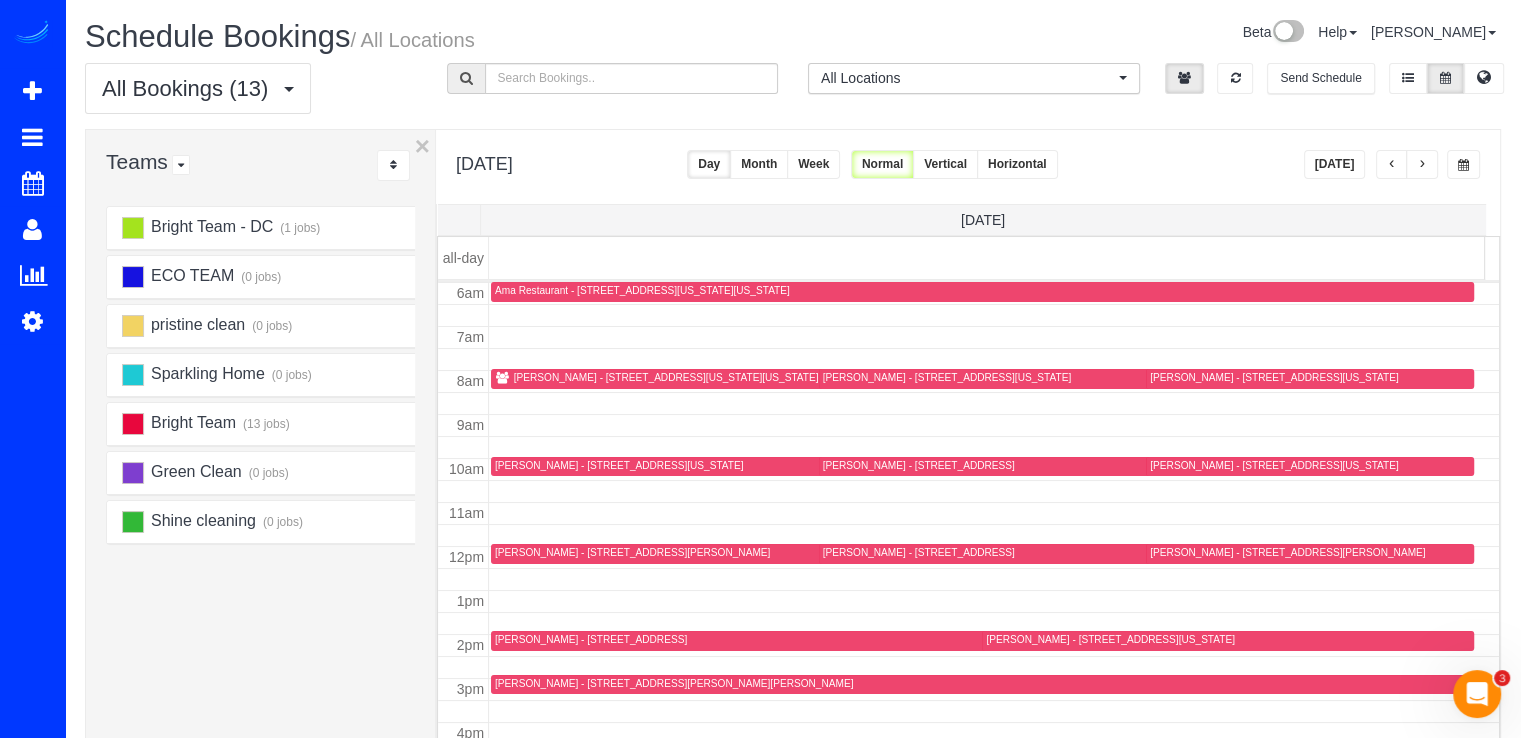 click on "Josey Ortiz - 950 Maine Ave Sw Unit 405, Washington, DC 20024" at bounding box center [666, 377] 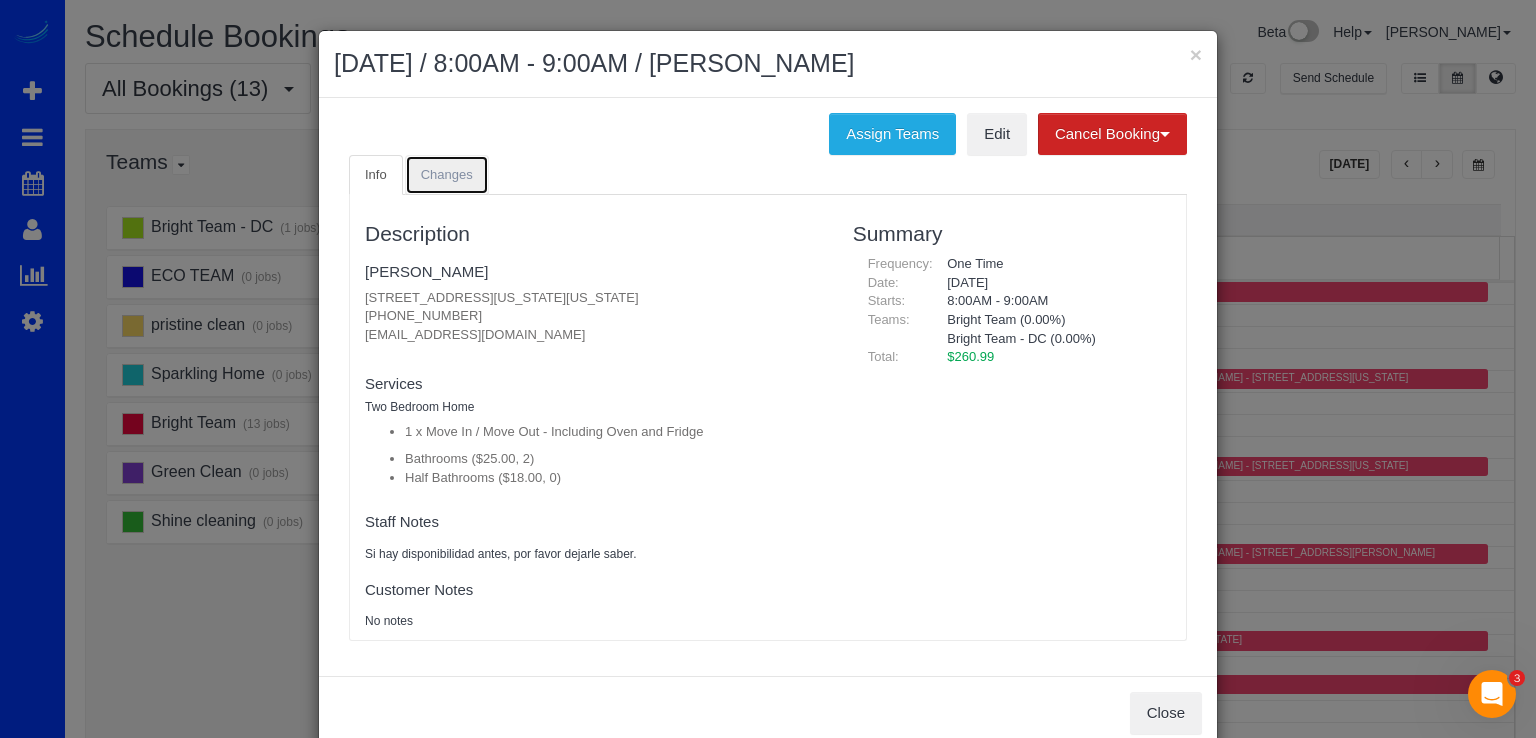 click on "Changes" at bounding box center (447, 175) 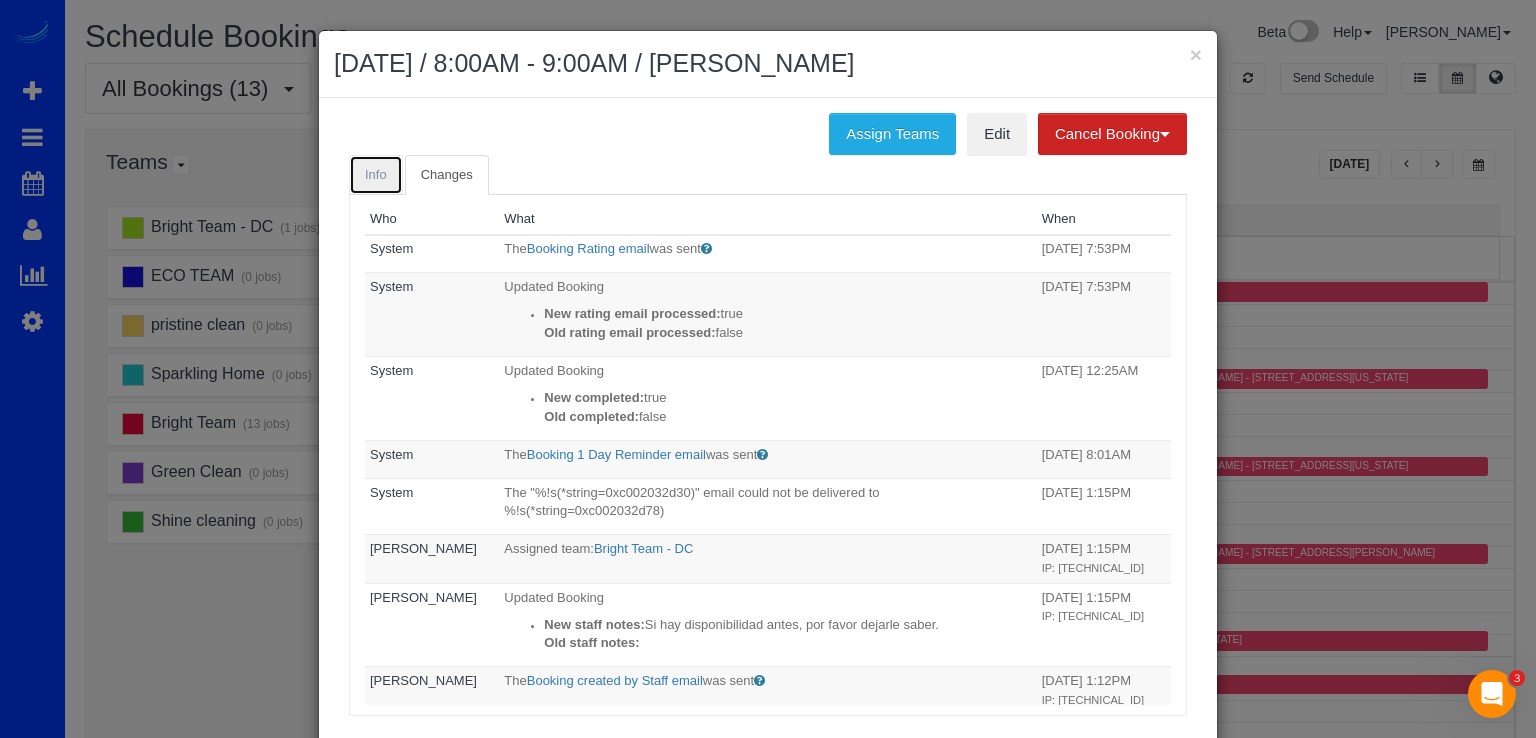 click on "Info" at bounding box center [376, 174] 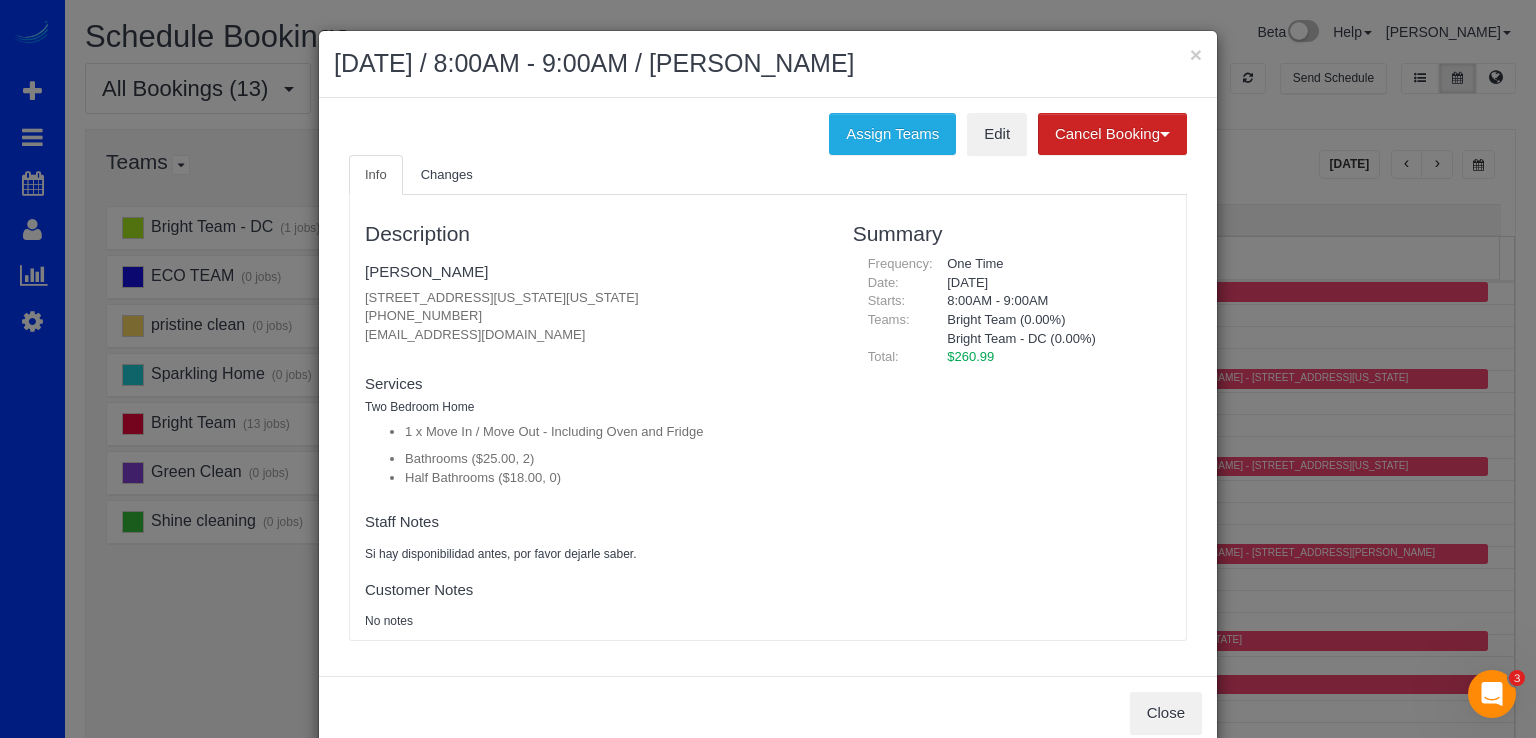 click on "Josey Ortiz
950 Maine Ave Sw Unit 405, Washington, DC 20024
(214) 564-8998
josephinemad@gmail.com
new customer
Team Requested:
Team w/Key:" at bounding box center [594, 306] 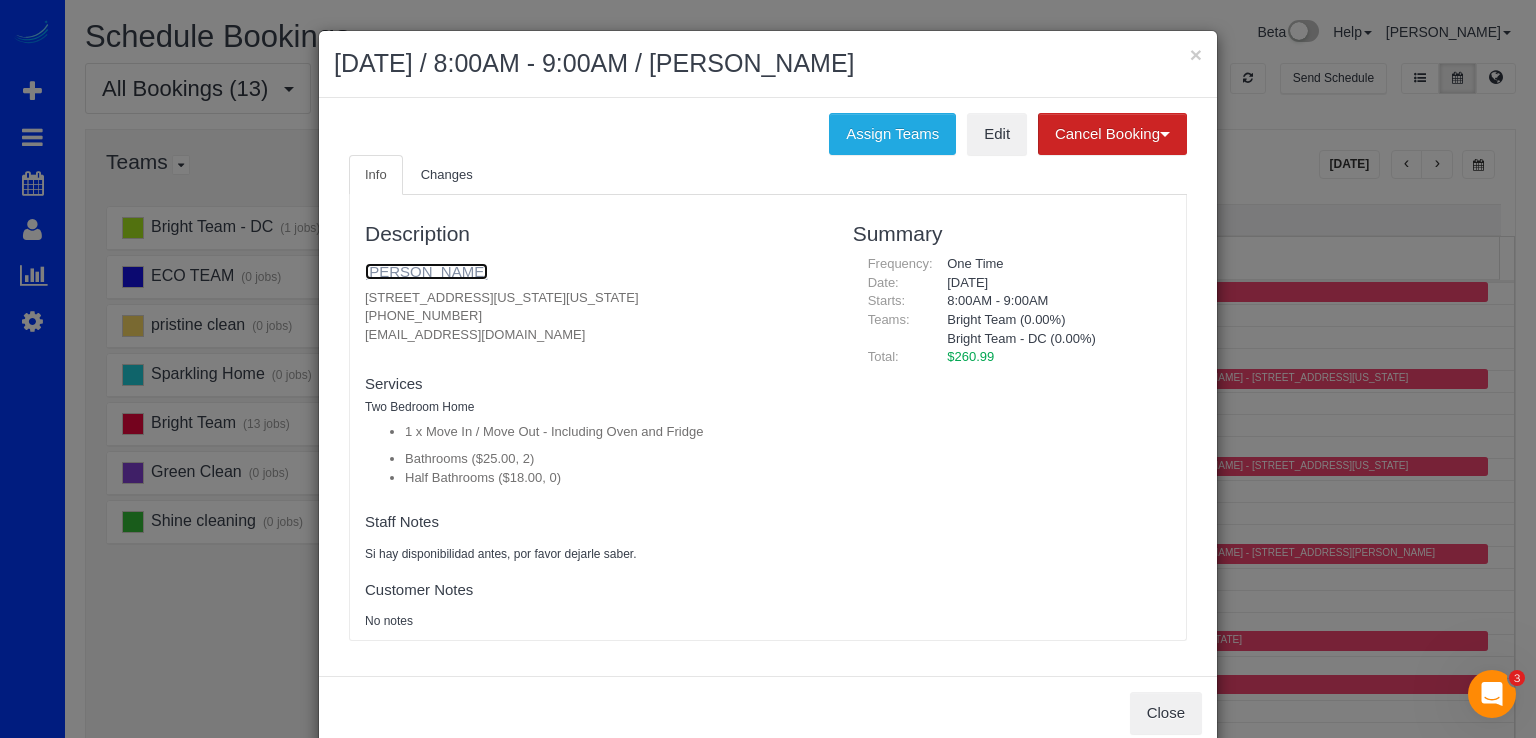 click on "Josey Ortiz" at bounding box center [426, 271] 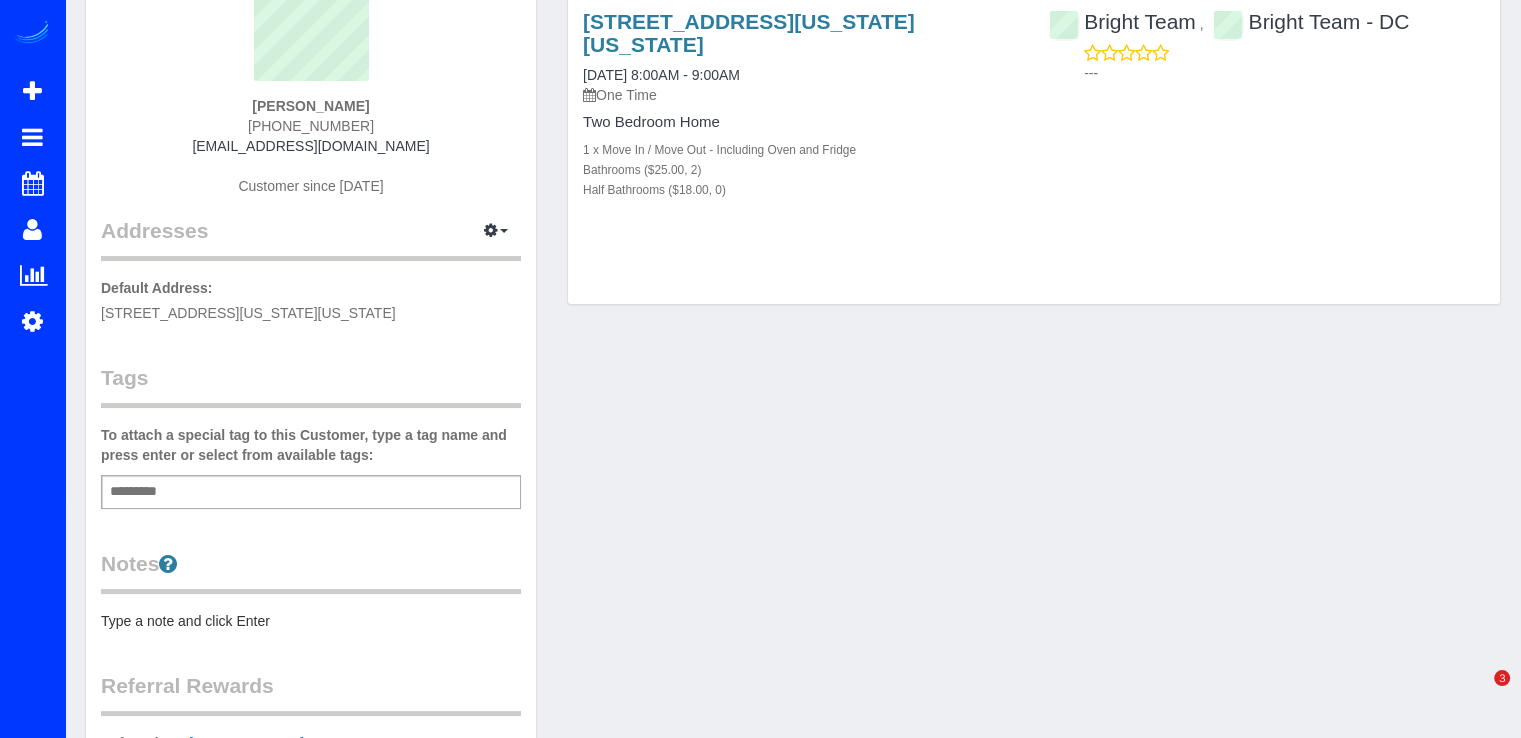scroll, scrollTop: 400, scrollLeft: 0, axis: vertical 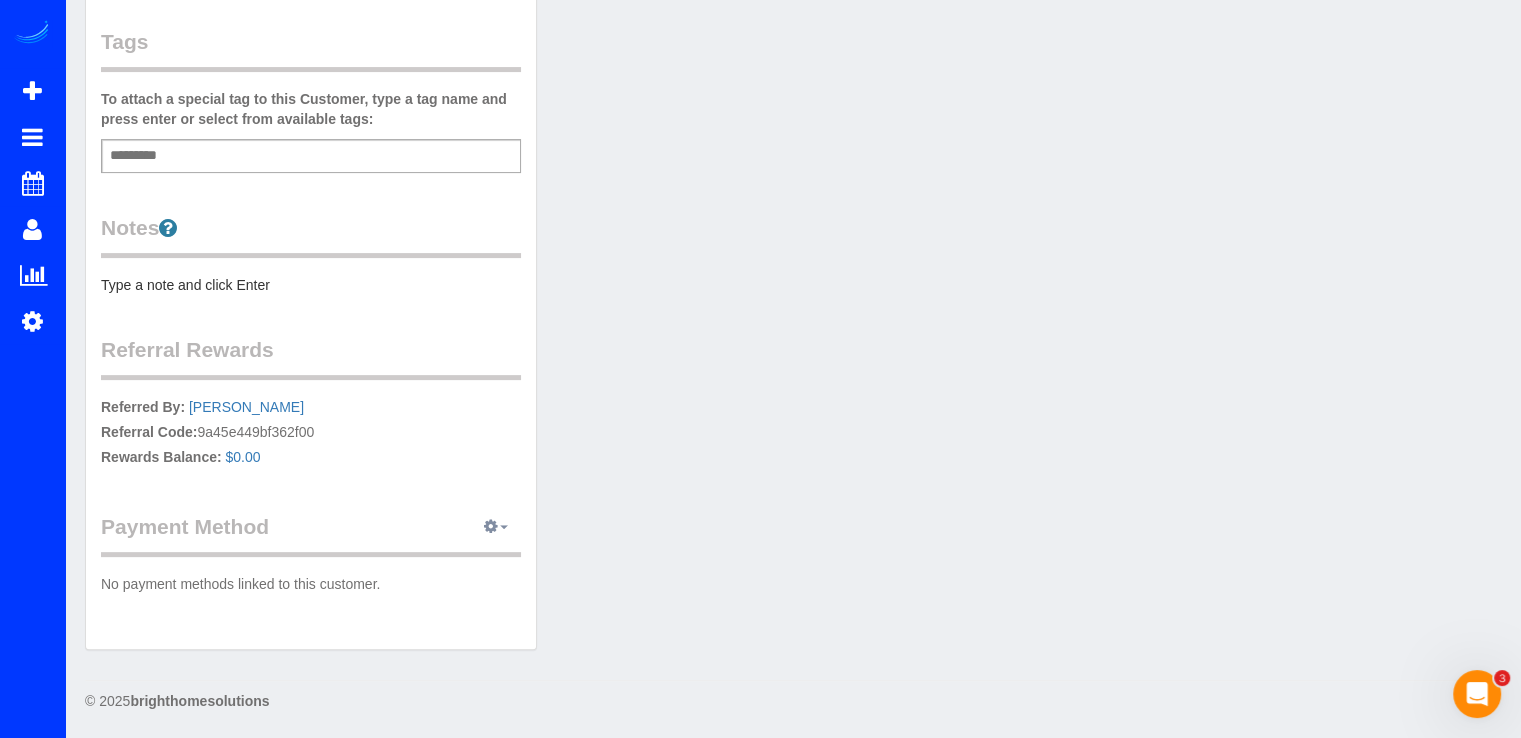 click at bounding box center [491, 526] 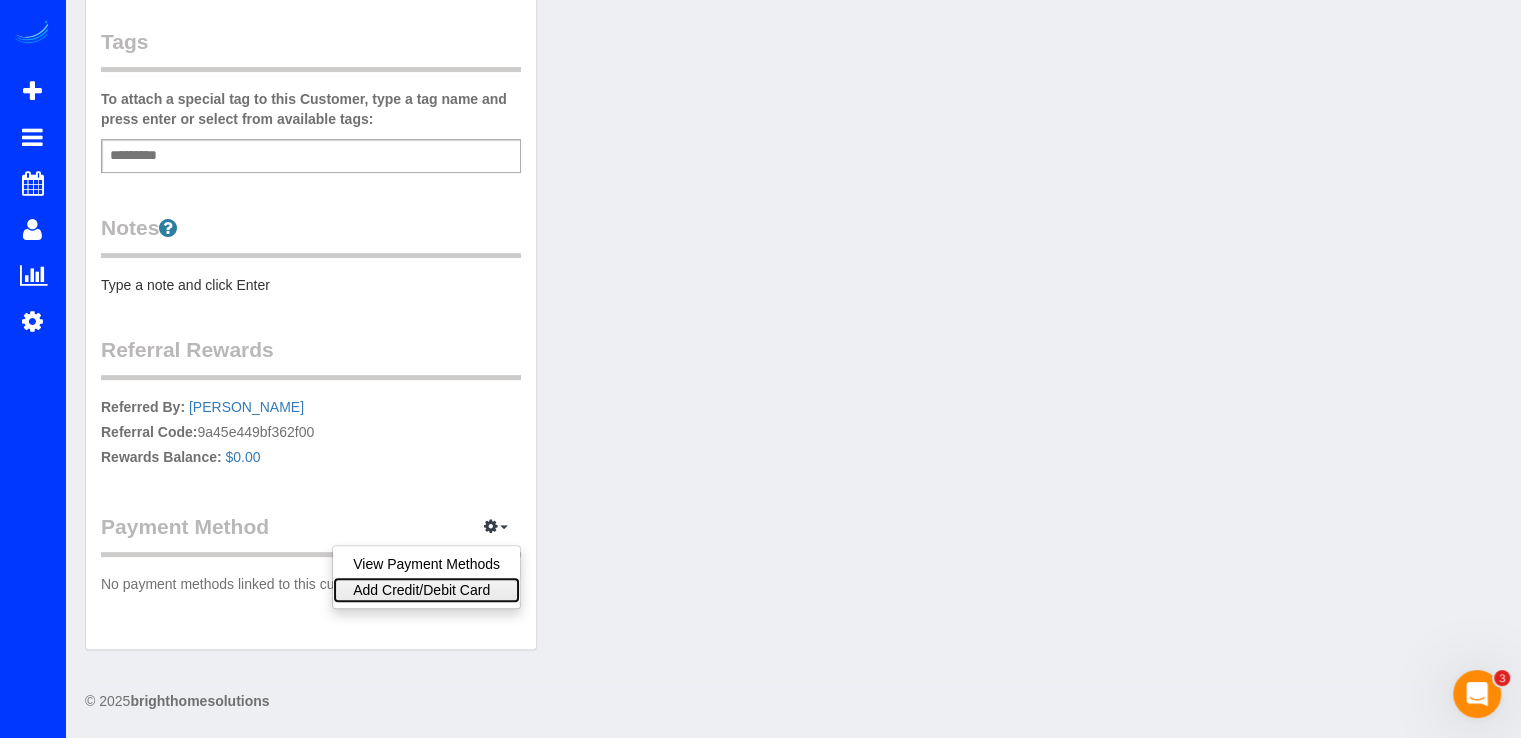 click on "Add Credit/Debit Card" at bounding box center (426, 590) 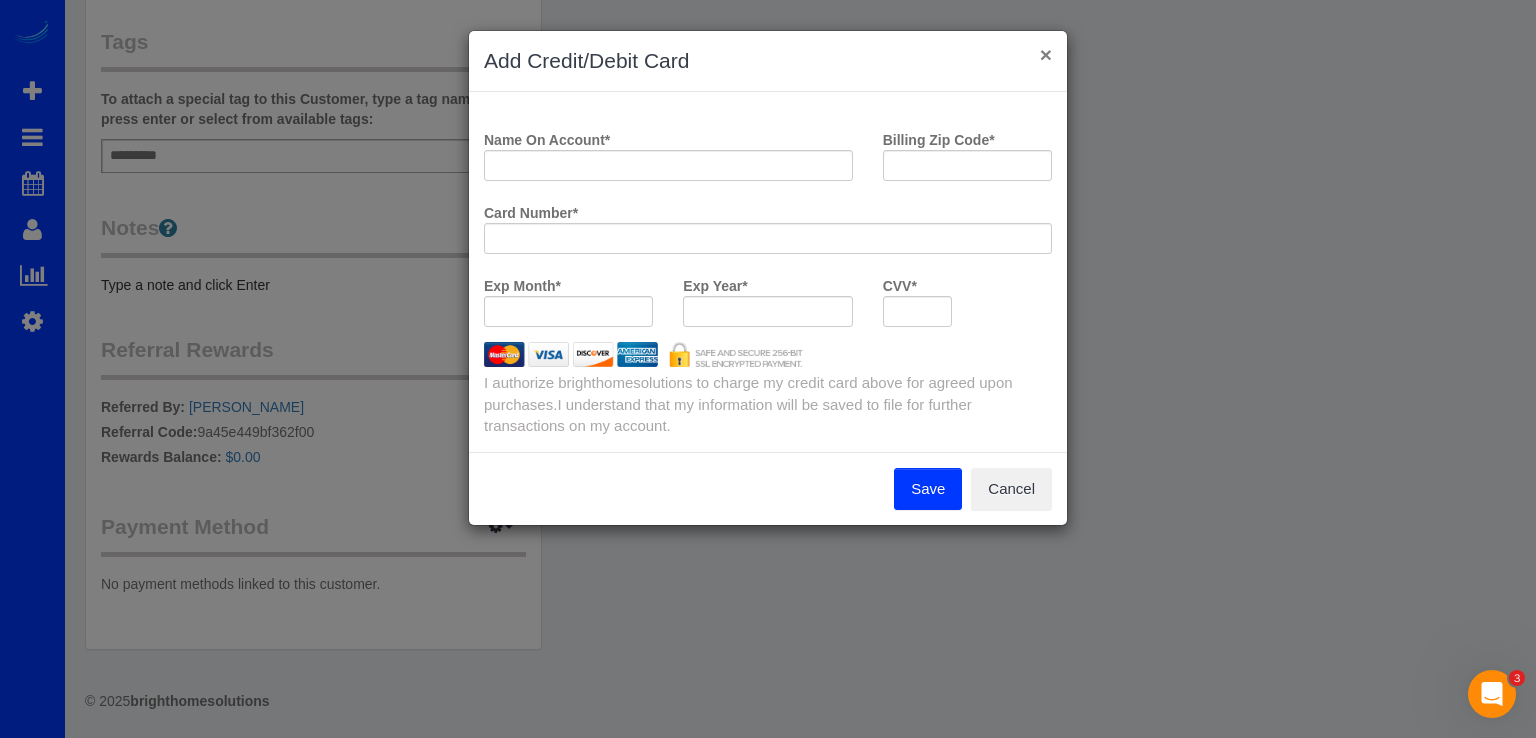 click on "×" at bounding box center (1046, 54) 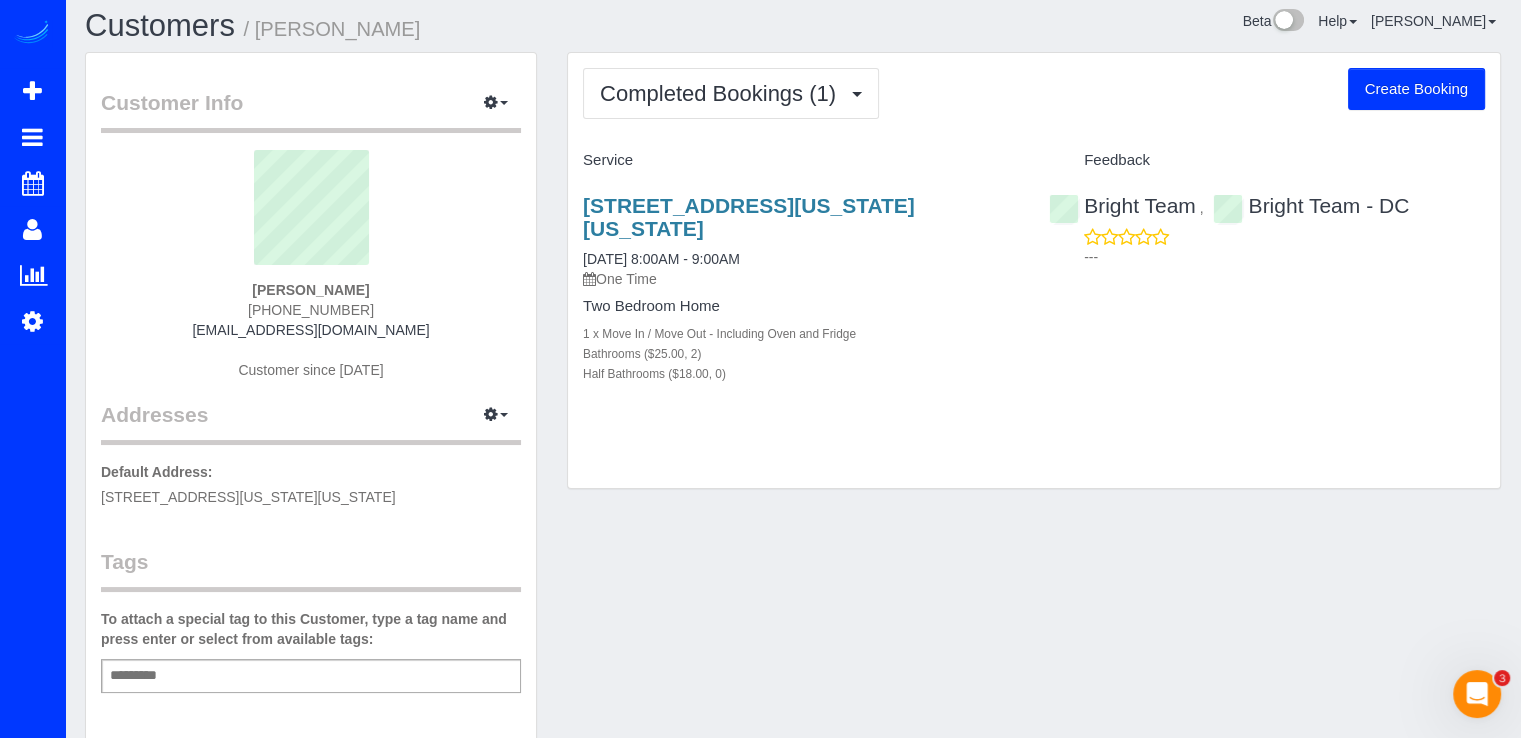 scroll, scrollTop: 0, scrollLeft: 0, axis: both 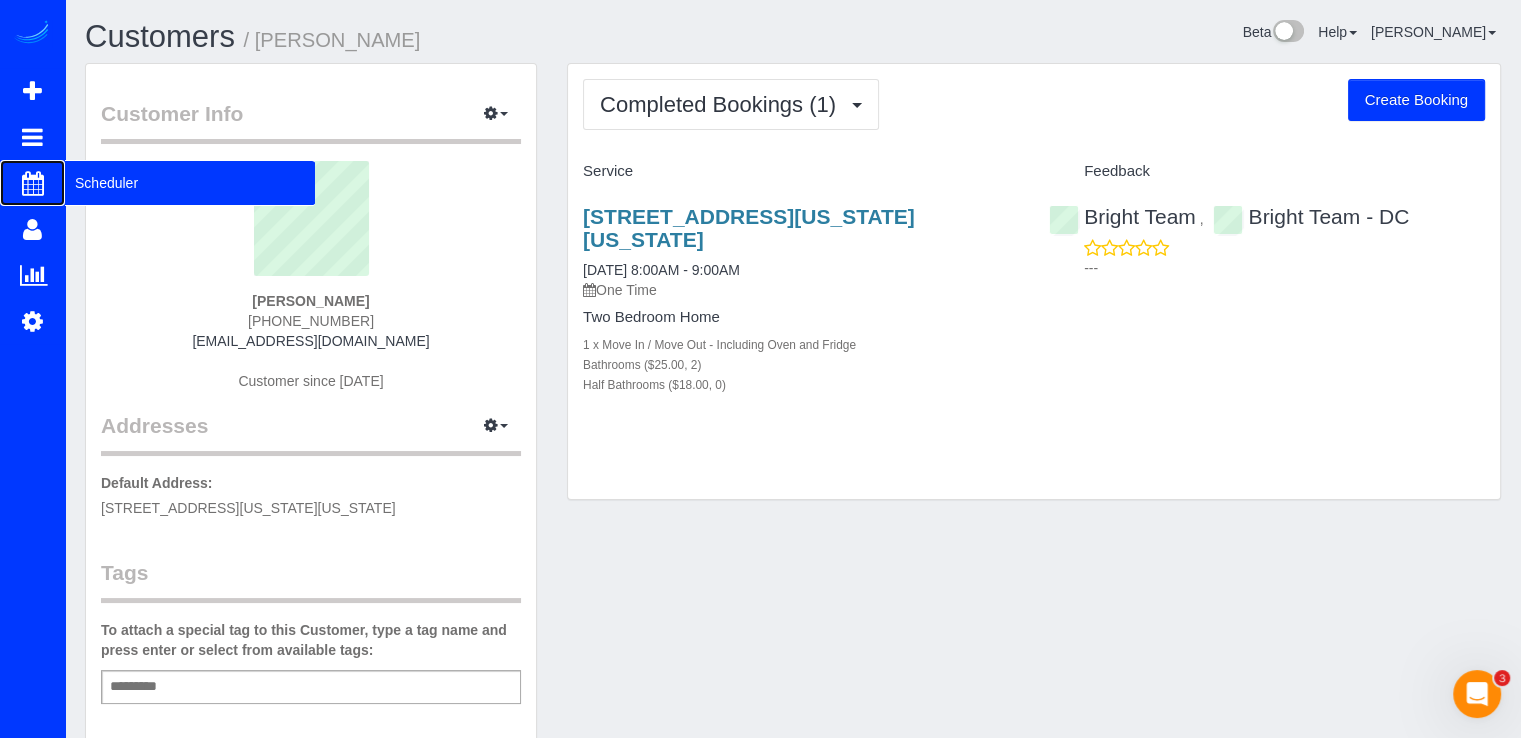 click on "Scheduler" at bounding box center (190, 183) 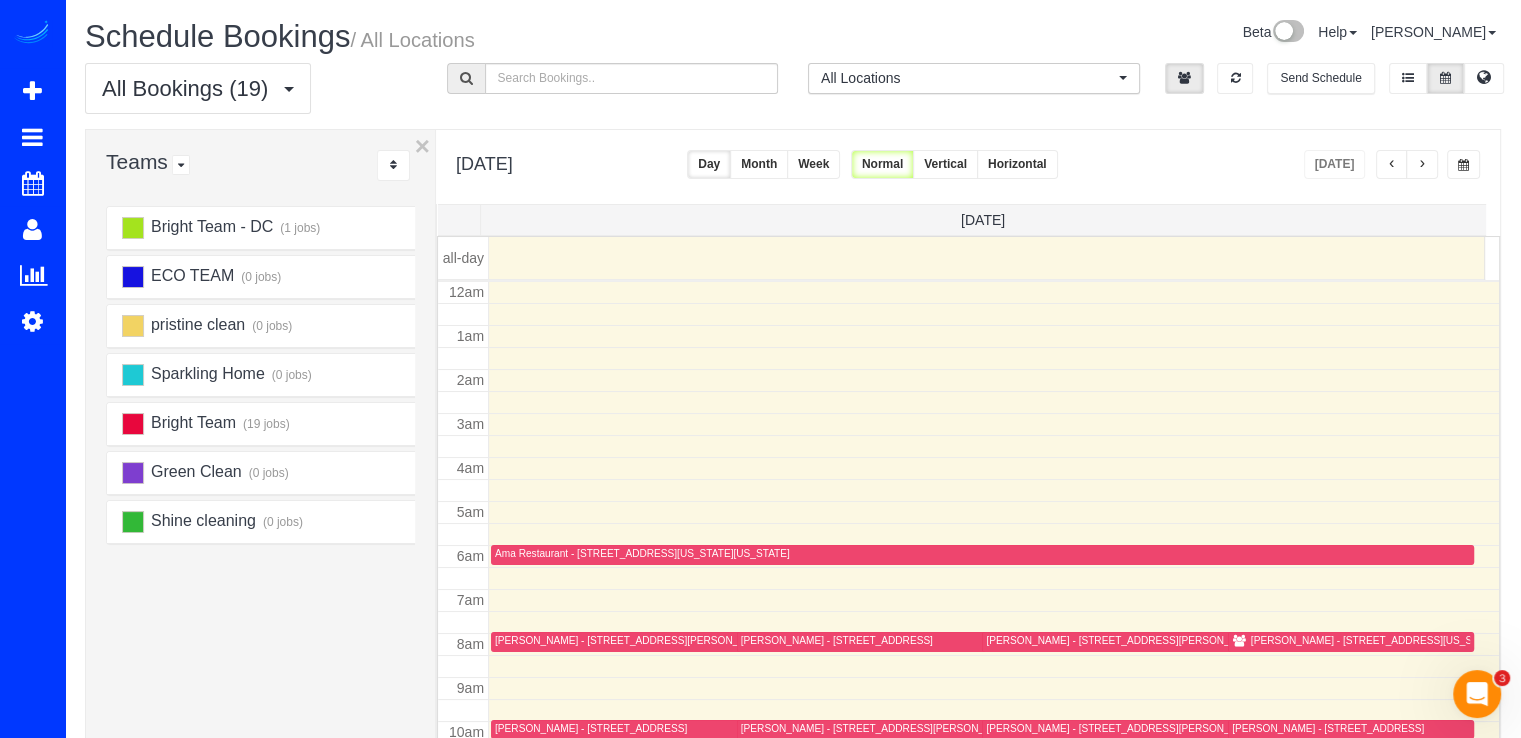 scroll, scrollTop: 263, scrollLeft: 0, axis: vertical 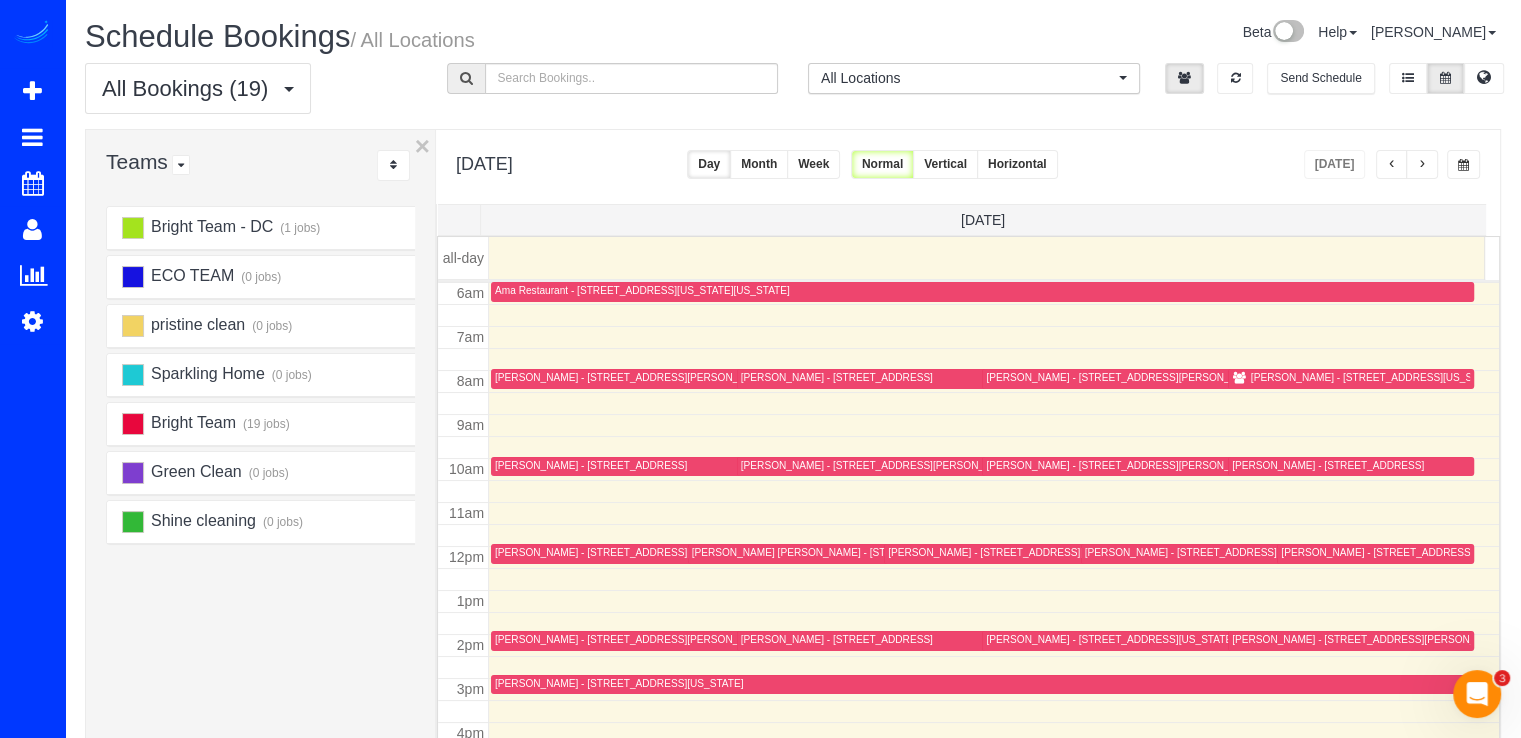 click at bounding box center (1422, 164) 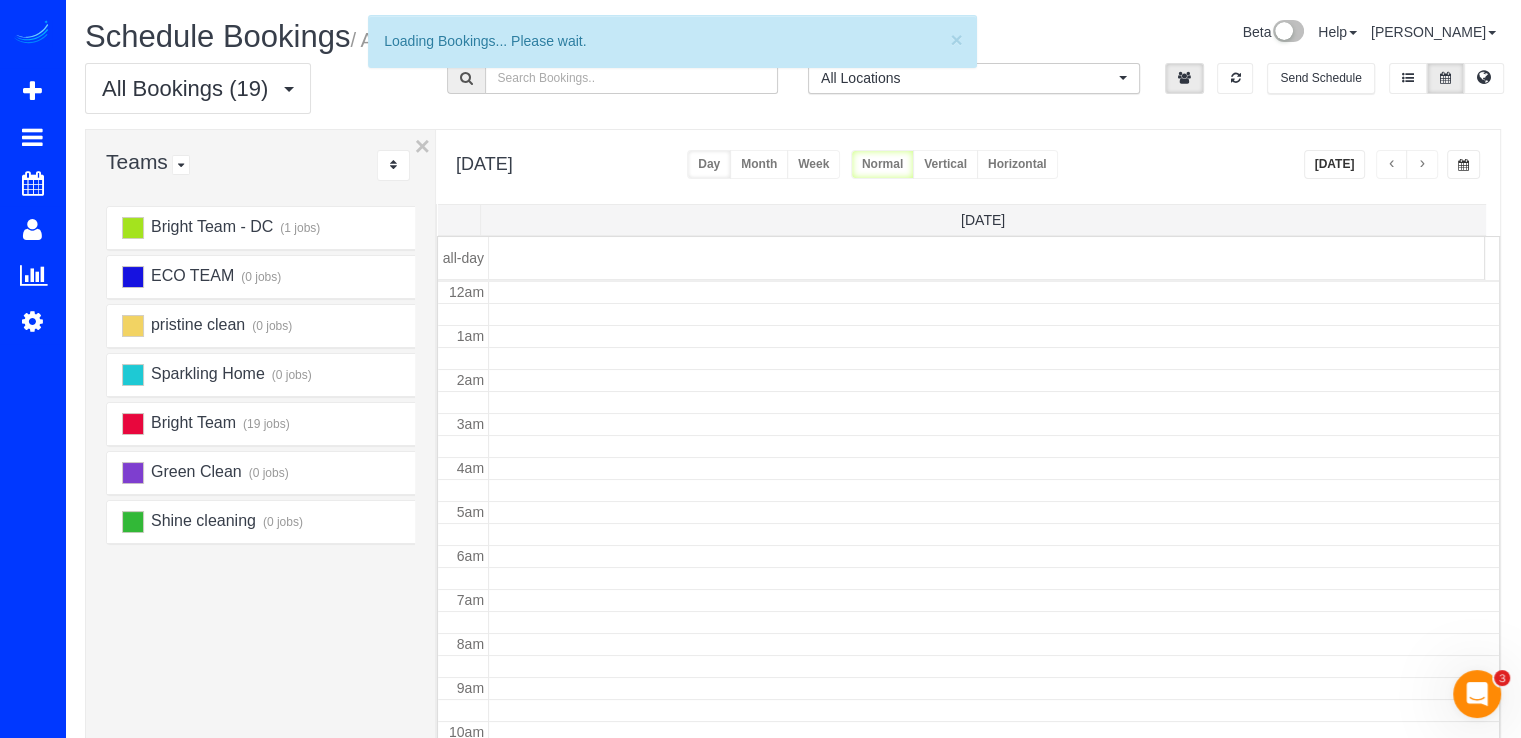 scroll, scrollTop: 263, scrollLeft: 0, axis: vertical 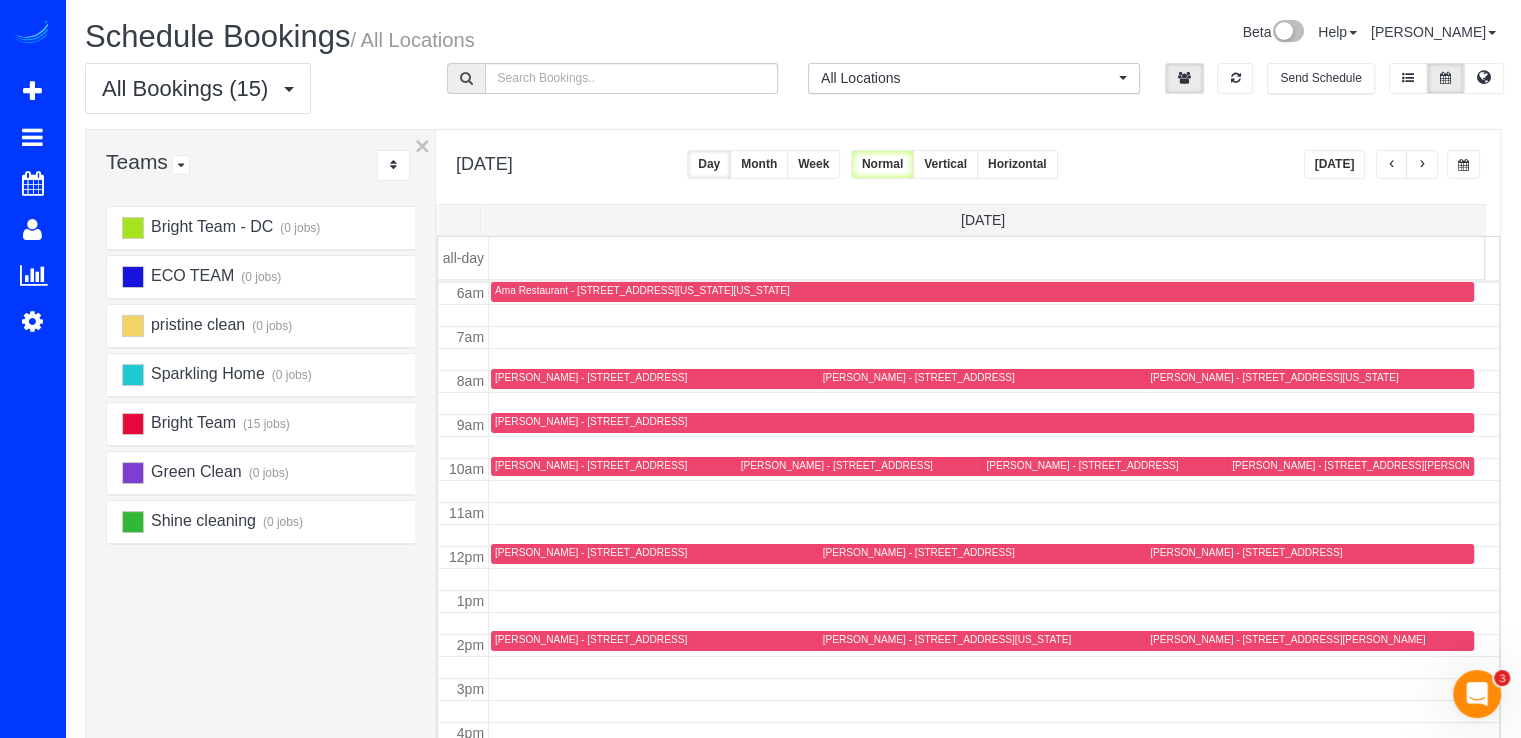 click at bounding box center (1422, 165) 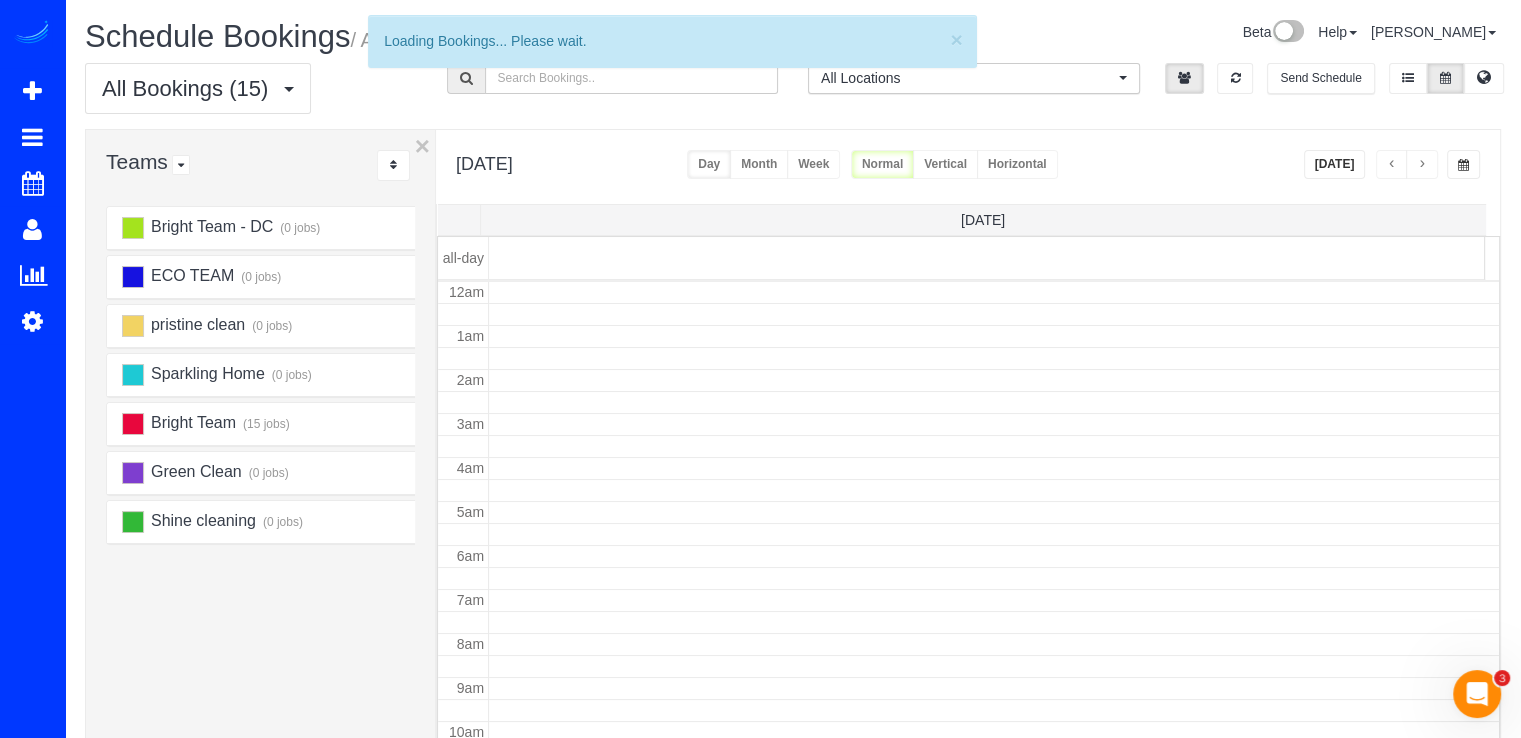 scroll, scrollTop: 263, scrollLeft: 0, axis: vertical 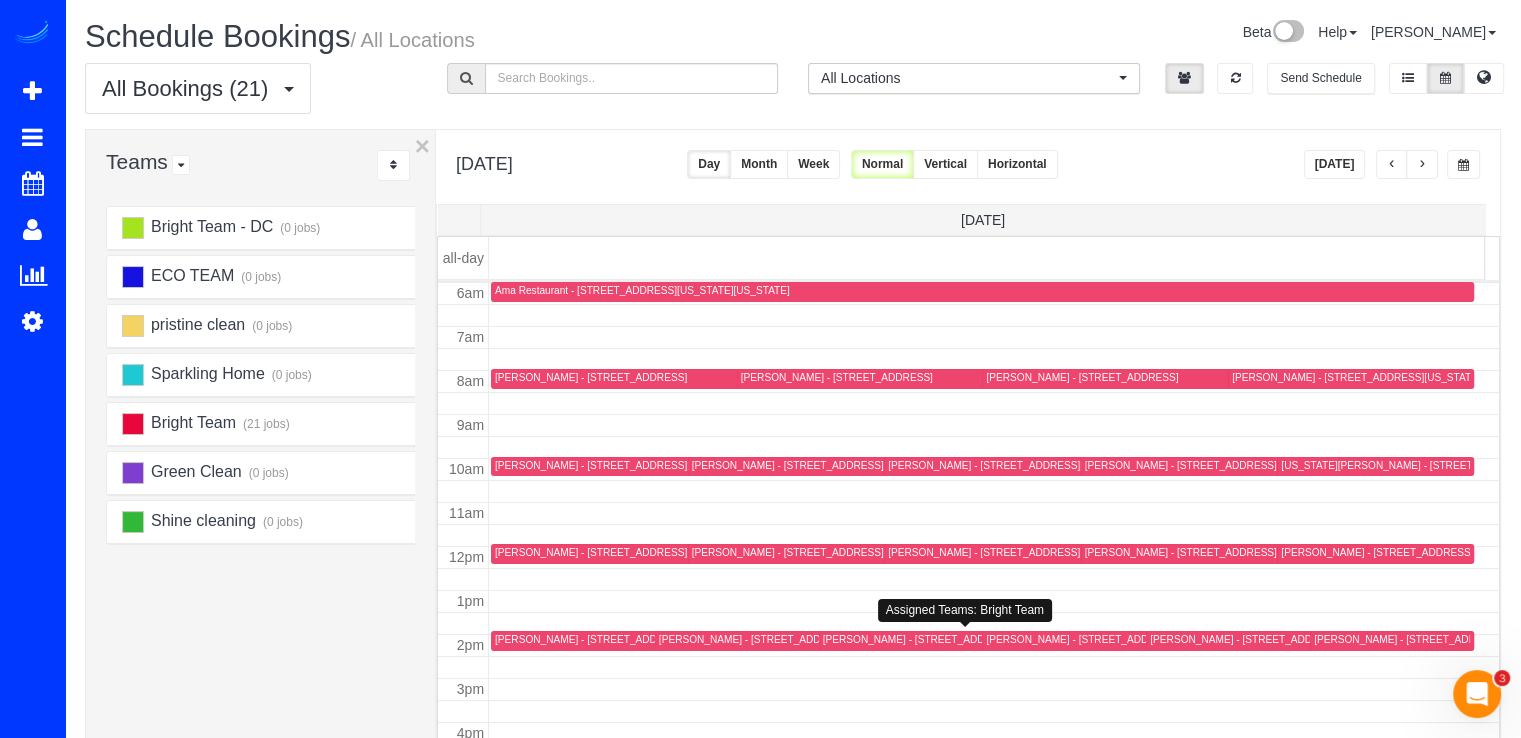 click on "Heather Turnbow - 3615 11th St Nw, Unit B, Washington, DC 20010-1406" at bounding box center (783, 639) 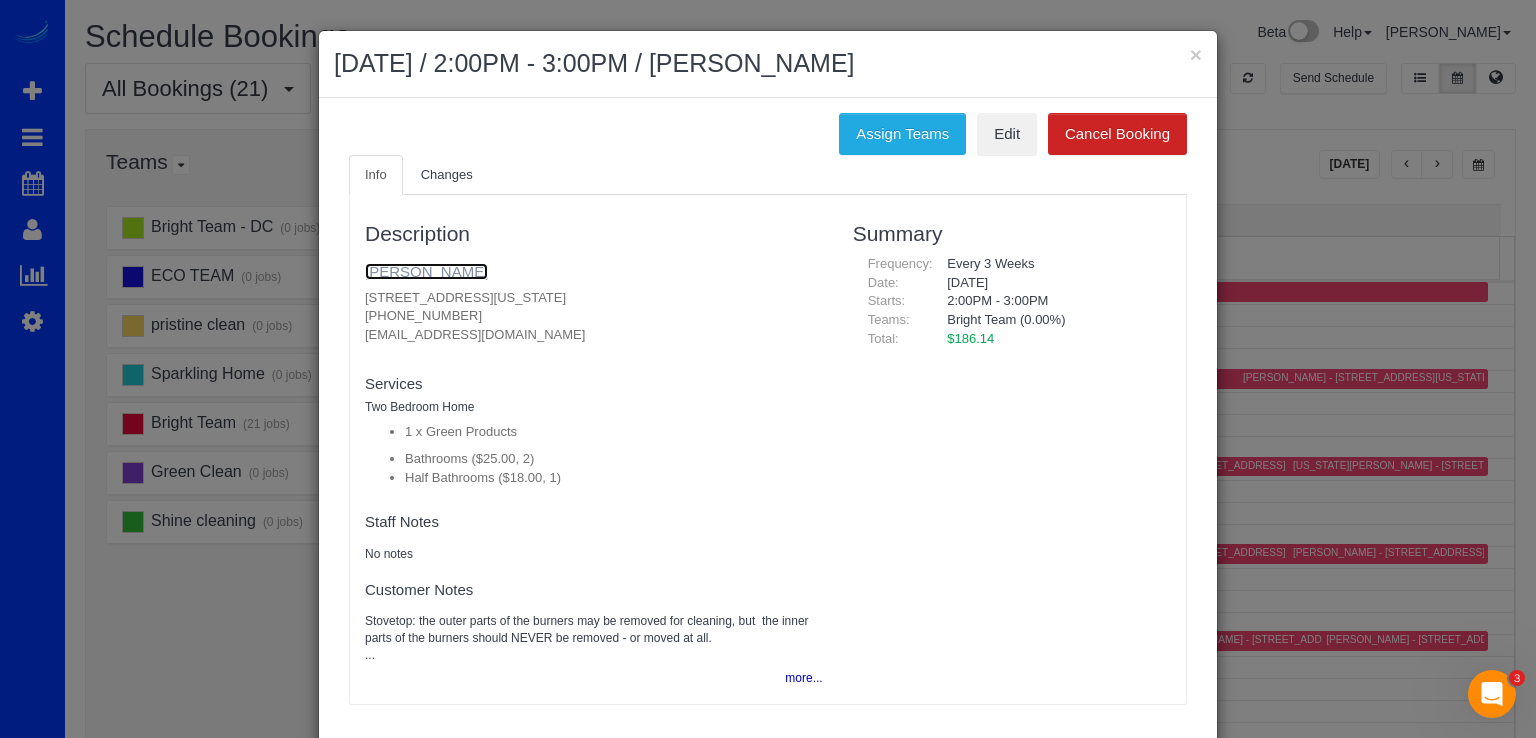 click on "Heather Turnbow" at bounding box center (426, 271) 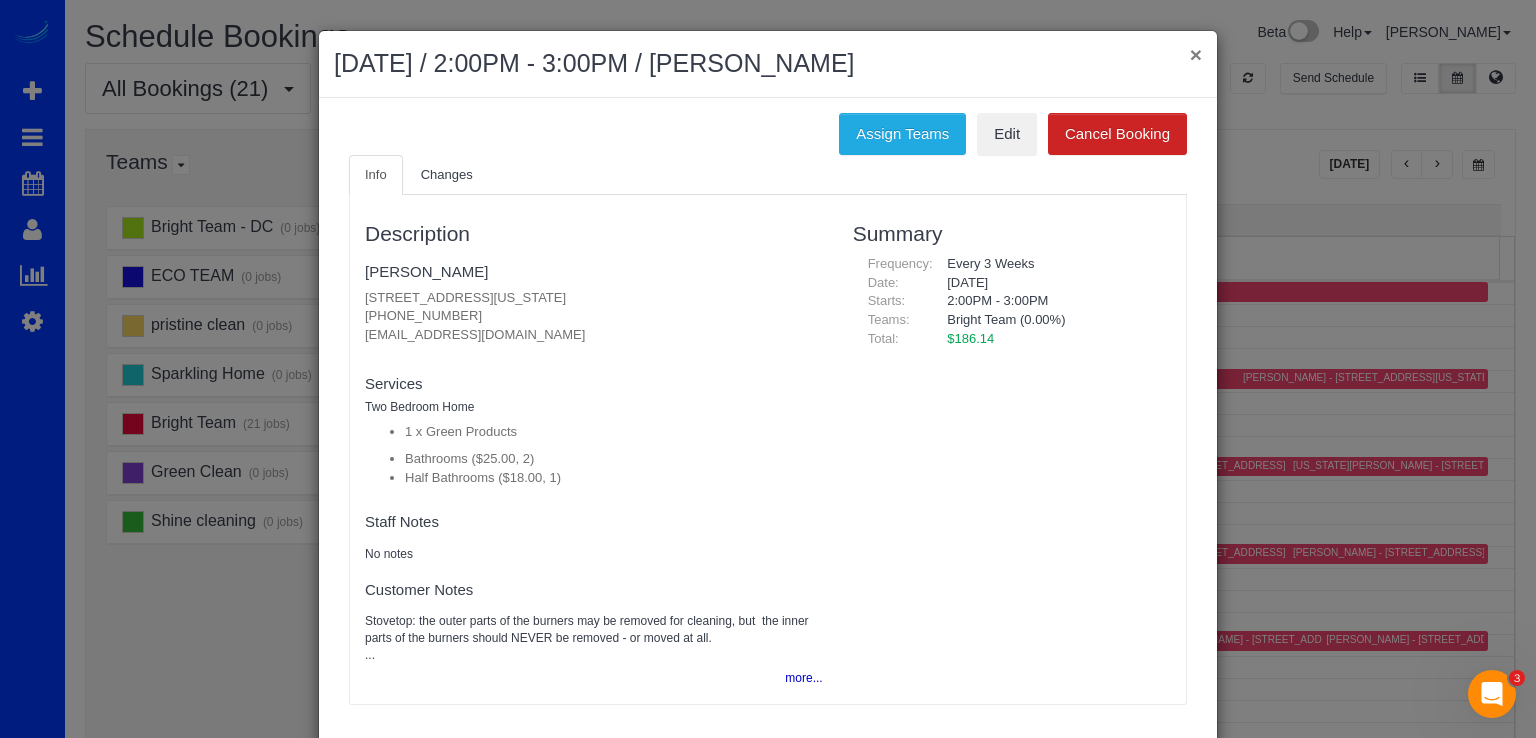 click on "×" at bounding box center (1196, 54) 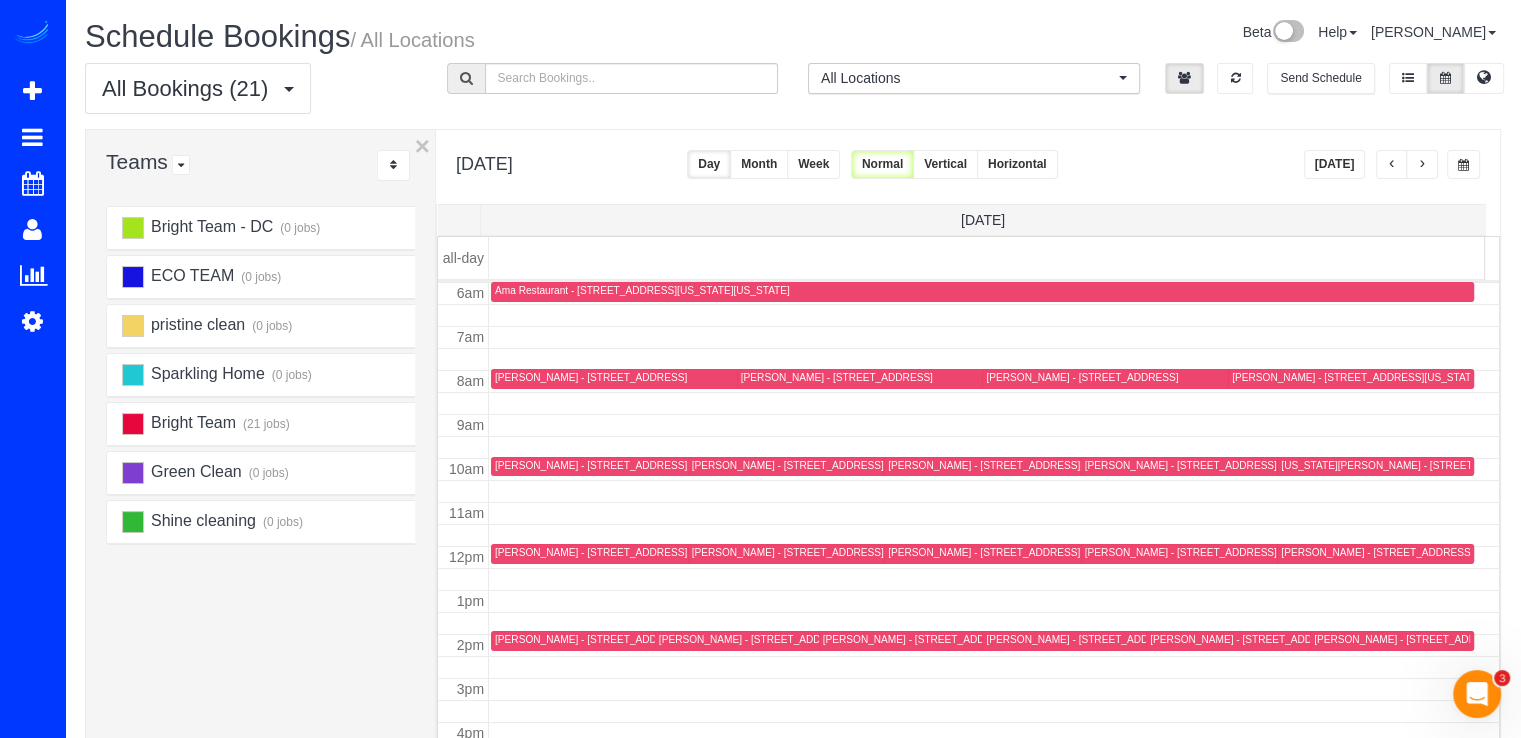 click at bounding box center [1422, 164] 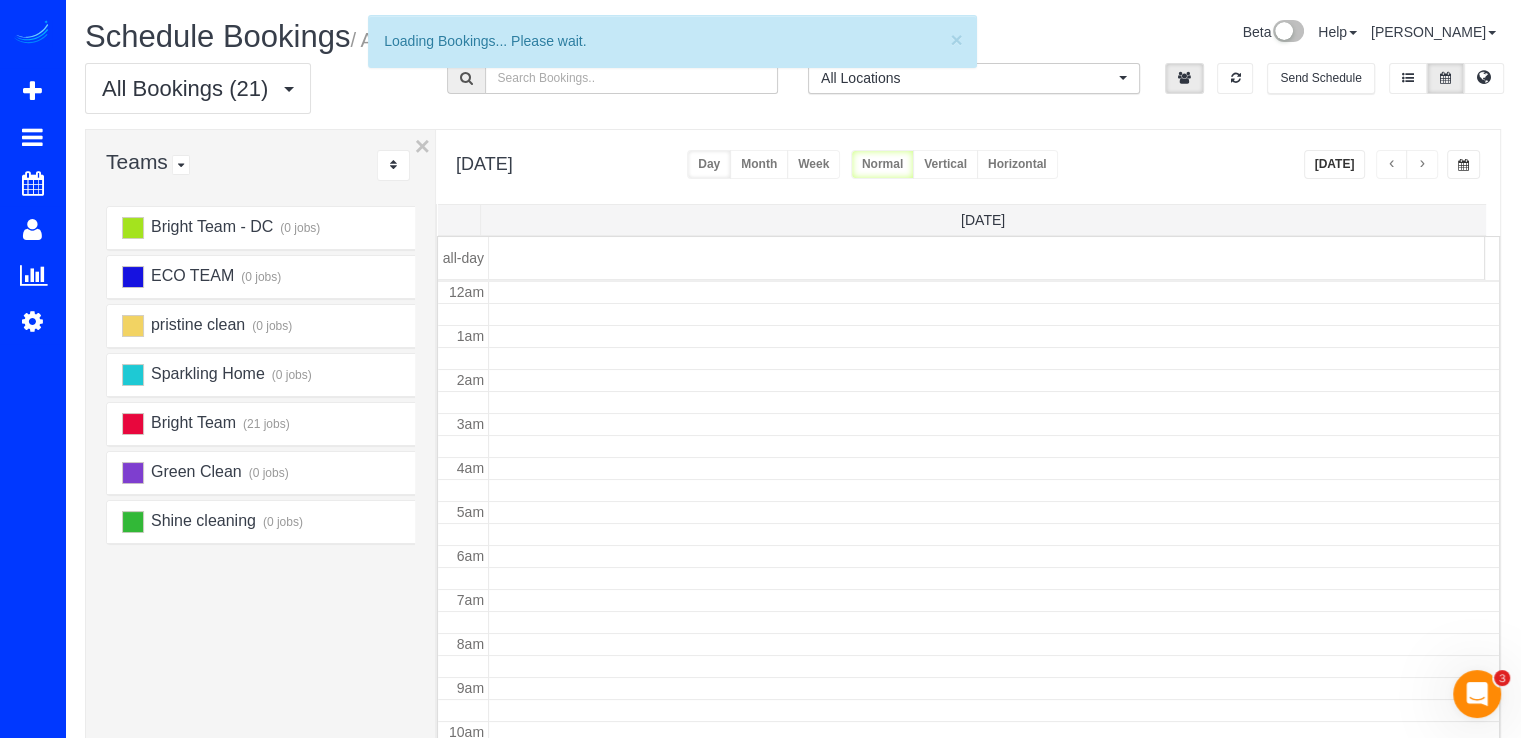 scroll, scrollTop: 263, scrollLeft: 0, axis: vertical 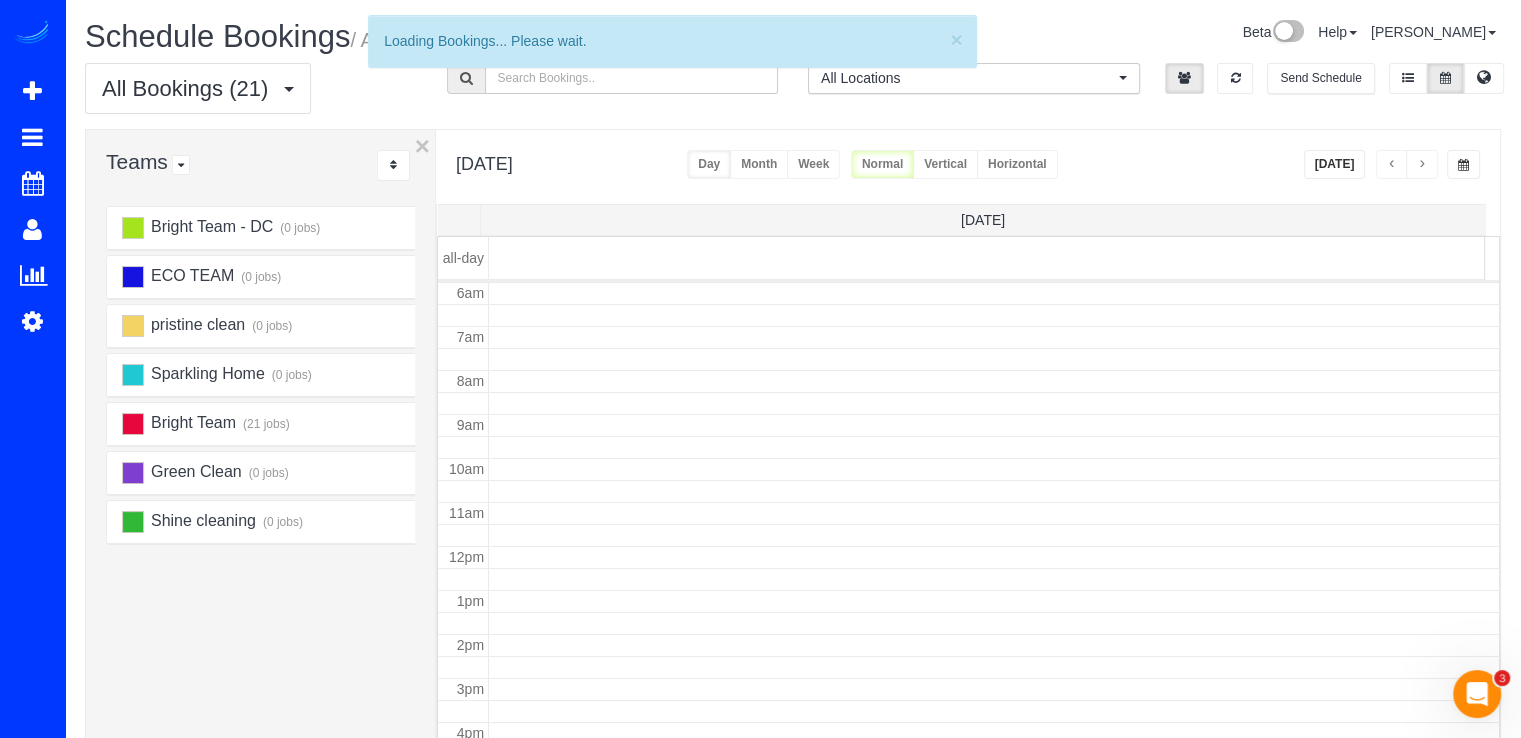 click at bounding box center [1422, 165] 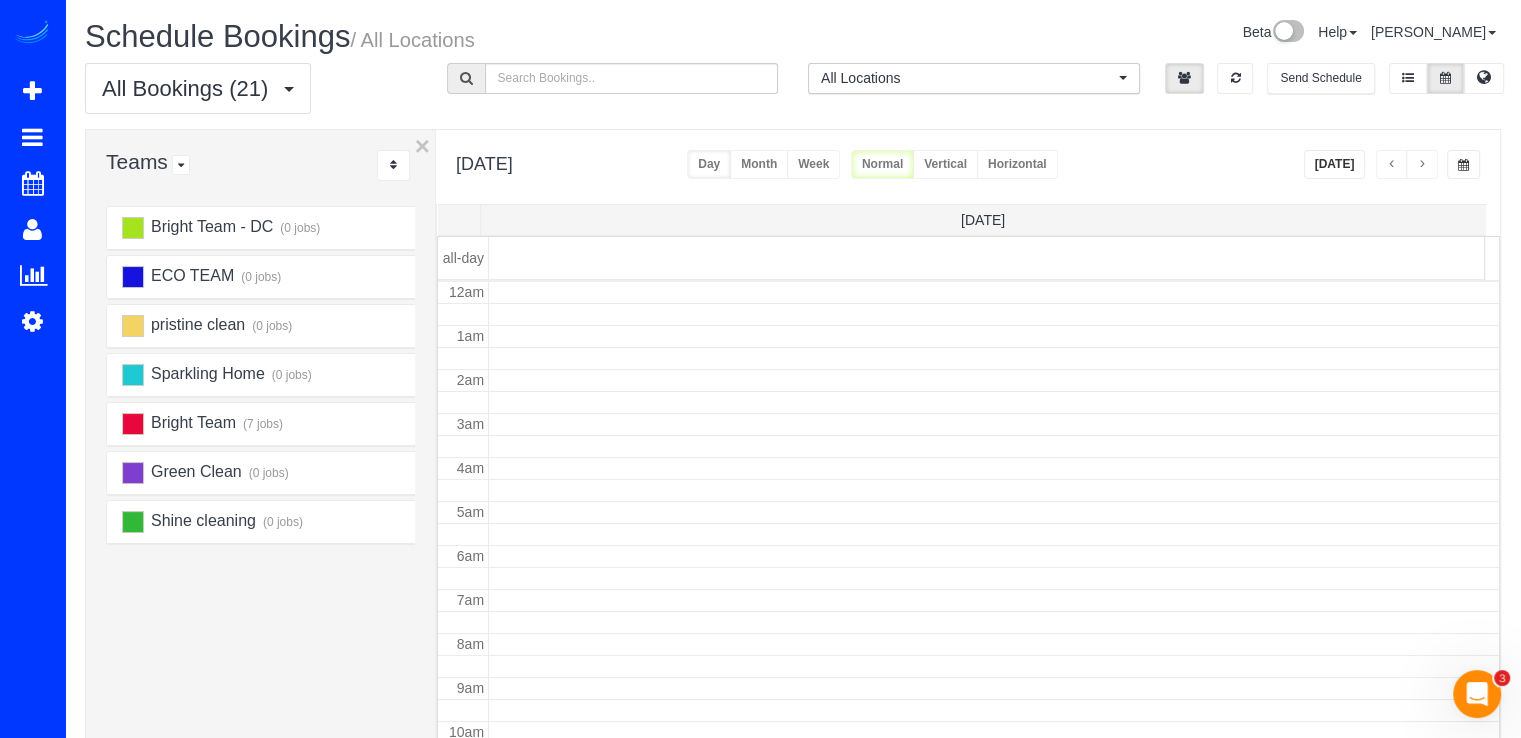scroll, scrollTop: 263, scrollLeft: 0, axis: vertical 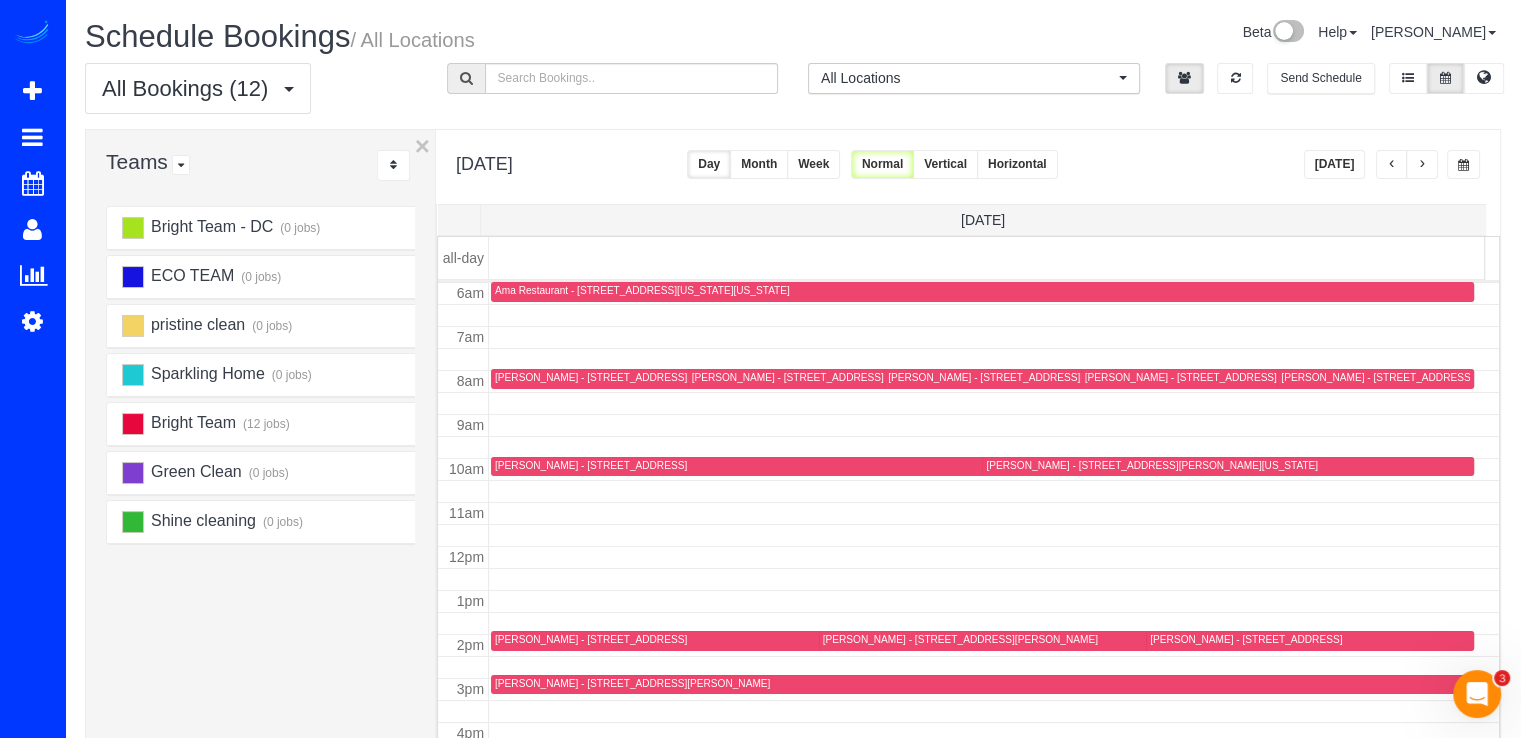 click at bounding box center [1422, 165] 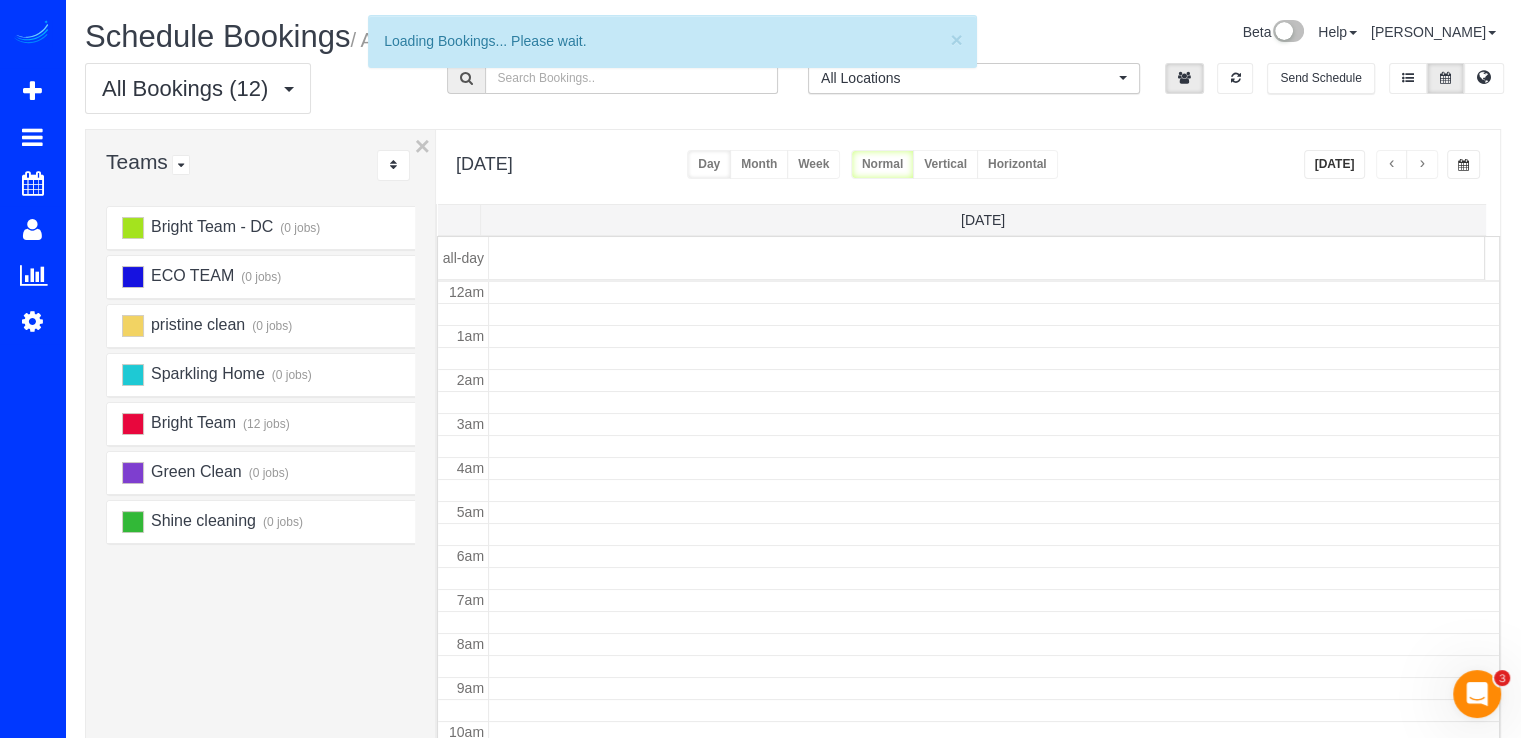 scroll, scrollTop: 263, scrollLeft: 0, axis: vertical 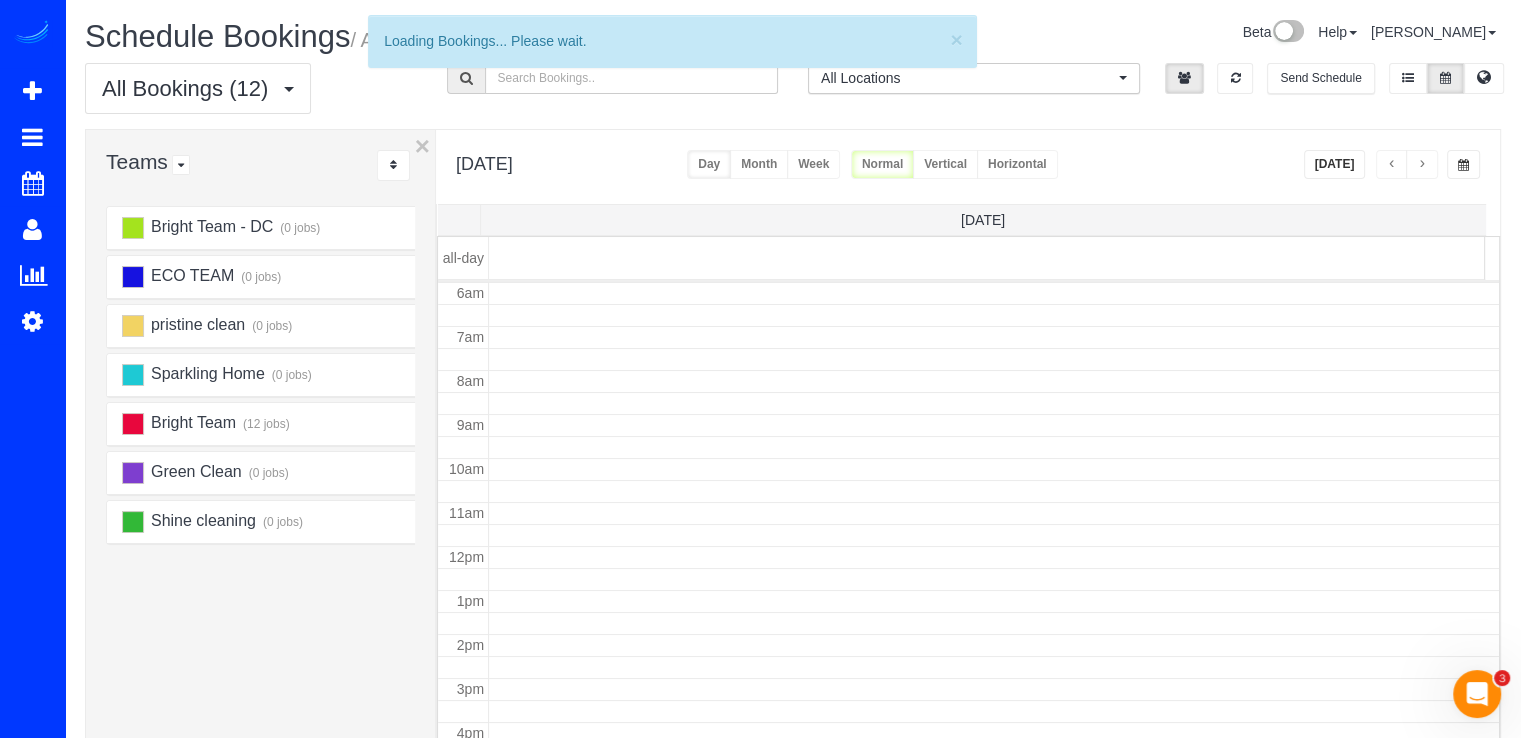 click at bounding box center [1422, 165] 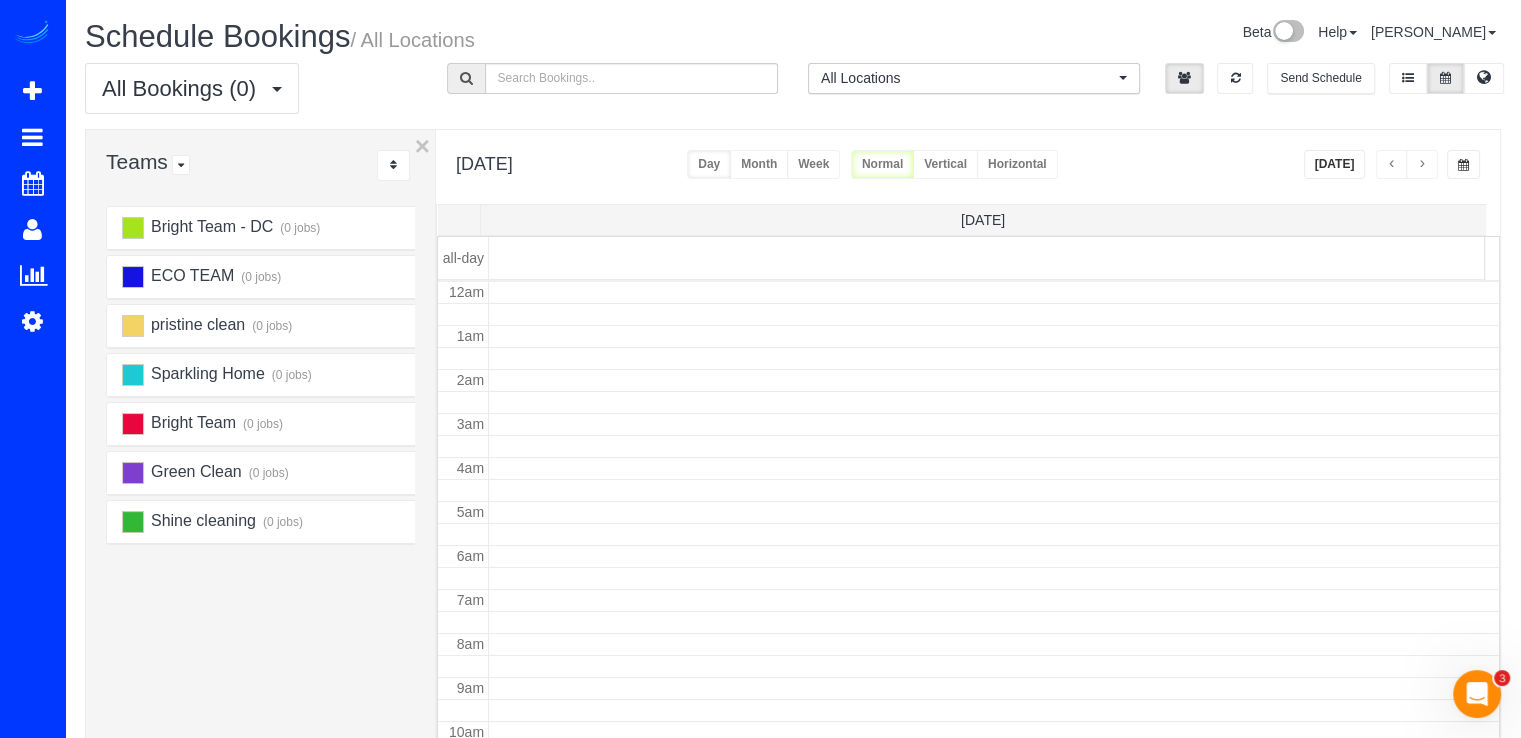 scroll, scrollTop: 263, scrollLeft: 0, axis: vertical 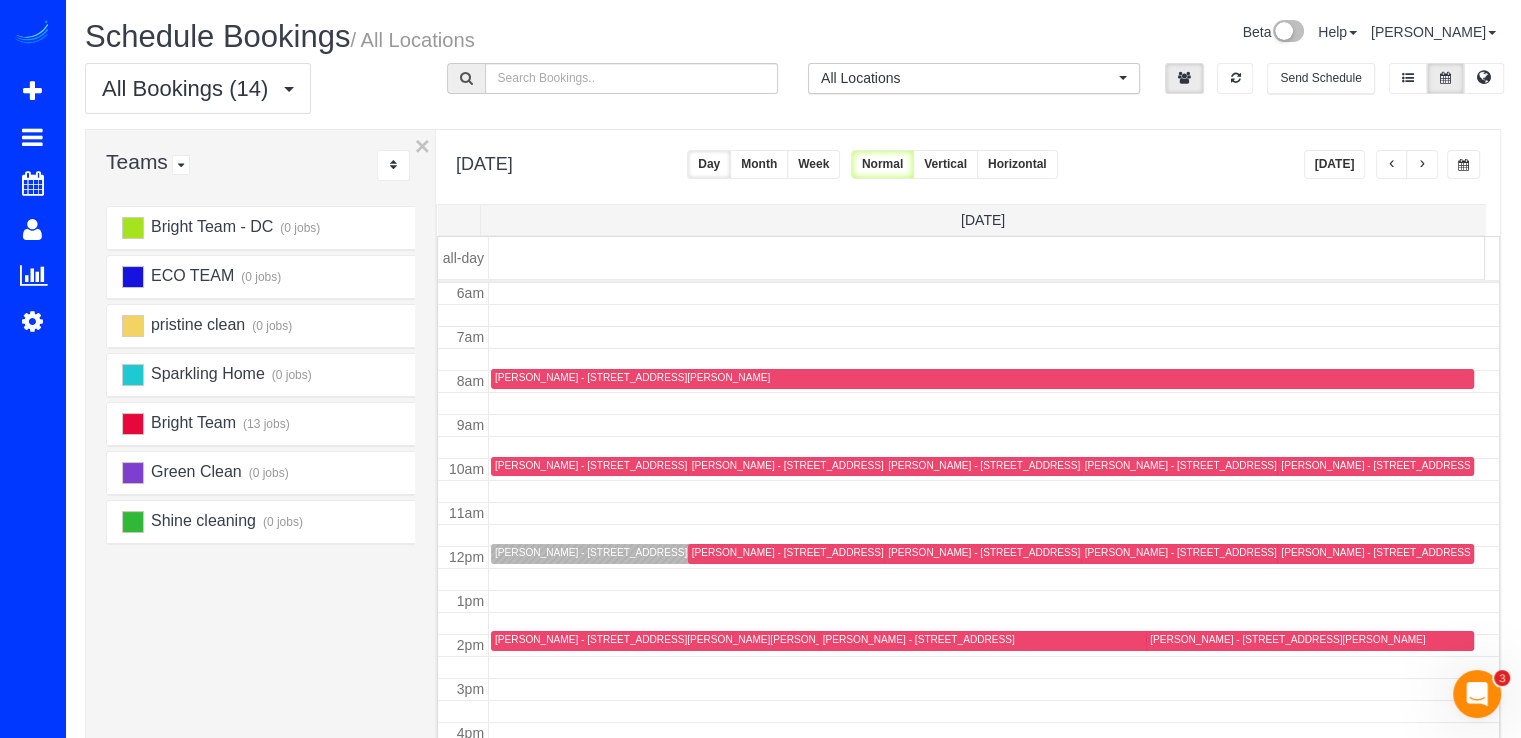 click at bounding box center [1422, 165] 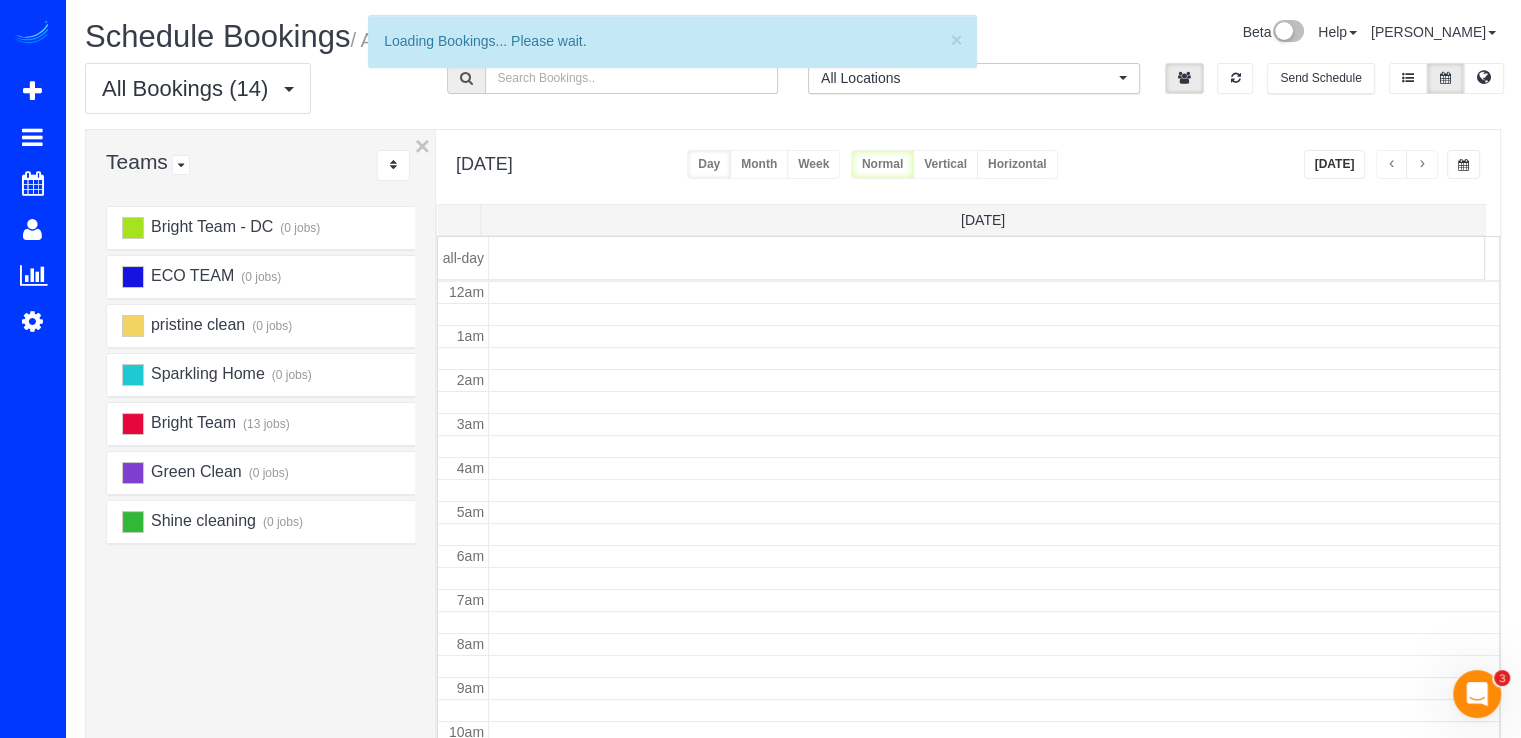 scroll, scrollTop: 263, scrollLeft: 0, axis: vertical 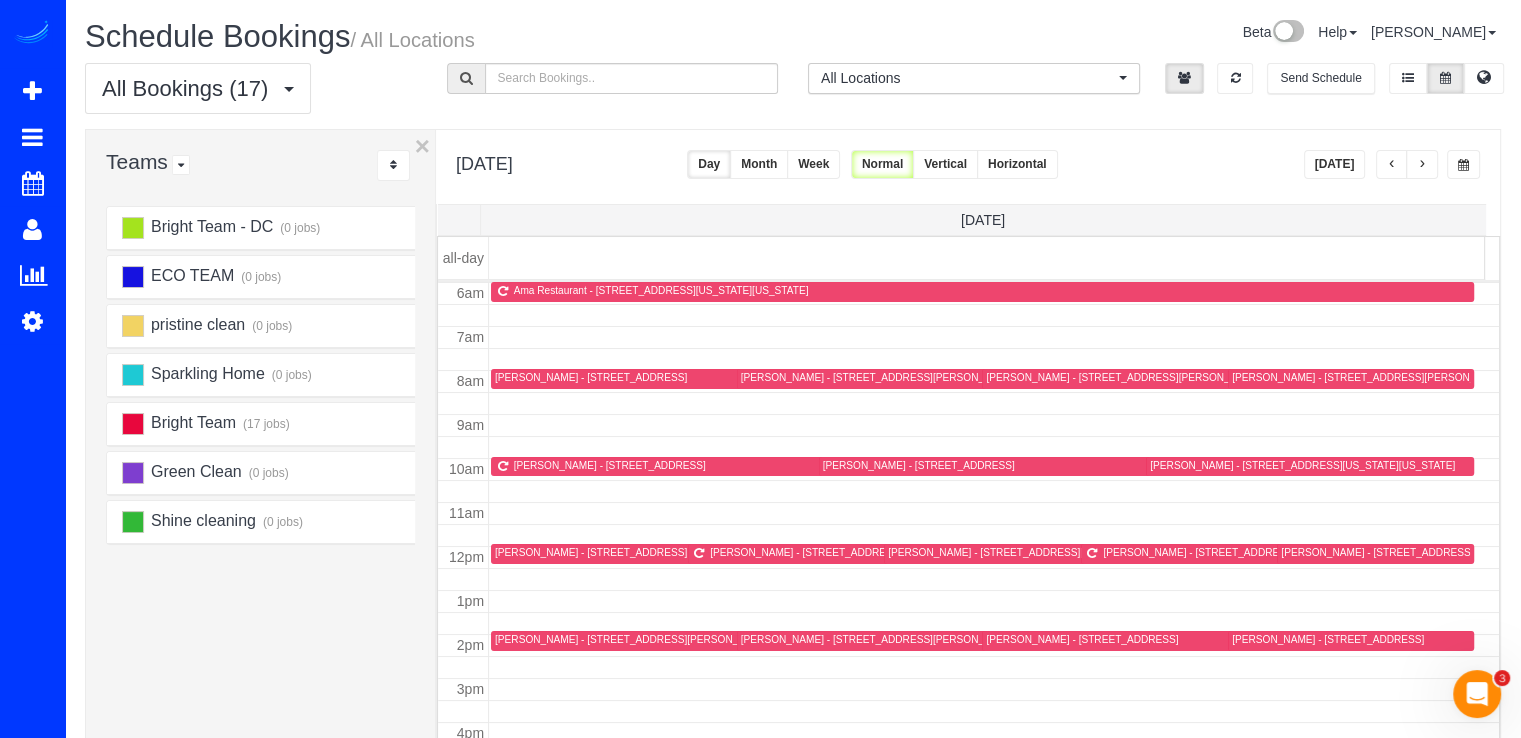 click at bounding box center (1392, 165) 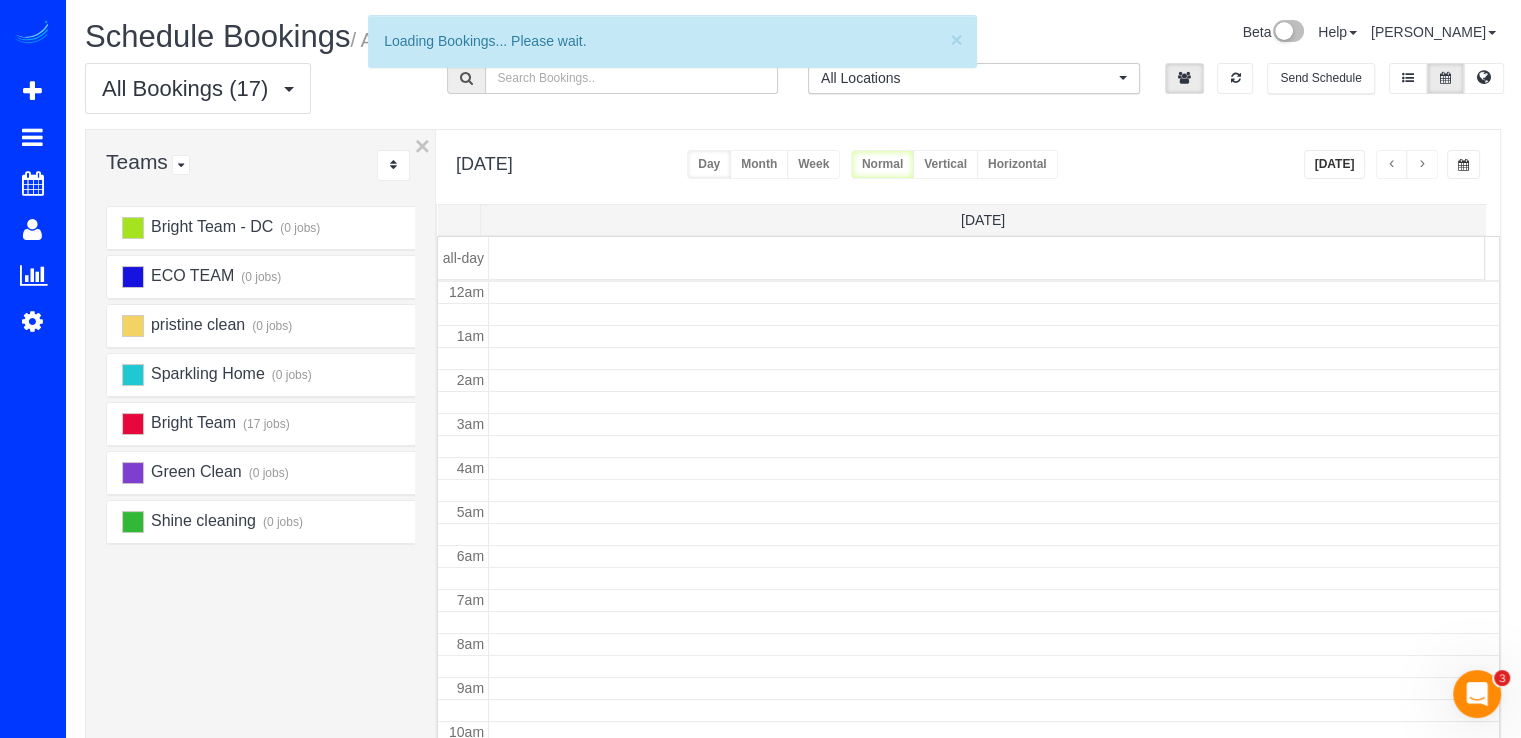 scroll, scrollTop: 263, scrollLeft: 0, axis: vertical 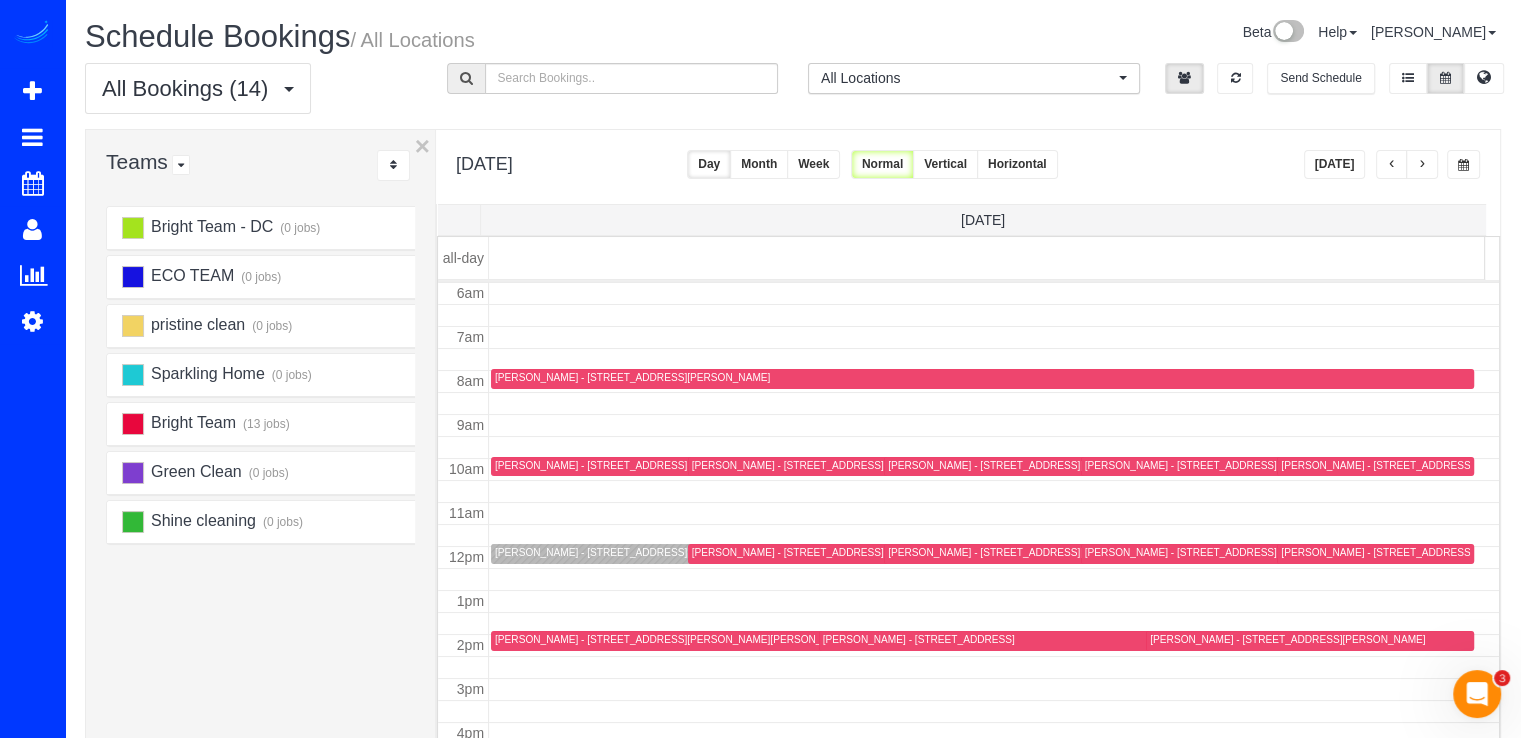 click at bounding box center (1422, 164) 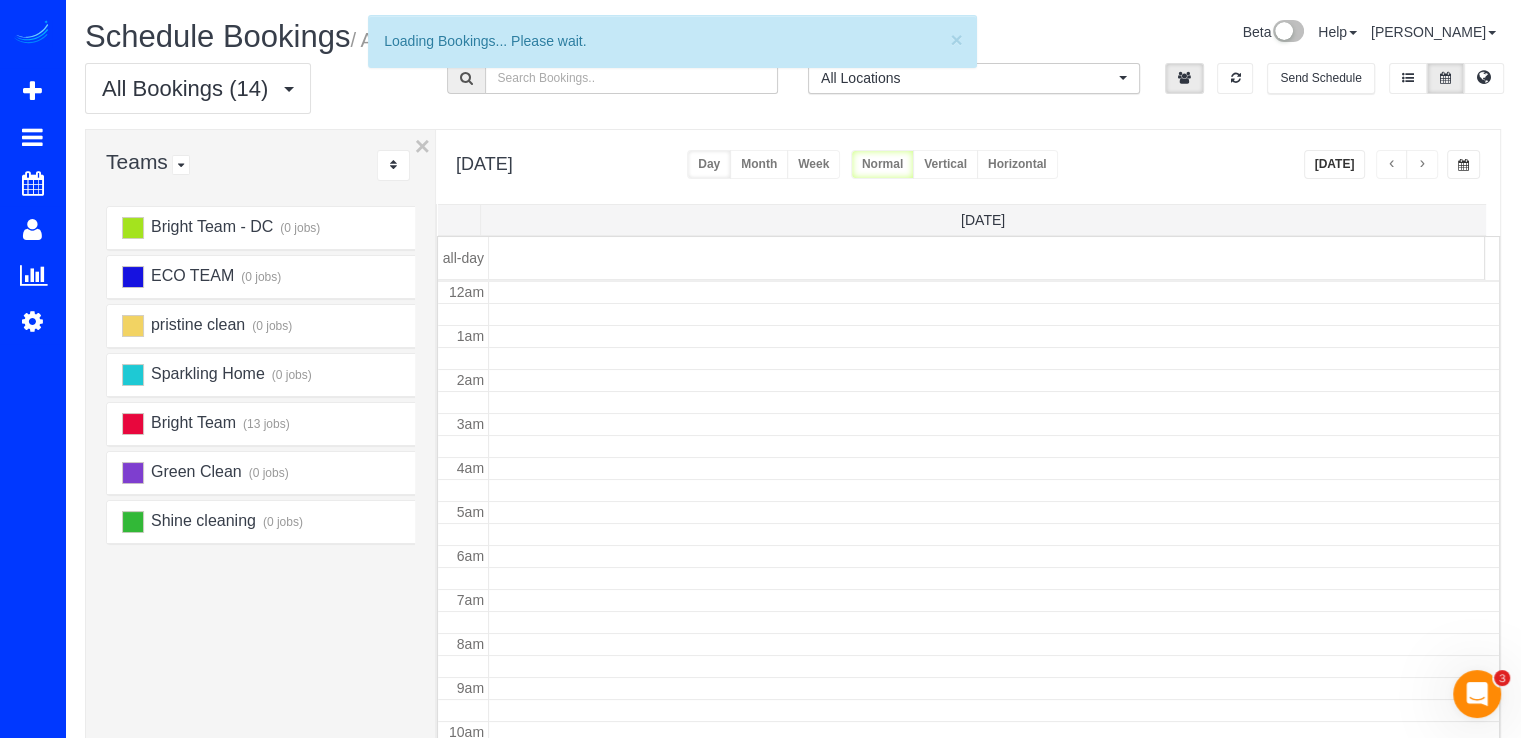 scroll, scrollTop: 263, scrollLeft: 0, axis: vertical 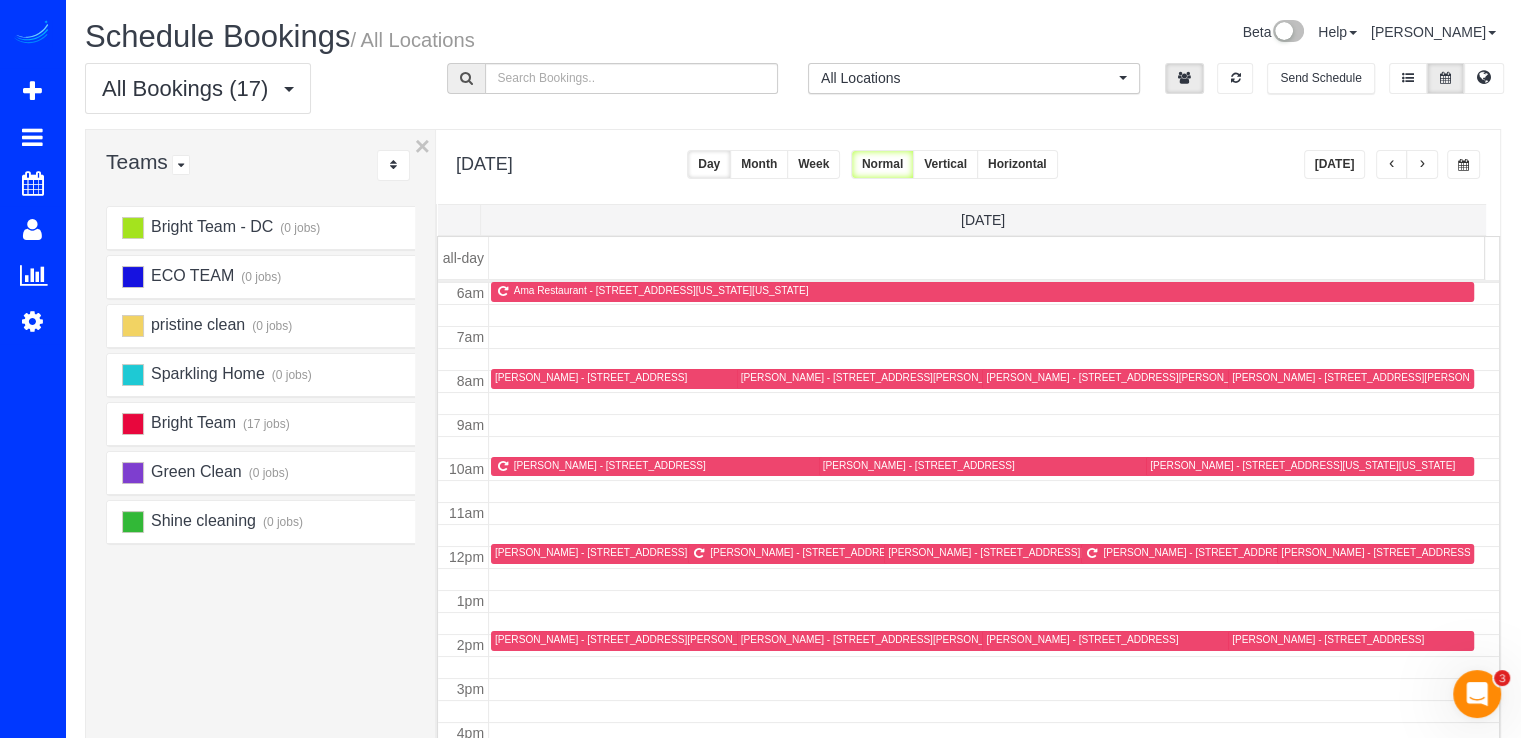 click at bounding box center [1422, 164] 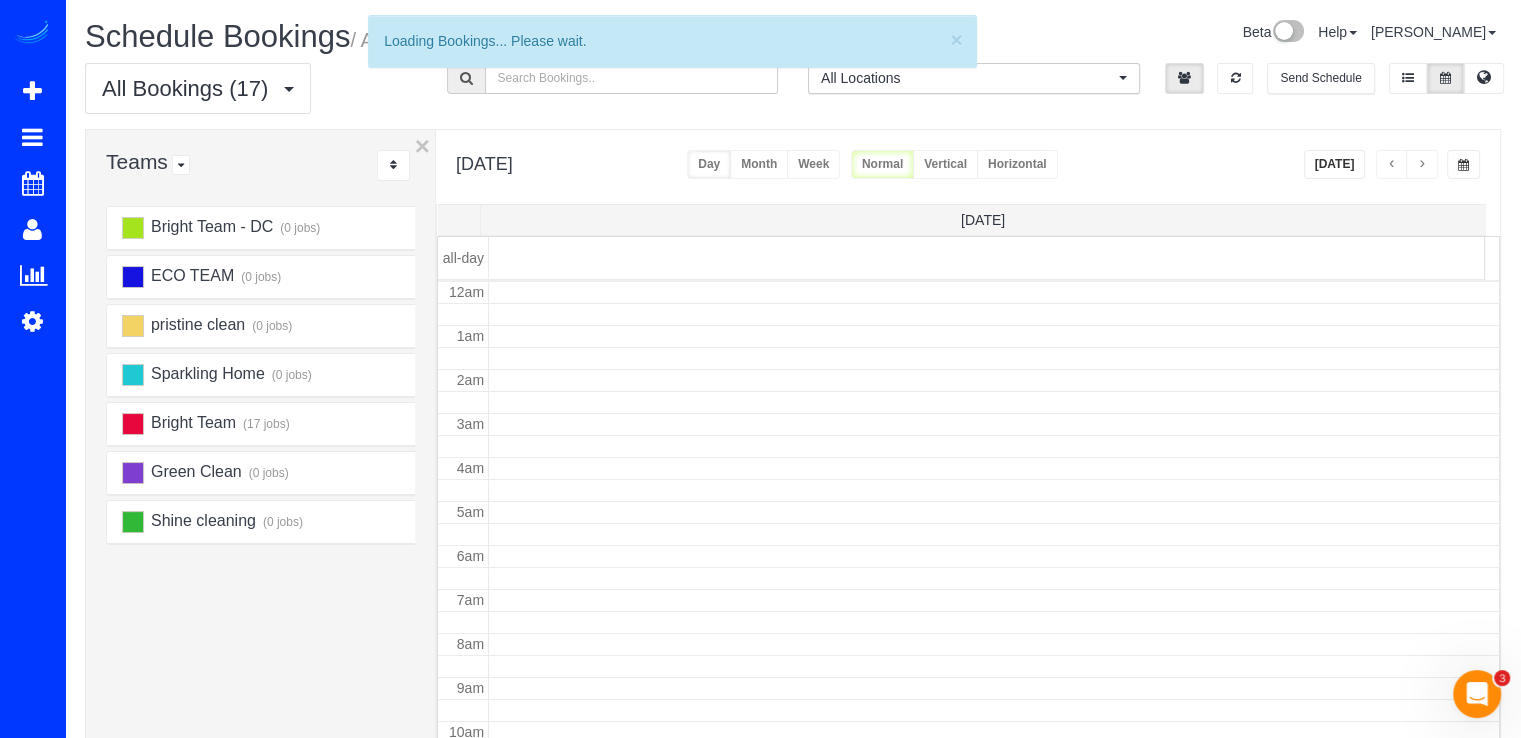 scroll, scrollTop: 263, scrollLeft: 0, axis: vertical 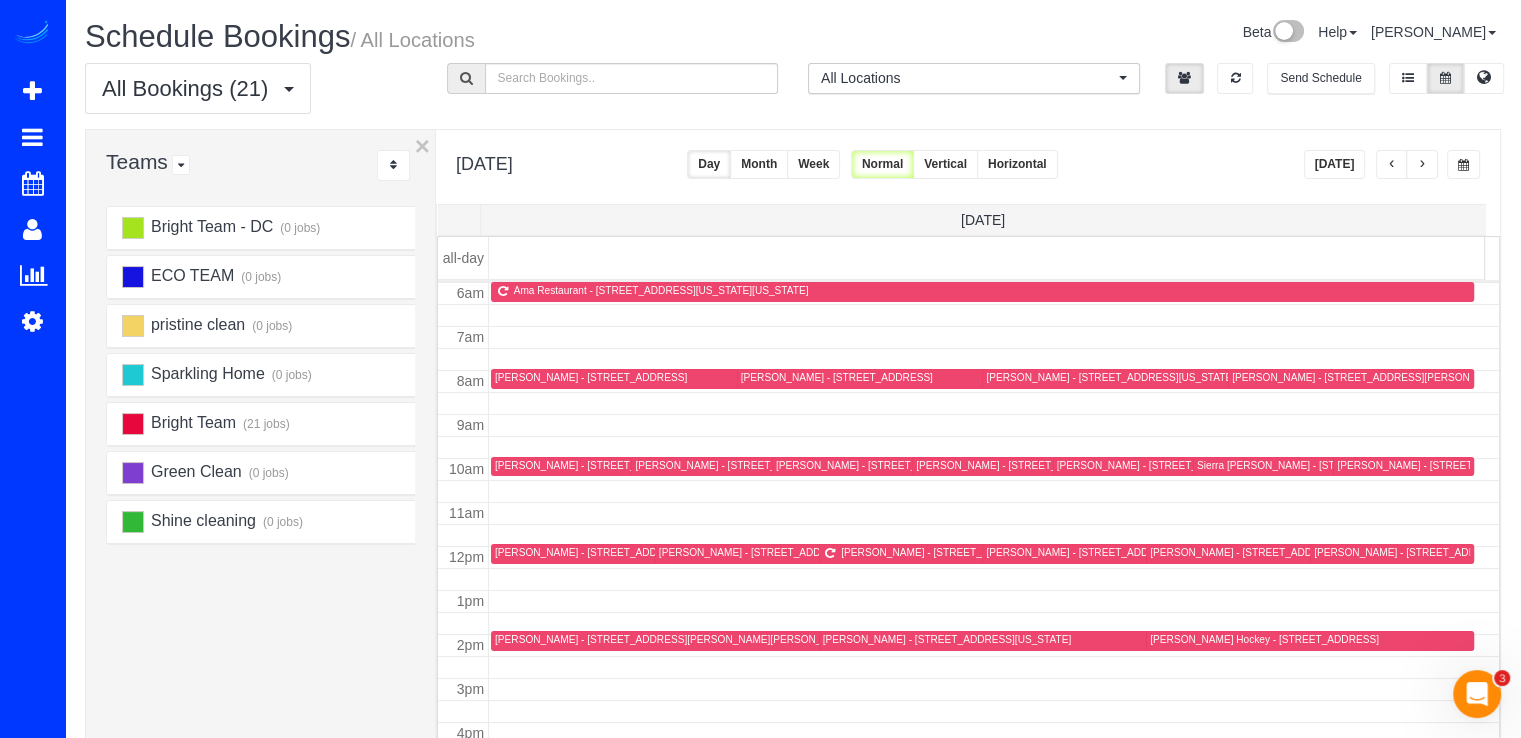 click on "[DATE]" at bounding box center (1335, 164) 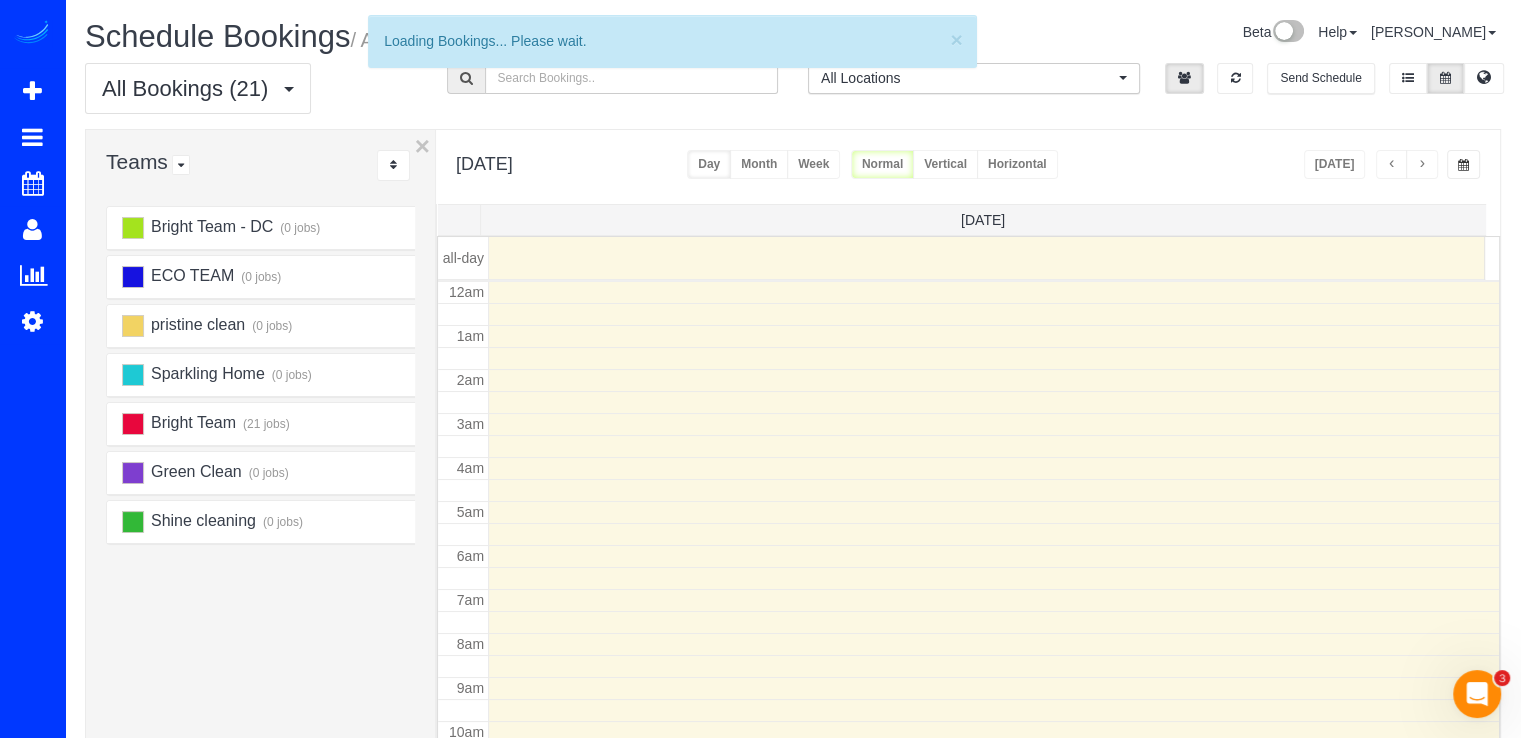 scroll, scrollTop: 263, scrollLeft: 0, axis: vertical 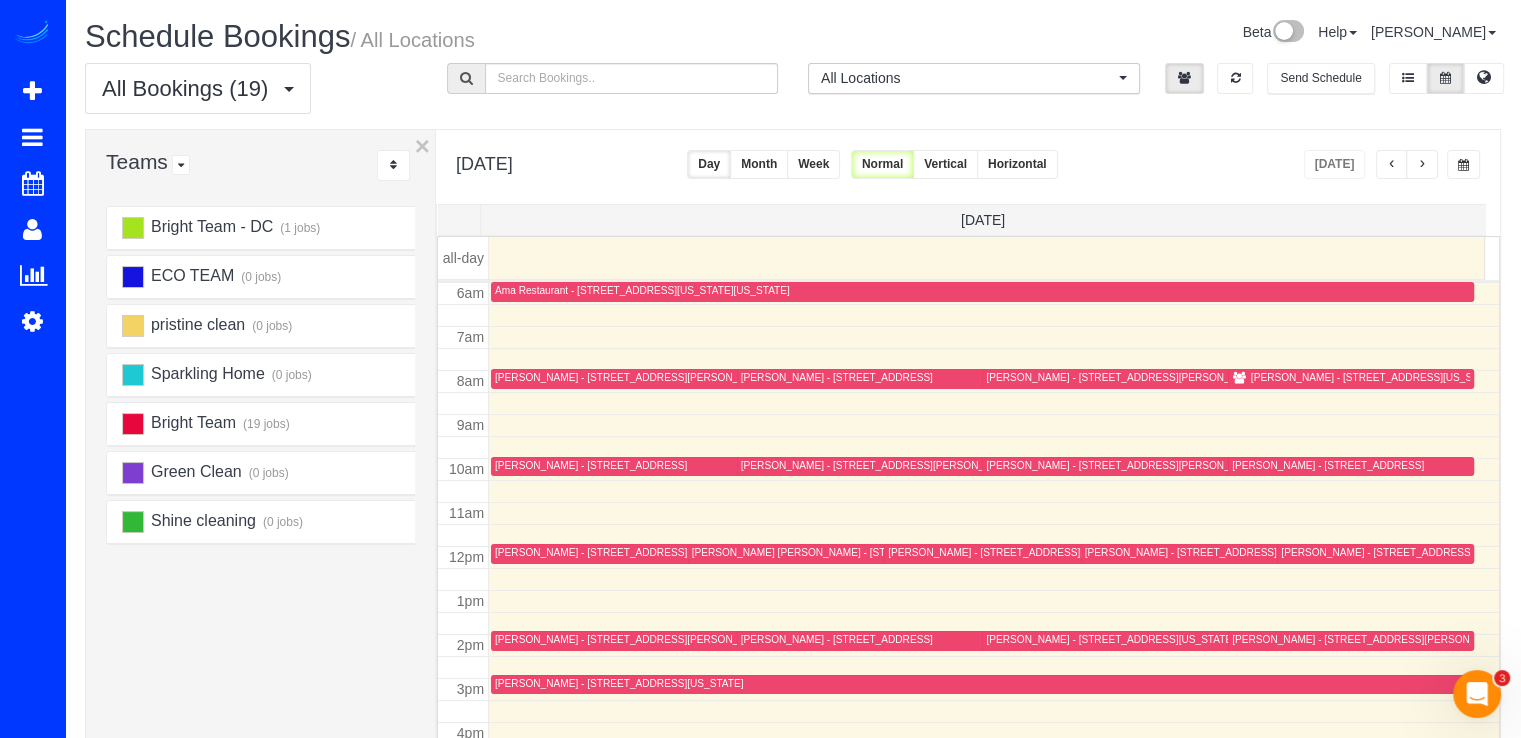 click at bounding box center (1422, 164) 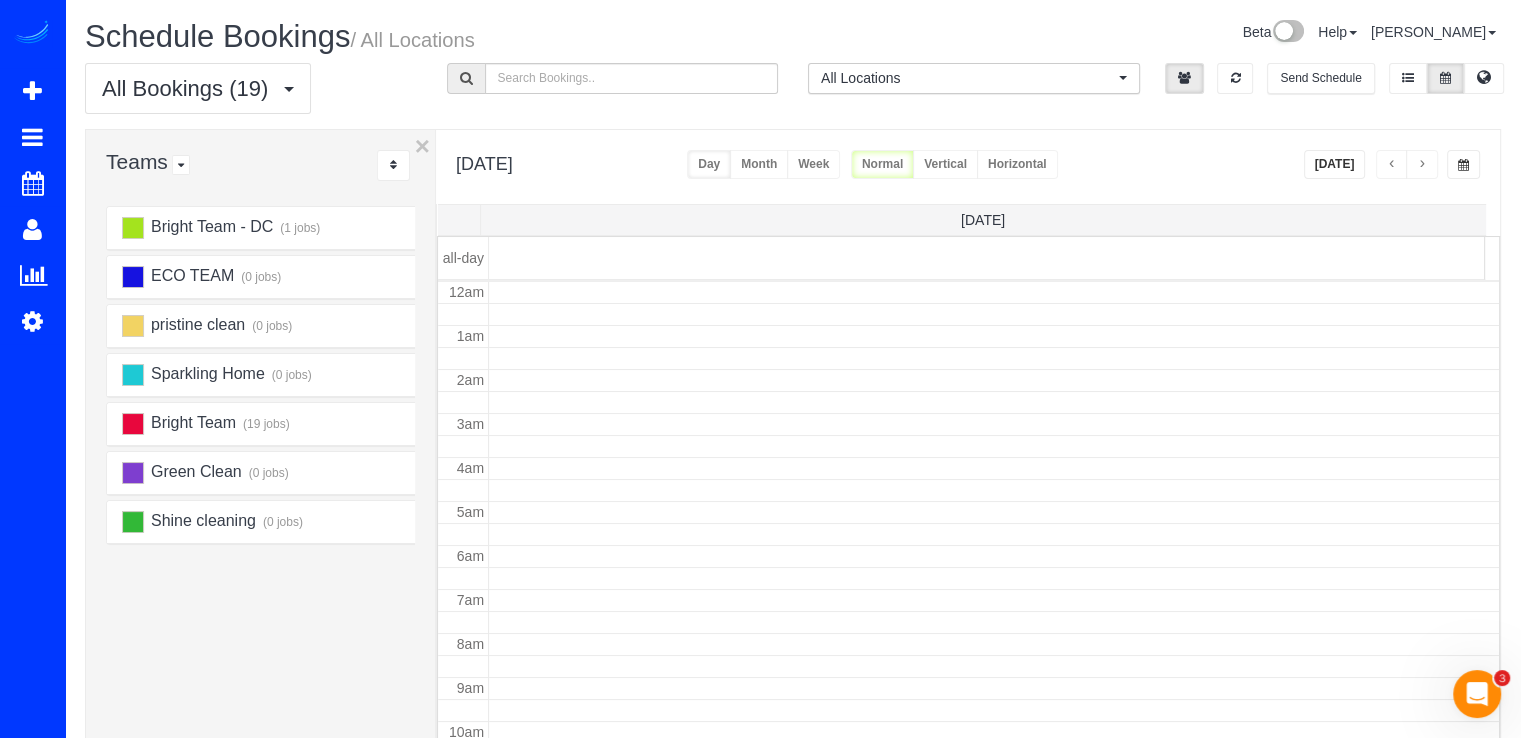 scroll, scrollTop: 263, scrollLeft: 0, axis: vertical 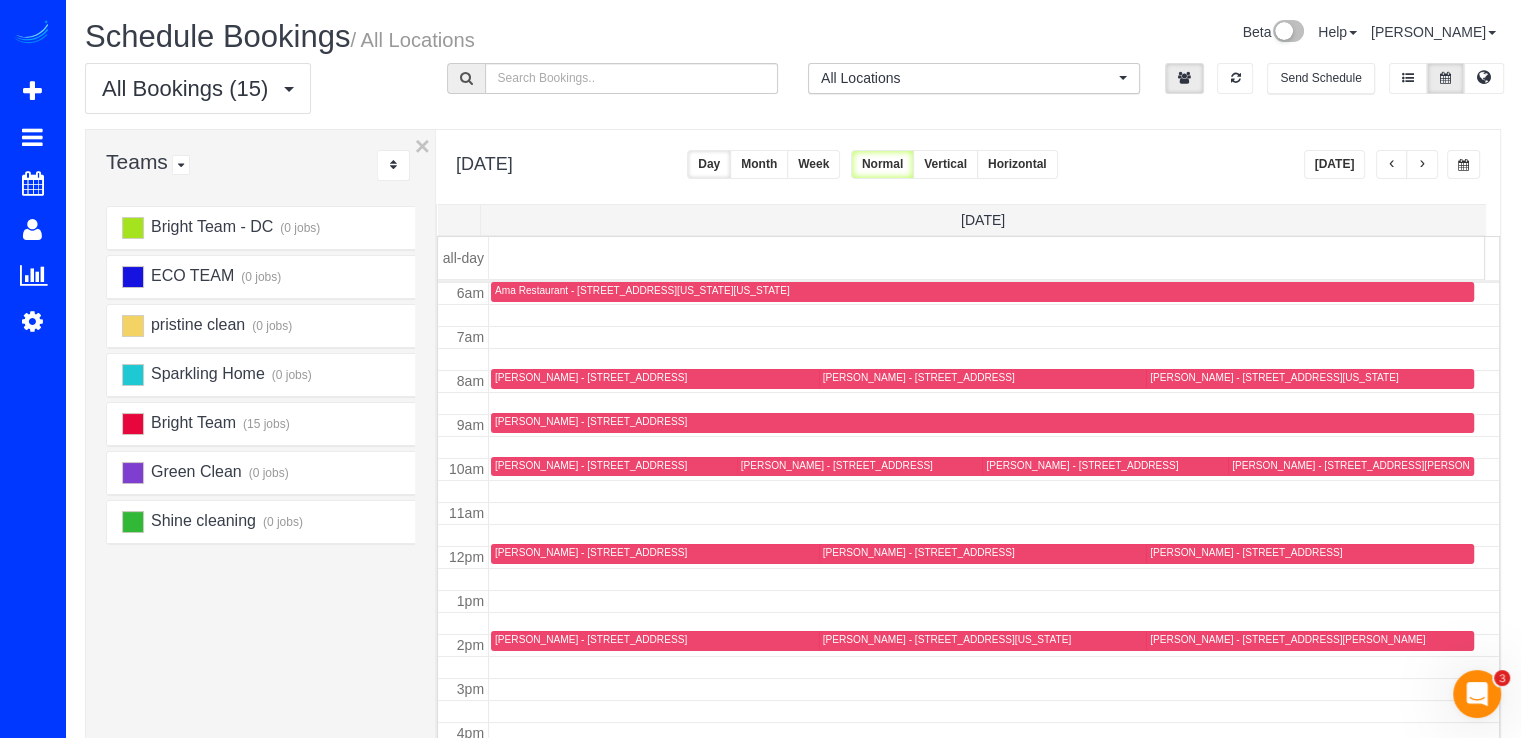 click at bounding box center (1422, 164) 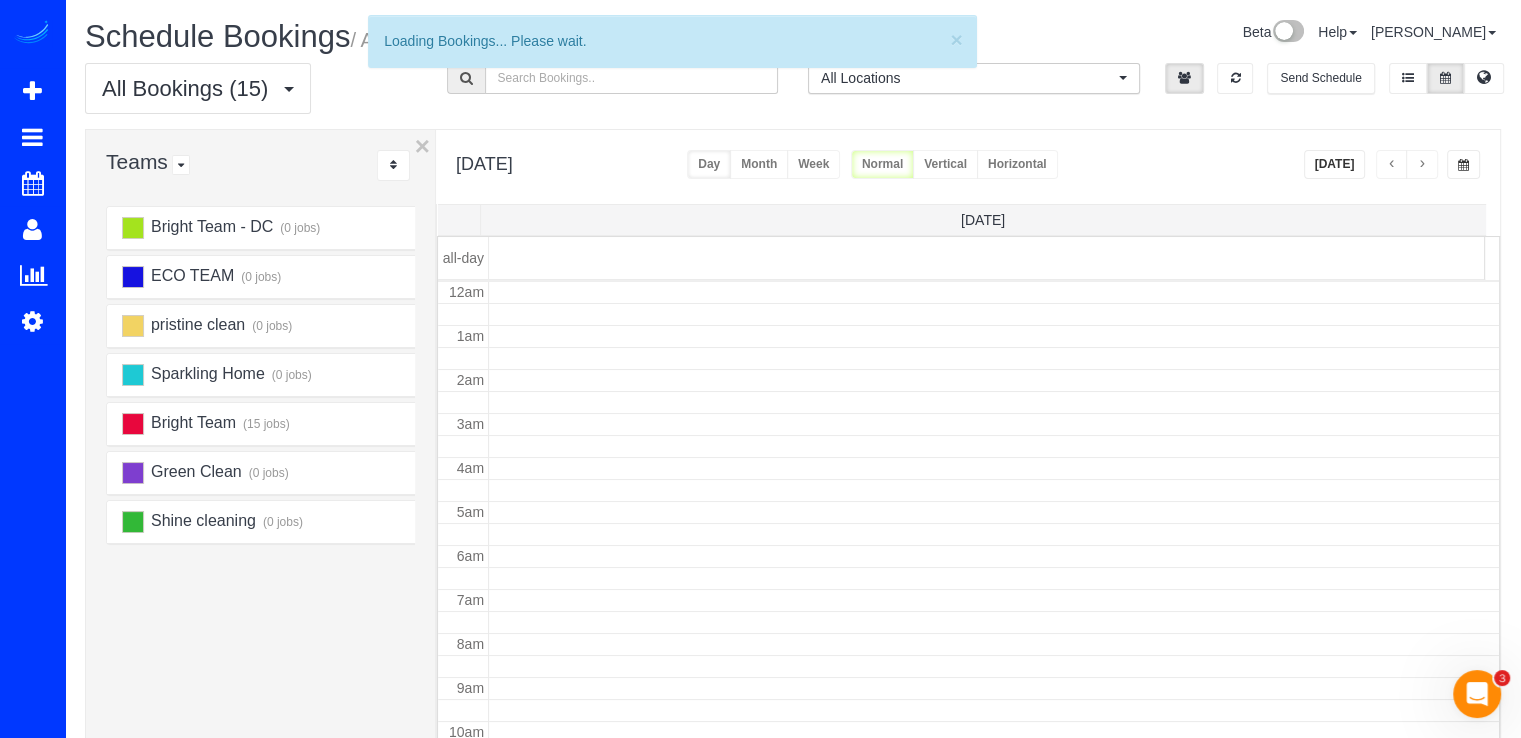 scroll, scrollTop: 263, scrollLeft: 0, axis: vertical 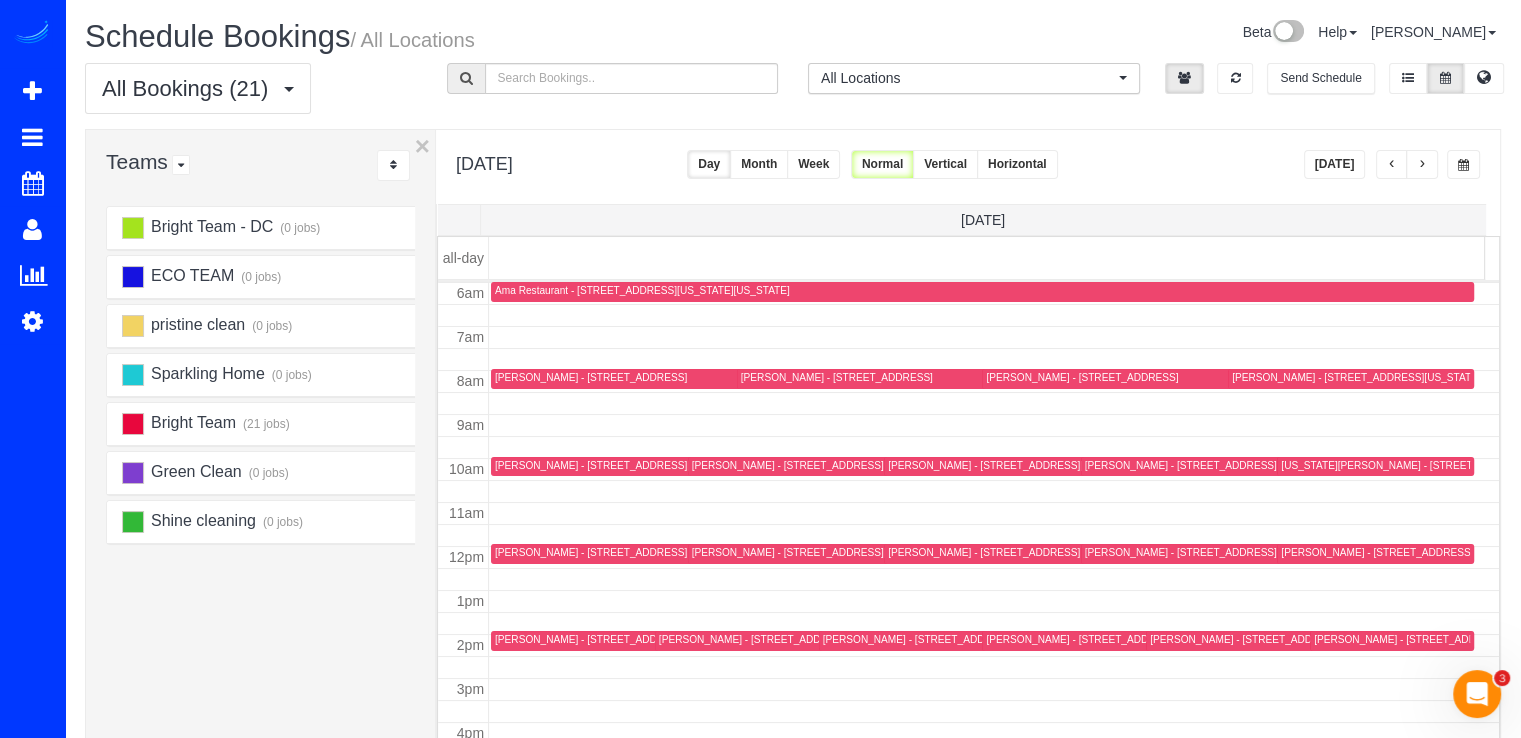 click at bounding box center (1392, 164) 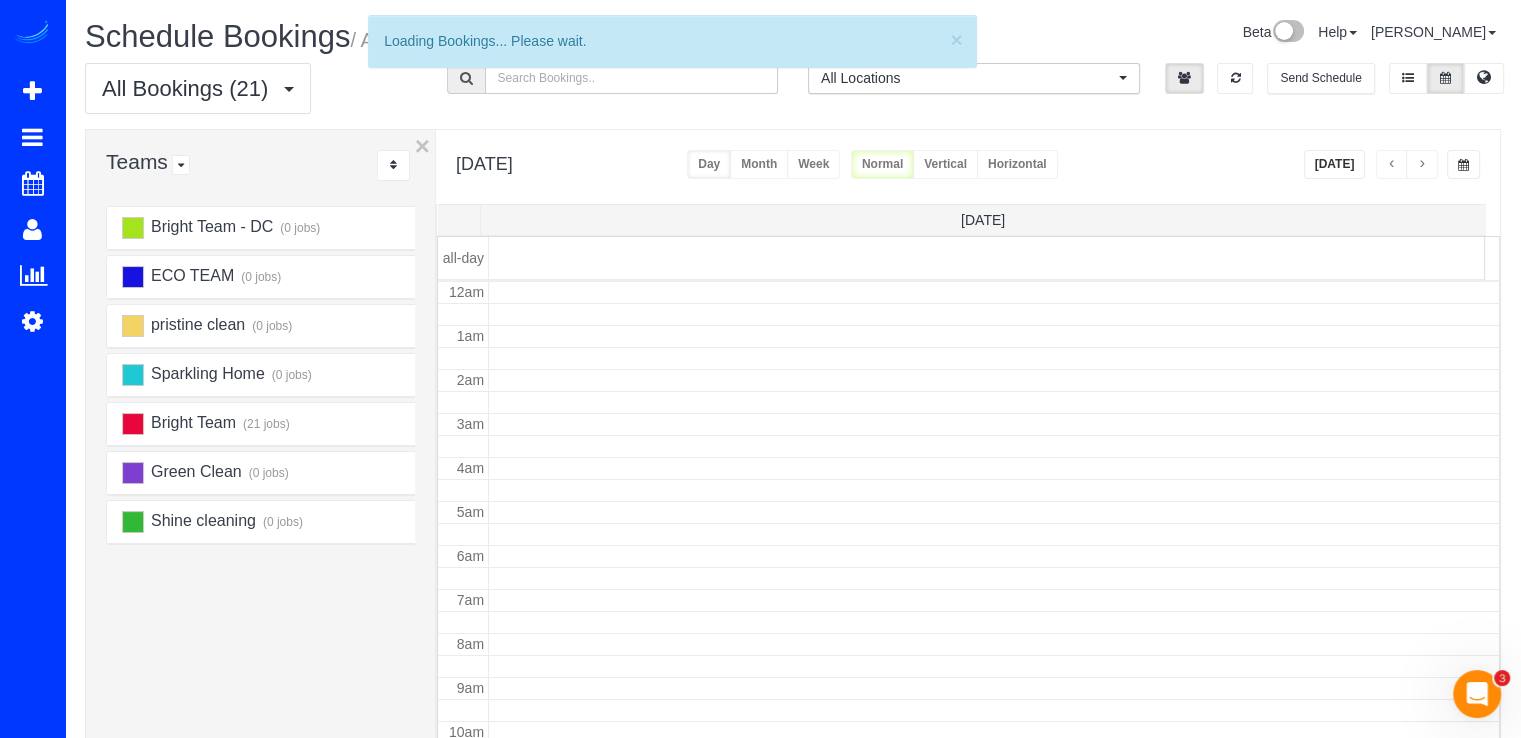 scroll, scrollTop: 263, scrollLeft: 0, axis: vertical 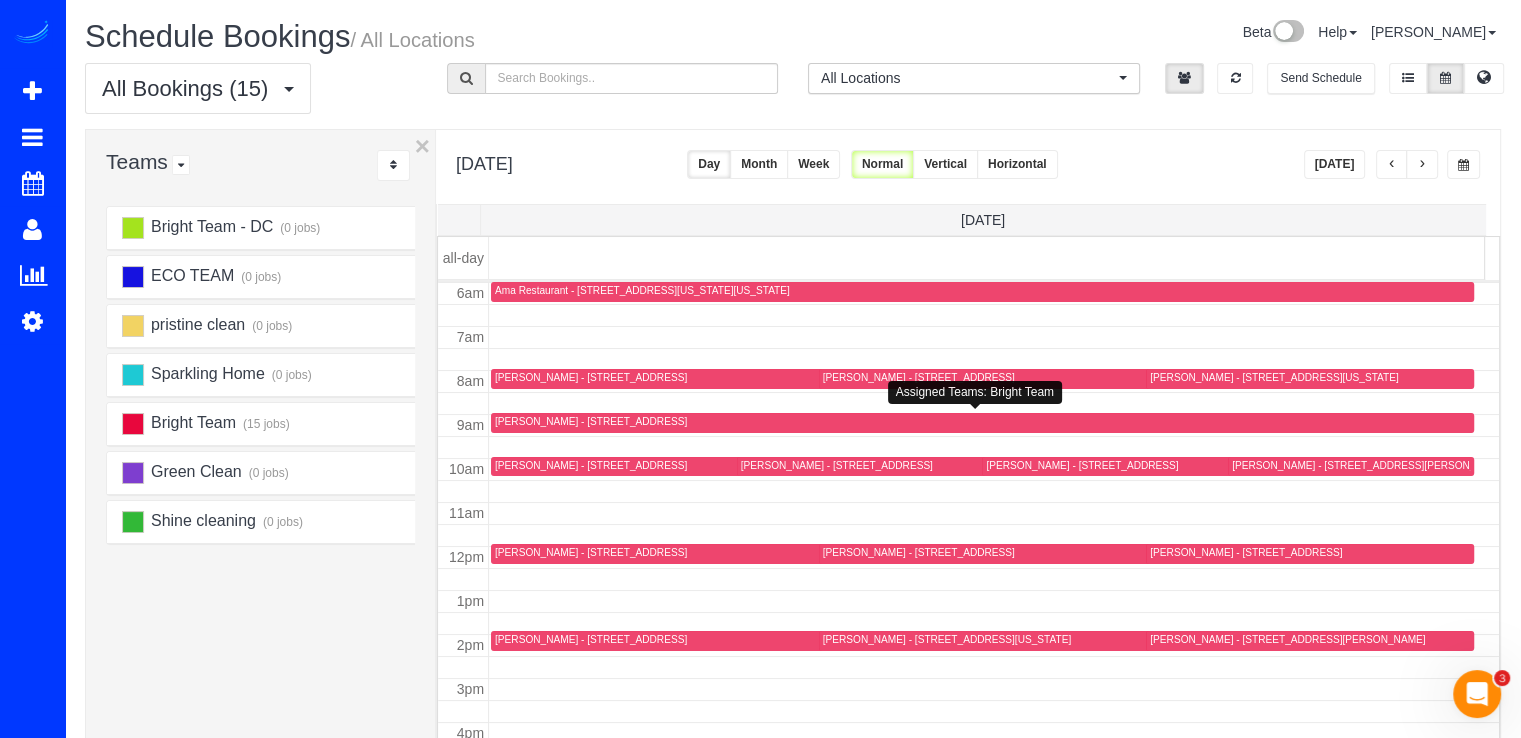 click on "[PERSON_NAME] - [STREET_ADDRESS]" at bounding box center (591, 421) 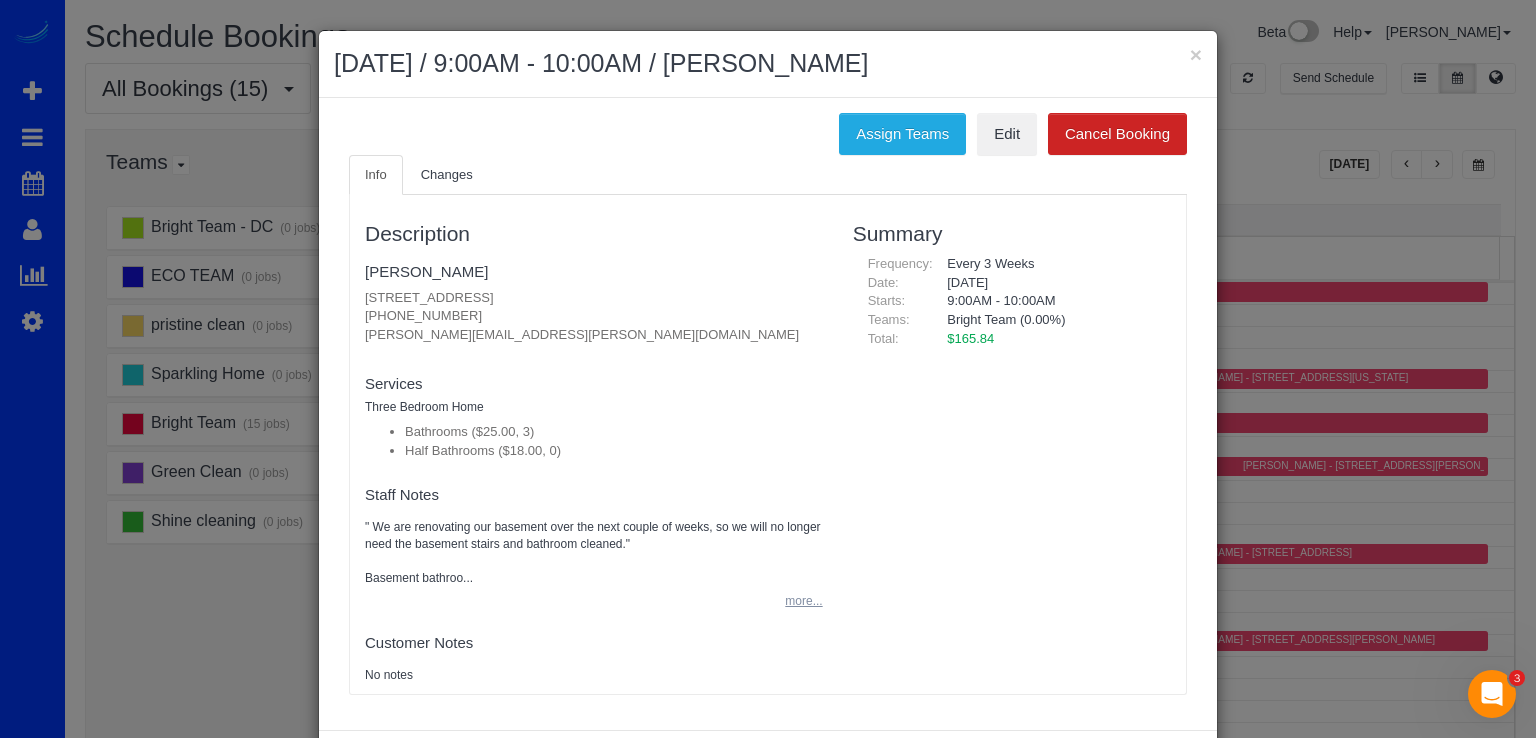 click on "more..." at bounding box center [797, 601] 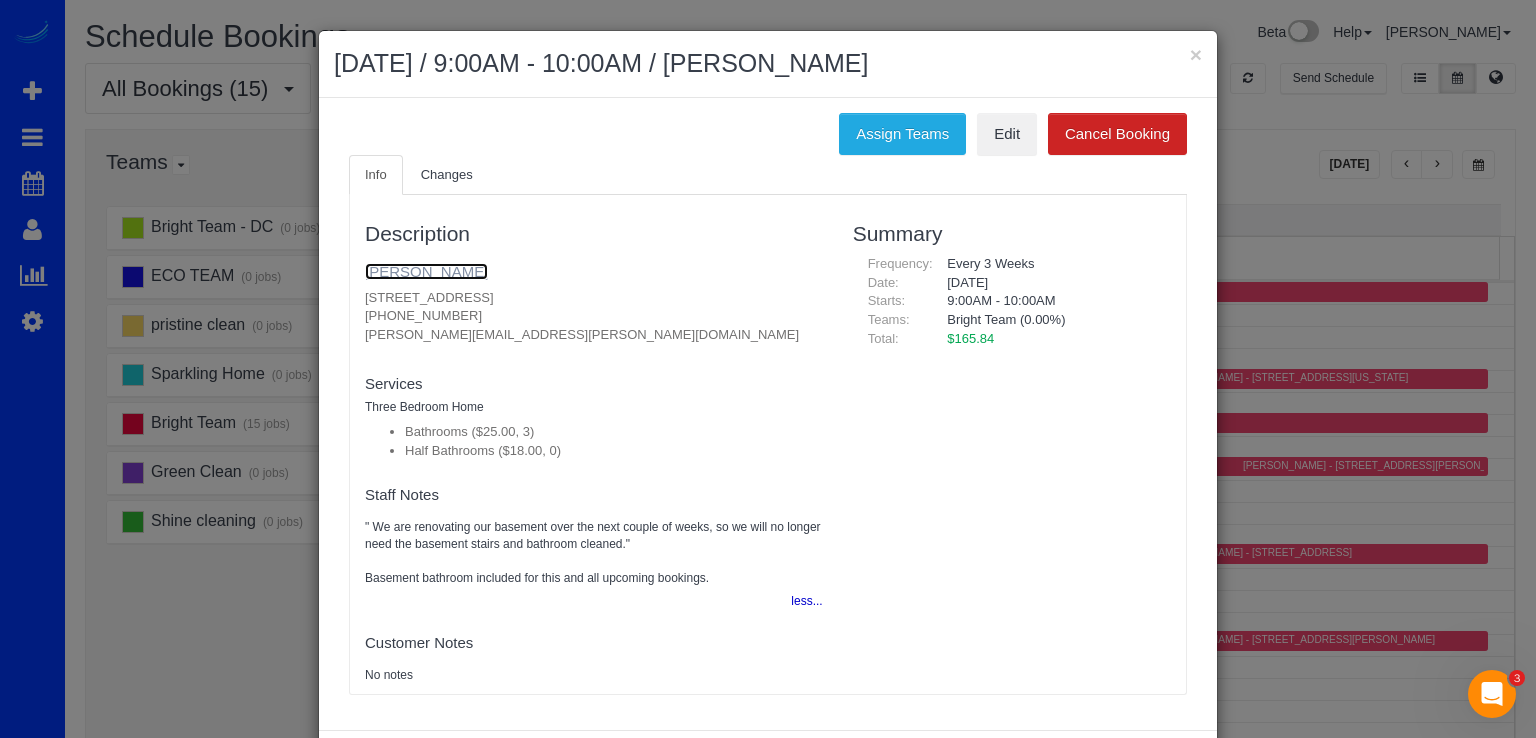 click on "Amanda Zigmond" at bounding box center [426, 271] 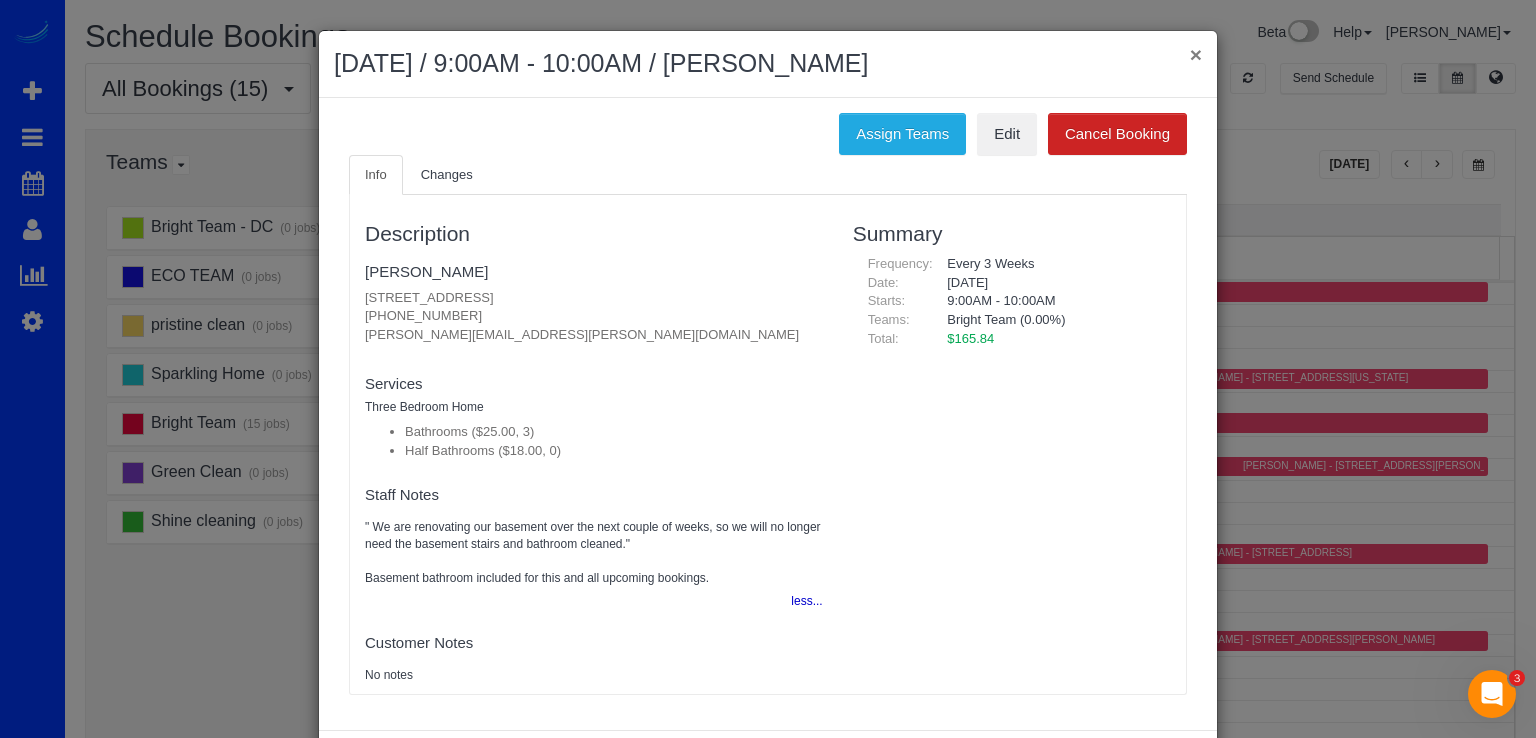 click on "×" at bounding box center (1196, 54) 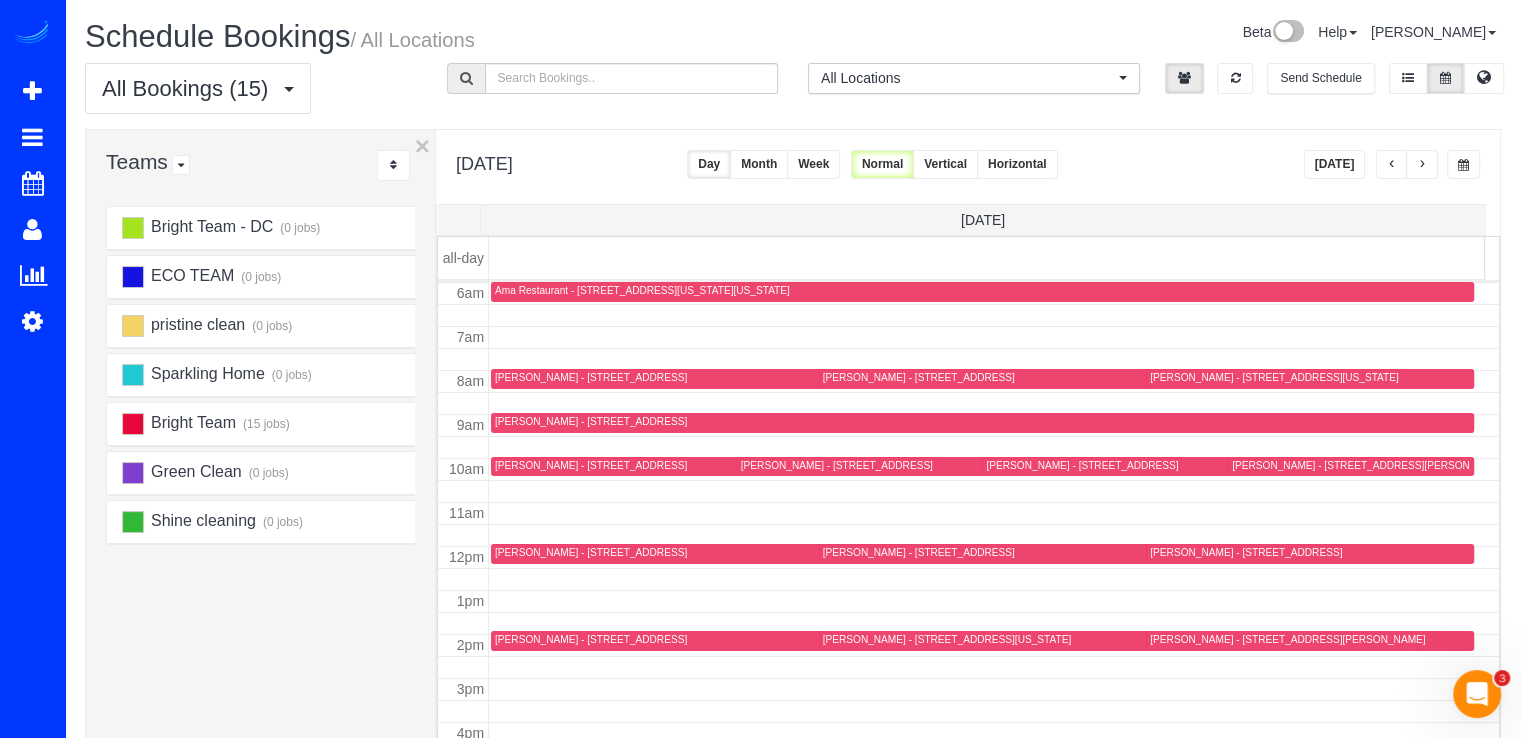 click at bounding box center (1422, 164) 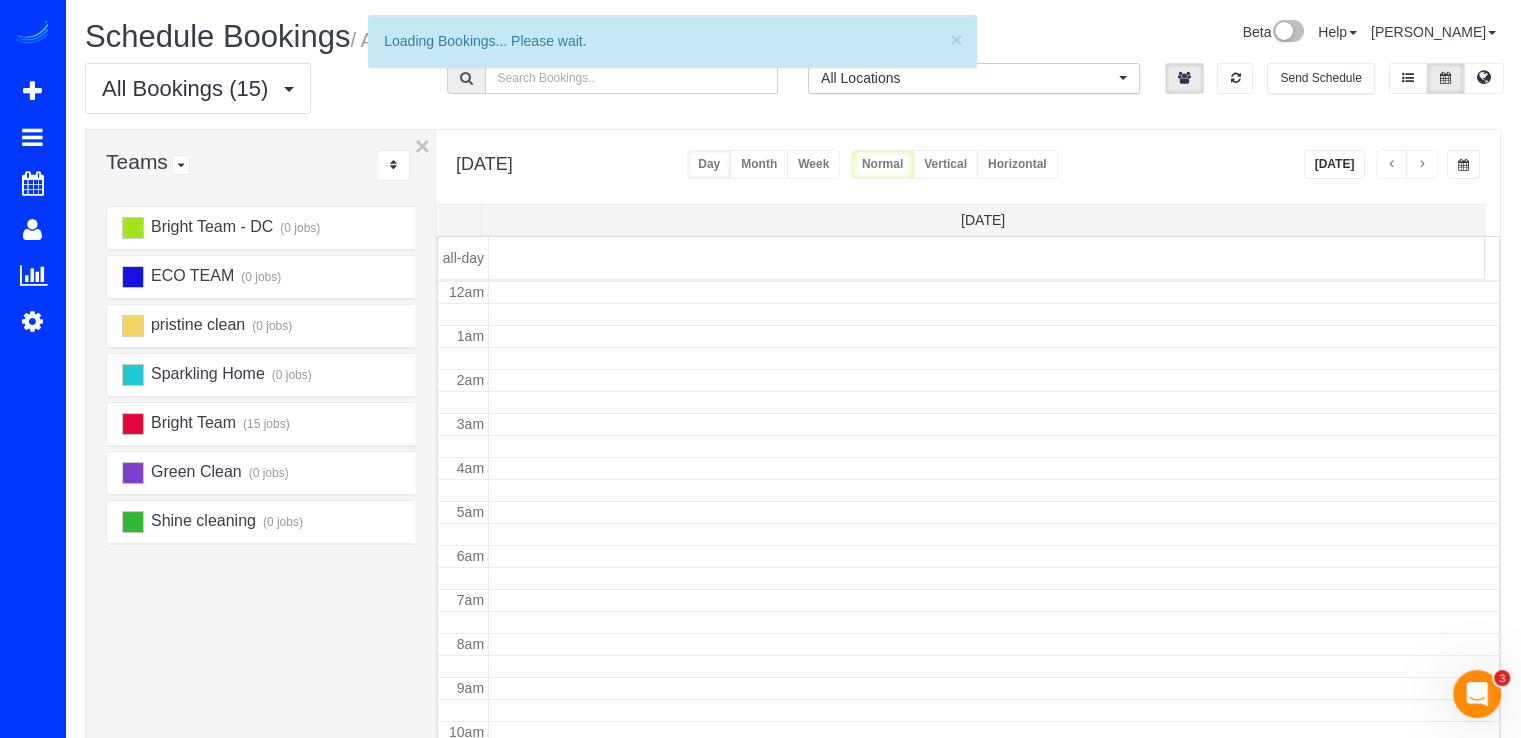 scroll, scrollTop: 263, scrollLeft: 0, axis: vertical 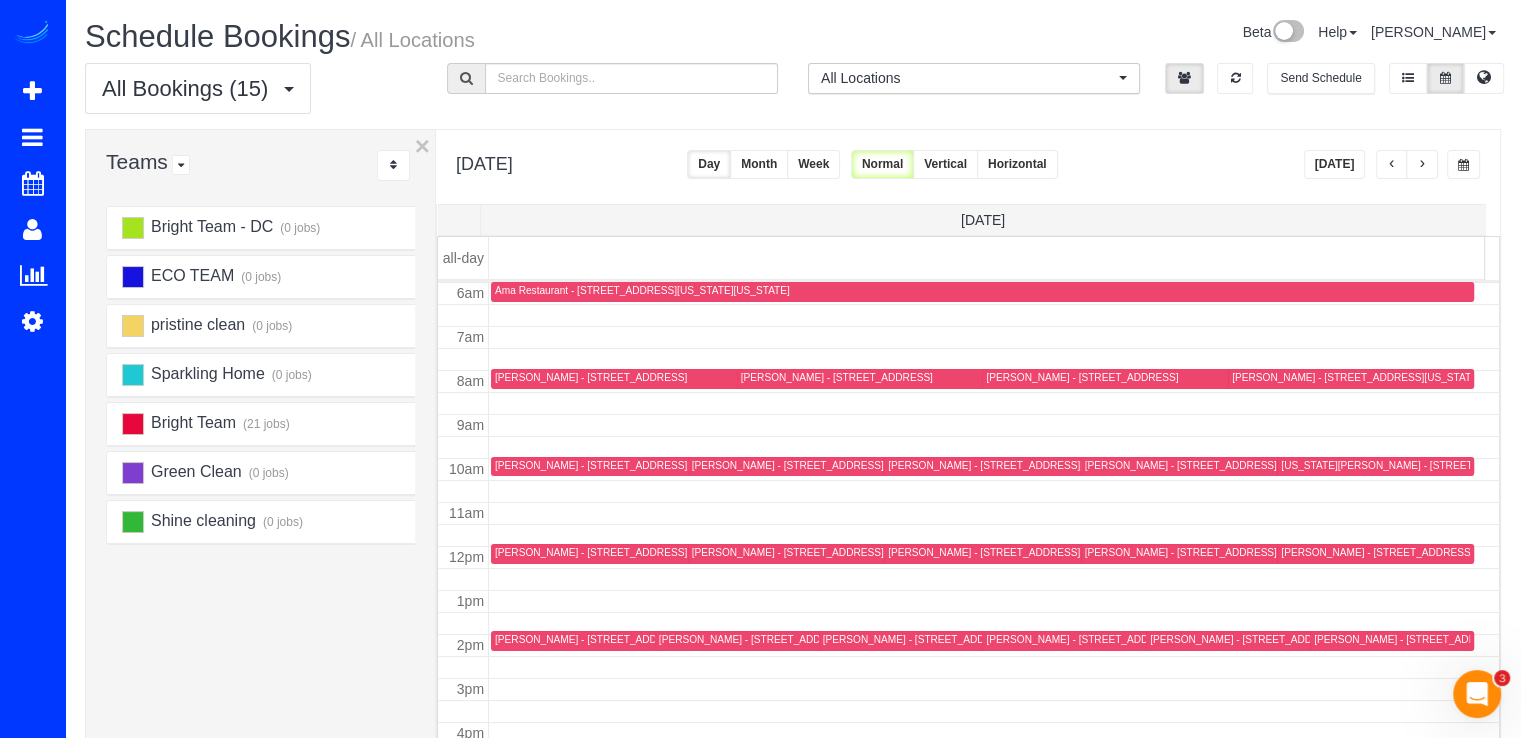 click at bounding box center [1422, 164] 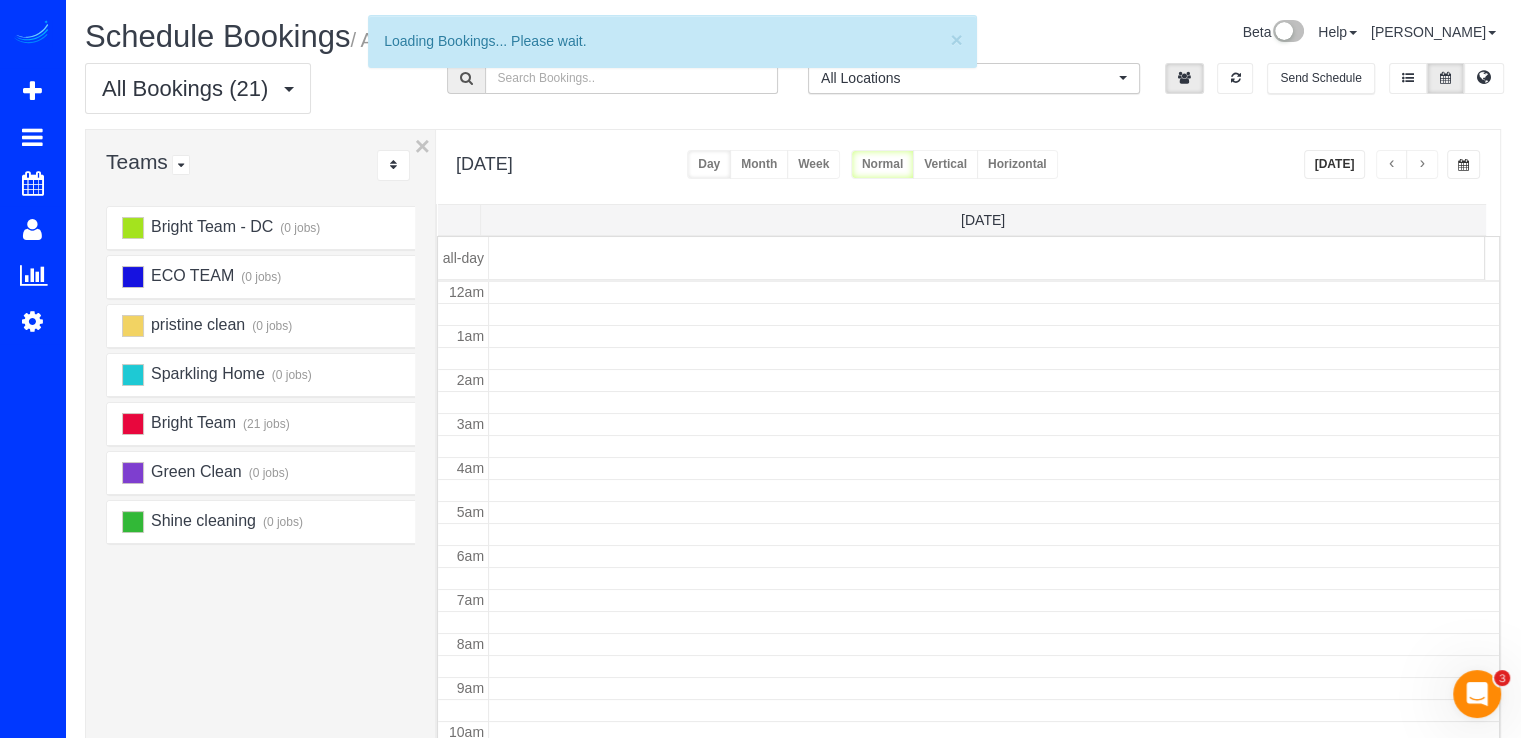 scroll, scrollTop: 263, scrollLeft: 0, axis: vertical 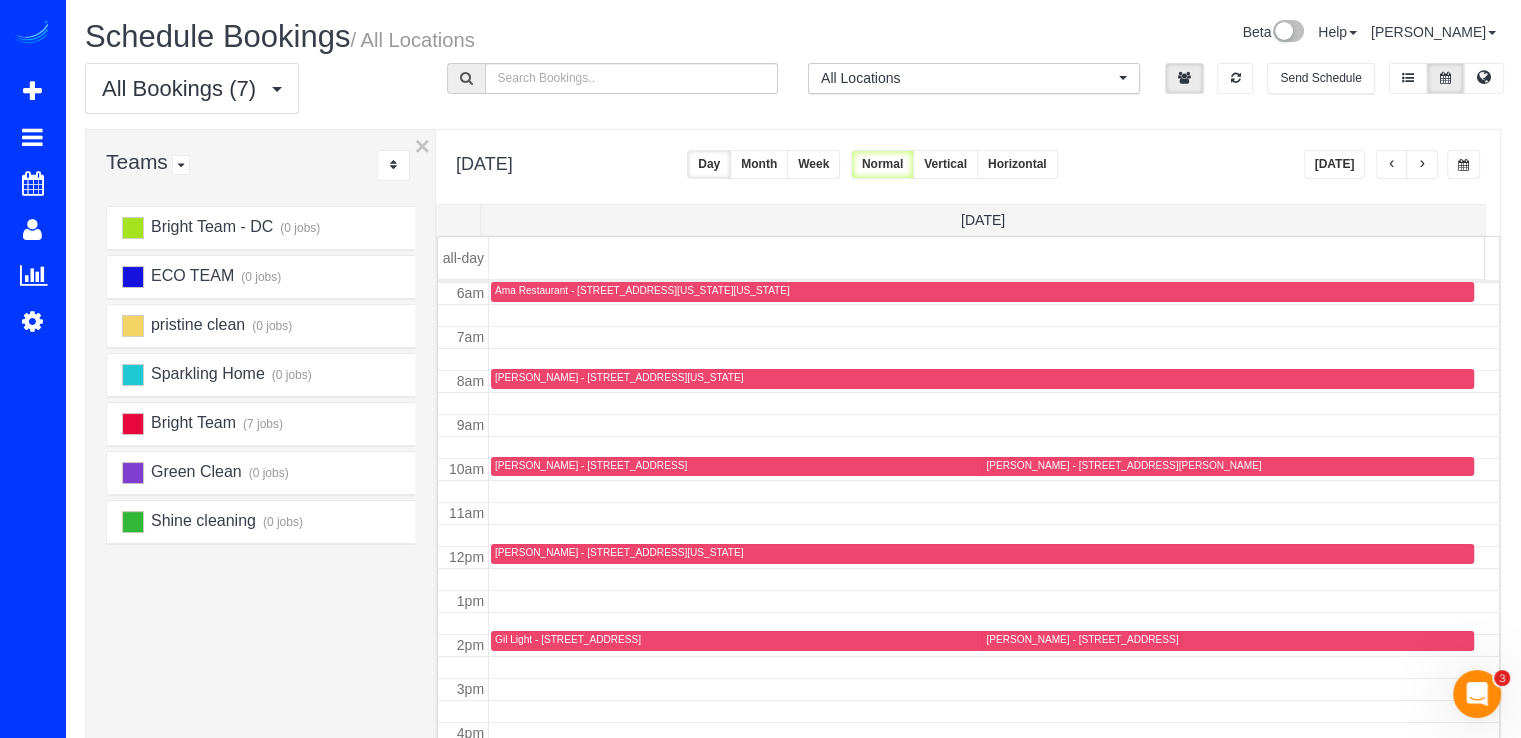 click at bounding box center [1392, 164] 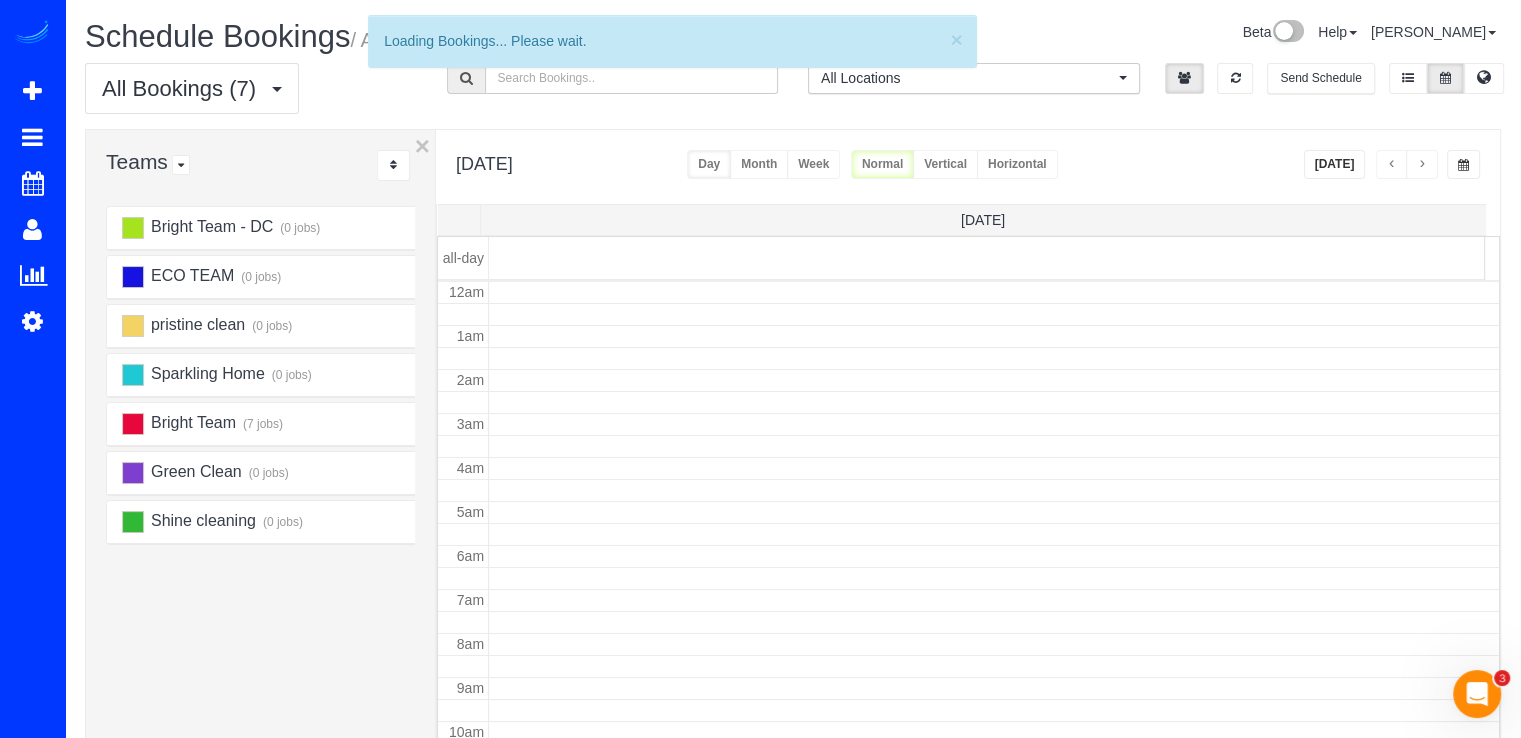 click at bounding box center [1392, 164] 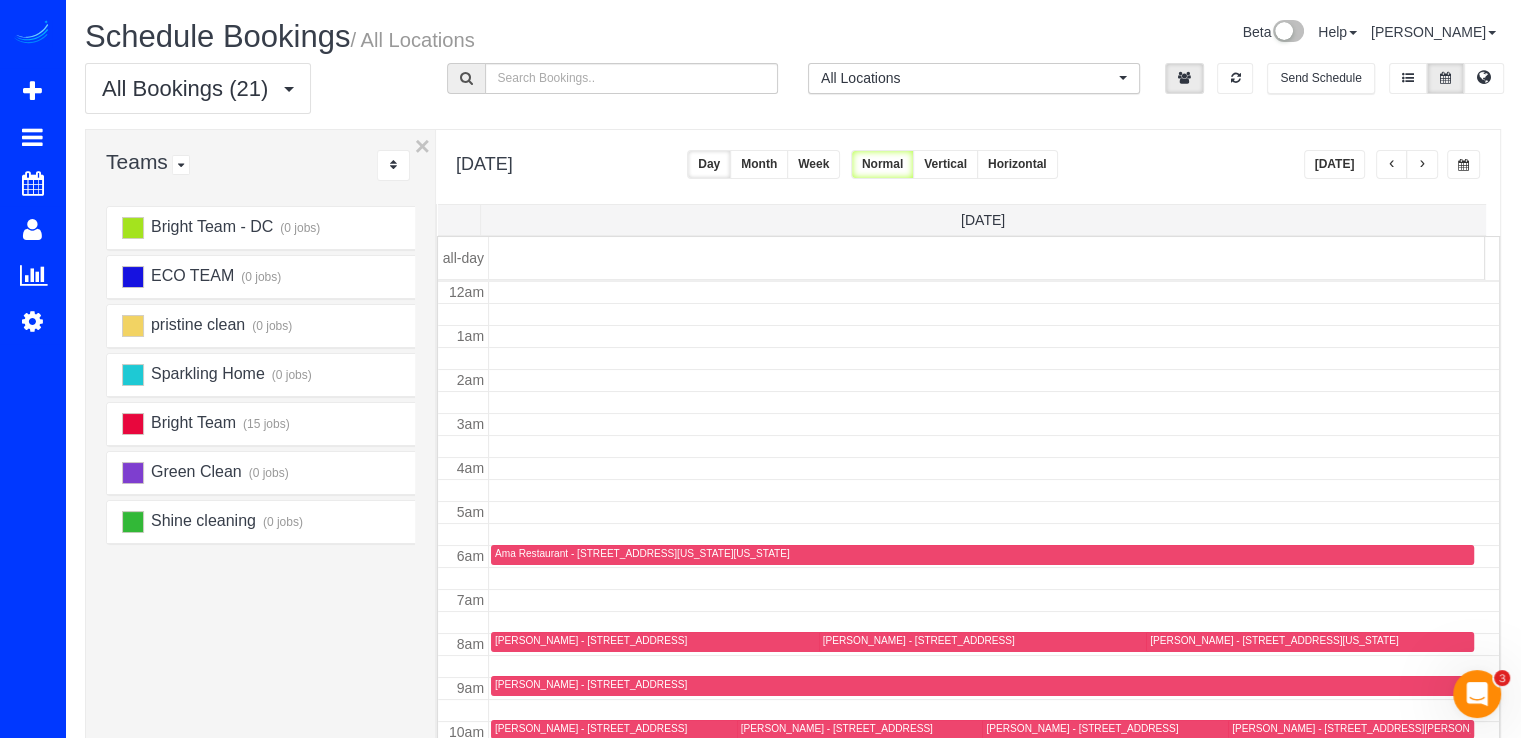 scroll, scrollTop: 263, scrollLeft: 0, axis: vertical 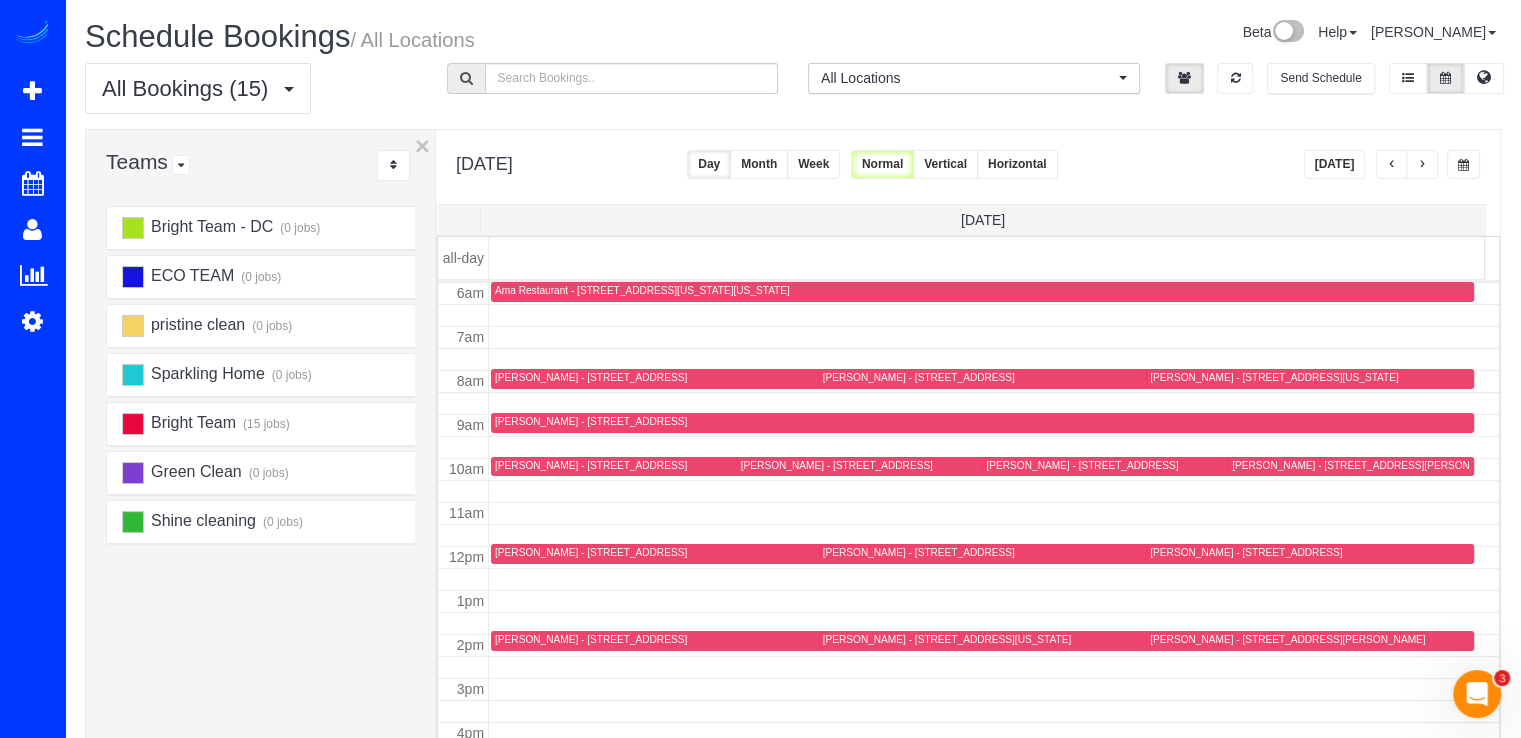 click at bounding box center [1422, 164] 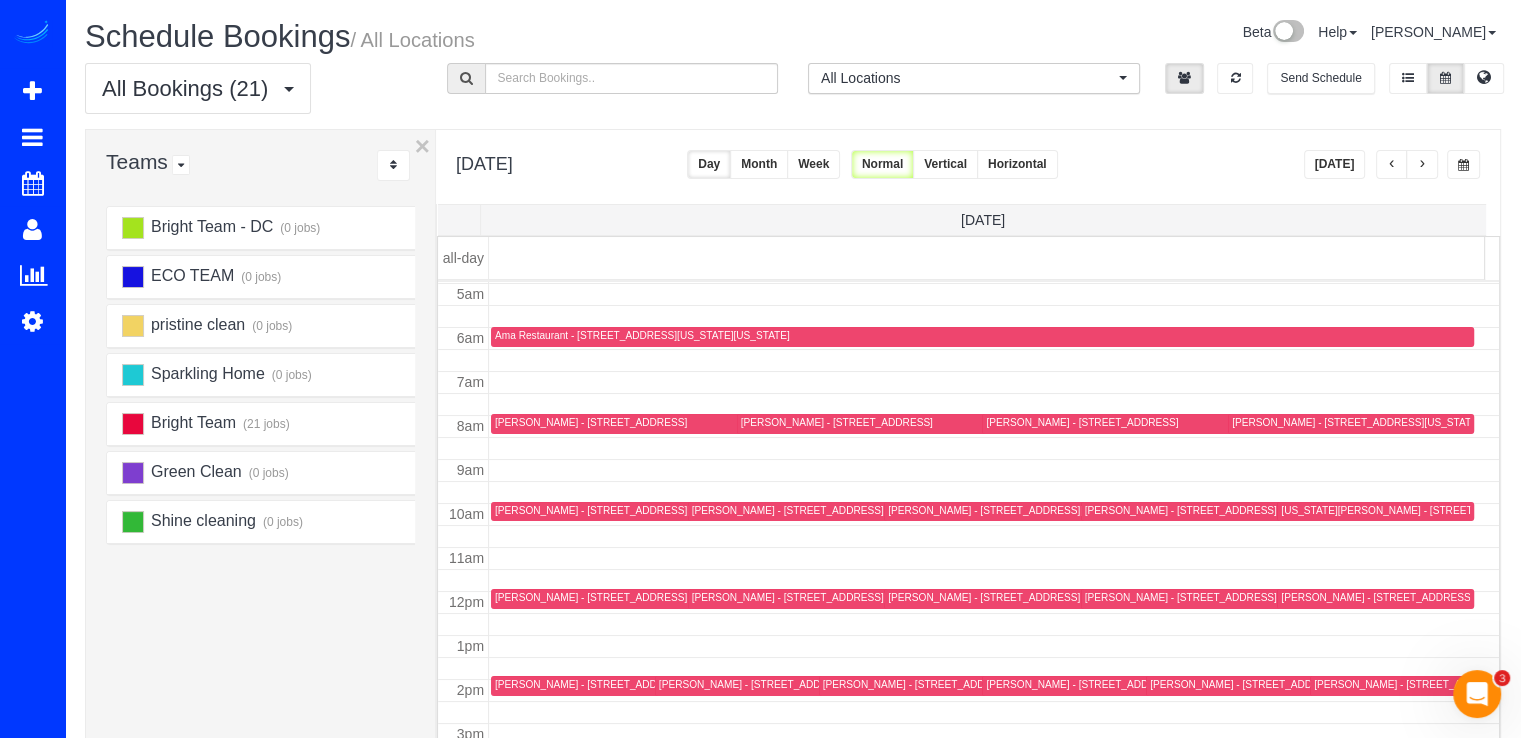 scroll, scrollTop: 263, scrollLeft: 0, axis: vertical 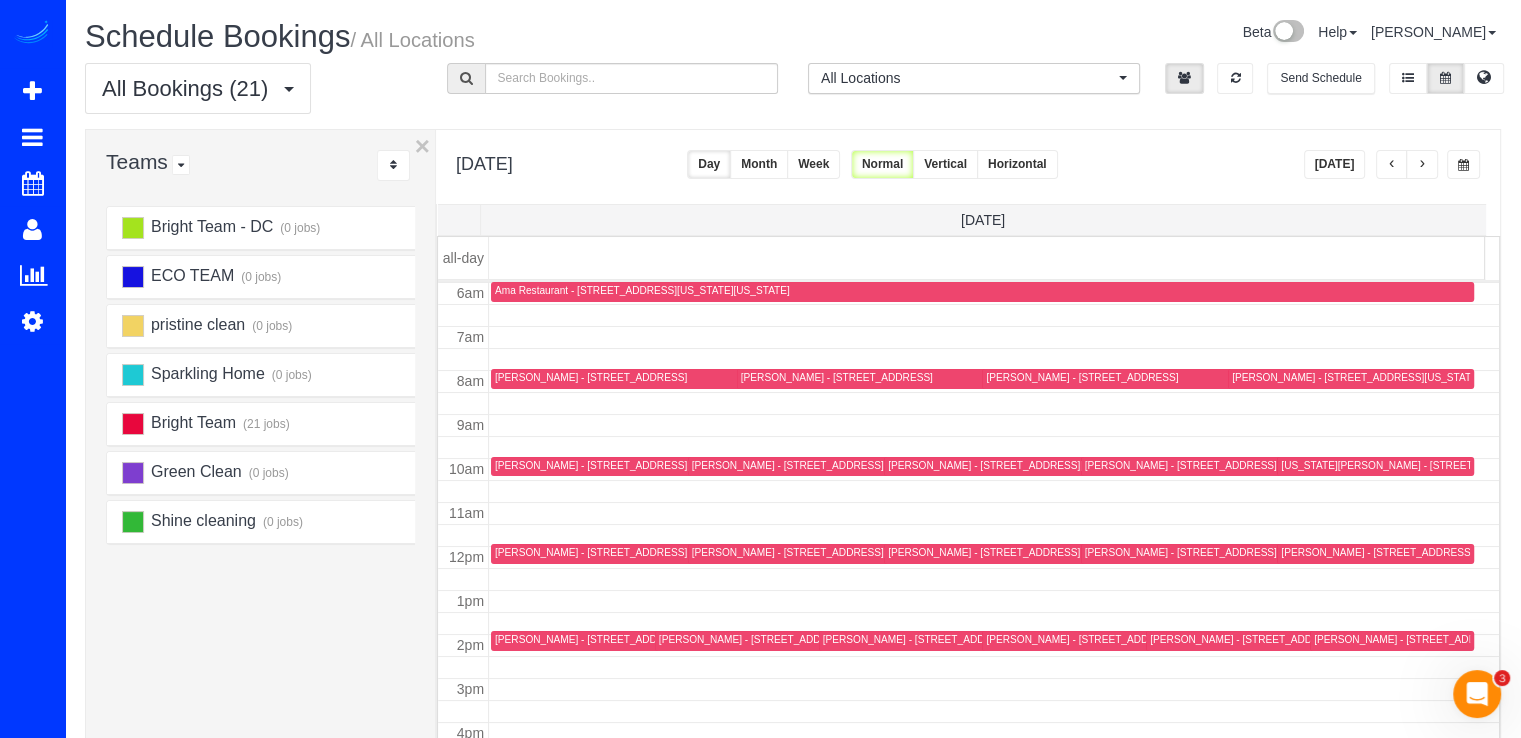 click at bounding box center [1422, 164] 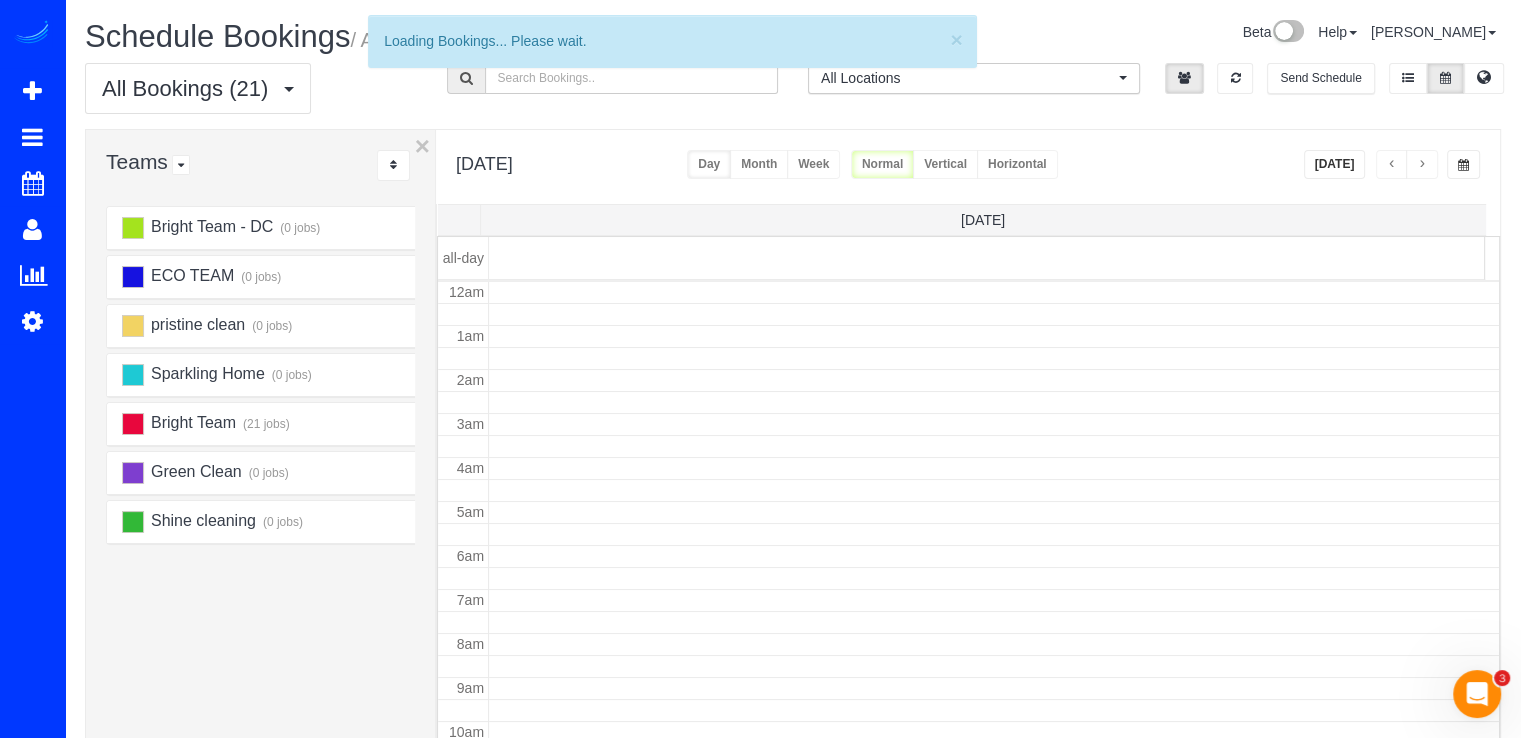 scroll, scrollTop: 263, scrollLeft: 0, axis: vertical 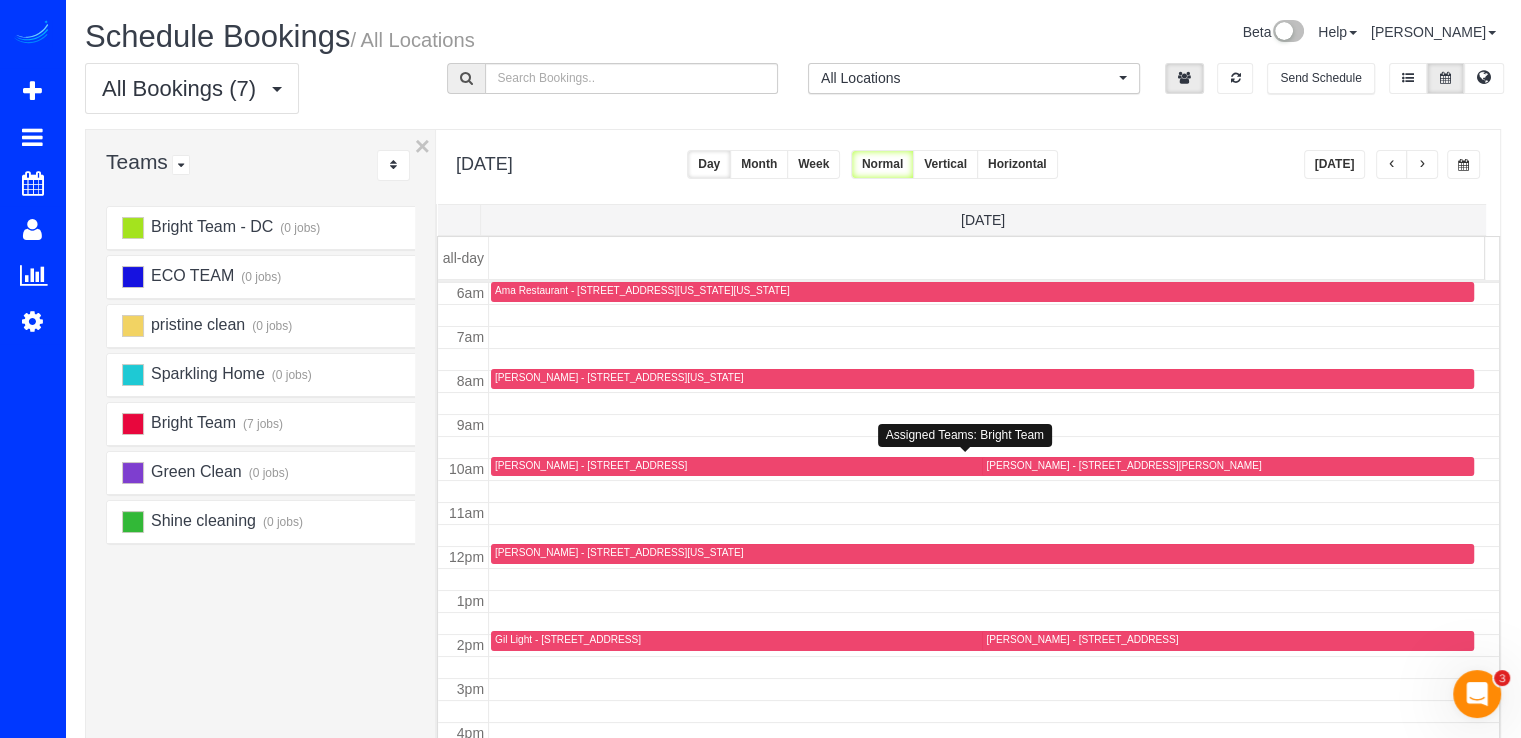 click on "Chrissie Herman - 11115 Jolly Way, Kensington, MD 20895" at bounding box center [591, 465] 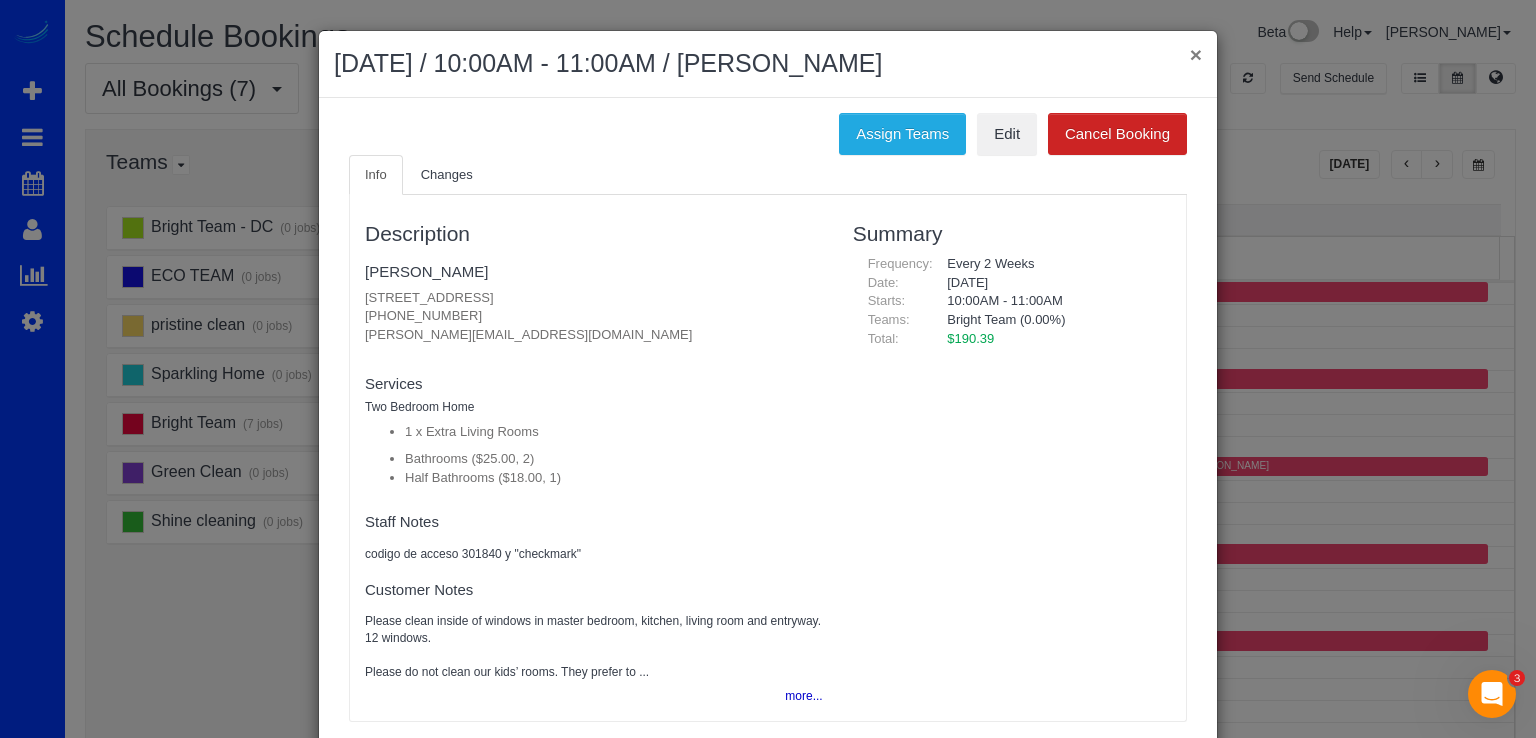 click on "×" at bounding box center (1196, 54) 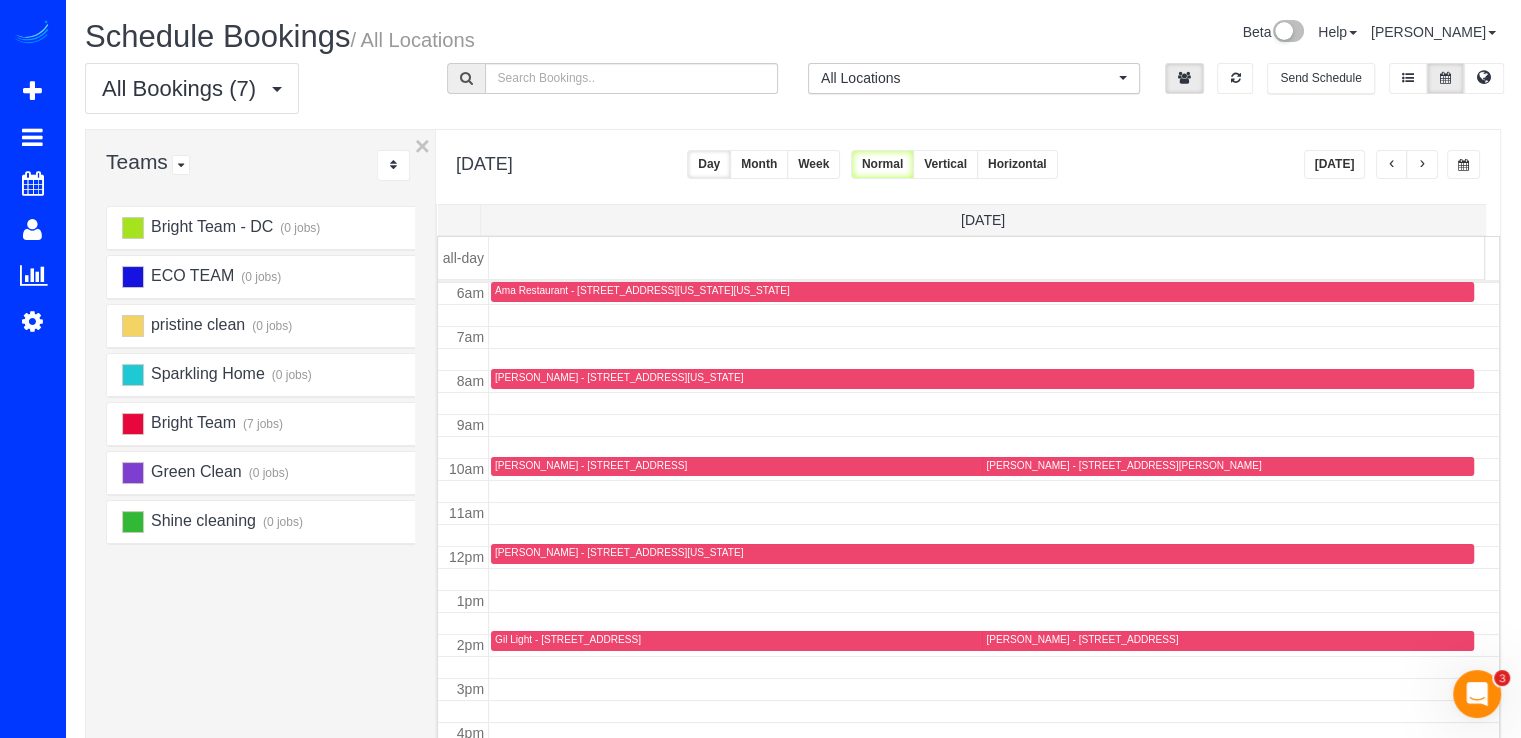 click at bounding box center (1392, 164) 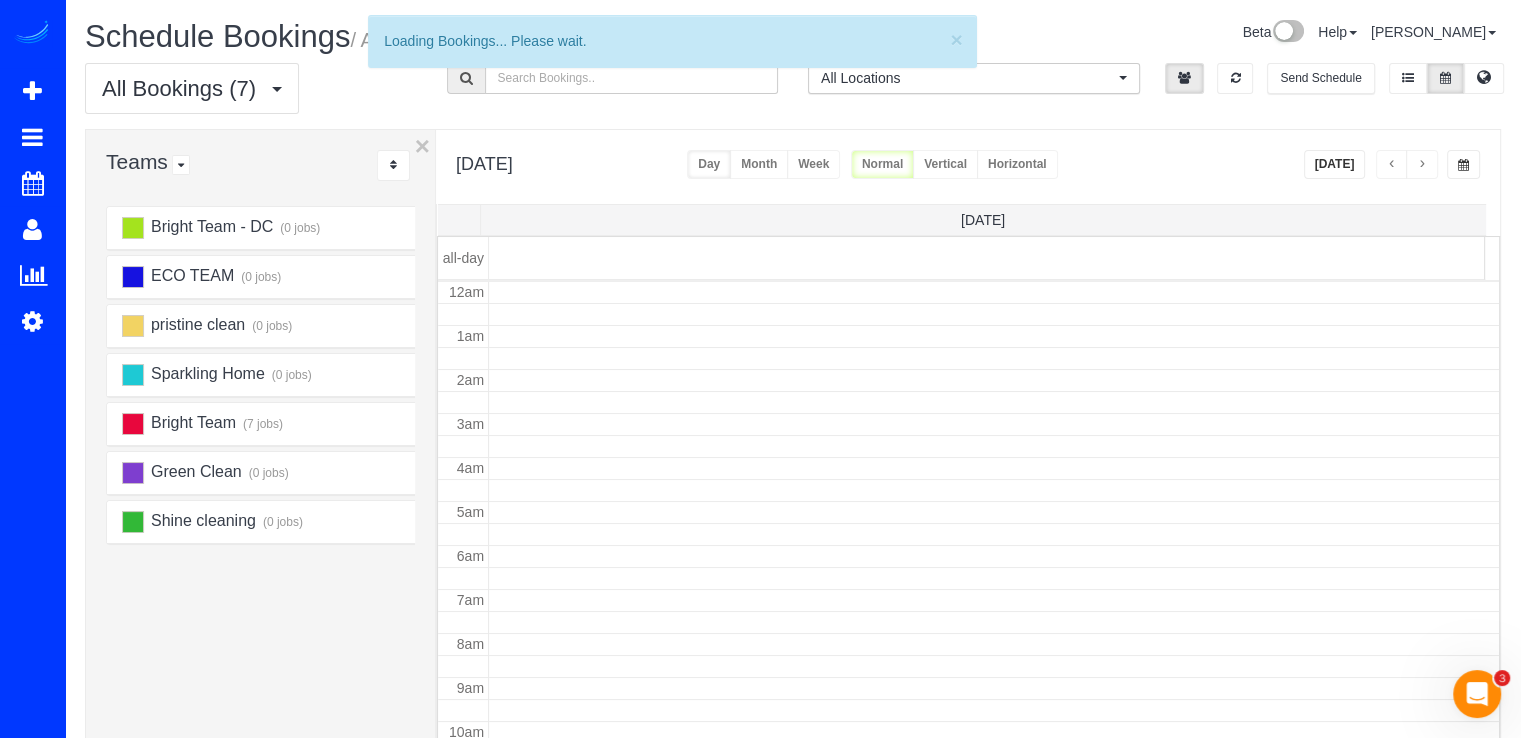 scroll, scrollTop: 263, scrollLeft: 0, axis: vertical 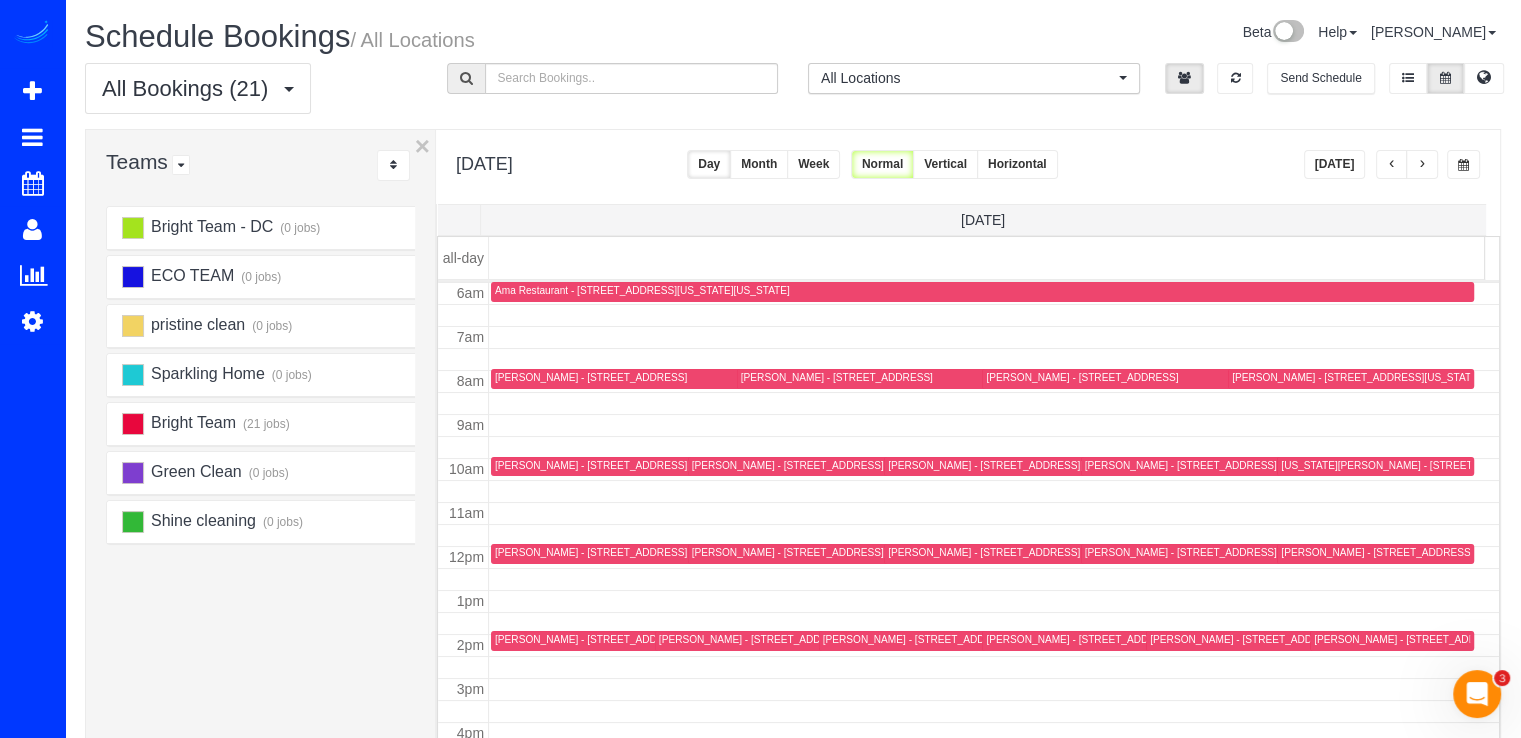 drag, startPoint x: 1434, startPoint y: 157, endPoint x: 1420, endPoint y: 173, distance: 21.260292 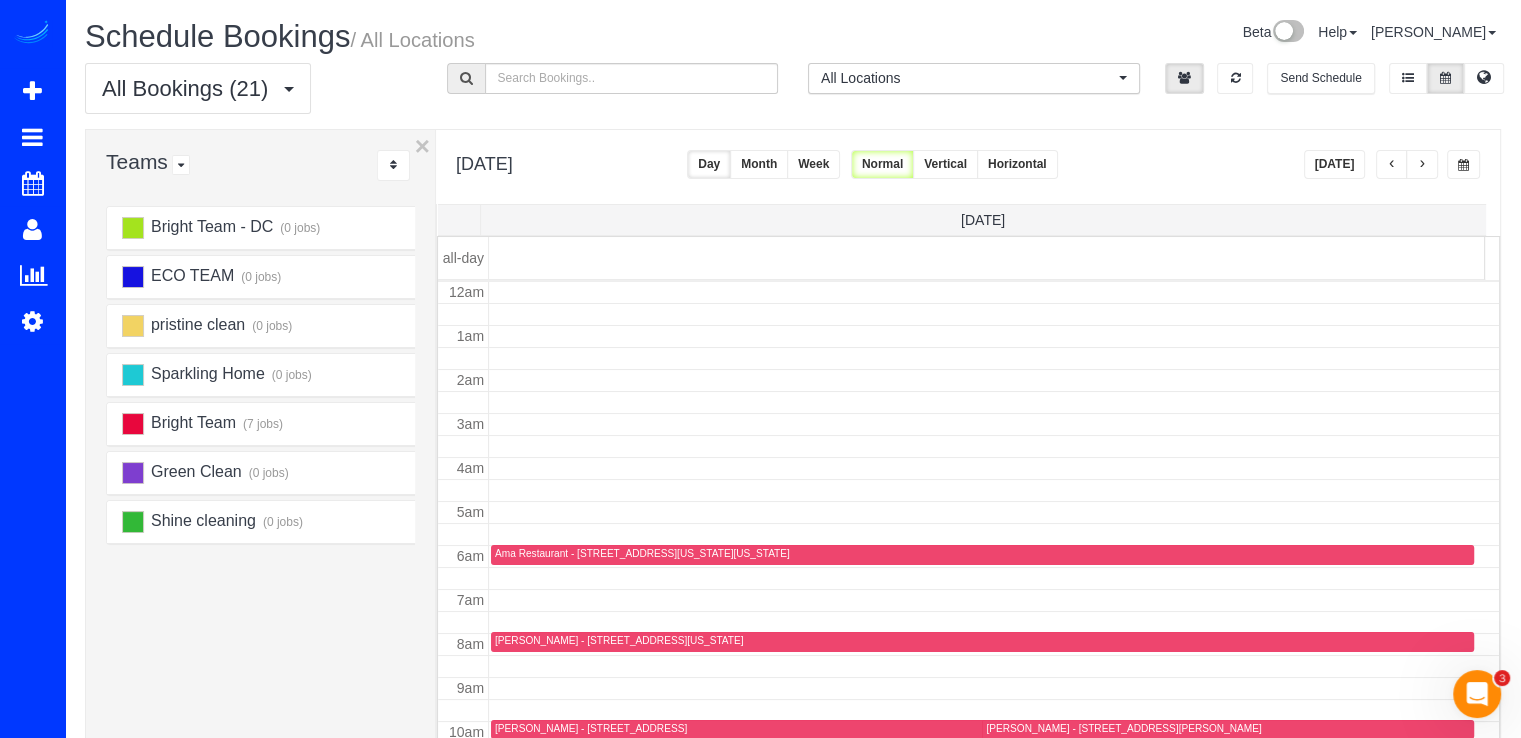 scroll, scrollTop: 263, scrollLeft: 0, axis: vertical 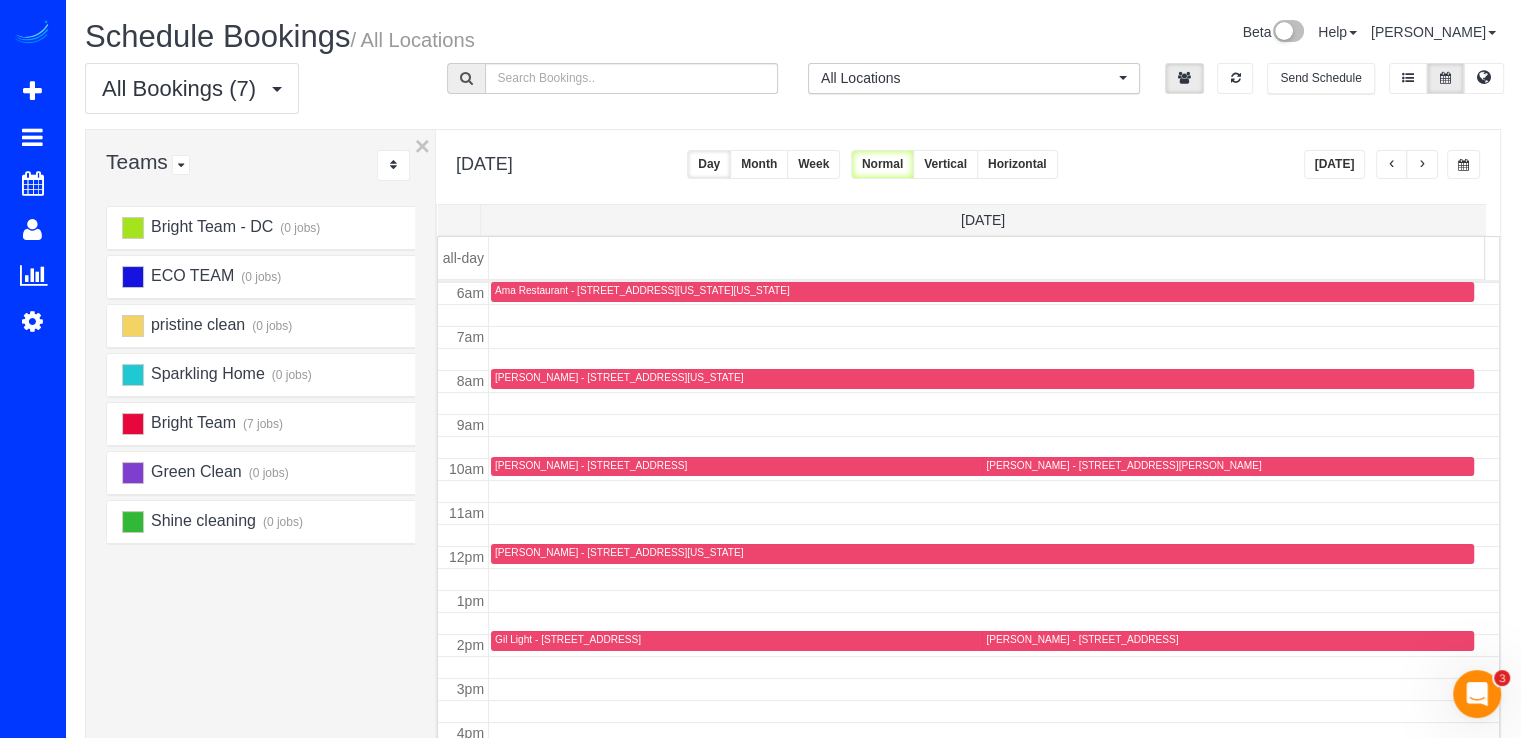click at bounding box center (1392, 164) 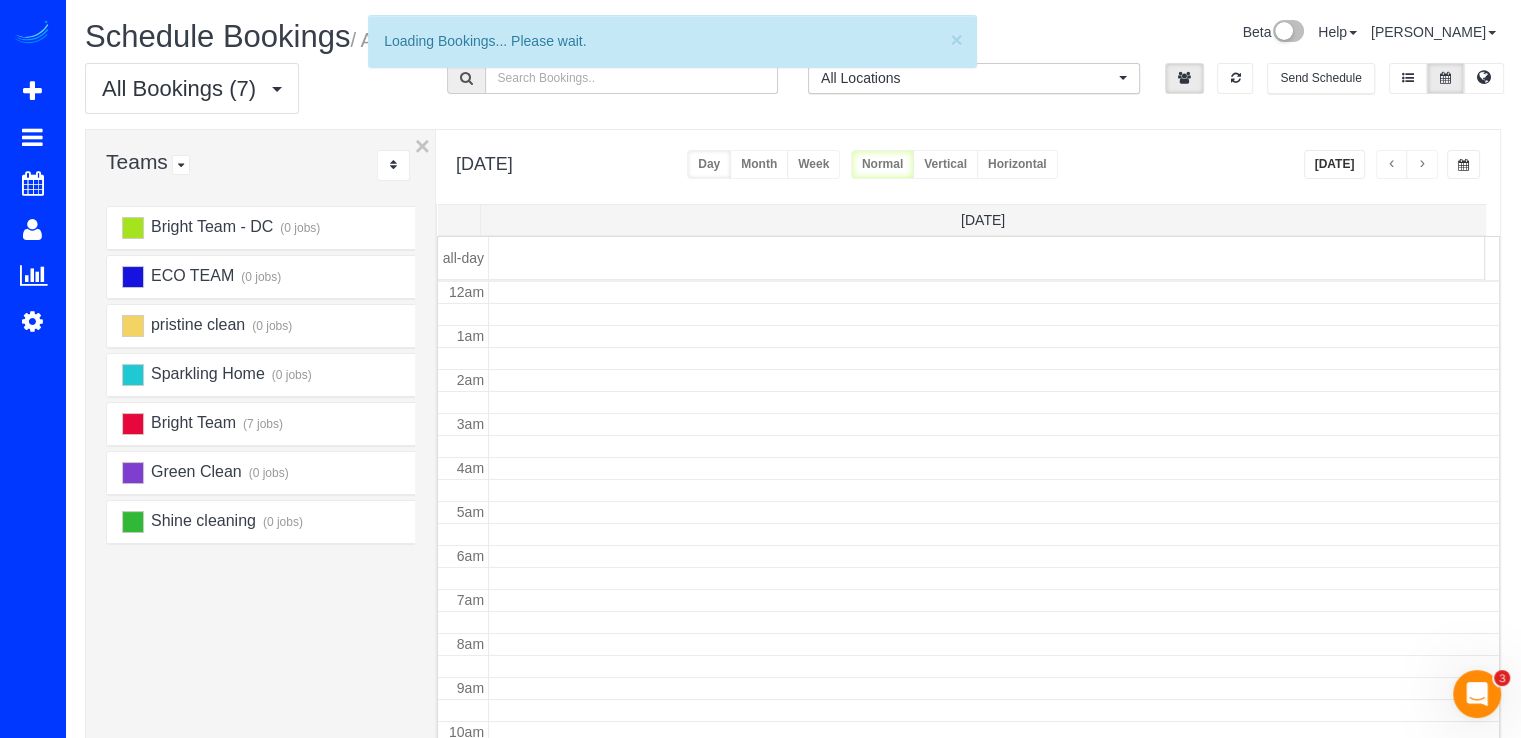 scroll, scrollTop: 263, scrollLeft: 0, axis: vertical 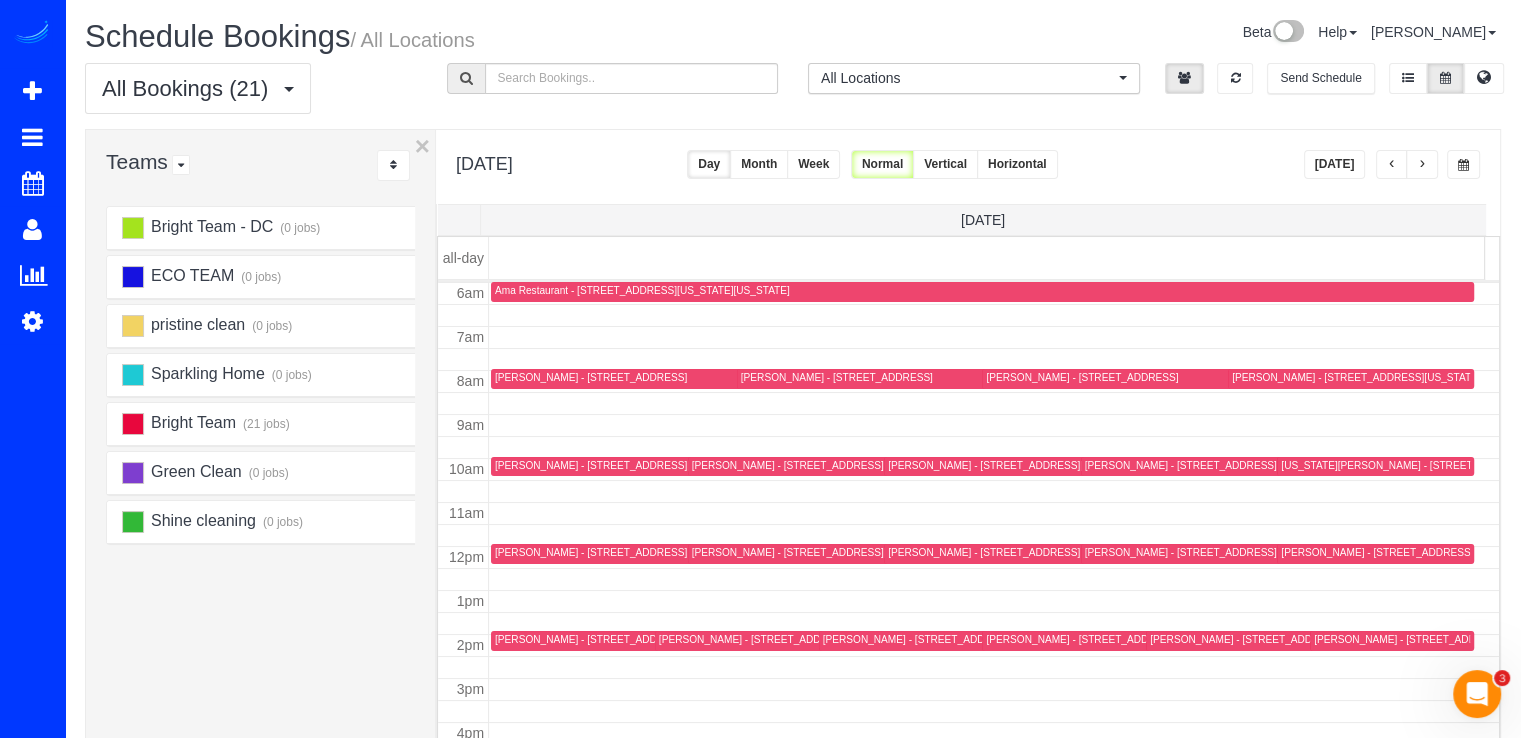 click at bounding box center [1392, 164] 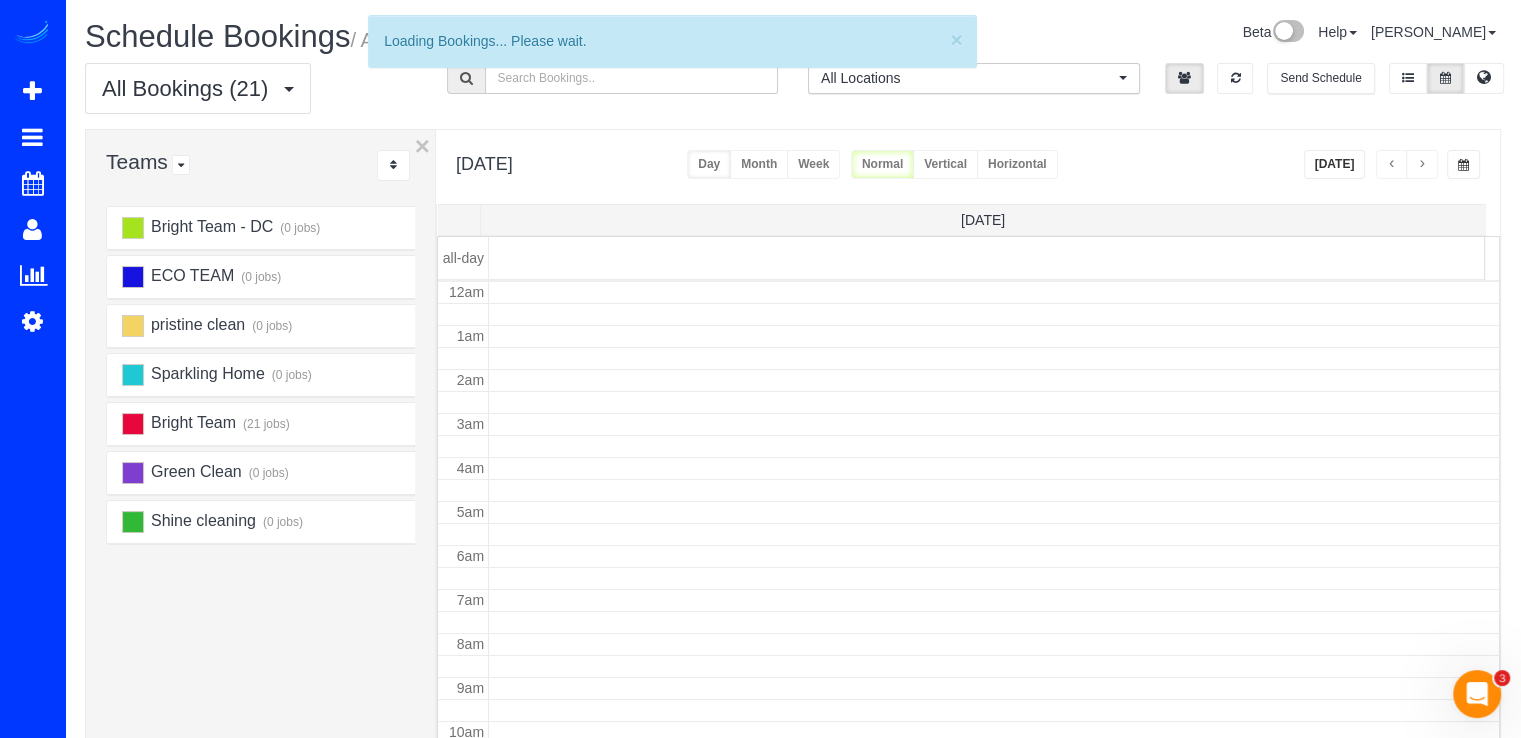 scroll, scrollTop: 263, scrollLeft: 0, axis: vertical 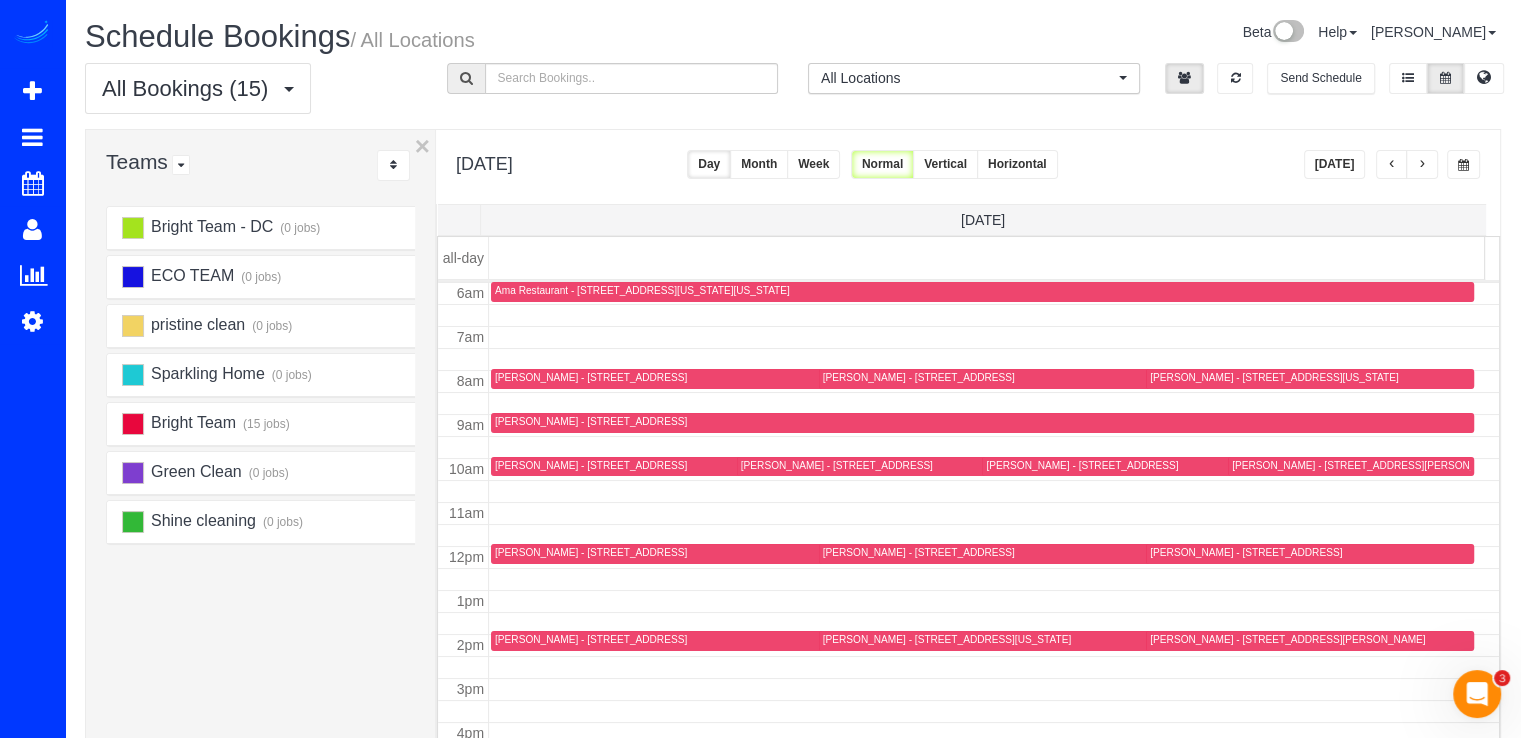 click at bounding box center [1422, 164] 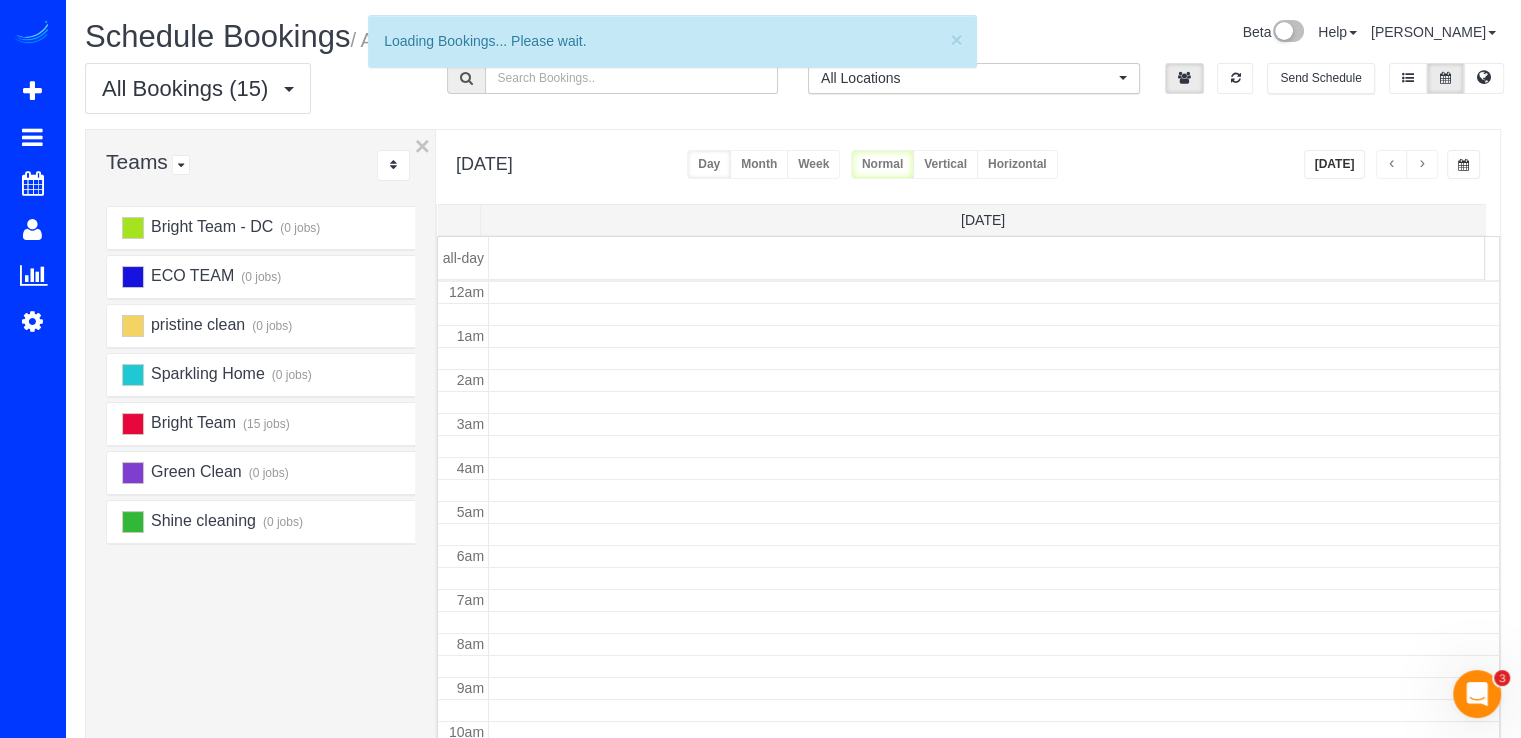 scroll, scrollTop: 263, scrollLeft: 0, axis: vertical 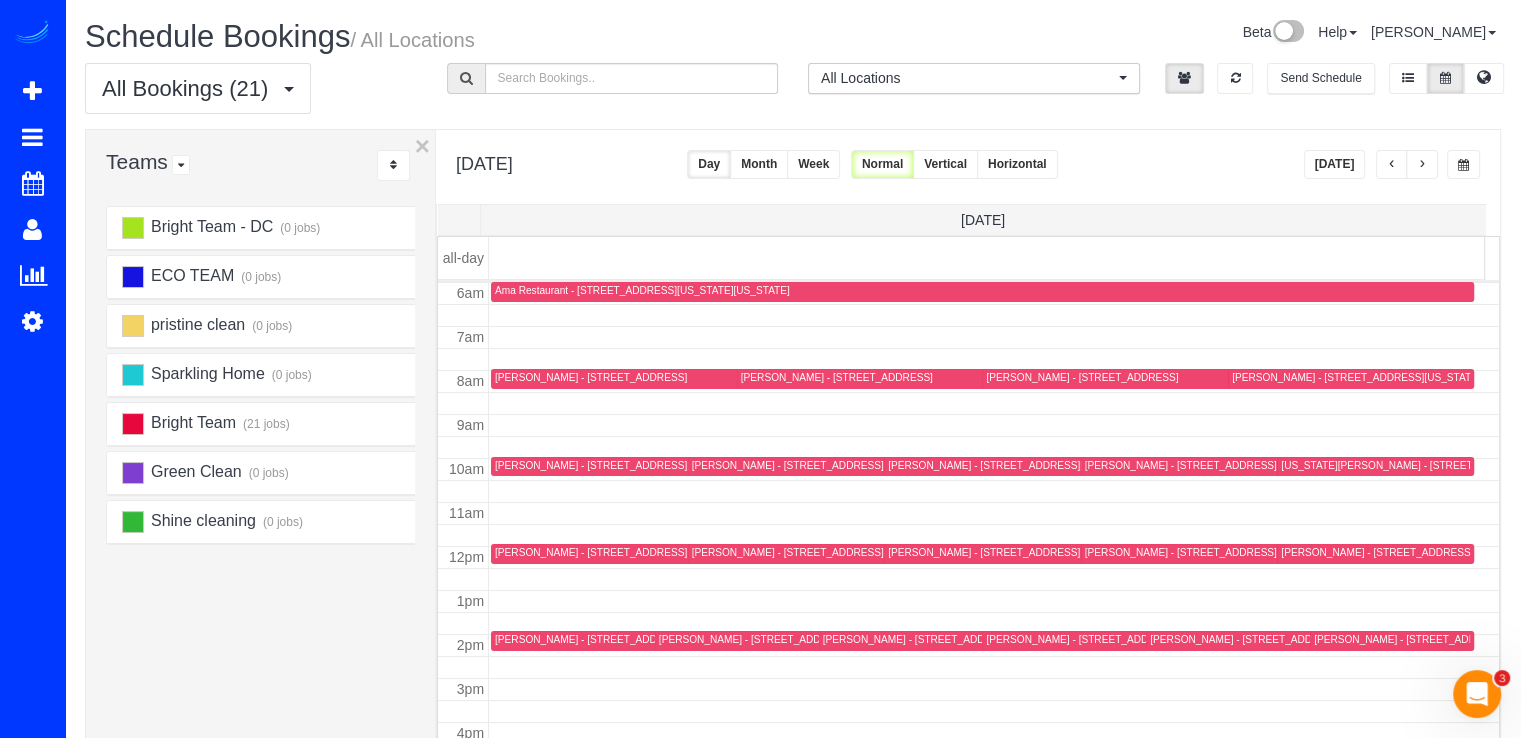 click at bounding box center (1422, 165) 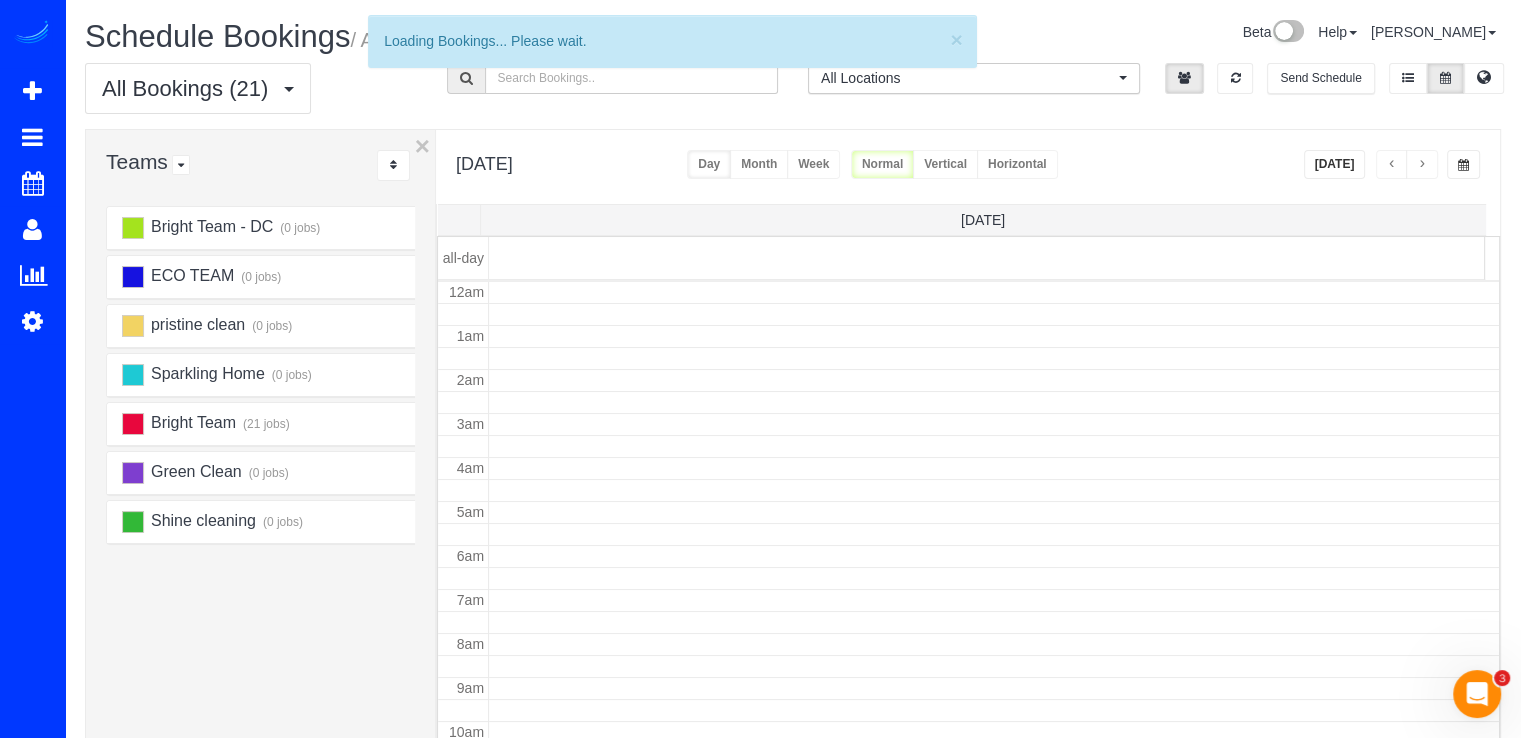 scroll, scrollTop: 263, scrollLeft: 0, axis: vertical 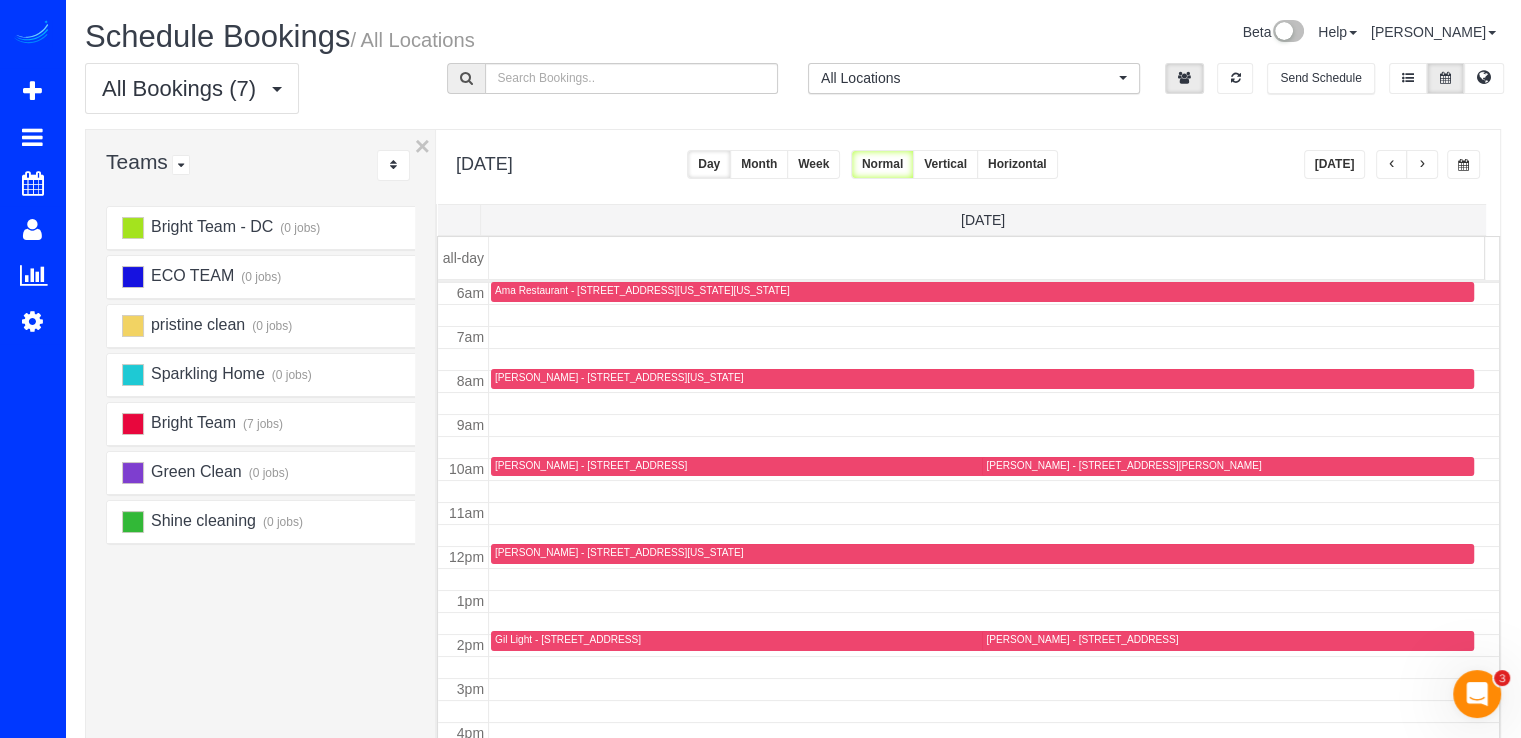 click at bounding box center (1422, 165) 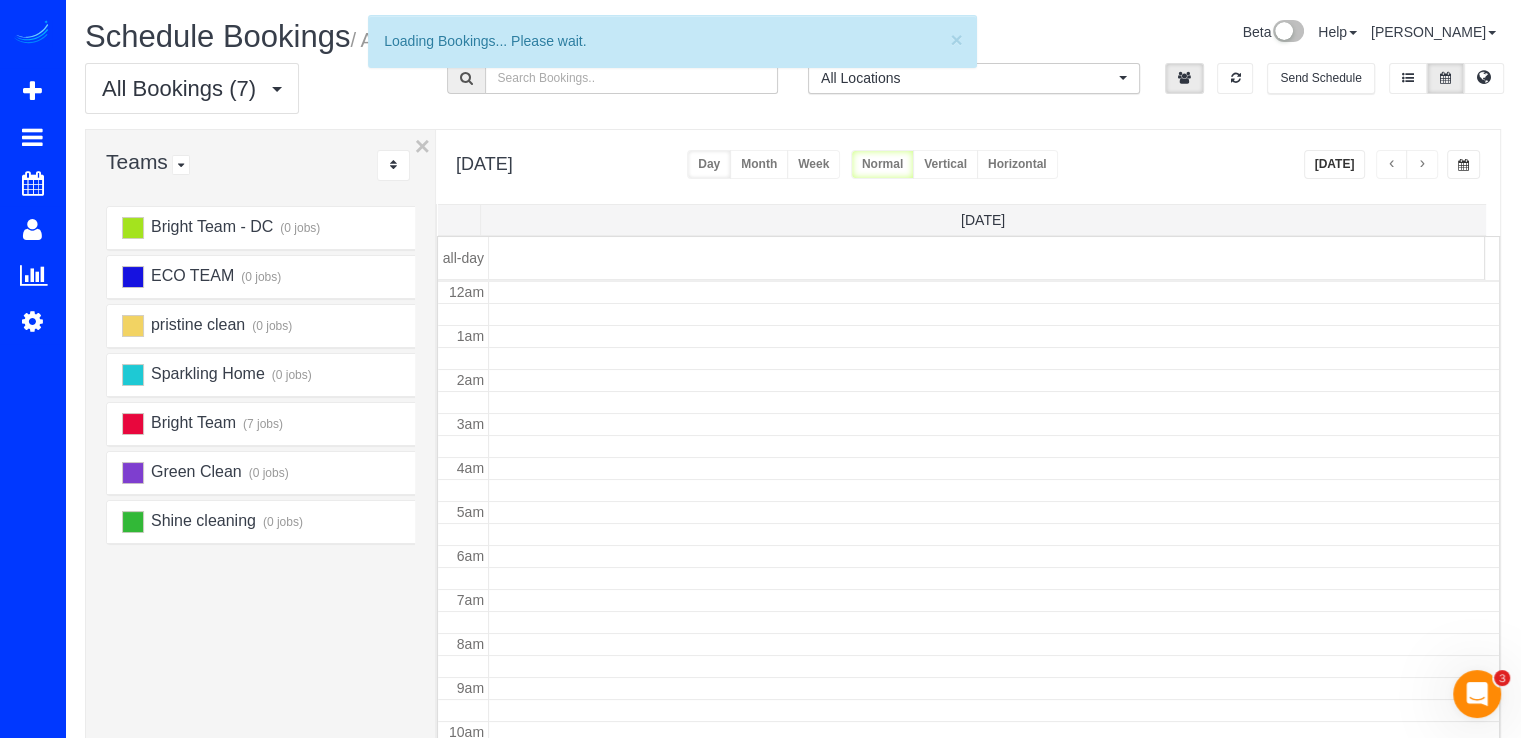 scroll, scrollTop: 263, scrollLeft: 0, axis: vertical 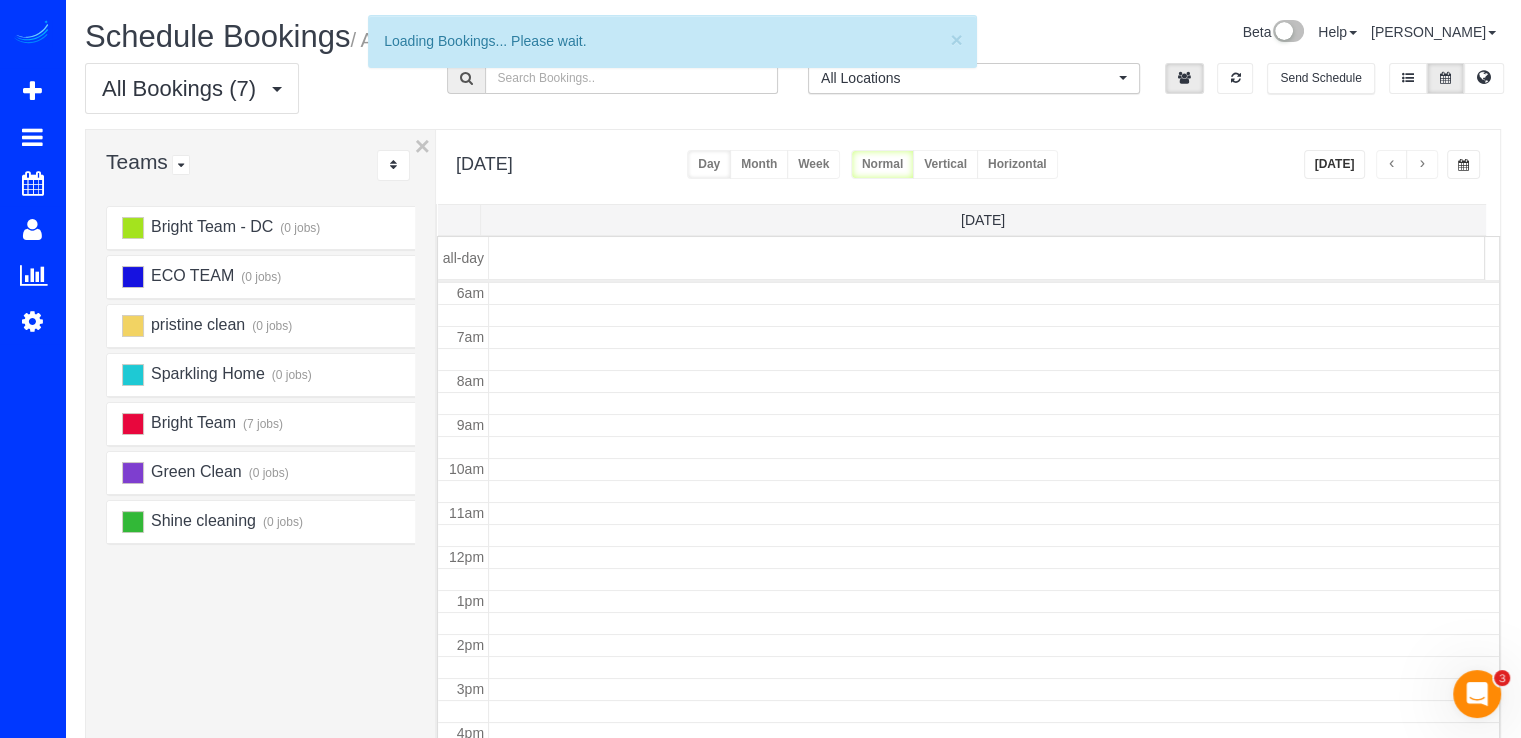 click at bounding box center (1422, 165) 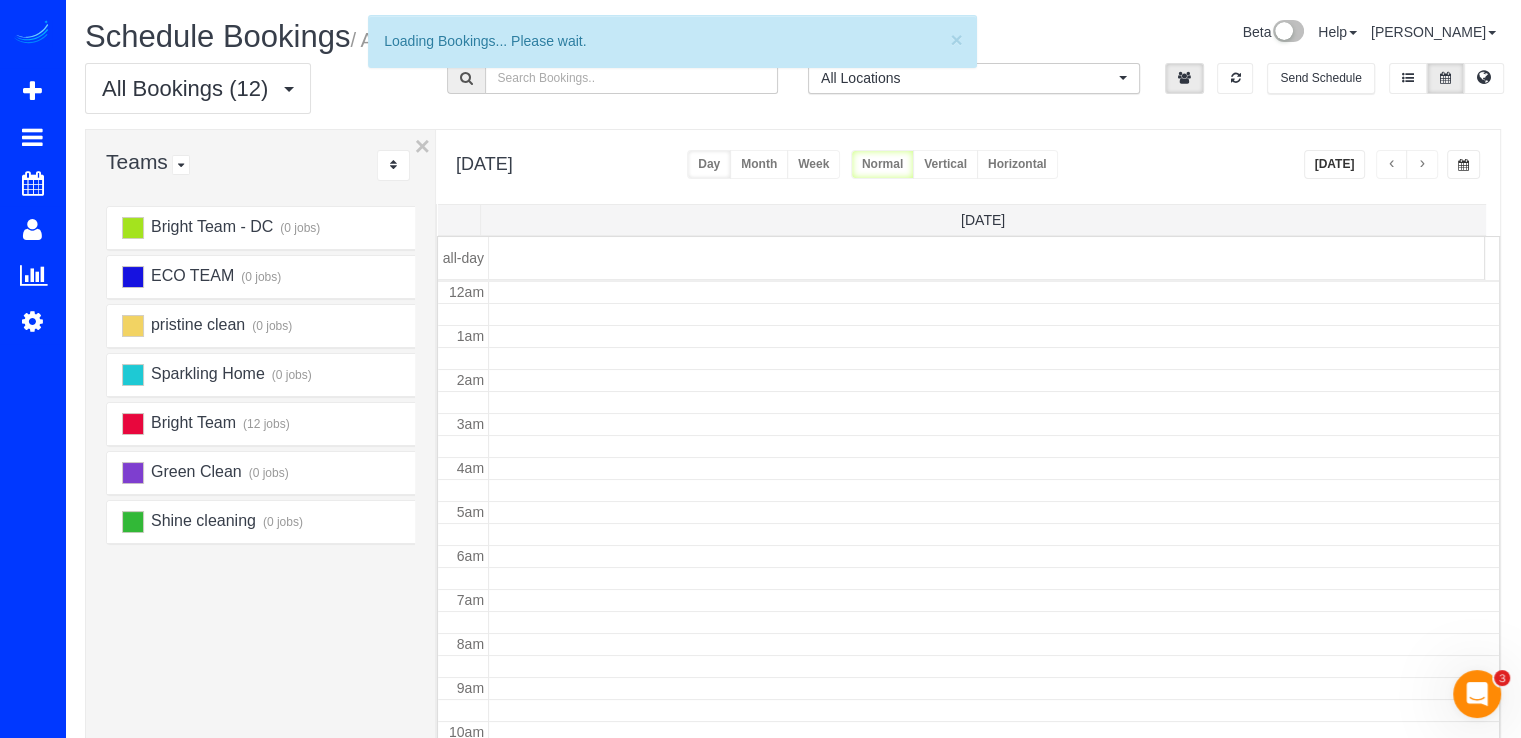 scroll, scrollTop: 263, scrollLeft: 0, axis: vertical 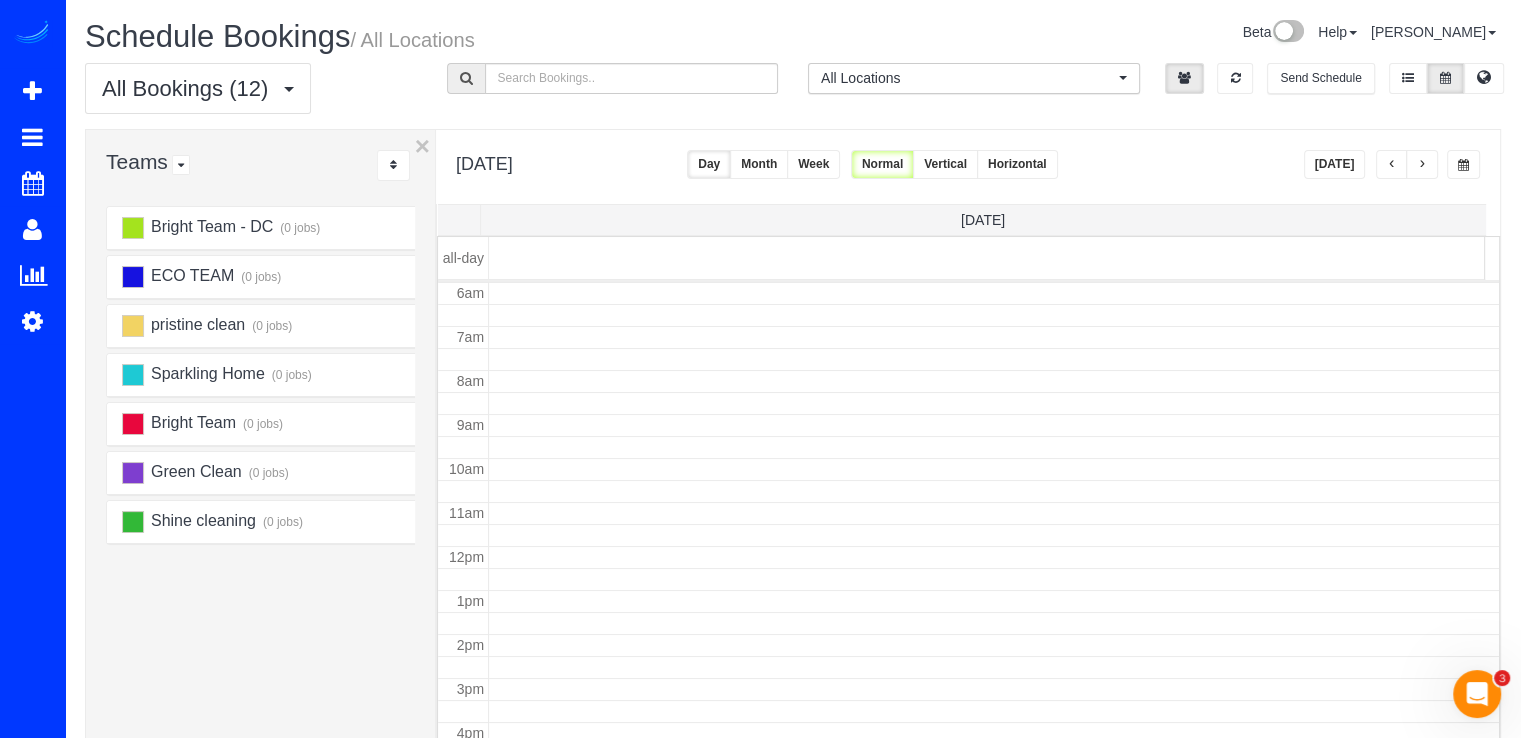 click at bounding box center [1422, 165] 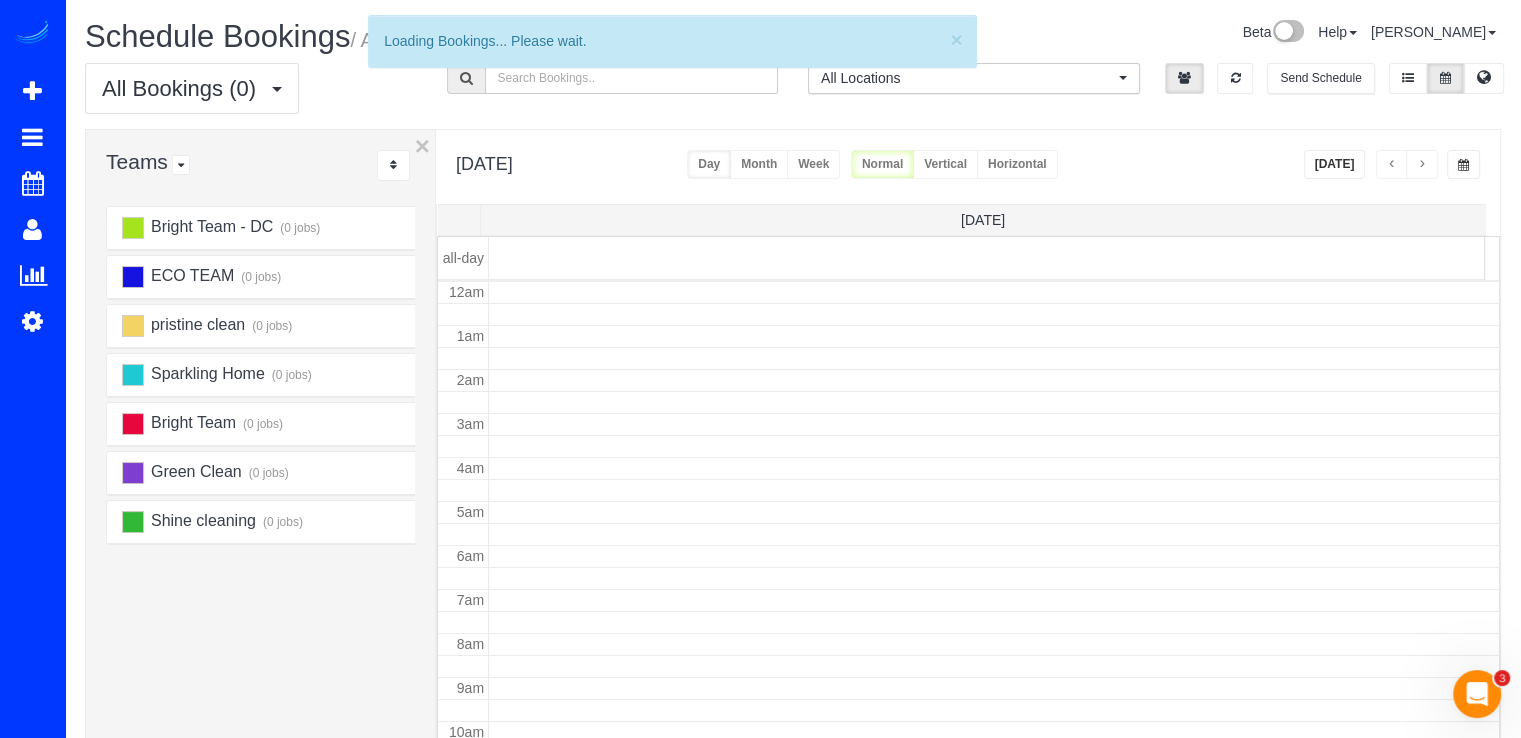 scroll, scrollTop: 263, scrollLeft: 0, axis: vertical 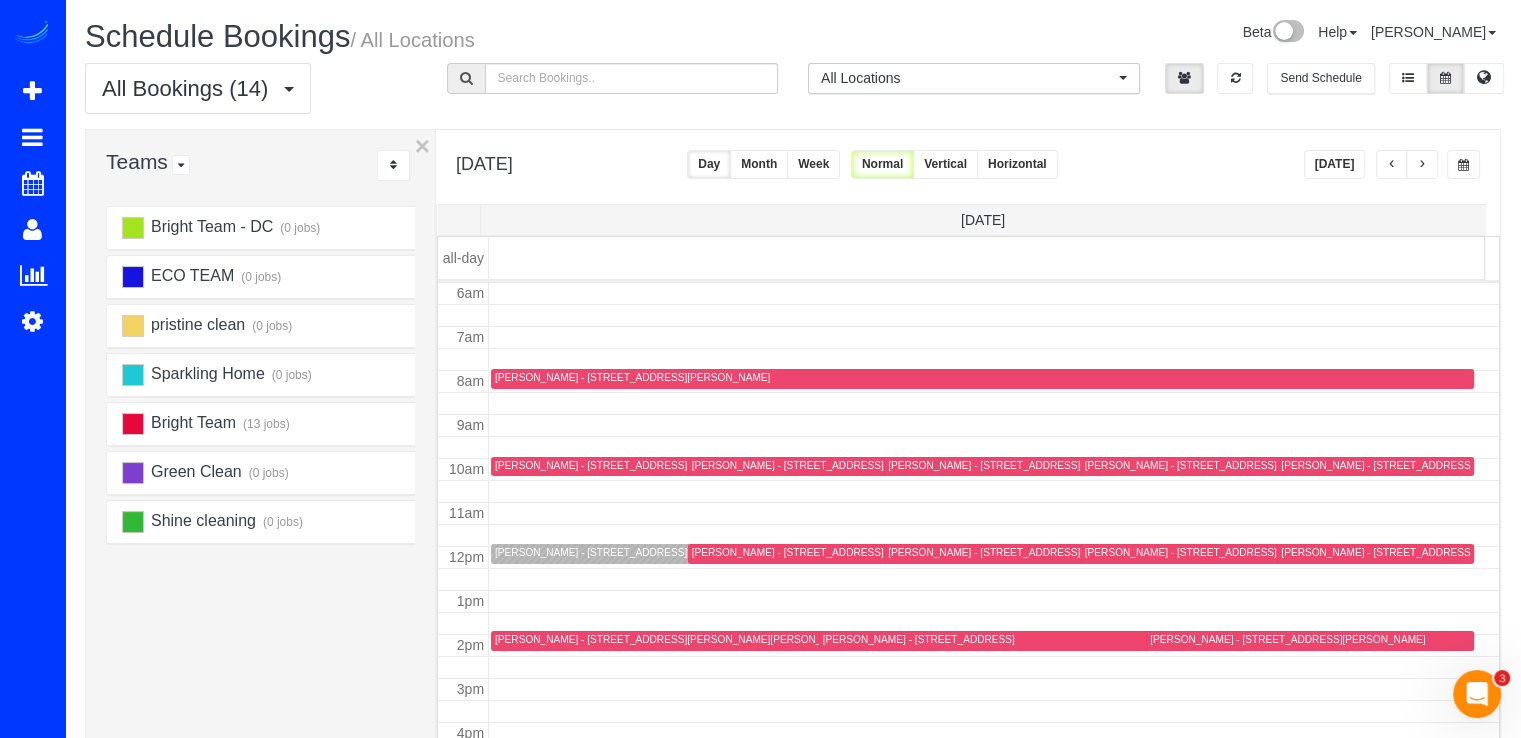 click at bounding box center [1422, 165] 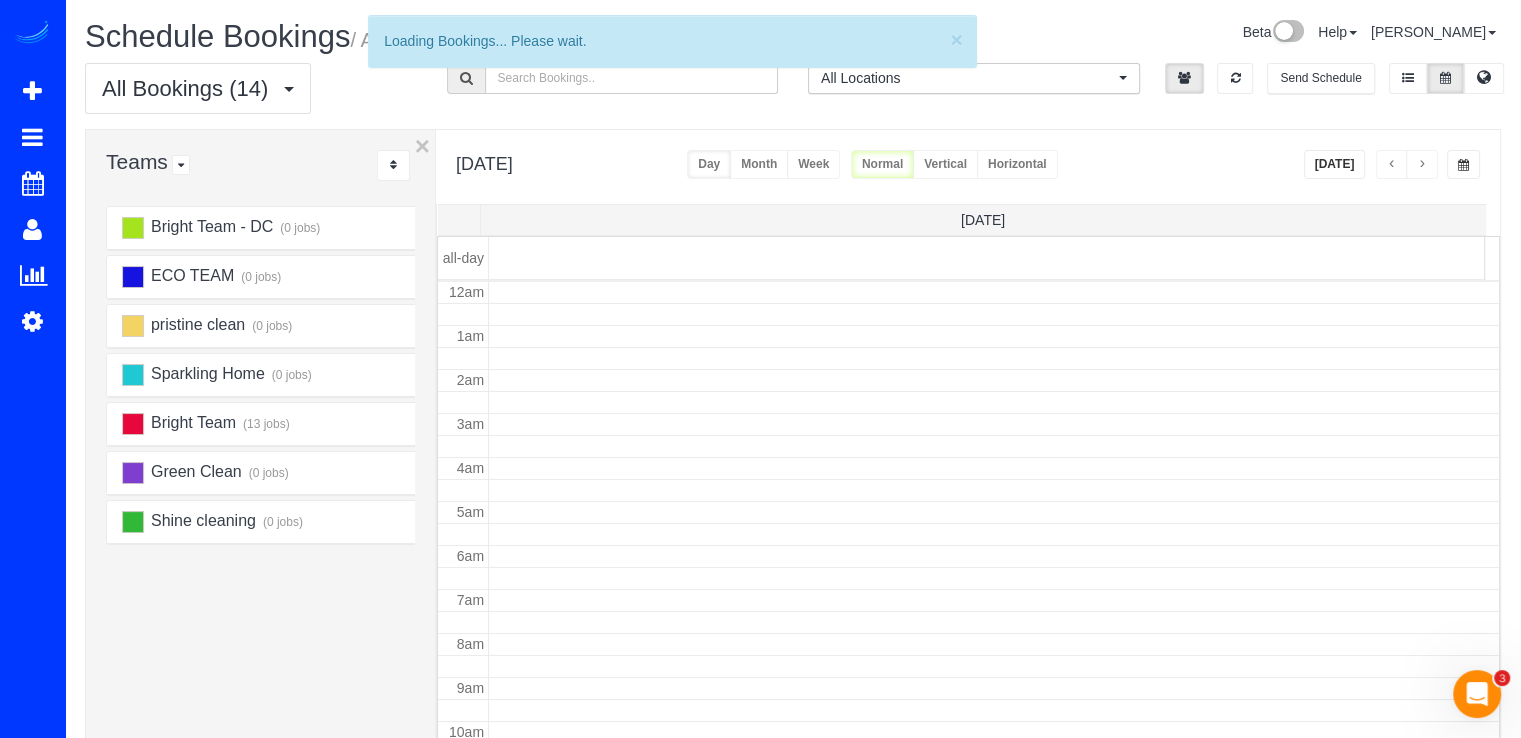 scroll, scrollTop: 263, scrollLeft: 0, axis: vertical 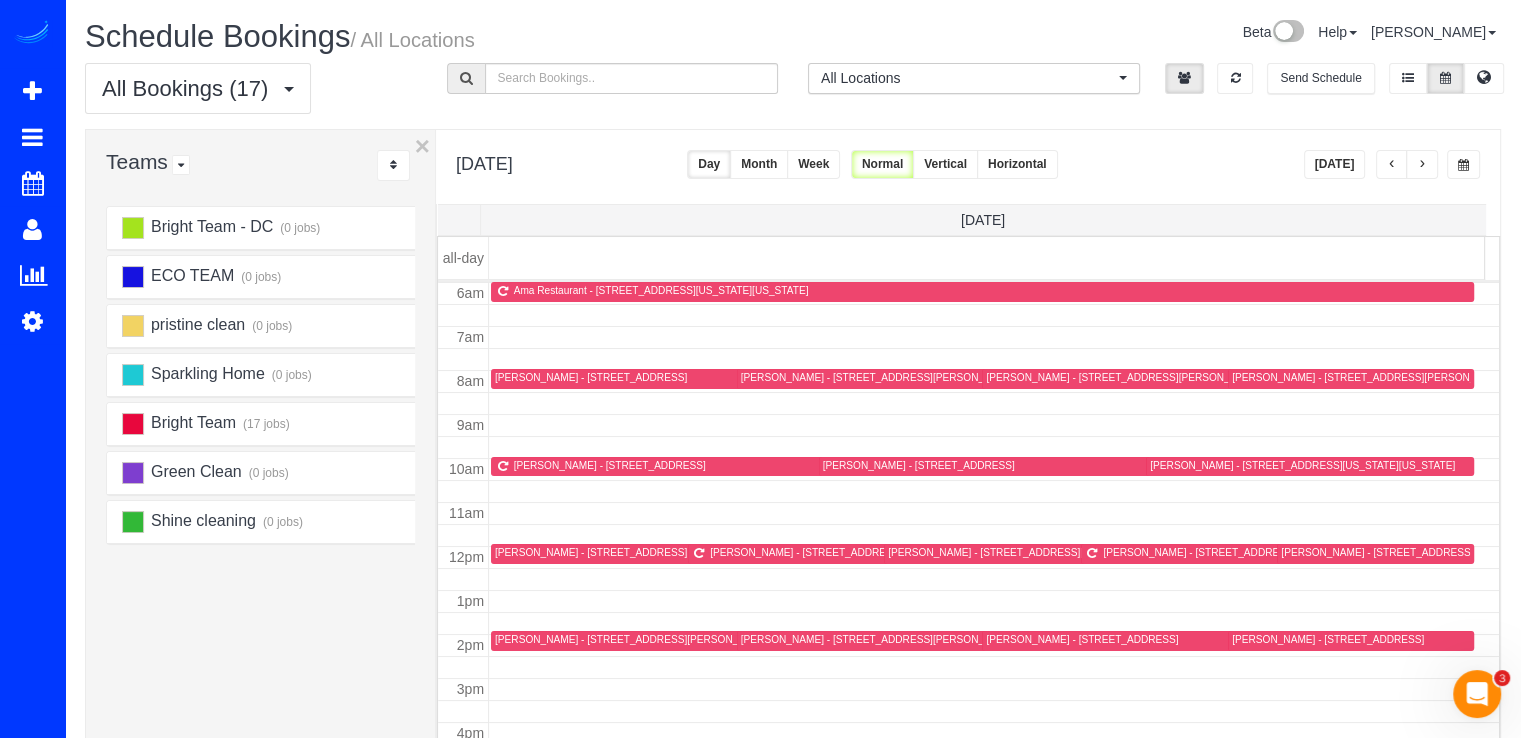 click at bounding box center [1392, 164] 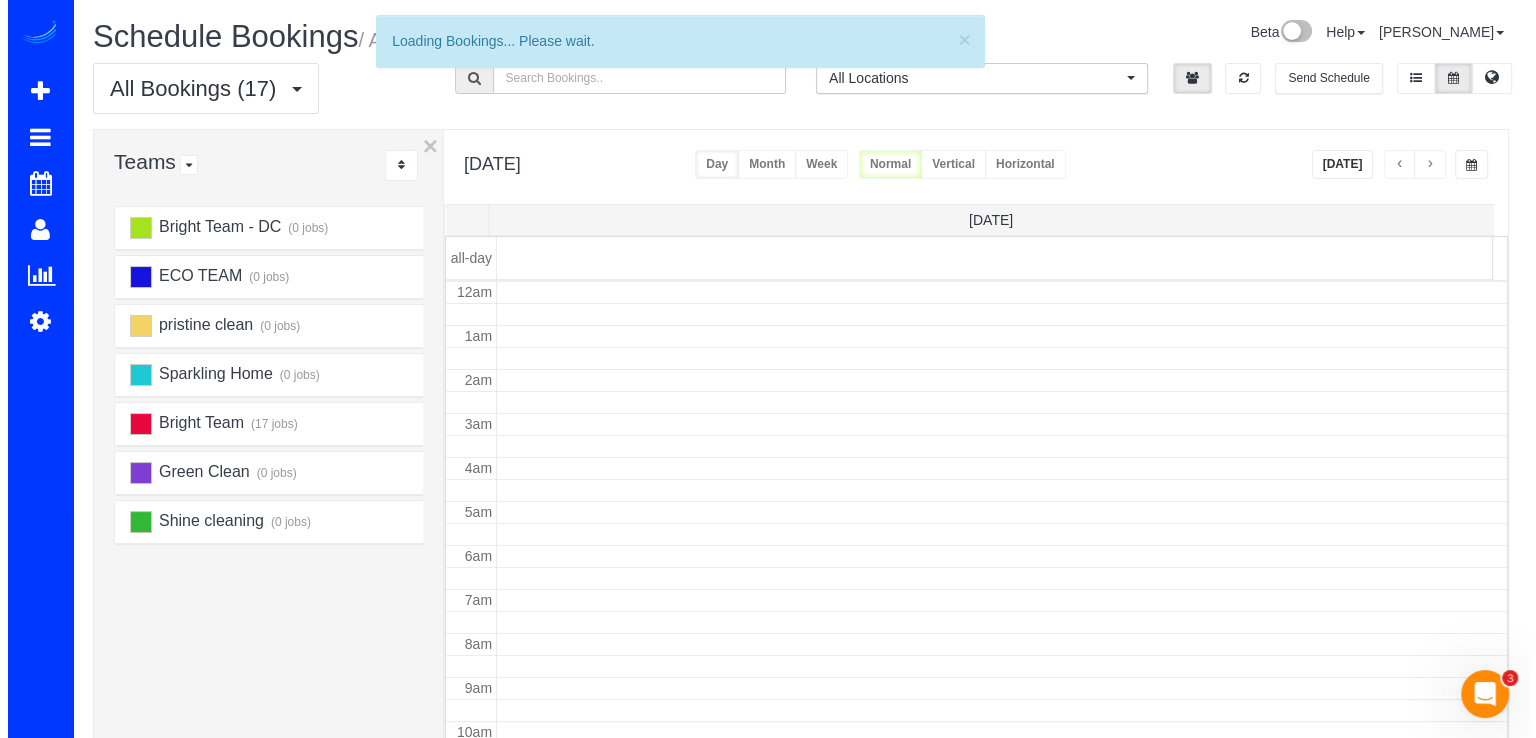 scroll, scrollTop: 263, scrollLeft: 0, axis: vertical 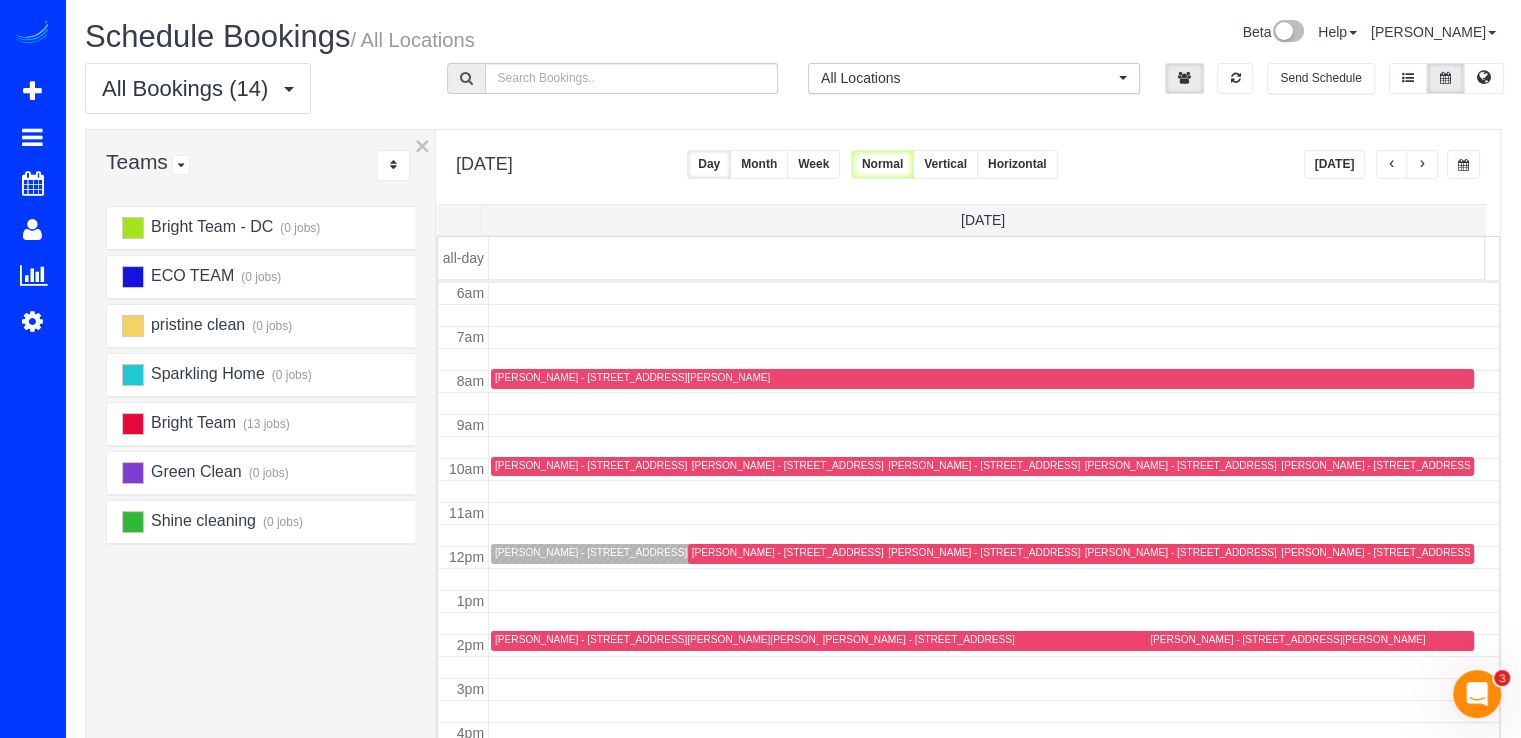 click on "Brian Bronson - 800 Rockwell Ave, Apt 777, Gaithersburg, MD 20850" at bounding box center (632, 552) 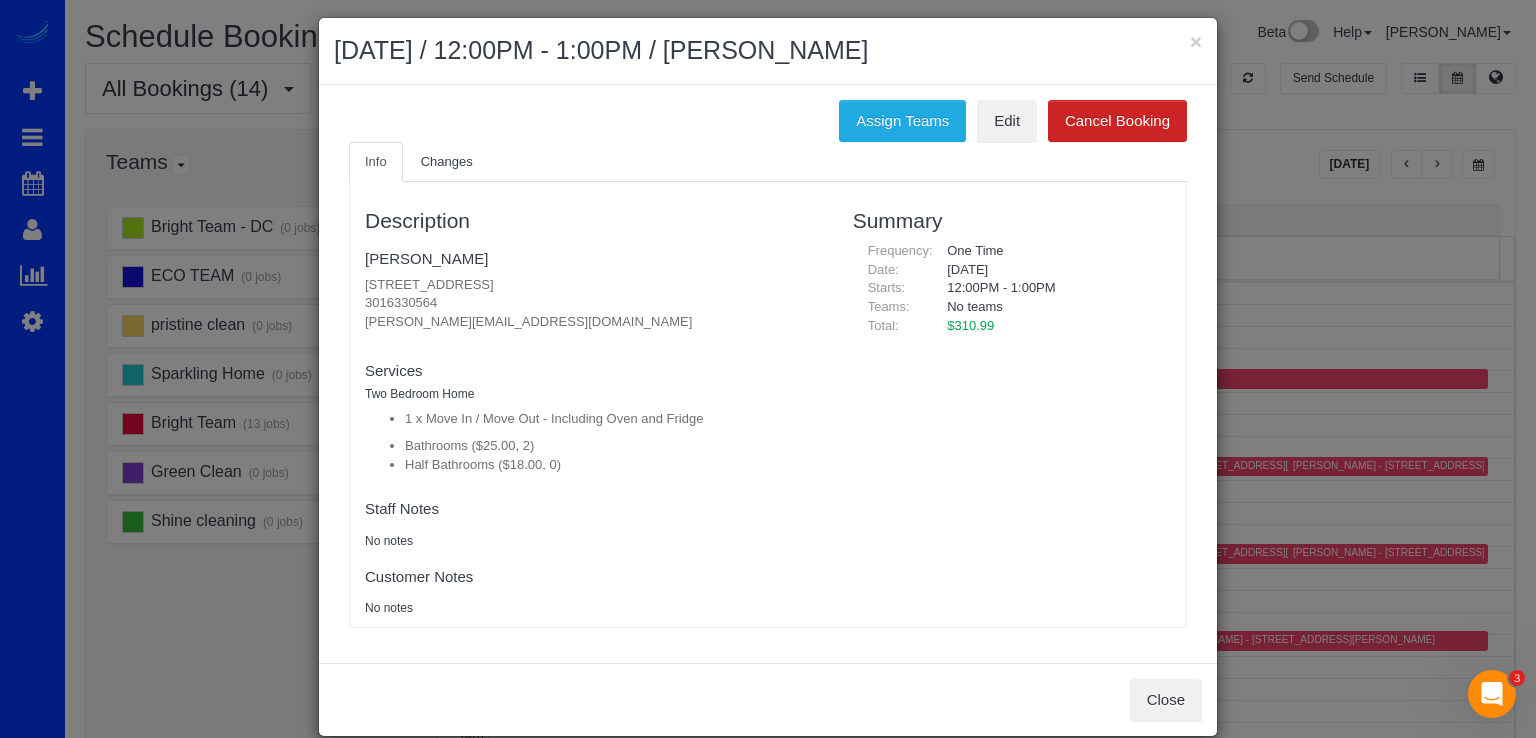 scroll, scrollTop: 0, scrollLeft: 0, axis: both 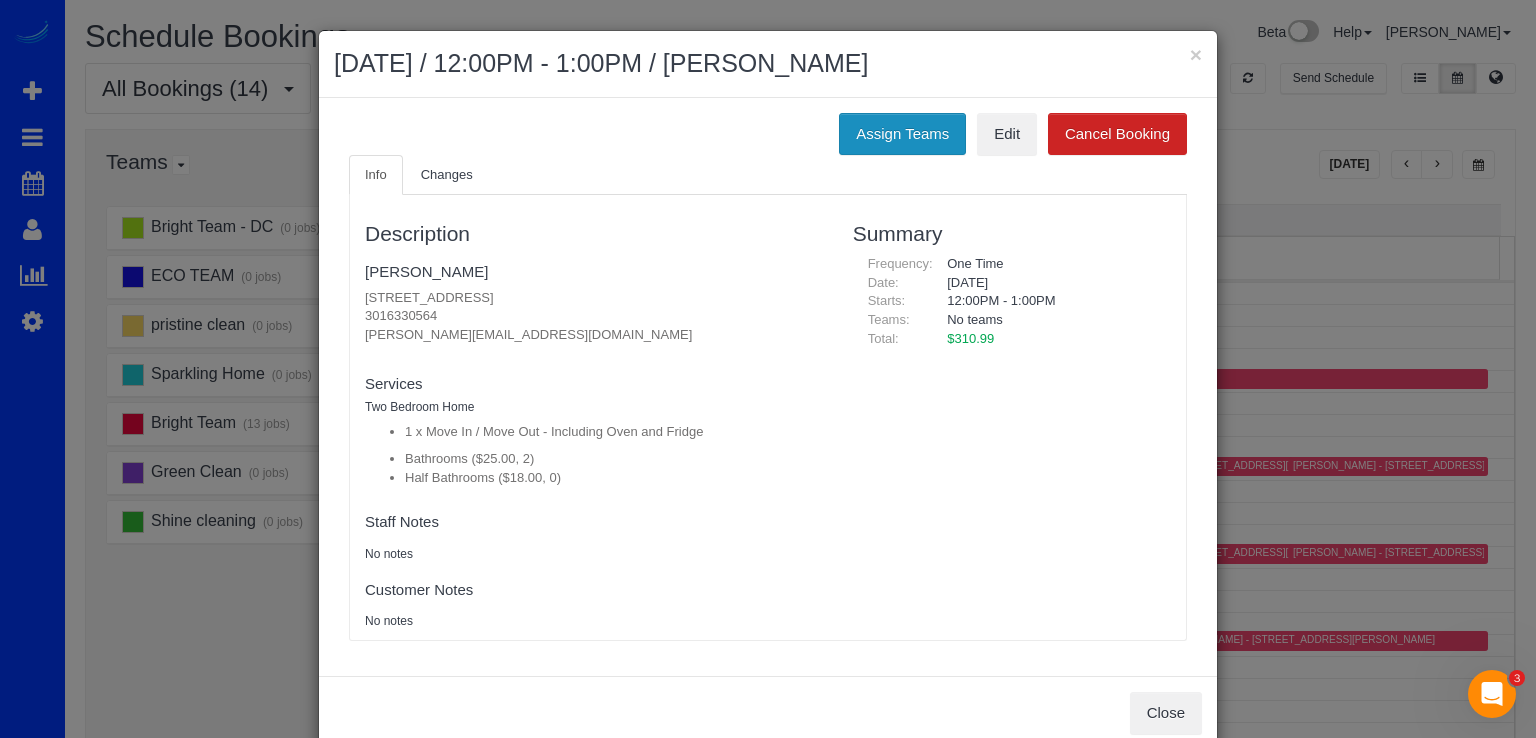 click on "Assign Teams" at bounding box center (902, 134) 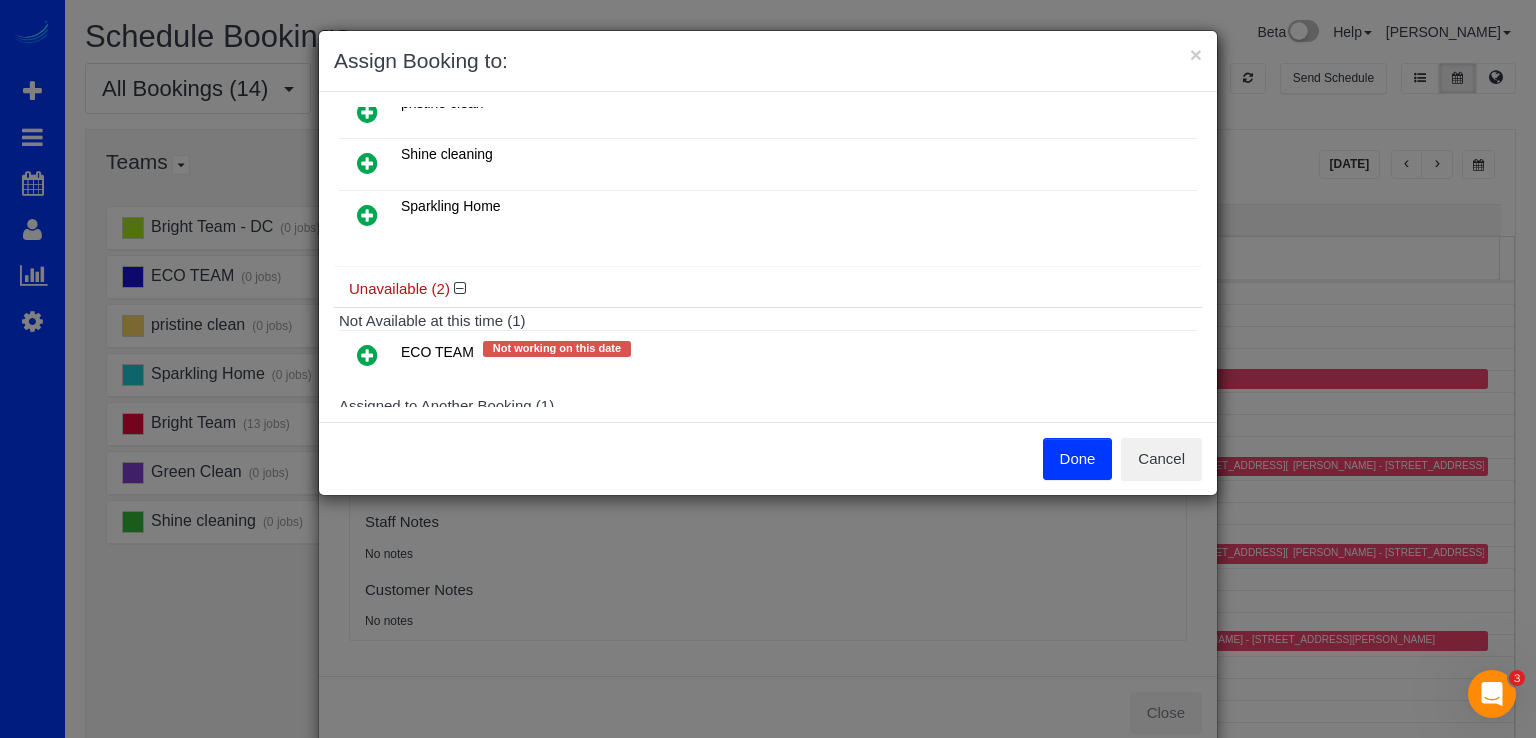 scroll, scrollTop: 320, scrollLeft: 0, axis: vertical 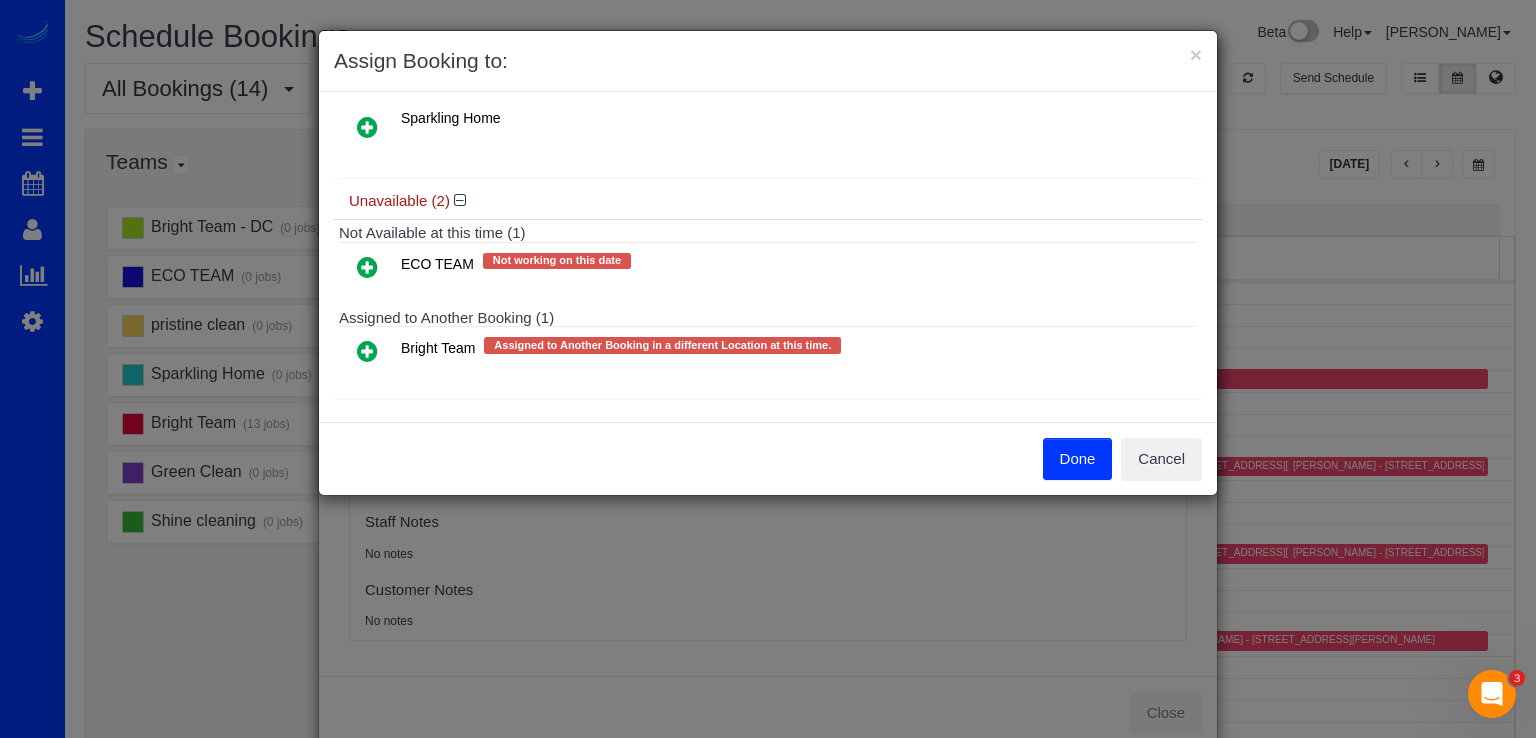 click at bounding box center (367, 351) 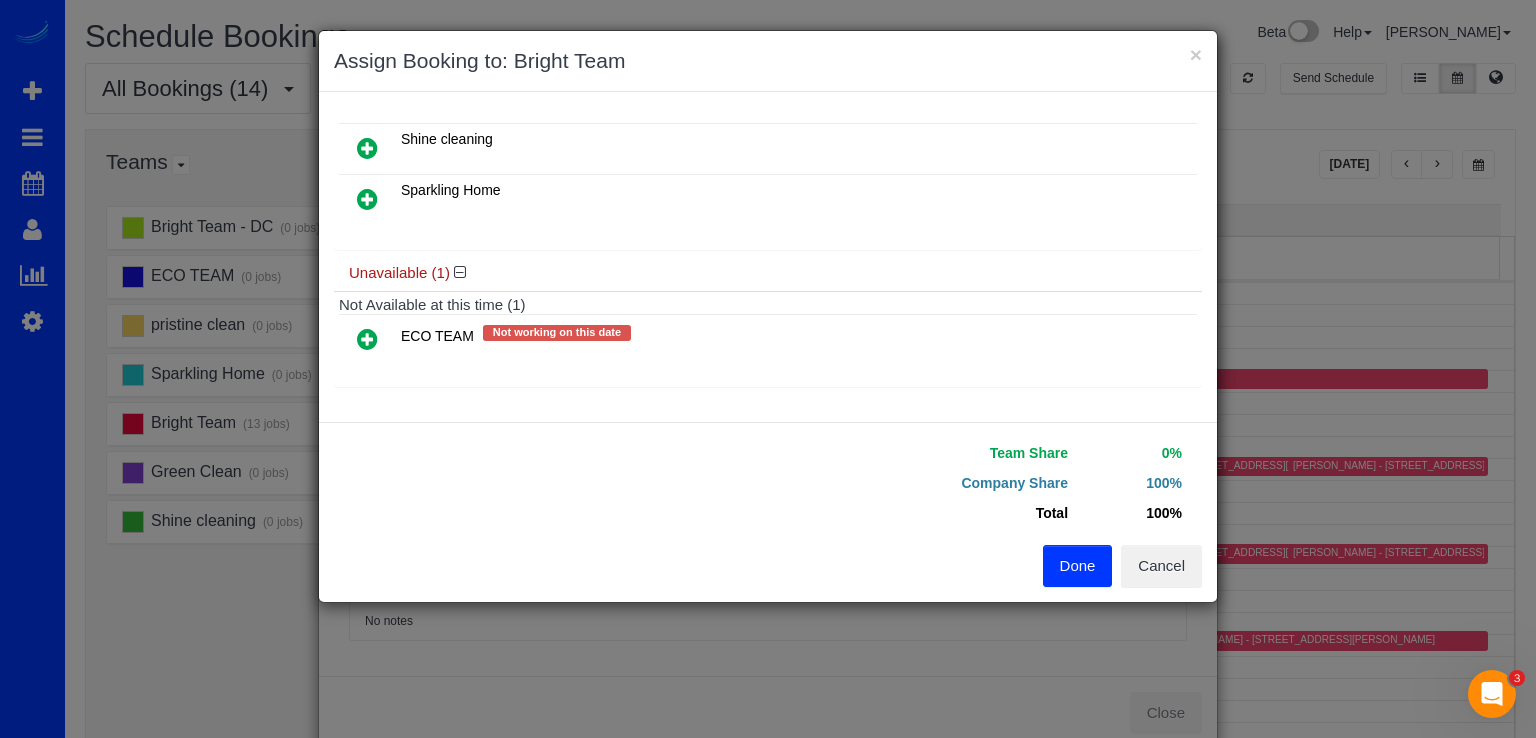scroll, scrollTop: 284, scrollLeft: 0, axis: vertical 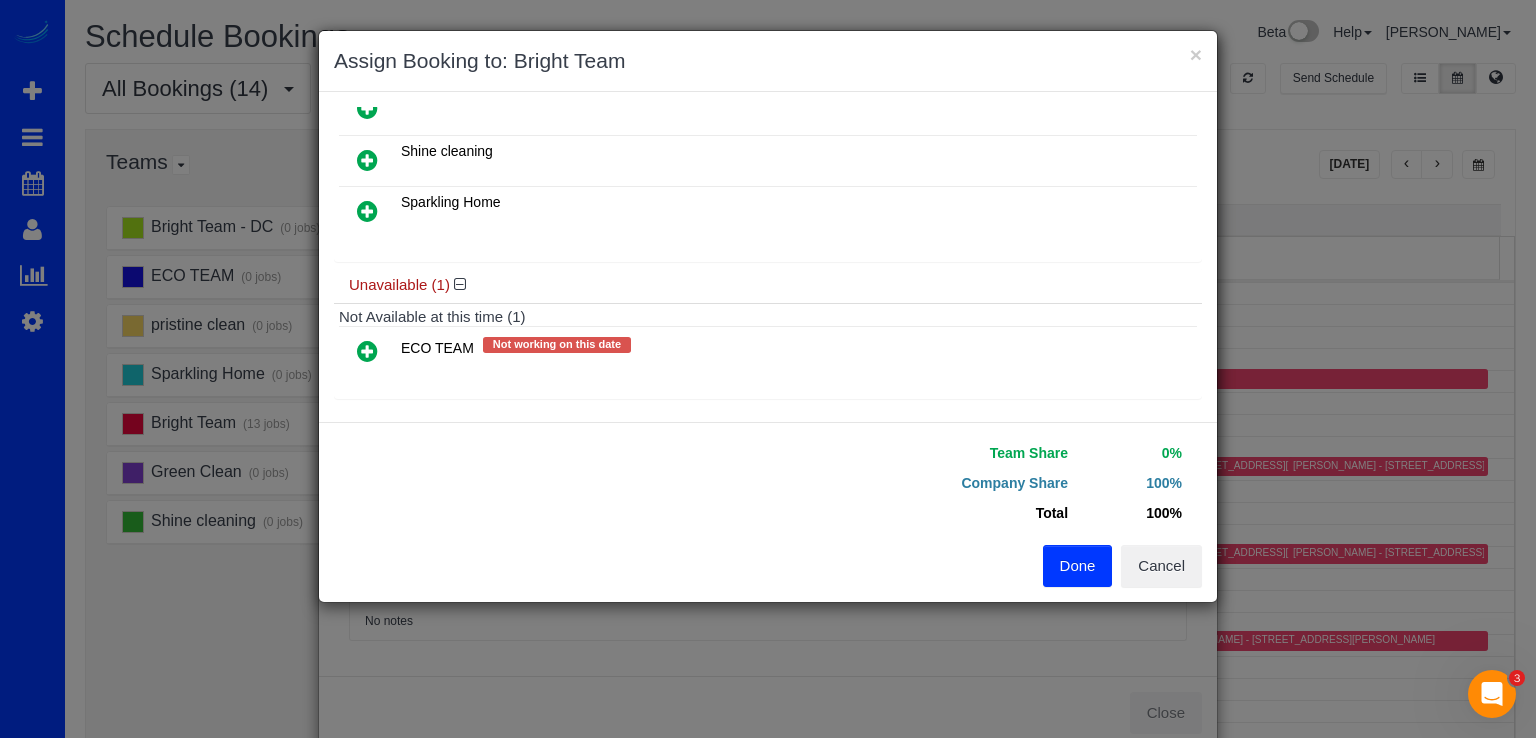 click on "Done" at bounding box center (1078, 566) 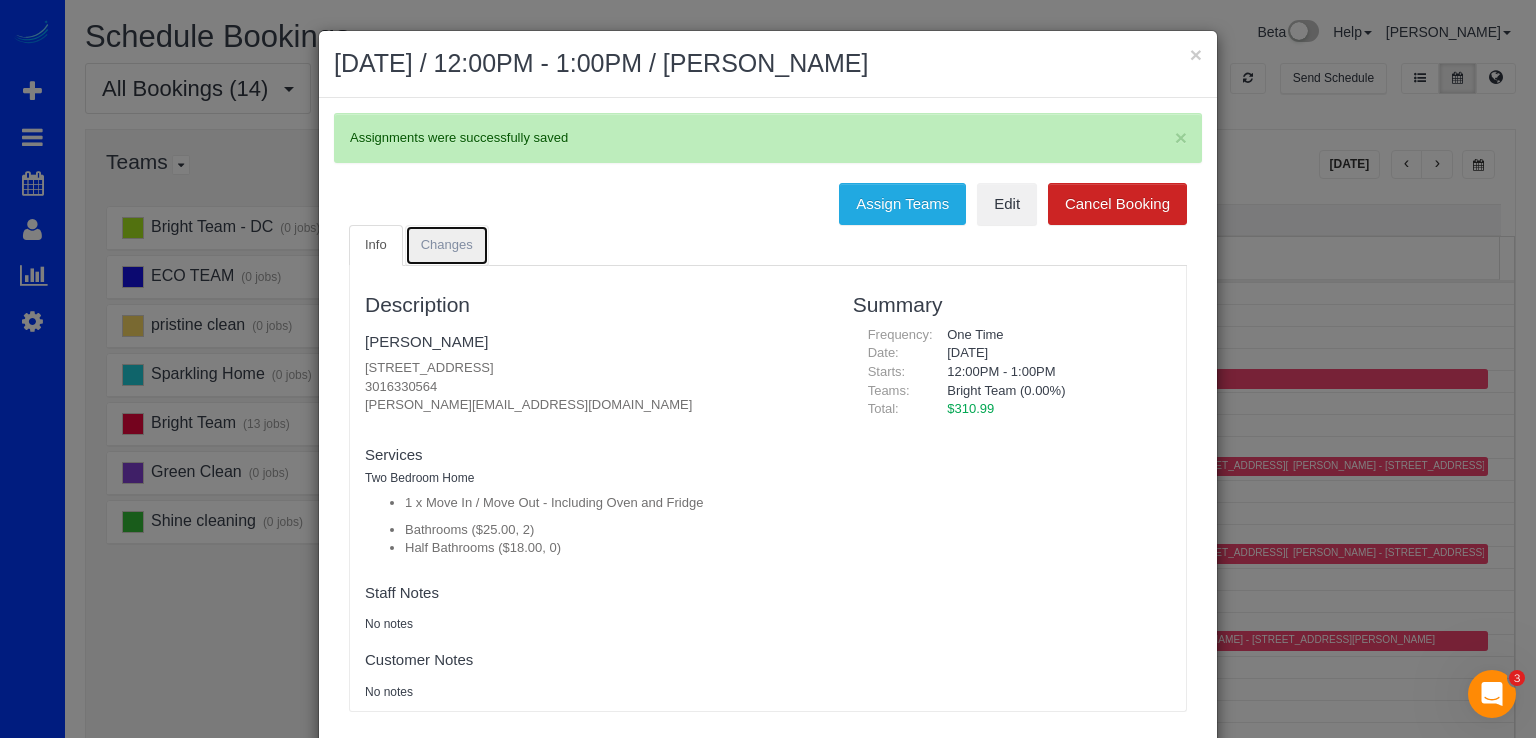 click on "Changes" at bounding box center [447, 244] 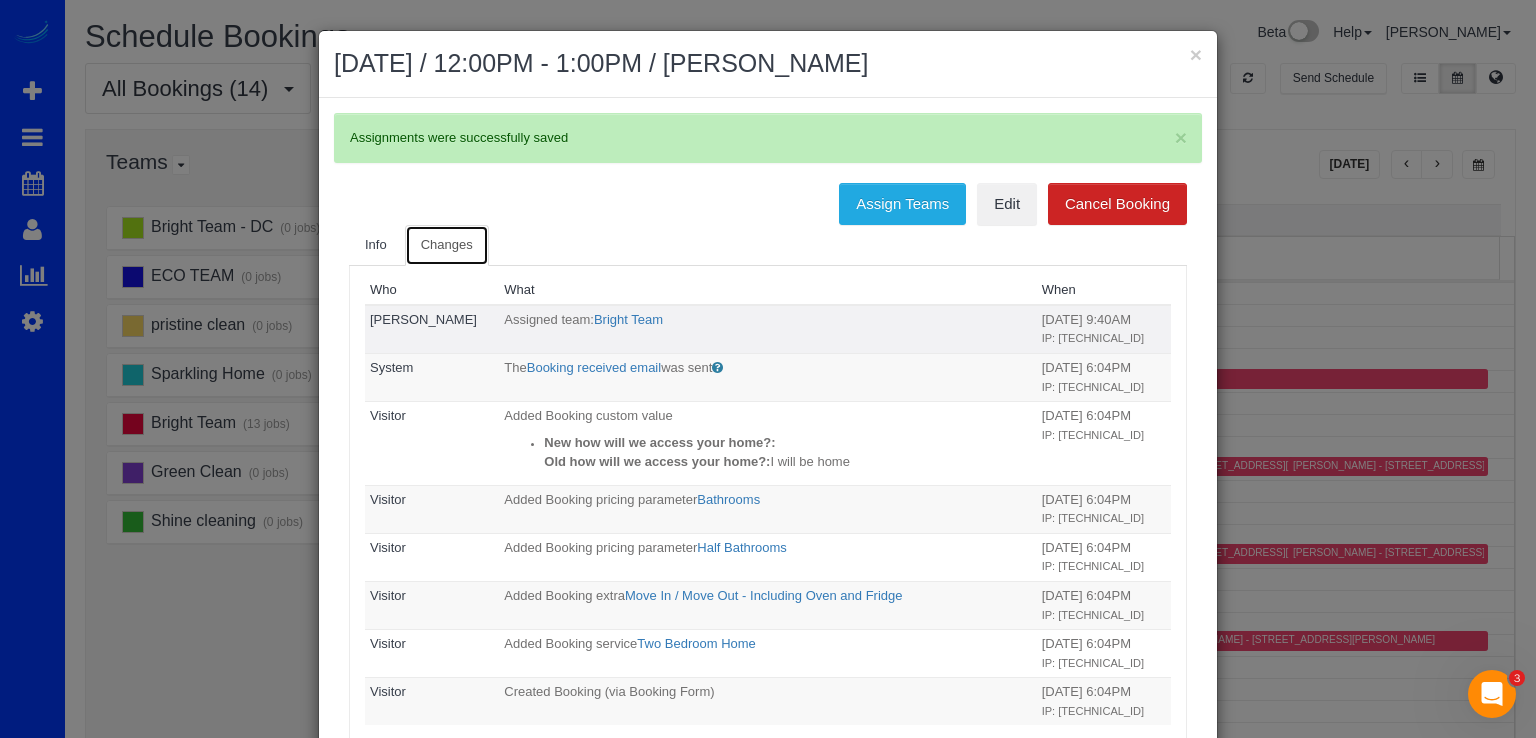 scroll, scrollTop: 0, scrollLeft: 0, axis: both 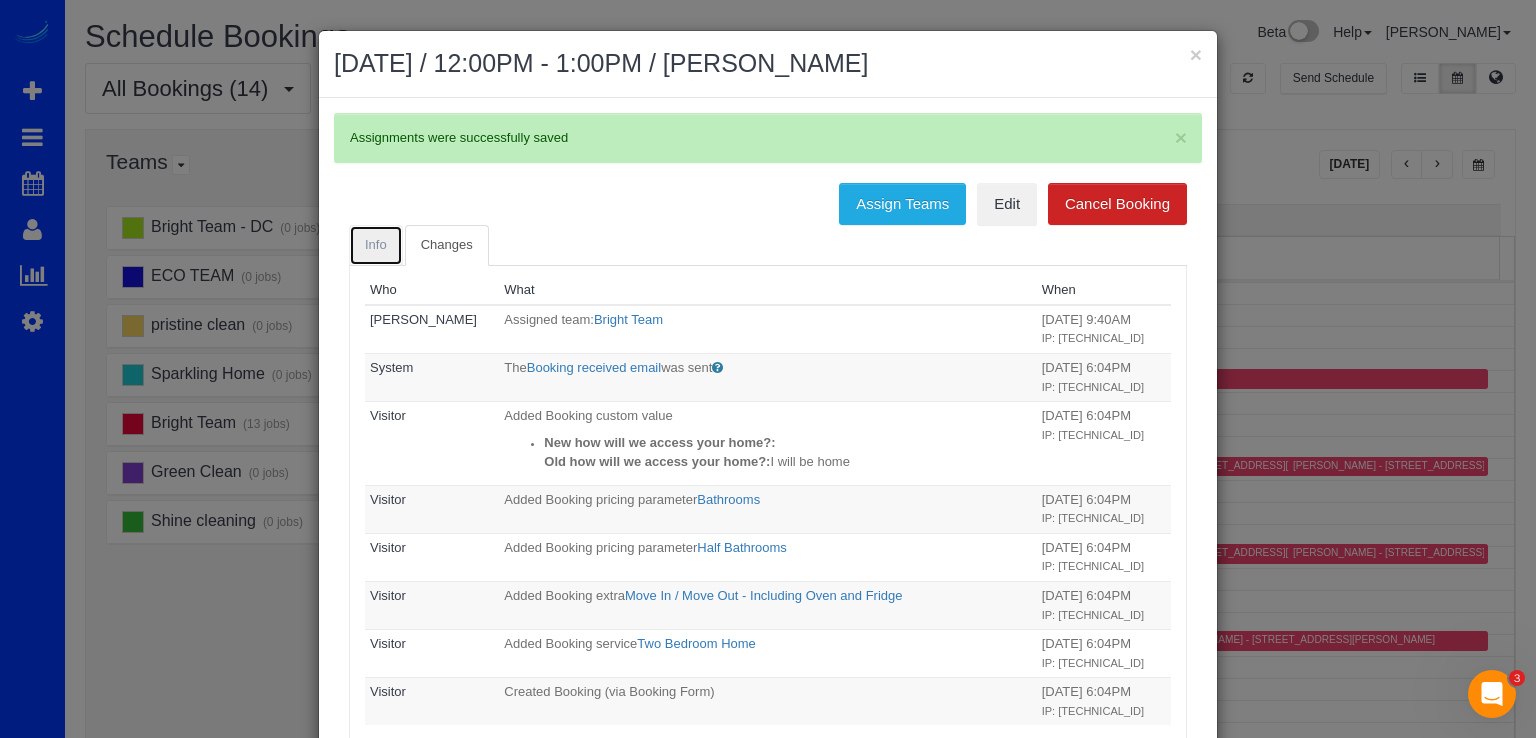 click on "Info" at bounding box center (376, 245) 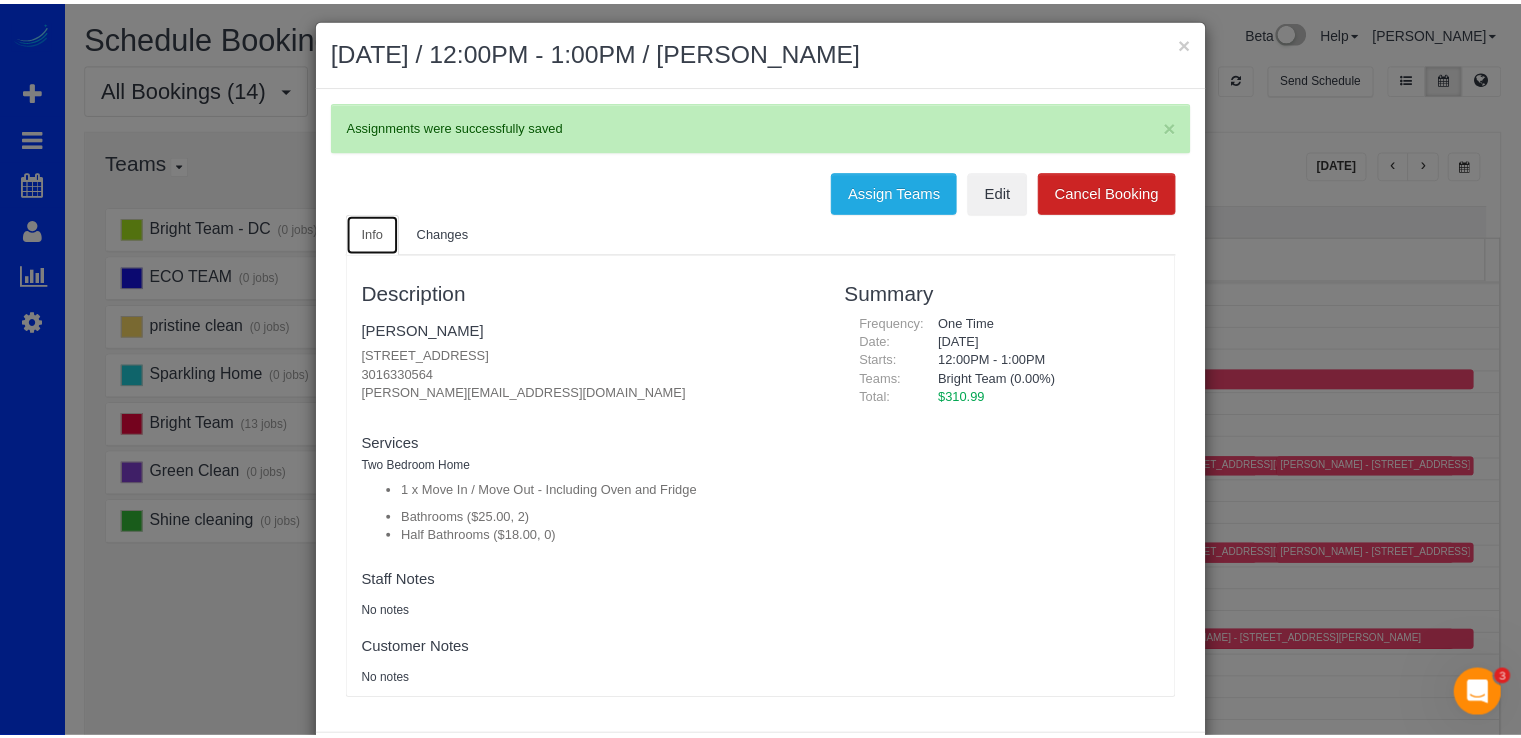 scroll, scrollTop: 0, scrollLeft: 0, axis: both 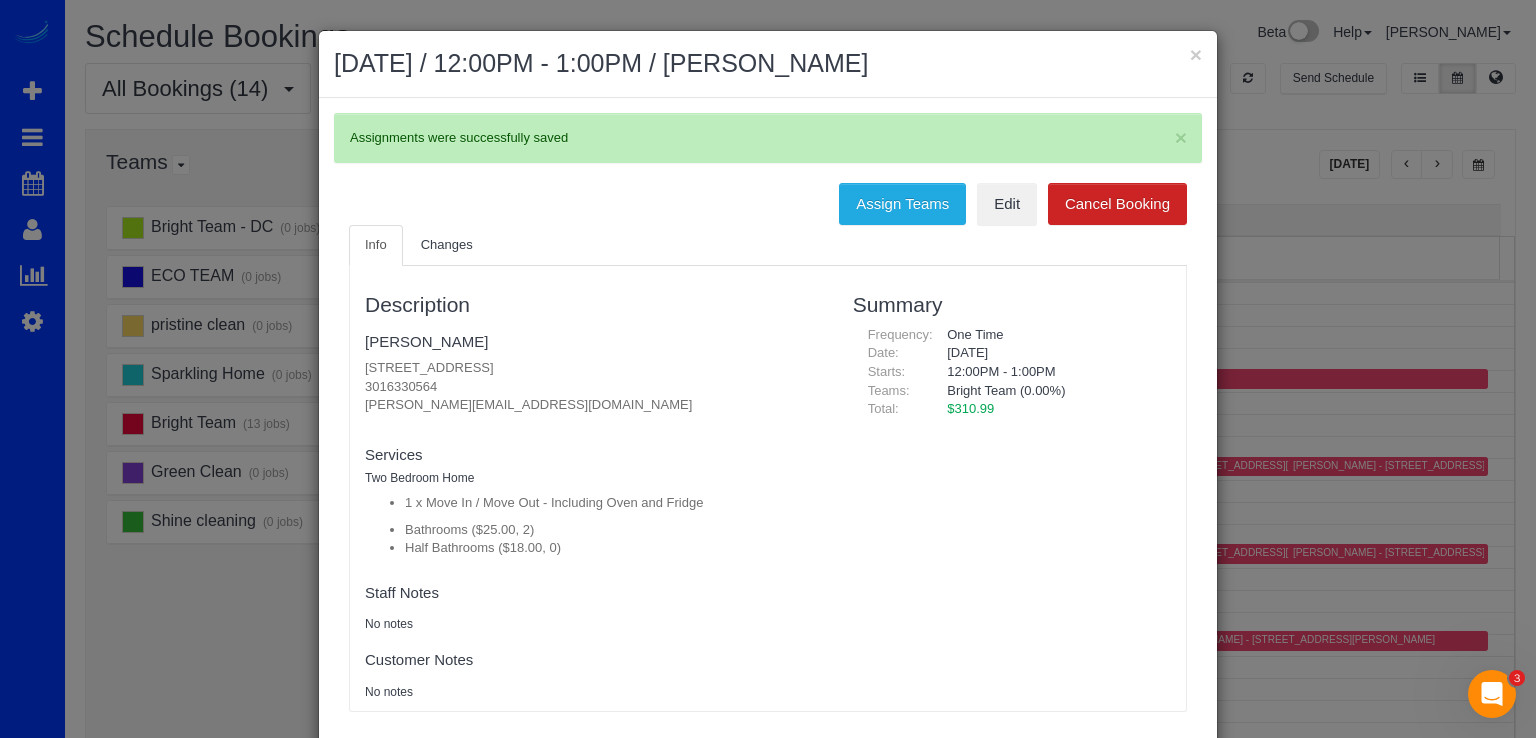 click on "×
July 07, 2025 /
12:00PM - 1:00PM /
Brian Bronson" at bounding box center [768, 64] 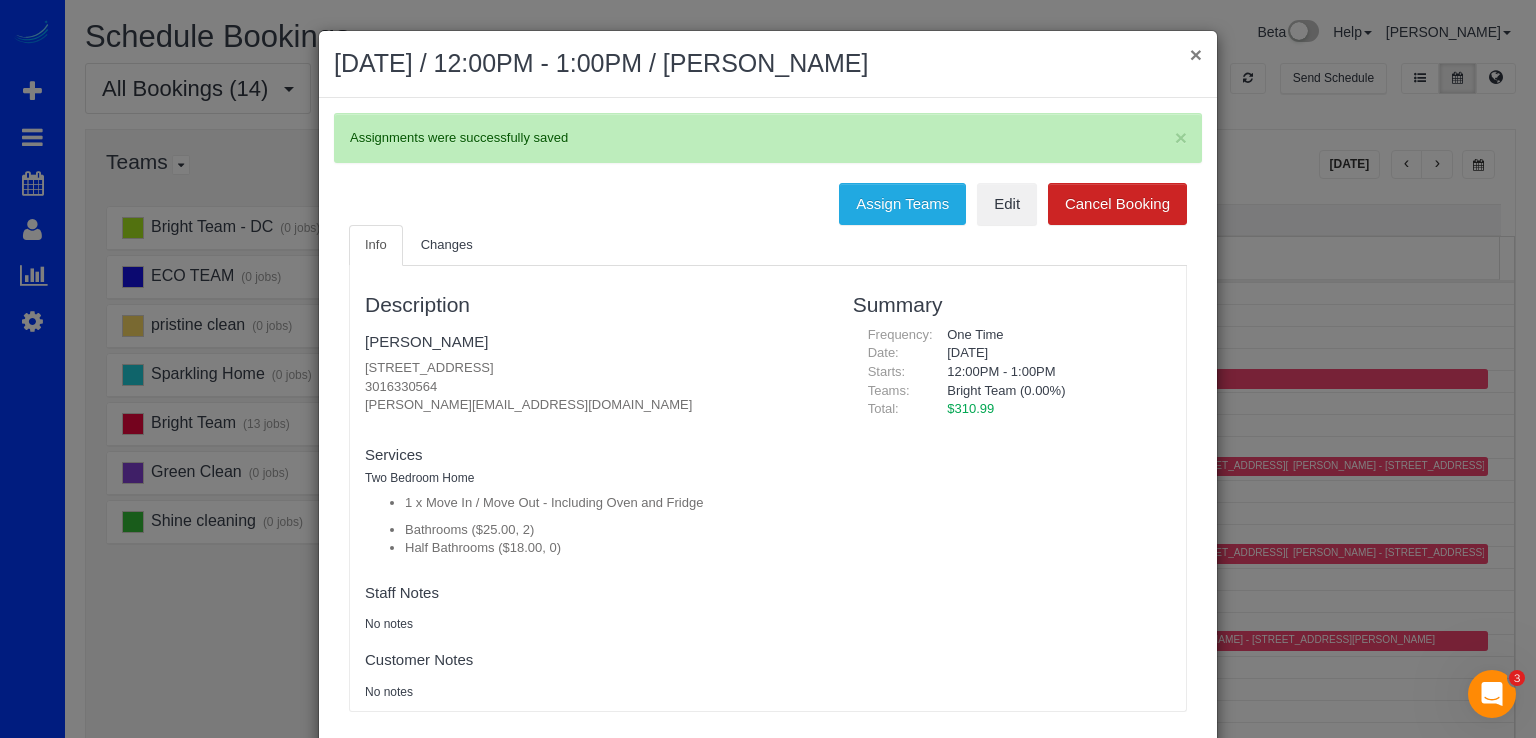 click on "×" at bounding box center (1196, 54) 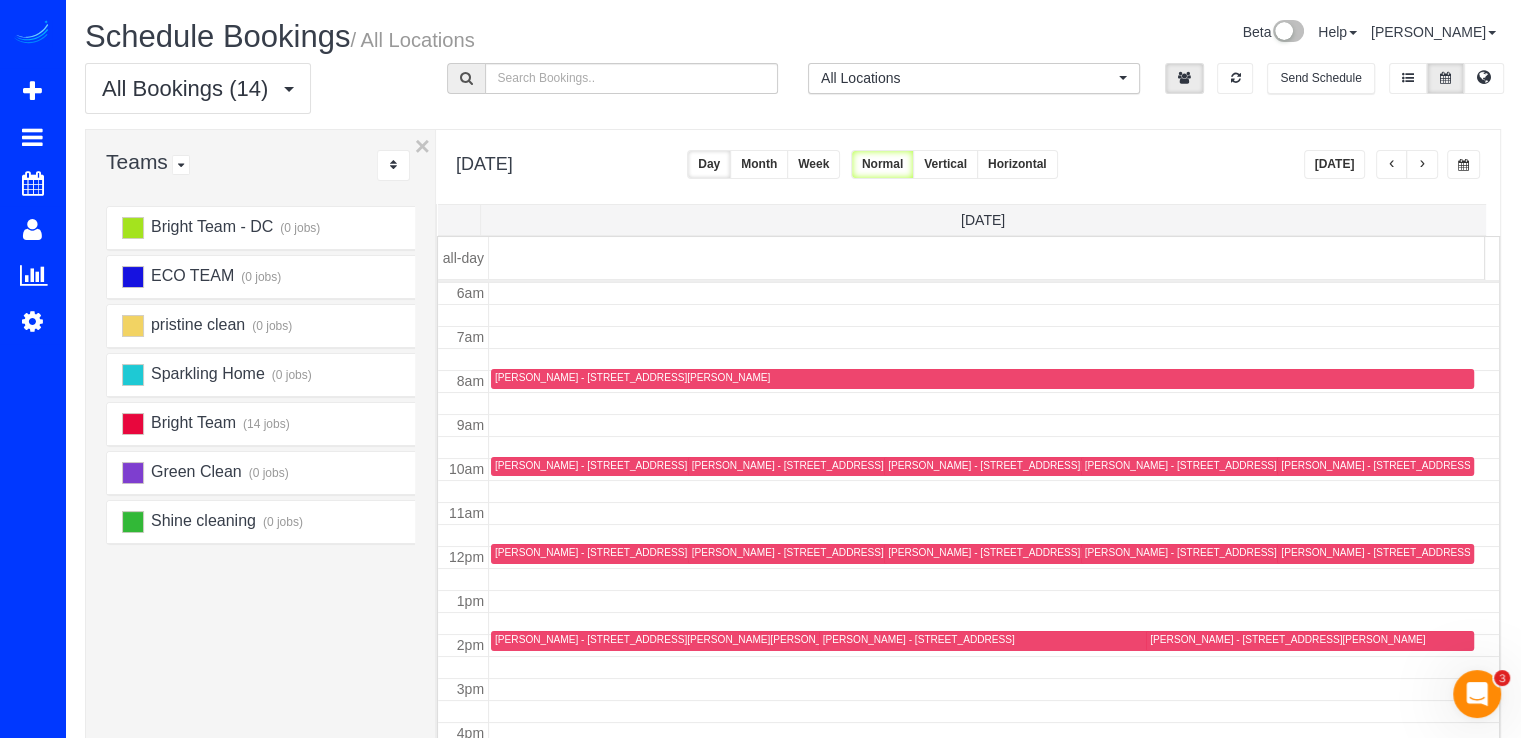 click at bounding box center (1392, 164) 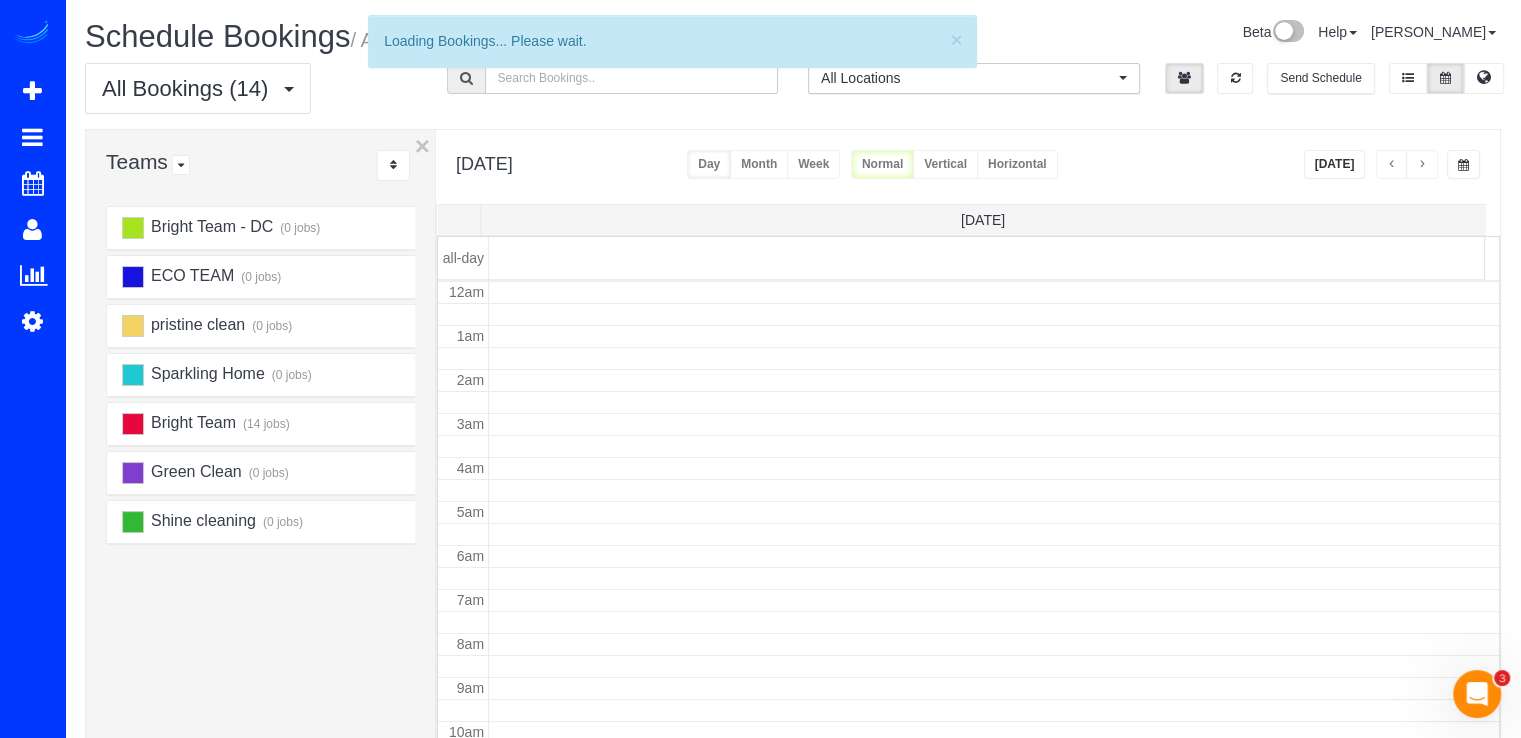 scroll, scrollTop: 263, scrollLeft: 0, axis: vertical 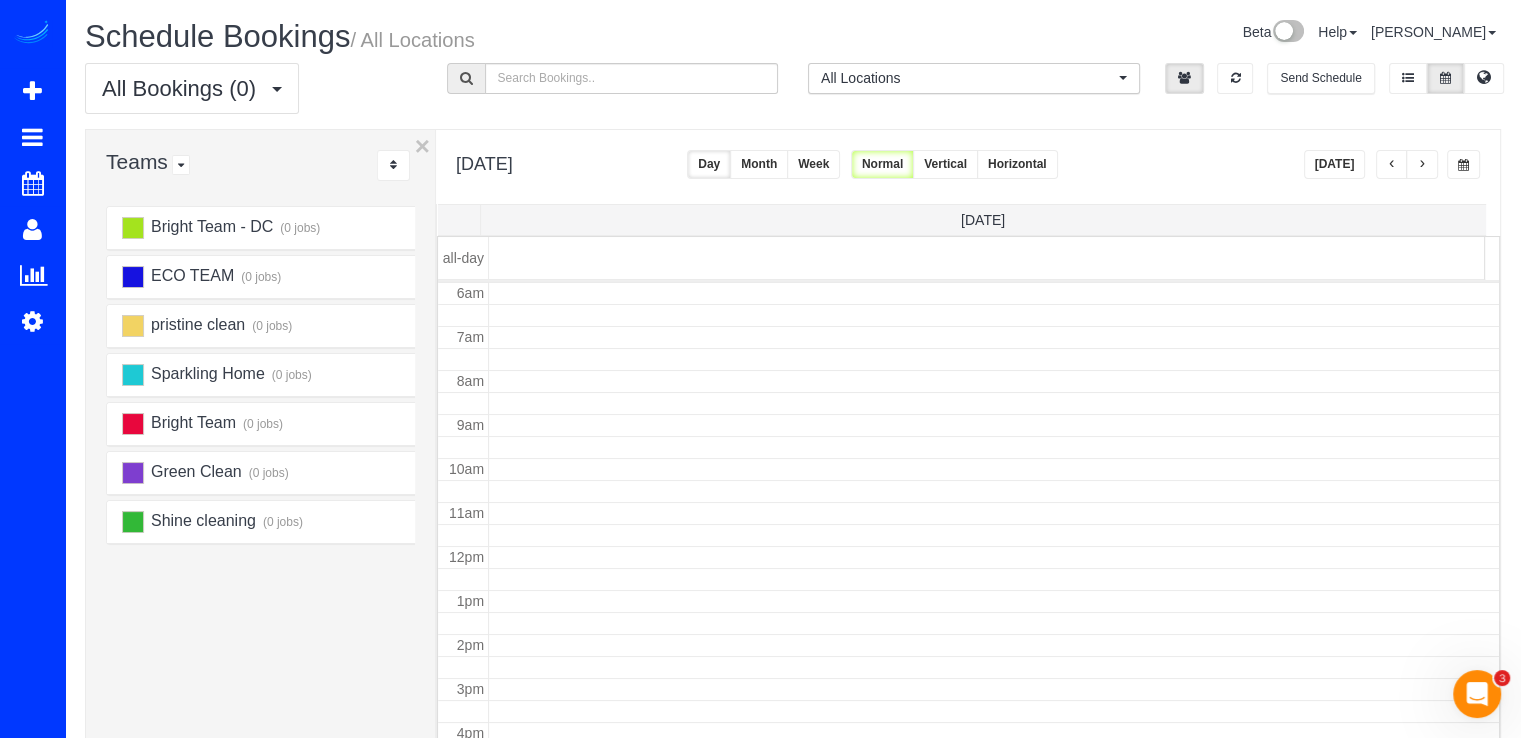 click at bounding box center (1392, 164) 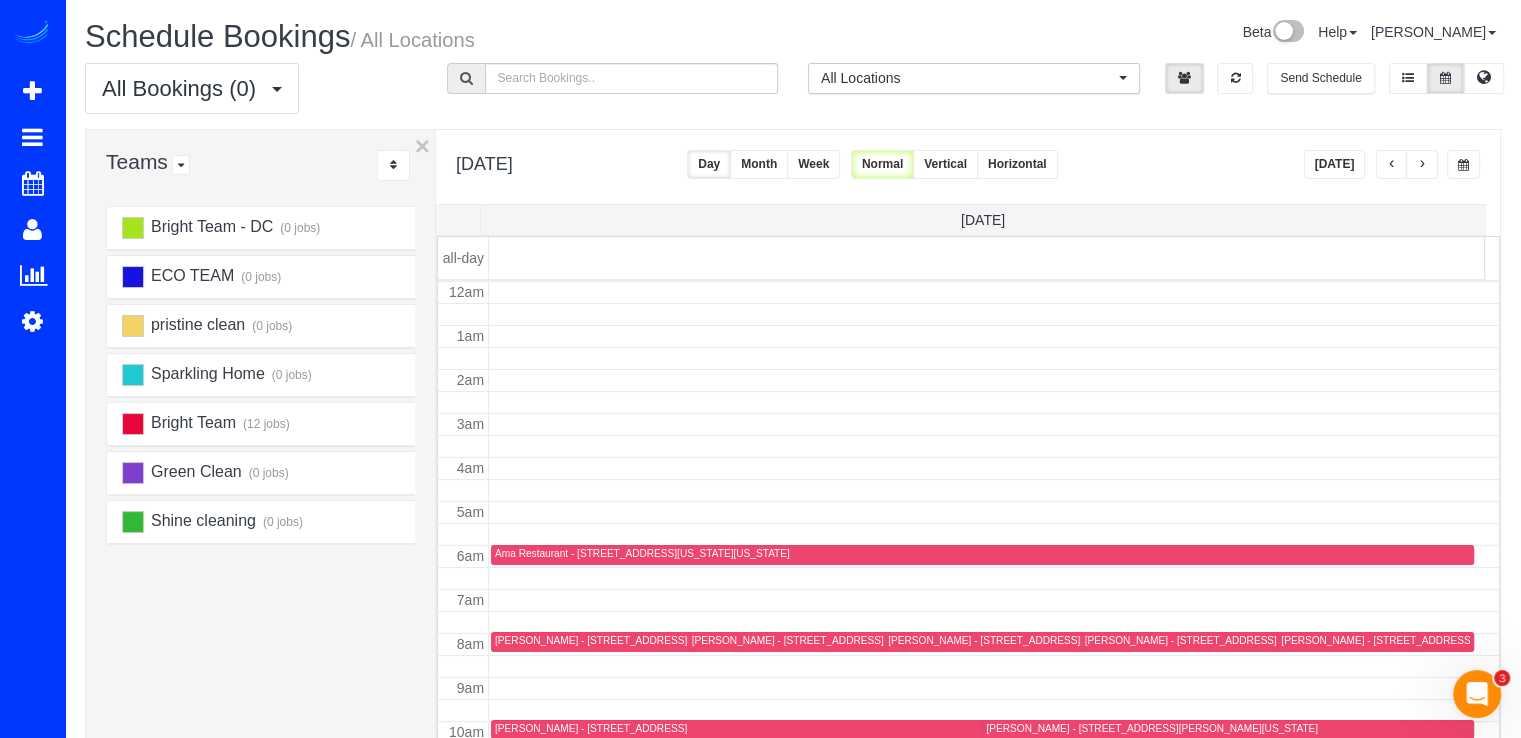 scroll, scrollTop: 263, scrollLeft: 0, axis: vertical 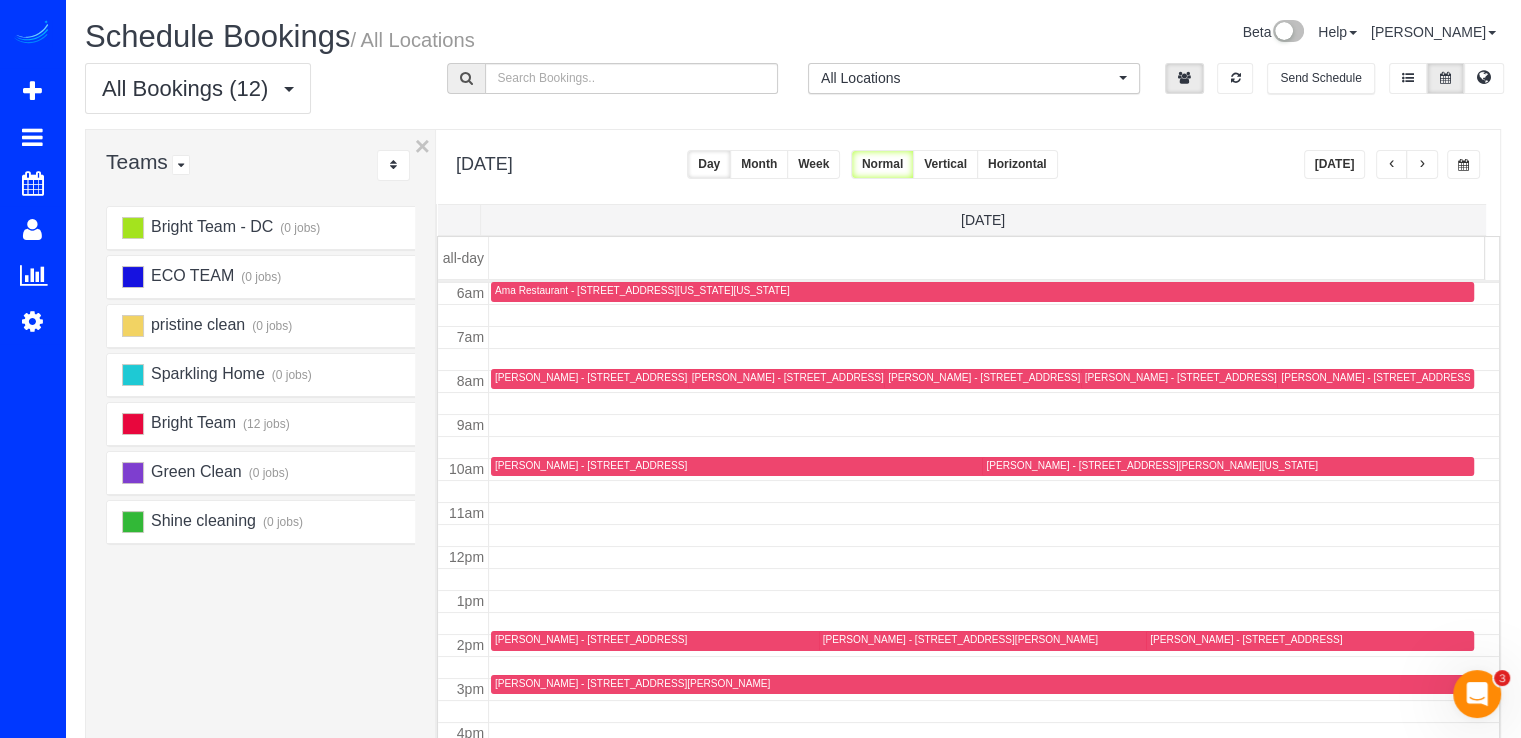 click at bounding box center (1392, 165) 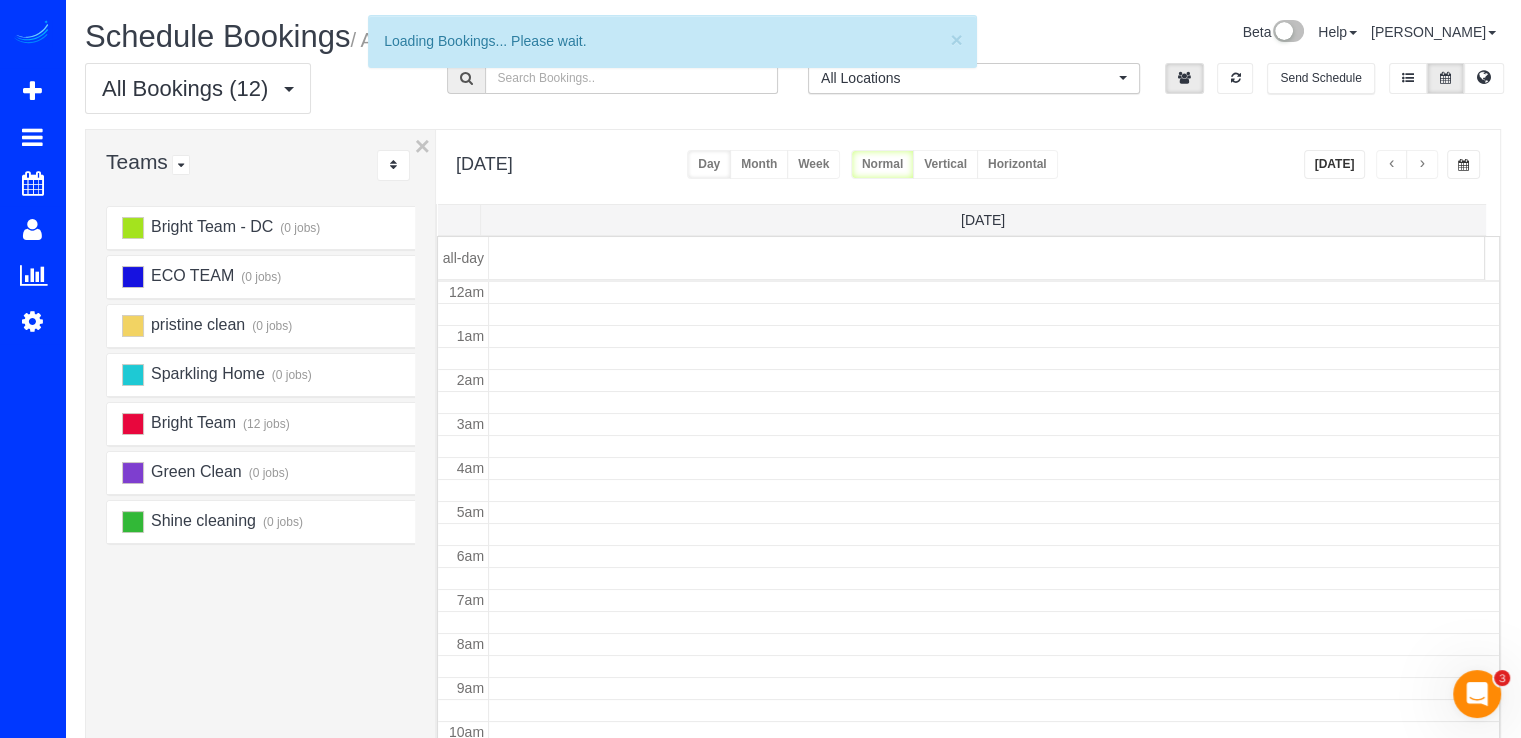 scroll, scrollTop: 263, scrollLeft: 0, axis: vertical 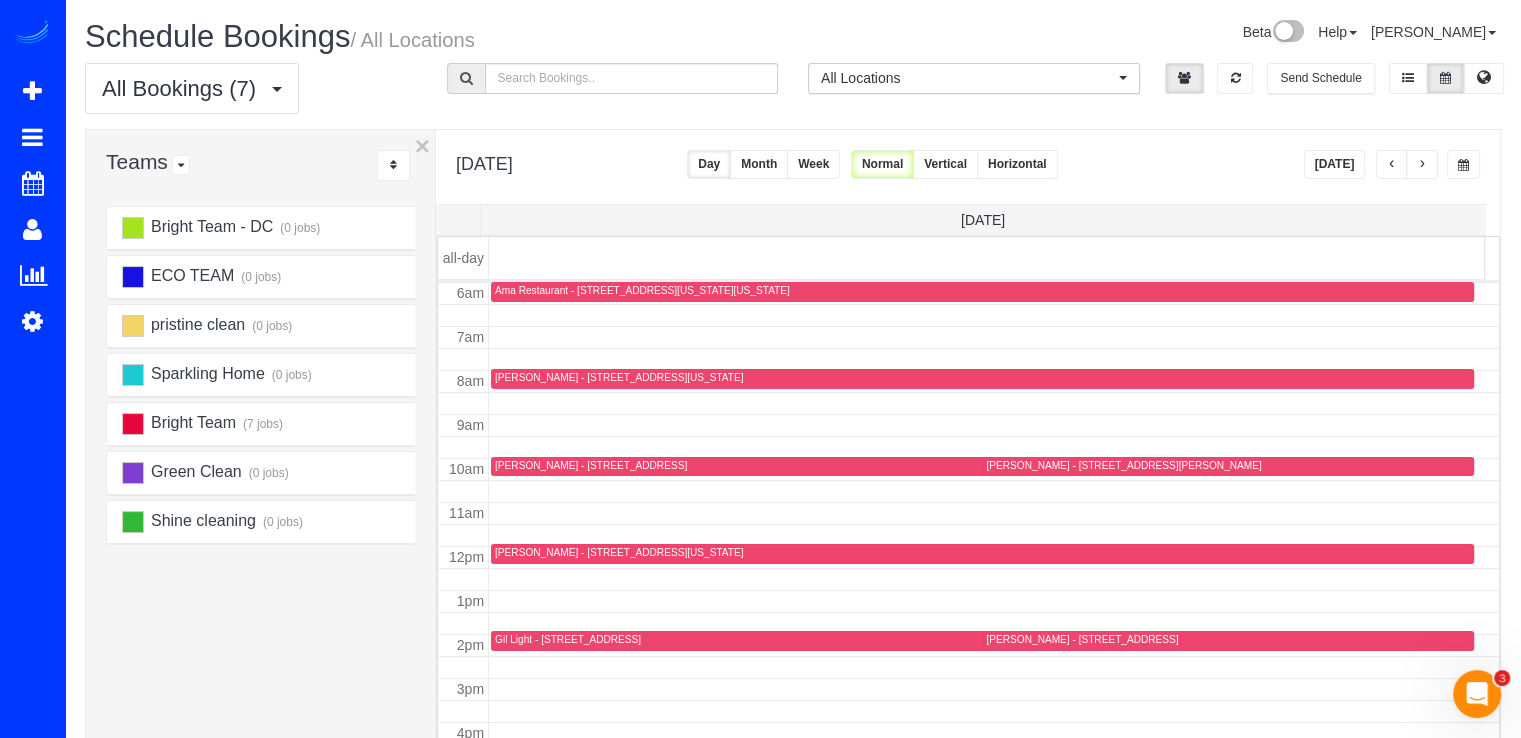 click at bounding box center [1392, 164] 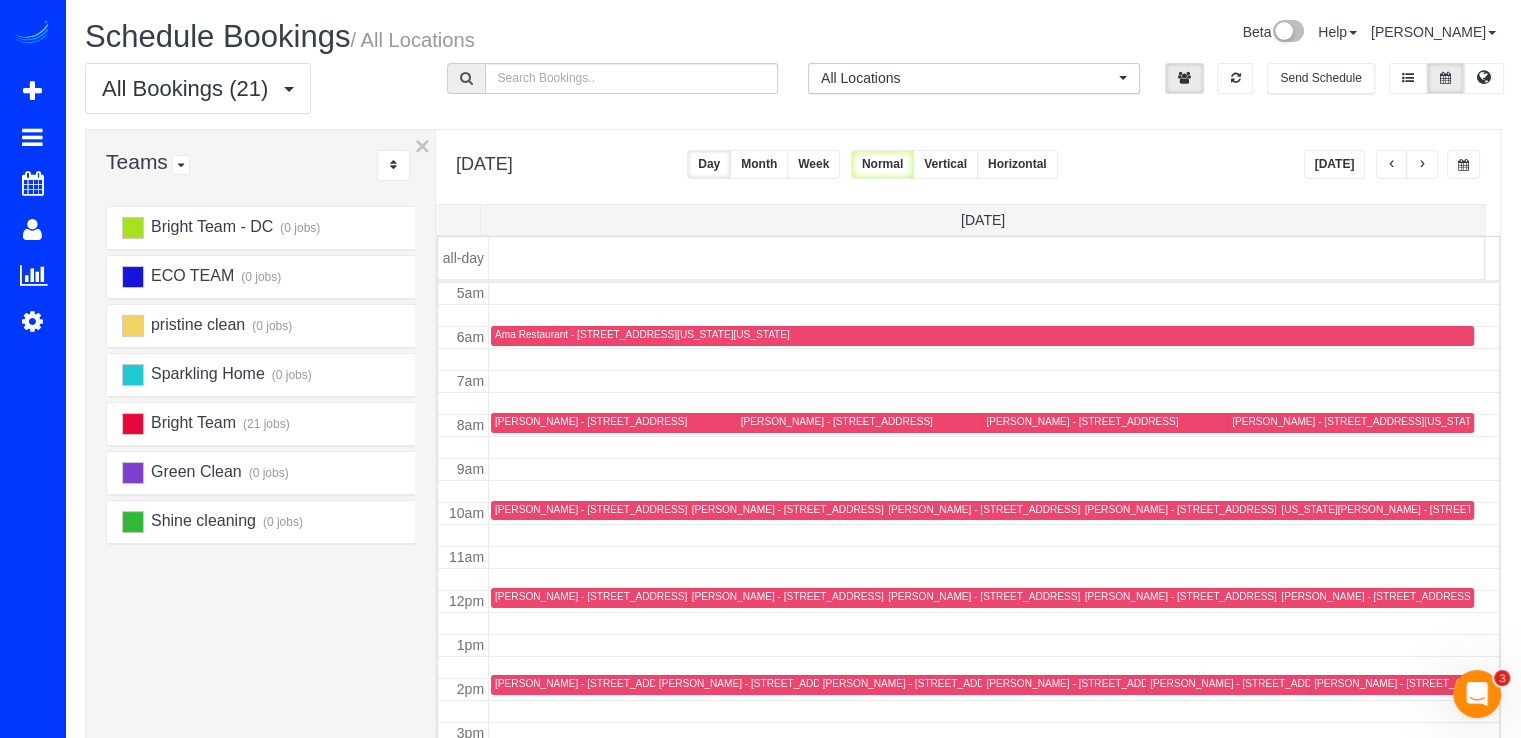 scroll, scrollTop: 263, scrollLeft: 0, axis: vertical 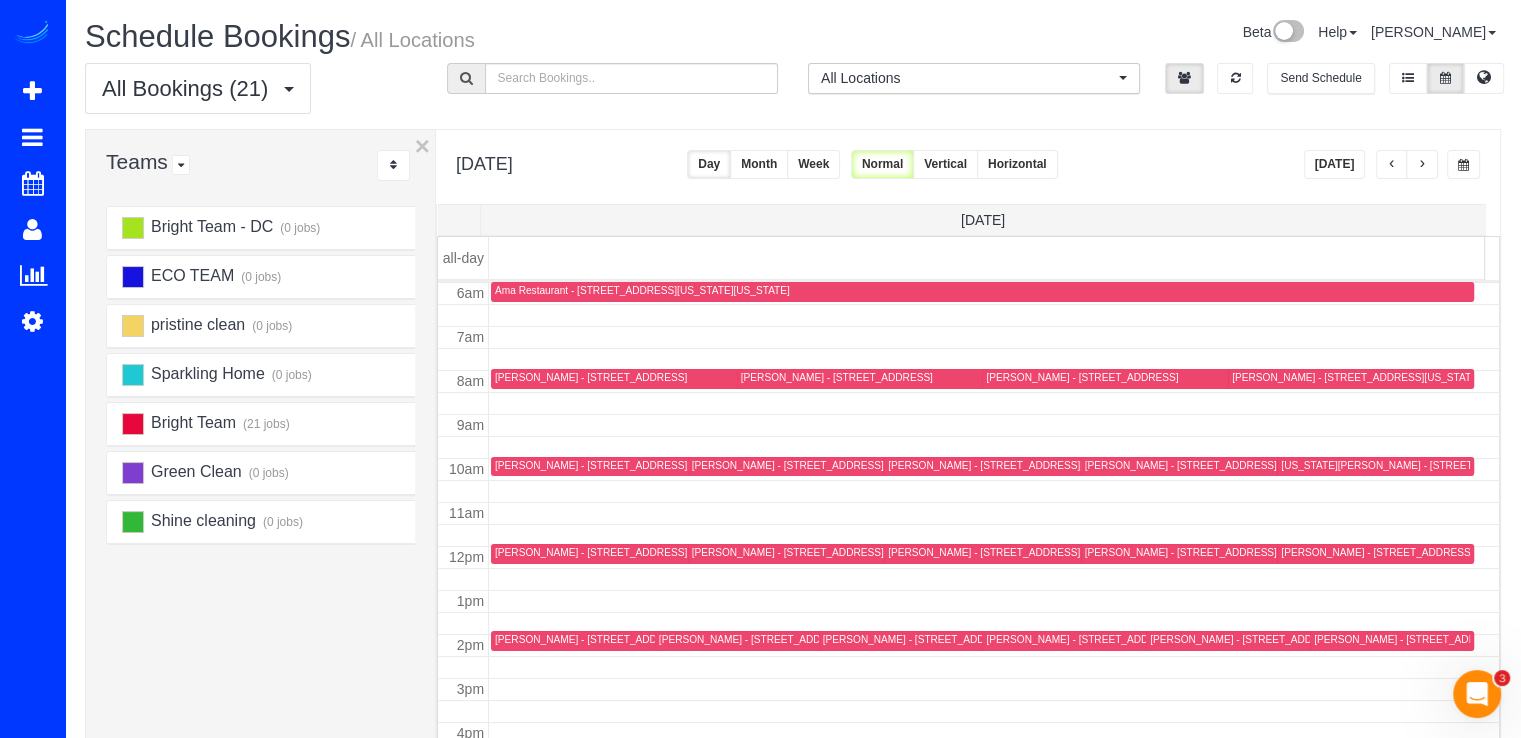 click at bounding box center [1422, 164] 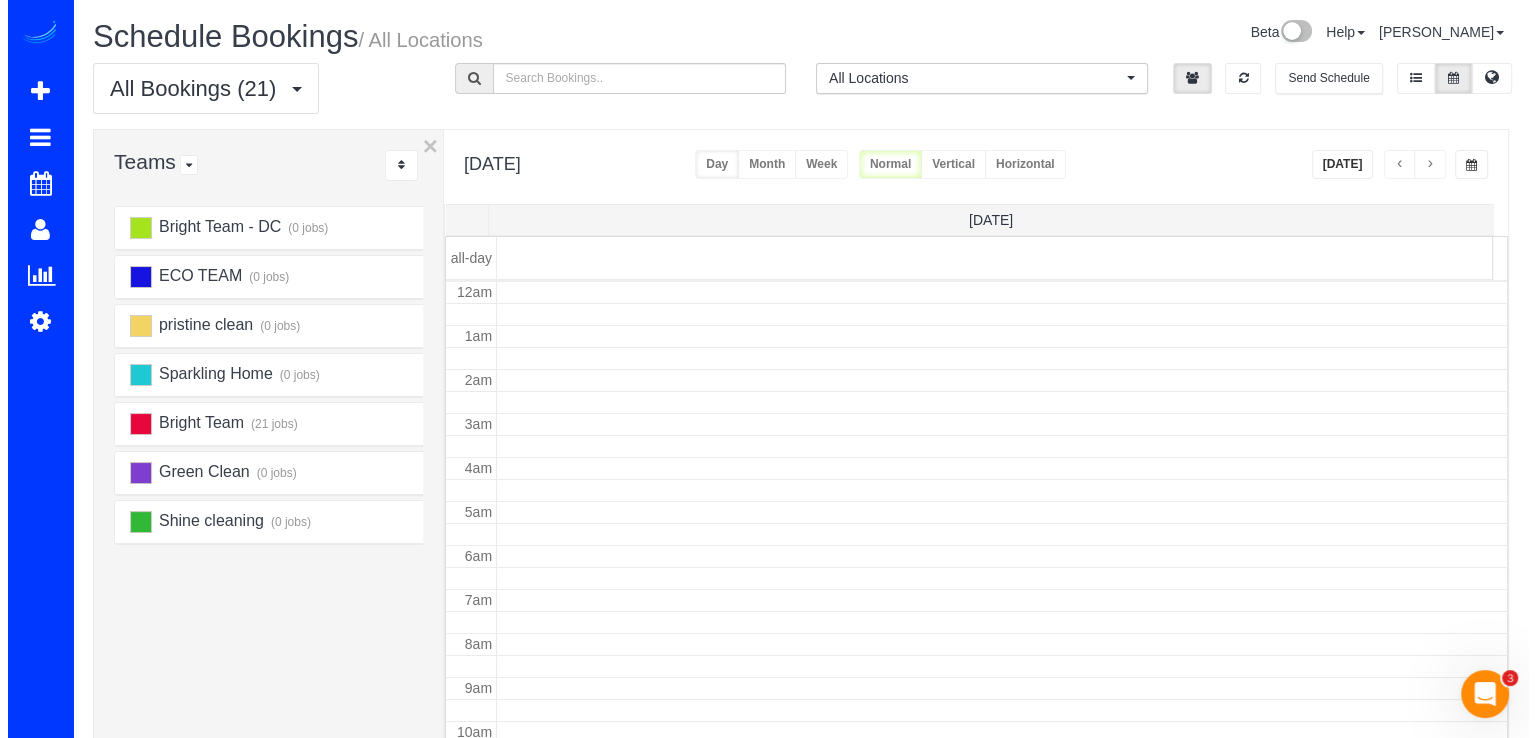 scroll, scrollTop: 263, scrollLeft: 0, axis: vertical 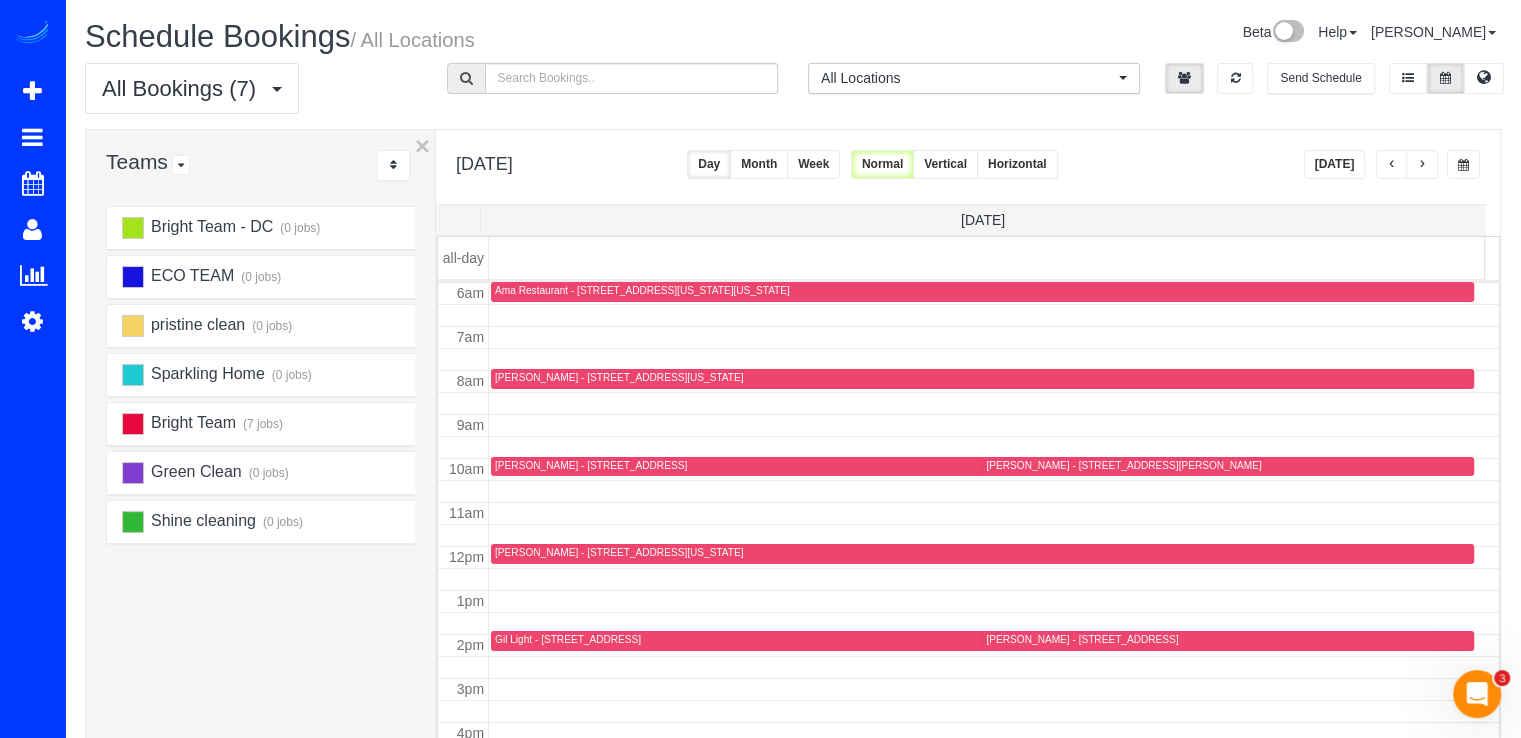 click on "Chrissie Herman - 11115 Jolly Way, Kensington, MD 20895" at bounding box center (972, 466) 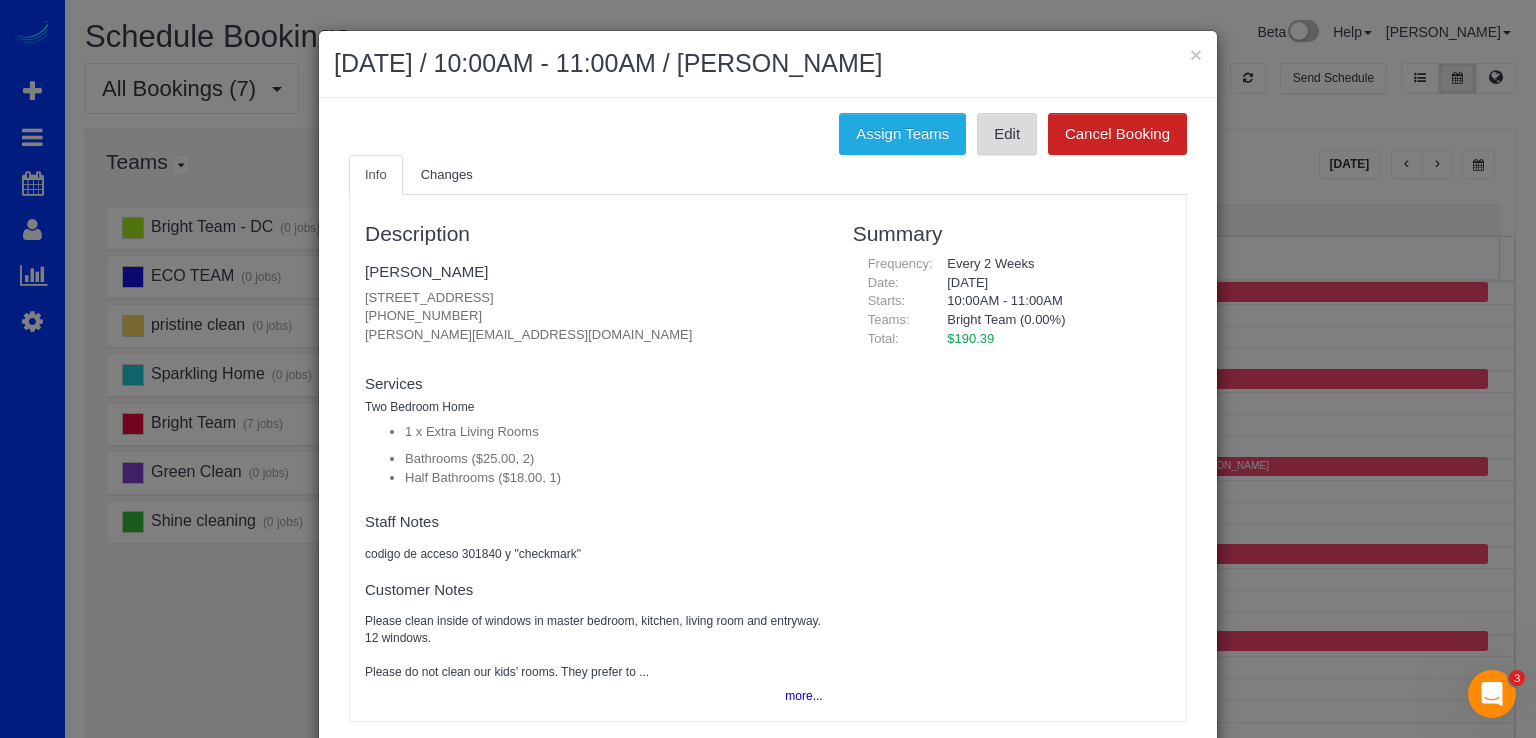 click on "Edit" at bounding box center (1007, 134) 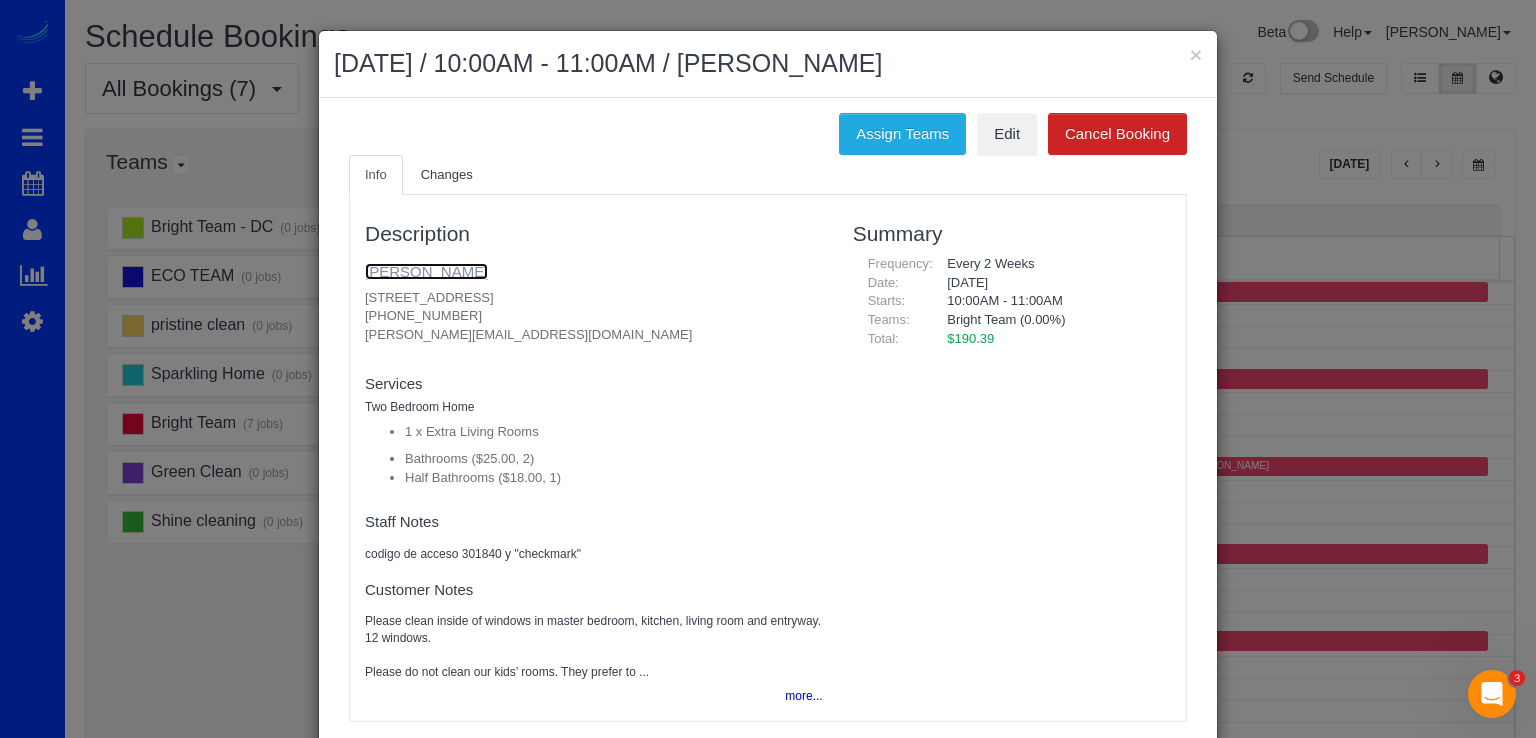 click on "Chrissie Herman" at bounding box center [426, 271] 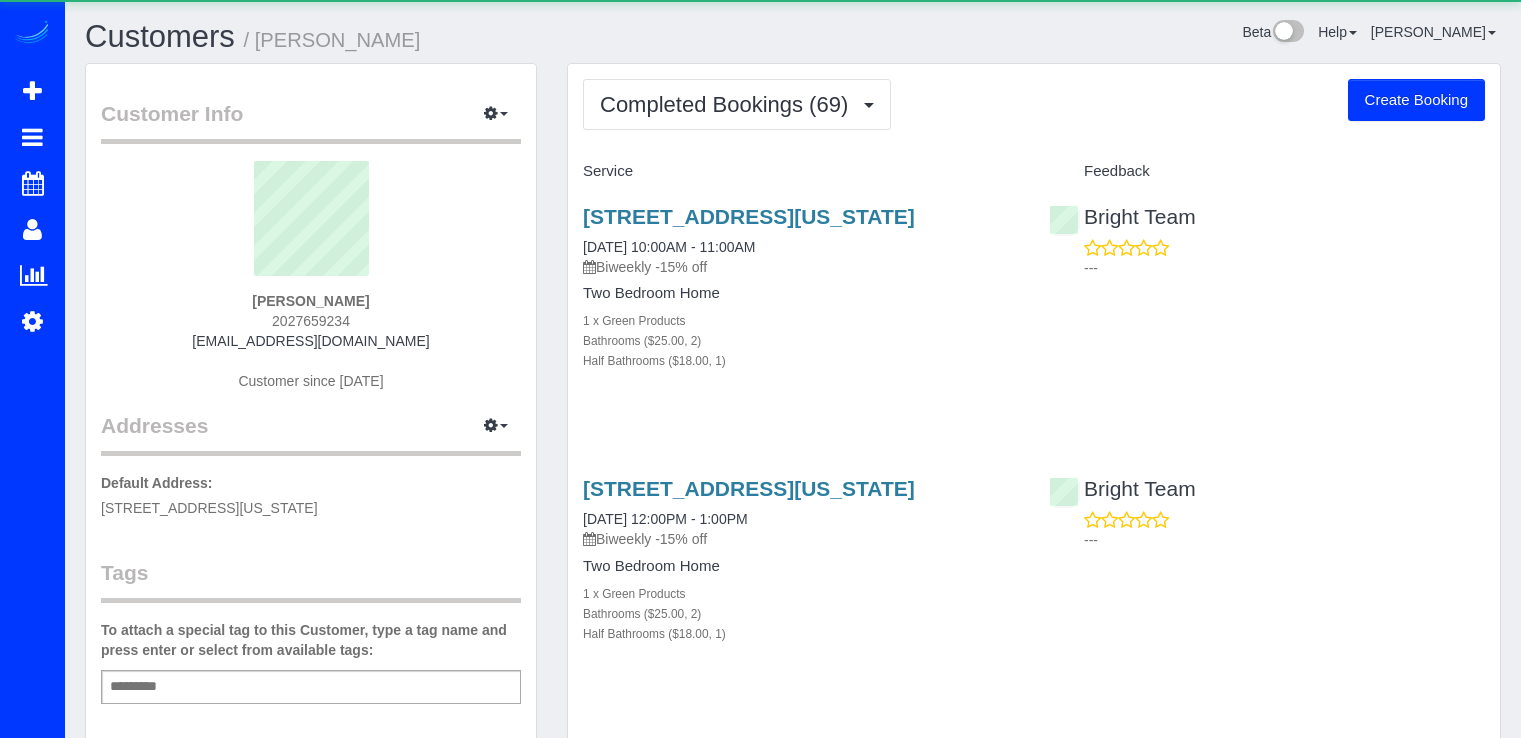 scroll, scrollTop: 0, scrollLeft: 0, axis: both 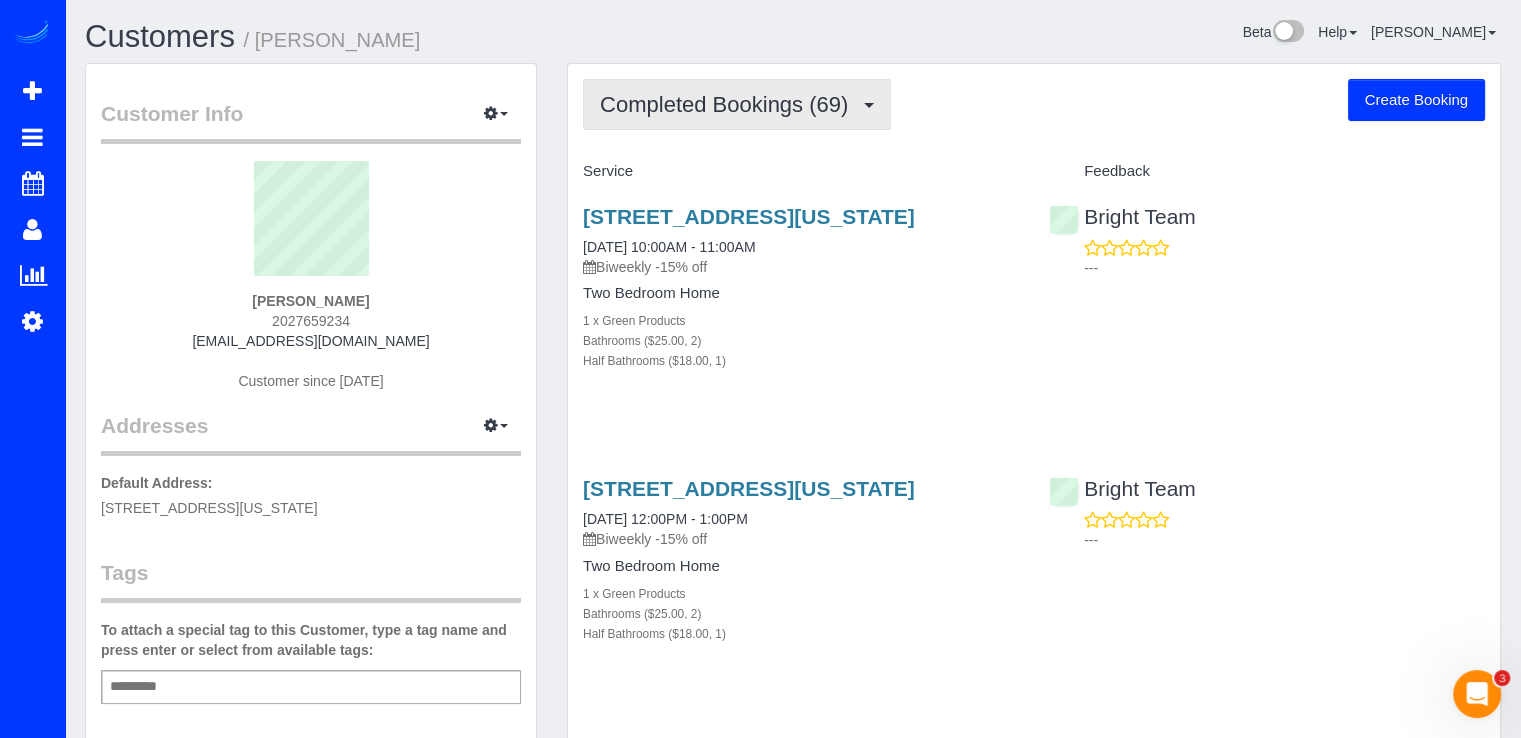click on "Completed Bookings (69)" at bounding box center [737, 104] 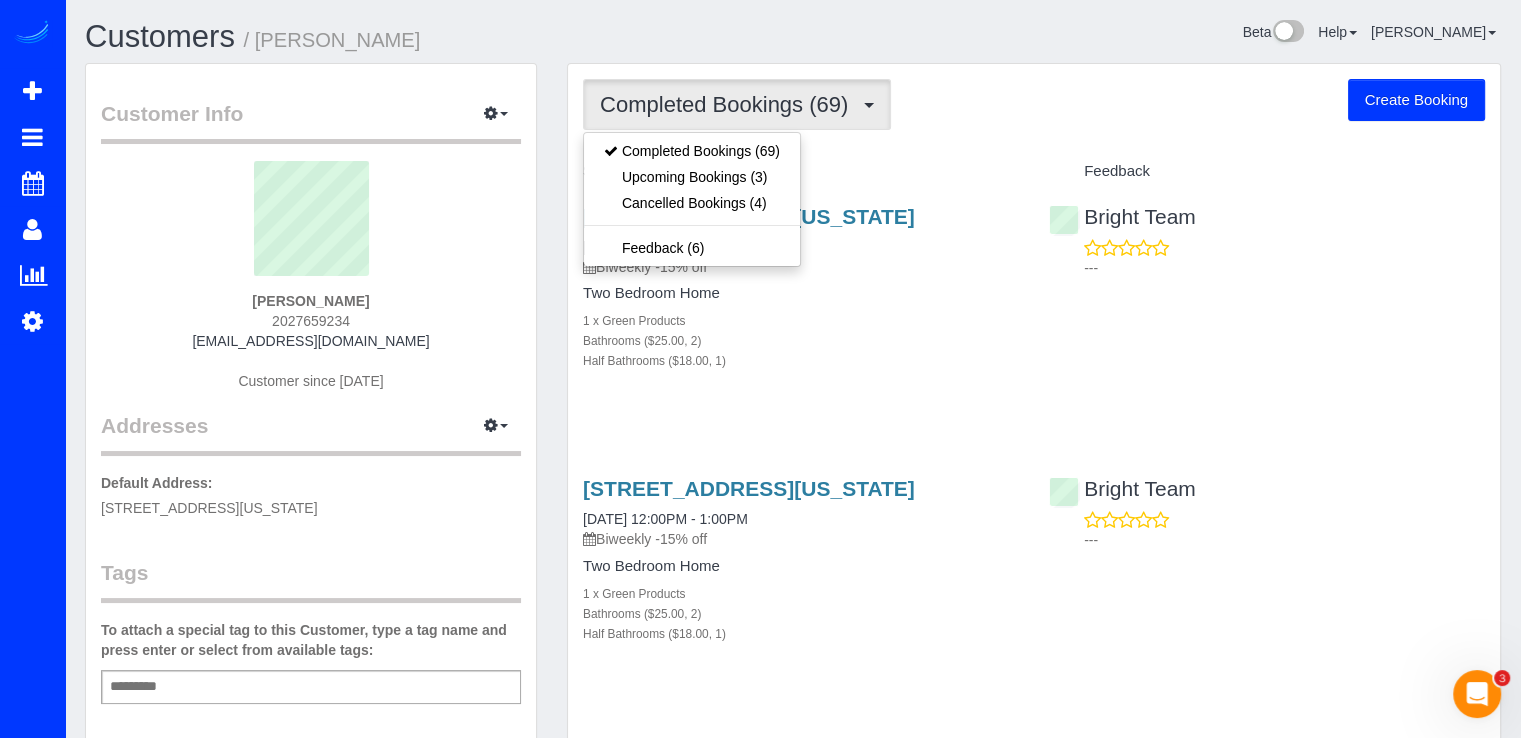 click on "Completed Bookings (69)
Completed Bookings (69)
Upcoming Bookings (3)
Cancelled Bookings (4)
Feedback (6)
Create Booking
Service
Feedback
[STREET_ADDRESS][US_STATE]" at bounding box center (1034, 3735) 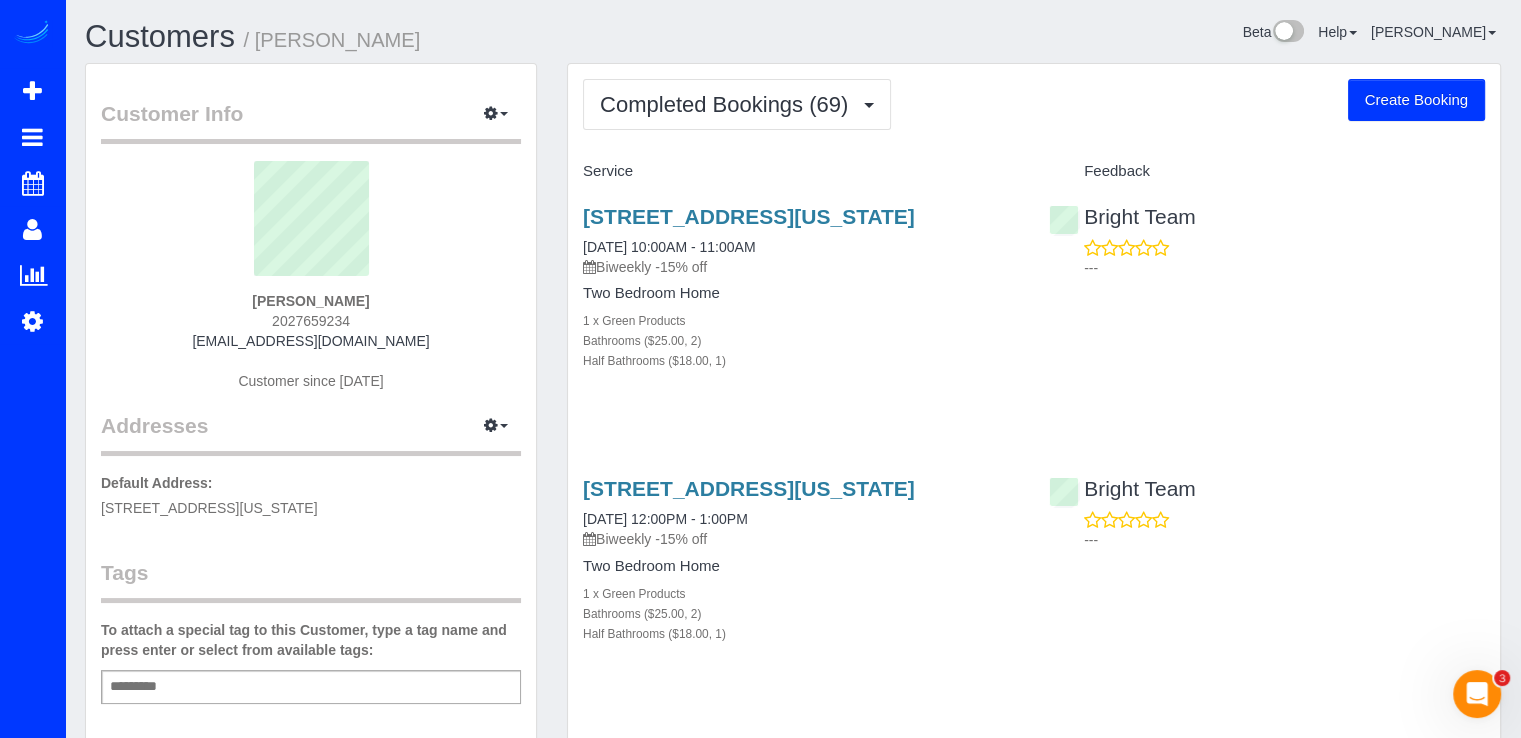 click on "Completed Bookings (69)
Completed Bookings (69)
Upcoming Bookings (3)
Cancelled Bookings (4)
Feedback (6)
Create Booking
Service
Feedback
[STREET_ADDRESS][US_STATE]" at bounding box center [1034, 3735] 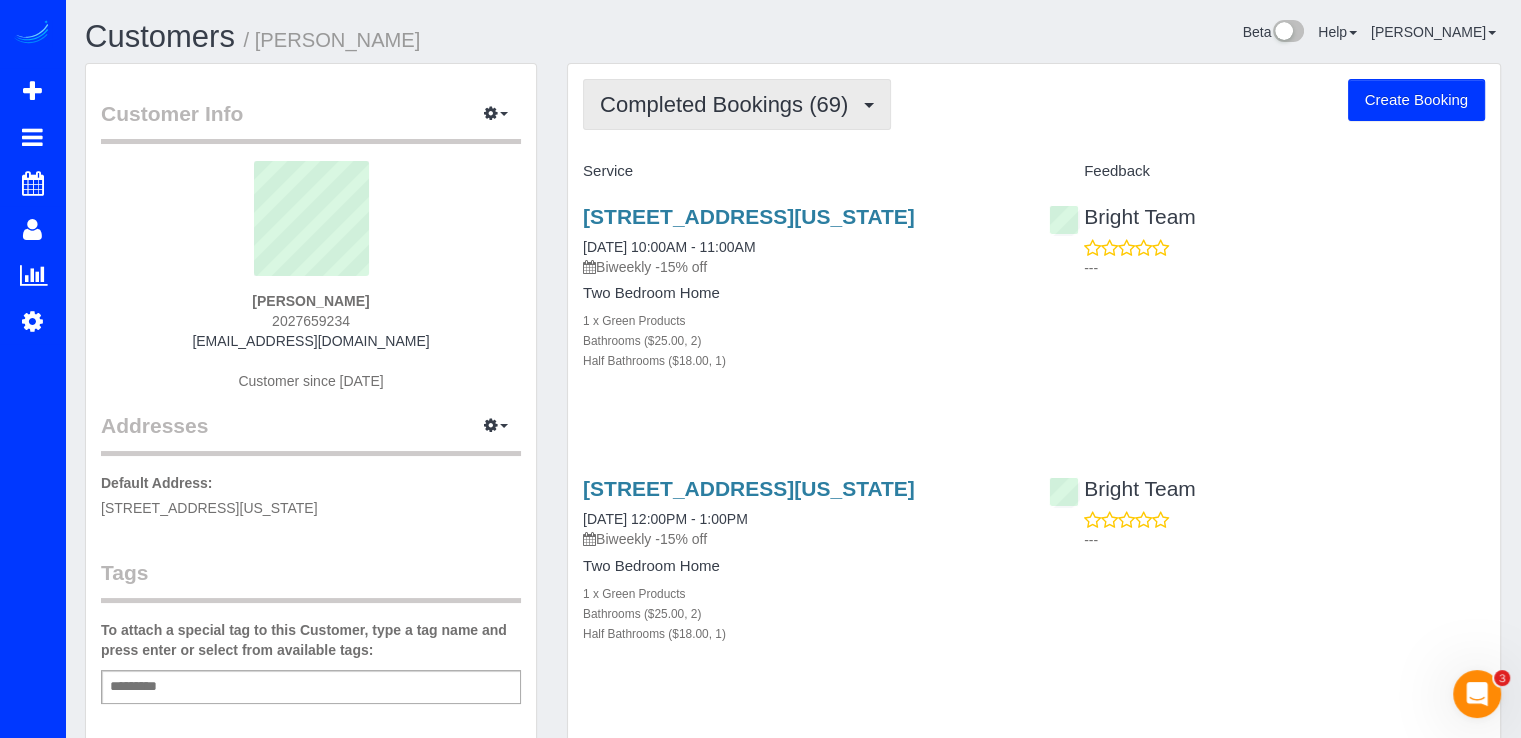 click on "Completed Bookings (69)" at bounding box center [729, 104] 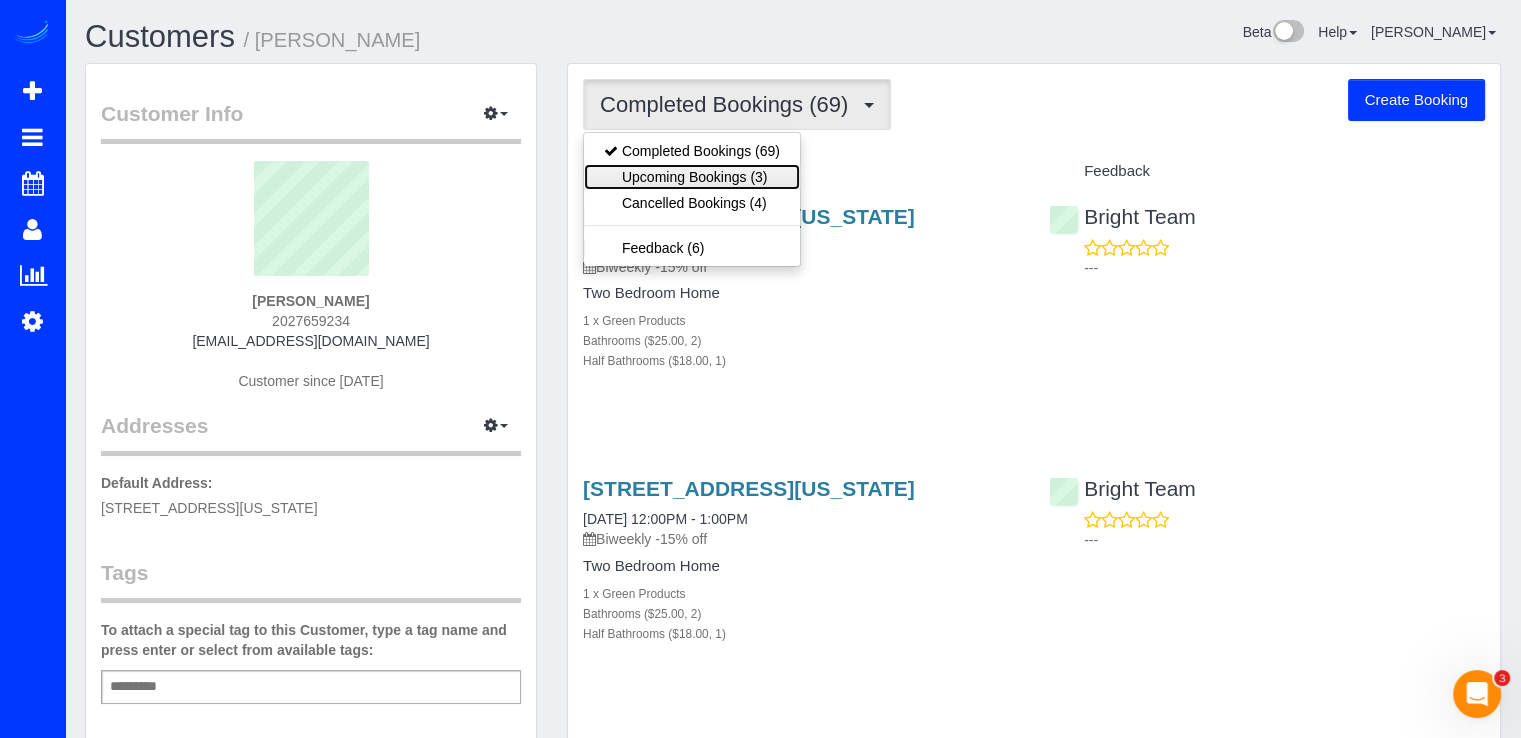 click on "Upcoming Bookings (3)" at bounding box center (692, 177) 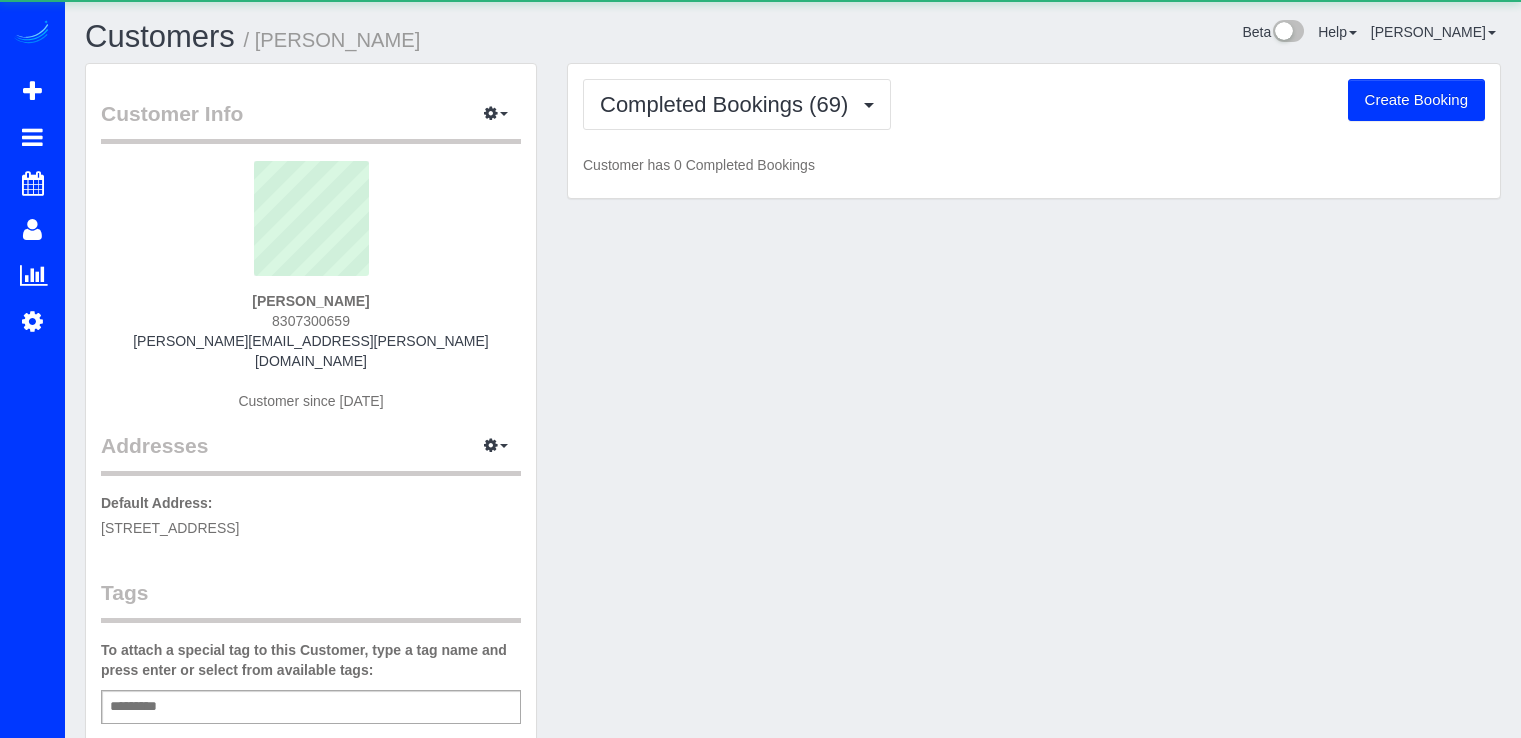 scroll, scrollTop: 0, scrollLeft: 0, axis: both 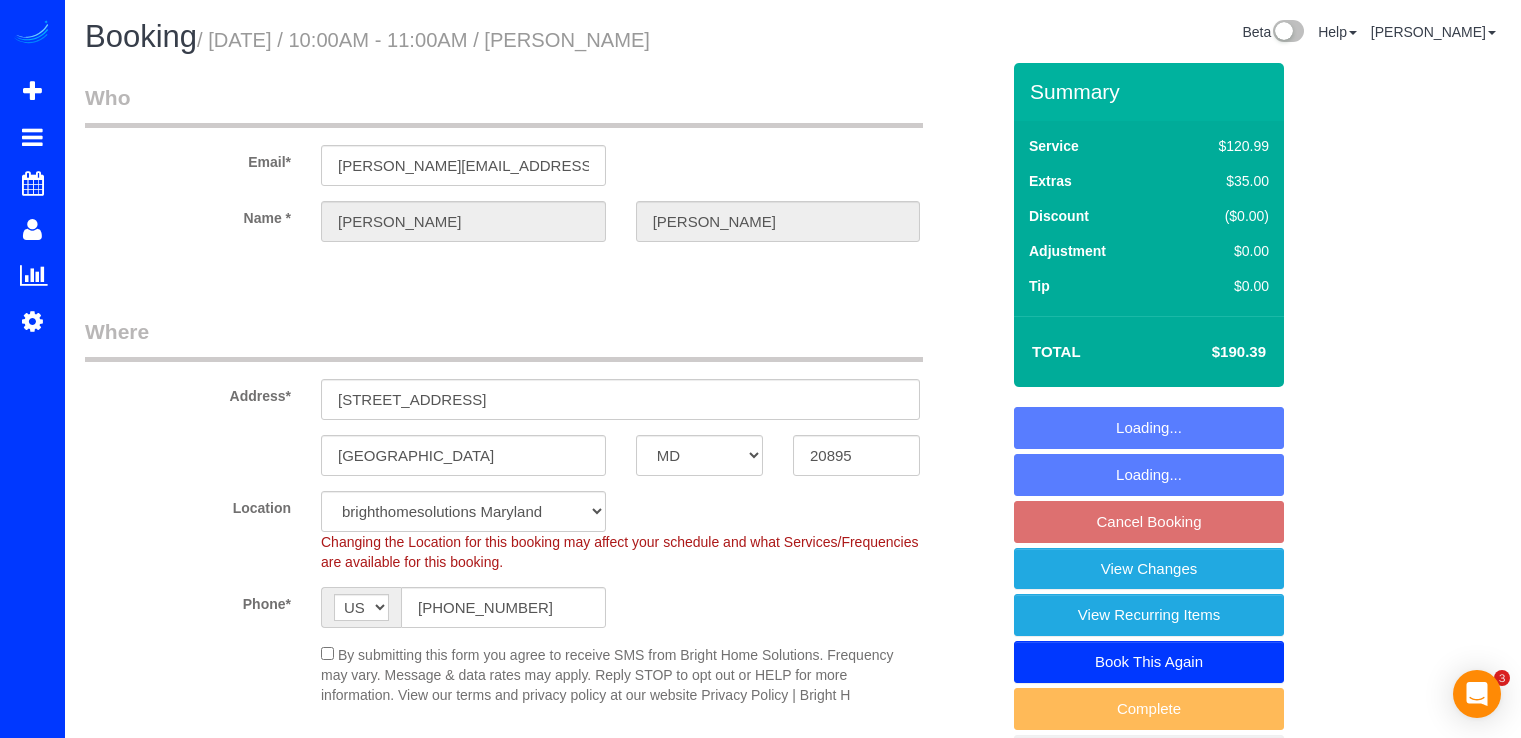 select on "MD" 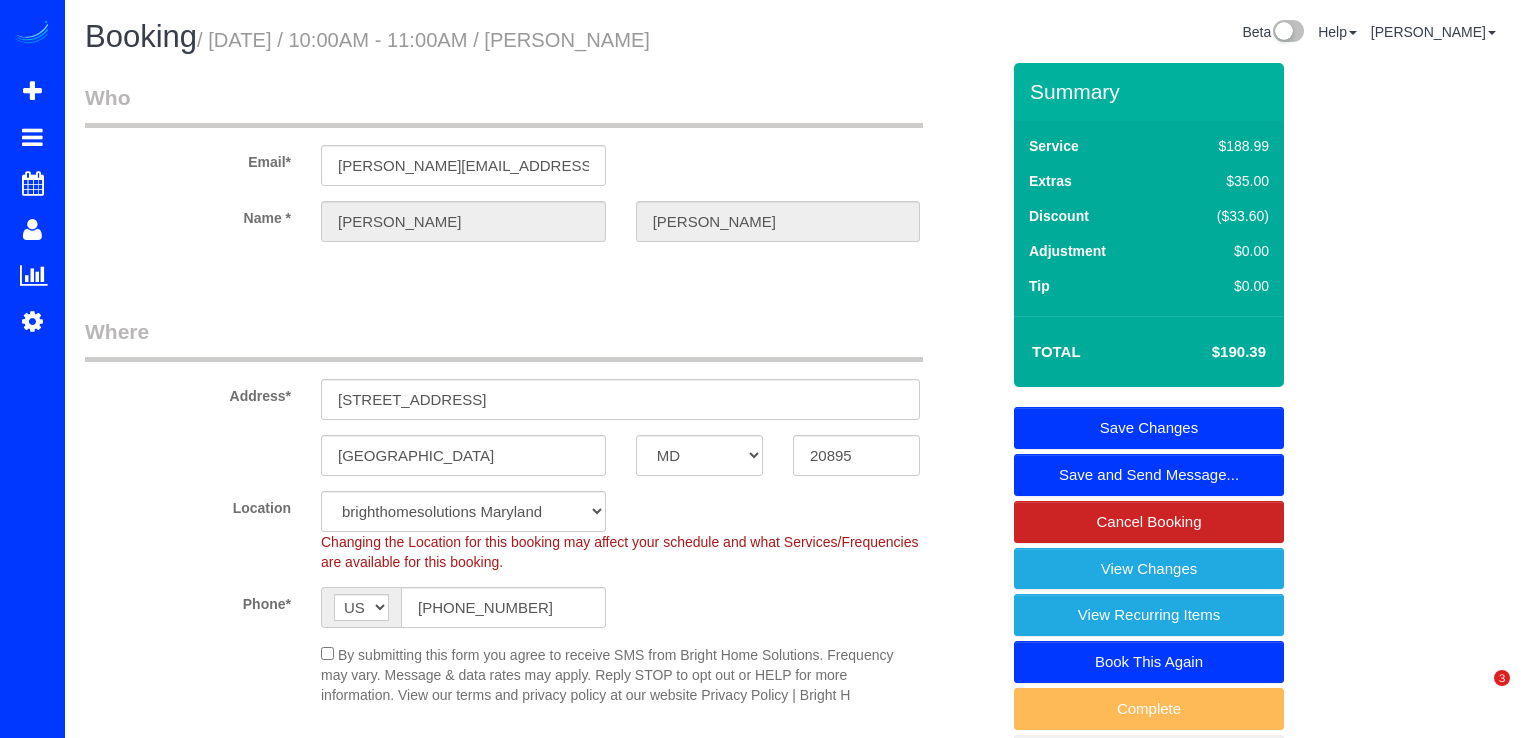 scroll, scrollTop: 0, scrollLeft: 0, axis: both 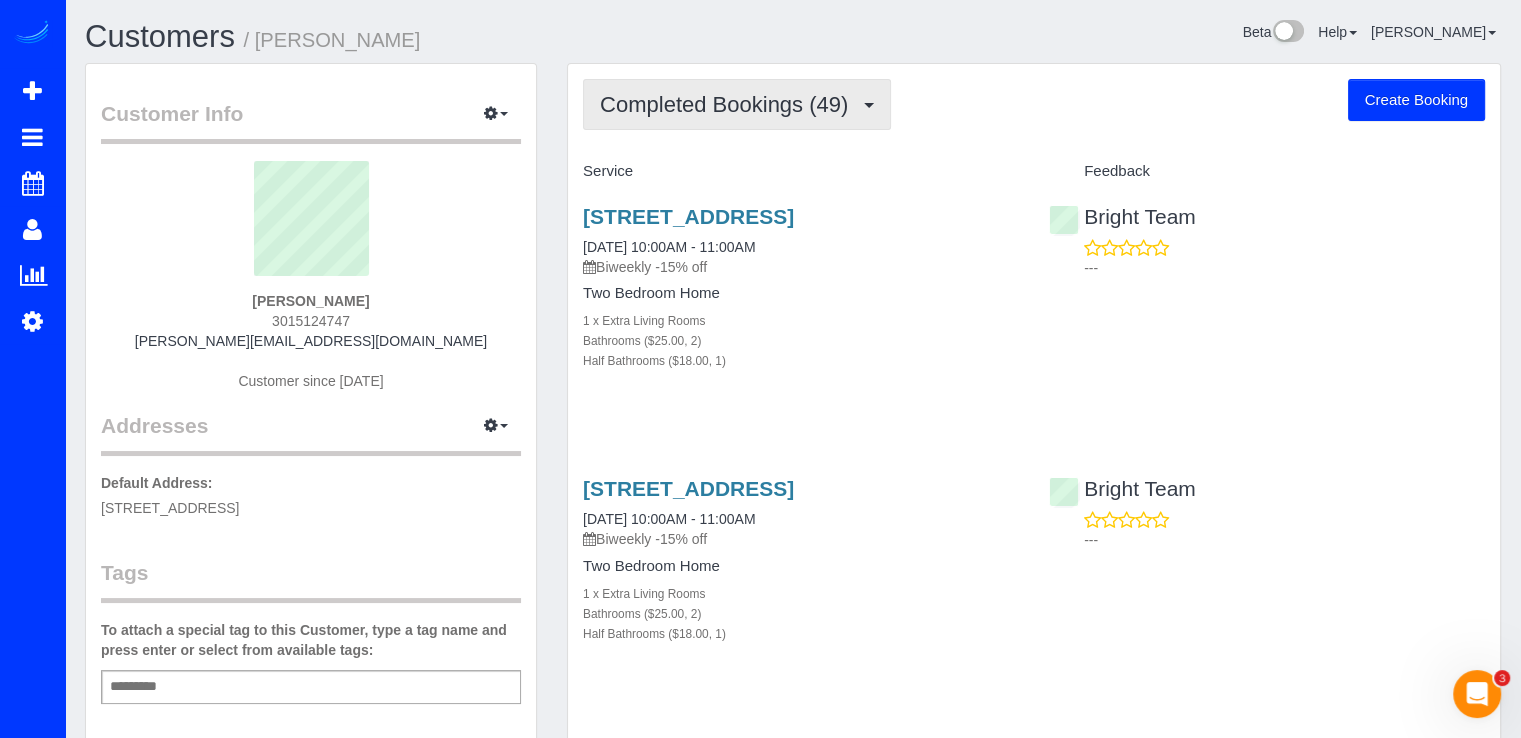 click on "Completed Bookings (49)" at bounding box center (737, 104) 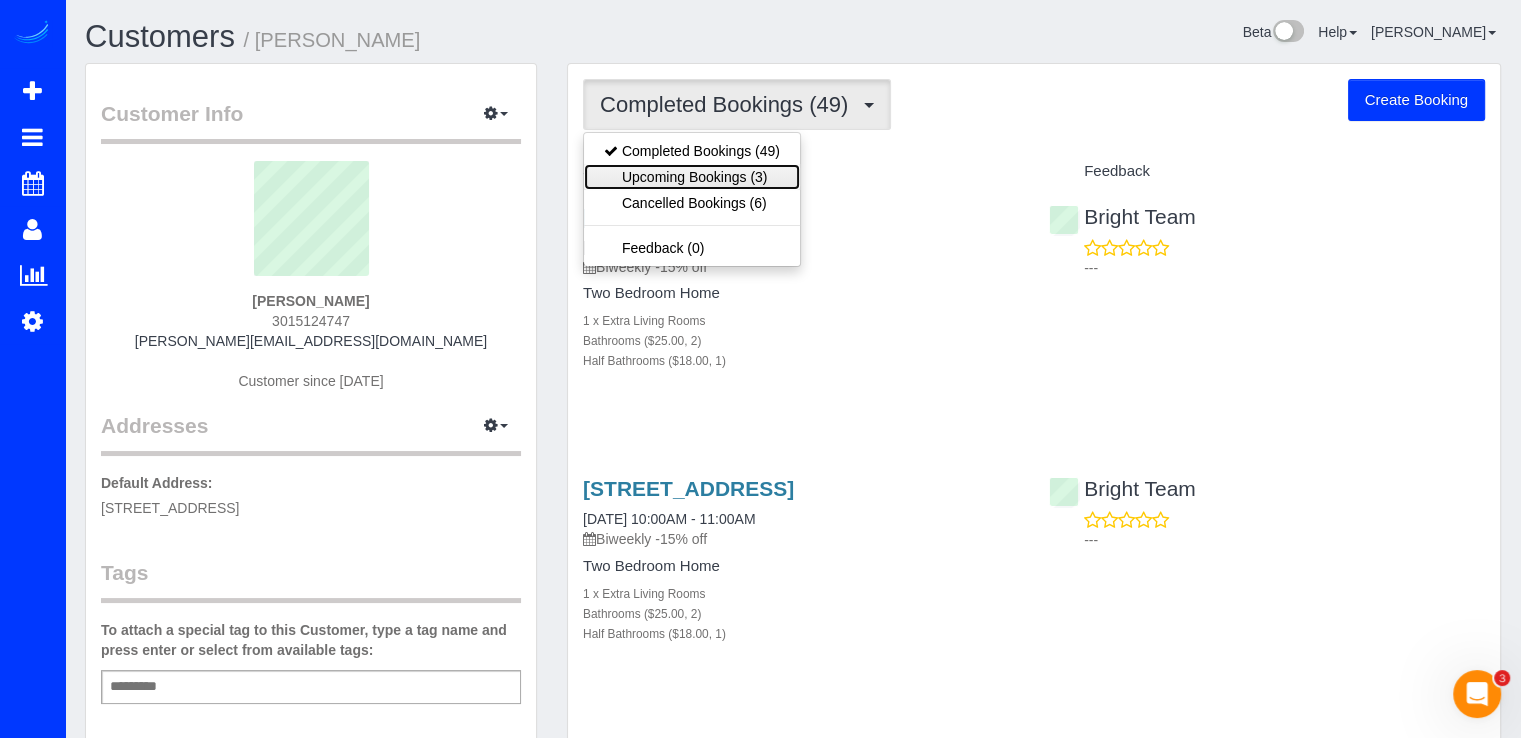 click on "Upcoming Bookings (3)" at bounding box center [692, 177] 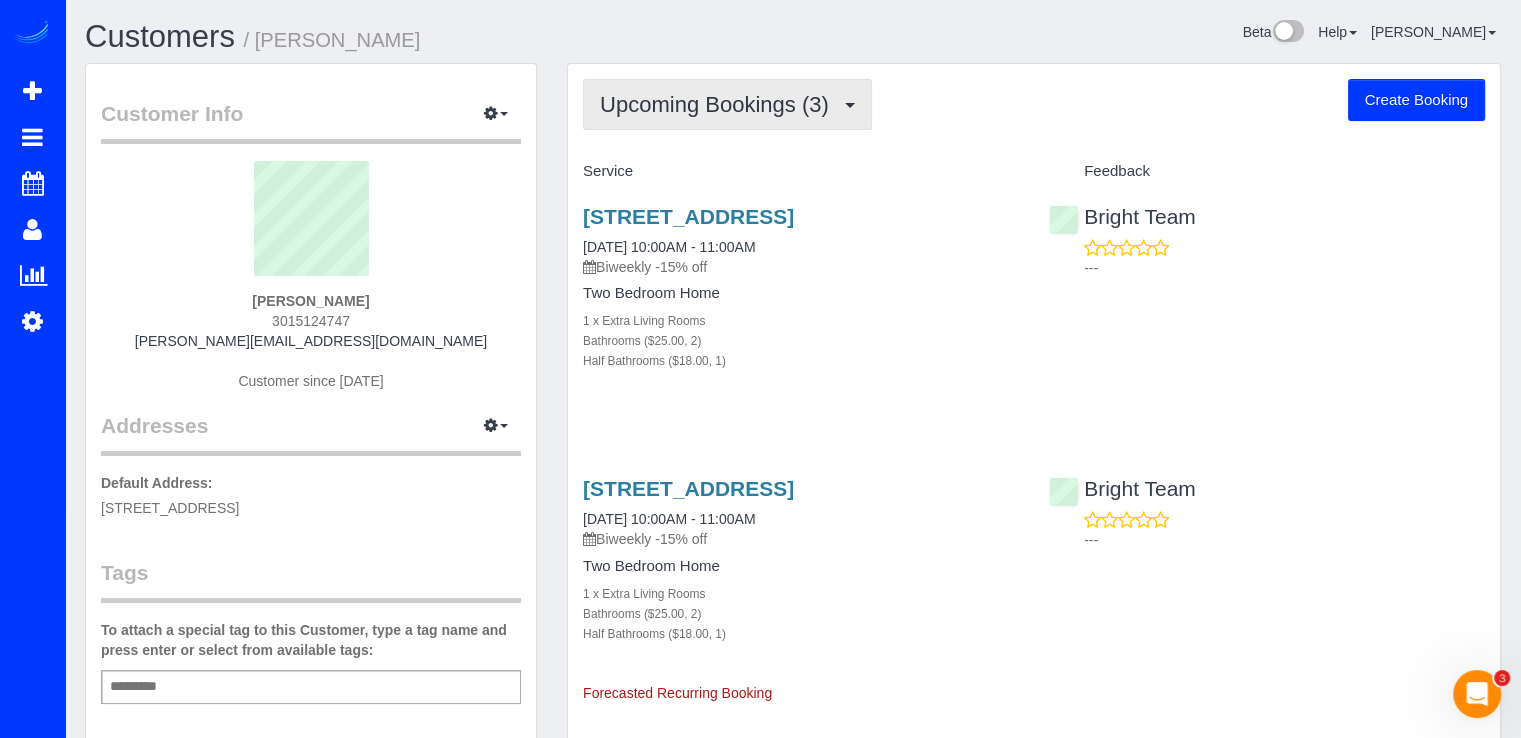 click on "Upcoming Bookings (3)" at bounding box center [719, 104] 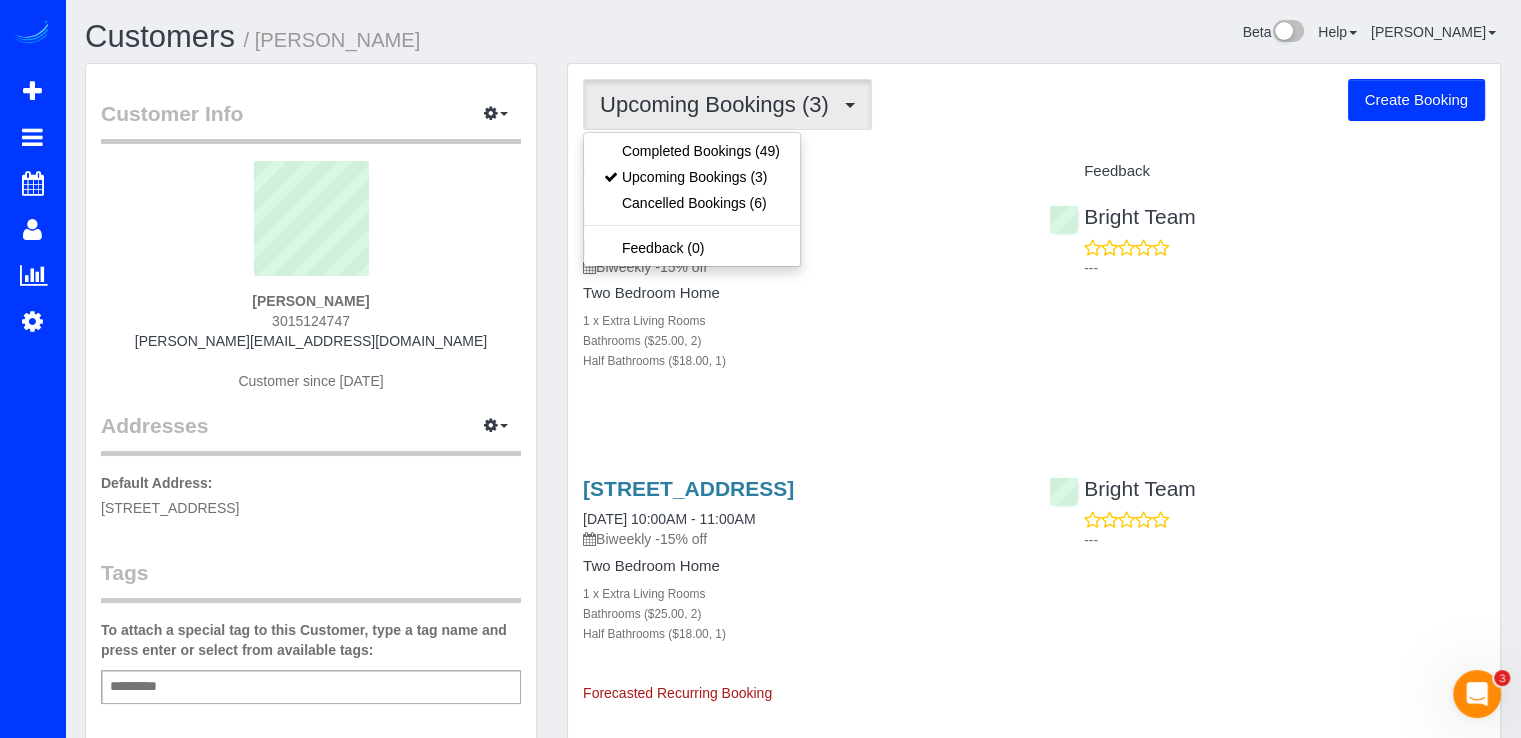 click on "Upcoming Bookings (3)
Completed Bookings (49)
Upcoming Bookings (3)
Cancelled Bookings (6)
Feedback (0)
Create Booking
Service
Feedback
[STREET_ADDRESS]" at bounding box center [1034, 562] 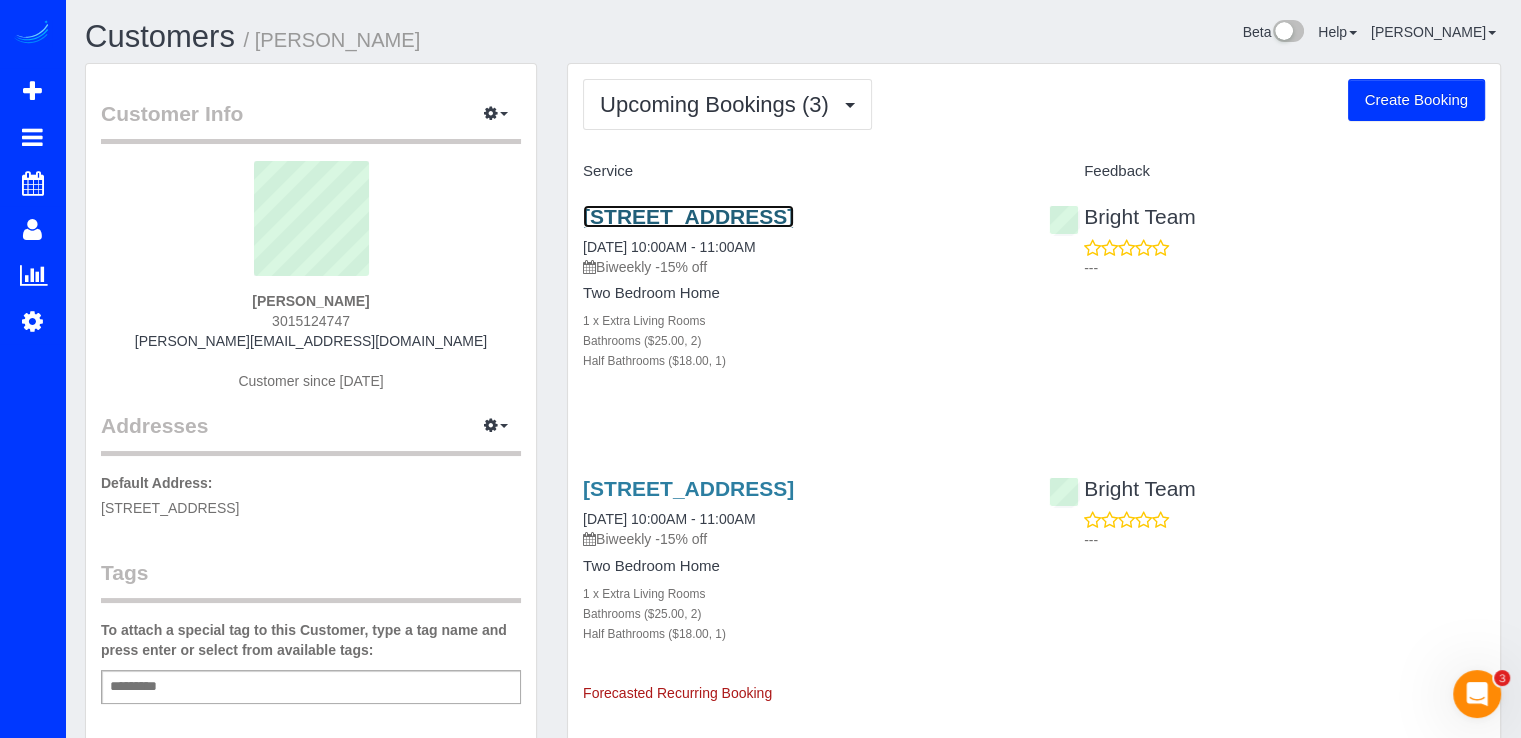click on "[STREET_ADDRESS]" at bounding box center [688, 216] 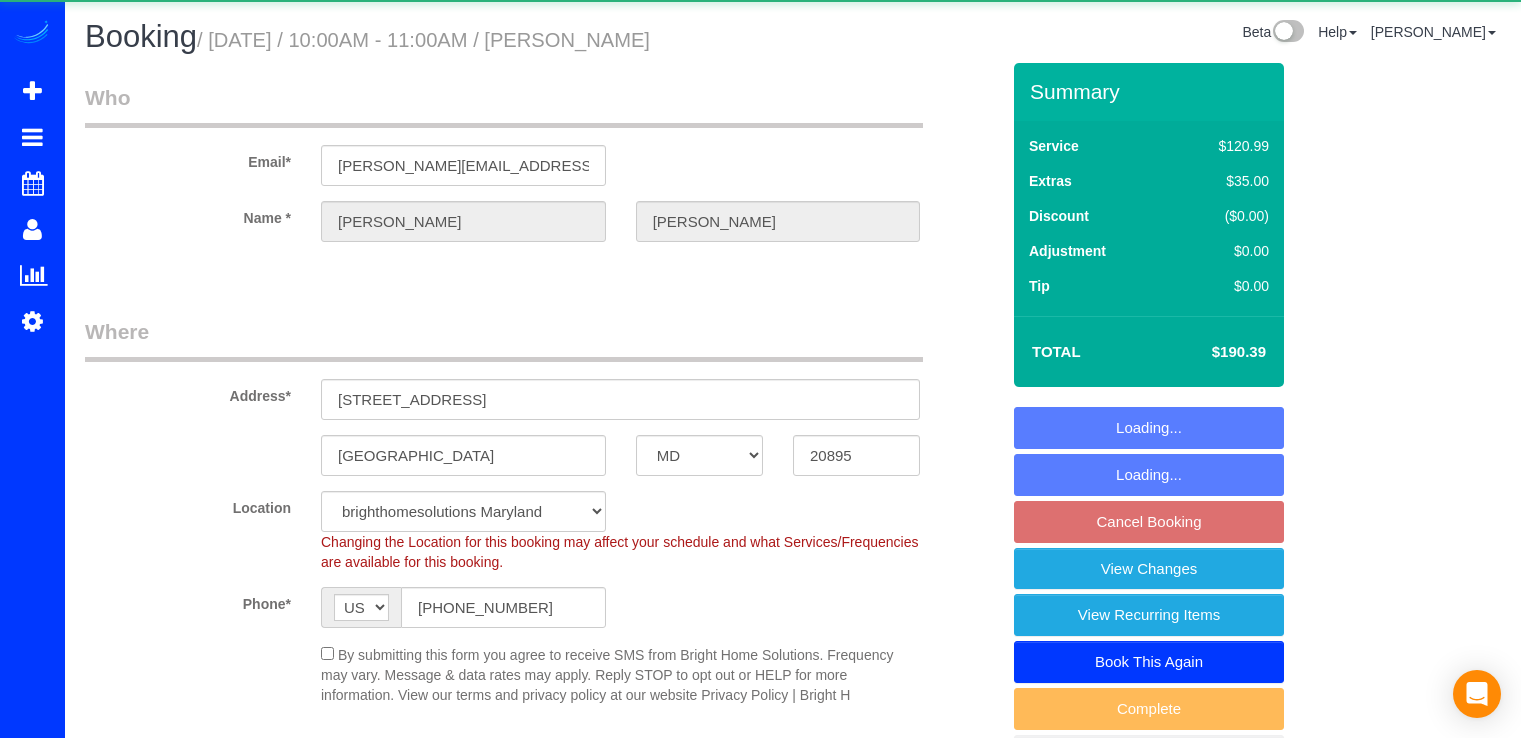 select on "MD" 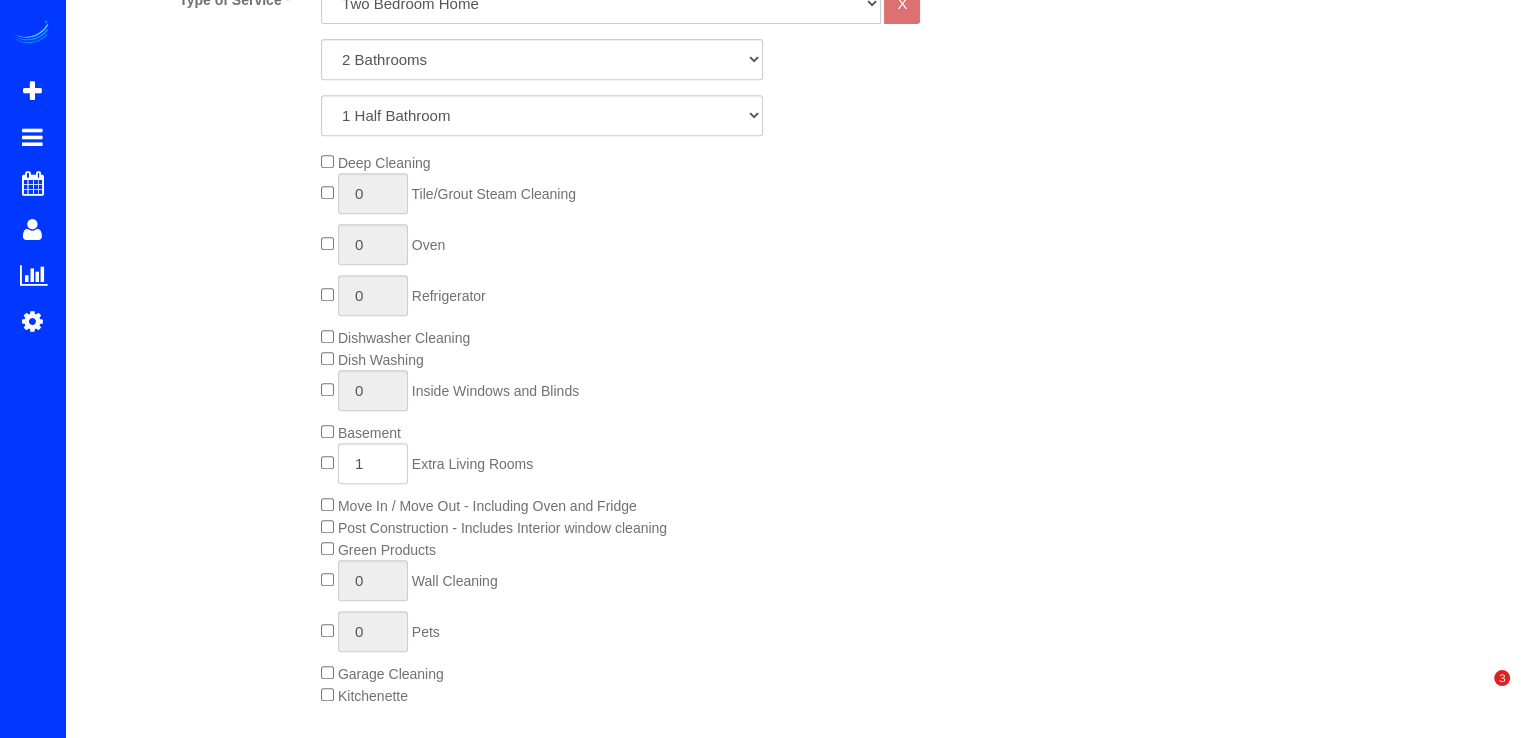 scroll, scrollTop: 1290, scrollLeft: 0, axis: vertical 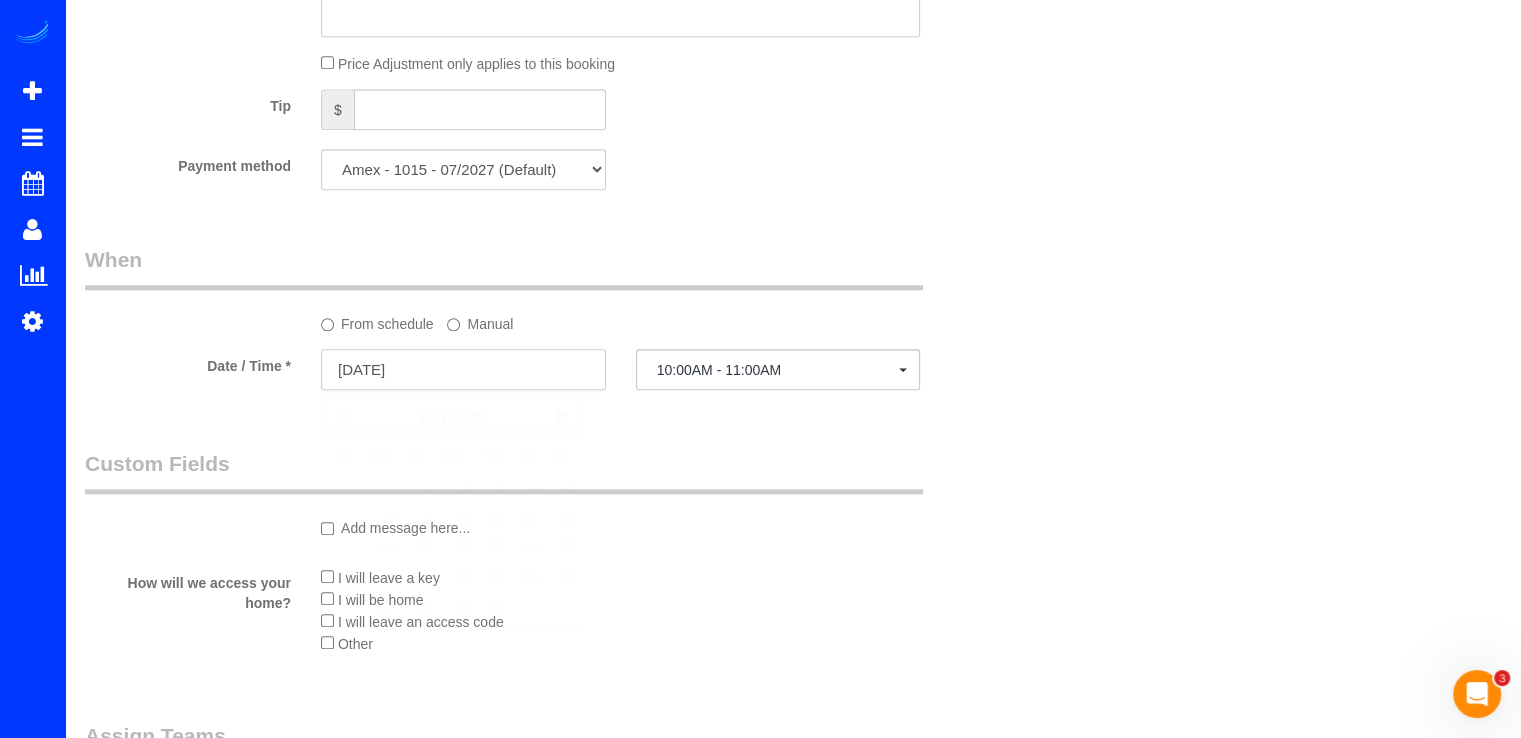 click on "07/04/2025" at bounding box center [463, 369] 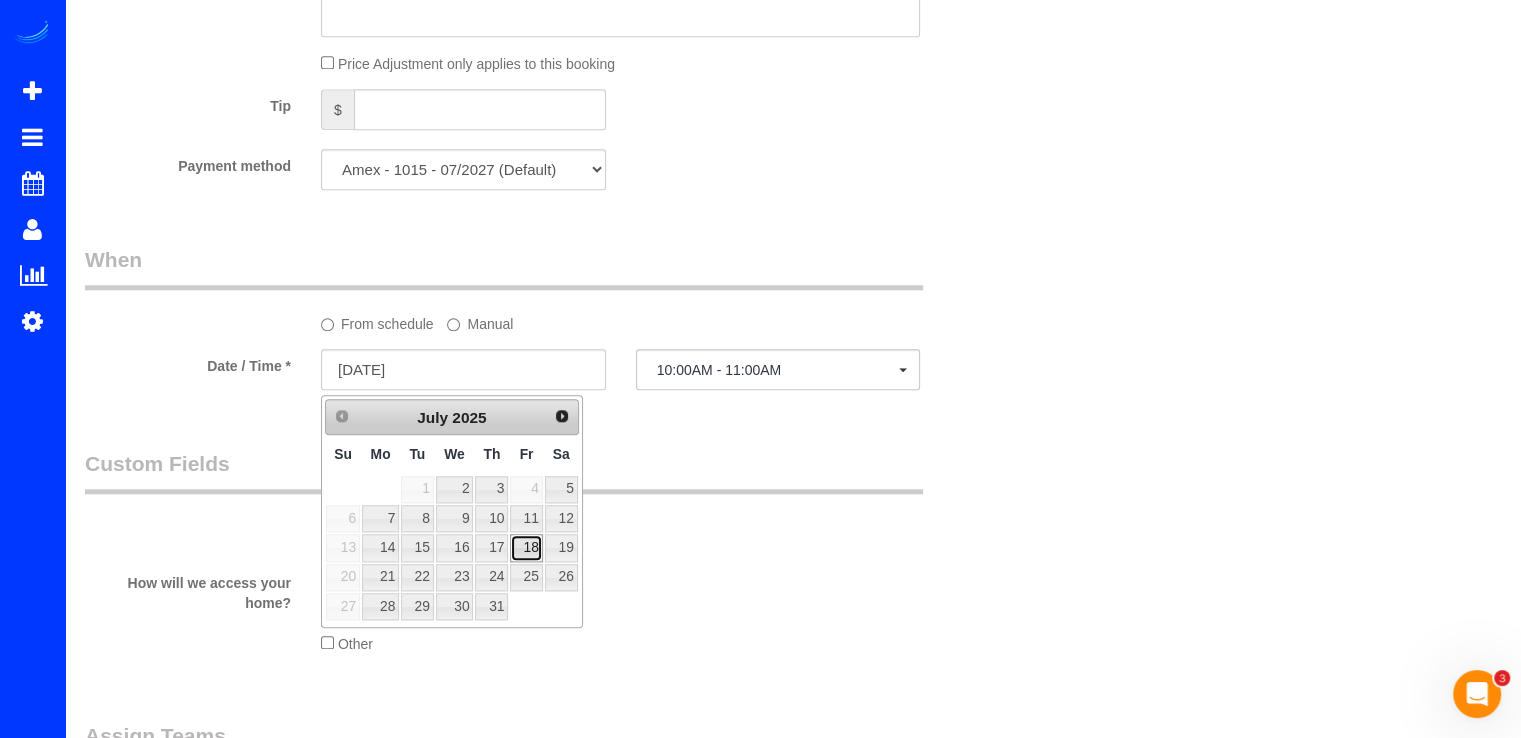 click on "18" at bounding box center [526, 547] 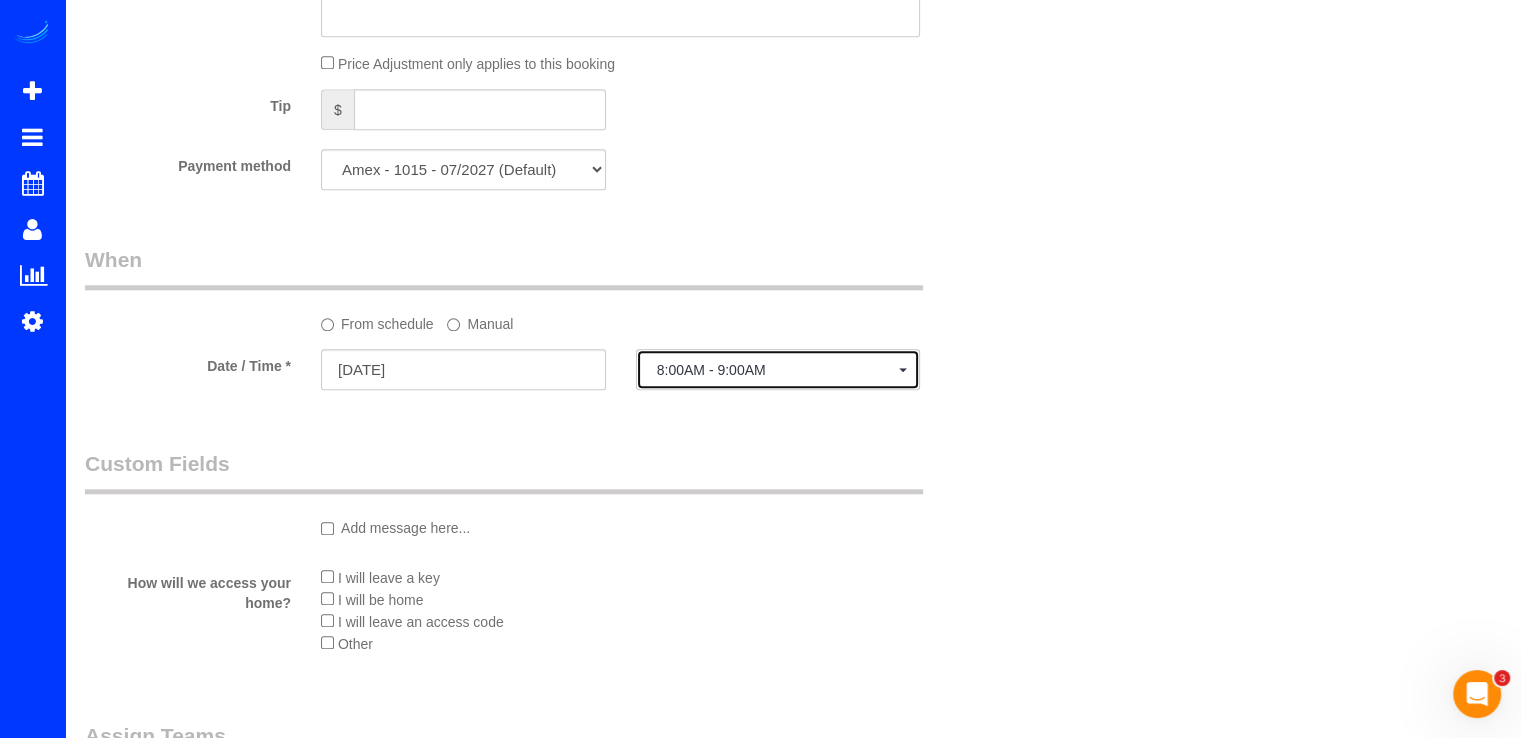 click on "8:00AM - 9:00AM" 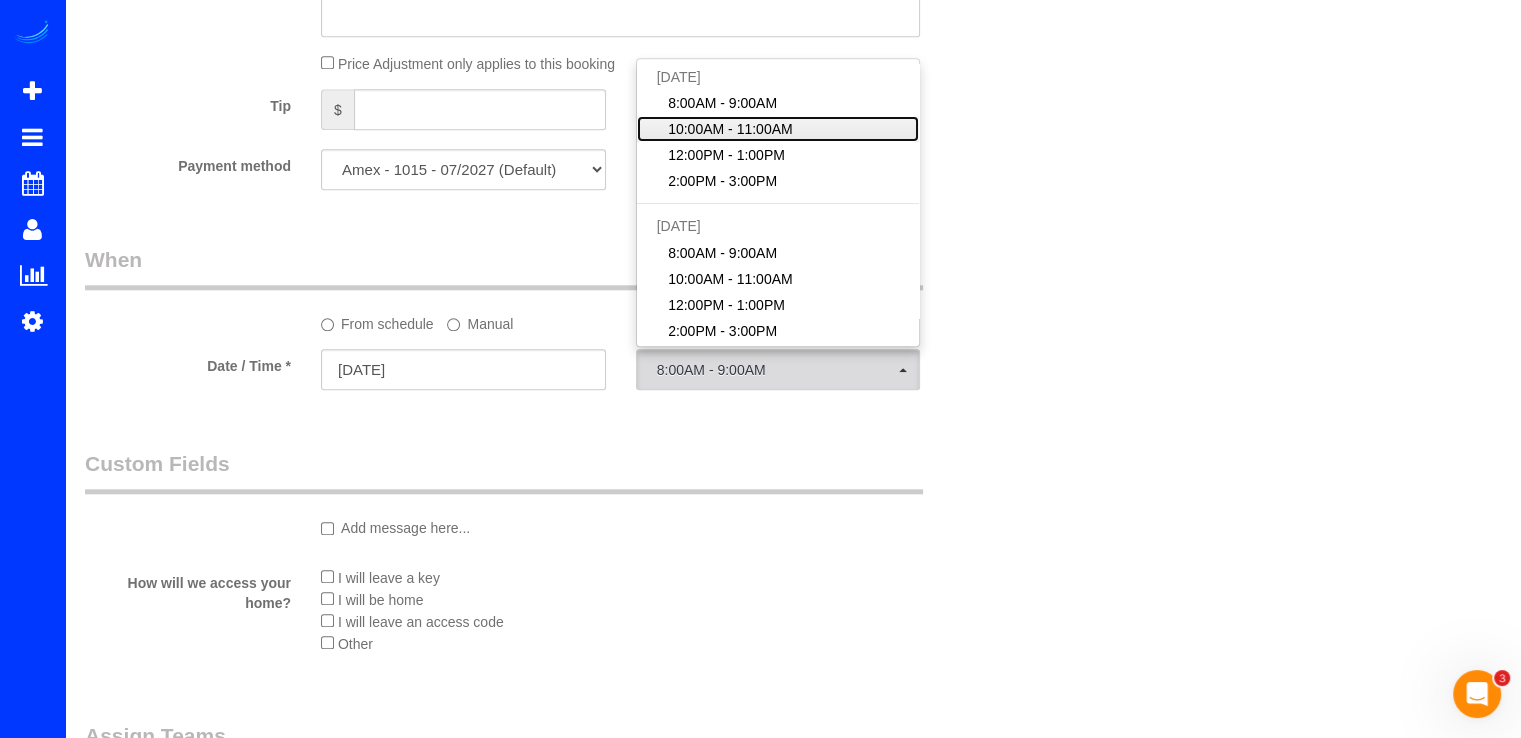 click on "10:00AM - 11:00AM" 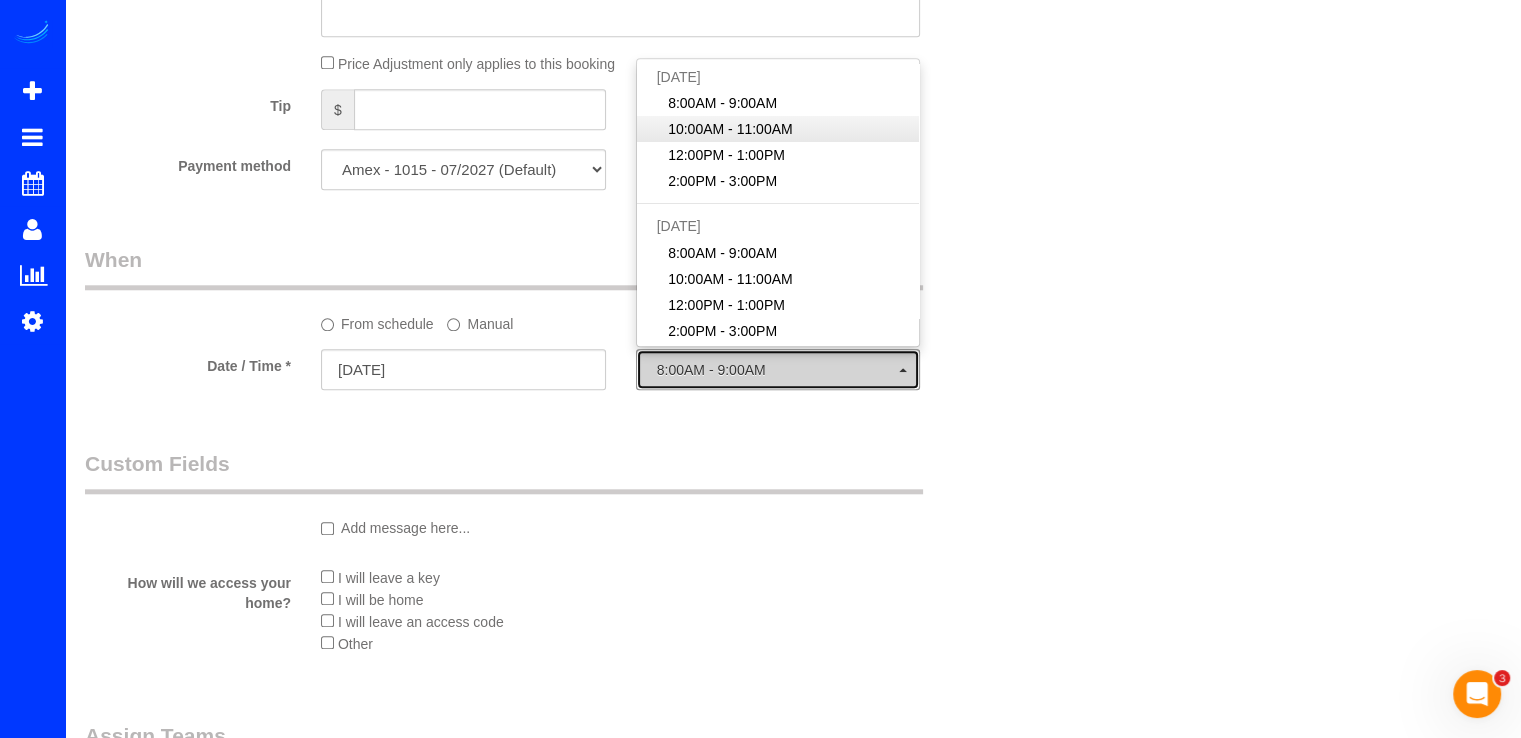 select on "spot16" 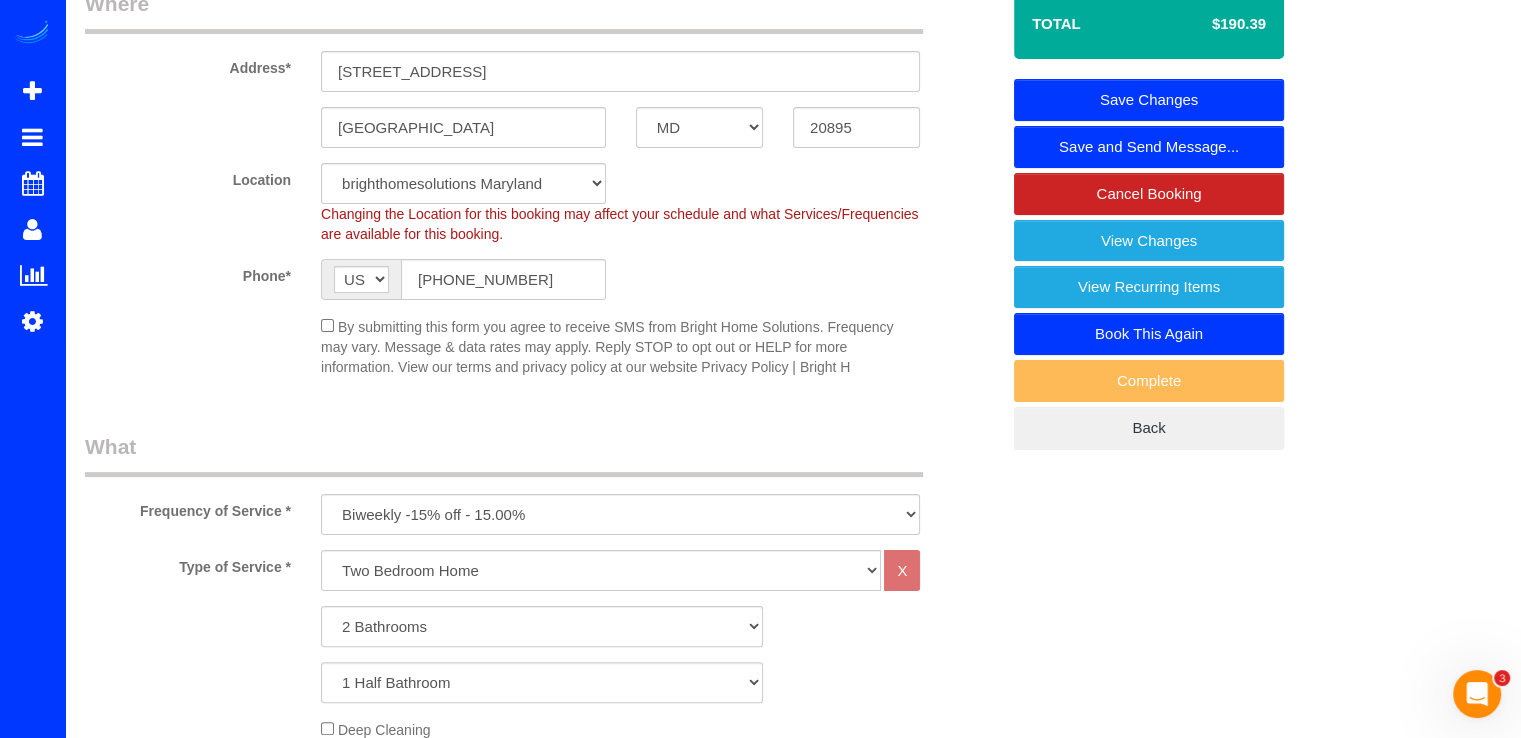scroll, scrollTop: 100, scrollLeft: 0, axis: vertical 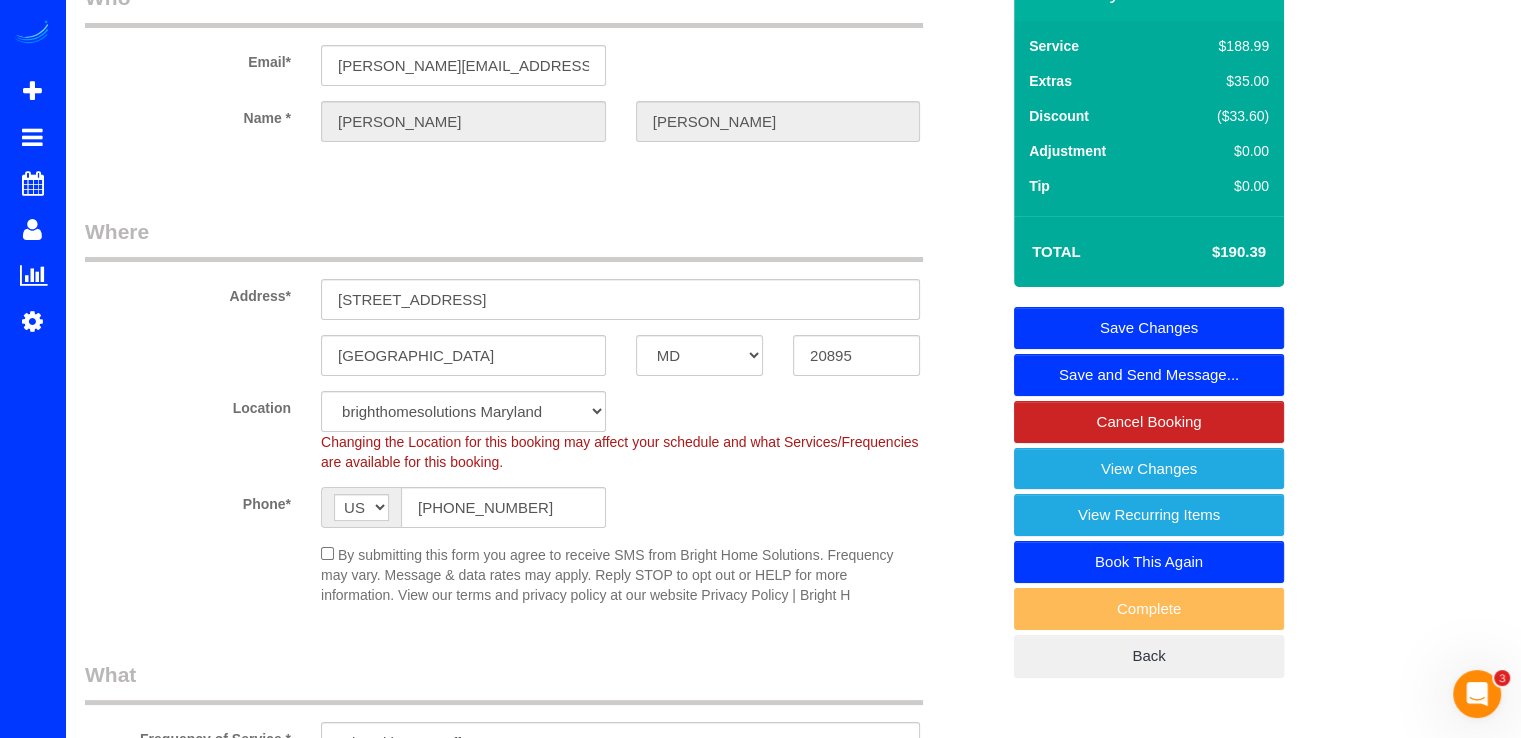 click on "Save Changes" at bounding box center [1149, 328] 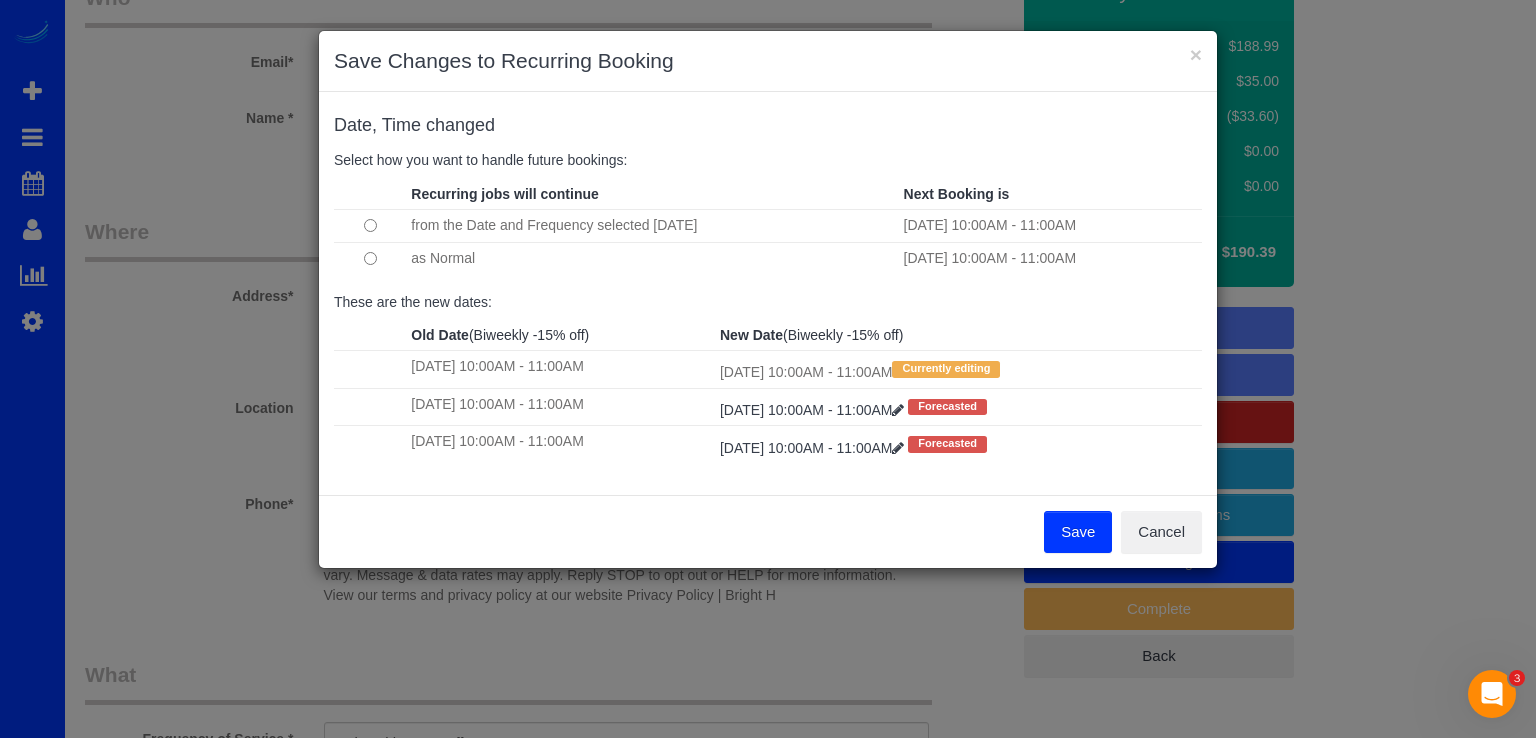 click on "Save" at bounding box center (1078, 532) 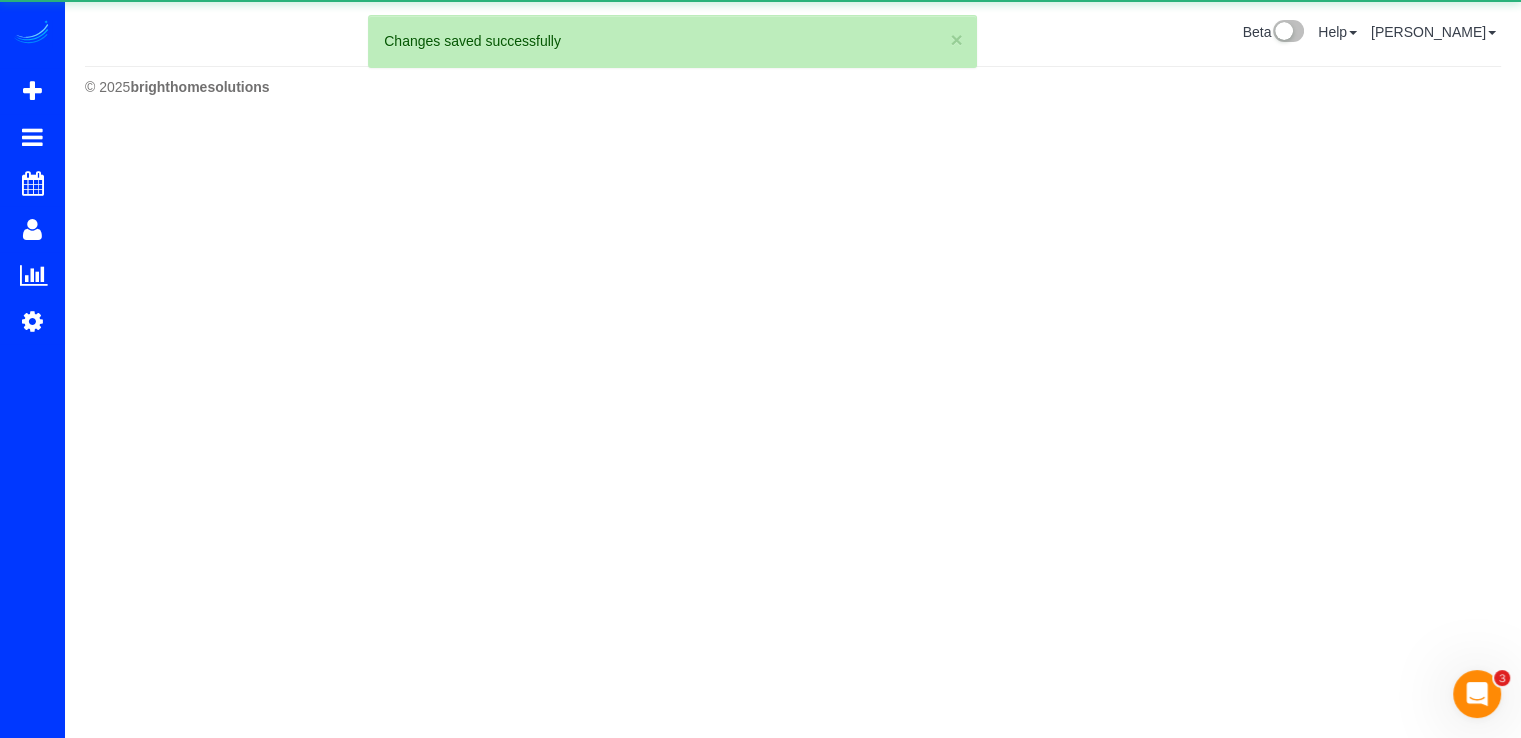scroll, scrollTop: 0, scrollLeft: 0, axis: both 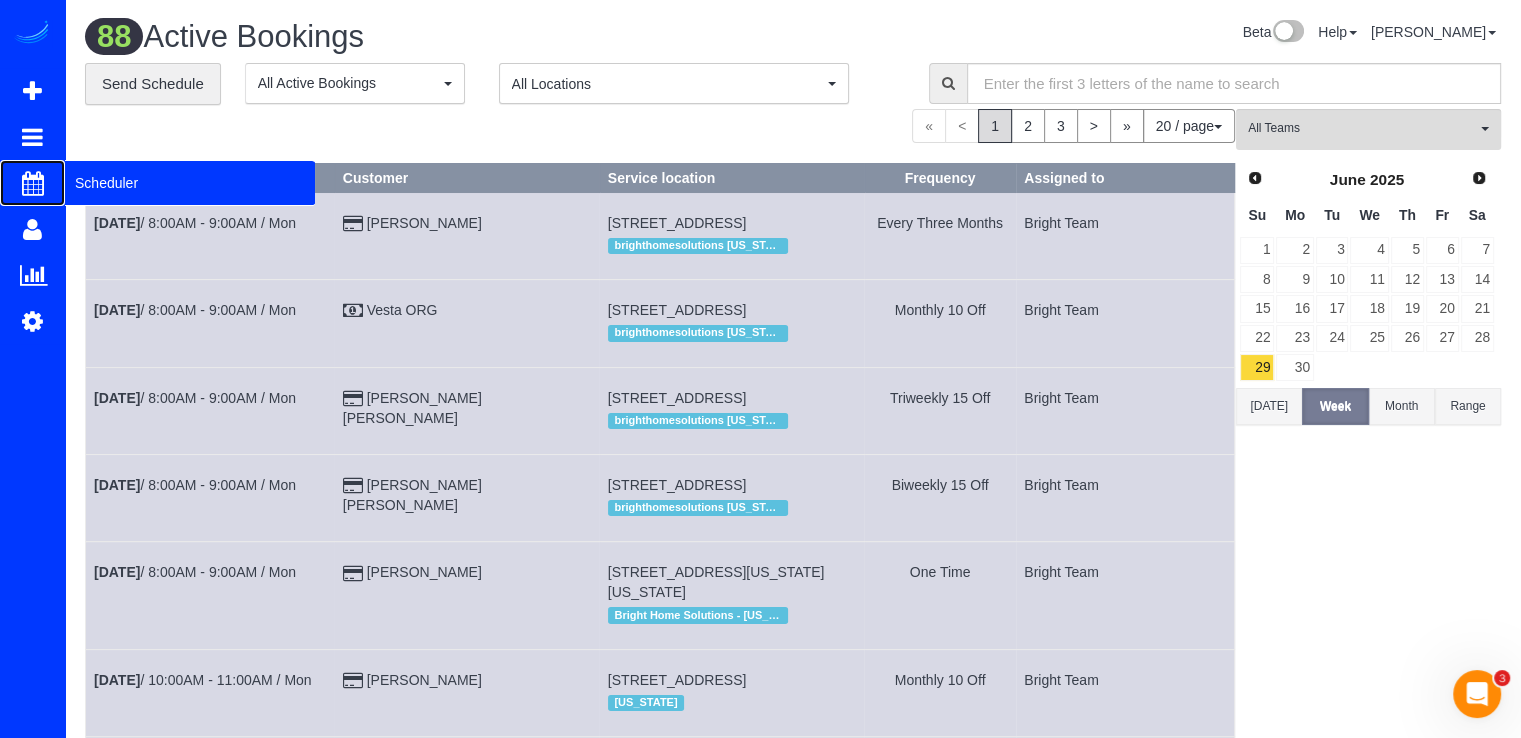 click on "Scheduler" at bounding box center [190, 183] 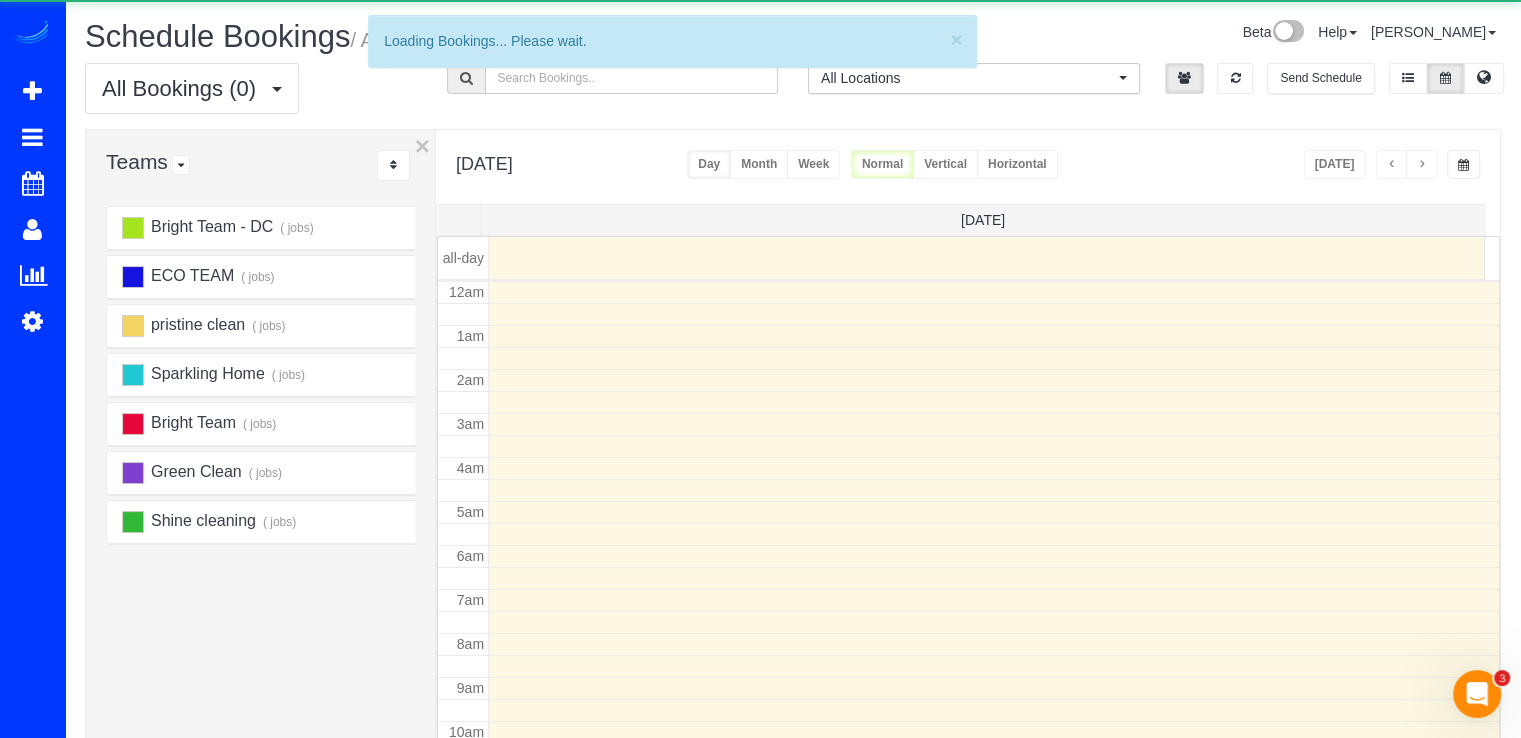 scroll, scrollTop: 263, scrollLeft: 0, axis: vertical 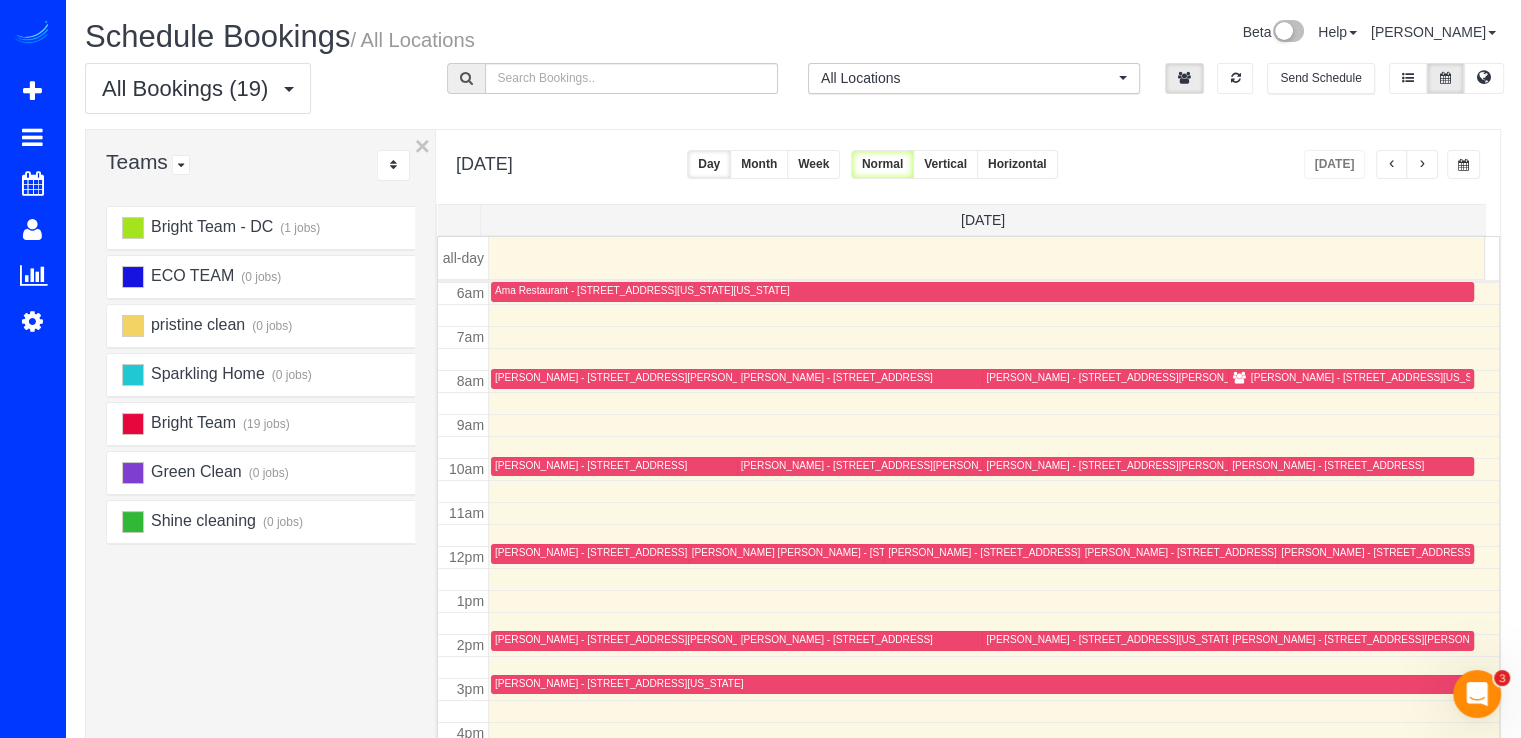 click at bounding box center (1422, 164) 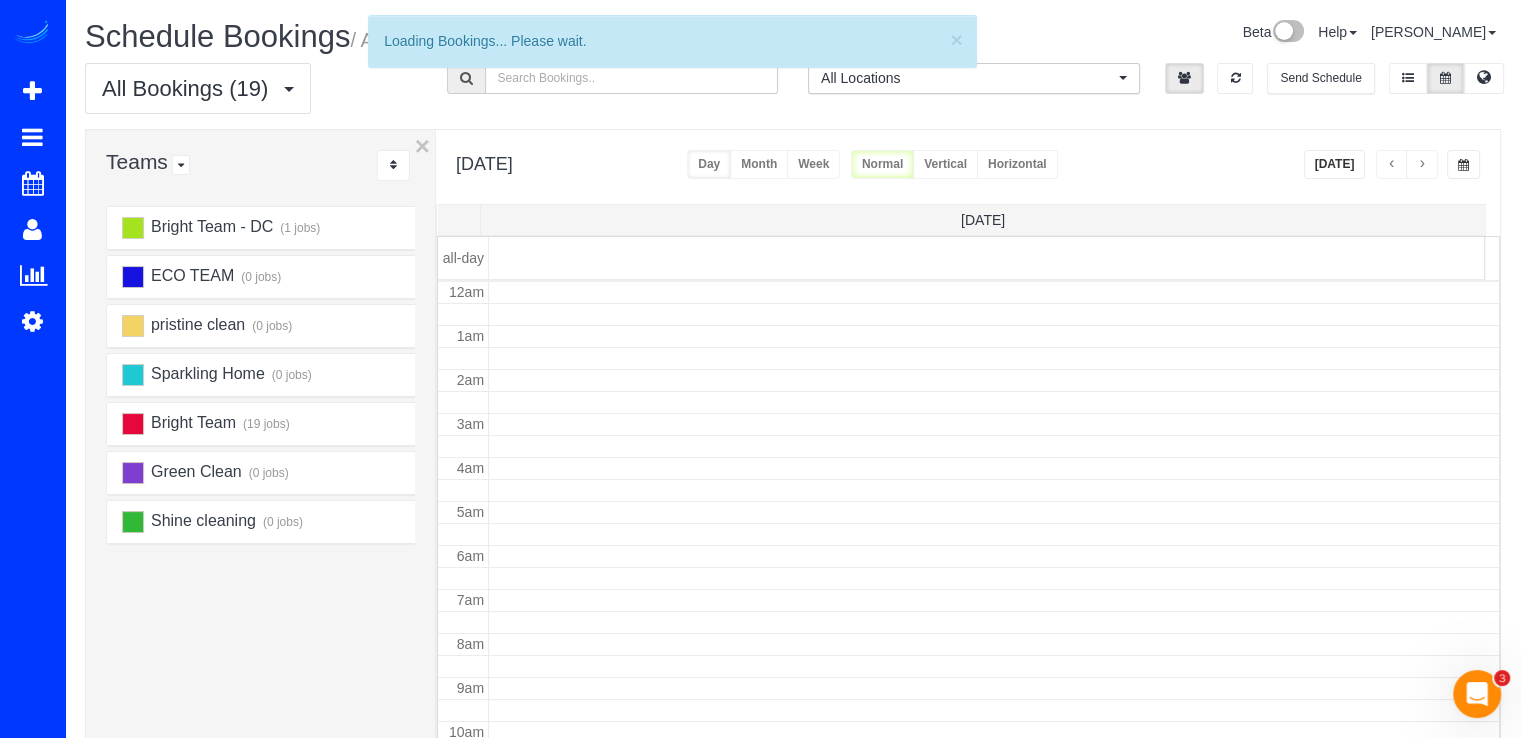 scroll, scrollTop: 263, scrollLeft: 0, axis: vertical 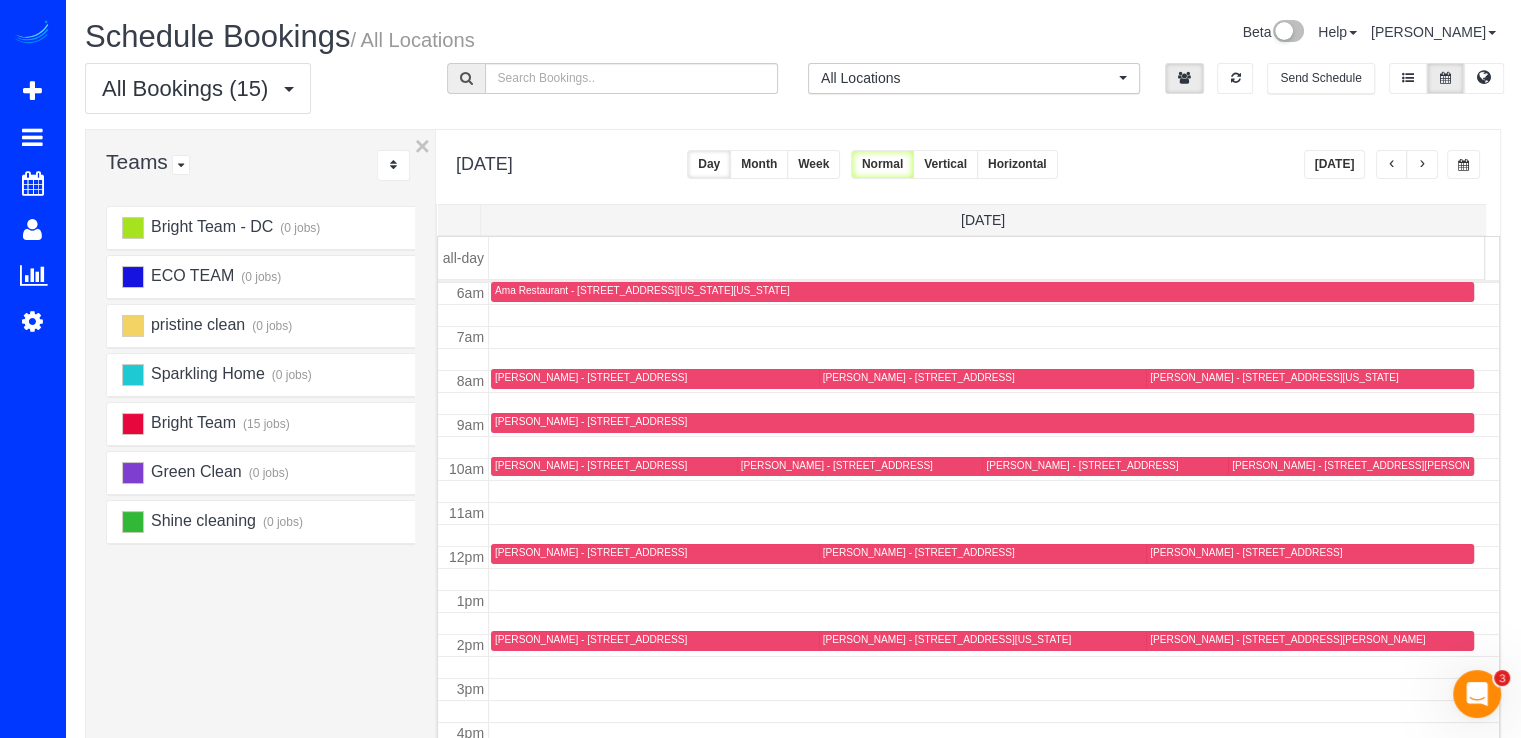 click at bounding box center (1422, 165) 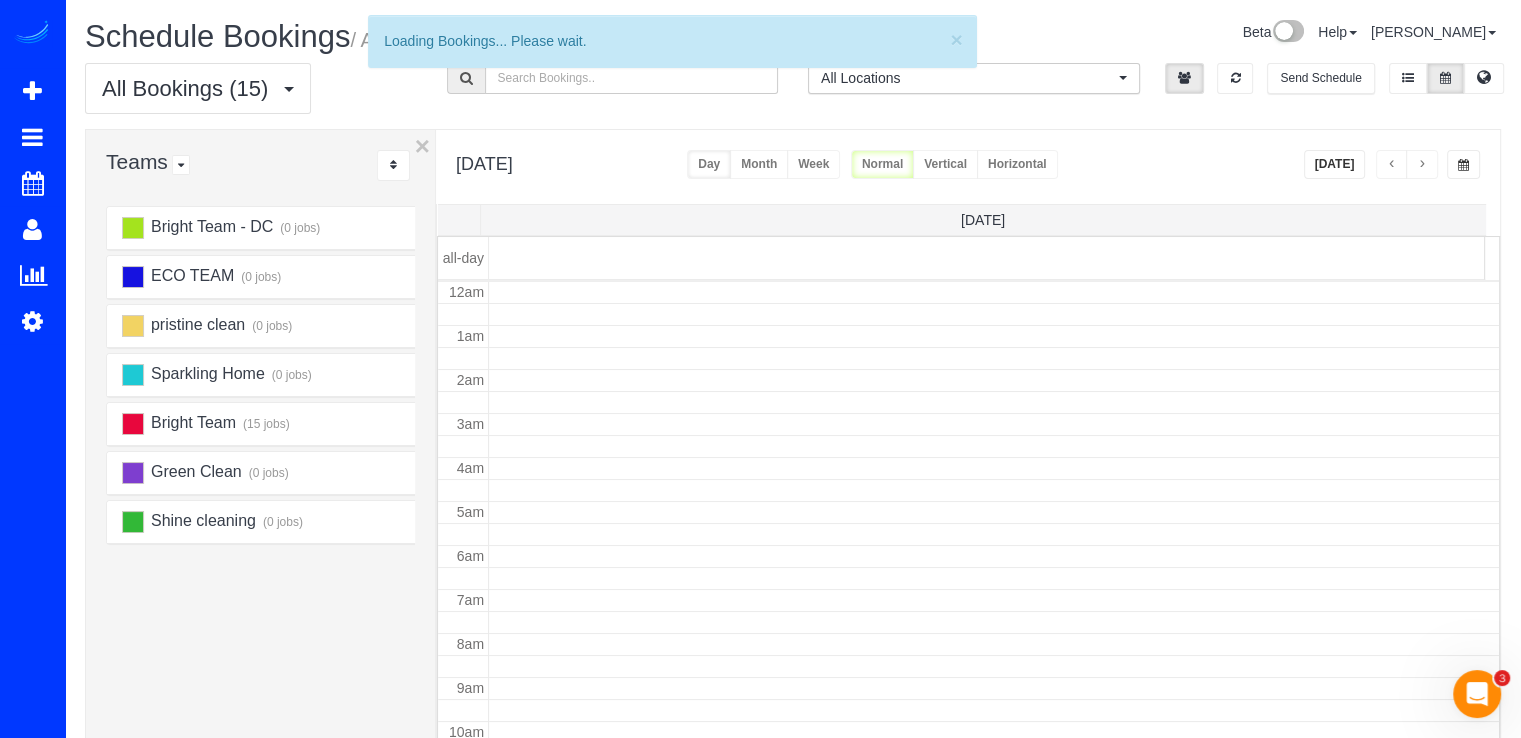 scroll, scrollTop: 263, scrollLeft: 0, axis: vertical 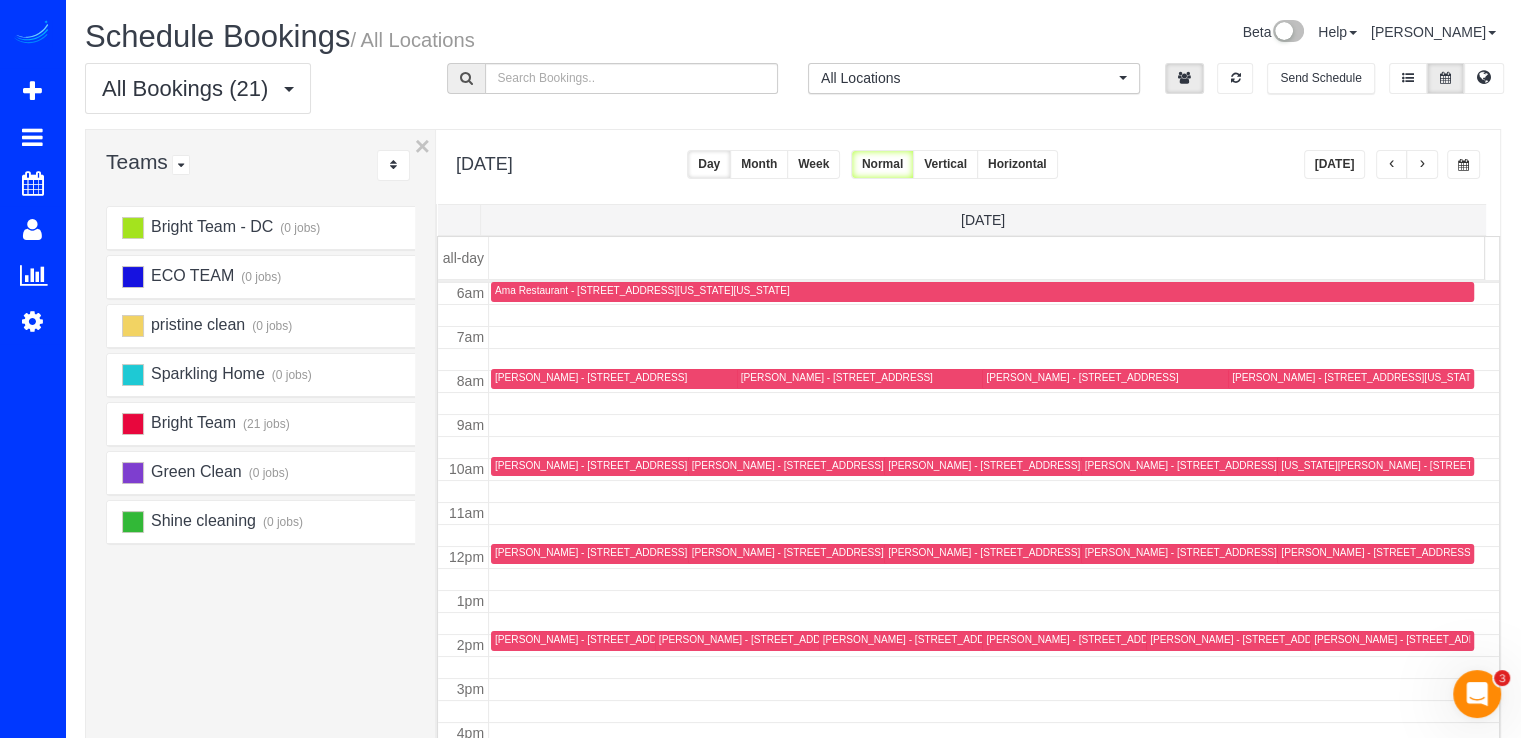 click at bounding box center [1392, 164] 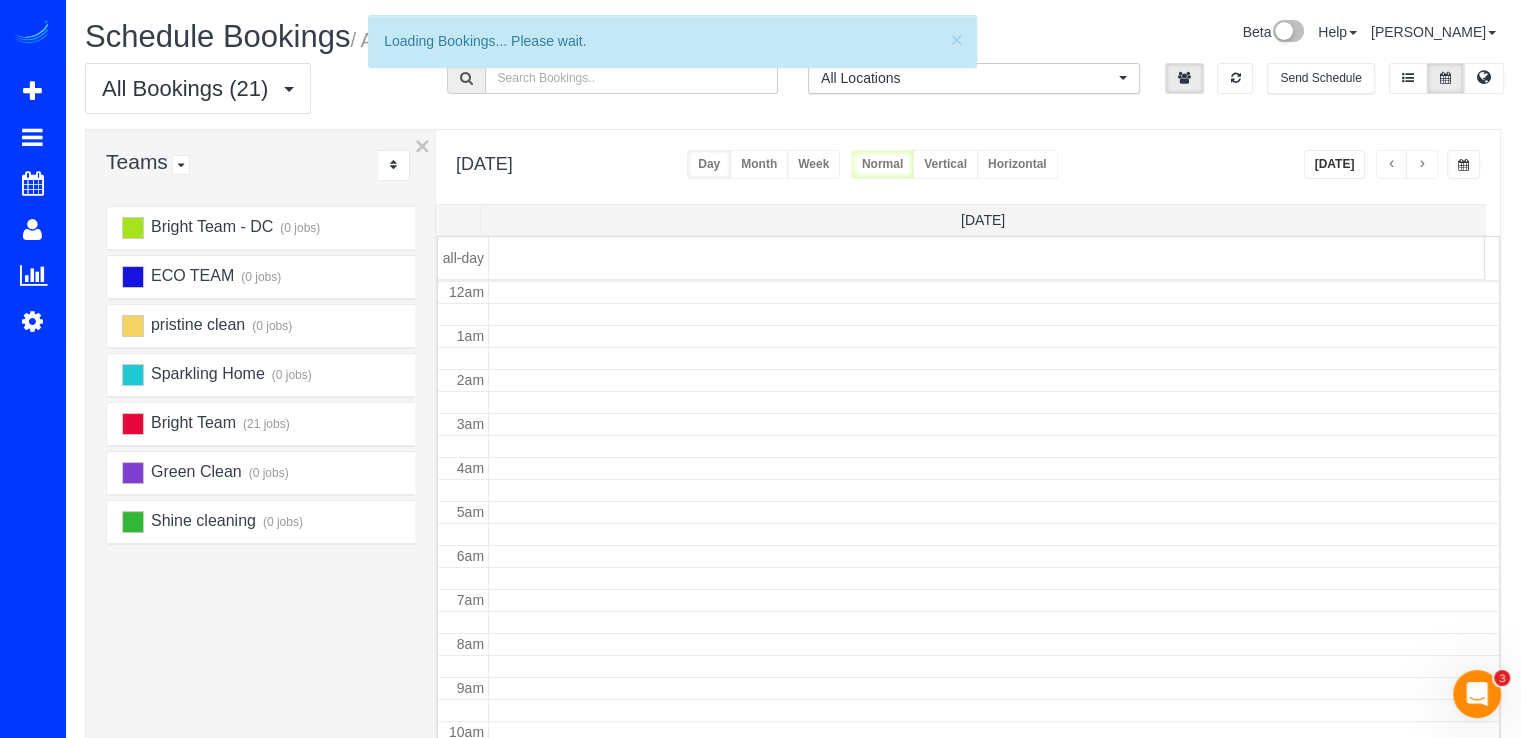 scroll, scrollTop: 263, scrollLeft: 0, axis: vertical 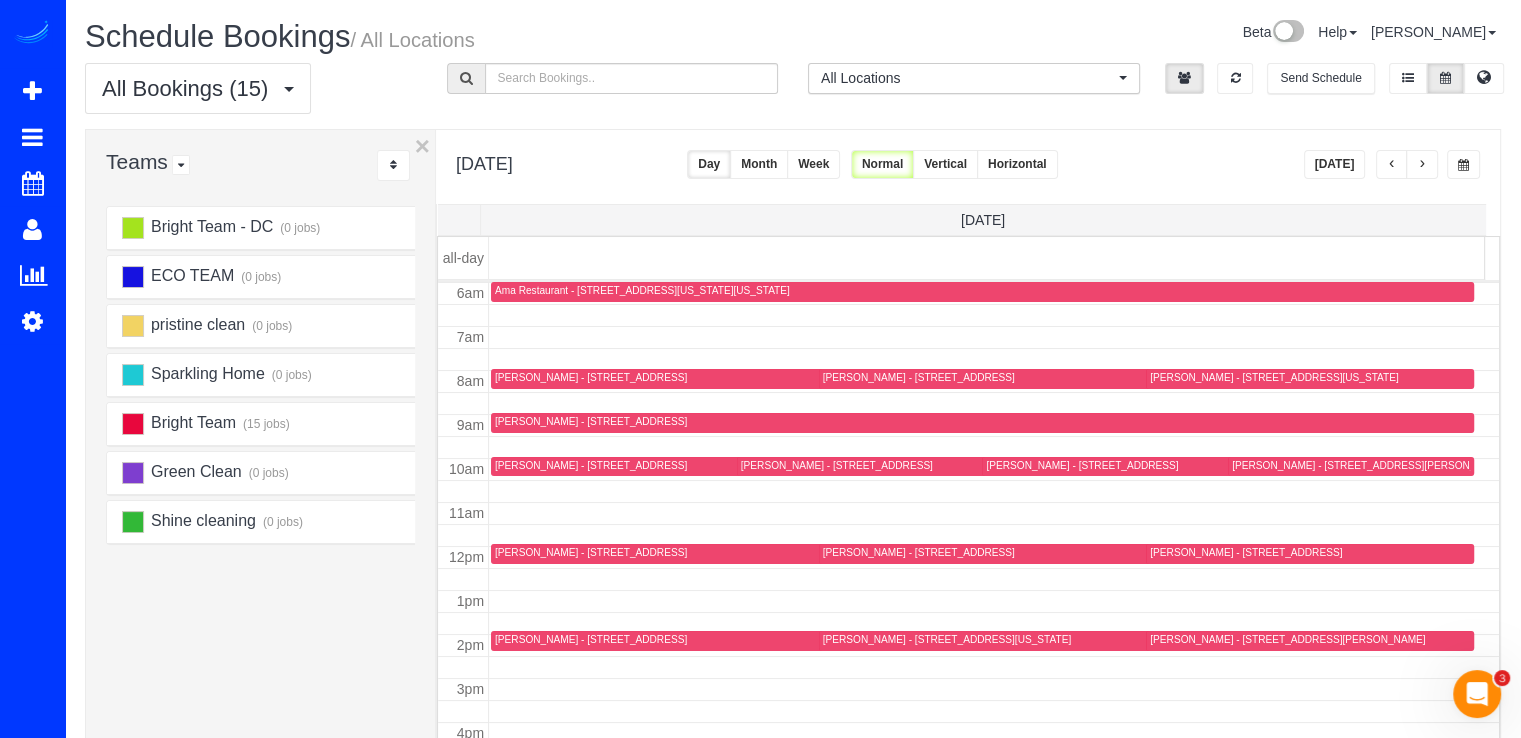 click on "[DATE]" at bounding box center [1335, 164] 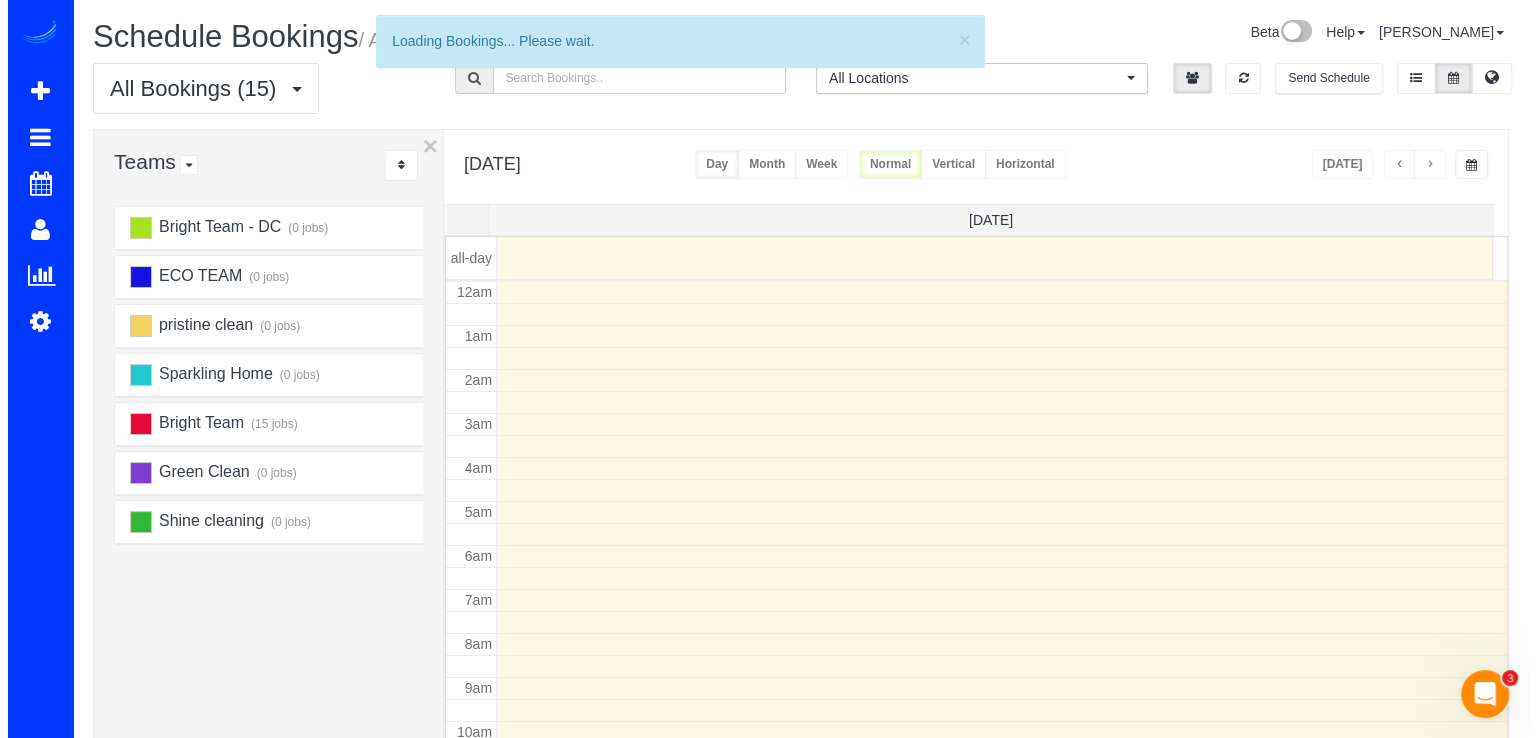 scroll, scrollTop: 263, scrollLeft: 0, axis: vertical 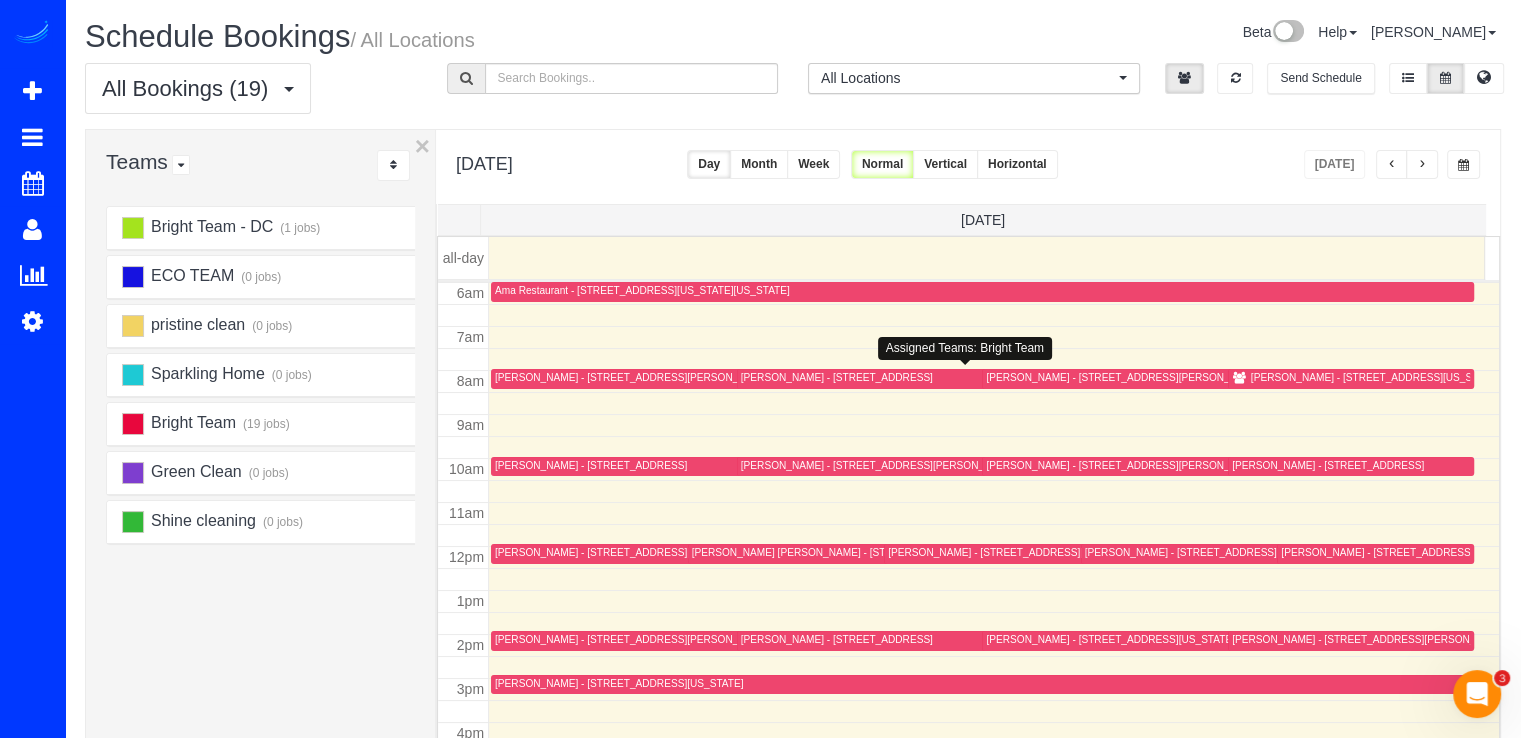 click on "[PERSON_NAME] - [STREET_ADDRESS]" at bounding box center [837, 377] 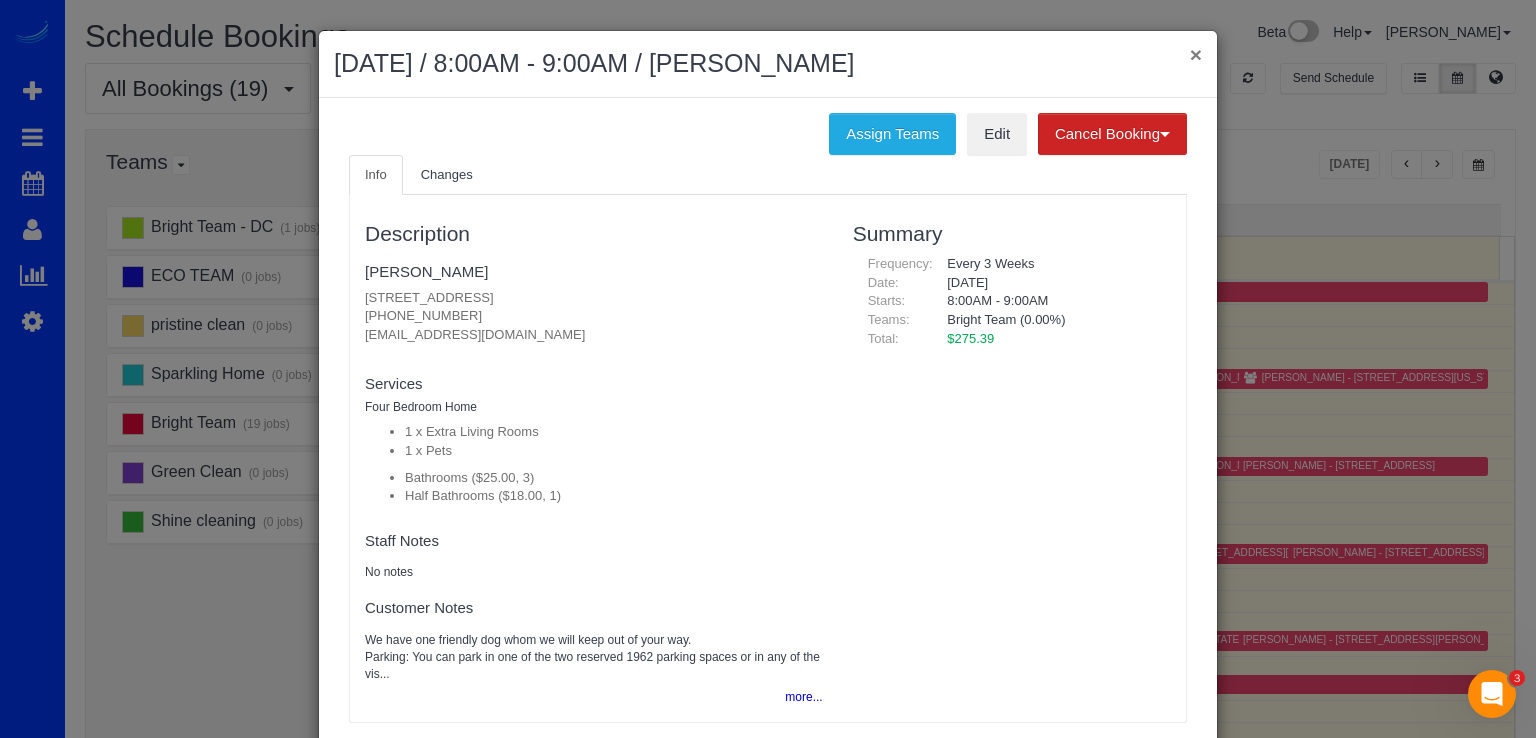 click on "×" at bounding box center [1196, 54] 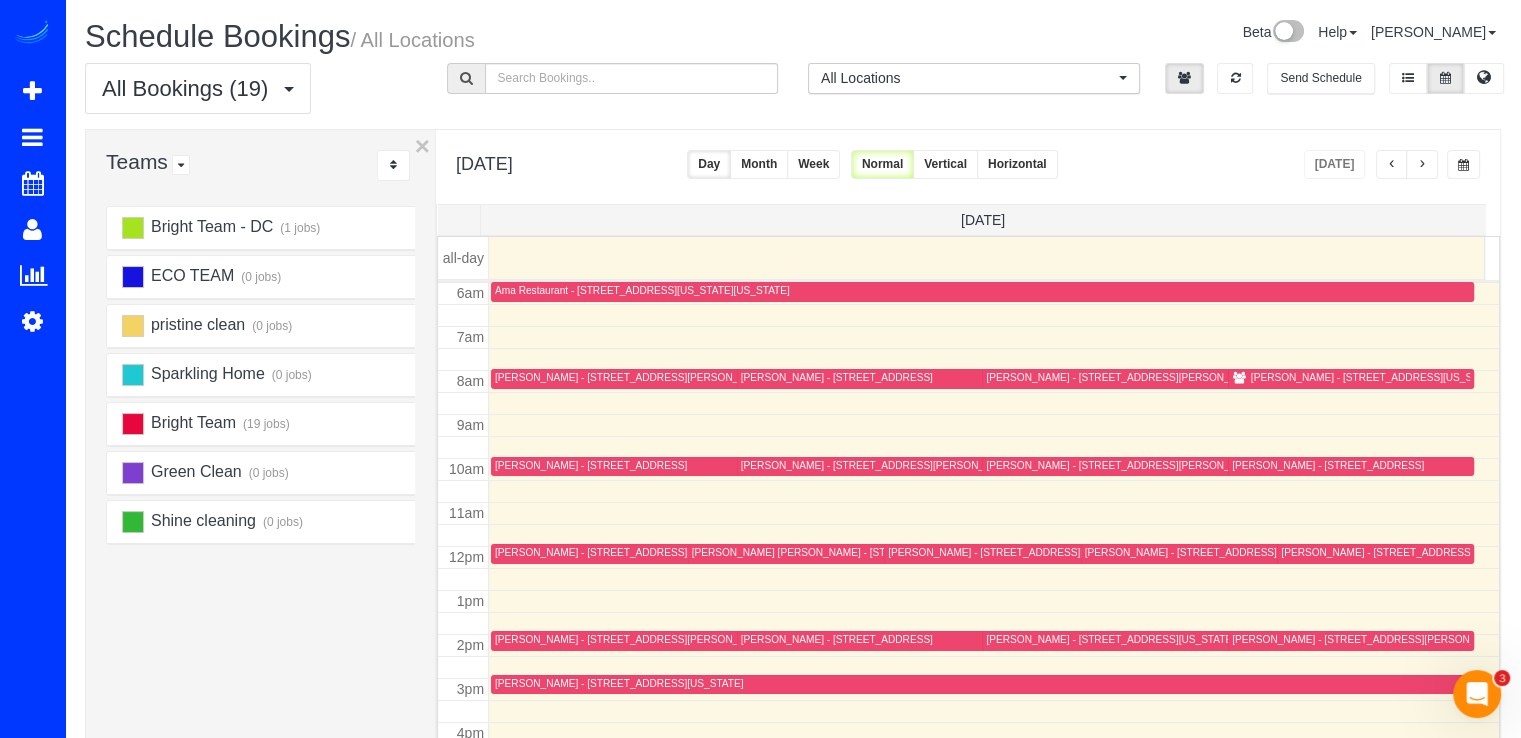 click at bounding box center (726, 379) 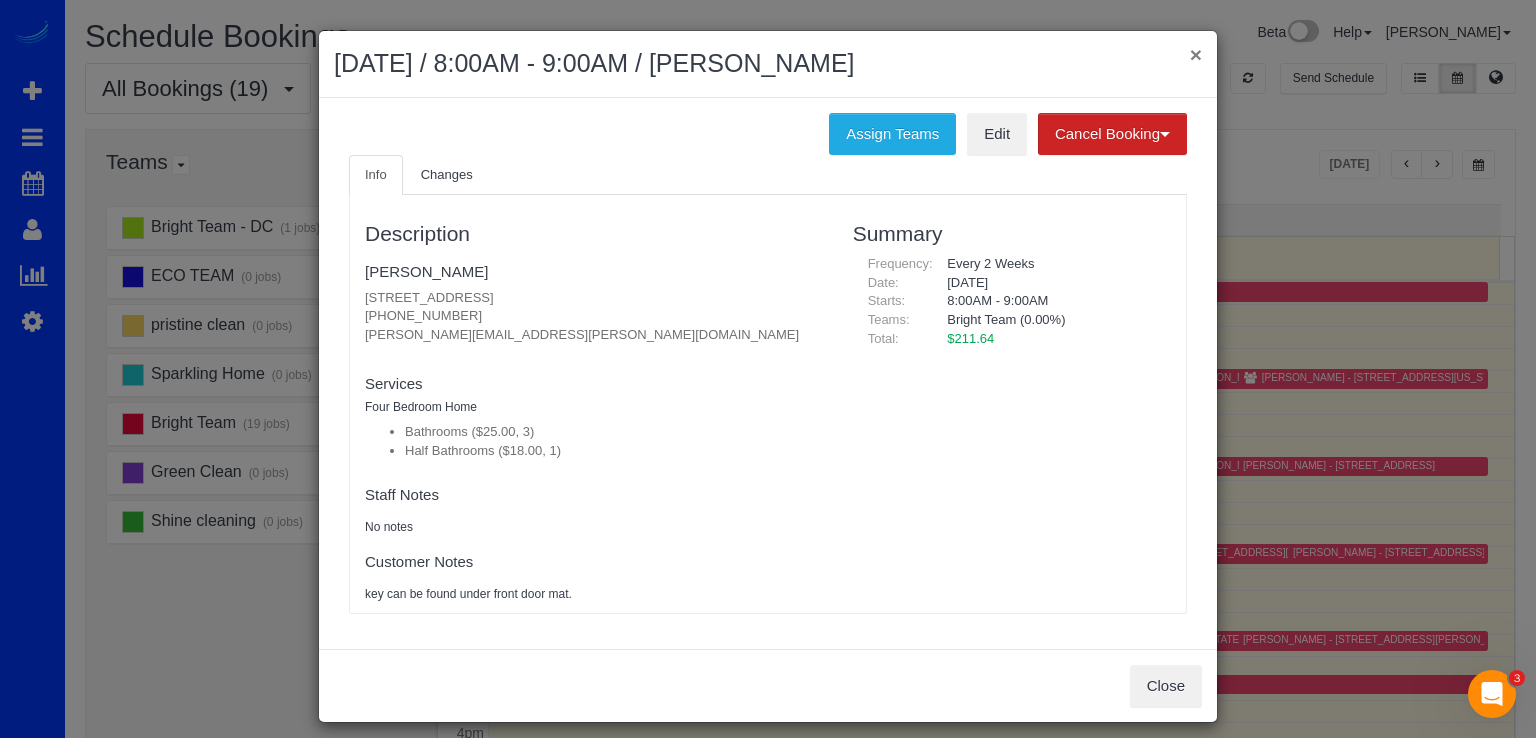 click on "×" at bounding box center [1196, 54] 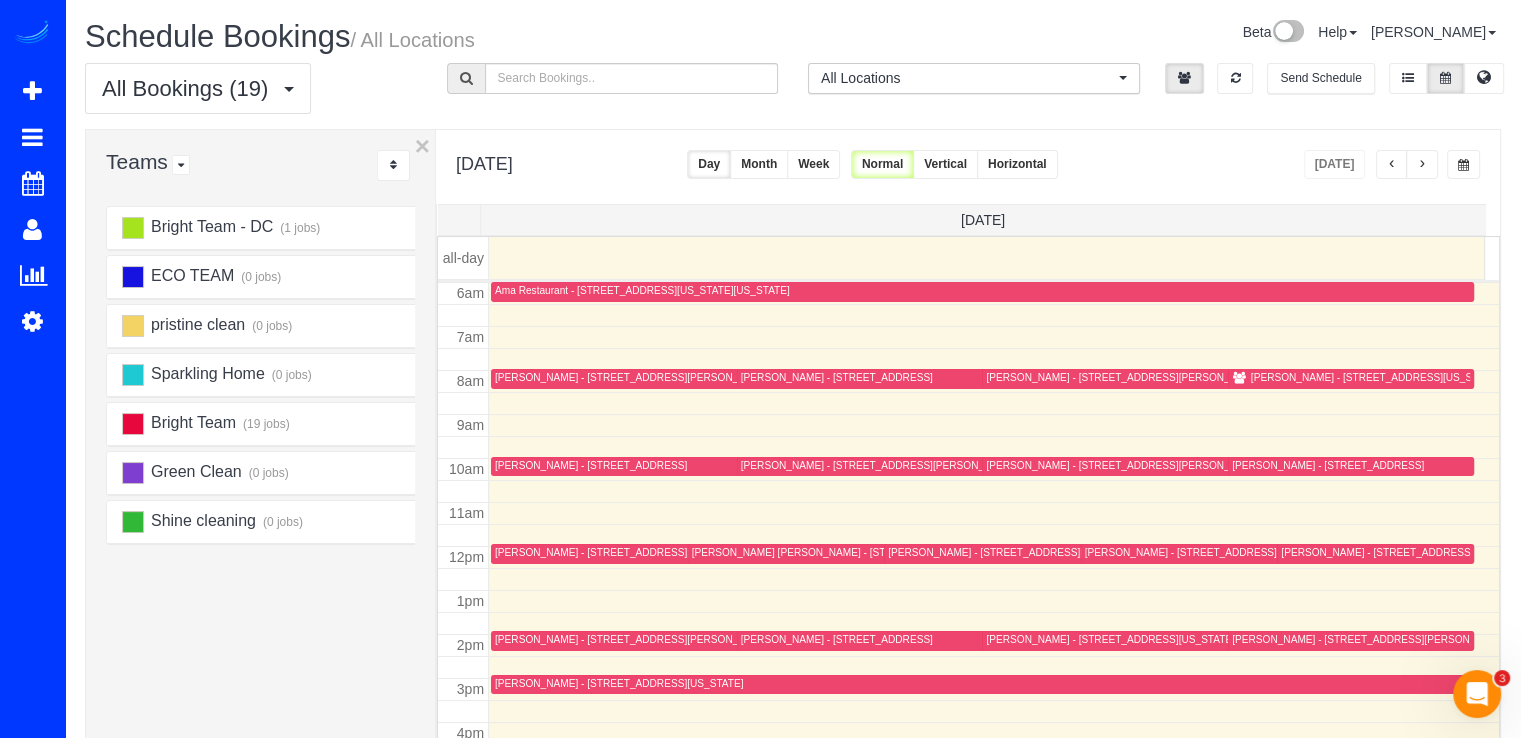 click on "[PERSON_NAME] - [STREET_ADDRESS][PERSON_NAME][US_STATE]" at bounding box center (1217, 378) 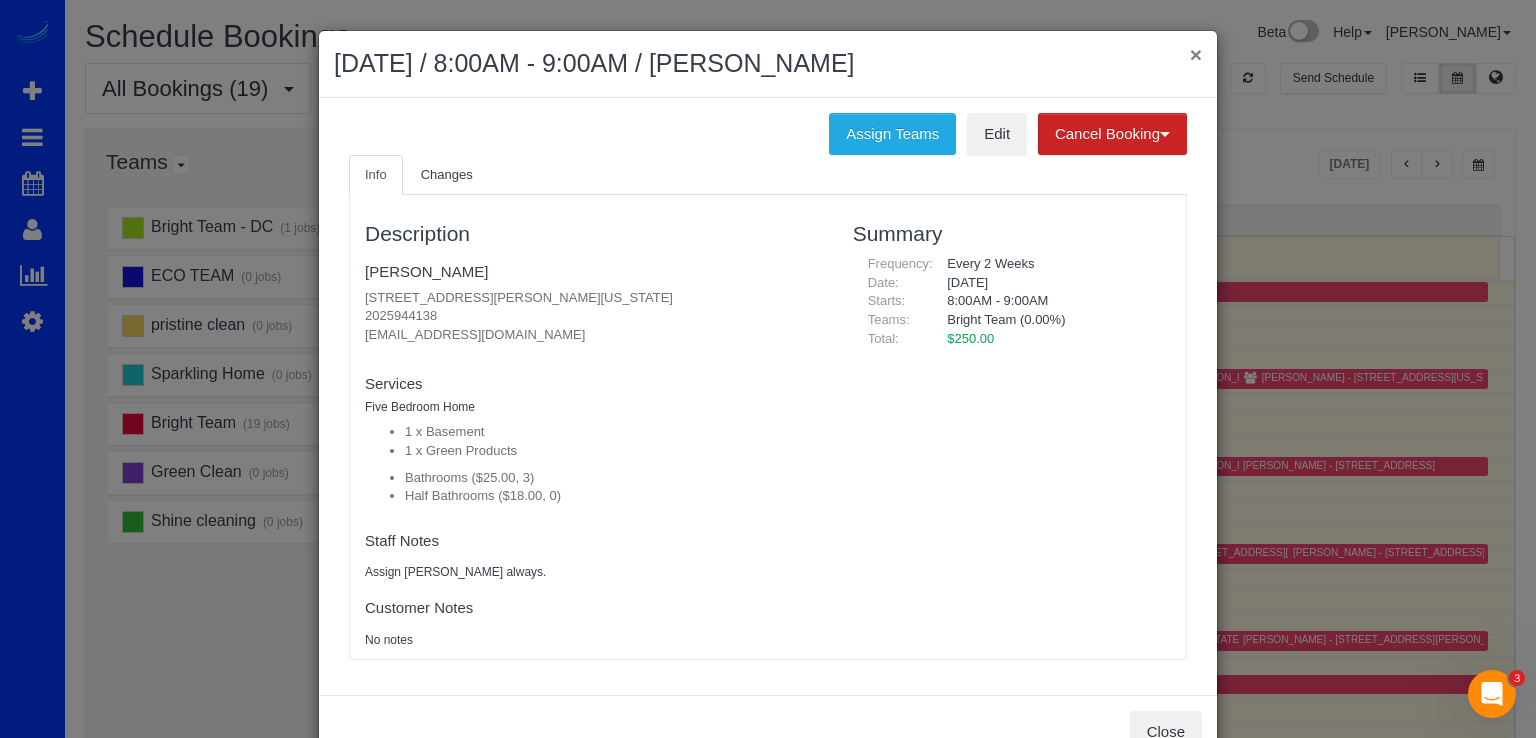 click on "×" at bounding box center [1196, 54] 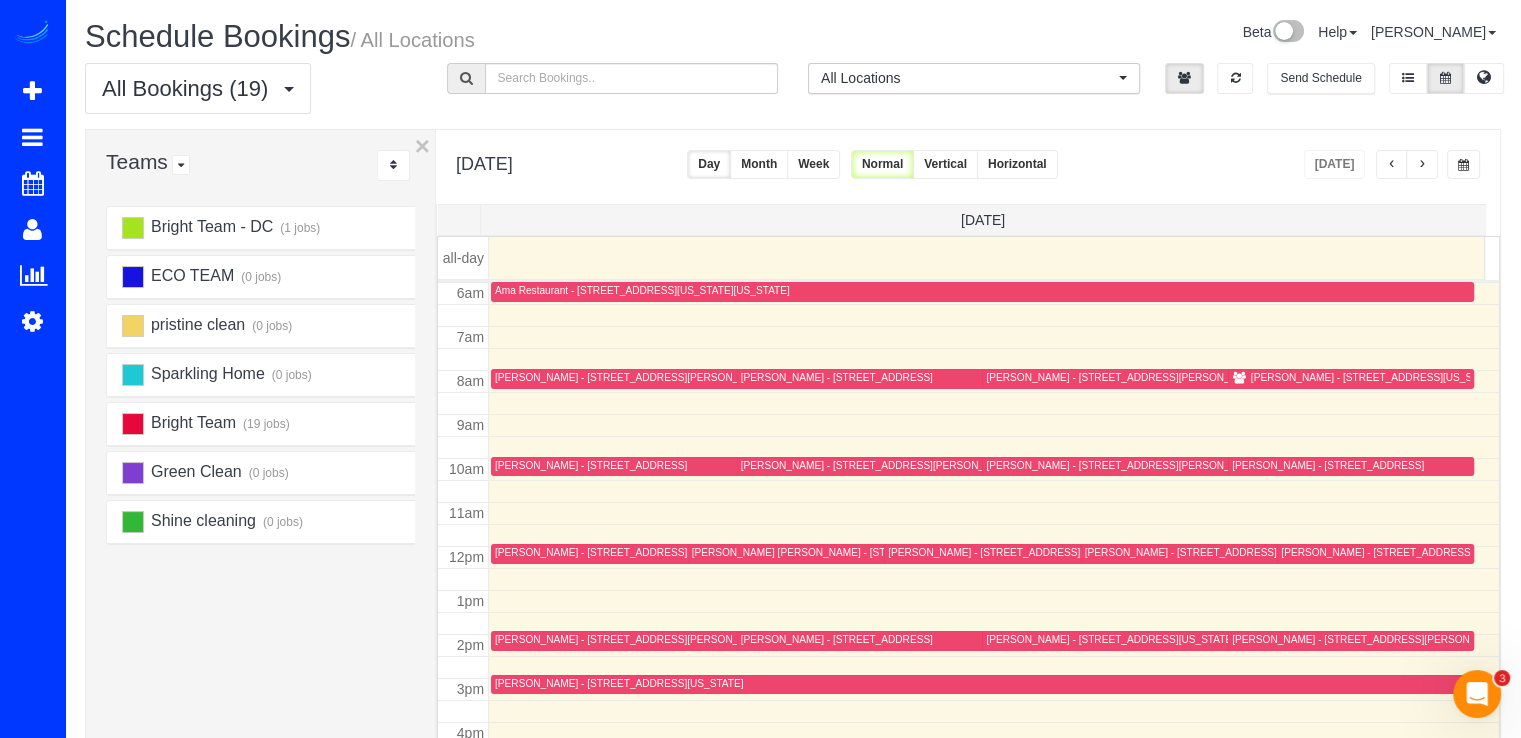 click at bounding box center (1351, 379) 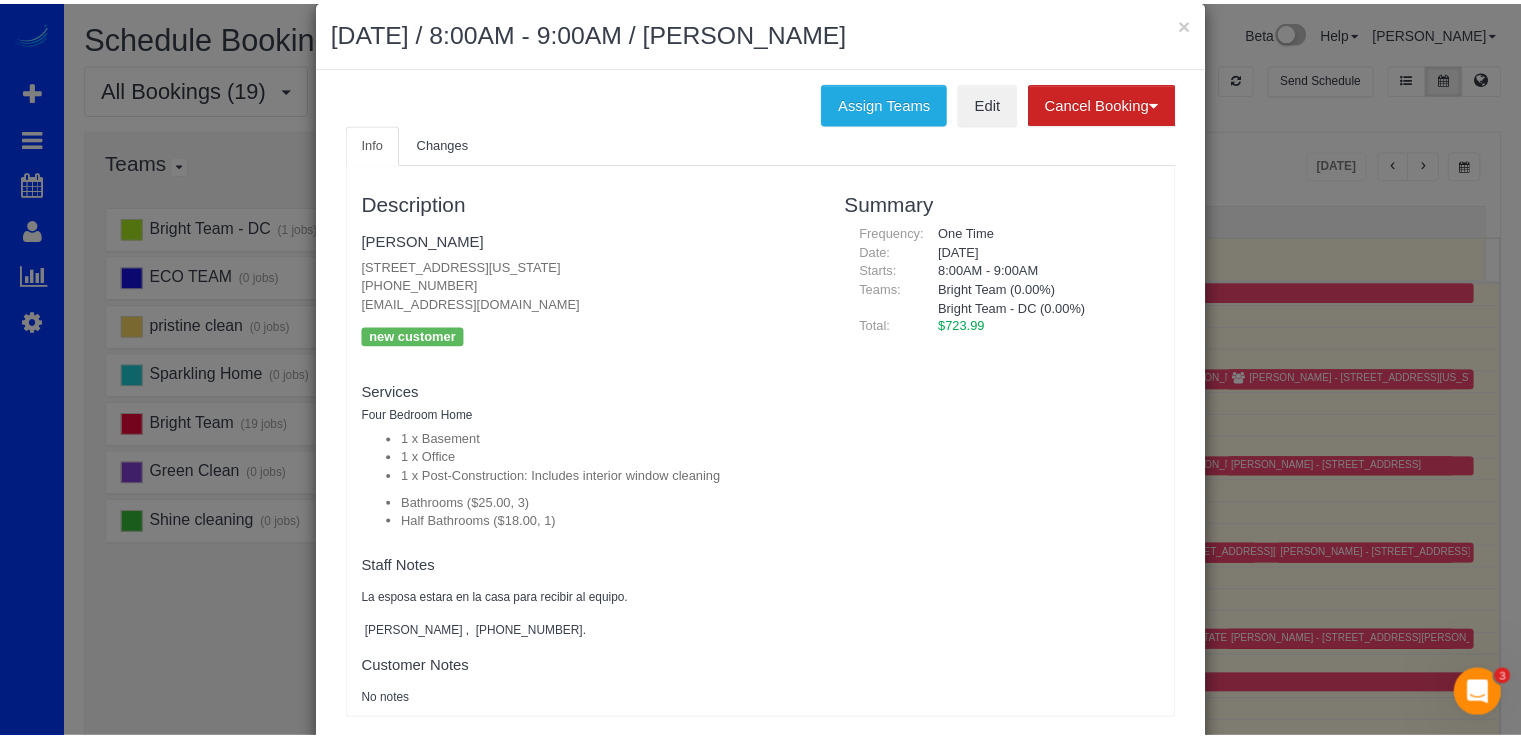 scroll, scrollTop: 0, scrollLeft: 0, axis: both 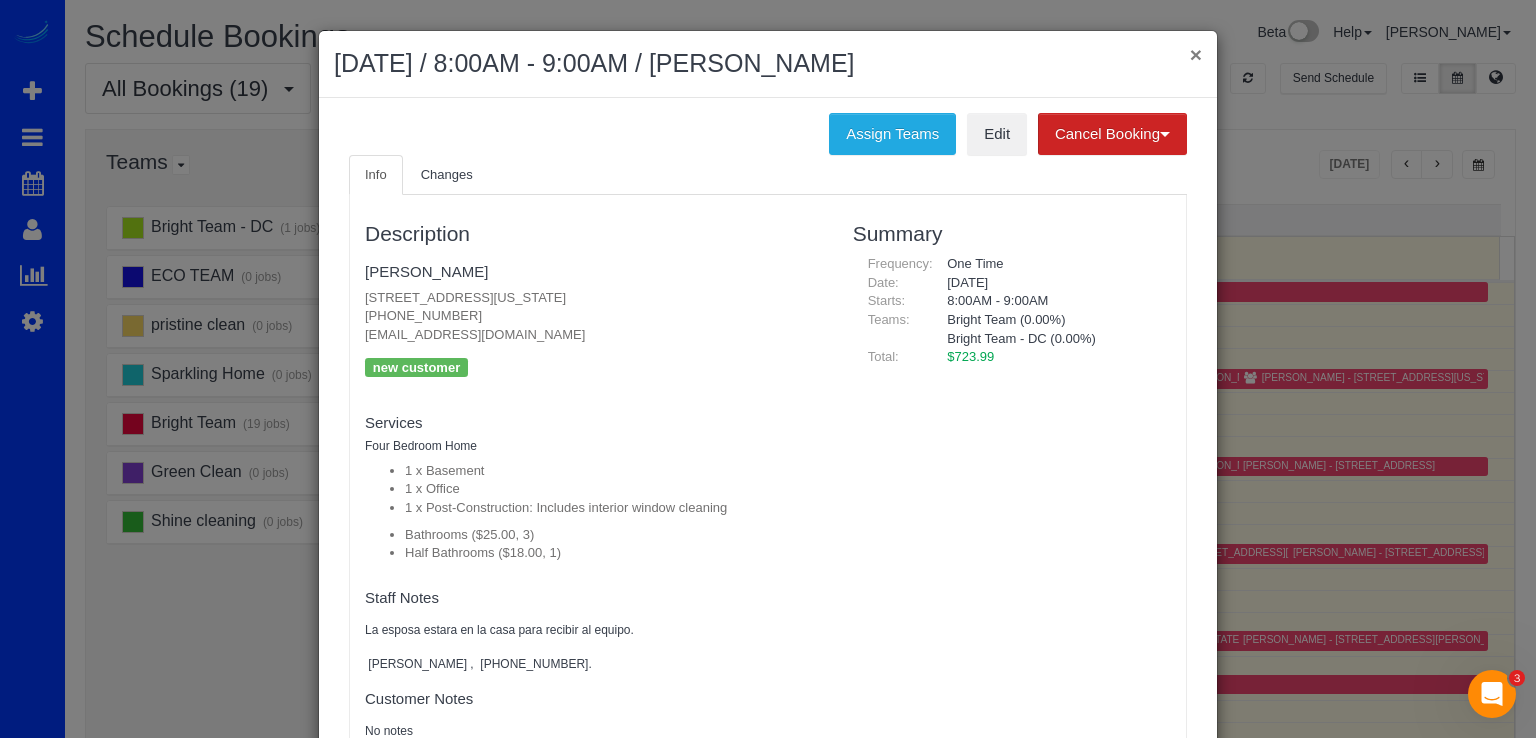 click on "×" at bounding box center [1196, 54] 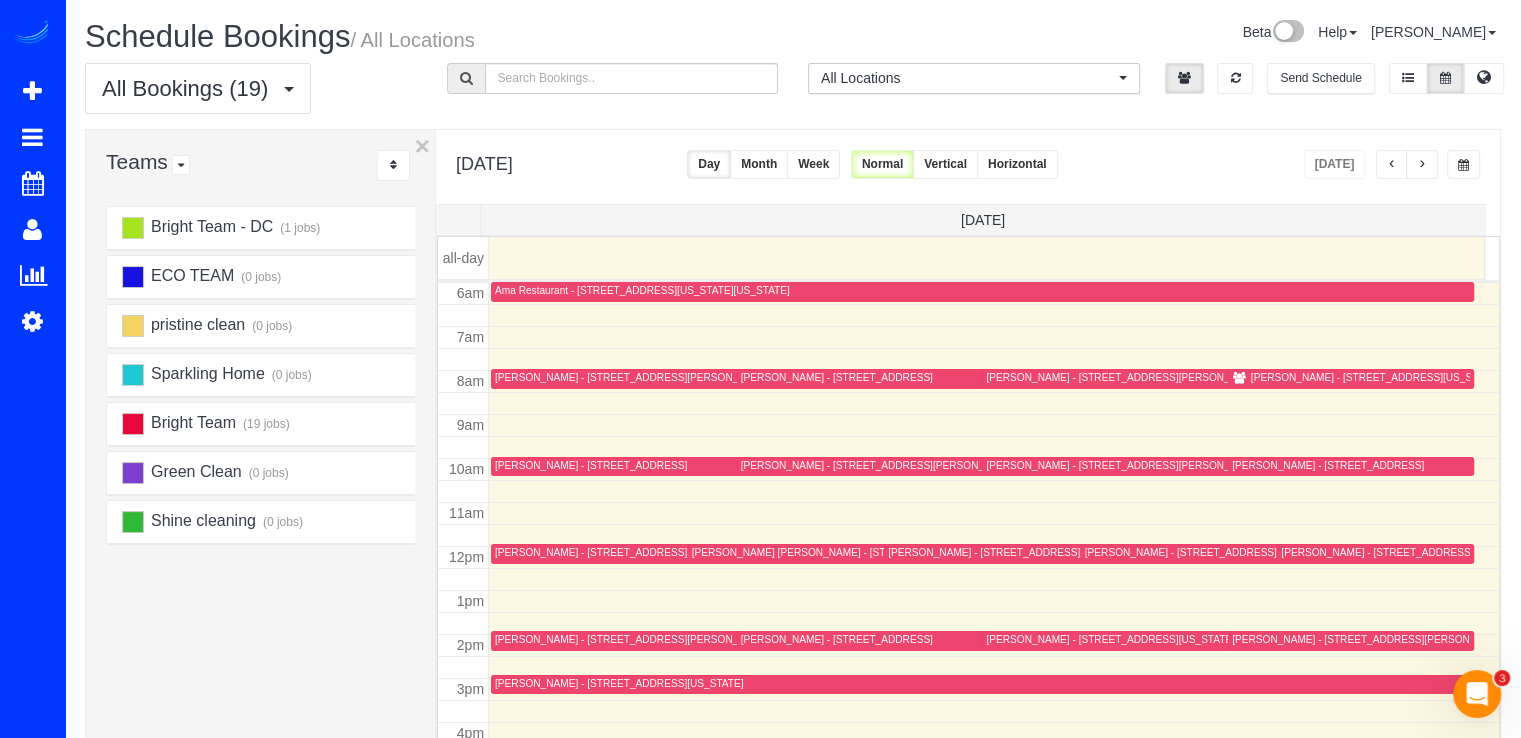 click at bounding box center (1392, 164) 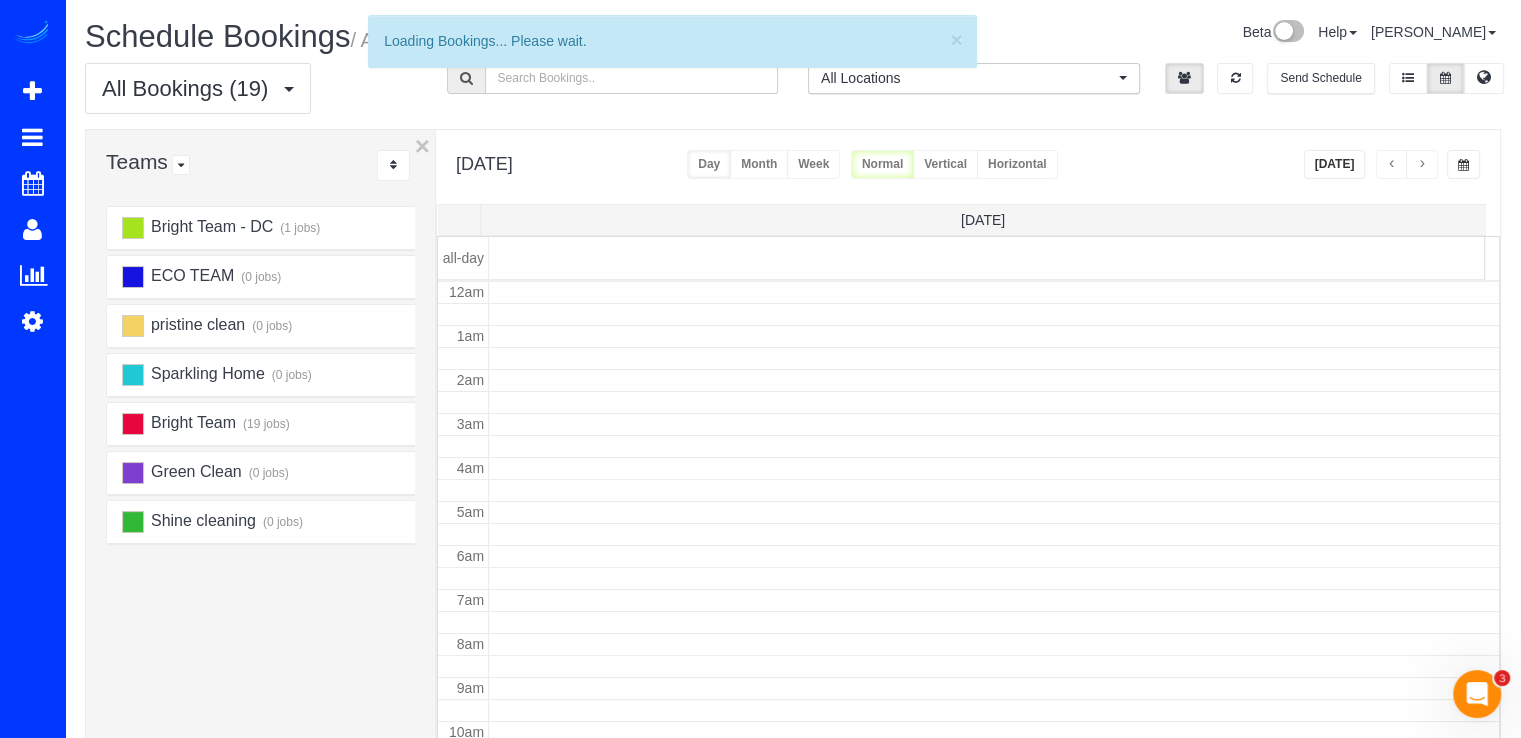 scroll, scrollTop: 263, scrollLeft: 0, axis: vertical 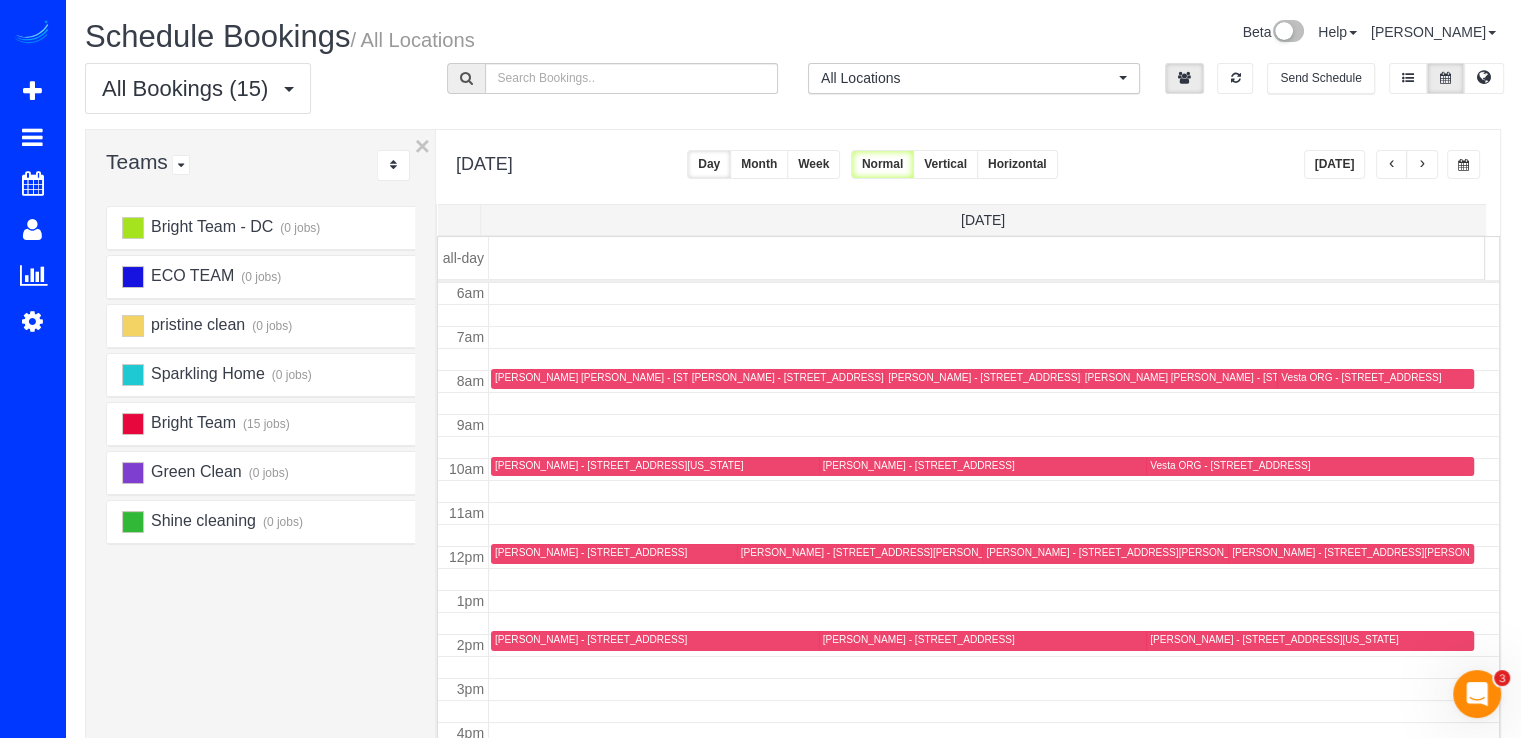 click at bounding box center (1422, 164) 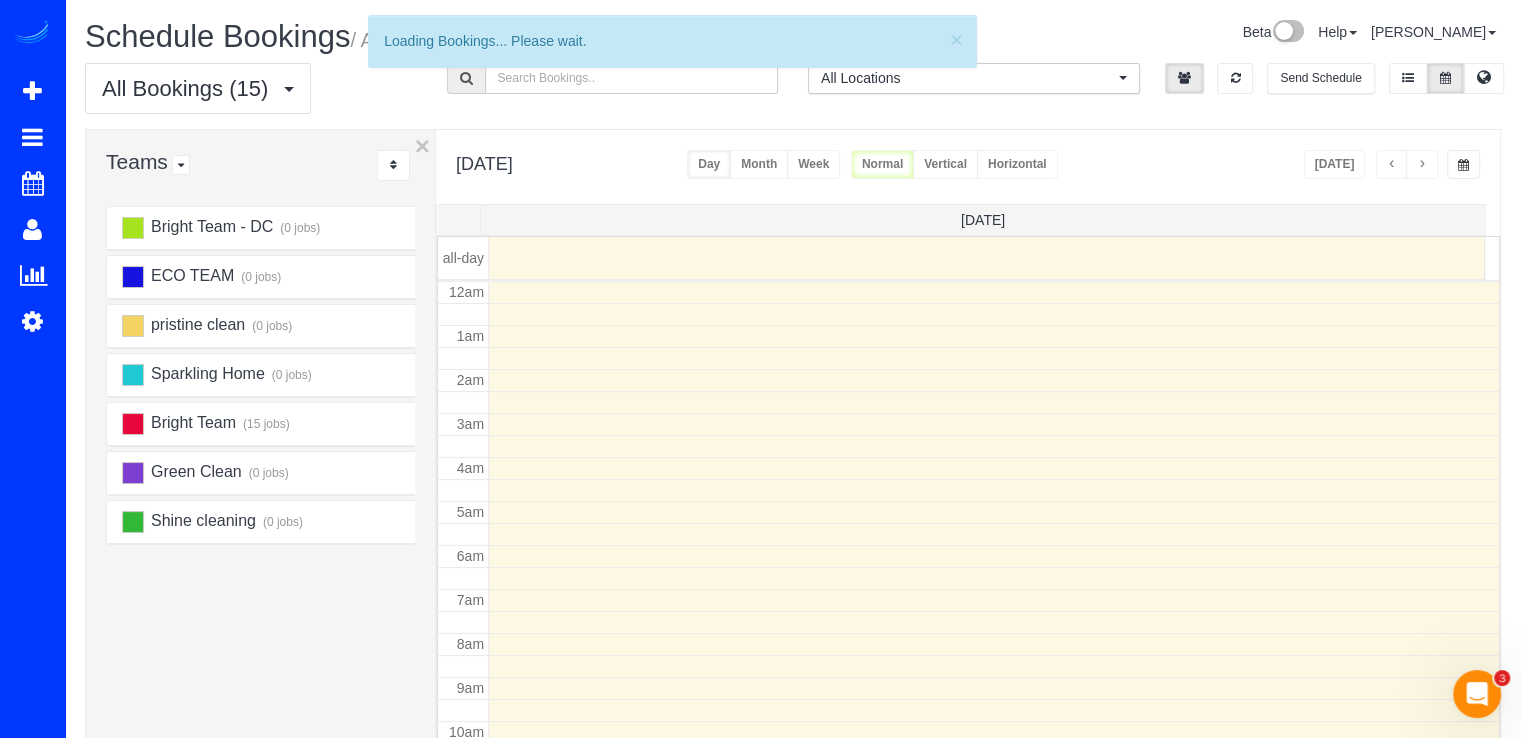 click at bounding box center [1422, 164] 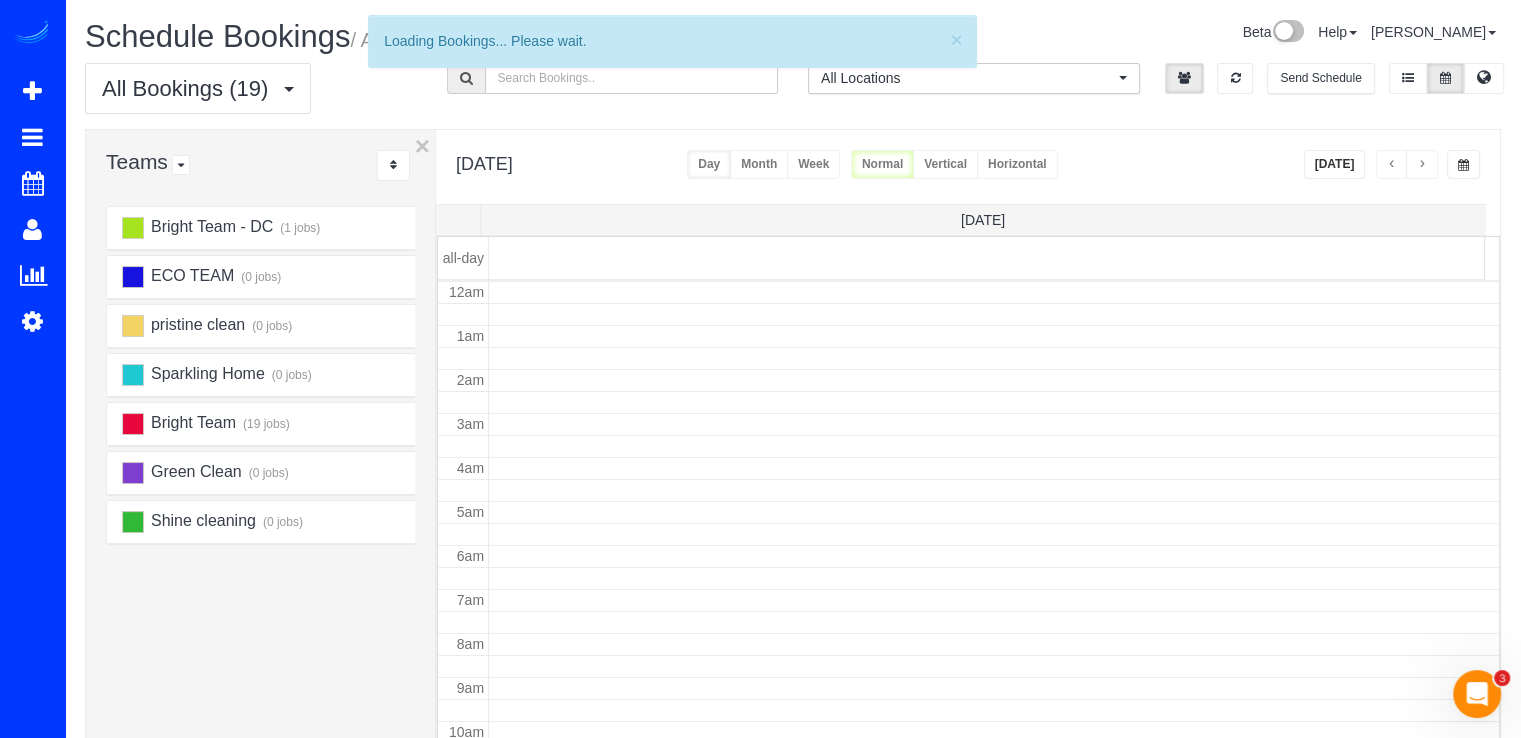 scroll, scrollTop: 263, scrollLeft: 0, axis: vertical 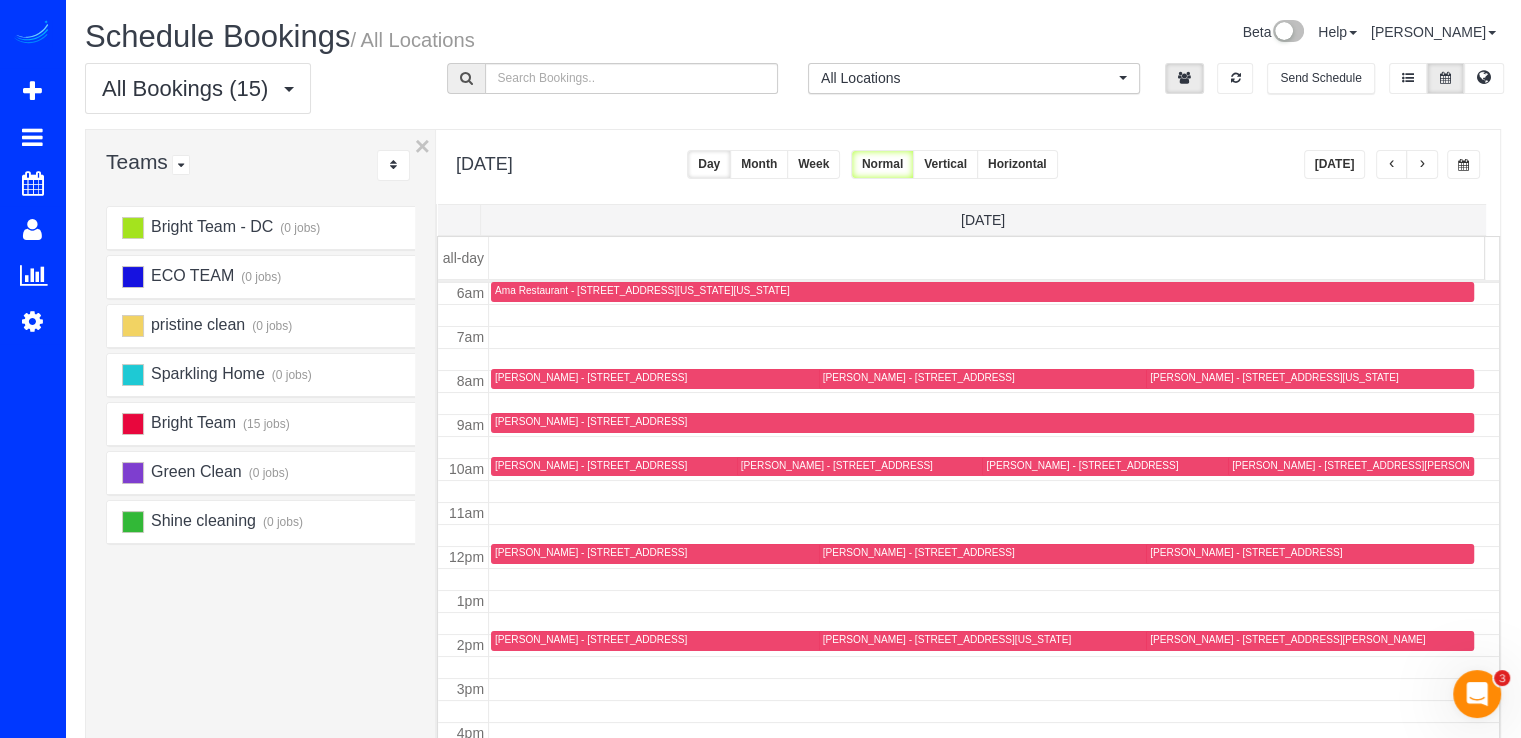 click on "[DATE]" at bounding box center [1335, 164] 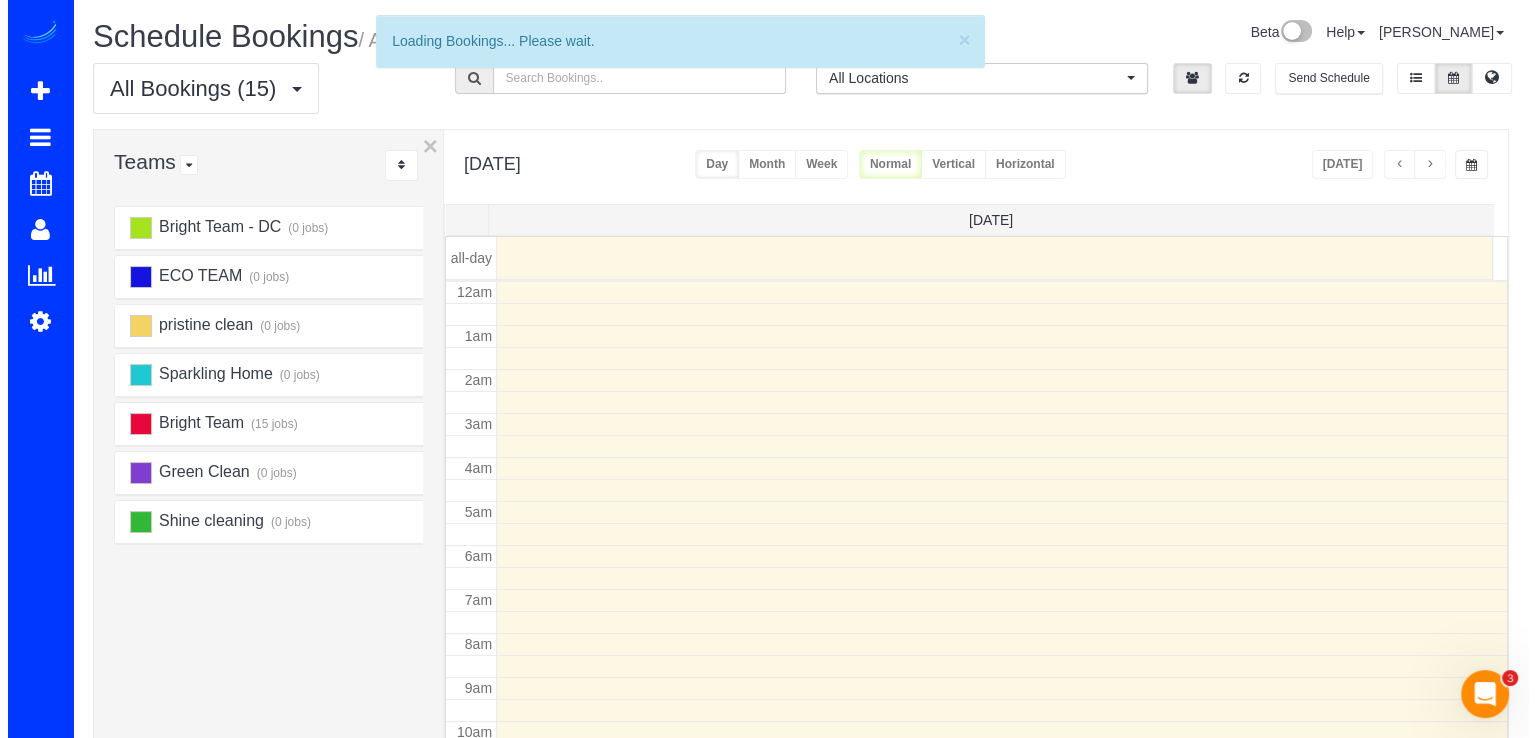 scroll, scrollTop: 263, scrollLeft: 0, axis: vertical 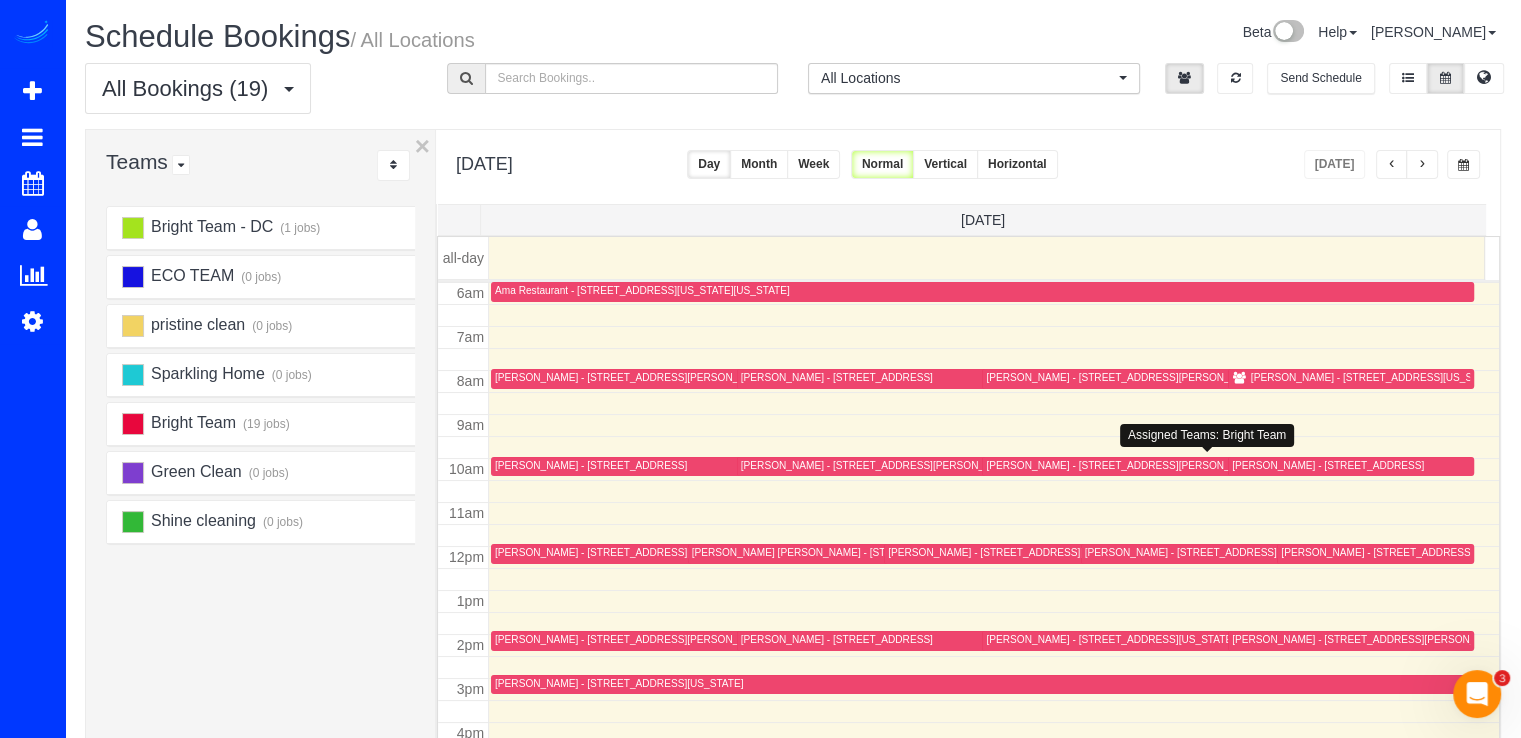 click on "[PERSON_NAME] - [STREET_ADDRESS][PERSON_NAME]" at bounding box center [1123, 465] 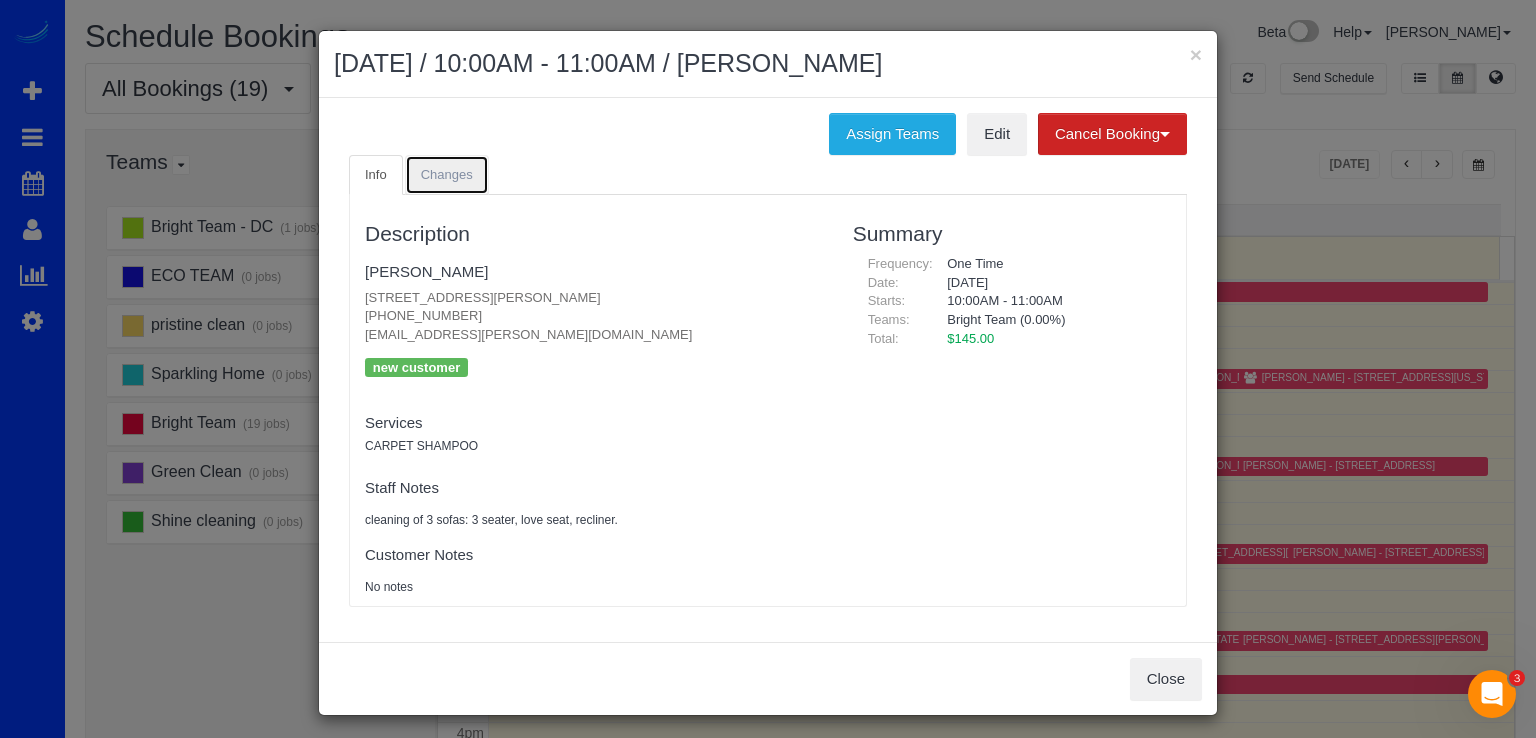 click on "Changes" at bounding box center (447, 174) 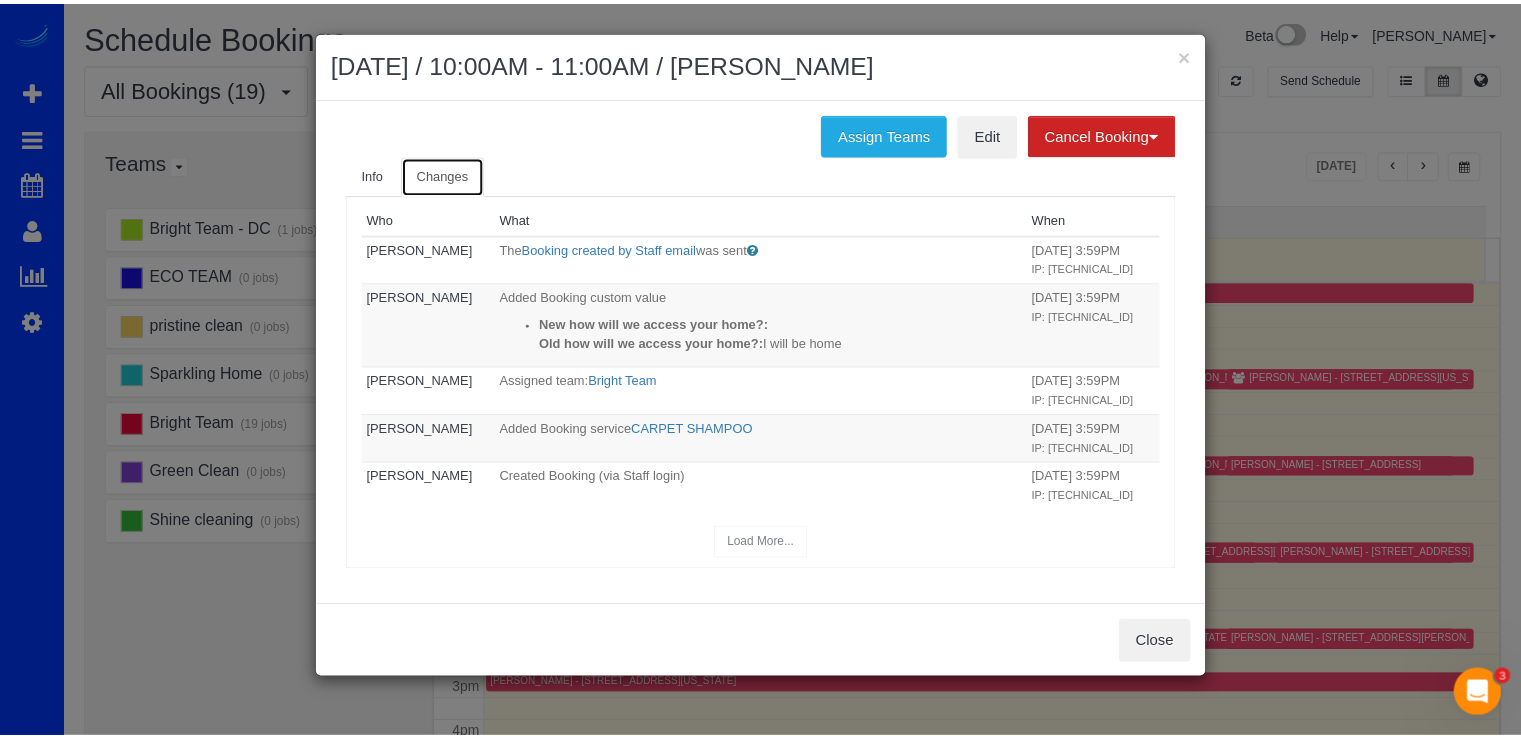 scroll, scrollTop: 0, scrollLeft: 0, axis: both 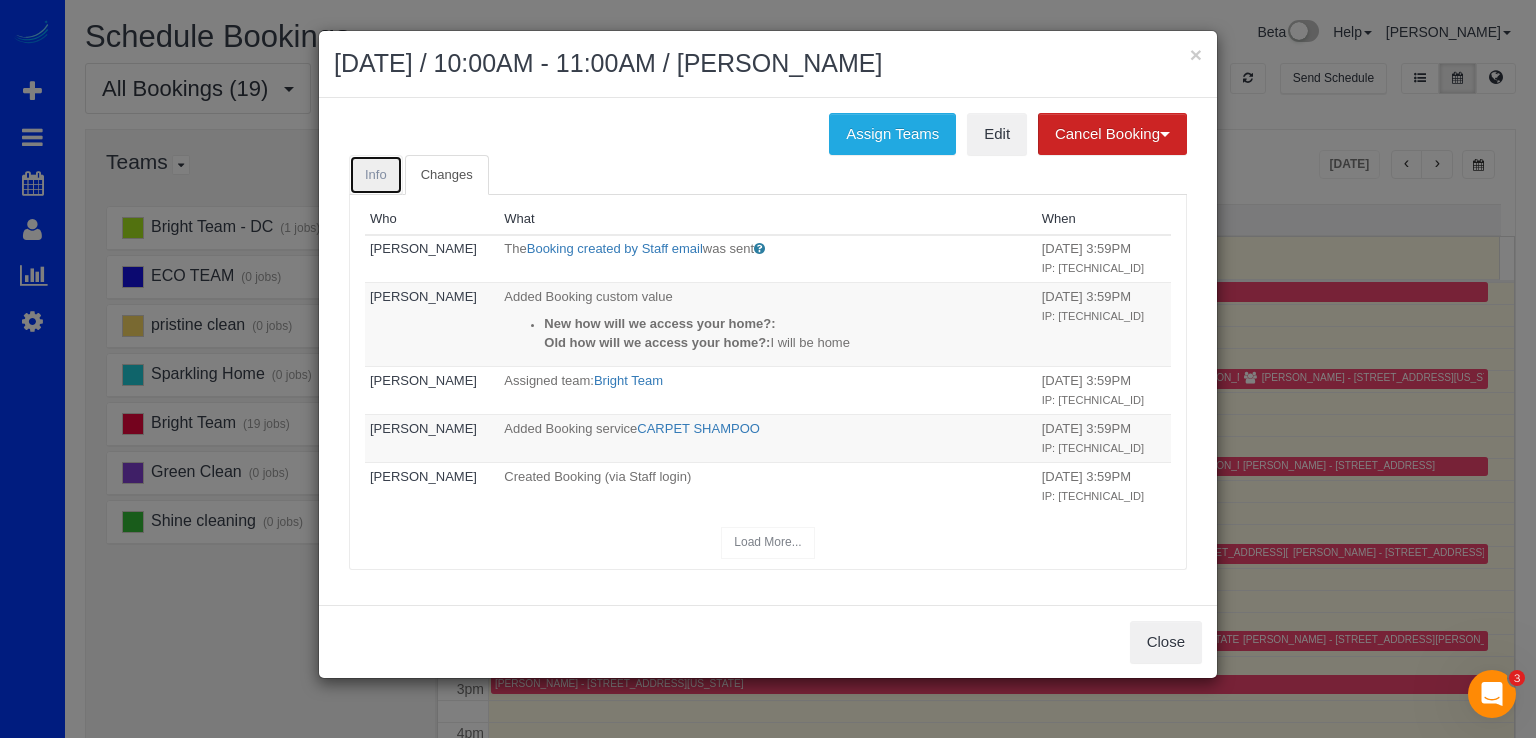 click on "Info" at bounding box center (376, 175) 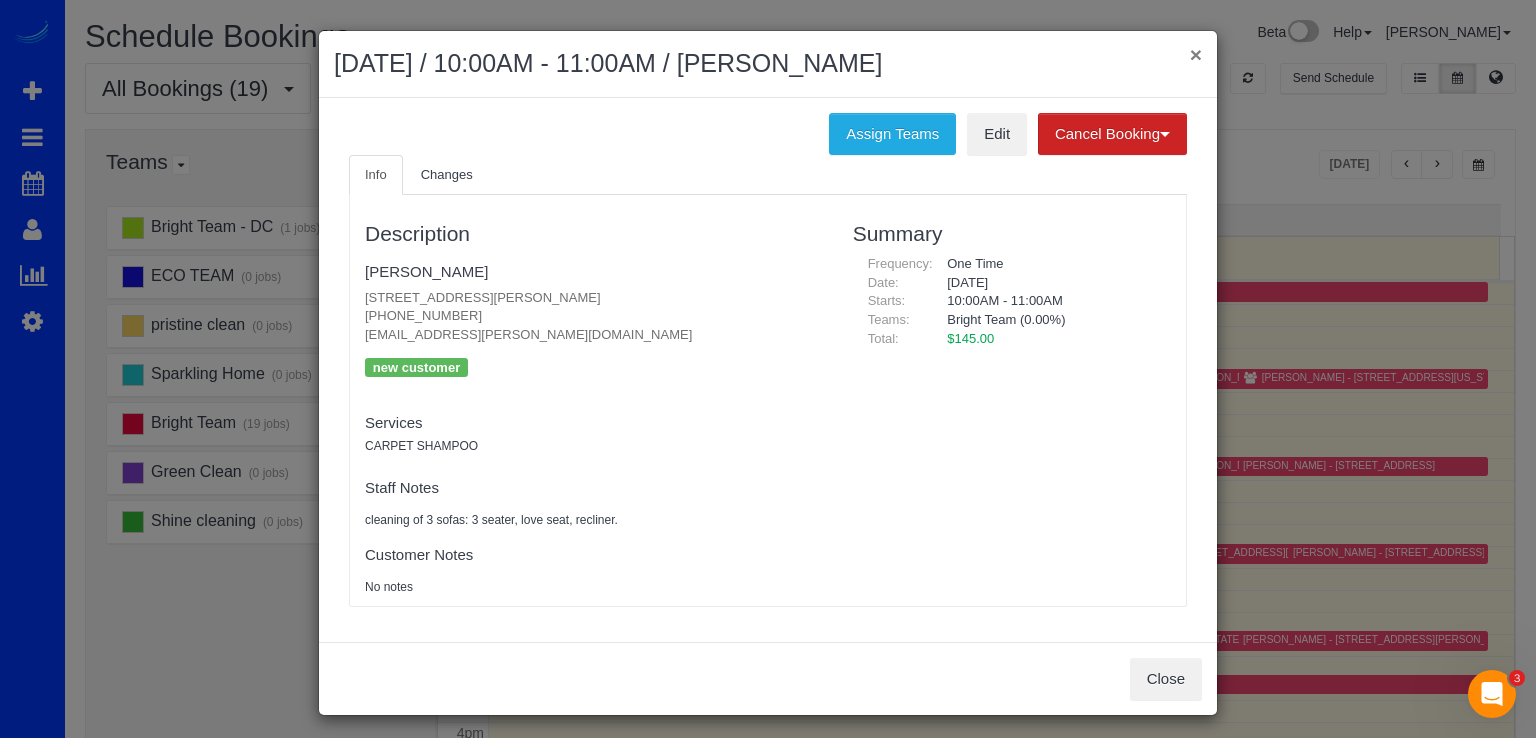 click on "×" at bounding box center [1196, 54] 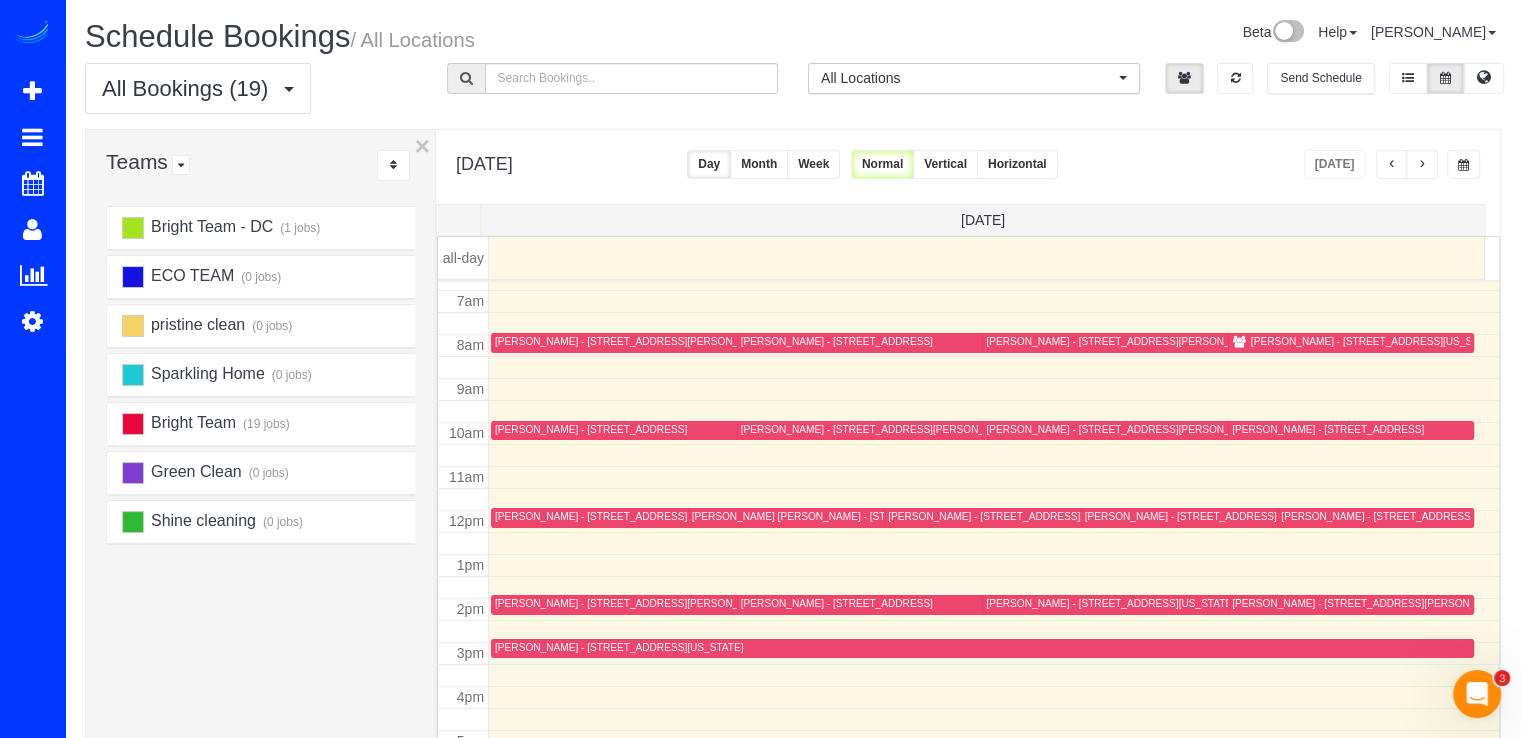 scroll, scrollTop: 298, scrollLeft: 0, axis: vertical 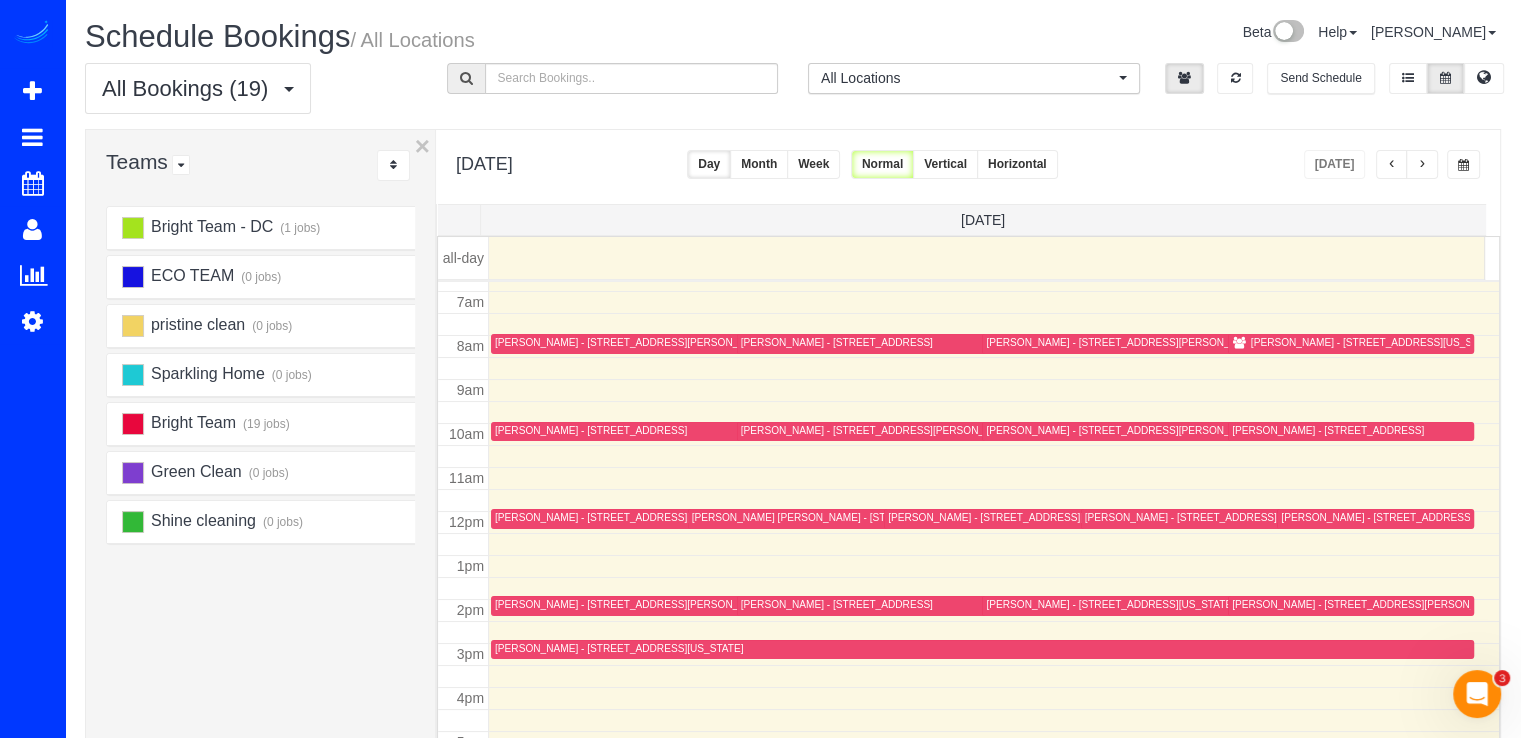click at bounding box center [1422, 164] 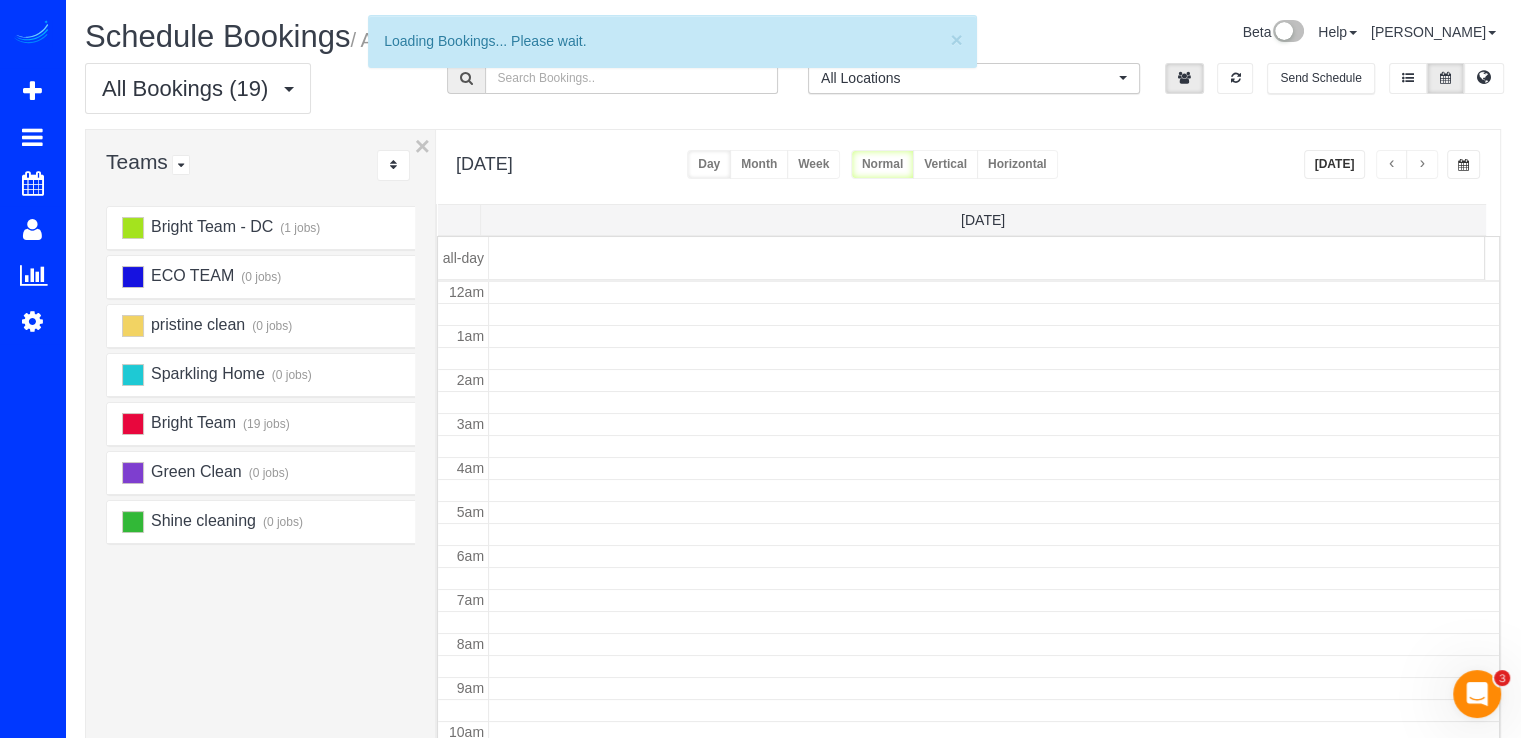 scroll, scrollTop: 263, scrollLeft: 0, axis: vertical 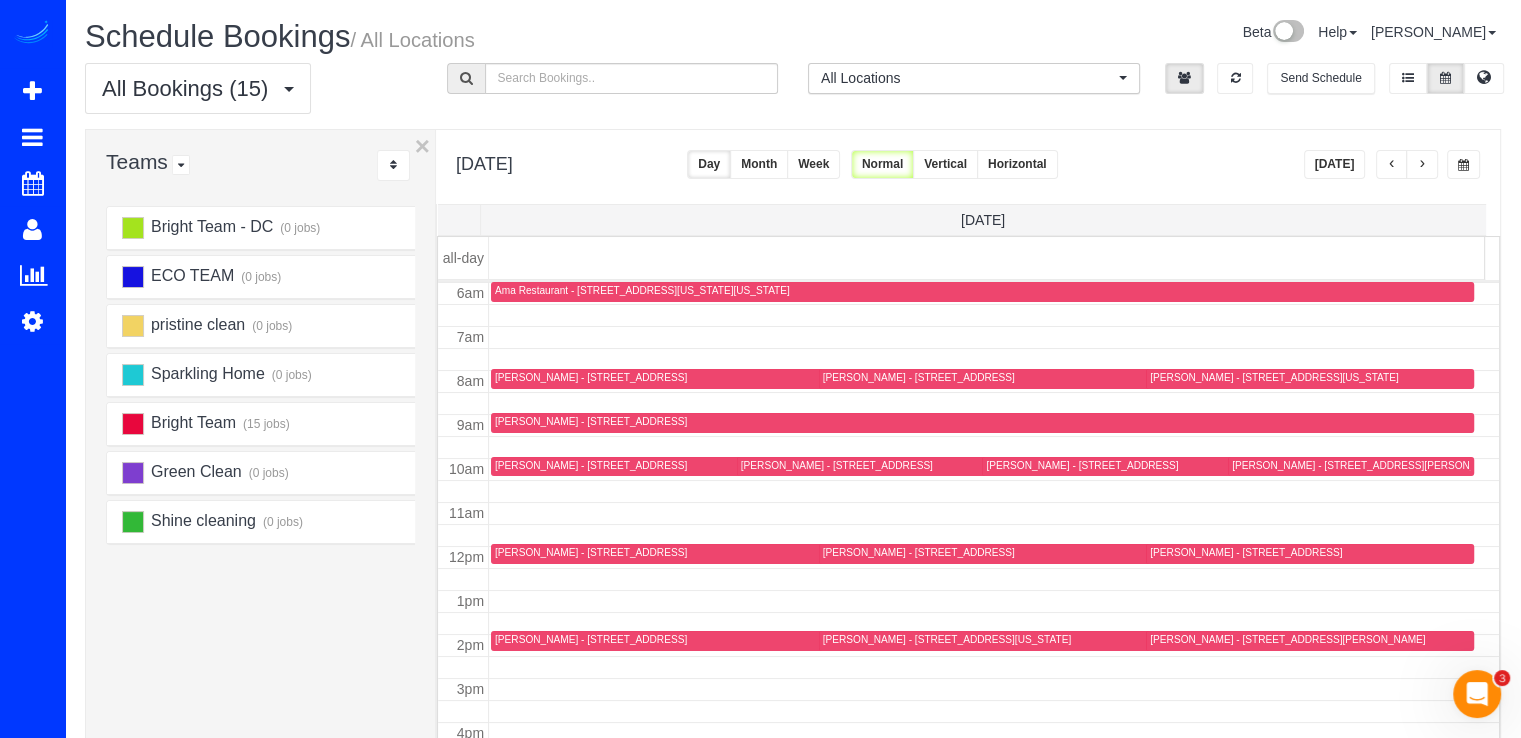 click at bounding box center (1422, 164) 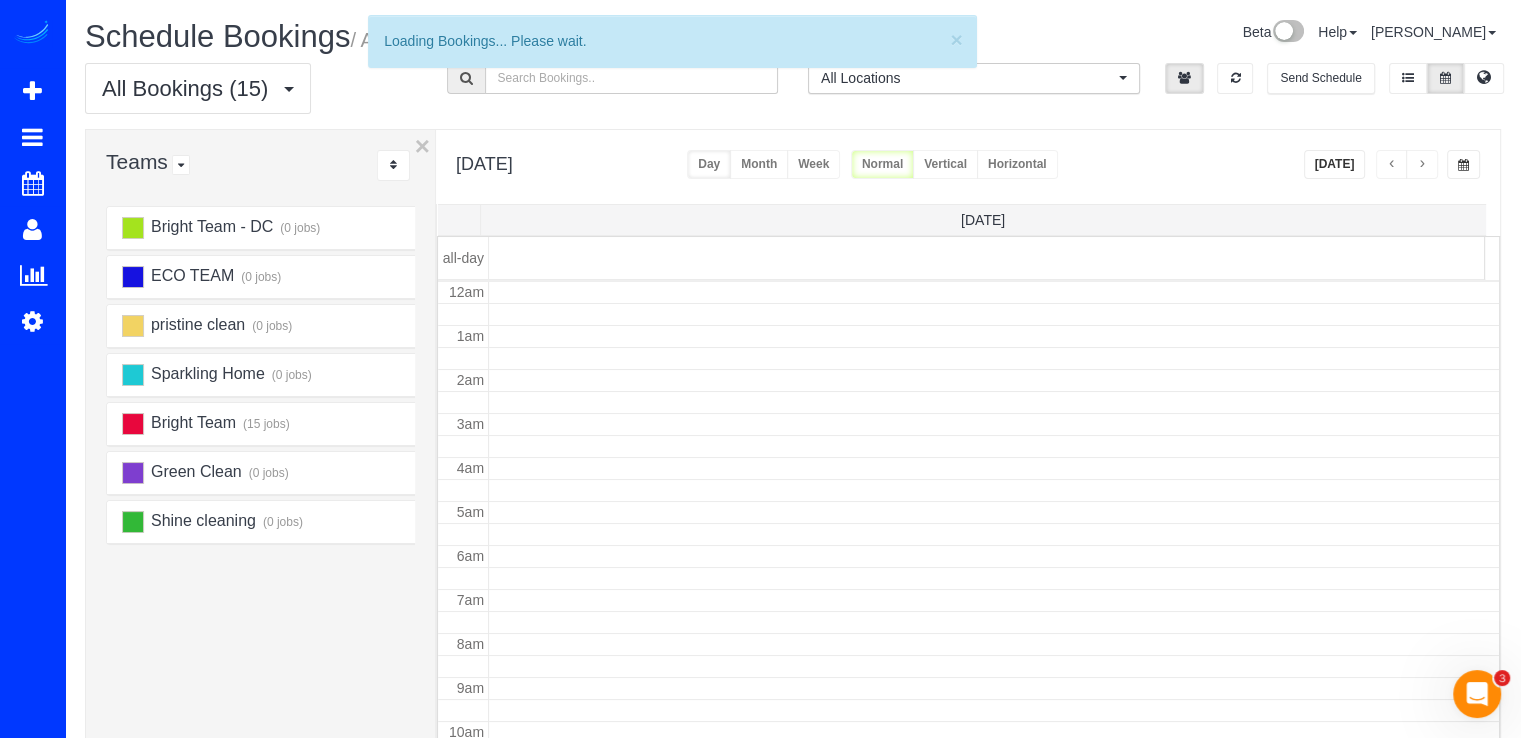scroll, scrollTop: 263, scrollLeft: 0, axis: vertical 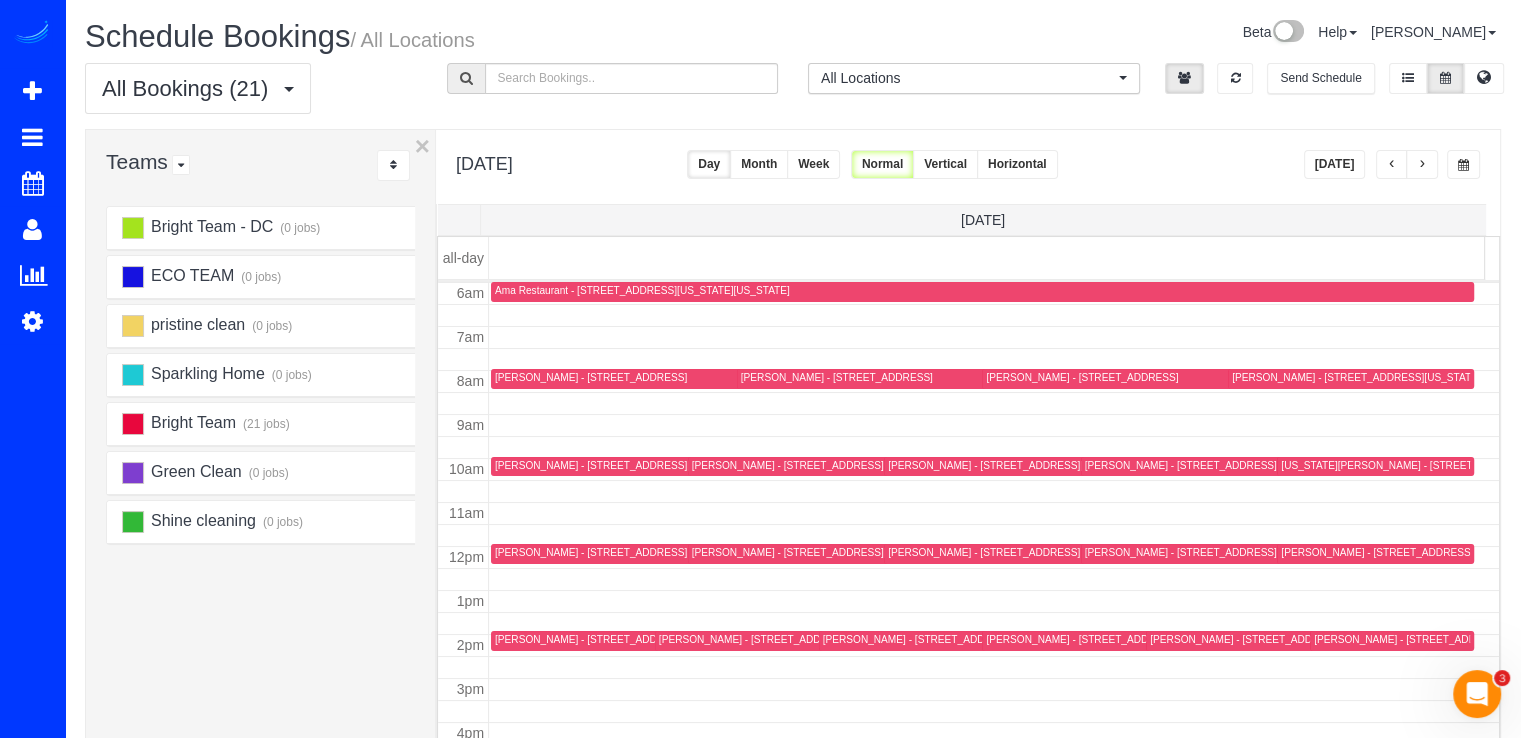 click at bounding box center (1392, 164) 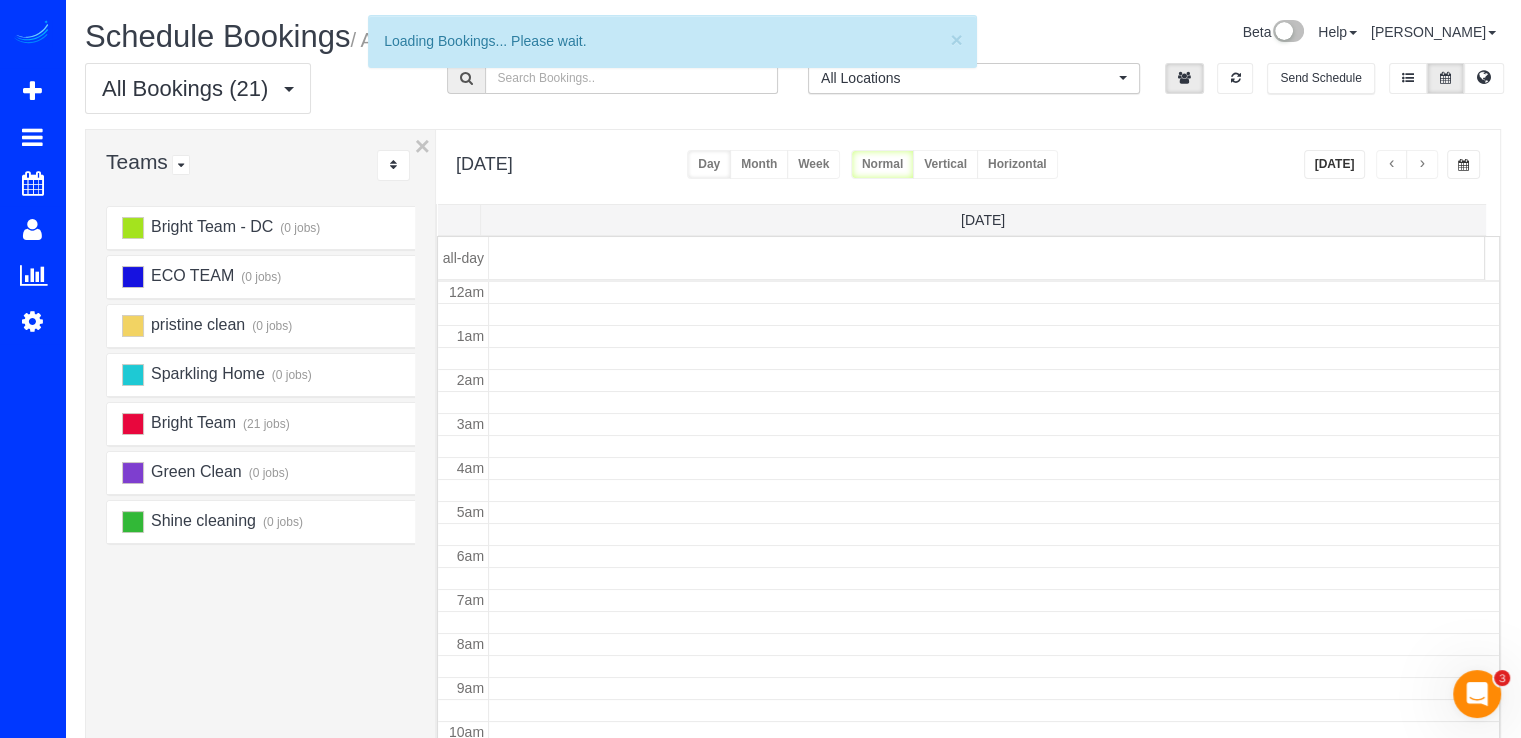 scroll, scrollTop: 263, scrollLeft: 0, axis: vertical 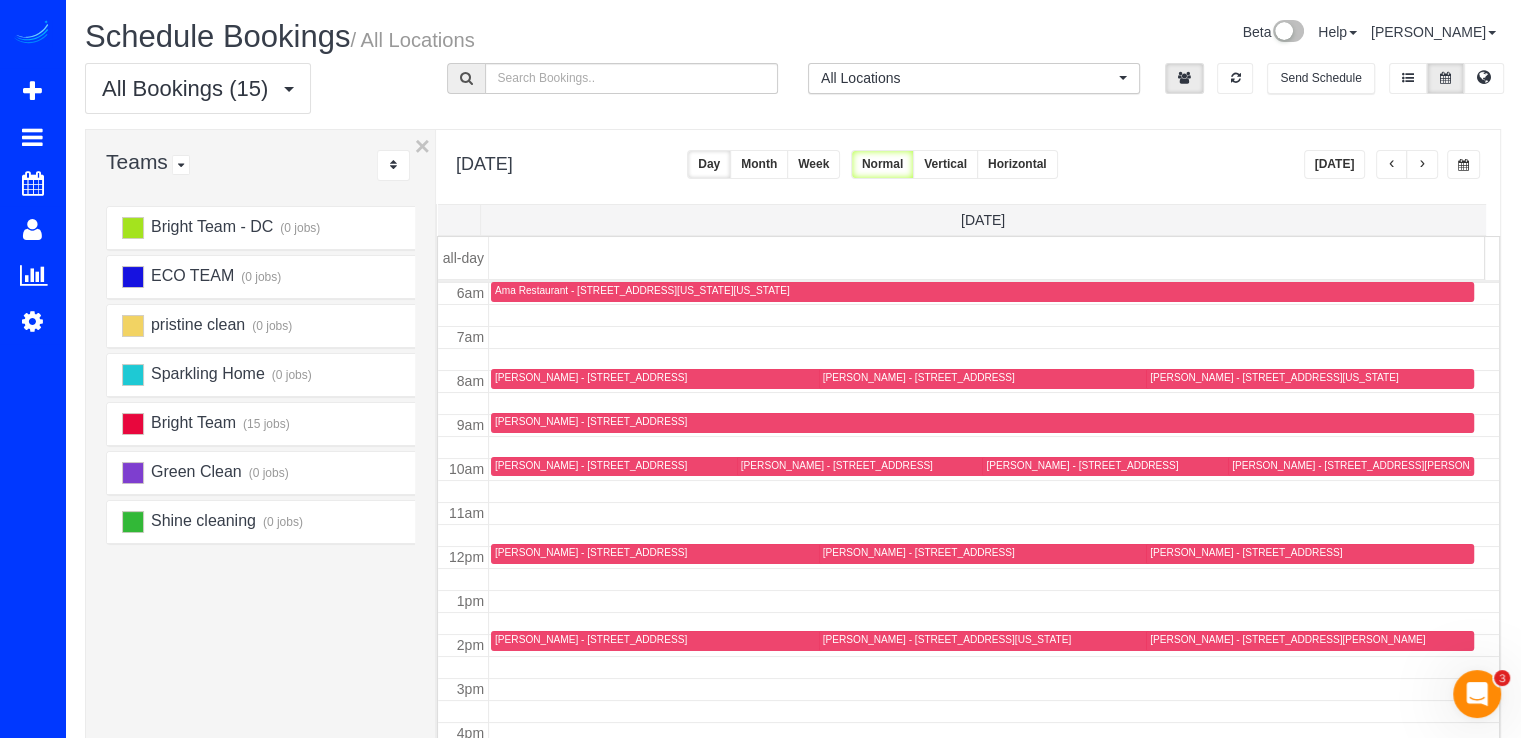 click on "[PERSON_NAME] - [STREET_ADDRESS]" at bounding box center (591, 421) 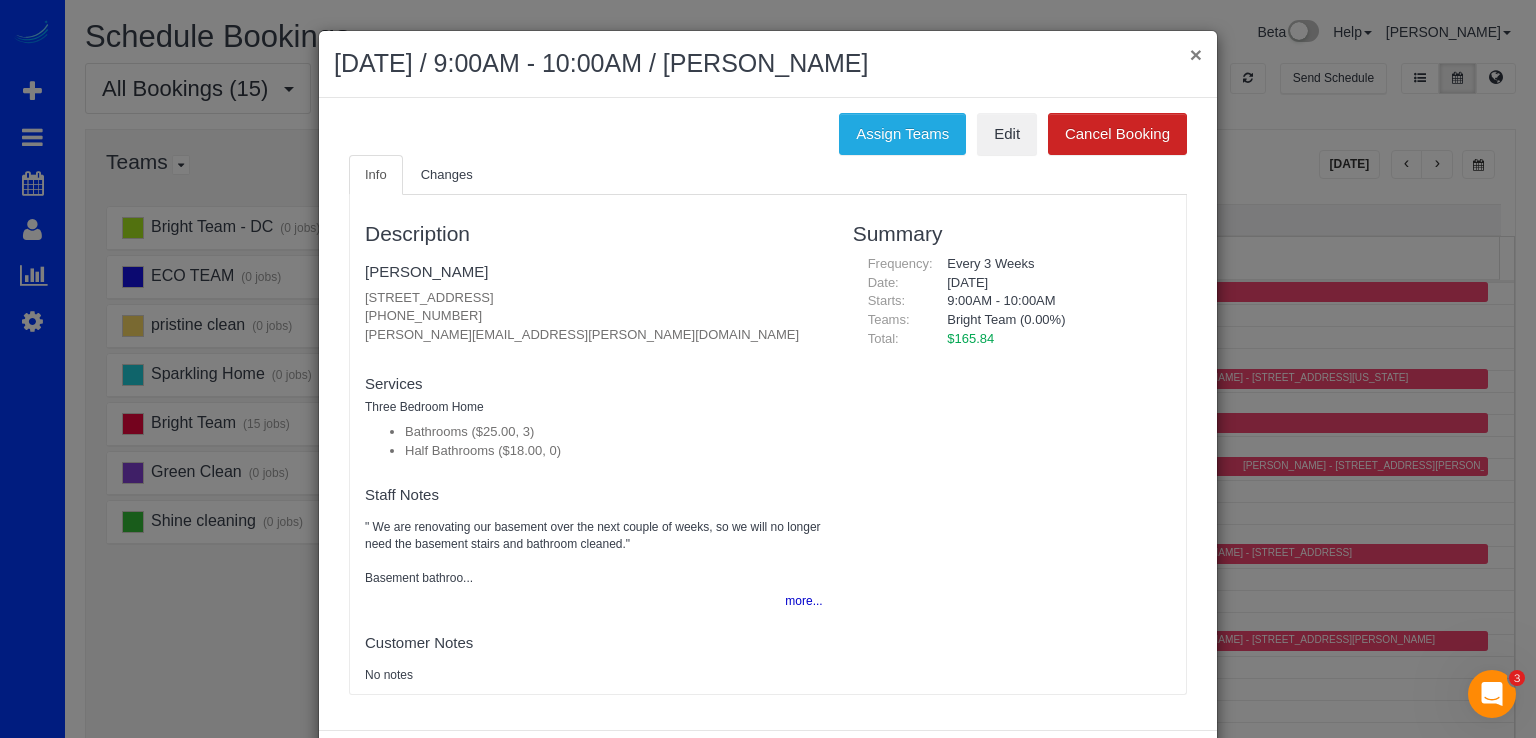 click on "×" at bounding box center [1196, 54] 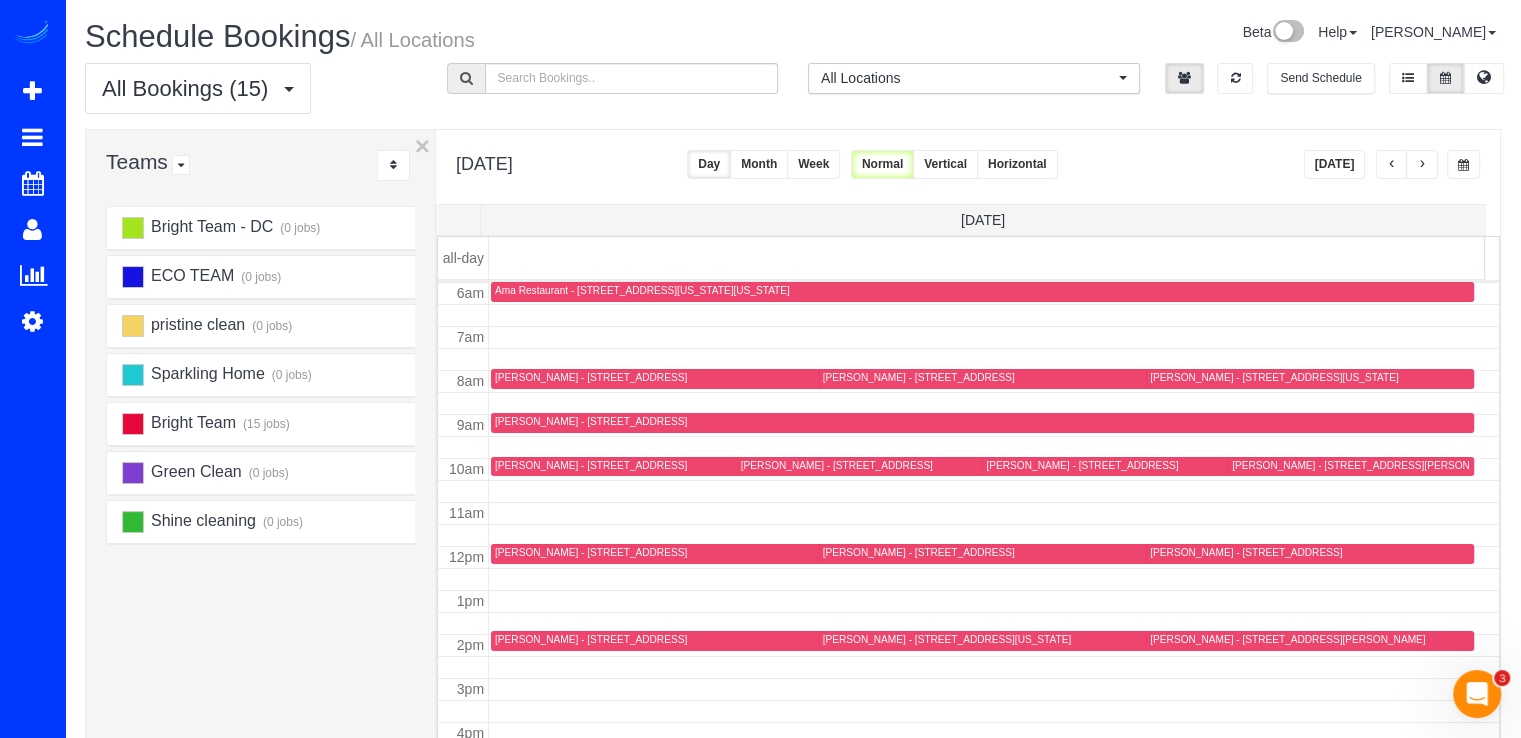 click at bounding box center (1392, 164) 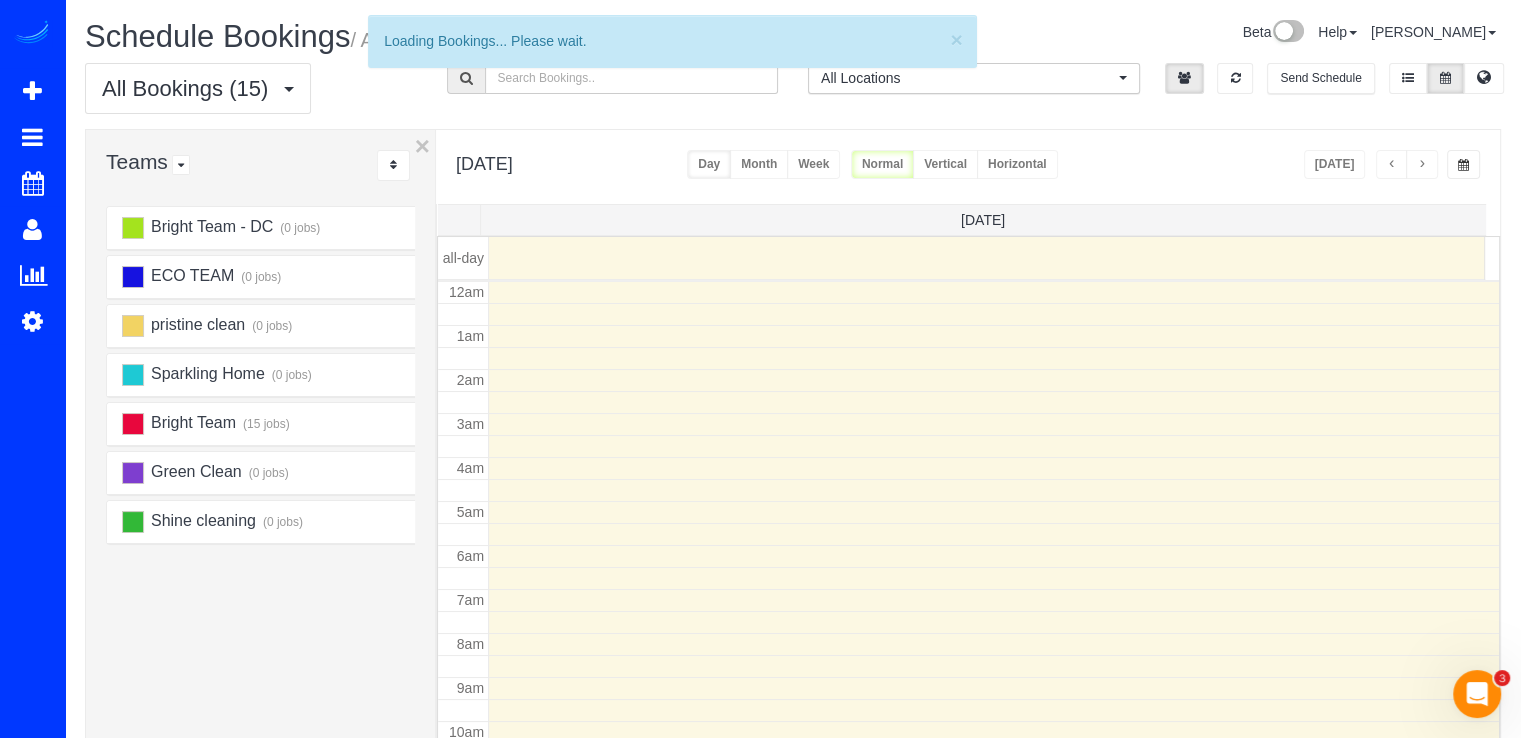 scroll, scrollTop: 263, scrollLeft: 0, axis: vertical 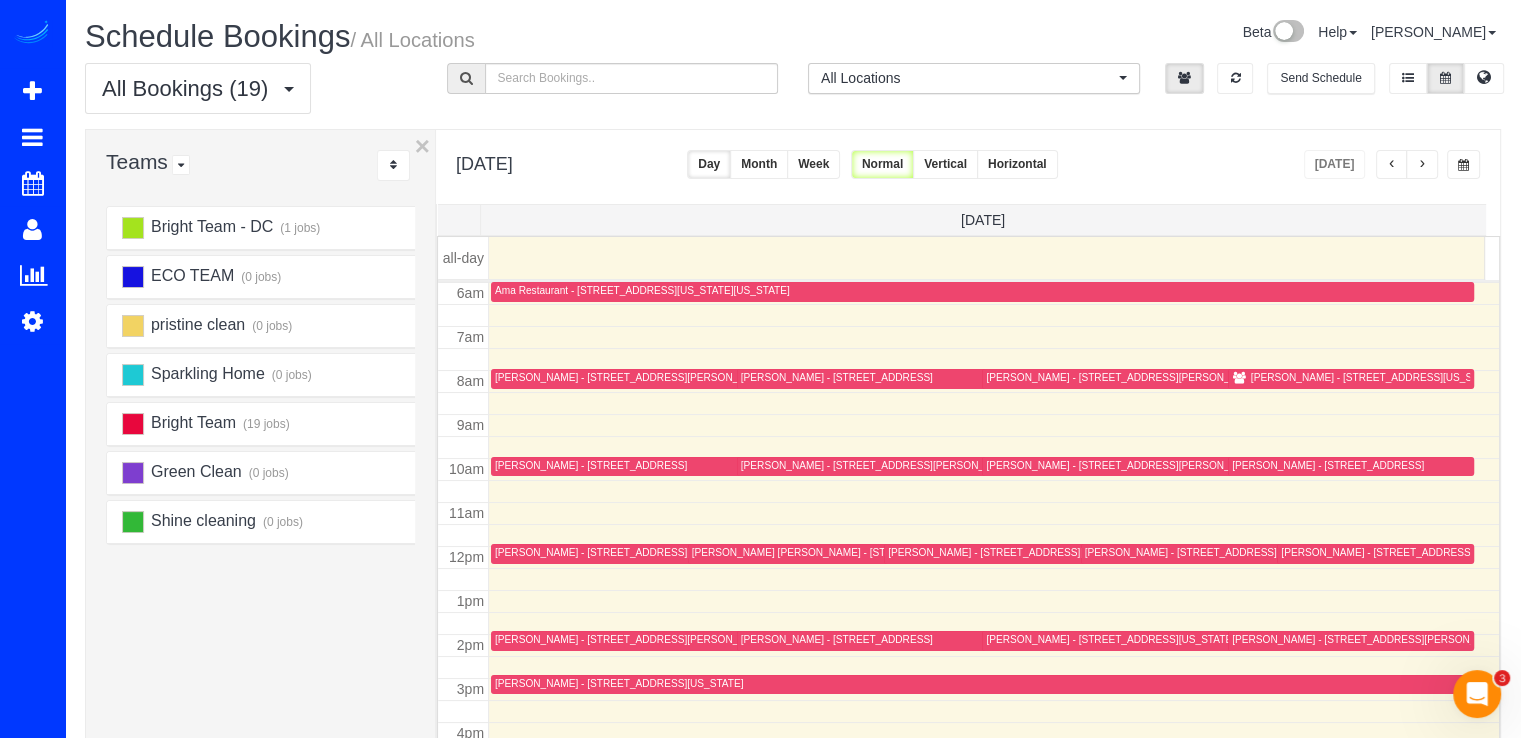 click at bounding box center (1392, 164) 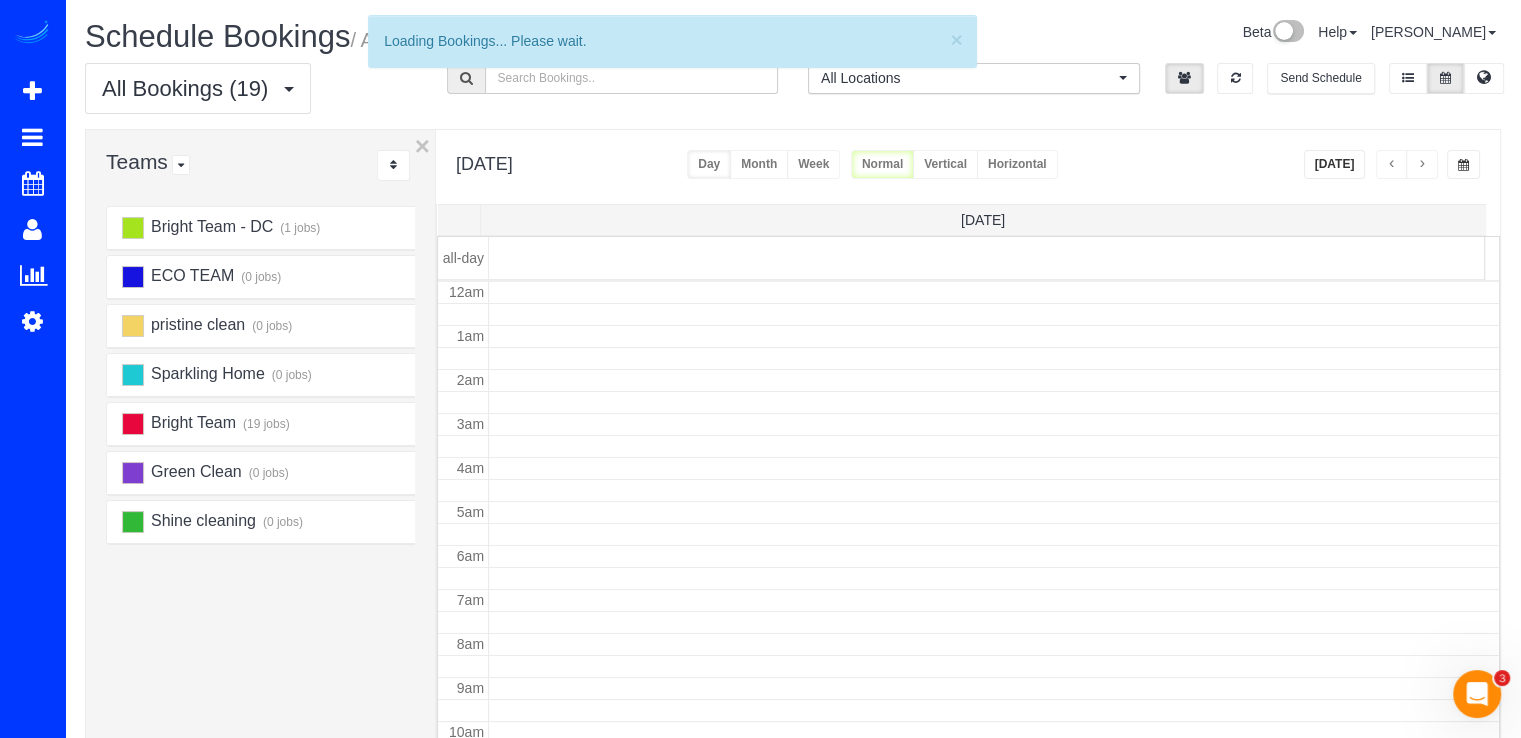 scroll, scrollTop: 263, scrollLeft: 0, axis: vertical 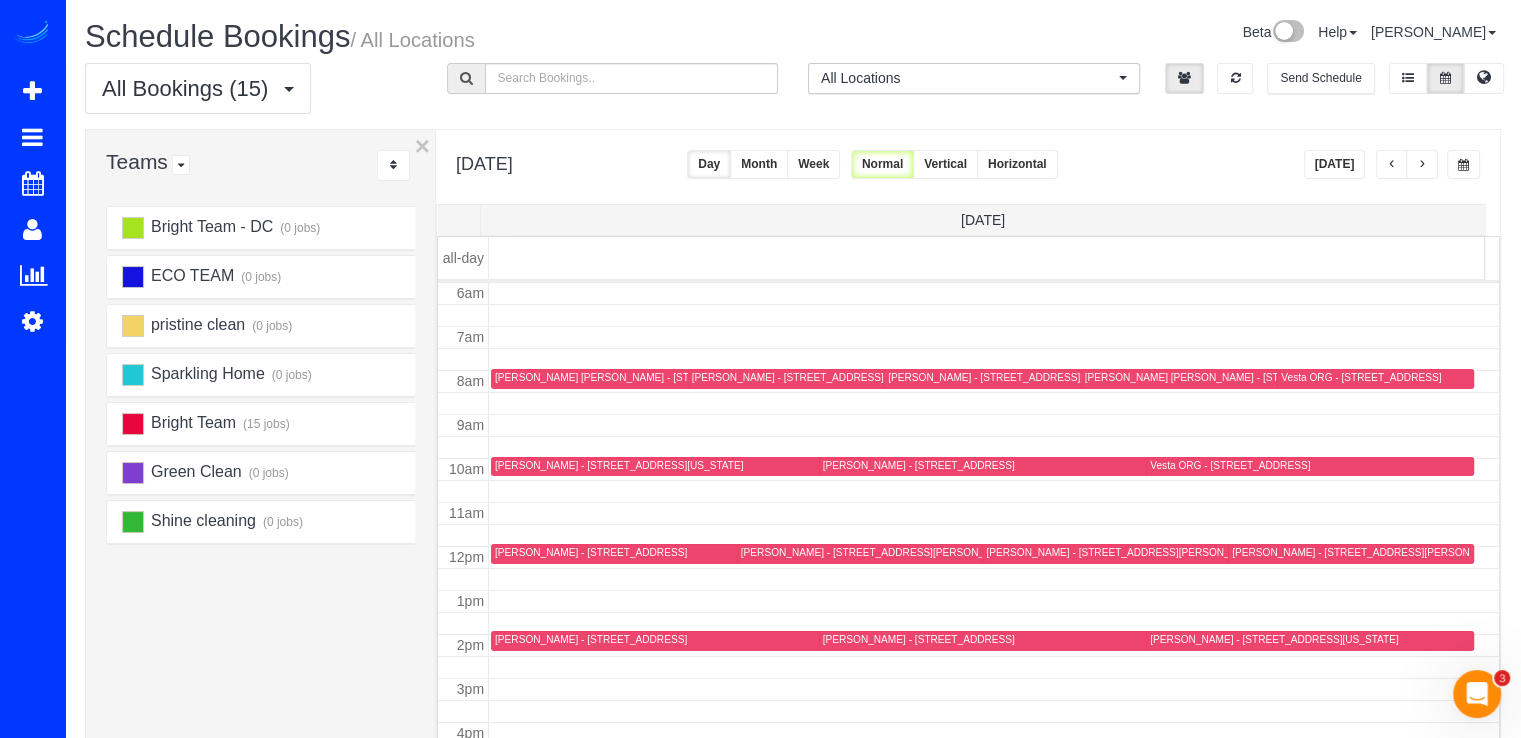 click at bounding box center [1392, 164] 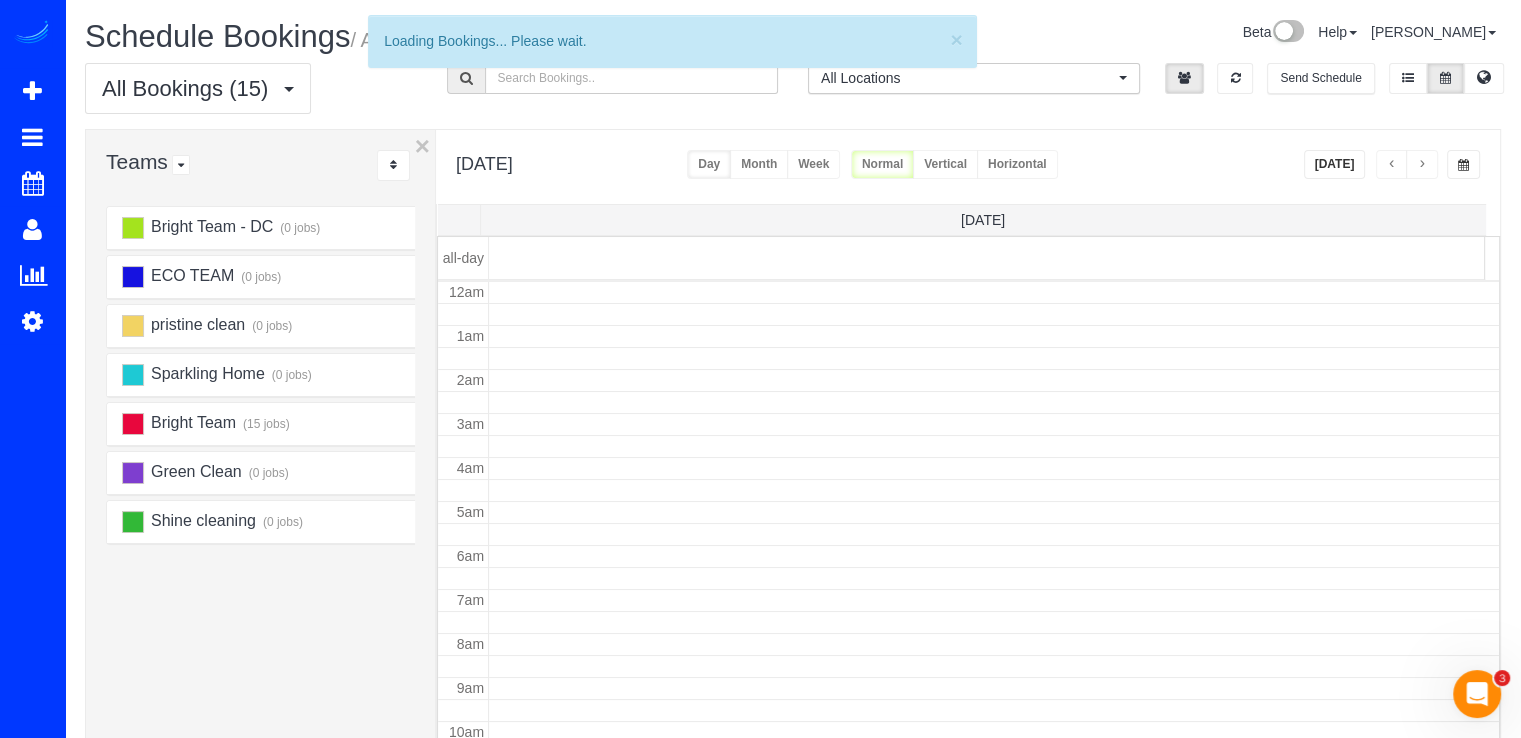 scroll, scrollTop: 263, scrollLeft: 0, axis: vertical 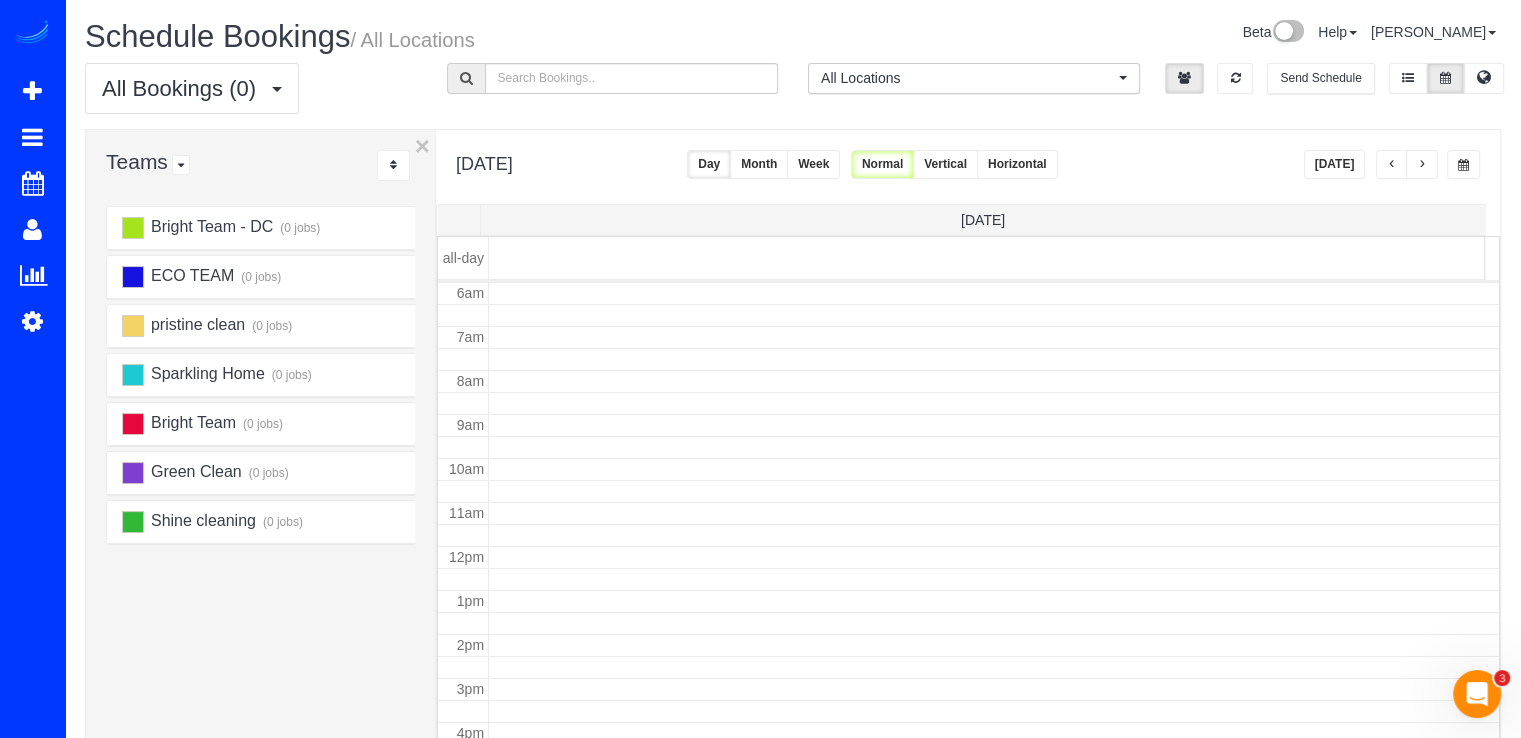 click at bounding box center (1392, 164) 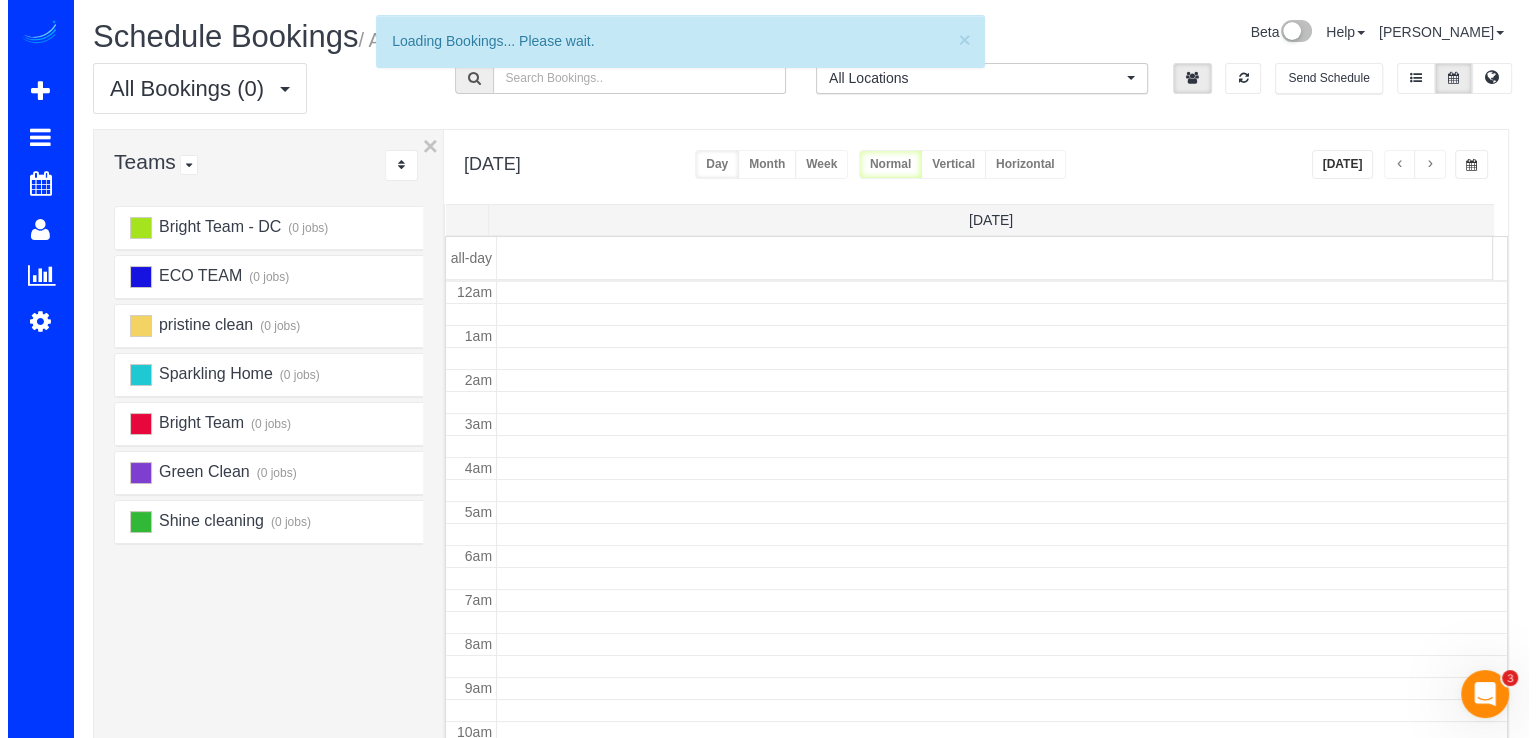 scroll, scrollTop: 263, scrollLeft: 0, axis: vertical 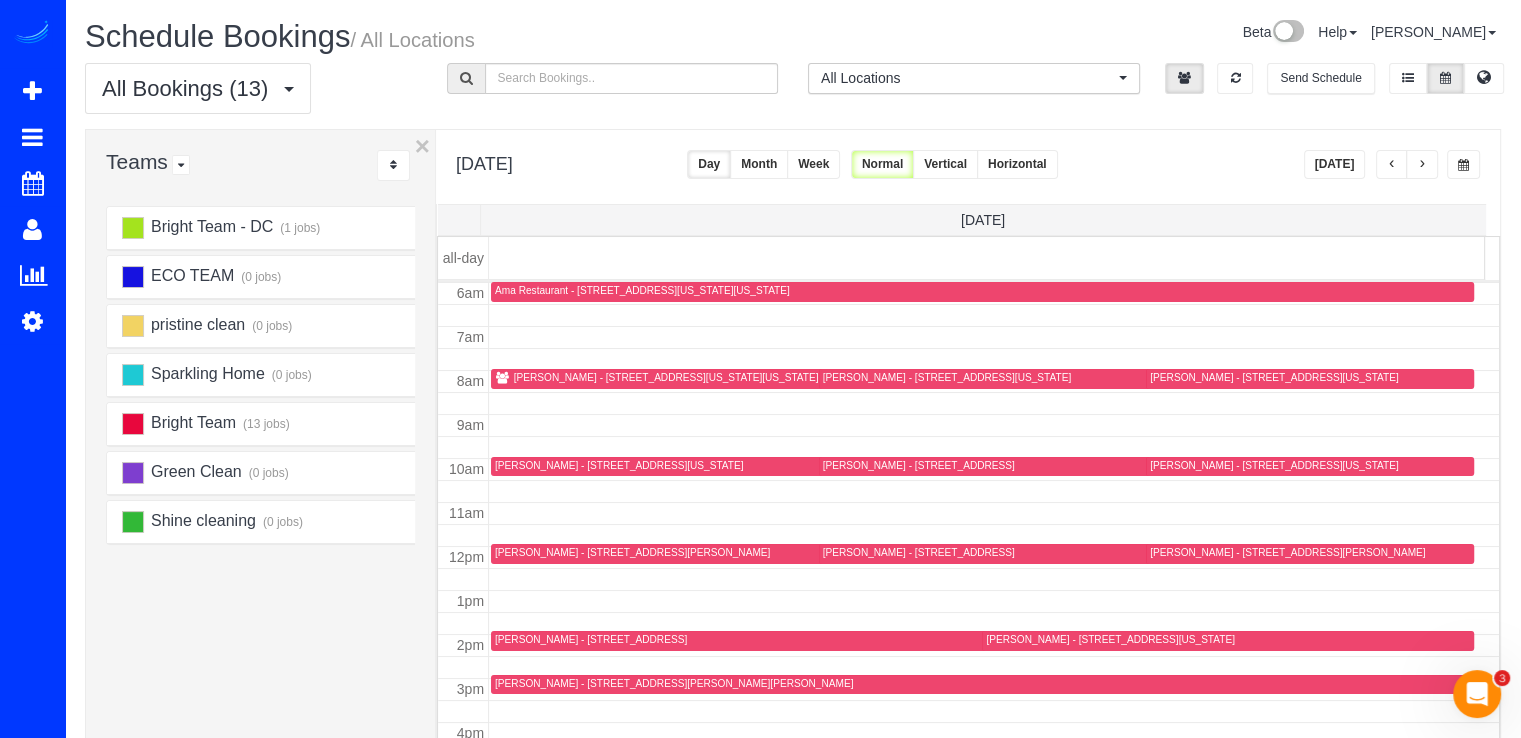click on "12am 1am 2am 3am 4am 5am 6am 7am 8am 9am 10am 11am 12pm 1pm 2pm 3pm 4pm 5pm 6pm 7pm 8pm 9pm 10pm 11pm Ama Restaurant - 885 New Jersey Ave Se, Washington, DC 2003   Josey Ortiz - 950 Maine Ave Sw Unit 405, Washington, DC 20024 Katharine Wagner - 630 F Street Ne, Apt 2, Washington, DC 20002 Megan O'Doherty - 3815 14th St, Nw , Apartment 5, Washington, DC 20011 Amy Fox - 5231 Massachusetts Ave, Bethesda, MD 20816 Johanna Leasiolagi - 9156 Bois Ave, Vienna, VA 22182 Stephony Humphrey - 3807 Rhode Island Ave, 301, Brentwood, MD 20722 Anna Ivanova - 6304 Wilson Ln, Bethesda, MD 20817 Nancy Gross - 5647 Bent Branch Rd, Bethesda, MD 20816 Yishan Chuang - 9308 Milroy Pl, Bethesda, MD 20814 Kyan Brady - 127 S Glebe Rd, Arlingtong, VA 22204 MOLLY LYONS - 2435 Ontario Rd Nw, Apt 3, Washington, DC 20009 Carrie Clingan - 4440 Willard Ave, 728, Chevy Chase, MD 20815" at bounding box center (968, 546) 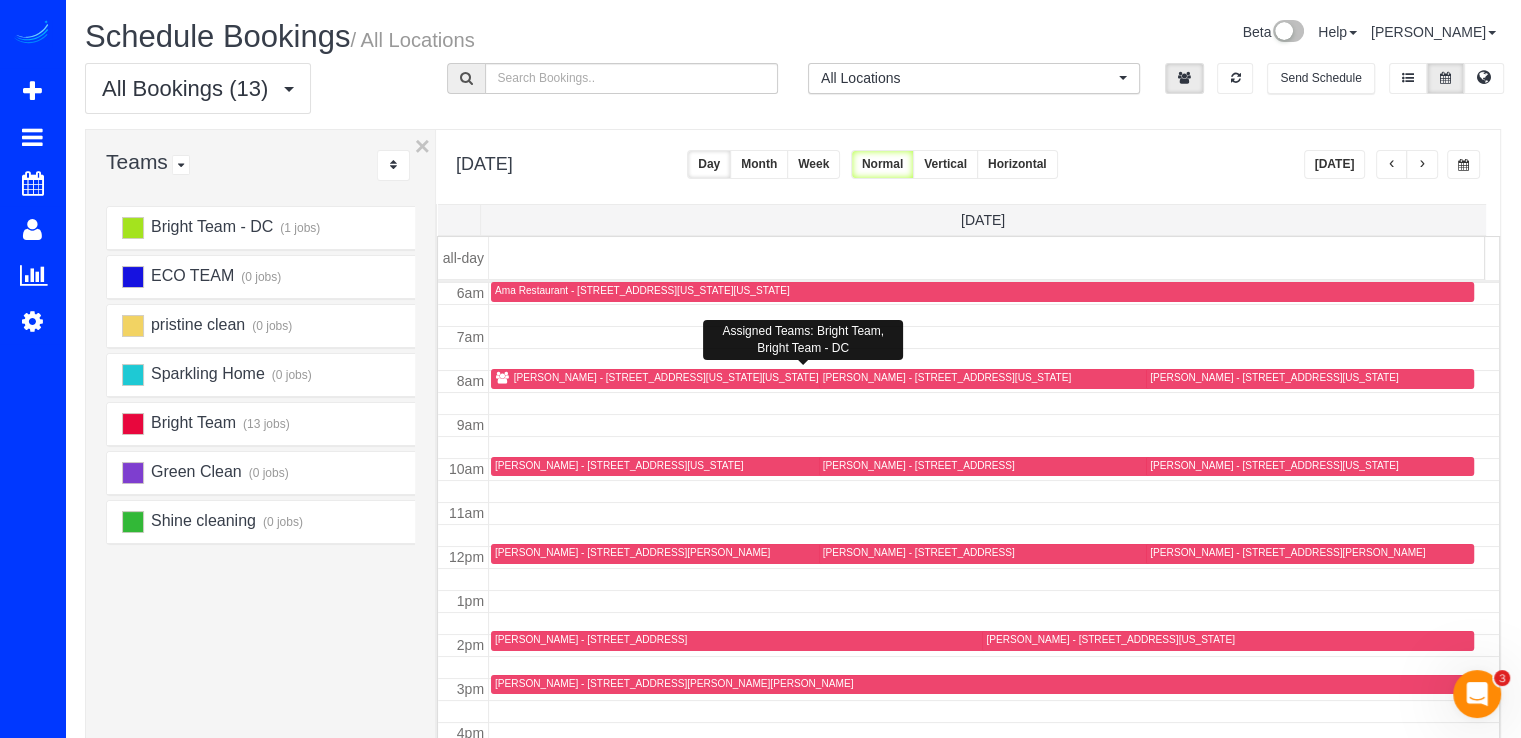 click on "Josey Ortiz - 950 Maine Ave Sw Unit 405, Washington, DC 20024" at bounding box center (808, 378) 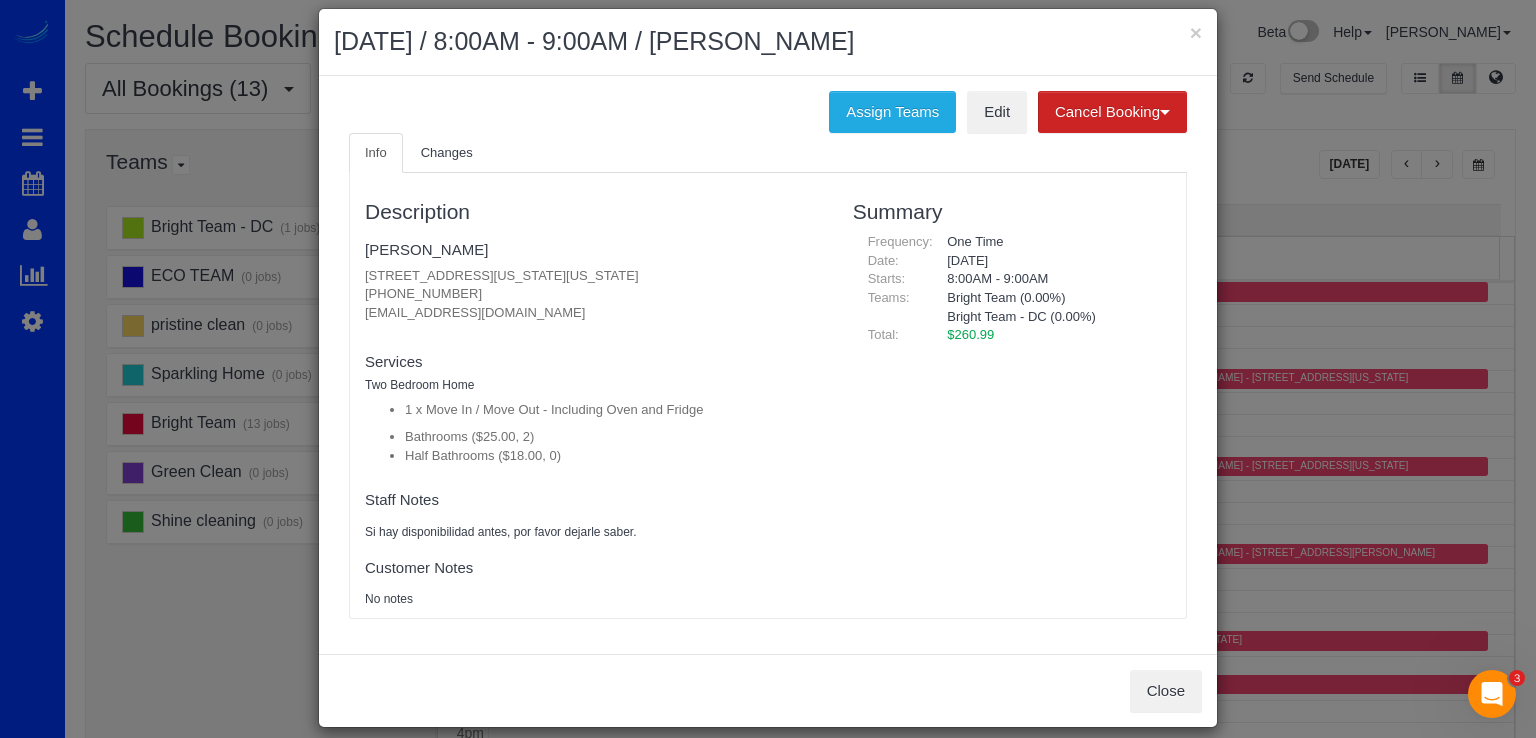 scroll, scrollTop: 40, scrollLeft: 0, axis: vertical 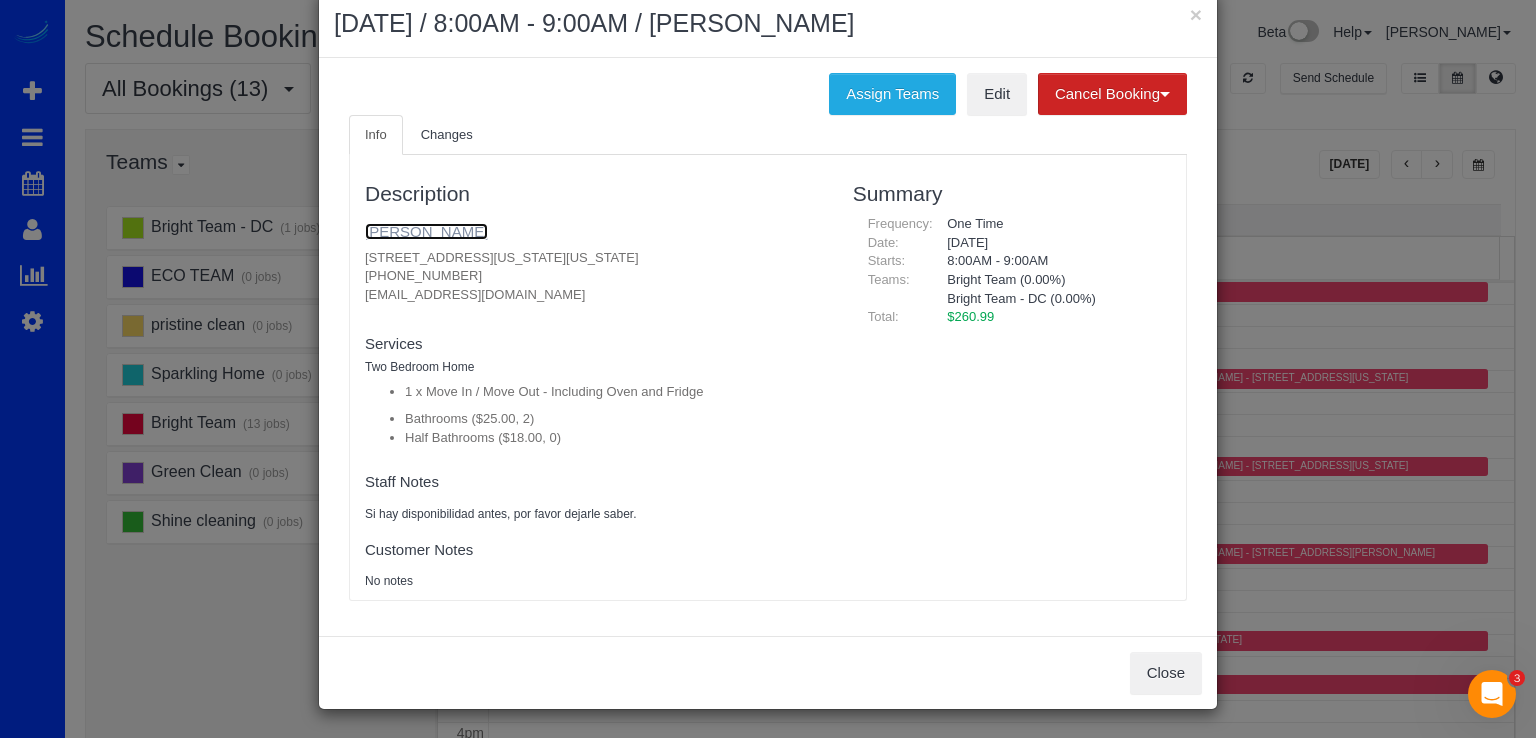 click on "Josey Ortiz" at bounding box center (426, 231) 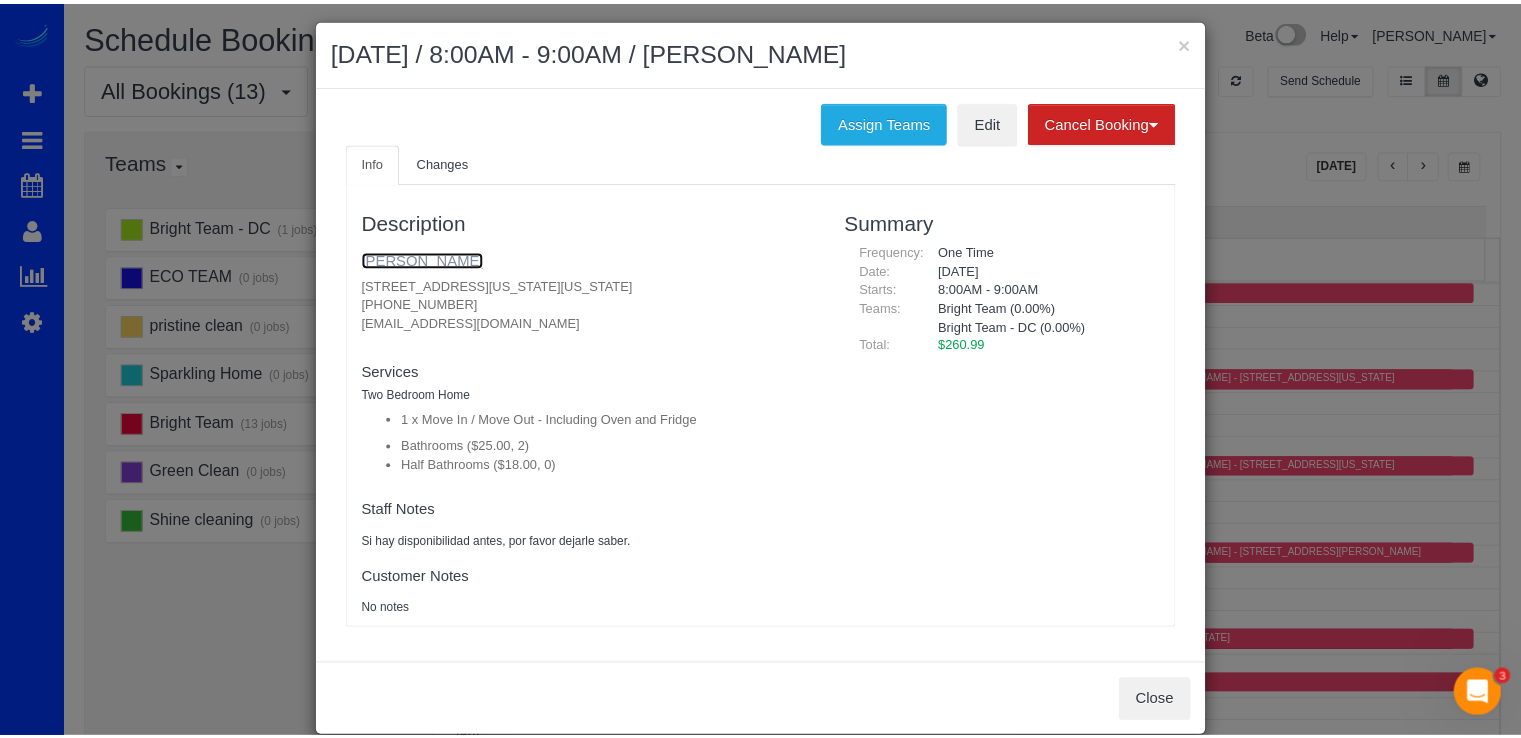 scroll, scrollTop: 0, scrollLeft: 0, axis: both 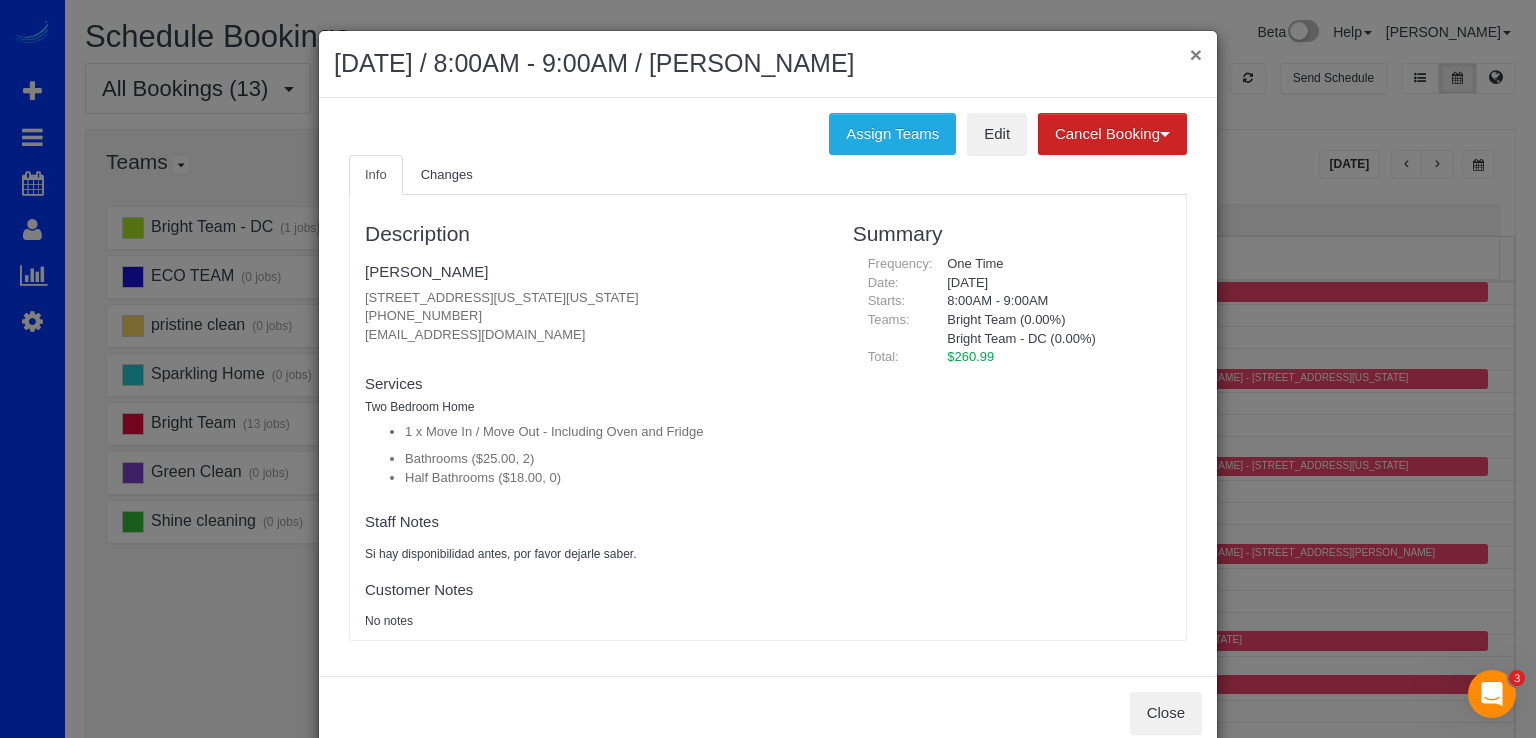 click on "×" at bounding box center [1196, 54] 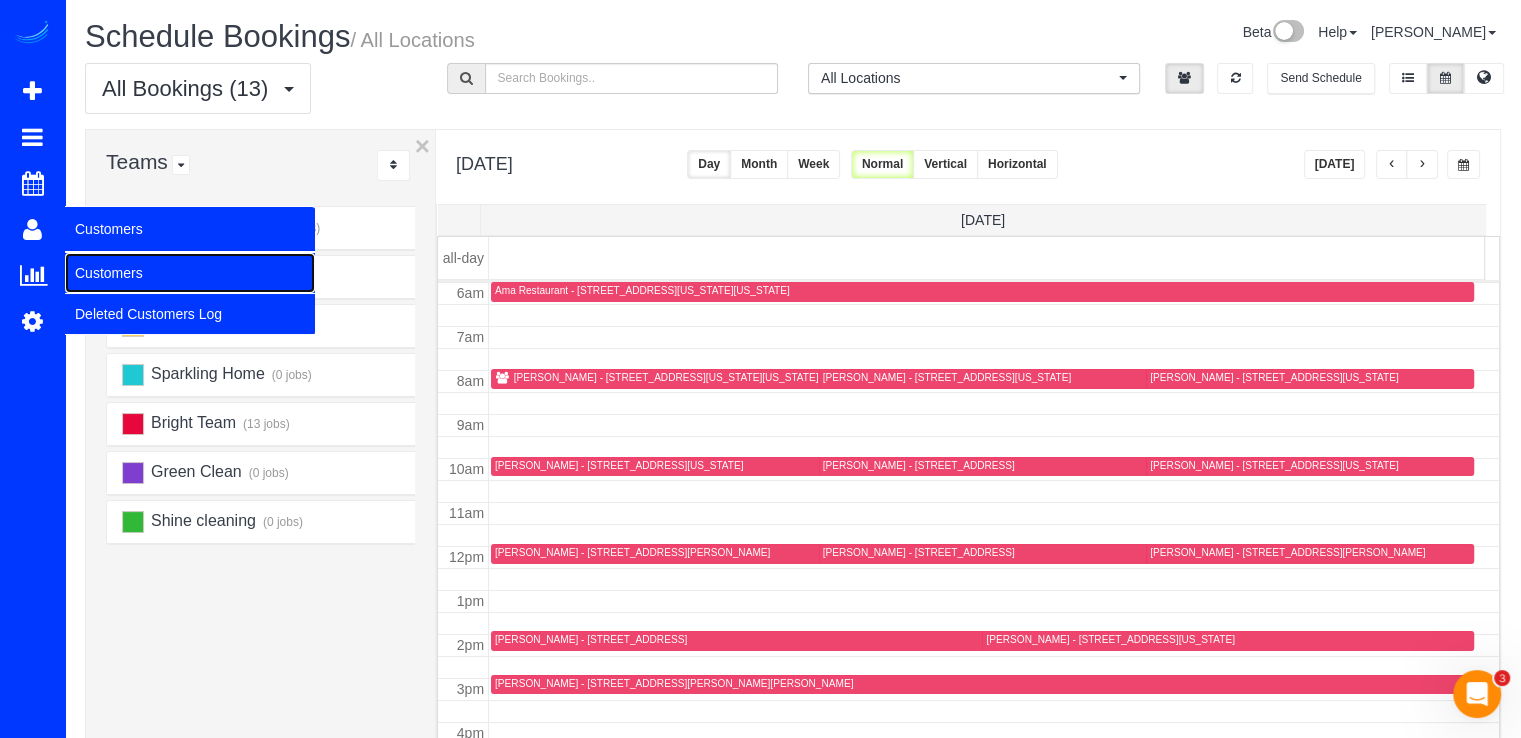 click on "Customers" at bounding box center [190, 273] 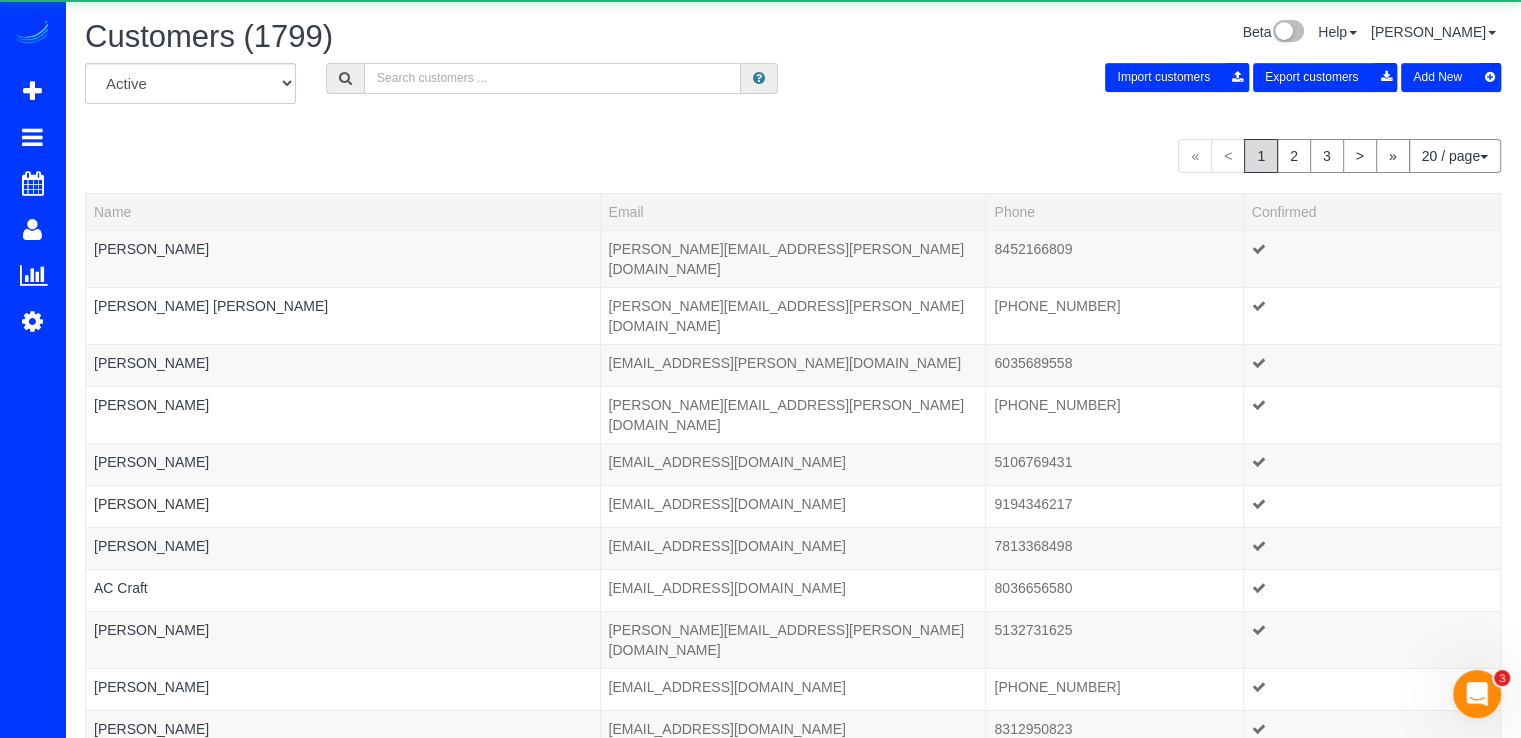 click at bounding box center (552, 78) 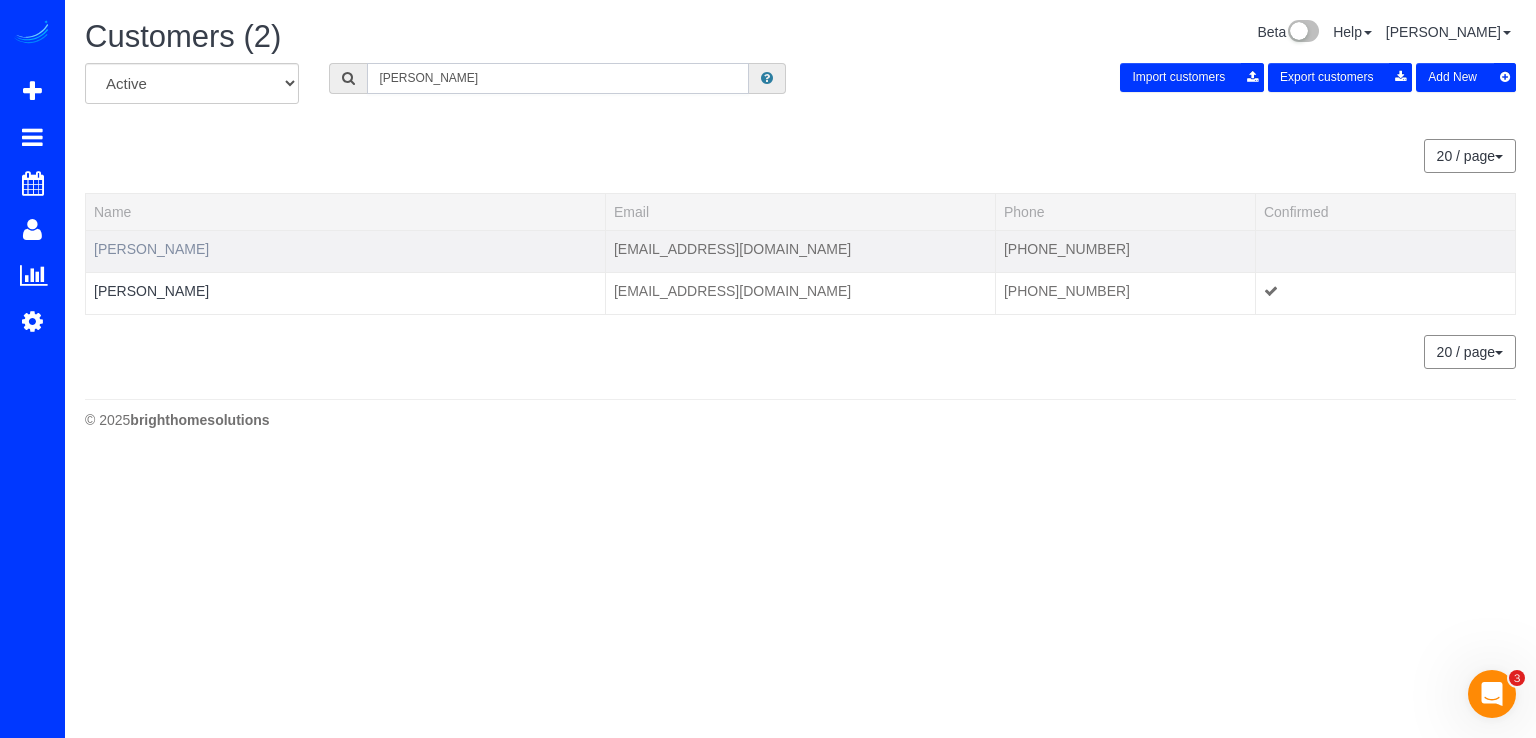 type on "Josey Ortiz" 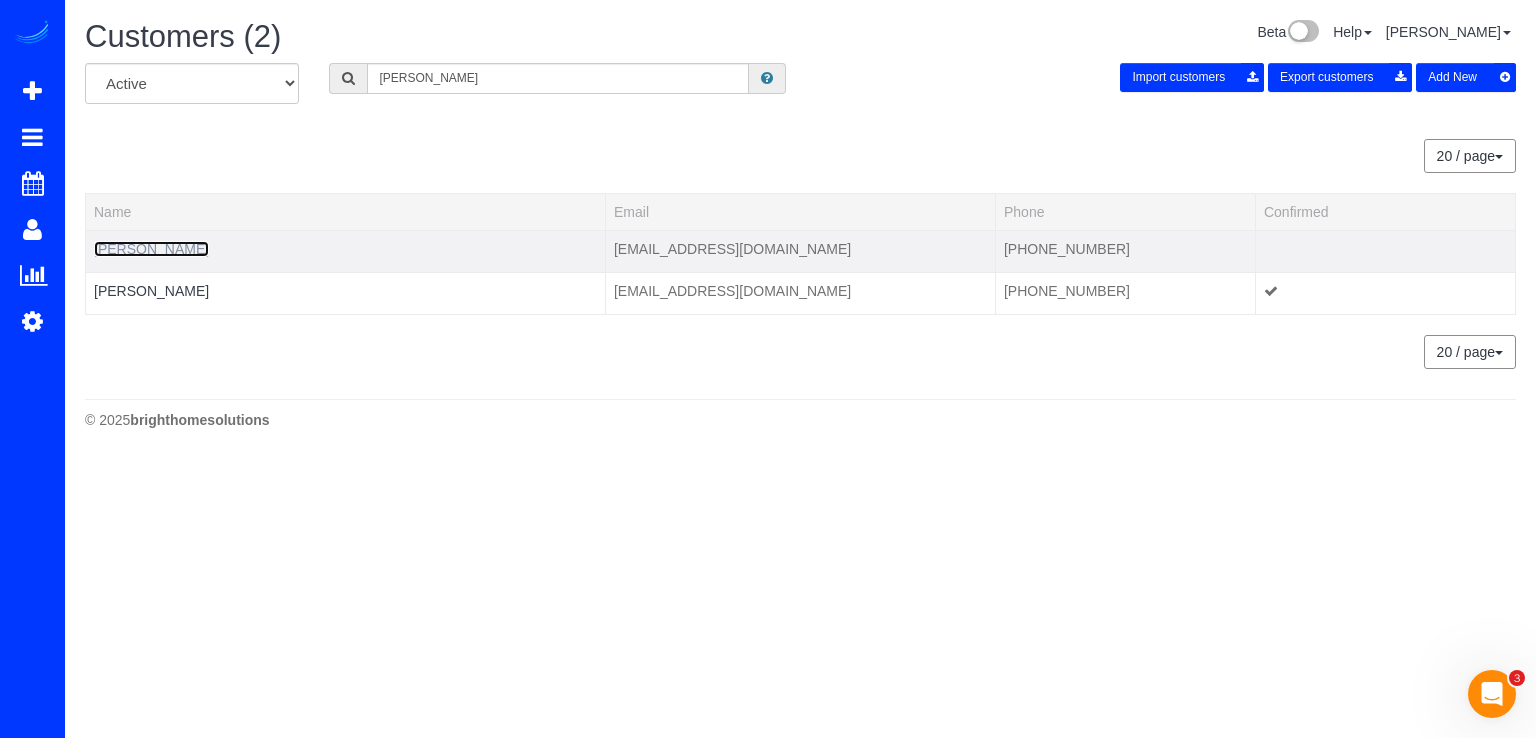 click on "Josey Ortiz" at bounding box center [151, 249] 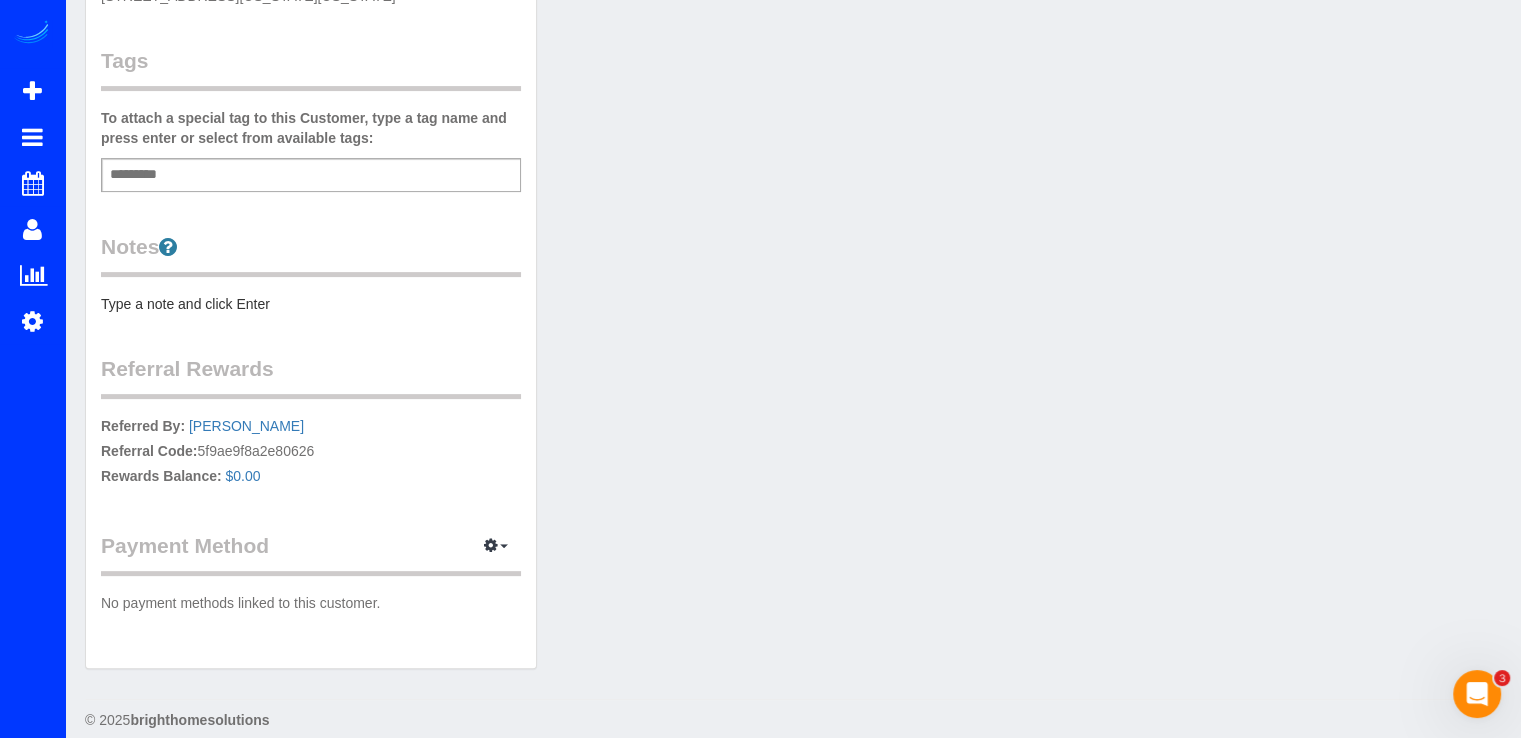 scroll, scrollTop: 551, scrollLeft: 0, axis: vertical 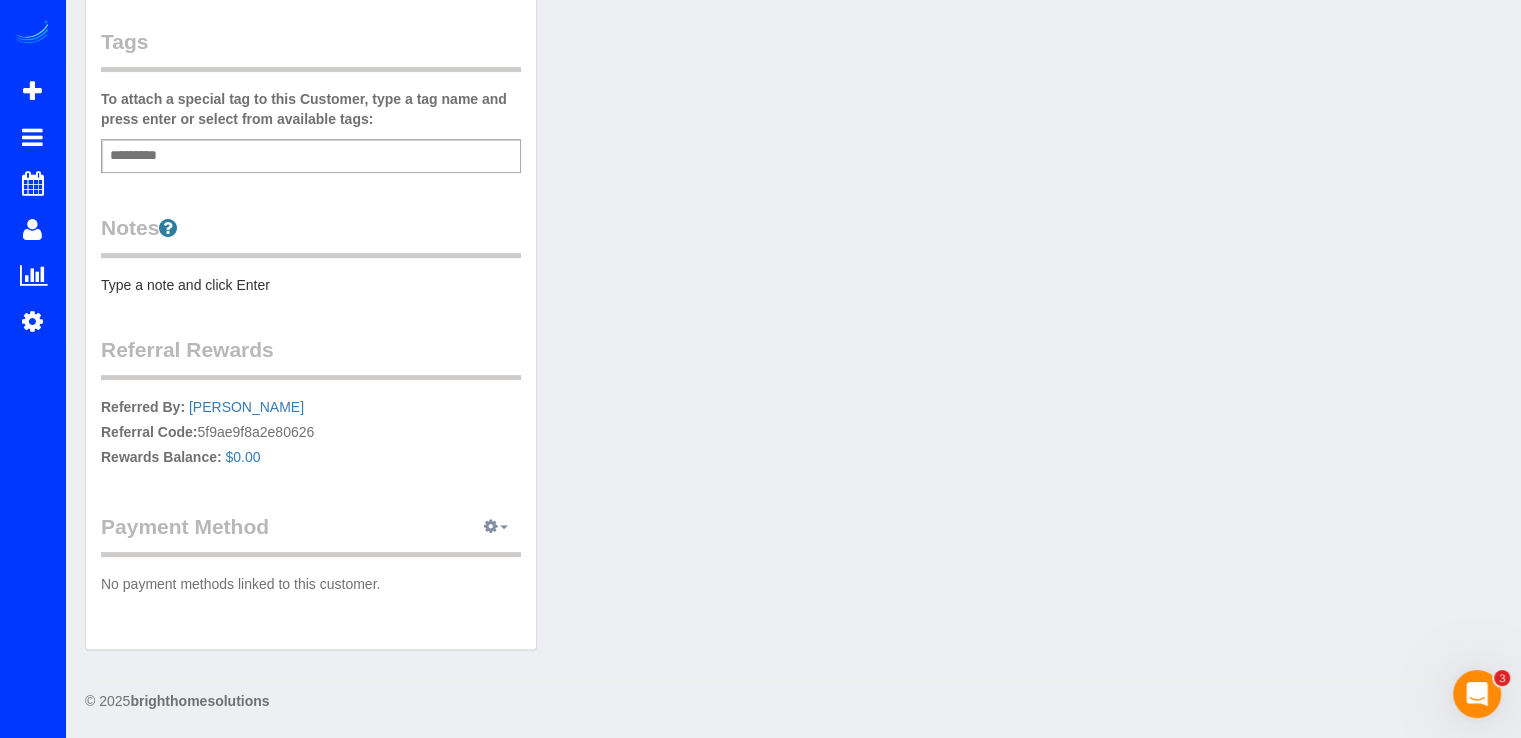 click at bounding box center (491, 526) 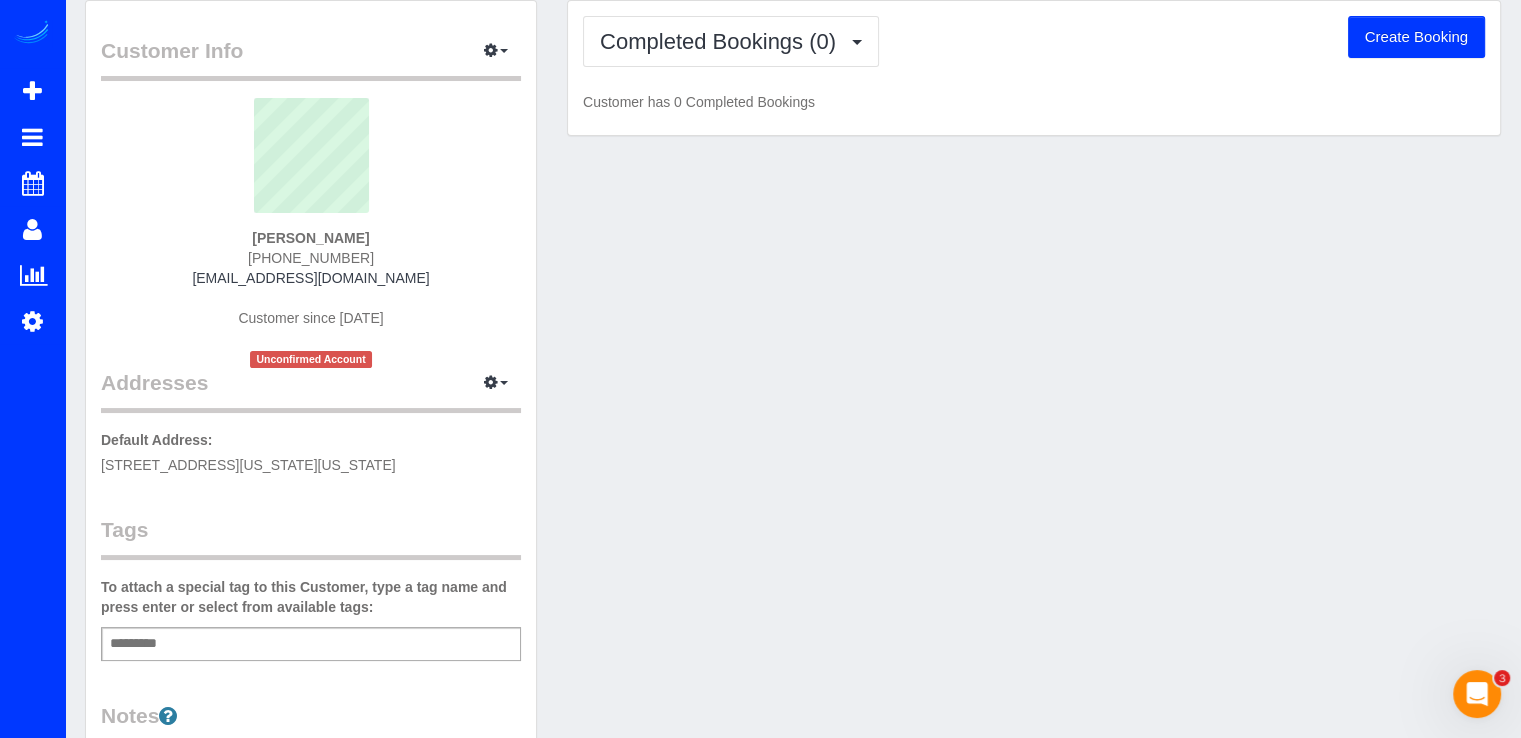 scroll, scrollTop: 0, scrollLeft: 0, axis: both 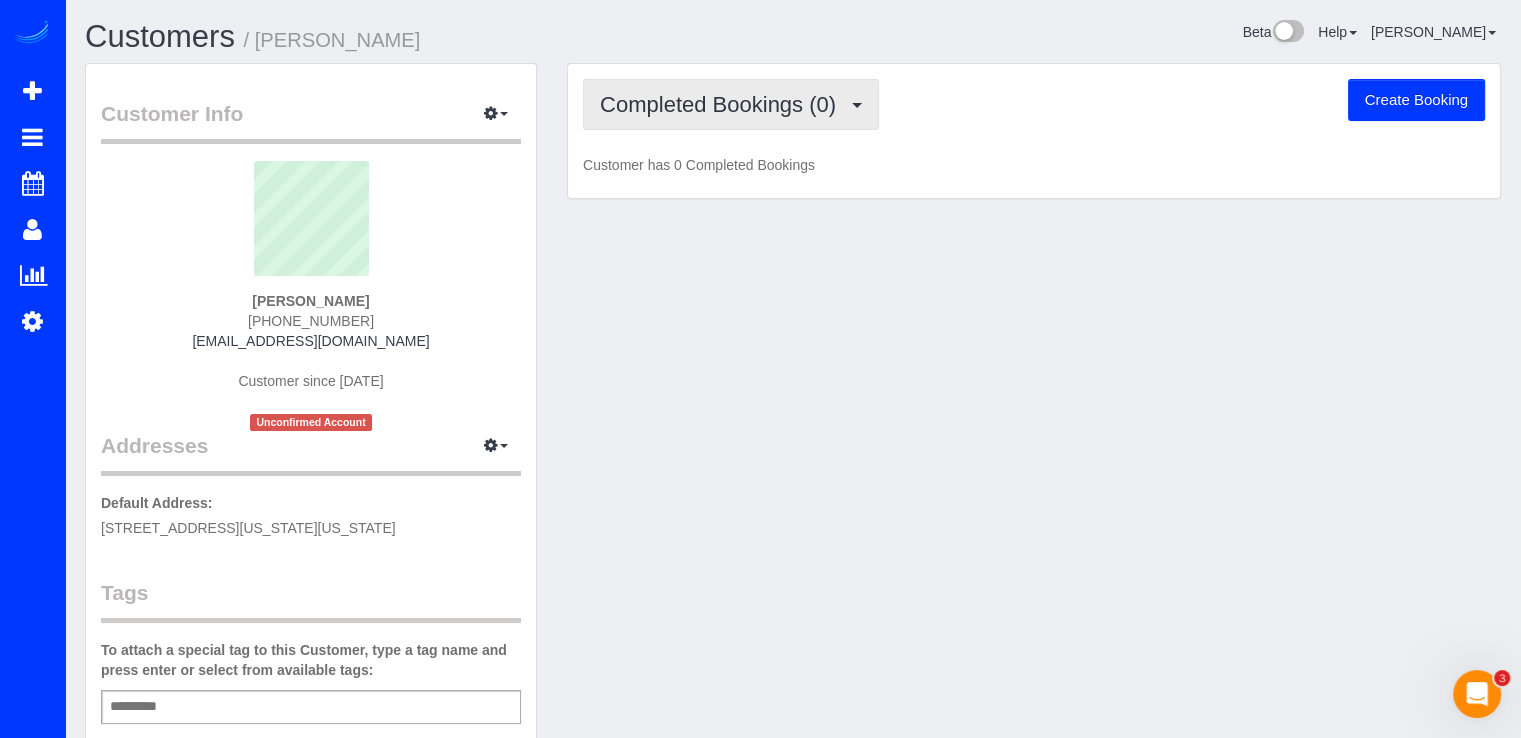 click on "Completed Bookings (0)" at bounding box center [723, 104] 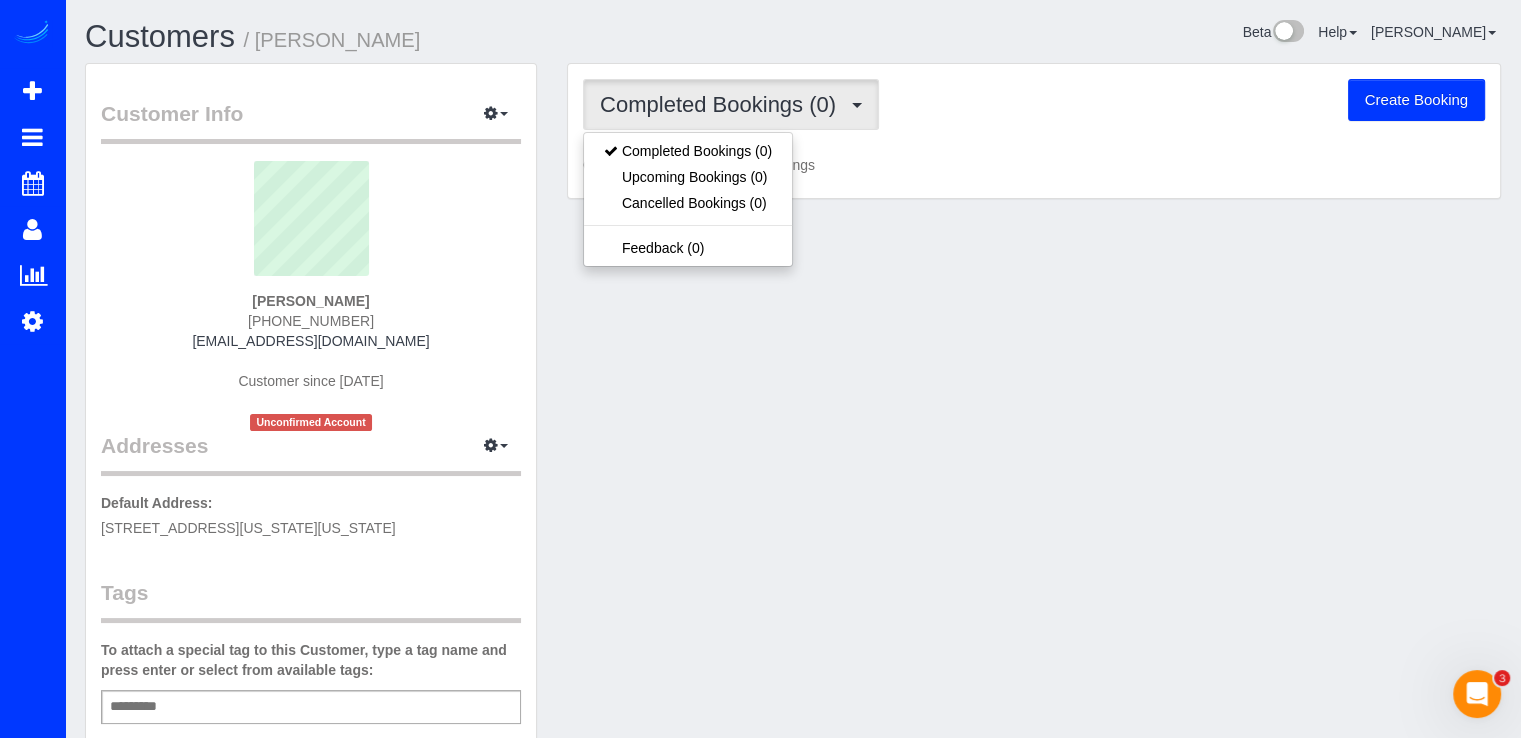 click on "Customer Info
Edit Contact Info
Send Message
Email Preferences
Special Sales Tax
View Changes
Send Confirm Account email
Block this Customer
Archive Account
Josey Ortiz
(214) 564-8998
josephinemab@gmail.com" at bounding box center (793, 642) 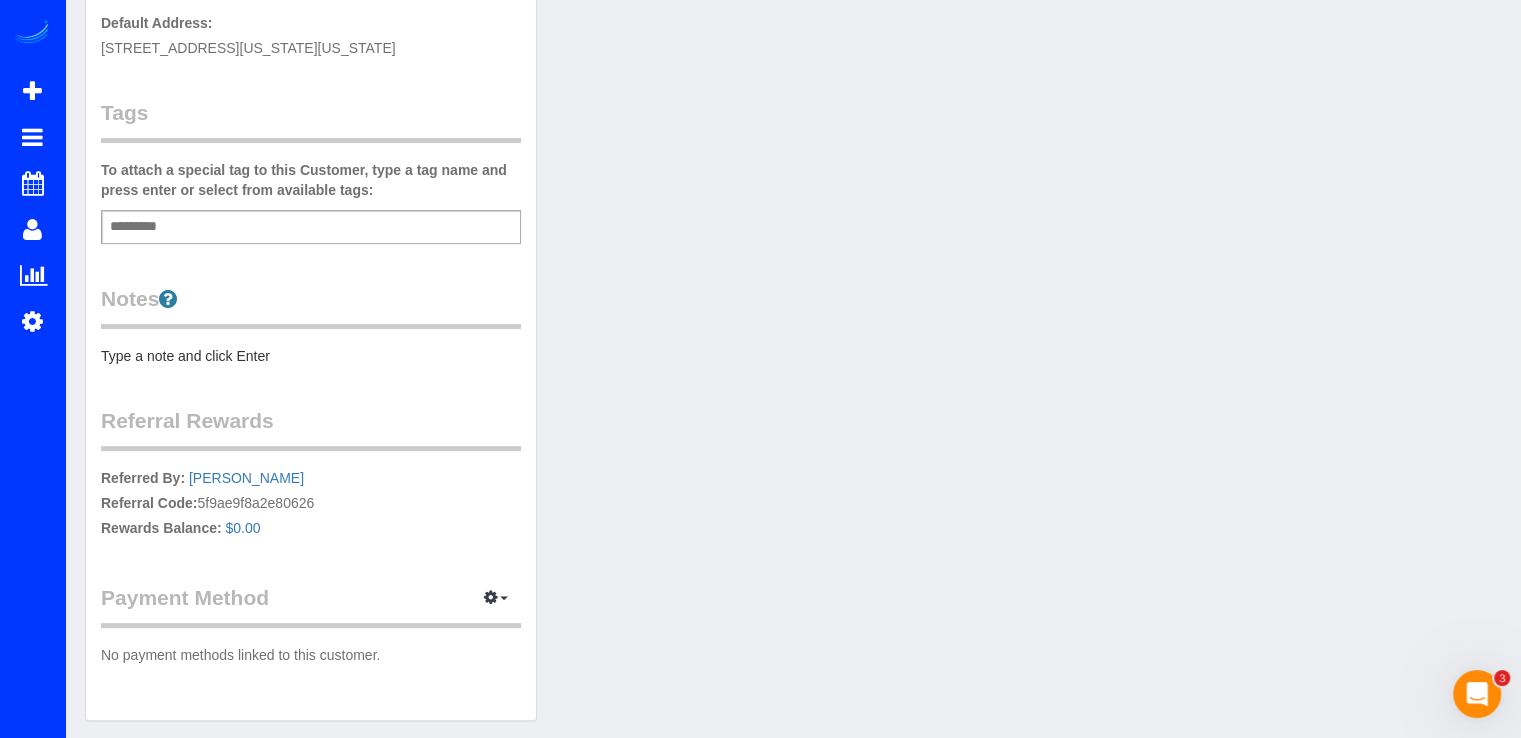scroll, scrollTop: 551, scrollLeft: 0, axis: vertical 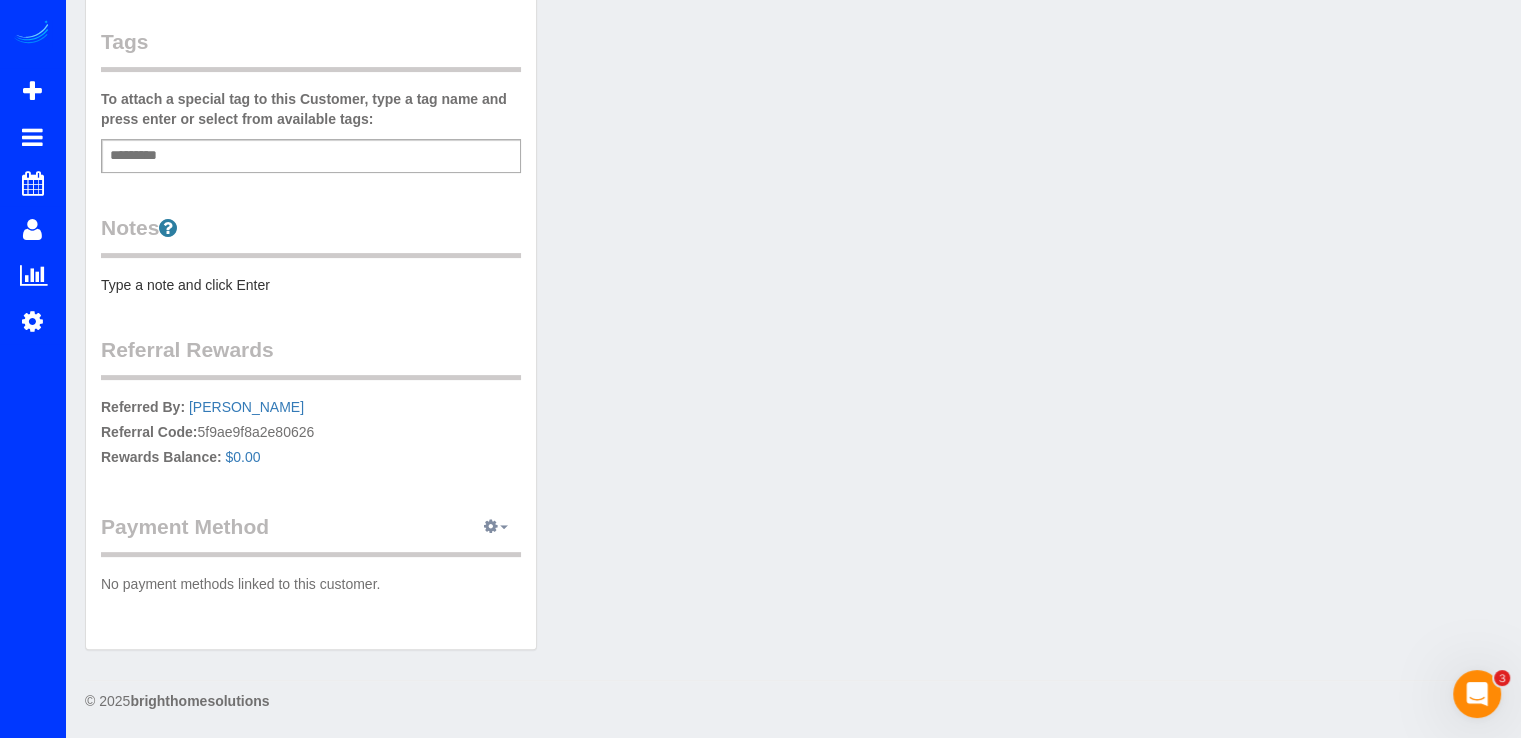 click at bounding box center (496, 527) 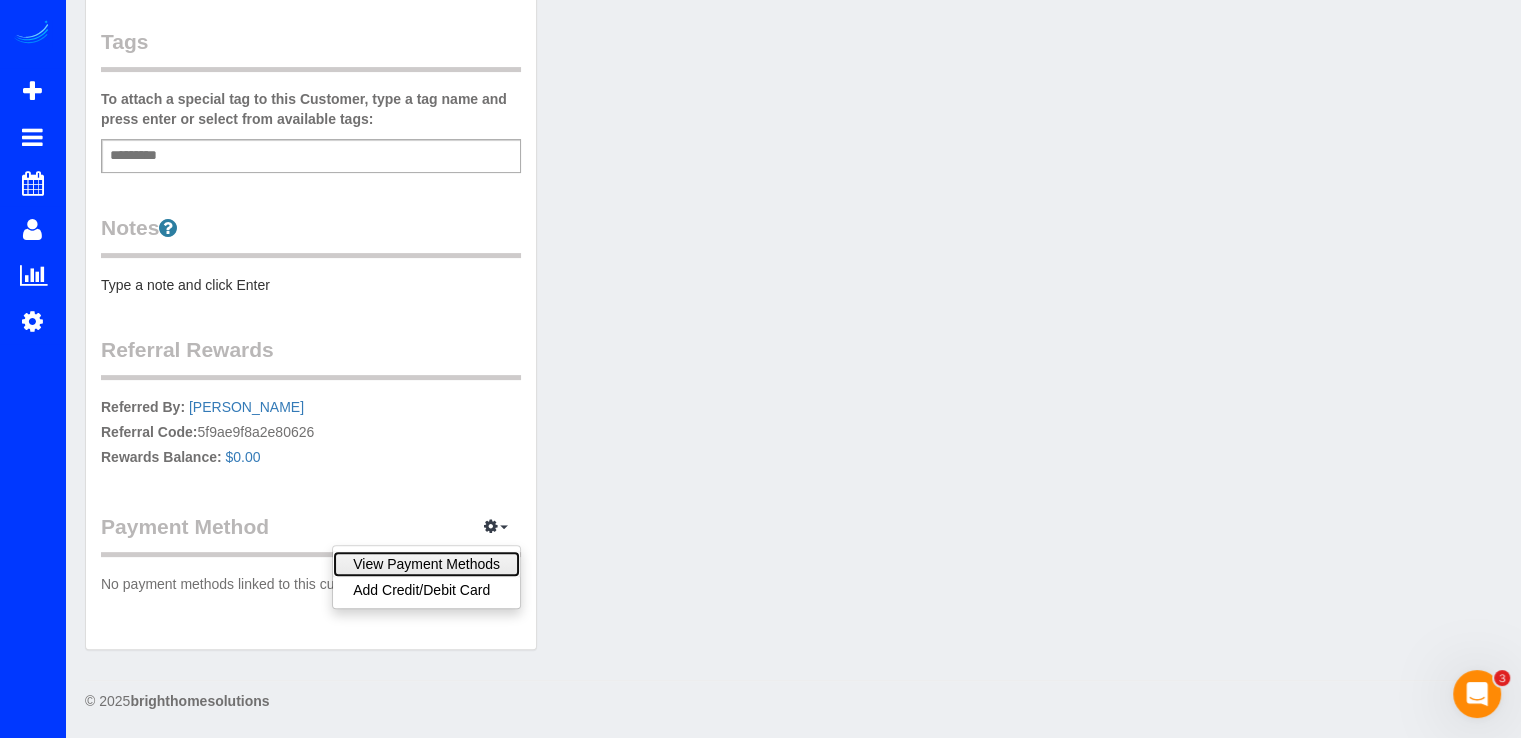 click on "View Payment Methods" at bounding box center (426, 564) 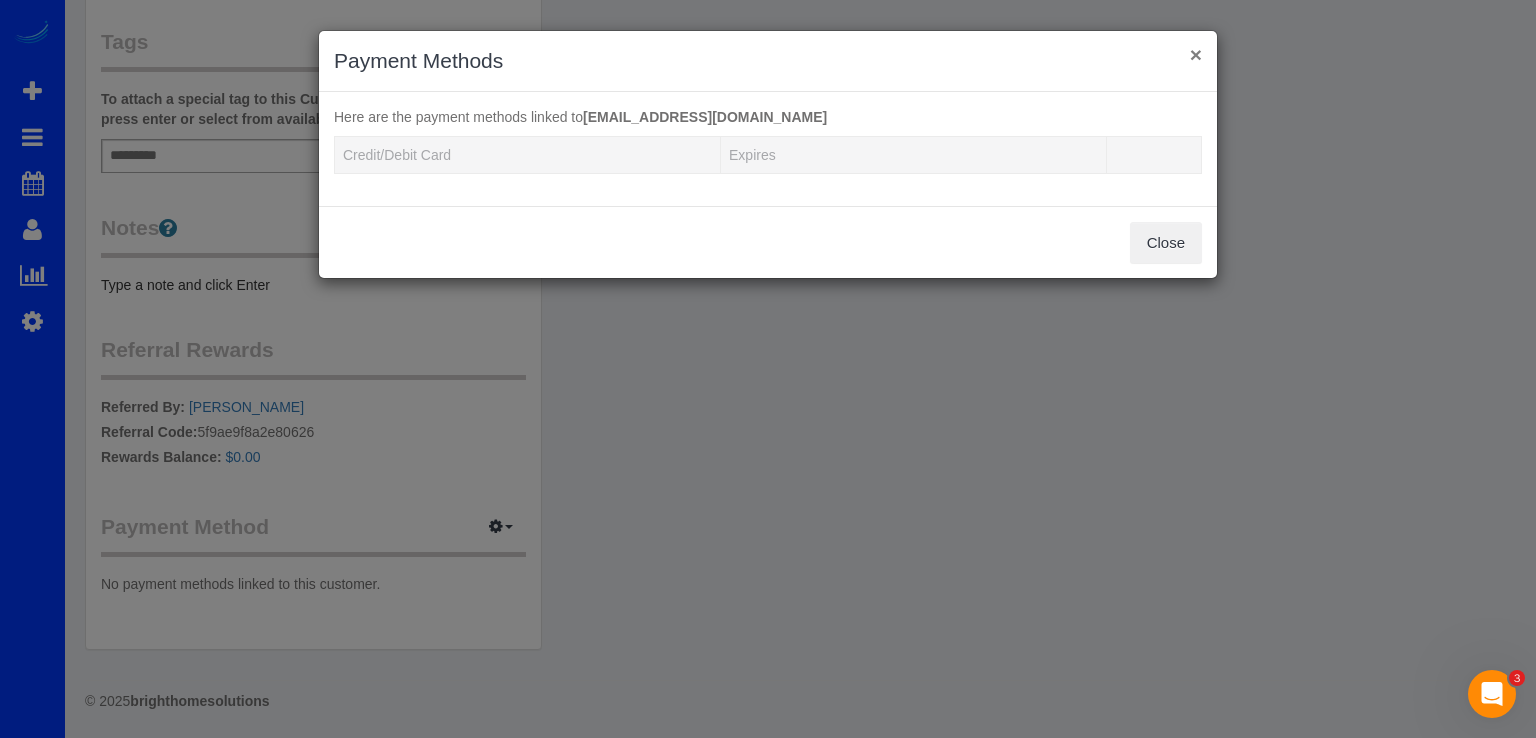 click on "×" at bounding box center [1196, 54] 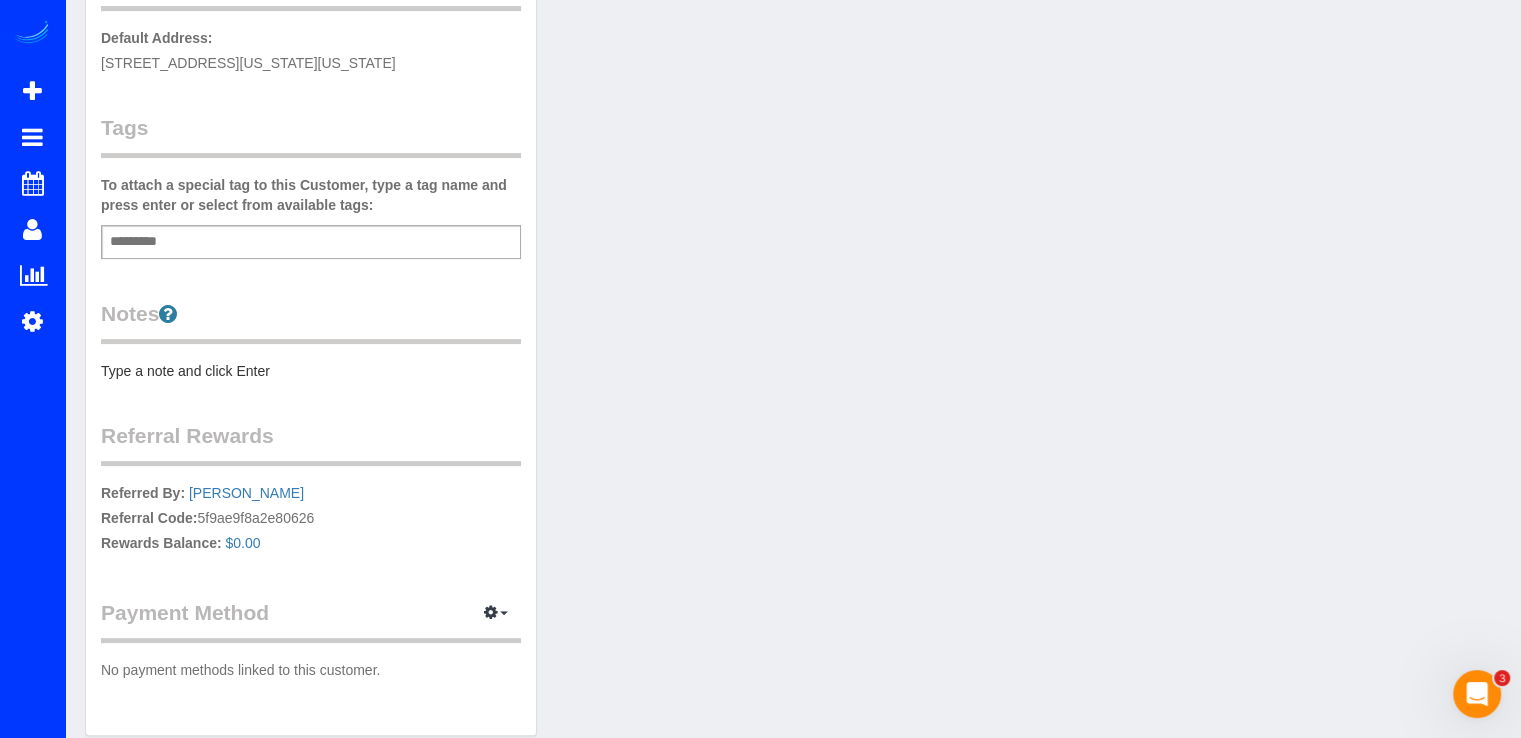 scroll, scrollTop: 500, scrollLeft: 0, axis: vertical 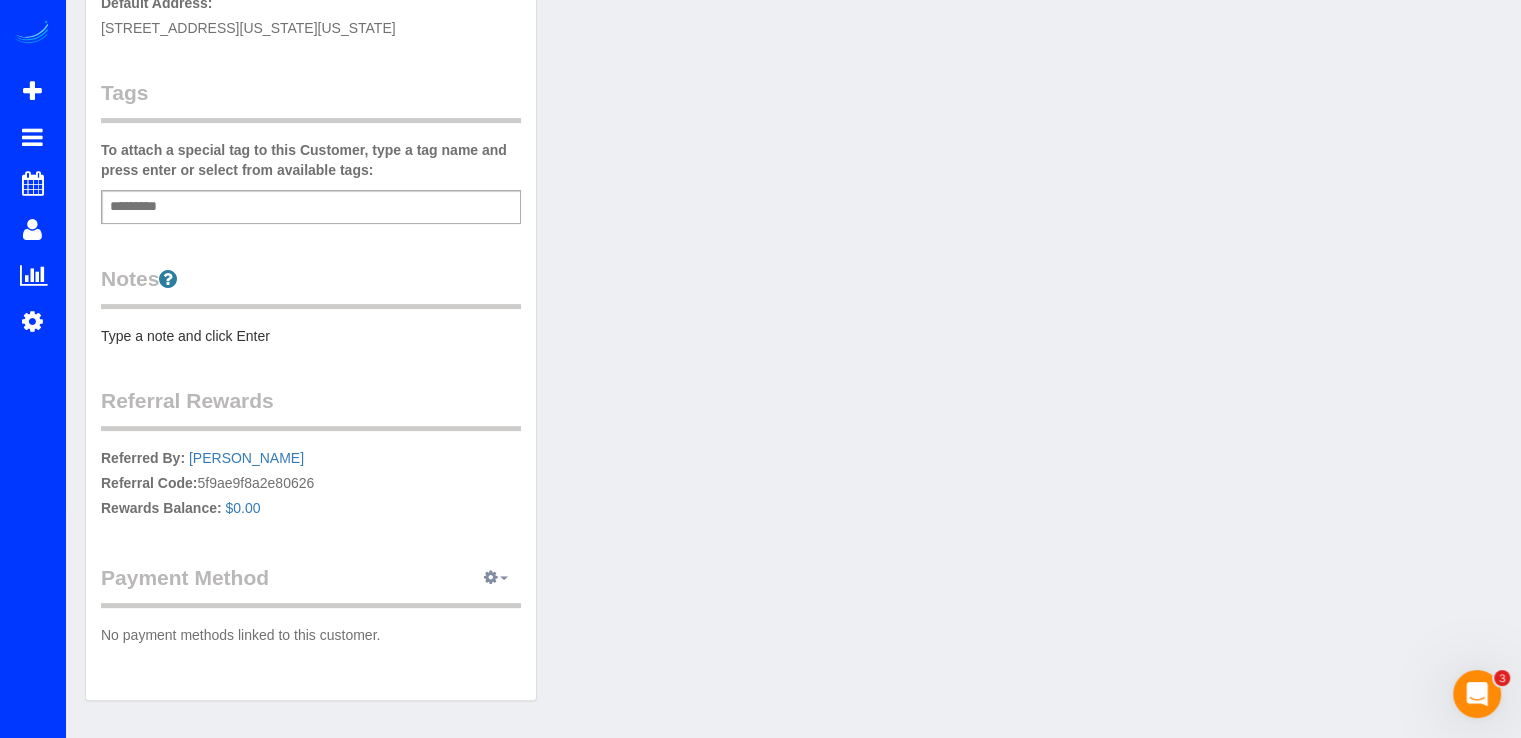 click at bounding box center [496, 578] 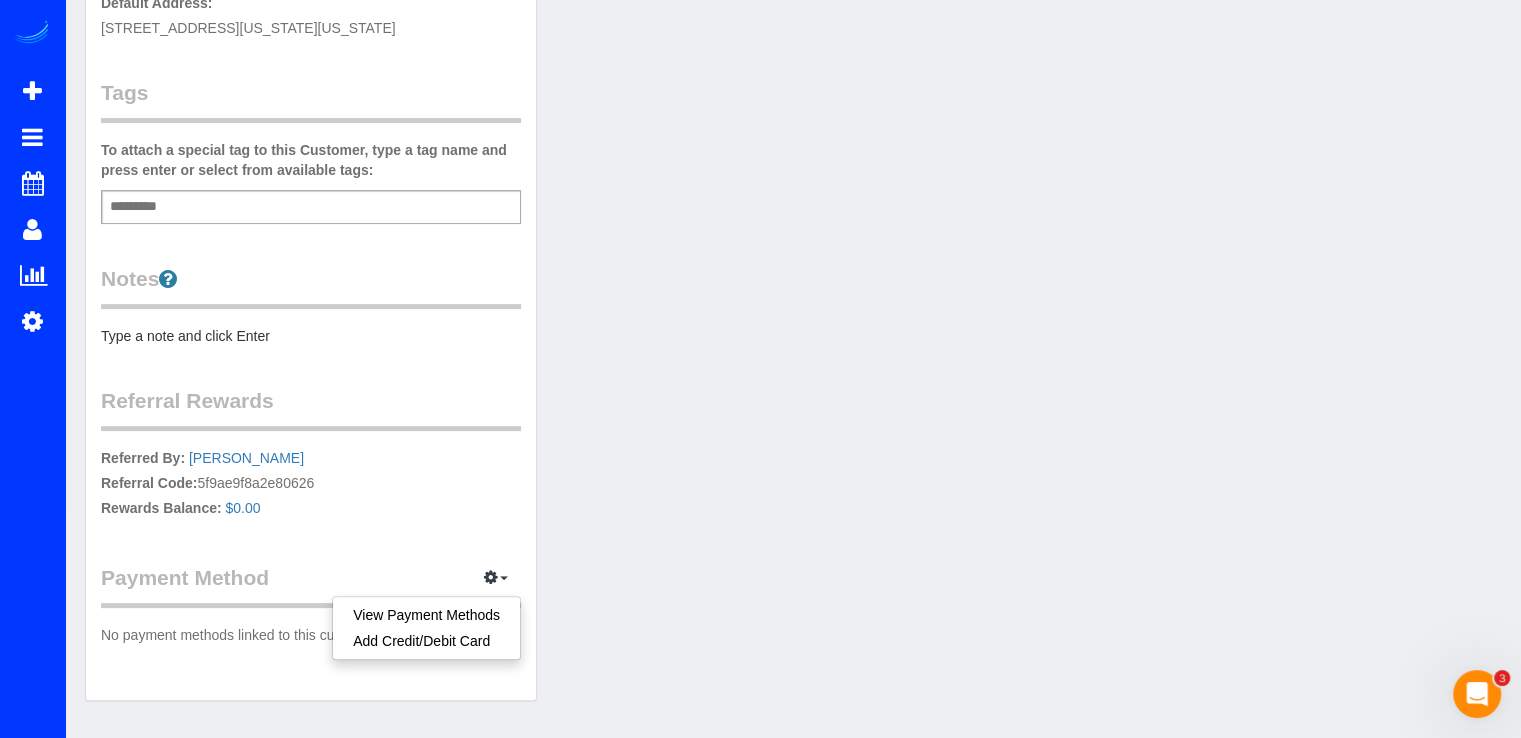click on "Customer Info
Edit Contact Info
Send Message
Email Preferences
Special Sales Tax
View Changes
Send Confirm Account email
Block this Customer
Archive Account
Josey Ortiz
(214) 564-8998
josephinemab@gmail.com" at bounding box center [793, 142] 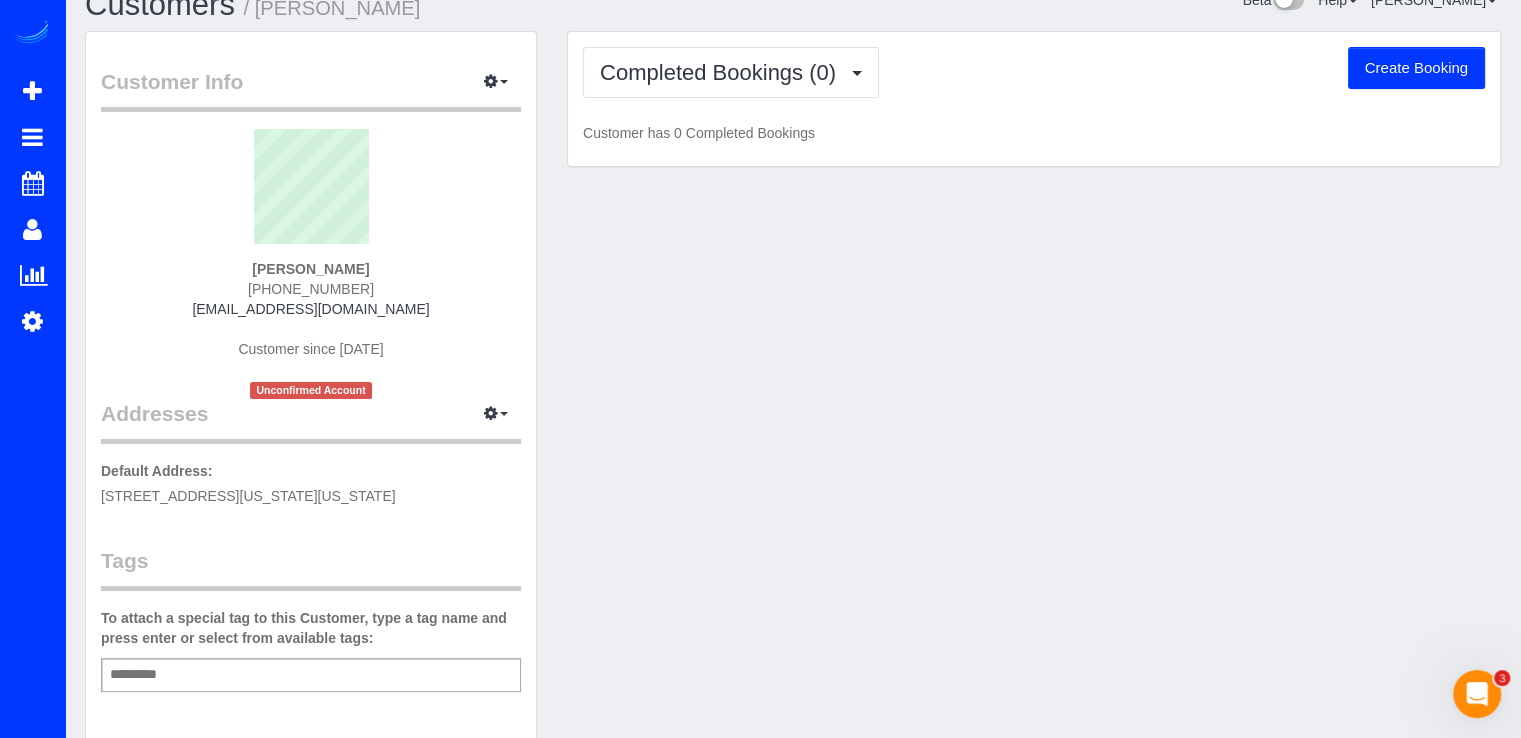 scroll, scrollTop: 0, scrollLeft: 0, axis: both 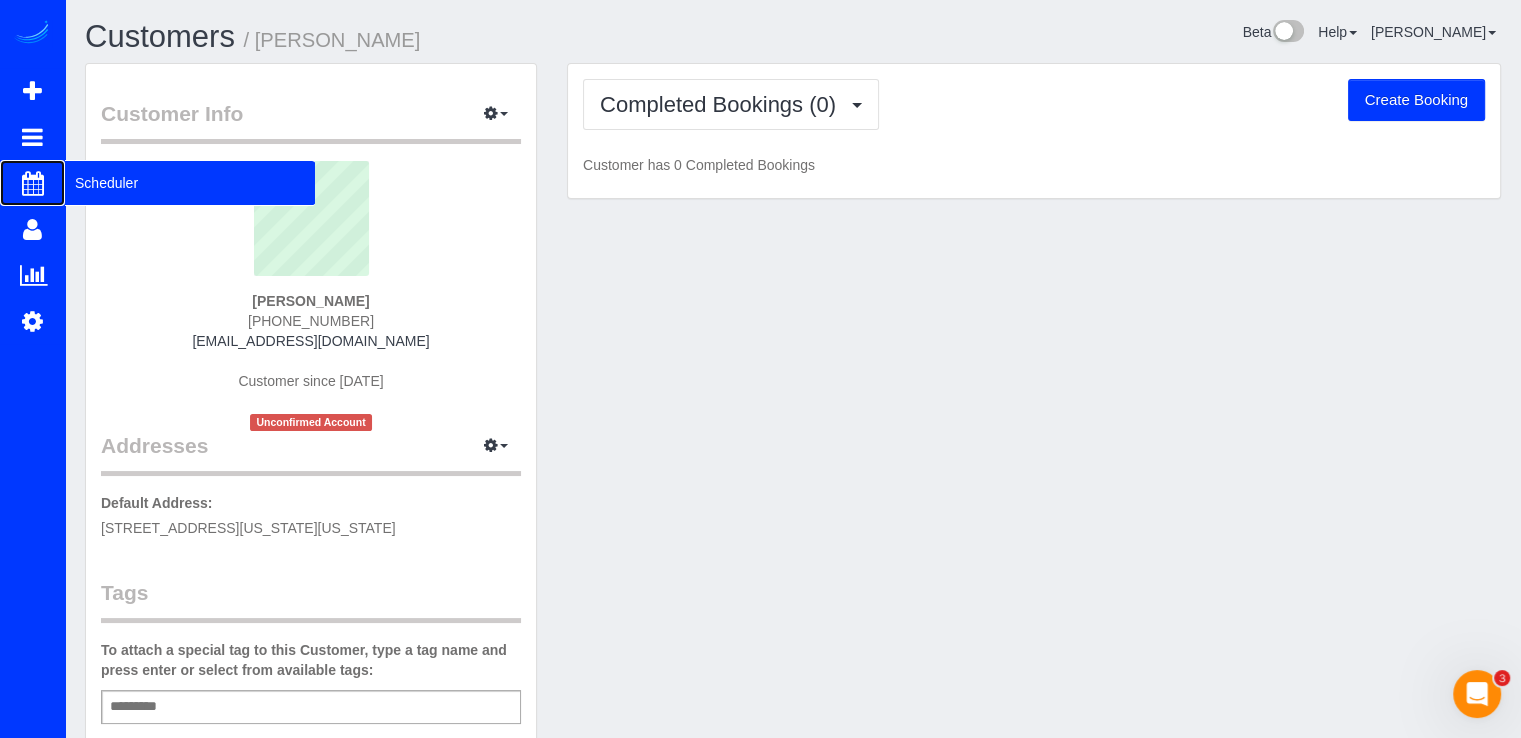 click on "Scheduler" at bounding box center (190, 183) 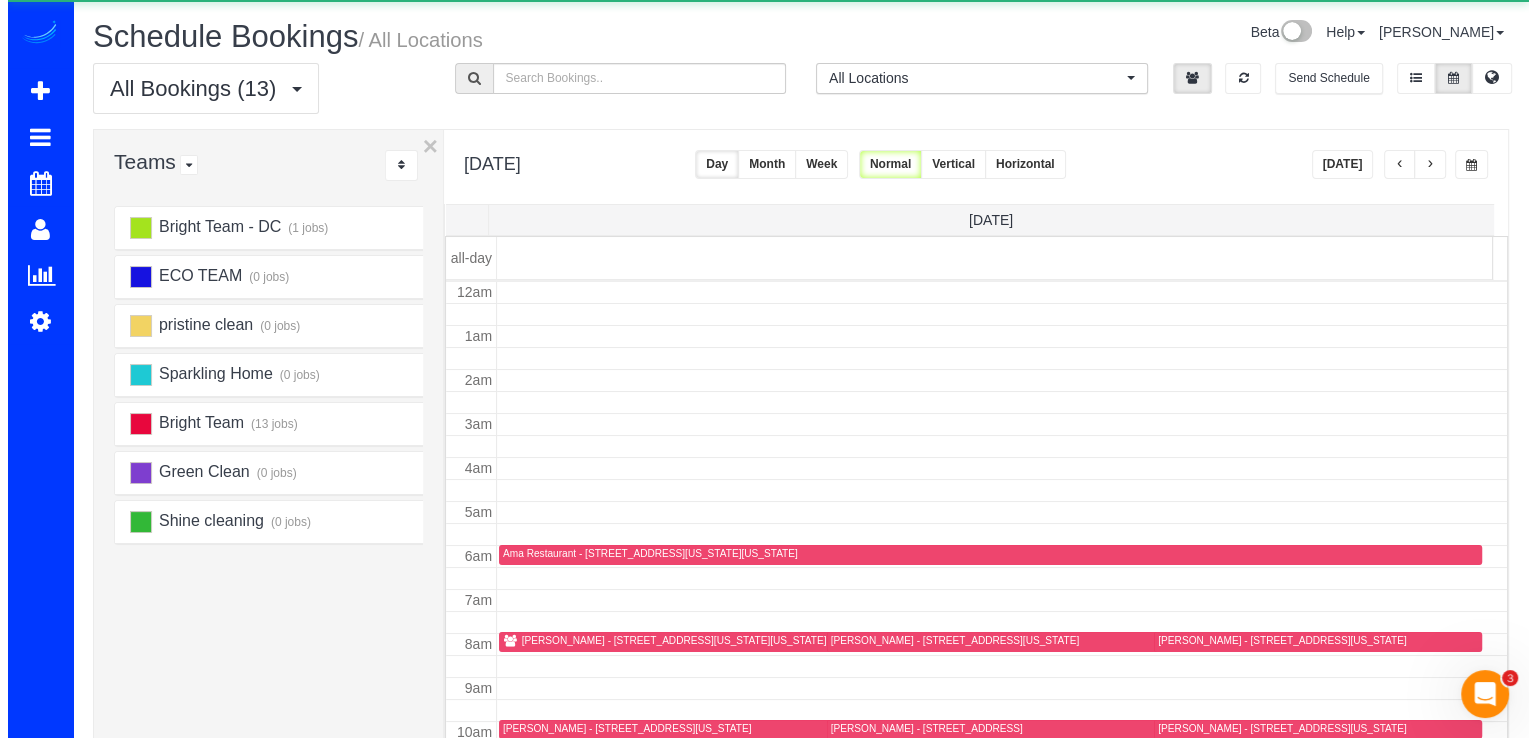 scroll, scrollTop: 263, scrollLeft: 0, axis: vertical 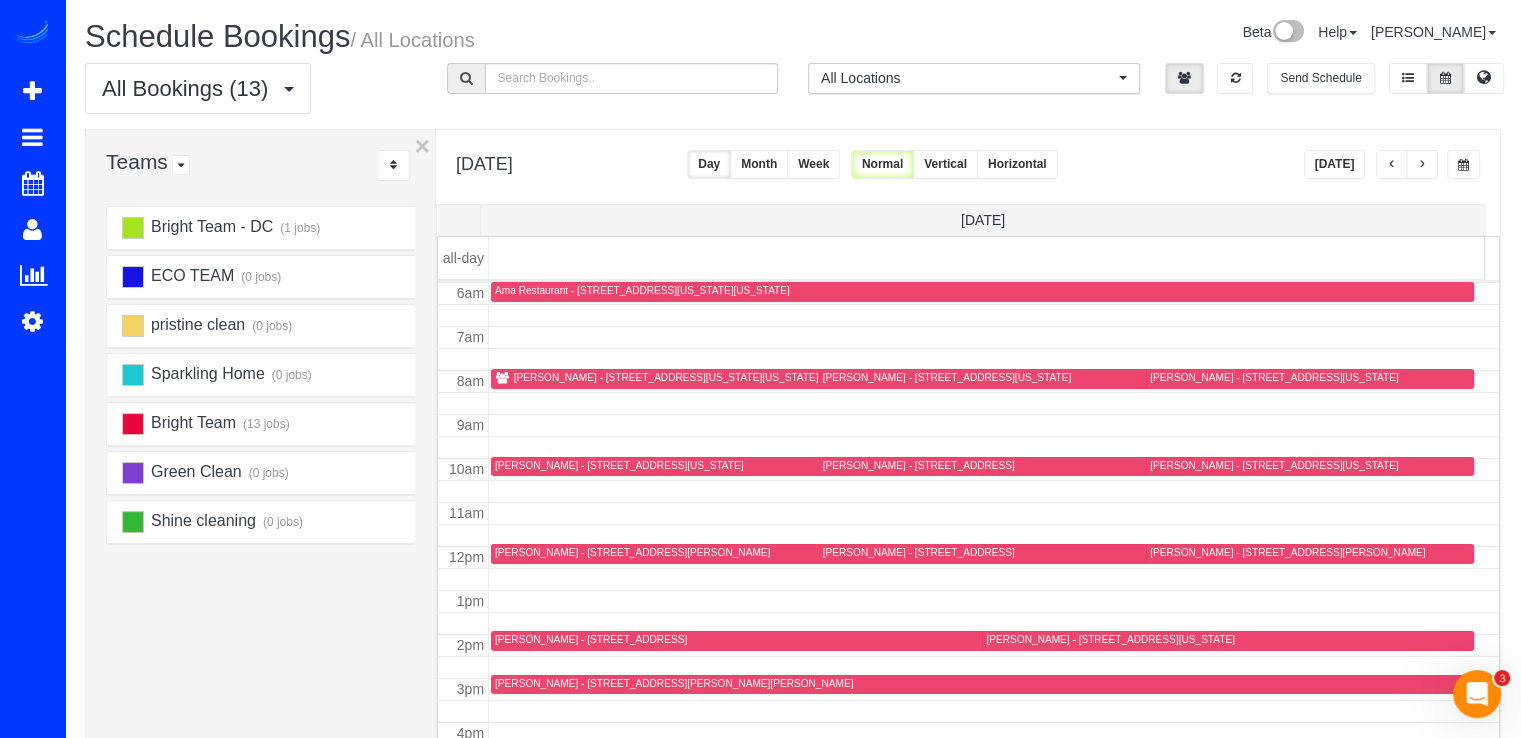click on "Josey Ortiz - 950 Maine Ave Sw Unit 405, Washington, DC 20024" at bounding box center (666, 377) 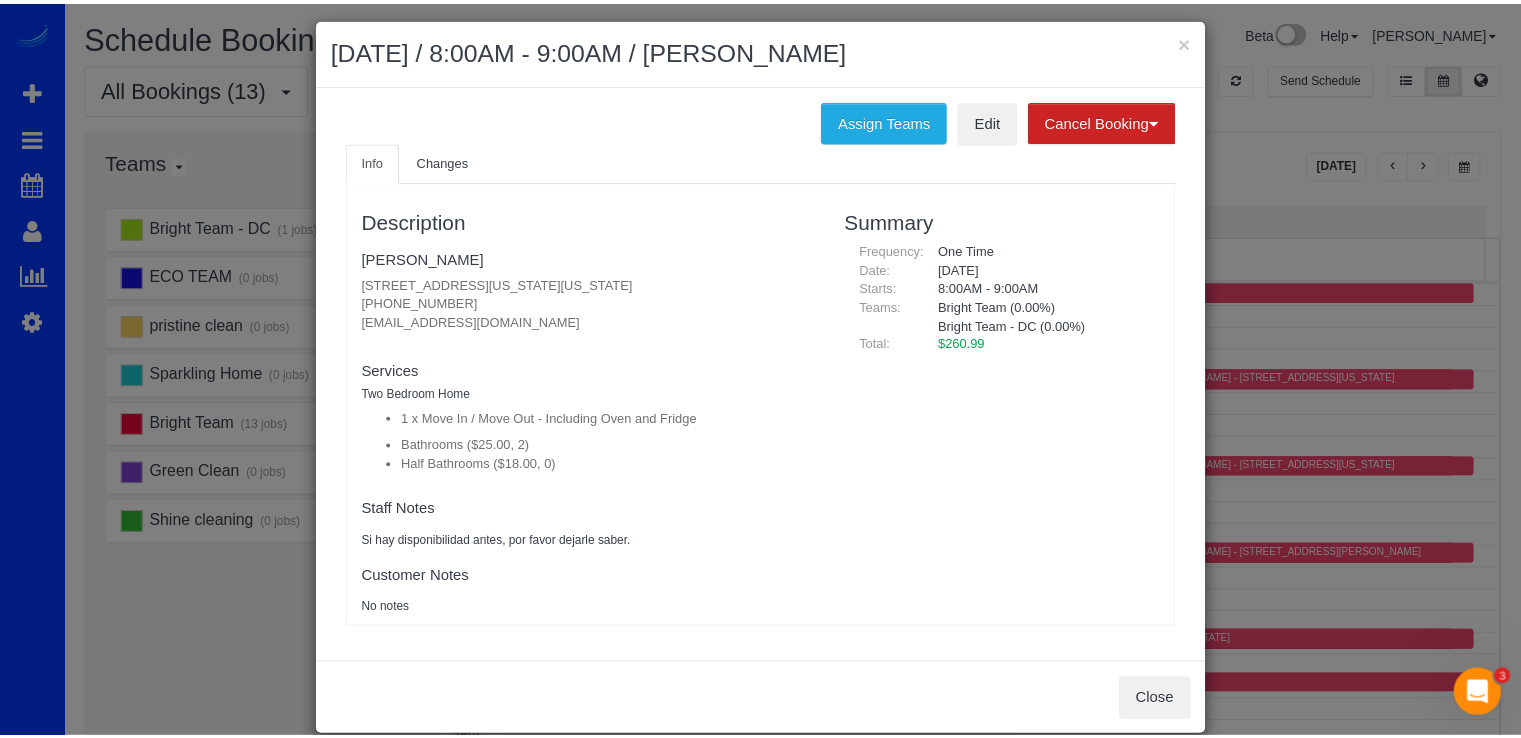 scroll, scrollTop: 0, scrollLeft: 0, axis: both 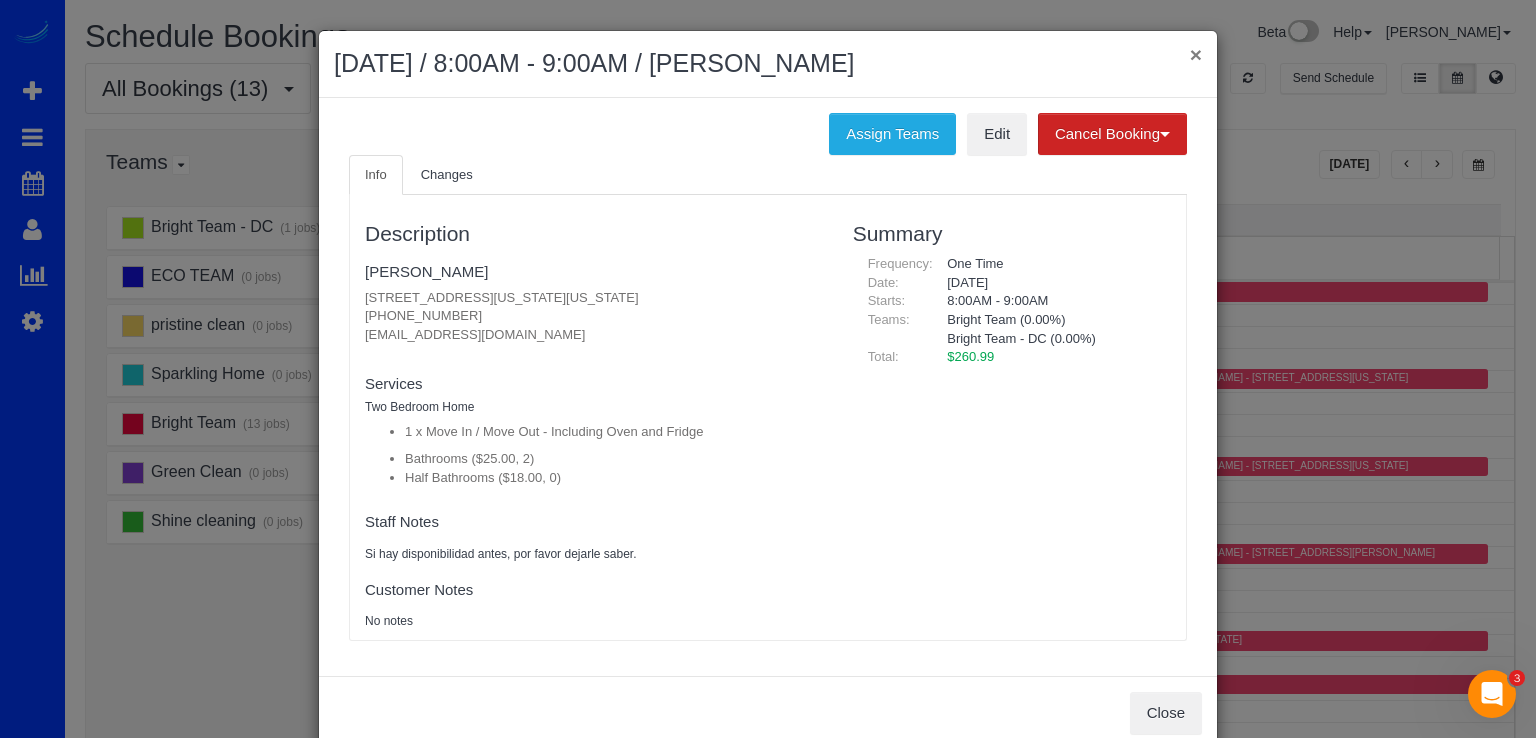 click on "×" at bounding box center (1196, 54) 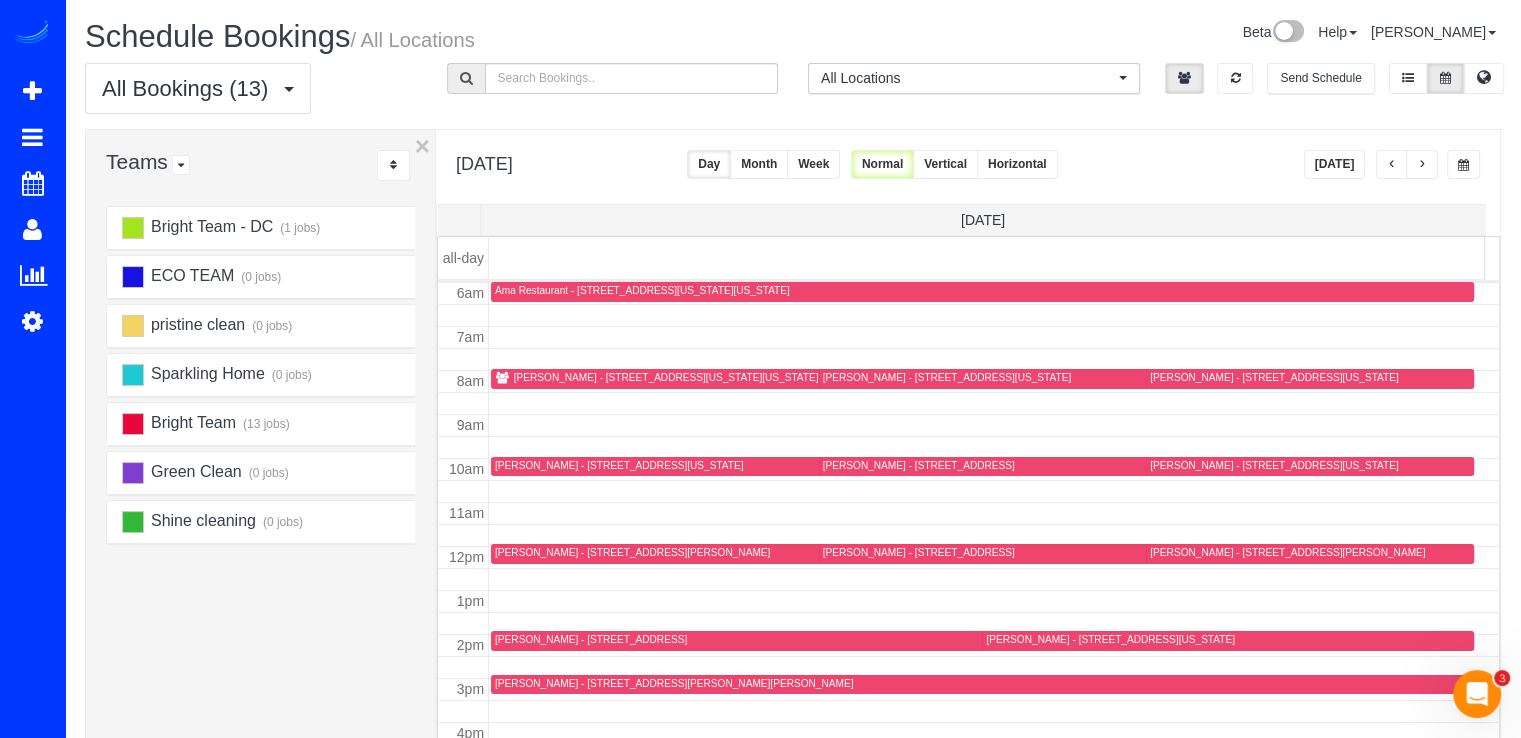 click at bounding box center (1422, 165) 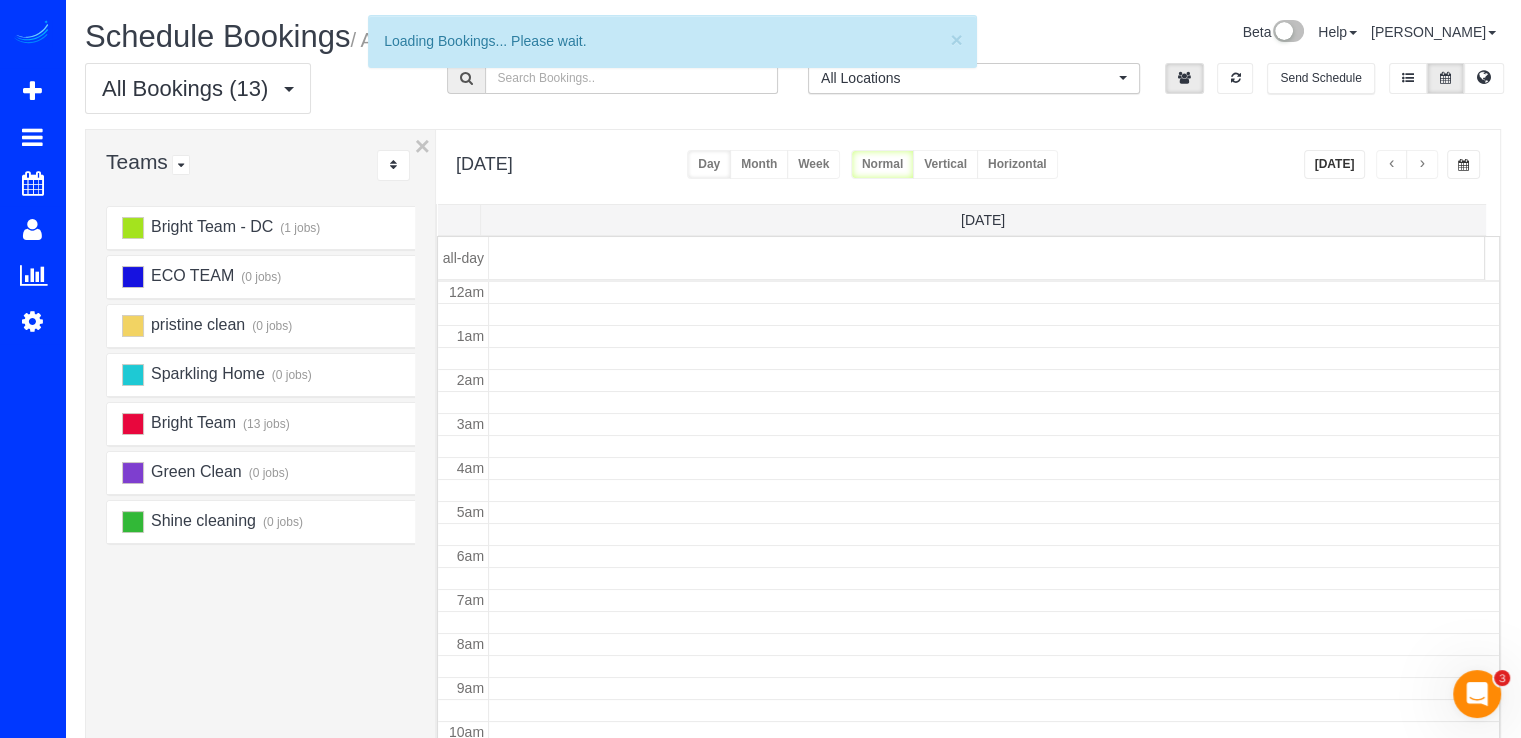 scroll, scrollTop: 263, scrollLeft: 0, axis: vertical 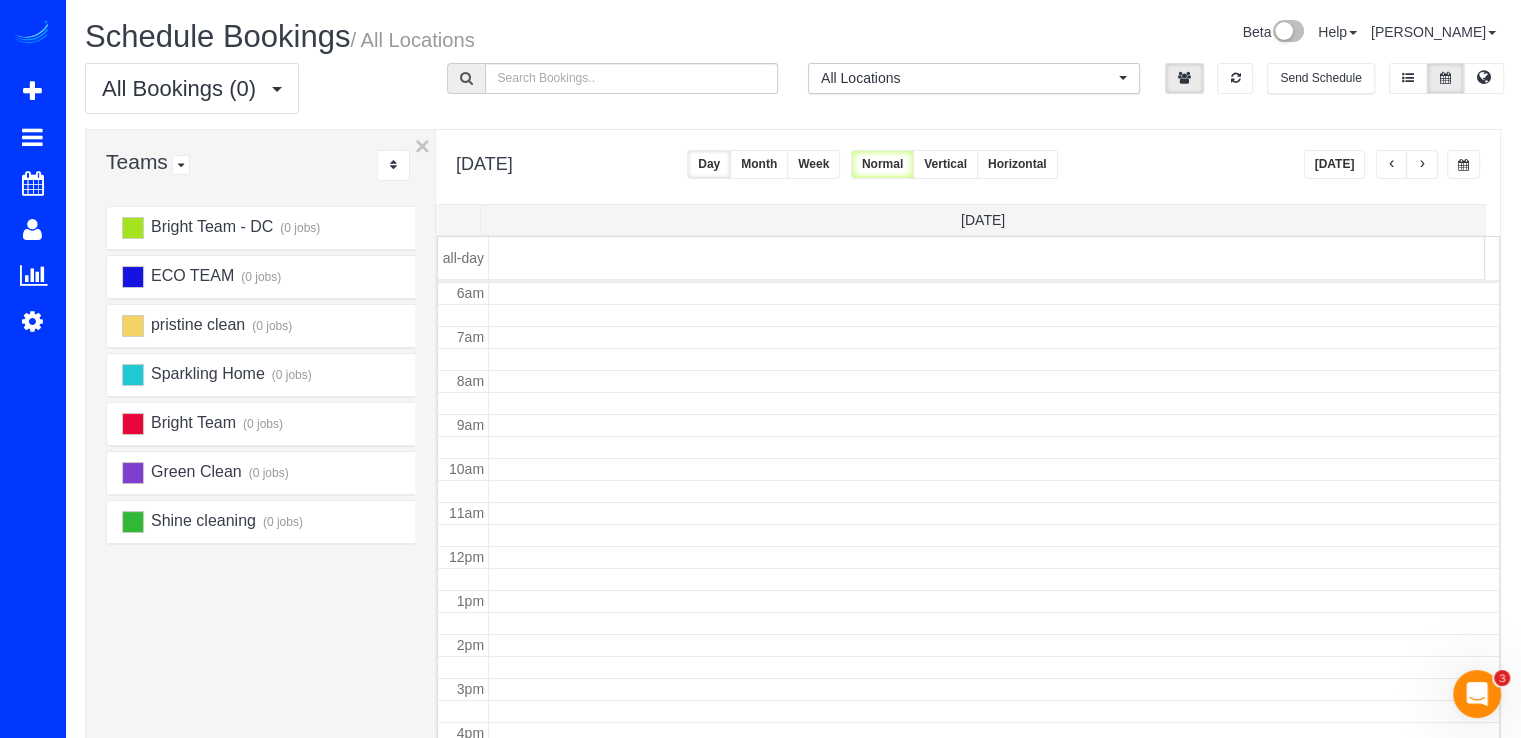 click at bounding box center [1422, 165] 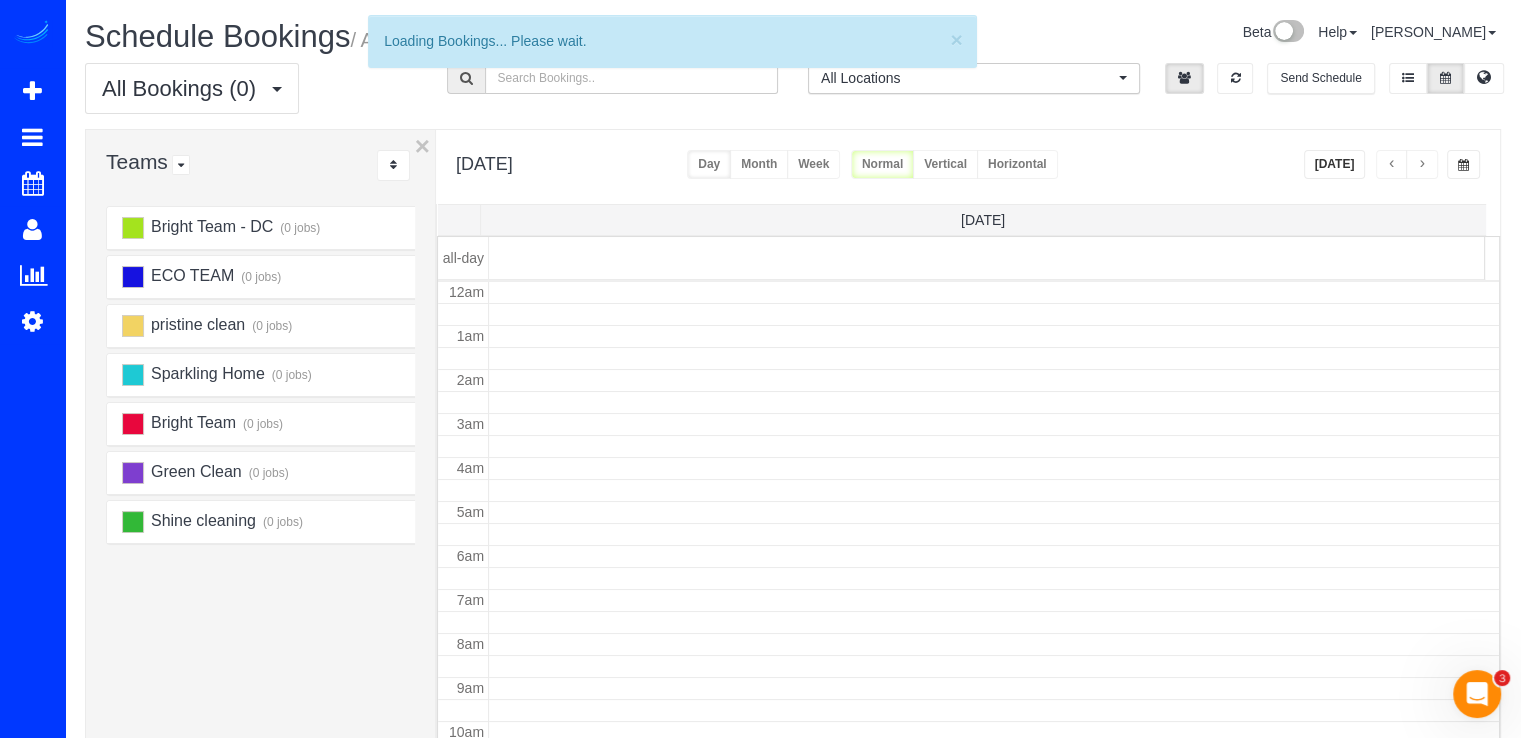 scroll, scrollTop: 263, scrollLeft: 0, axis: vertical 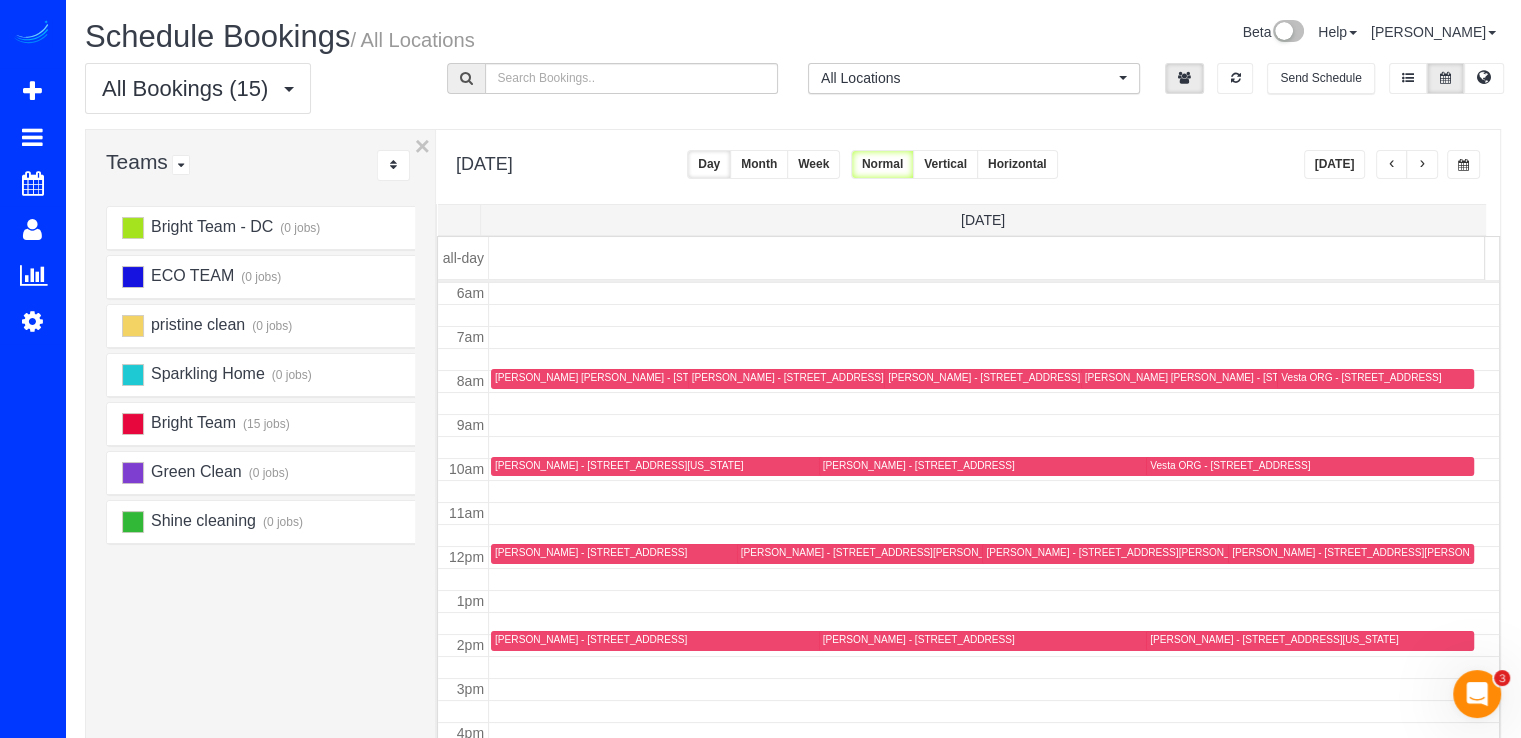 click at bounding box center (1422, 165) 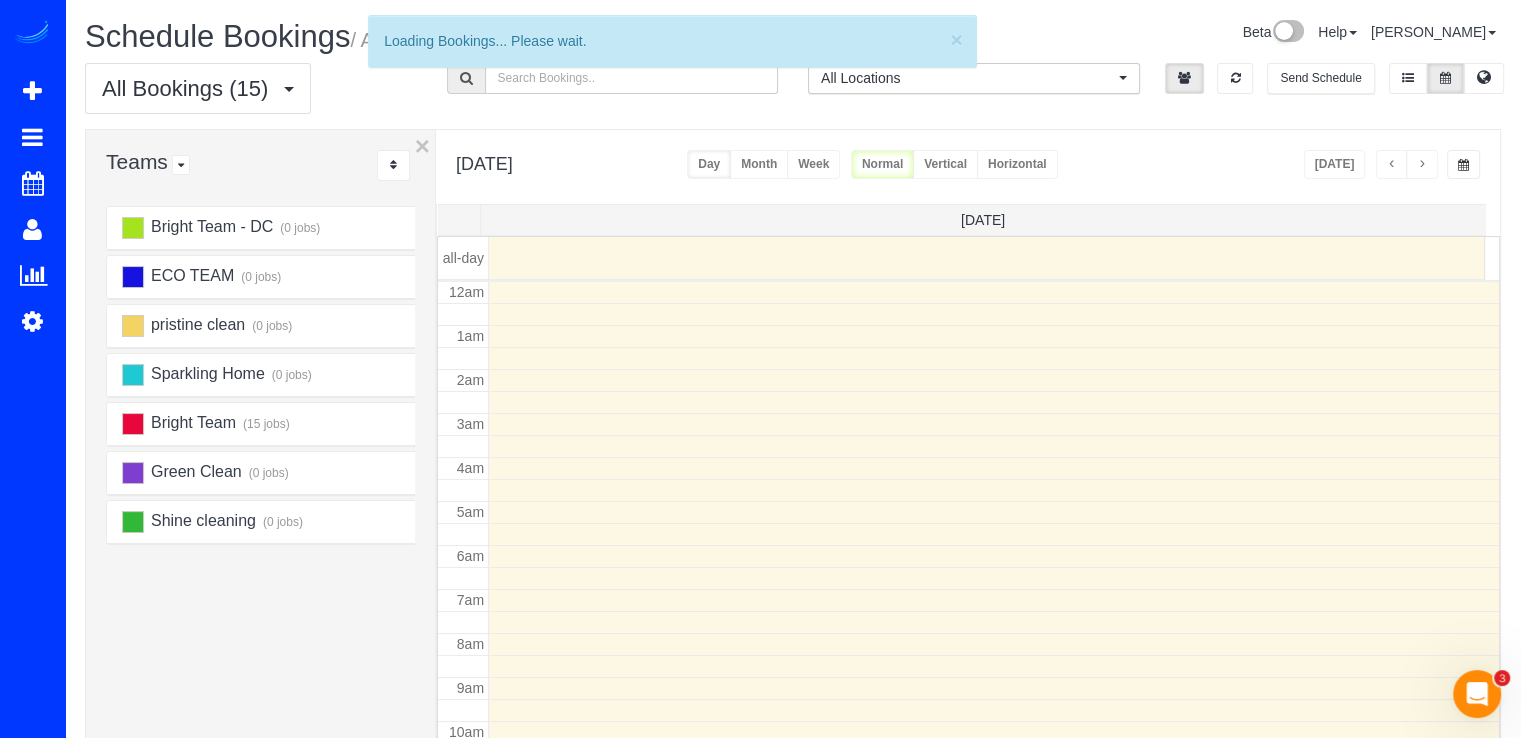 scroll, scrollTop: 263, scrollLeft: 0, axis: vertical 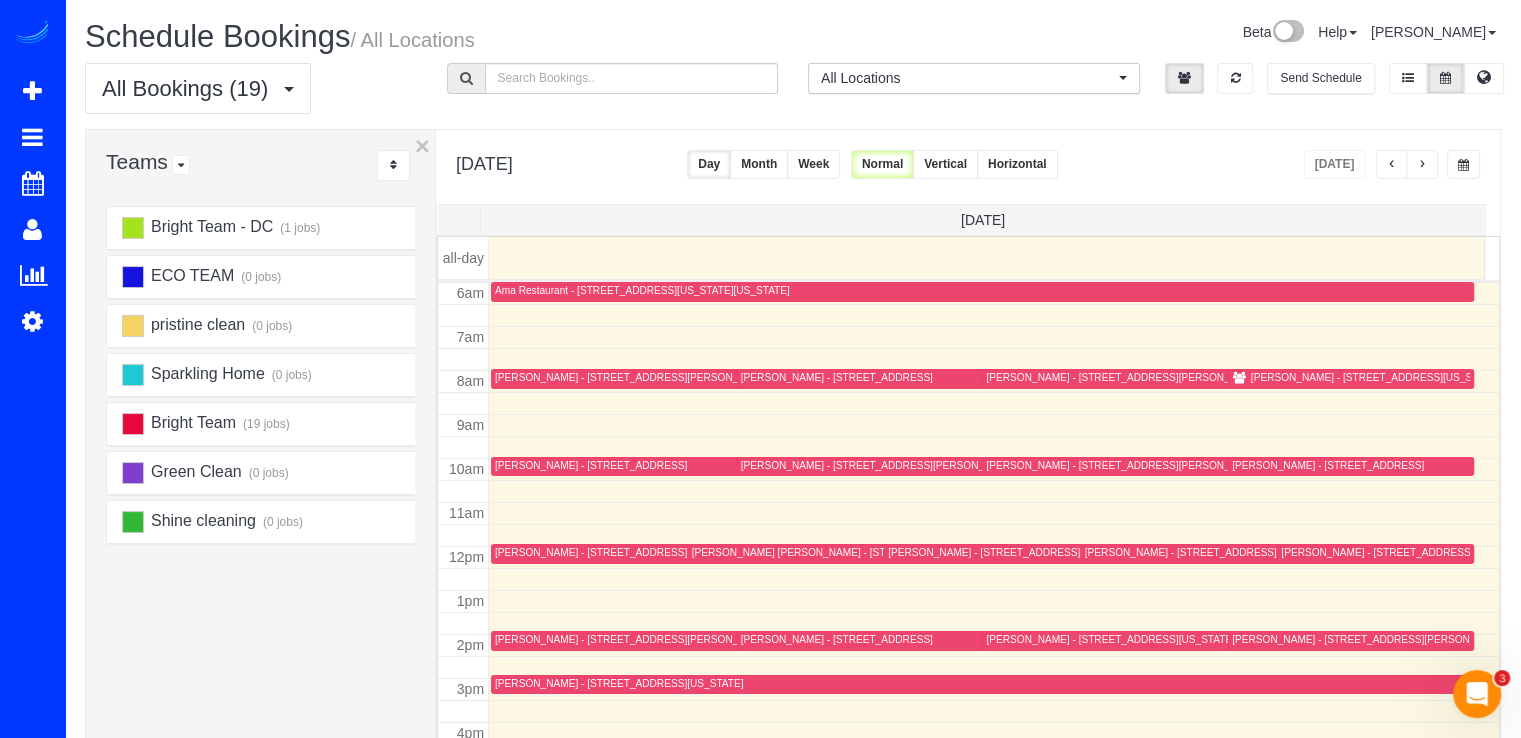 click at bounding box center [1422, 164] 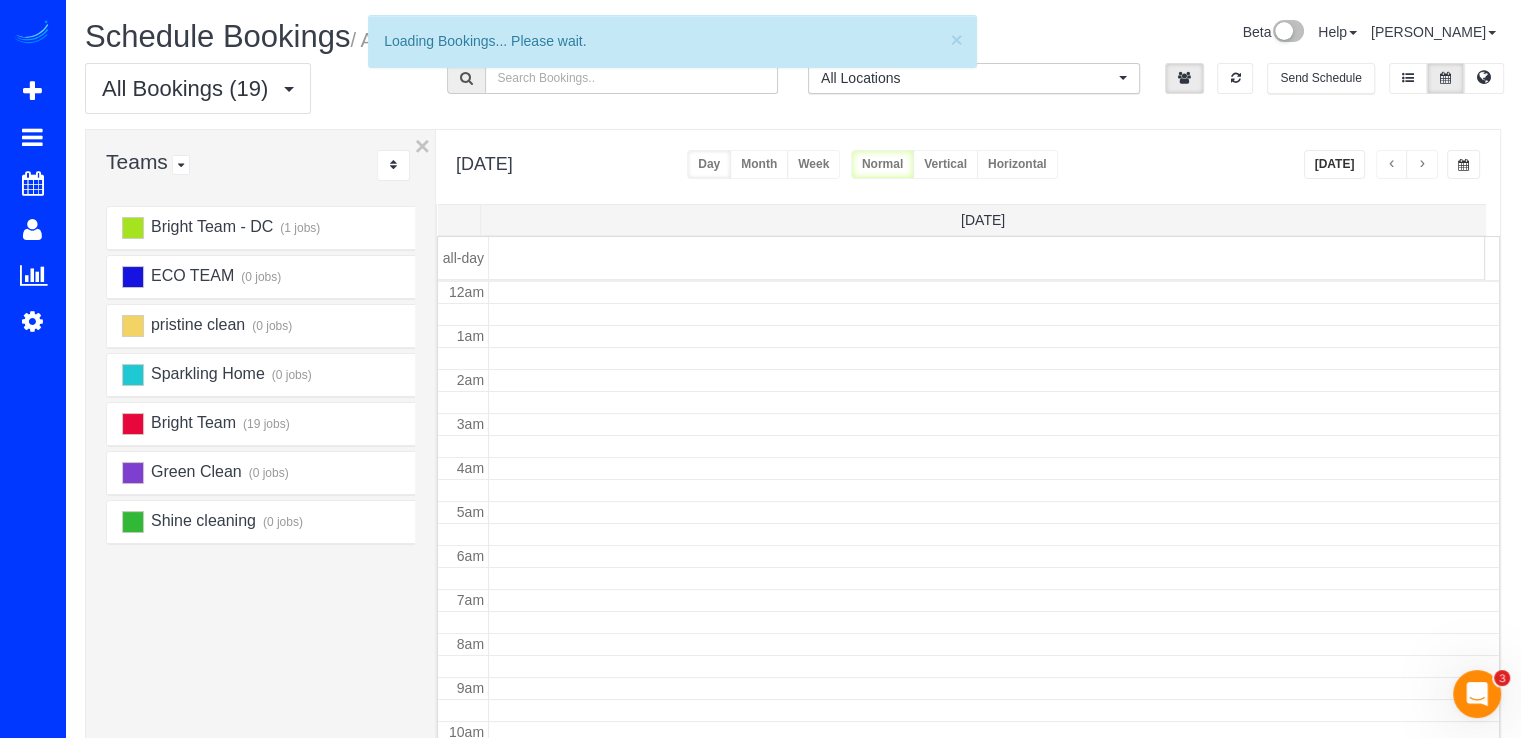 scroll, scrollTop: 263, scrollLeft: 0, axis: vertical 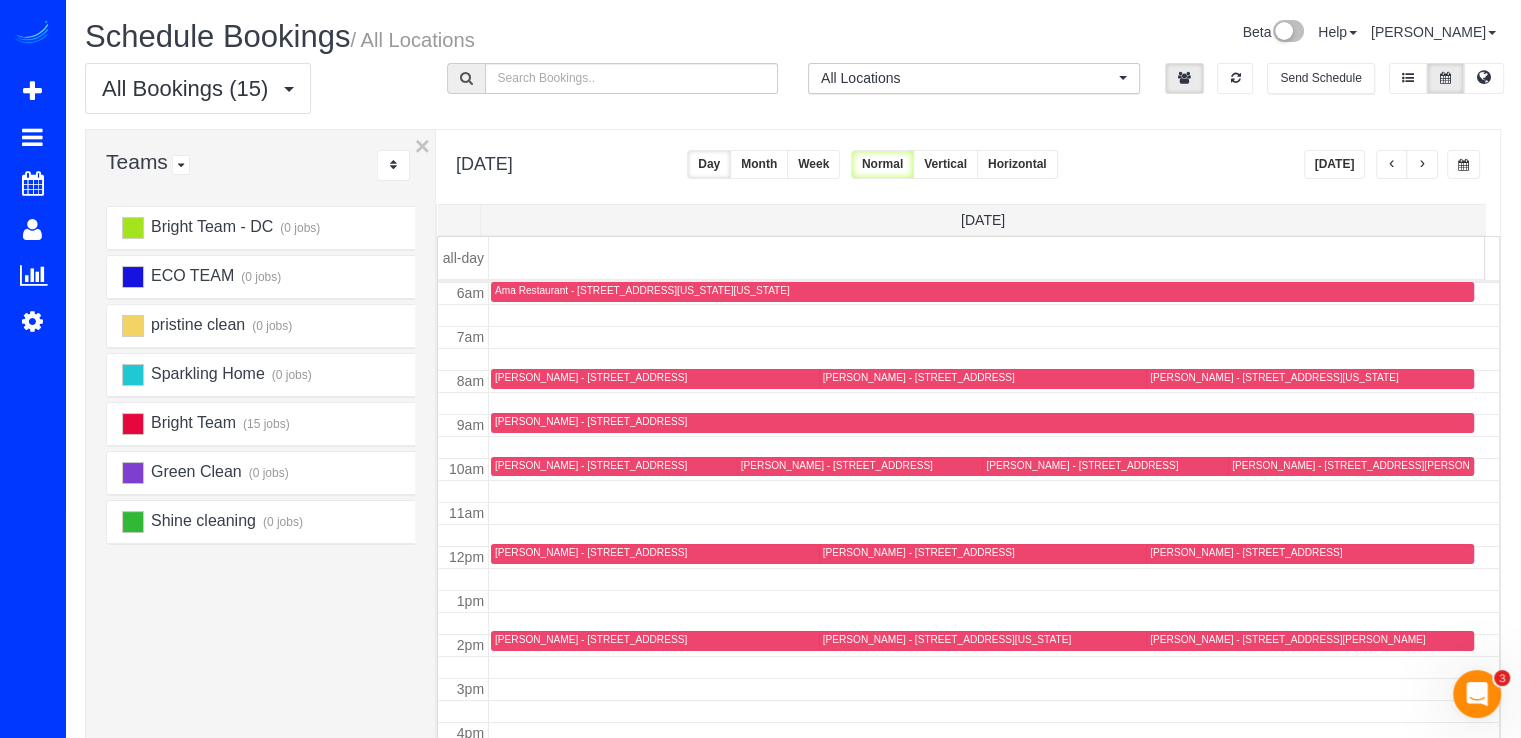 click at bounding box center [1422, 164] 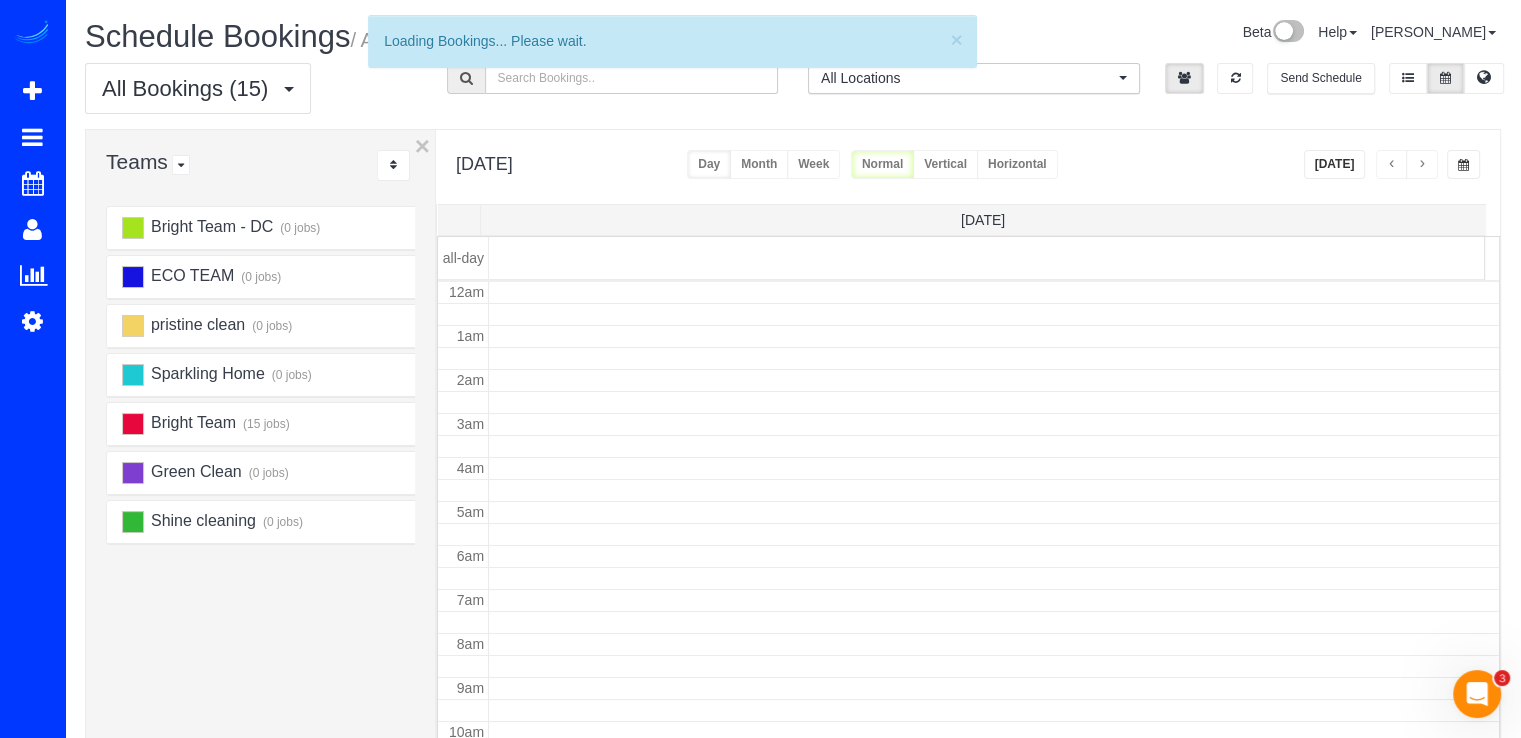 scroll, scrollTop: 263, scrollLeft: 0, axis: vertical 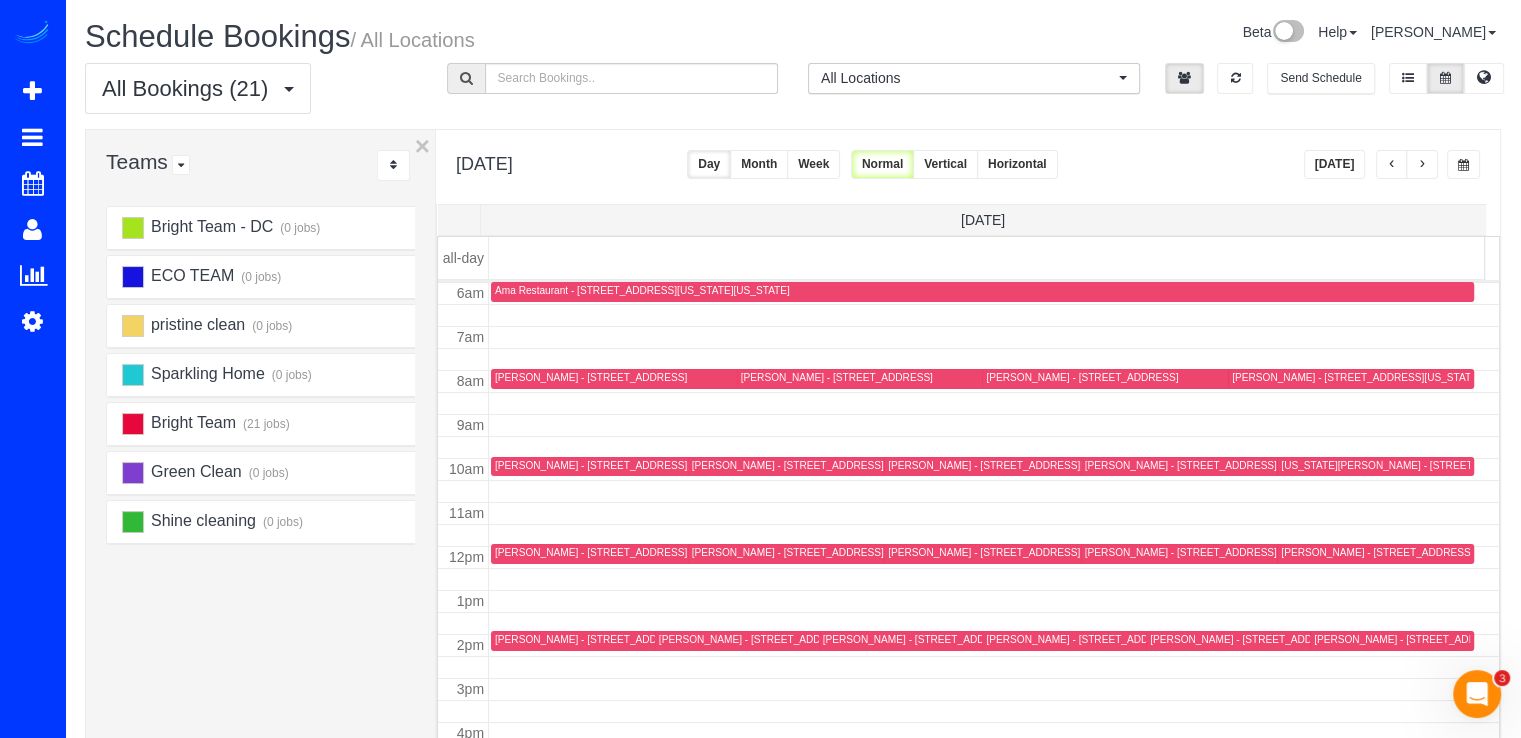 click at bounding box center (1422, 164) 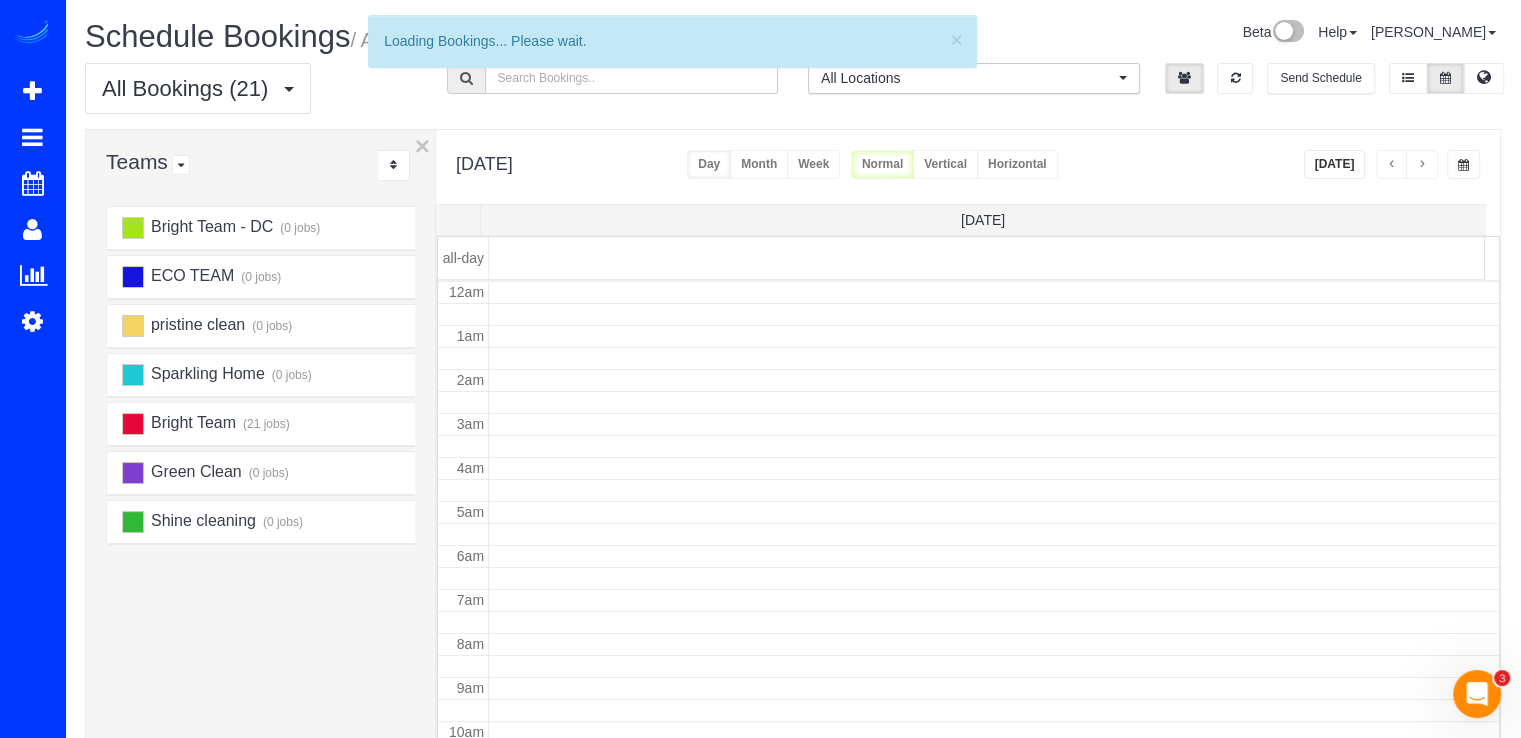 scroll, scrollTop: 263, scrollLeft: 0, axis: vertical 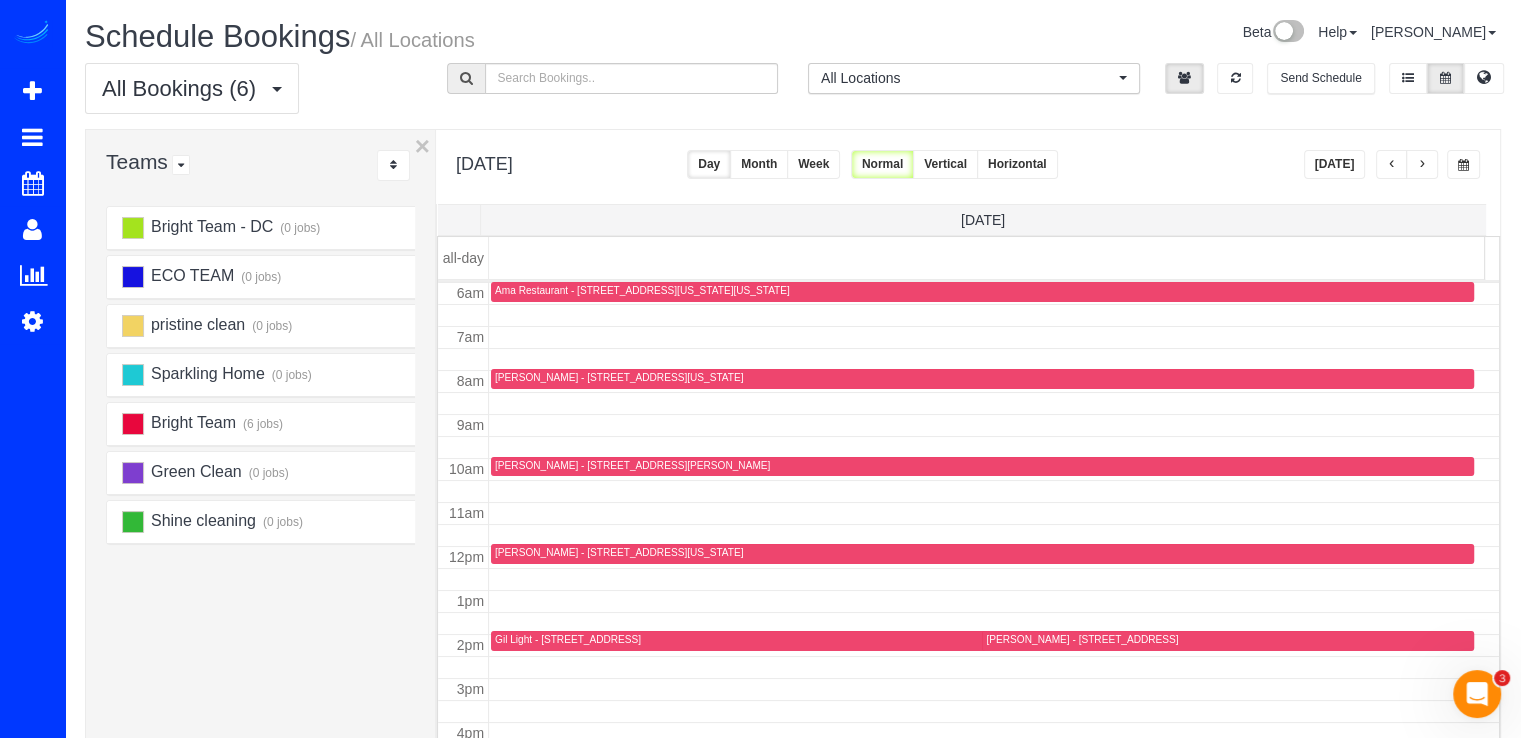 click on "[DATE]" at bounding box center [1335, 164] 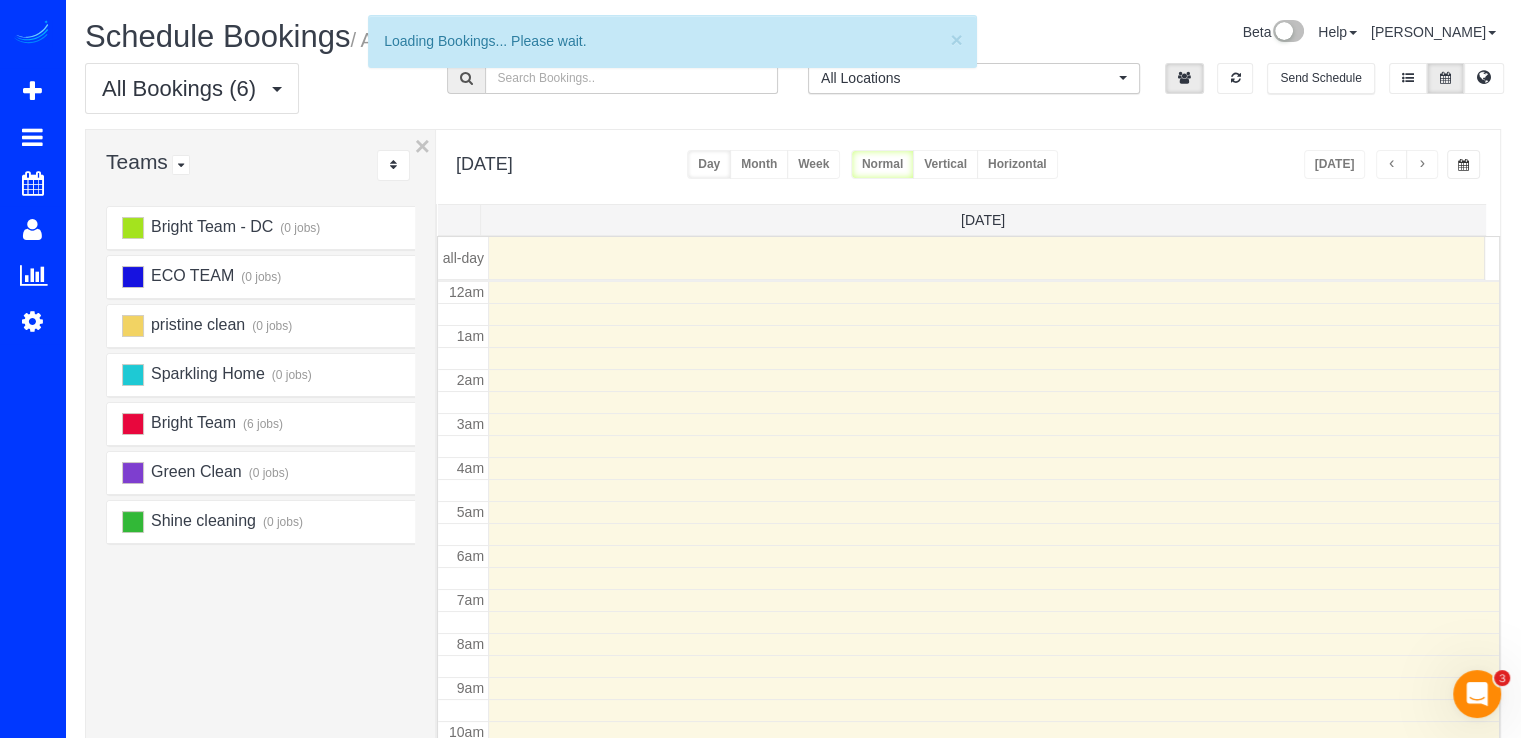 scroll, scrollTop: 263, scrollLeft: 0, axis: vertical 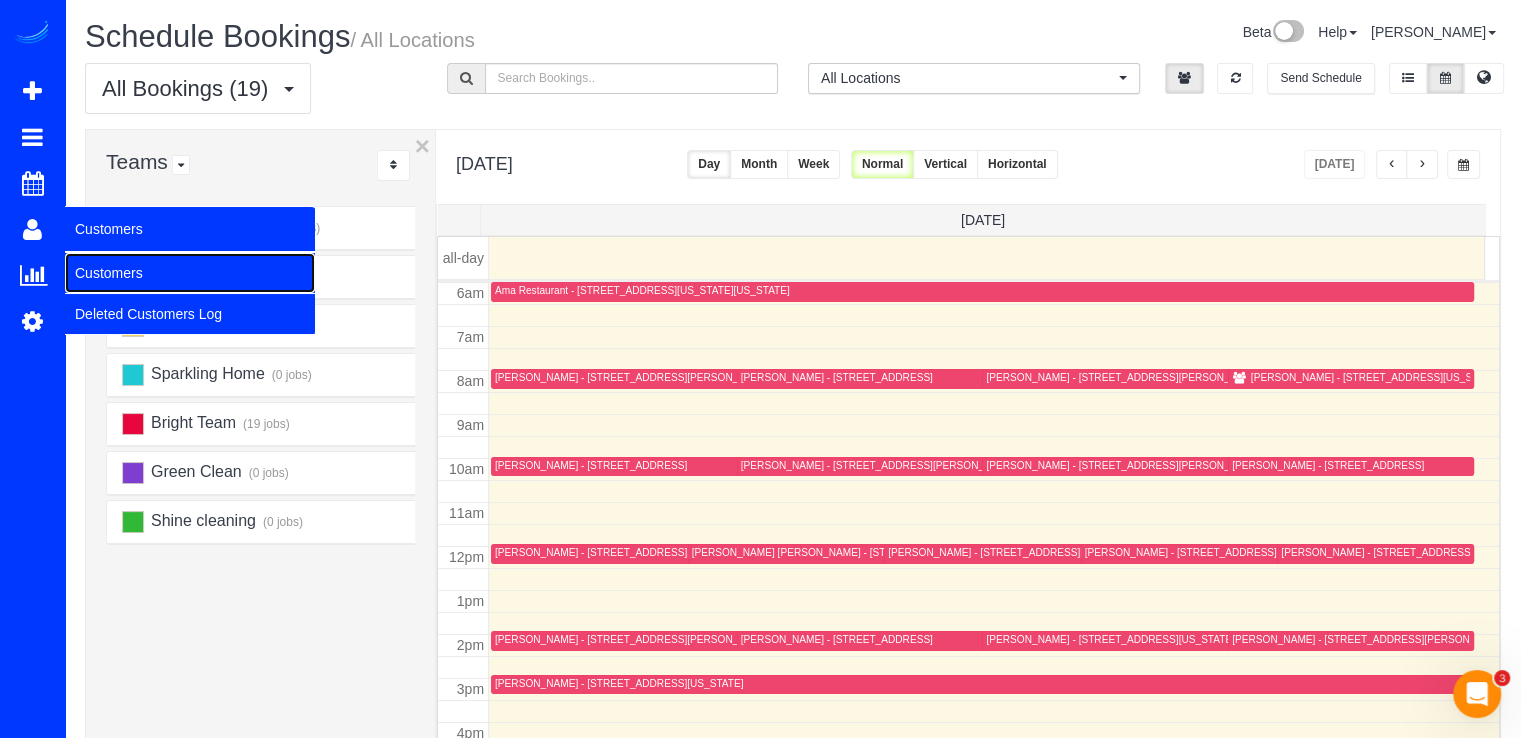 click on "Customers" at bounding box center [190, 273] 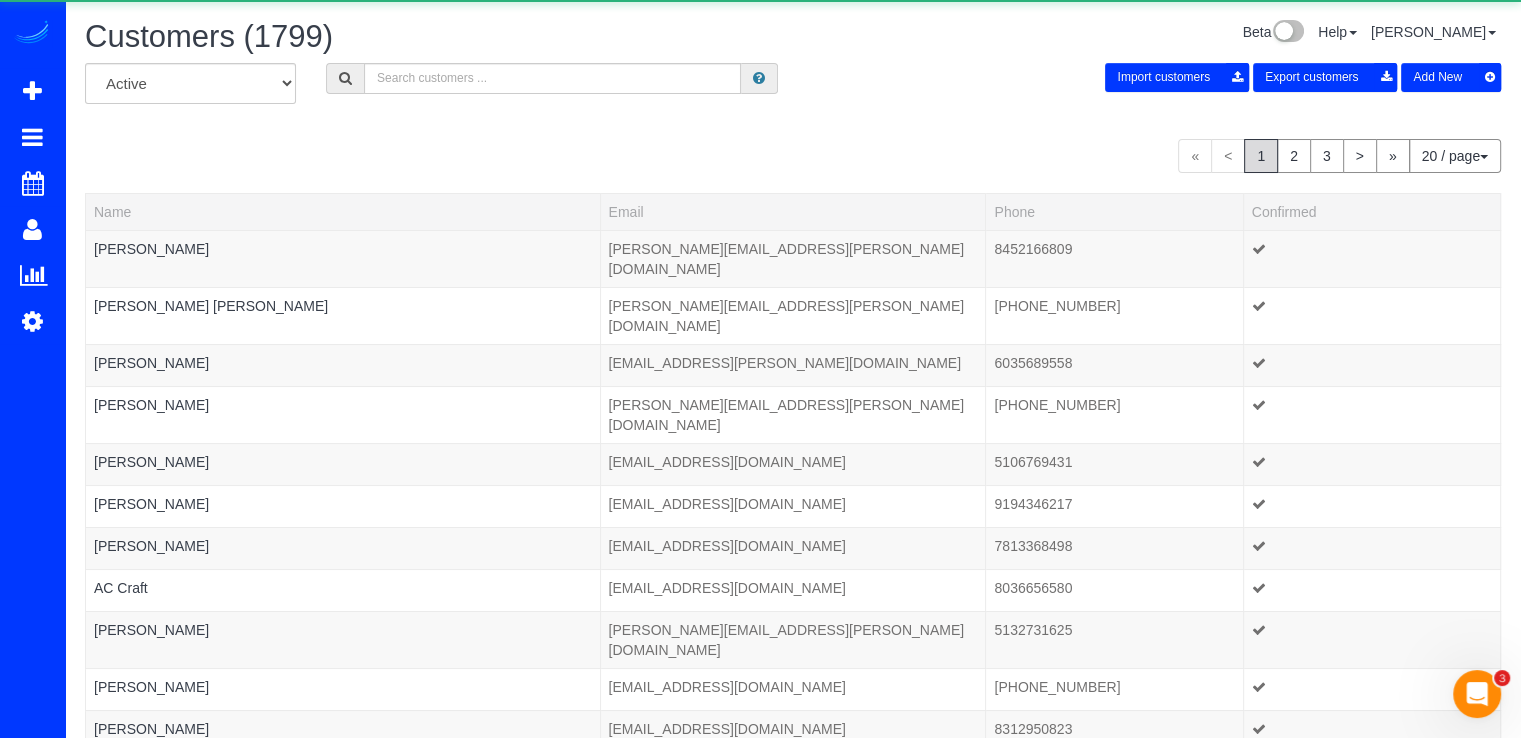 click on "All Active Archived
Import customers
Export customers
Add New" at bounding box center [793, 91] 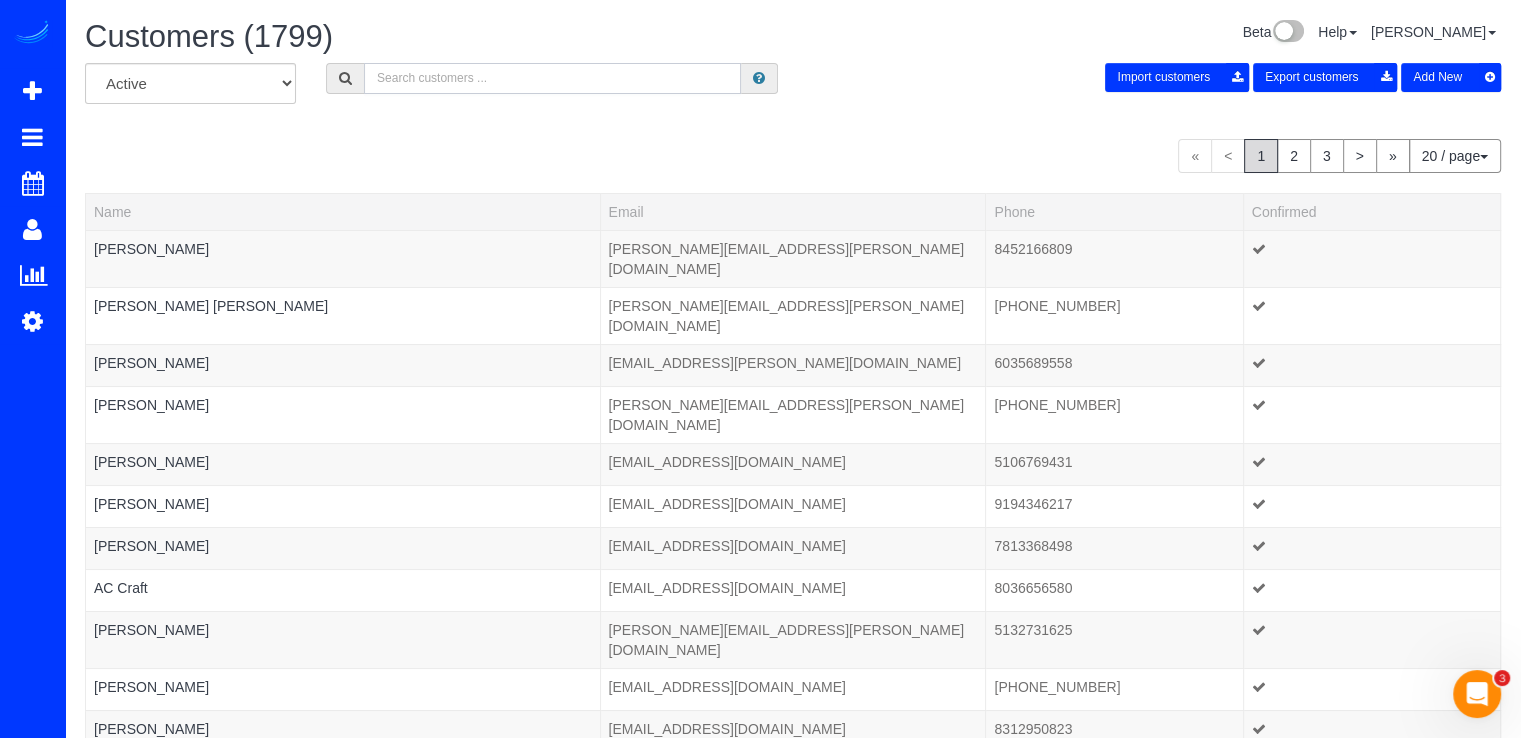 click at bounding box center [552, 78] 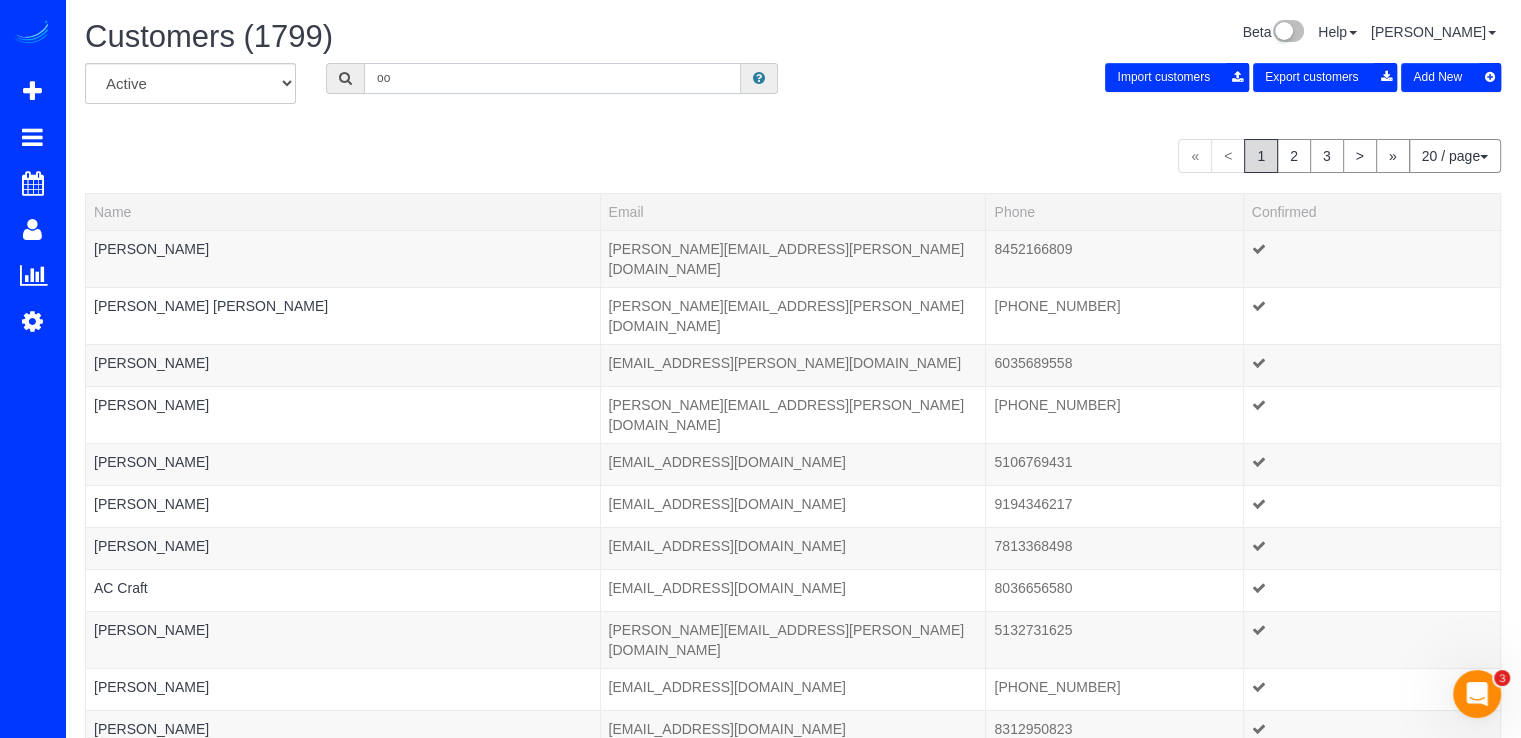 type on "o" 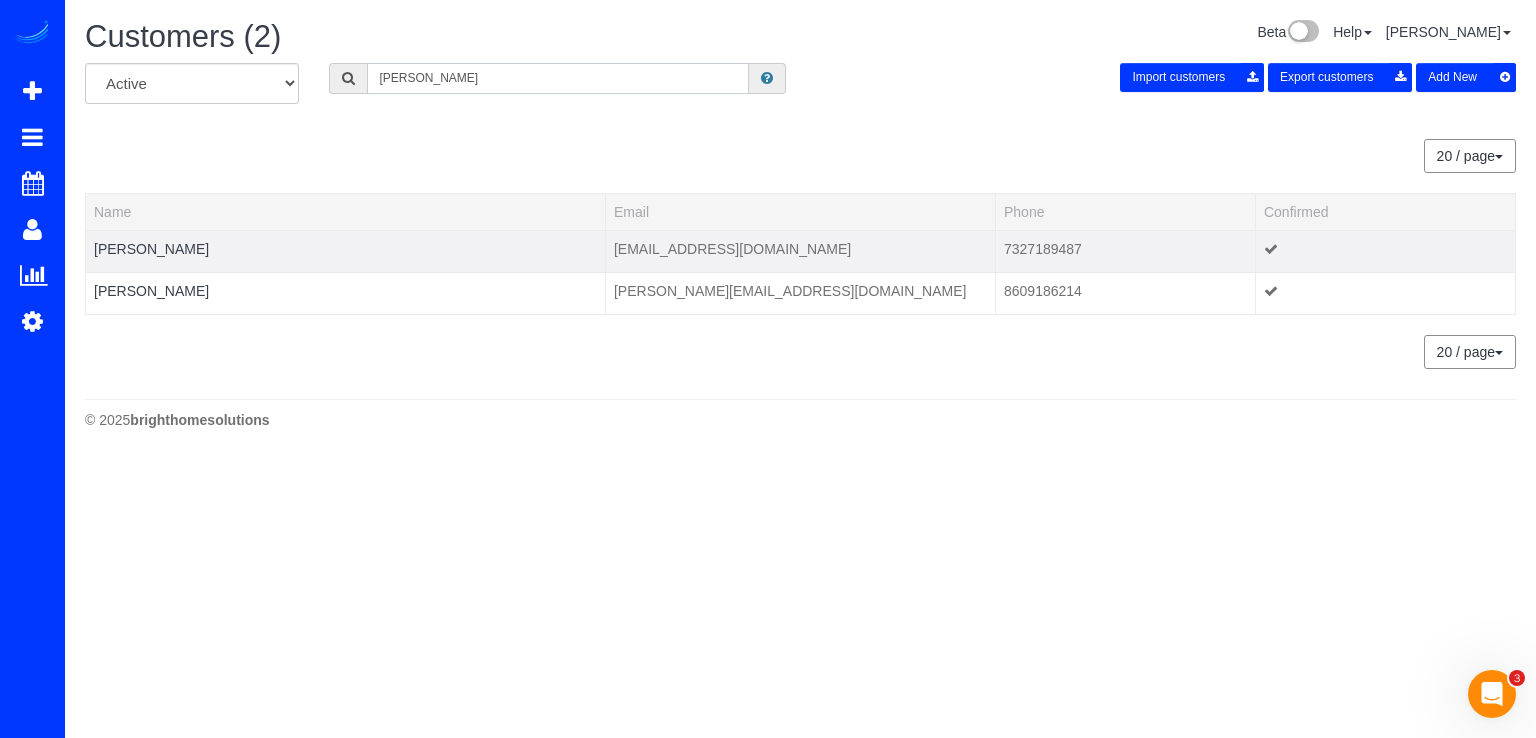 type on "Hoffman" 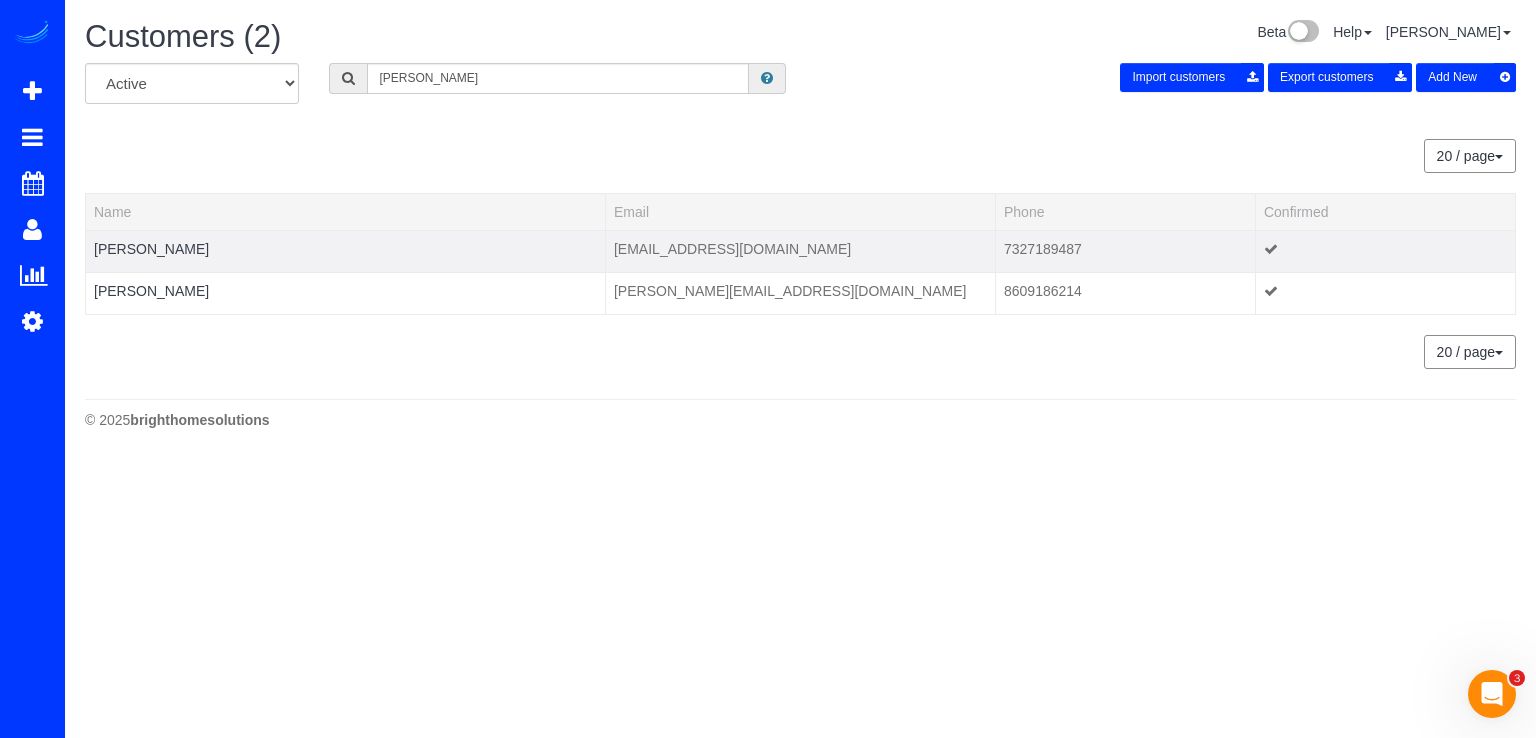 click at bounding box center (345, 261) 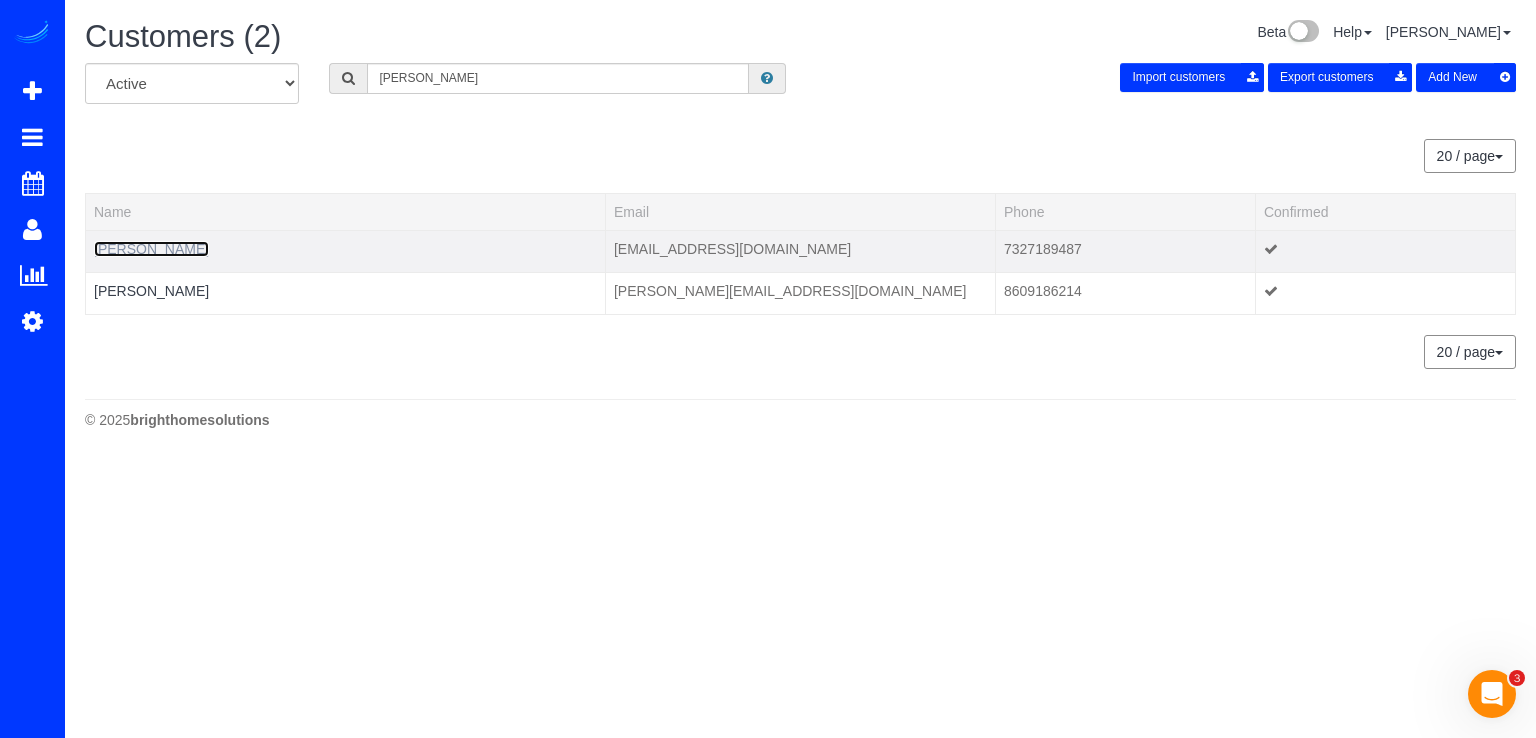 click on "Greg Hoffman" at bounding box center (151, 249) 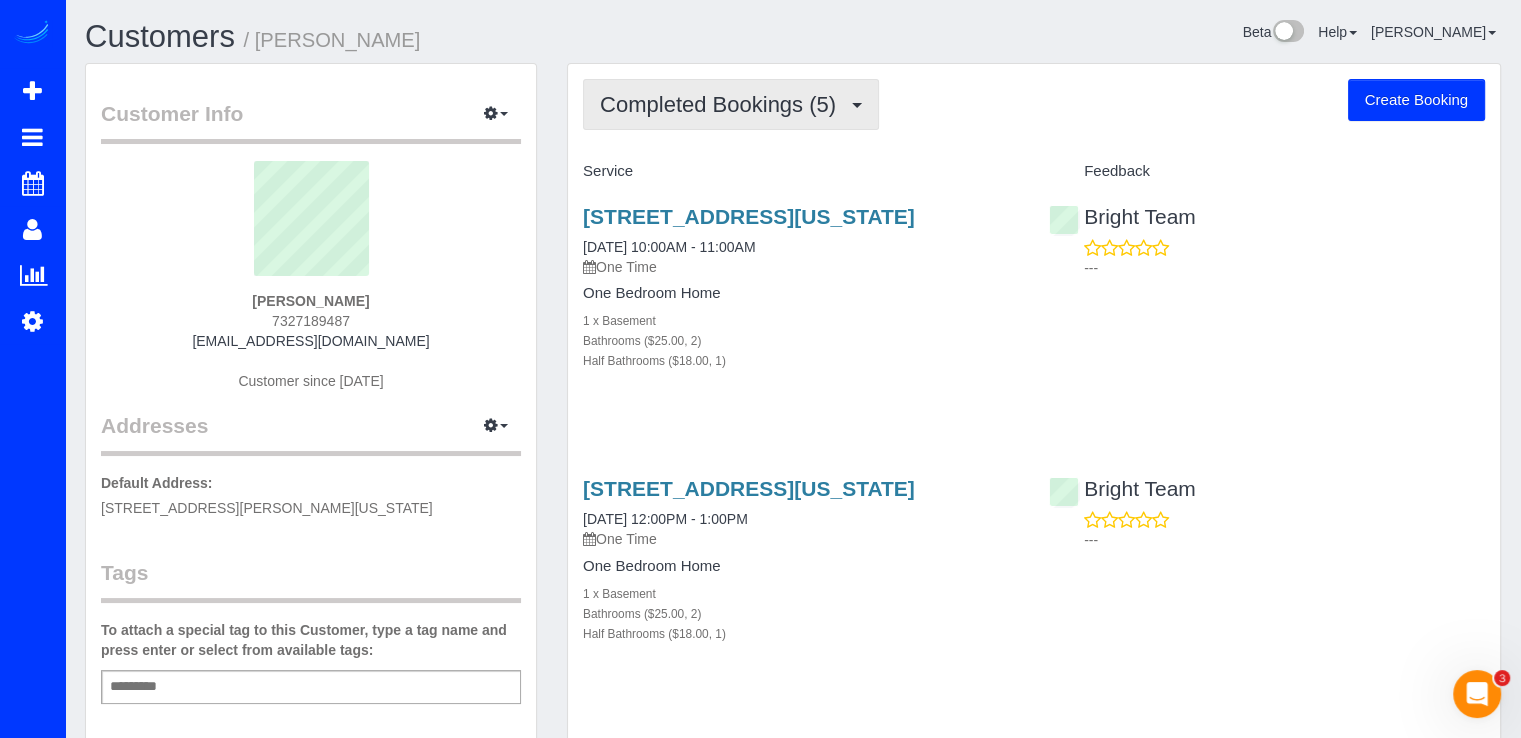 click on "Completed Bookings (5)" at bounding box center [723, 104] 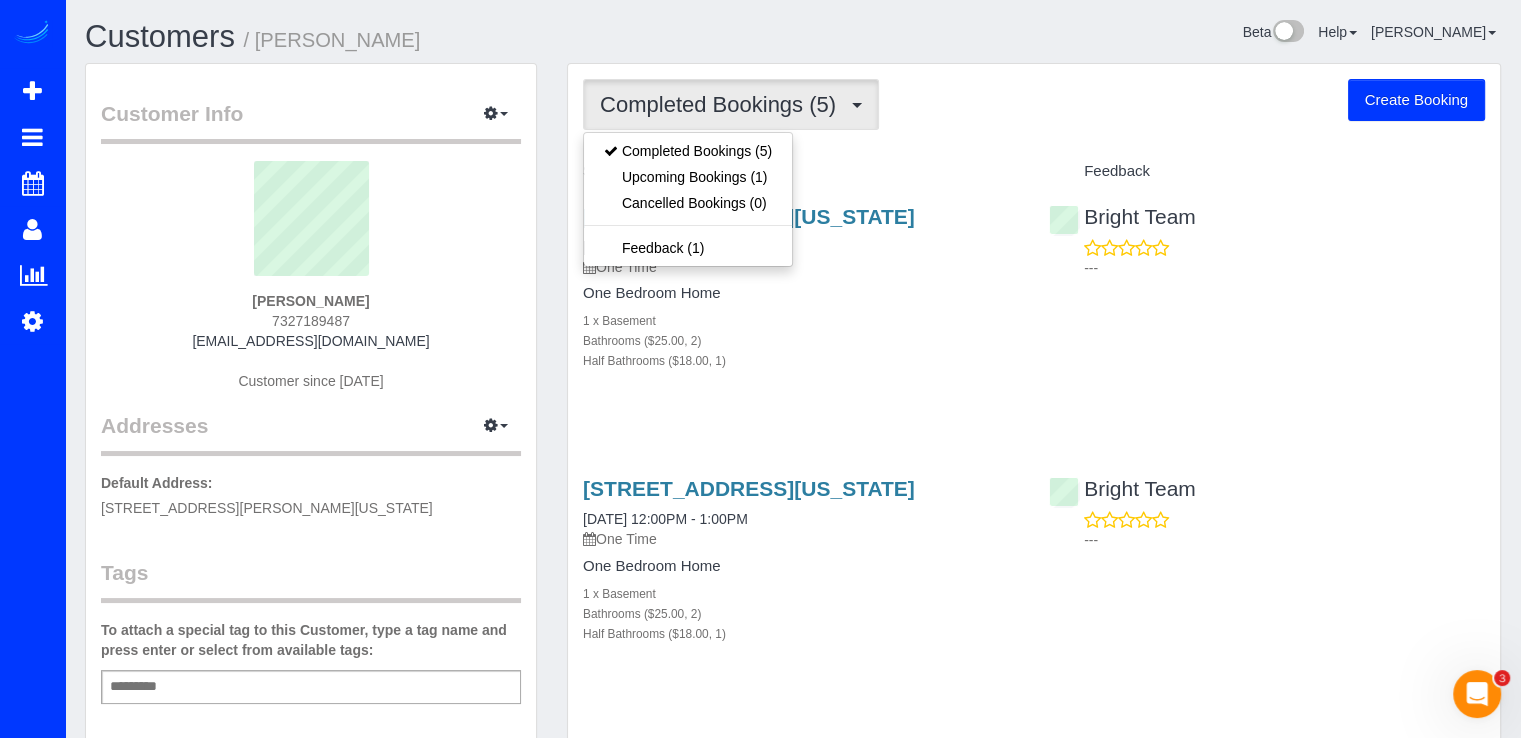 click on "Completed Bookings (5)
Completed Bookings (5)
Upcoming Bookings (1)
Cancelled Bookings (0)
Feedback (1)
Create Booking" at bounding box center [1034, 104] 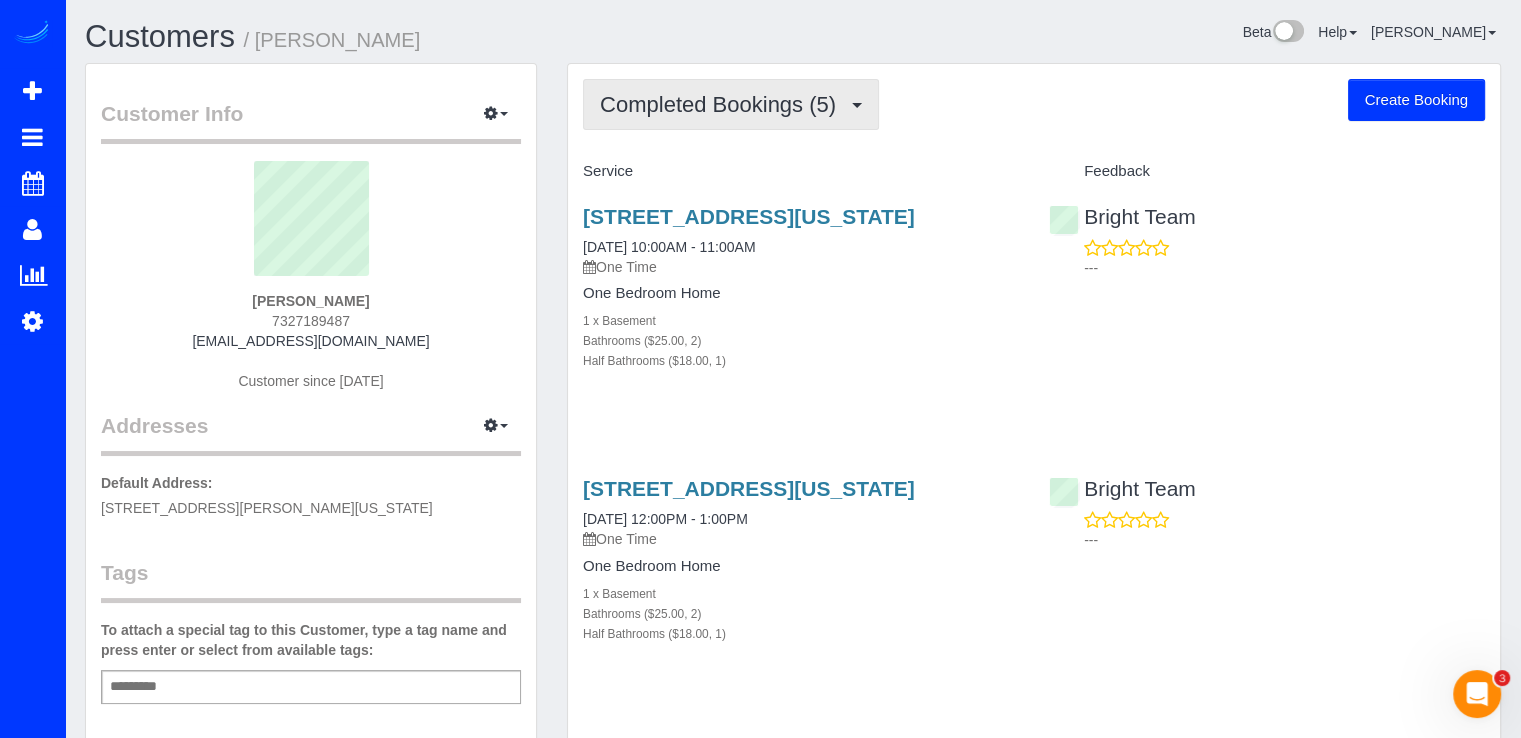 click on "Completed Bookings (5)" at bounding box center (723, 104) 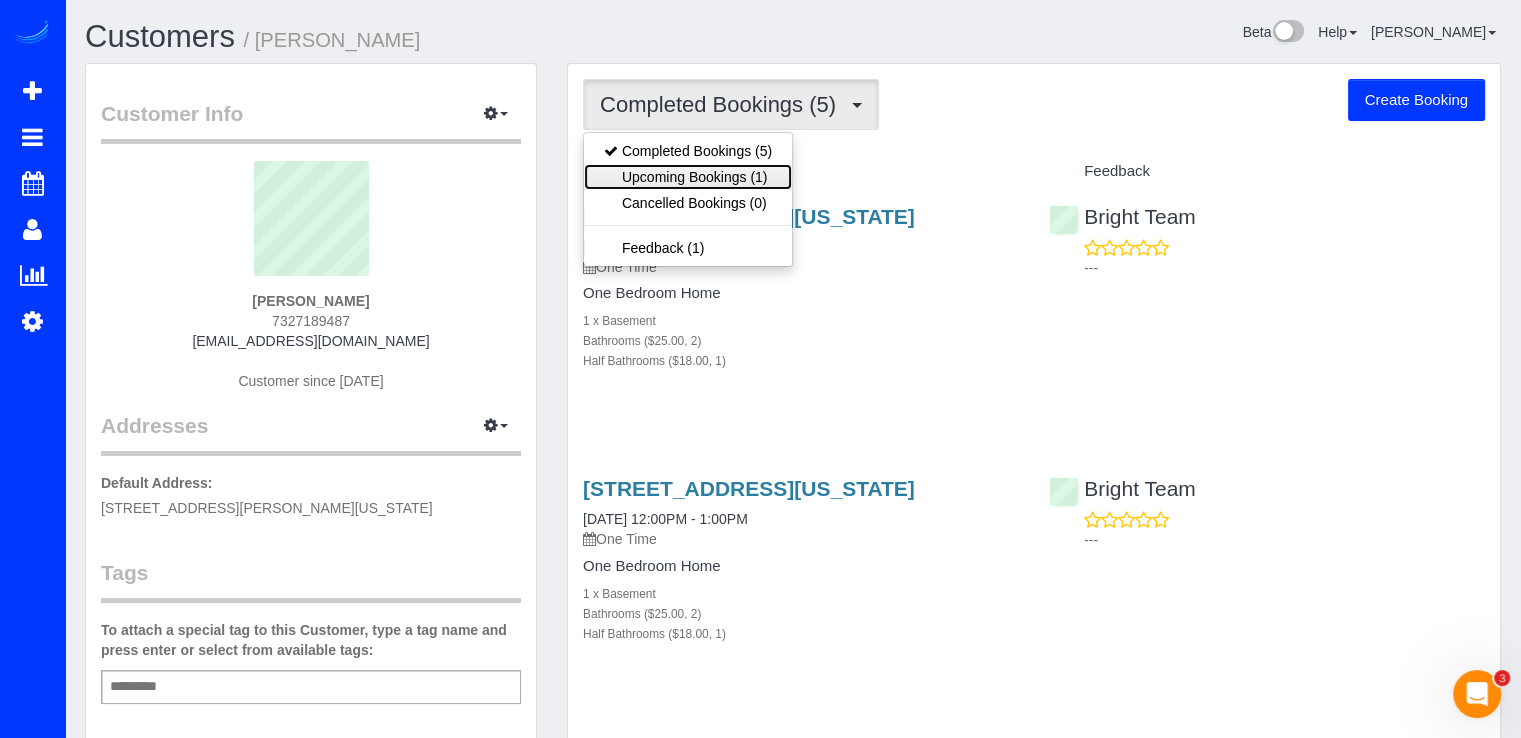 click on "Upcoming Bookings (1)" at bounding box center [688, 177] 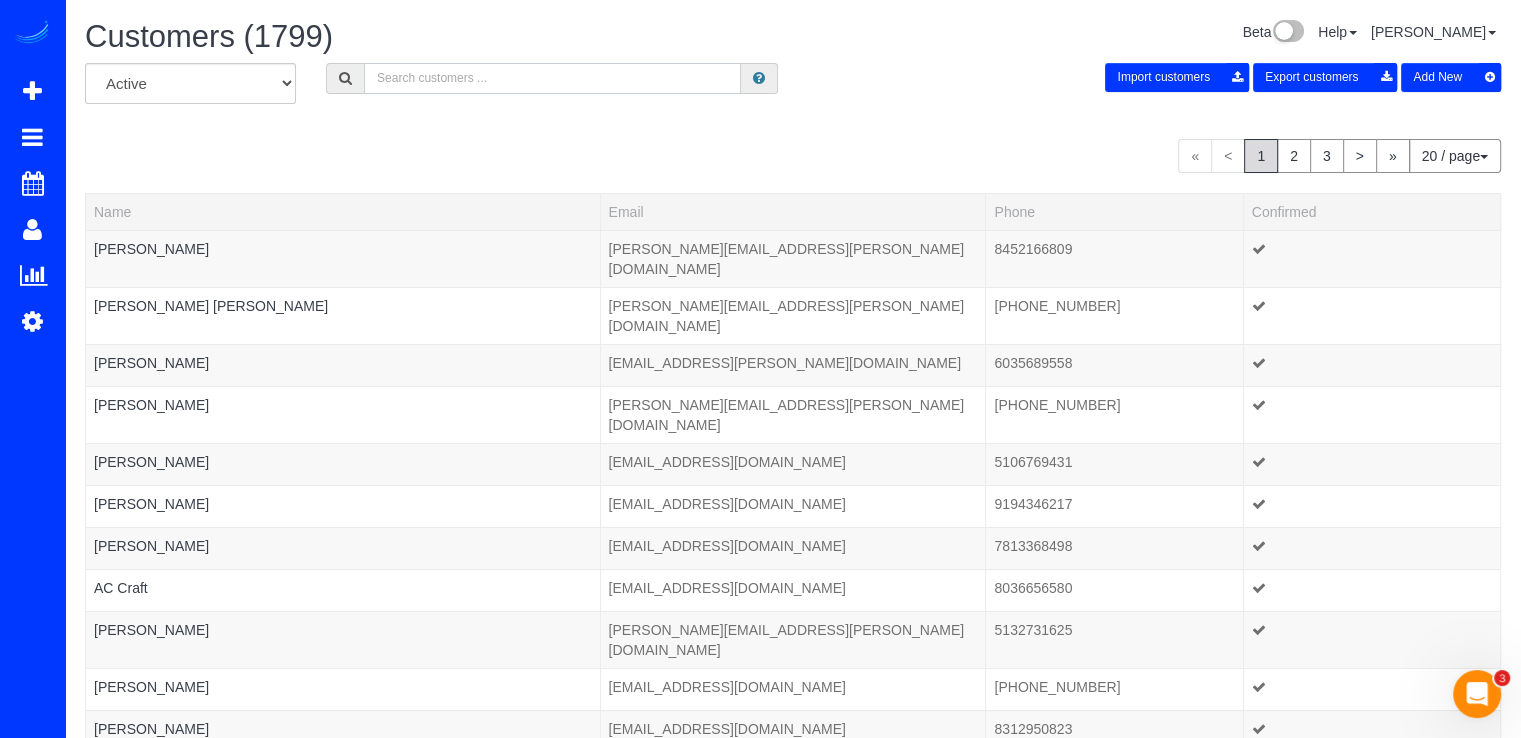 click at bounding box center [552, 78] 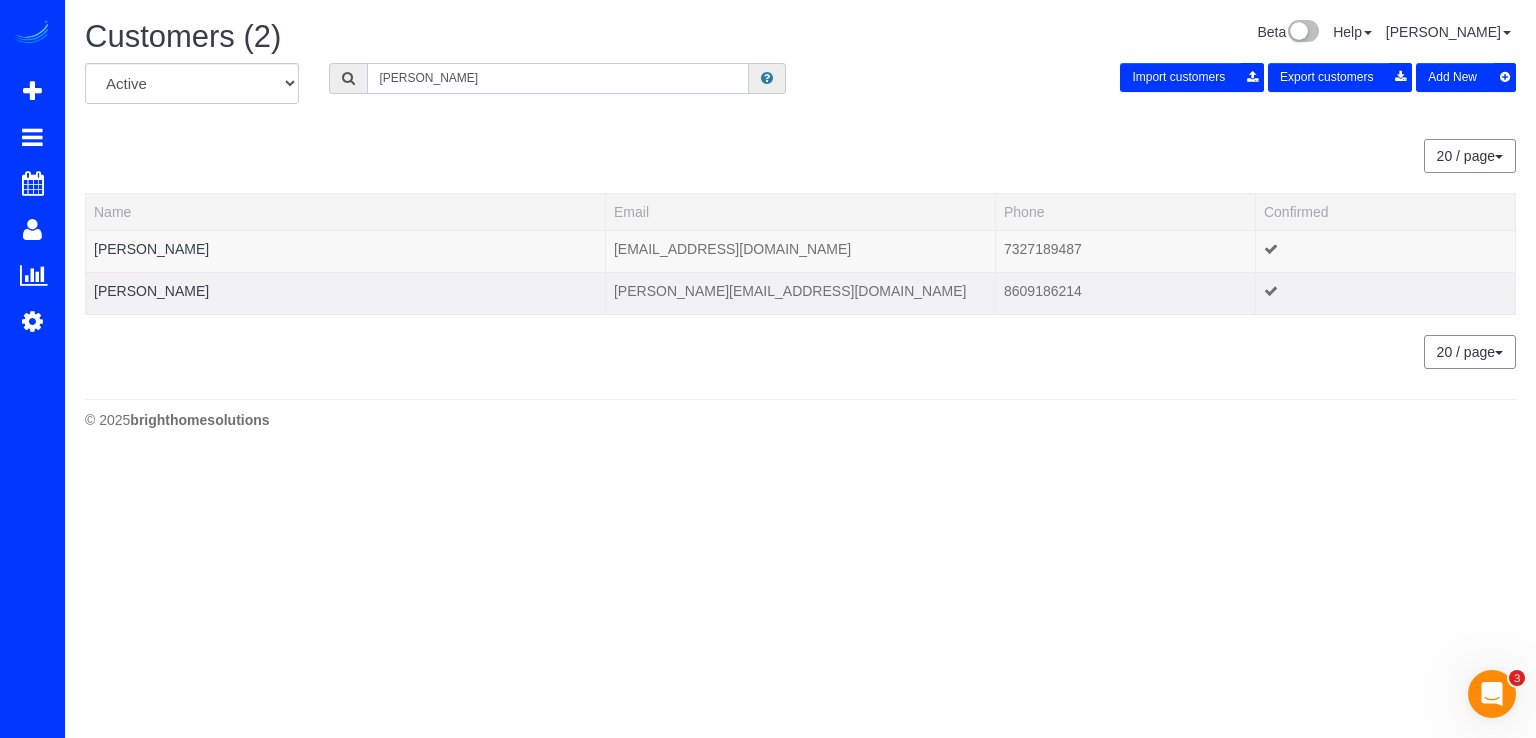 type on "hoffman" 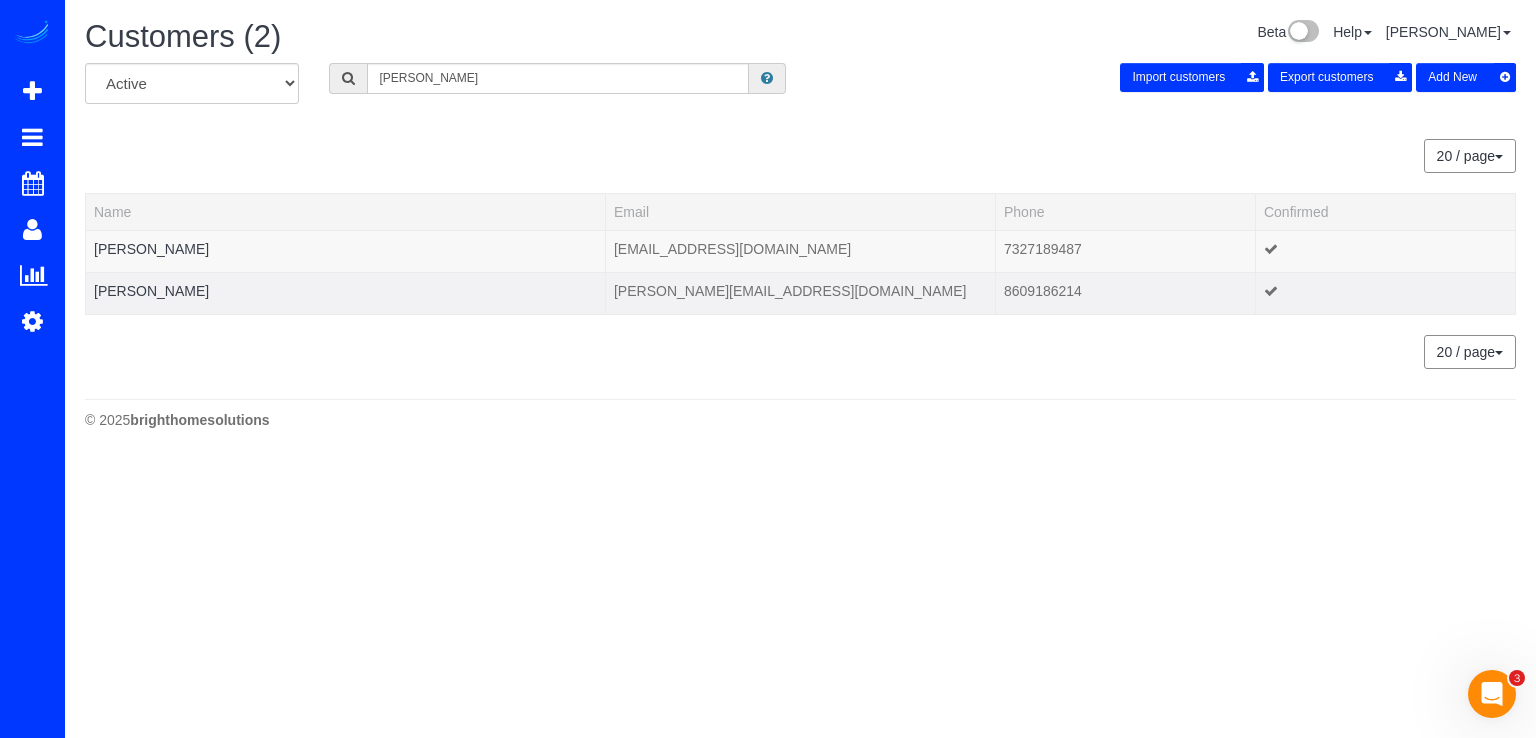 click on "Zachary Hoffman" at bounding box center (346, 293) 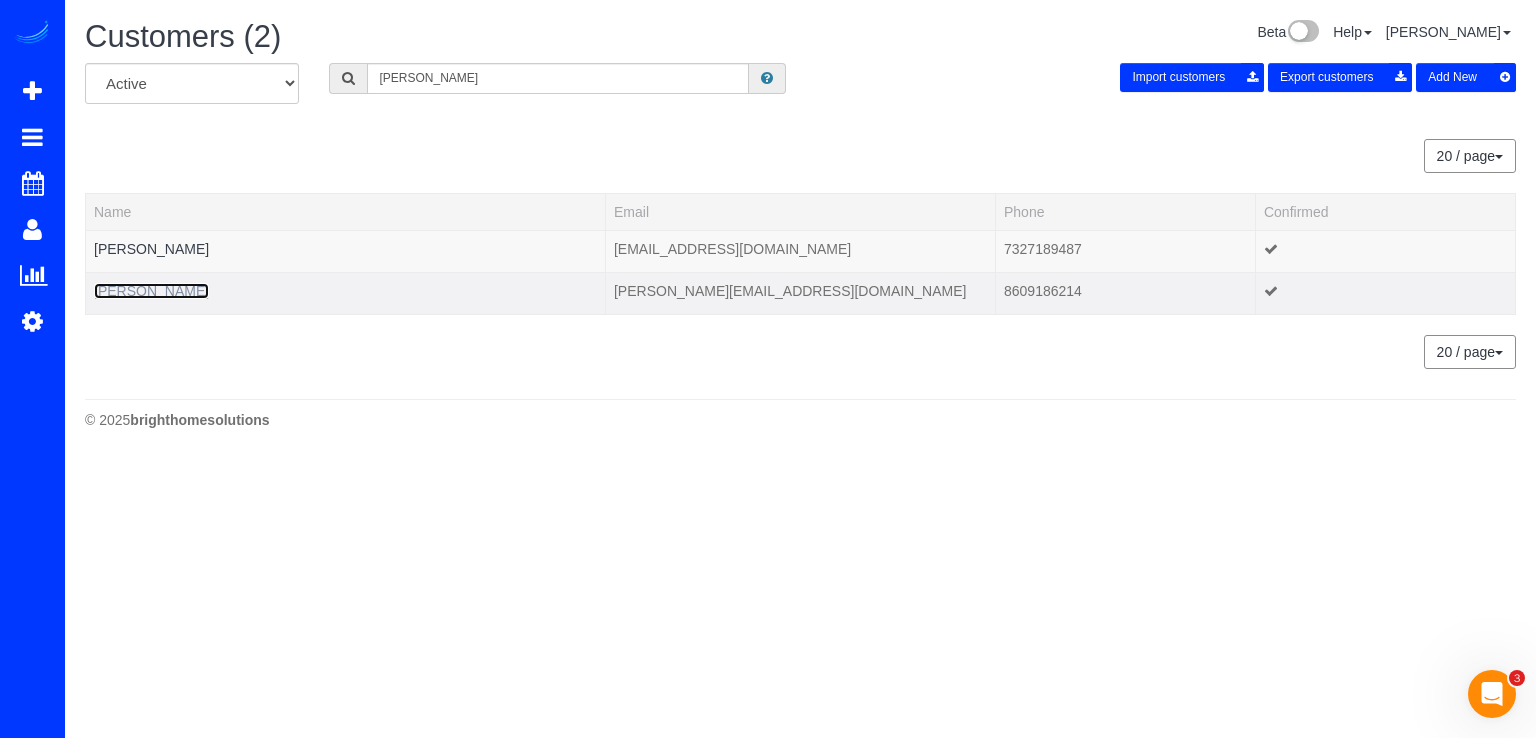 click on "Zachary Hoffman" at bounding box center [151, 291] 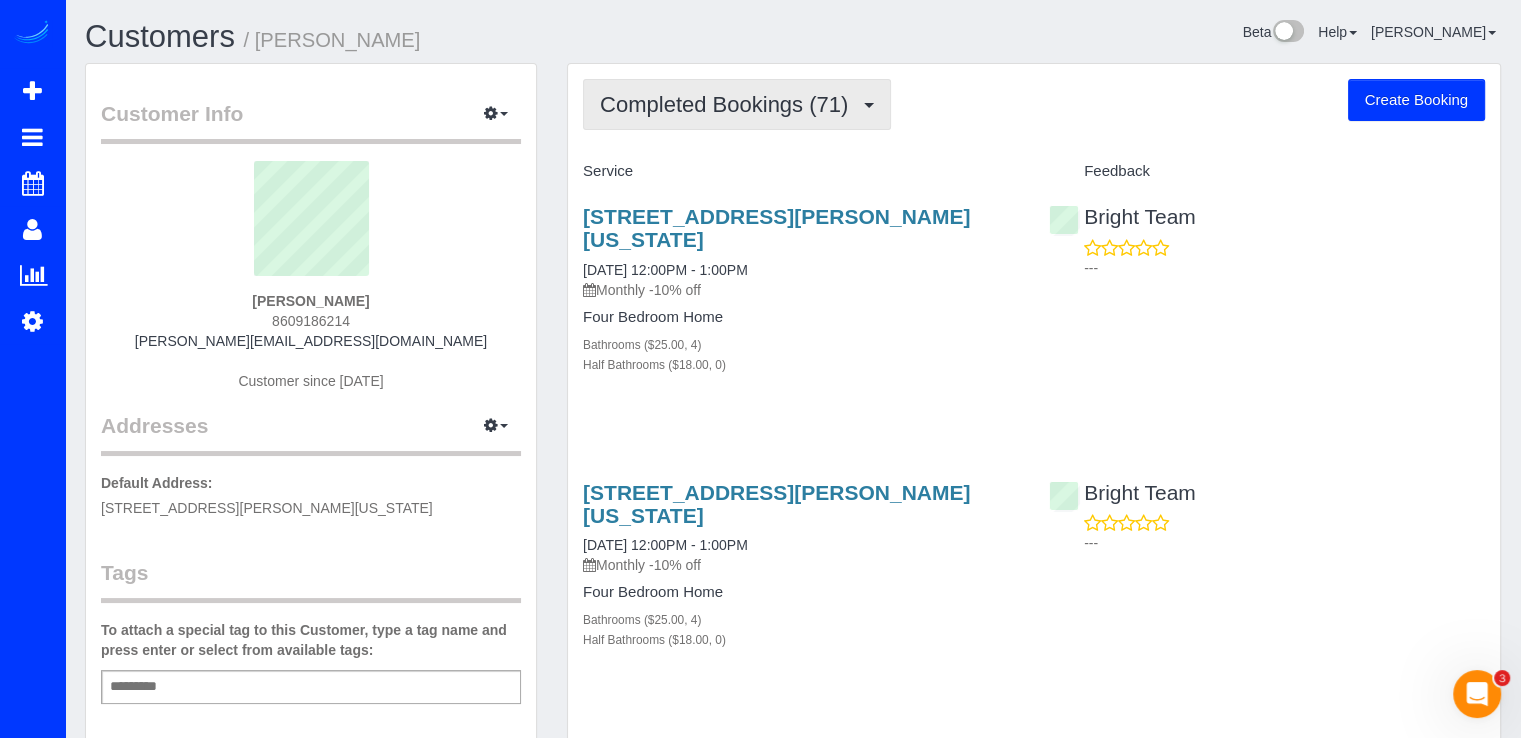 click on "Completed Bookings (71)" at bounding box center (729, 104) 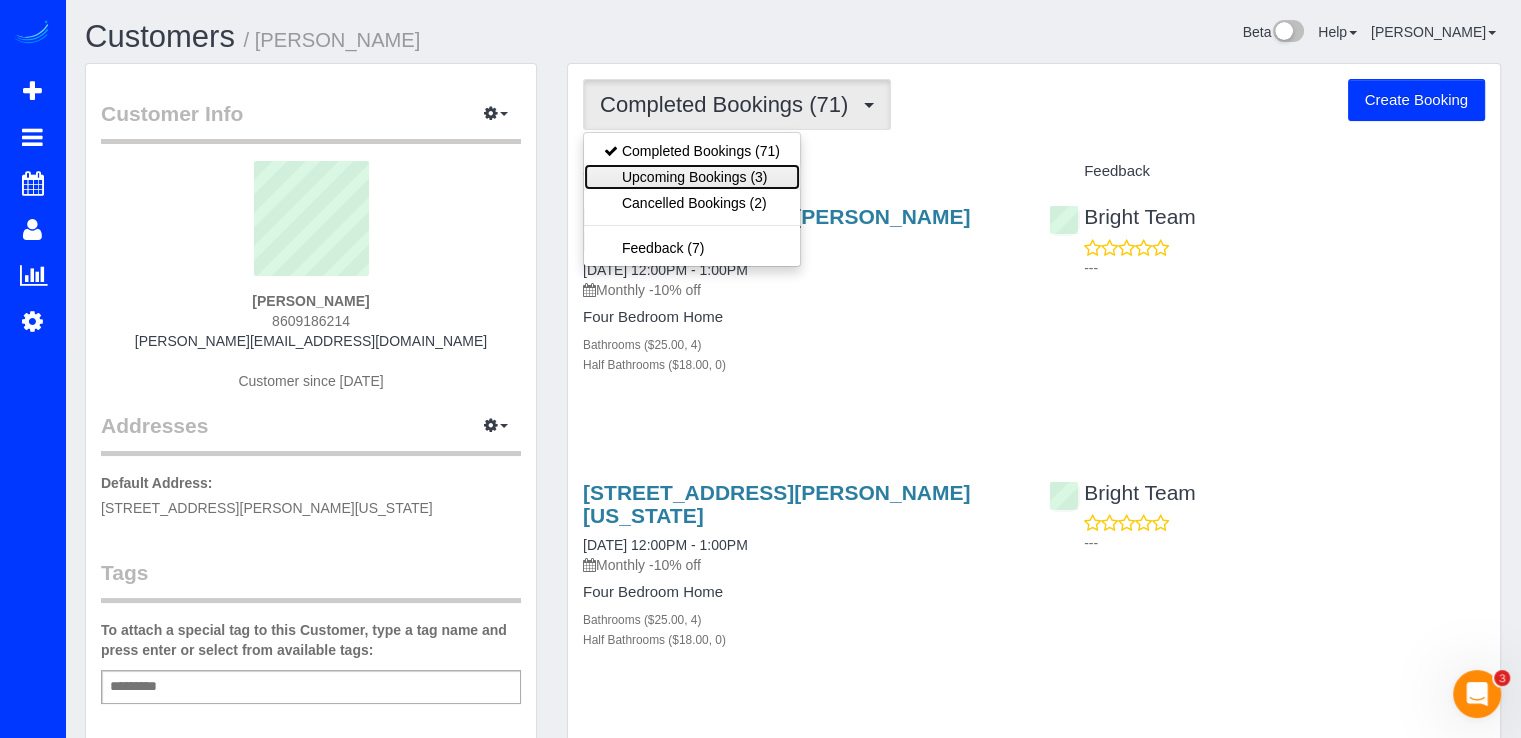 click on "Upcoming Bookings (3)" at bounding box center (692, 177) 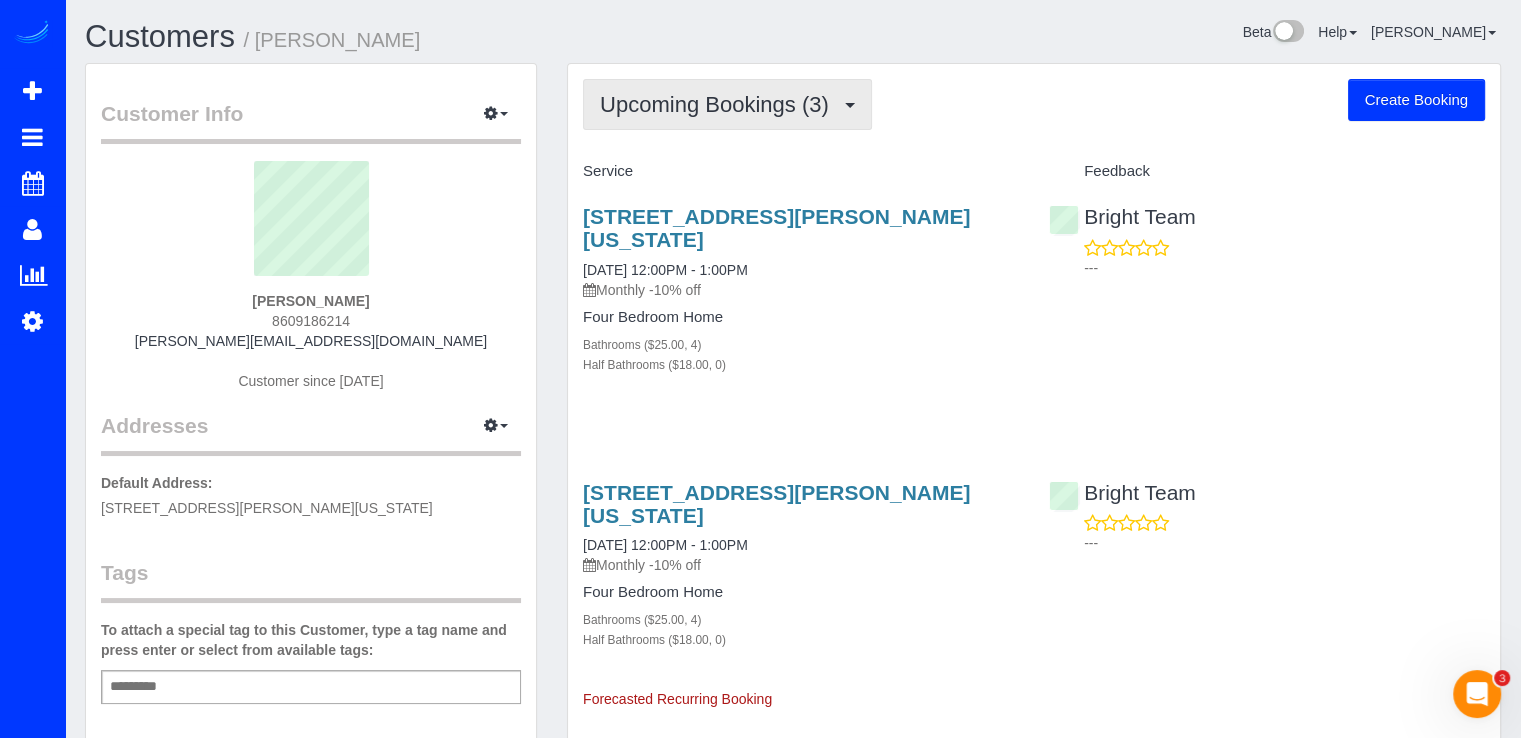 click on "Upcoming Bookings (3)" at bounding box center [719, 104] 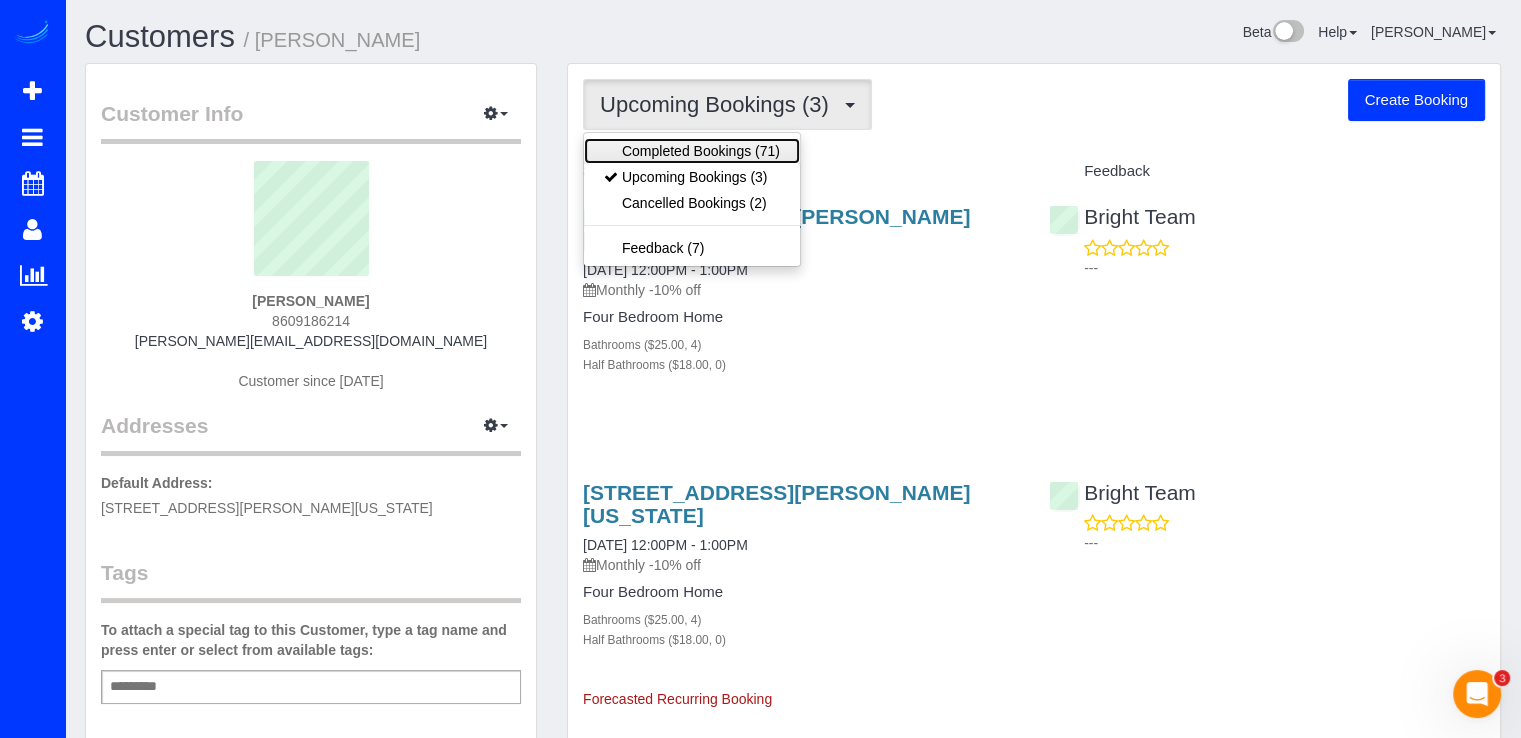 click on "Completed Bookings (71)" at bounding box center (692, 151) 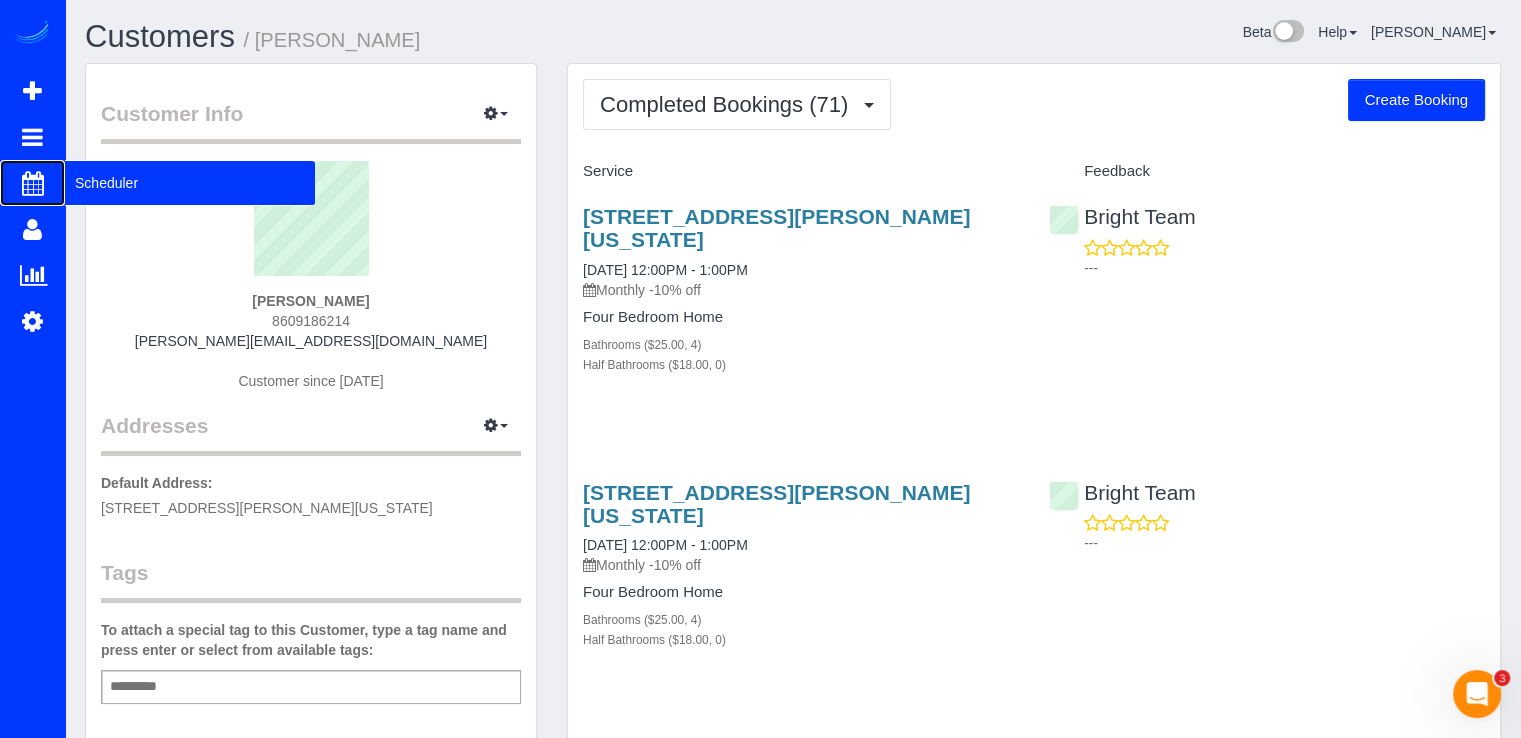 click on "Scheduler" at bounding box center (190, 183) 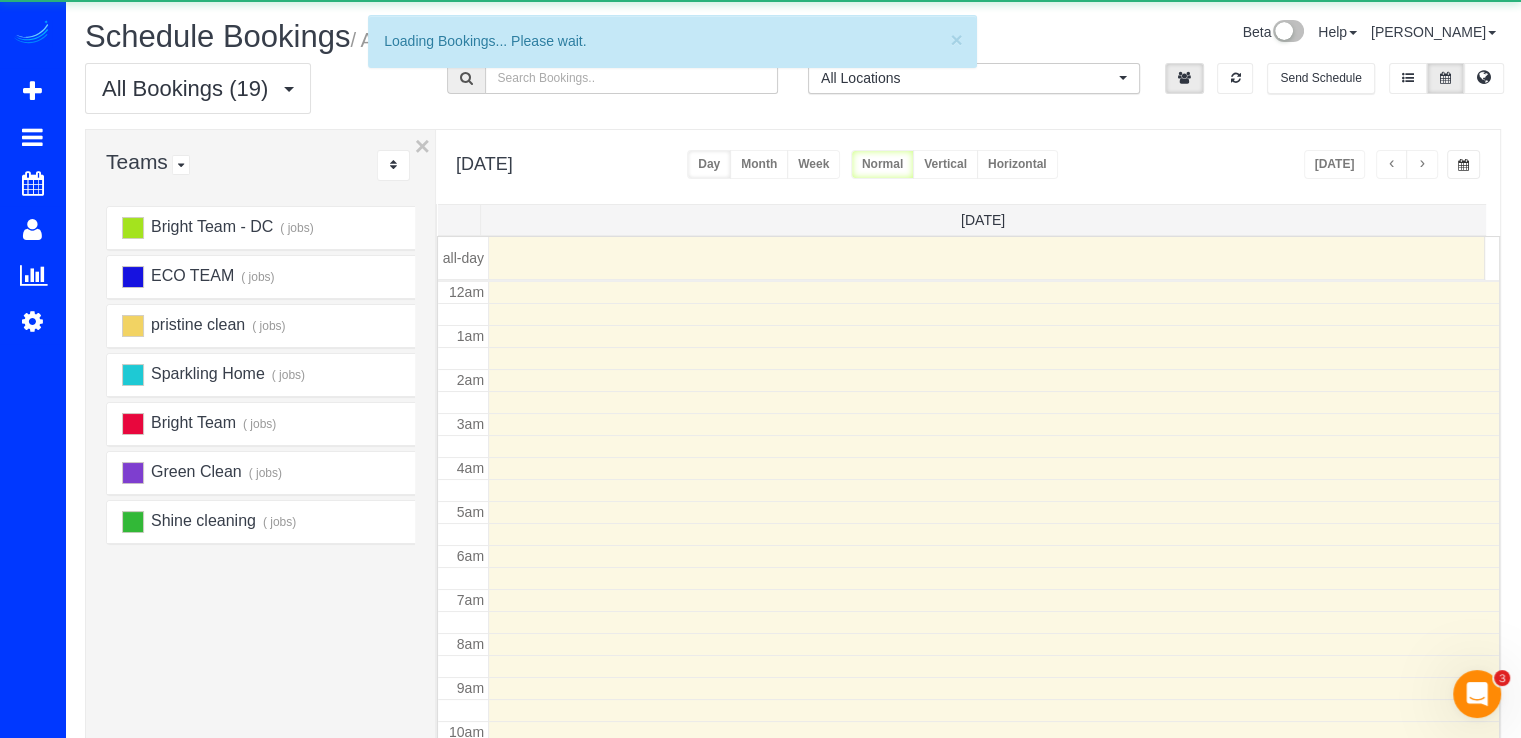 scroll, scrollTop: 263, scrollLeft: 0, axis: vertical 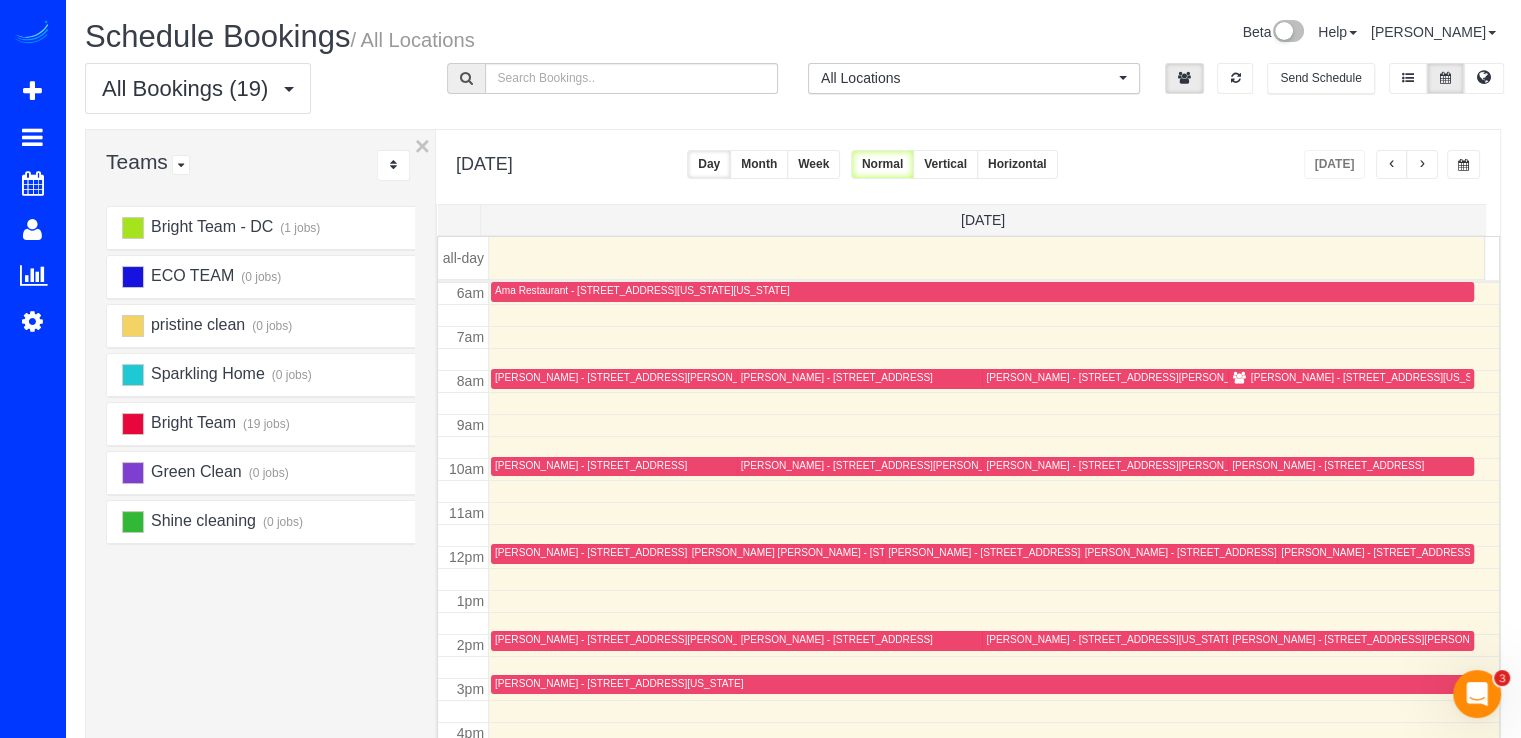 click at bounding box center (1422, 164) 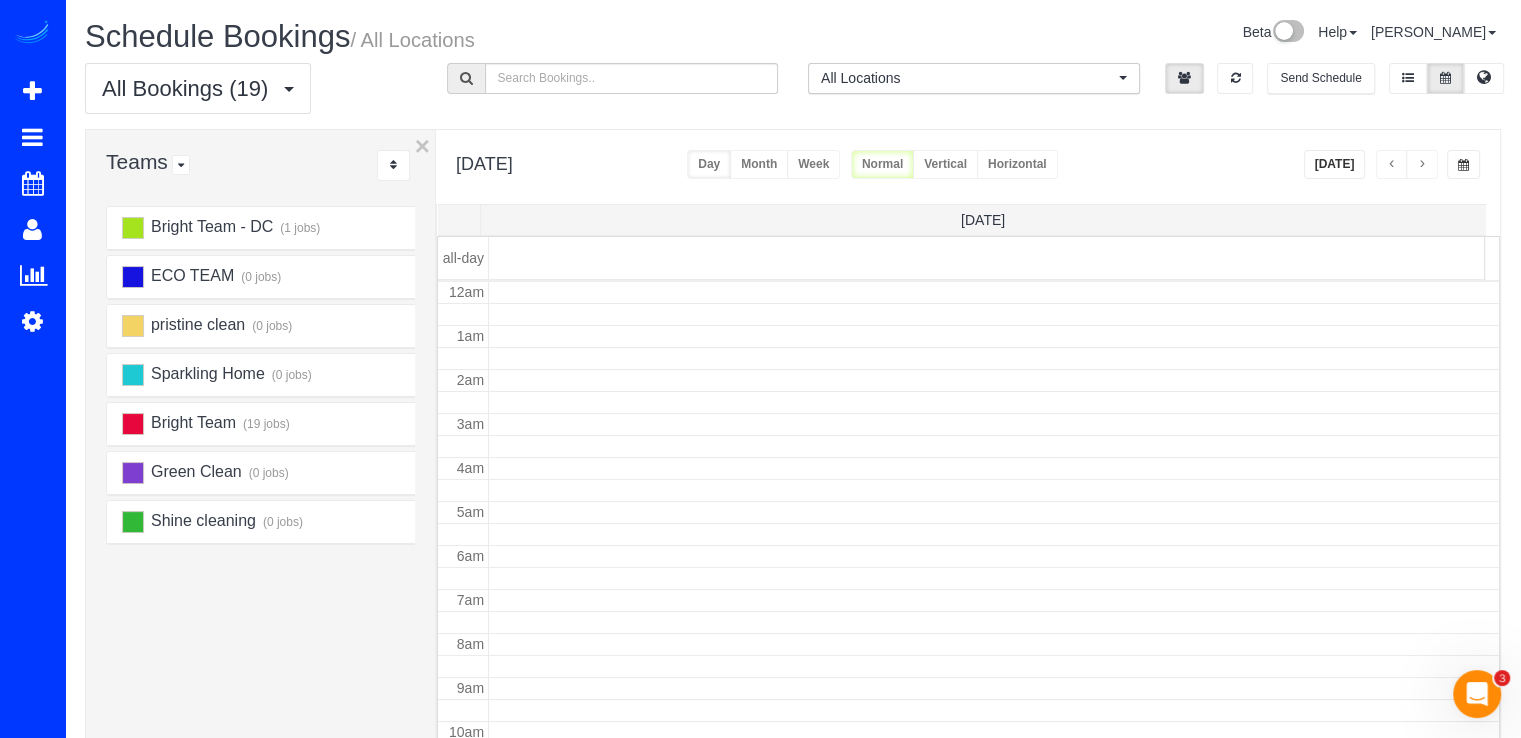 scroll, scrollTop: 263, scrollLeft: 0, axis: vertical 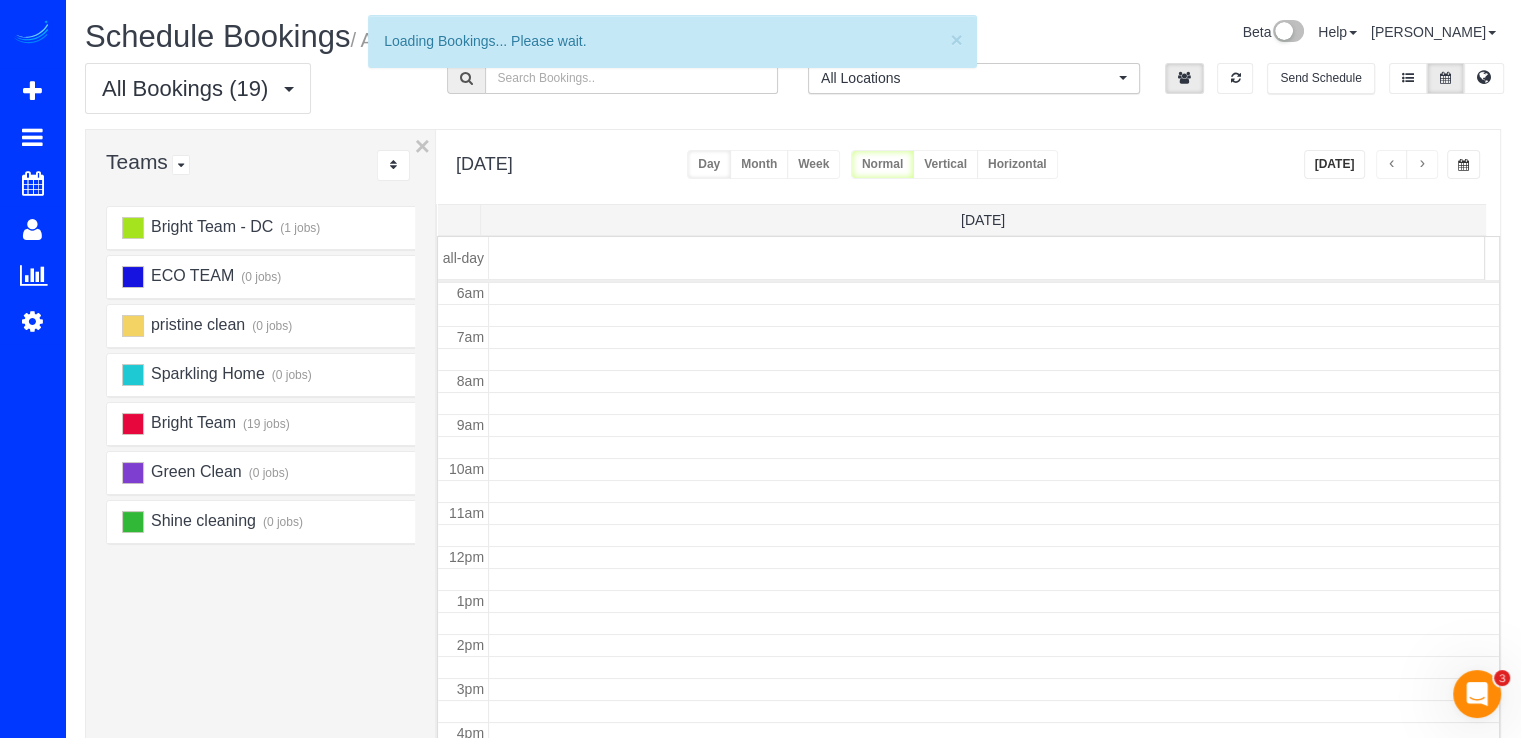 click at bounding box center (1422, 164) 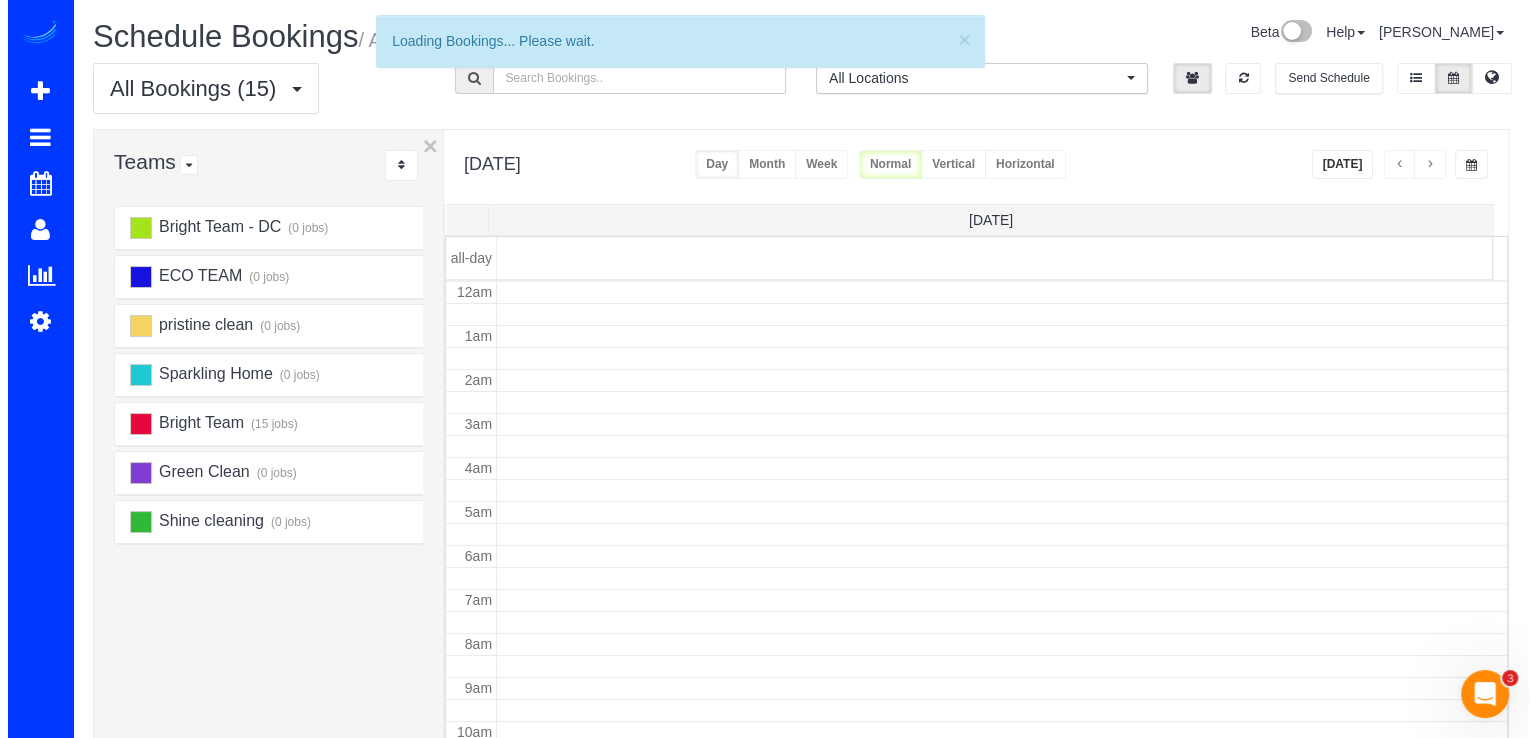 scroll, scrollTop: 263, scrollLeft: 0, axis: vertical 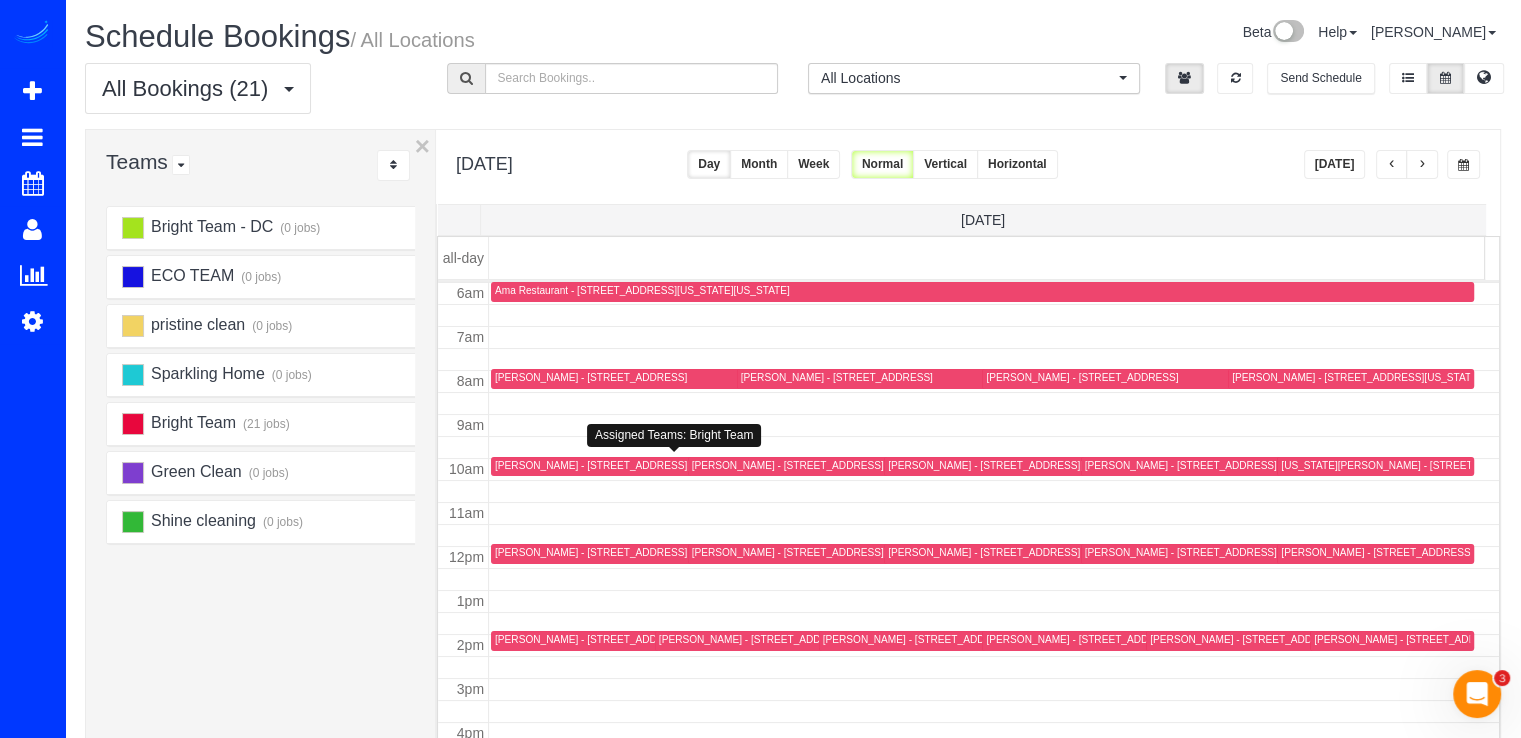 click on "[PERSON_NAME] - [STREET_ADDRESS][PERSON_NAME]" at bounding box center [632, 465] 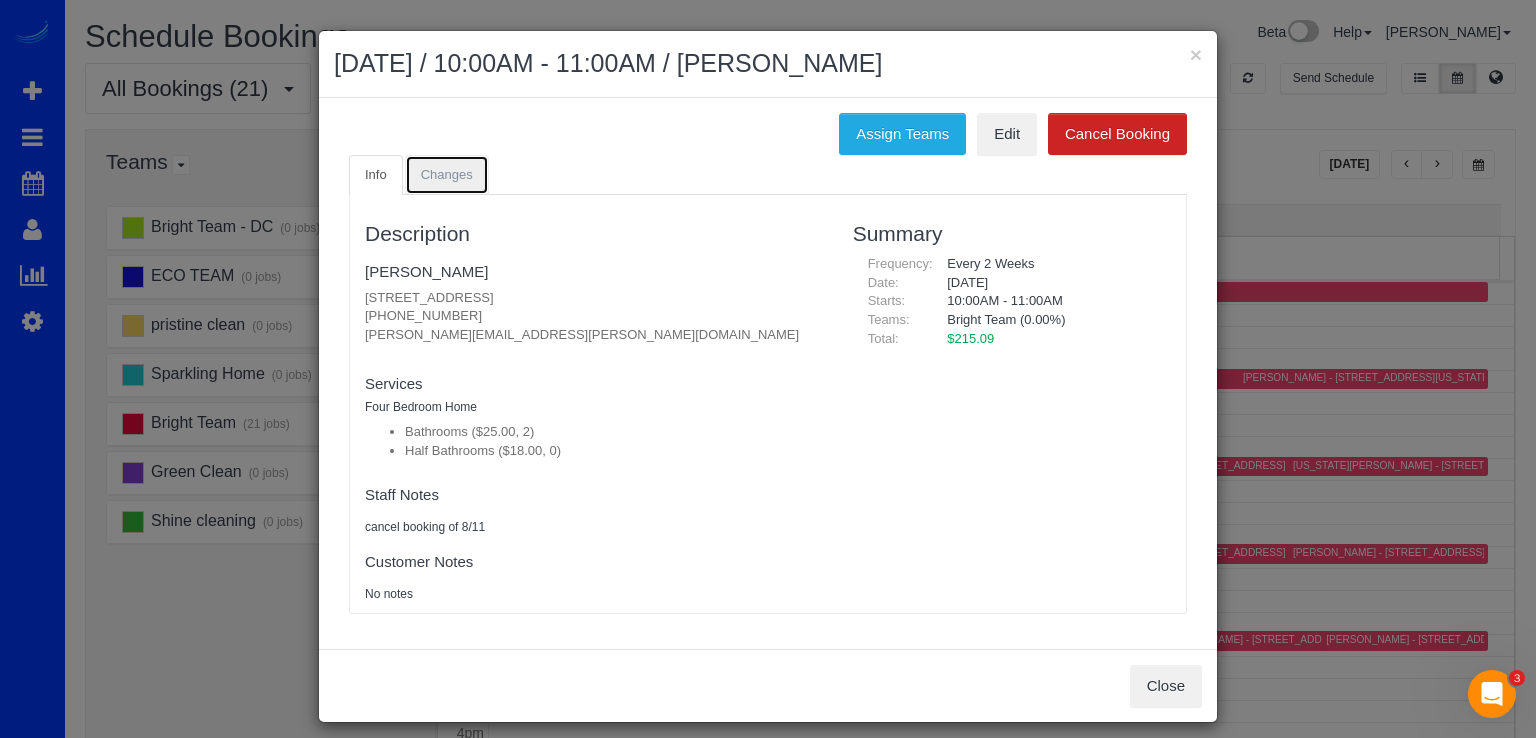 click on "Changes" at bounding box center [447, 174] 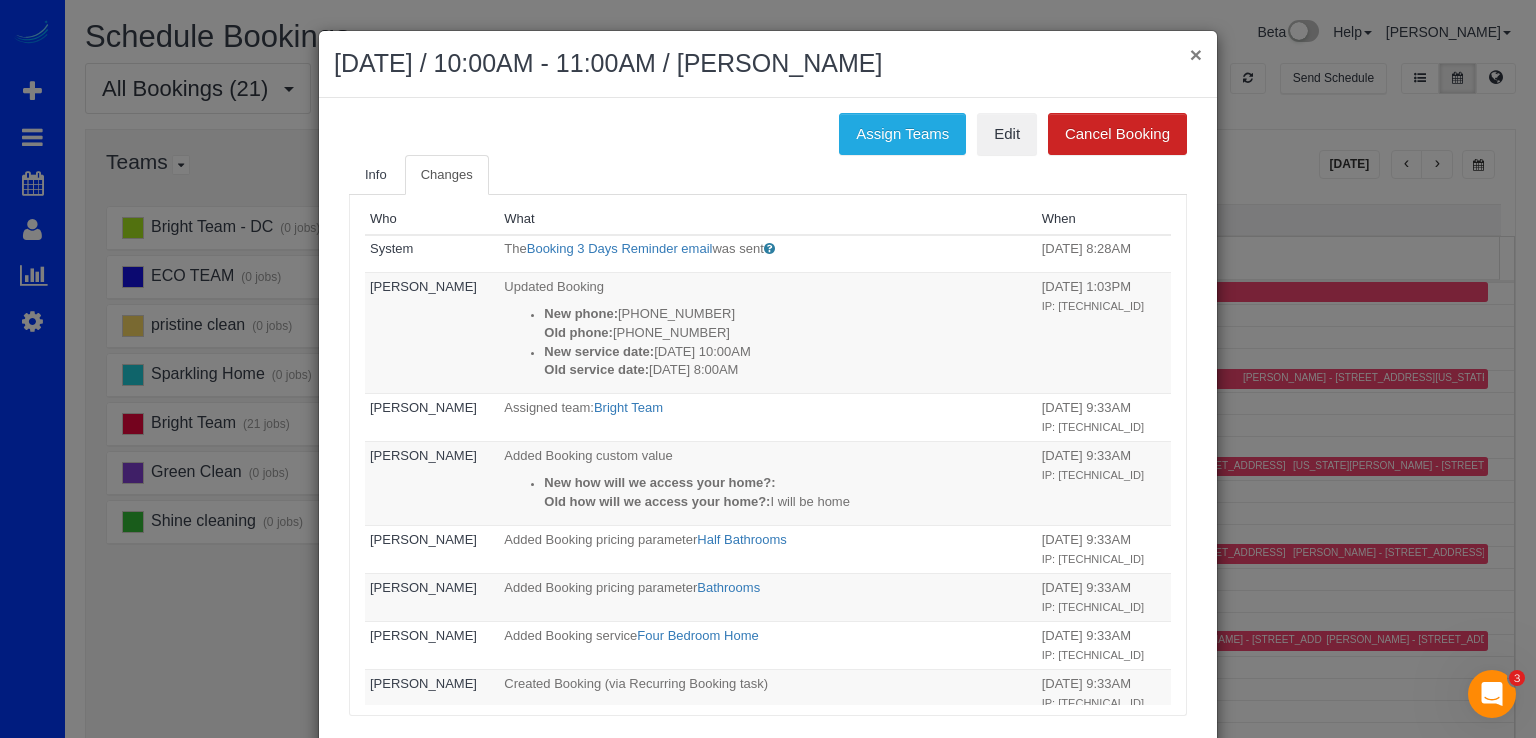 click on "×" at bounding box center [1196, 54] 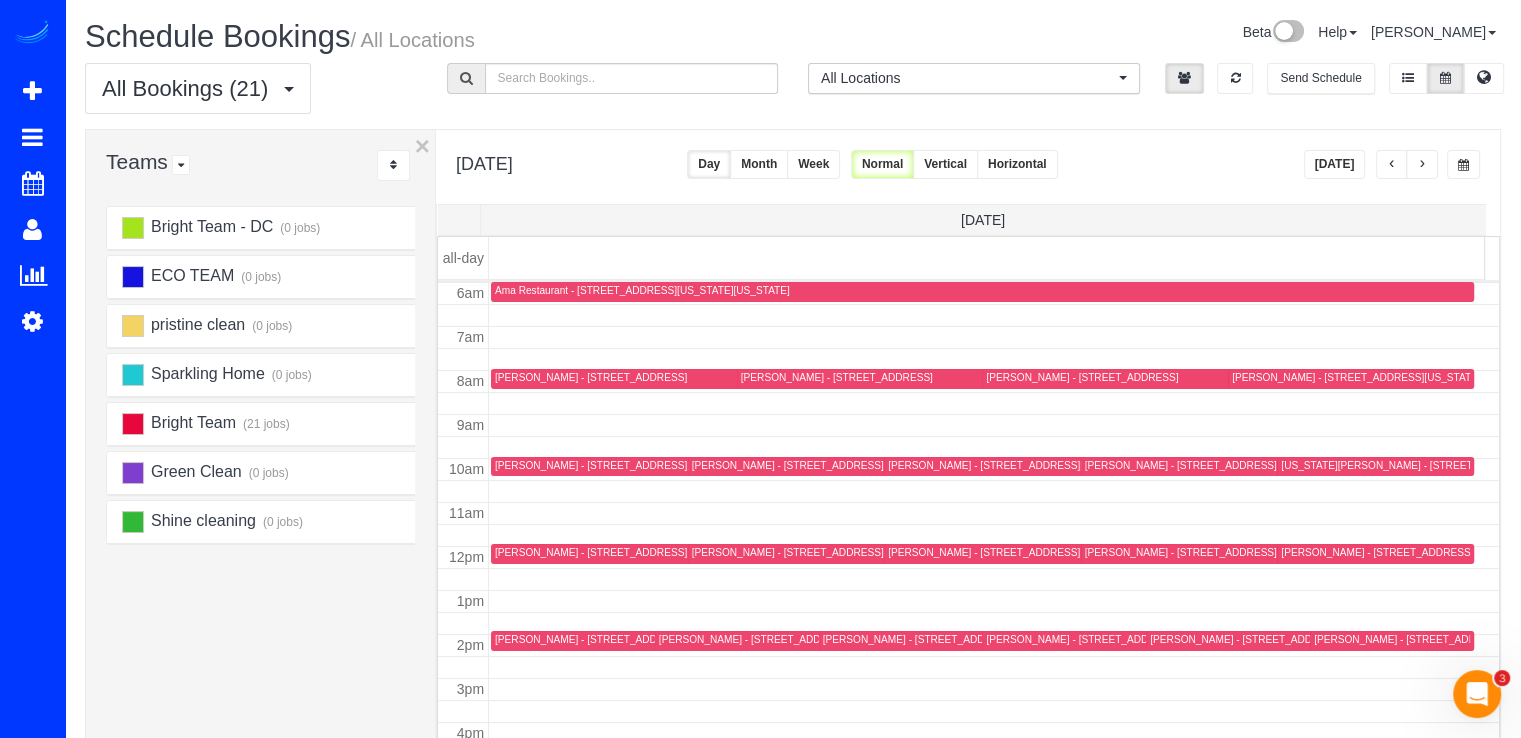 click at bounding box center [994, 381] 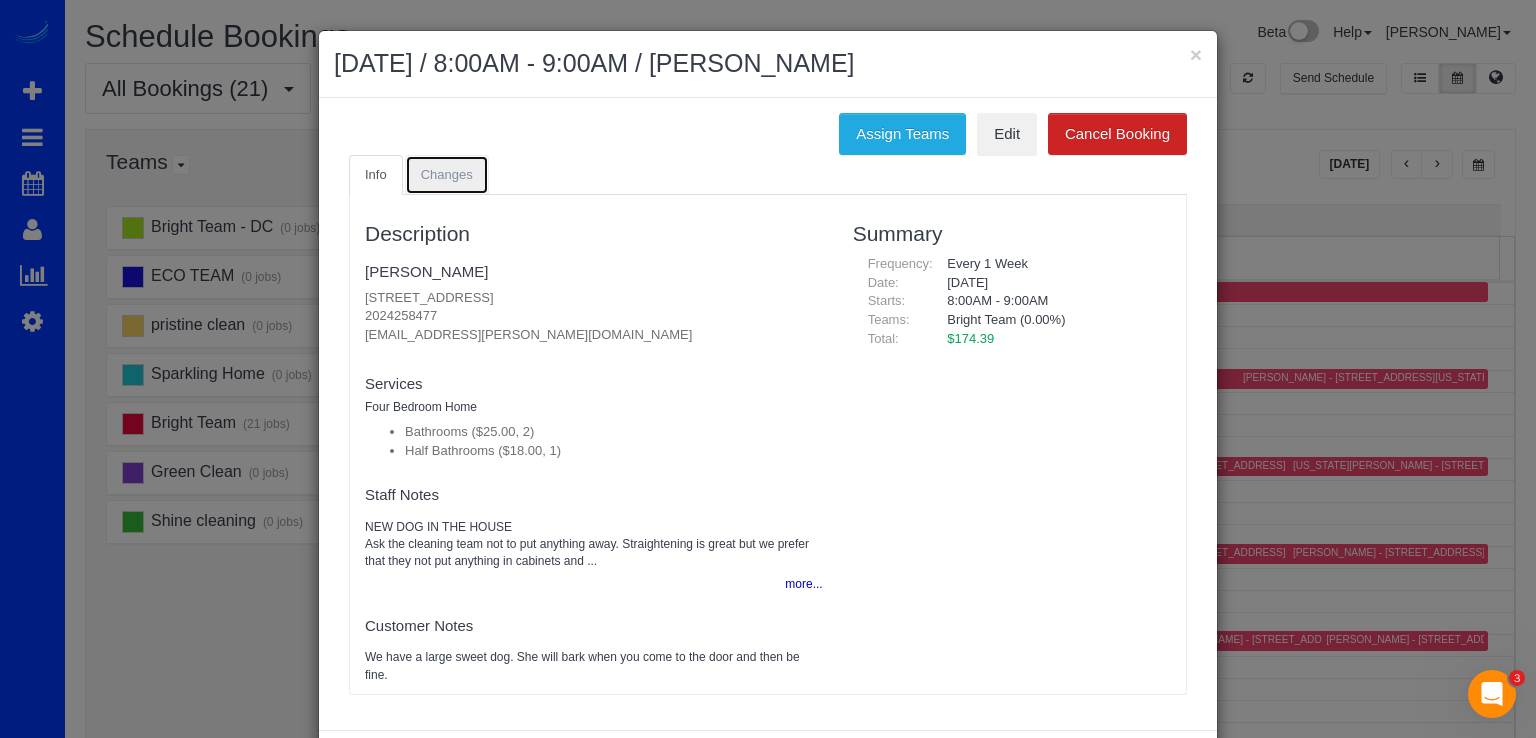 click on "Changes" at bounding box center (447, 174) 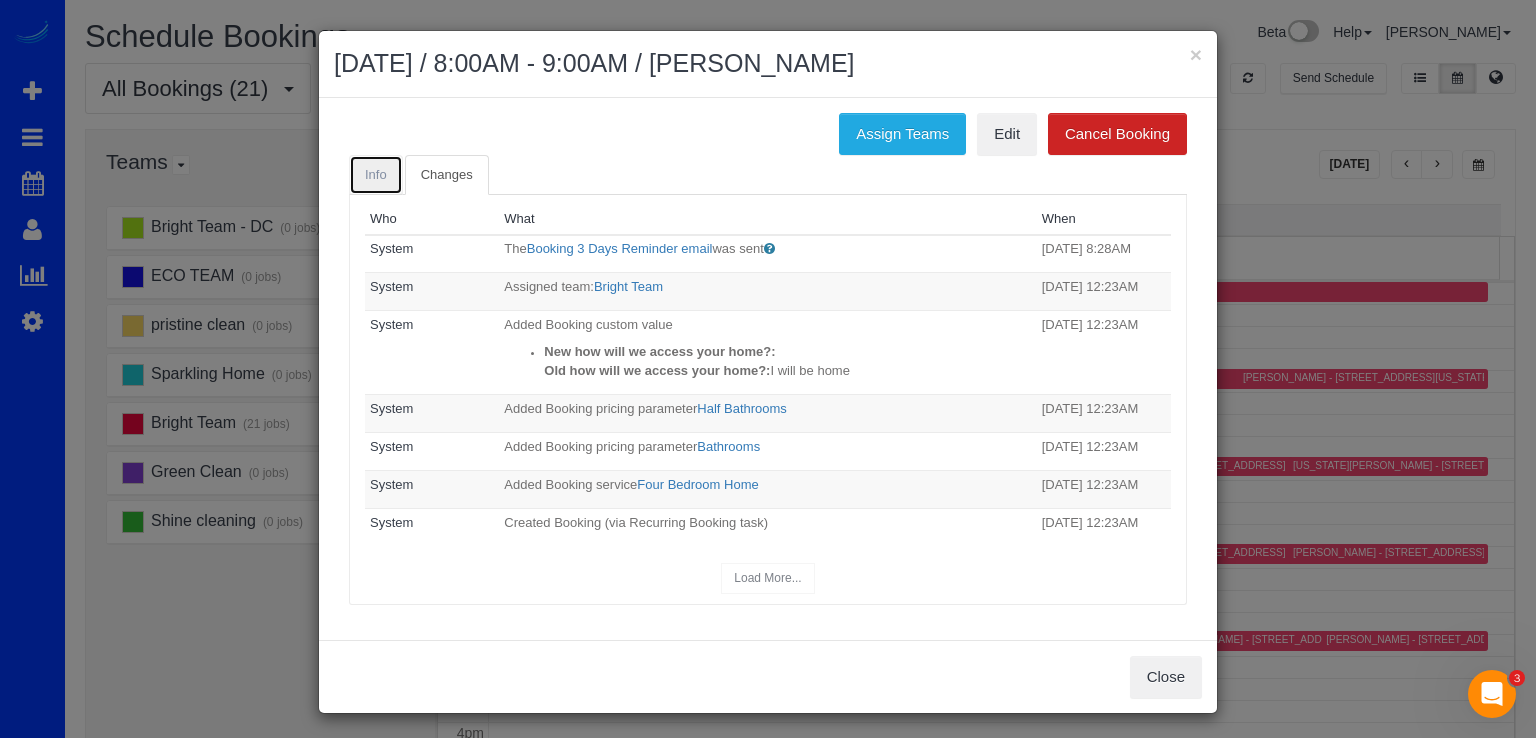 click on "Info" at bounding box center (376, 174) 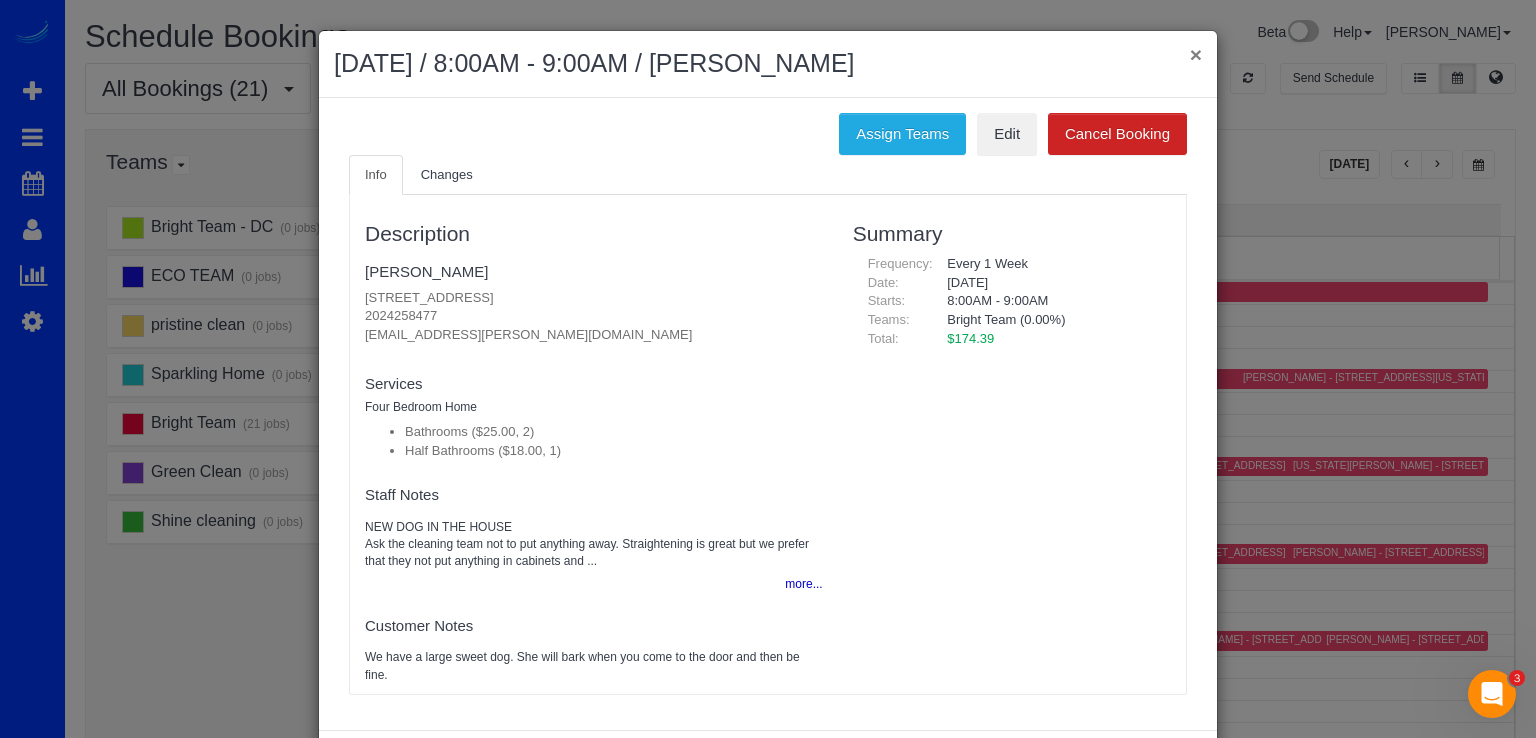 click on "×" at bounding box center [1196, 54] 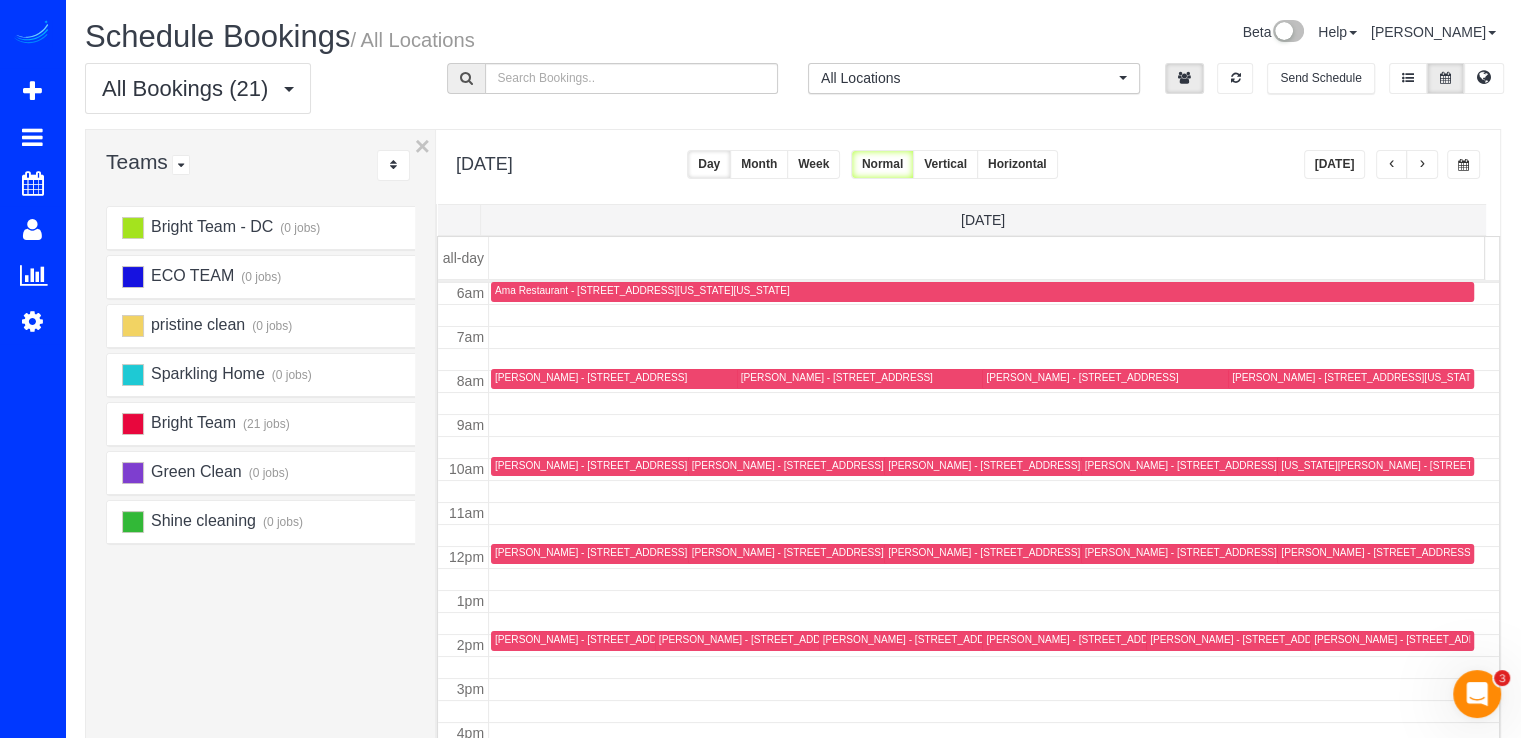 click on "[PERSON_NAME] - [STREET_ADDRESS][US_STATE]" at bounding box center (783, 639) 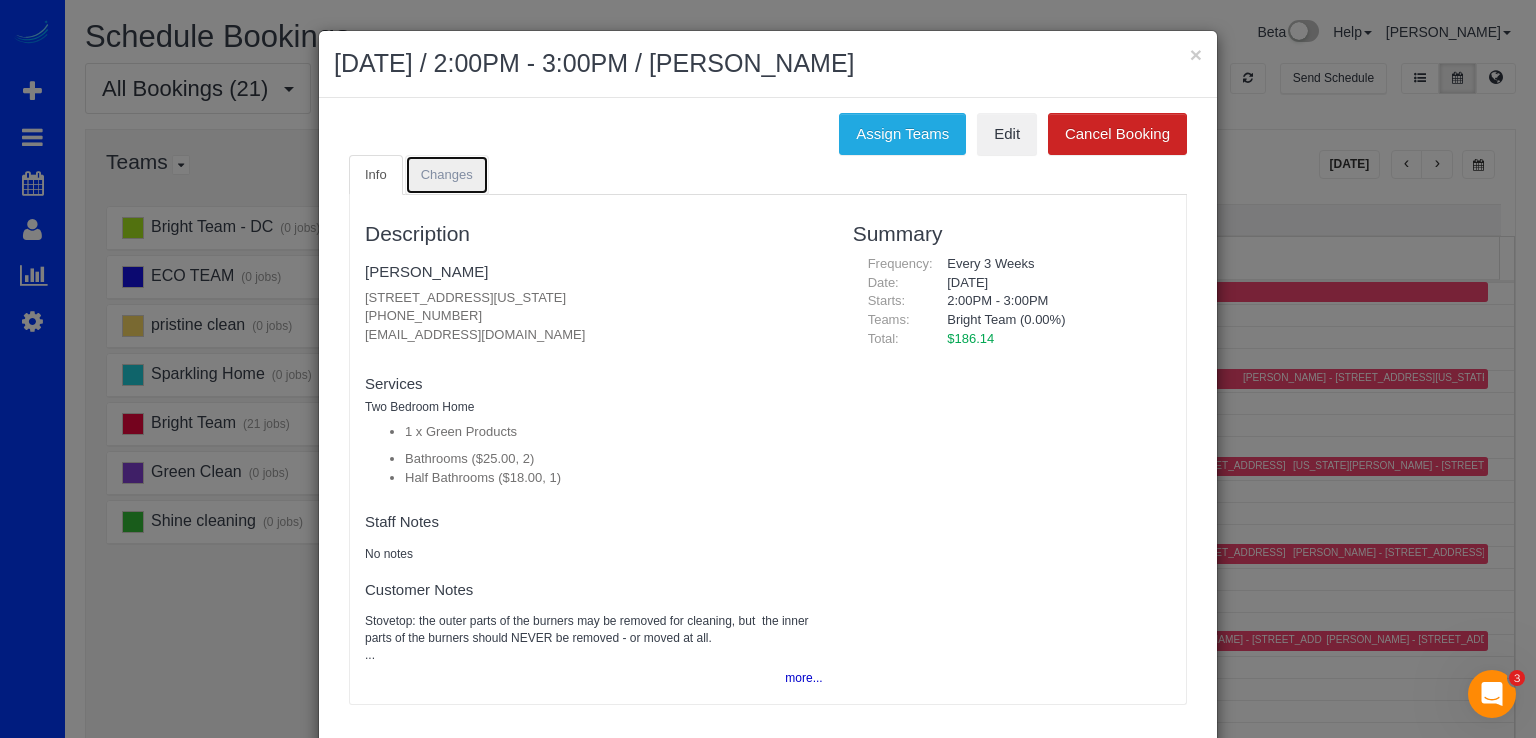 click on "Changes" at bounding box center (447, 175) 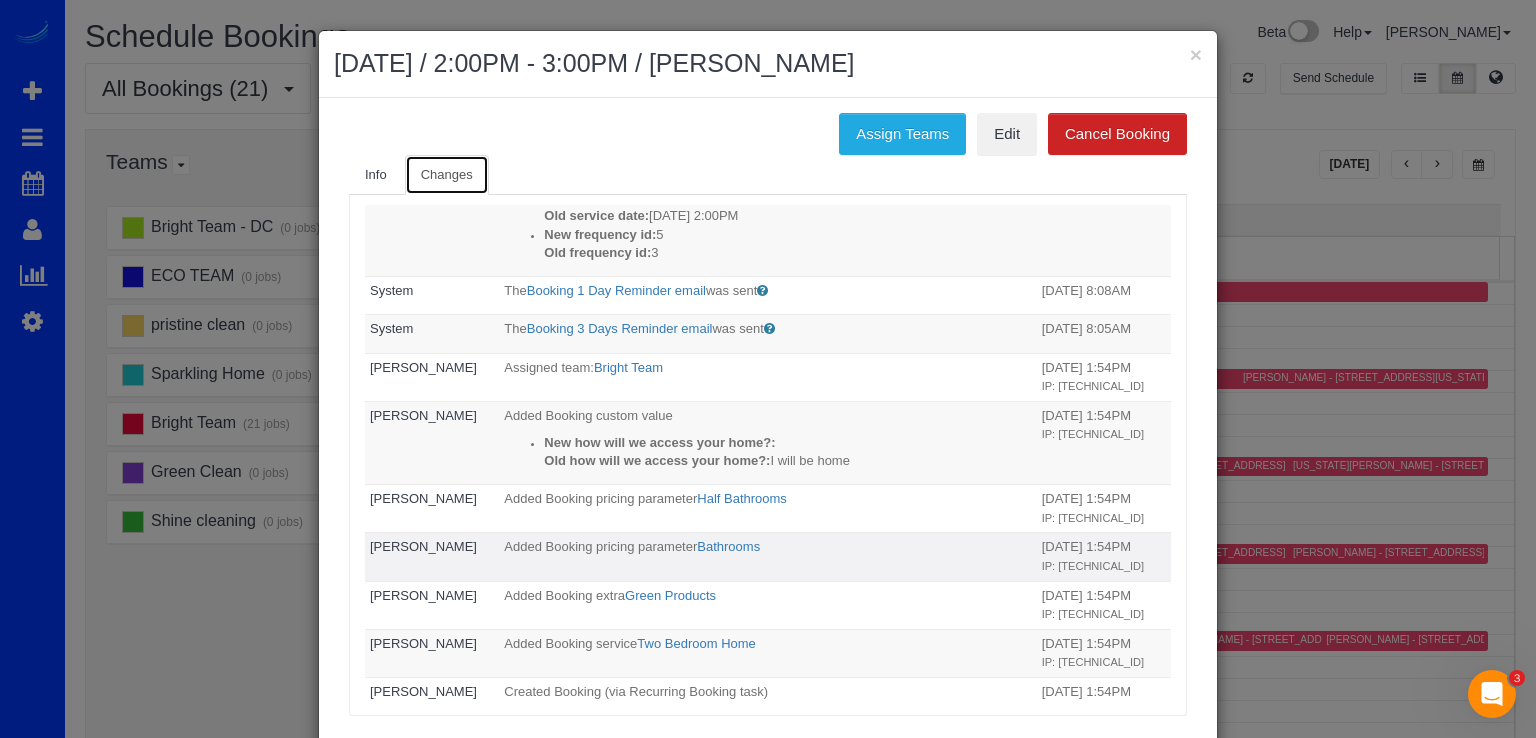 scroll, scrollTop: 0, scrollLeft: 0, axis: both 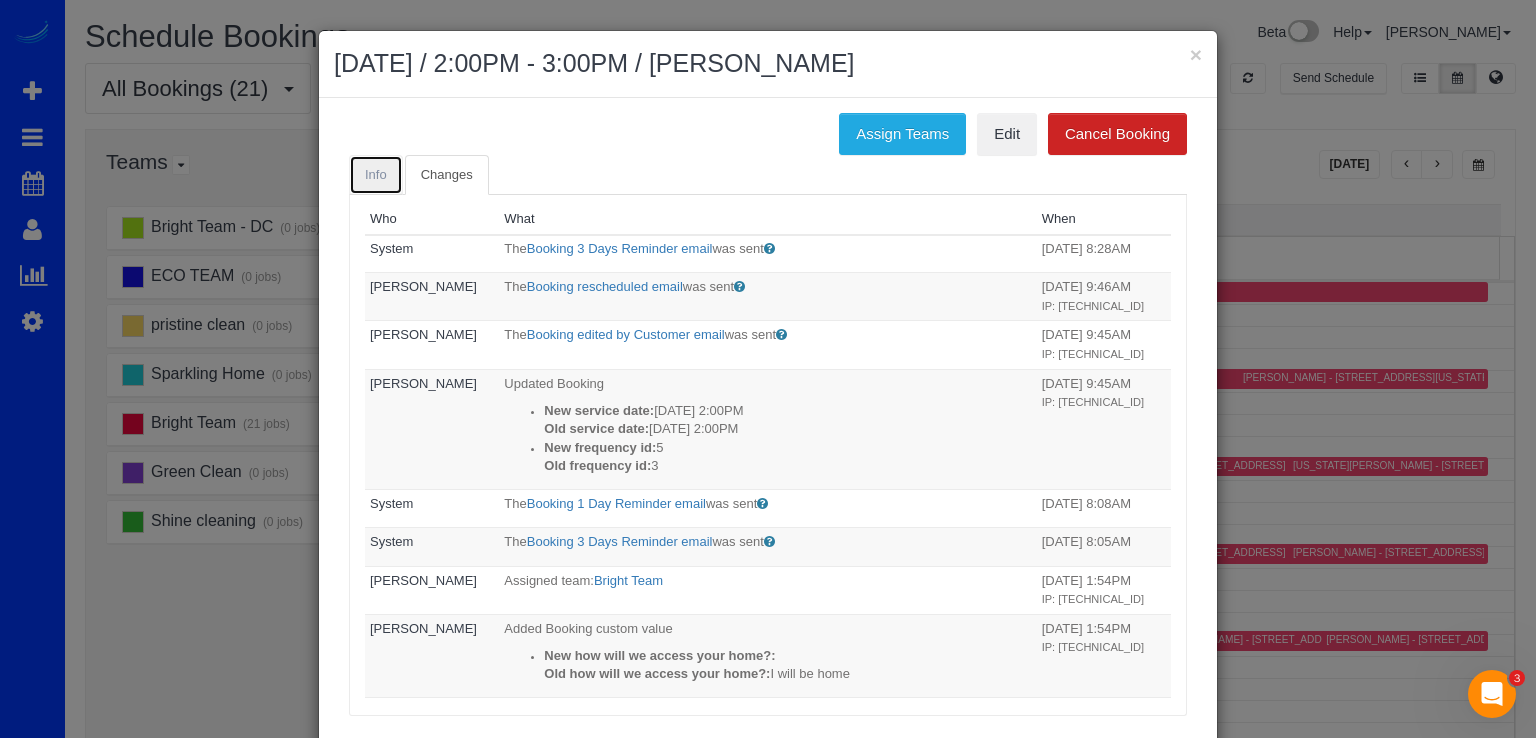 click on "Info" at bounding box center (376, 175) 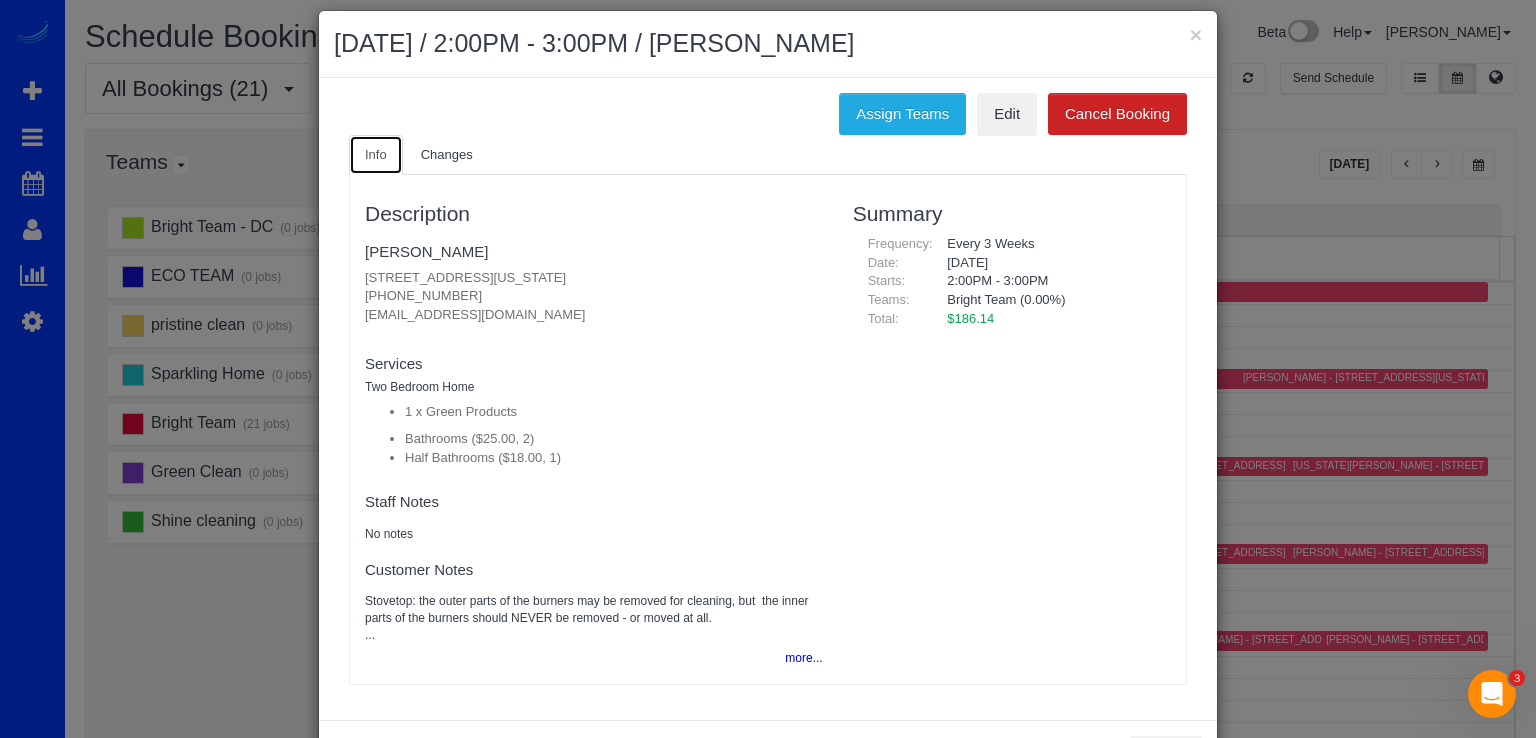 scroll, scrollTop: 0, scrollLeft: 0, axis: both 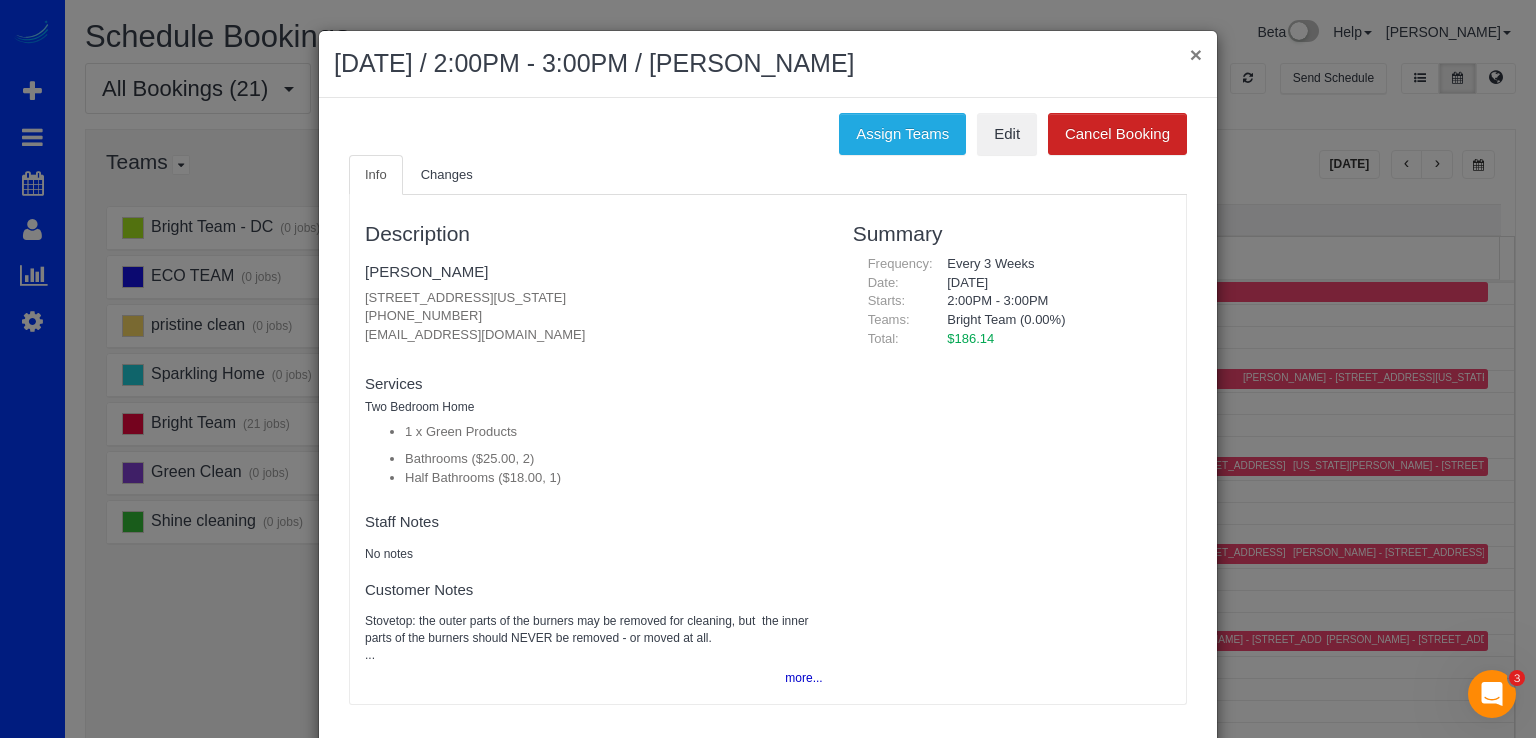 click on "×" at bounding box center [1196, 54] 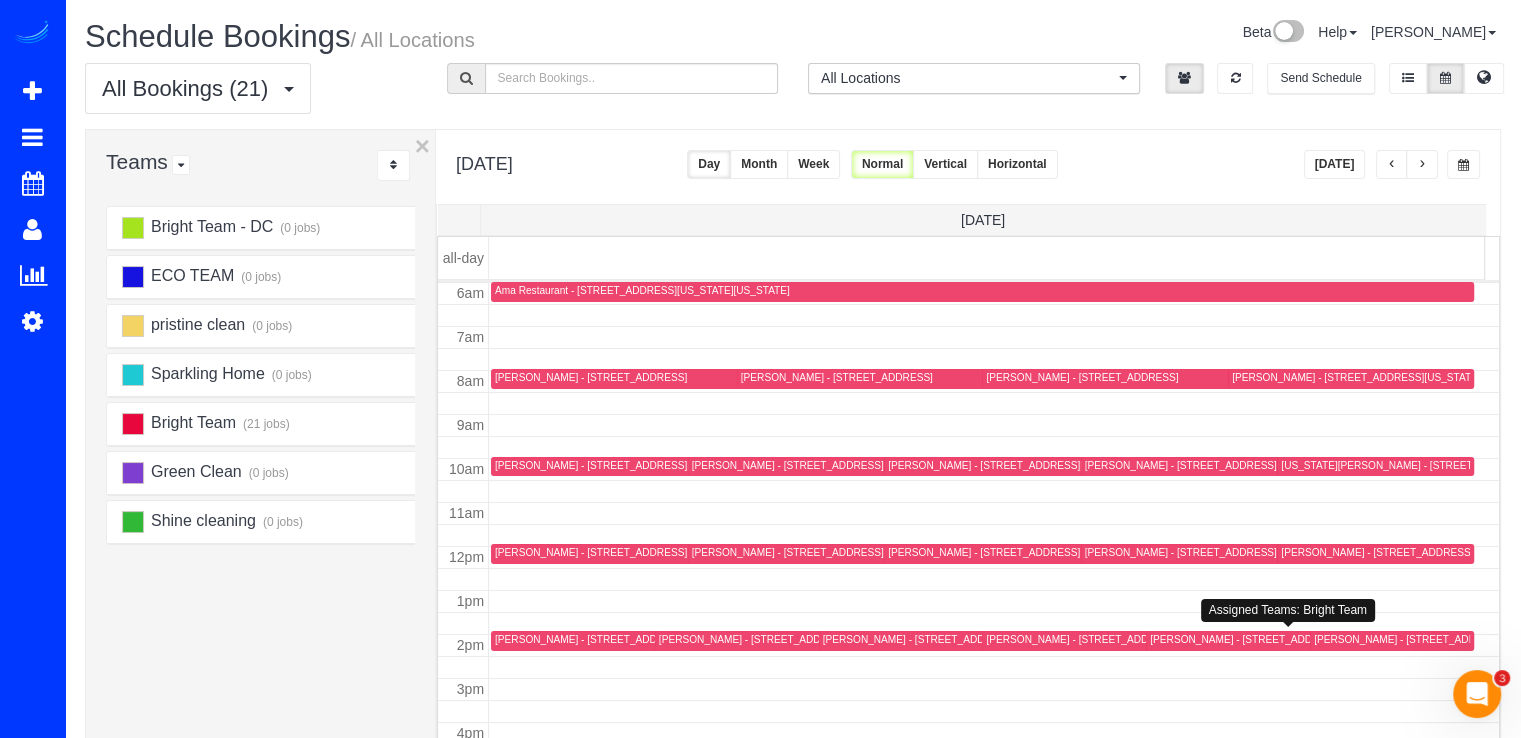 click on "[PERSON_NAME] - [STREET_ADDRESS][US_STATE]" at bounding box center [809, 640] 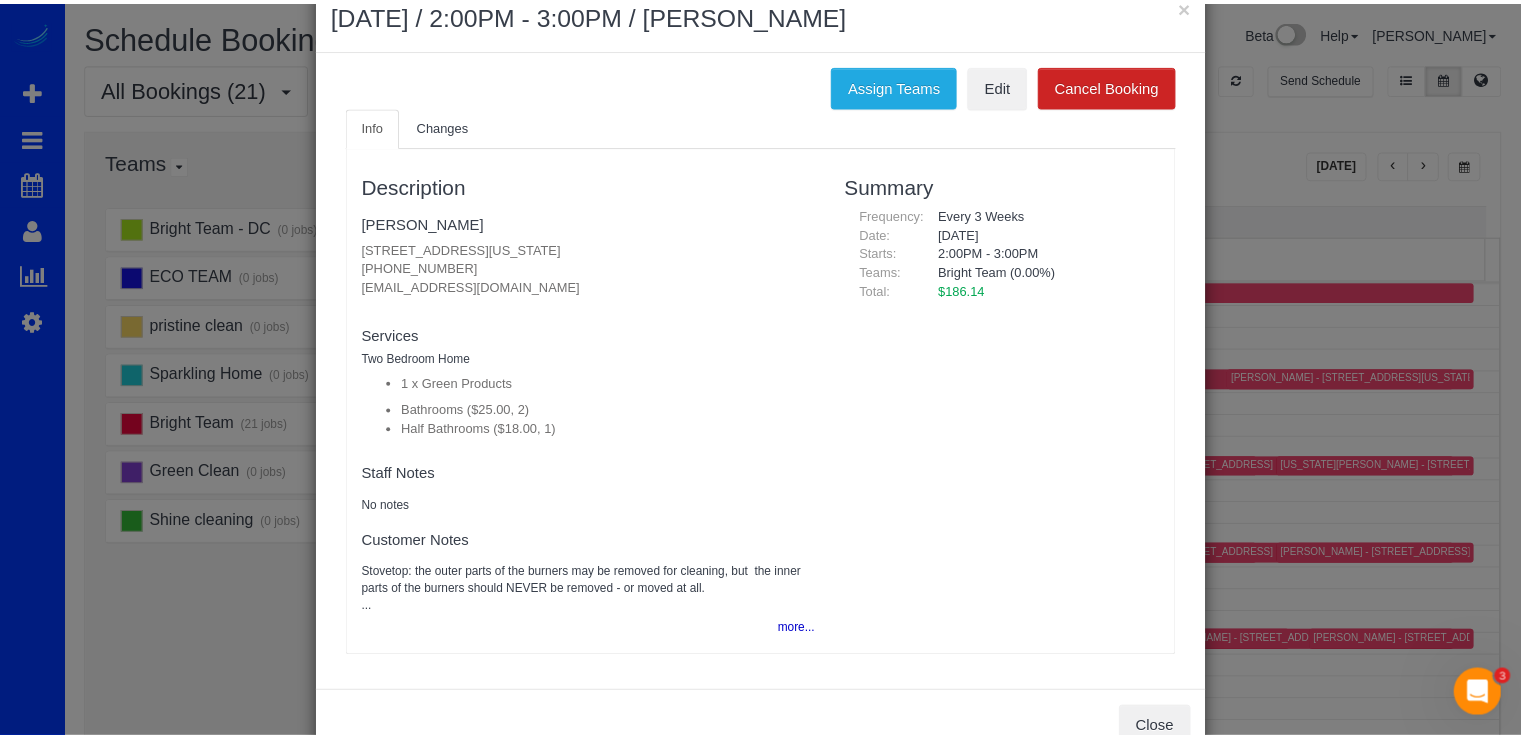 scroll, scrollTop: 0, scrollLeft: 0, axis: both 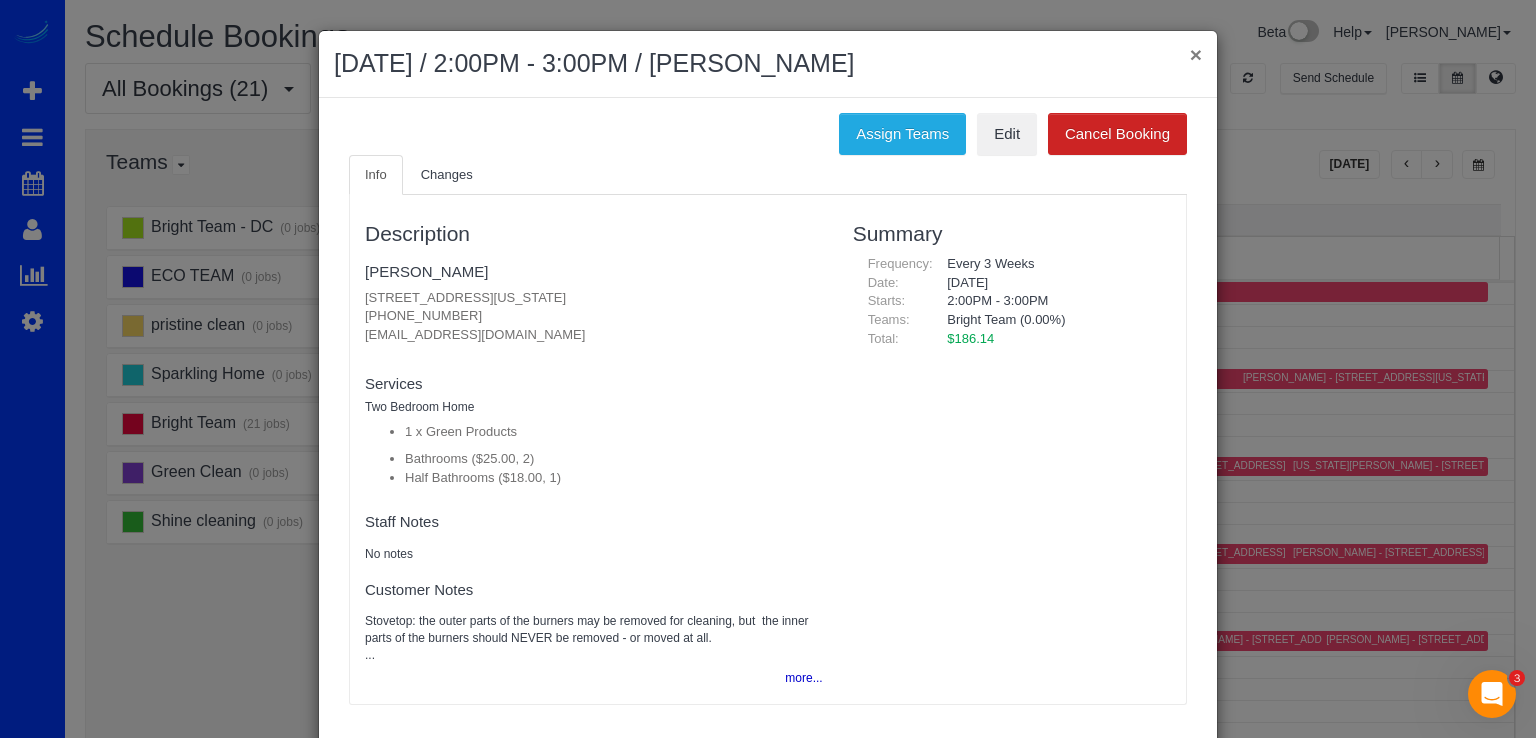 click on "×" at bounding box center [1196, 54] 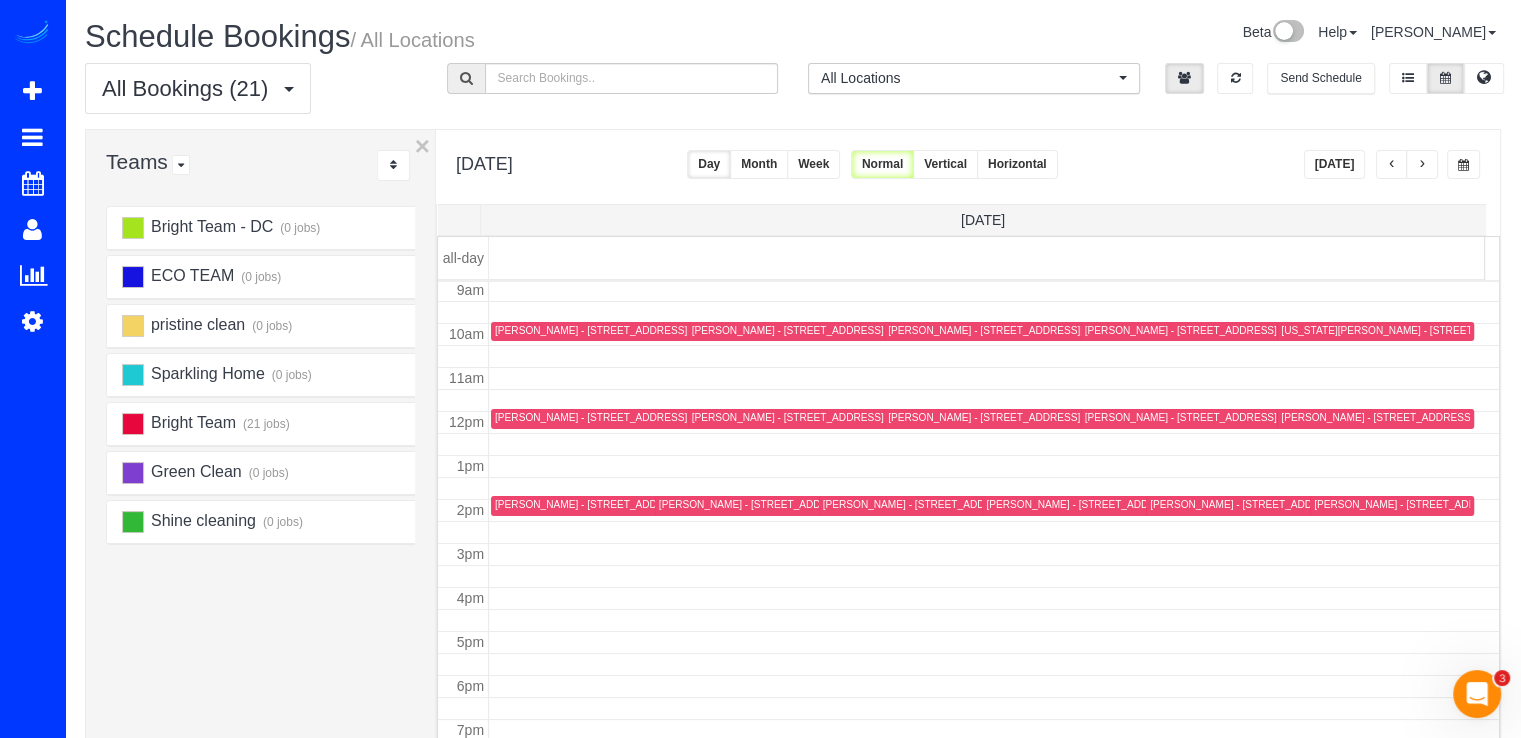 scroll, scrollTop: 298, scrollLeft: 0, axis: vertical 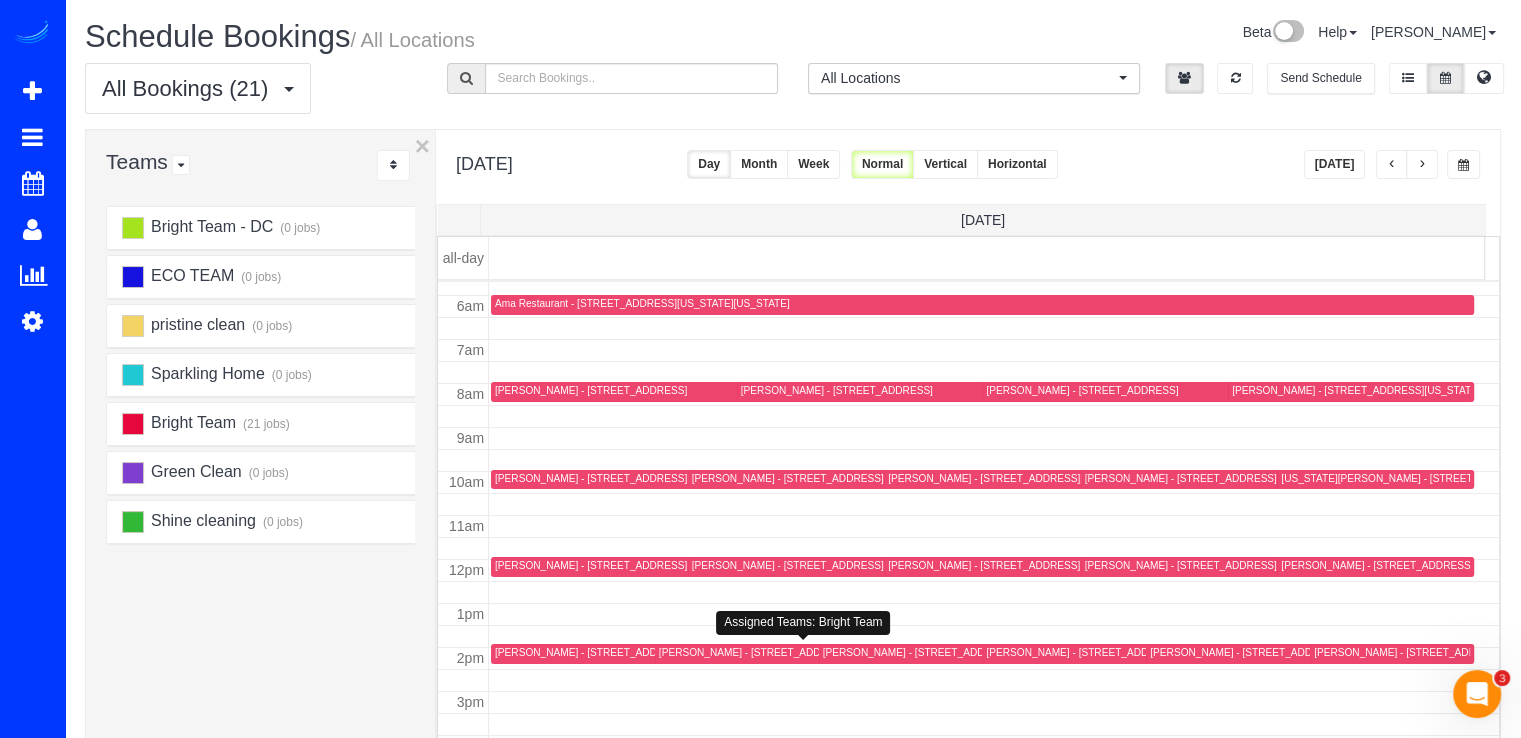 click on "[PERSON_NAME] - [STREET_ADDRESS][US_STATE]" at bounding box center (783, 652) 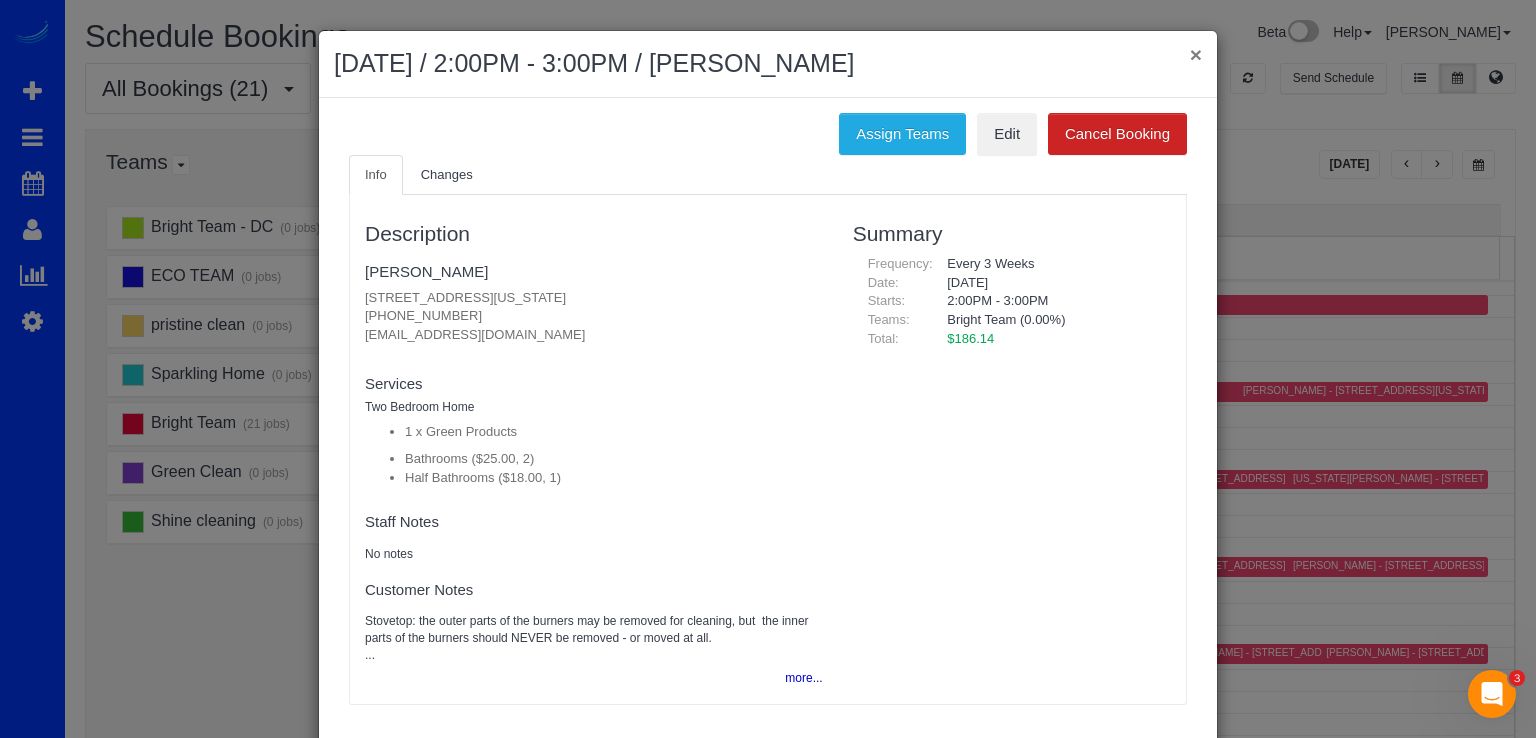 click on "×" at bounding box center [1196, 54] 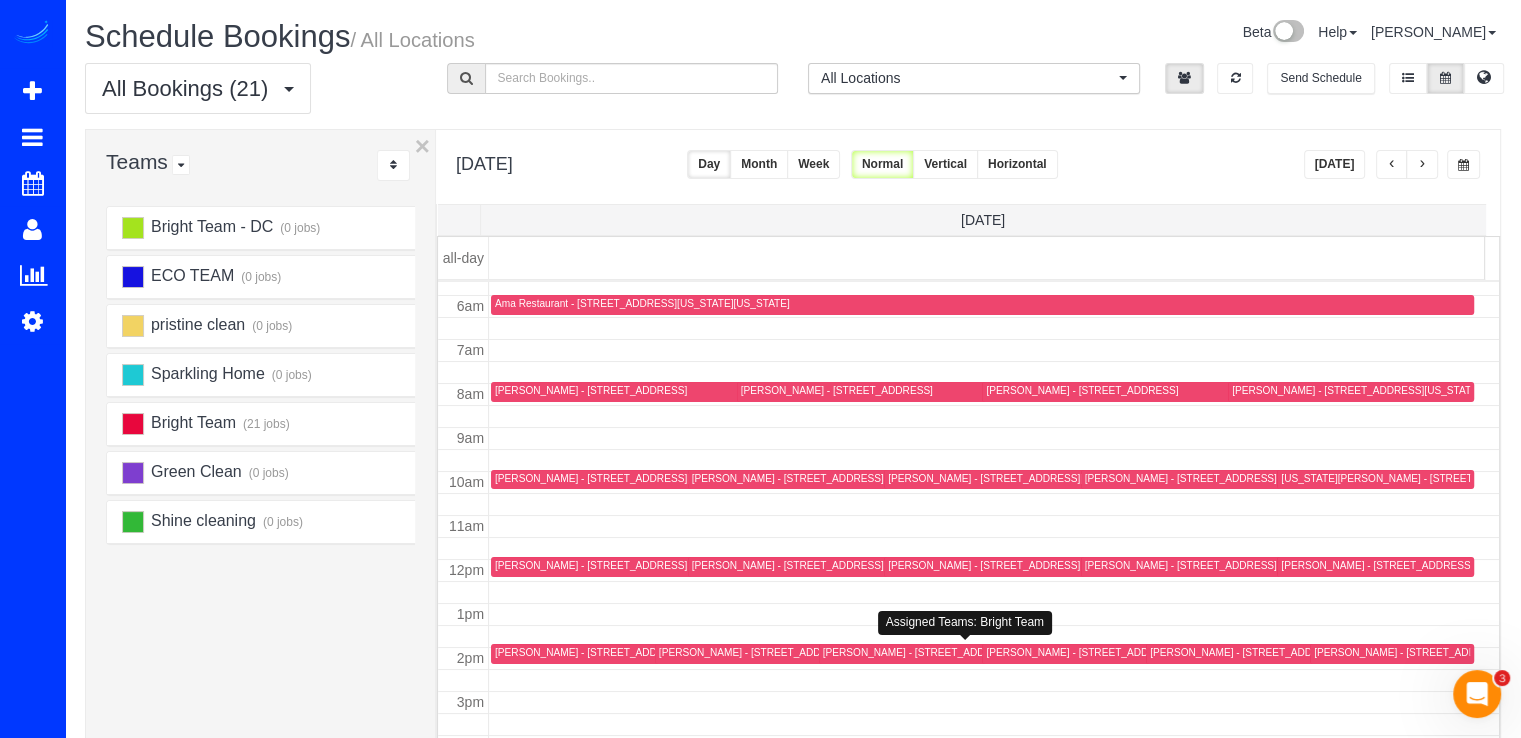 click on "[PERSON_NAME] - [STREET_ADDRESS][US_STATE]" at bounding box center (947, 652) 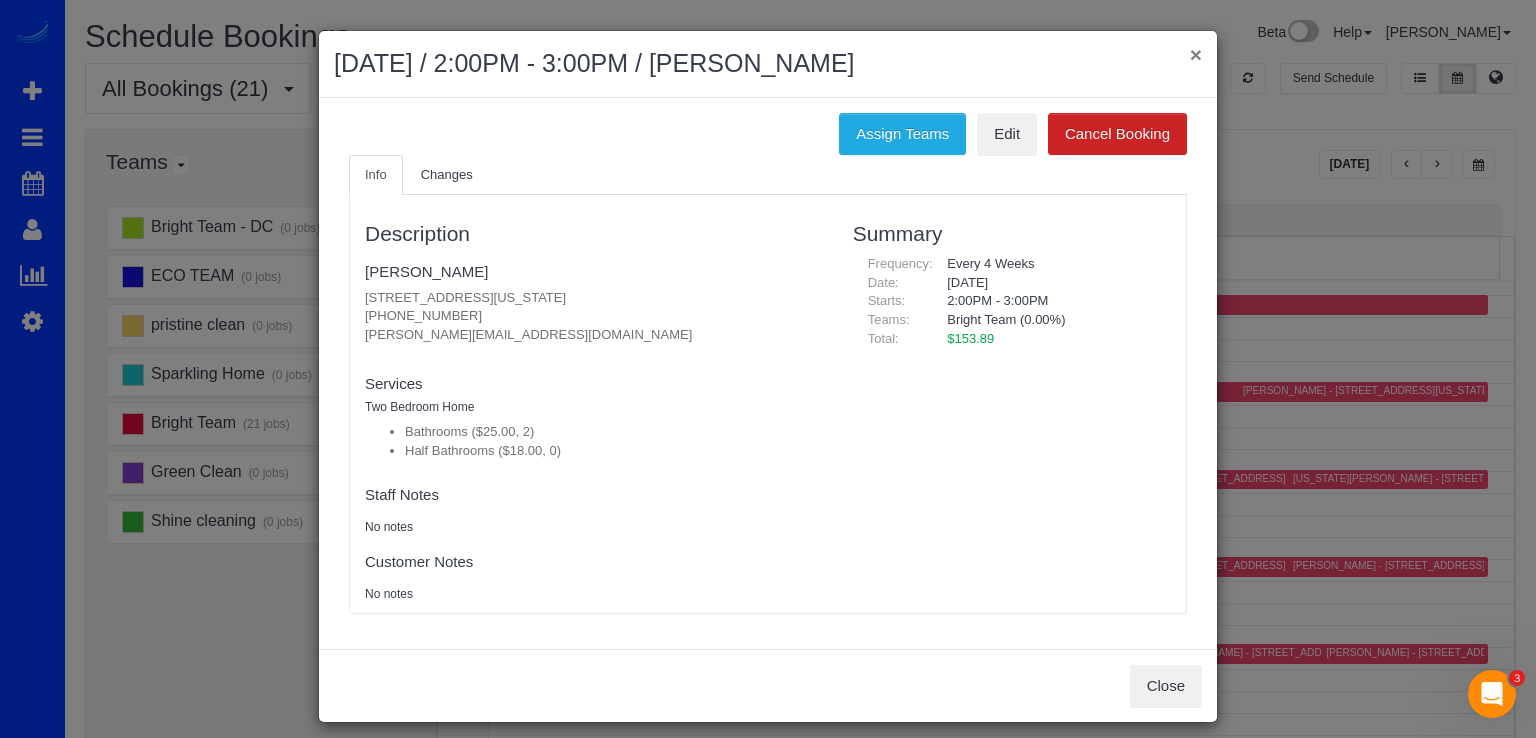 click on "×" at bounding box center [1196, 54] 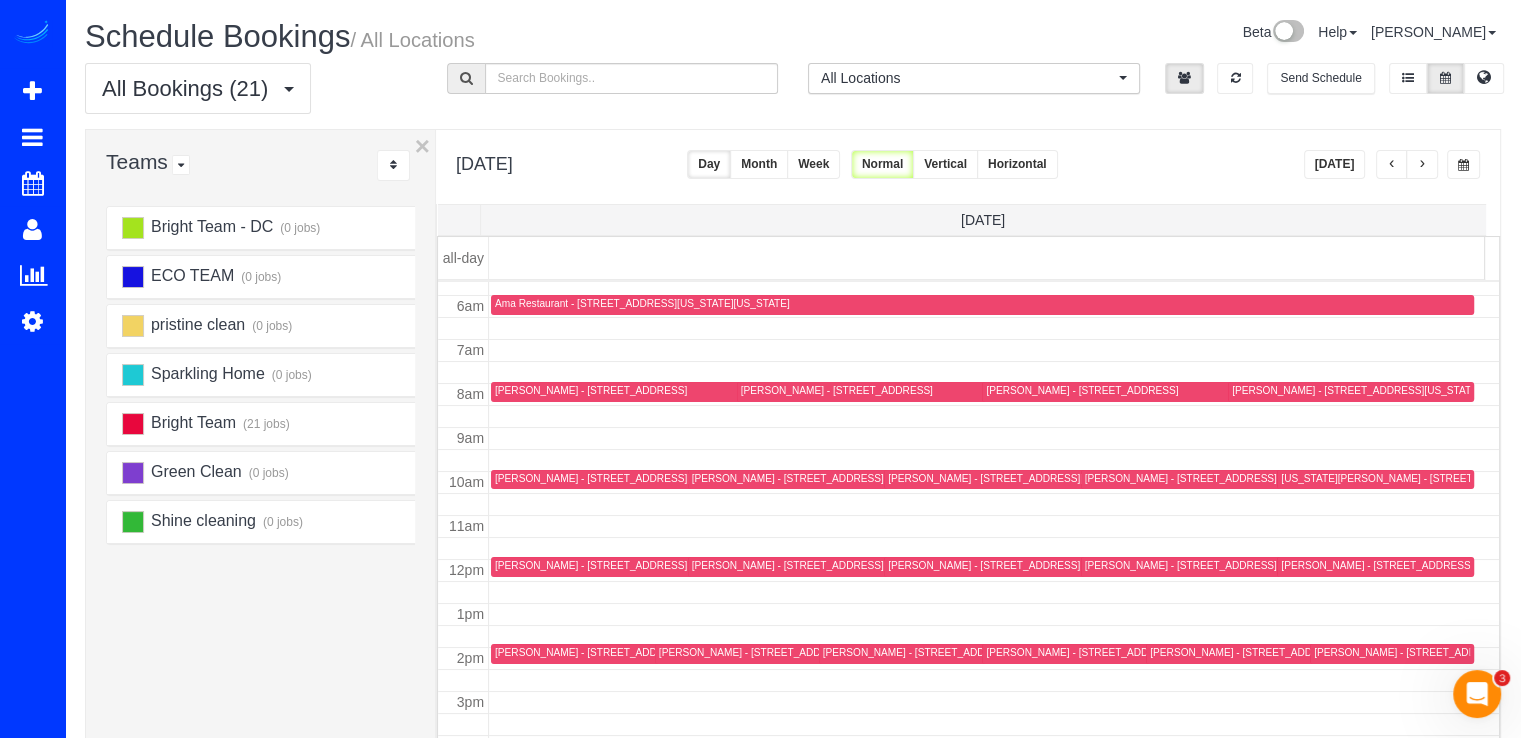 click at bounding box center [1392, 165] 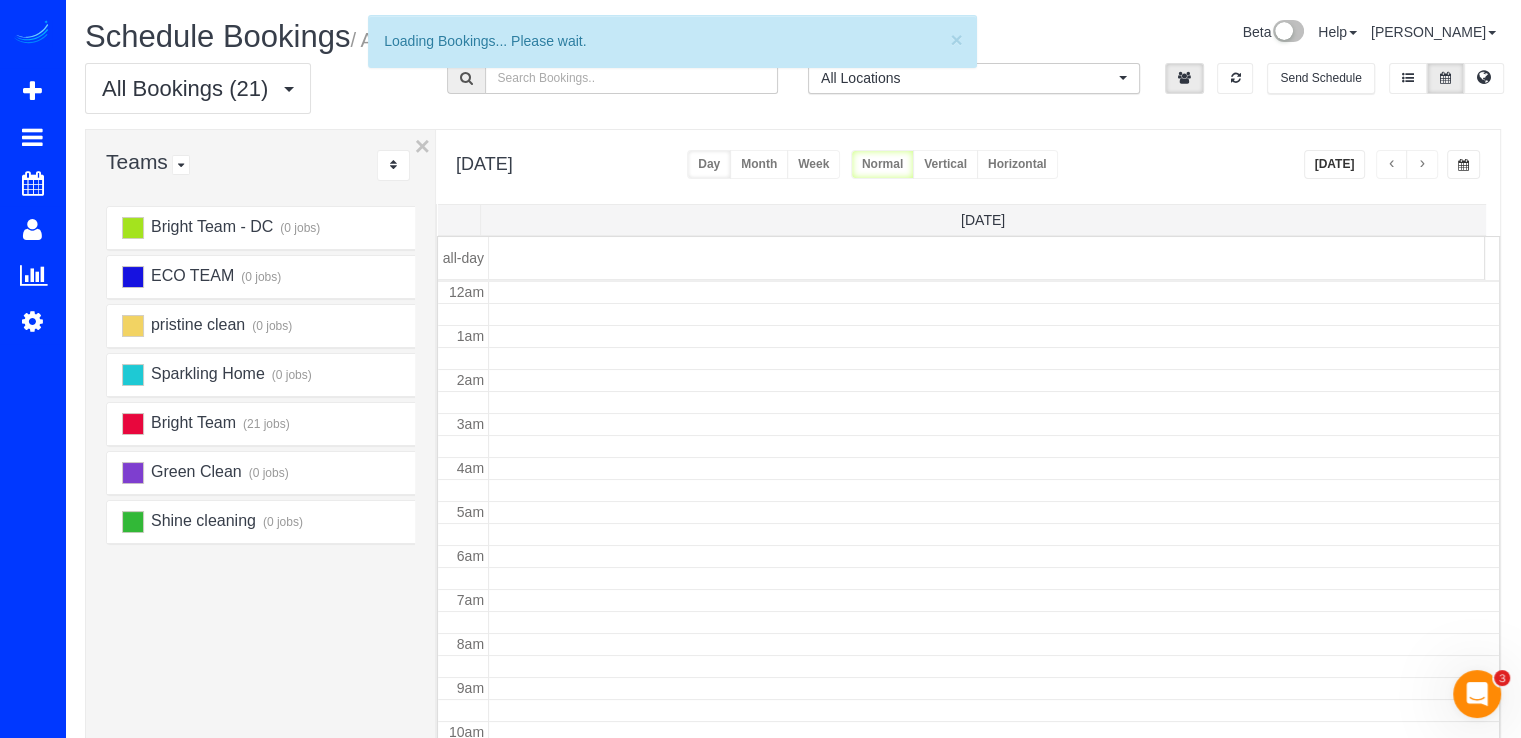 scroll, scrollTop: 263, scrollLeft: 0, axis: vertical 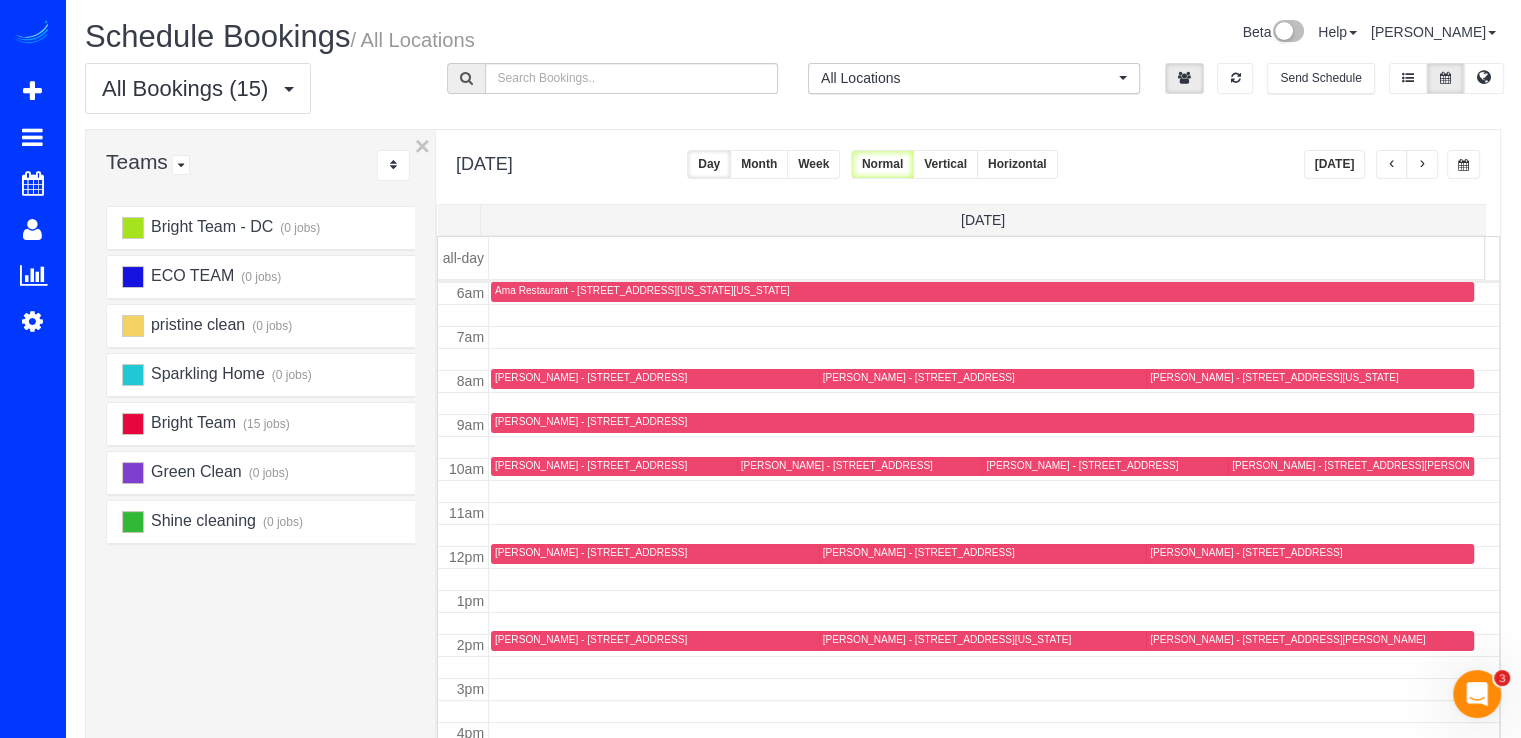 click at bounding box center [1392, 164] 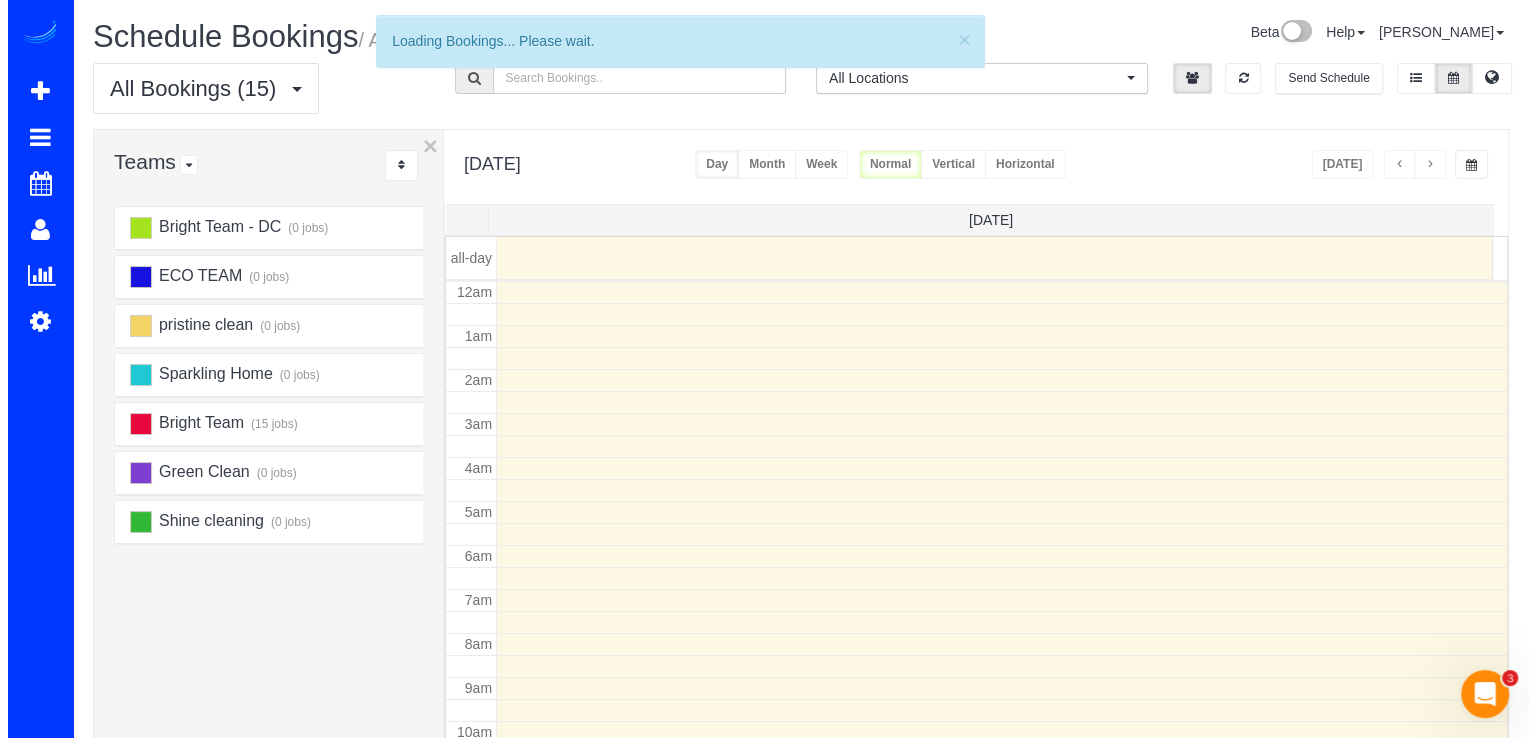 scroll, scrollTop: 263, scrollLeft: 0, axis: vertical 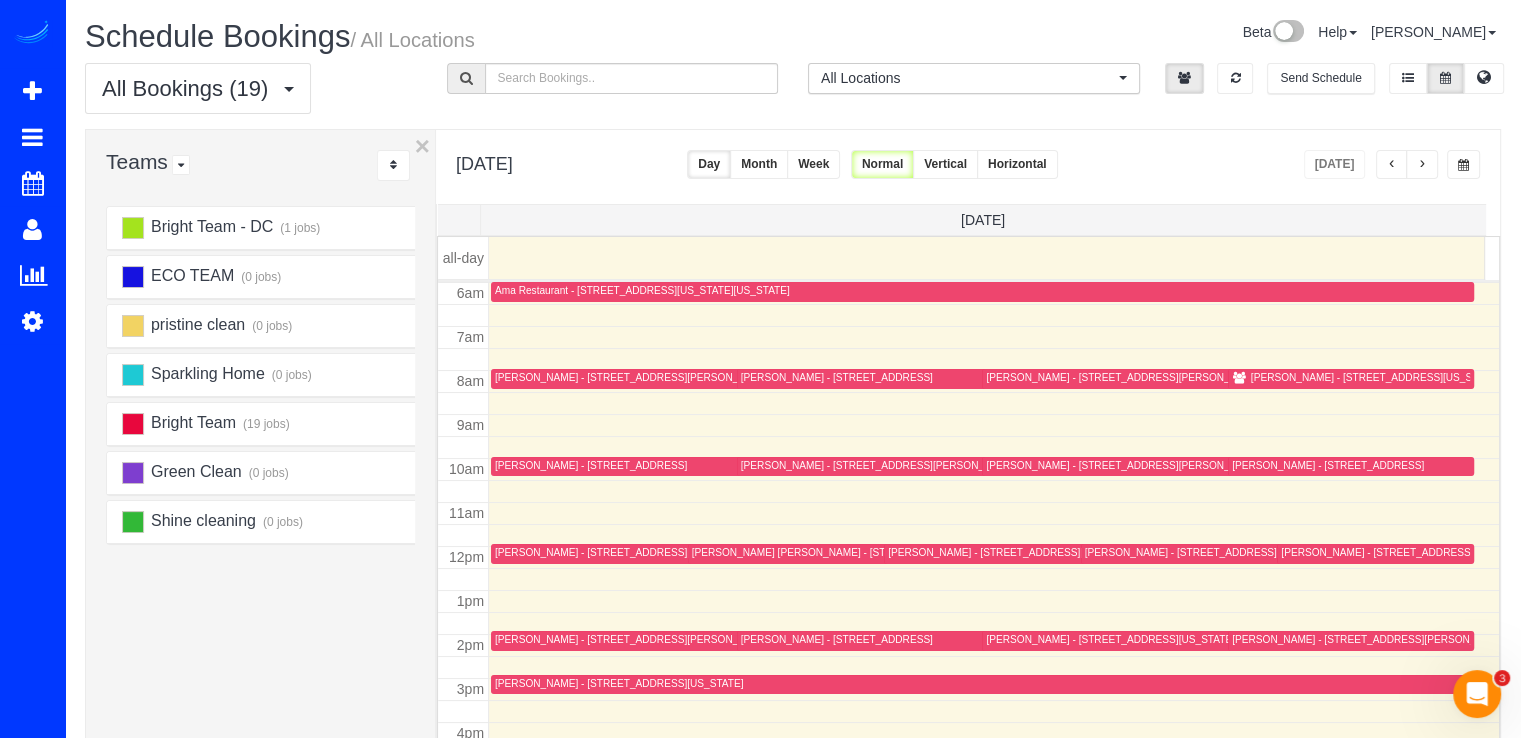 click on "[PERSON_NAME] - [STREET_ADDRESS][US_STATE]" at bounding box center [1375, 377] 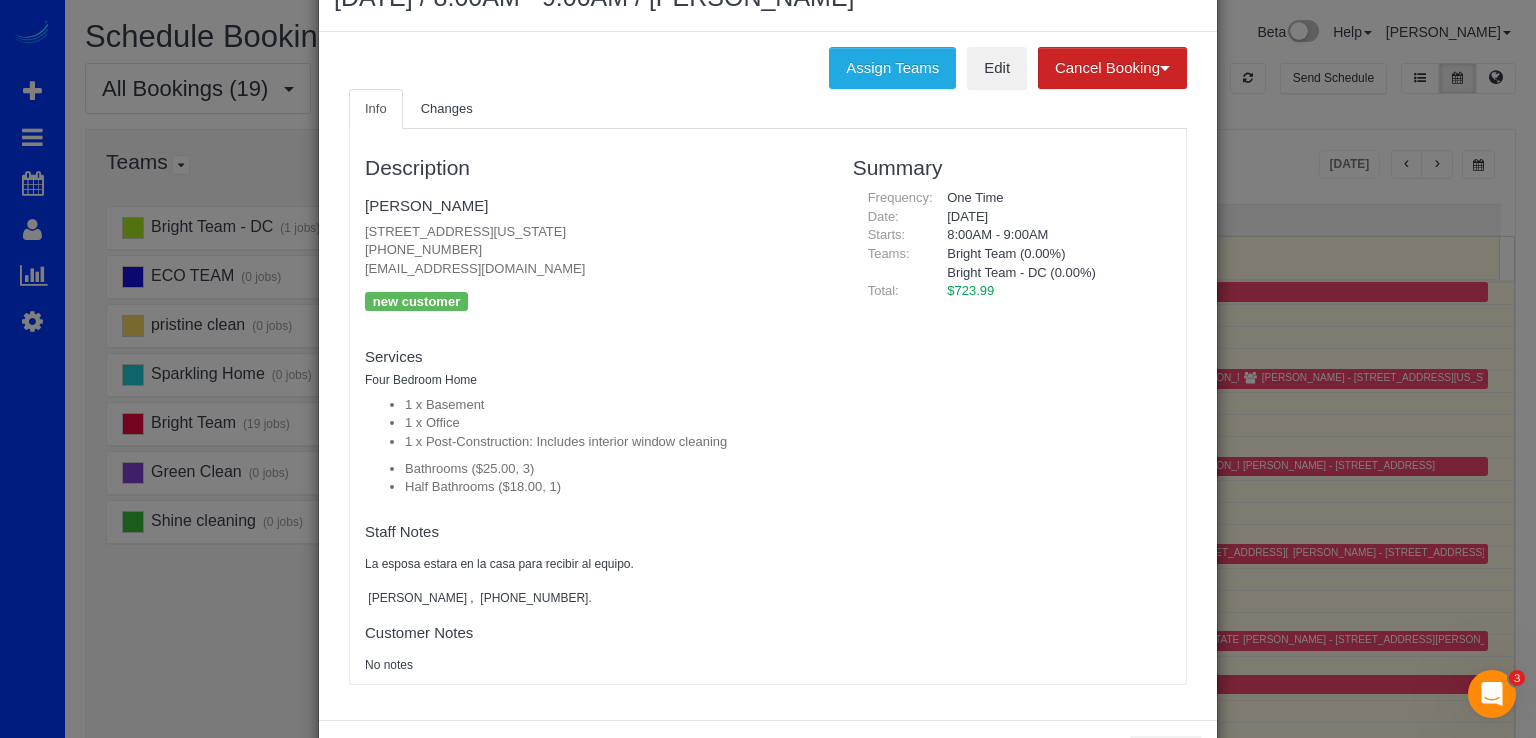 scroll, scrollTop: 0, scrollLeft: 0, axis: both 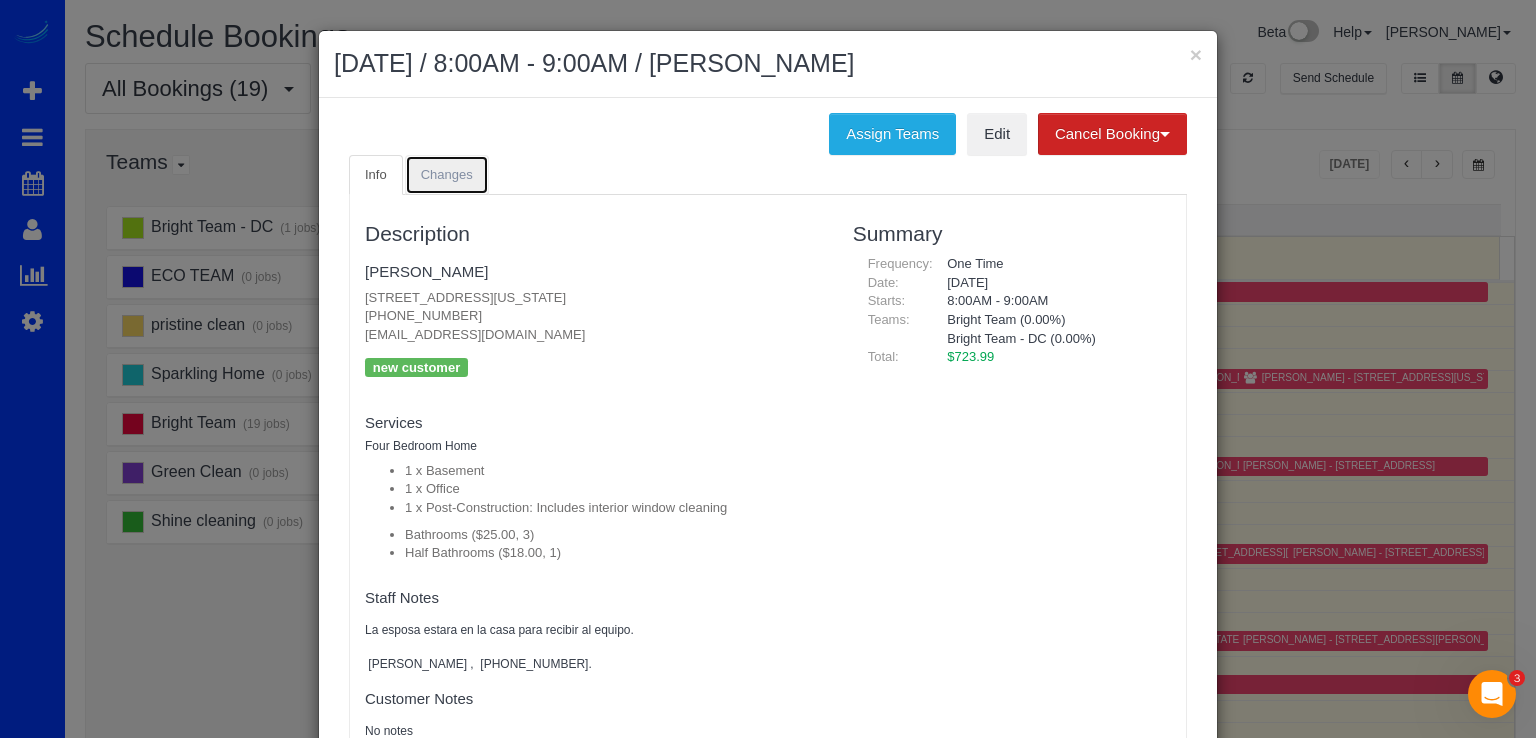 click on "Changes" at bounding box center [447, 175] 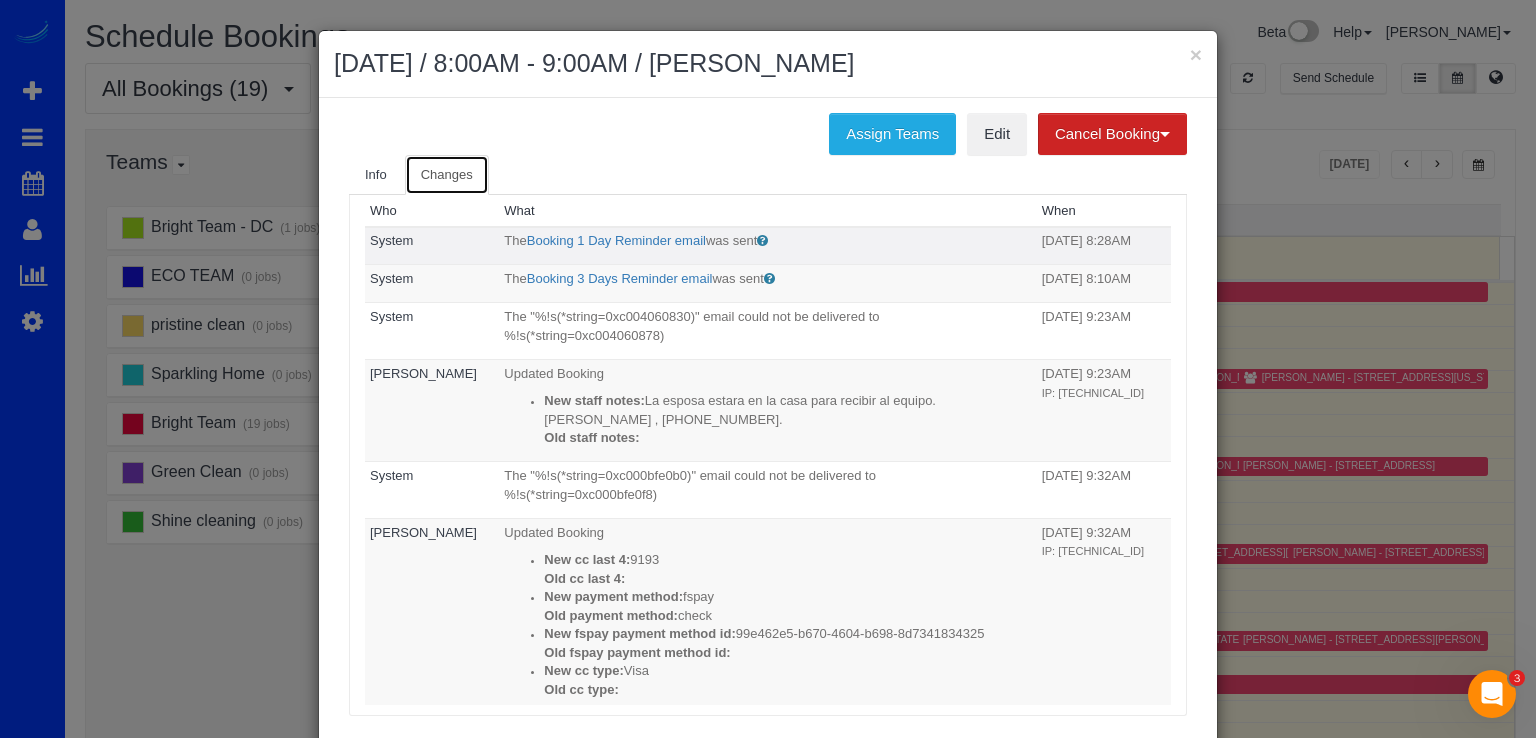 scroll, scrollTop: 0, scrollLeft: 0, axis: both 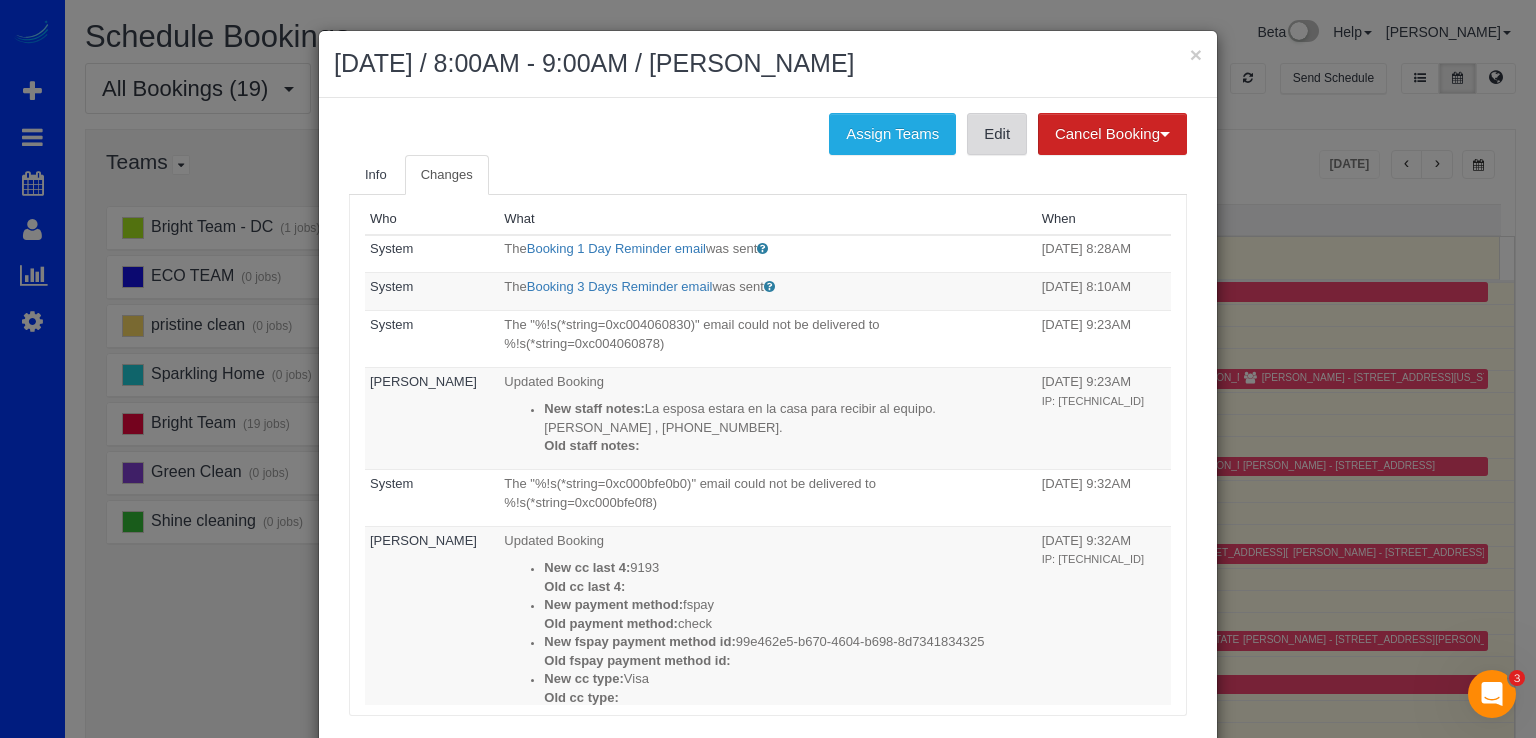 click on "Edit" at bounding box center [997, 134] 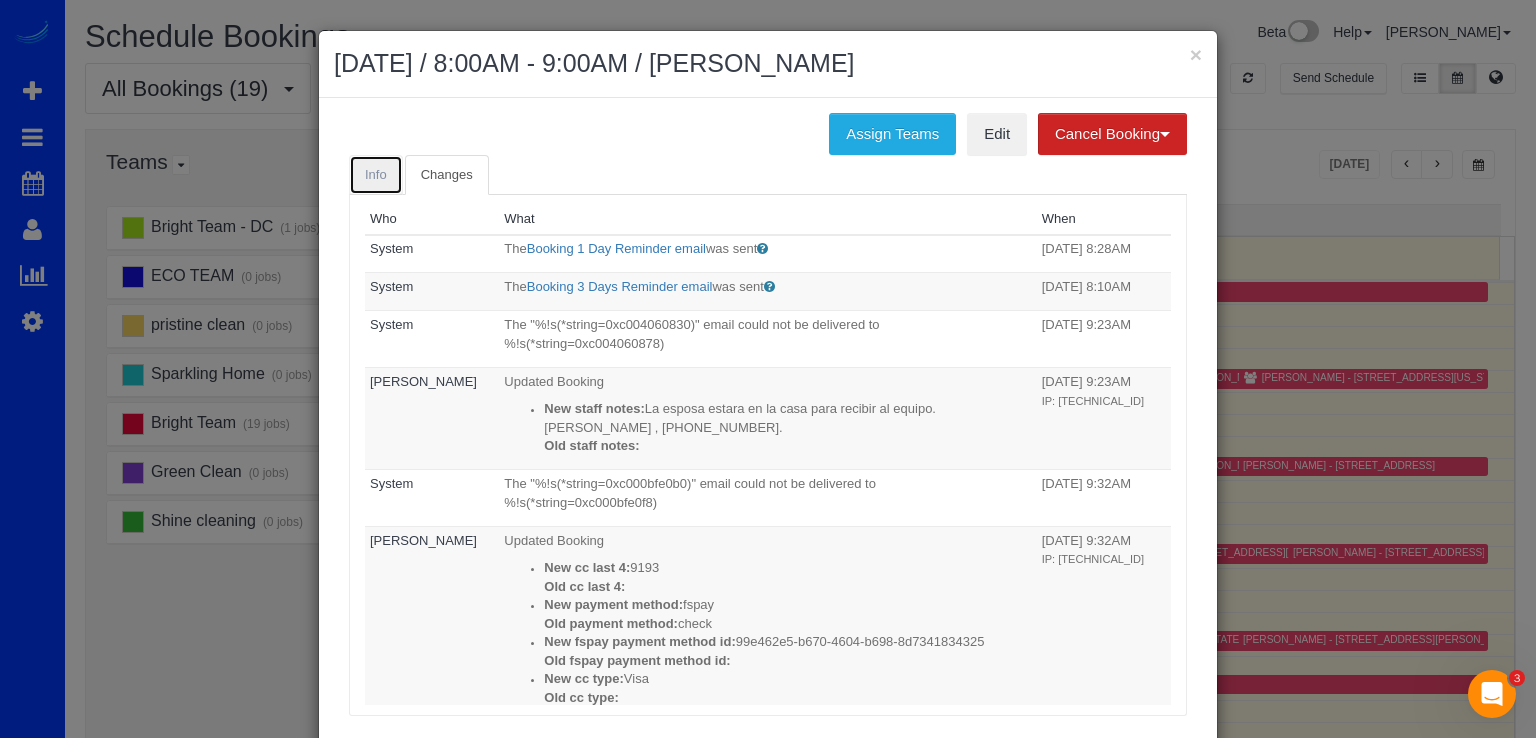 click on "Info" at bounding box center (376, 175) 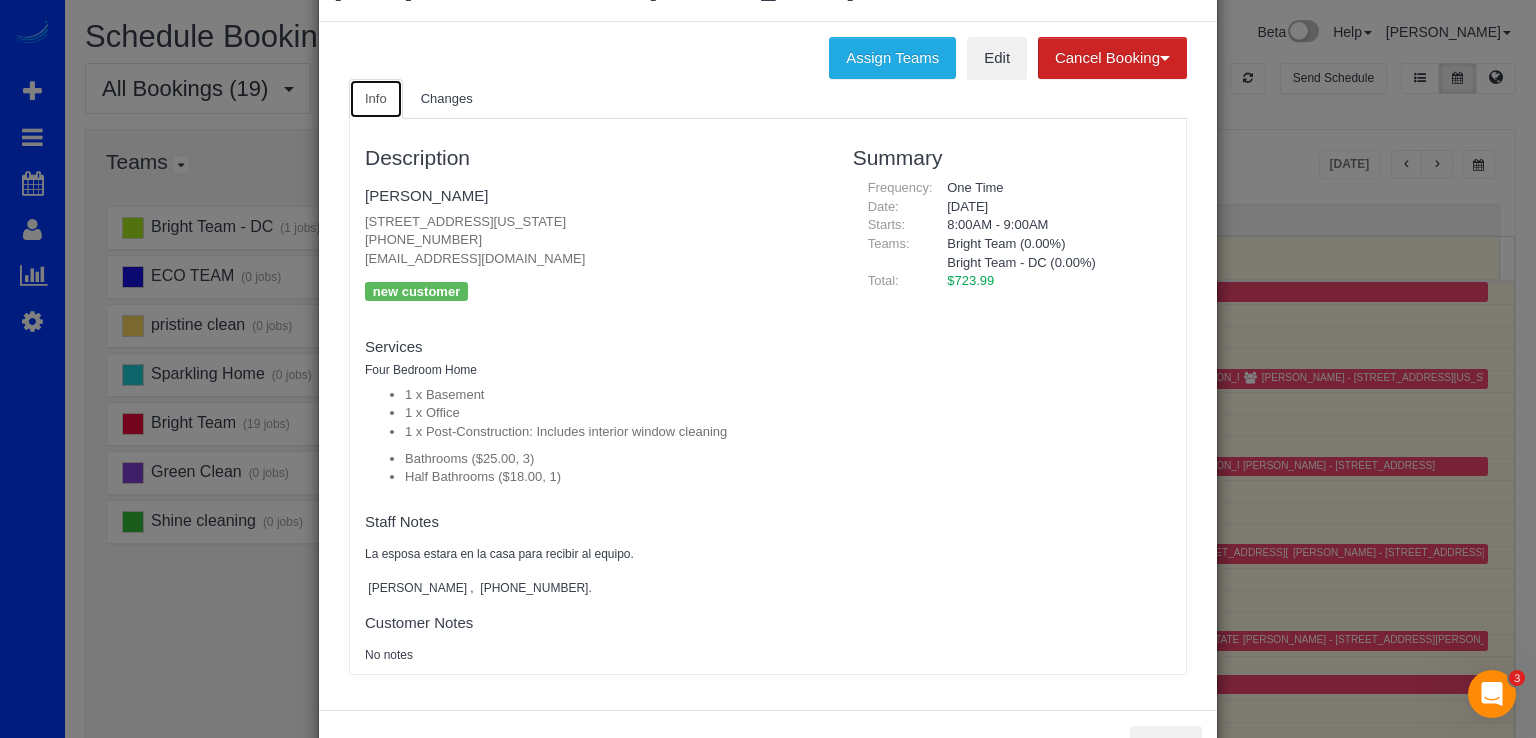 scroll, scrollTop: 0, scrollLeft: 0, axis: both 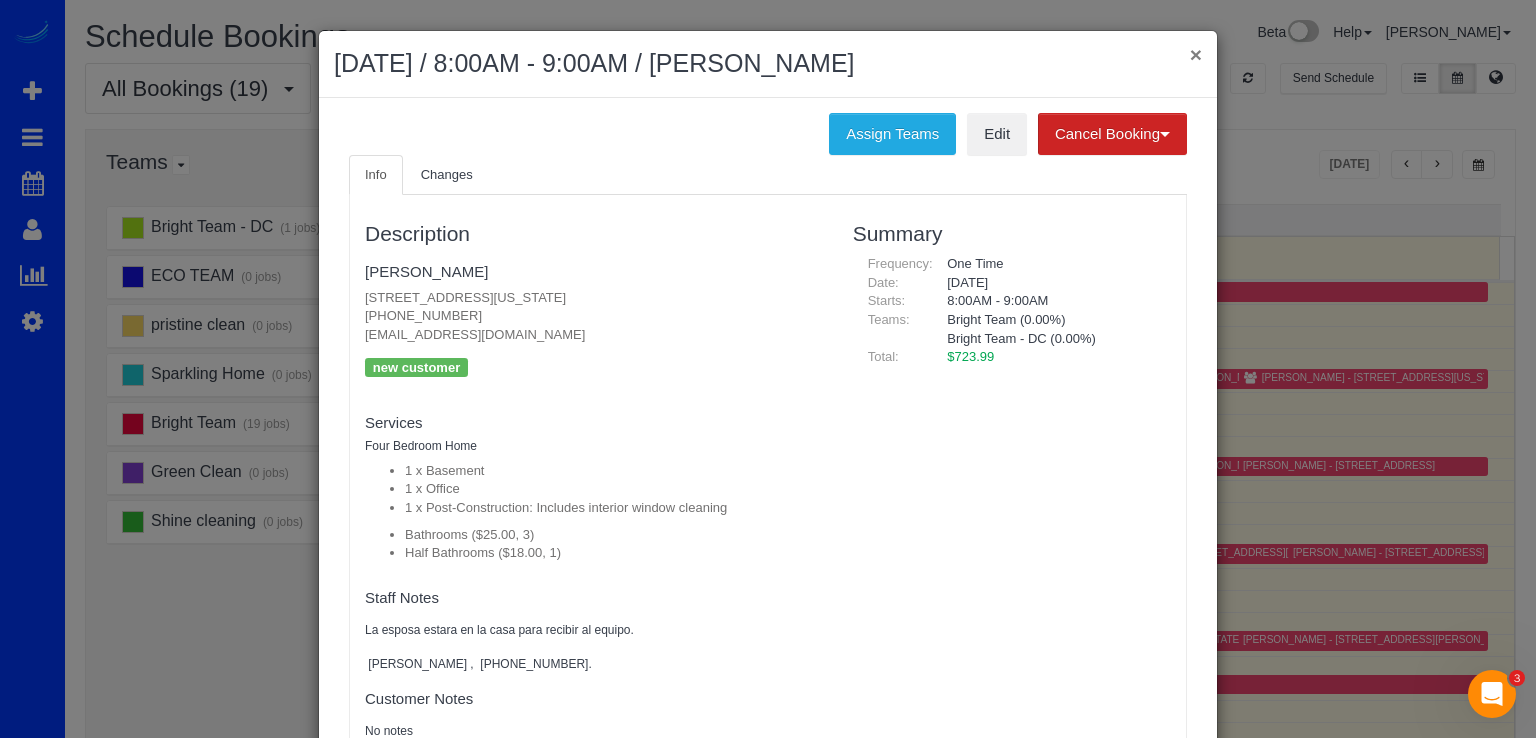 click on "×" at bounding box center (1196, 54) 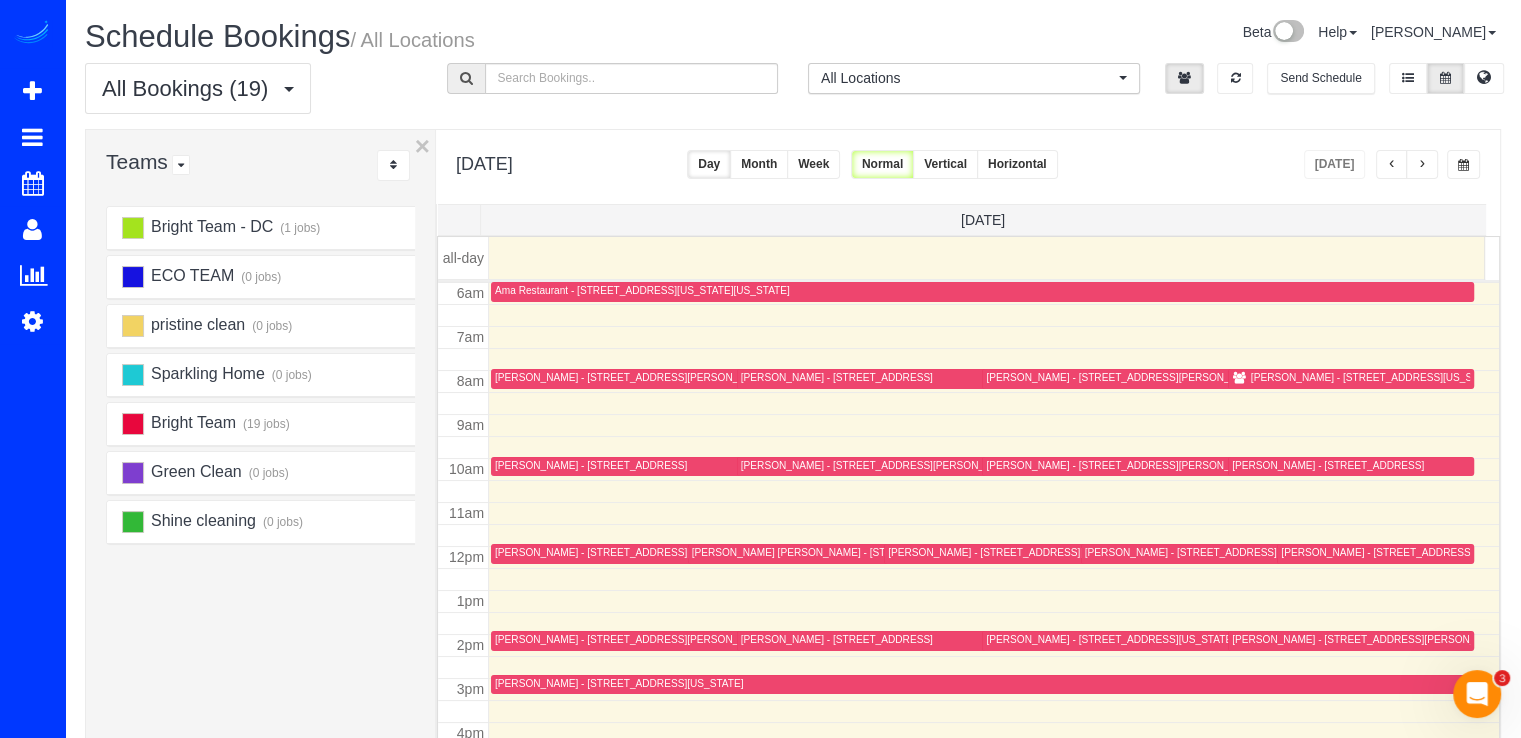 click on "John Yang - 1794 Lanier Pl Nw Unit 304, Washington, DC 20009" at bounding box center [907, 465] 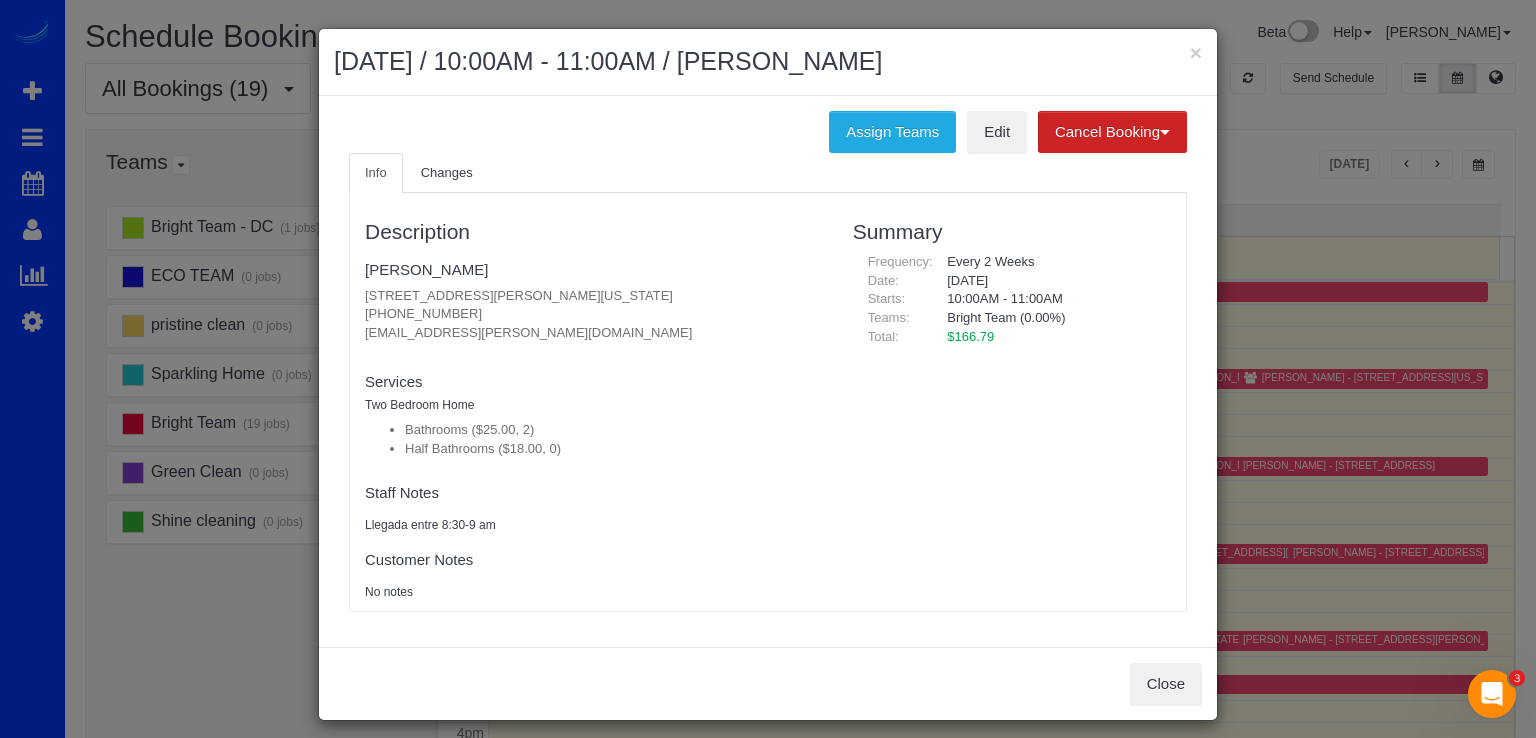 scroll, scrollTop: 0, scrollLeft: 0, axis: both 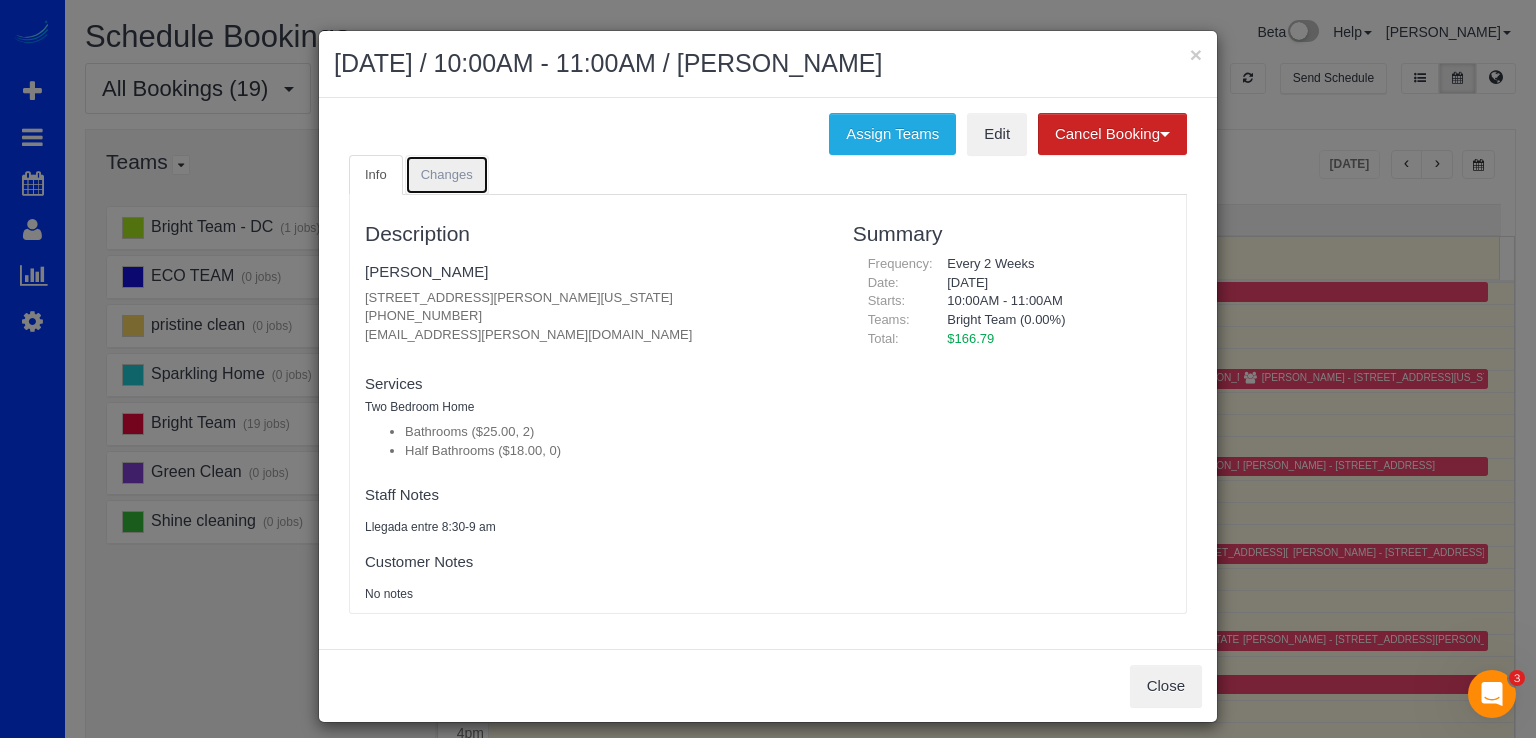 click on "Changes" at bounding box center [447, 175] 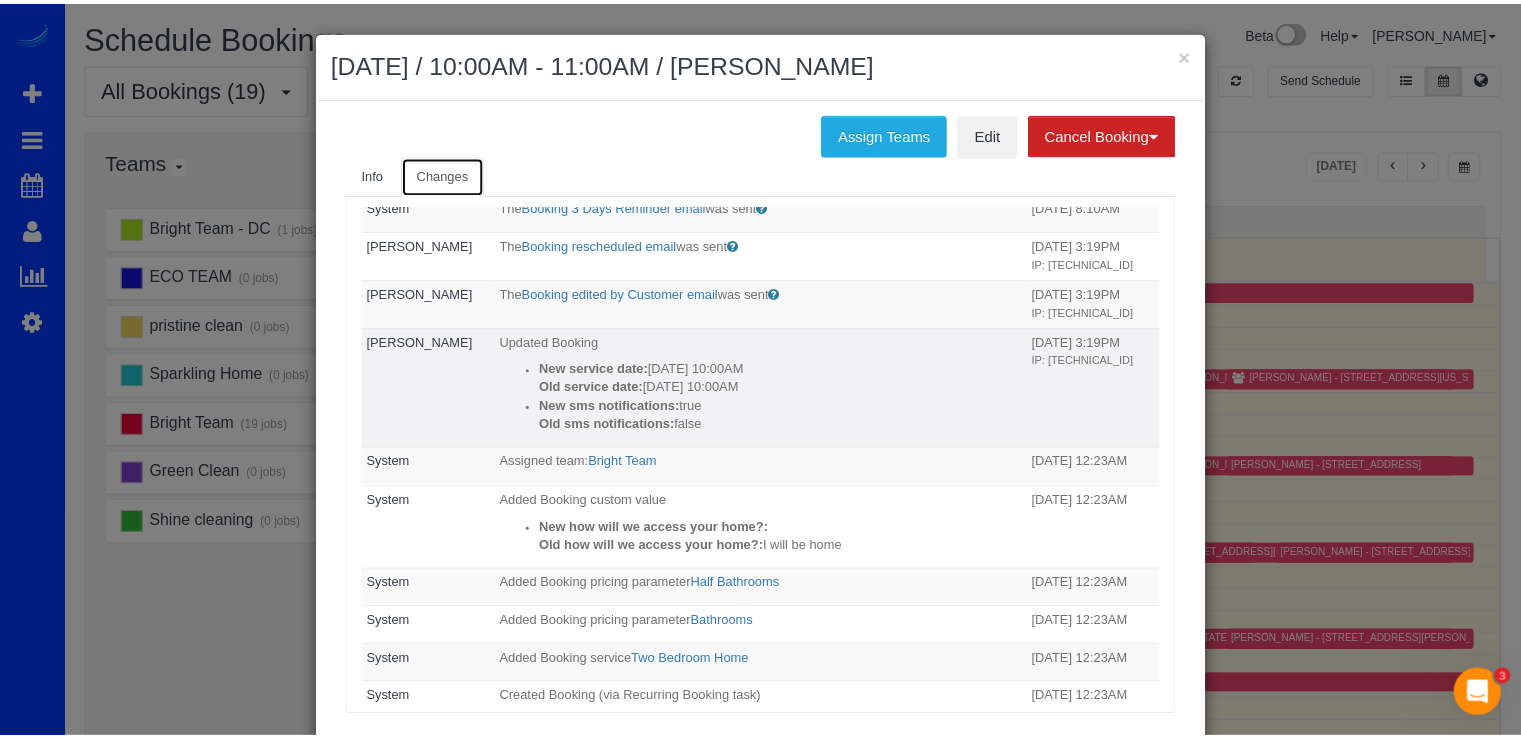 scroll, scrollTop: 0, scrollLeft: 0, axis: both 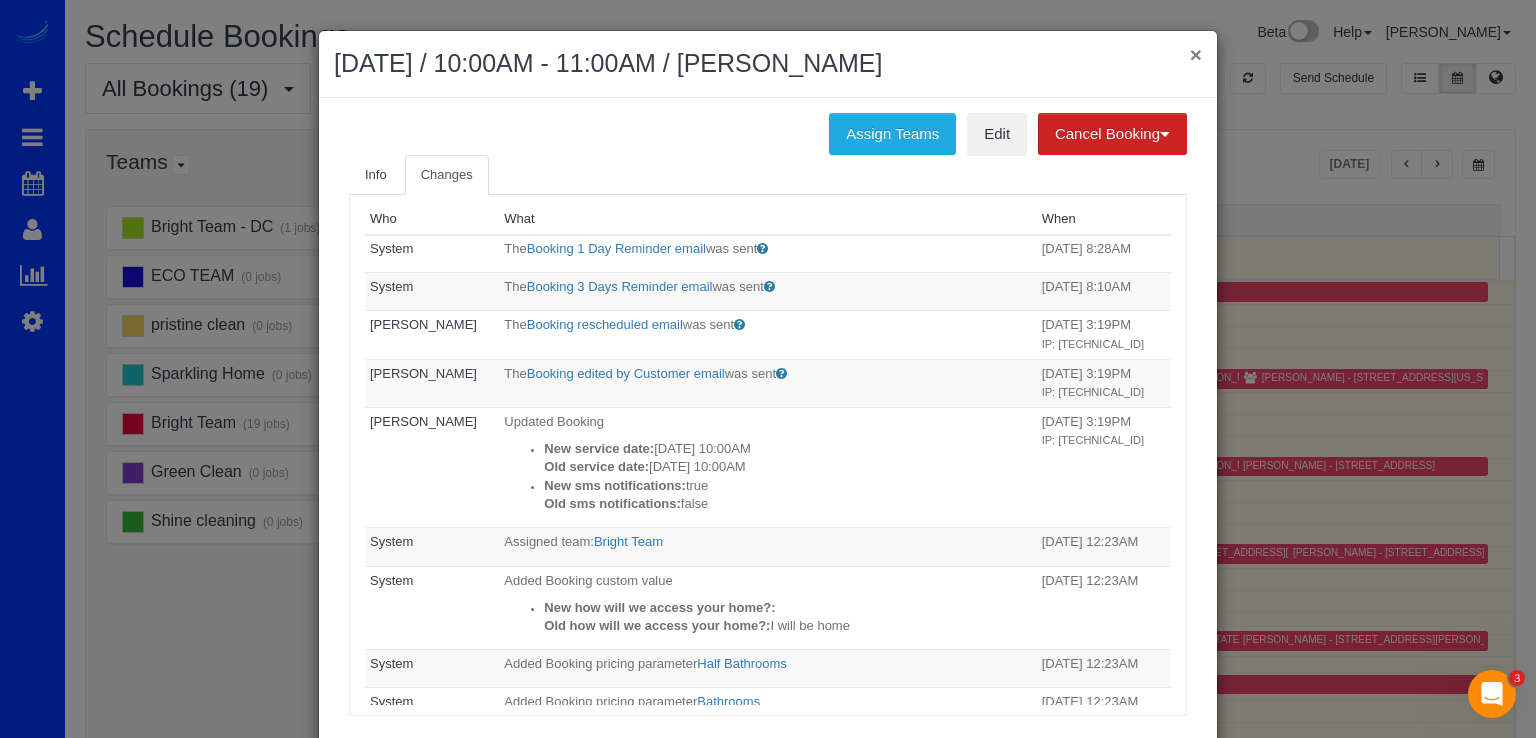 click on "×" at bounding box center [1196, 54] 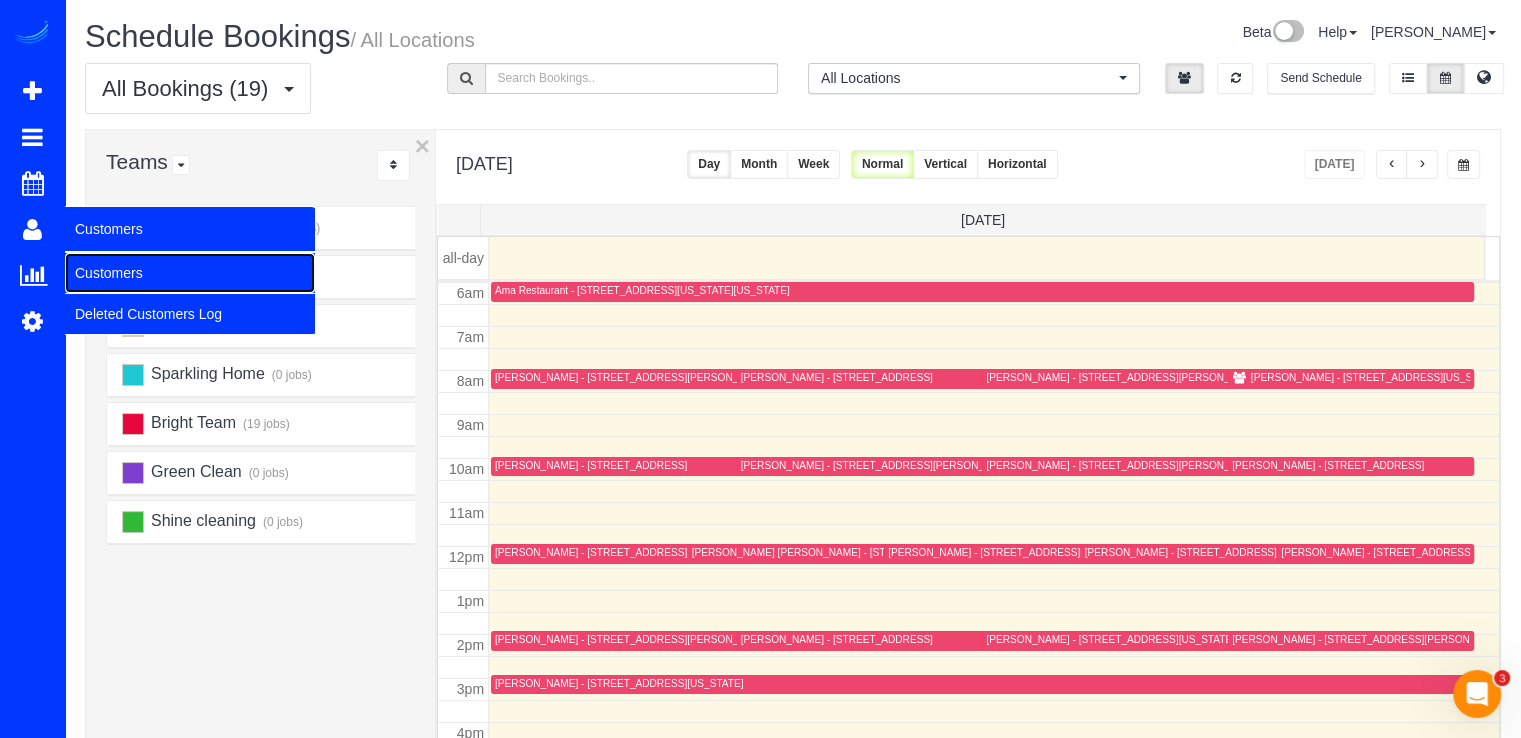 click on "Customers" at bounding box center (190, 273) 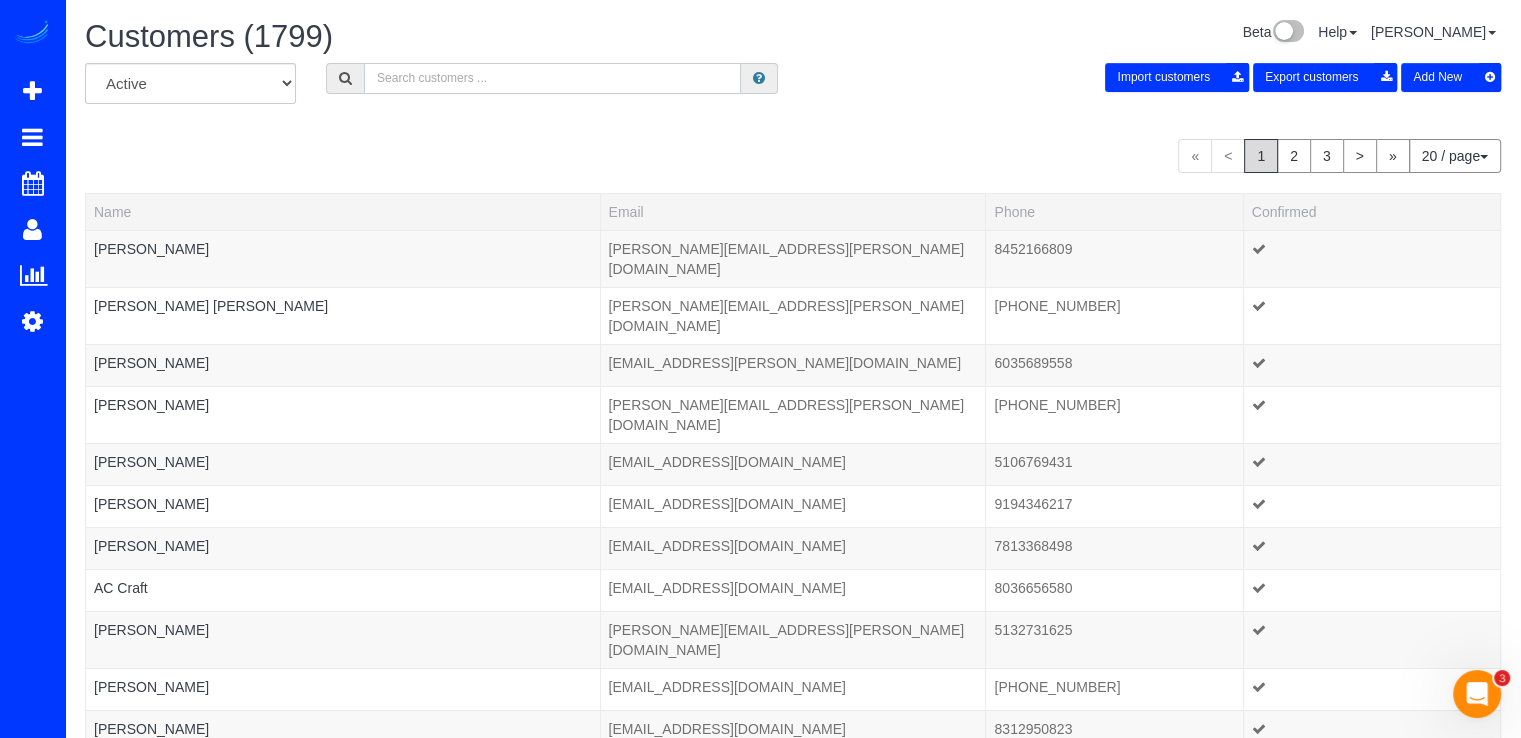 click at bounding box center [552, 78] 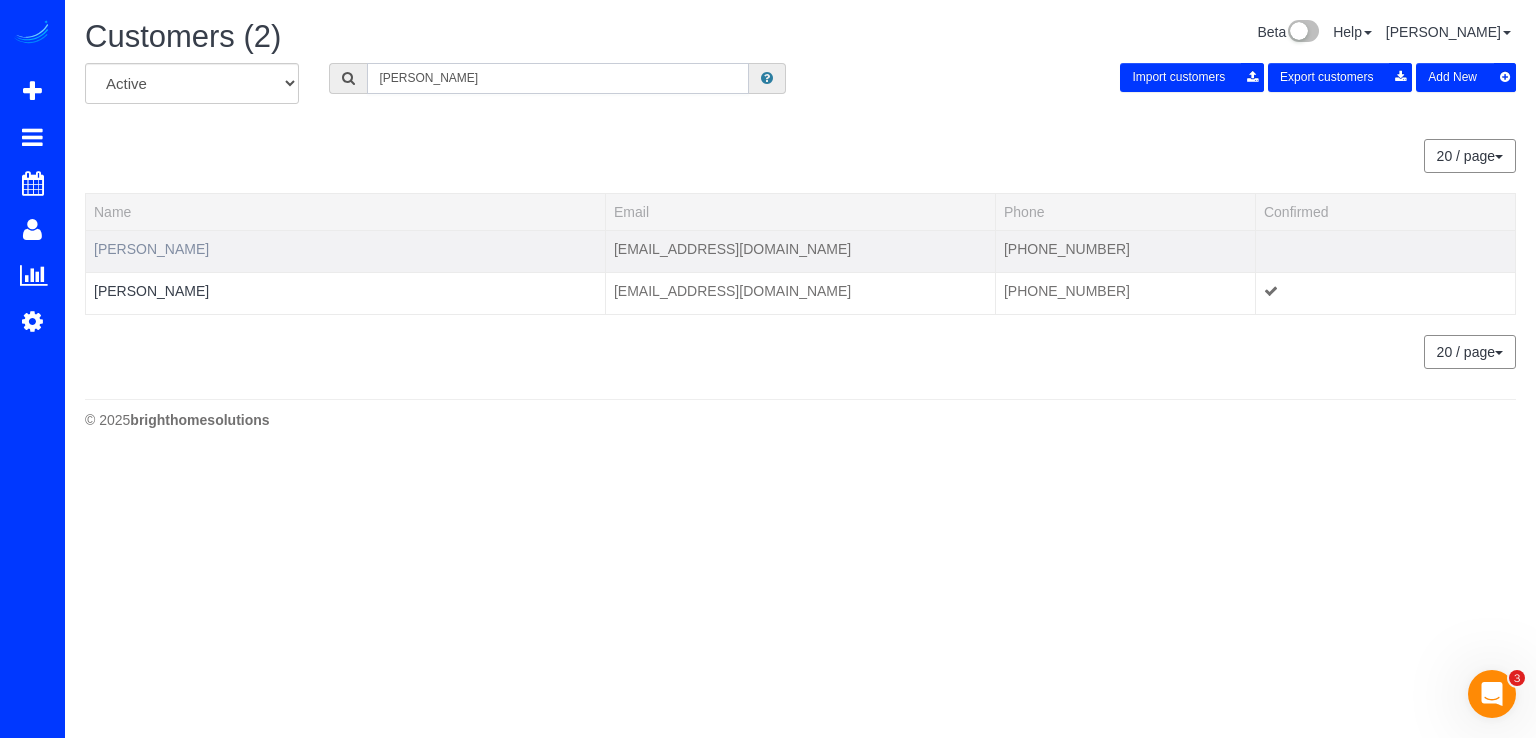type on "[PERSON_NAME]" 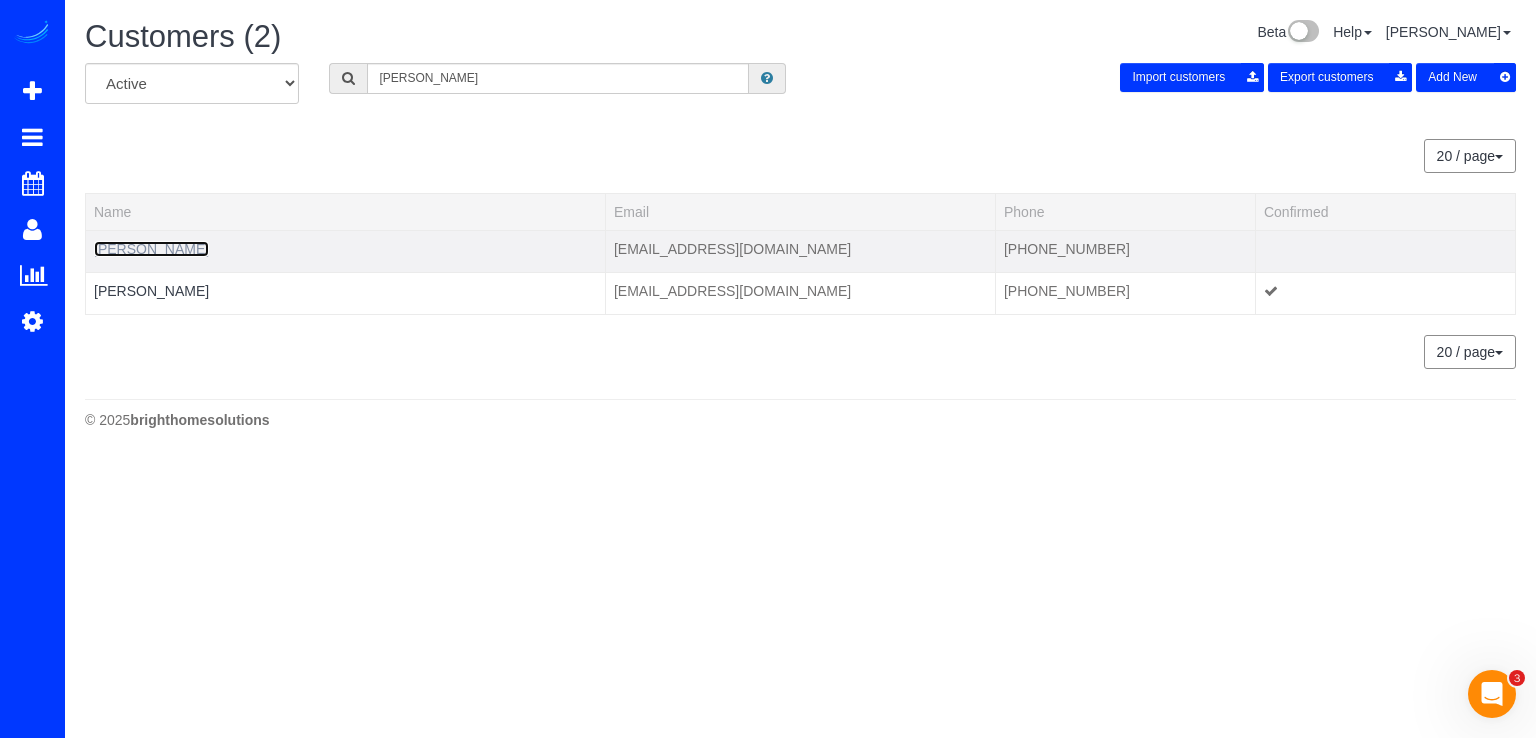 click on "[PERSON_NAME]" at bounding box center [151, 249] 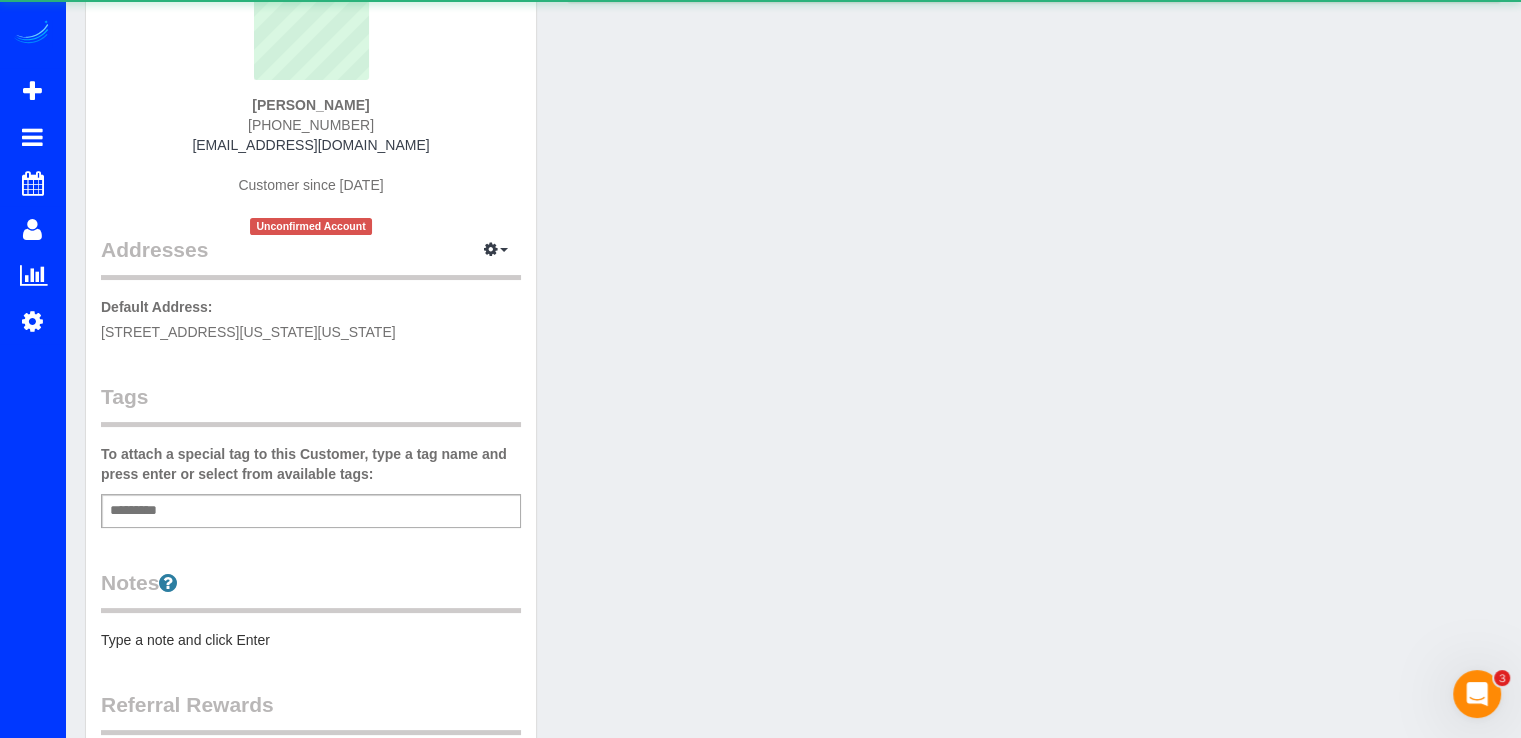 scroll, scrollTop: 551, scrollLeft: 0, axis: vertical 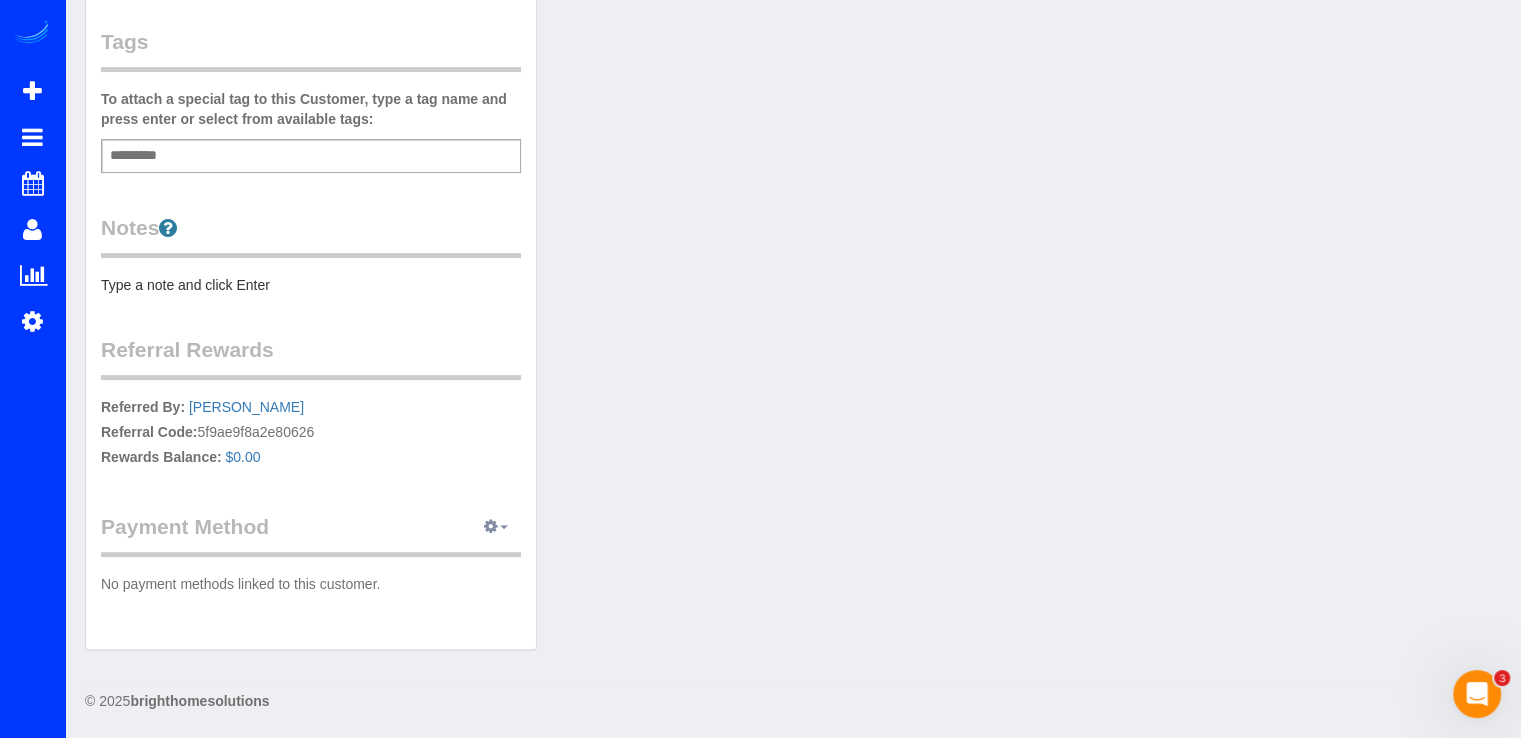 click at bounding box center [496, 527] 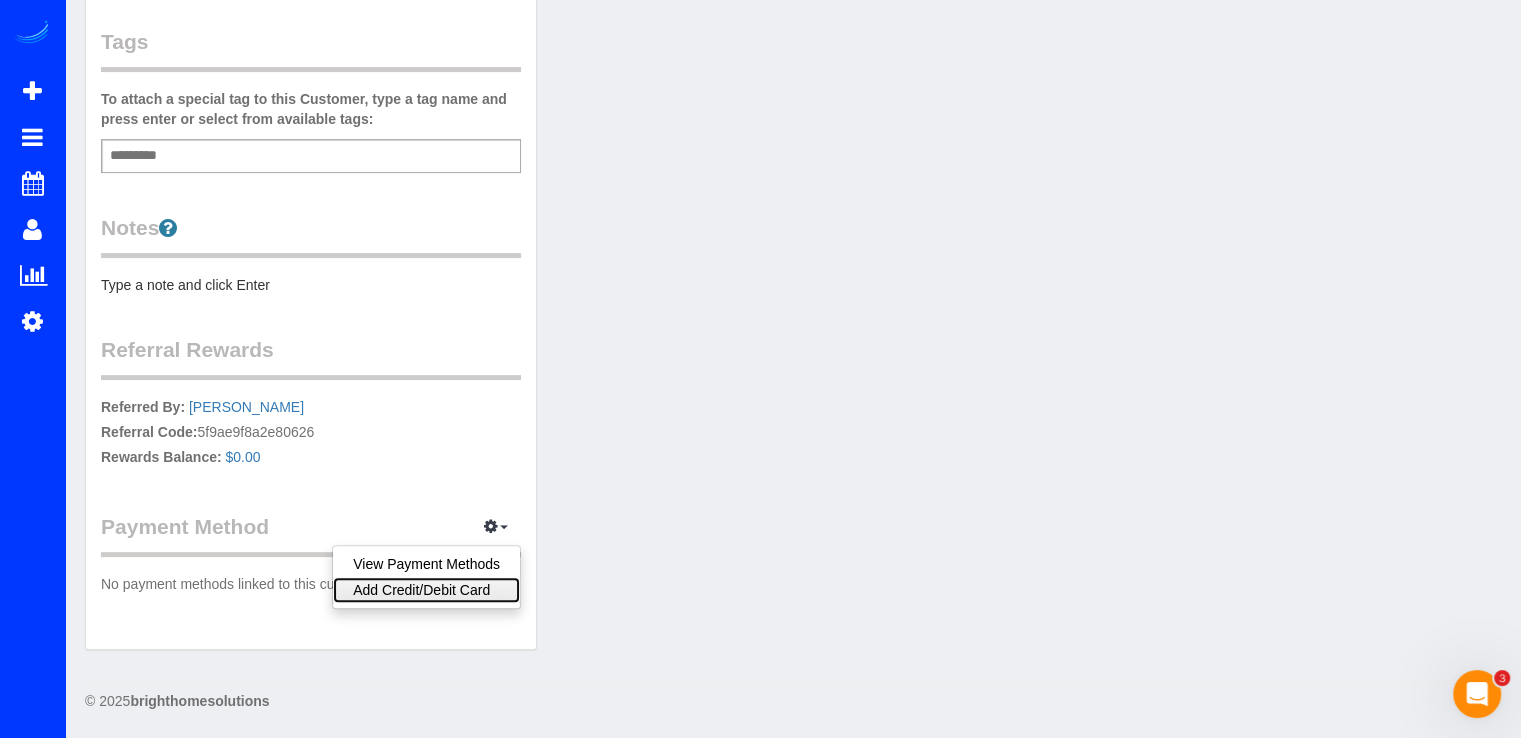 click on "Add Credit/Debit Card" at bounding box center (426, 590) 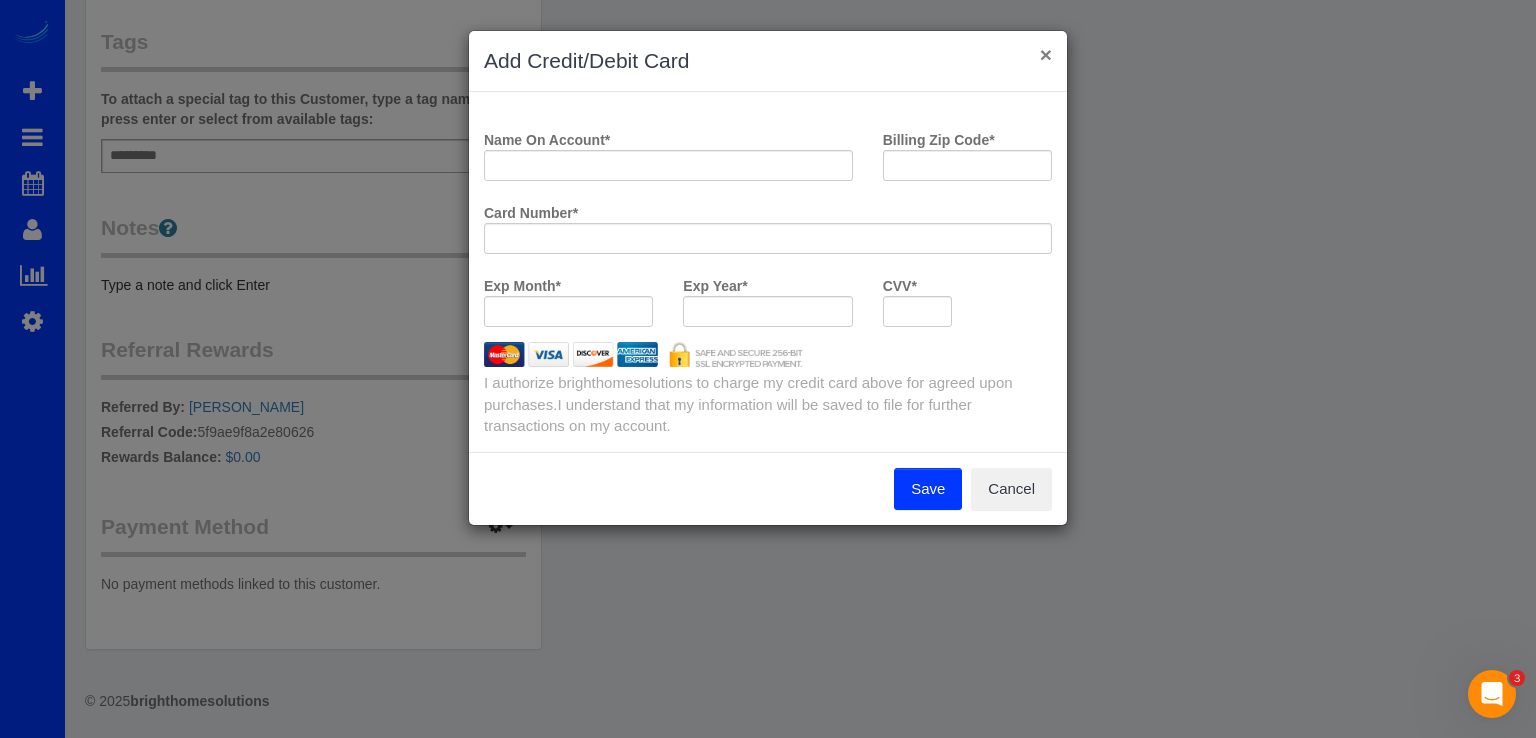 click on "×" at bounding box center [1046, 54] 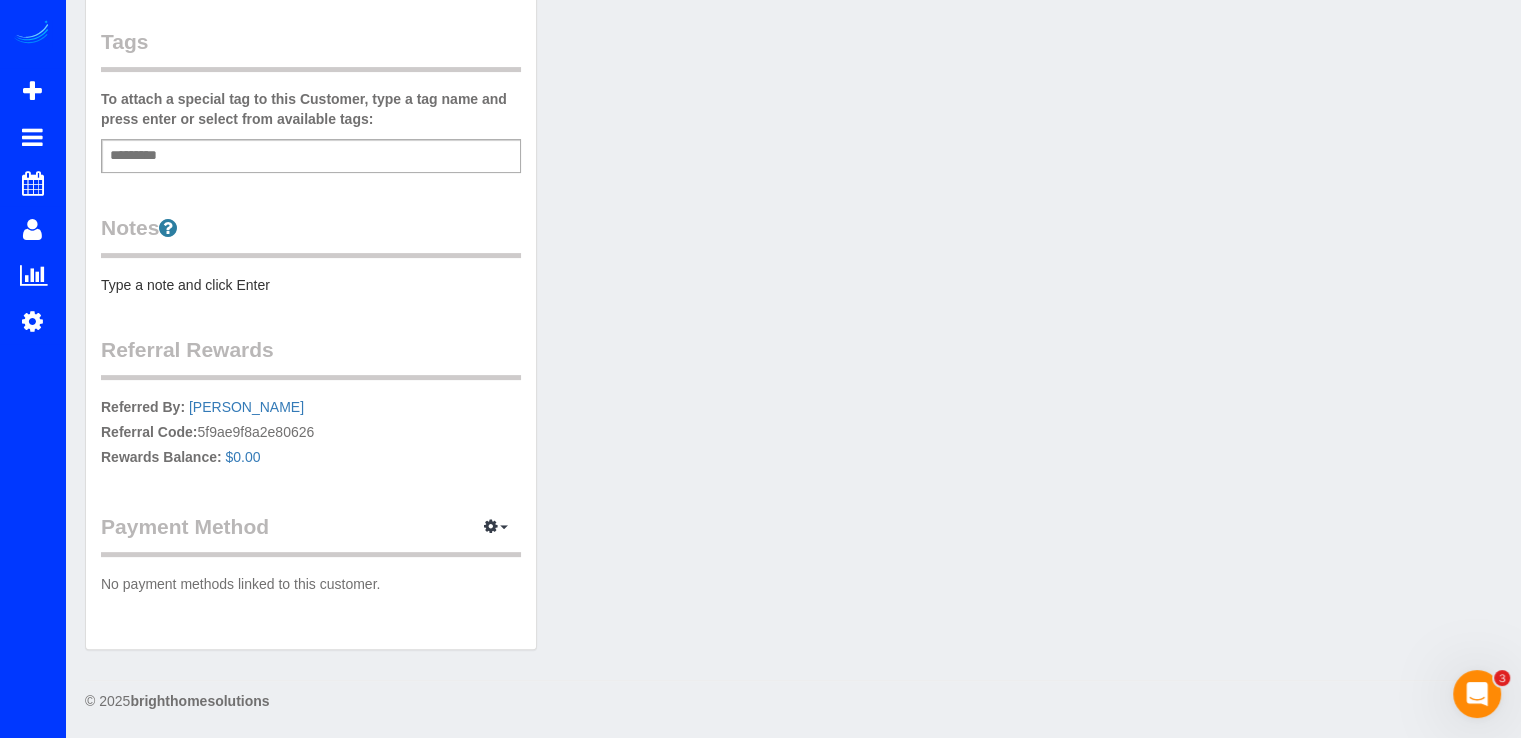 click on "Payment Method
View Payment Methods
Add Credit/Debit Card
Change Stripe ID:
Change Automaid Merchant Identifier:
Link Customer to Stripe" at bounding box center [311, 534] 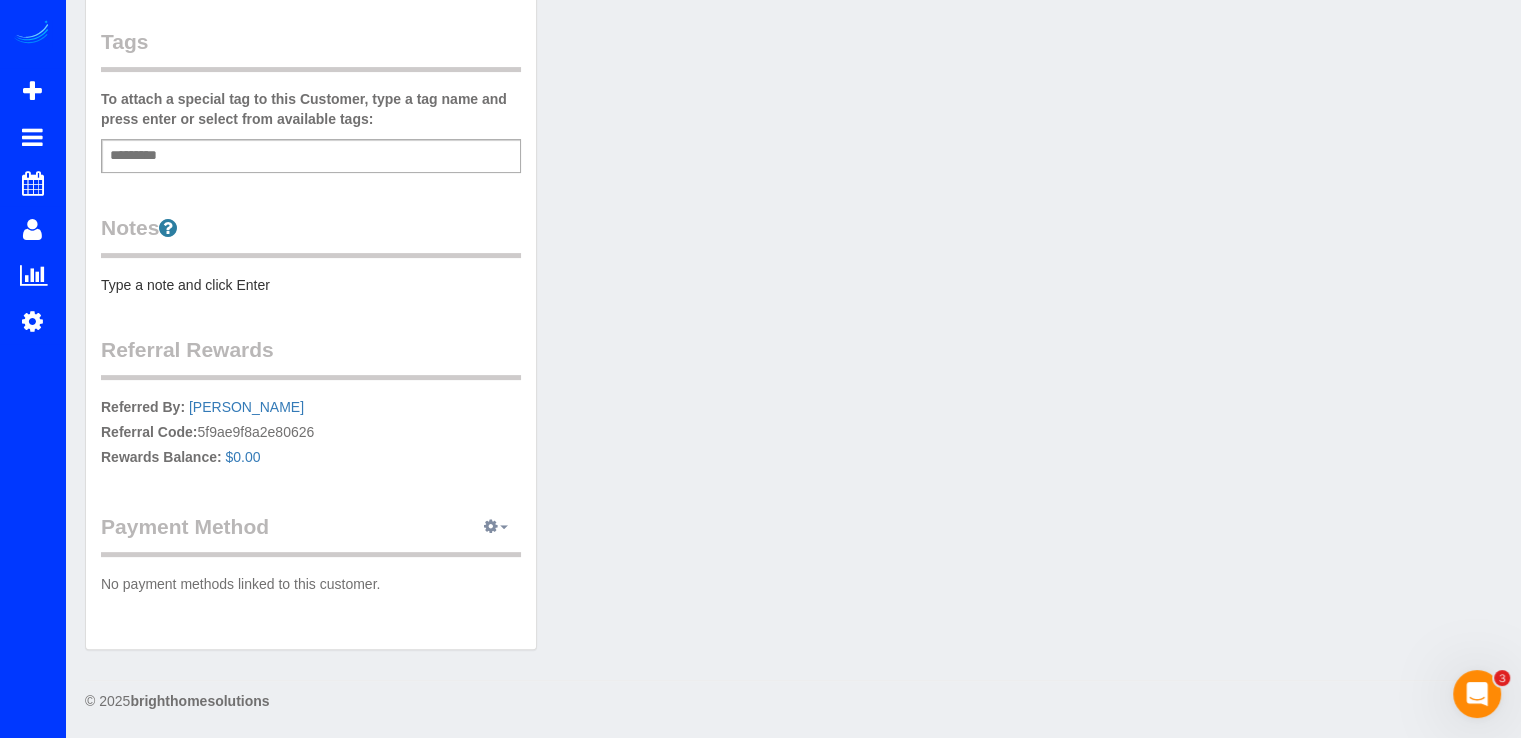 click at bounding box center [491, 526] 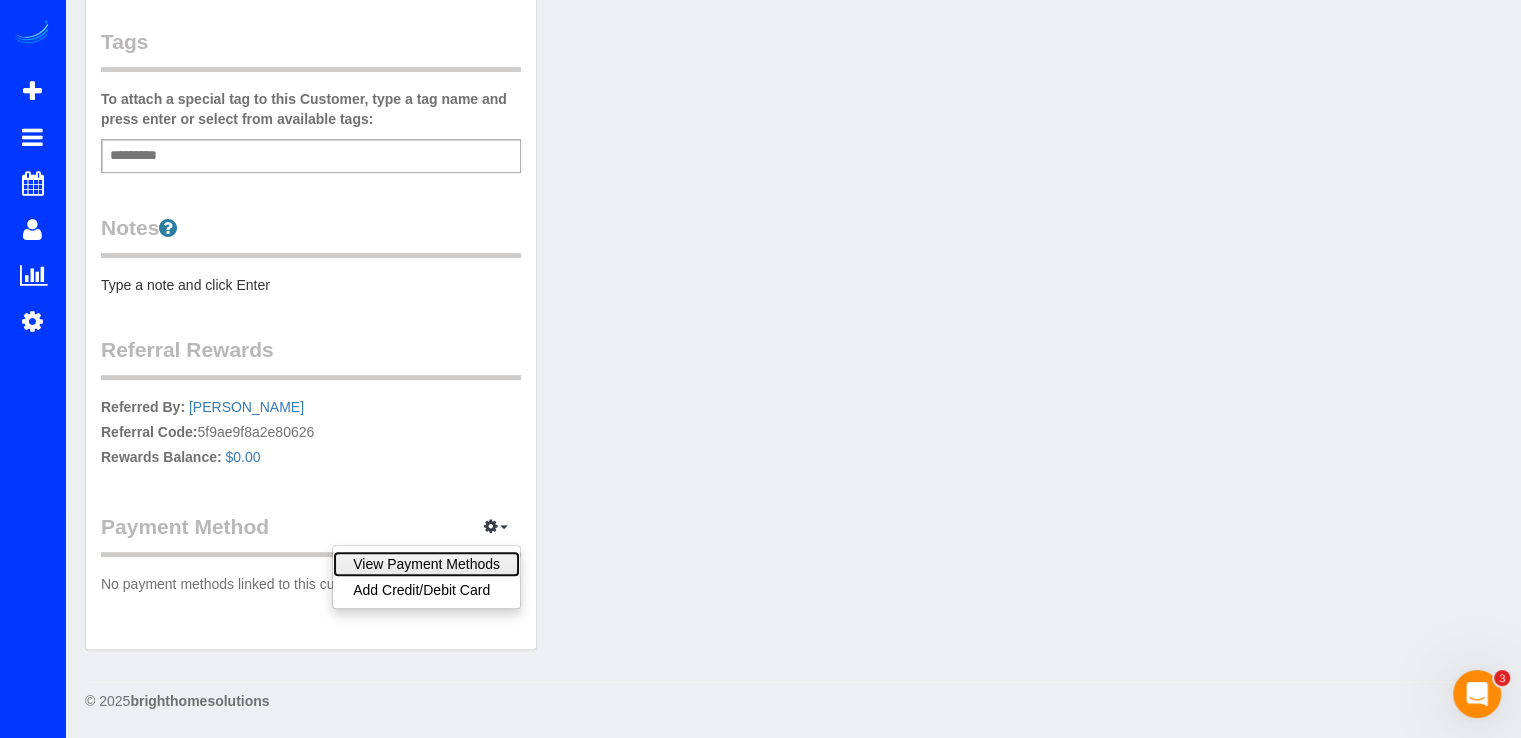 click on "View Payment Methods" at bounding box center [426, 564] 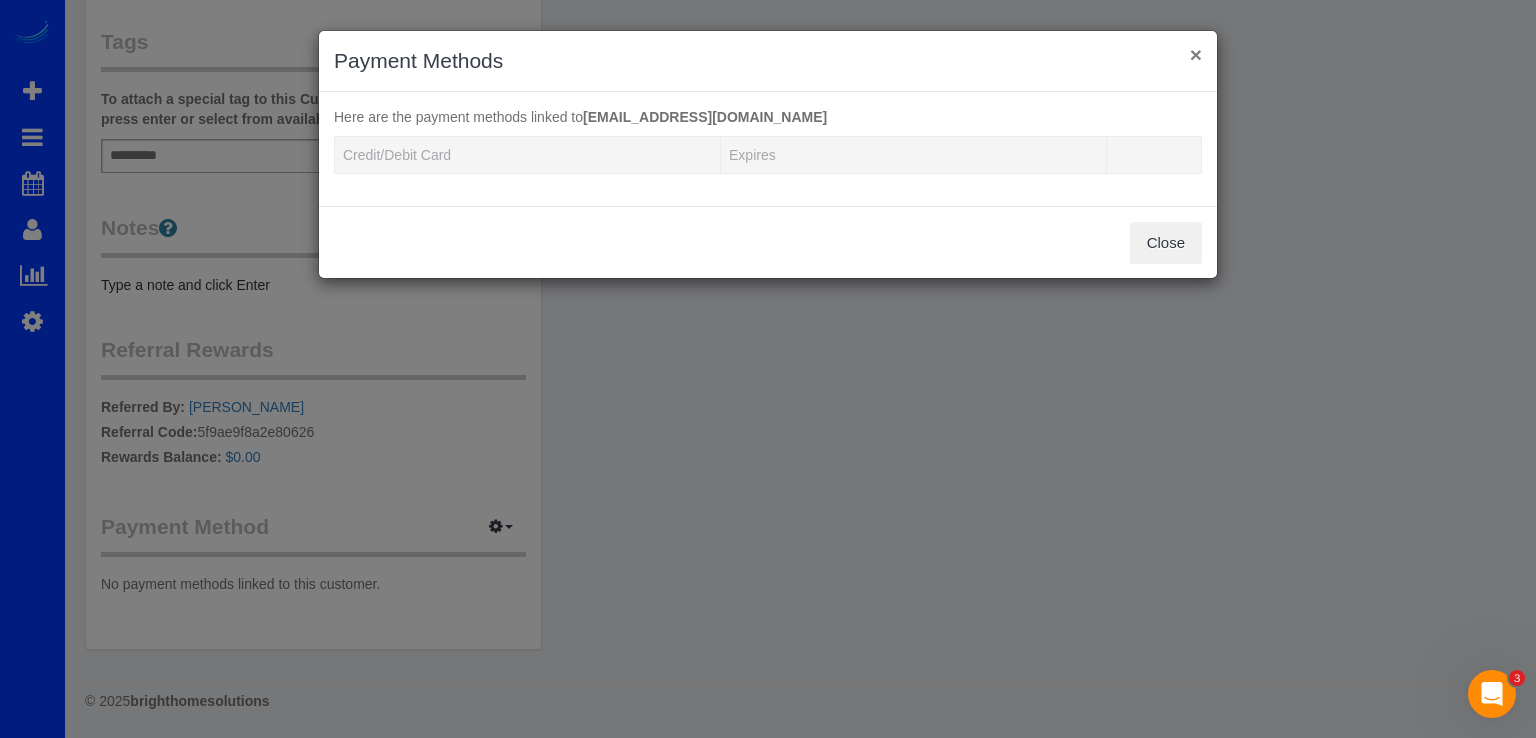 click on "×" at bounding box center [1196, 54] 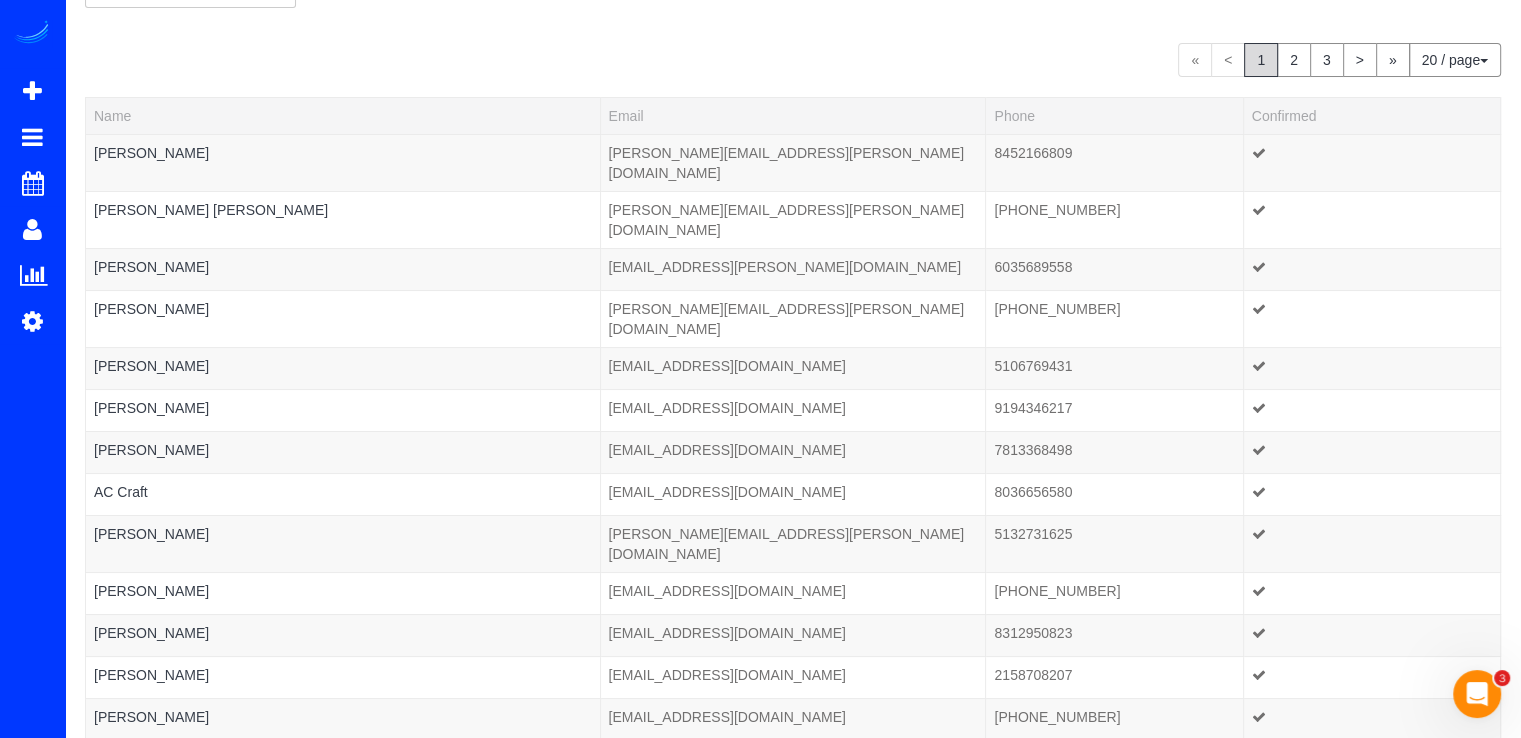 scroll, scrollTop: 0, scrollLeft: 0, axis: both 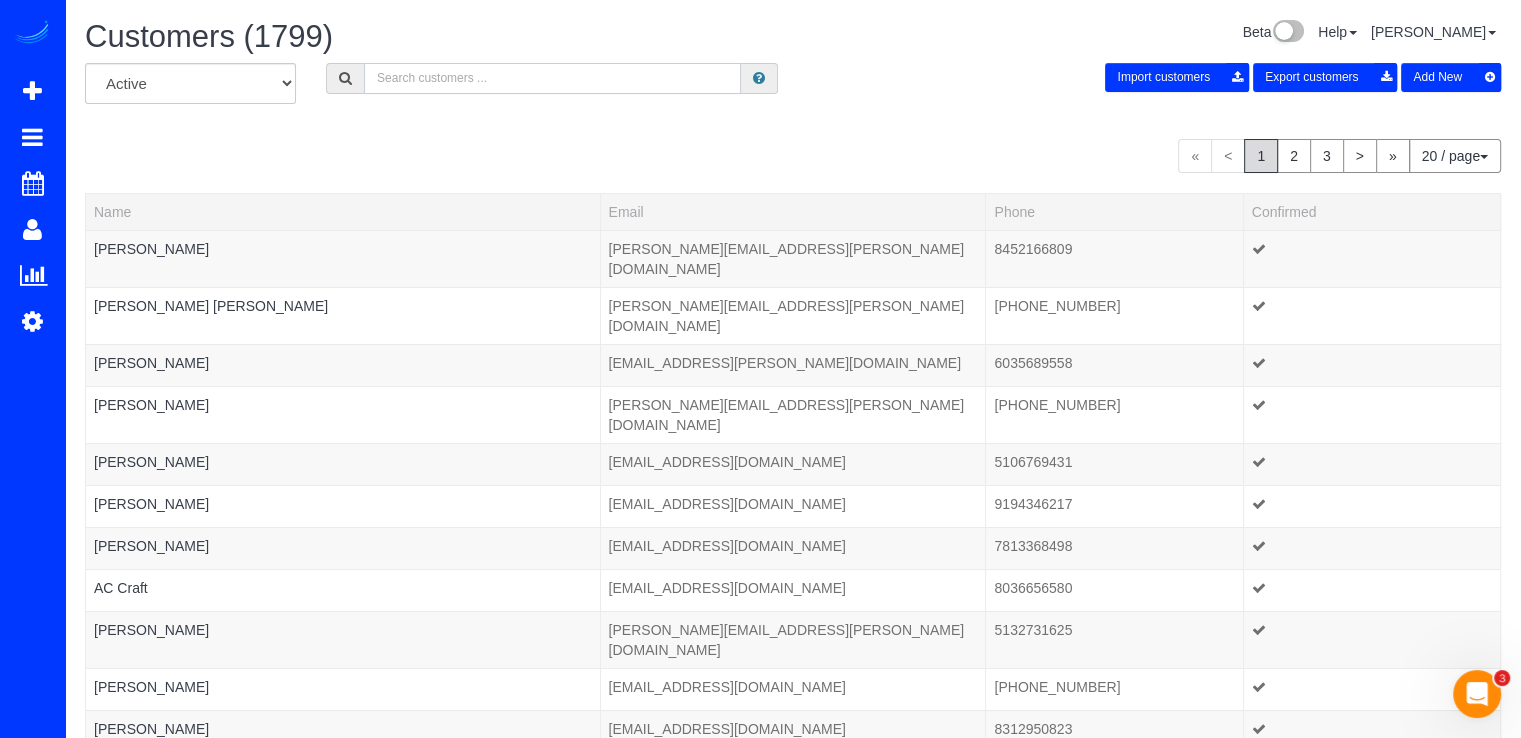 click at bounding box center [552, 78] 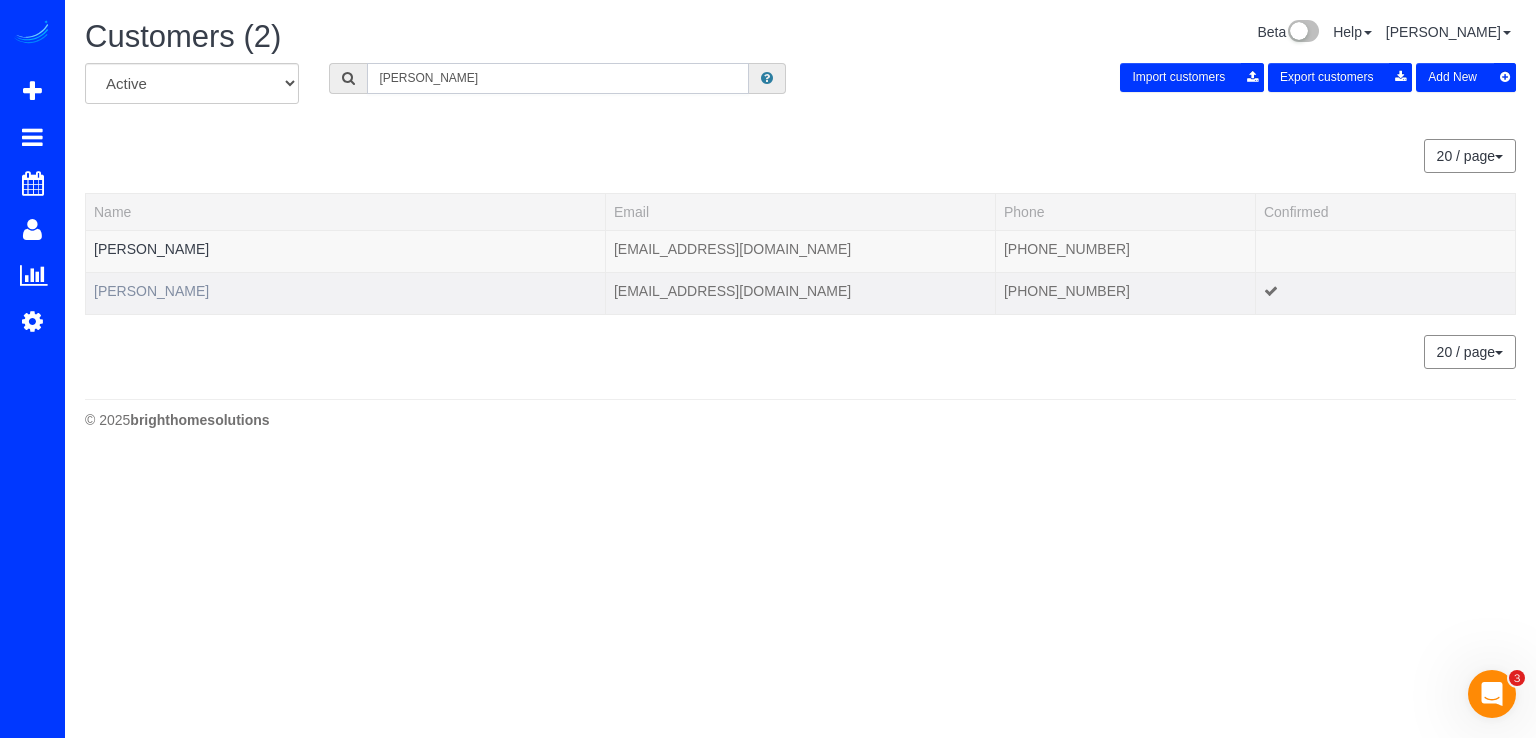 type on "[PERSON_NAME]" 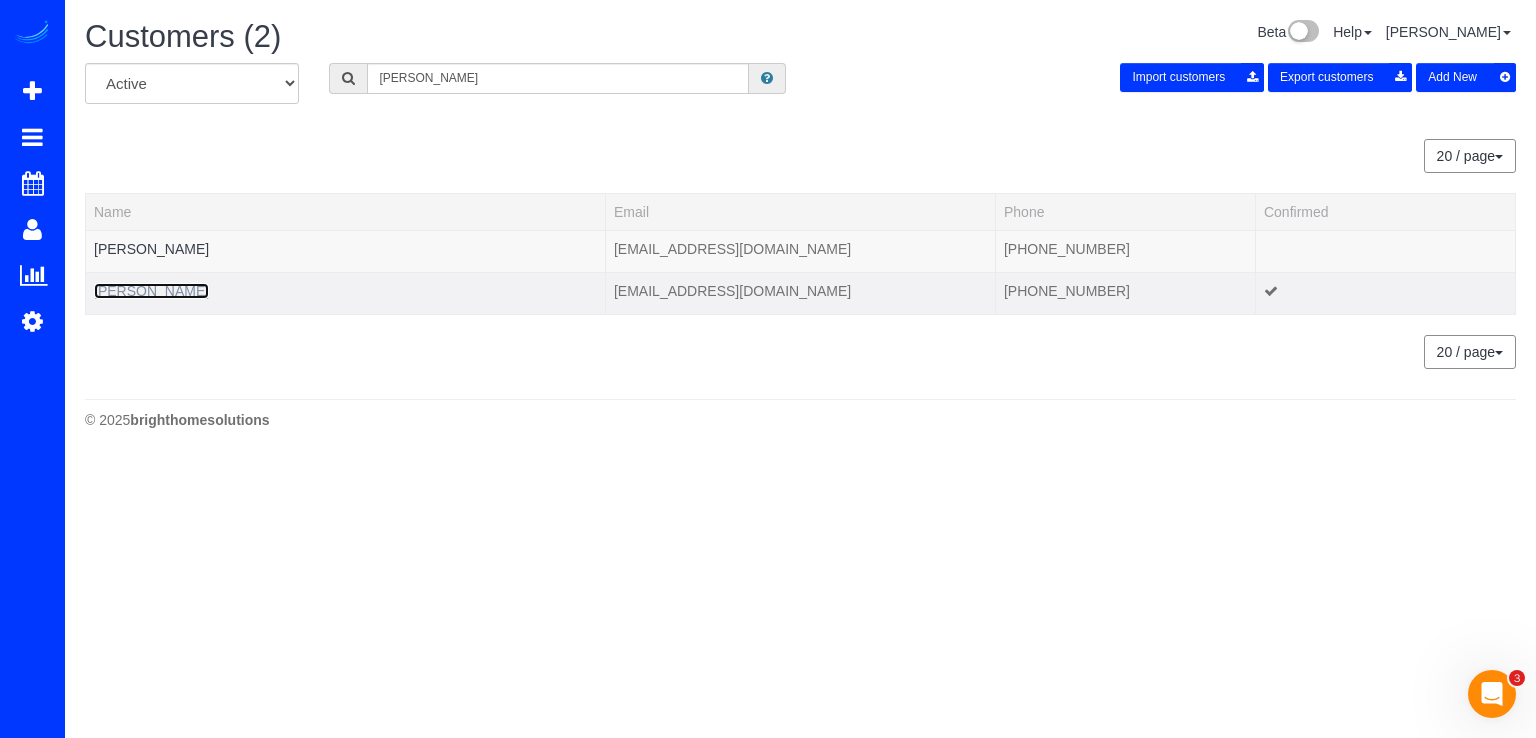 click on "[PERSON_NAME]" at bounding box center (151, 291) 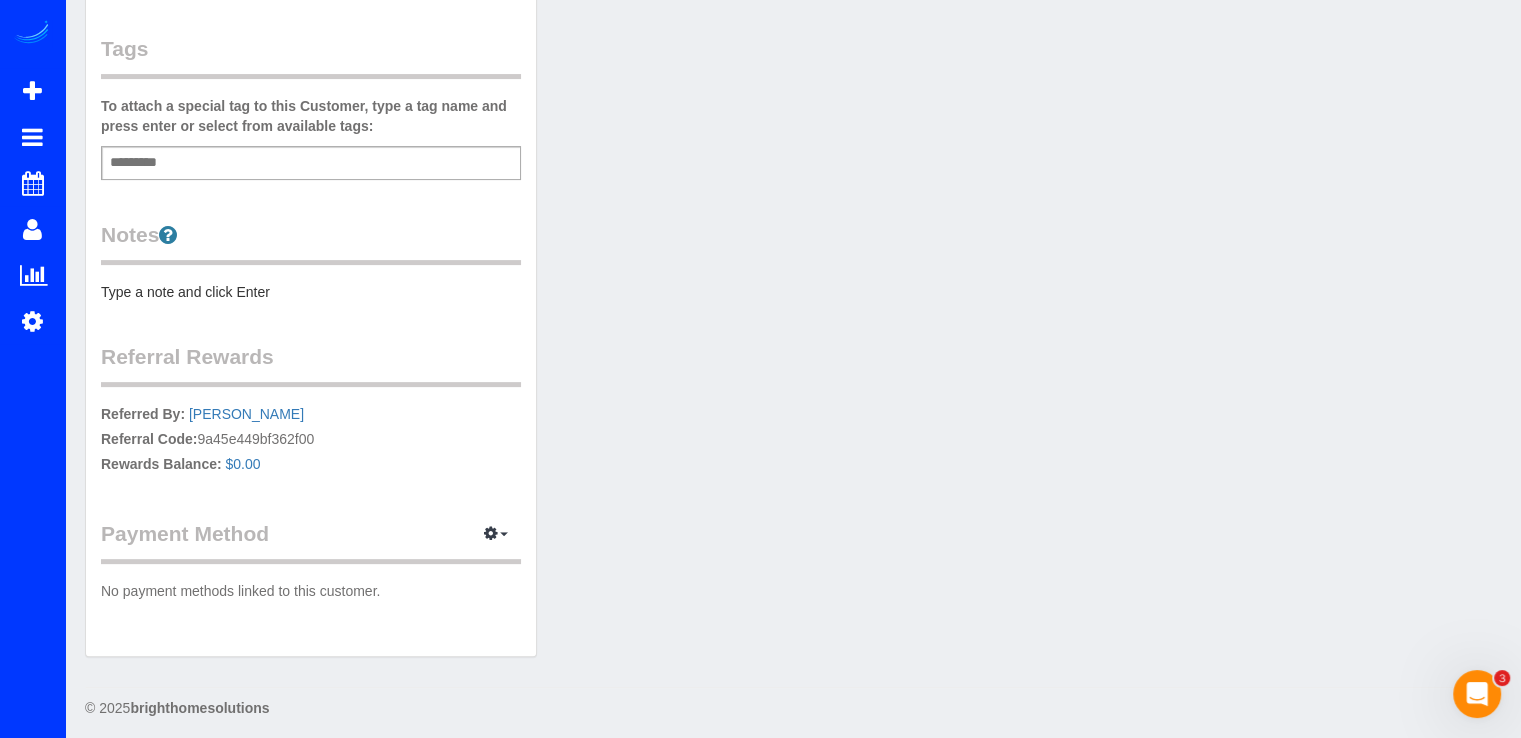scroll, scrollTop: 531, scrollLeft: 0, axis: vertical 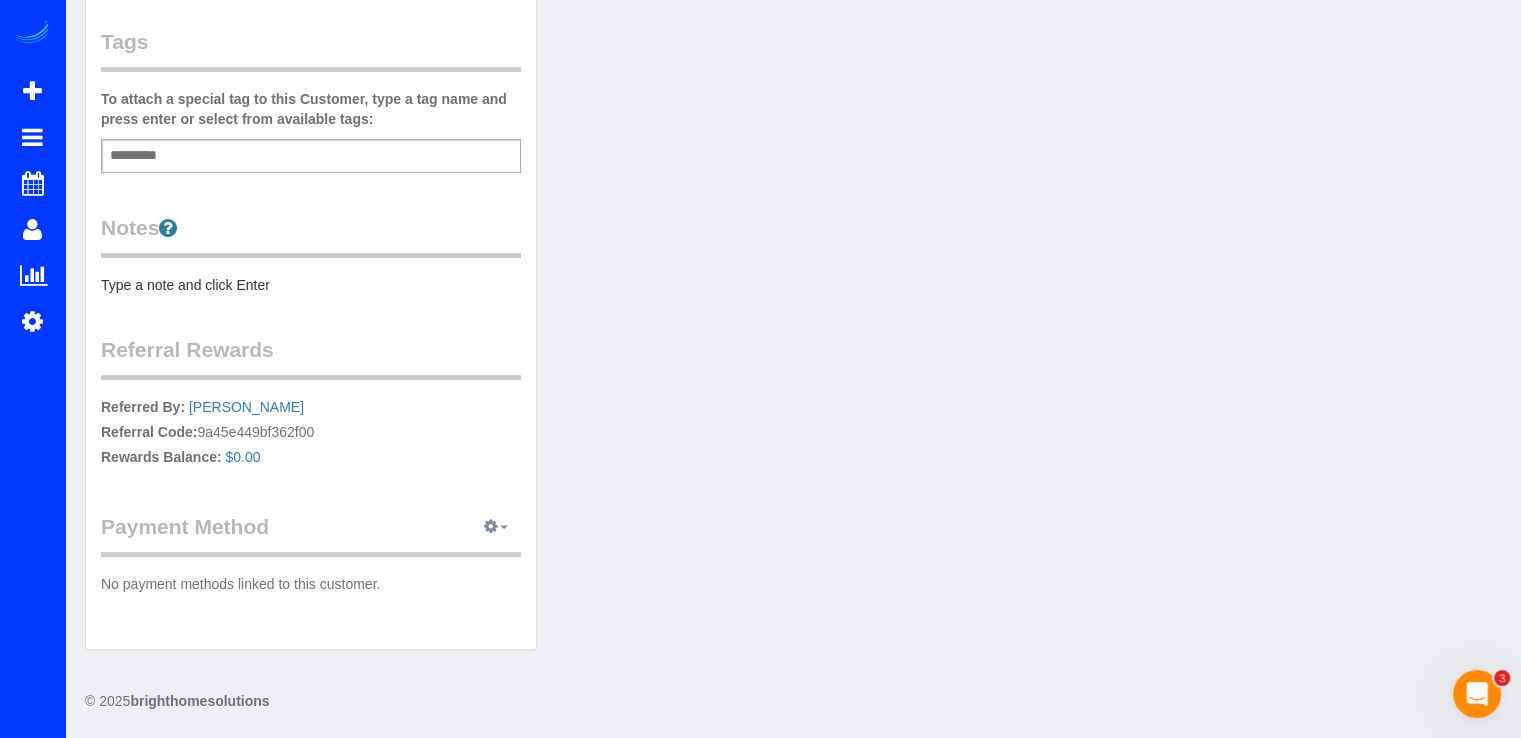click at bounding box center [496, 527] 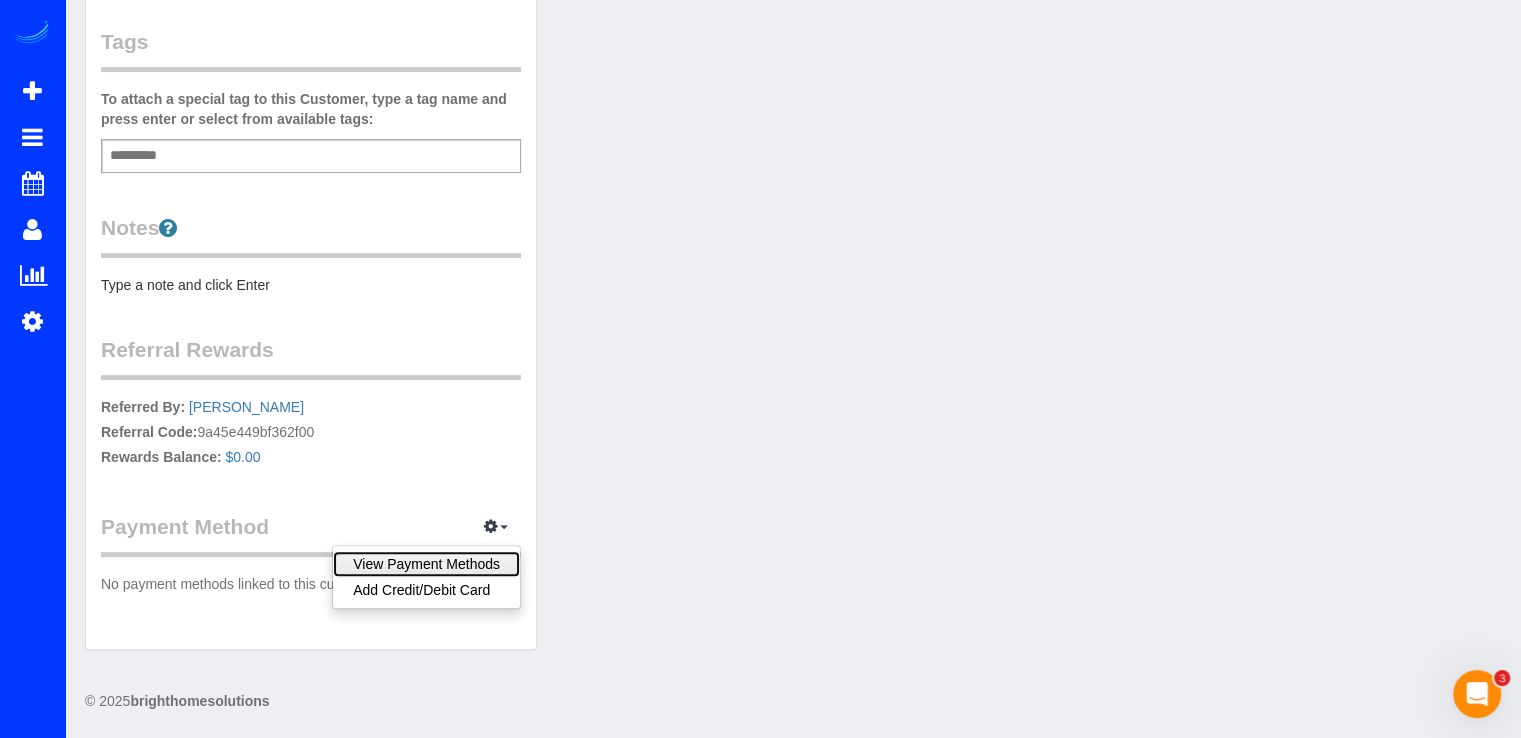 click on "View Payment Methods" at bounding box center [426, 564] 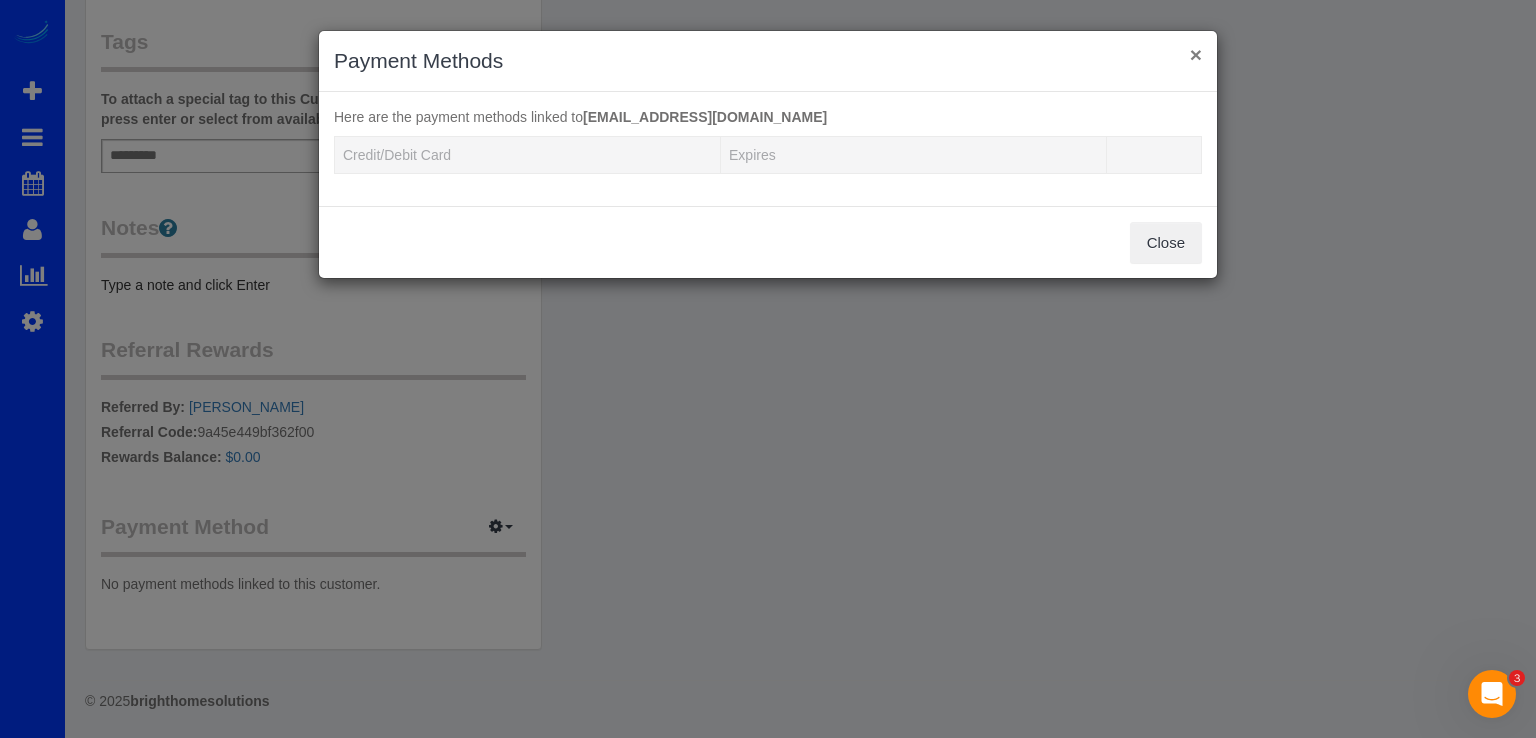 click on "×" at bounding box center (1196, 54) 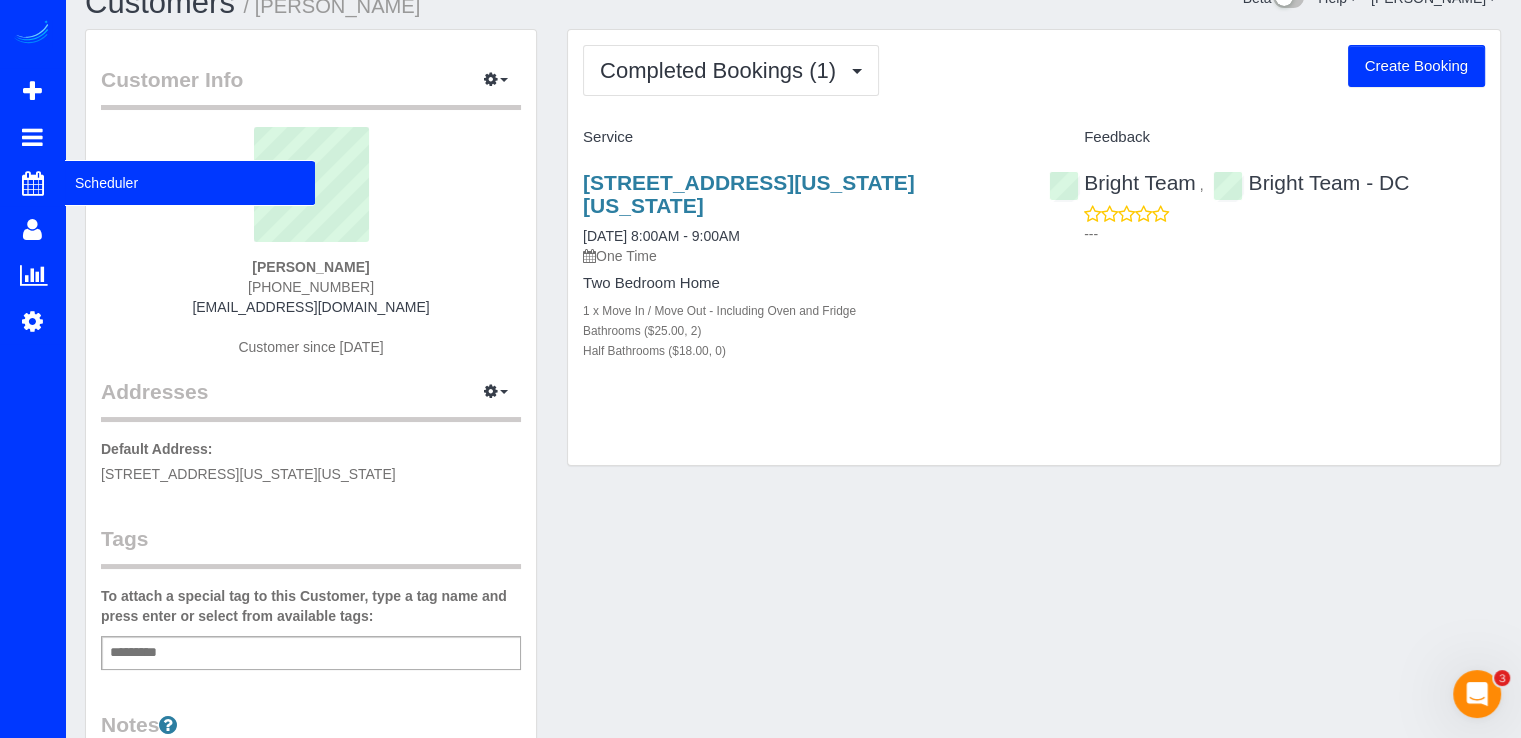 scroll, scrollTop: 0, scrollLeft: 0, axis: both 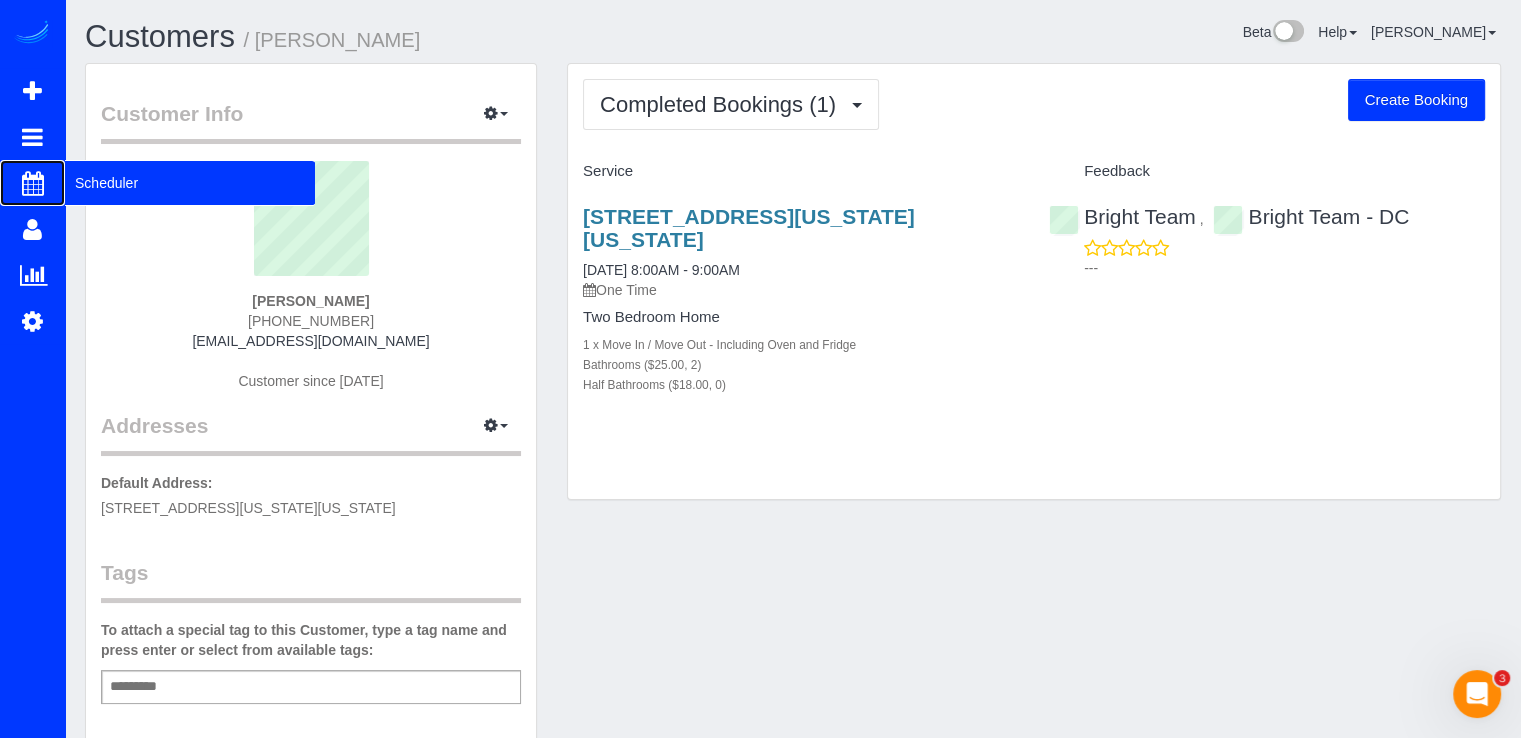 click on "Scheduler" at bounding box center [190, 183] 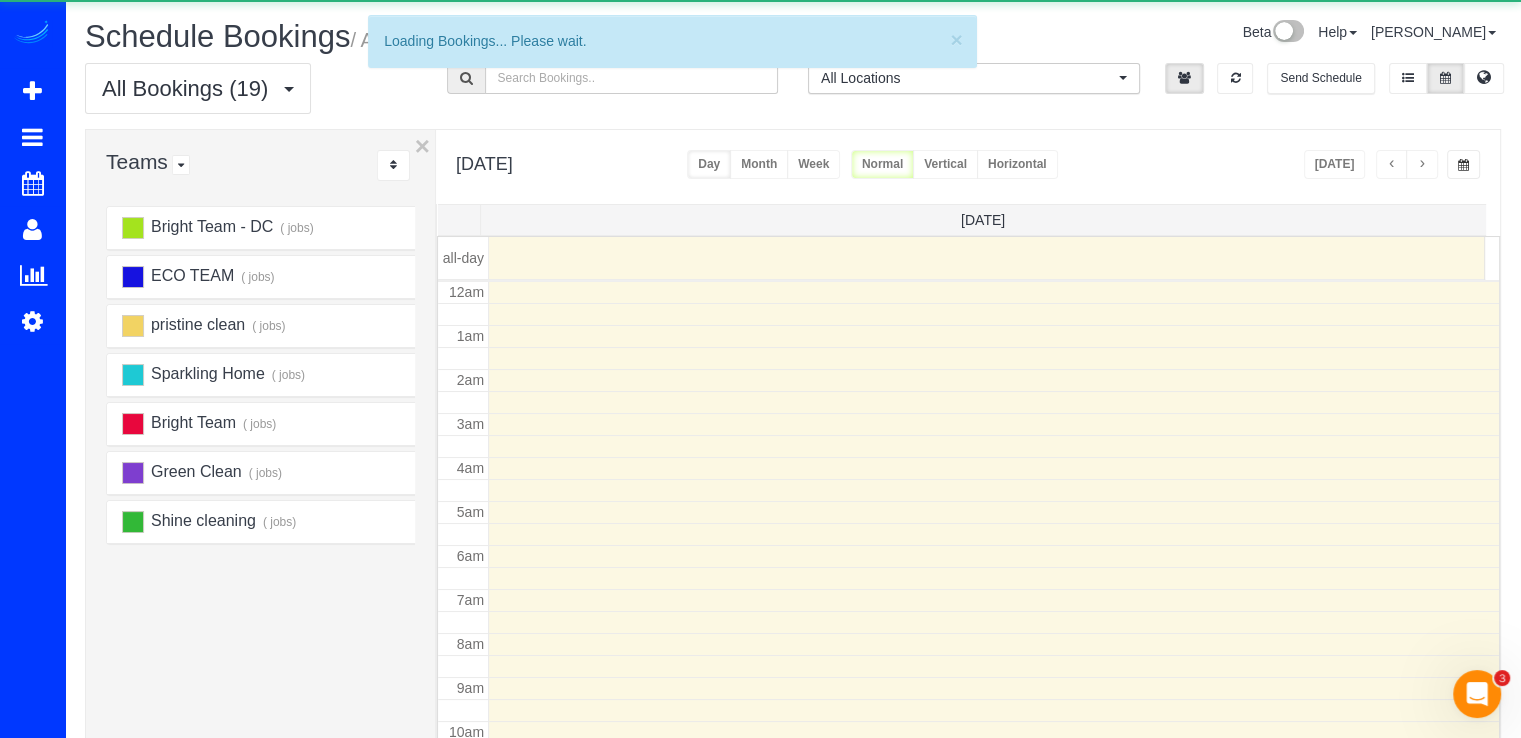 scroll, scrollTop: 263, scrollLeft: 0, axis: vertical 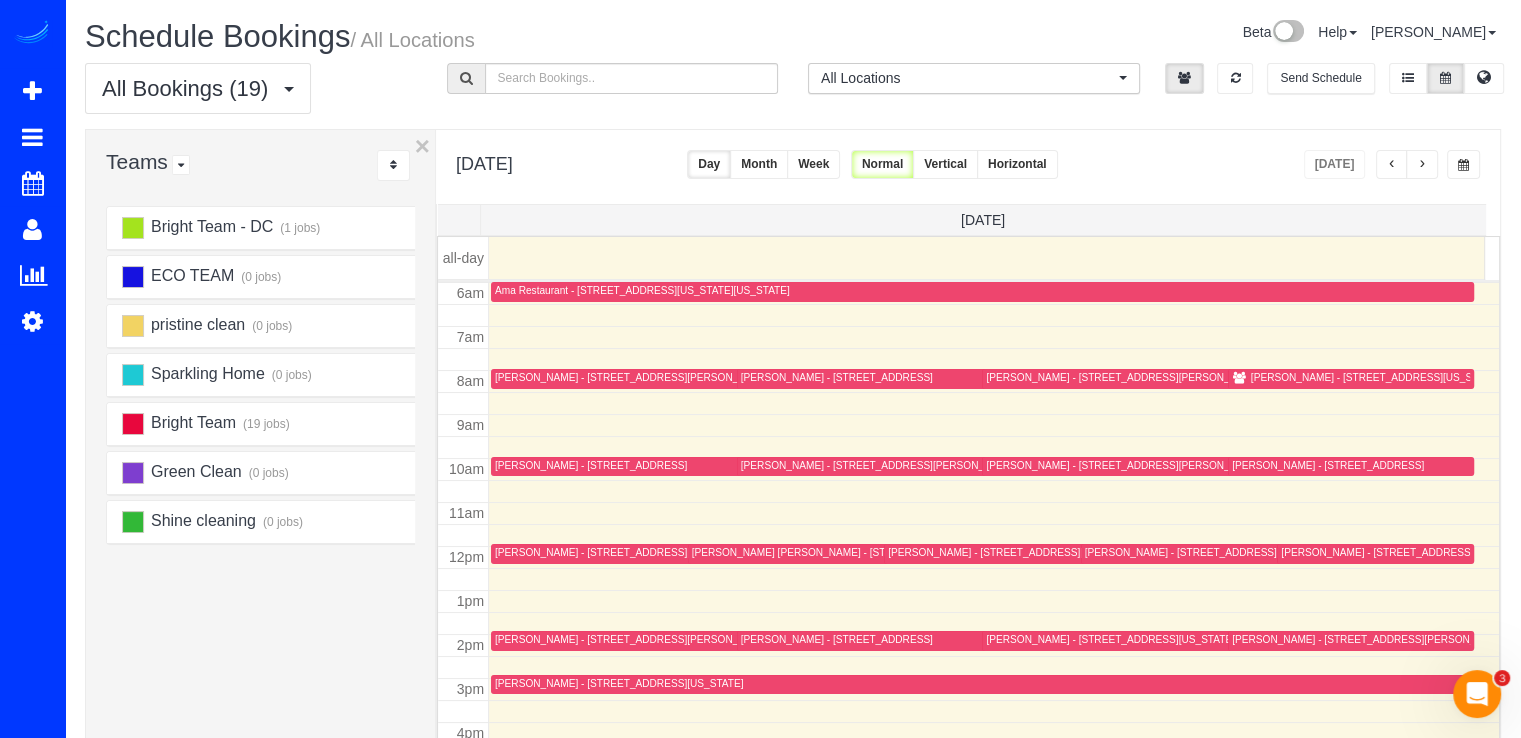 click at bounding box center (1422, 165) 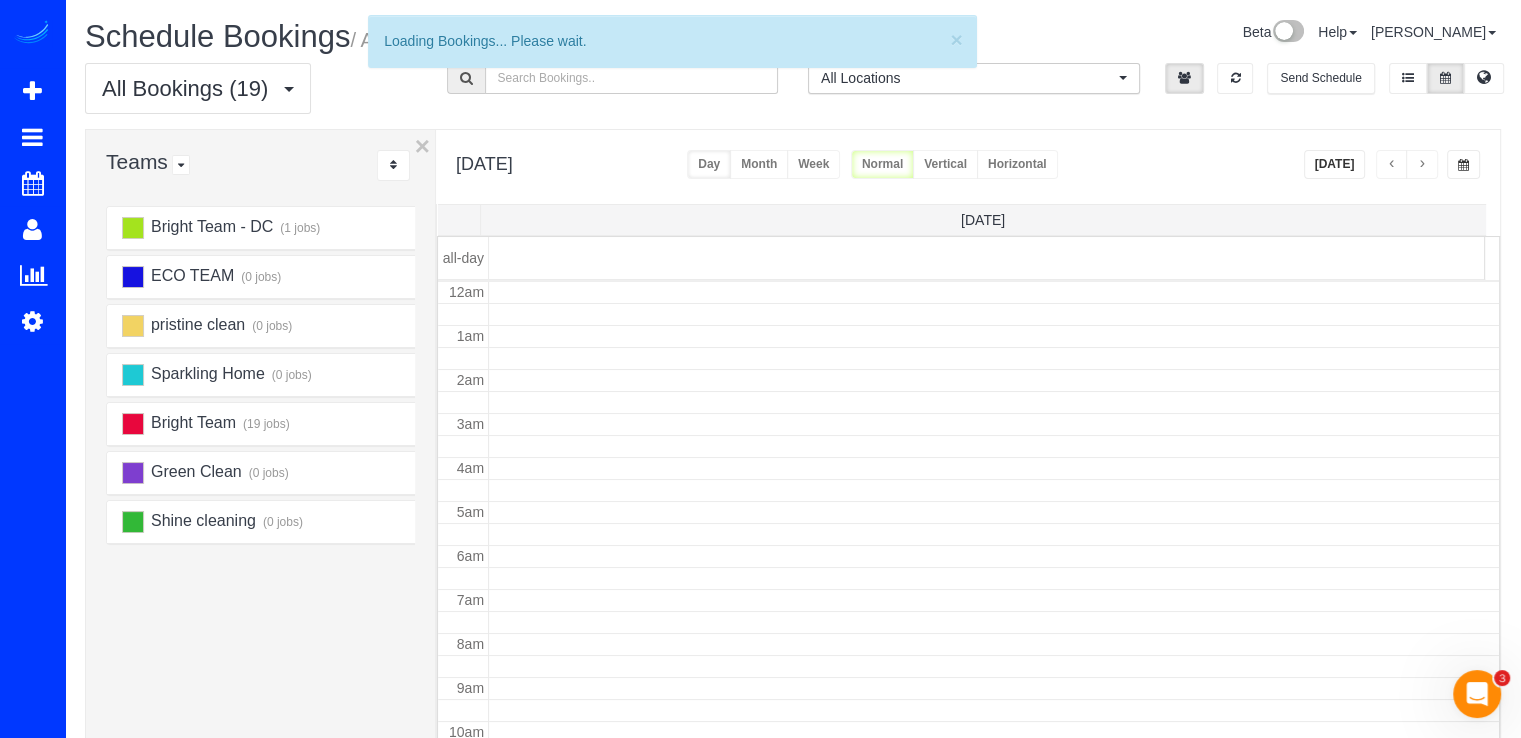 scroll, scrollTop: 263, scrollLeft: 0, axis: vertical 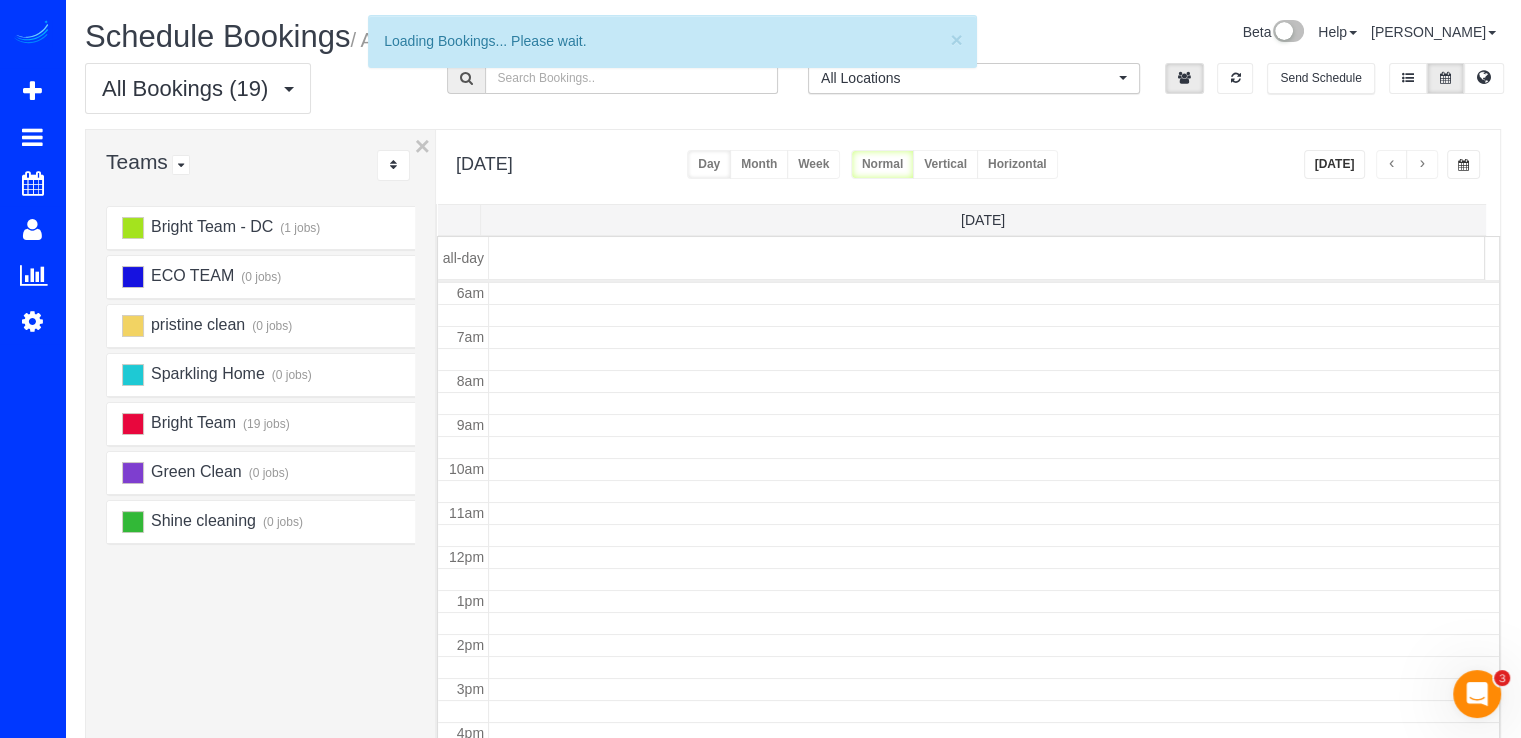 click at bounding box center [1422, 165] 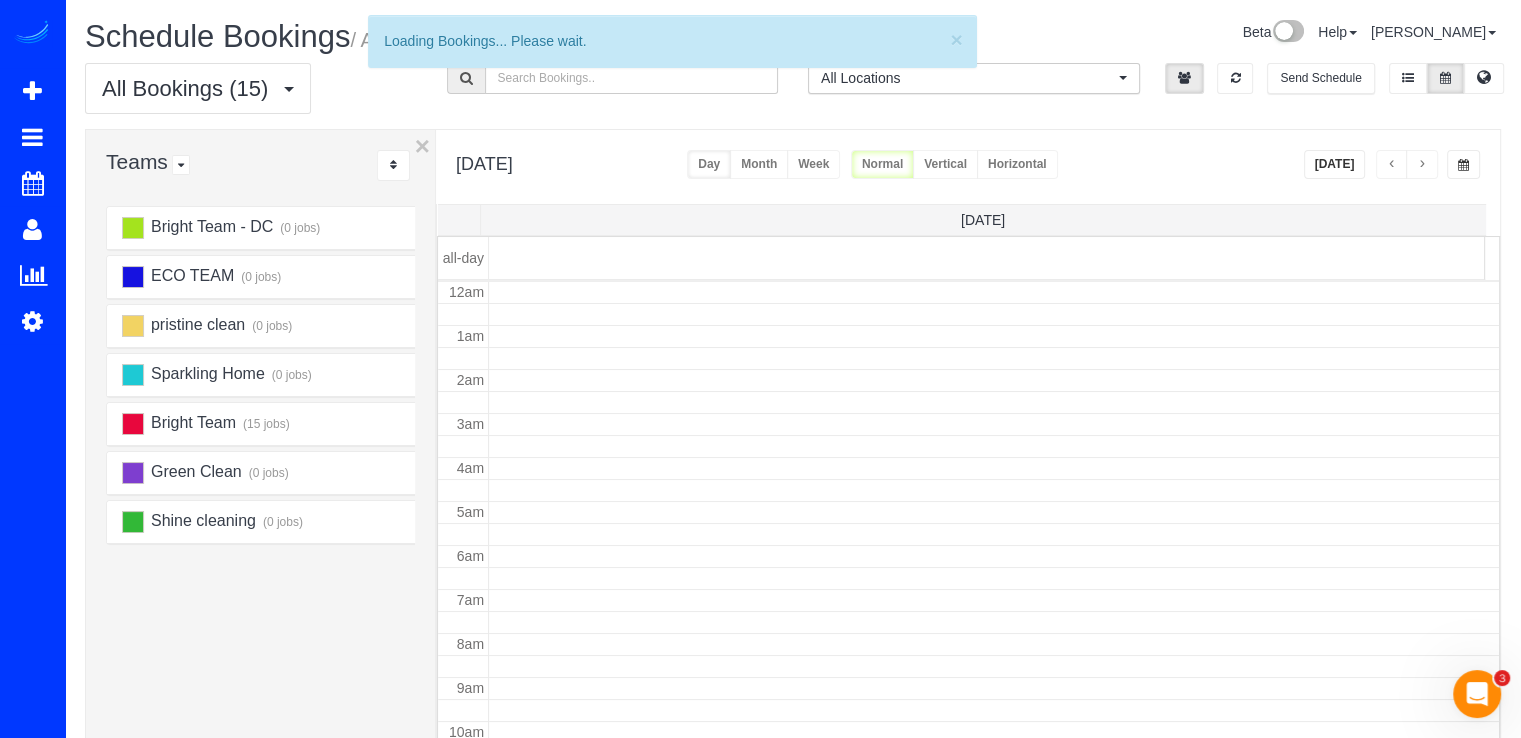 scroll, scrollTop: 263, scrollLeft: 0, axis: vertical 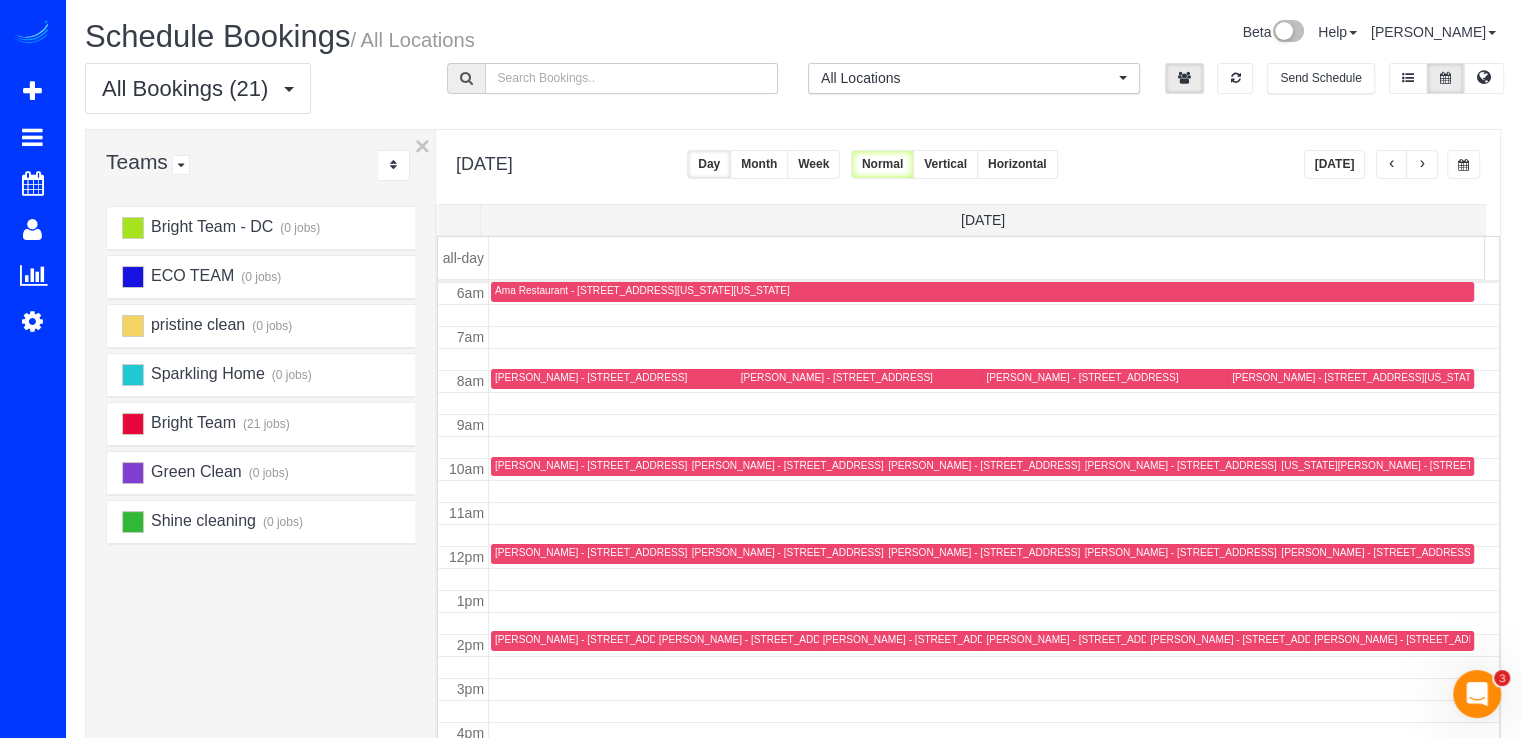 click at bounding box center [632, 78] 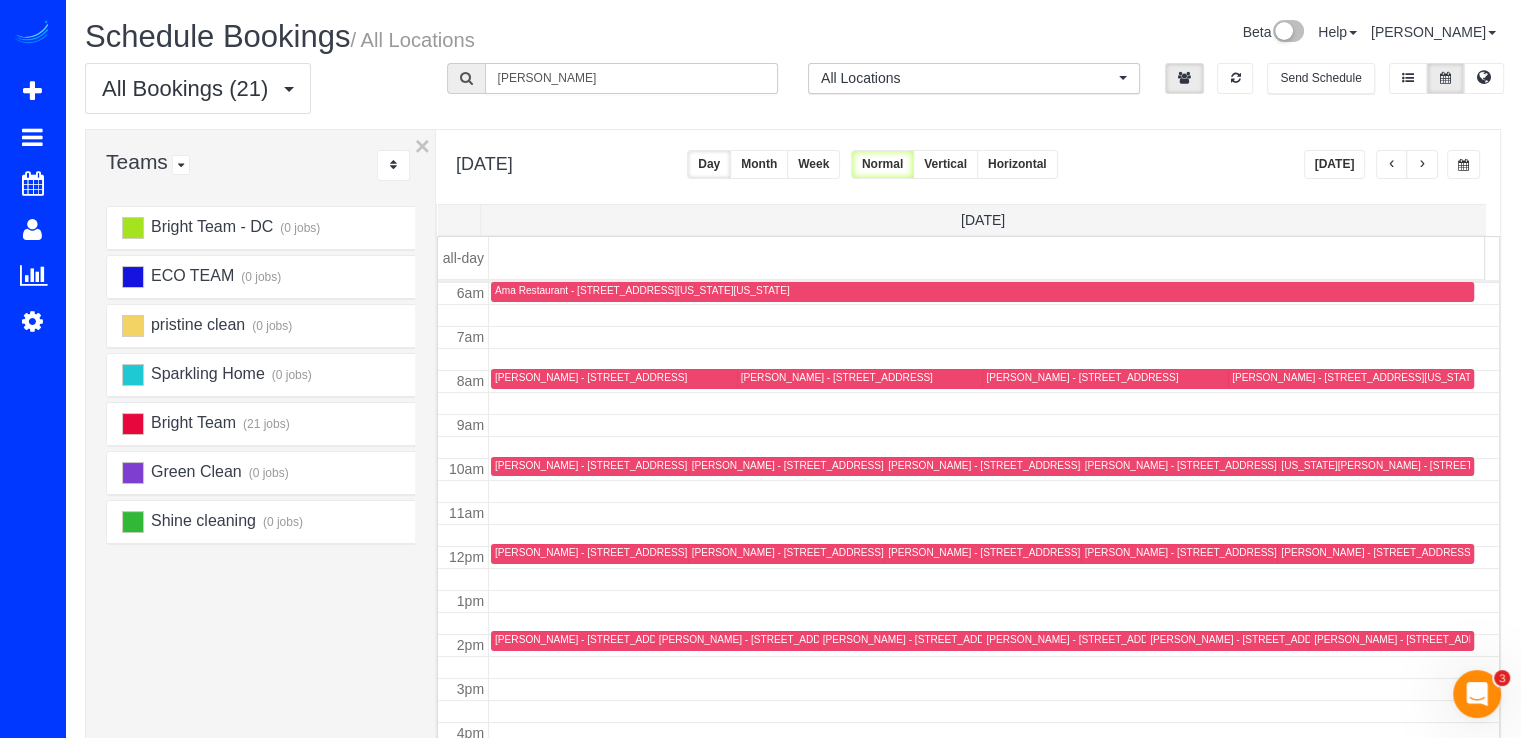 type on "Jen" 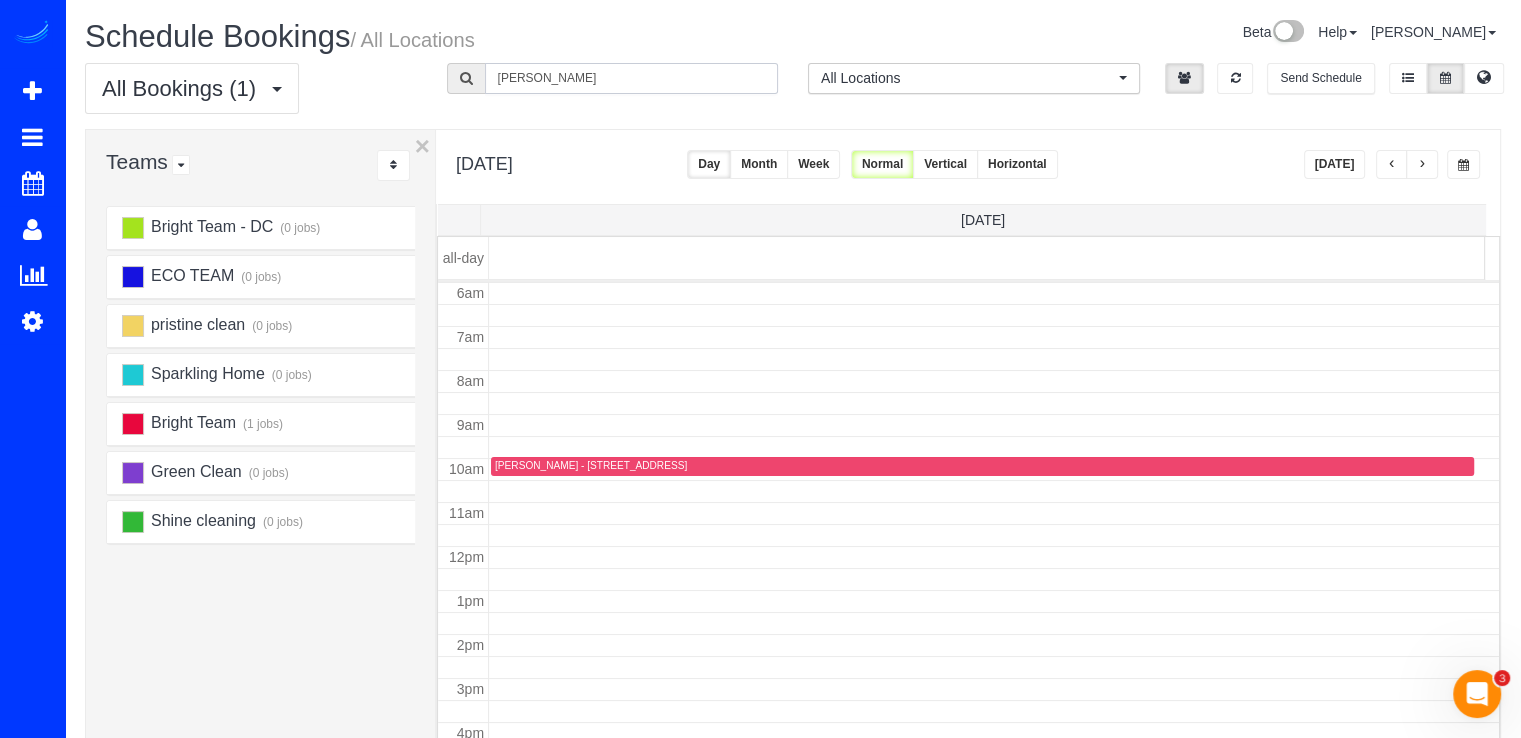 click on "Jennifer Maisel - 5116 Saratoga Avenue,, Bethesda, MD 20816" at bounding box center (591, 465) 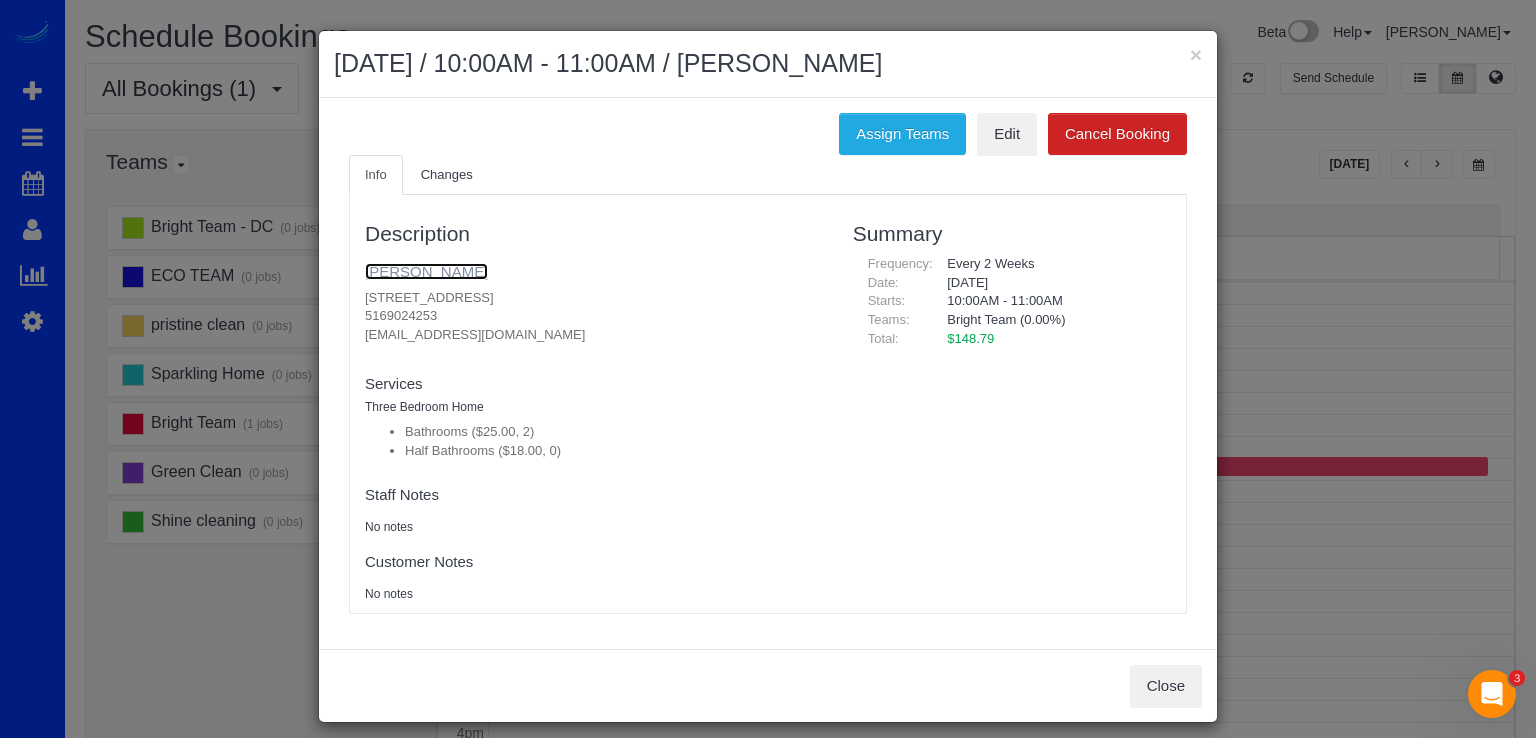 click on "Jennifer Maisel" at bounding box center (426, 271) 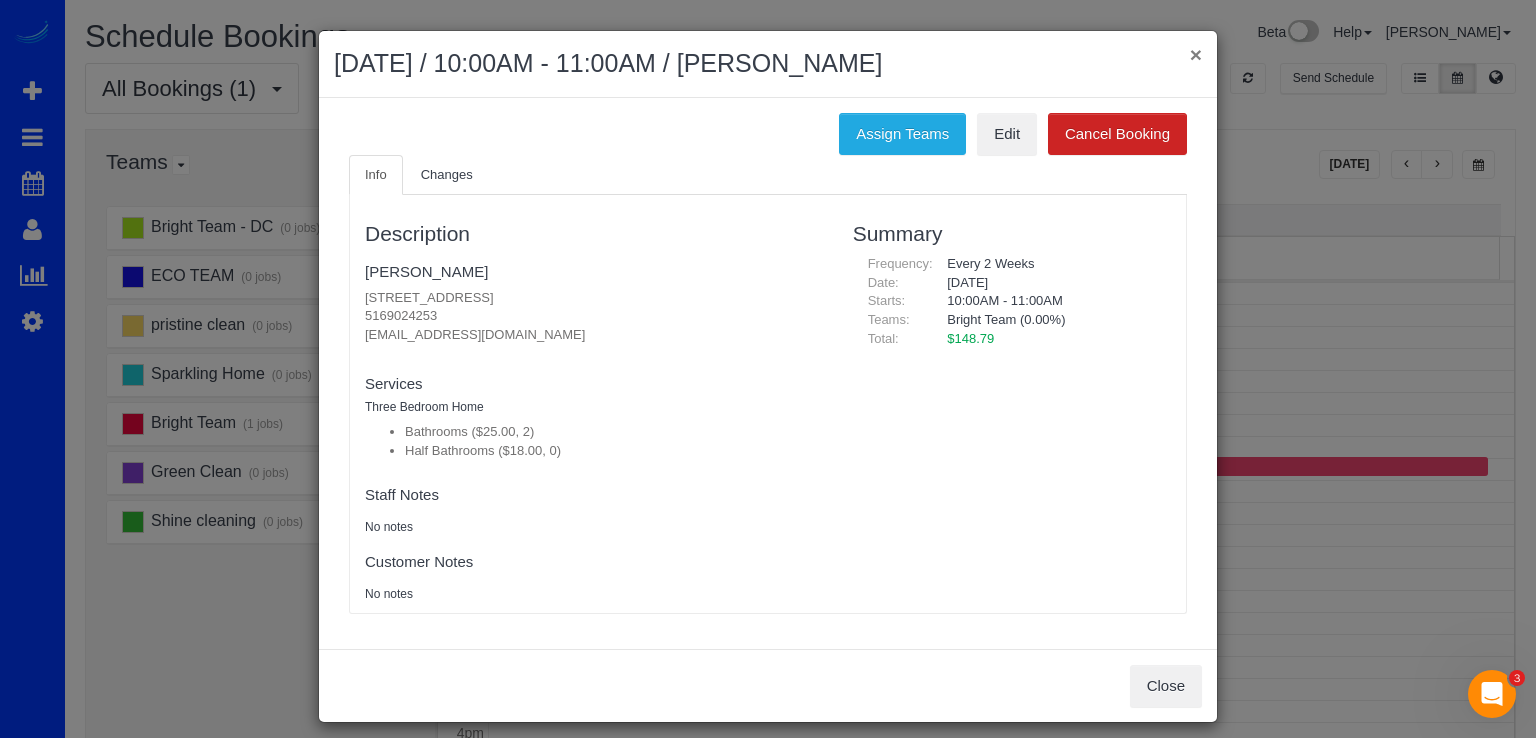 click on "×" at bounding box center [1196, 54] 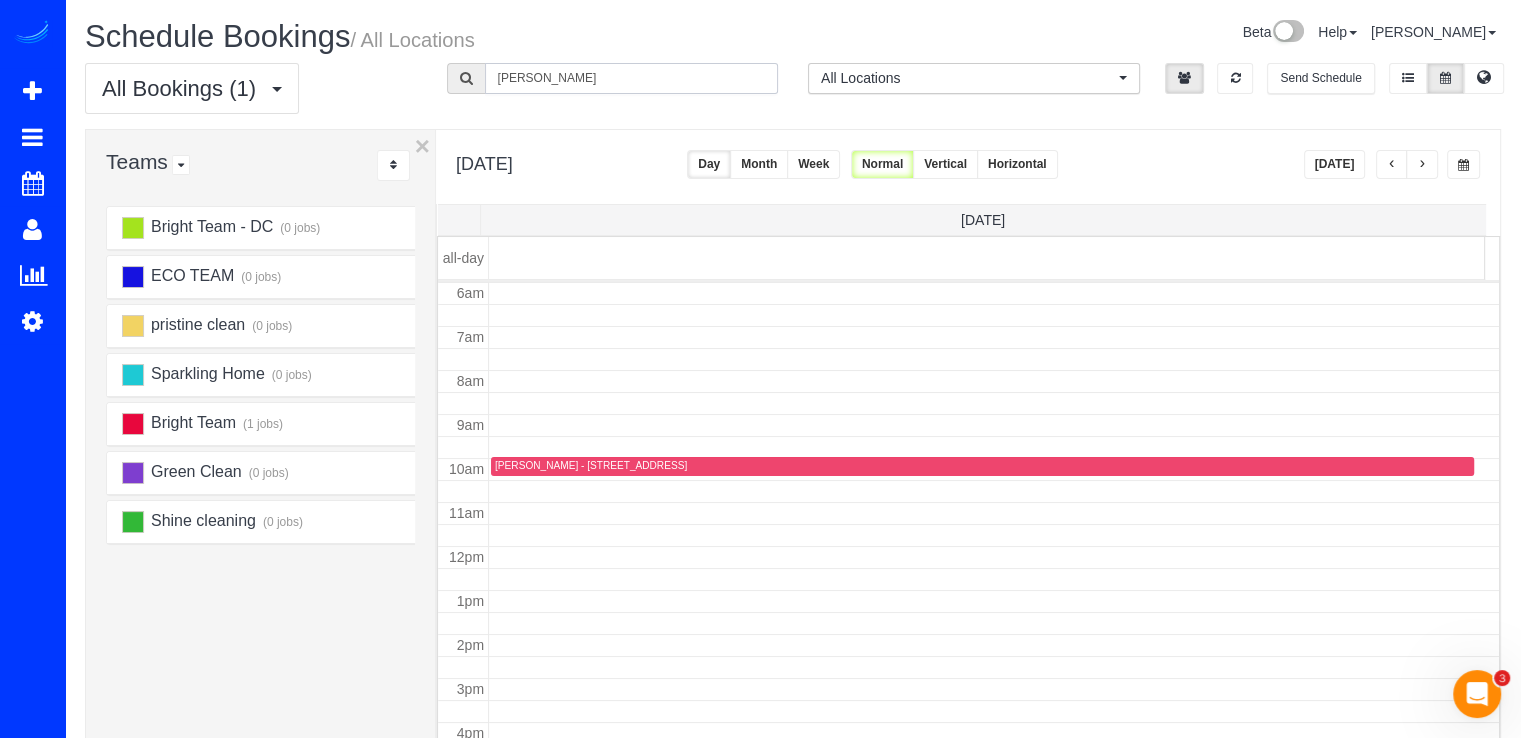 drag, startPoint x: 562, startPoint y: 83, endPoint x: 423, endPoint y: 105, distance: 140.73024 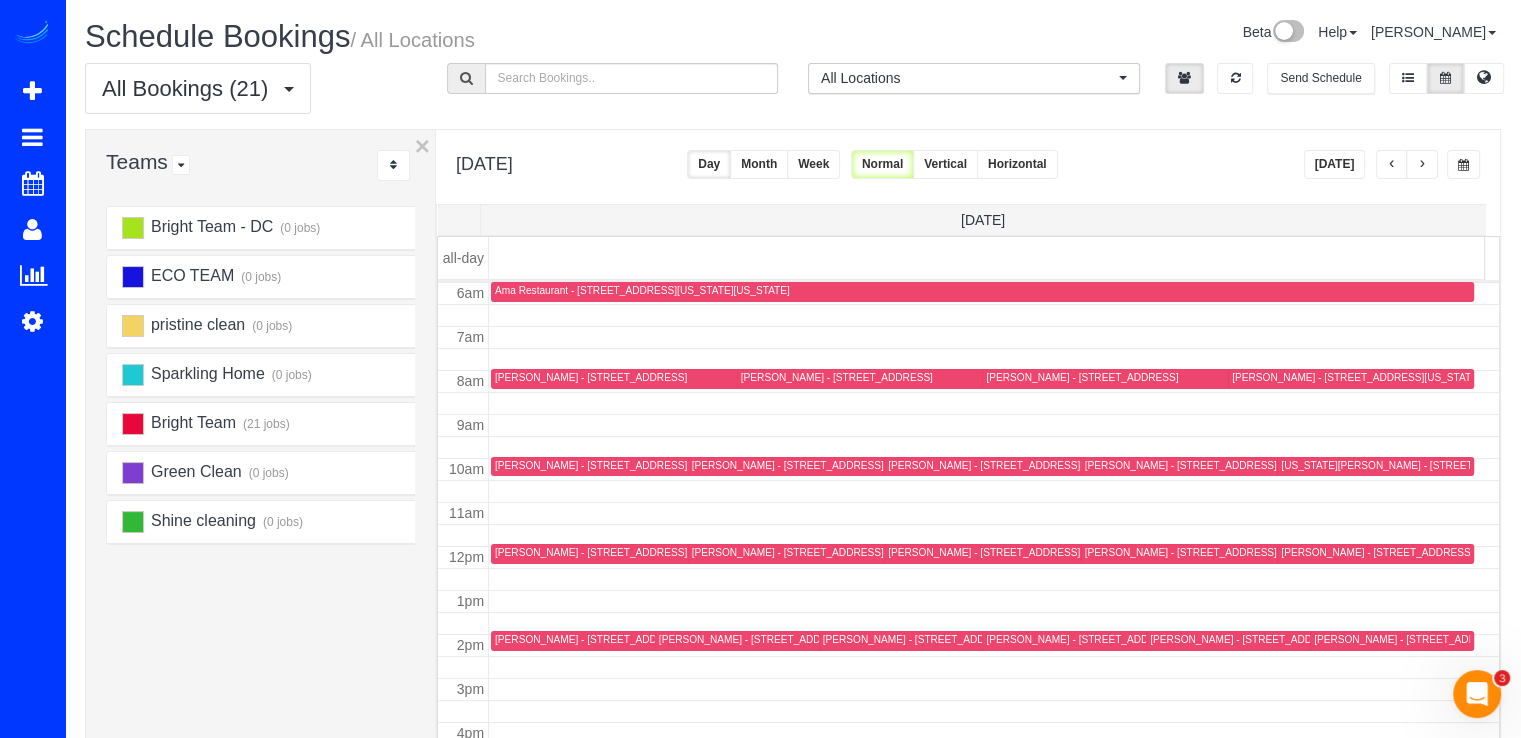 click at bounding box center (1392, 165) 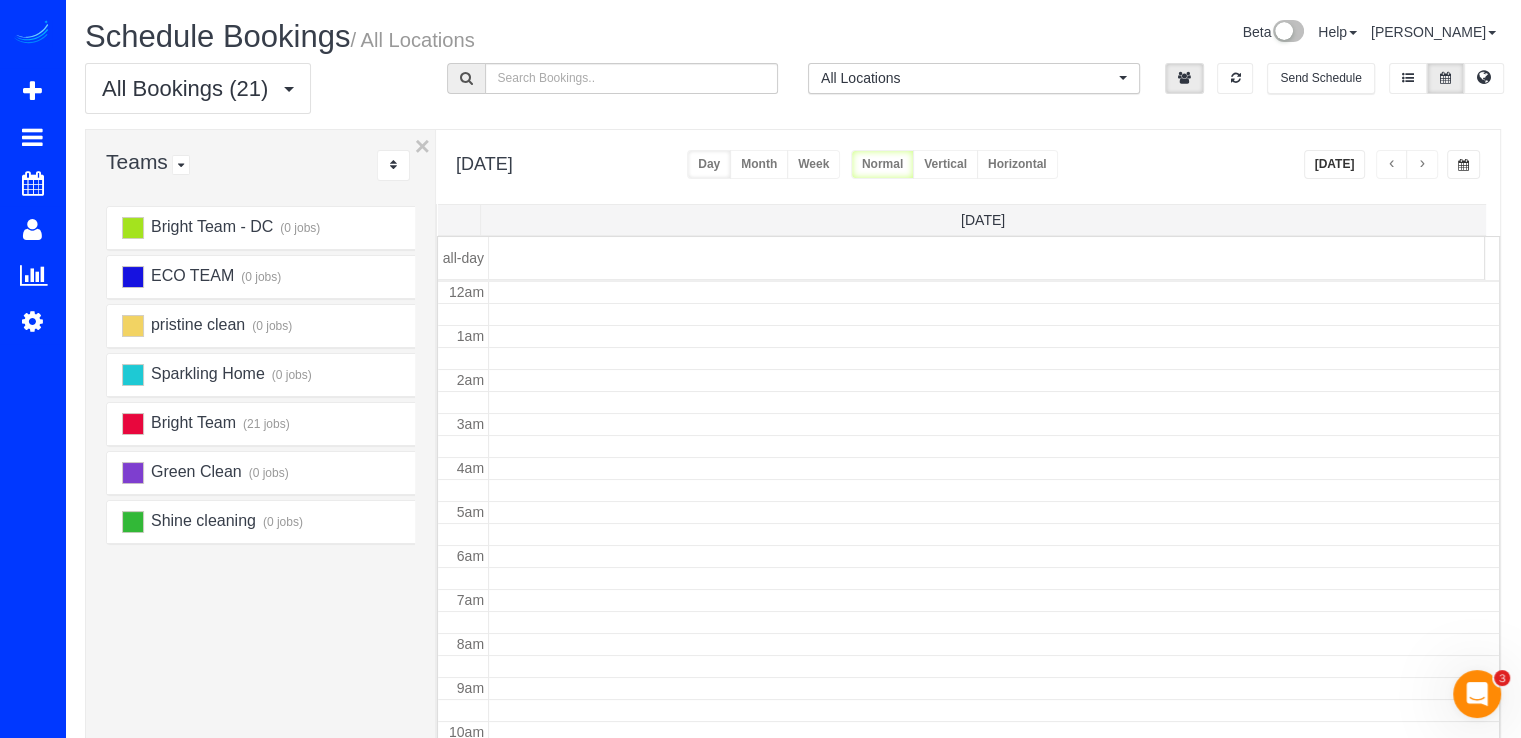 scroll, scrollTop: 263, scrollLeft: 0, axis: vertical 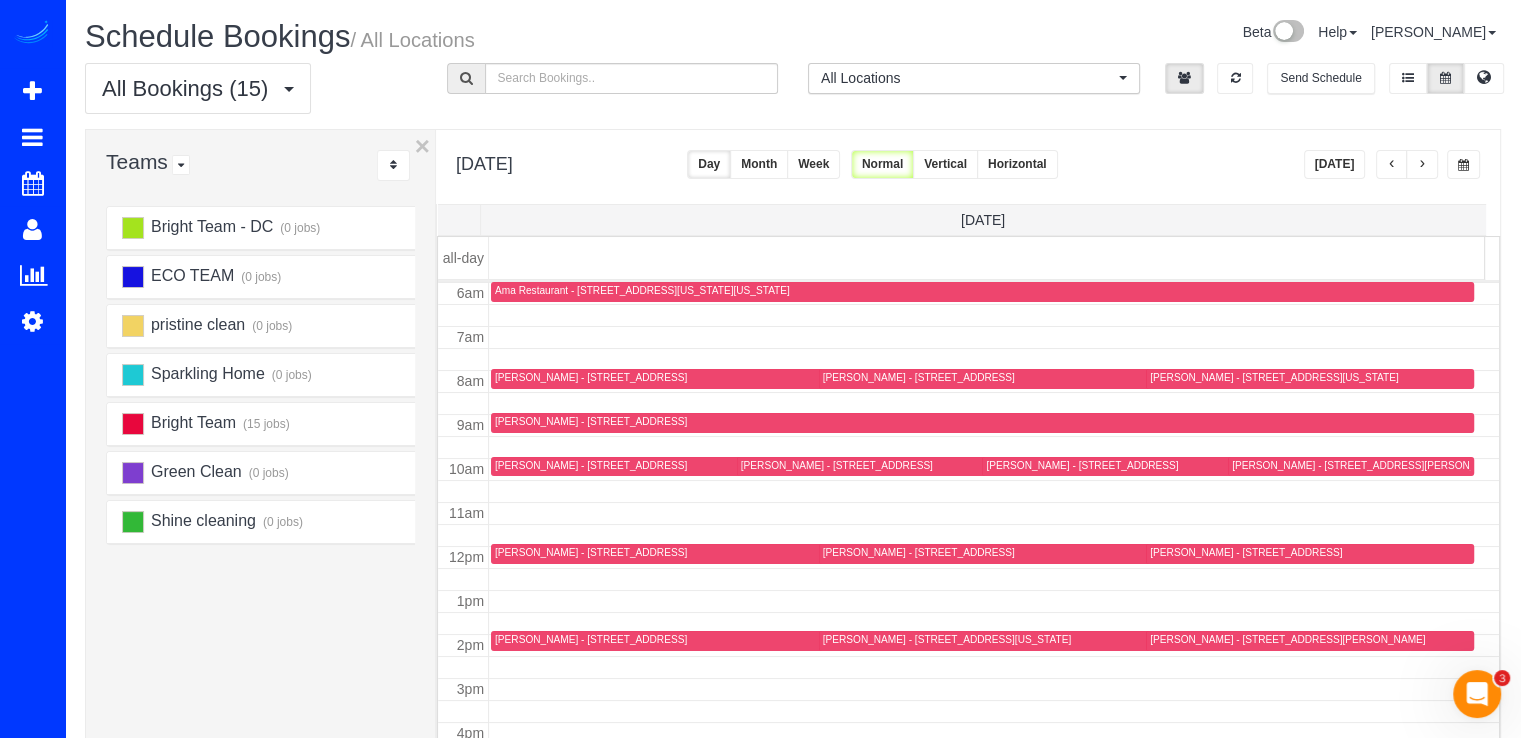 click at bounding box center [1422, 164] 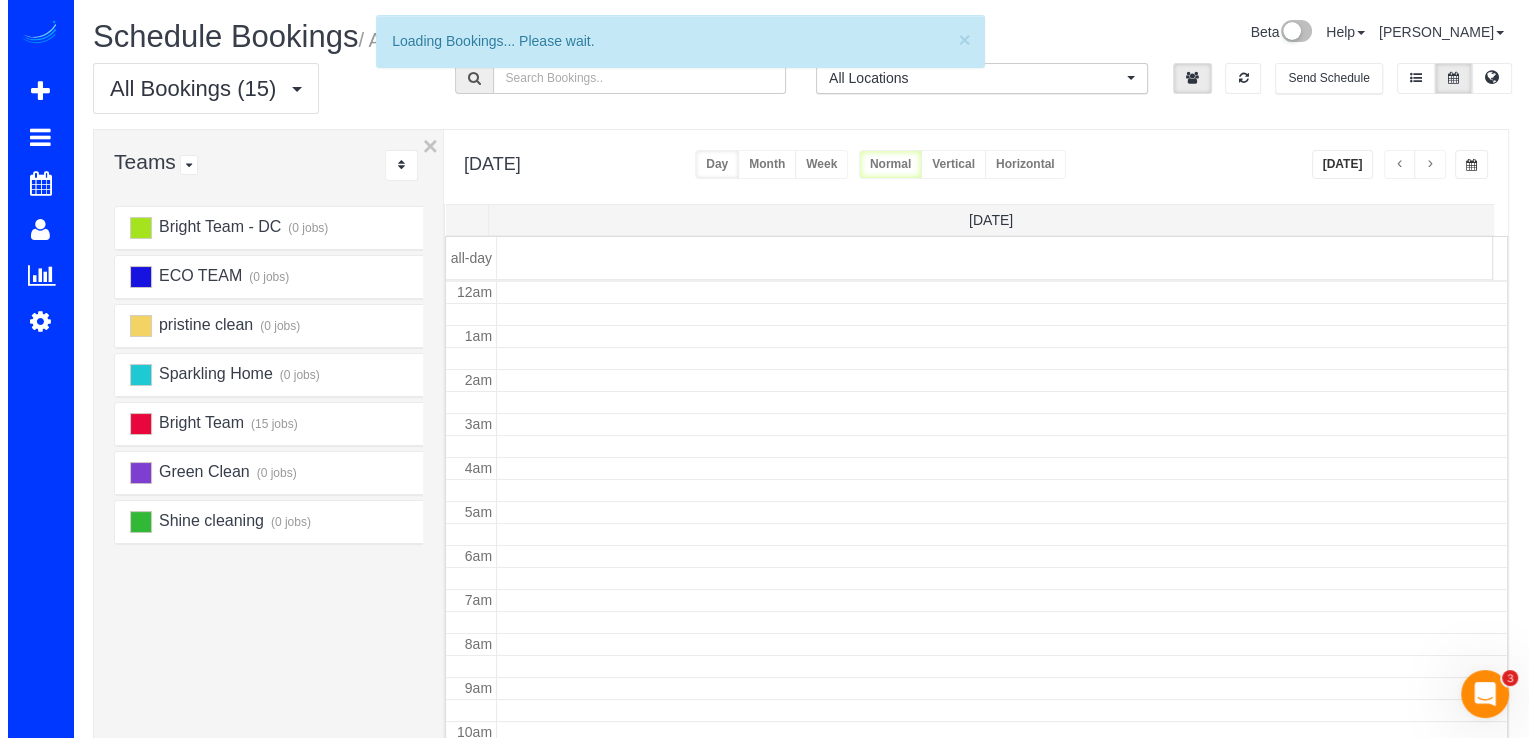 scroll, scrollTop: 263, scrollLeft: 0, axis: vertical 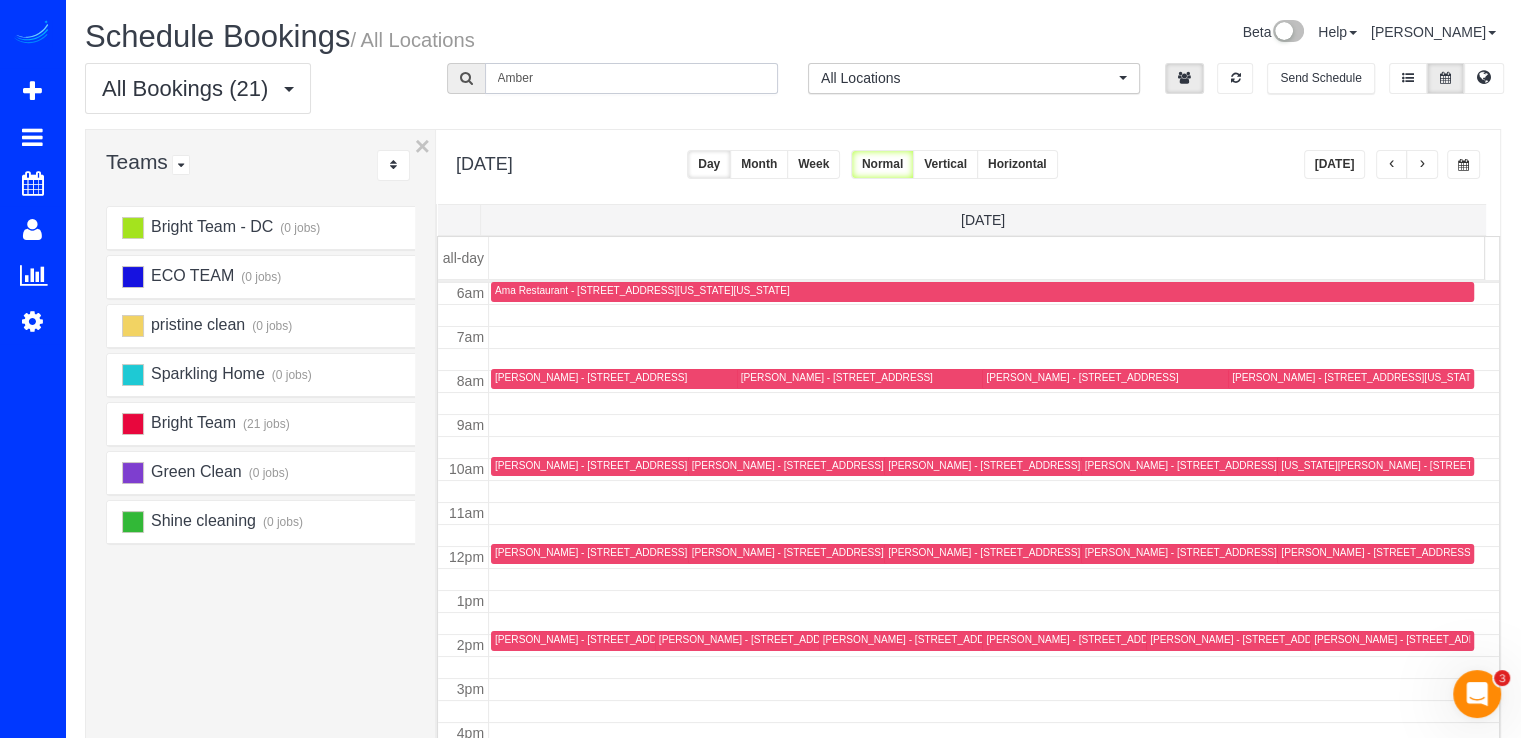 type on "Amber" 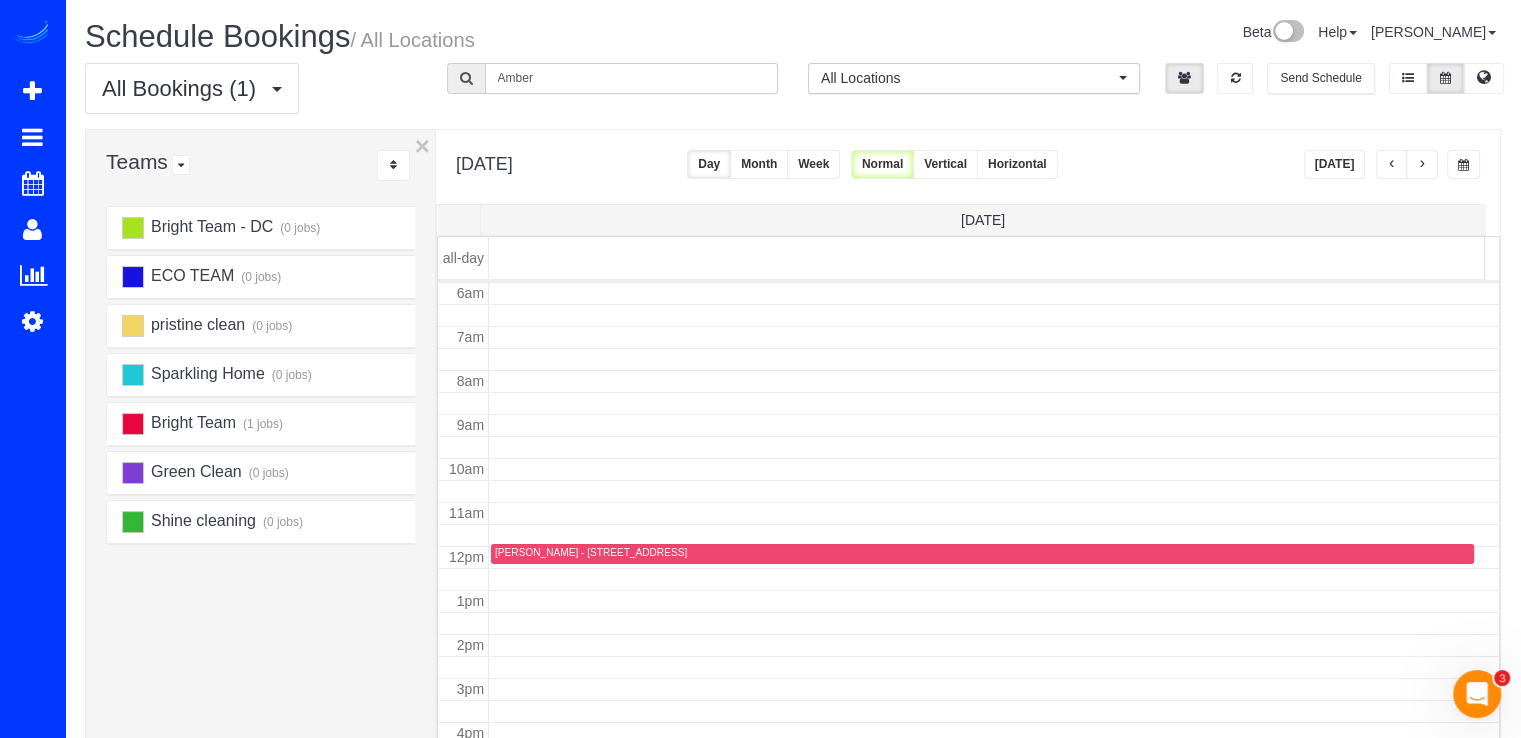 drag, startPoint x: 557, startPoint y: 85, endPoint x: 492, endPoint y: 101, distance: 66.94027 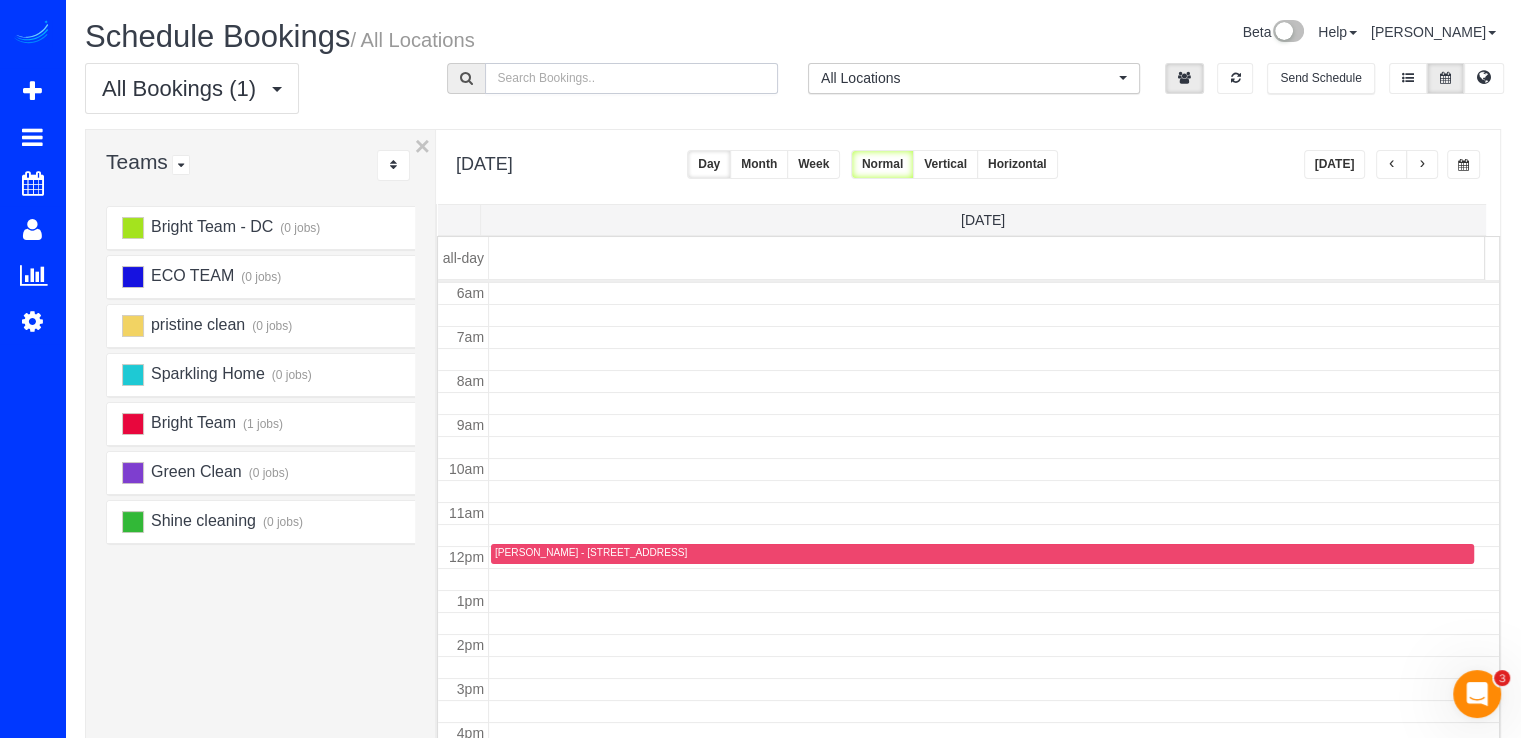 type 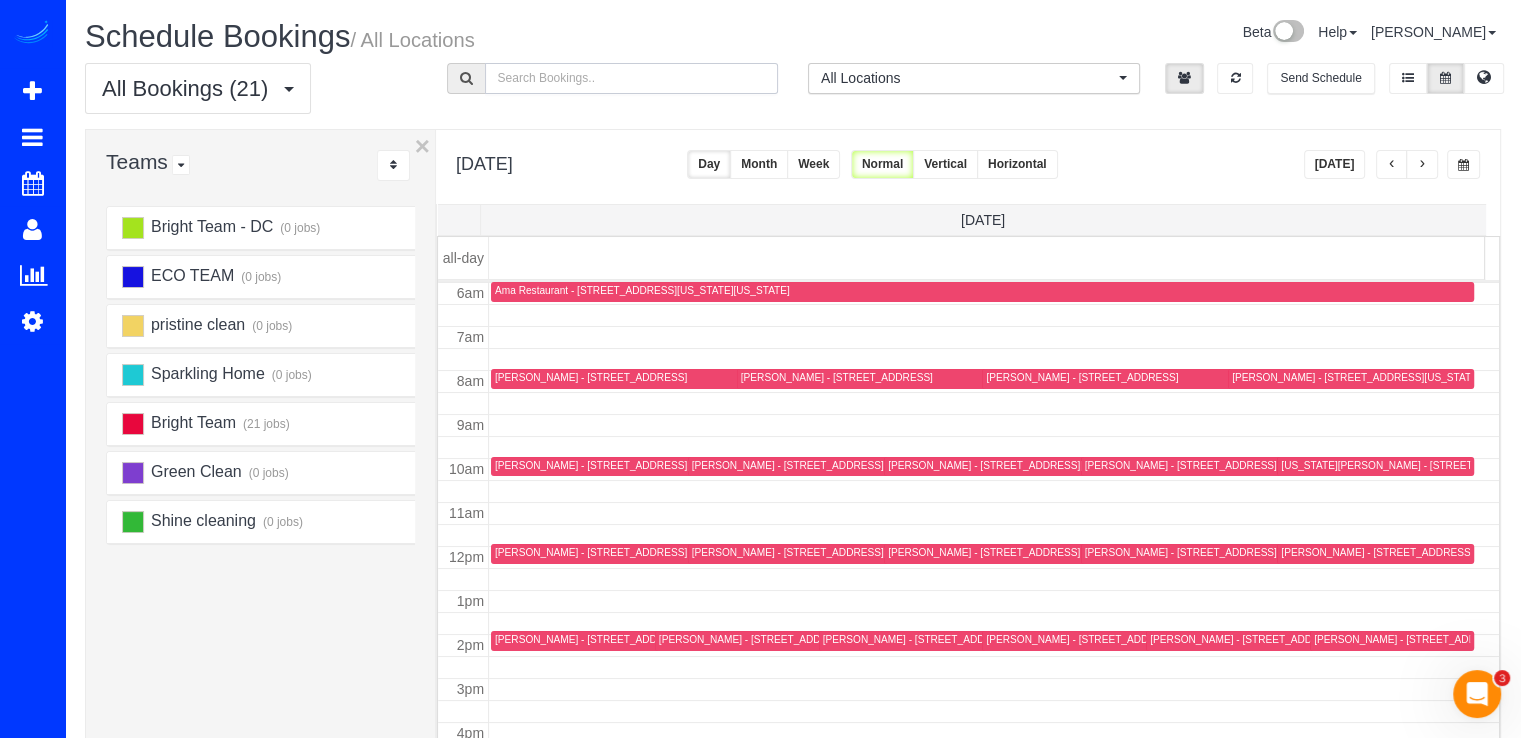 click on "Larissa Klevan - 2814 Peregoy Drive, Kensington, MD 20895" at bounding box center (1287, 639) 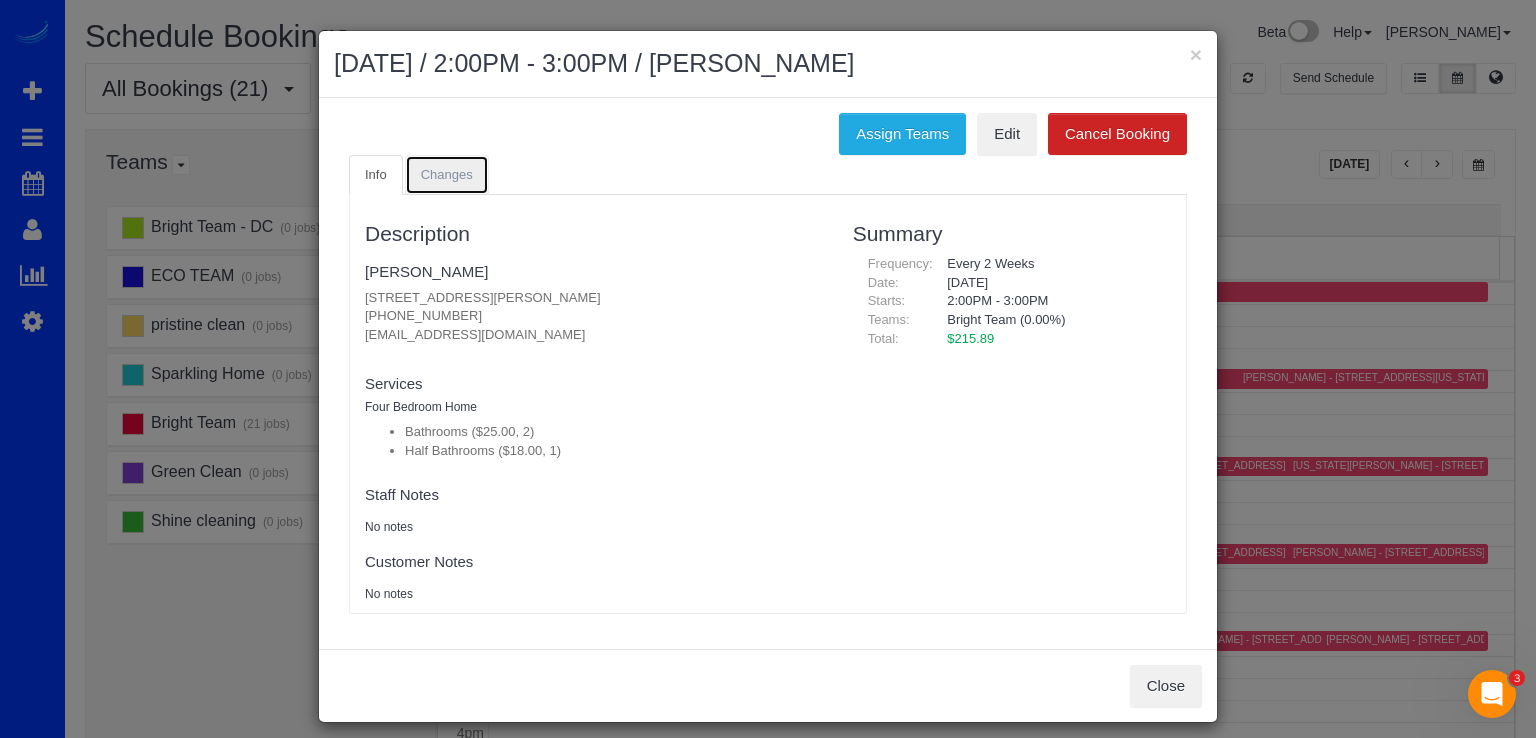 click on "Changes" at bounding box center [447, 174] 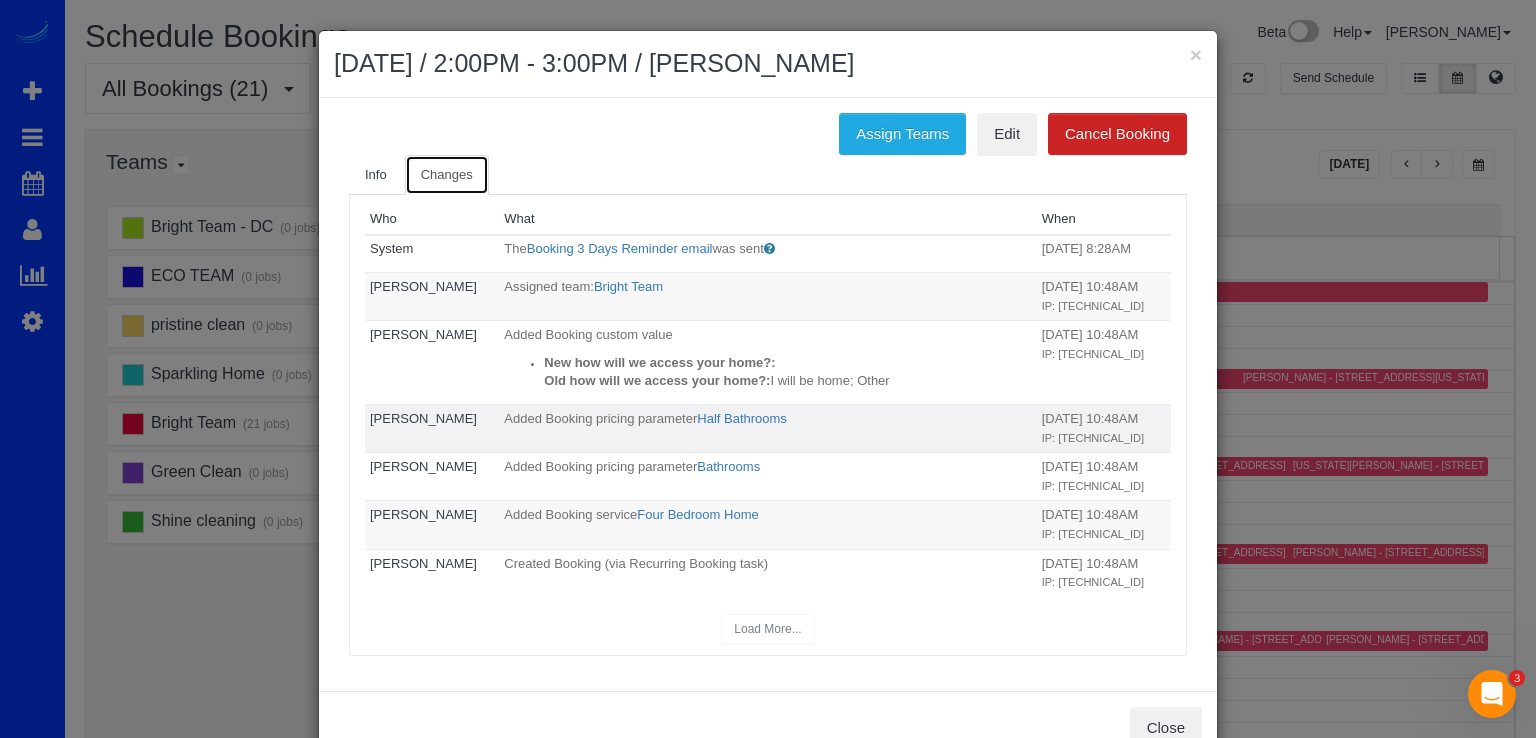 scroll, scrollTop: 30, scrollLeft: 0, axis: vertical 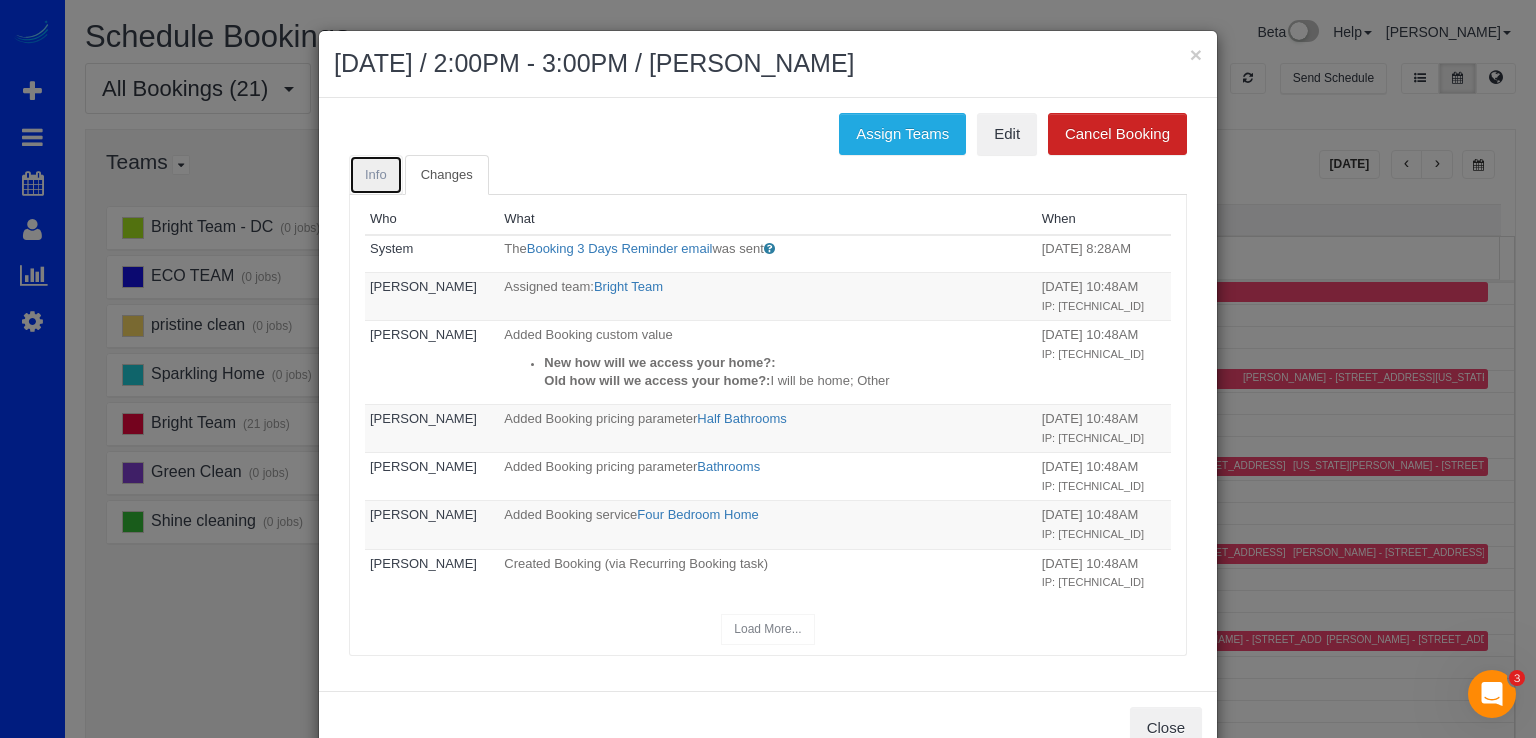 click on "Info" at bounding box center [376, 175] 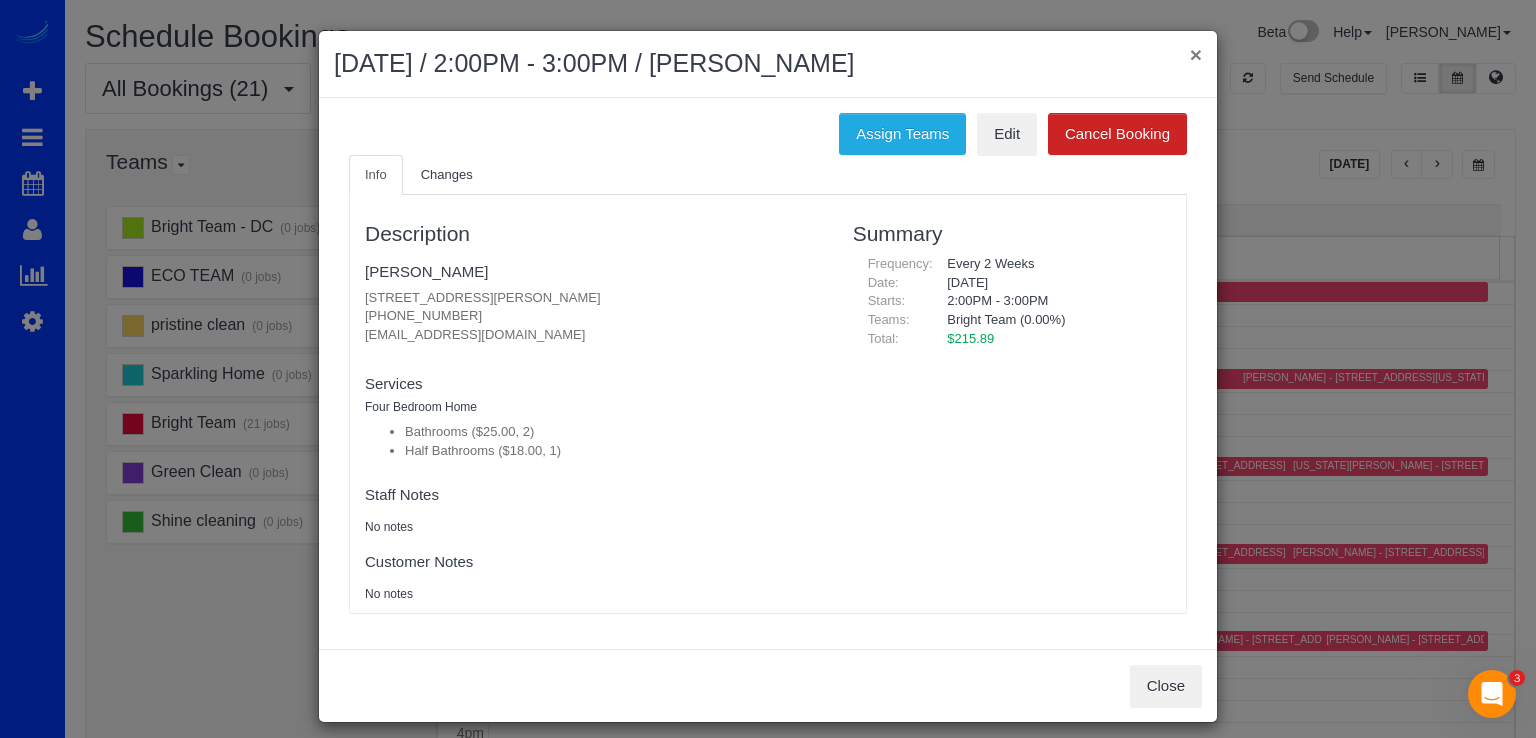 click on "×" at bounding box center [1196, 54] 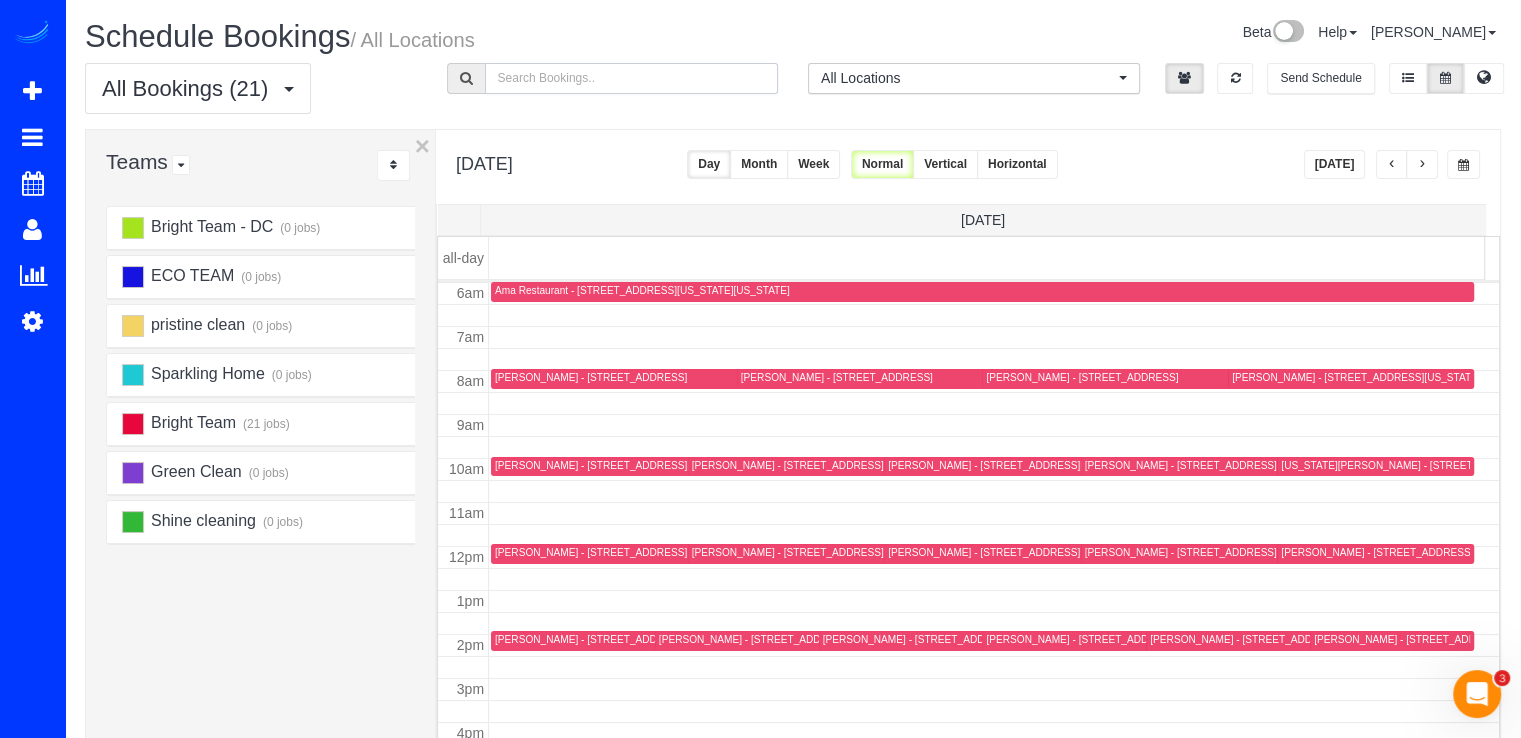 click on "Jason Hughes - 3501 S Dakota Ave Ne, Washington, DC 20018" at bounding box center [947, 639] 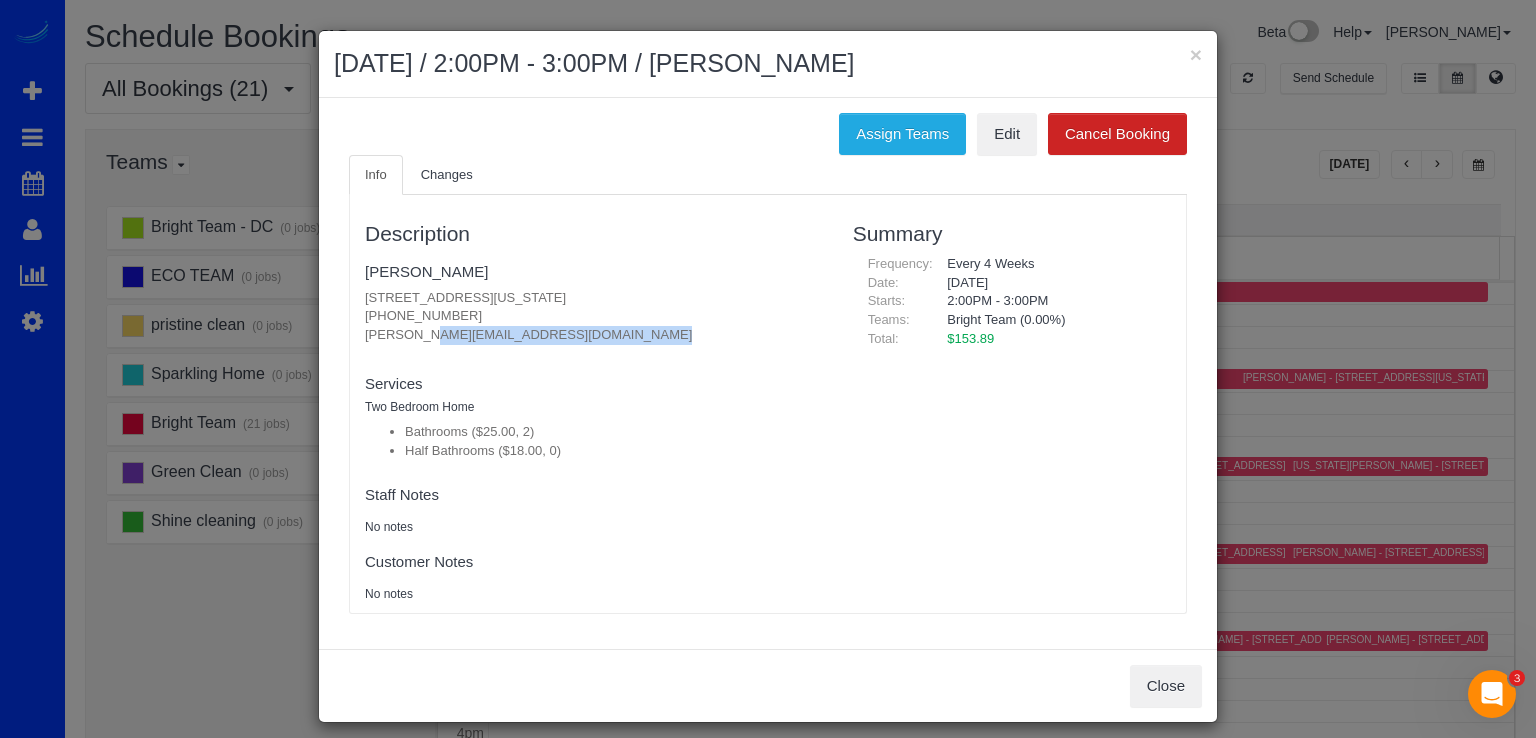 drag, startPoint x: 350, startPoint y: 338, endPoint x: 576, endPoint y: 353, distance: 226.49724 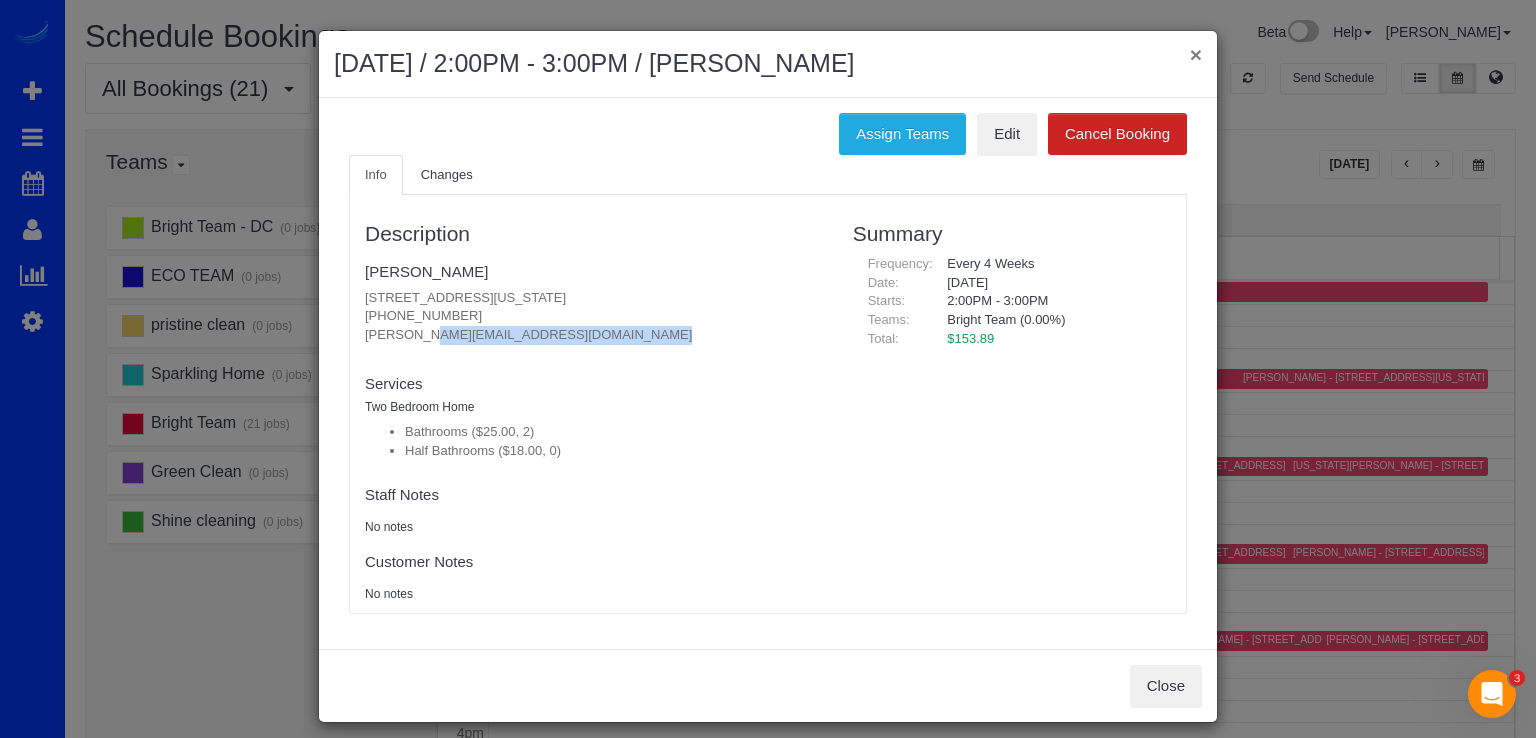click on "×" at bounding box center [1196, 54] 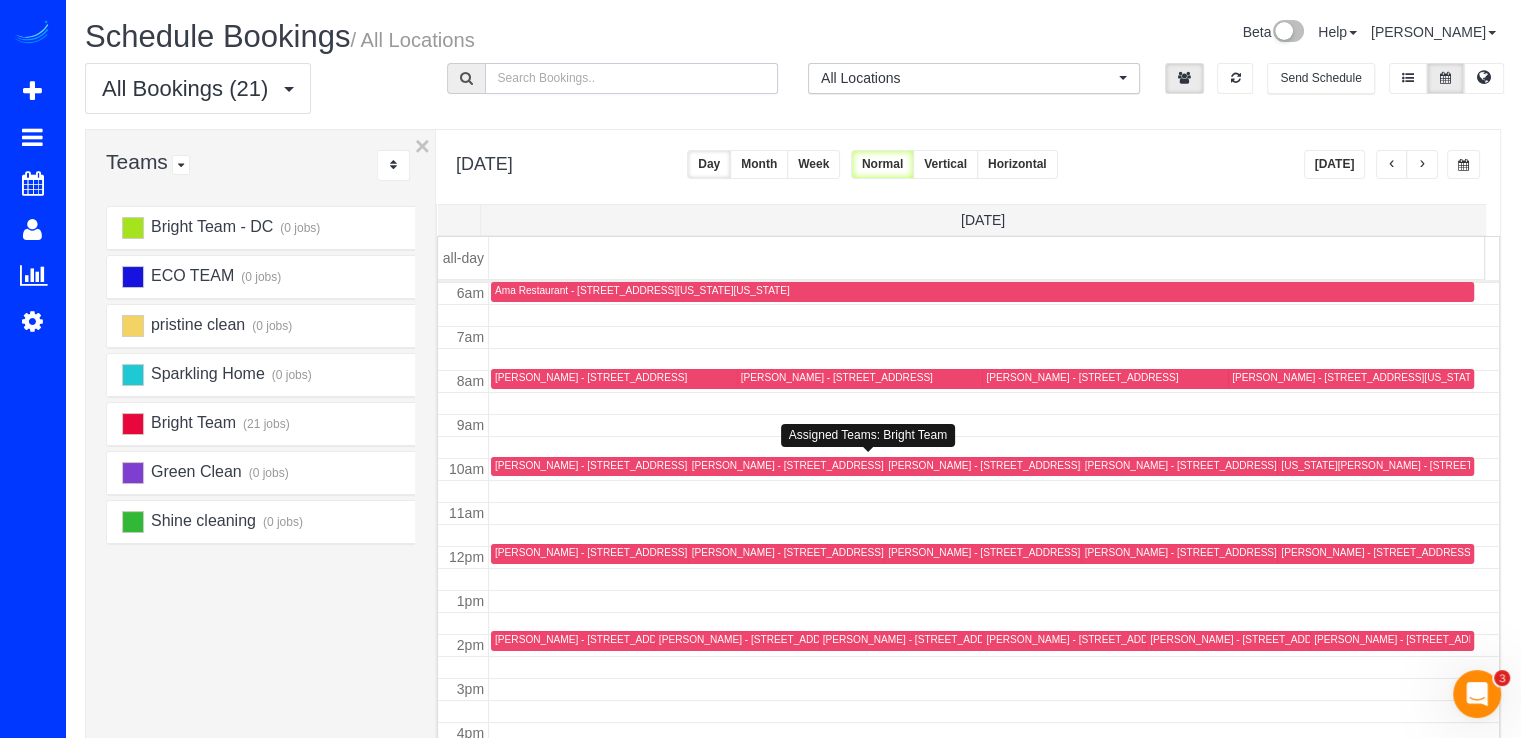 click on "Jennifer Maisel - 5116 Saratoga Avenue,, Bethesda, MD 20816" at bounding box center (788, 465) 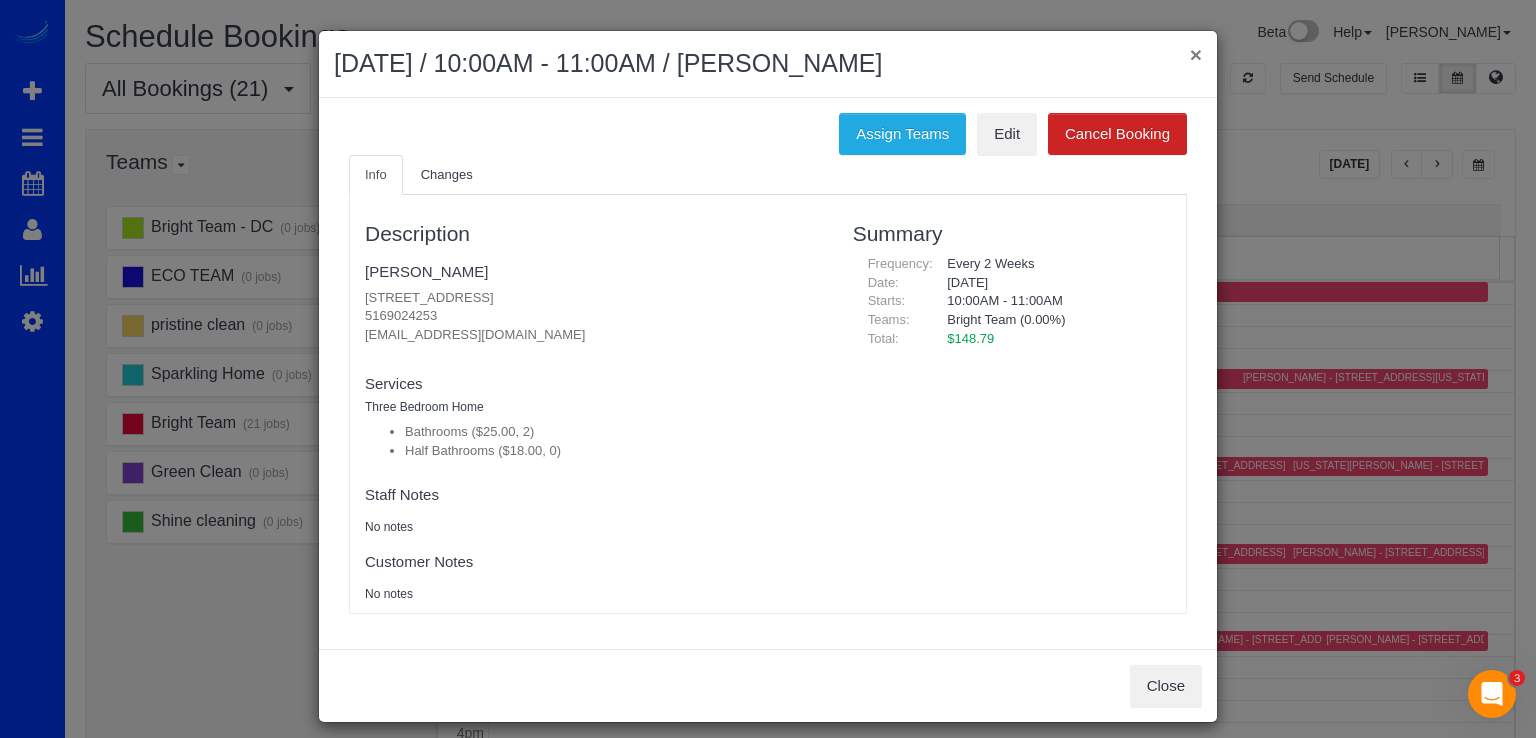 click on "×" at bounding box center [1196, 54] 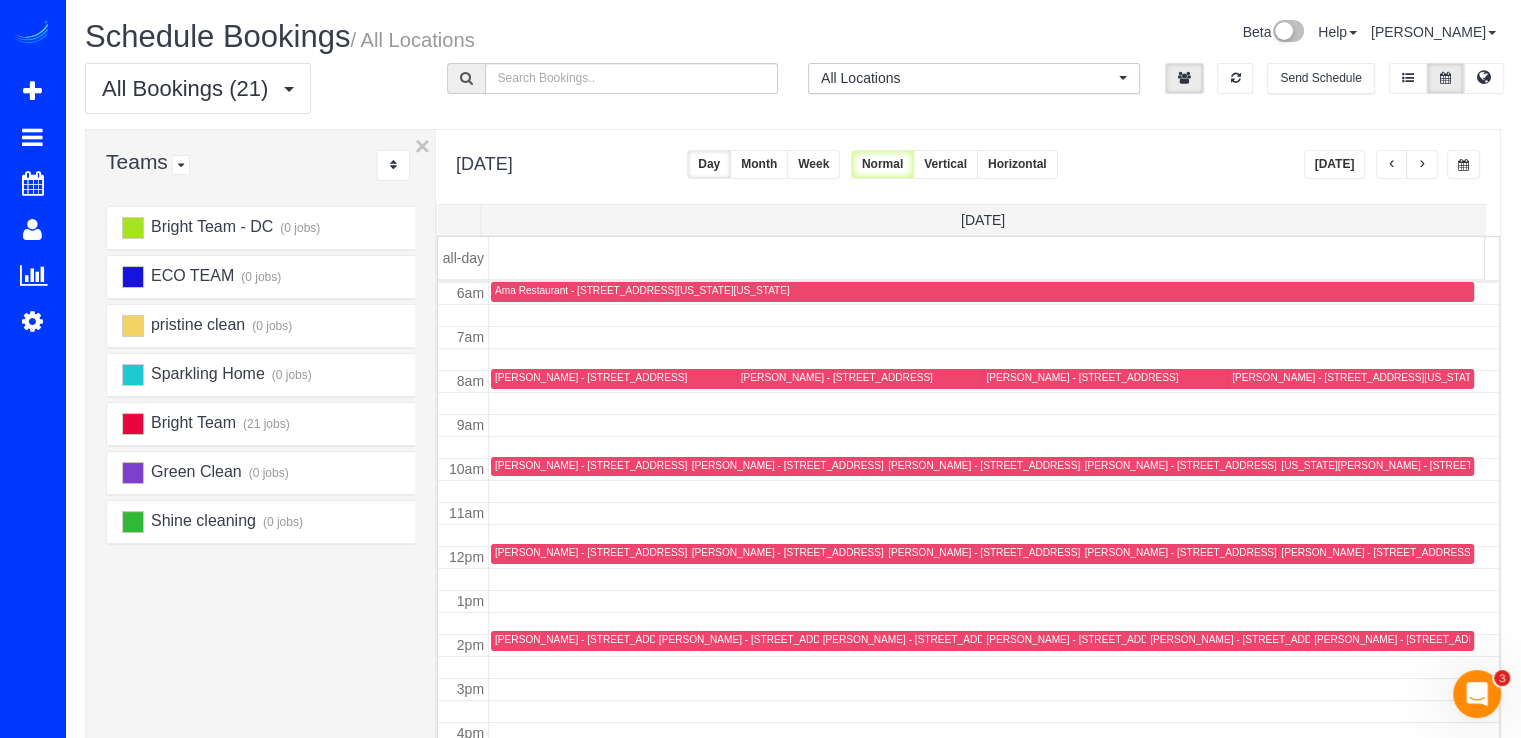 click at bounding box center [1392, 165] 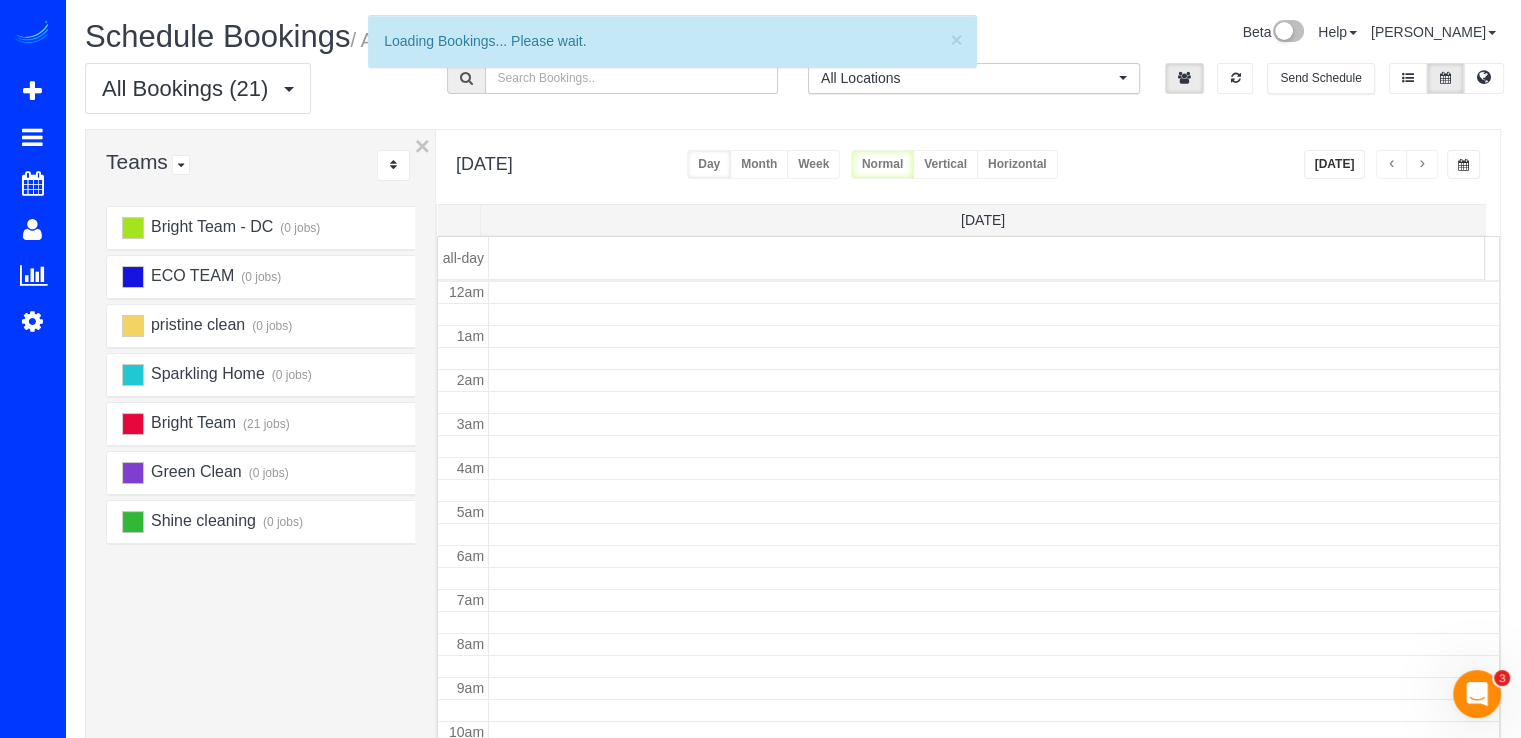 scroll, scrollTop: 263, scrollLeft: 0, axis: vertical 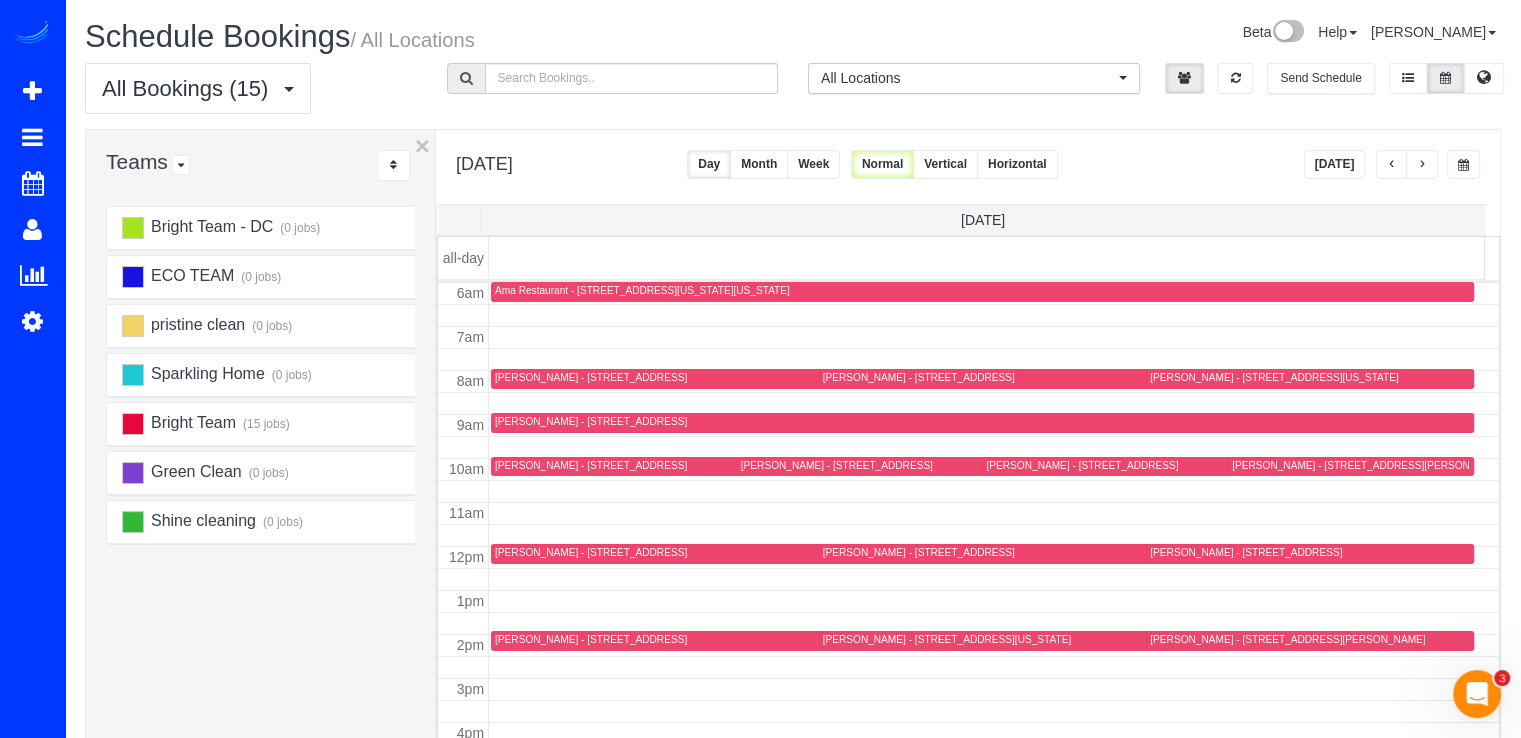 click on "[DATE]" at bounding box center (1392, 164) 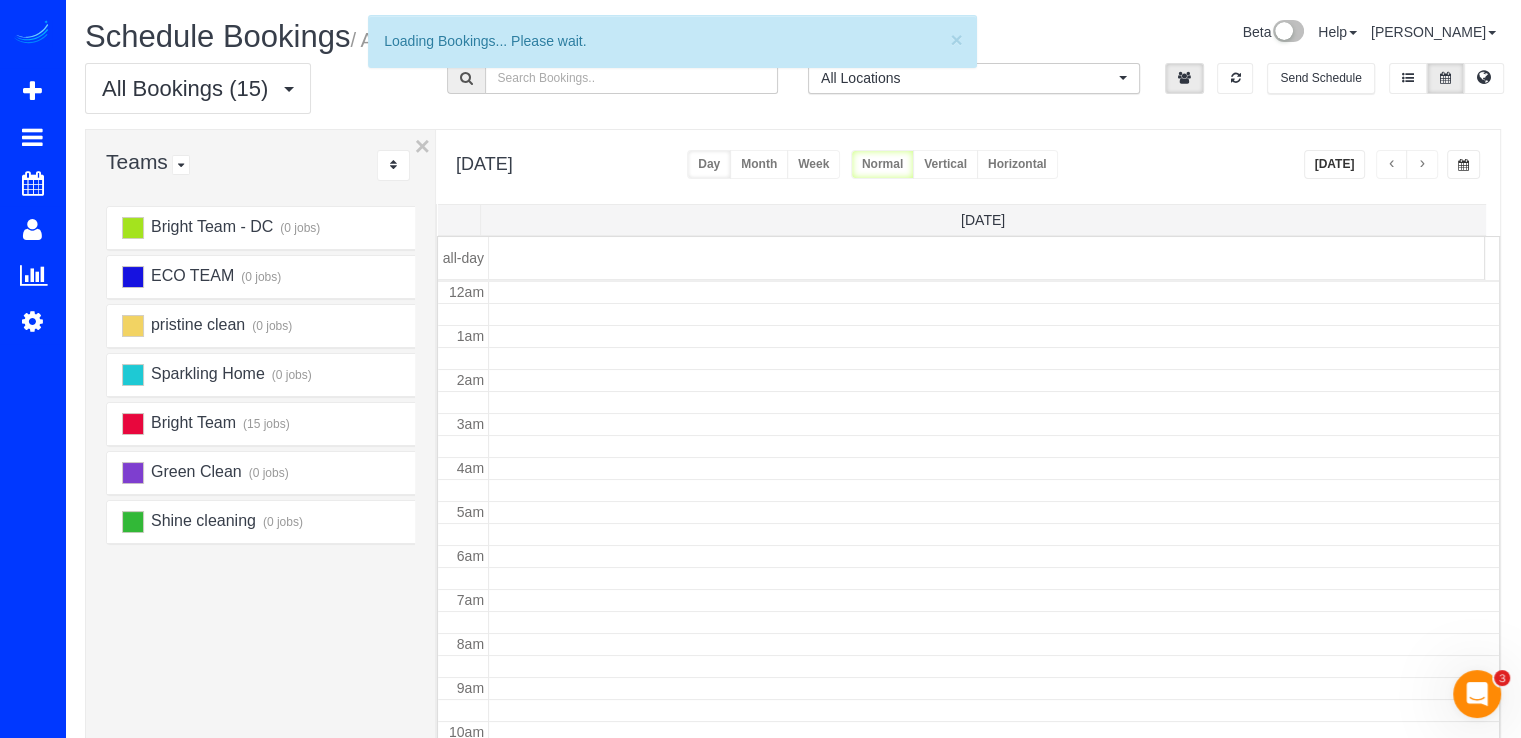 scroll, scrollTop: 263, scrollLeft: 0, axis: vertical 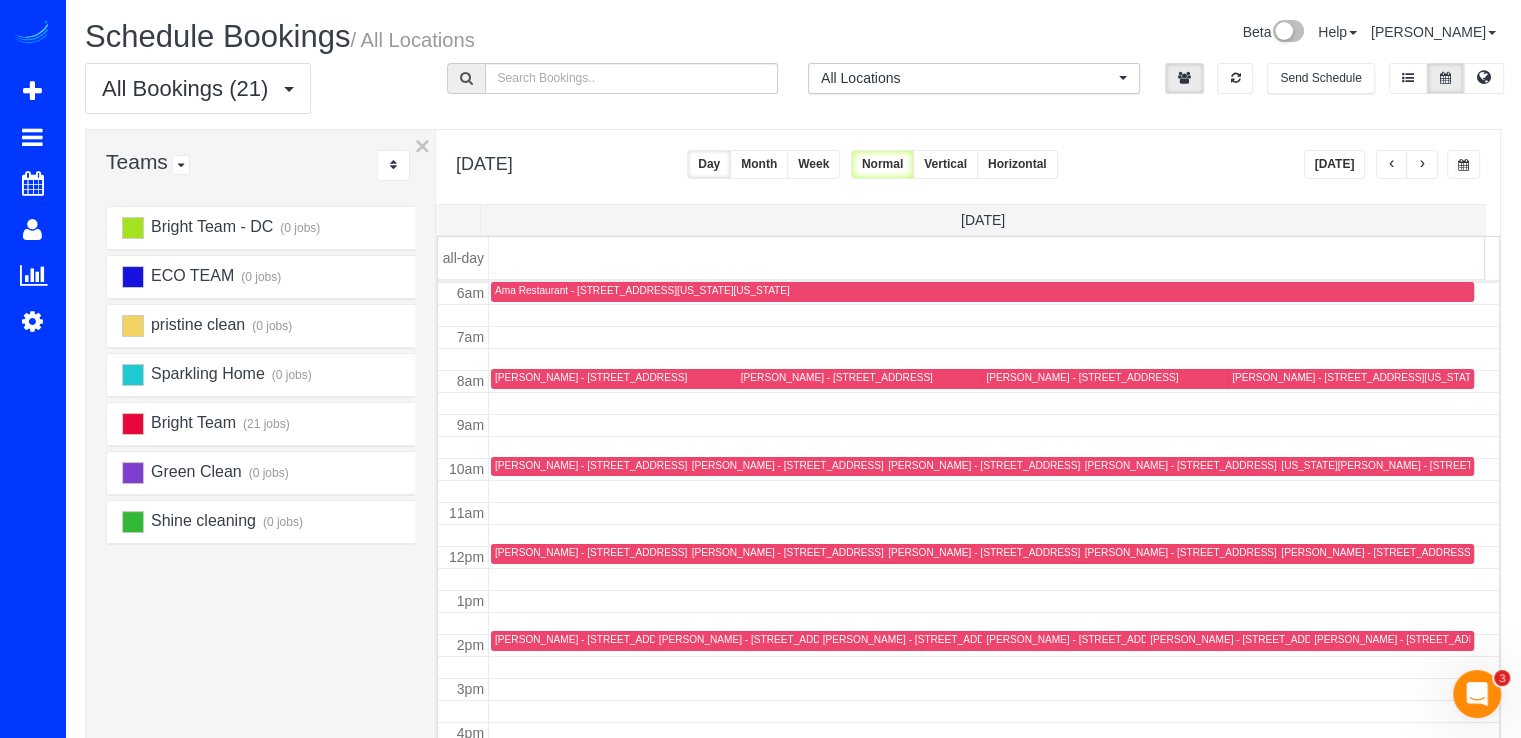 click at bounding box center (1392, 165) 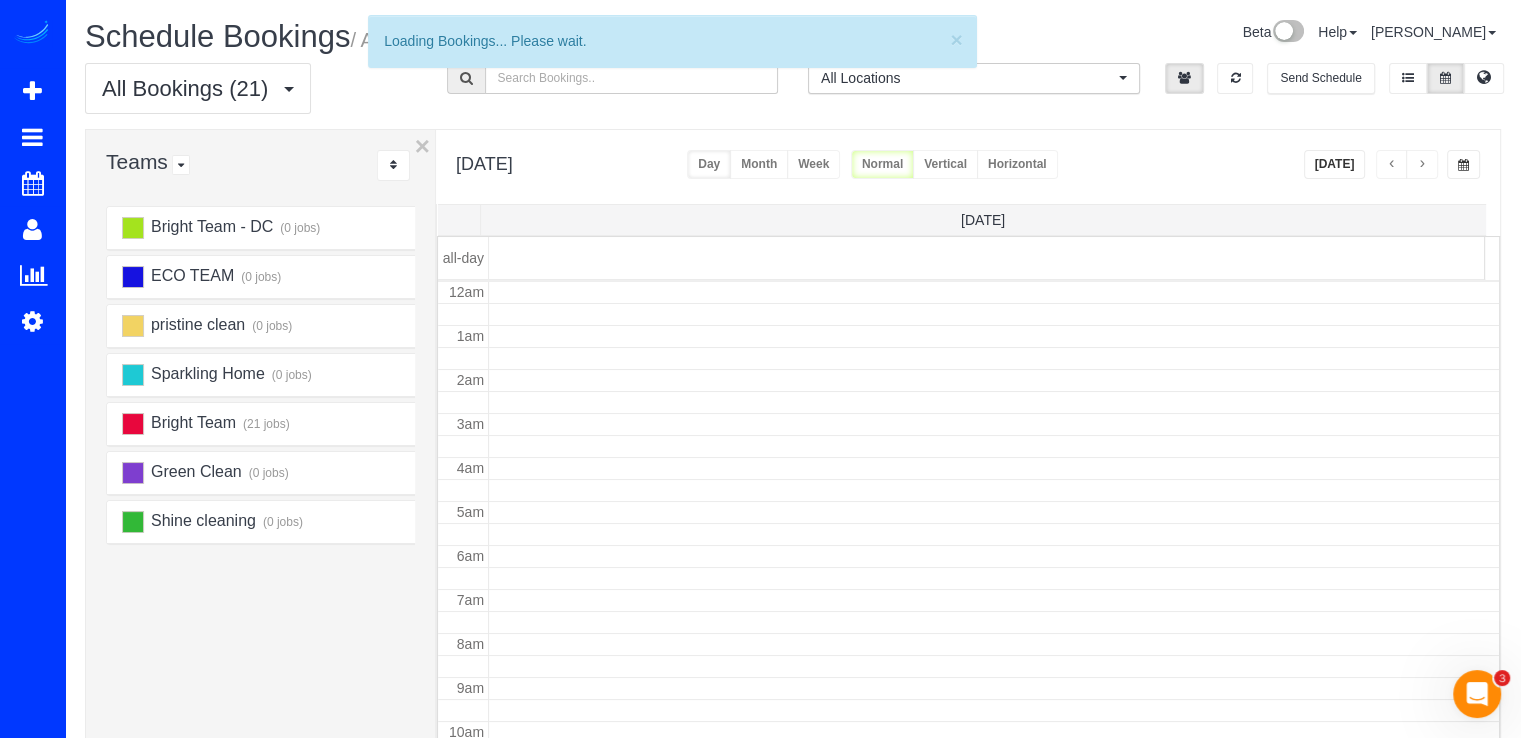 scroll, scrollTop: 263, scrollLeft: 0, axis: vertical 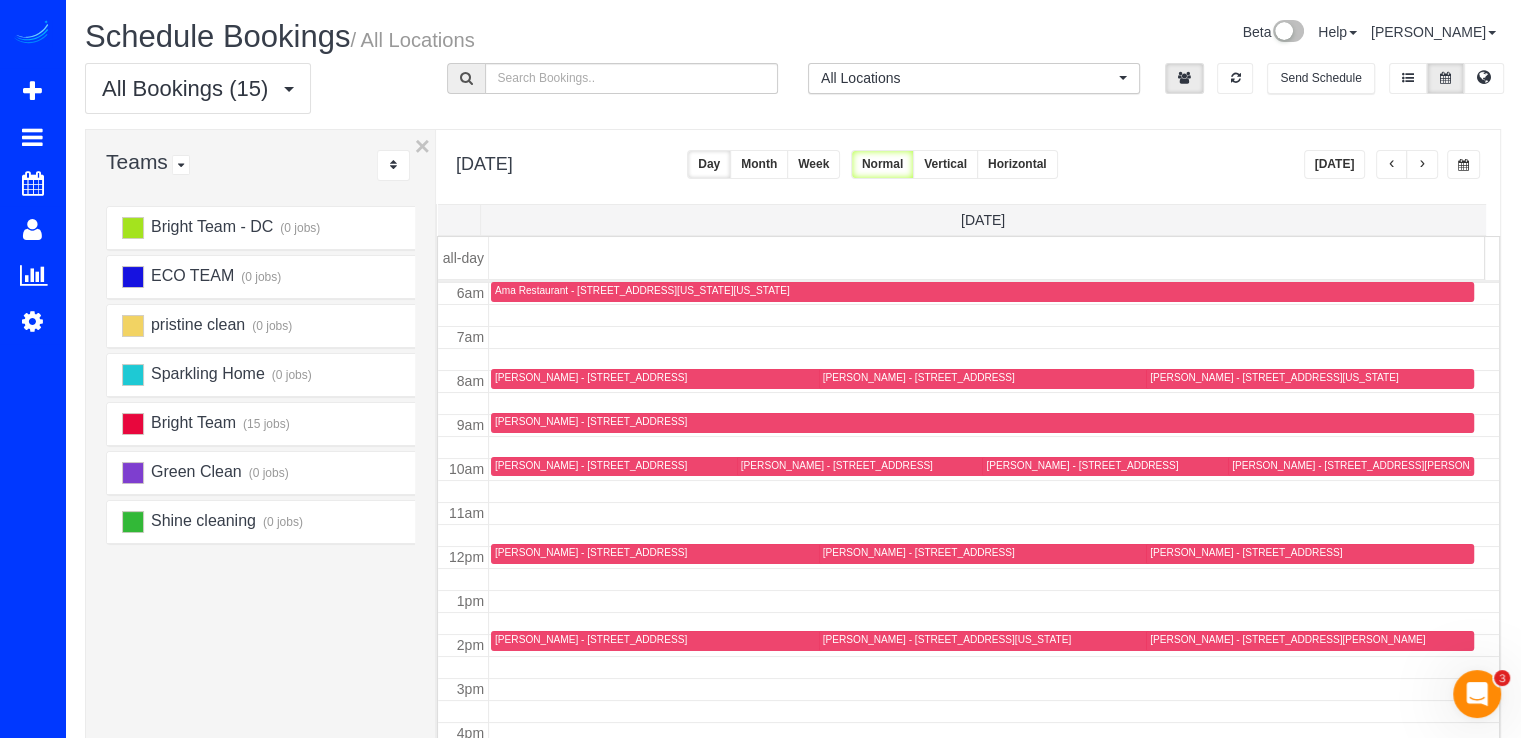 click at bounding box center (1422, 164) 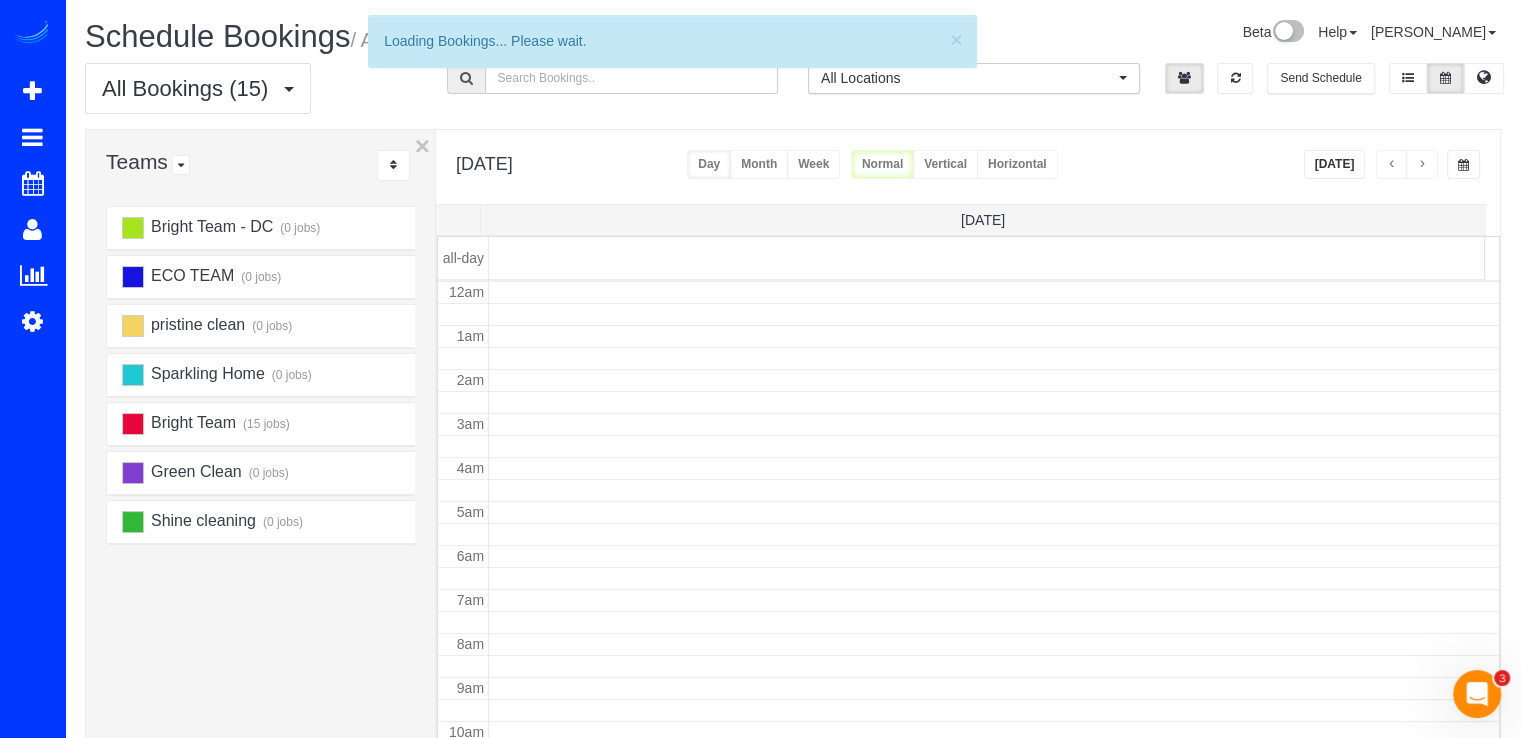 scroll, scrollTop: 263, scrollLeft: 0, axis: vertical 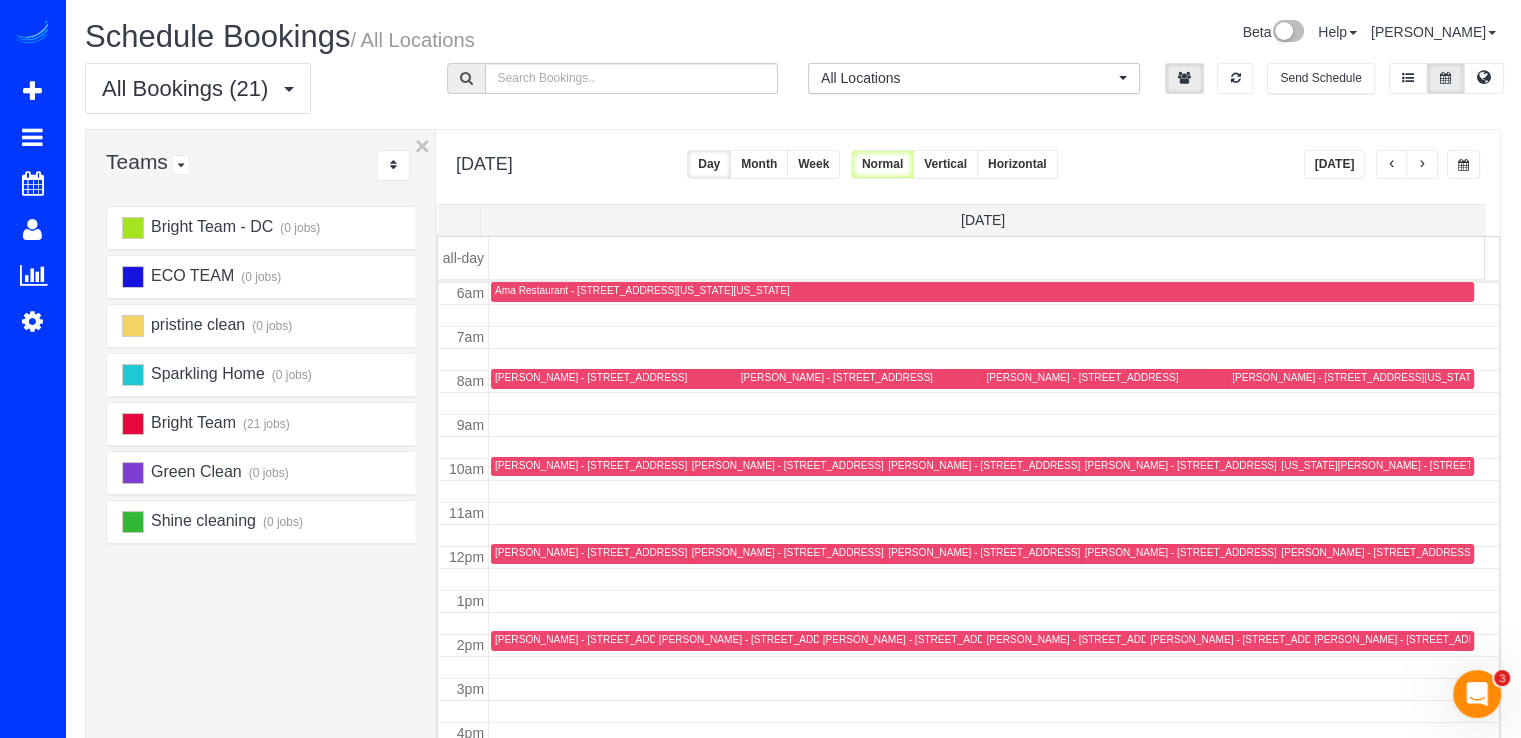 click at bounding box center [1392, 164] 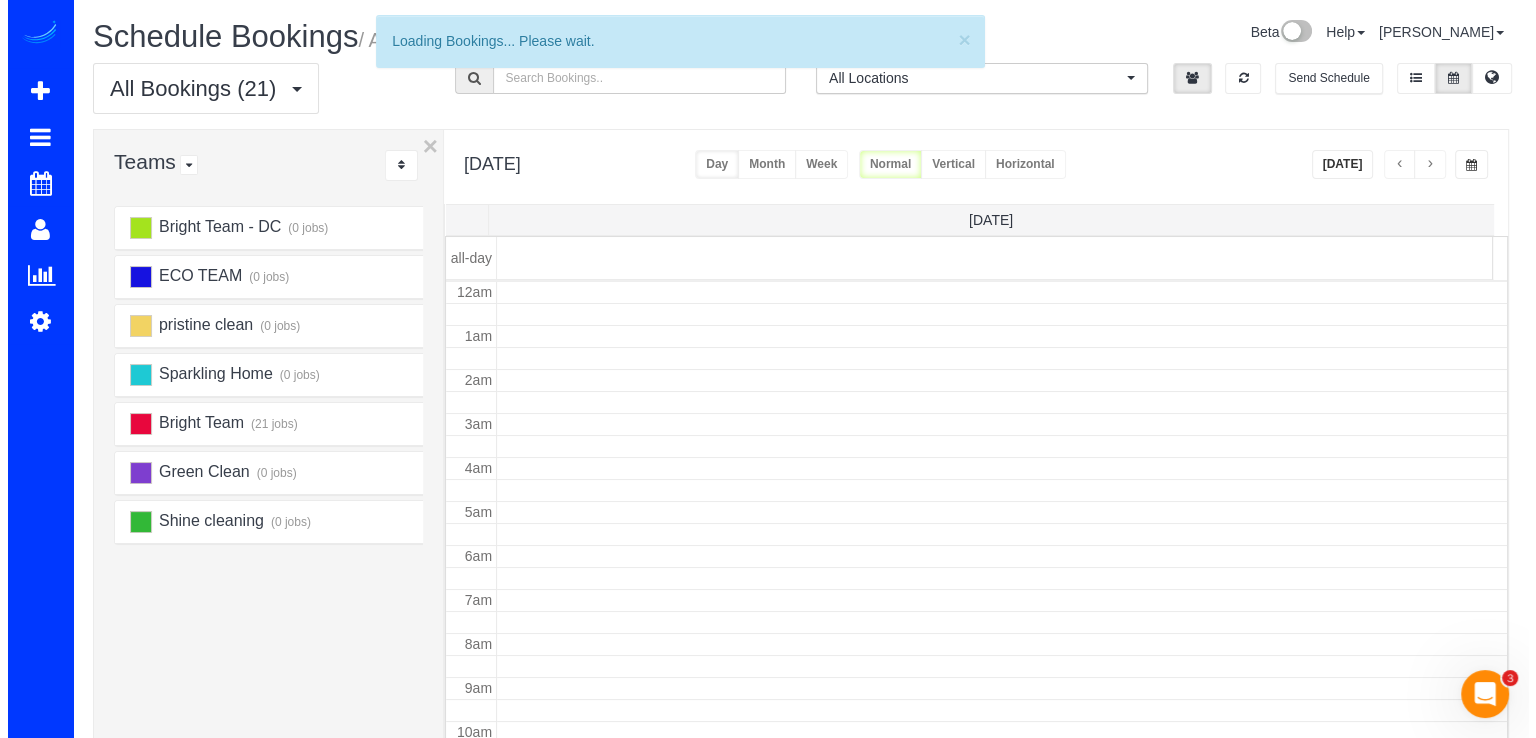 scroll, scrollTop: 263, scrollLeft: 0, axis: vertical 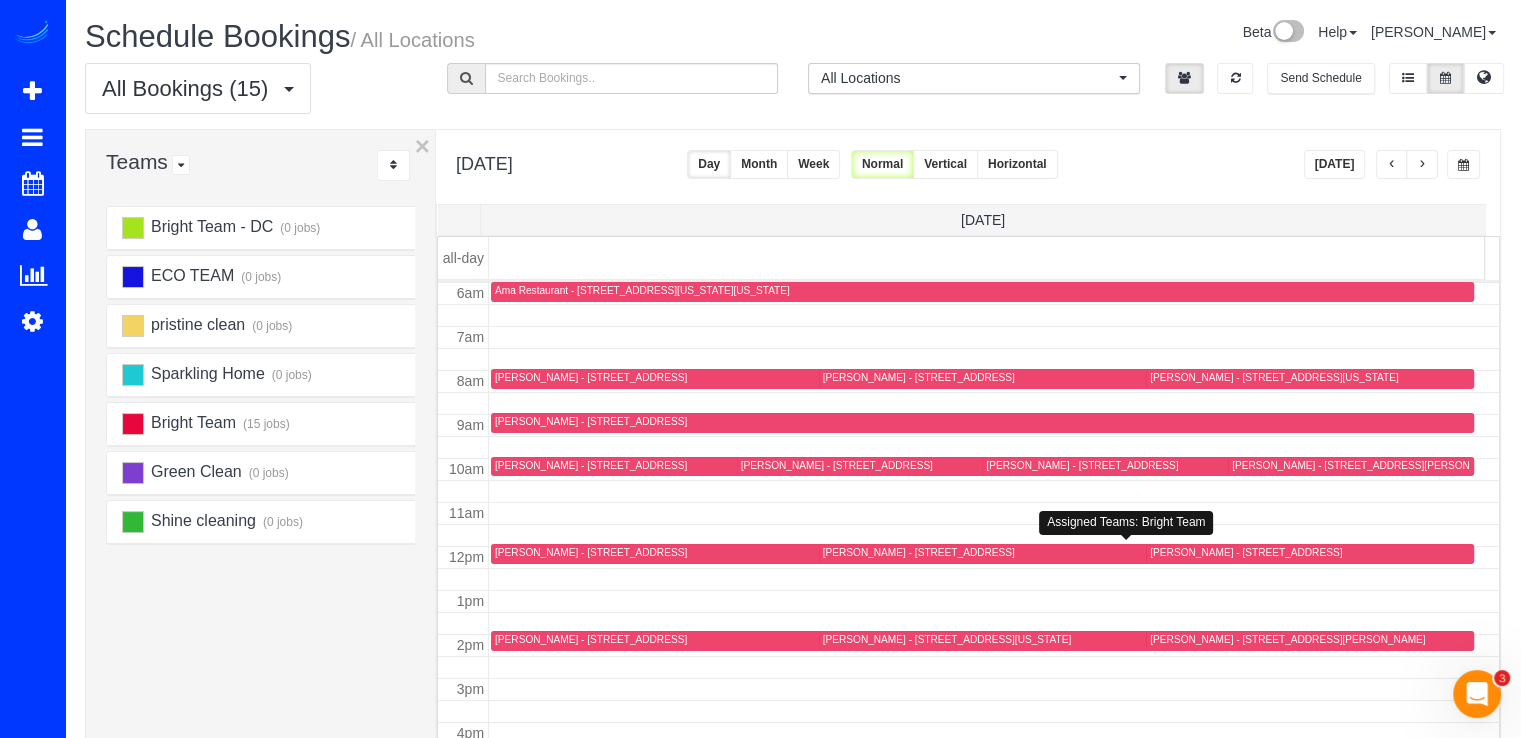 click on "Ryan Radia - 1020 N Highland Street, Unit 816, Arlington, VA 22201" at bounding box center (1246, 552) 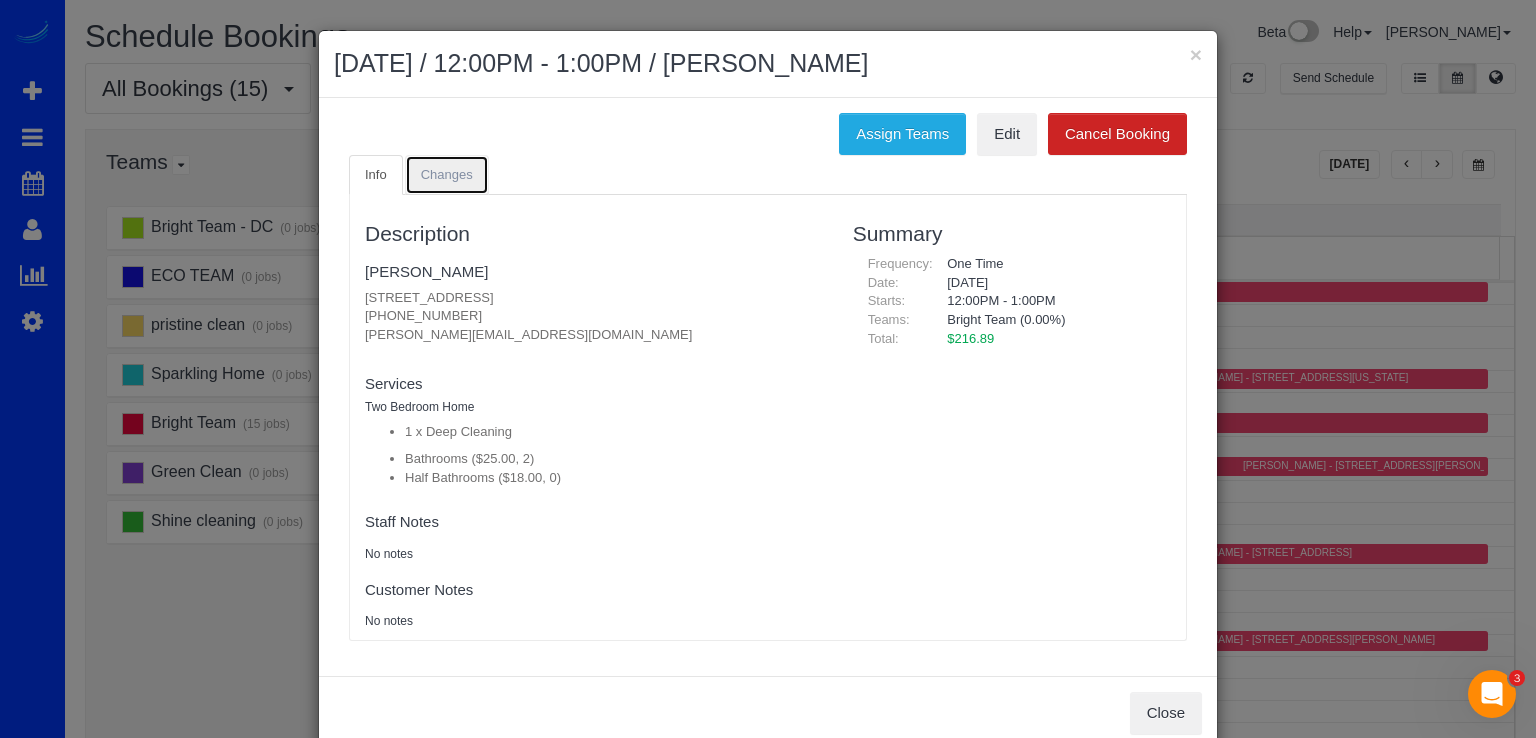 click on "Changes" at bounding box center (447, 174) 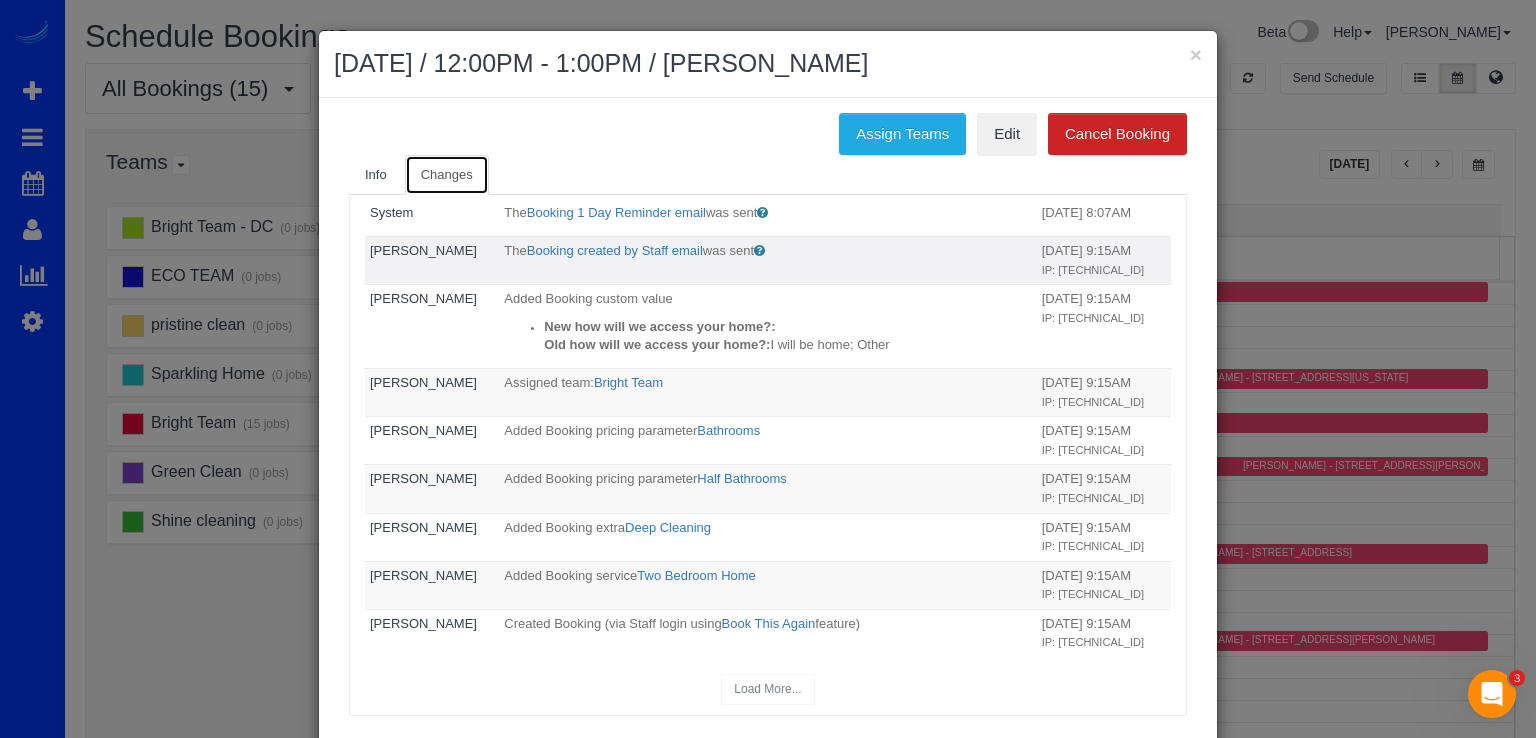 scroll, scrollTop: 0, scrollLeft: 0, axis: both 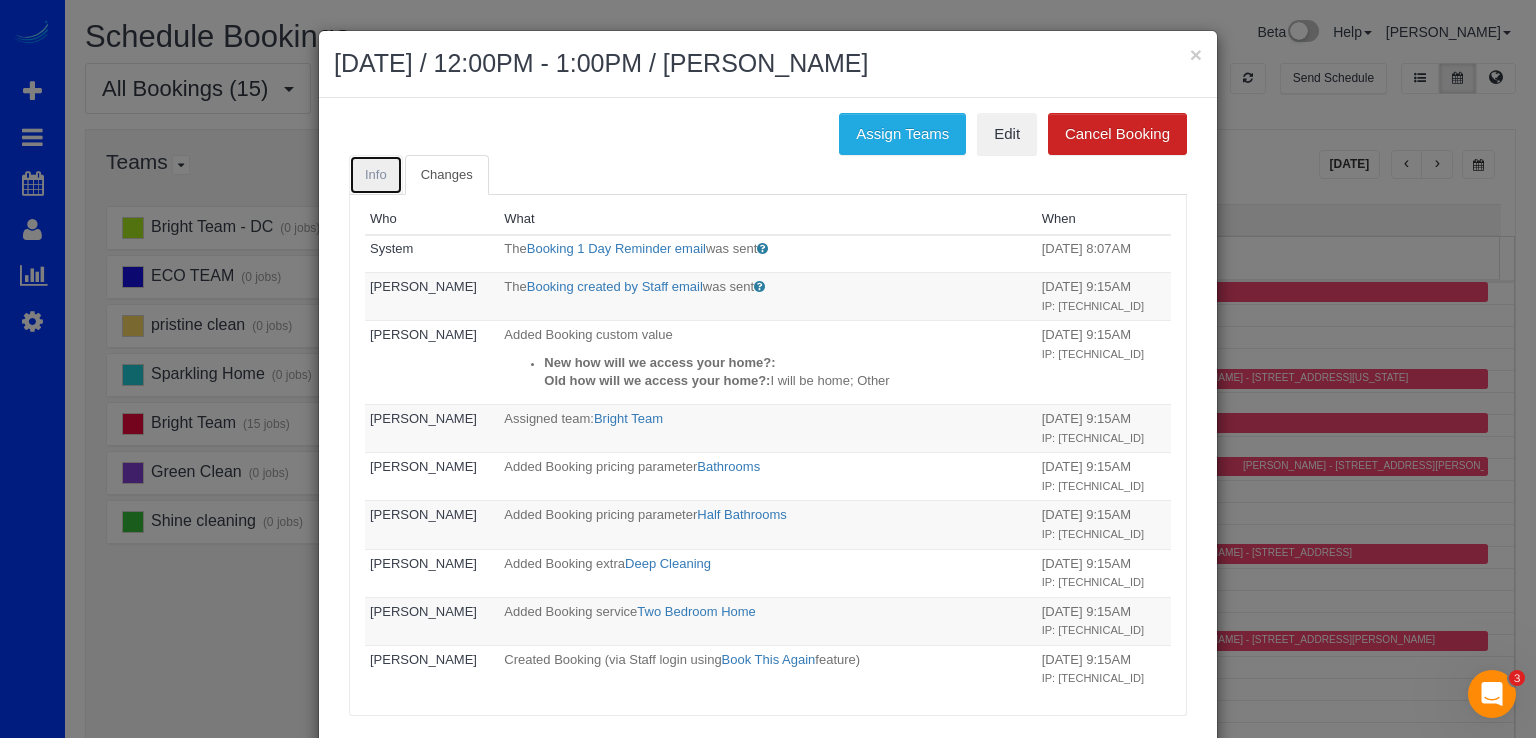click on "Info" at bounding box center (376, 175) 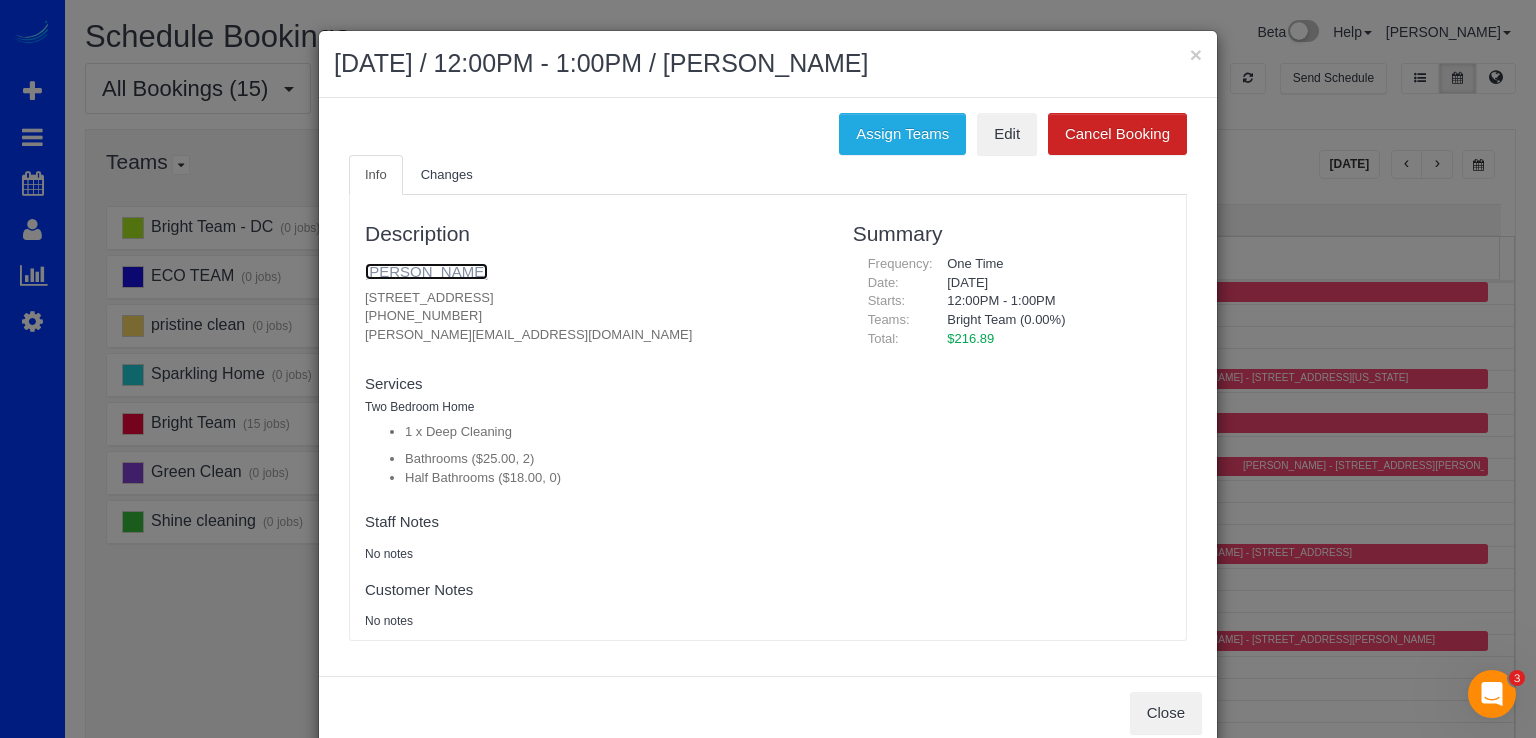 click on "Ryan Radia" at bounding box center (426, 271) 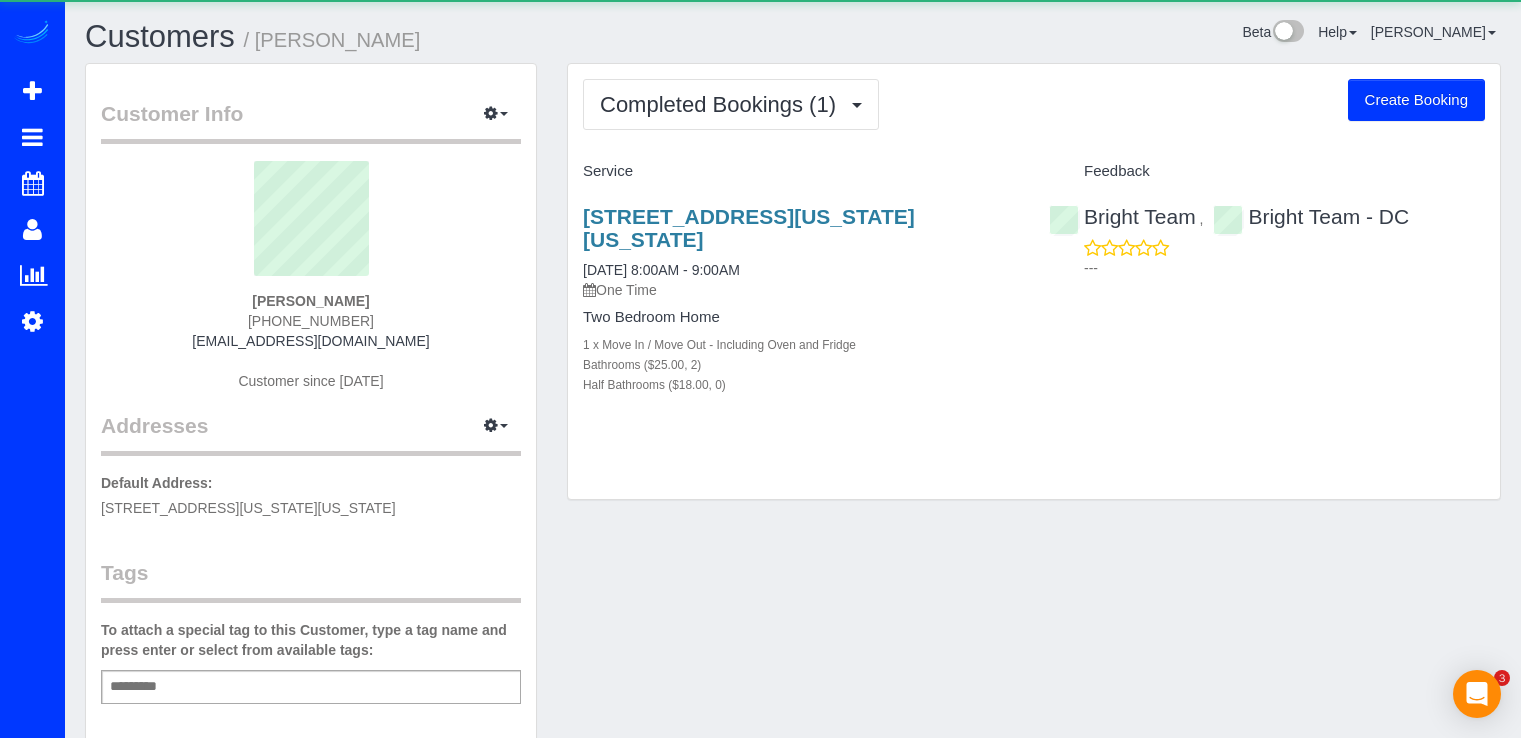 scroll, scrollTop: 0, scrollLeft: 0, axis: both 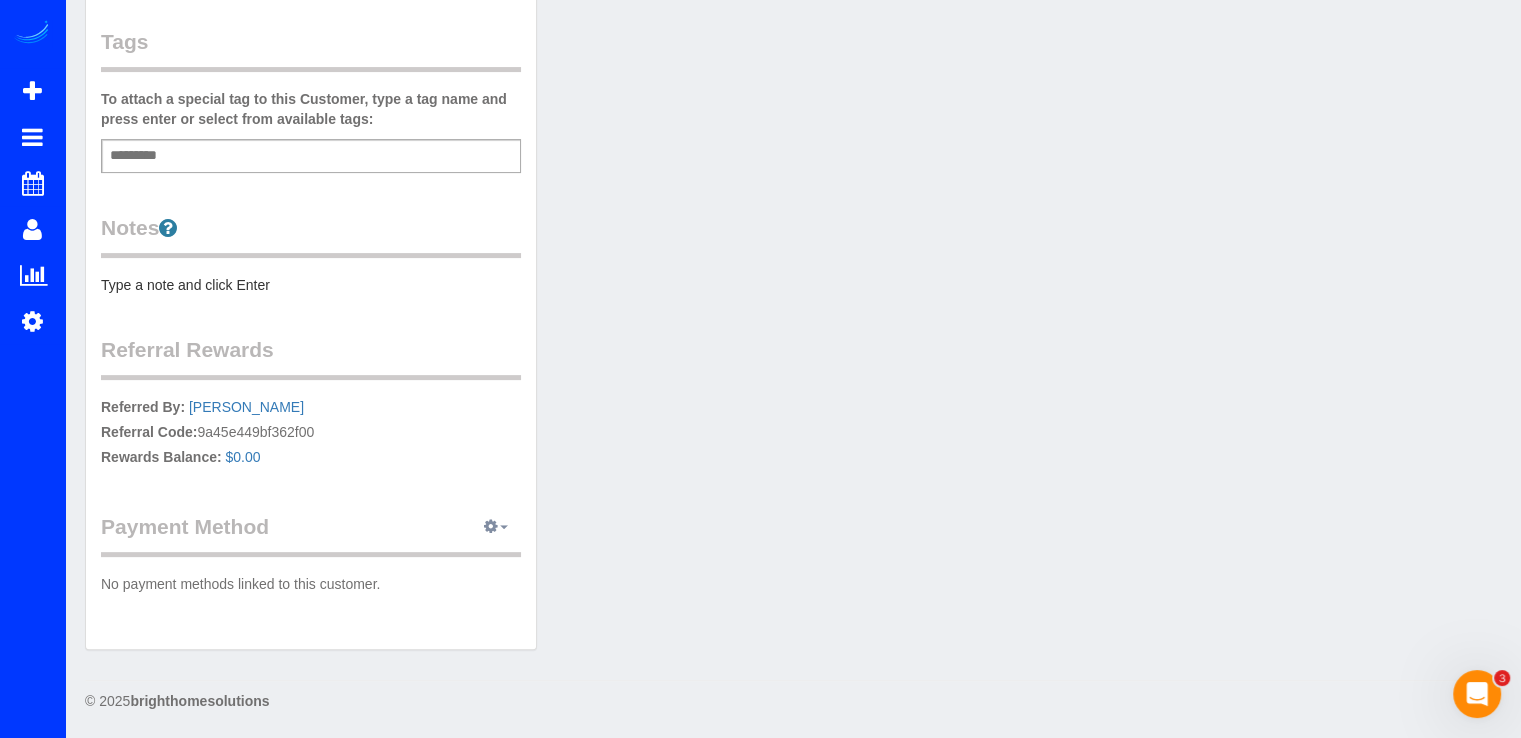 click at bounding box center (496, 527) 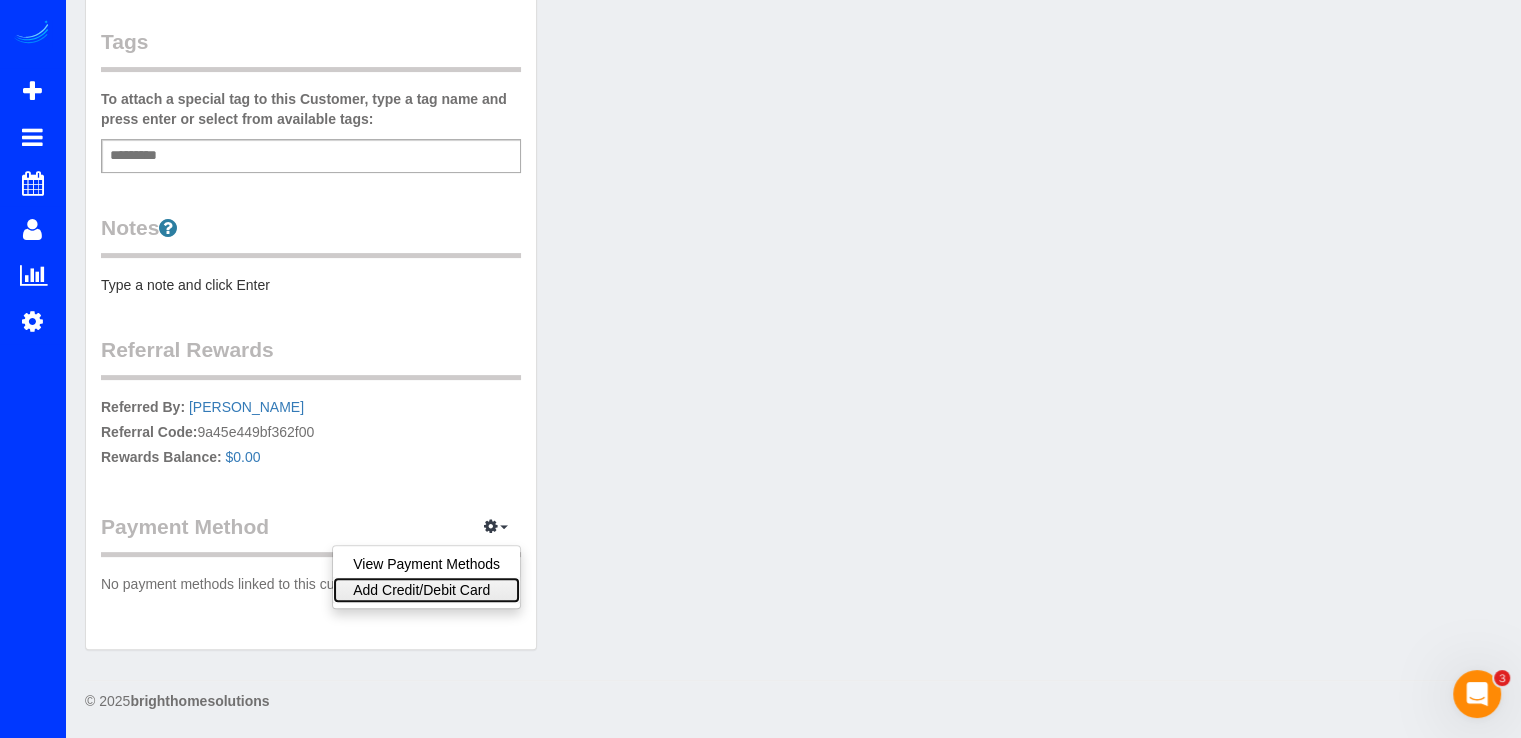 click on "Add Credit/Debit Card" at bounding box center [426, 590] 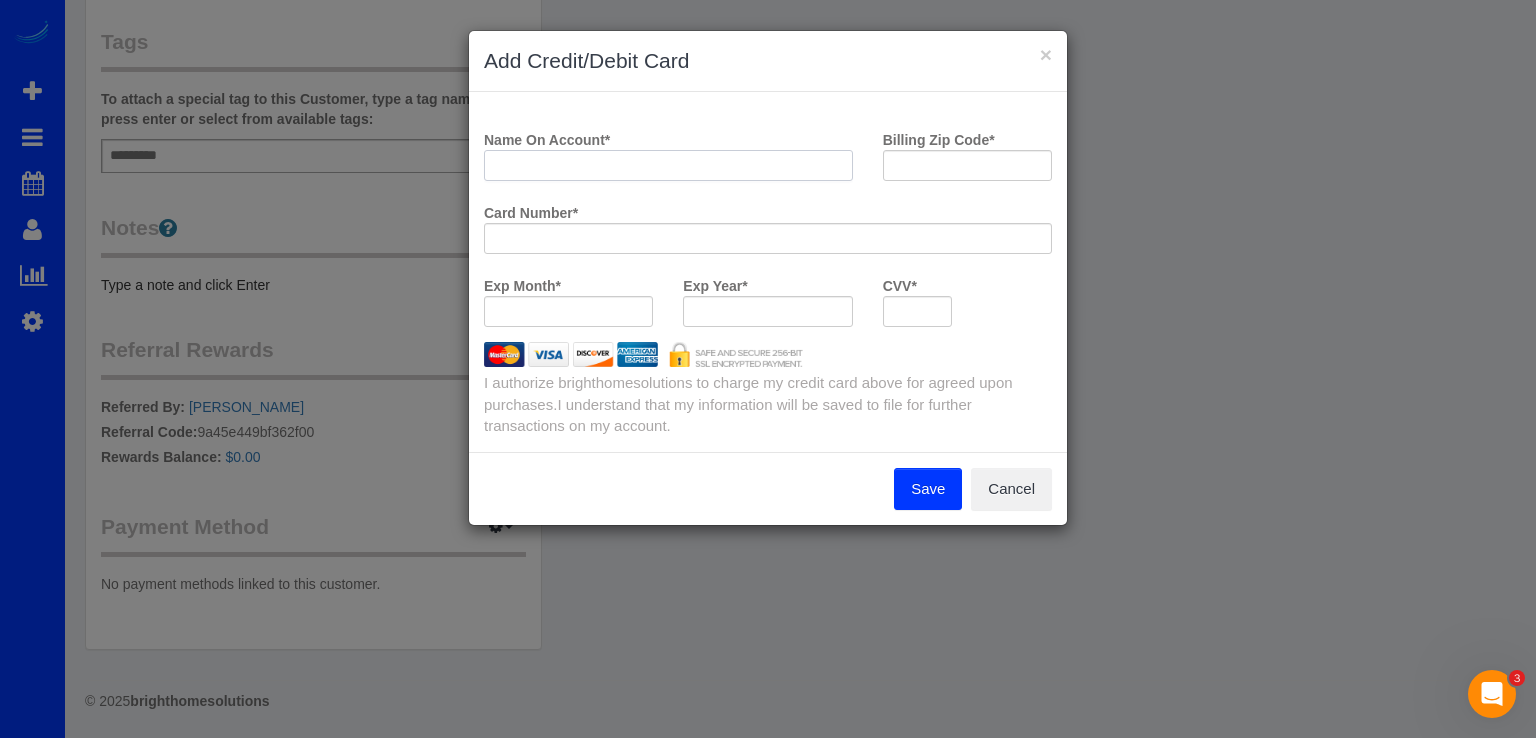 click on "Name On Account *" at bounding box center [668, 165] 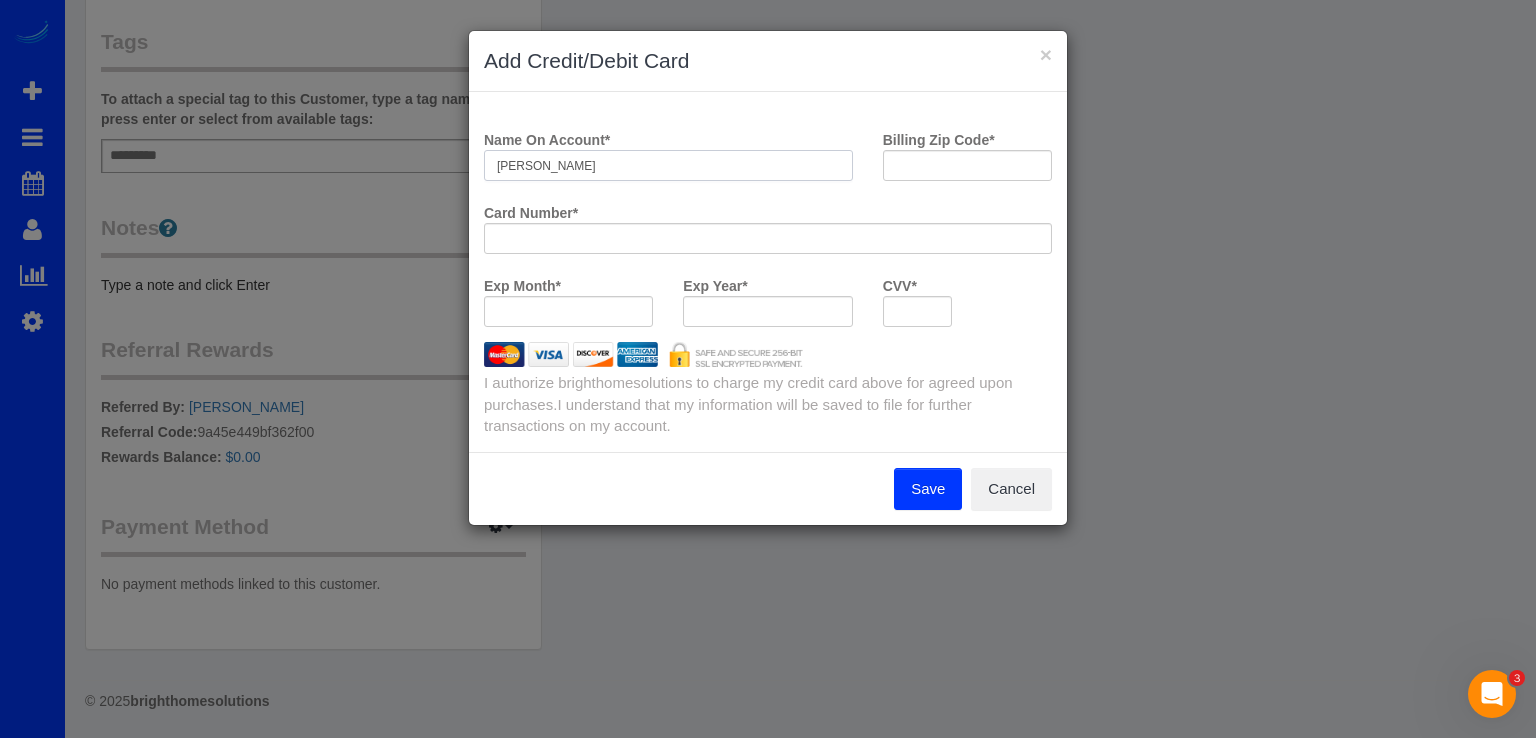 type on "[PERSON_NAME]" 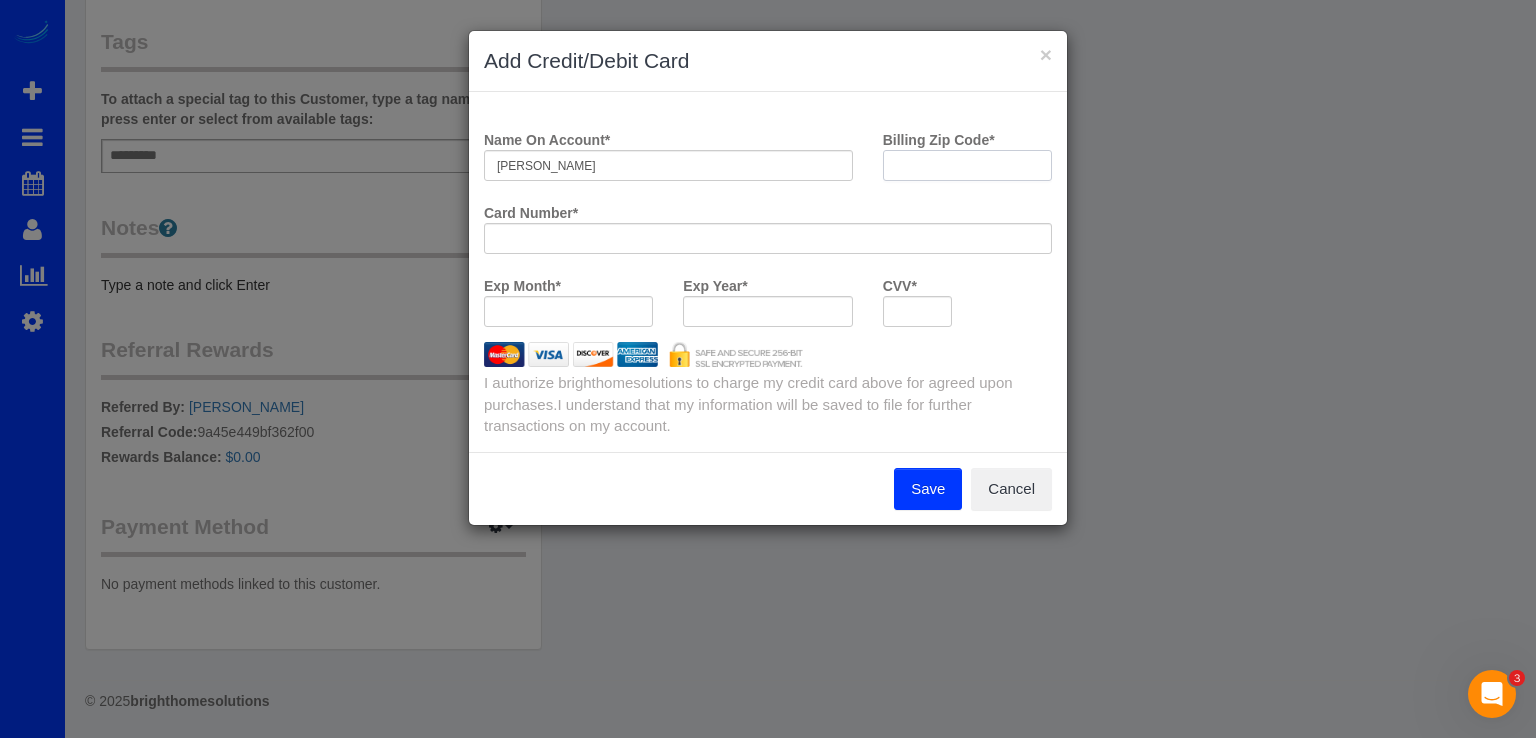 click on "Billing Zip Code *" at bounding box center (967, 165) 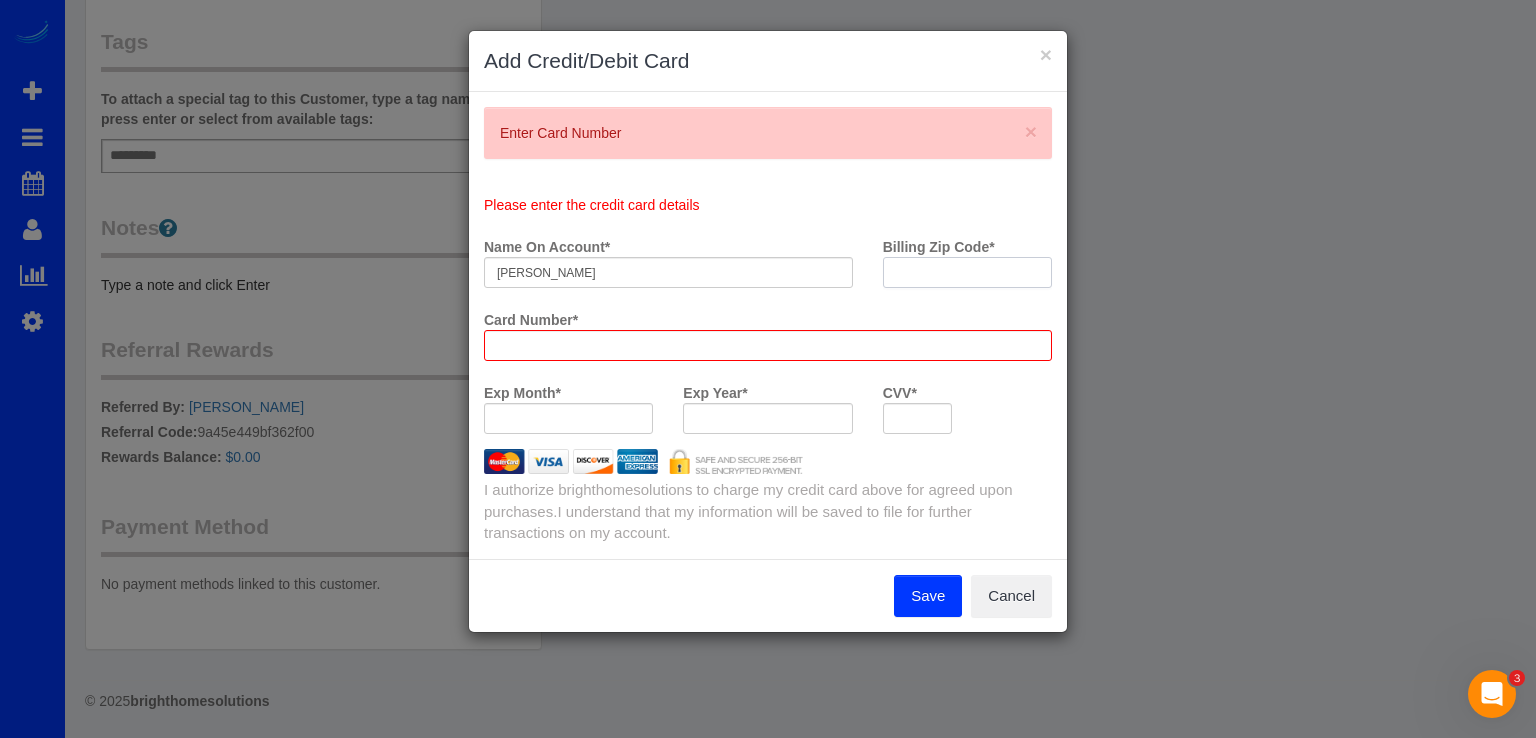 click on "Billing Zip Code *" at bounding box center (967, 272) 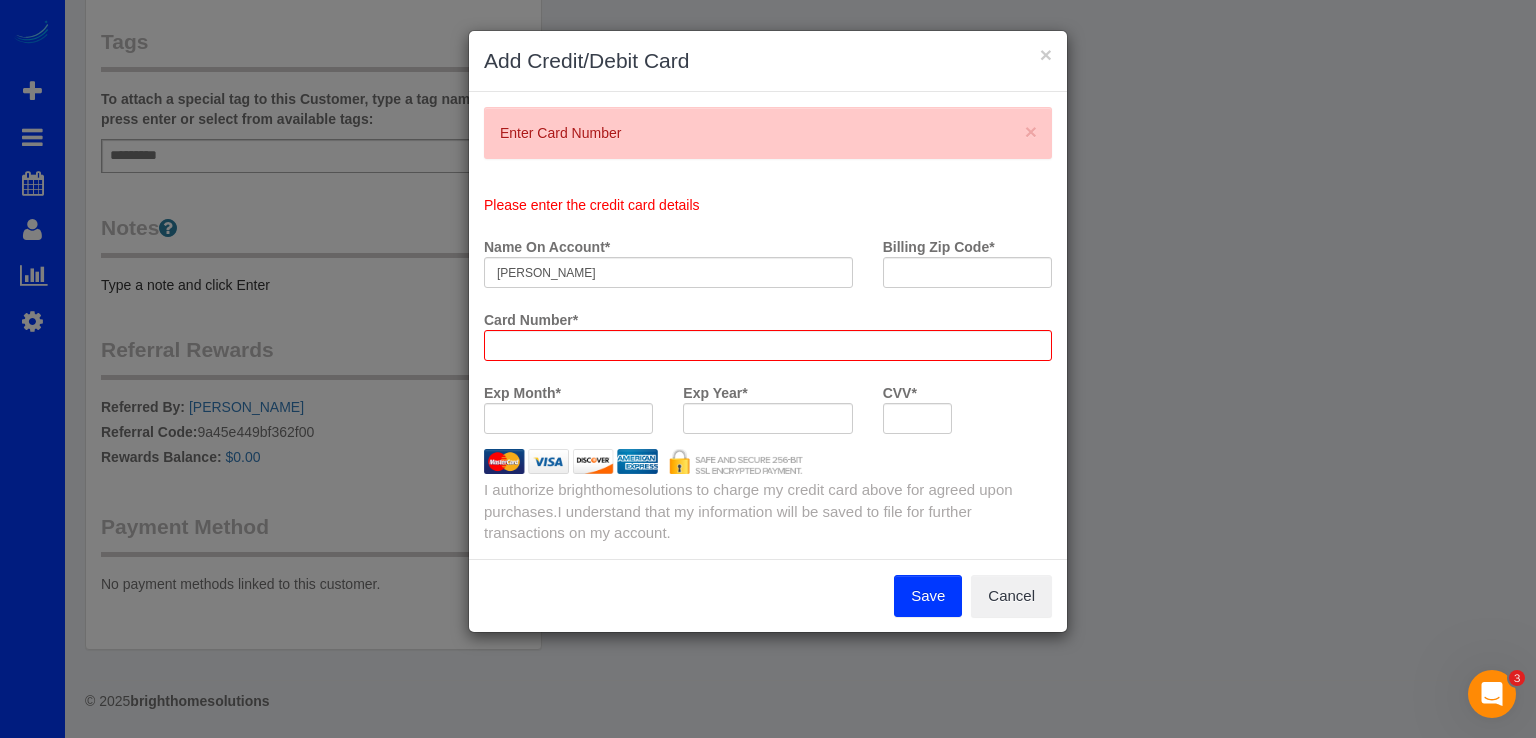 click on "×
Add Credit/Debit Card" at bounding box center (768, 61) 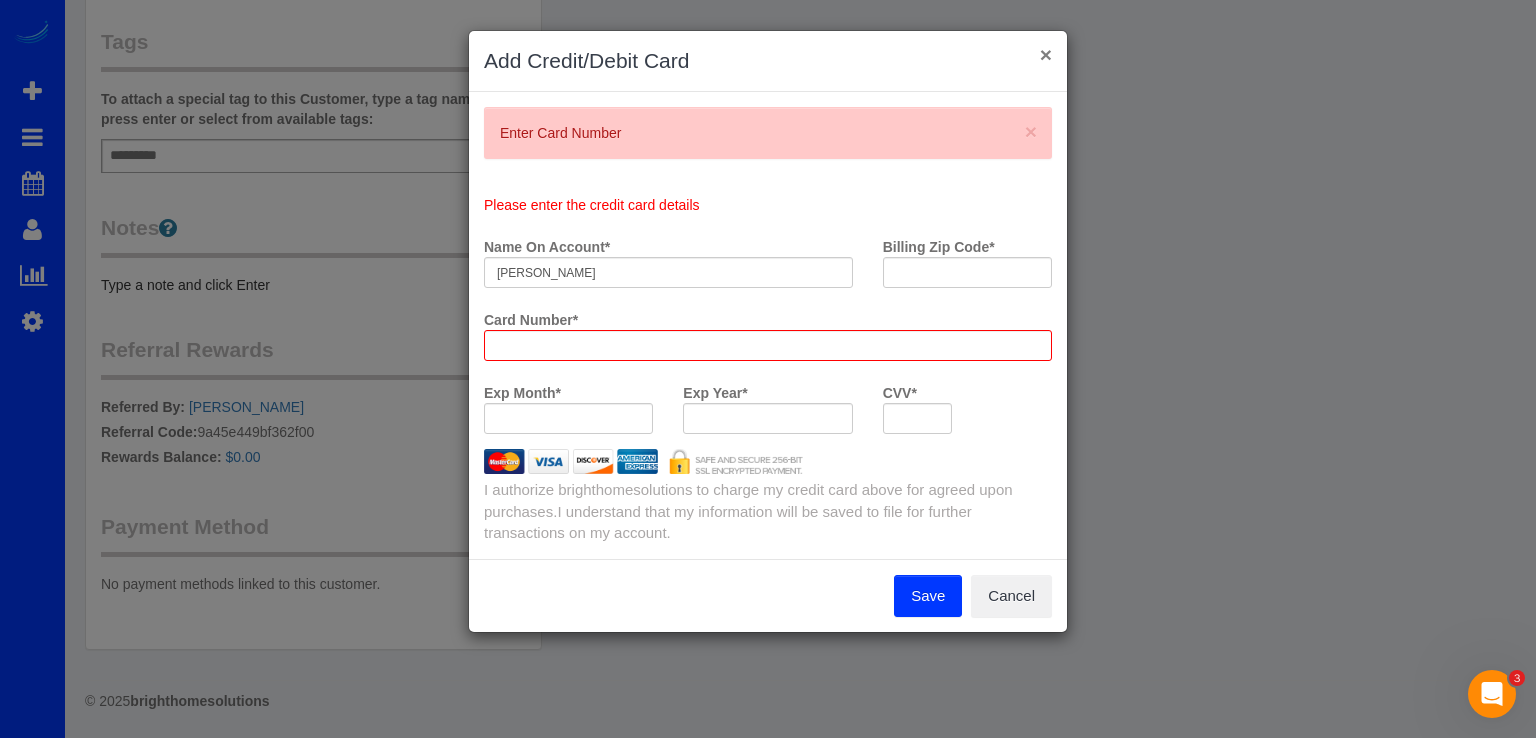 click on "×" at bounding box center [1046, 54] 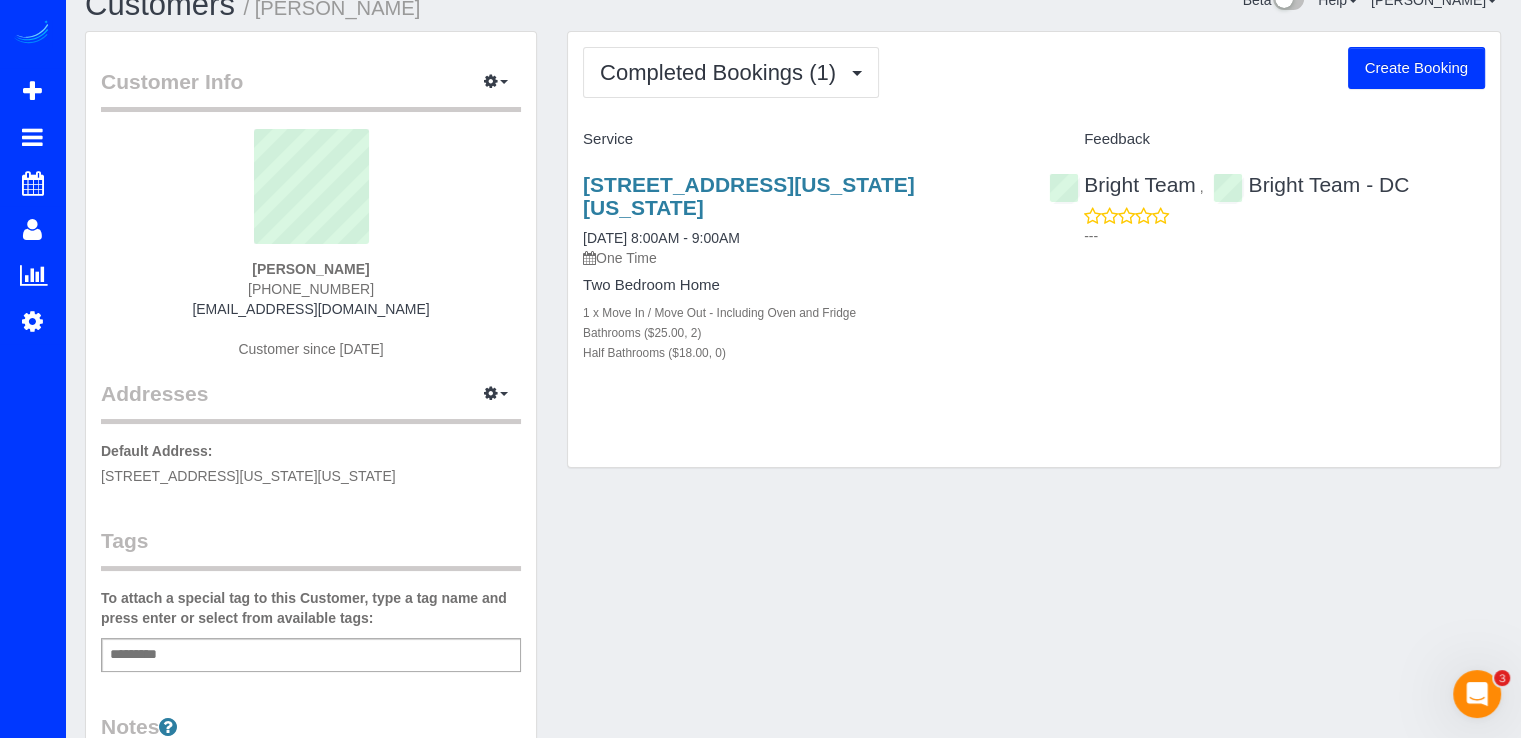 scroll, scrollTop: 0, scrollLeft: 0, axis: both 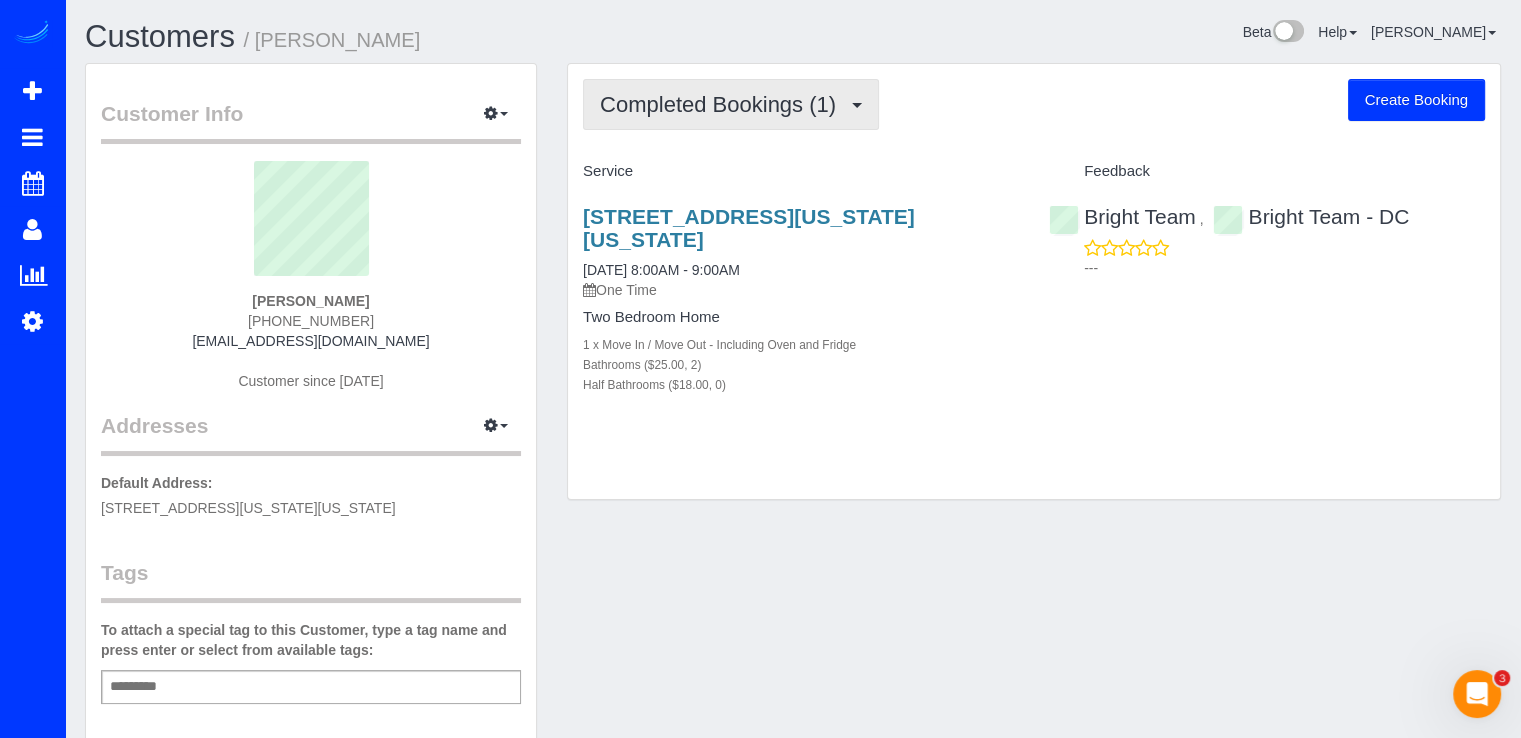 click on "Completed Bookings (1)" at bounding box center (723, 104) 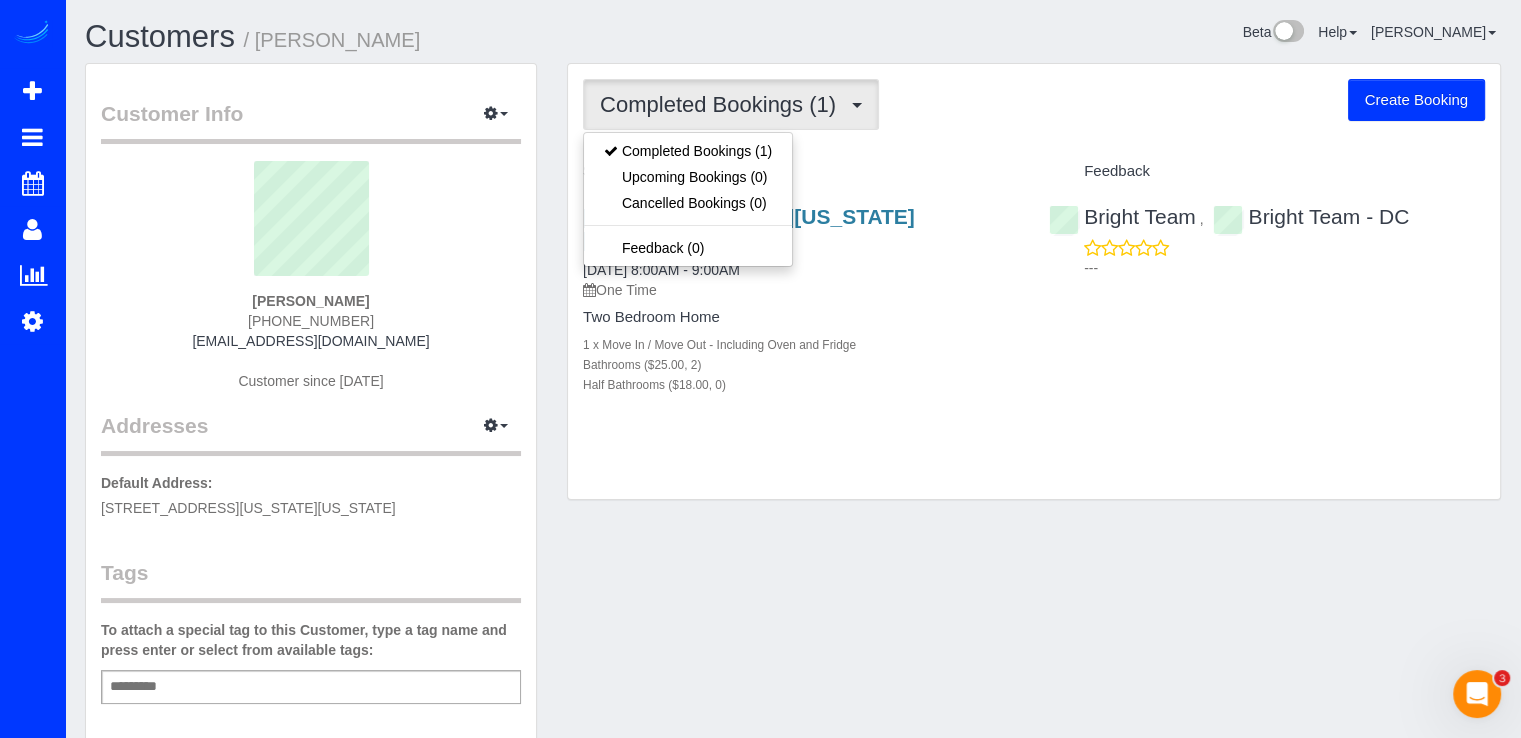 click on "Service" at bounding box center [801, 172] 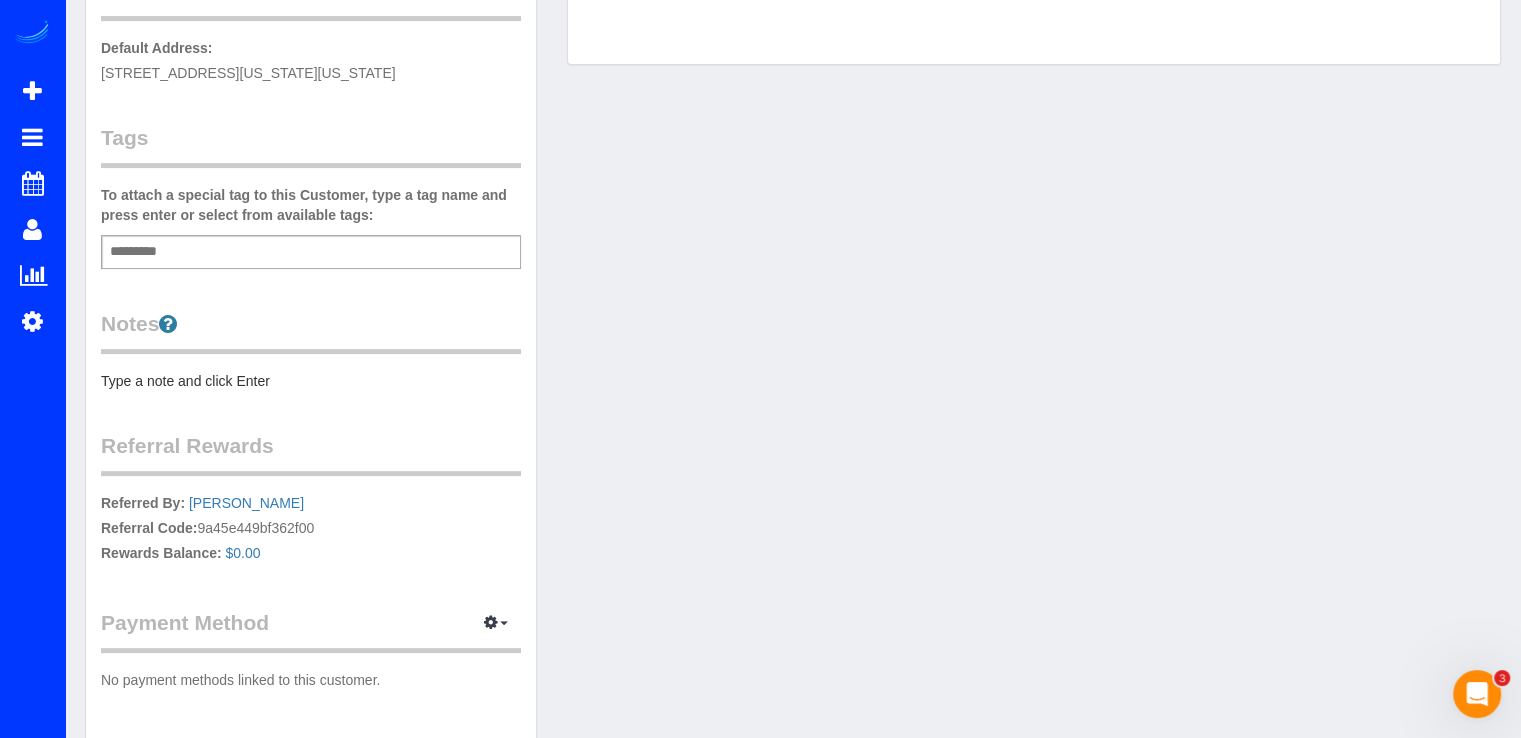 scroll, scrollTop: 531, scrollLeft: 0, axis: vertical 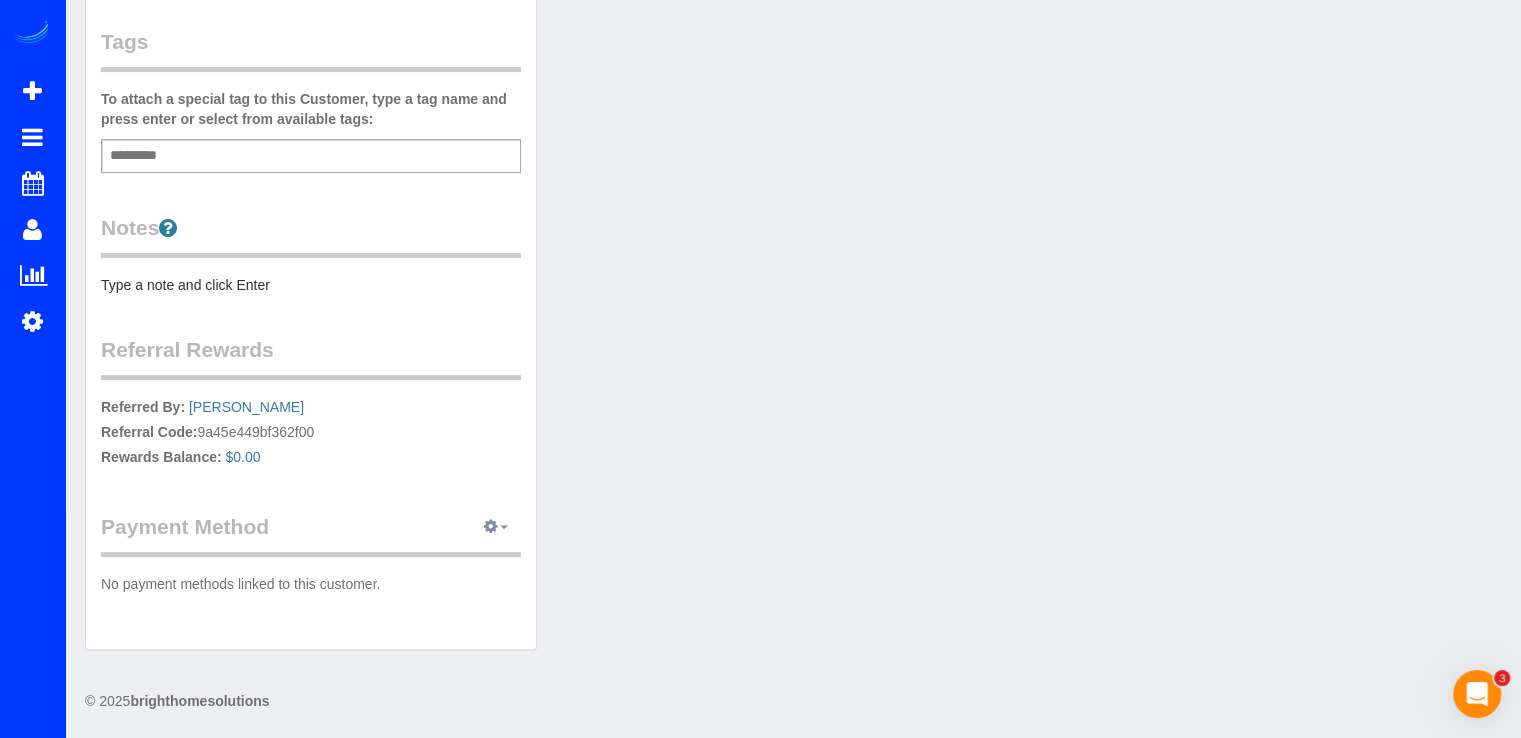 click at bounding box center [496, 527] 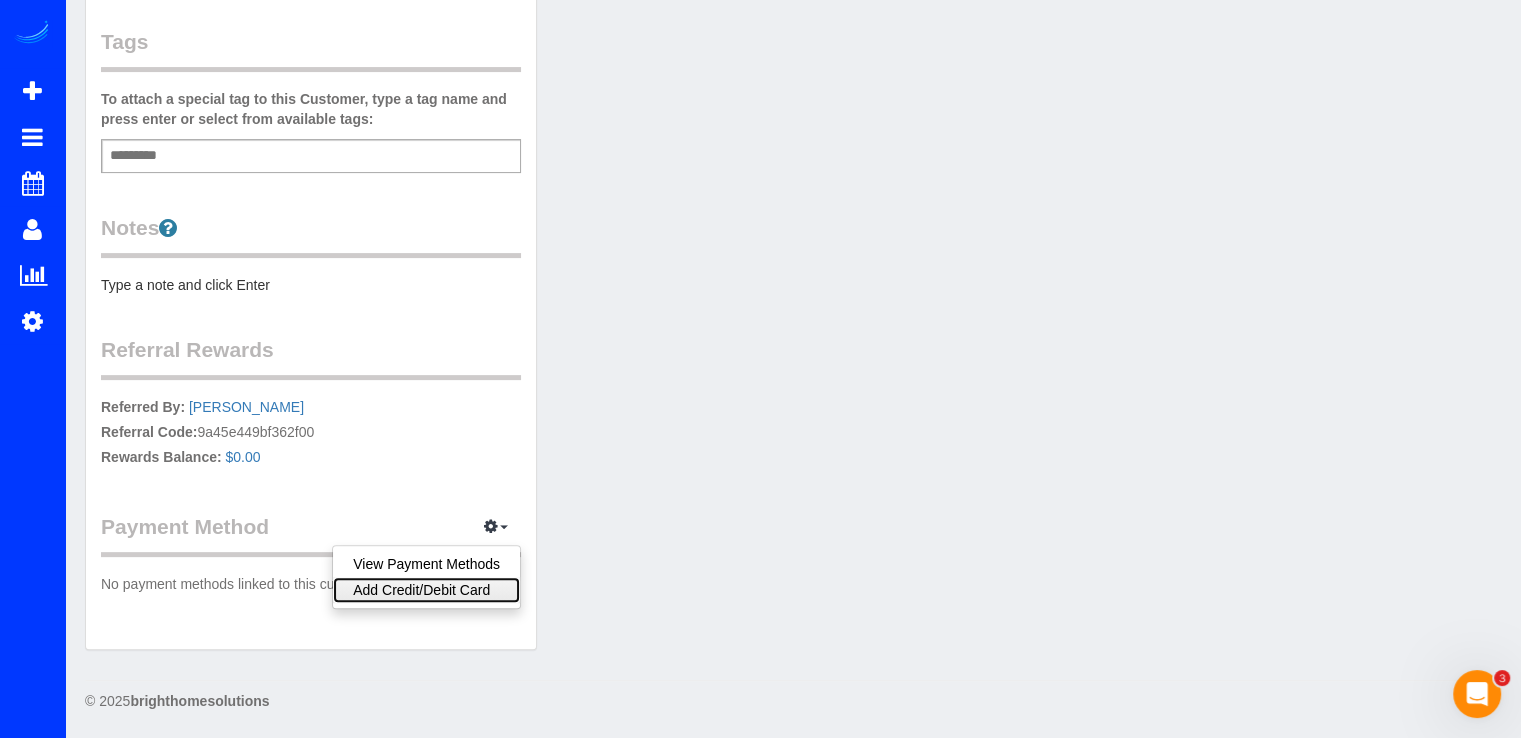 click on "Add Credit/Debit Card" at bounding box center [426, 590] 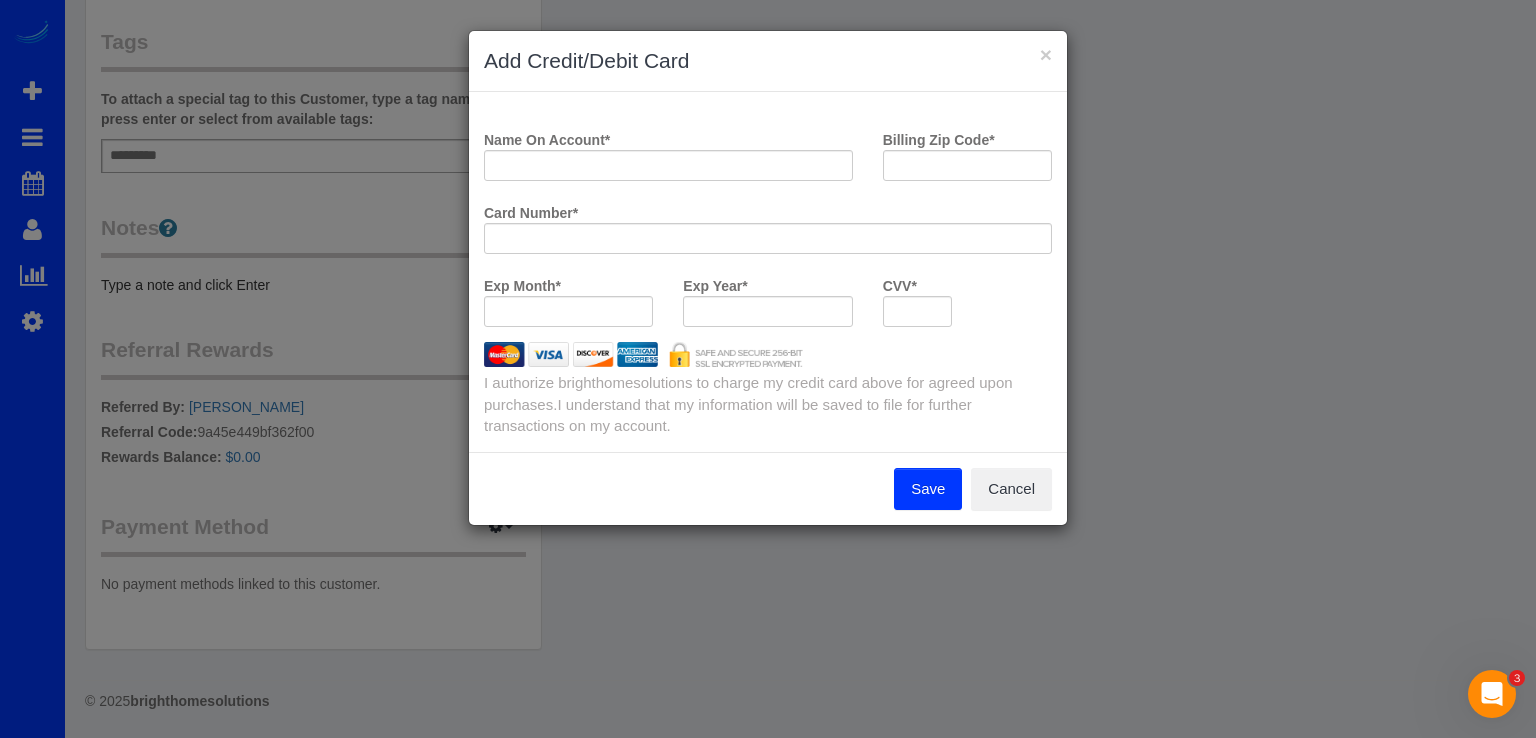 click on "Add Credit/Debit Card" at bounding box center (768, 61) 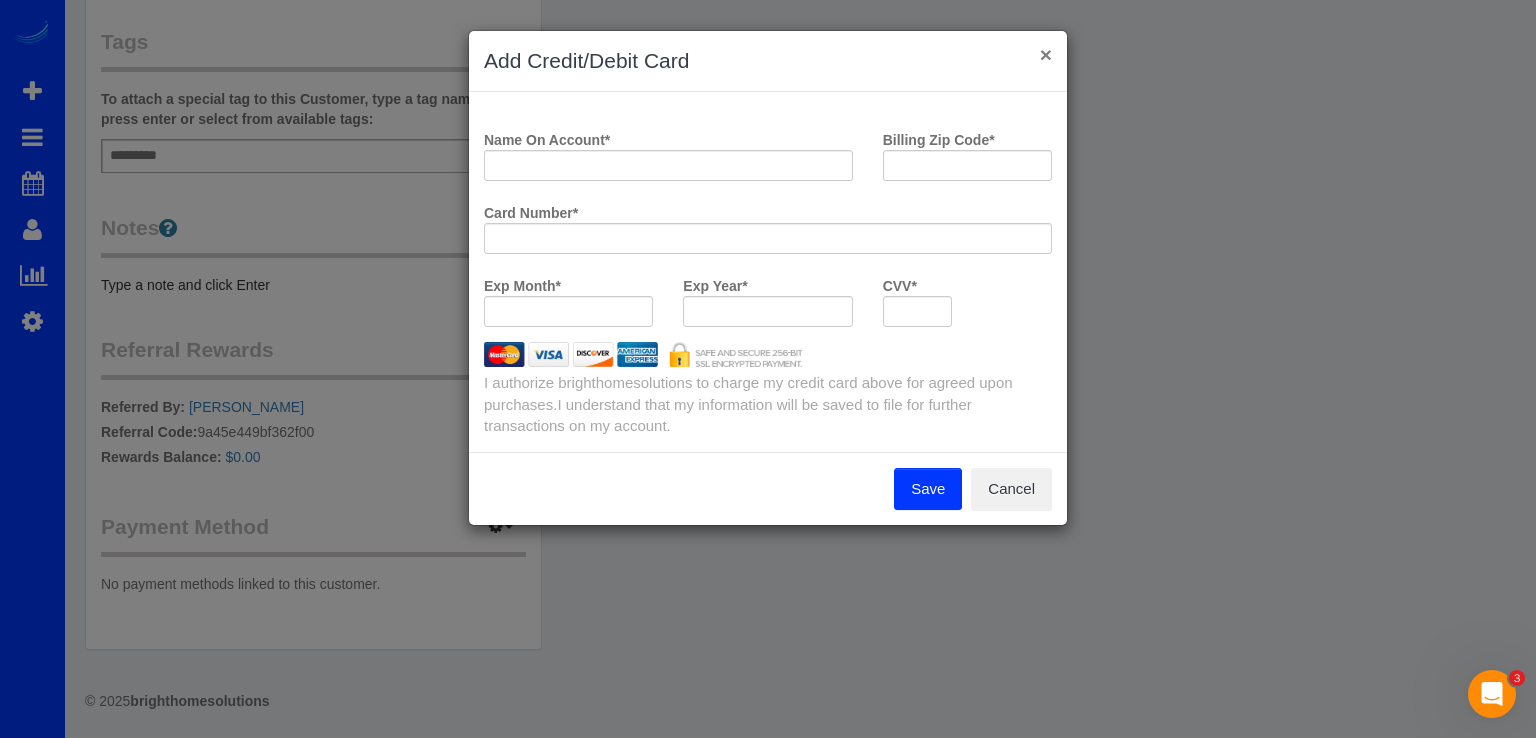 click on "×" at bounding box center (1046, 54) 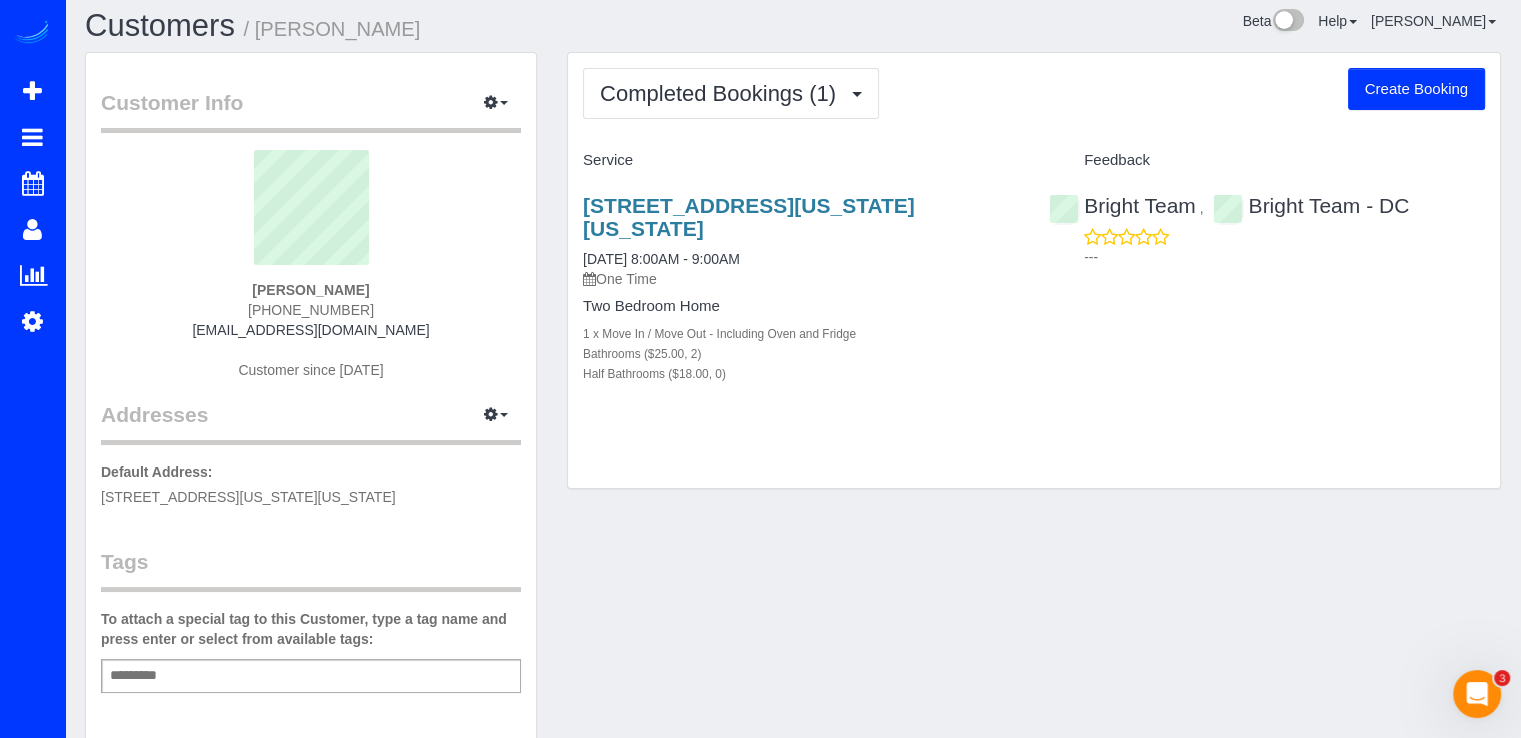 scroll, scrollTop: 0, scrollLeft: 0, axis: both 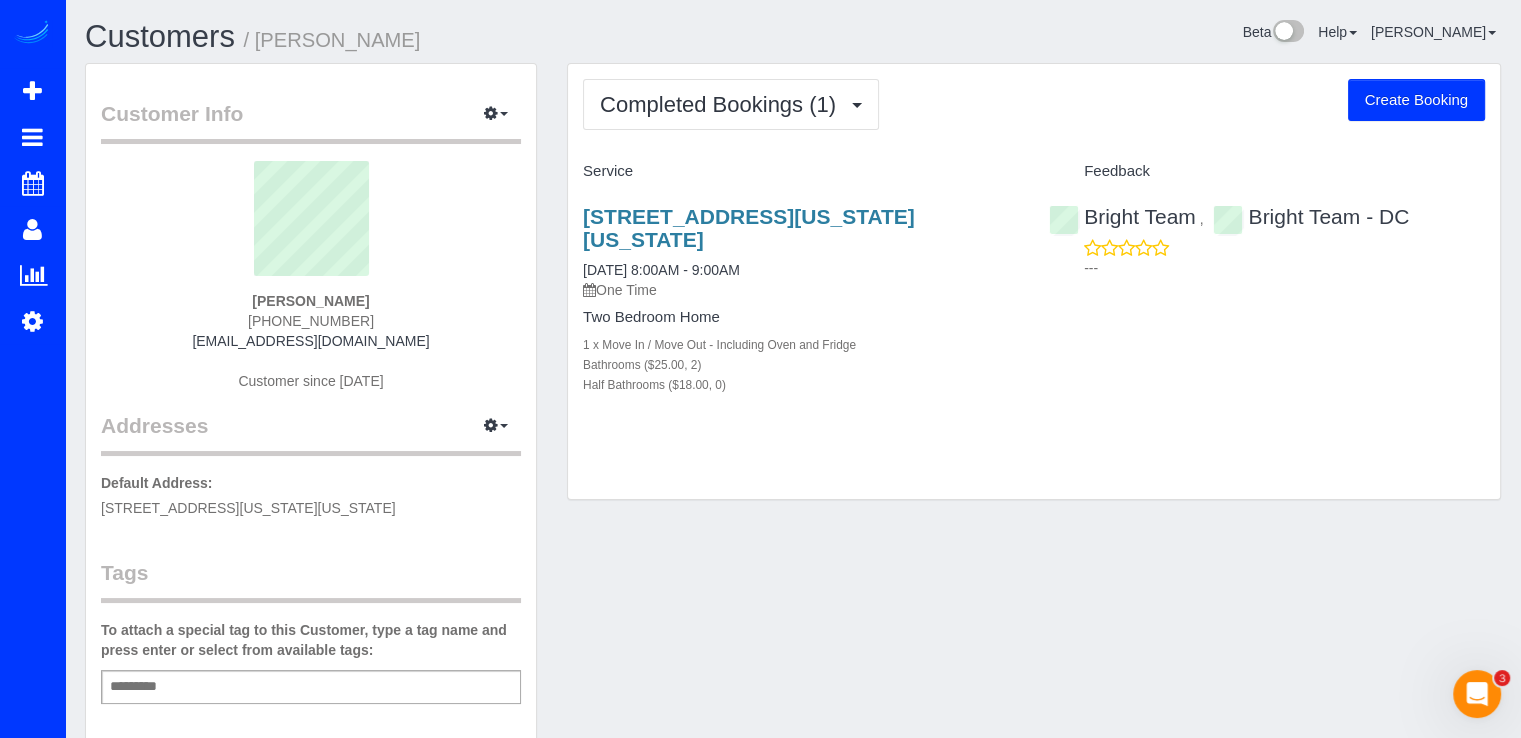 click on "Completed Bookings (1)
Completed Bookings (1)
Upcoming Bookings (0)
Cancelled Bookings (0)
Feedback (0)
Create Booking
Service
Feedback
950 Maine Ave Sw Unit 405, Washington, DC 20024" at bounding box center (1034, 281) 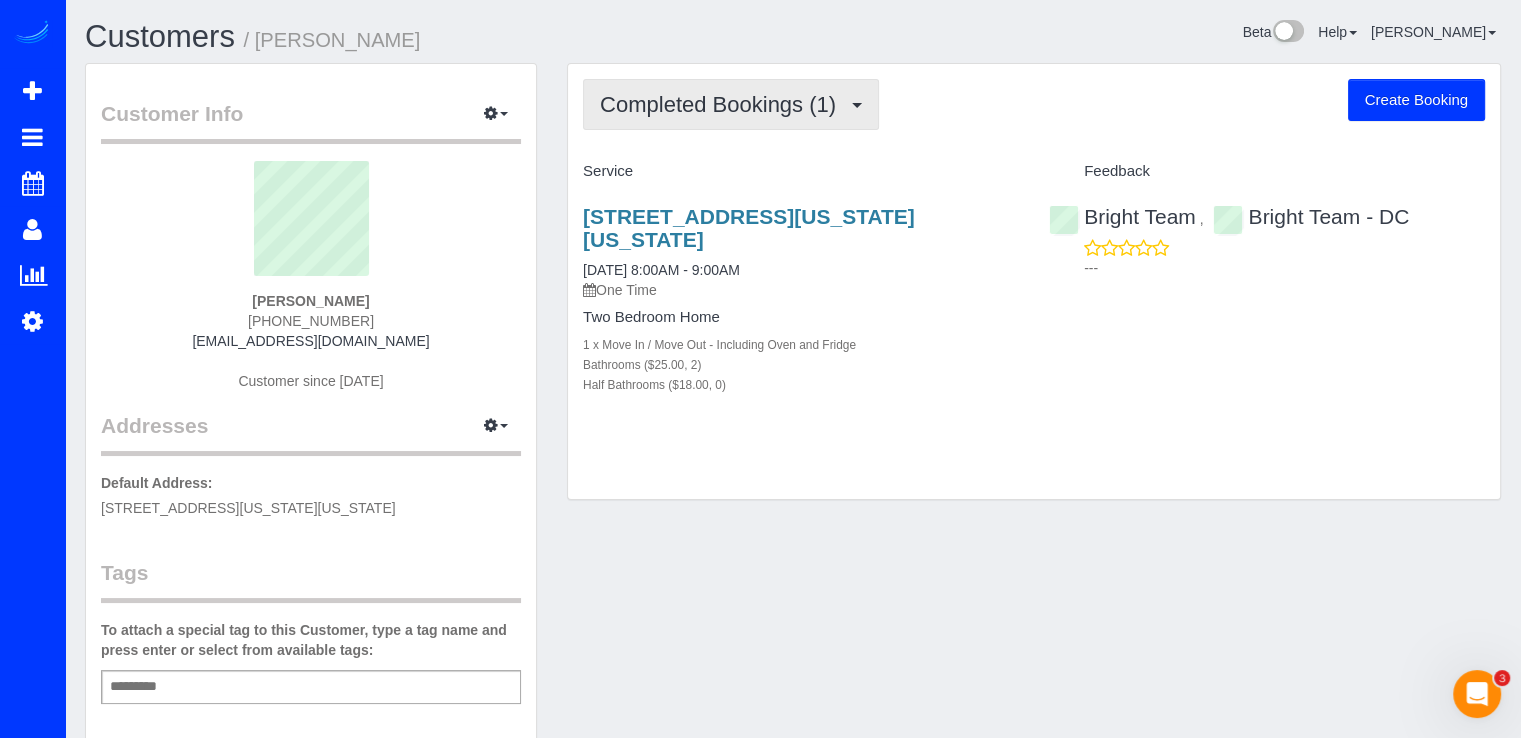 click on "Completed Bookings (1)" at bounding box center [731, 104] 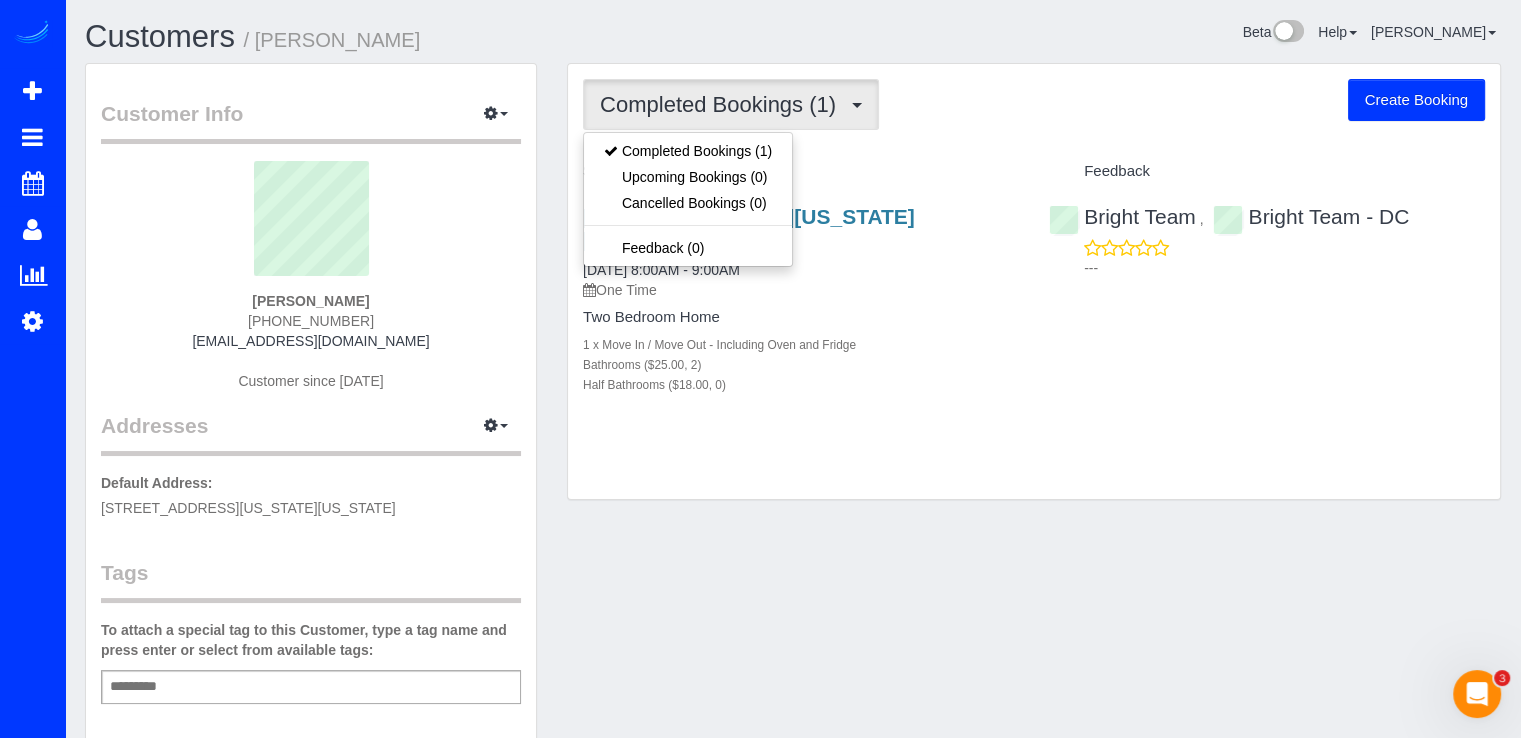 click on "Completed Bookings (1)
Completed Bookings (1)
Upcoming Bookings (0)
Cancelled Bookings (0)
Feedback (0)
Create Booking
Service
Feedback
950 Maine Ave Sw Unit 405, Washington, DC 20024" at bounding box center (1034, 281) 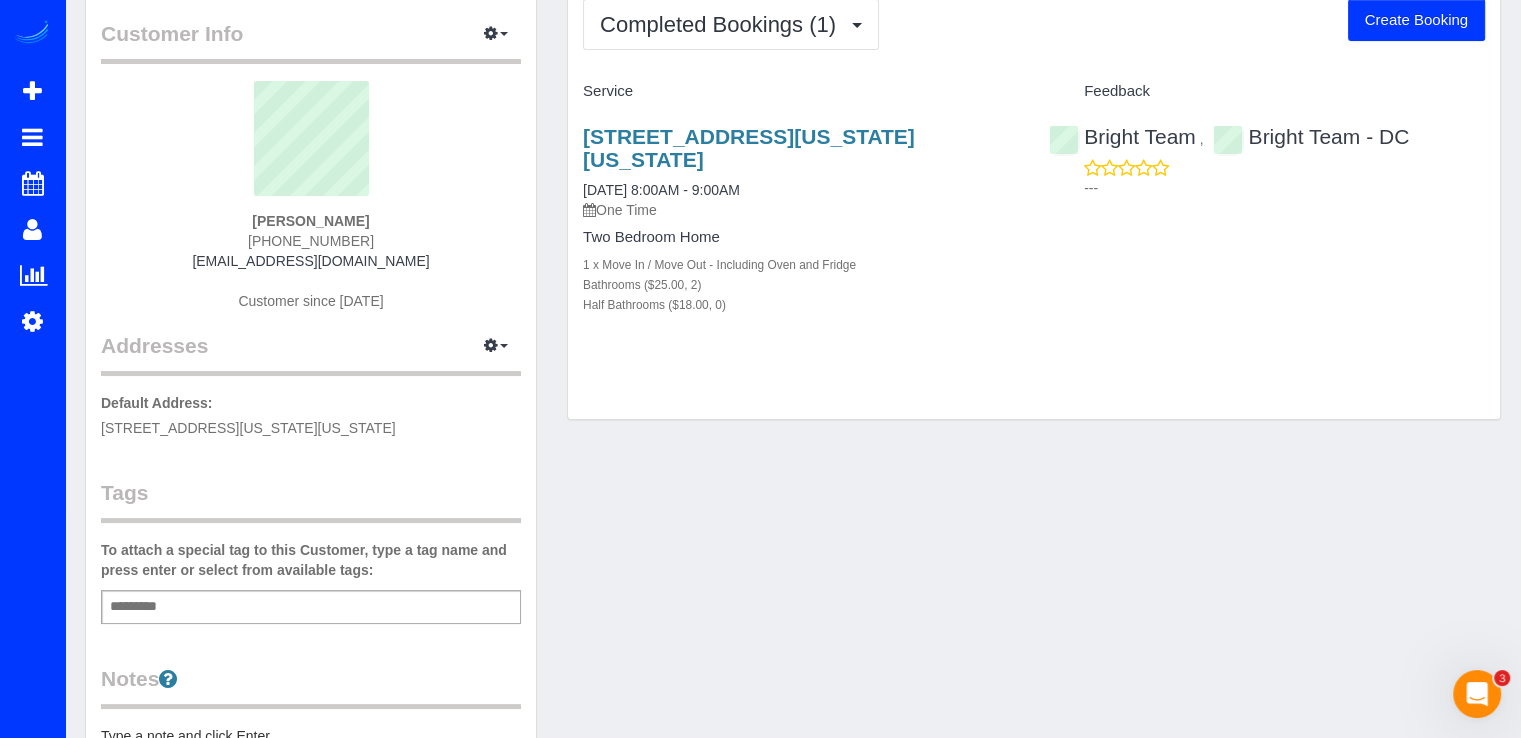 scroll, scrollTop: 0, scrollLeft: 0, axis: both 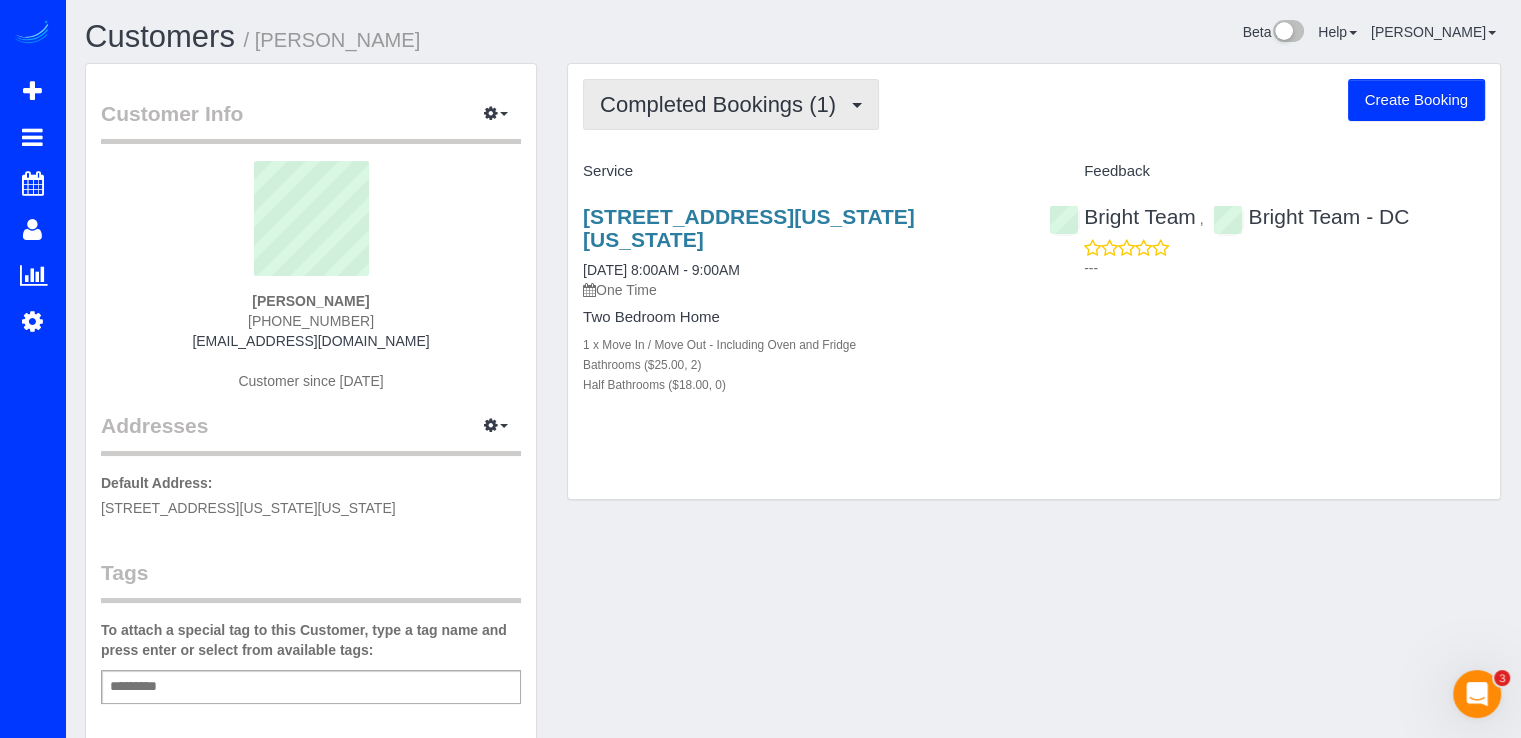 click on "Completed Bookings (1)" at bounding box center [731, 104] 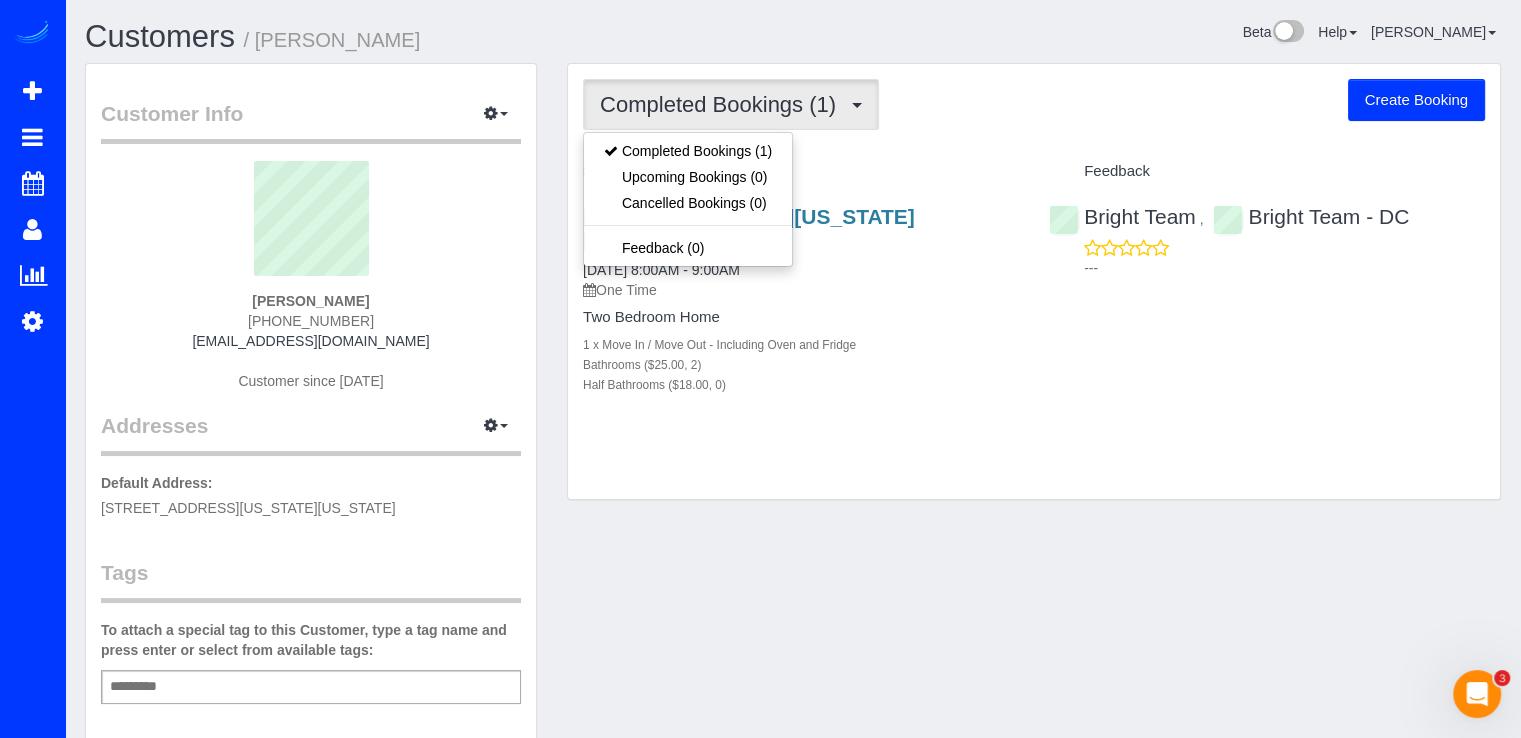 click on "Service" at bounding box center [801, 172] 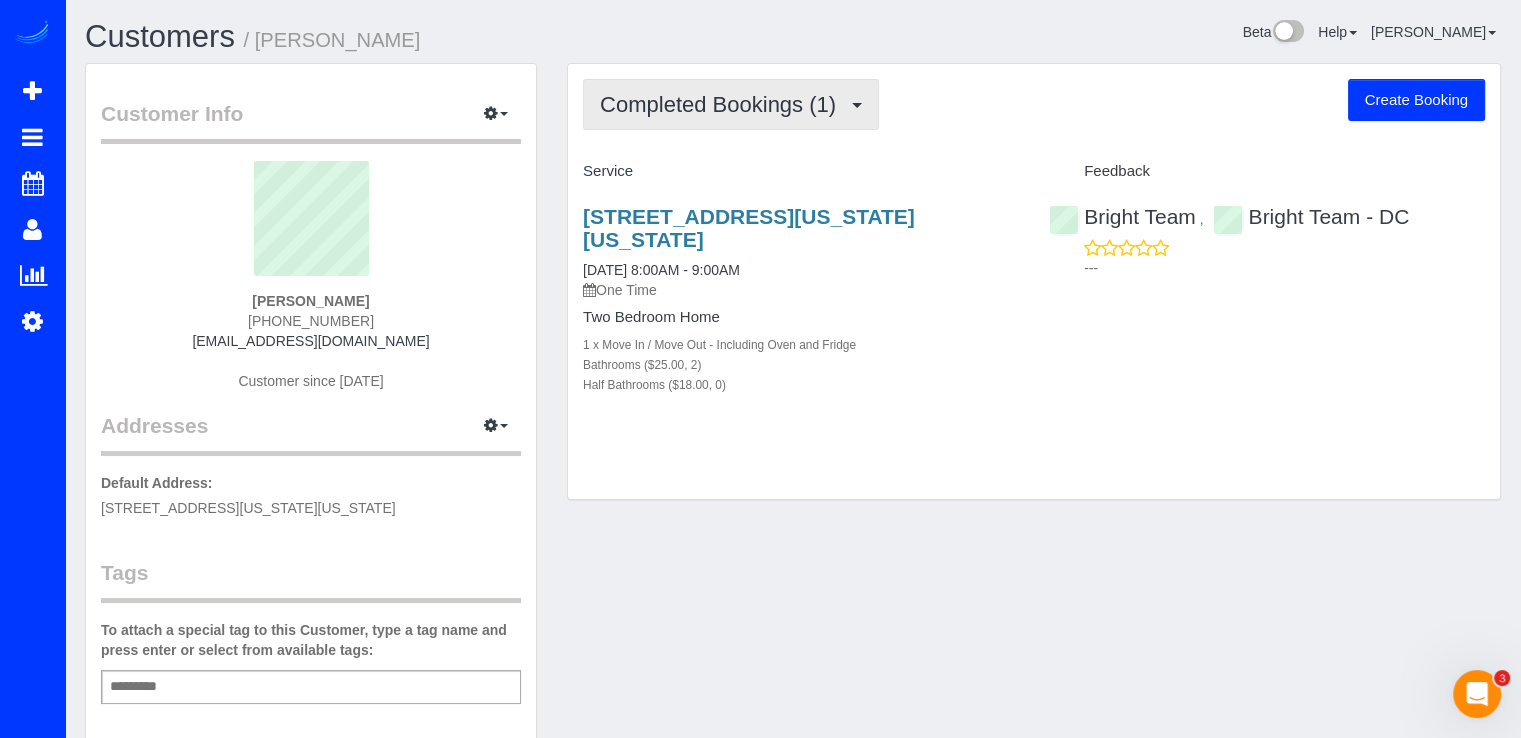 click on "Completed Bookings (1)" at bounding box center [731, 104] 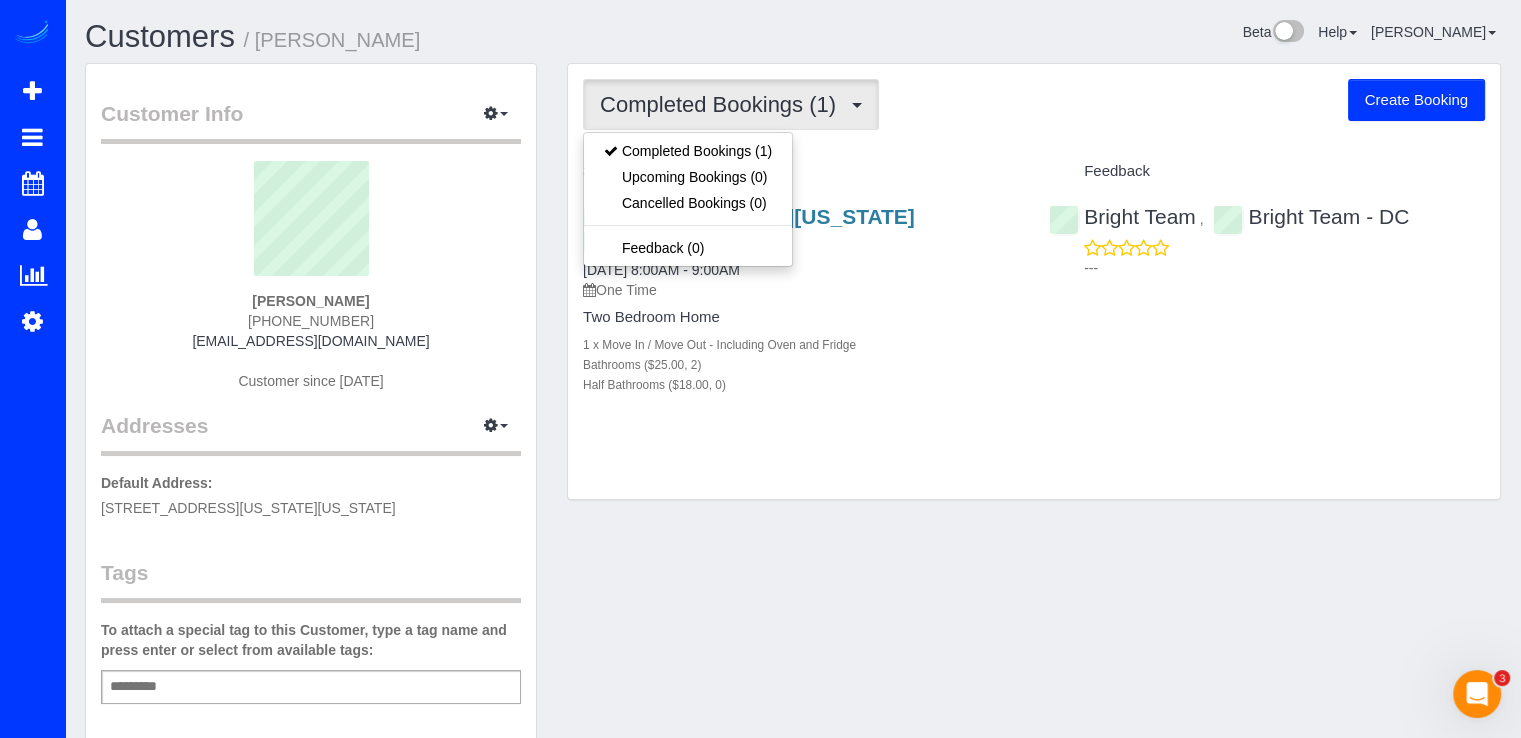 click on "Completed Bookings (1)
Completed Bookings (1)
Upcoming Bookings (0)
Cancelled Bookings (0)
Feedback (0)
Create Booking
Service
Feedback
950 Maine Ave Sw Unit 405, Washington, DC 20024" at bounding box center [1034, 281] 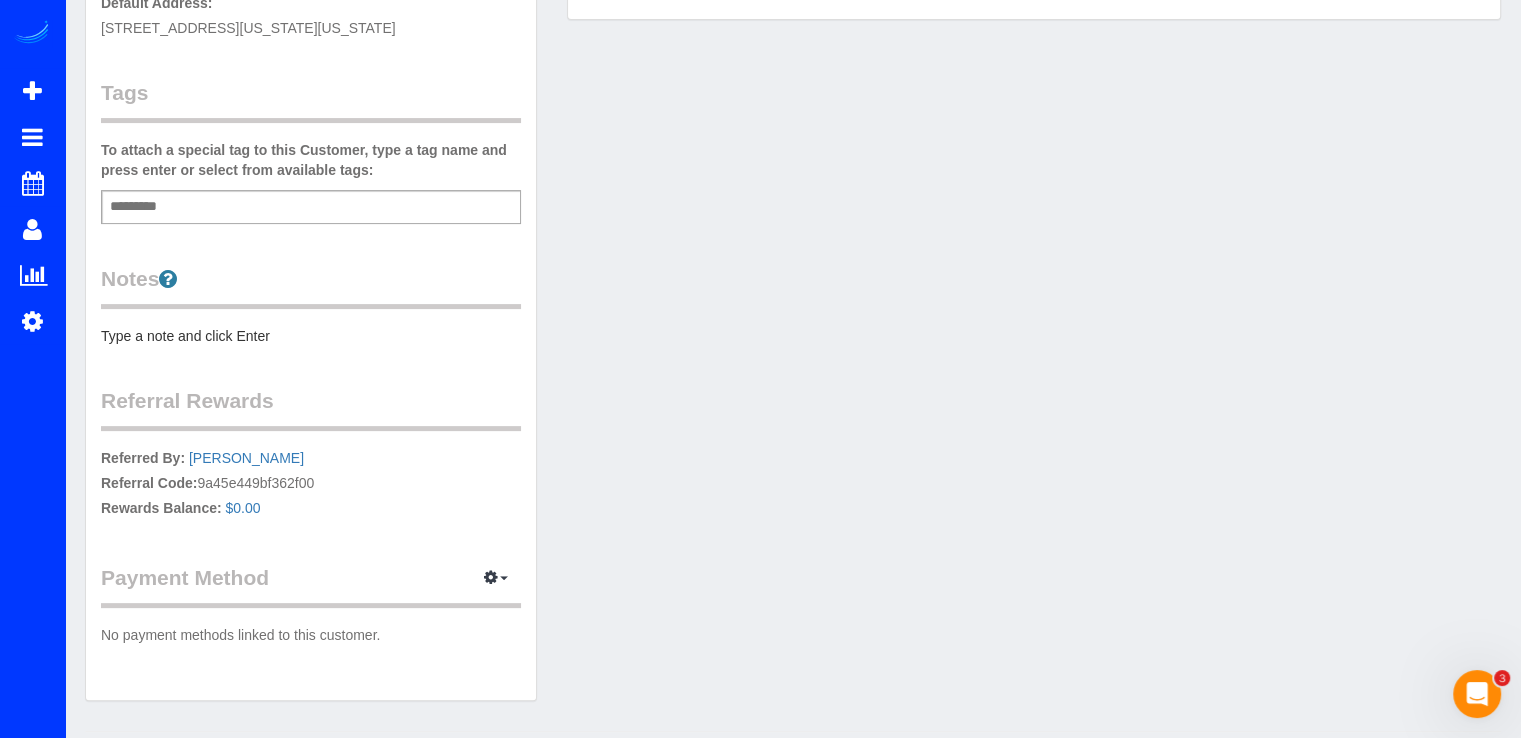 scroll, scrollTop: 531, scrollLeft: 0, axis: vertical 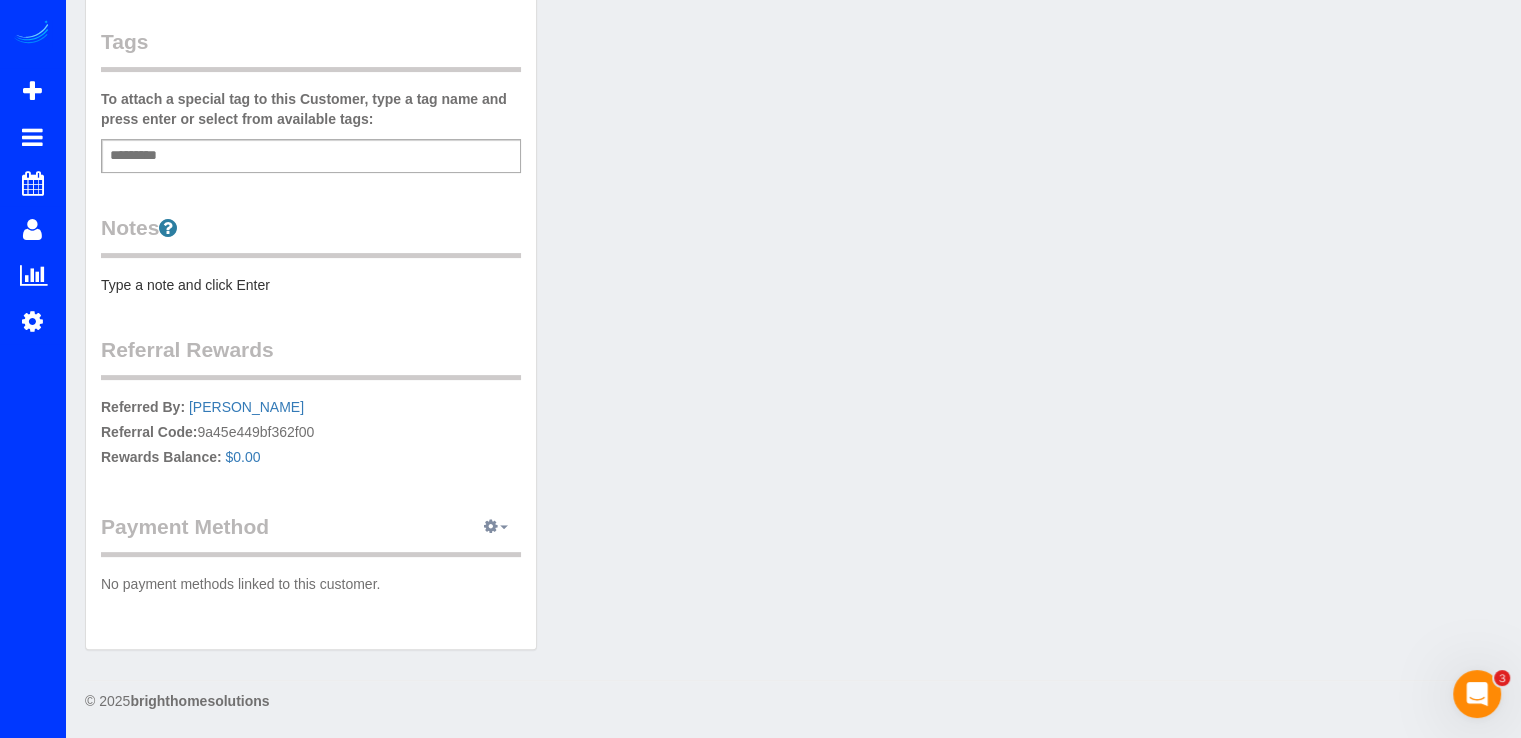 click at bounding box center [496, 527] 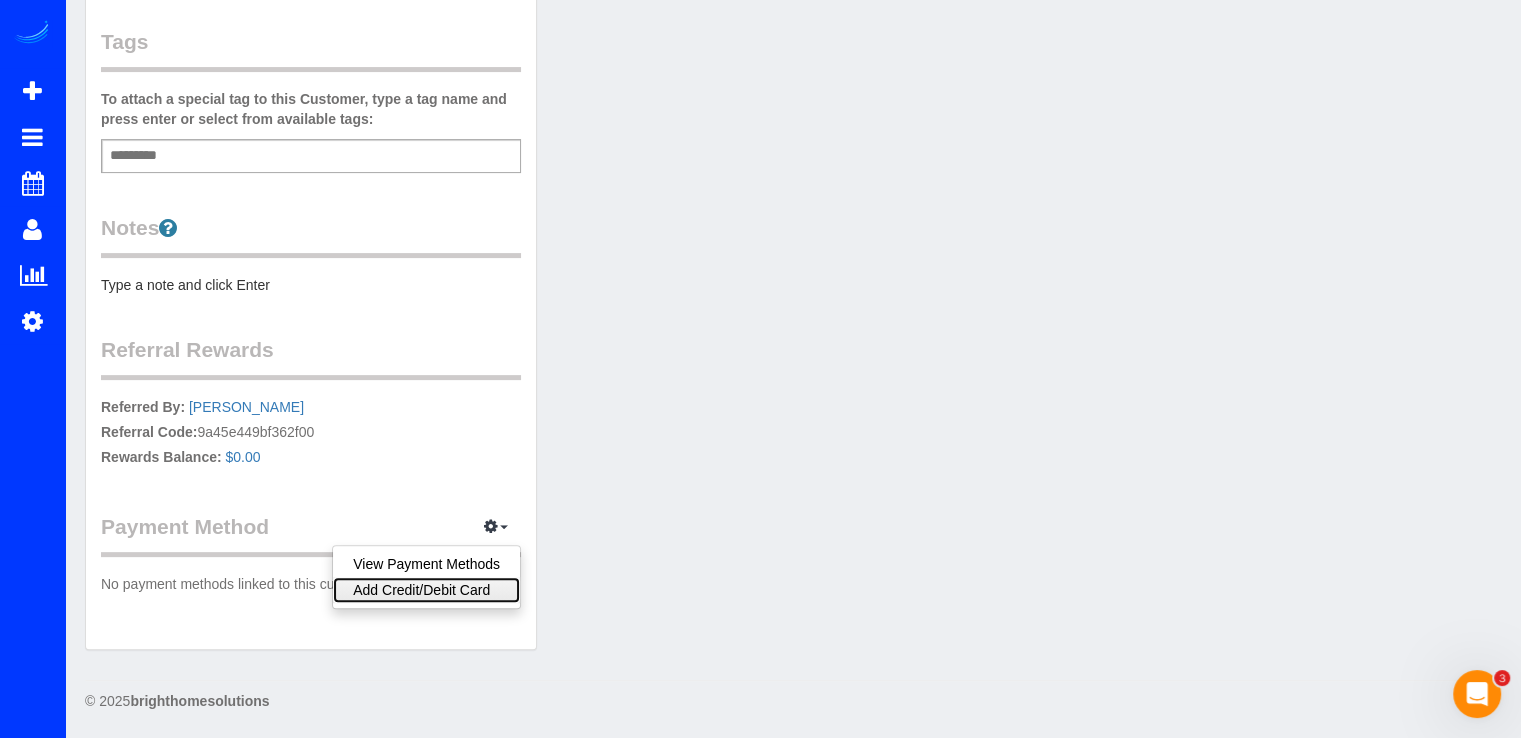 click on "Add Credit/Debit Card" at bounding box center (426, 590) 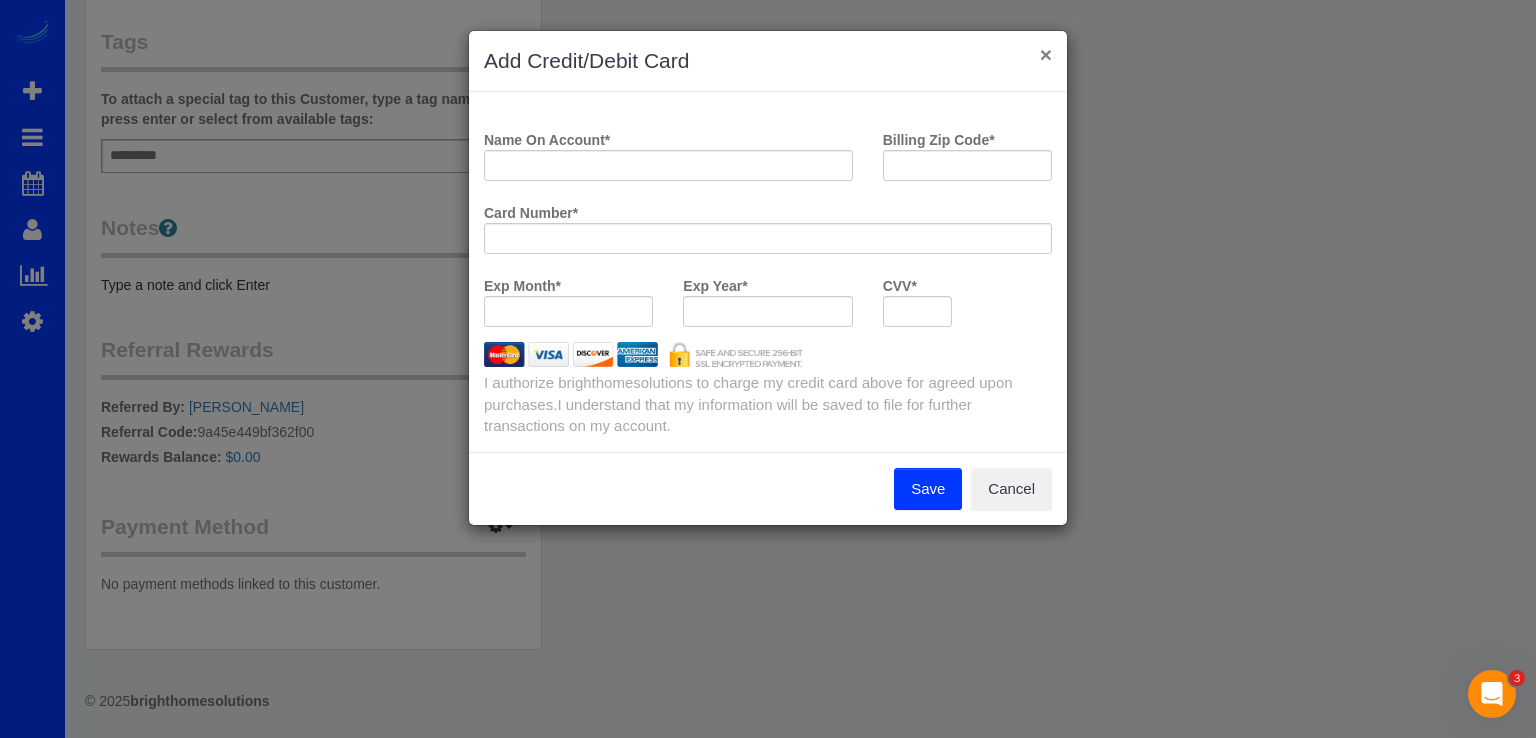 drag, startPoint x: 1036, startPoint y: 54, endPoint x: 1050, endPoint y: 52, distance: 14.142136 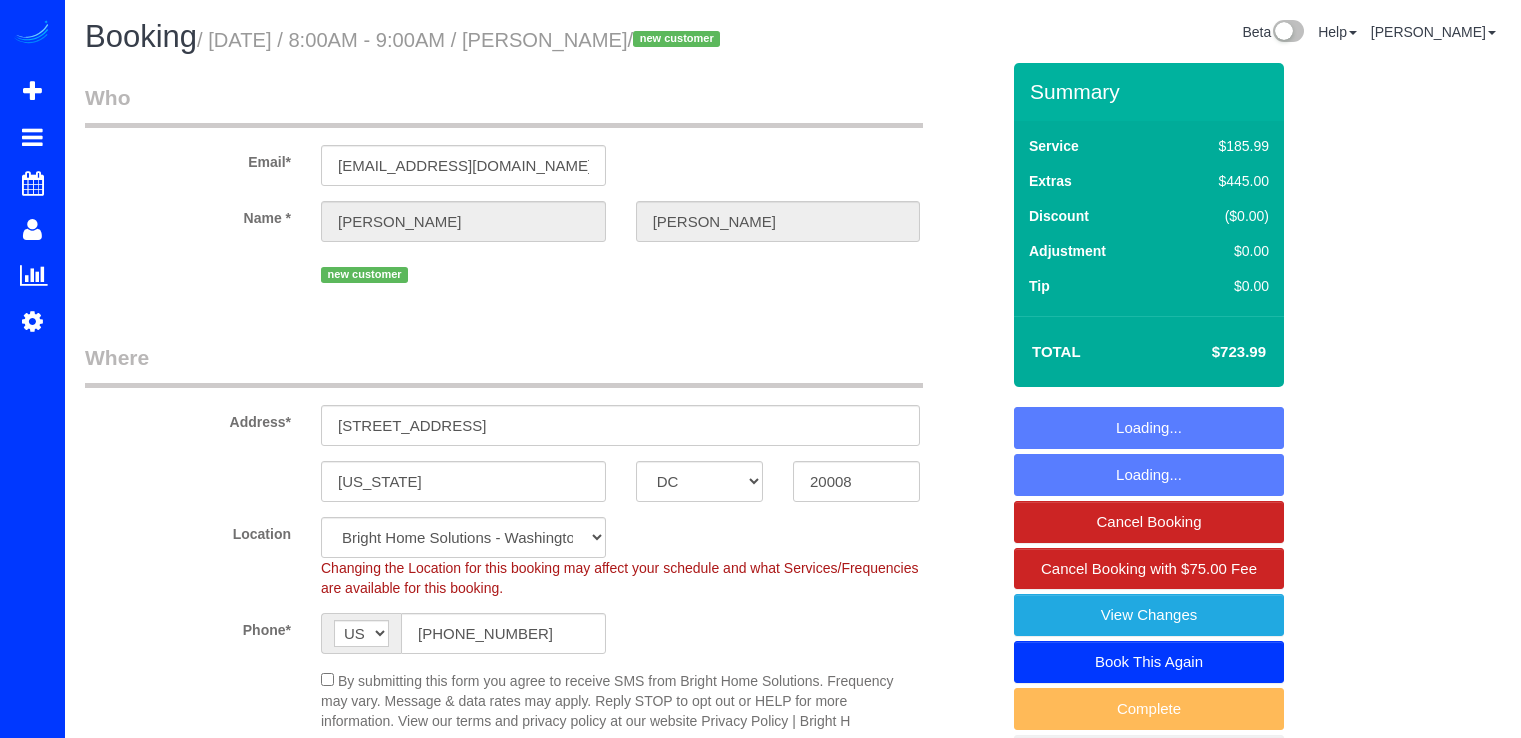 select on "DC" 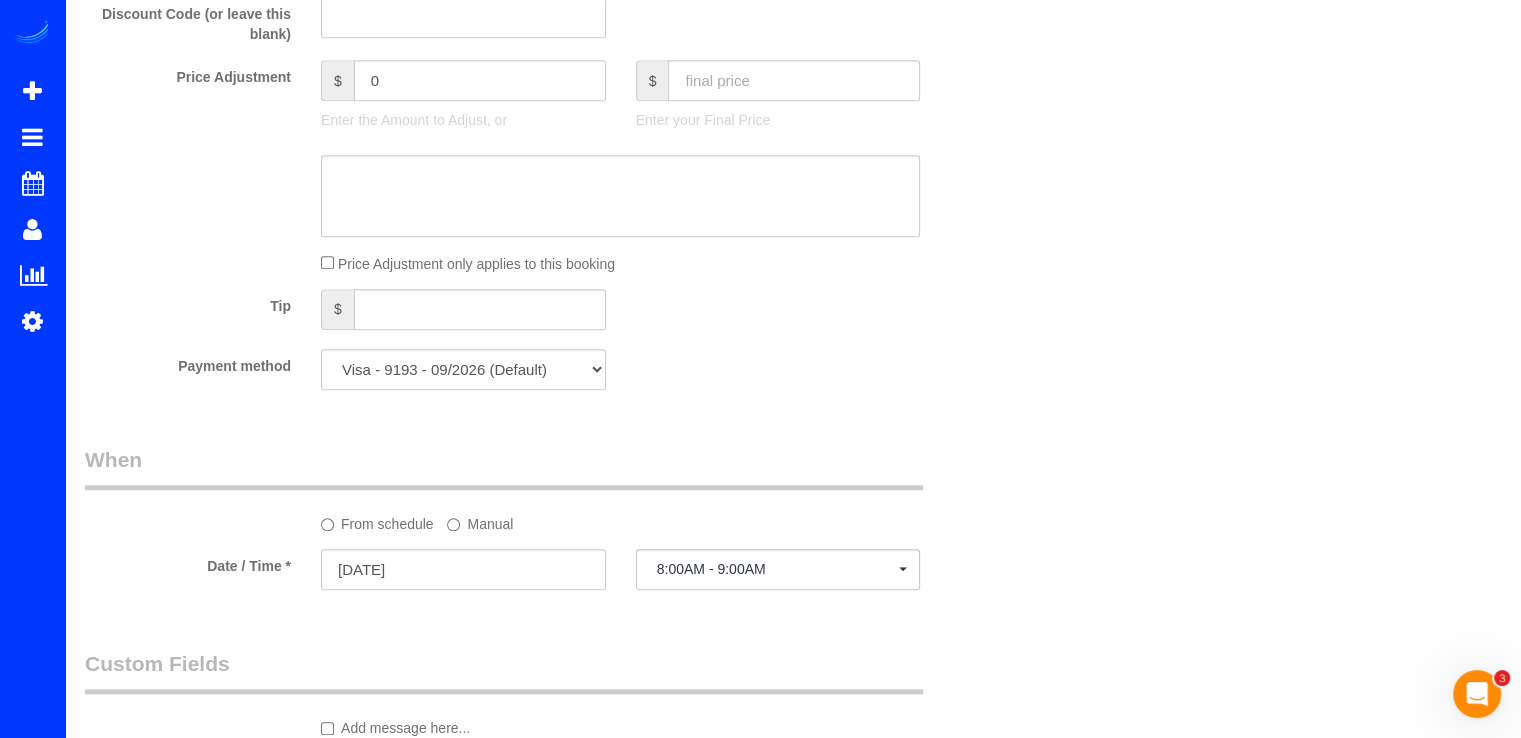 scroll, scrollTop: 0, scrollLeft: 0, axis: both 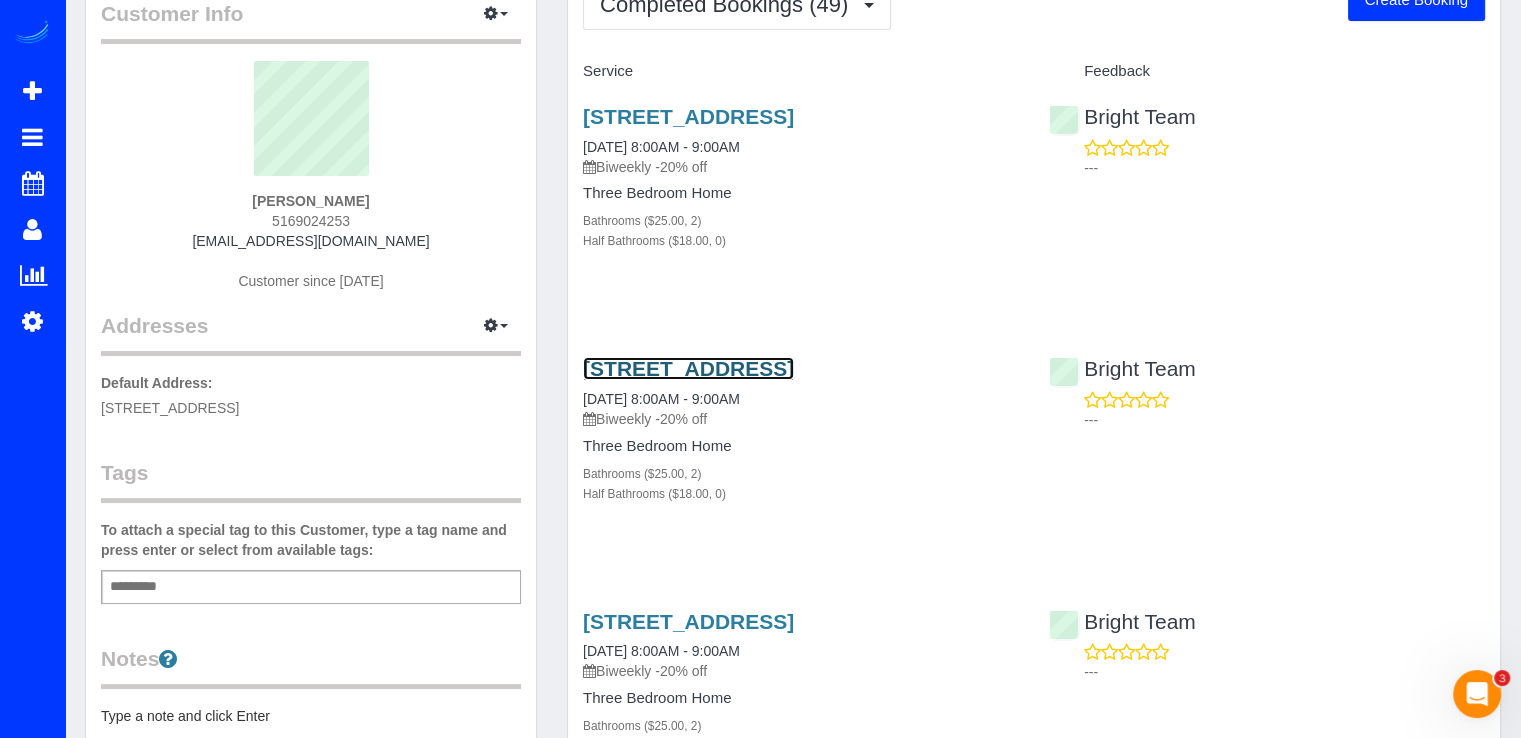 click on "[STREET_ADDRESS]" at bounding box center [688, 368] 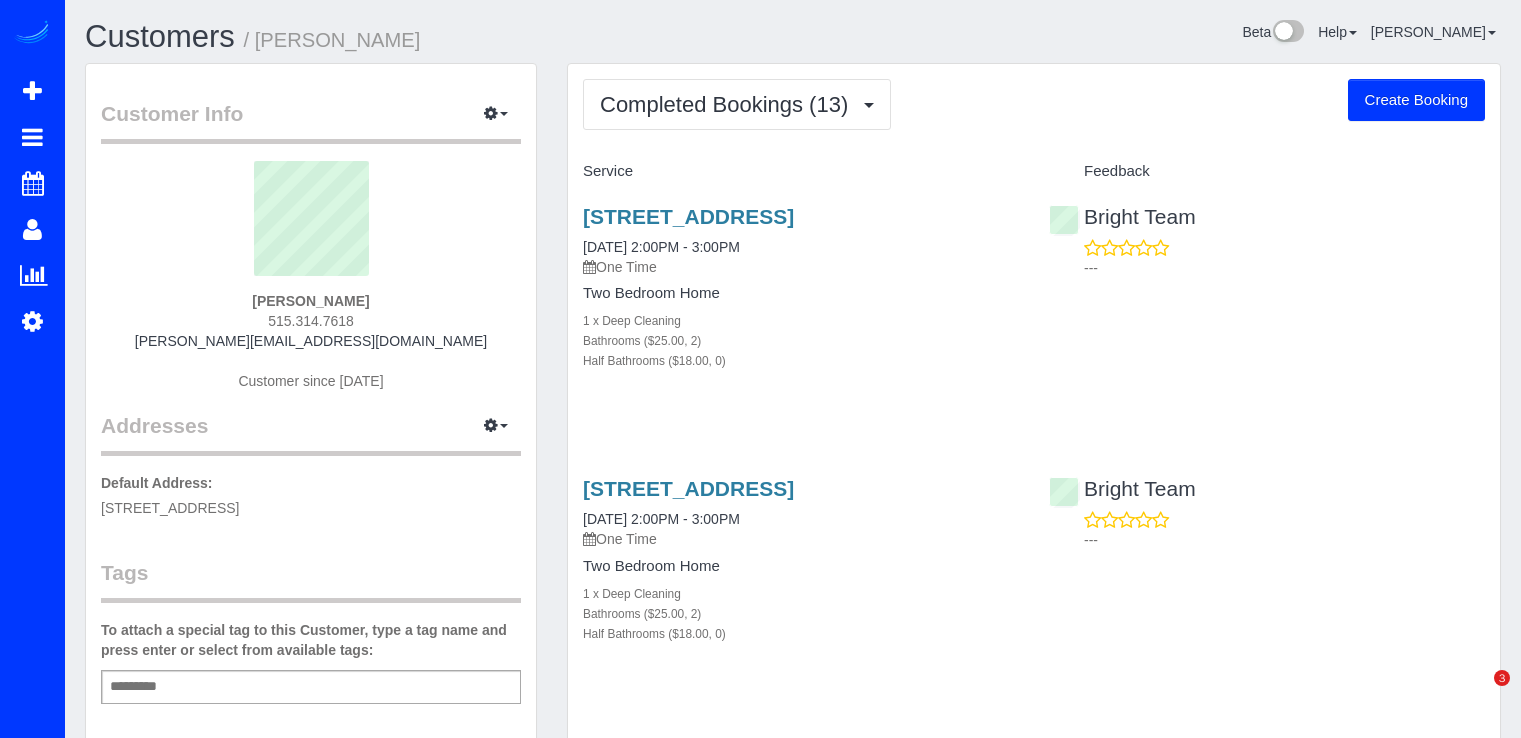 scroll, scrollTop: 0, scrollLeft: 0, axis: both 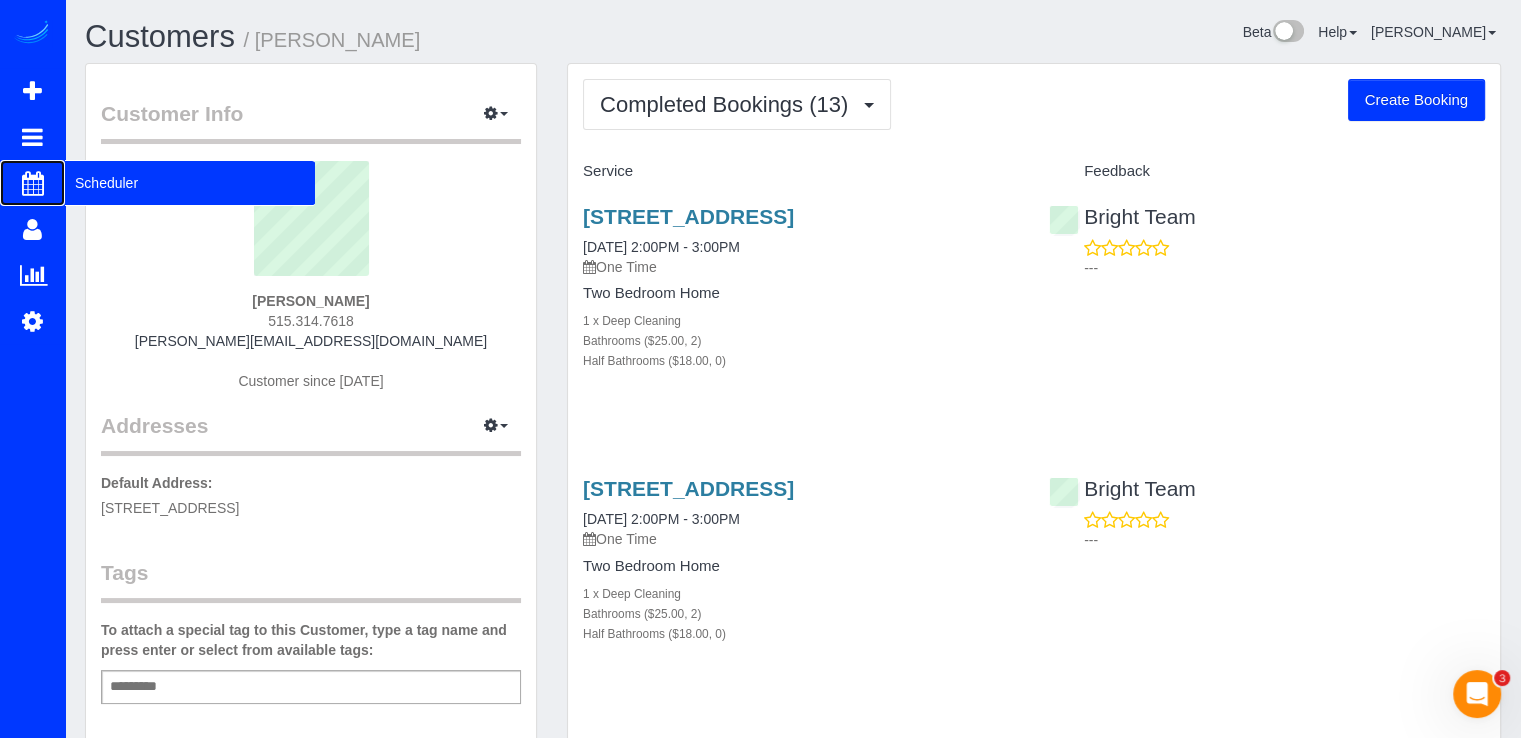 click on "Scheduler" at bounding box center (190, 183) 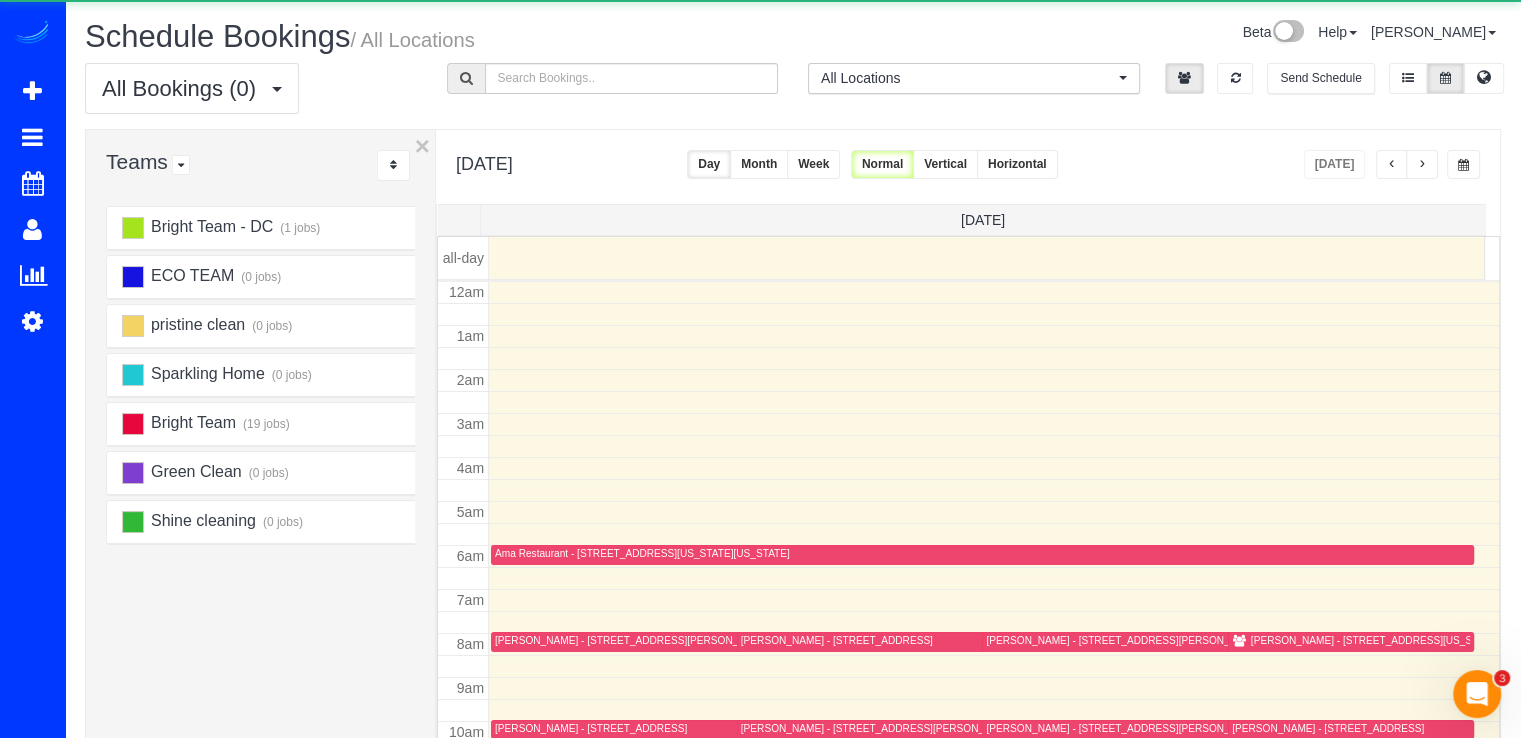 scroll, scrollTop: 263, scrollLeft: 0, axis: vertical 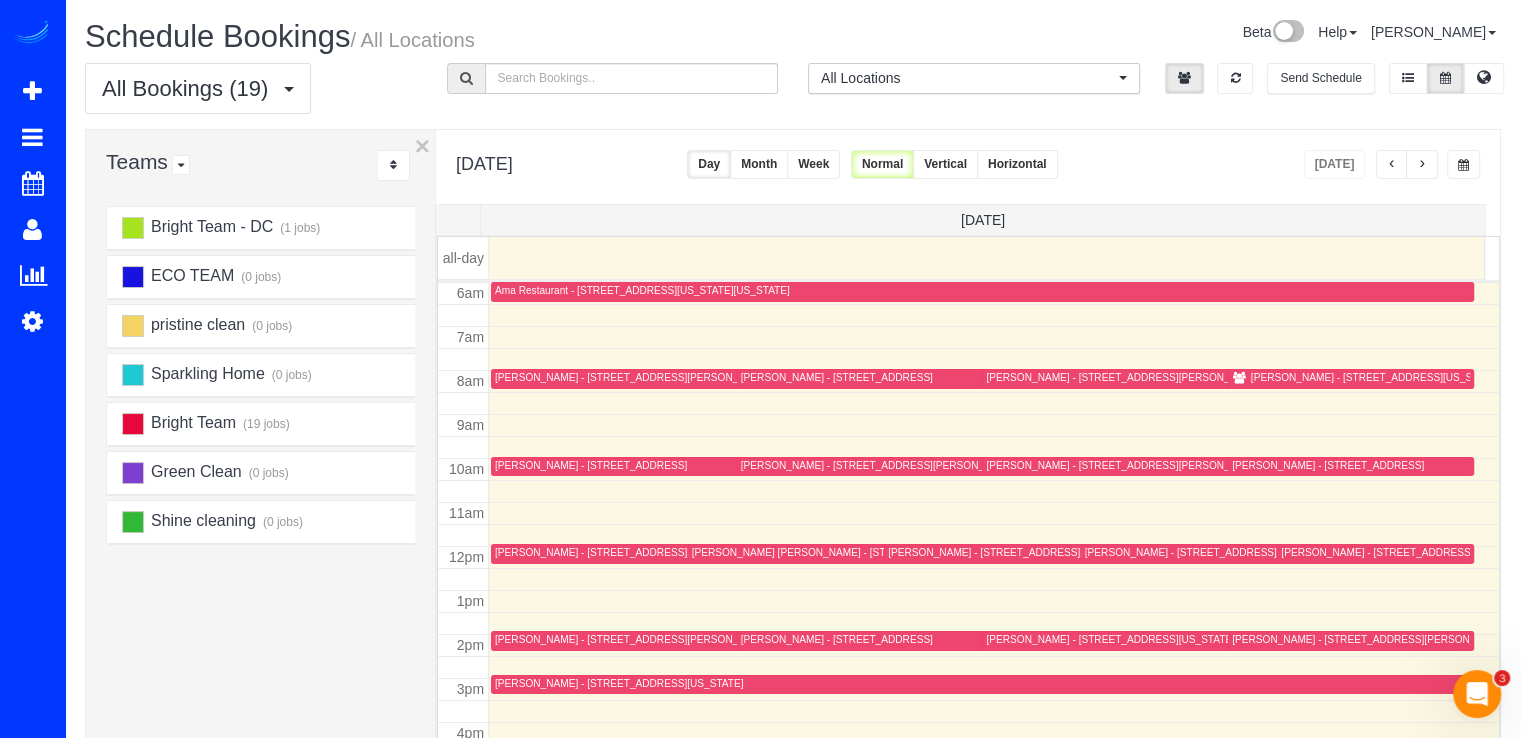 click at bounding box center (1422, 165) 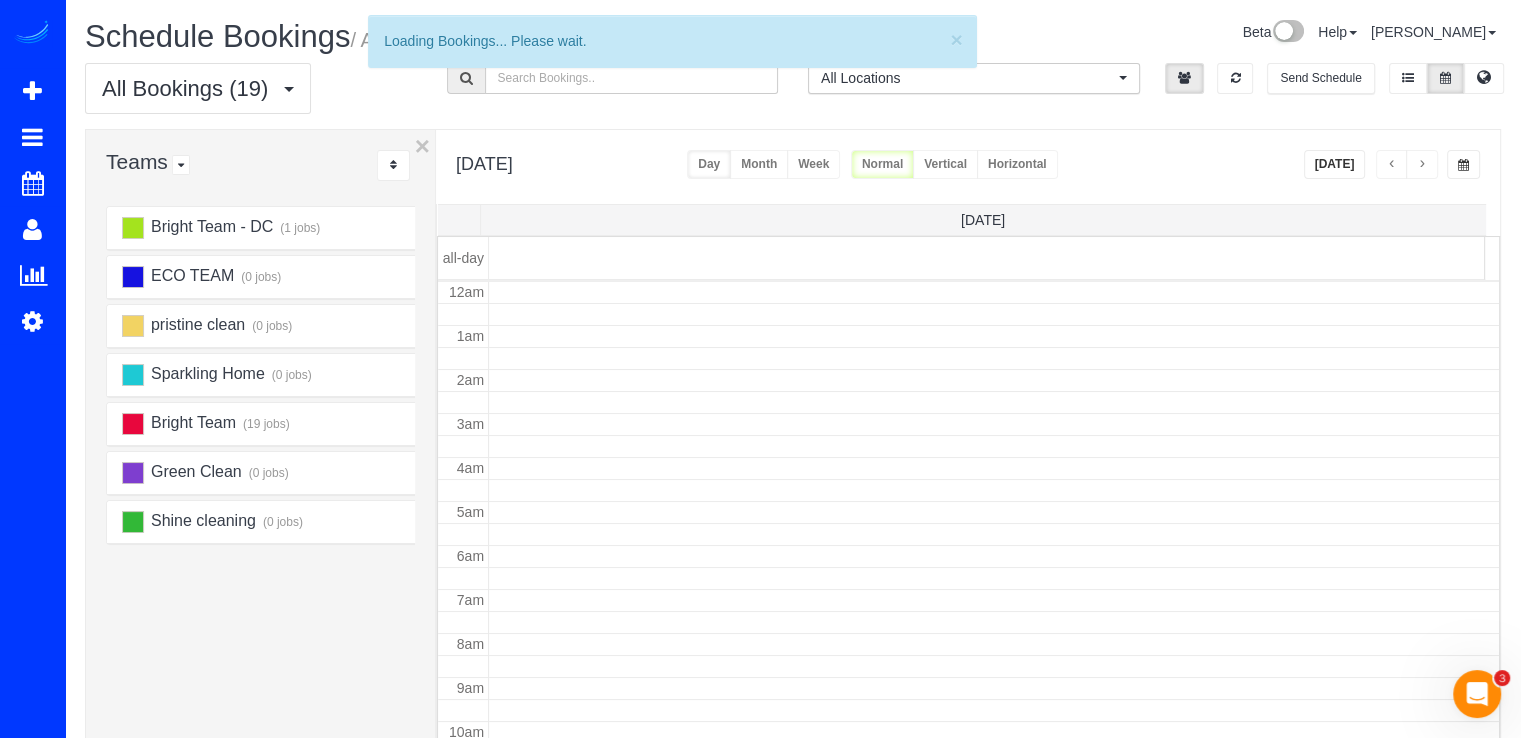 scroll, scrollTop: 263, scrollLeft: 0, axis: vertical 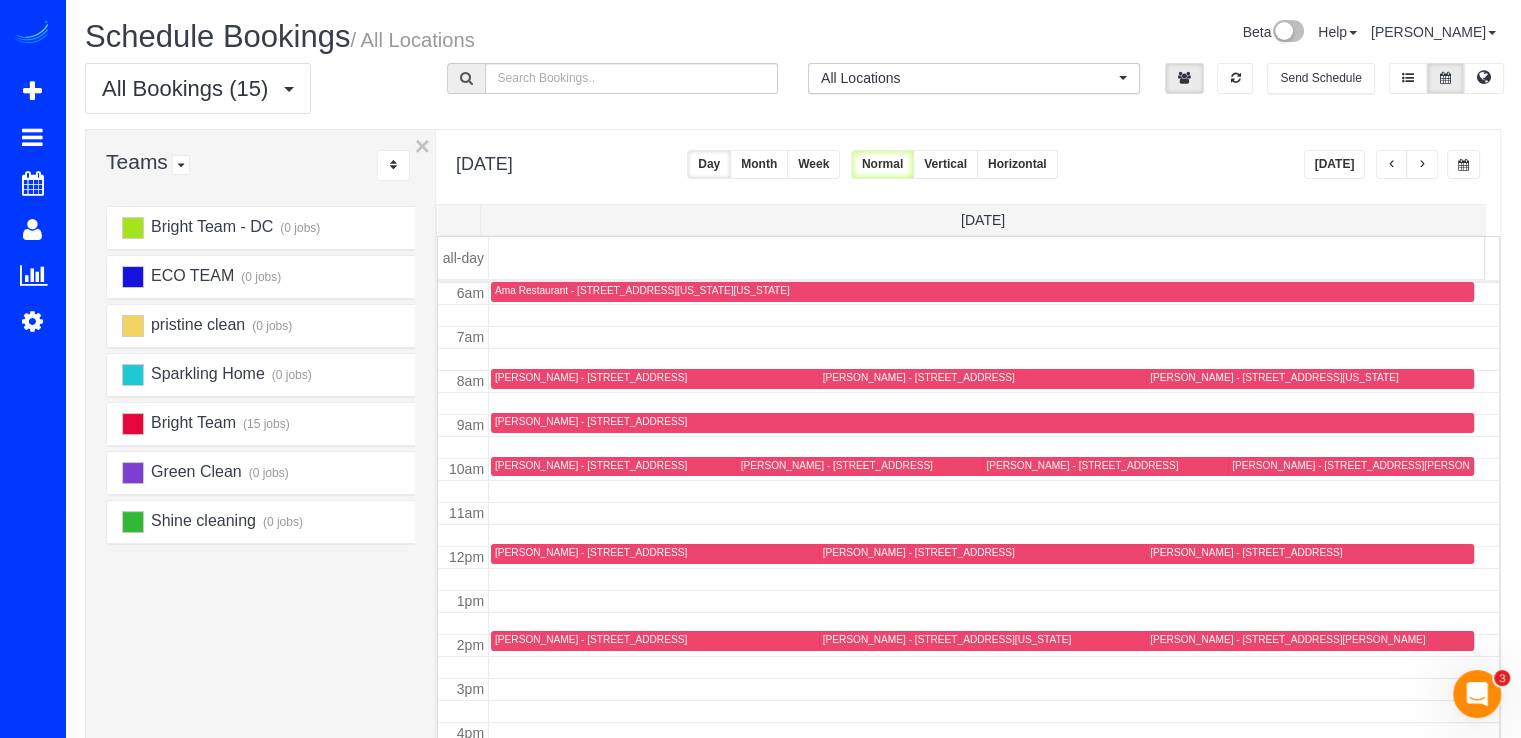 click on "[DATE]" at bounding box center [1335, 164] 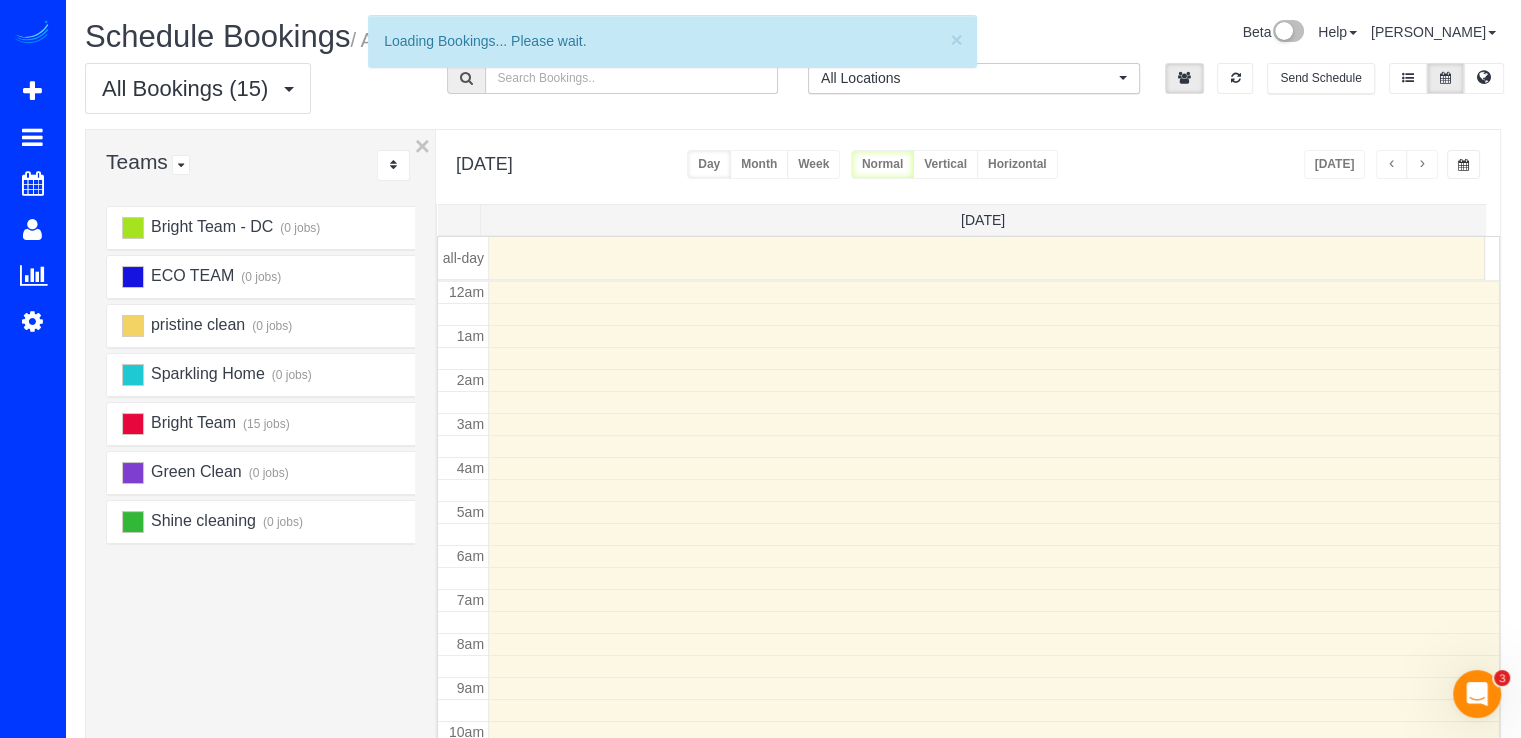 scroll, scrollTop: 263, scrollLeft: 0, axis: vertical 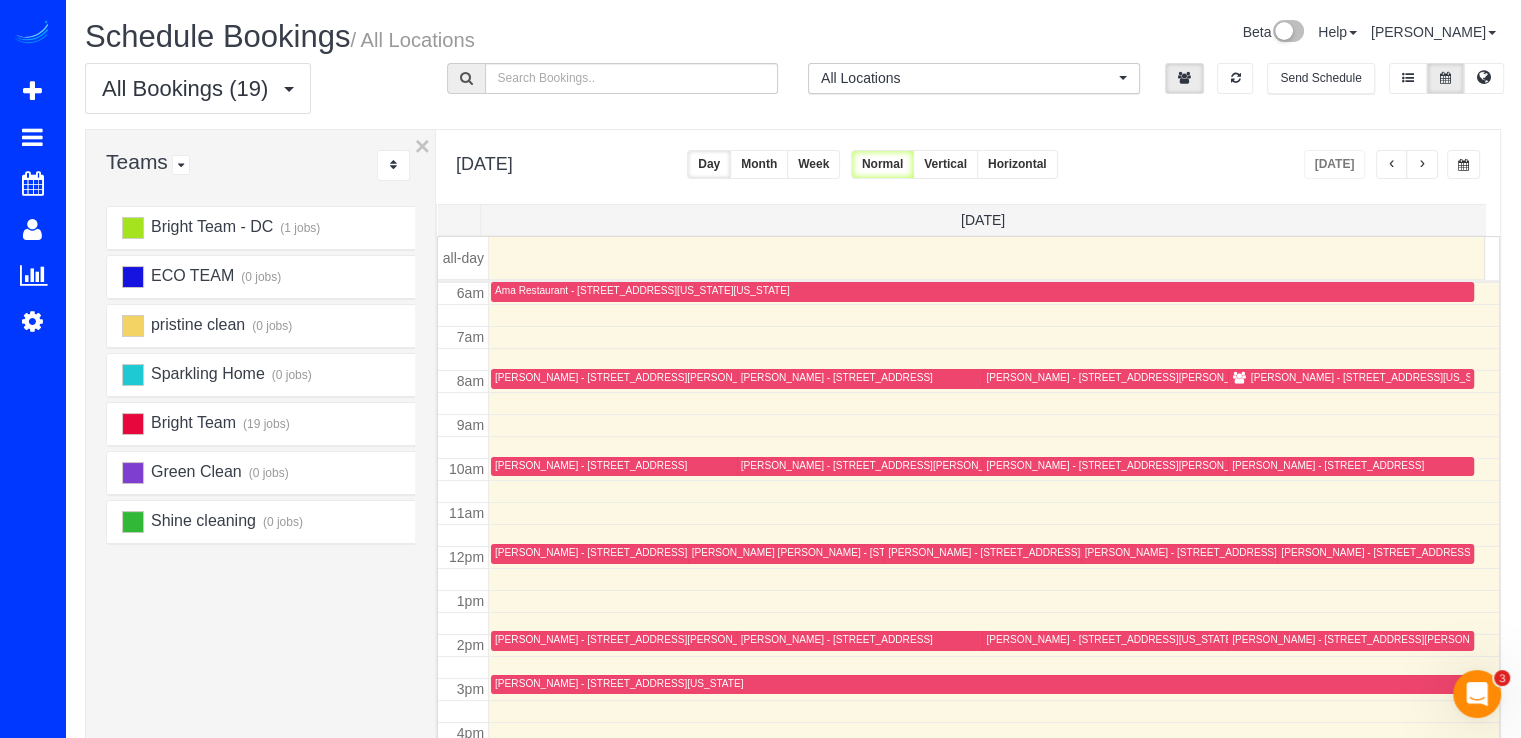 click at bounding box center [1422, 165] 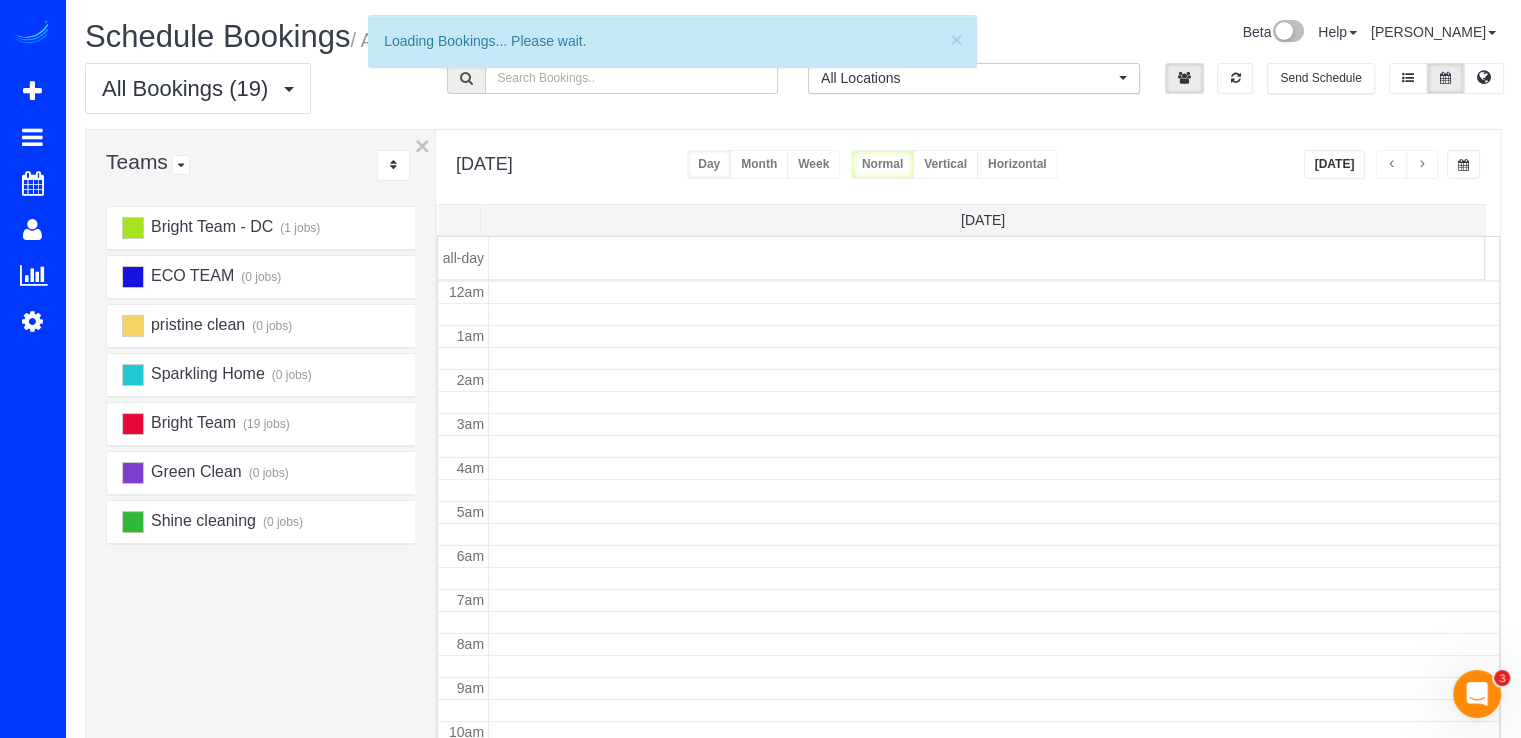 scroll, scrollTop: 263, scrollLeft: 0, axis: vertical 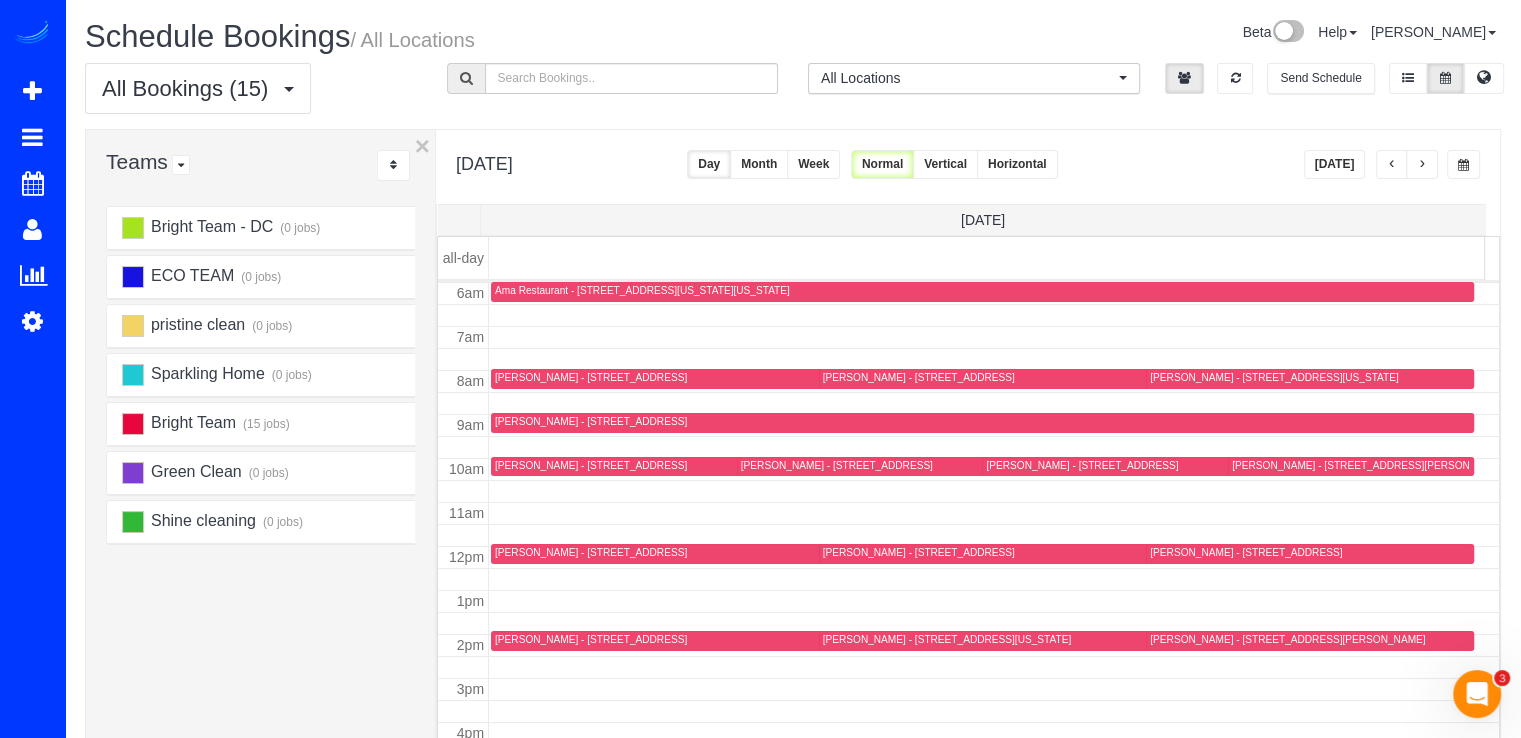 click at bounding box center (1422, 165) 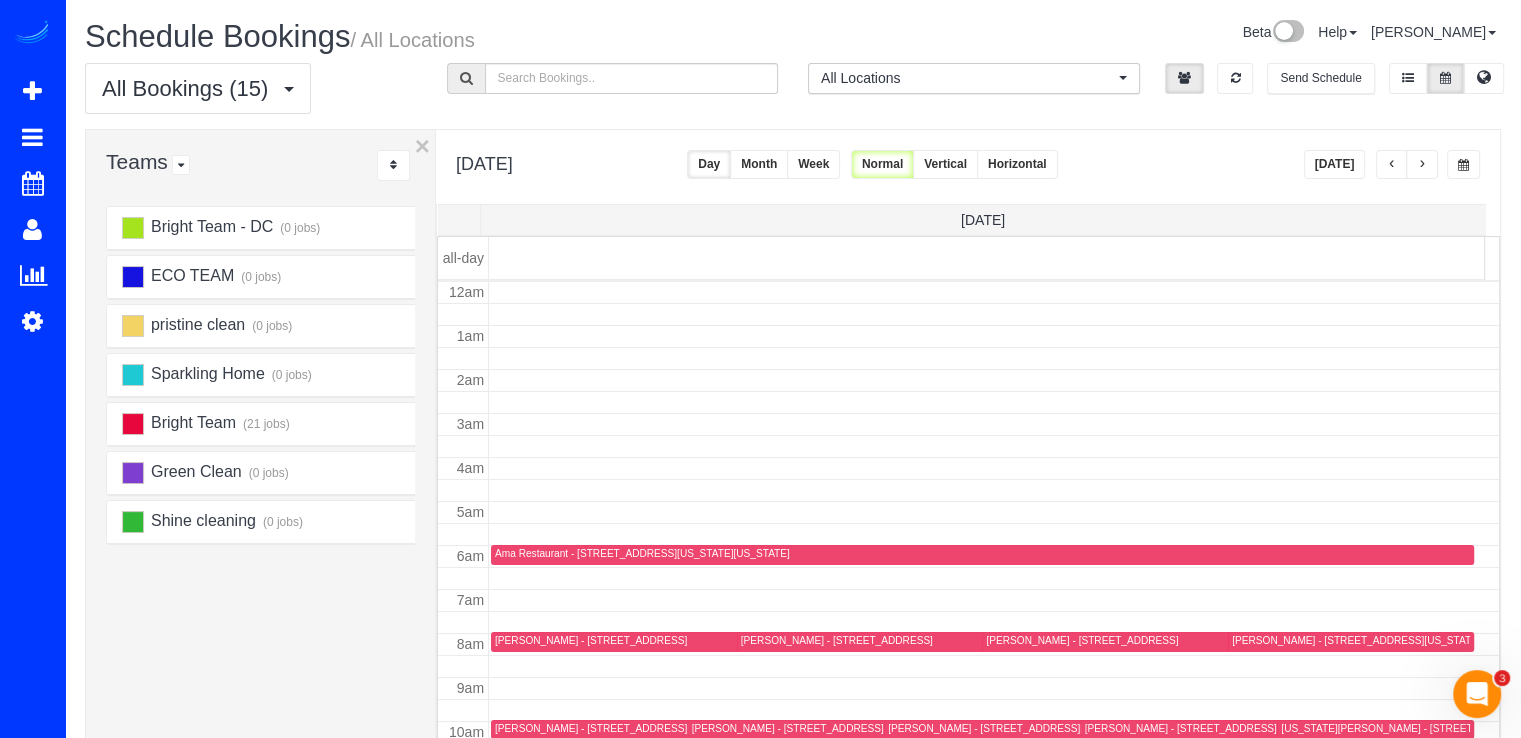 click at bounding box center (1422, 165) 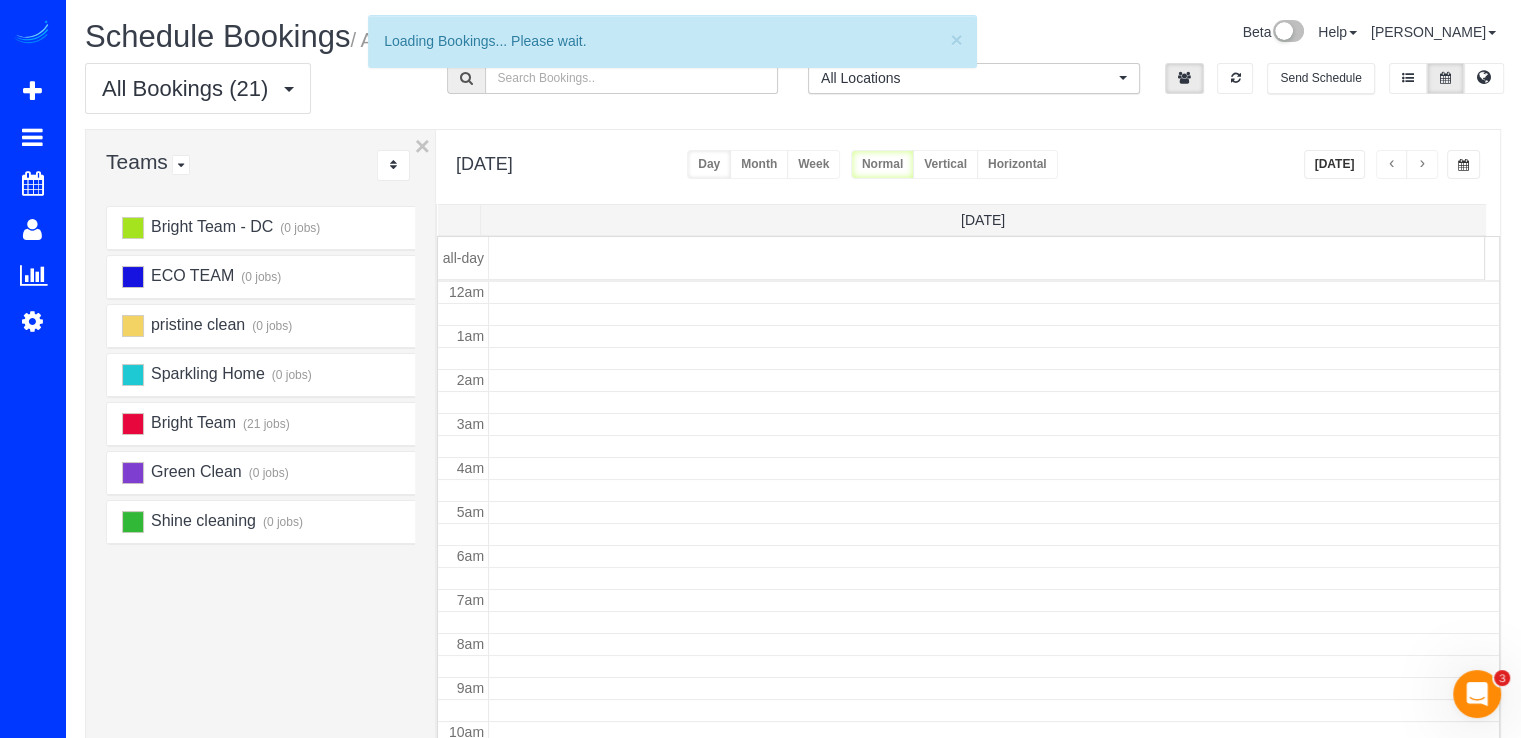 scroll, scrollTop: 263, scrollLeft: 0, axis: vertical 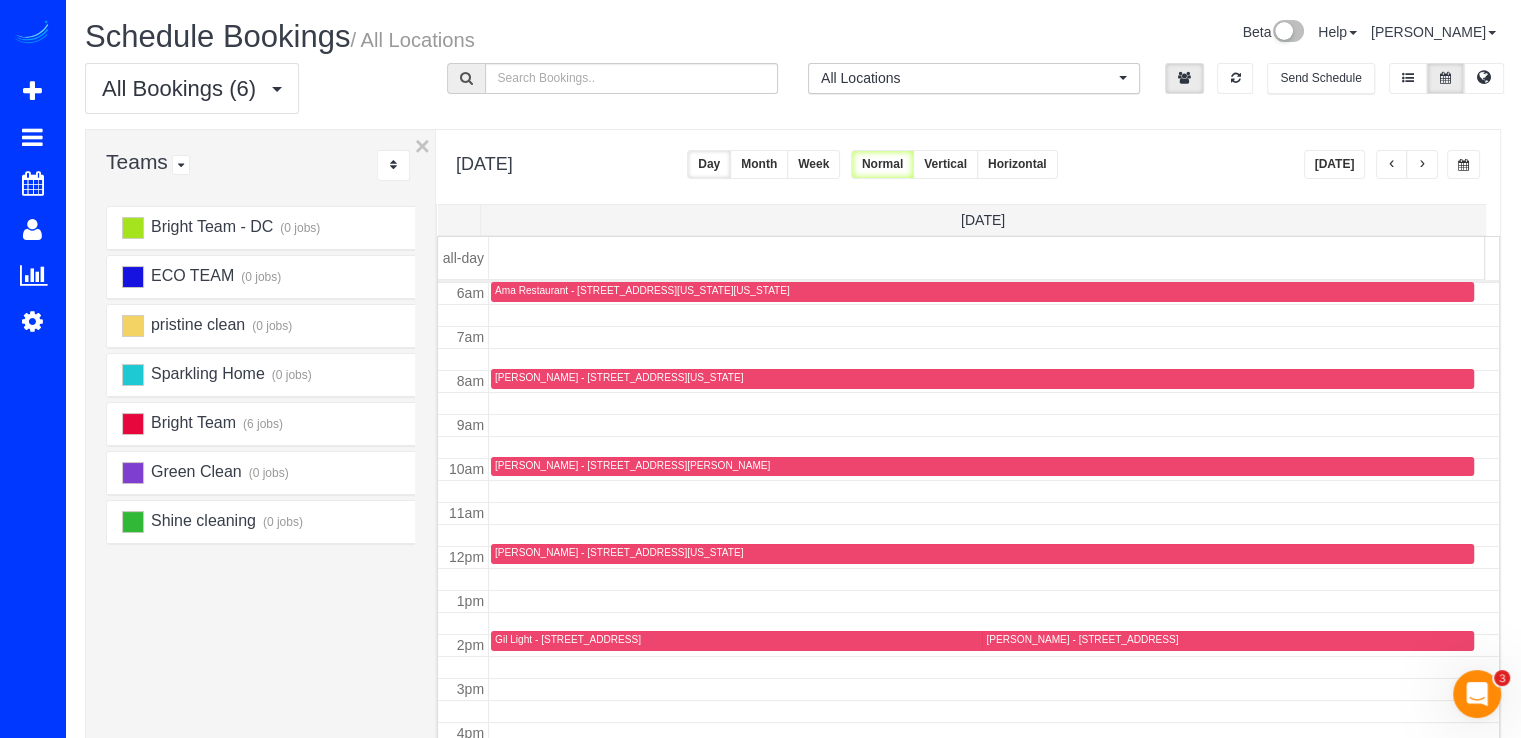 click on "[DATE]" at bounding box center [1335, 164] 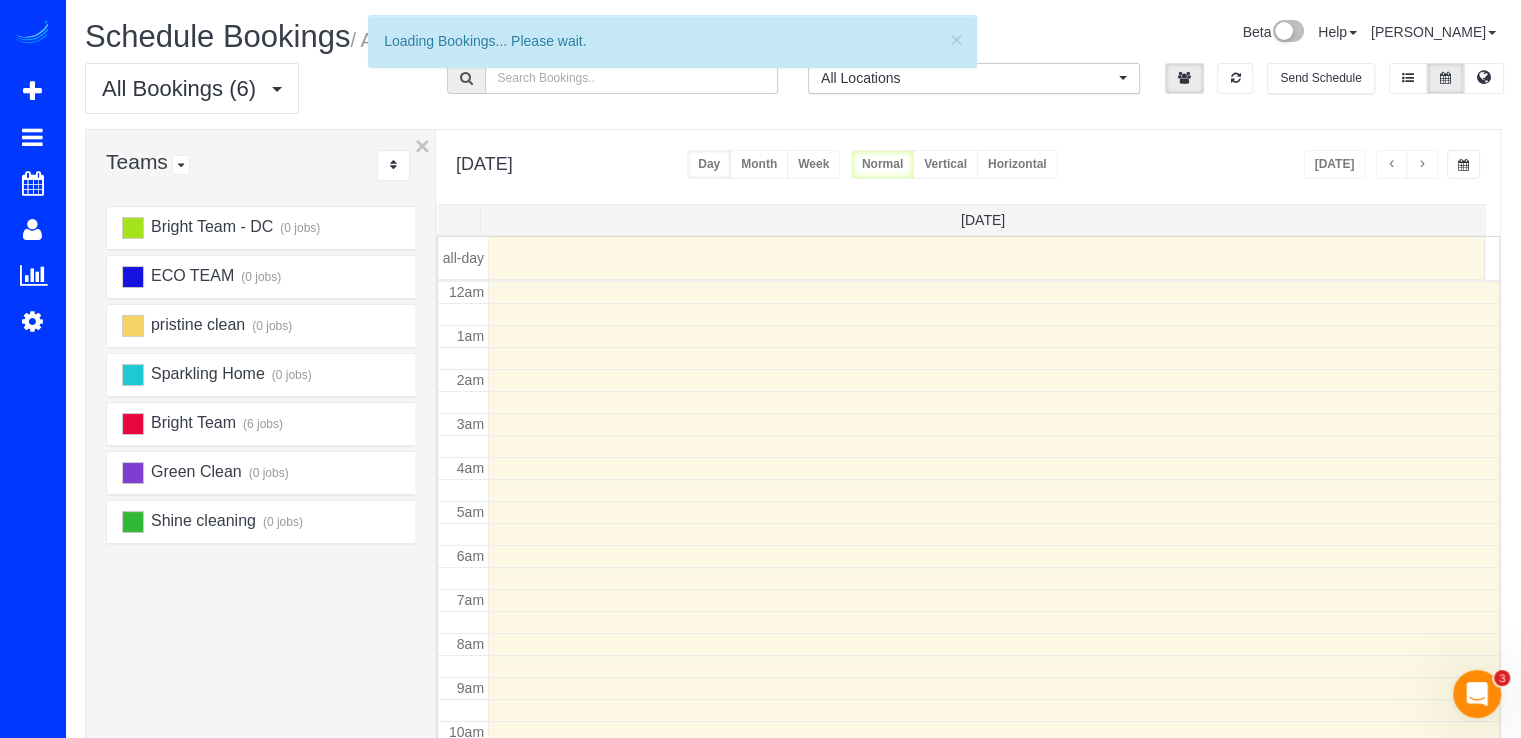 scroll, scrollTop: 263, scrollLeft: 0, axis: vertical 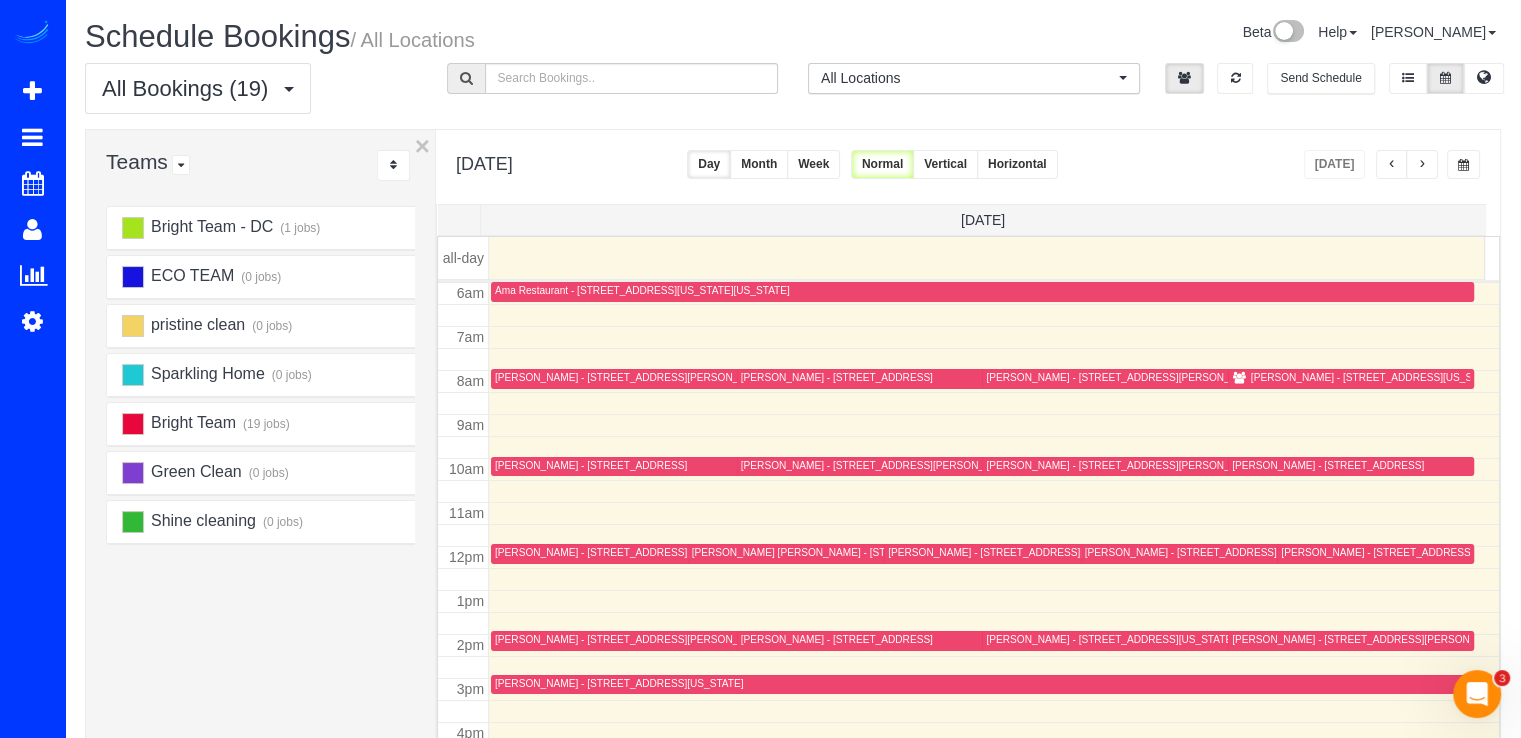 click at bounding box center [1422, 164] 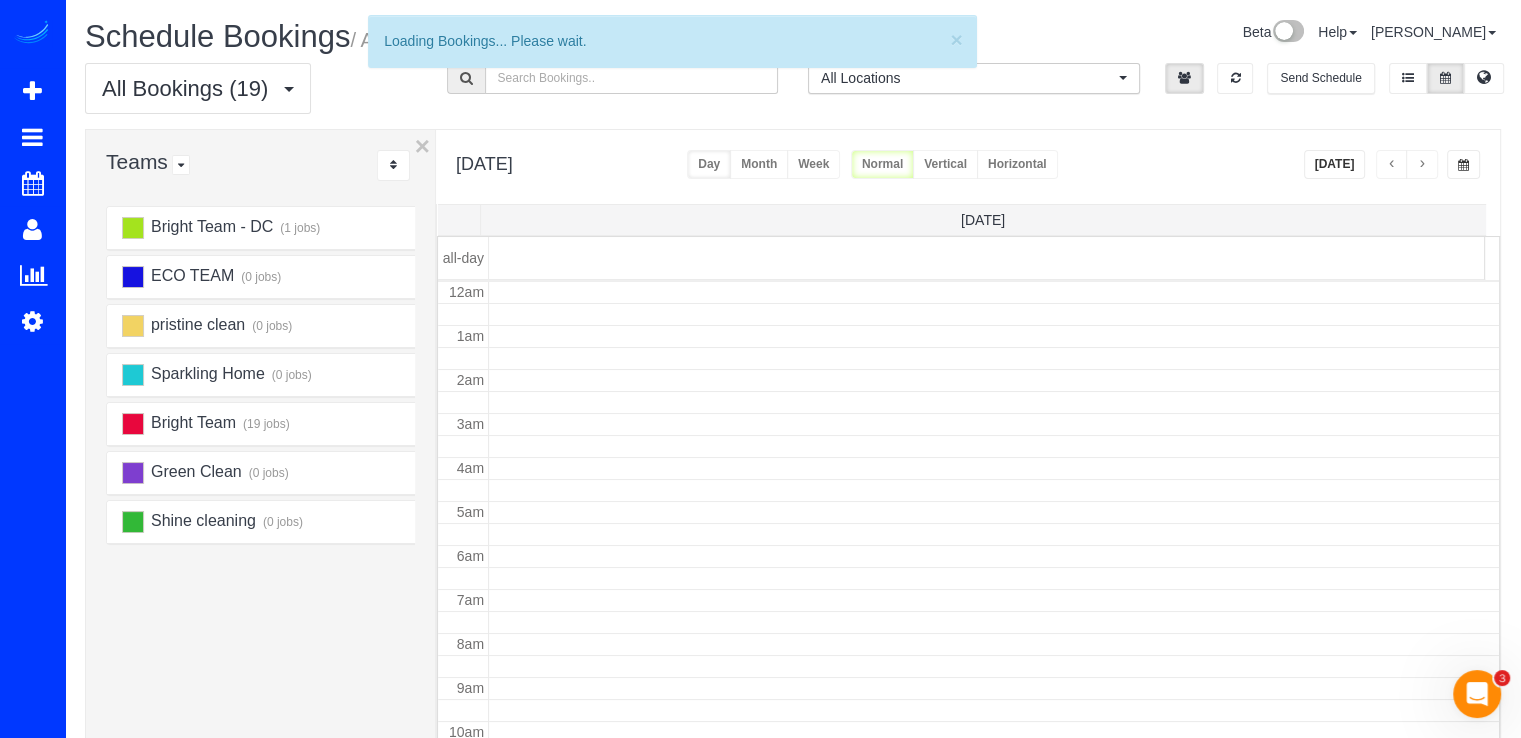 scroll, scrollTop: 263, scrollLeft: 0, axis: vertical 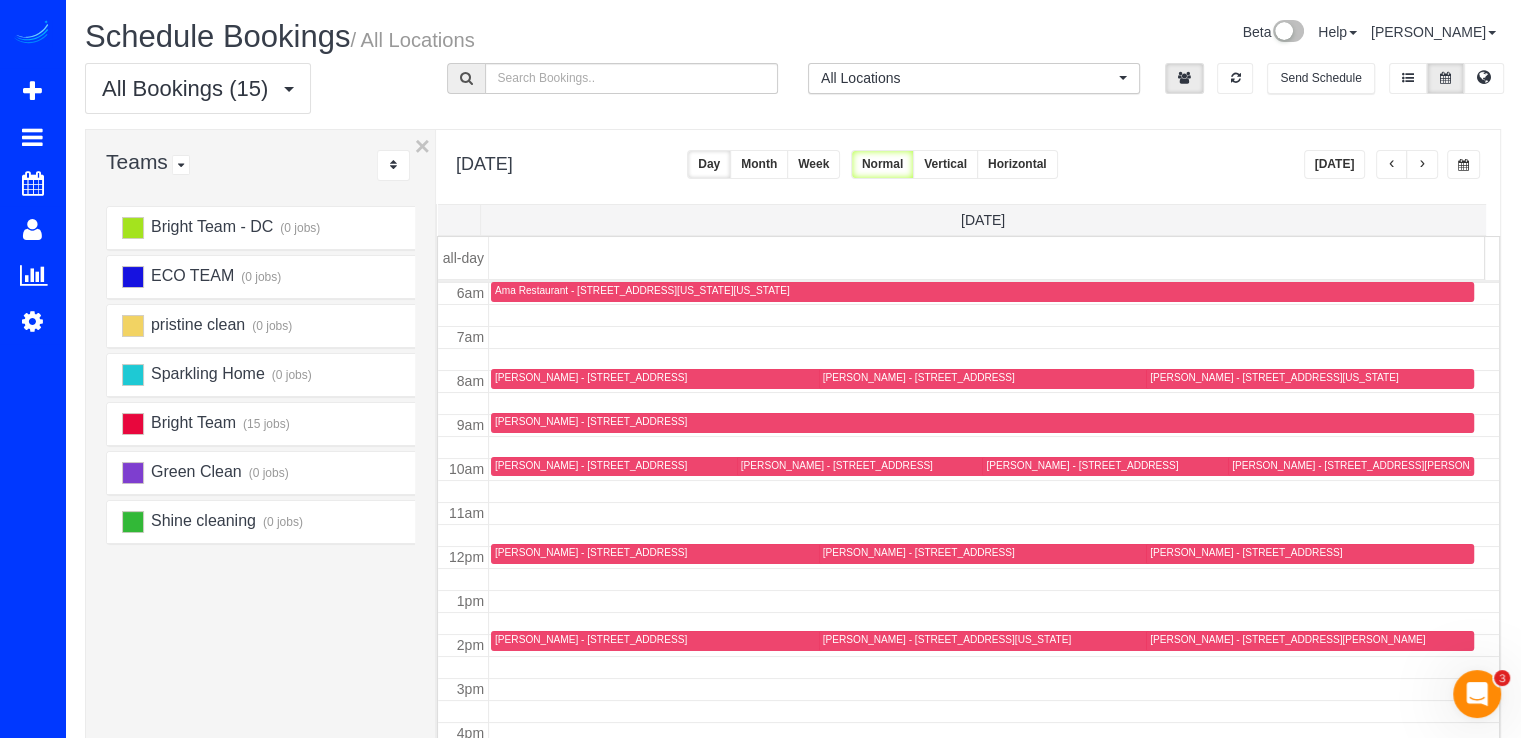 click at bounding box center [1422, 165] 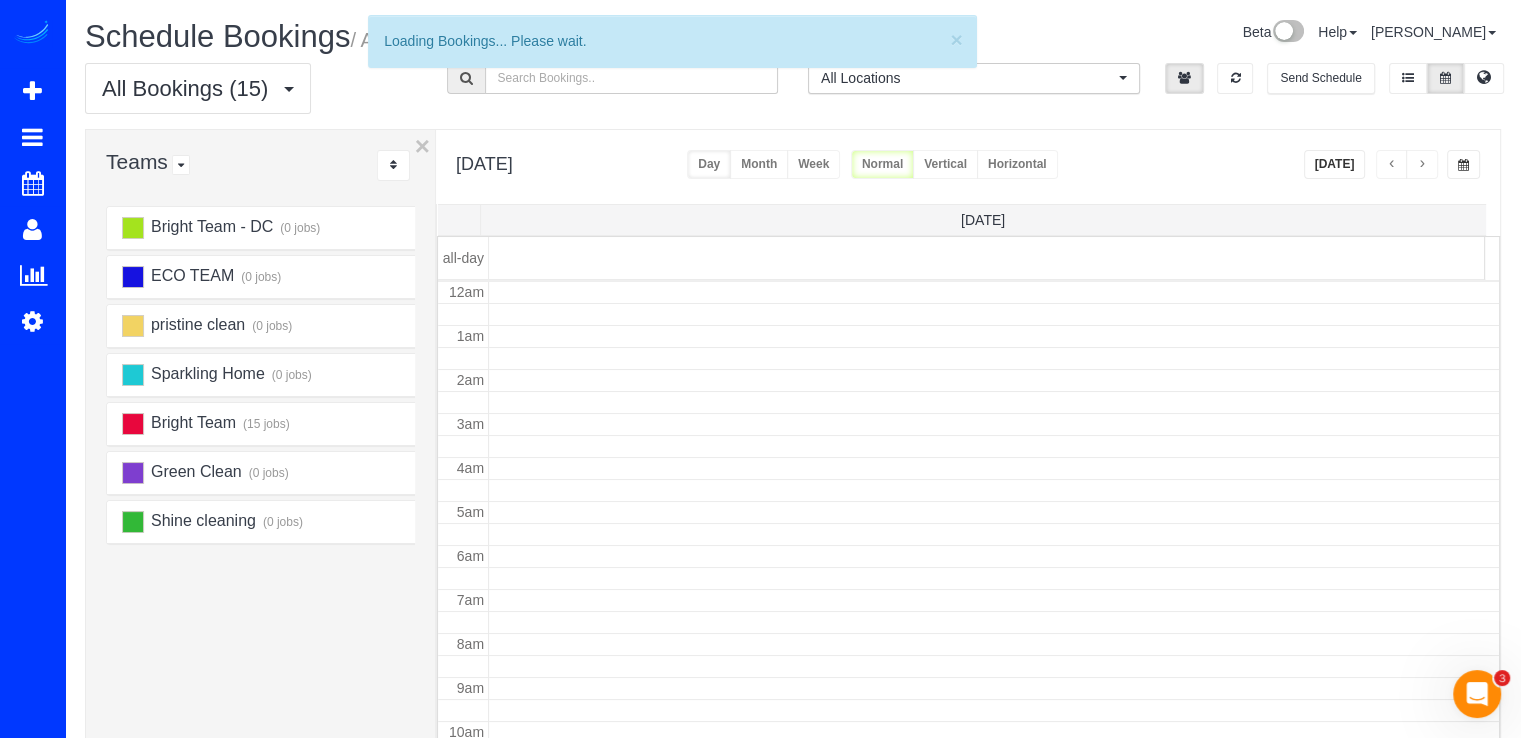 scroll, scrollTop: 263, scrollLeft: 0, axis: vertical 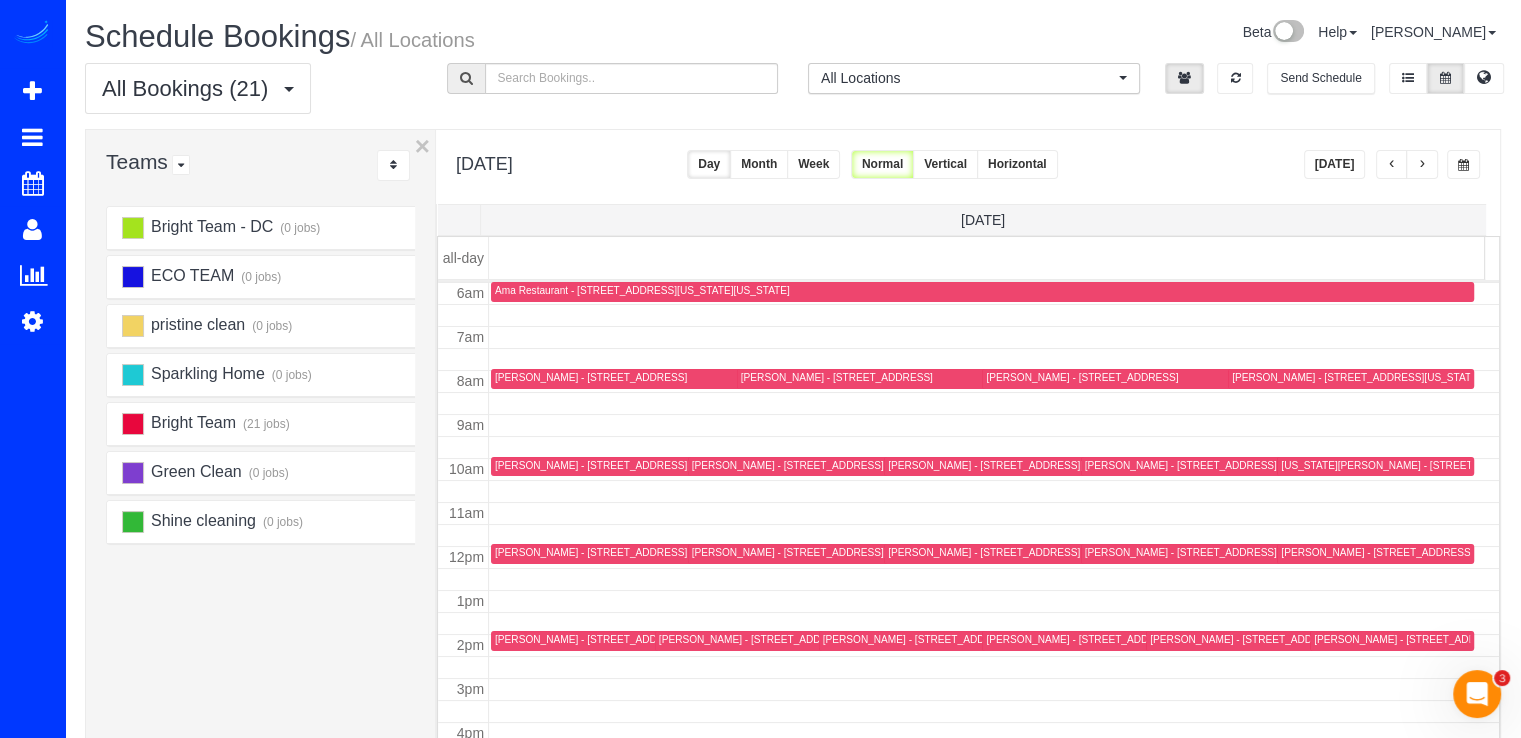 click at bounding box center (1422, 164) 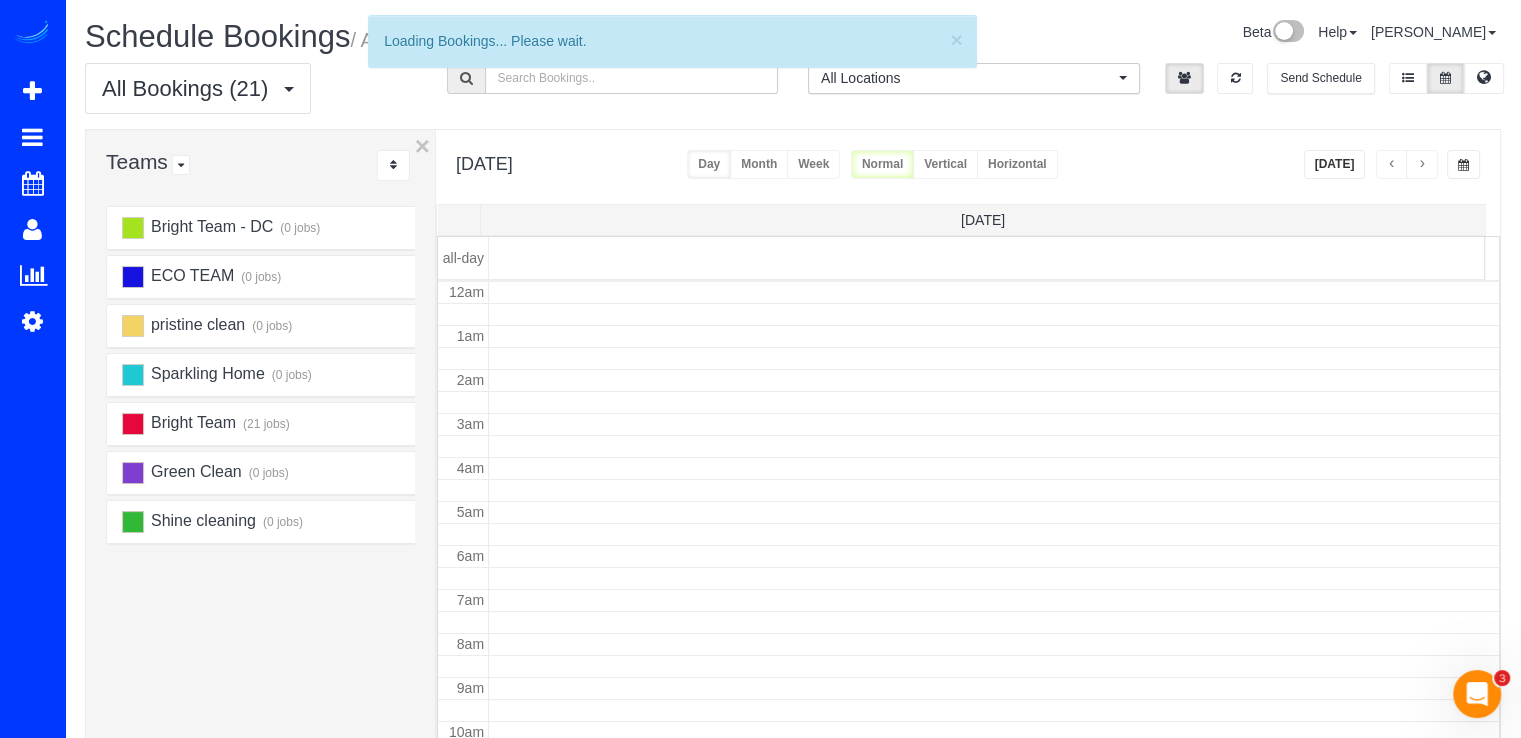 scroll, scrollTop: 263, scrollLeft: 0, axis: vertical 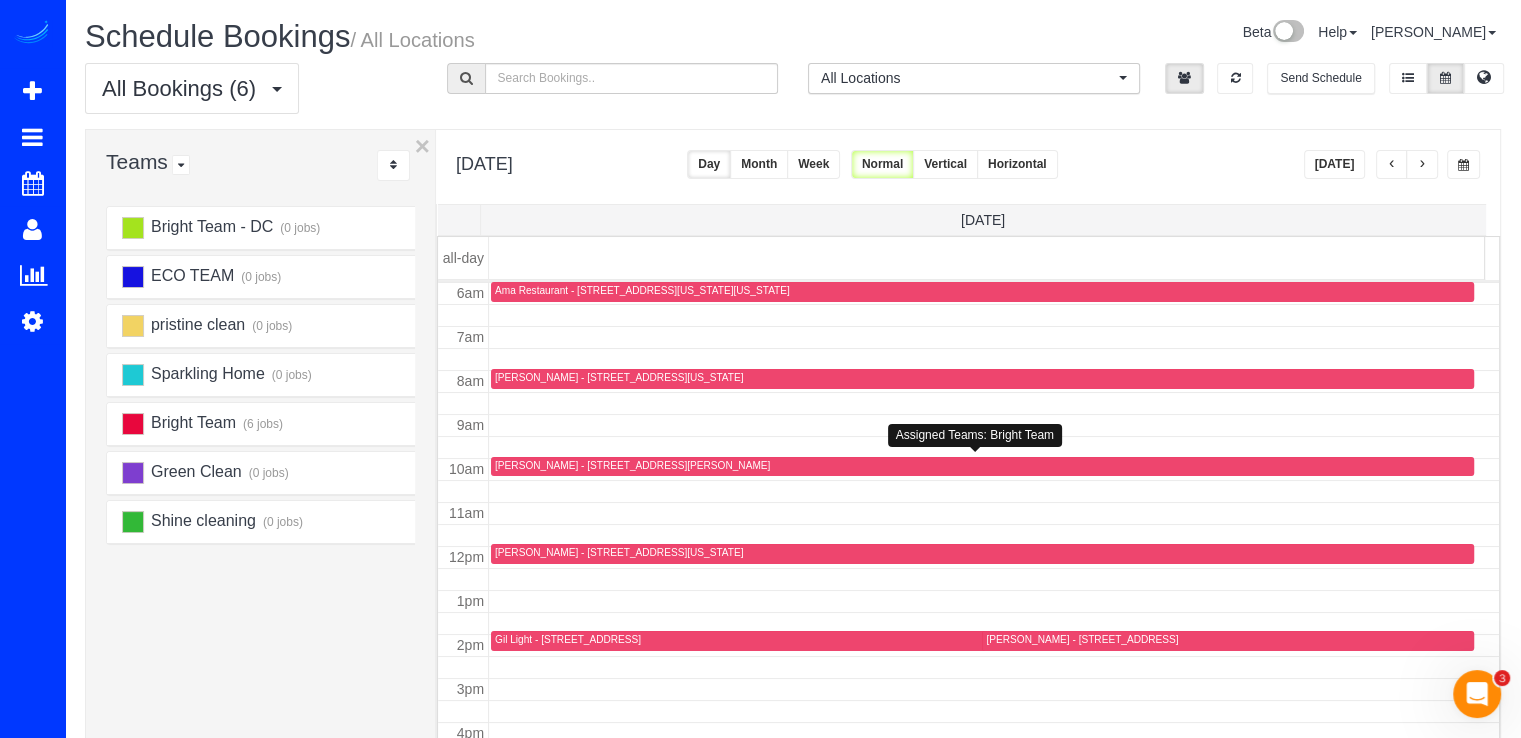 click on "[PERSON_NAME] - [STREET_ADDRESS][PERSON_NAME]" at bounding box center (632, 465) 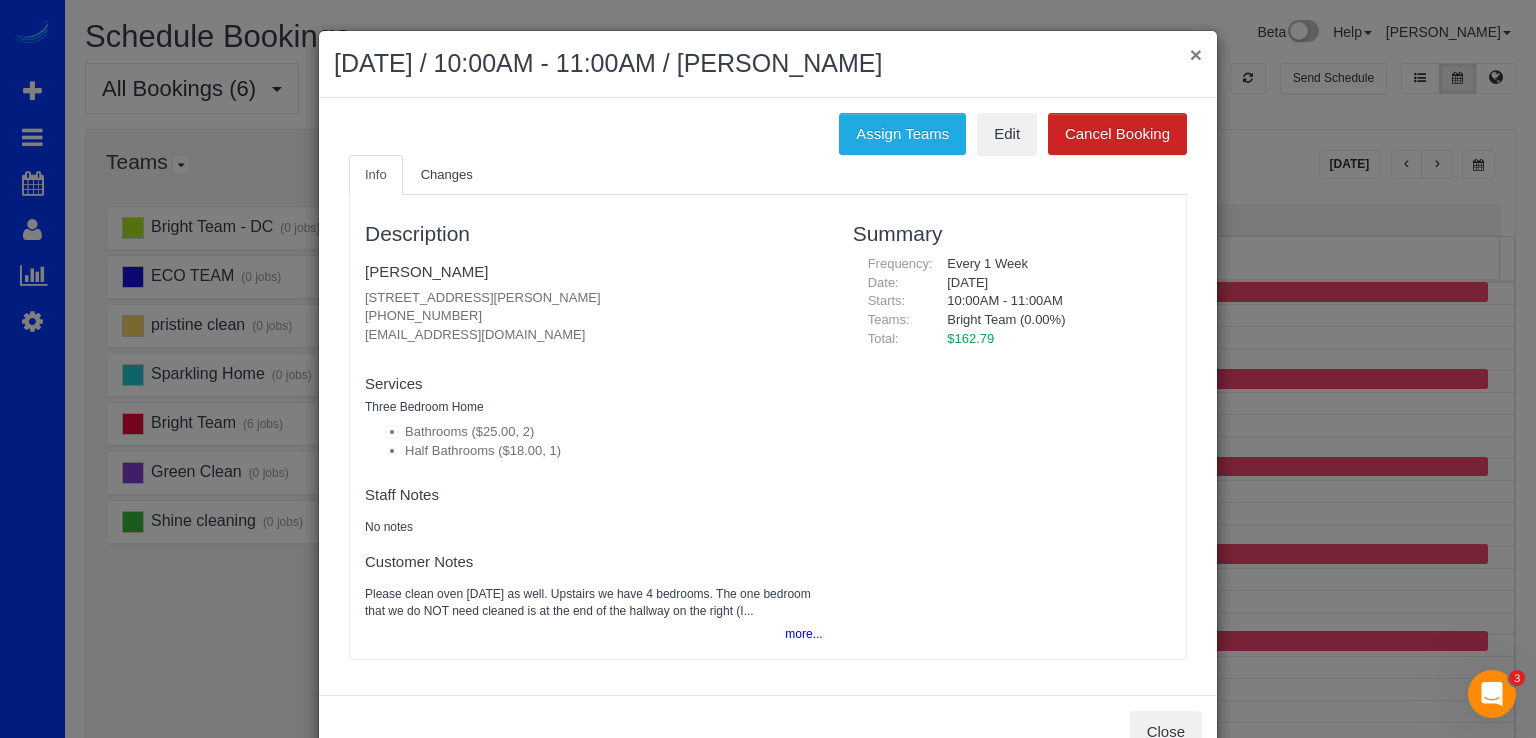 click on "×" at bounding box center (1196, 54) 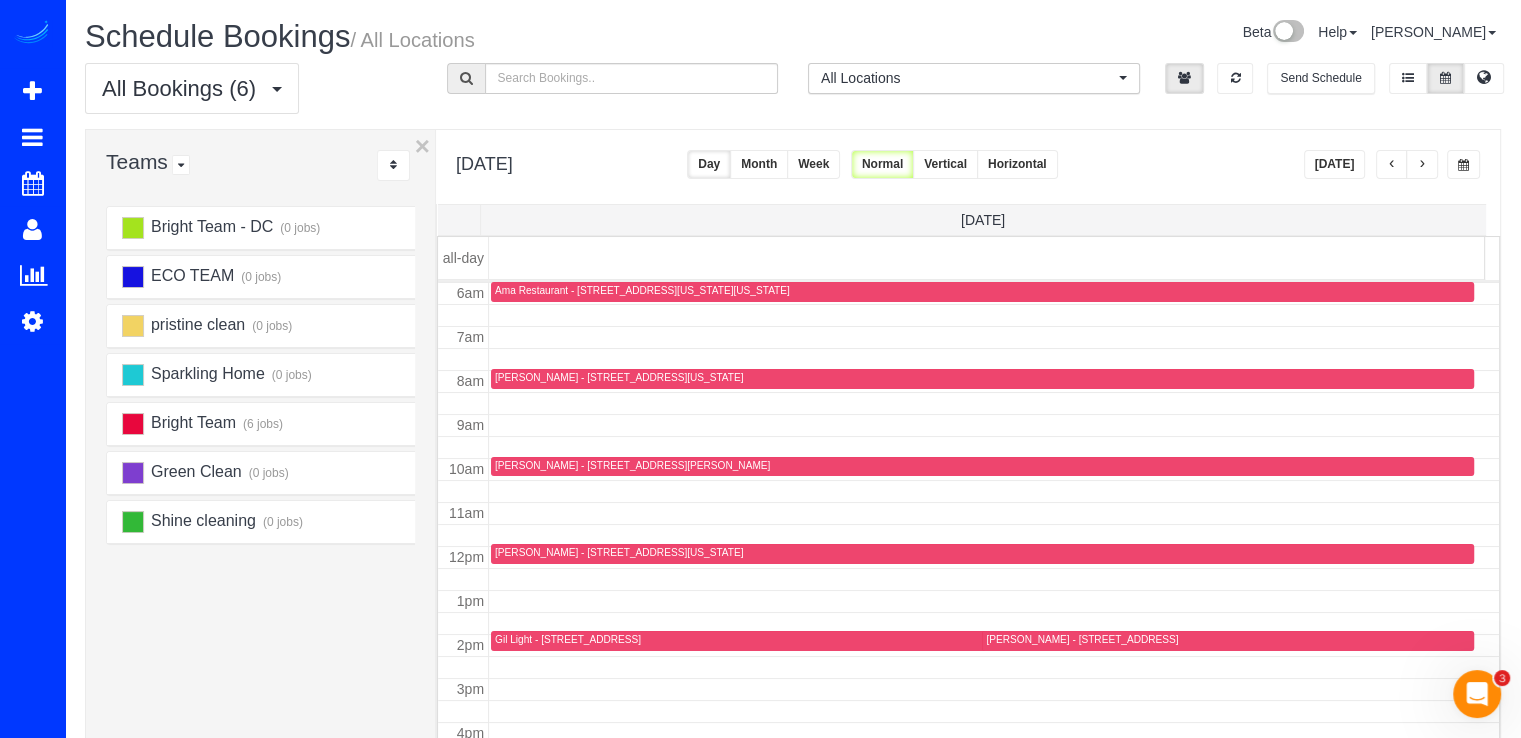 click at bounding box center (1422, 164) 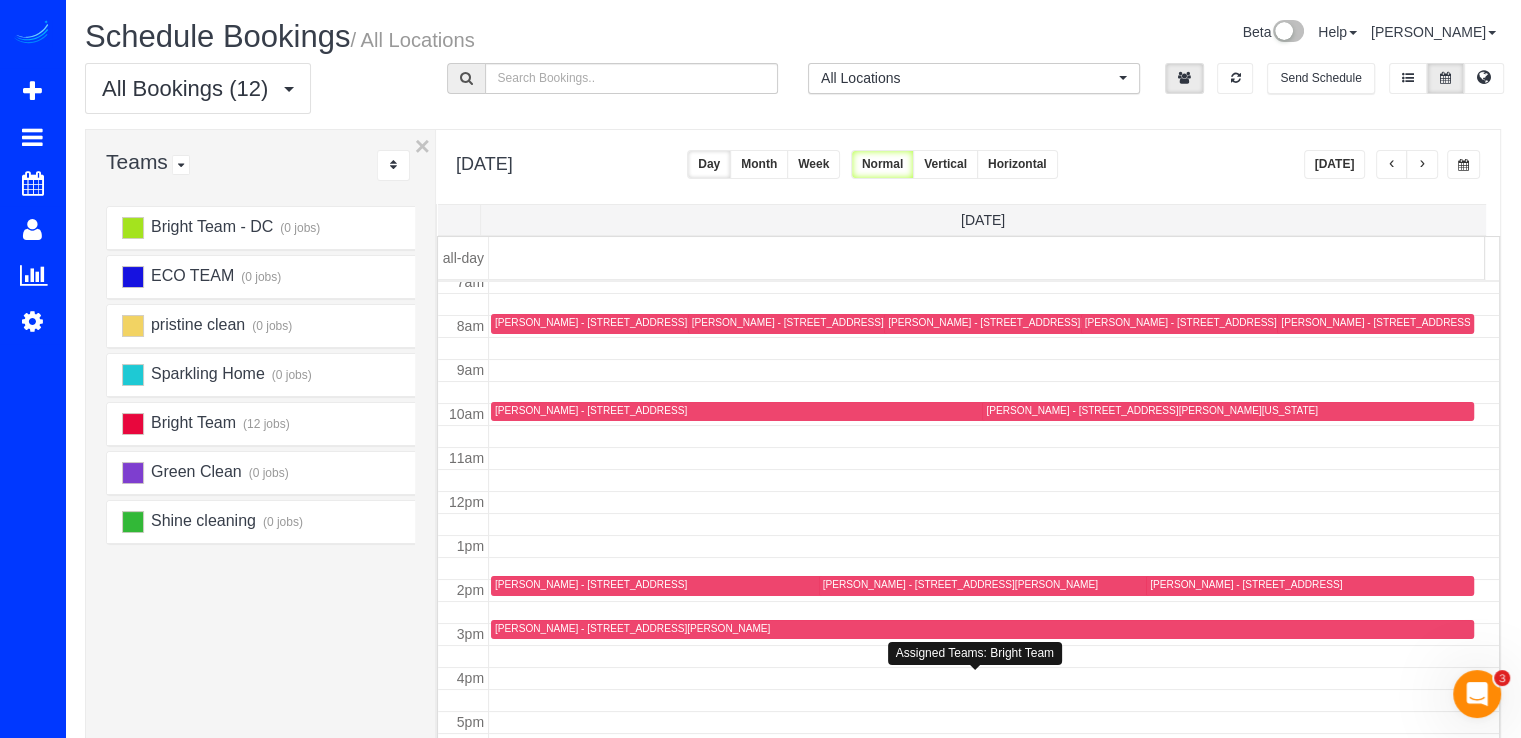 scroll, scrollTop: 398, scrollLeft: 0, axis: vertical 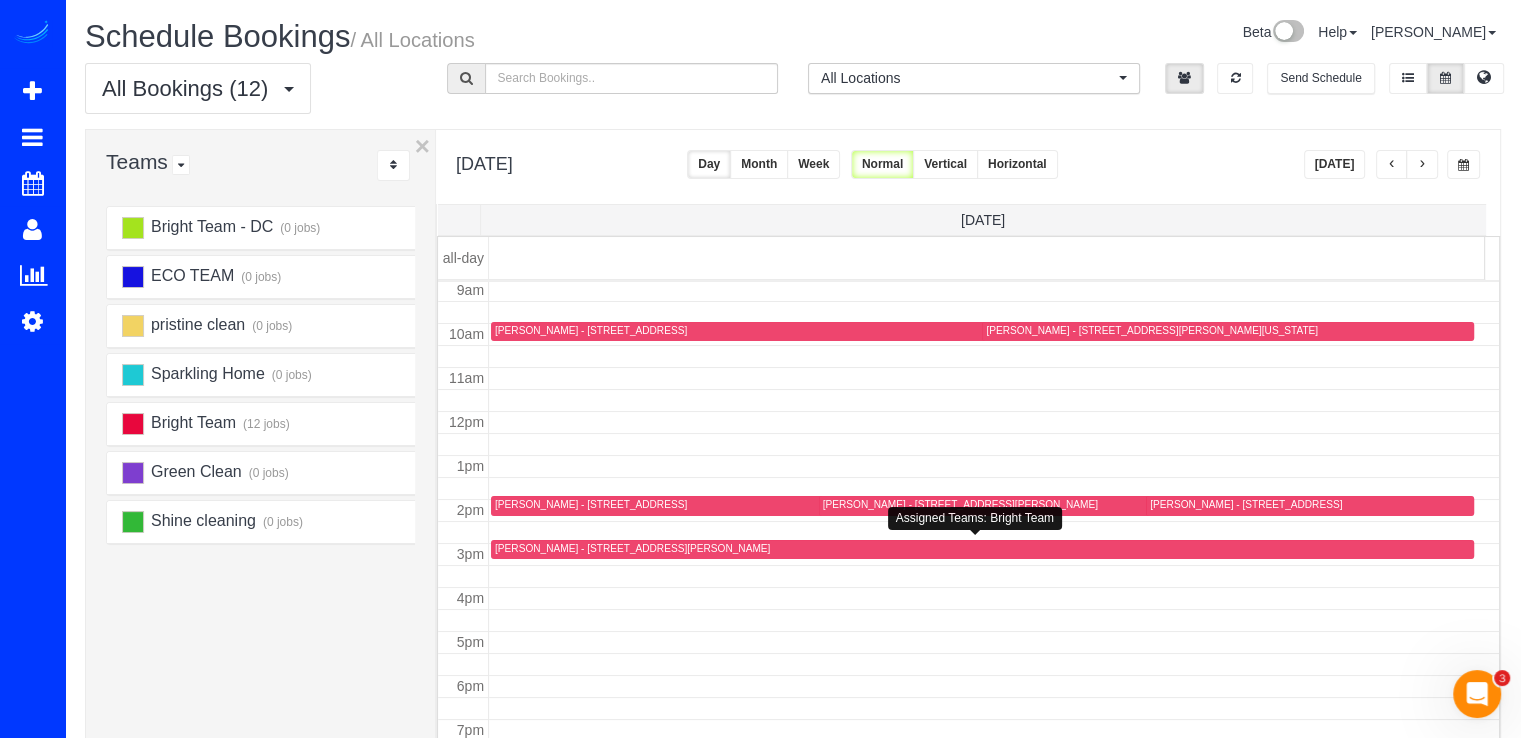 click on "Donna Lopez - 625 Nalls Farm Way Great Falls Va 22066, Great Falls, VA 22066" at bounding box center (632, 548) 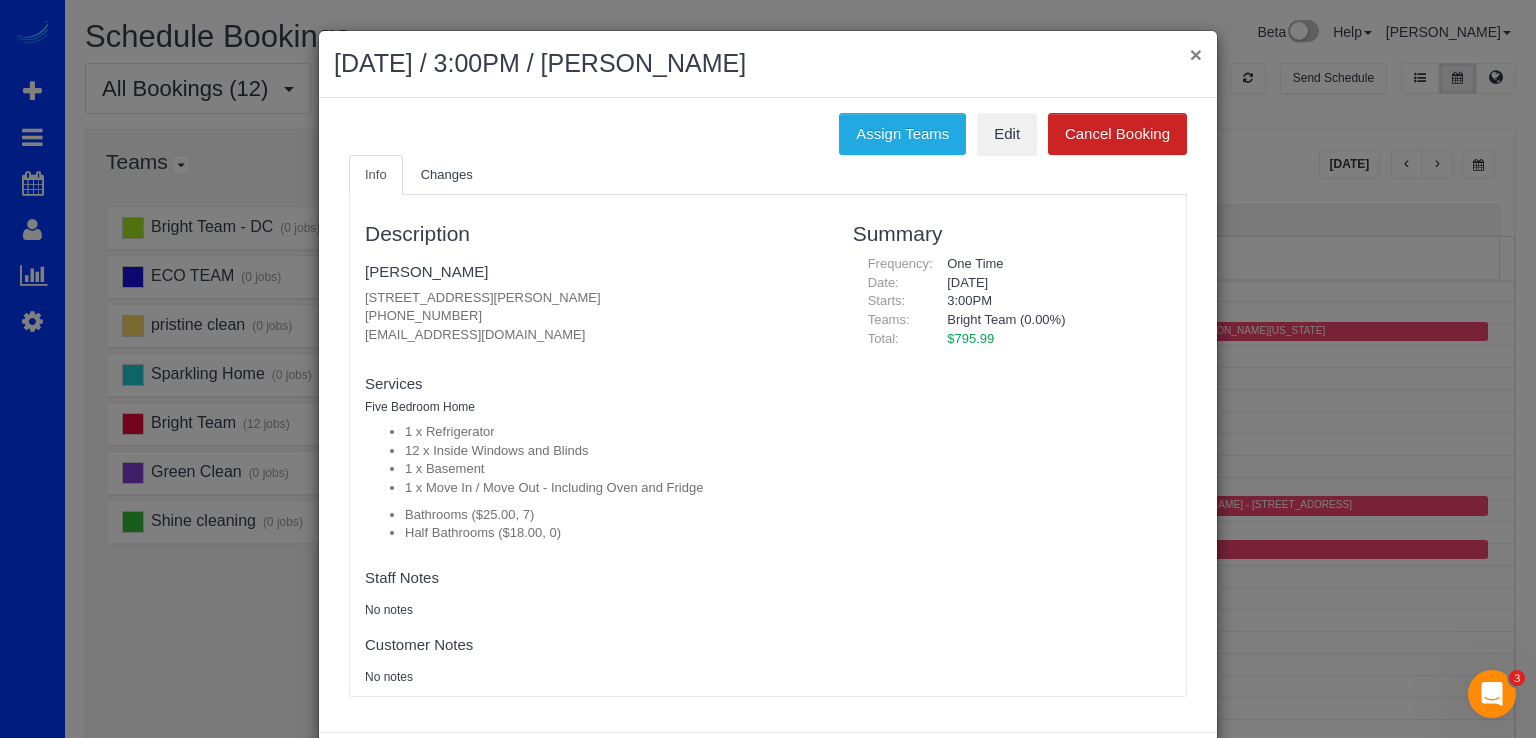 click on "×" at bounding box center (1196, 54) 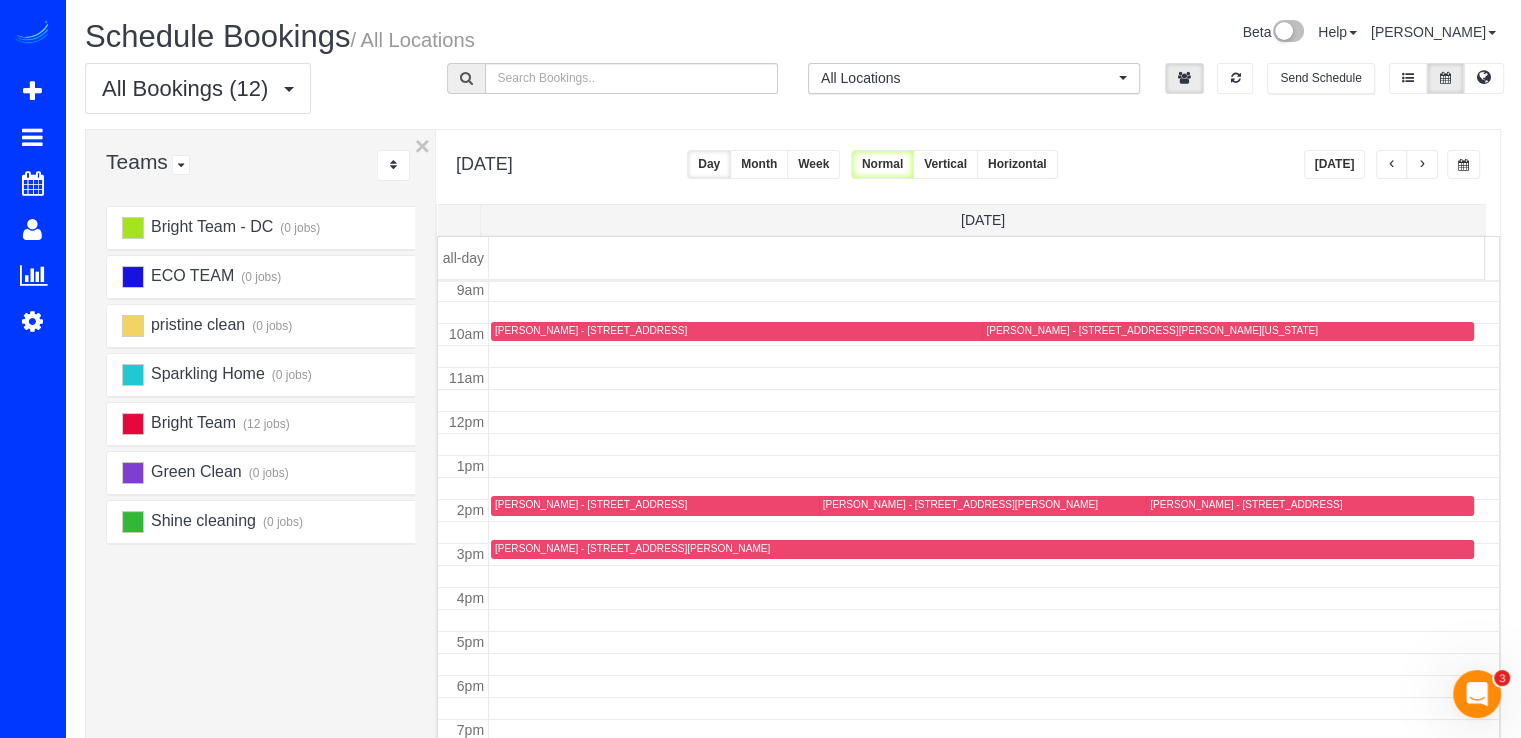 click on "[DATE]" at bounding box center (1335, 164) 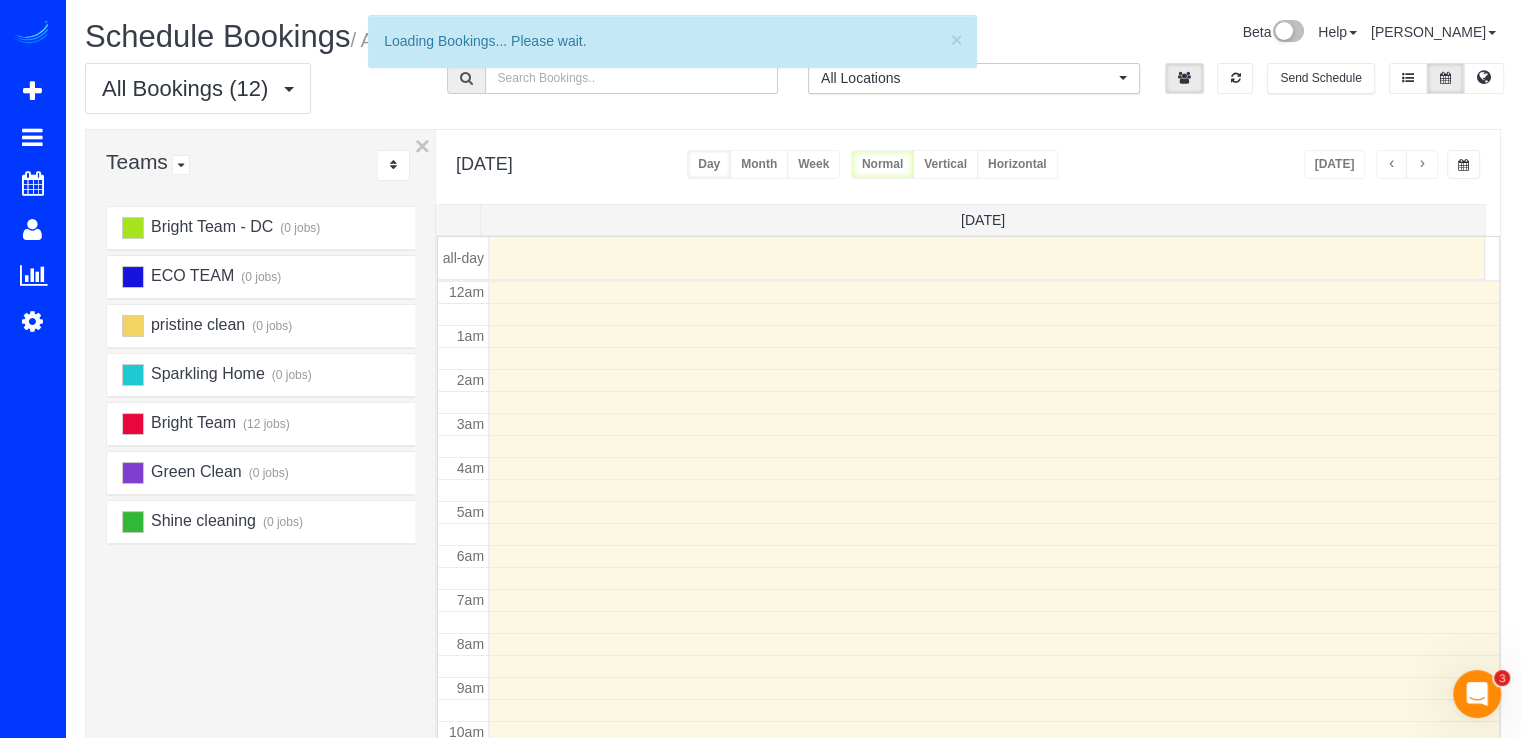 scroll, scrollTop: 263, scrollLeft: 0, axis: vertical 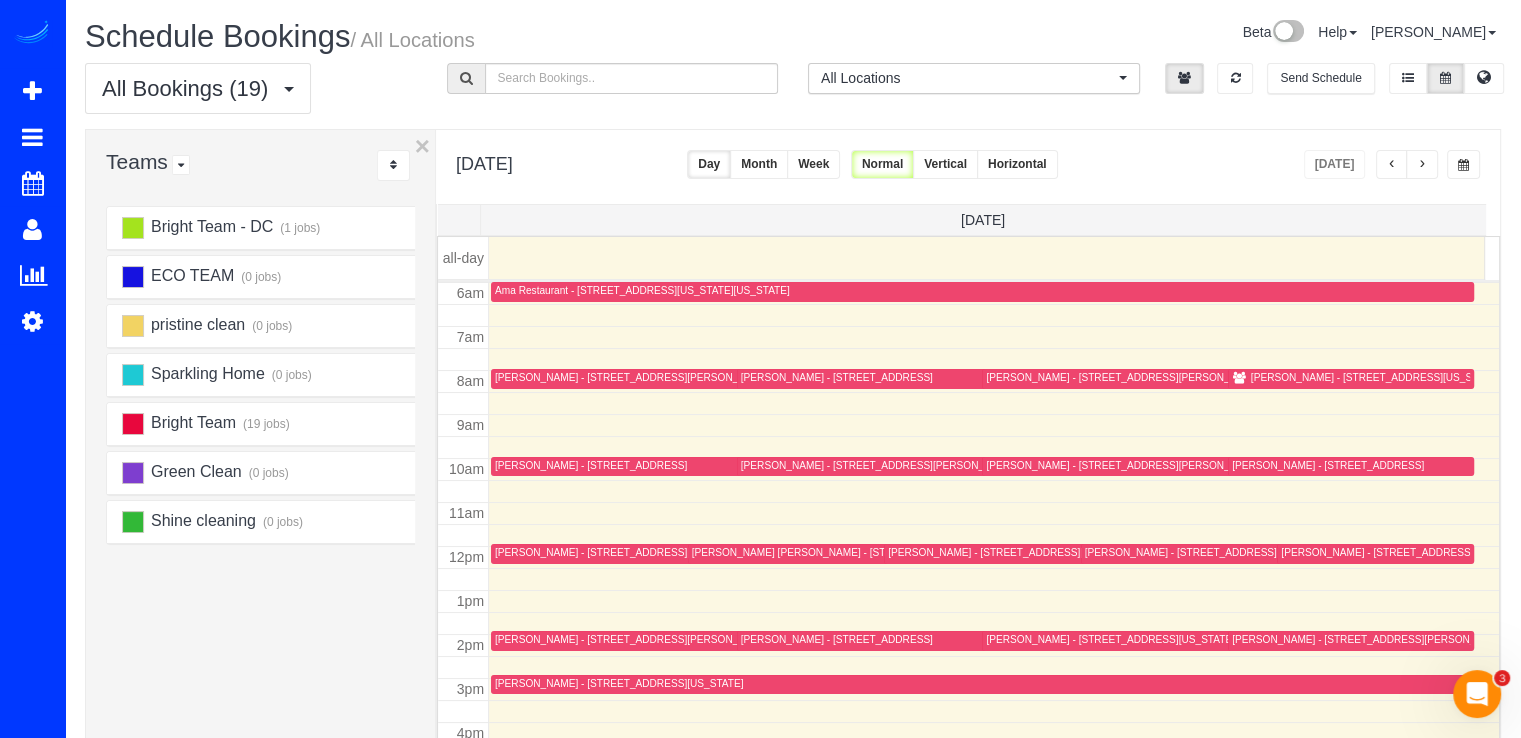 click at bounding box center (1422, 164) 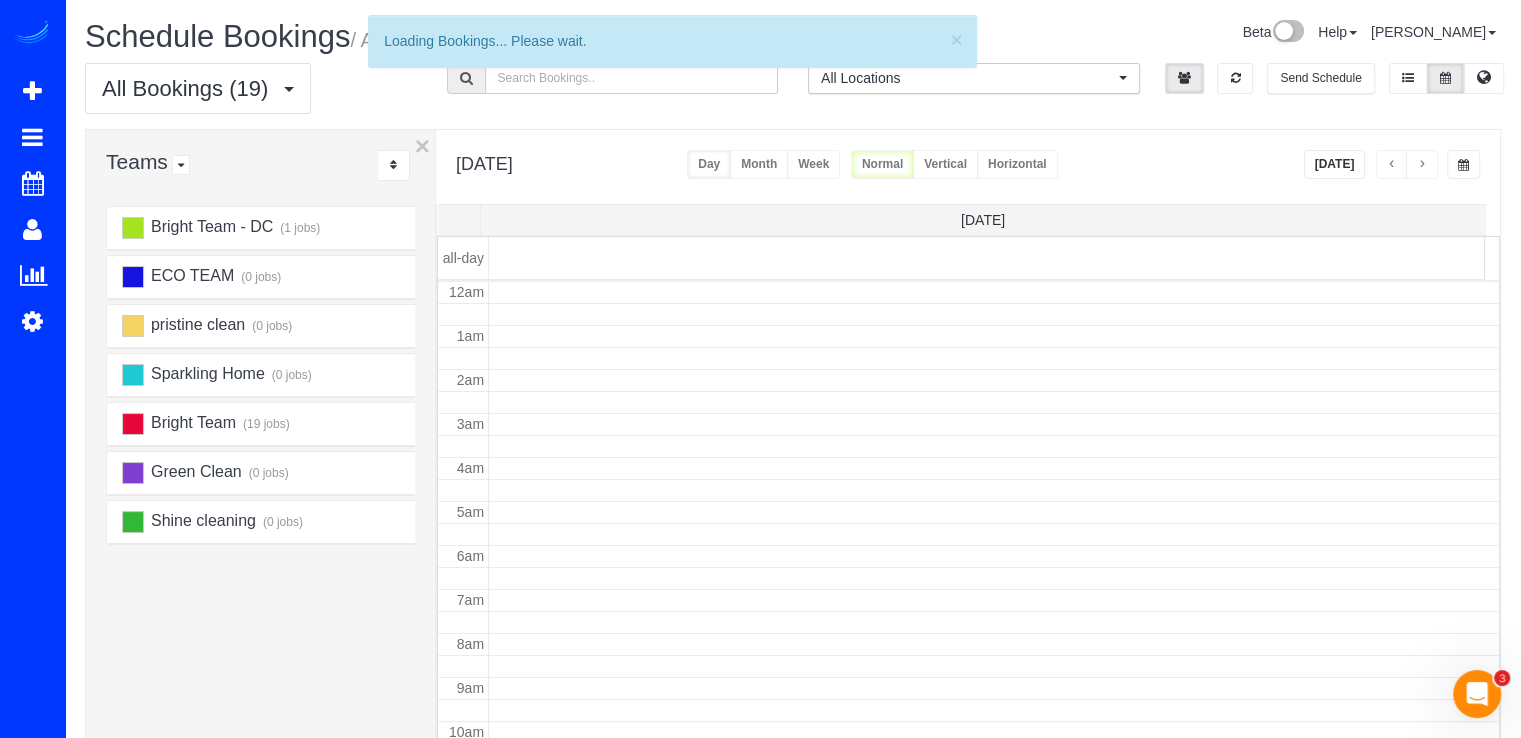 scroll, scrollTop: 263, scrollLeft: 0, axis: vertical 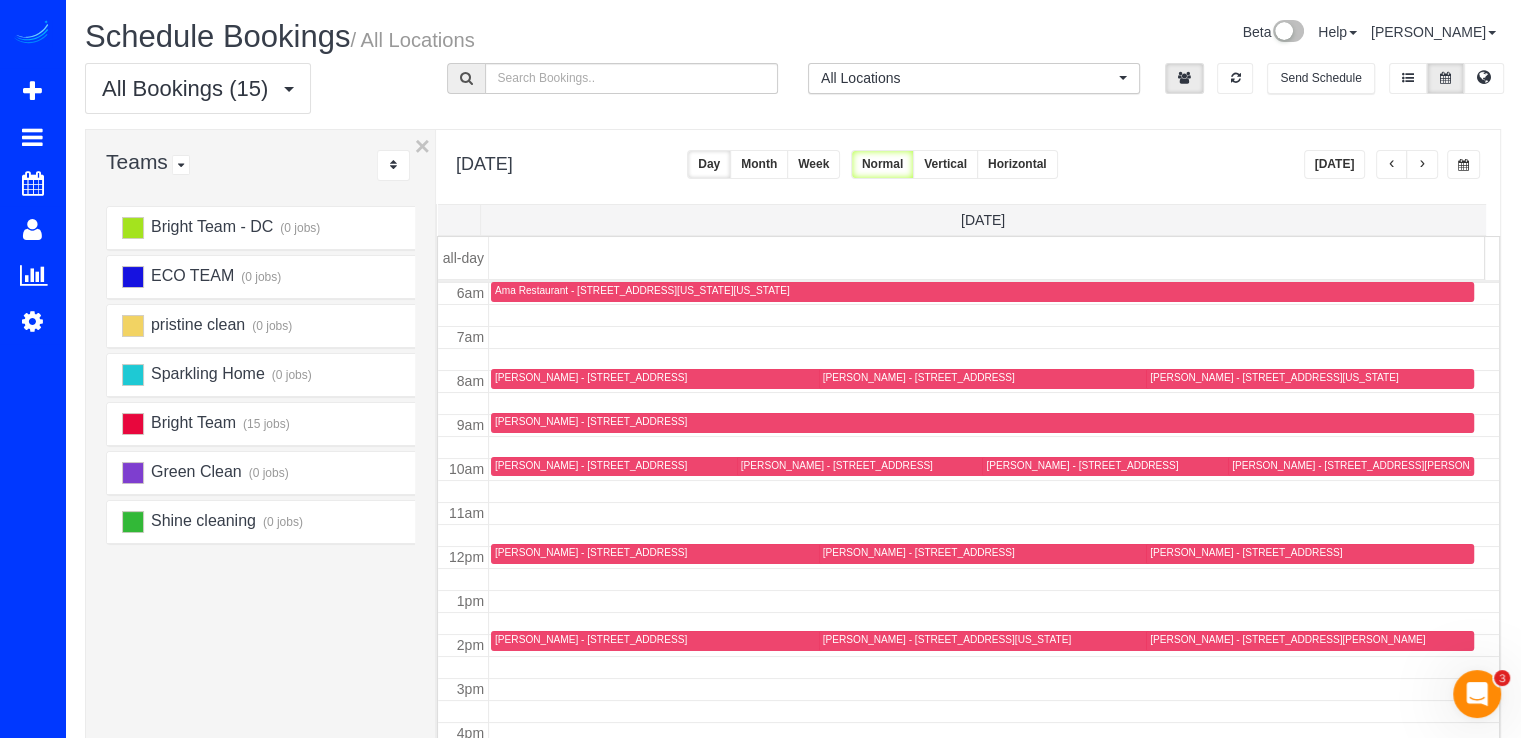 click at bounding box center [1422, 164] 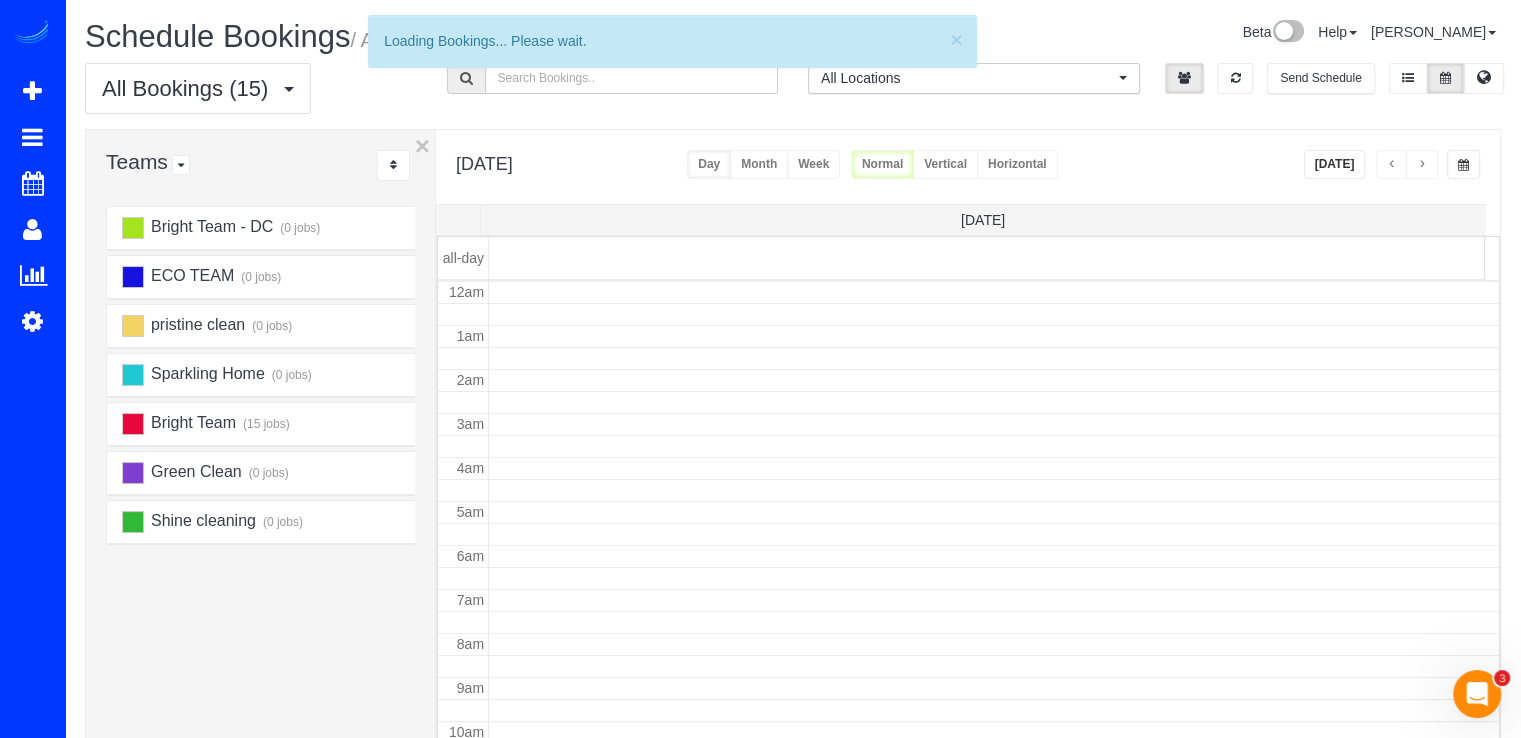 scroll, scrollTop: 263, scrollLeft: 0, axis: vertical 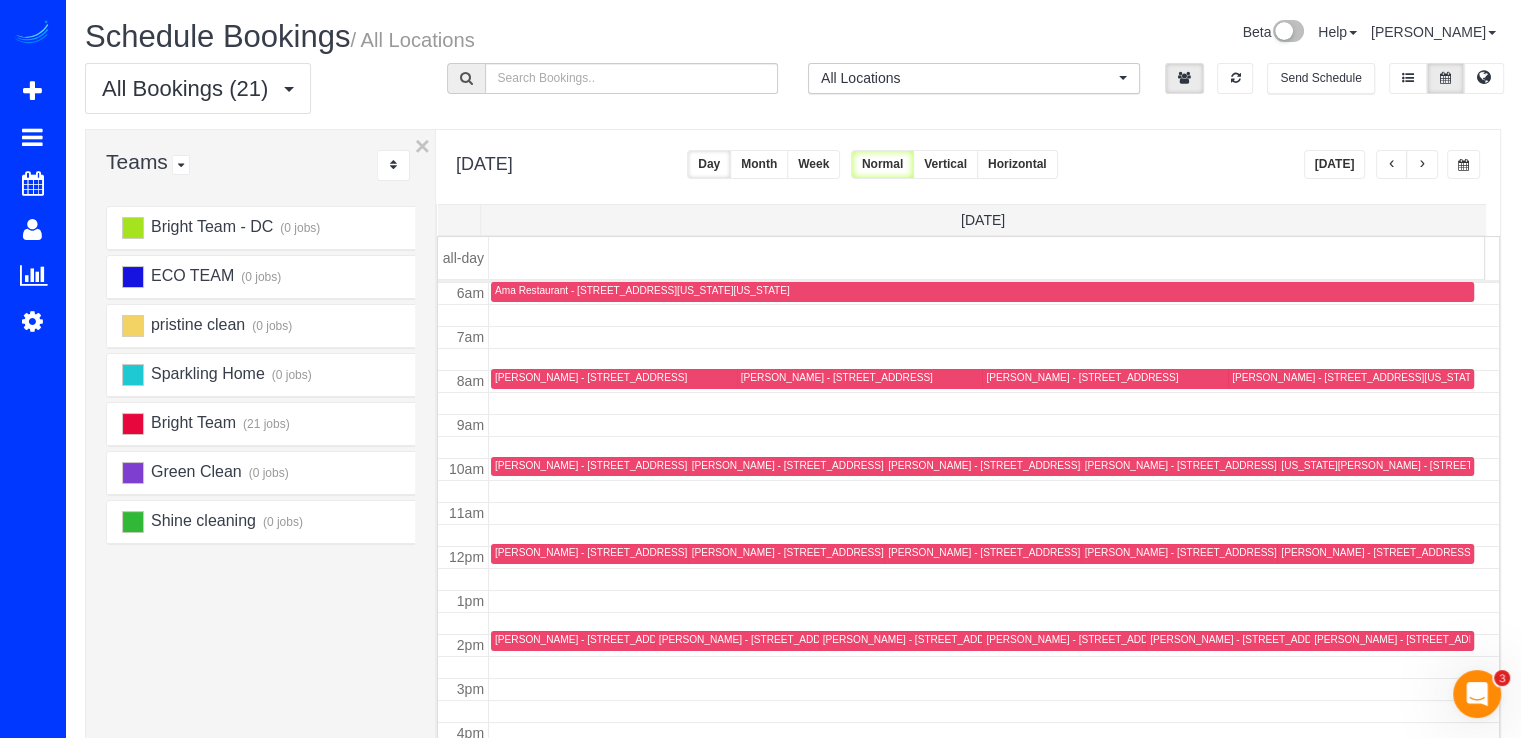 click on "[DATE]" at bounding box center (1335, 164) 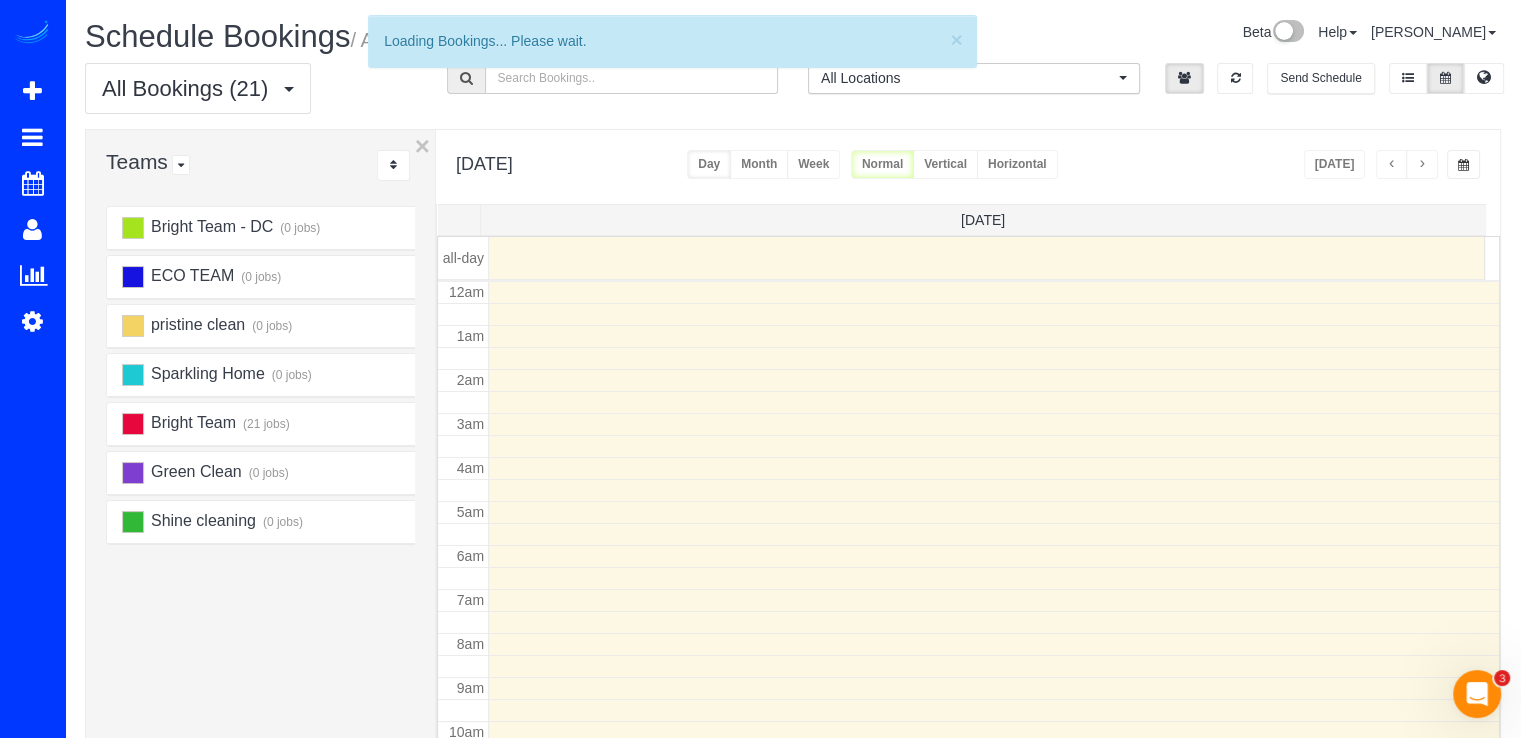 scroll, scrollTop: 263, scrollLeft: 0, axis: vertical 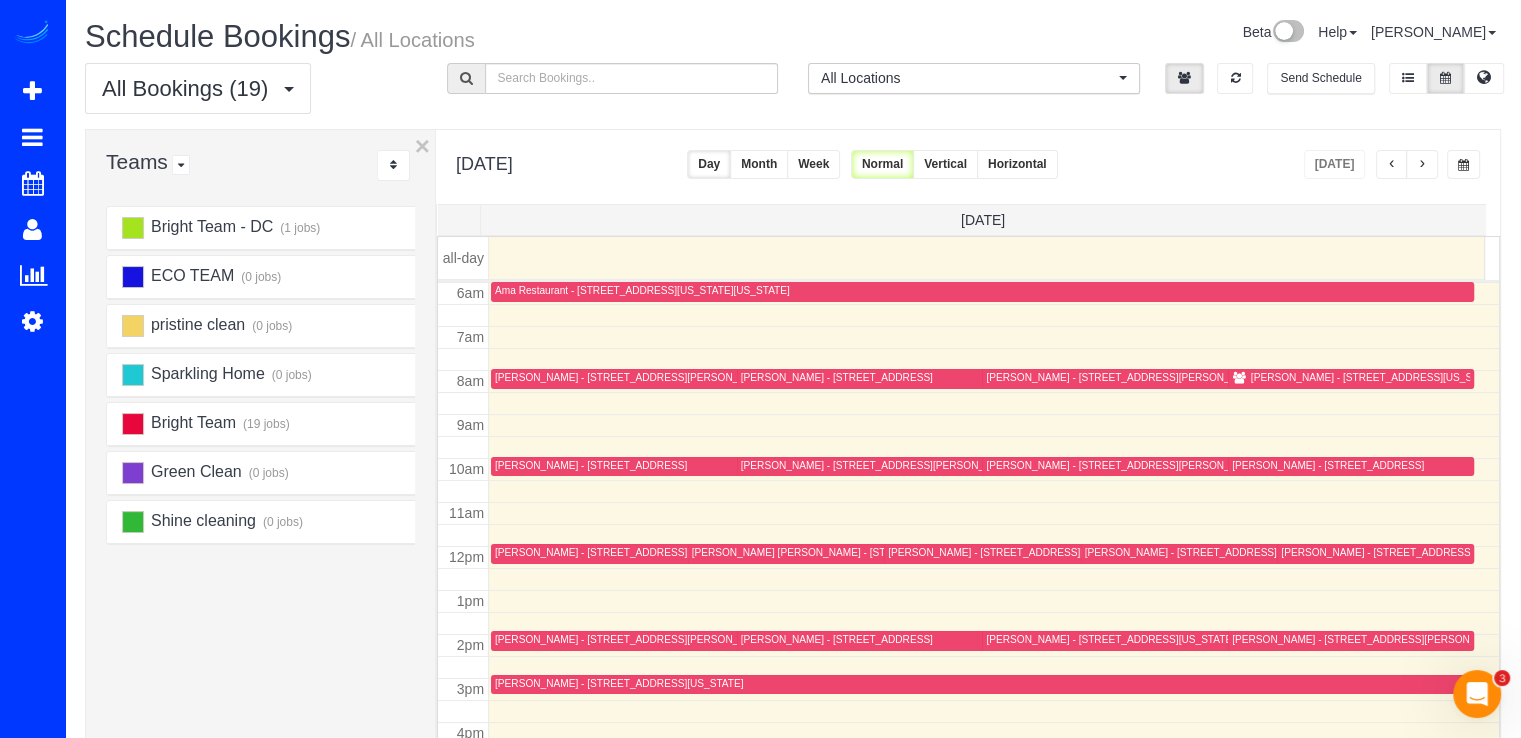 click at bounding box center (1422, 164) 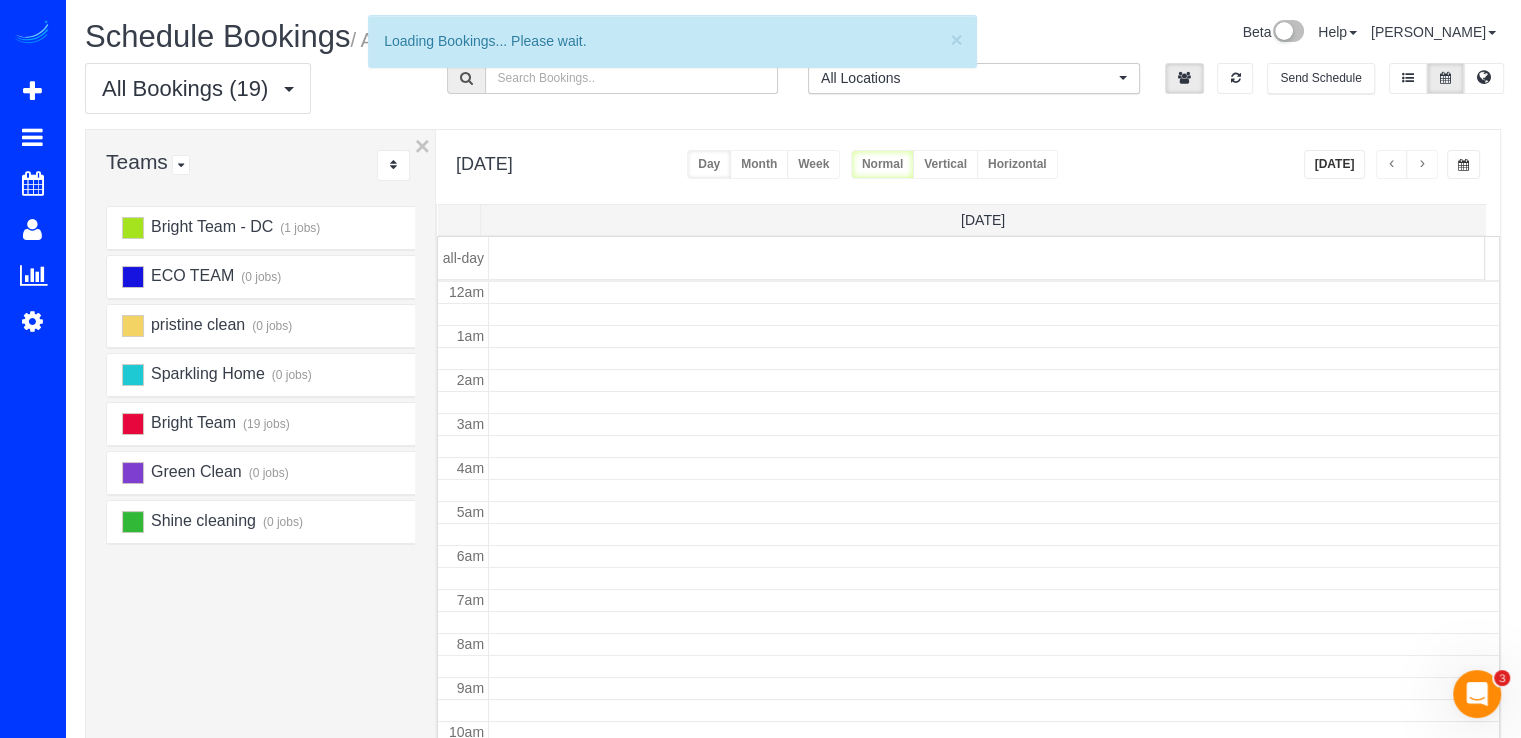 scroll, scrollTop: 263, scrollLeft: 0, axis: vertical 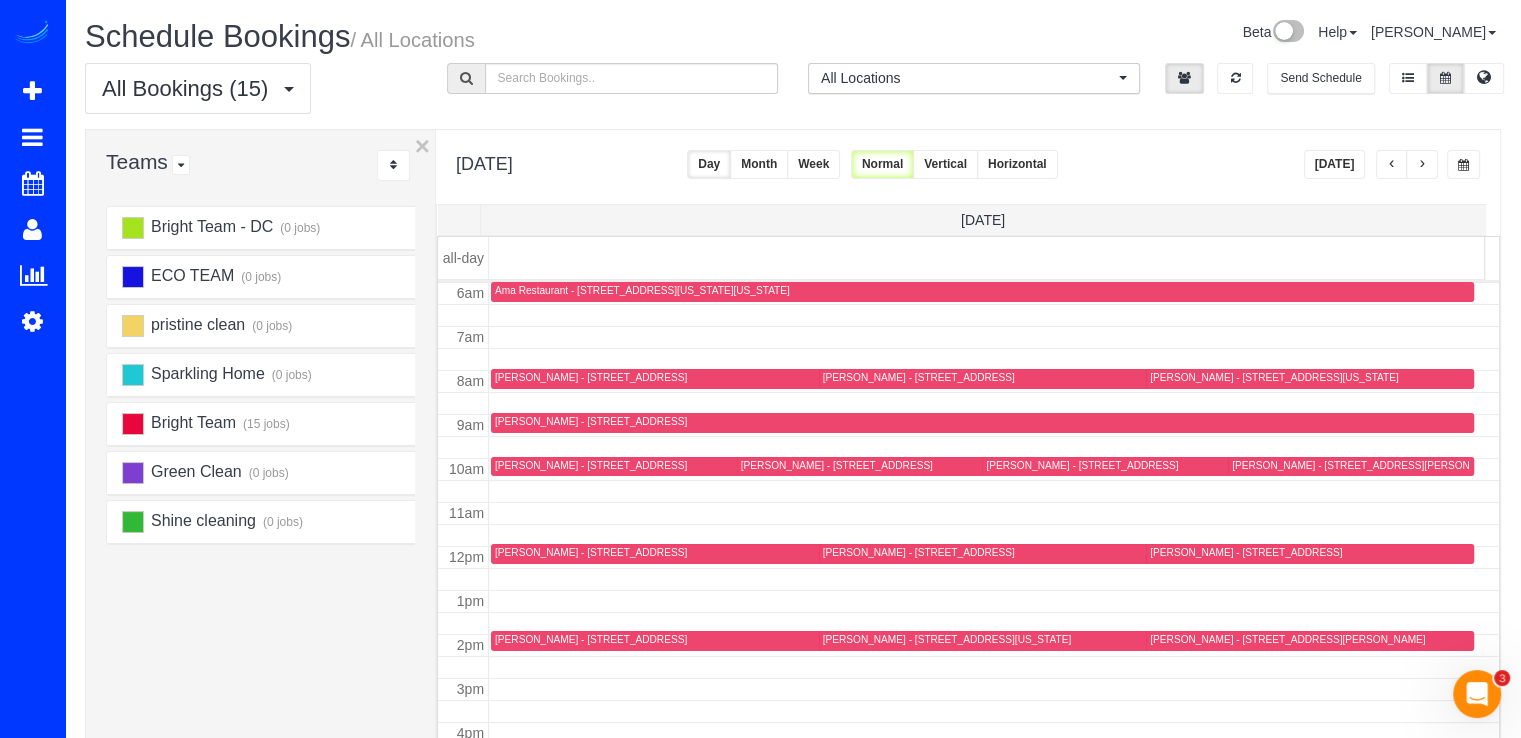 click on "[PERSON_NAME] - [STREET_ADDRESS]" at bounding box center [591, 639] 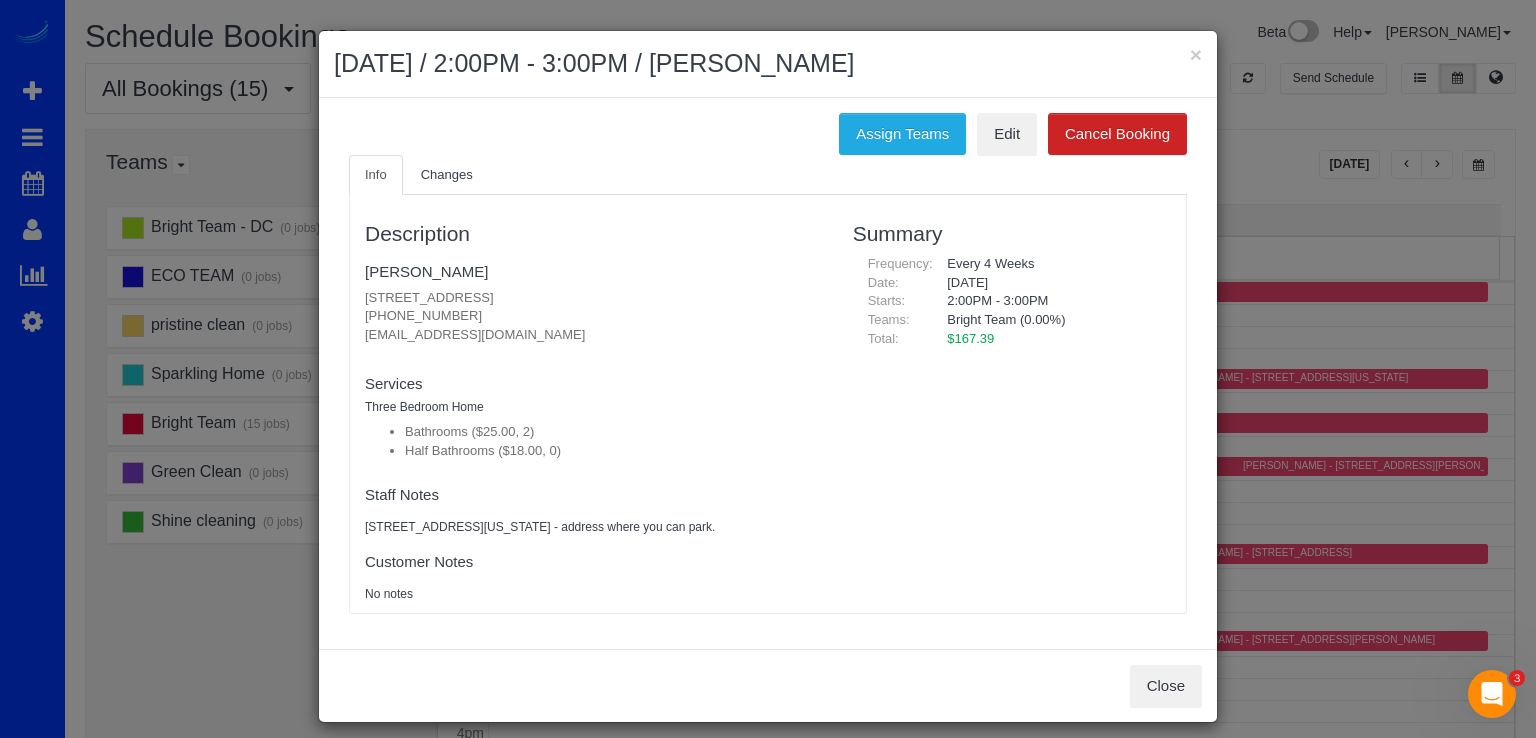 drag, startPoint x: 355, startPoint y: 295, endPoint x: 632, endPoint y: 289, distance: 277.06497 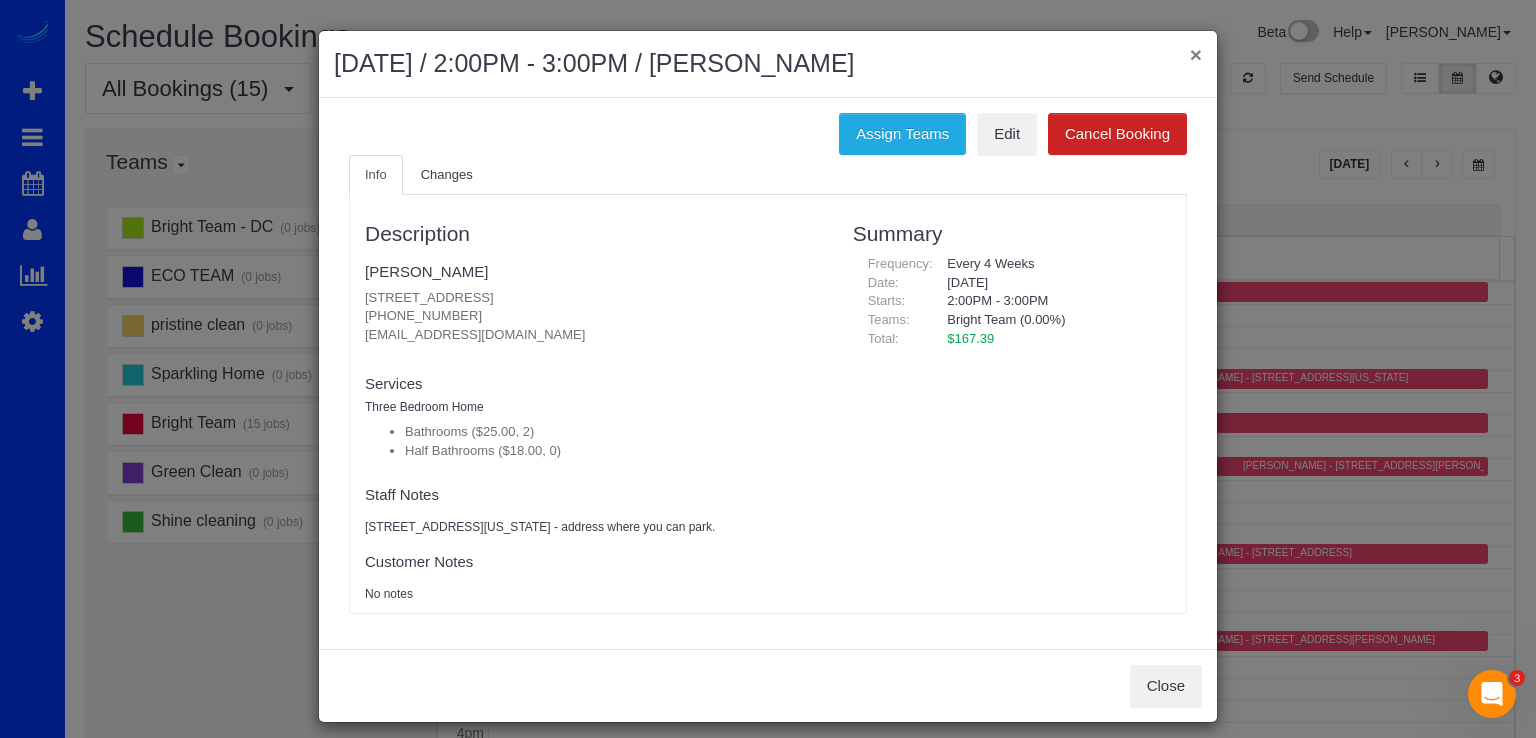 click on "×" at bounding box center [1196, 54] 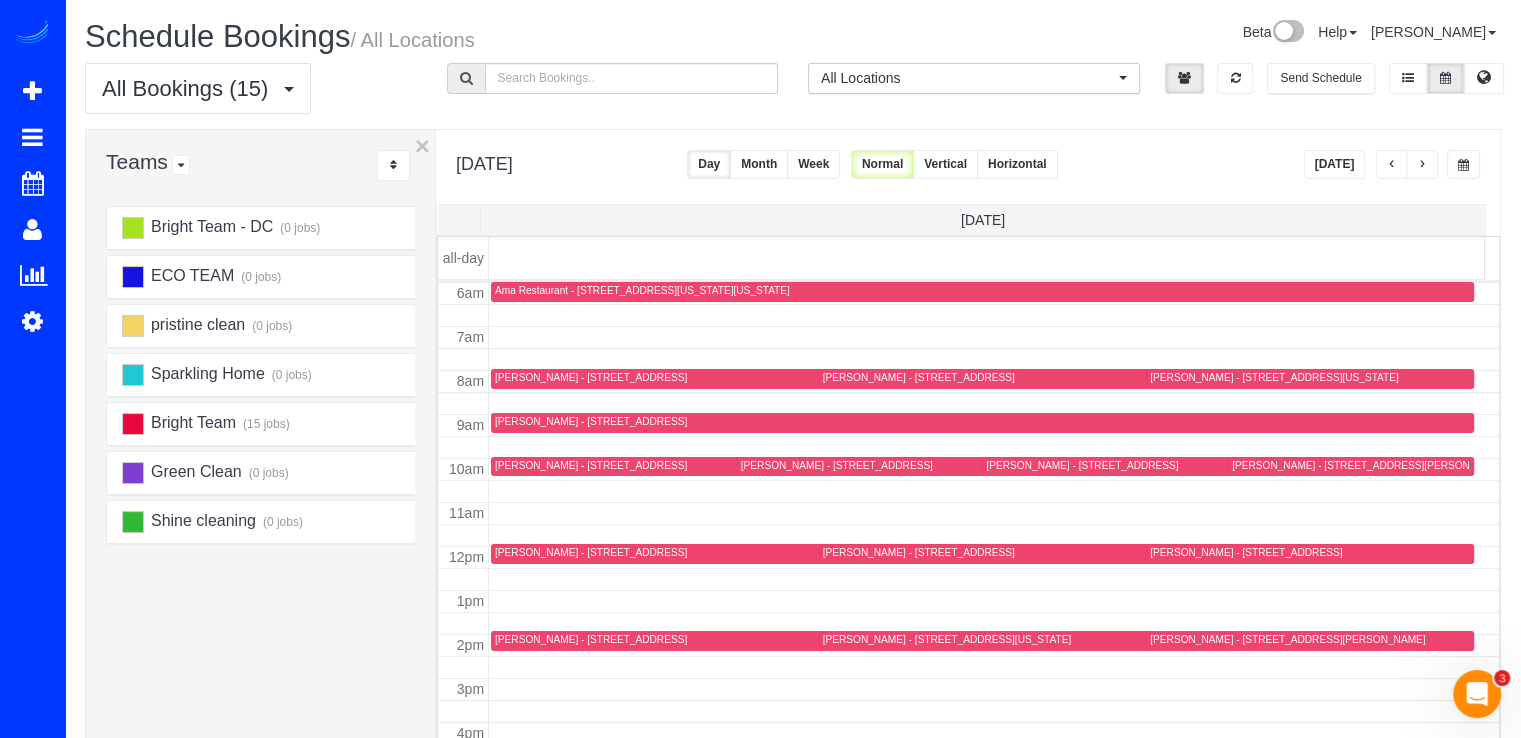 click on "[DATE]" at bounding box center [1335, 164] 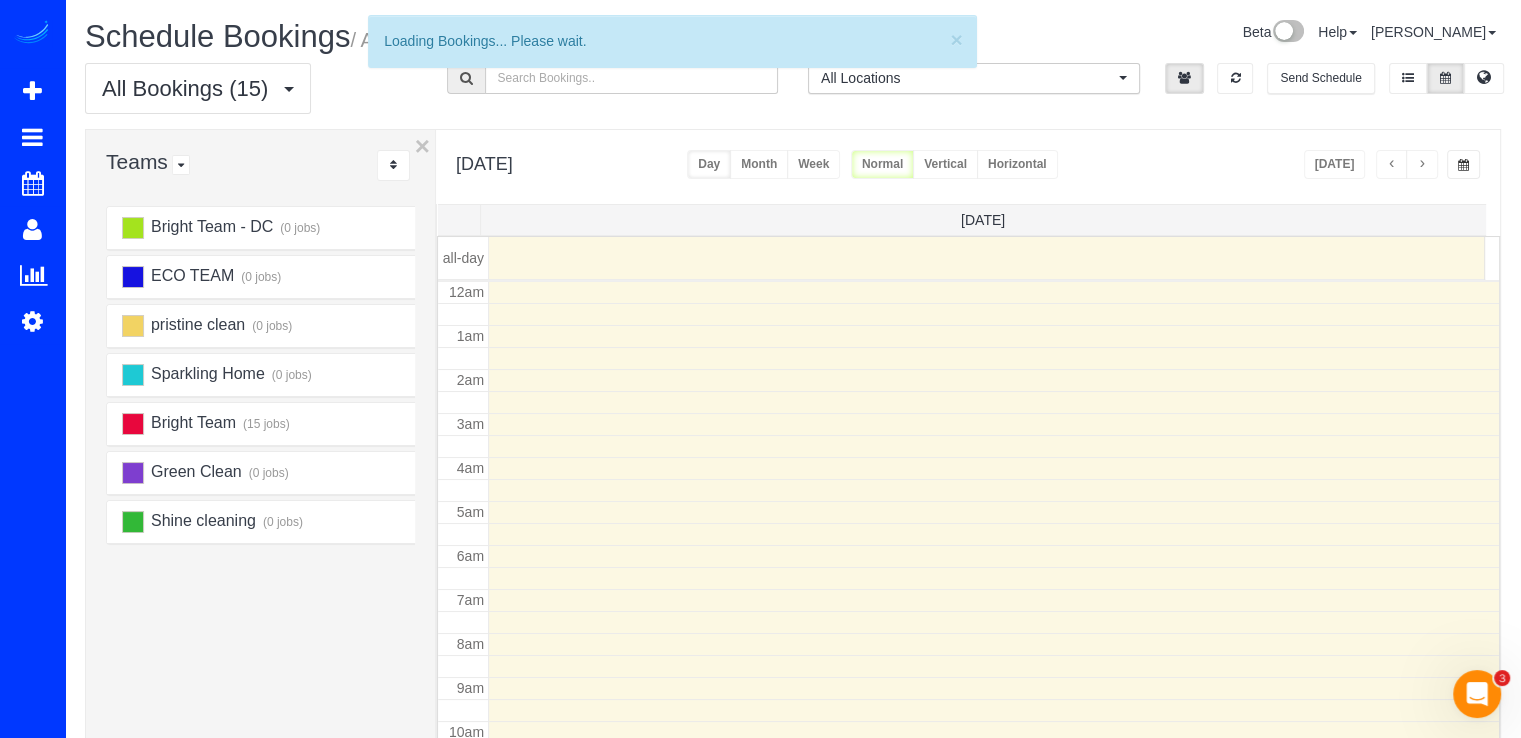 scroll, scrollTop: 263, scrollLeft: 0, axis: vertical 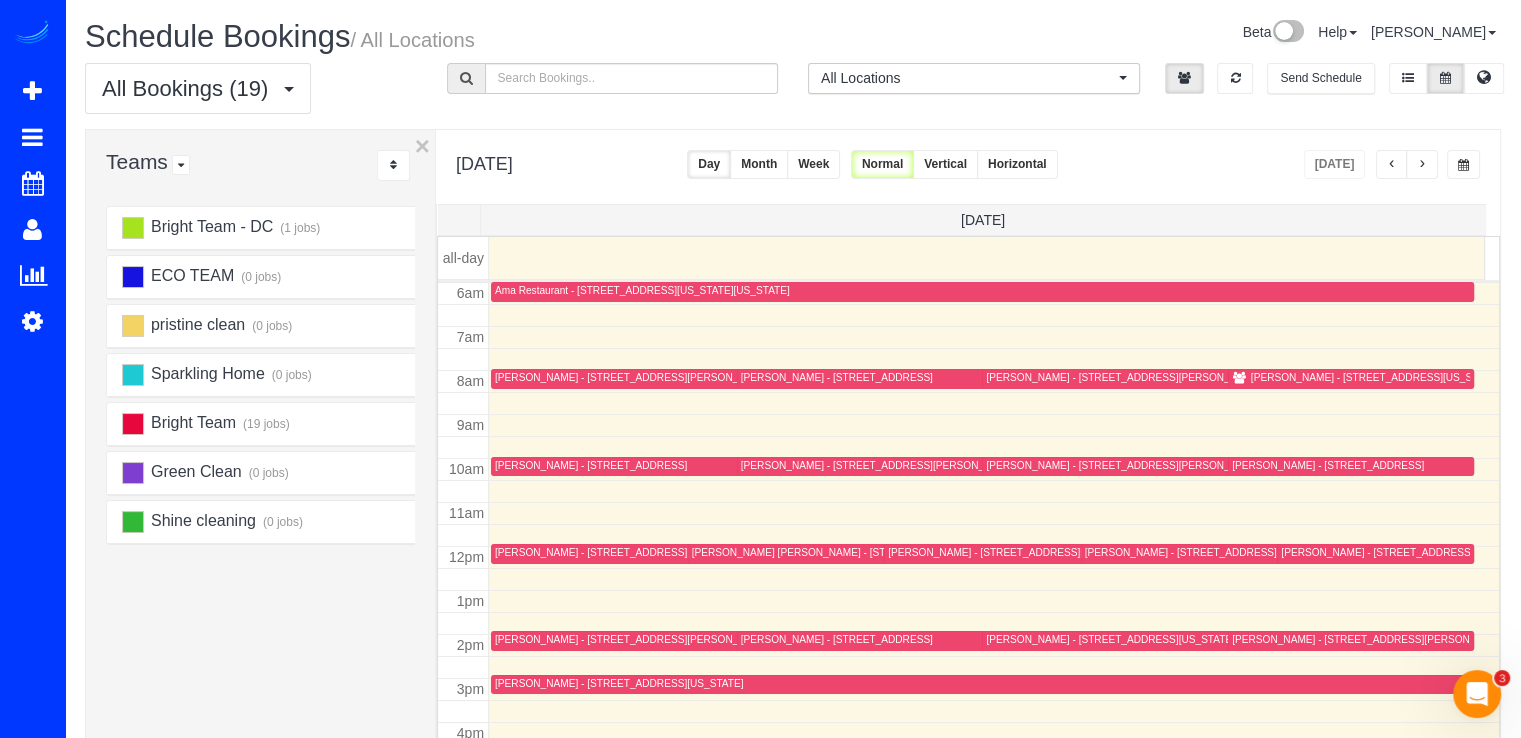 click on "[PERSON_NAME] - [STREET_ADDRESS][US_STATE]" at bounding box center [1375, 377] 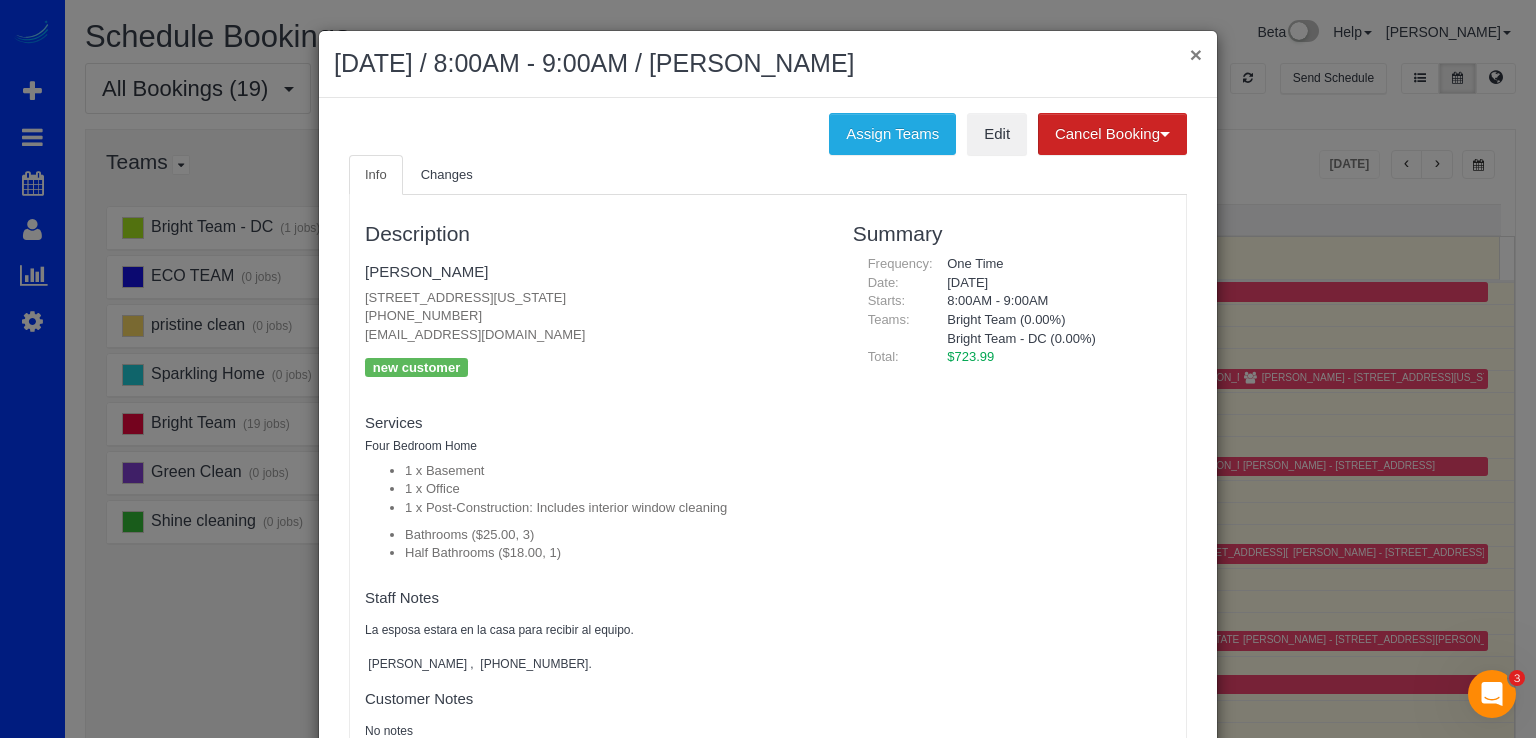 click on "×" at bounding box center (1196, 54) 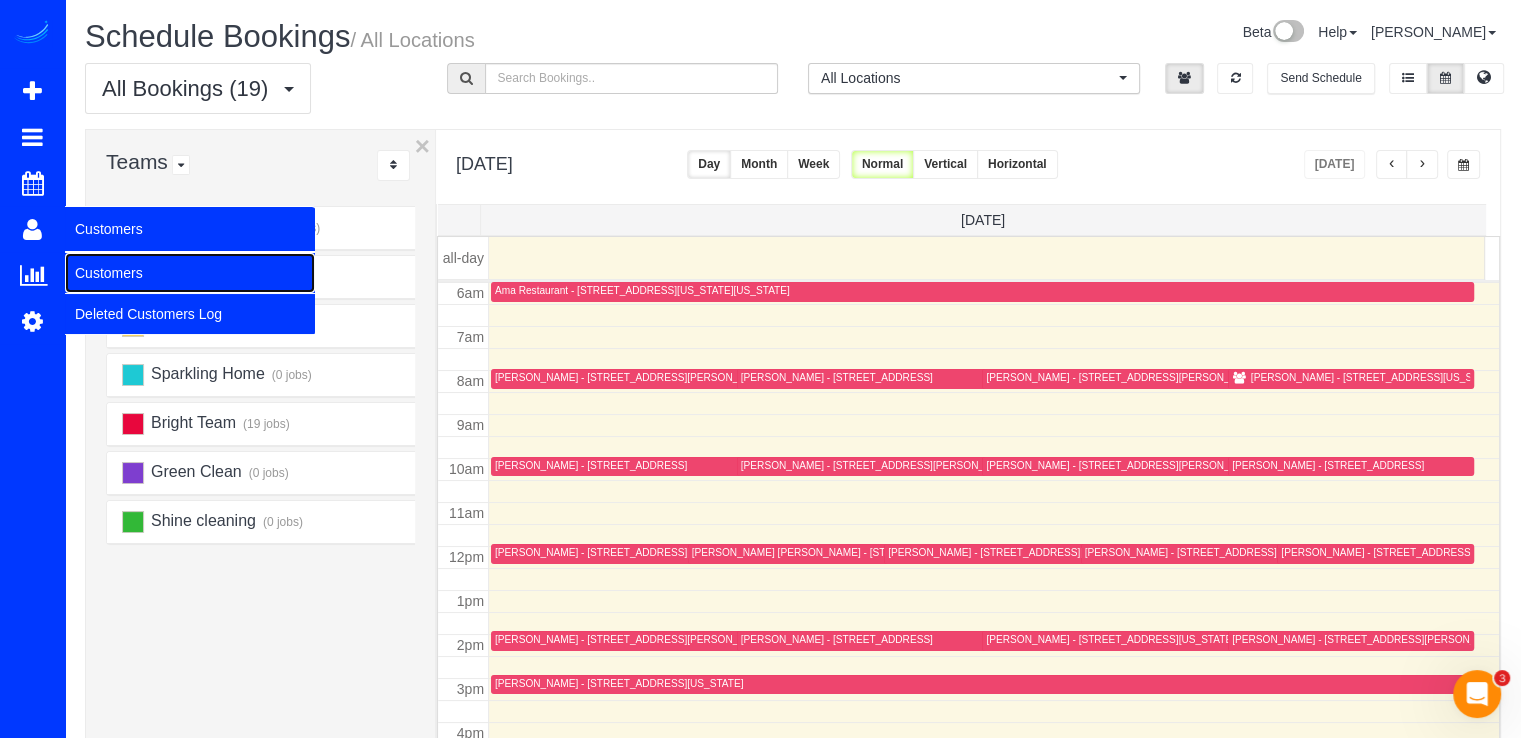 click on "Customers" at bounding box center [190, 273] 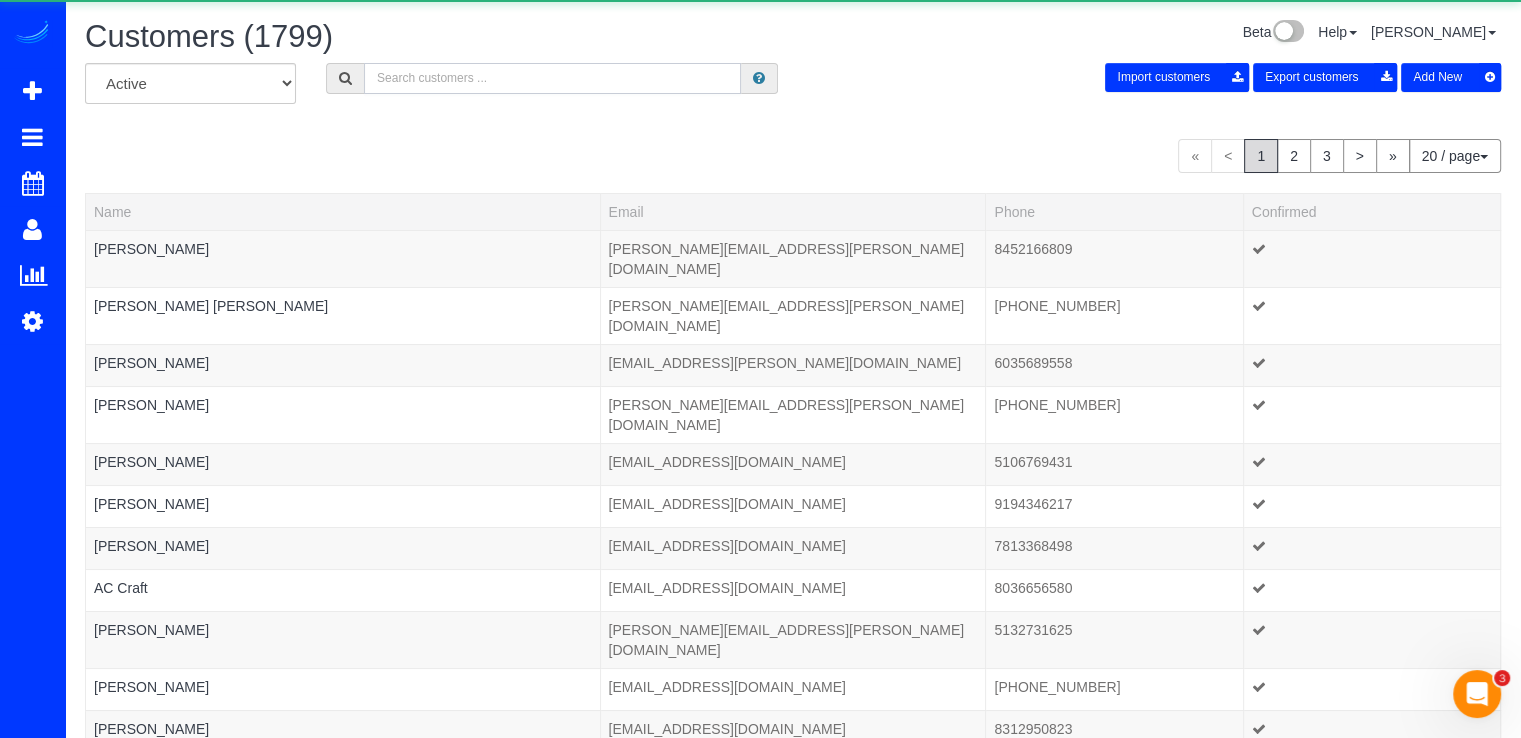 click at bounding box center [552, 78] 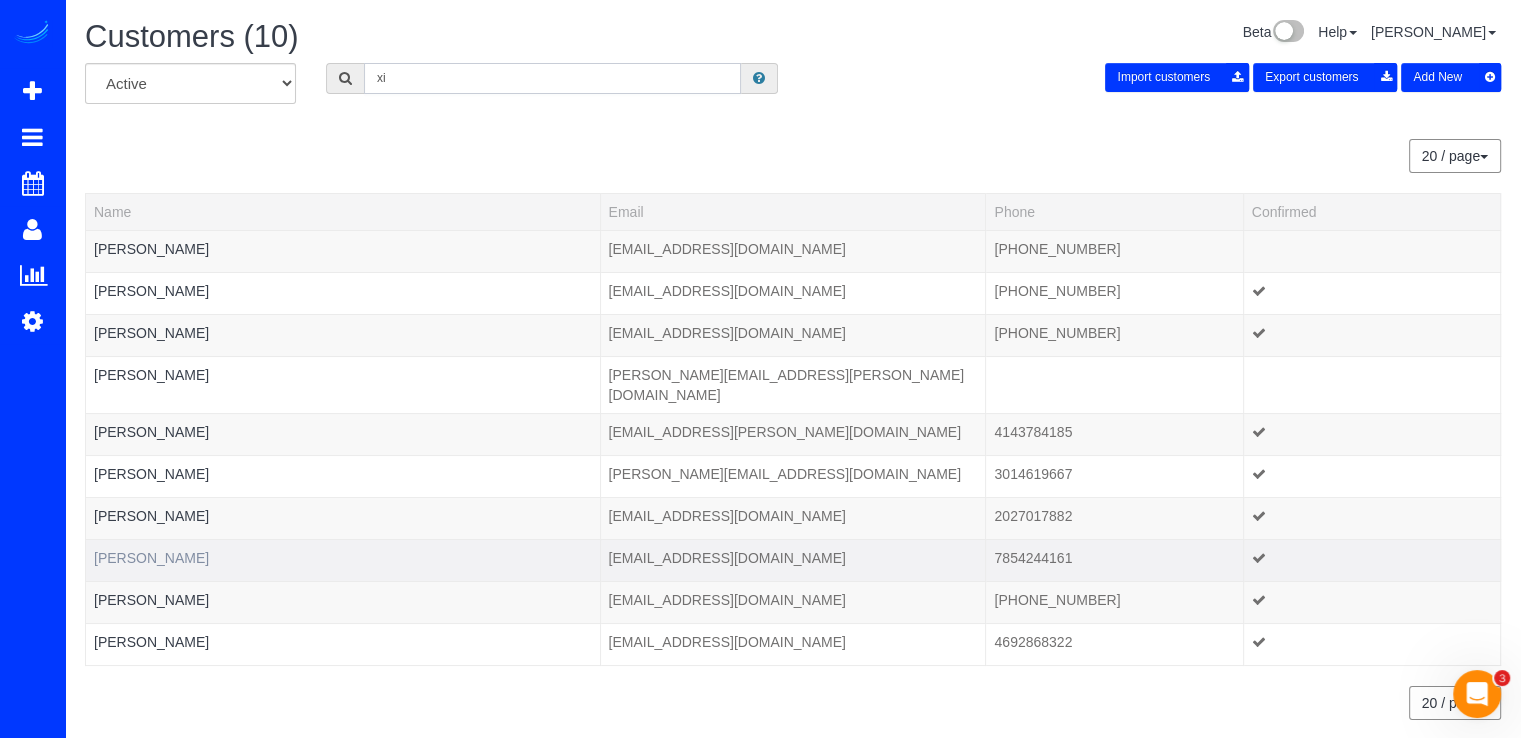 type on "xi" 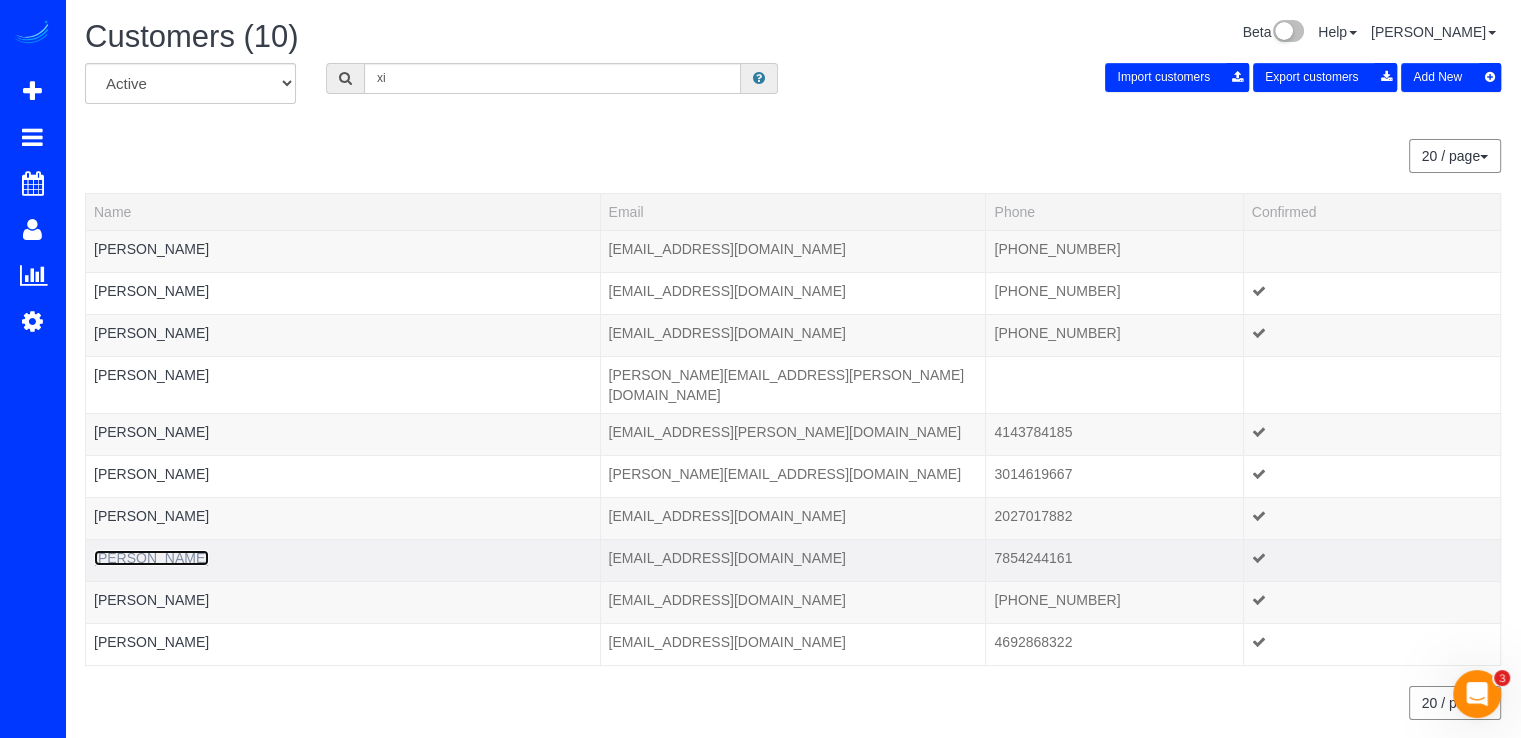 click on "Xi Wei" at bounding box center (151, 558) 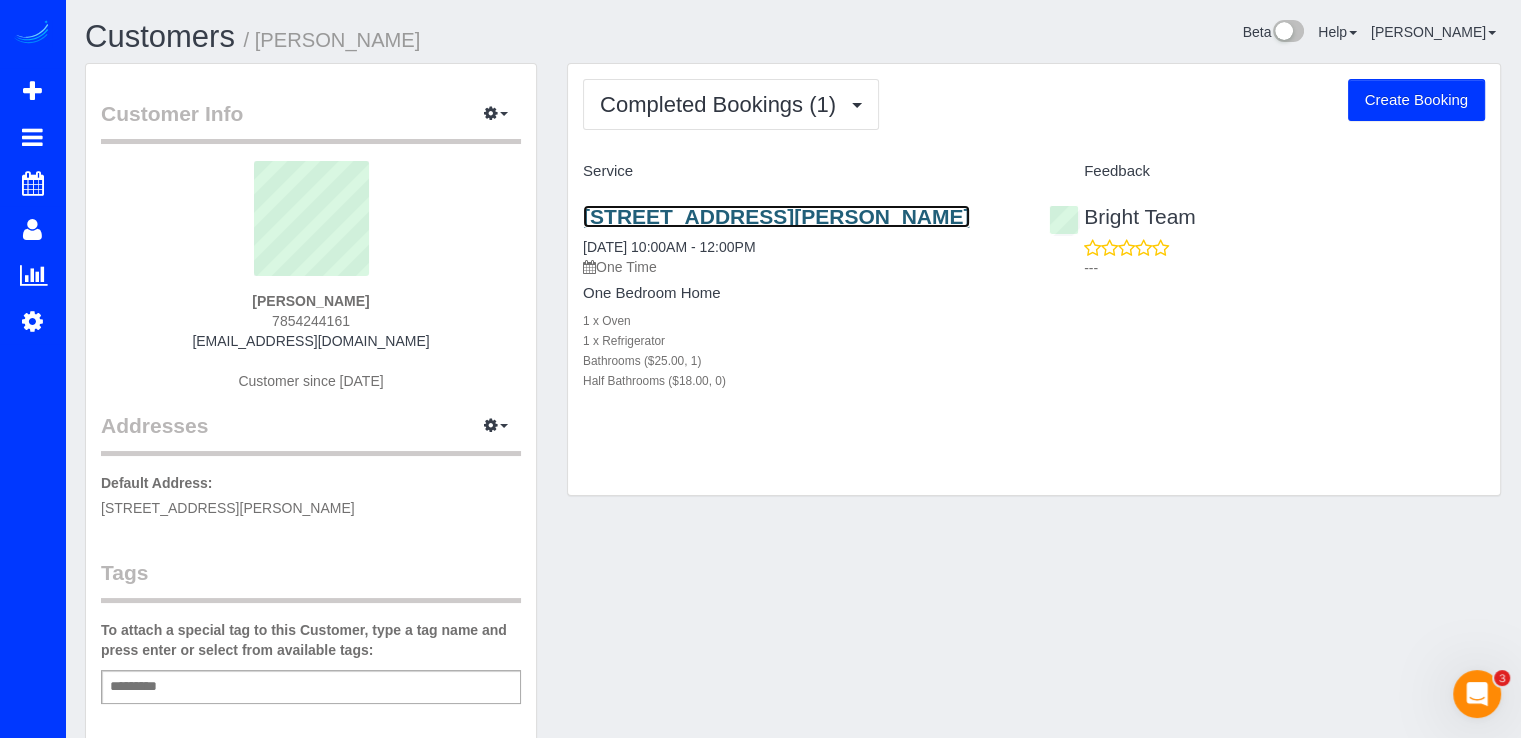 click on "1001 N Randolph St, Apt &22, Arlington, VA 22201" at bounding box center [776, 216] 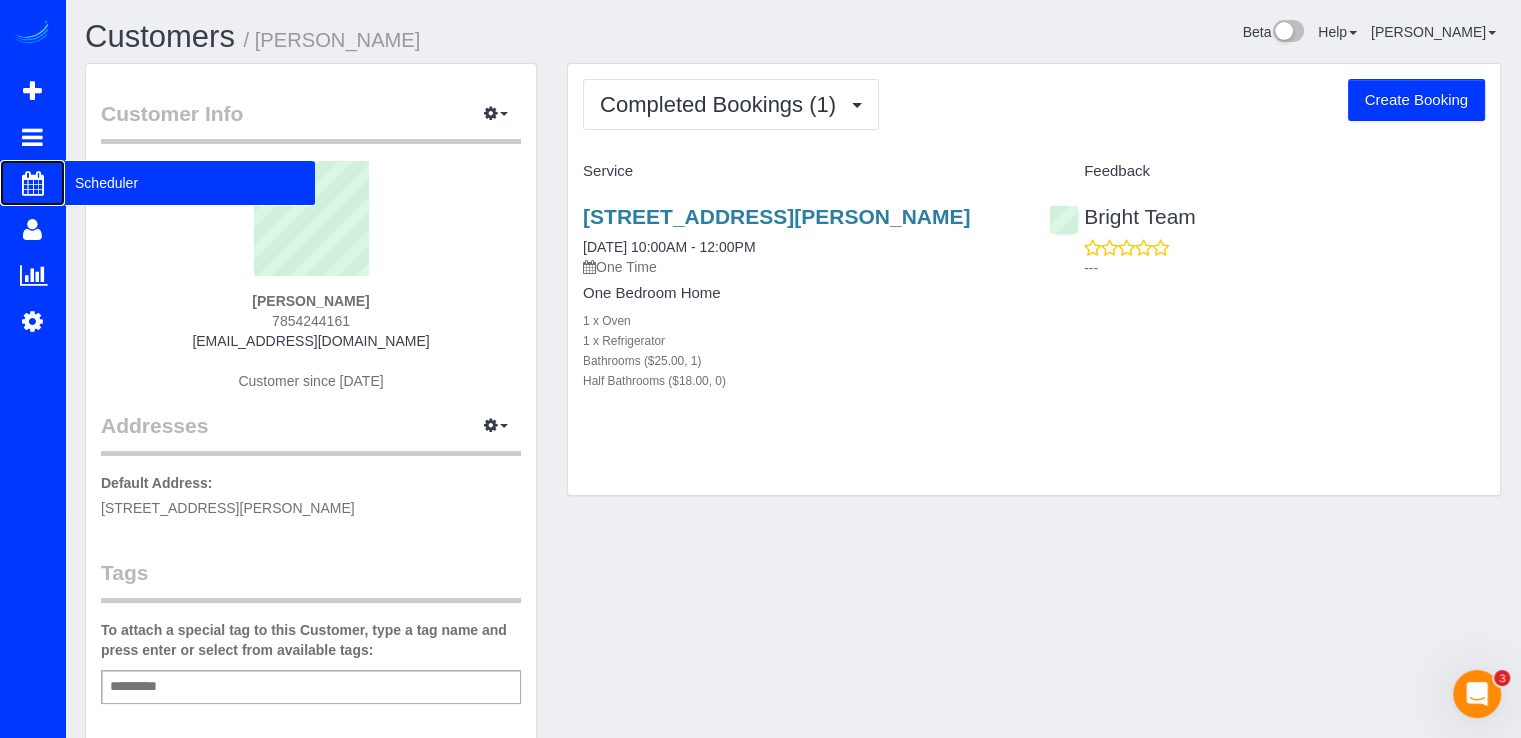 click on "Scheduler" at bounding box center [190, 183] 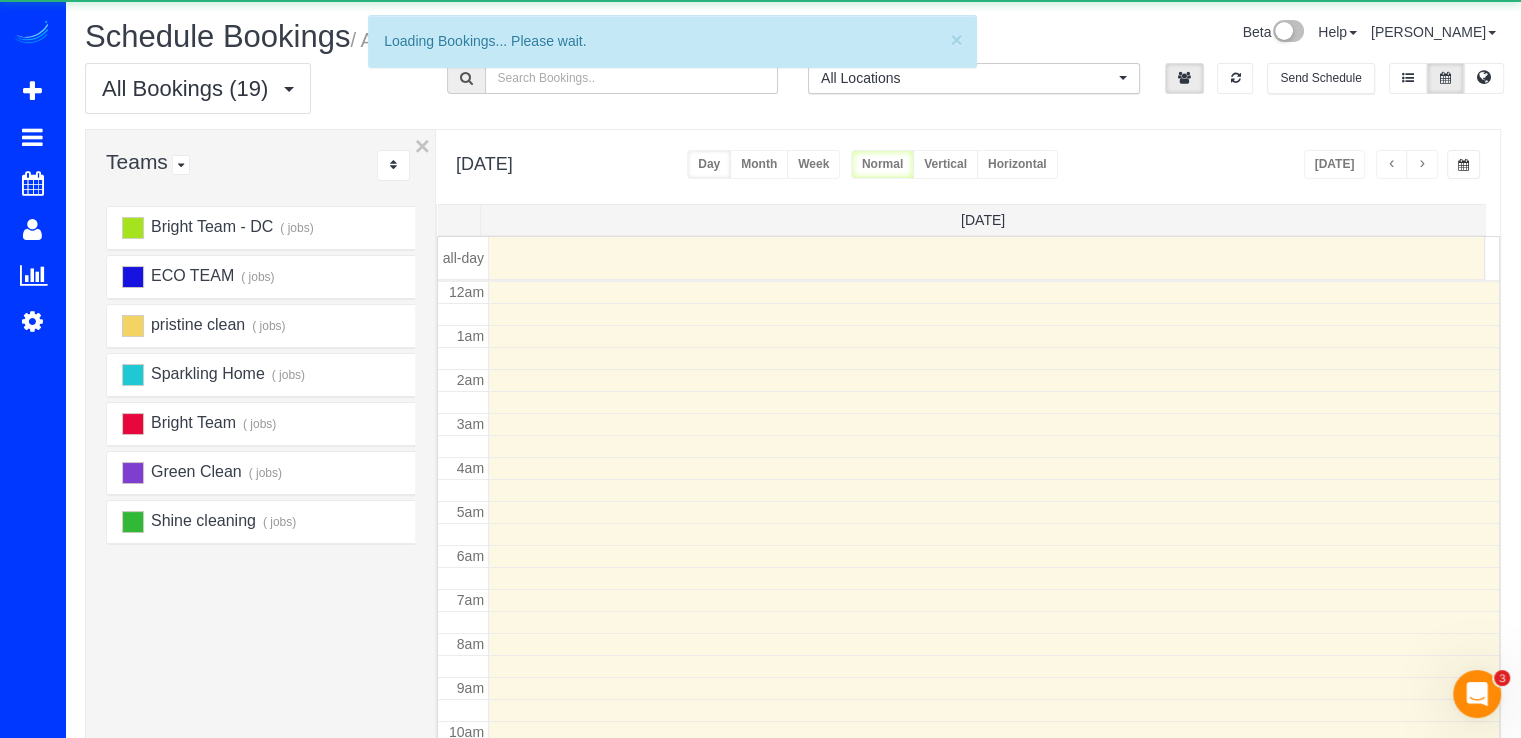 scroll, scrollTop: 263, scrollLeft: 0, axis: vertical 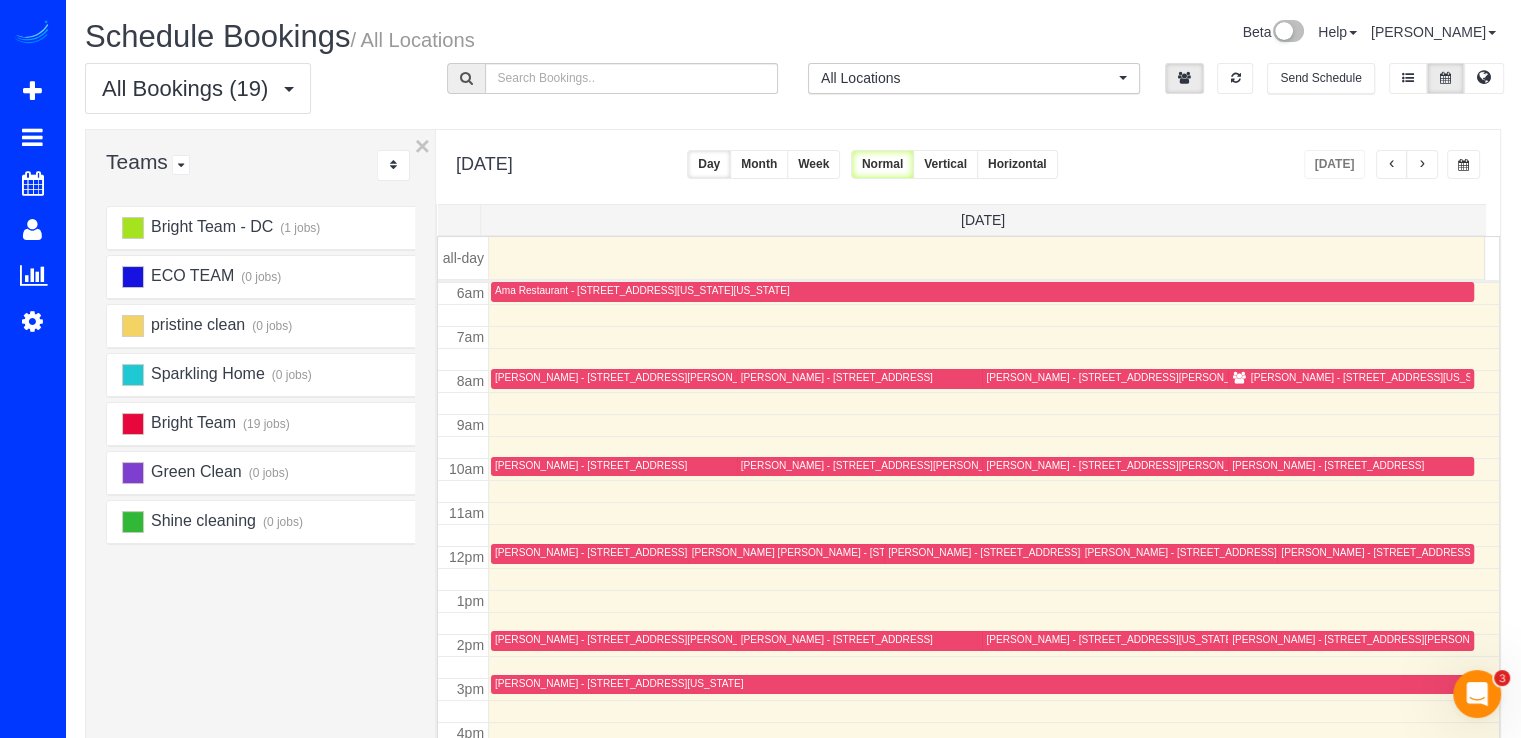 click at bounding box center [1392, 164] 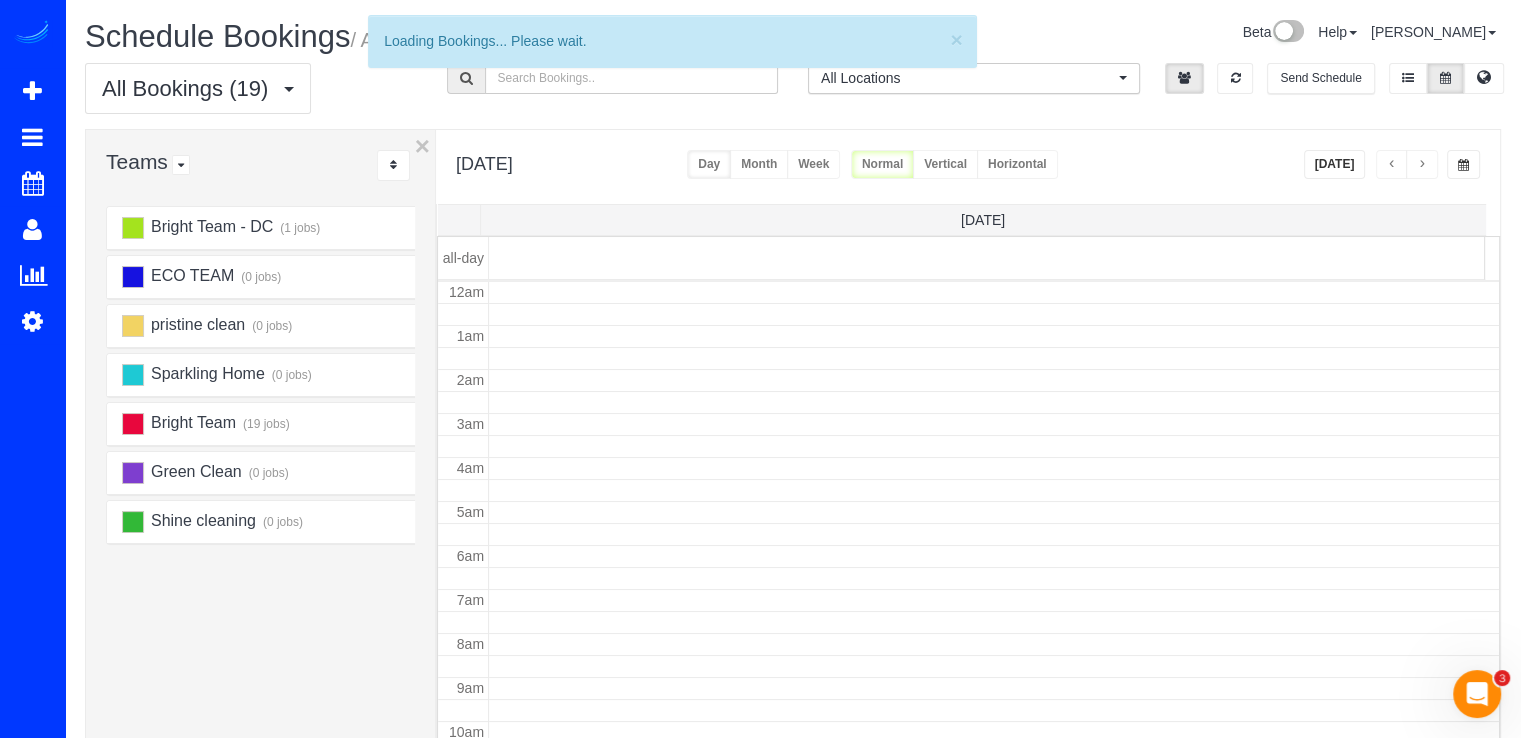 scroll, scrollTop: 263, scrollLeft: 0, axis: vertical 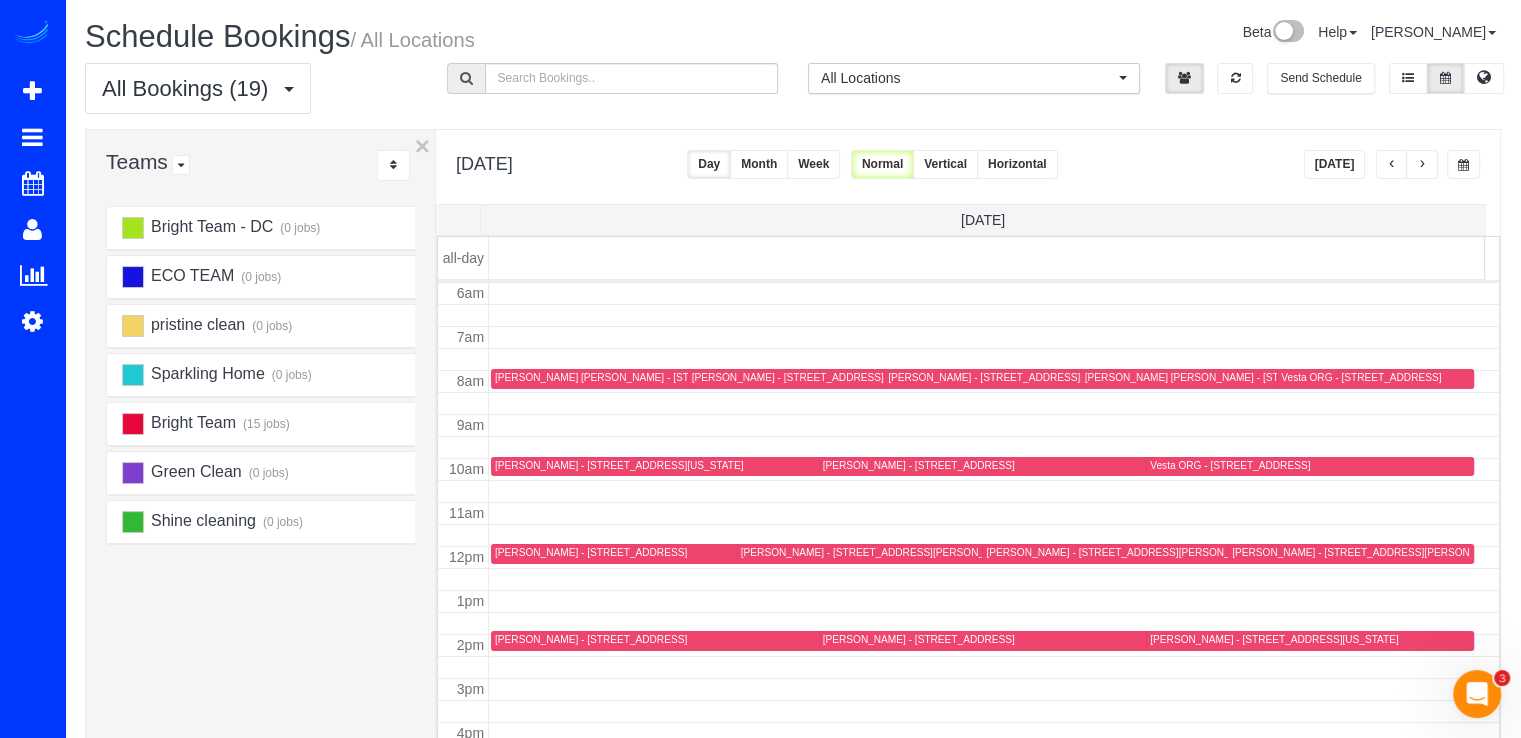 click at bounding box center [1392, 164] 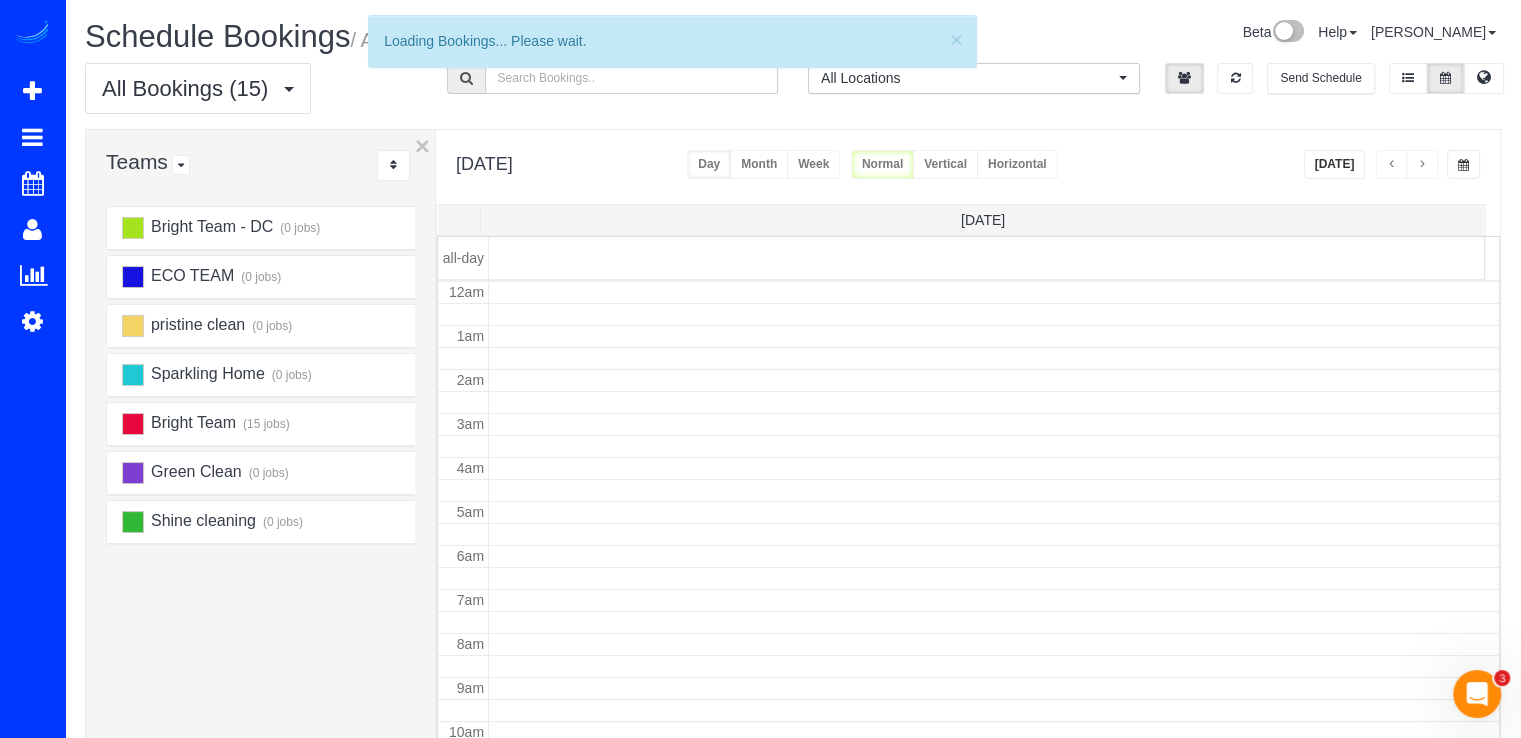 scroll, scrollTop: 263, scrollLeft: 0, axis: vertical 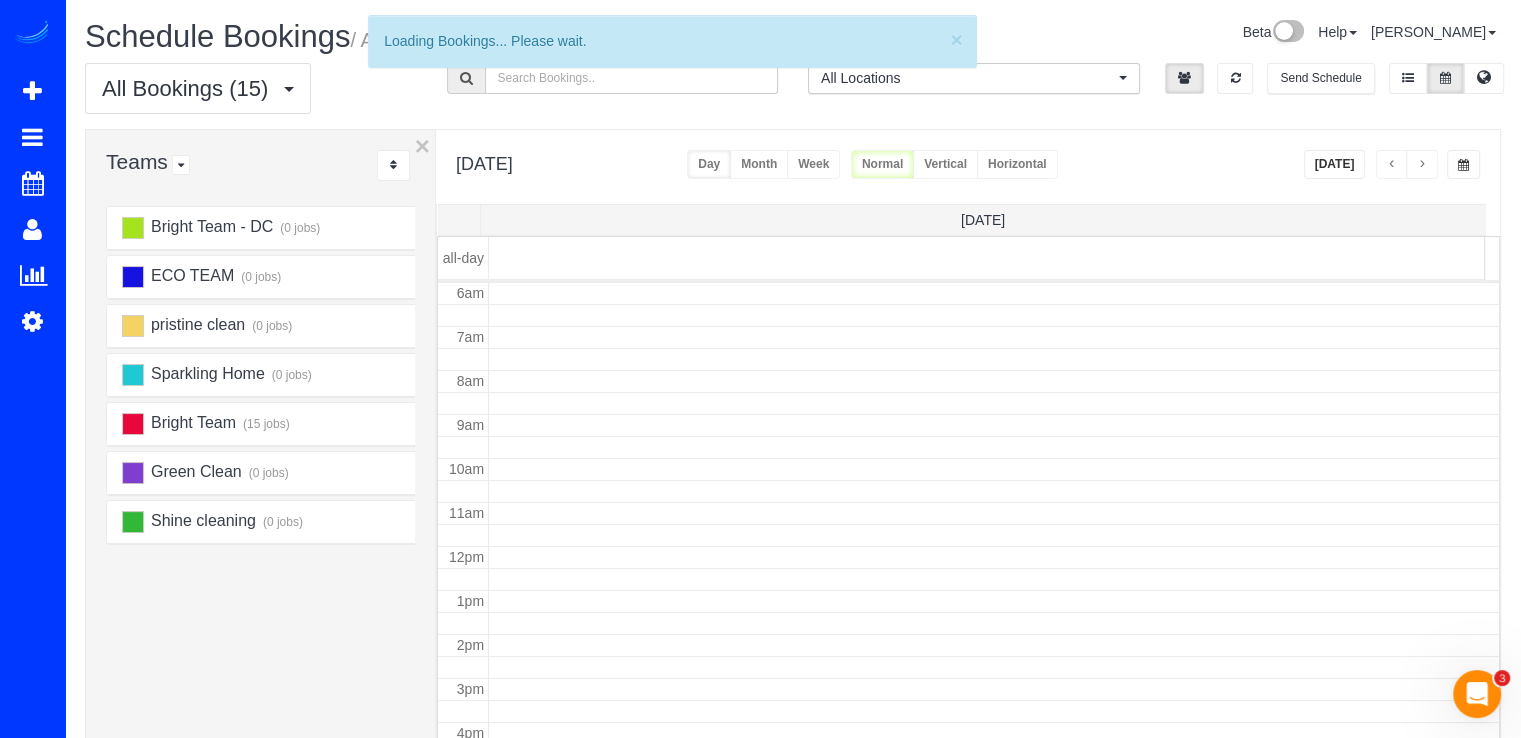 click at bounding box center [1392, 164] 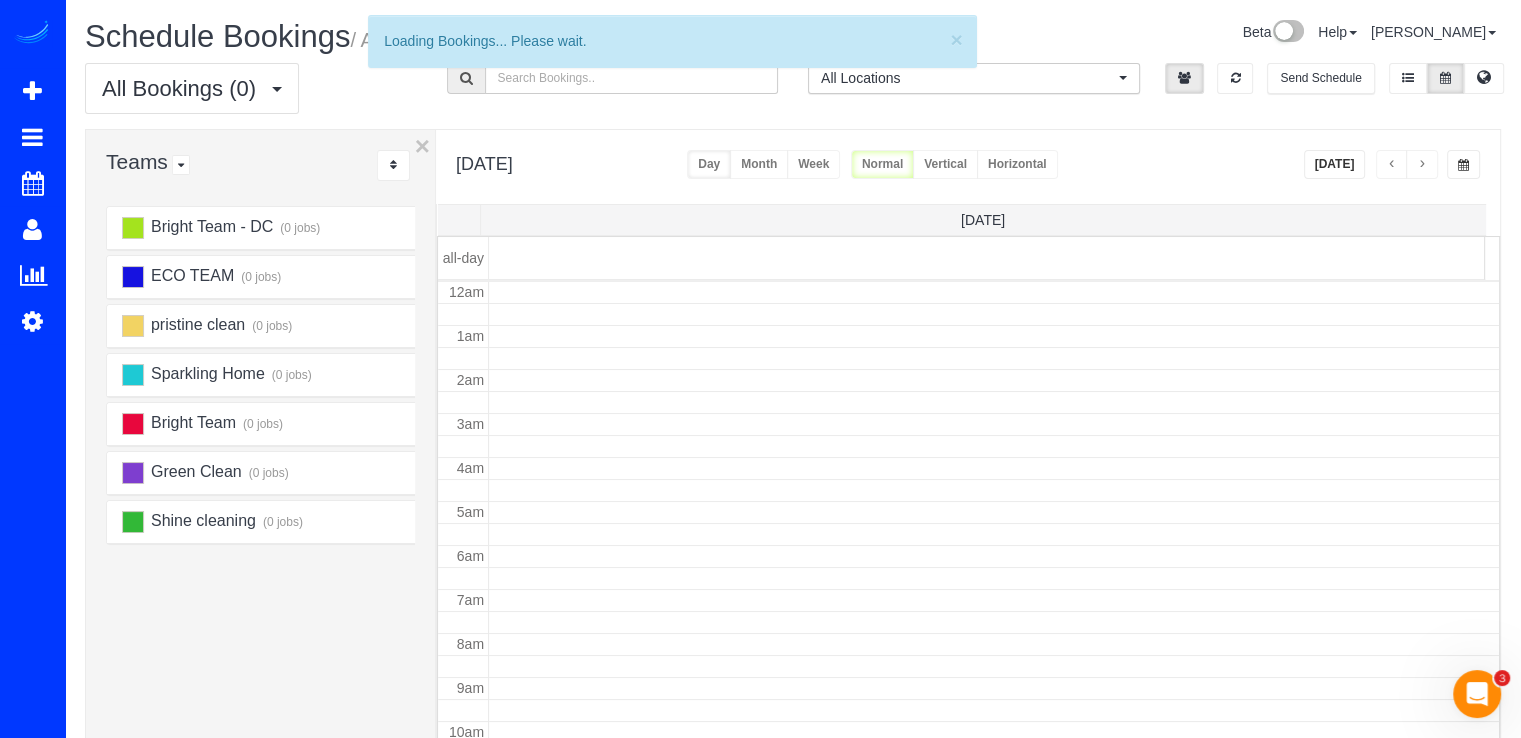 scroll, scrollTop: 263, scrollLeft: 0, axis: vertical 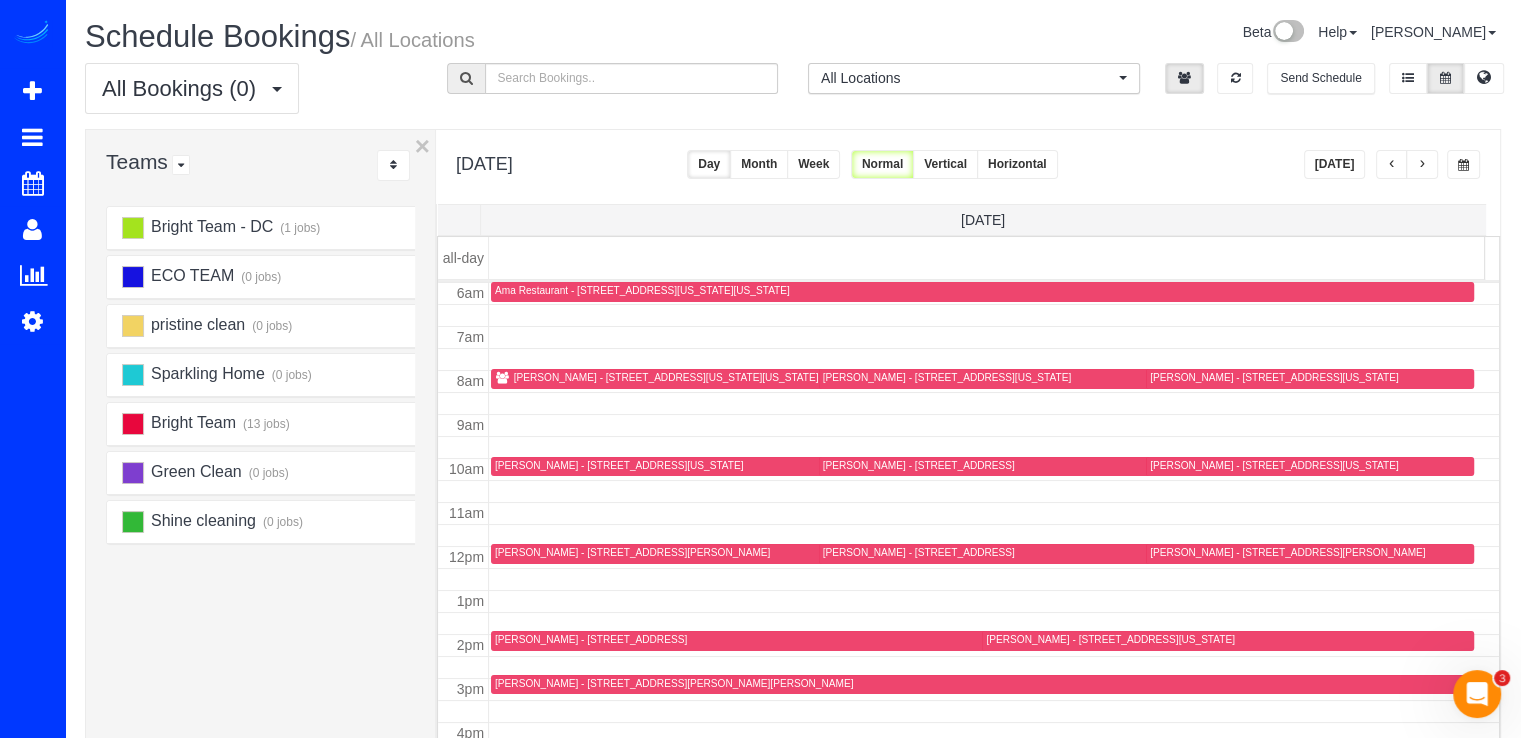click at bounding box center [1392, 164] 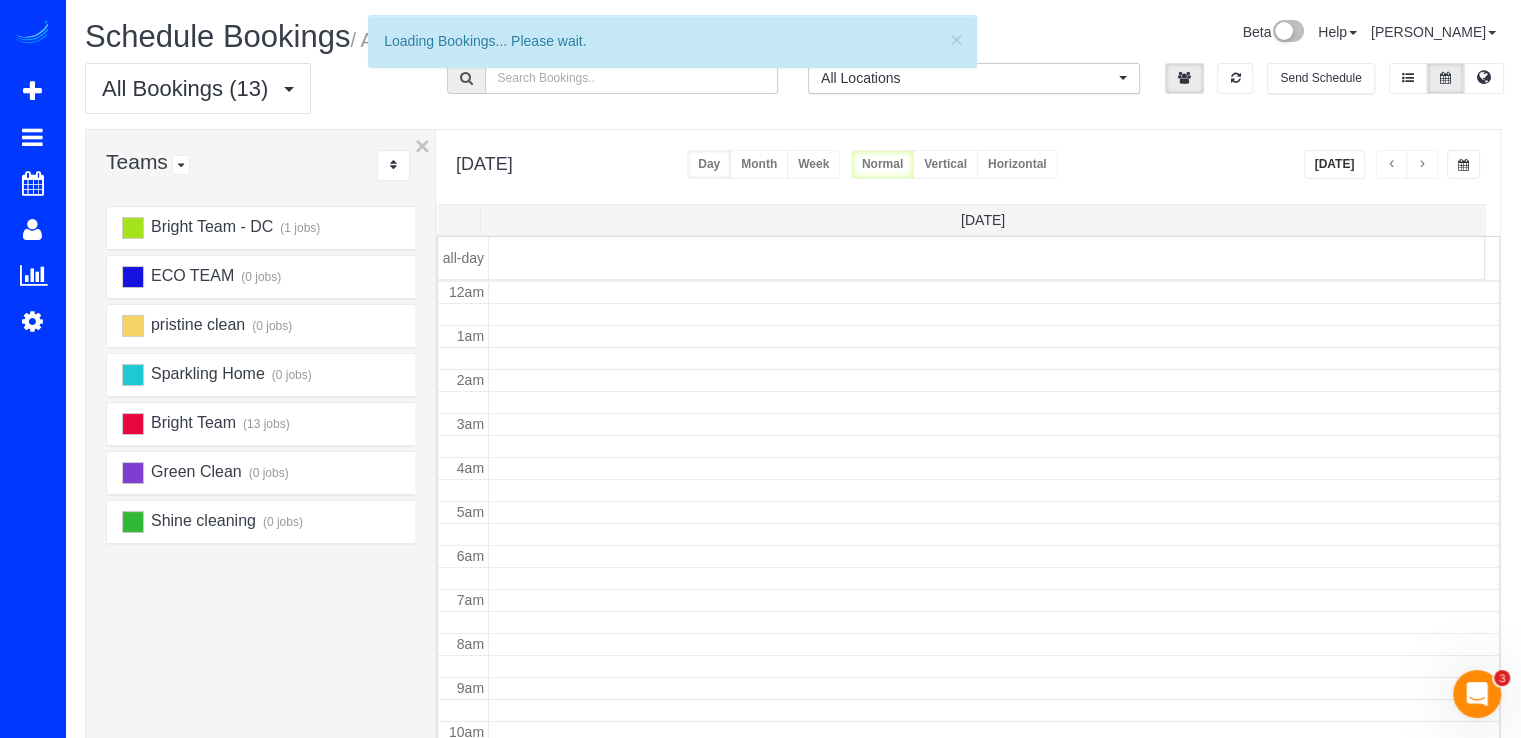 click at bounding box center [1392, 164] 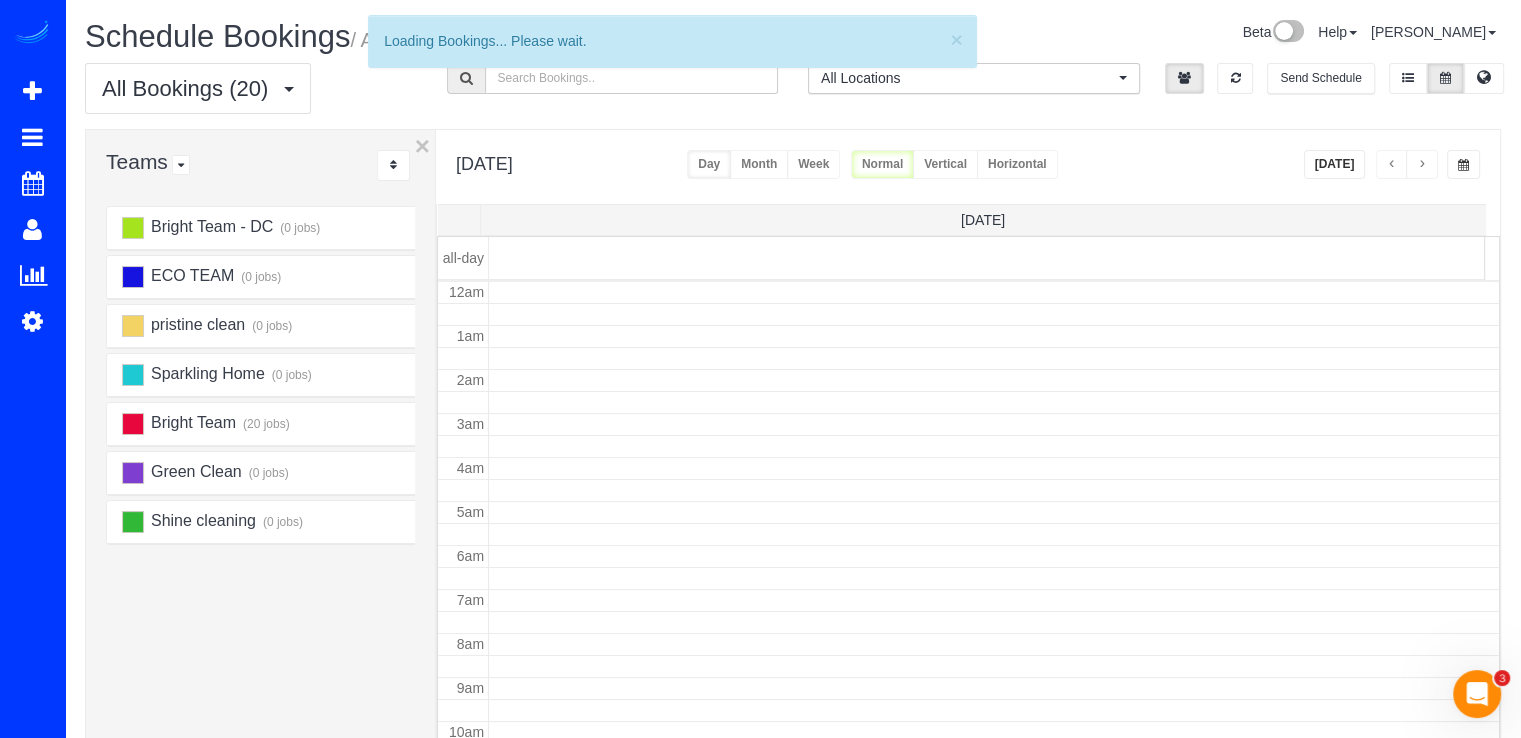 scroll, scrollTop: 263, scrollLeft: 0, axis: vertical 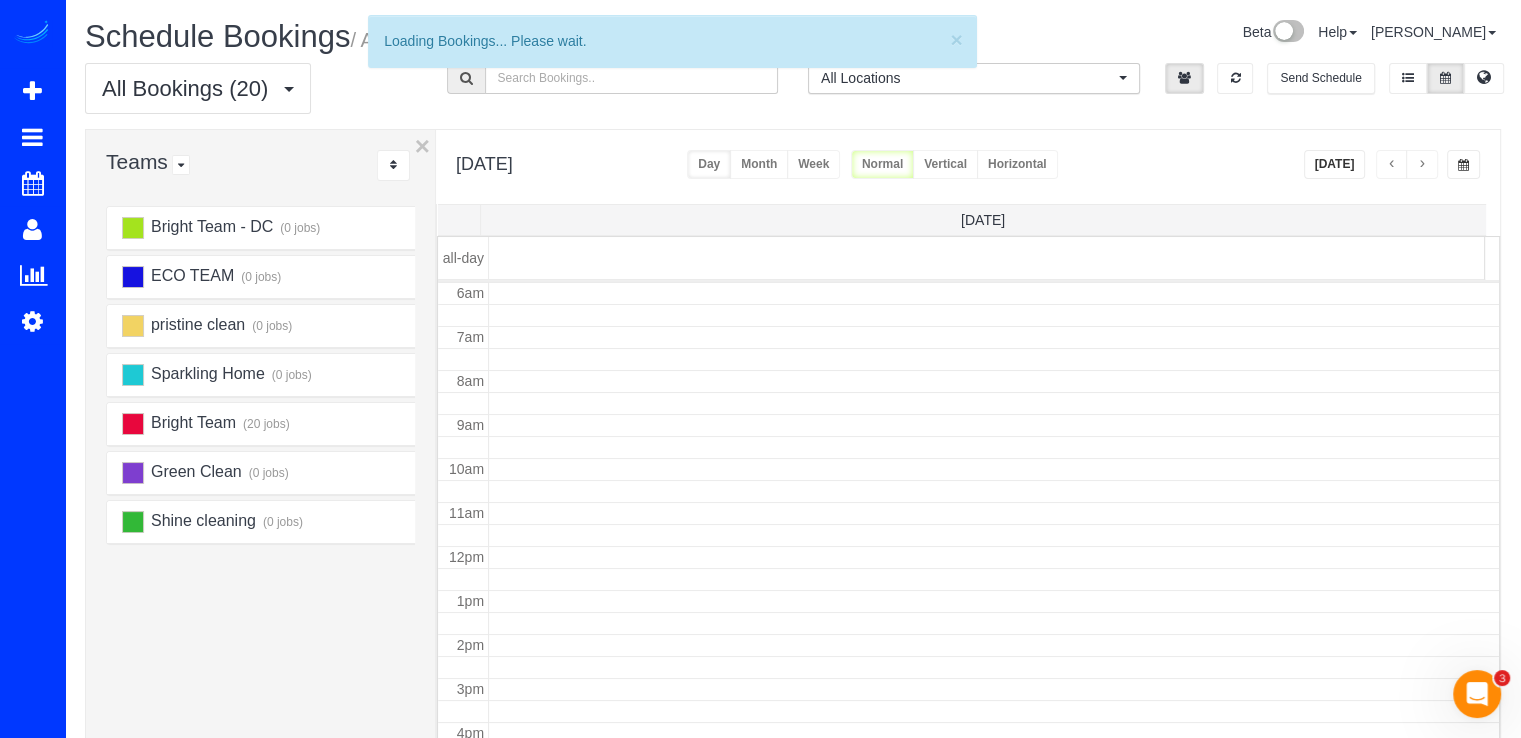 click at bounding box center (1392, 164) 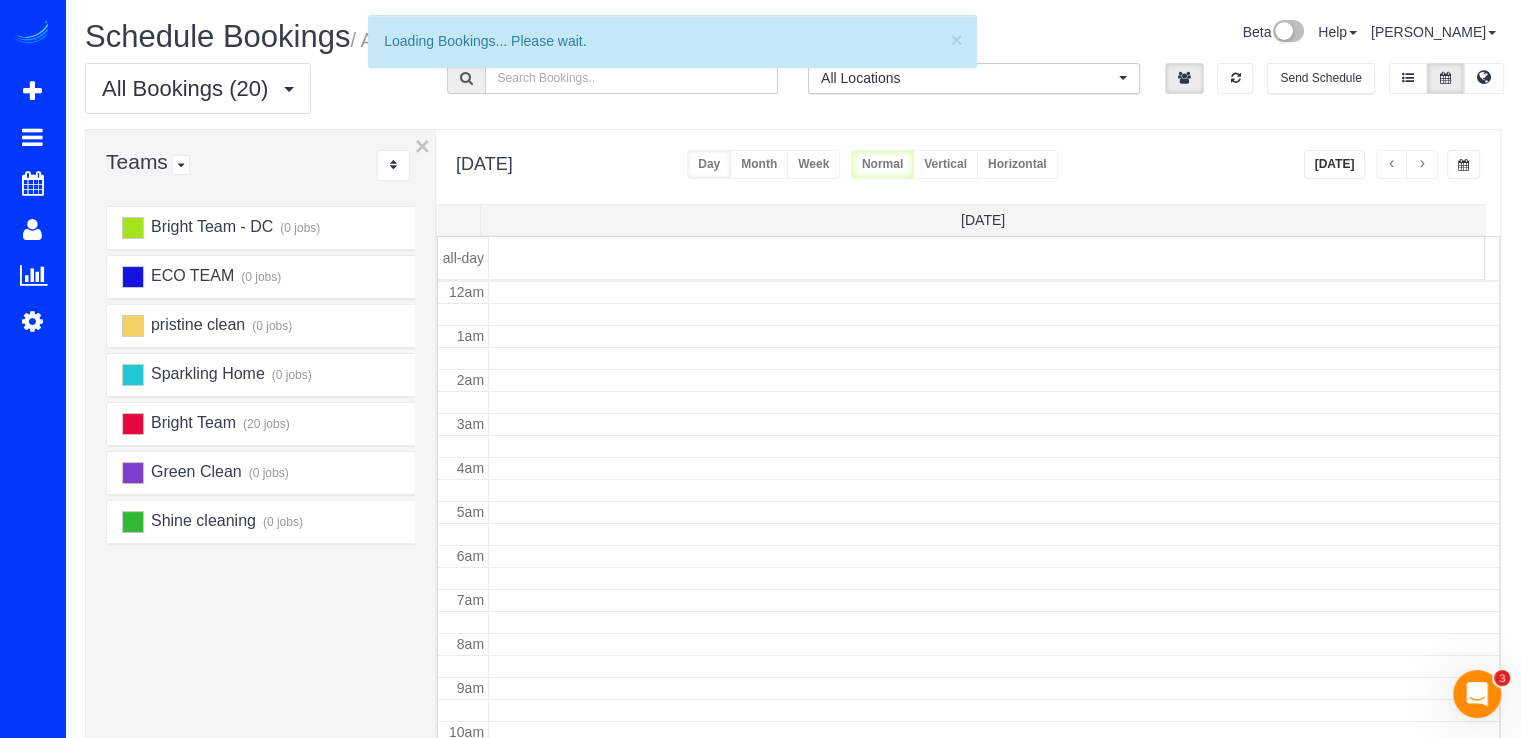 click at bounding box center (1392, 164) 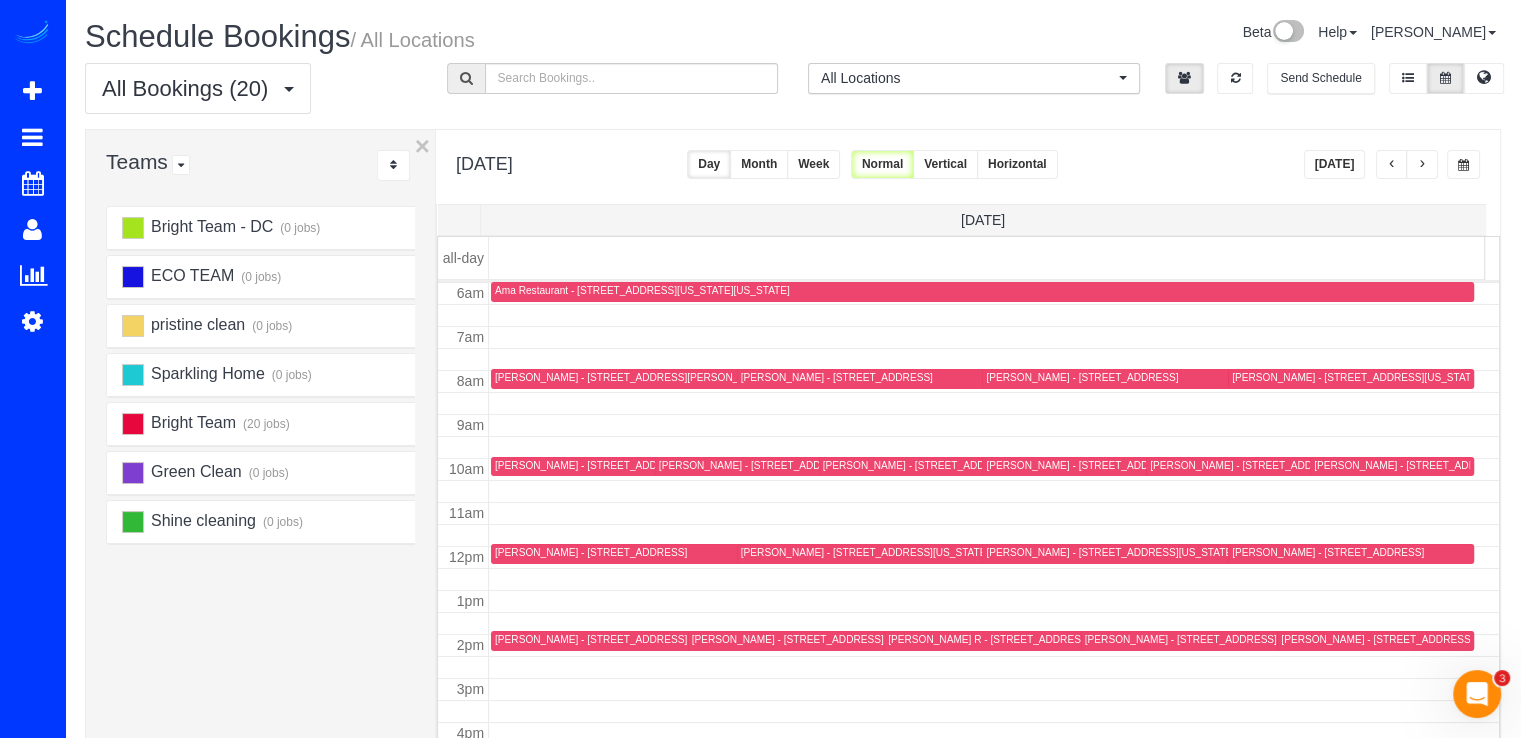 click at bounding box center [1392, 164] 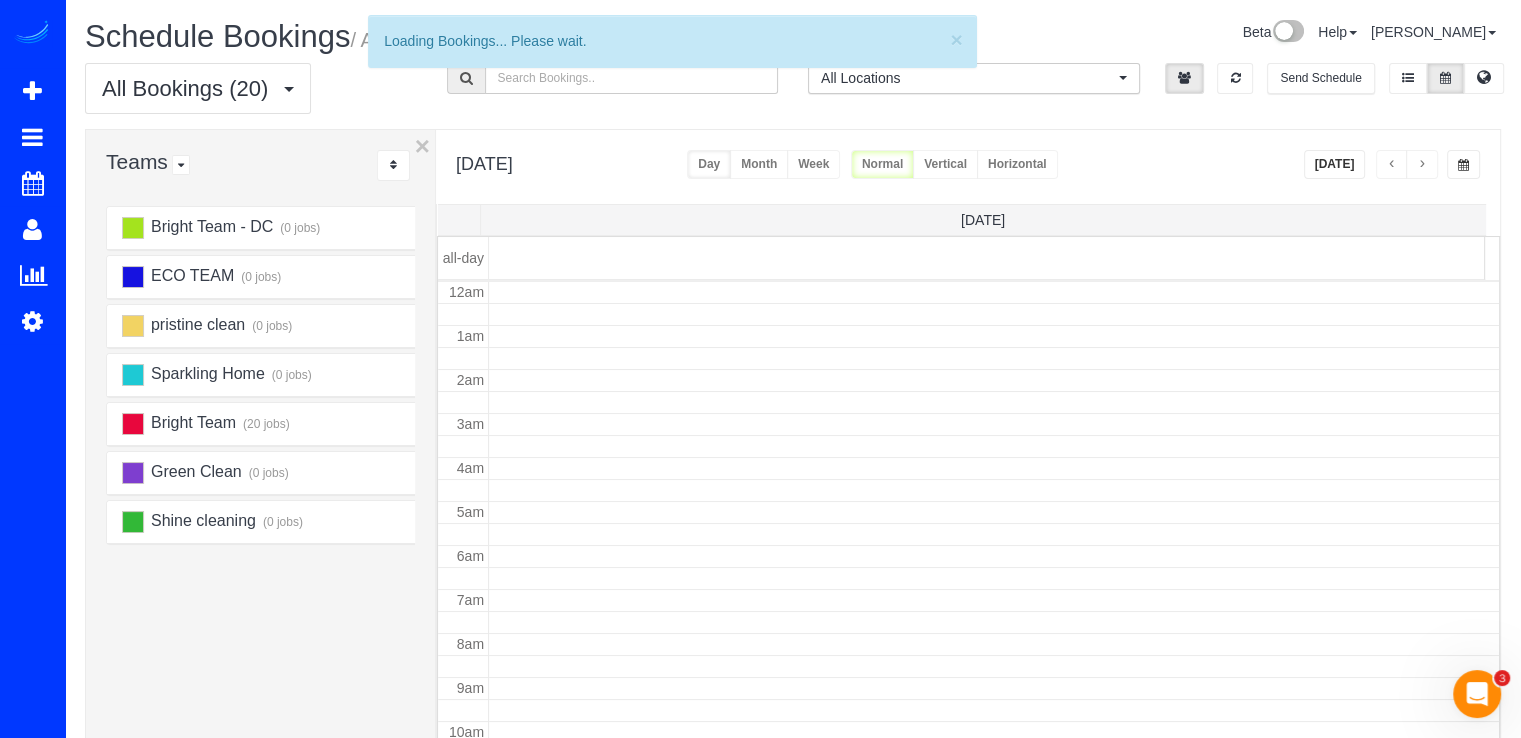 scroll, scrollTop: 263, scrollLeft: 0, axis: vertical 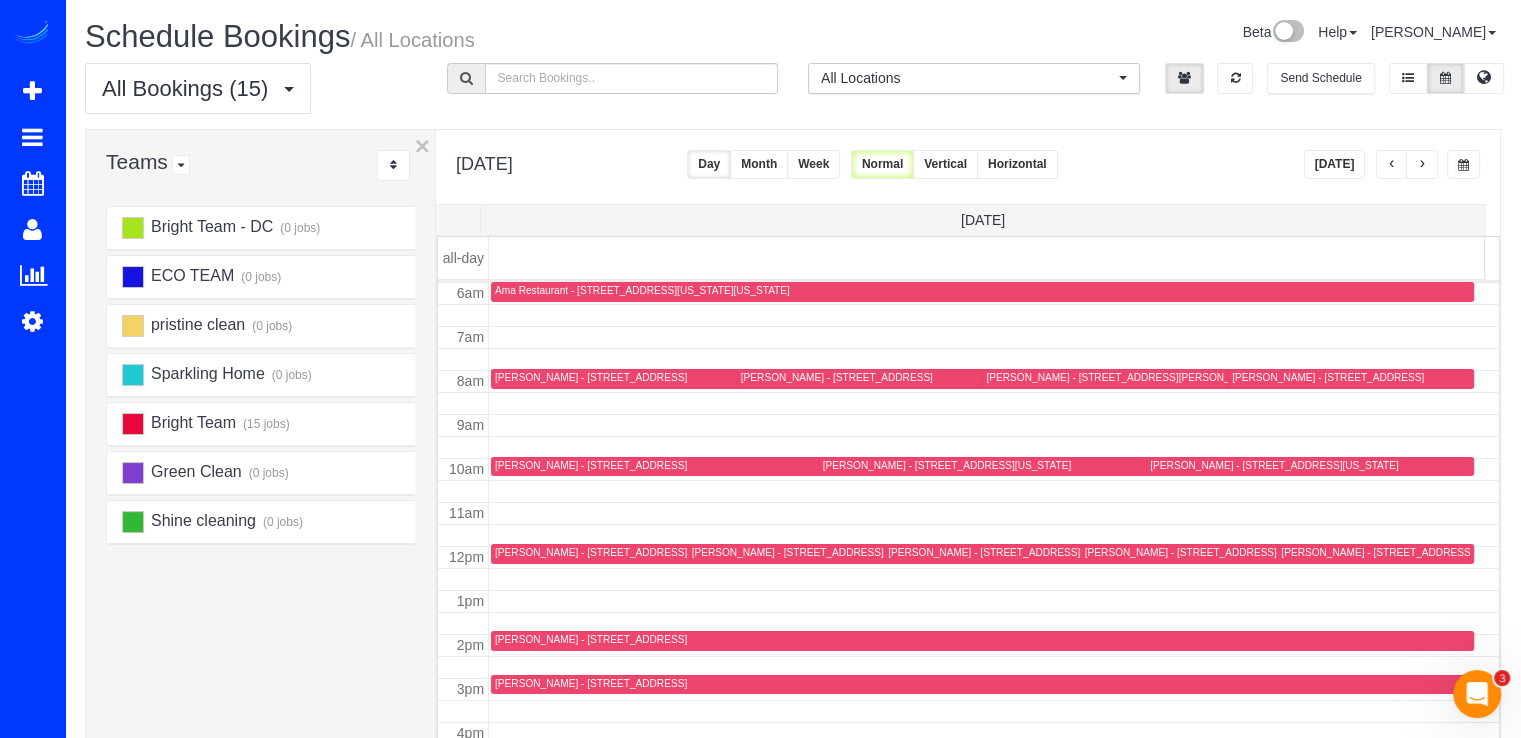 click at bounding box center (1392, 164) 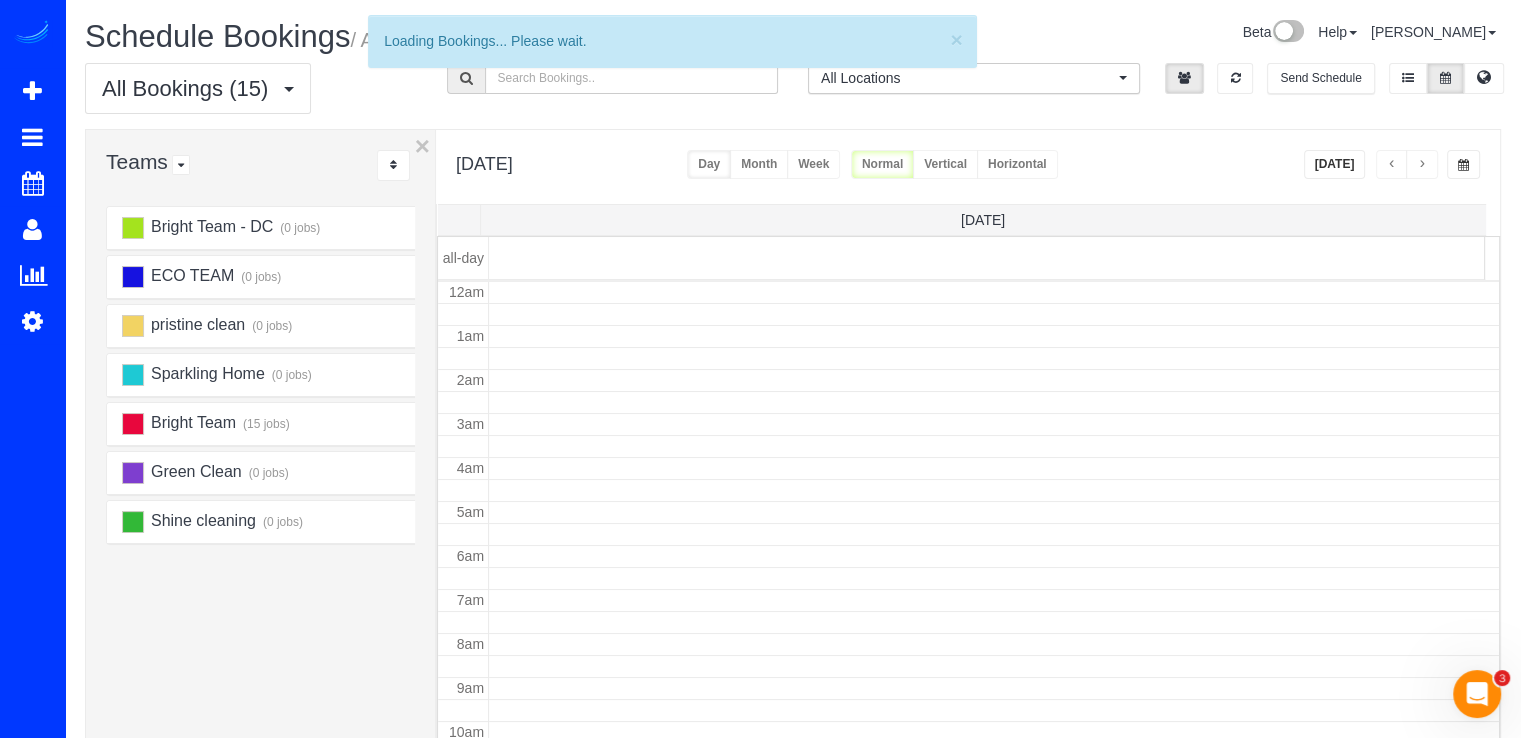 scroll, scrollTop: 263, scrollLeft: 0, axis: vertical 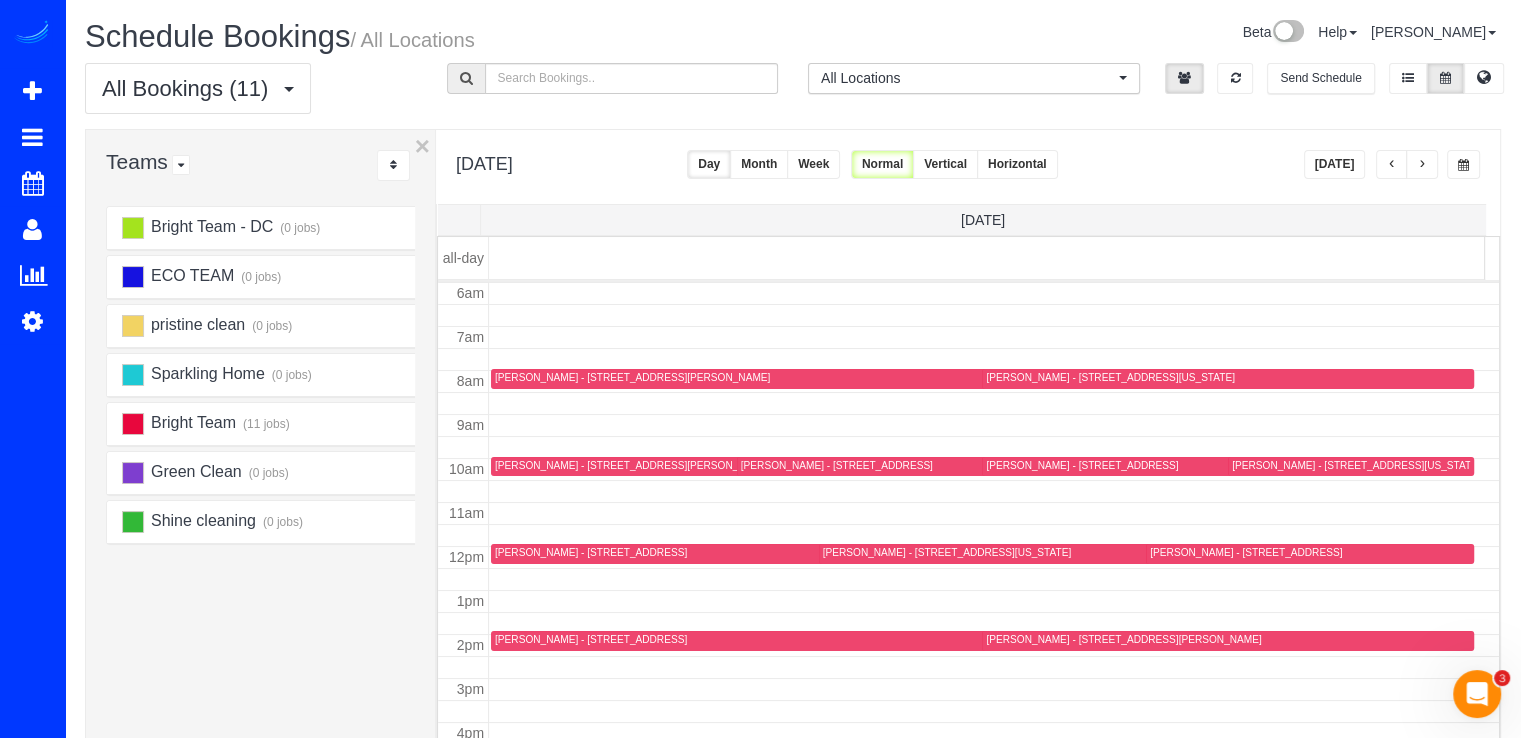 click at bounding box center [1422, 165] 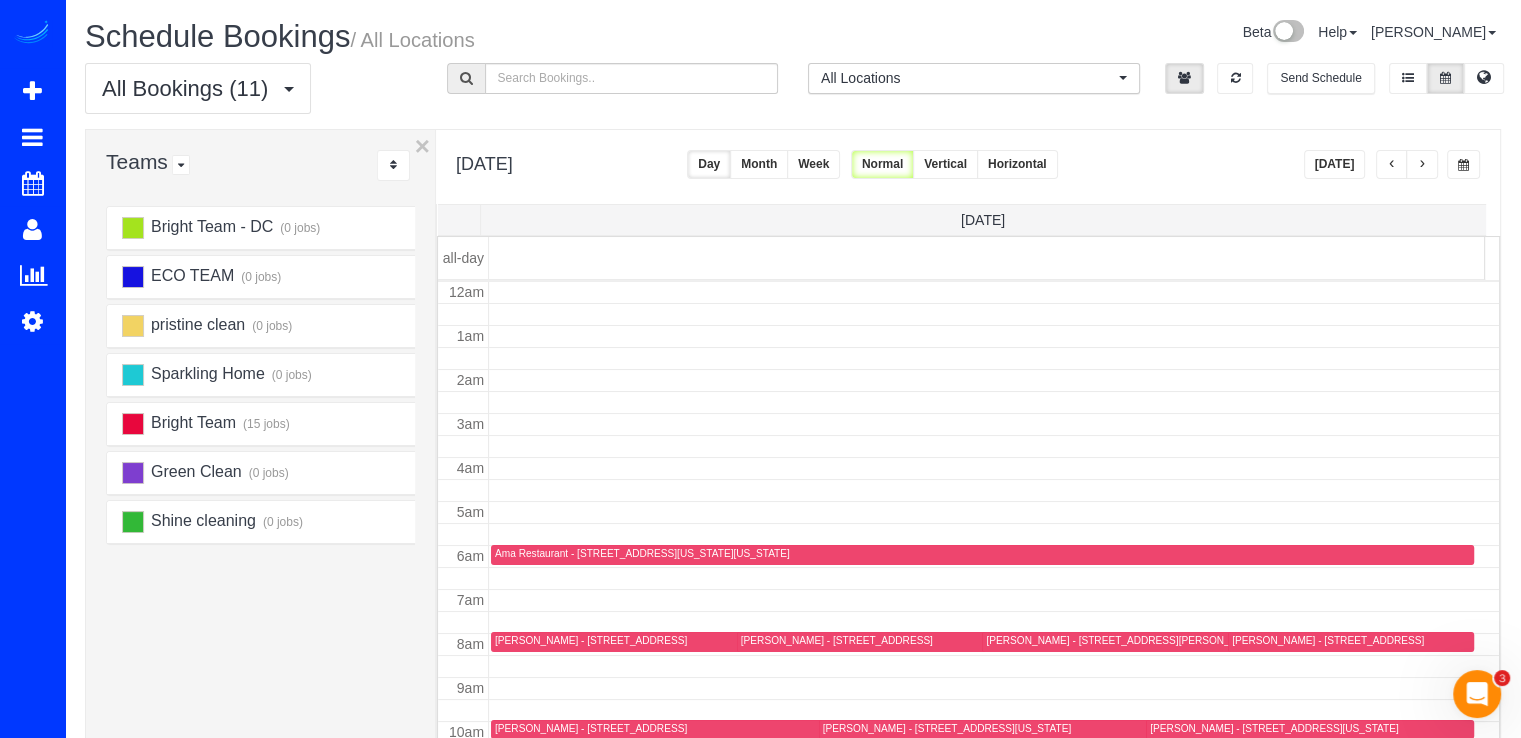 scroll, scrollTop: 263, scrollLeft: 0, axis: vertical 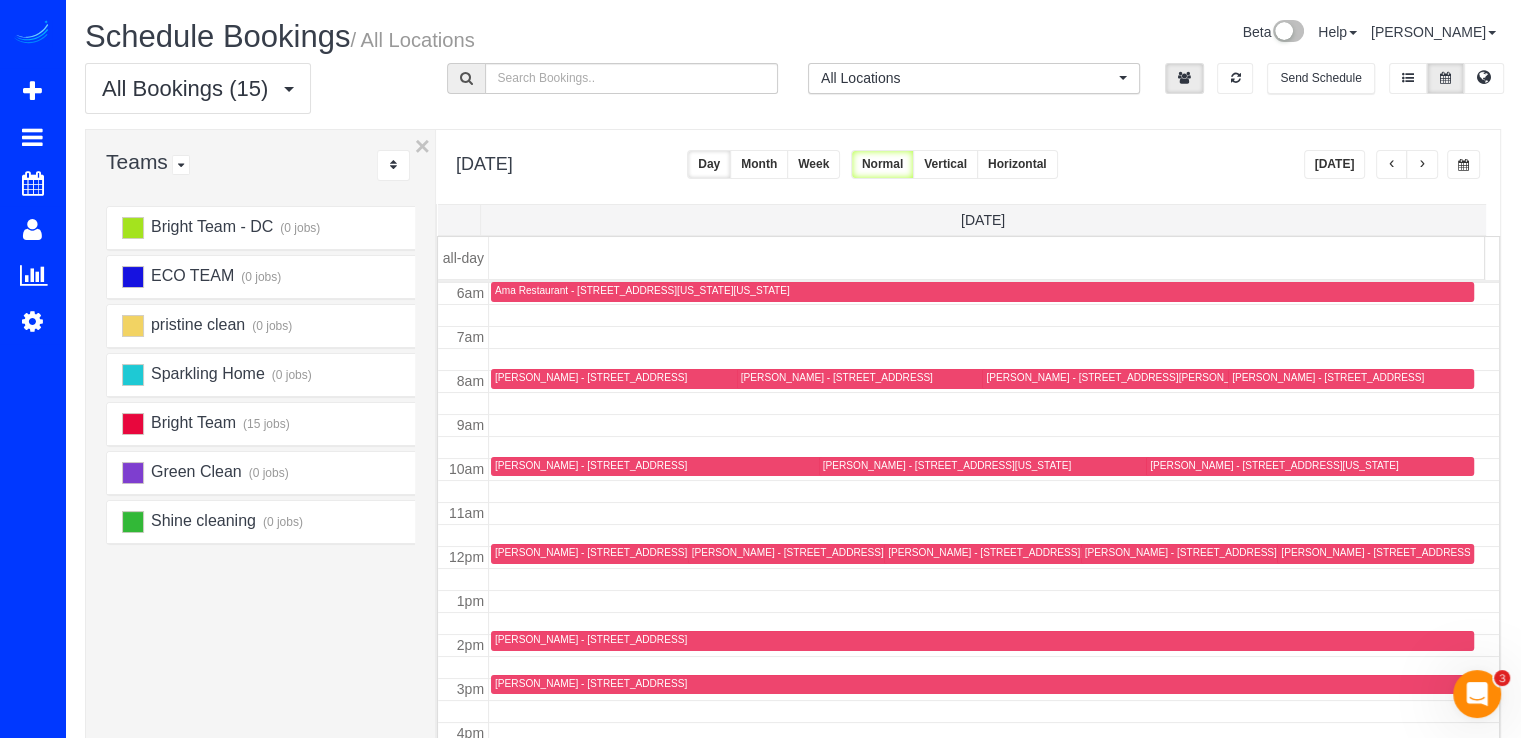 click at bounding box center [1392, 164] 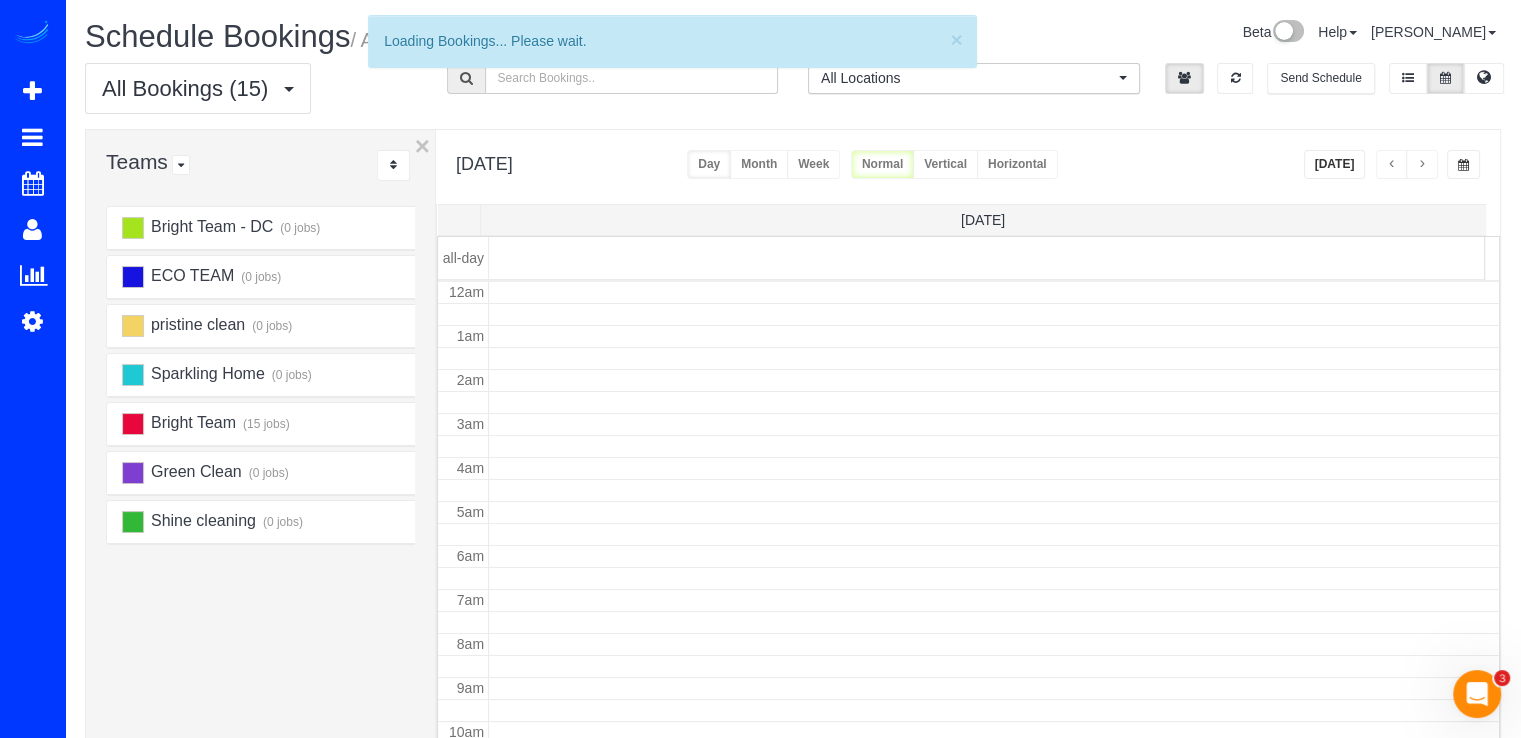 scroll, scrollTop: 263, scrollLeft: 0, axis: vertical 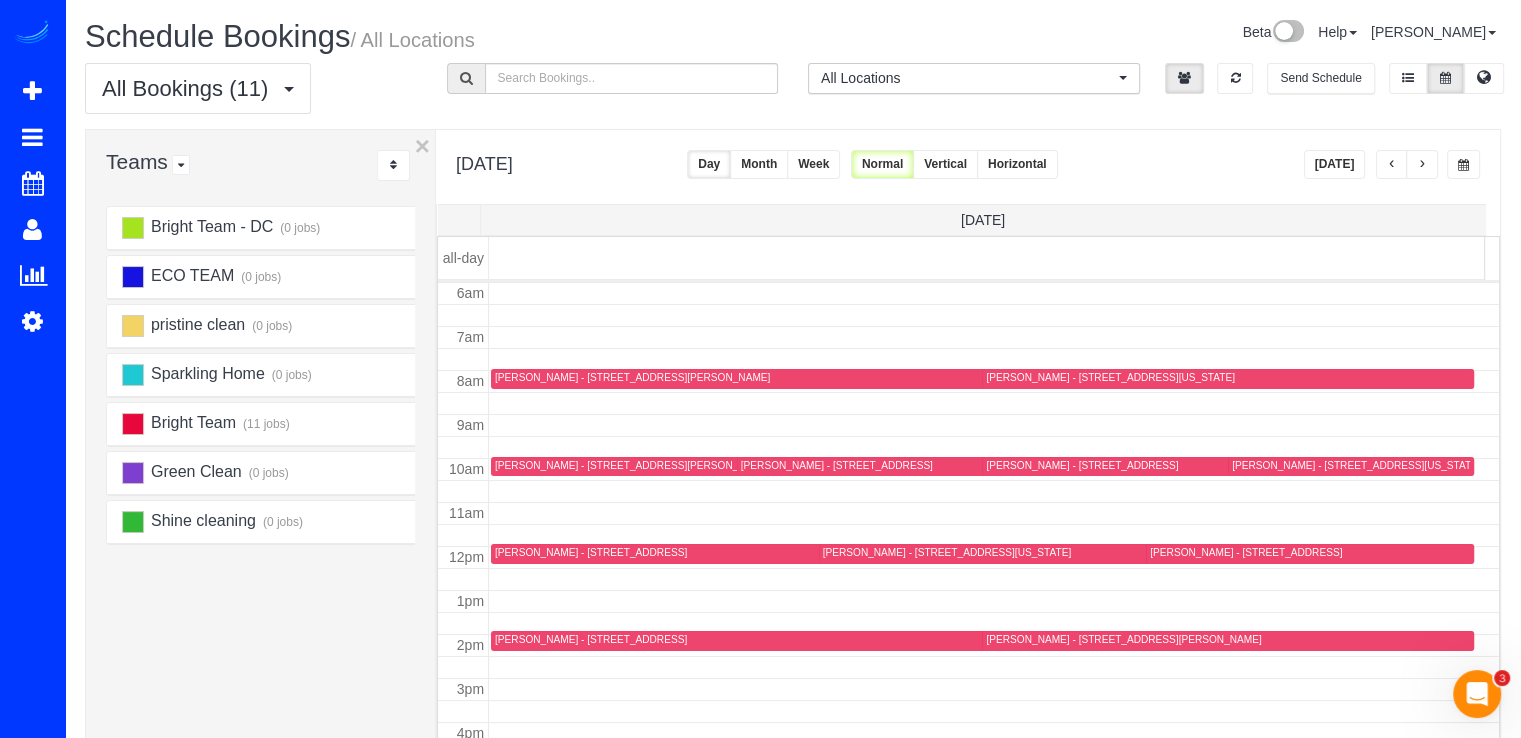 click at bounding box center (1422, 164) 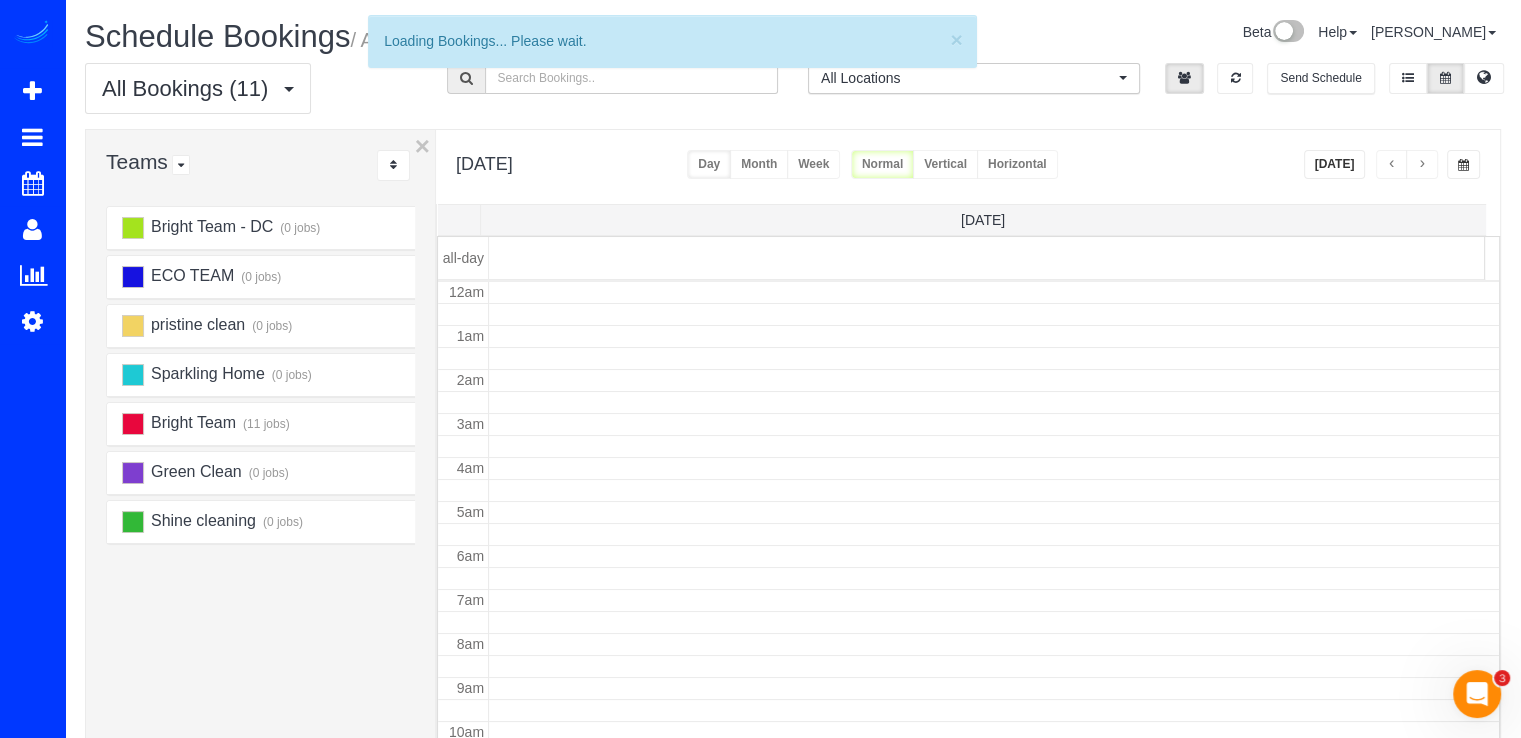 scroll, scrollTop: 263, scrollLeft: 0, axis: vertical 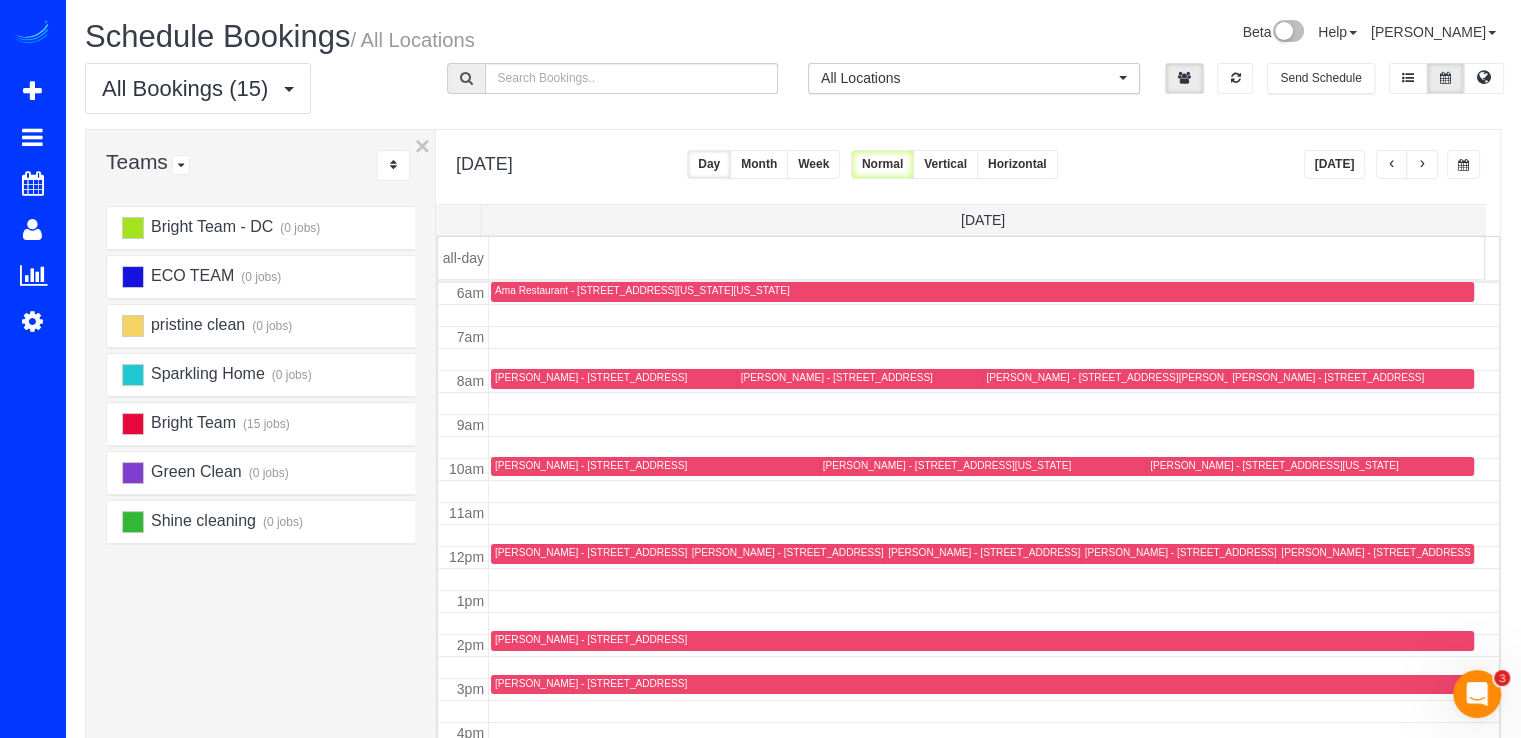 click at bounding box center (1422, 164) 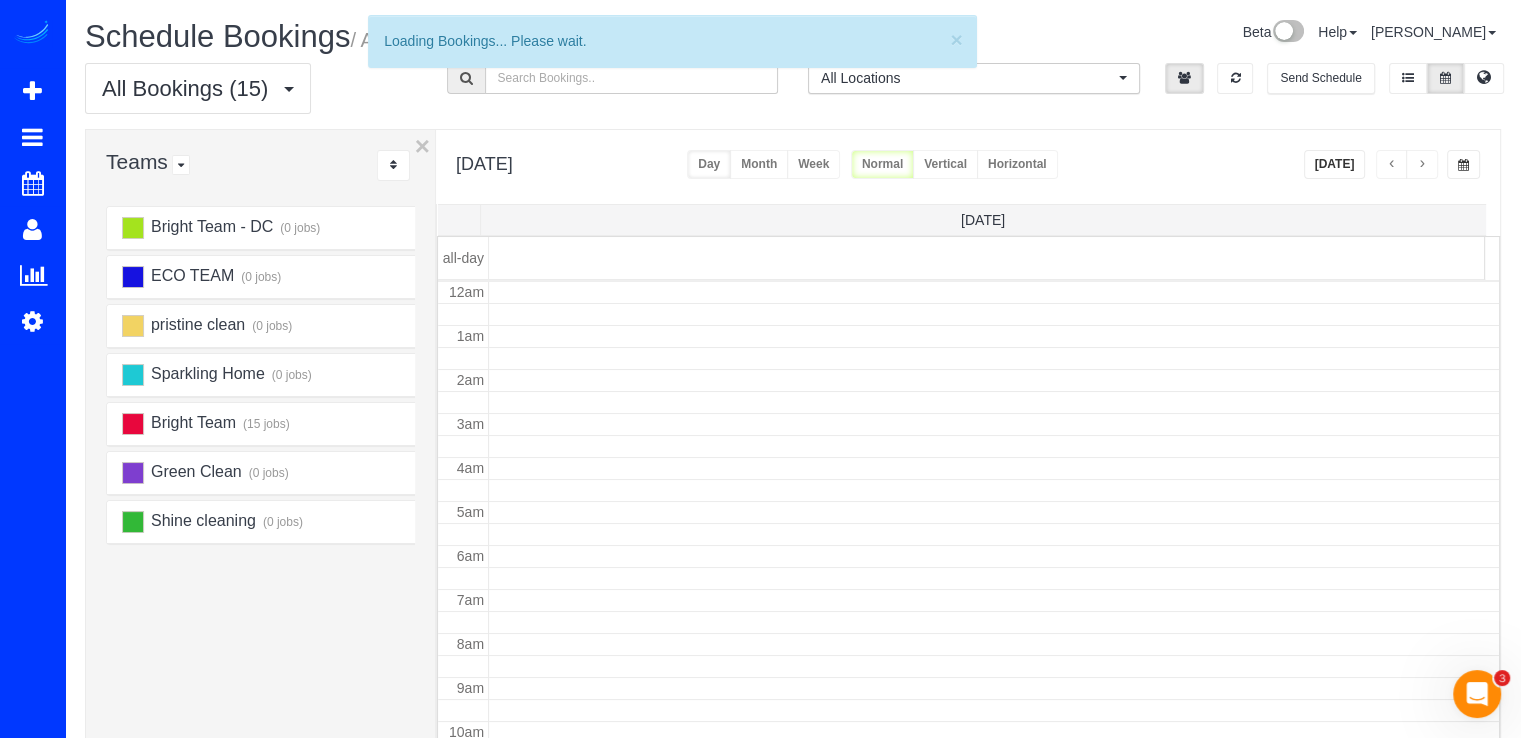 scroll, scrollTop: 263, scrollLeft: 0, axis: vertical 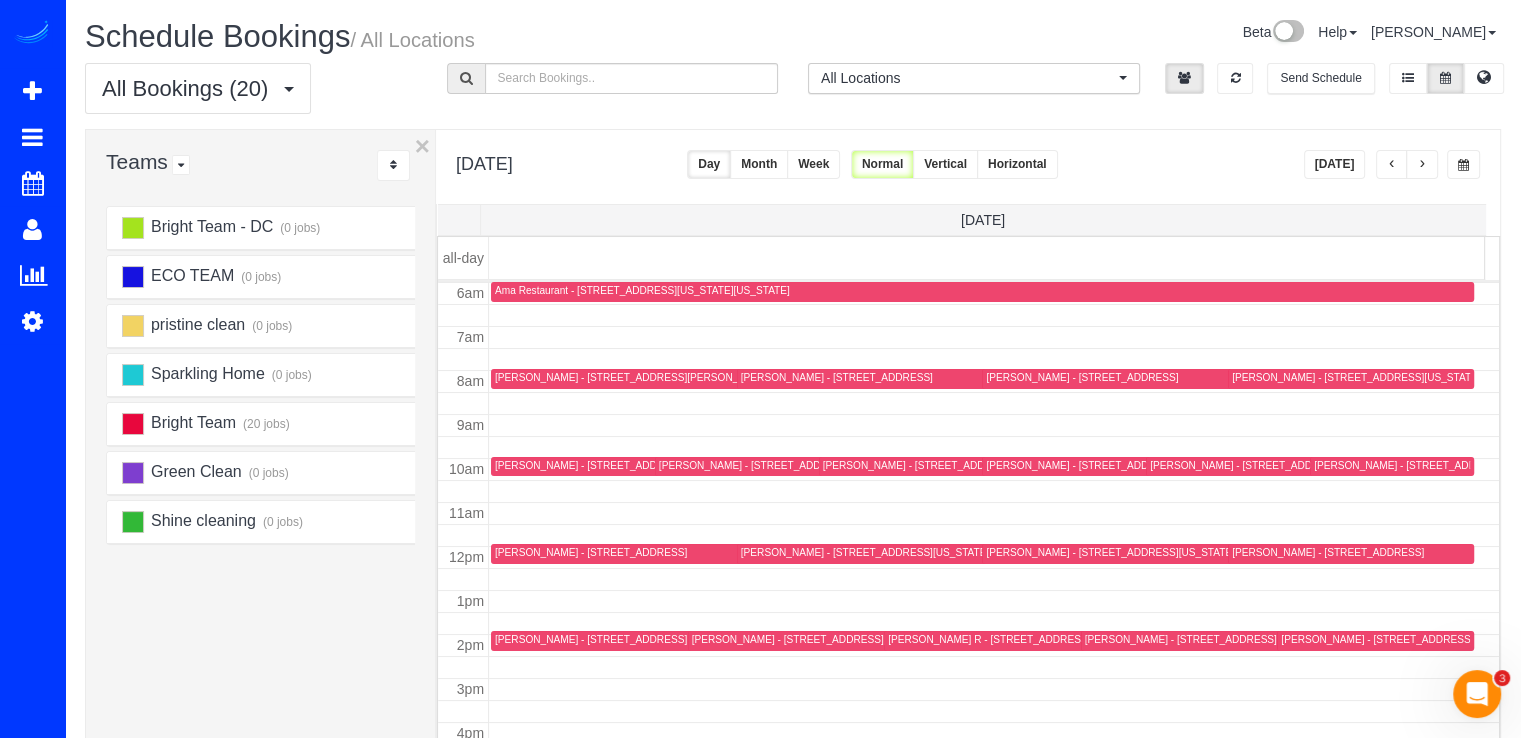 click on "Yifei Xu - 751 P St Nw, Apt 2, Washington, DC 20001" at bounding box center [1351, 378] 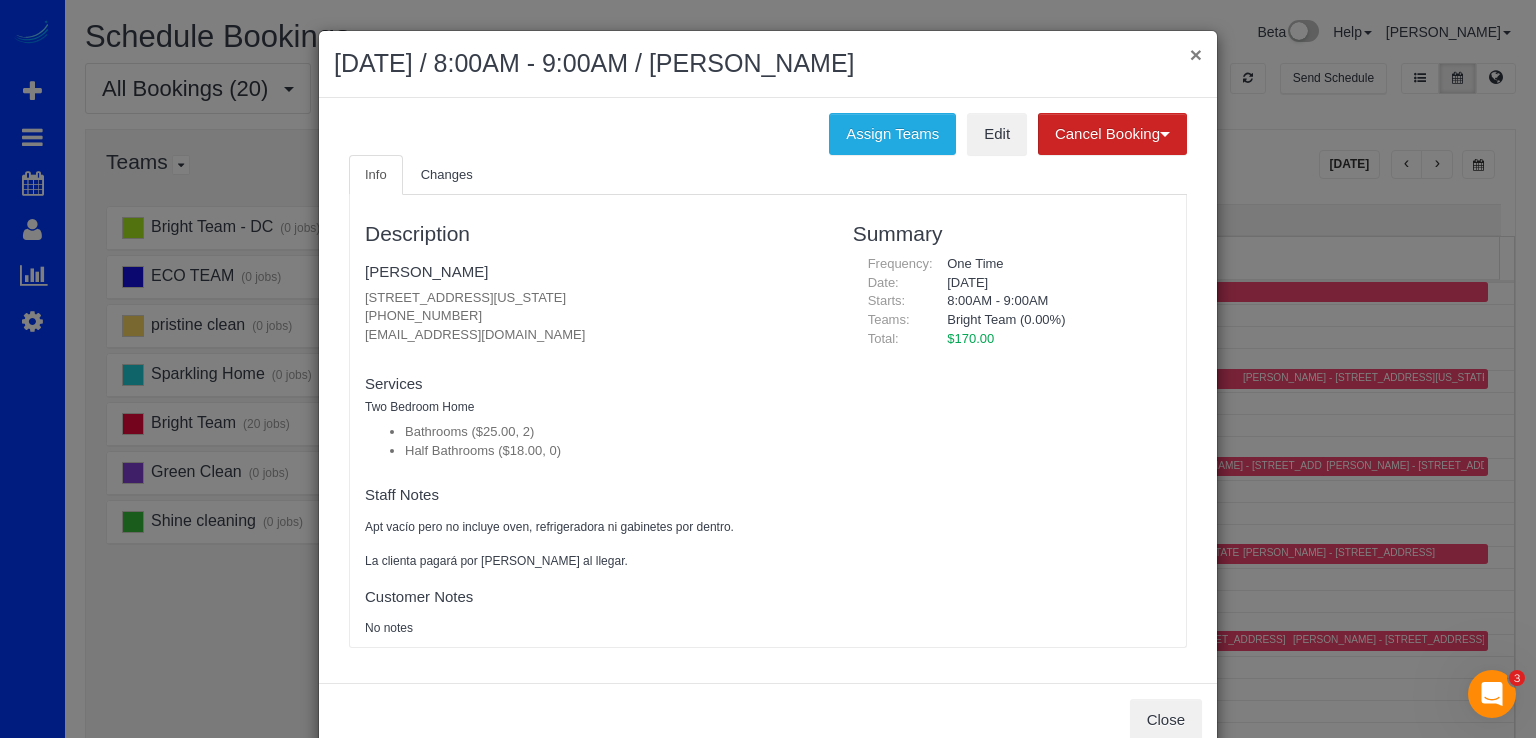 click on "×" at bounding box center [1196, 54] 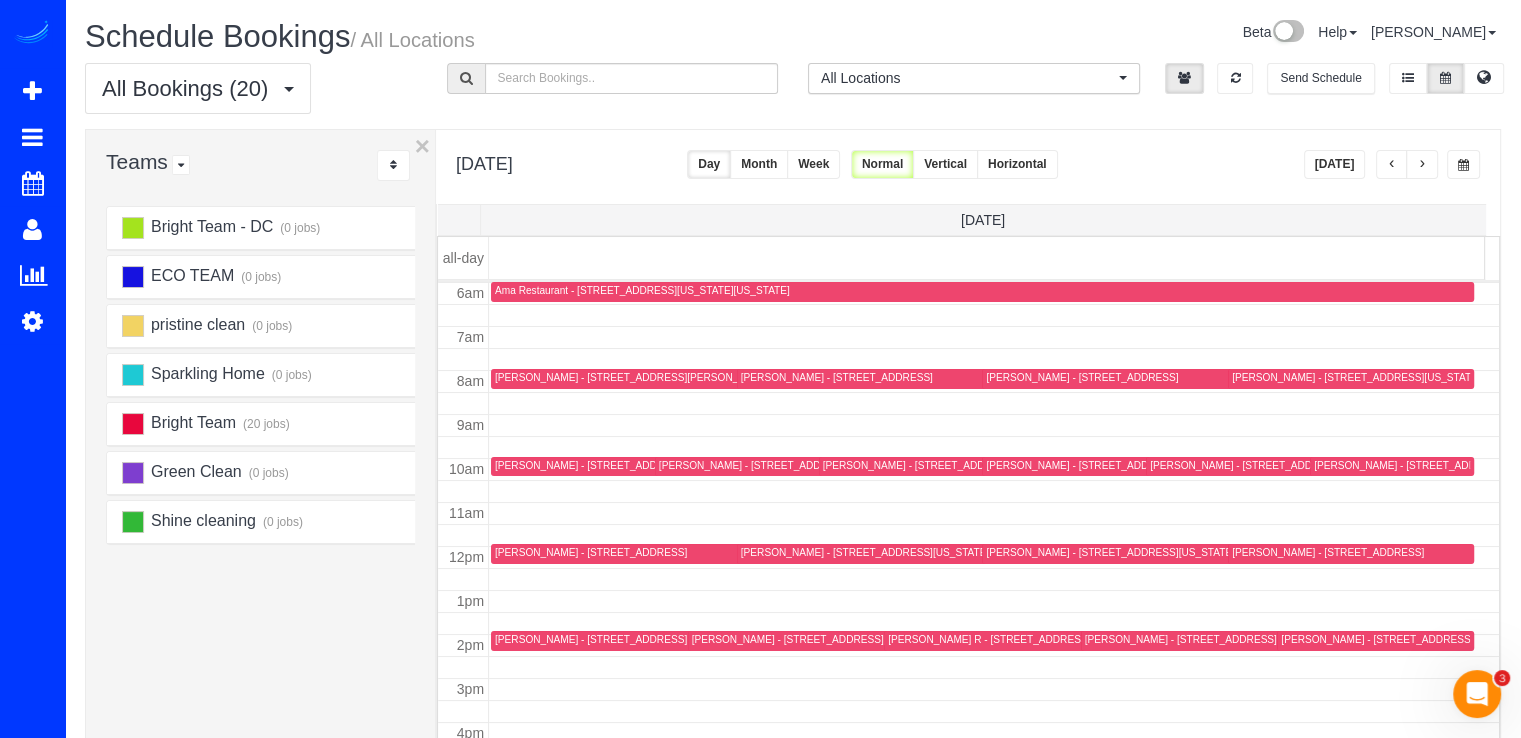 click on "[DATE]" at bounding box center [1335, 164] 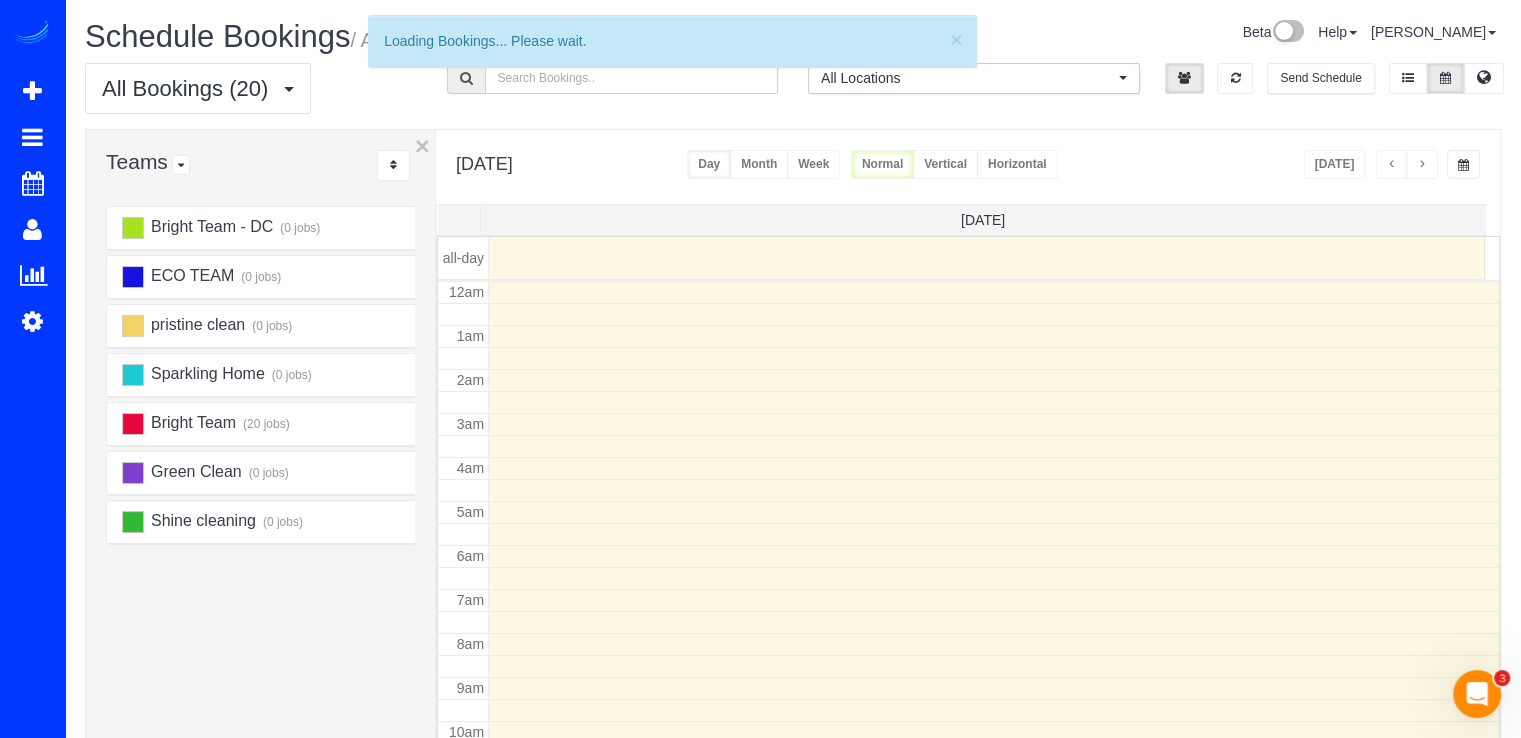 scroll, scrollTop: 263, scrollLeft: 0, axis: vertical 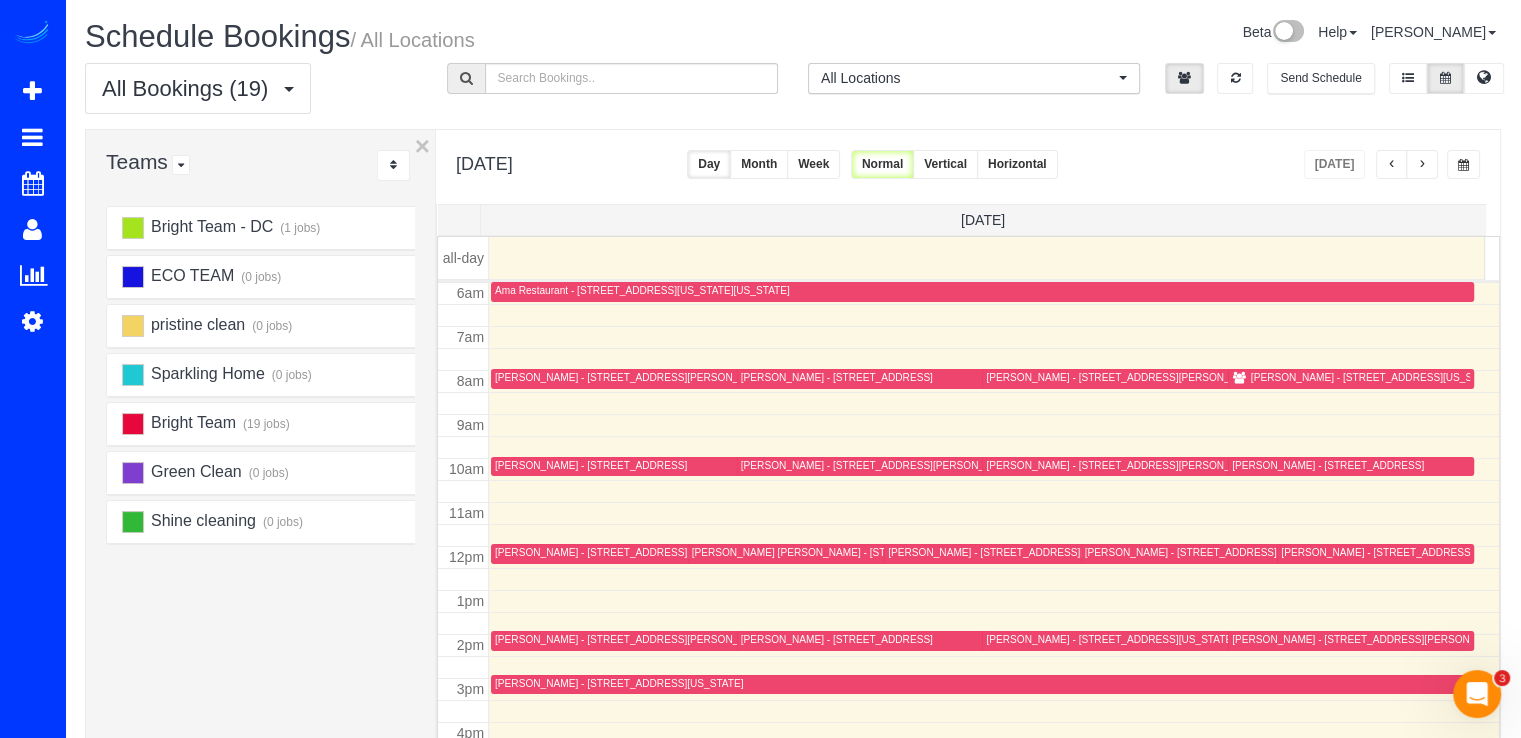 click at bounding box center (1422, 164) 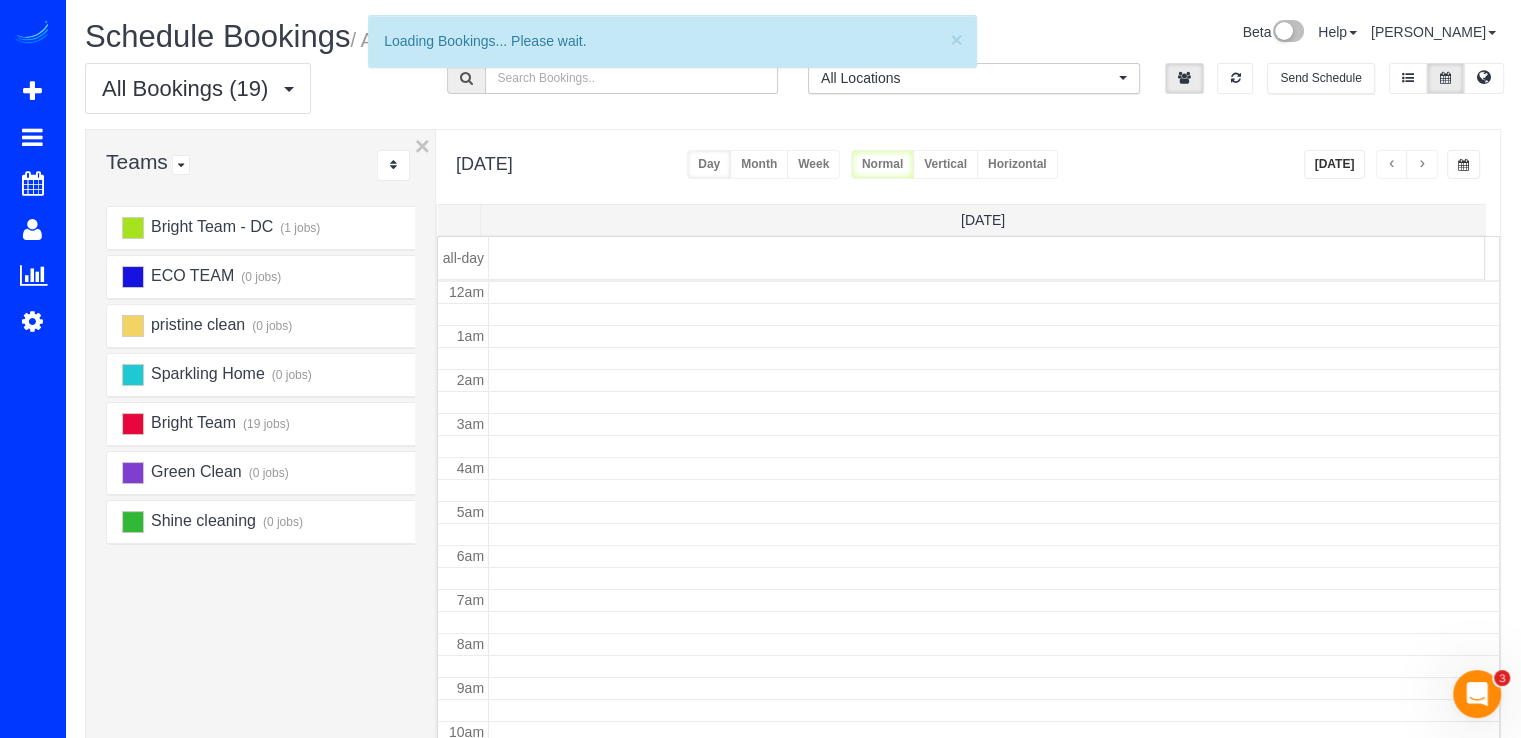 scroll, scrollTop: 263, scrollLeft: 0, axis: vertical 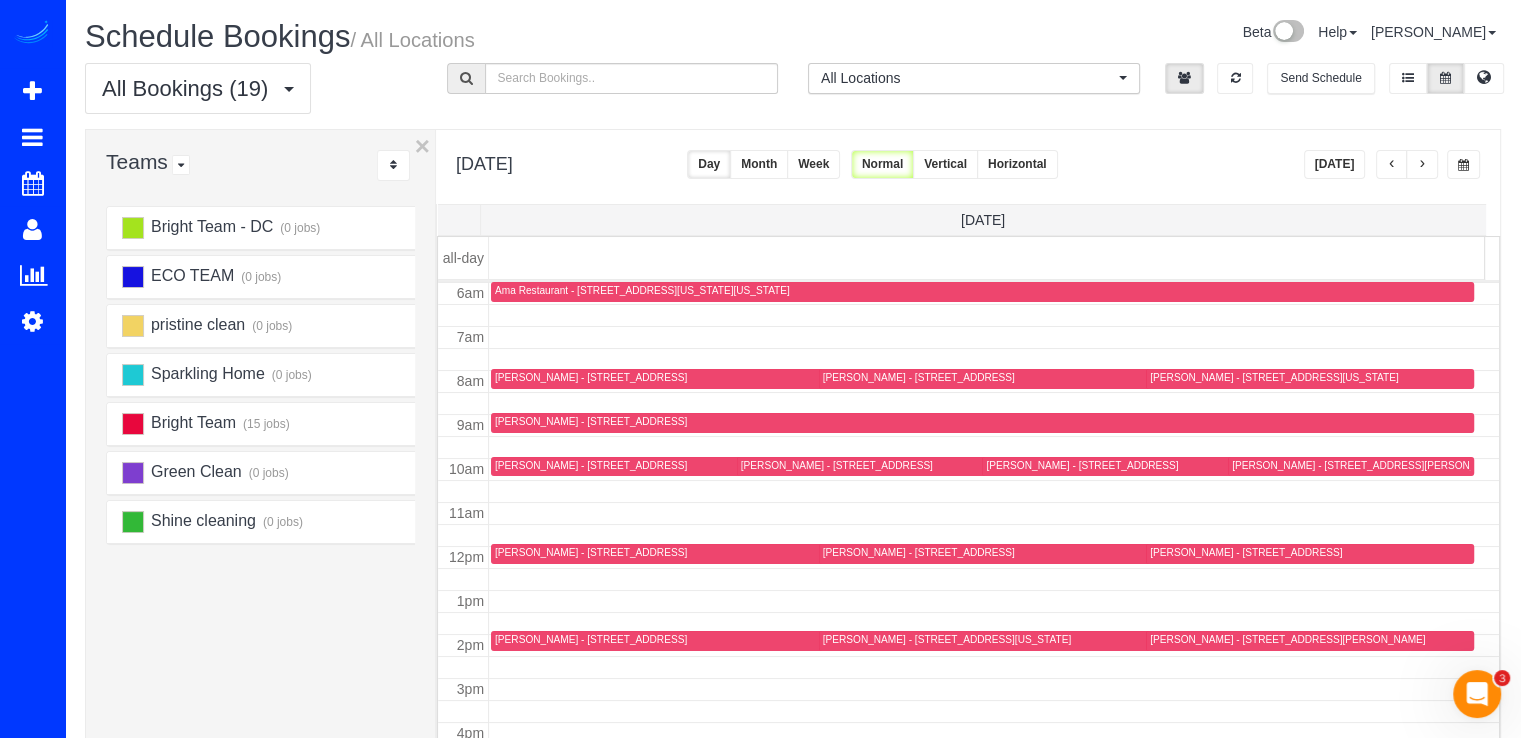 click at bounding box center (1422, 164) 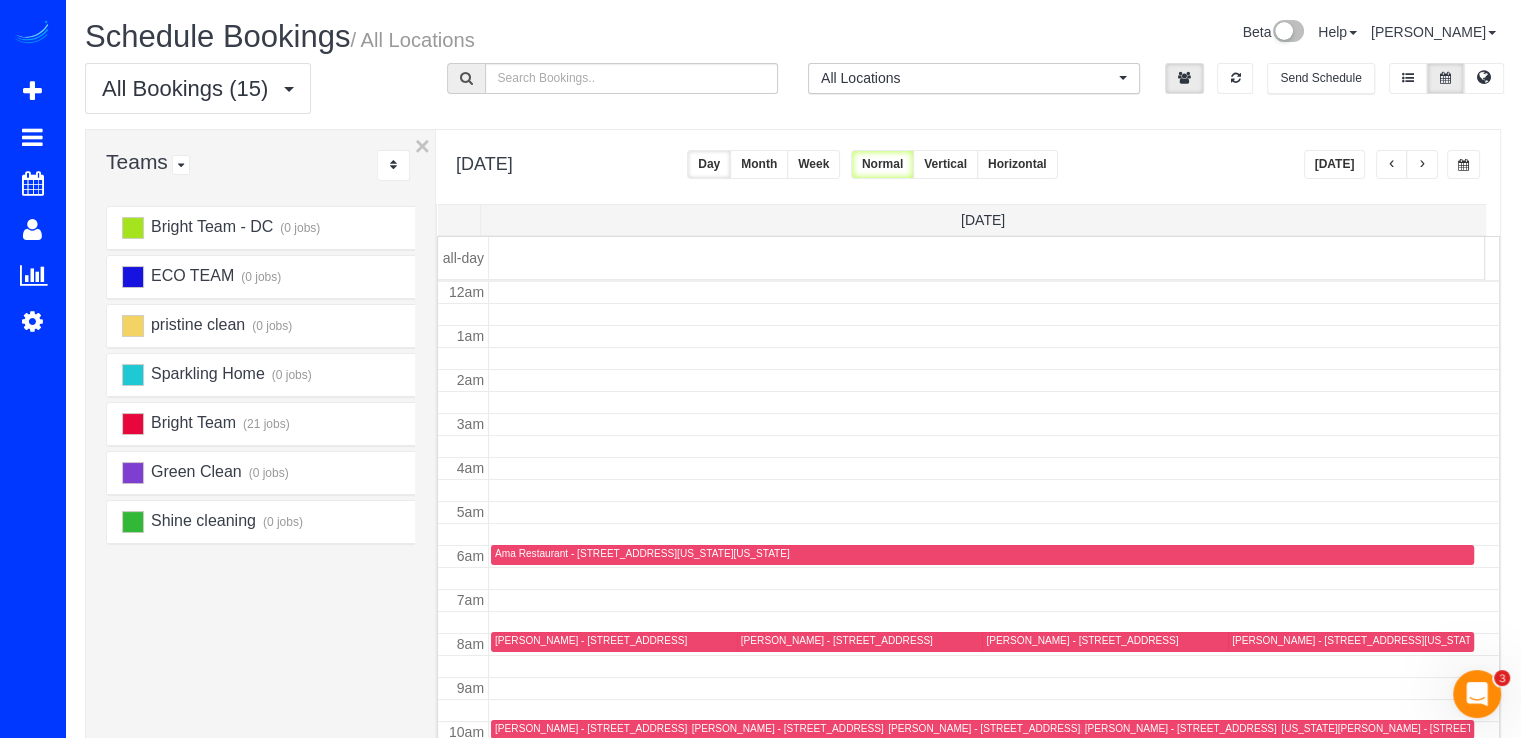 scroll, scrollTop: 263, scrollLeft: 0, axis: vertical 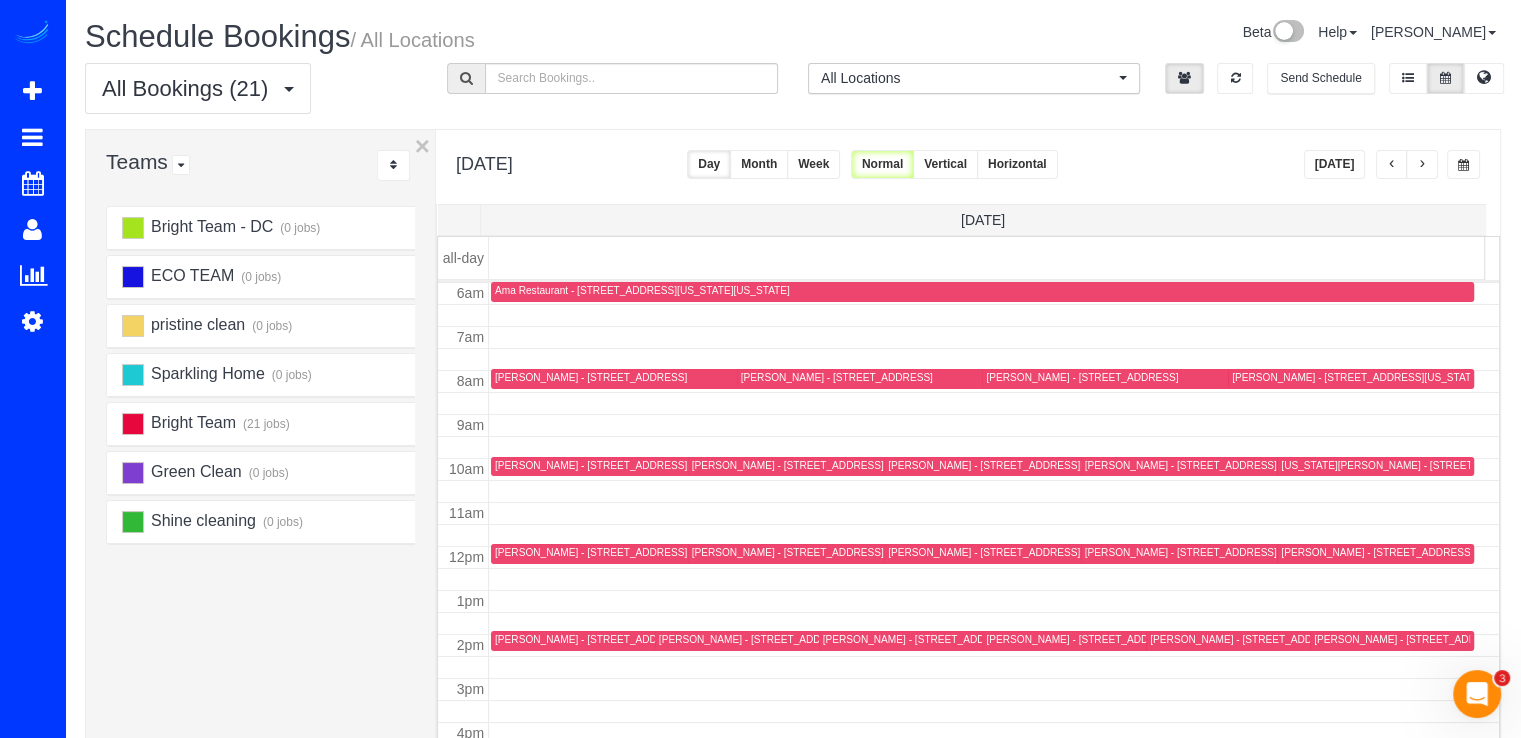 click at bounding box center (1422, 164) 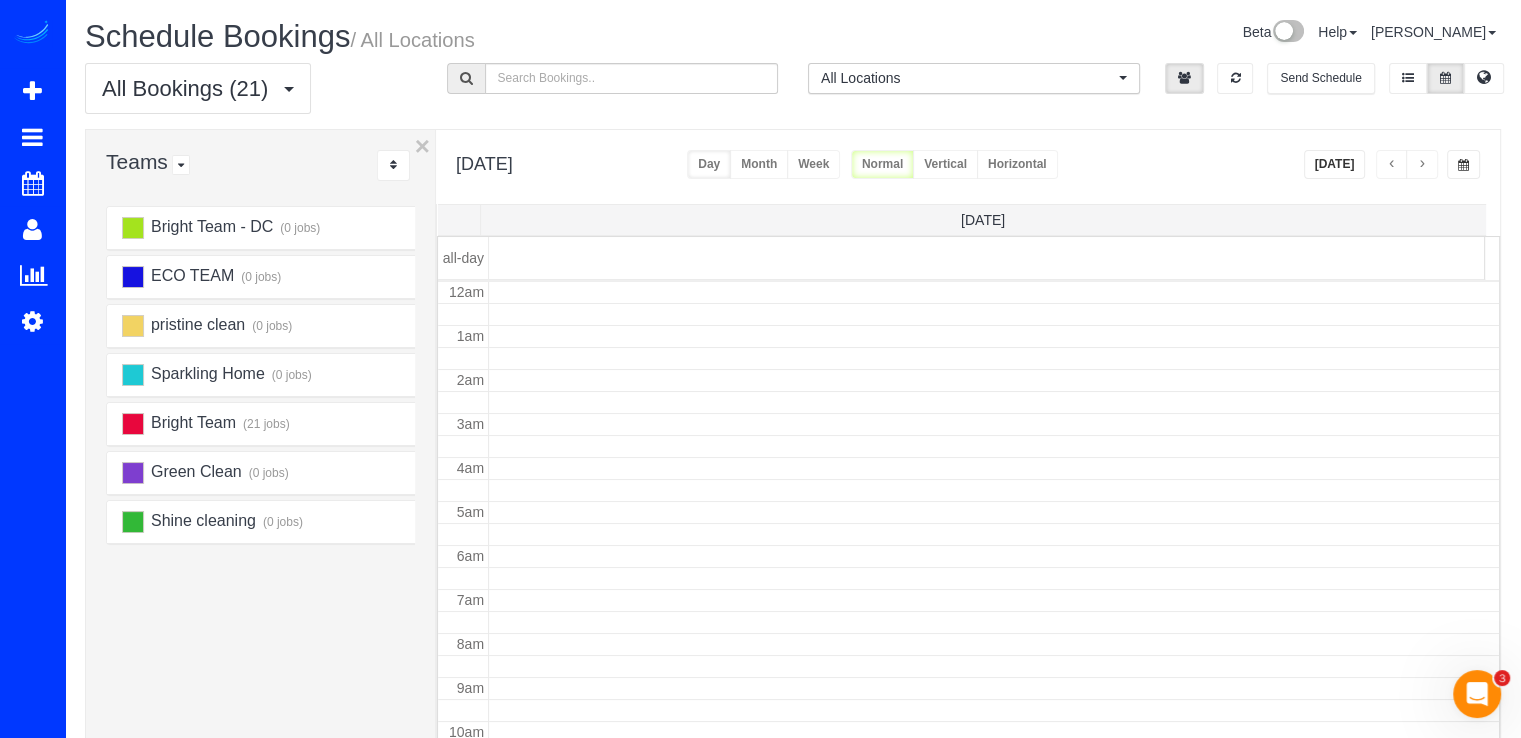 scroll, scrollTop: 263, scrollLeft: 0, axis: vertical 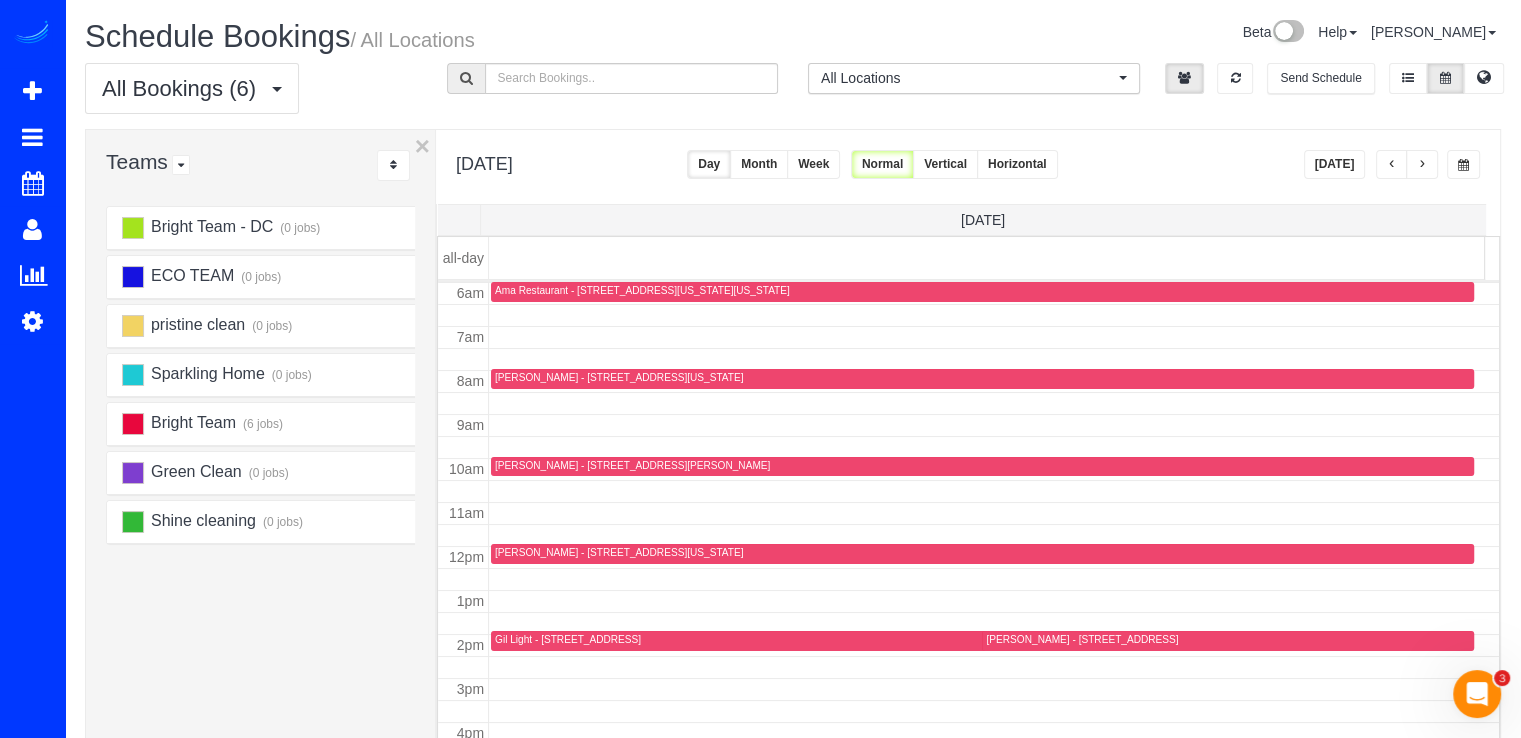 click on "Lindsey Berisha - 9200 Watson Rd, Silver Spring, MD 20910" at bounding box center [632, 465] 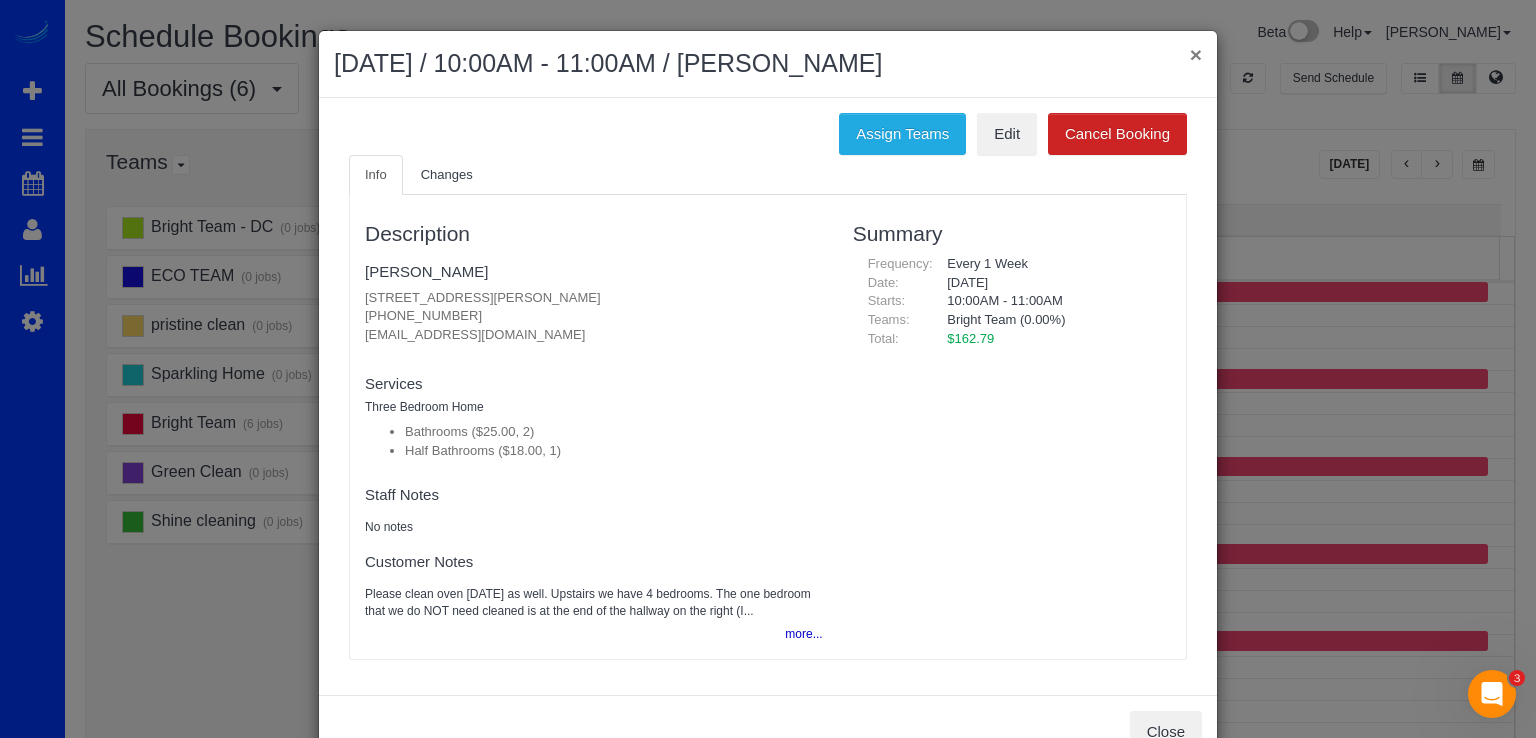 click on "×" at bounding box center (1196, 54) 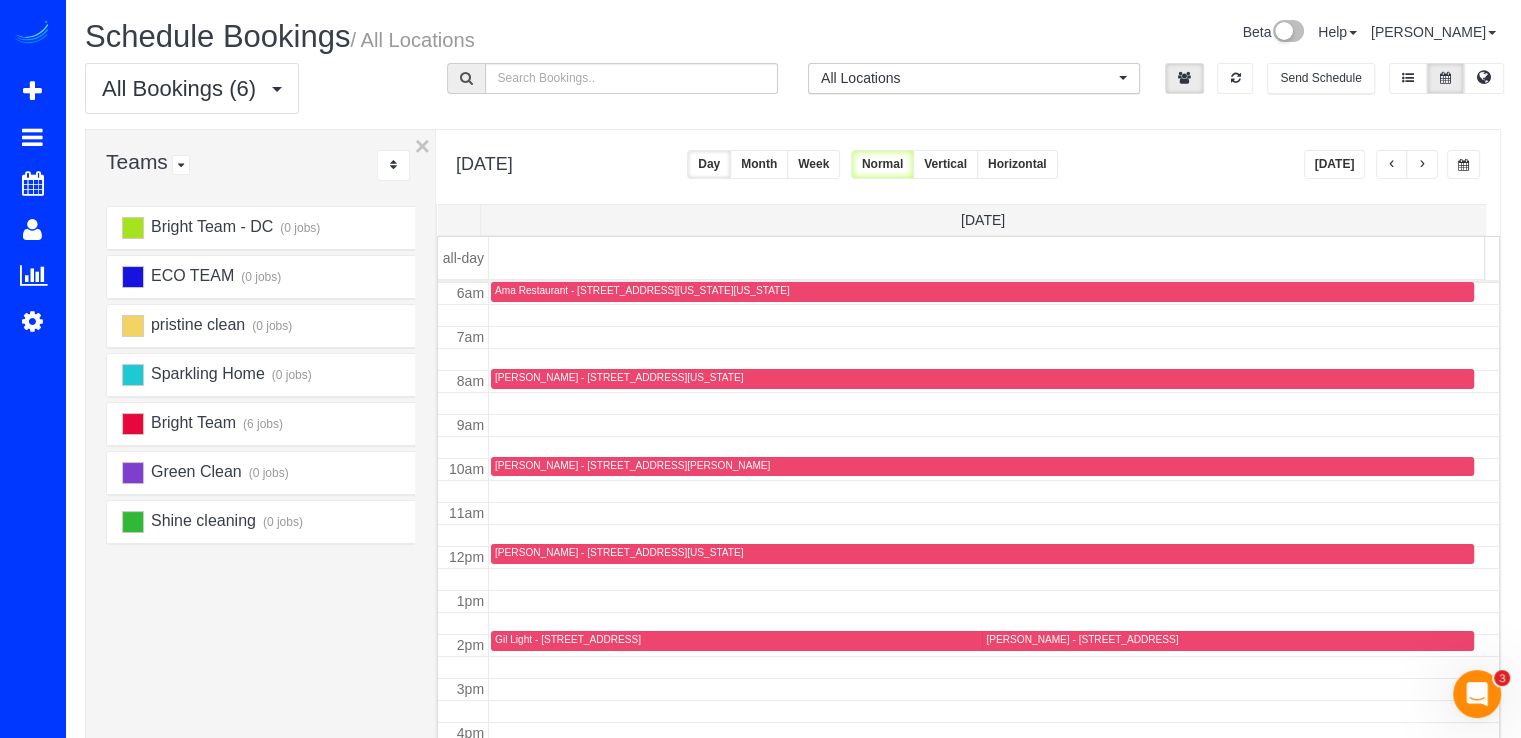 click on "[DATE]" at bounding box center [1335, 164] 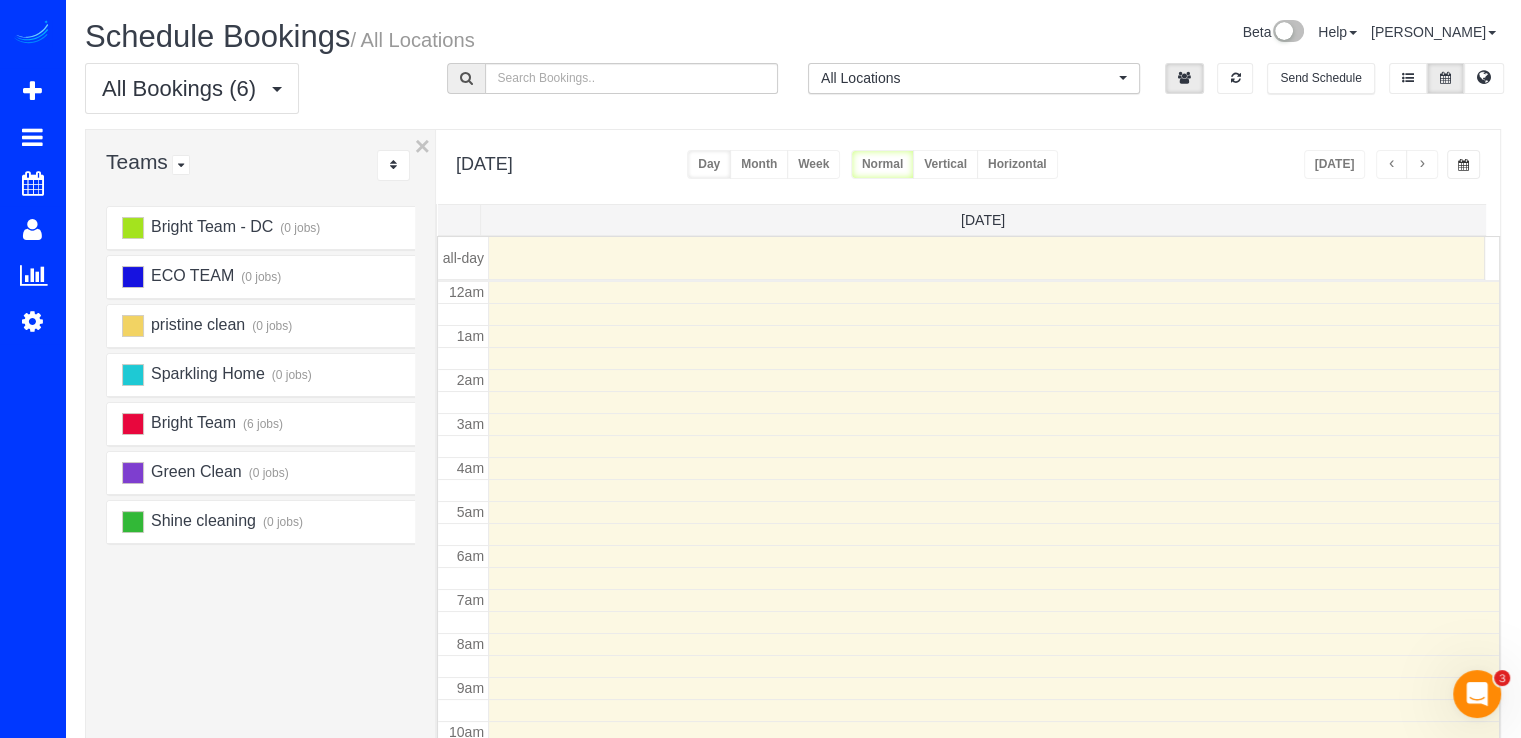 scroll, scrollTop: 263, scrollLeft: 0, axis: vertical 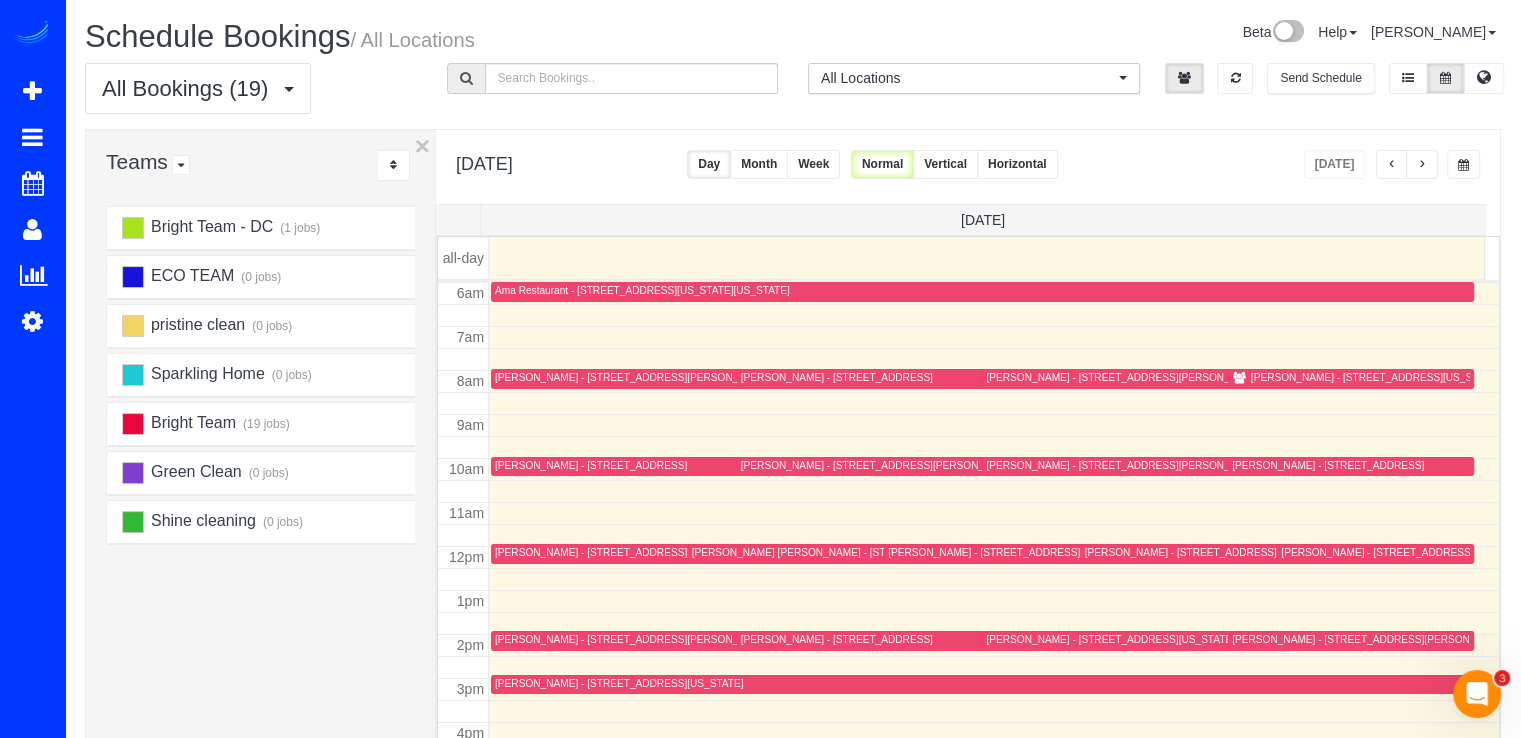 click at bounding box center (1422, 165) 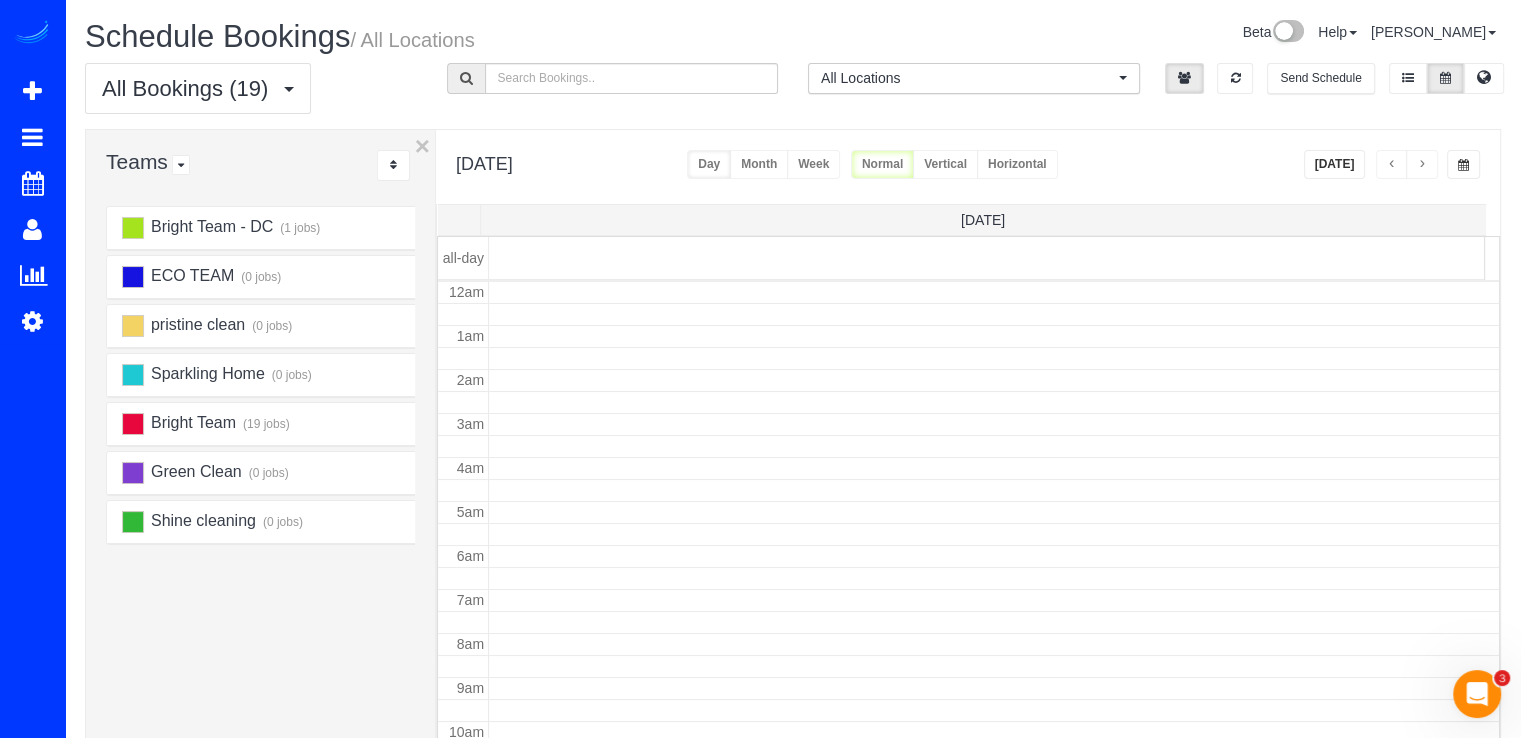 scroll, scrollTop: 263, scrollLeft: 0, axis: vertical 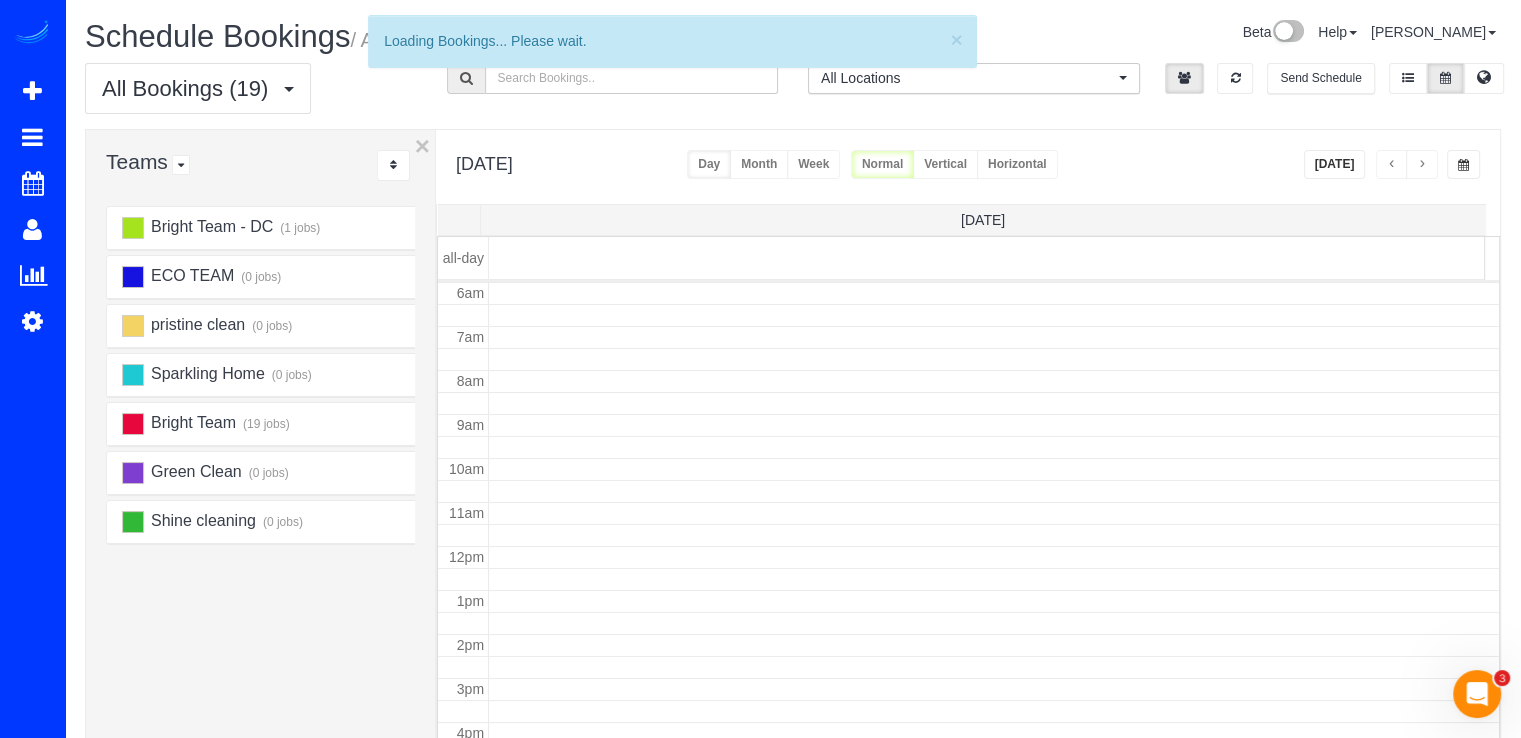 click at bounding box center [1422, 165] 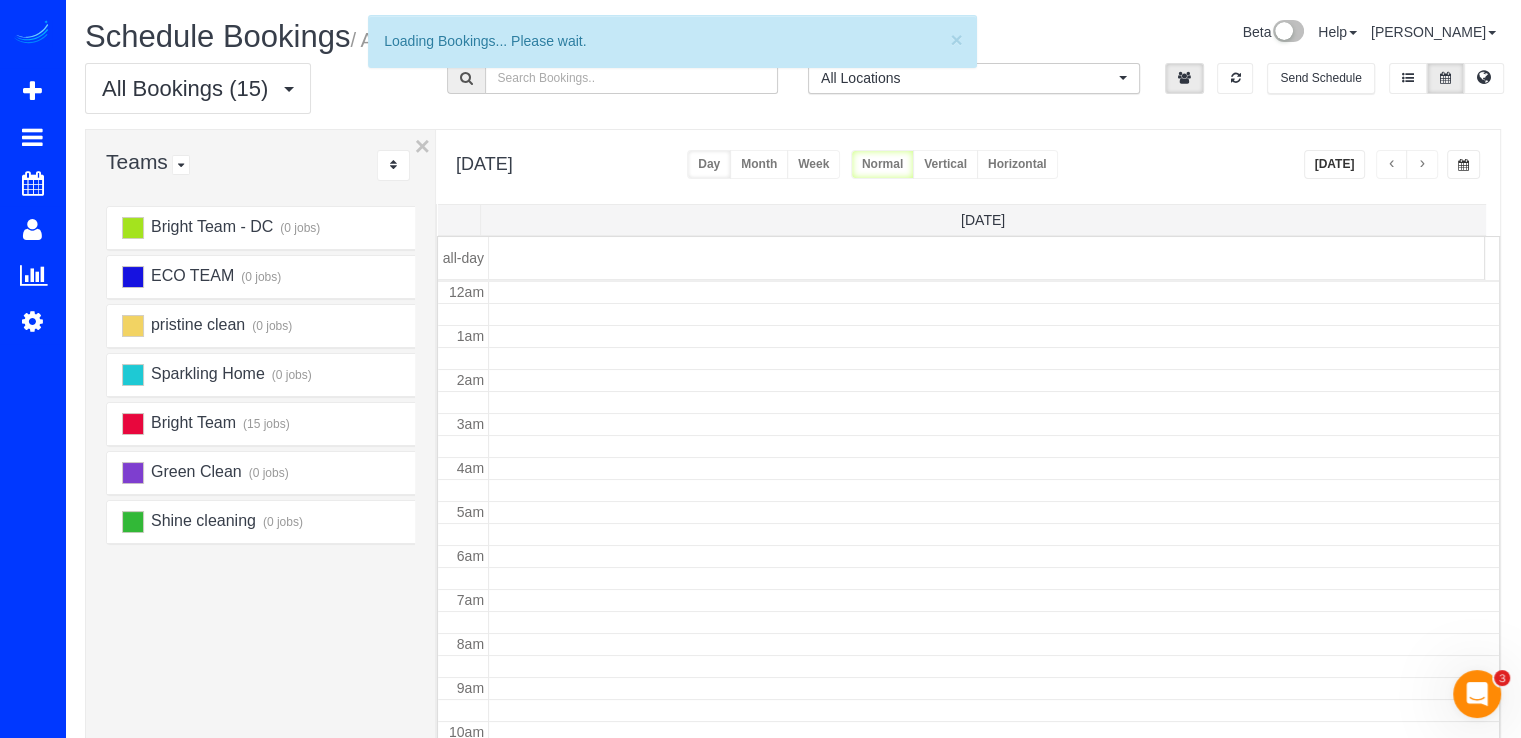 scroll, scrollTop: 263, scrollLeft: 0, axis: vertical 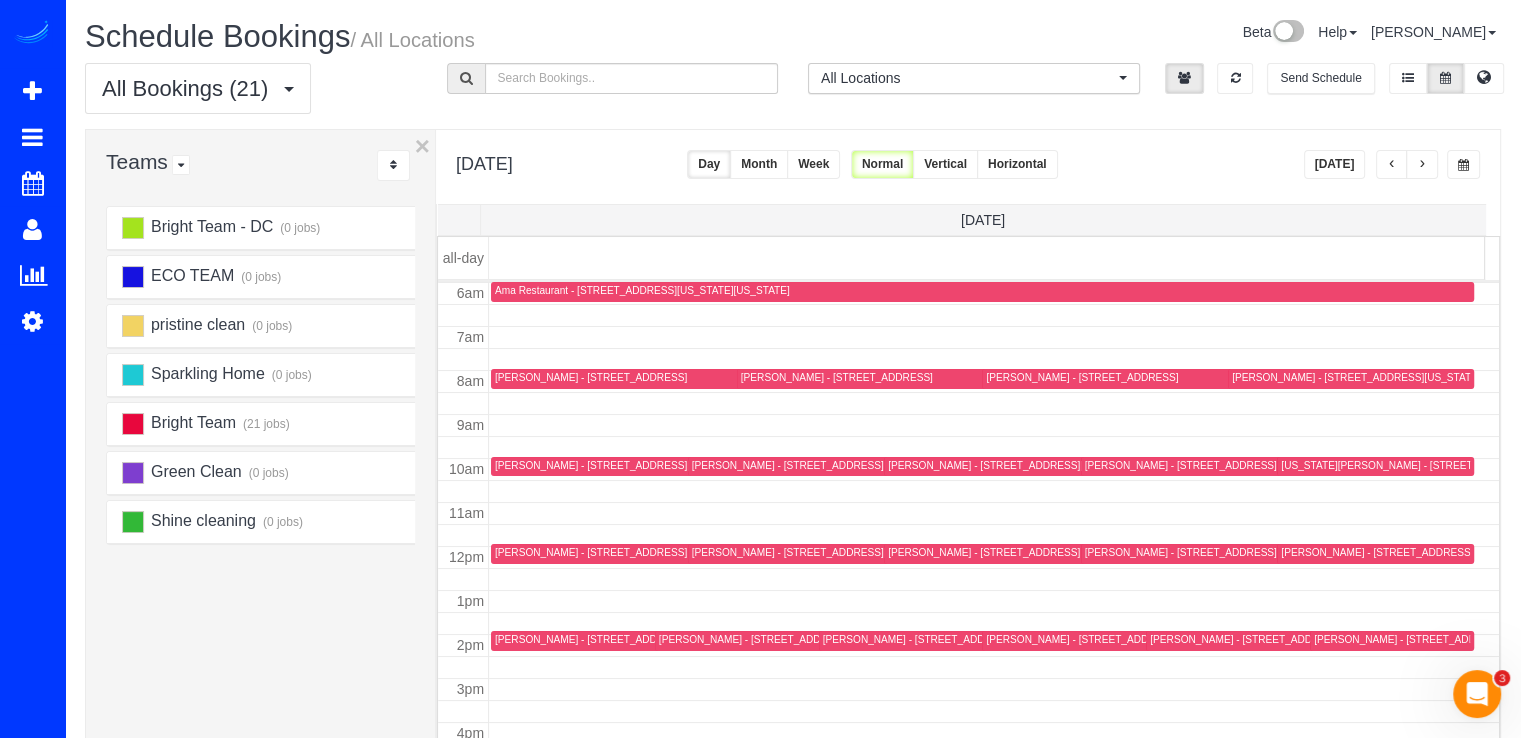 click on "[PERSON_NAME] - [STREET_ADDRESS][US_STATE]" at bounding box center (947, 639) 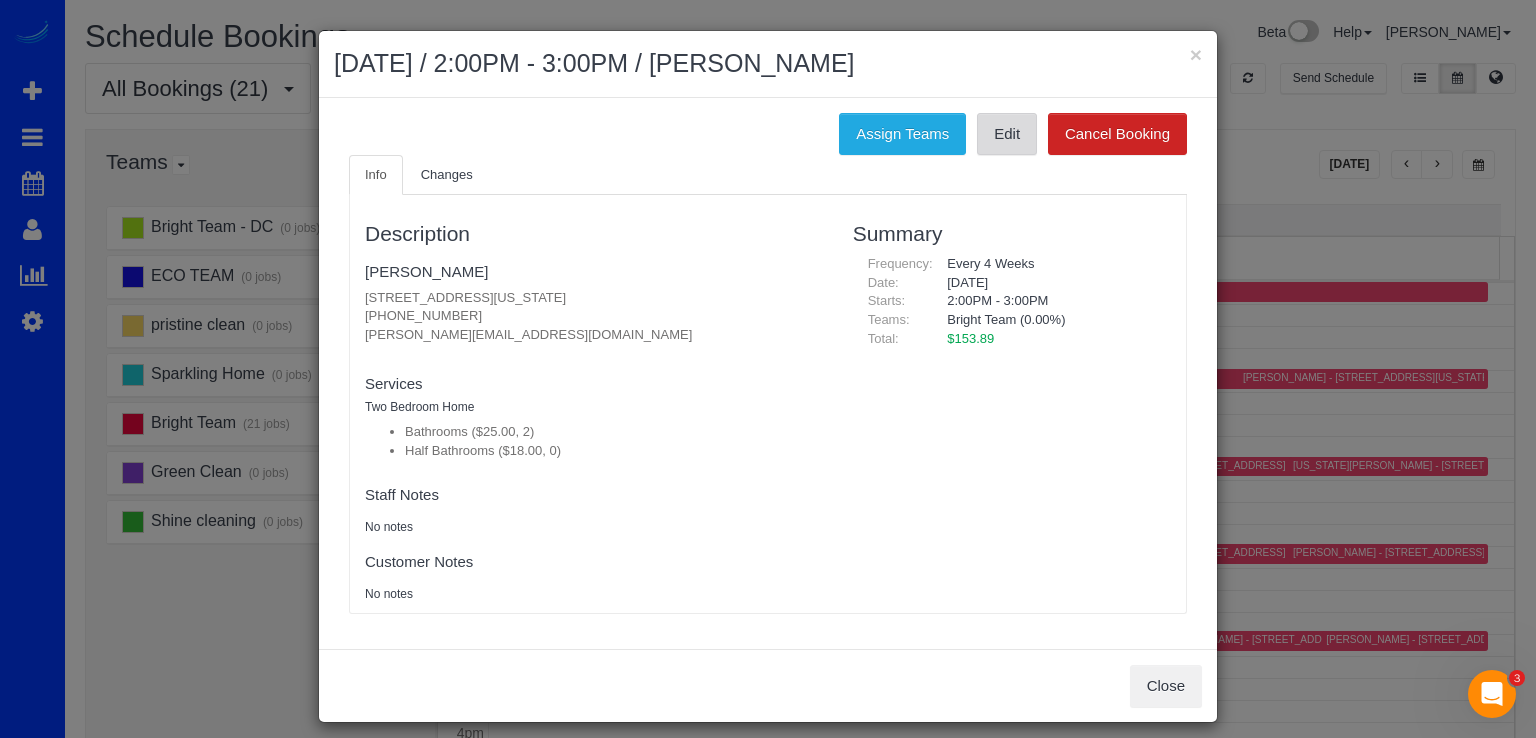 click on "Edit" at bounding box center [1007, 134] 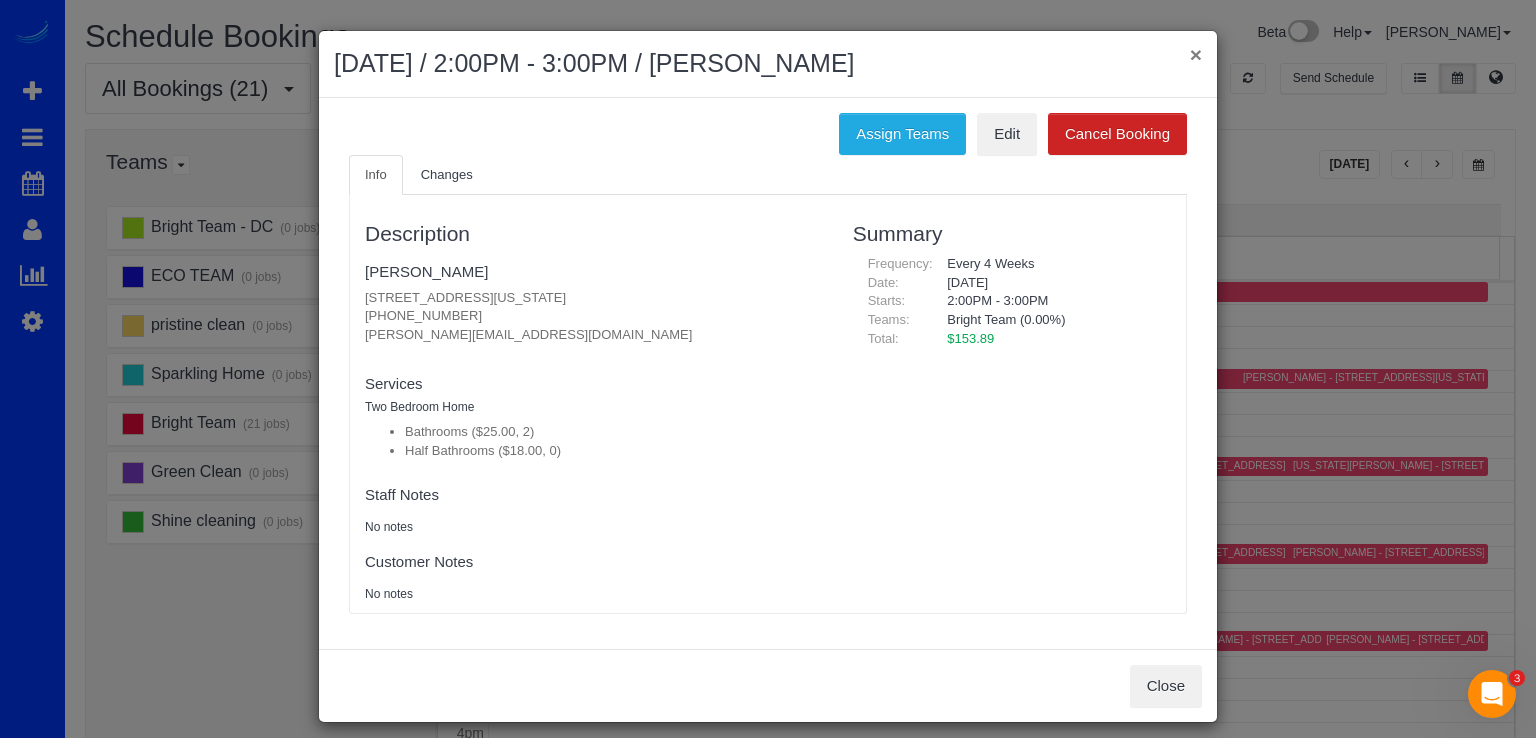 click on "×" at bounding box center (1196, 54) 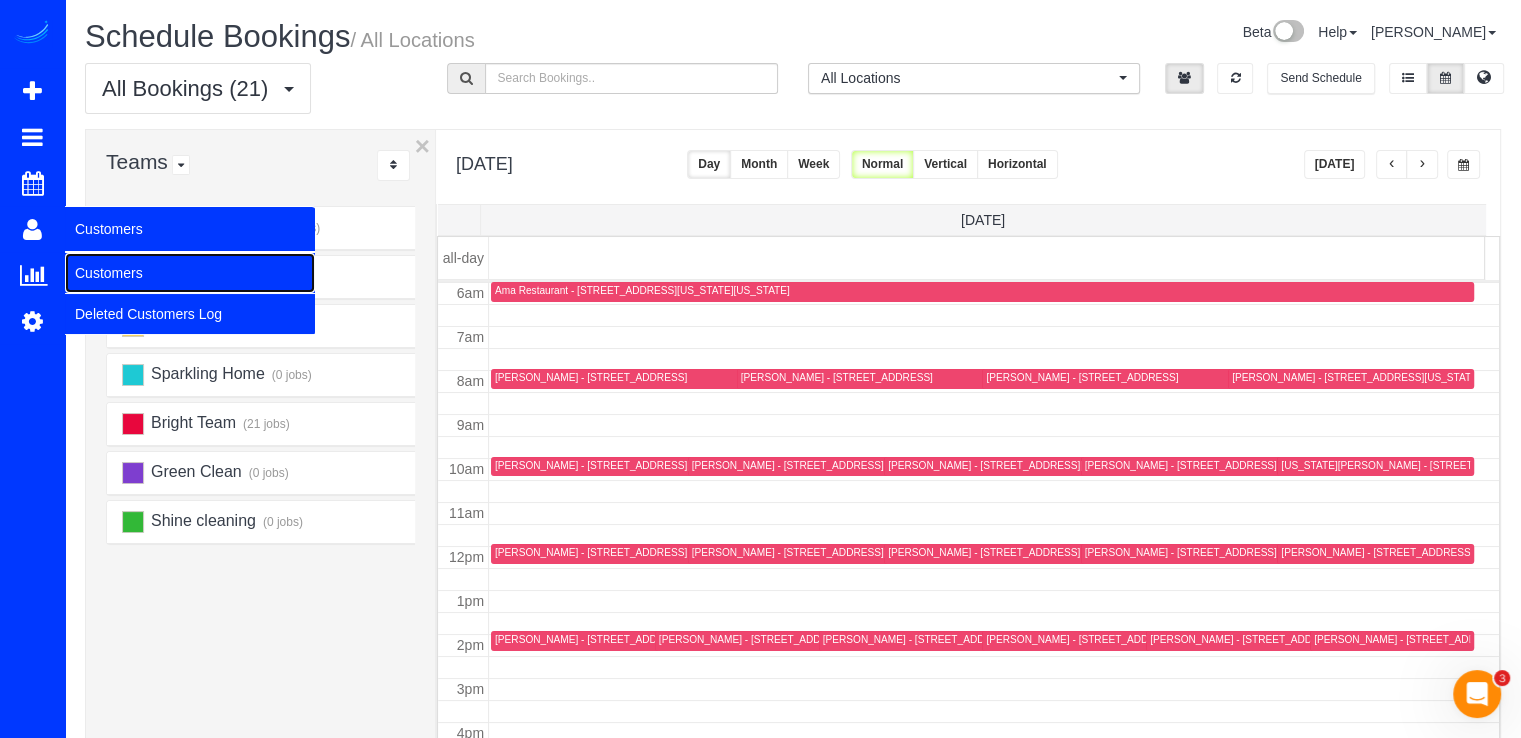 click on "Customers" at bounding box center (190, 273) 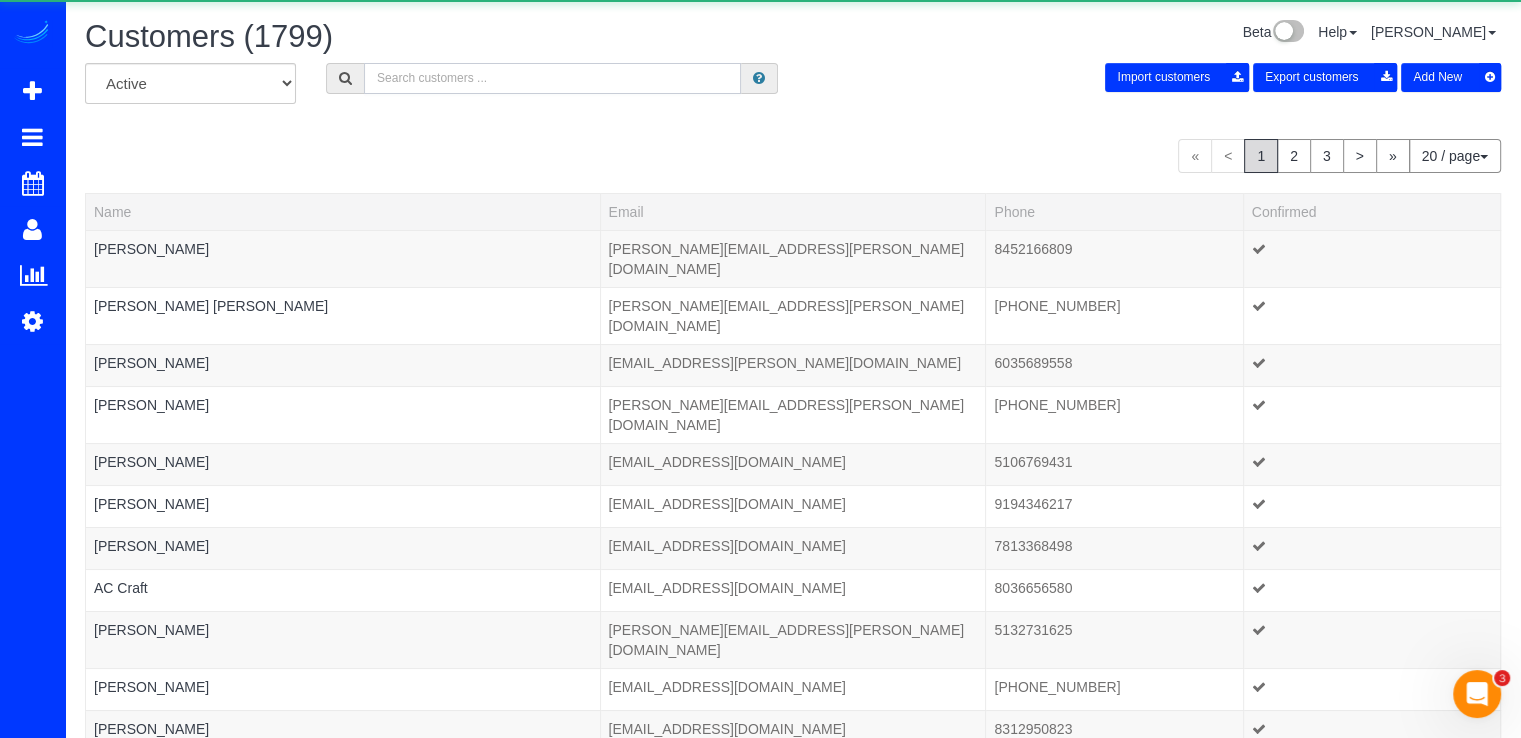 click at bounding box center (552, 78) 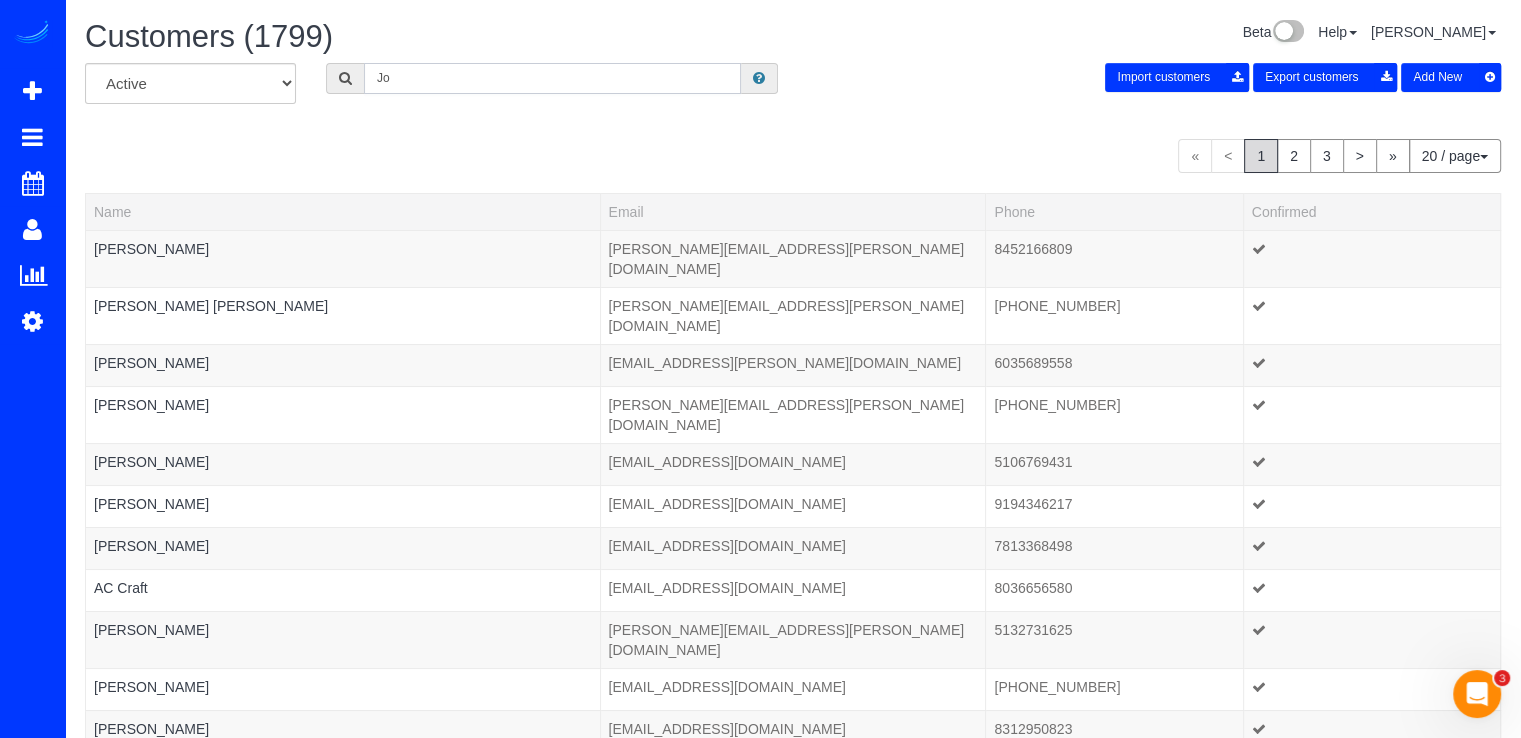 type on "J" 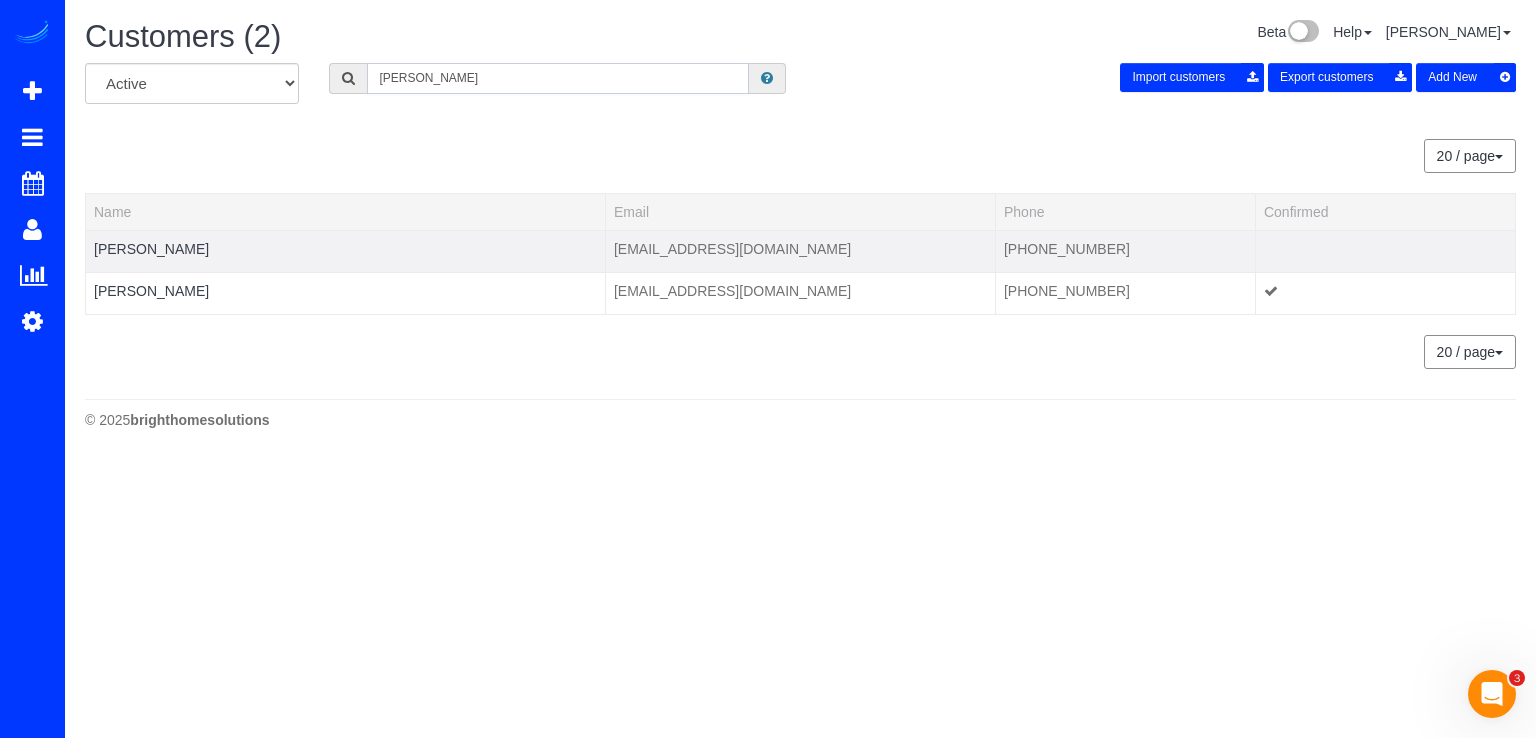 type on "[PERSON_NAME]" 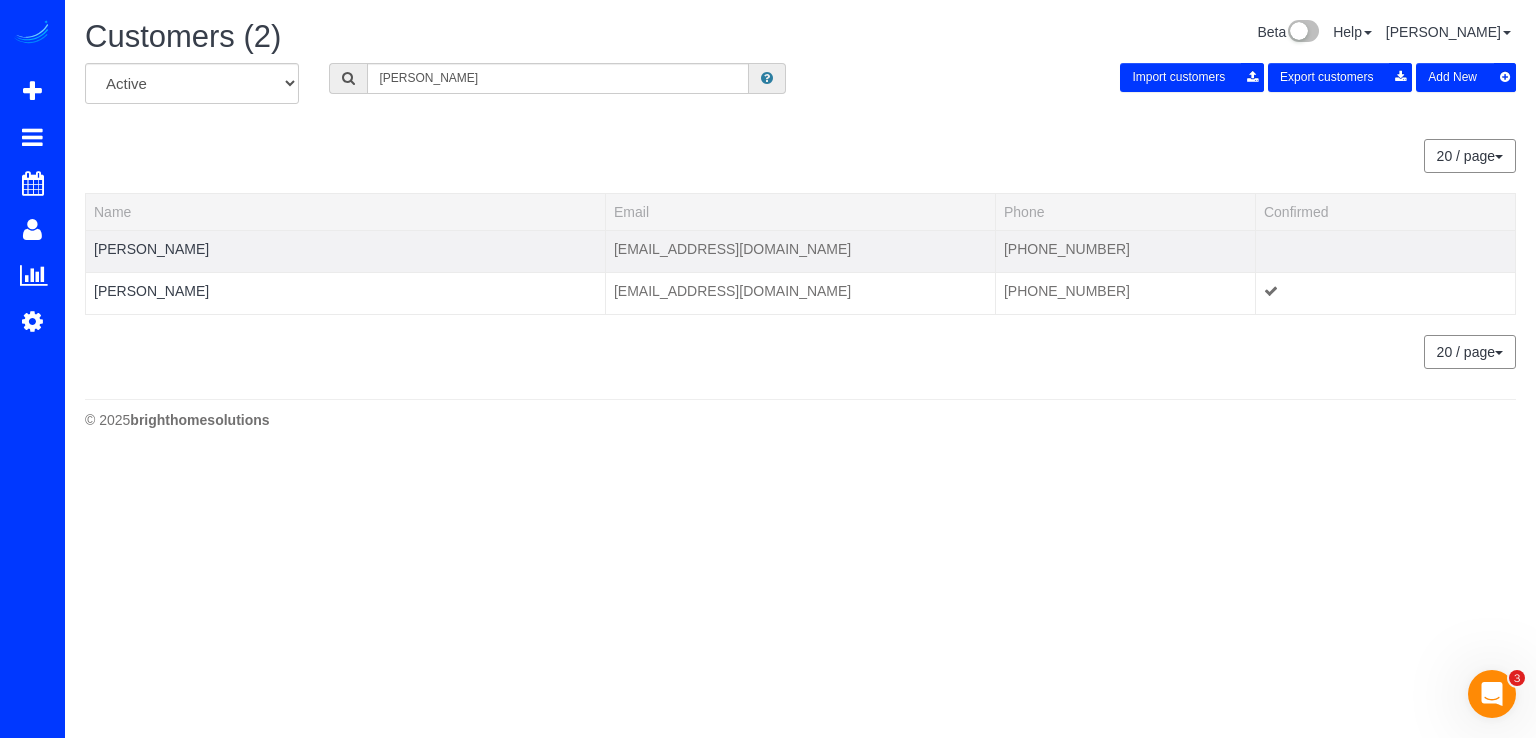 click on "[PERSON_NAME]" at bounding box center [346, 251] 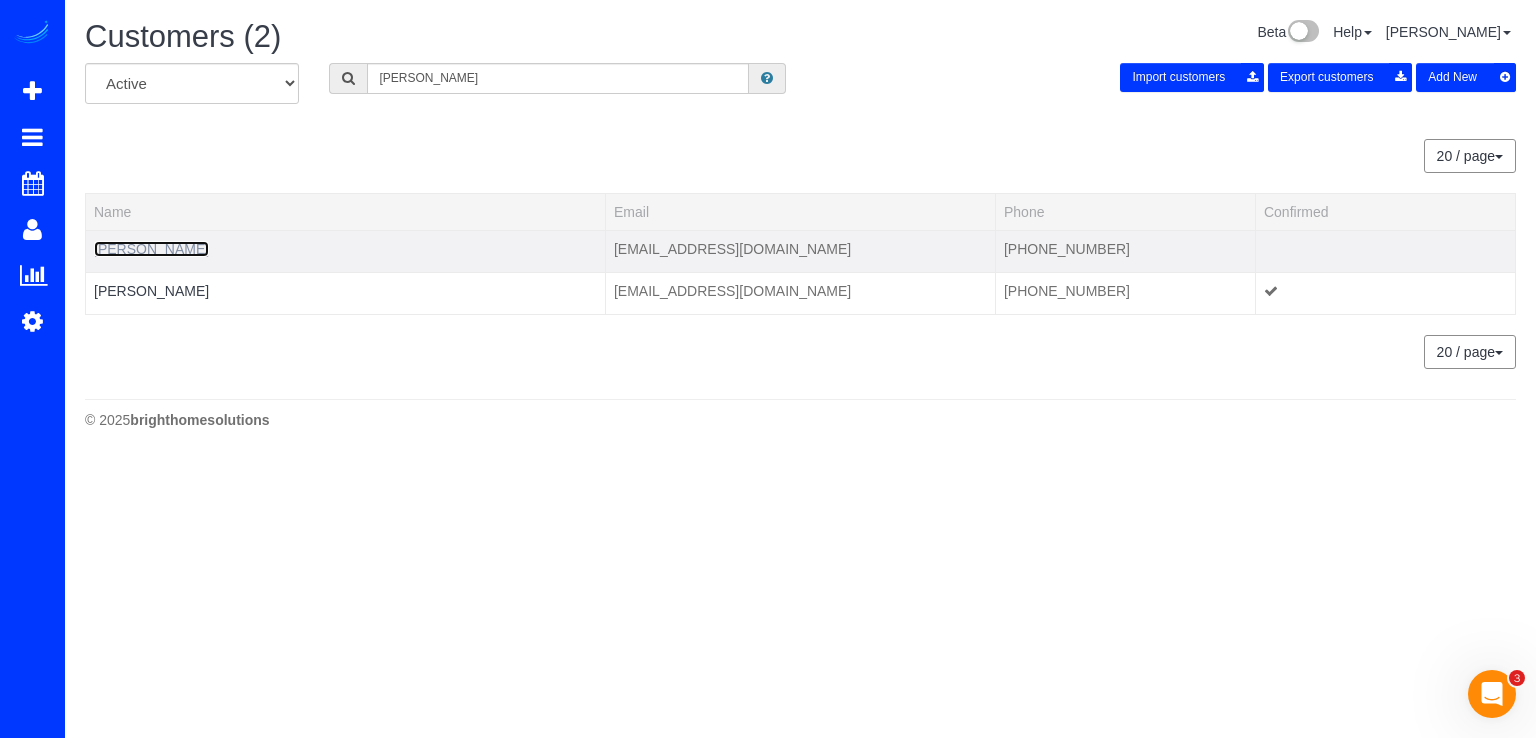 click on "[PERSON_NAME]" at bounding box center [151, 249] 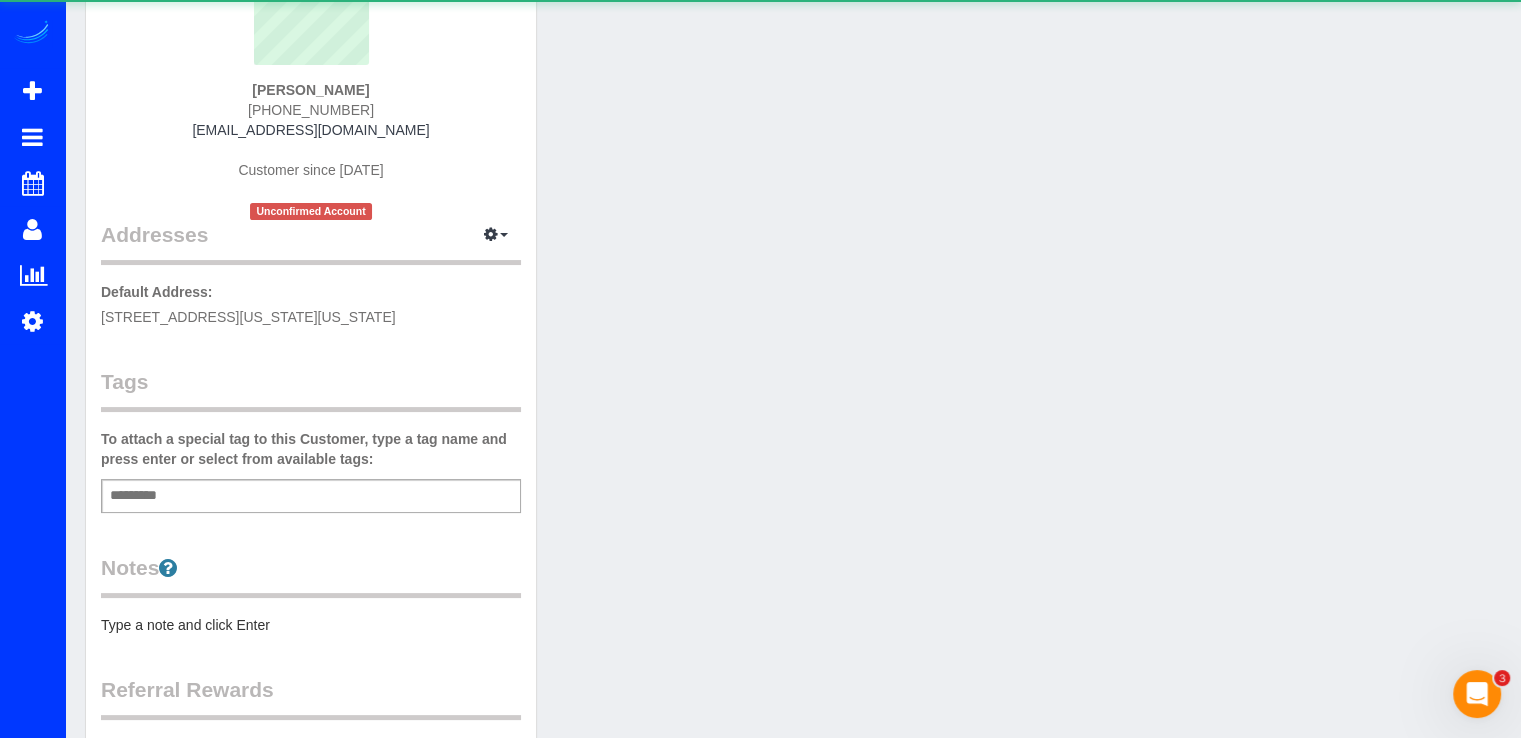 scroll, scrollTop: 551, scrollLeft: 0, axis: vertical 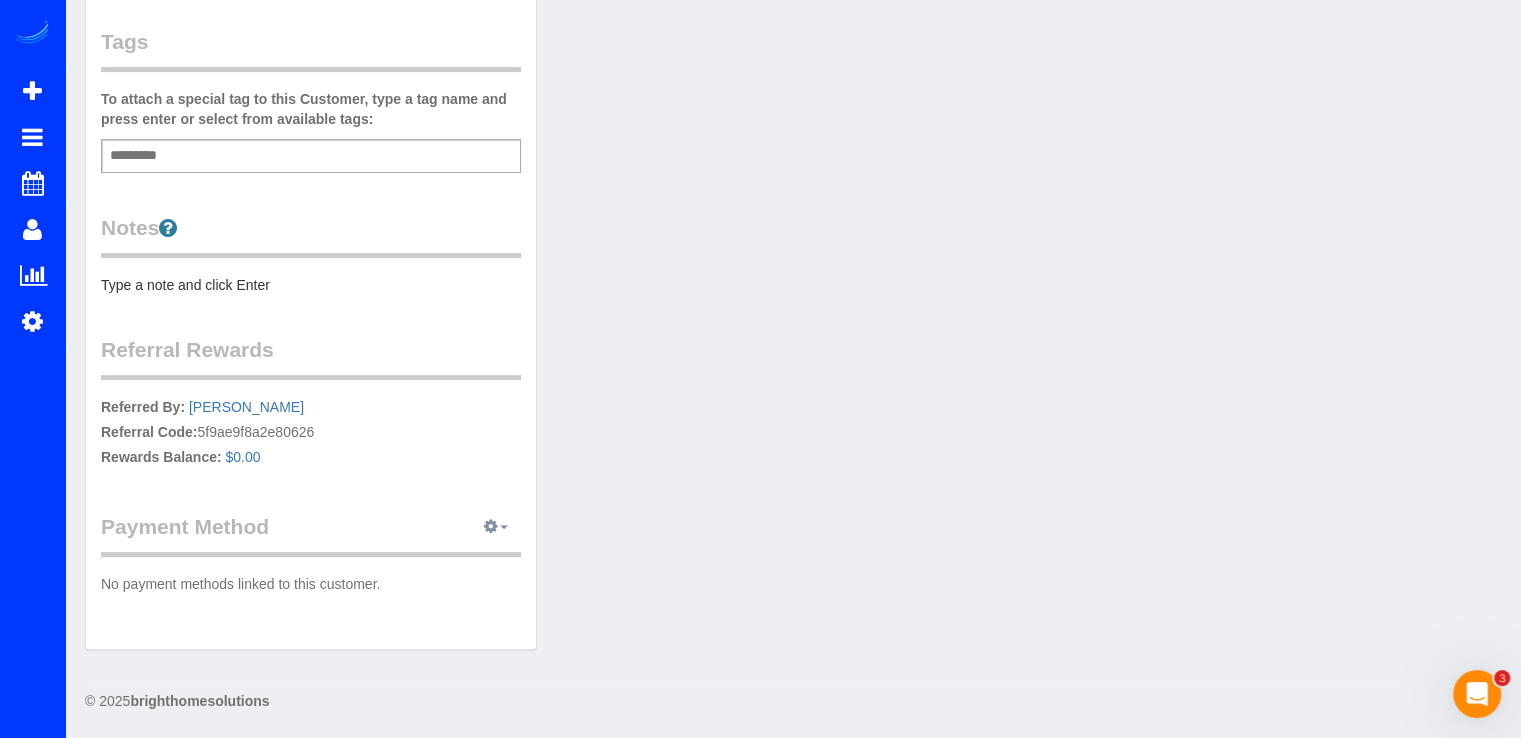 click at bounding box center [496, 527] 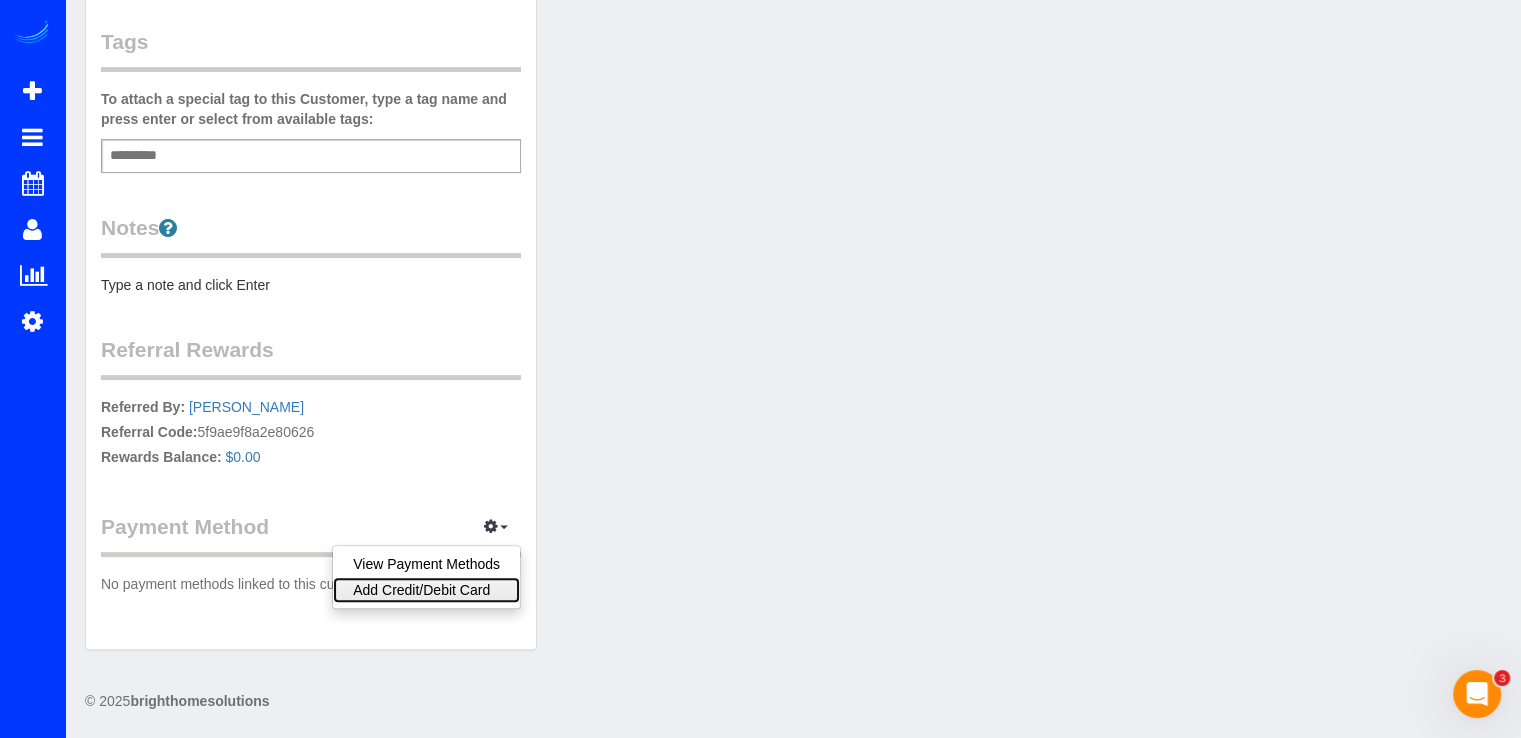 click on "Add Credit/Debit Card" at bounding box center [426, 590] 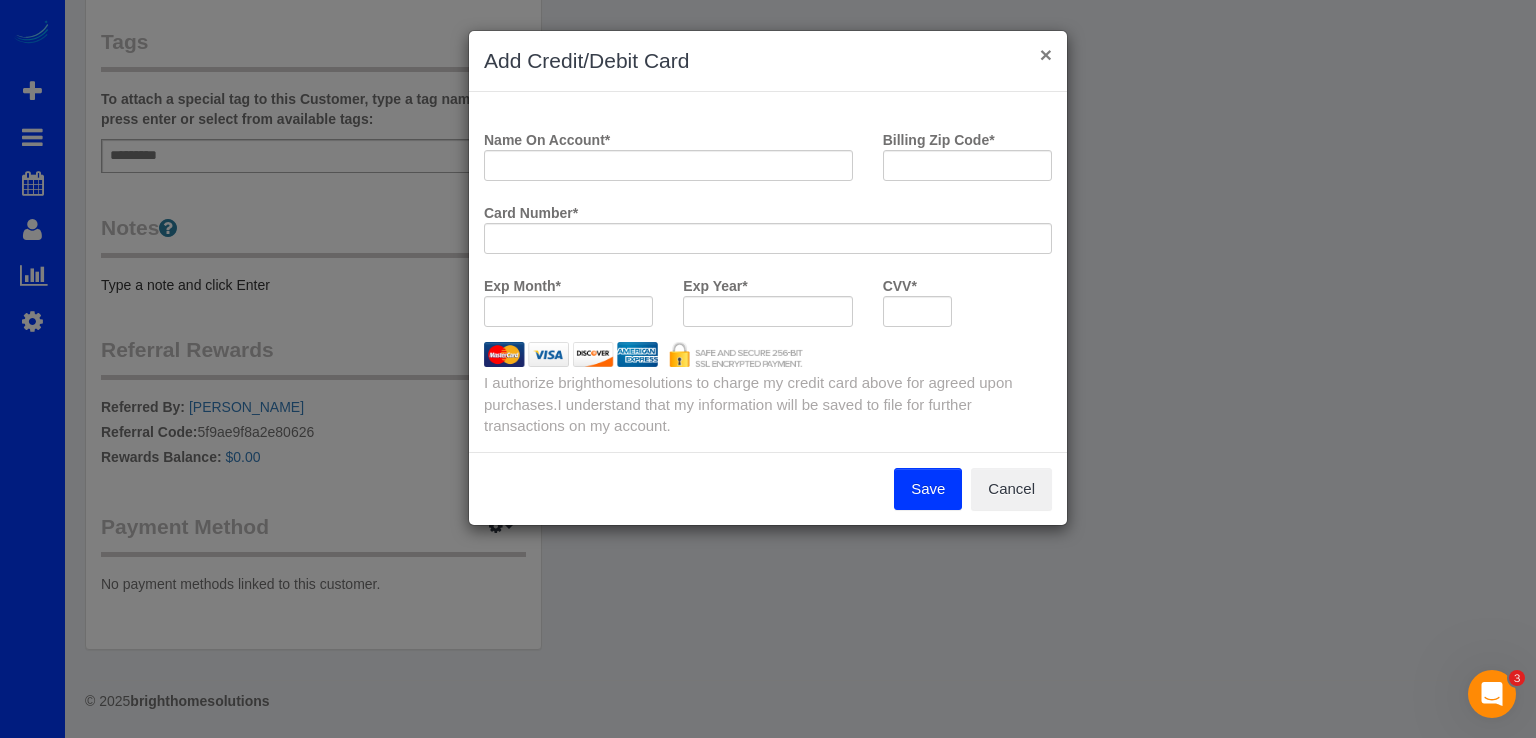 click on "×" at bounding box center [1046, 54] 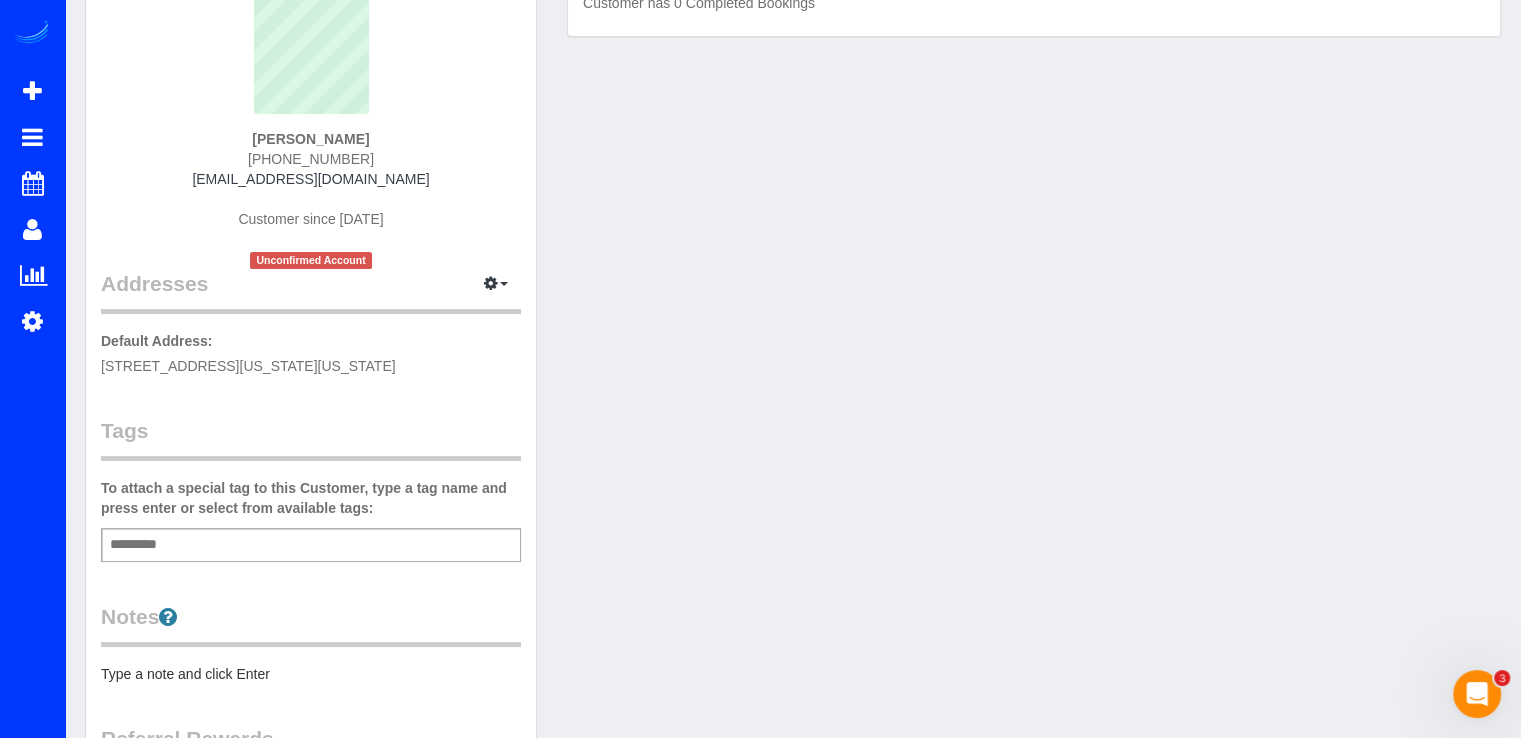scroll, scrollTop: 0, scrollLeft: 0, axis: both 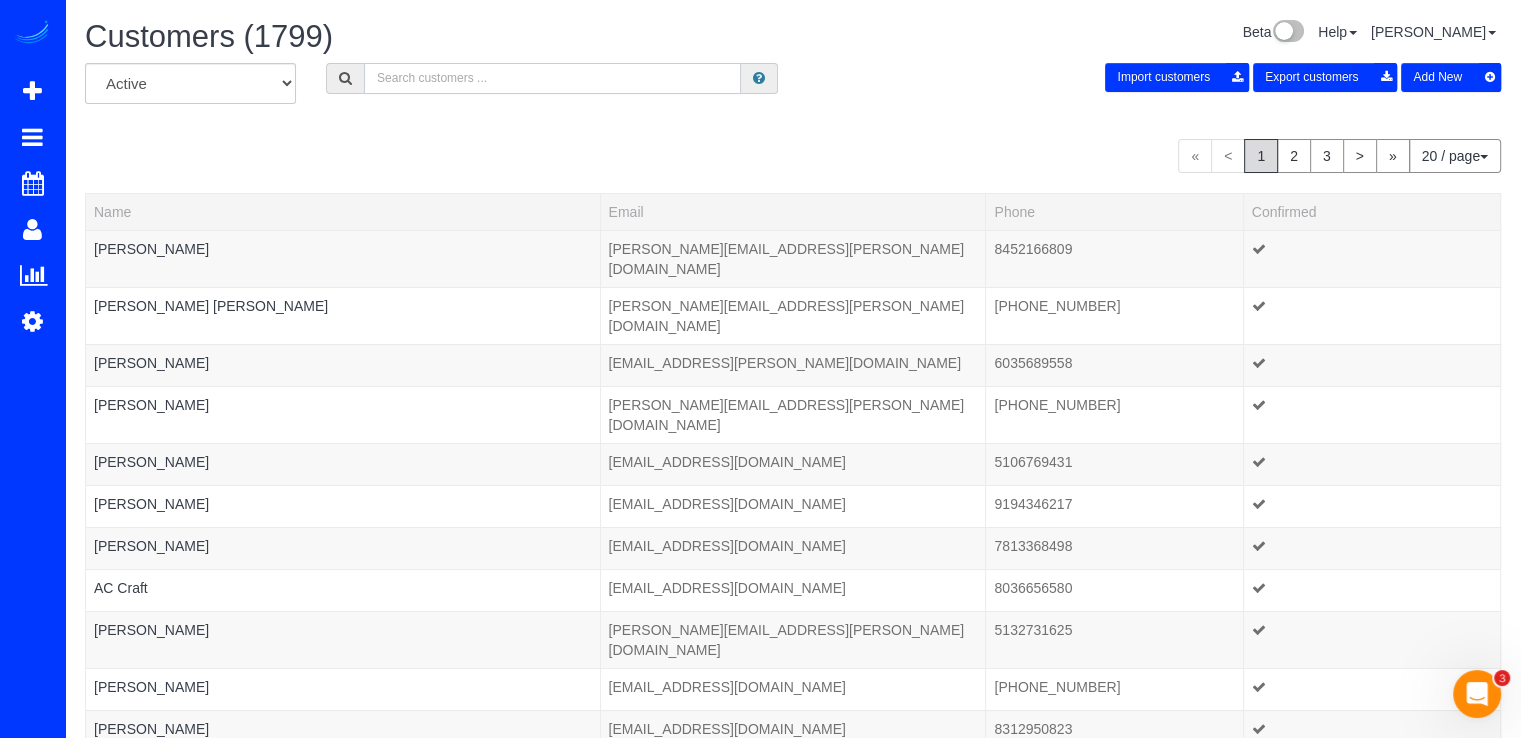 click at bounding box center (552, 78) 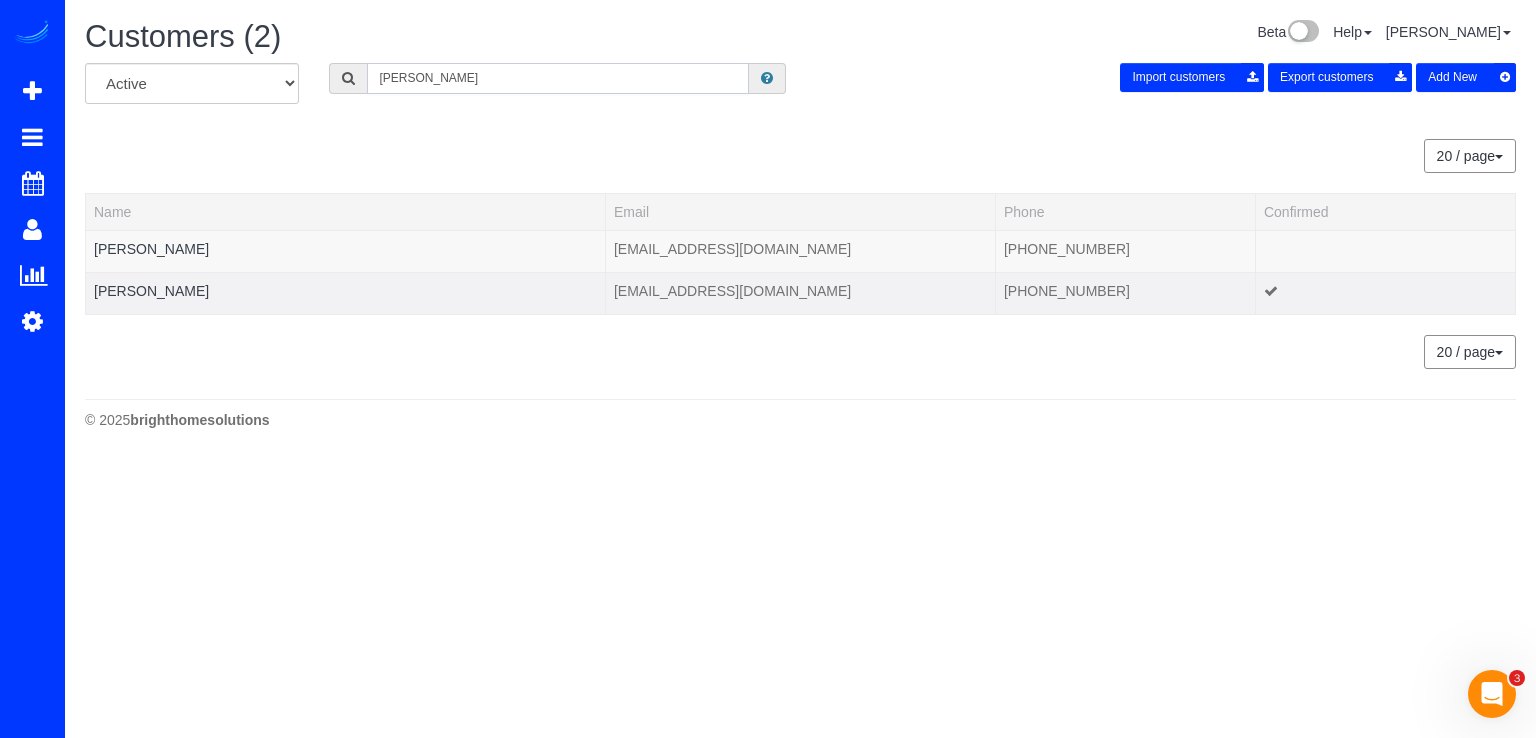 type on "[PERSON_NAME]" 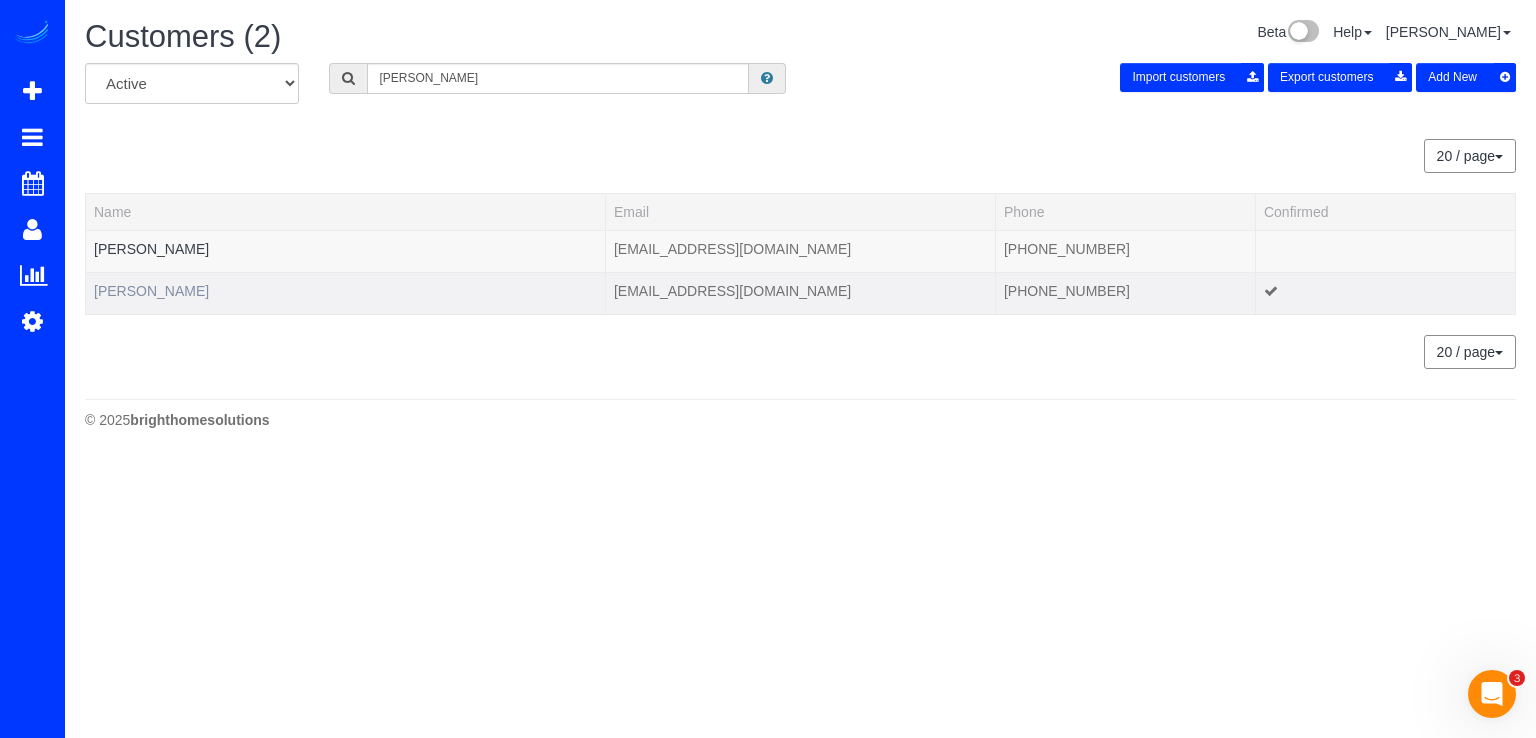 click on "[PERSON_NAME]" at bounding box center (346, 293) 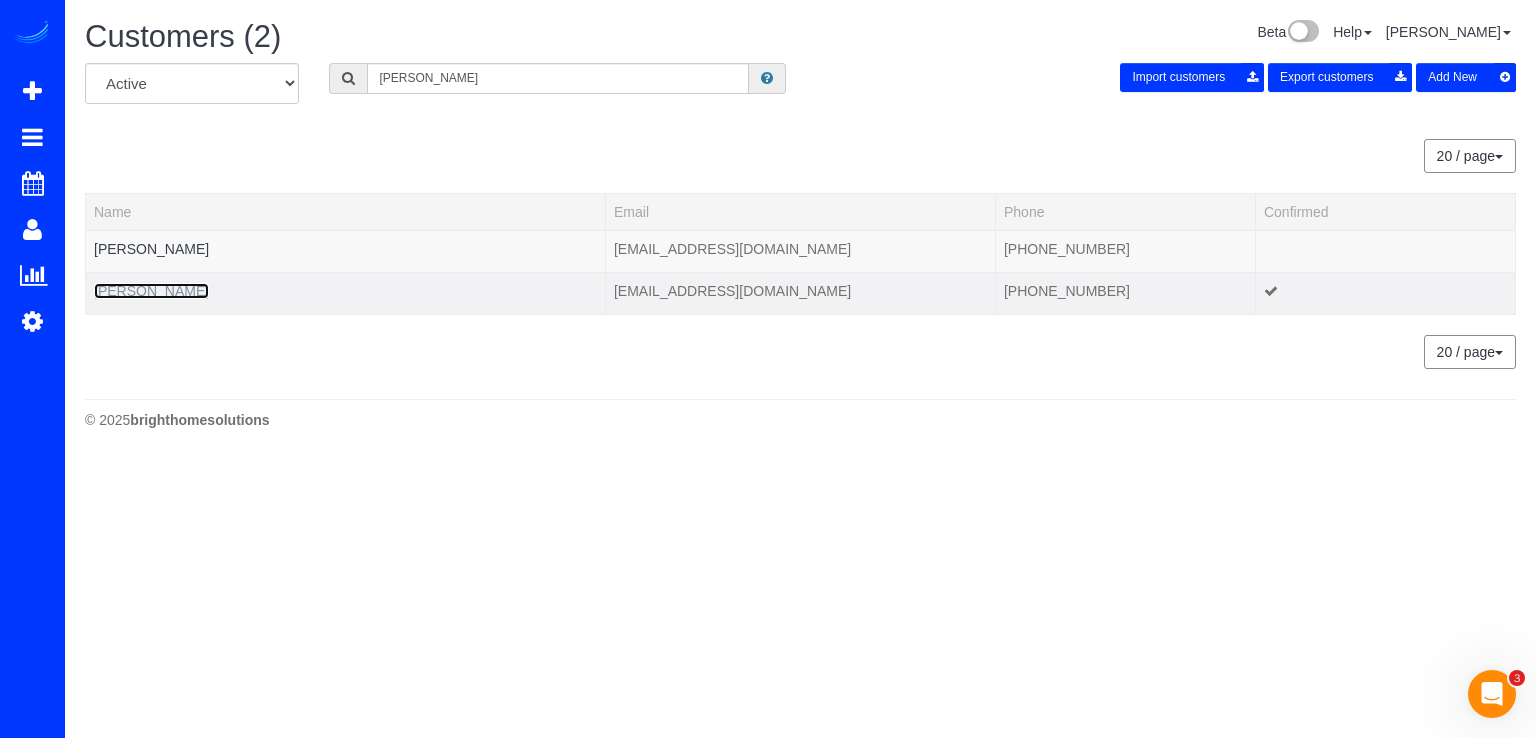 click on "[PERSON_NAME]" at bounding box center [151, 291] 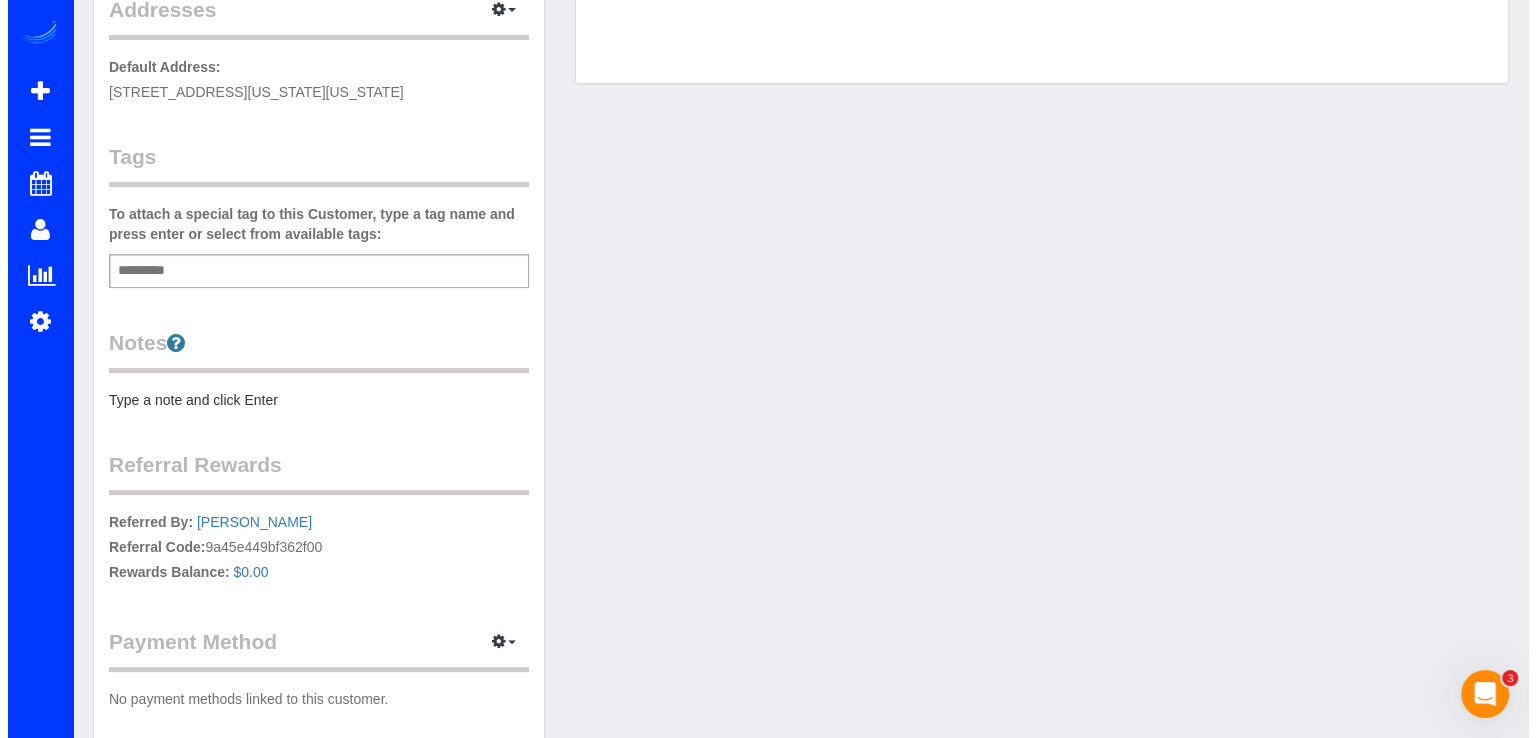 scroll, scrollTop: 531, scrollLeft: 0, axis: vertical 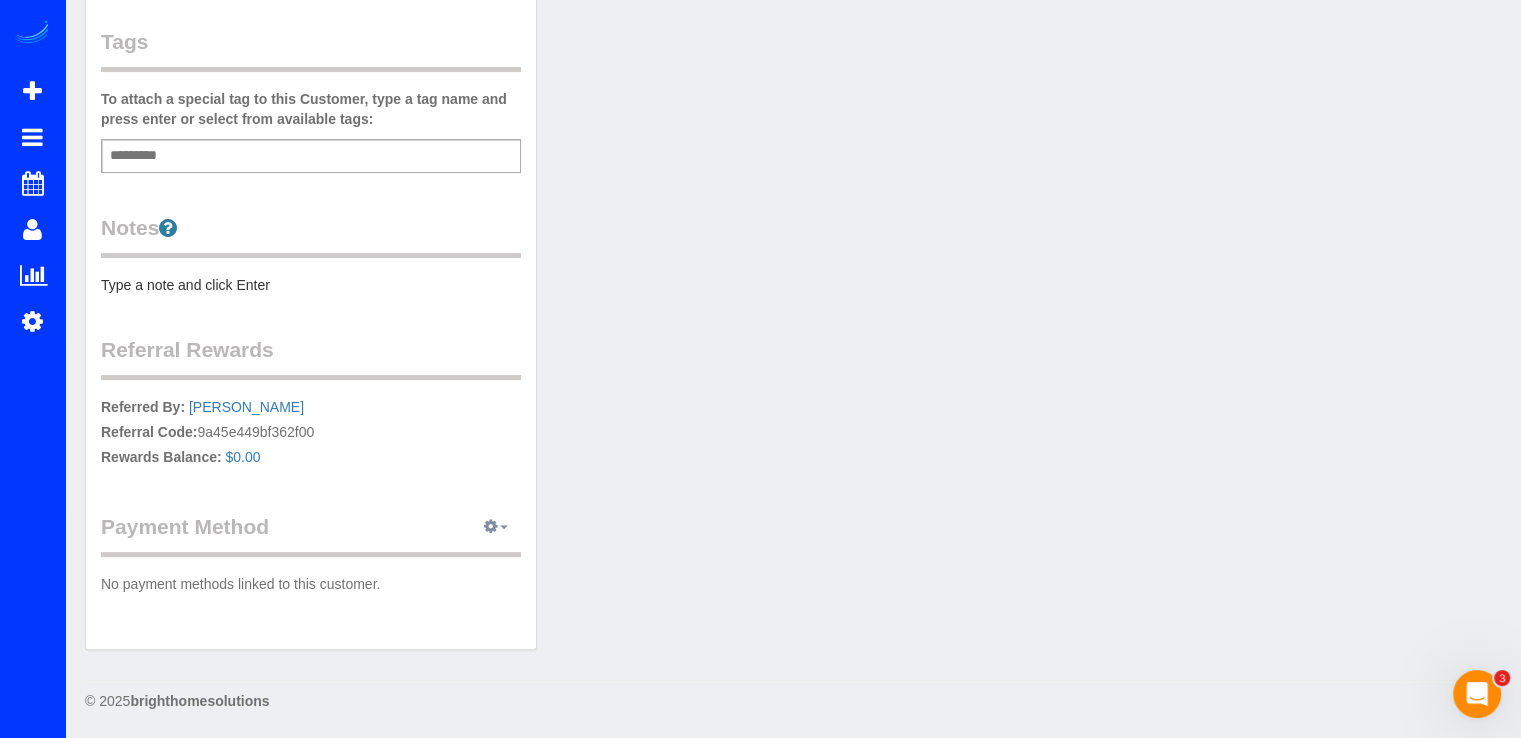 click at bounding box center (491, 526) 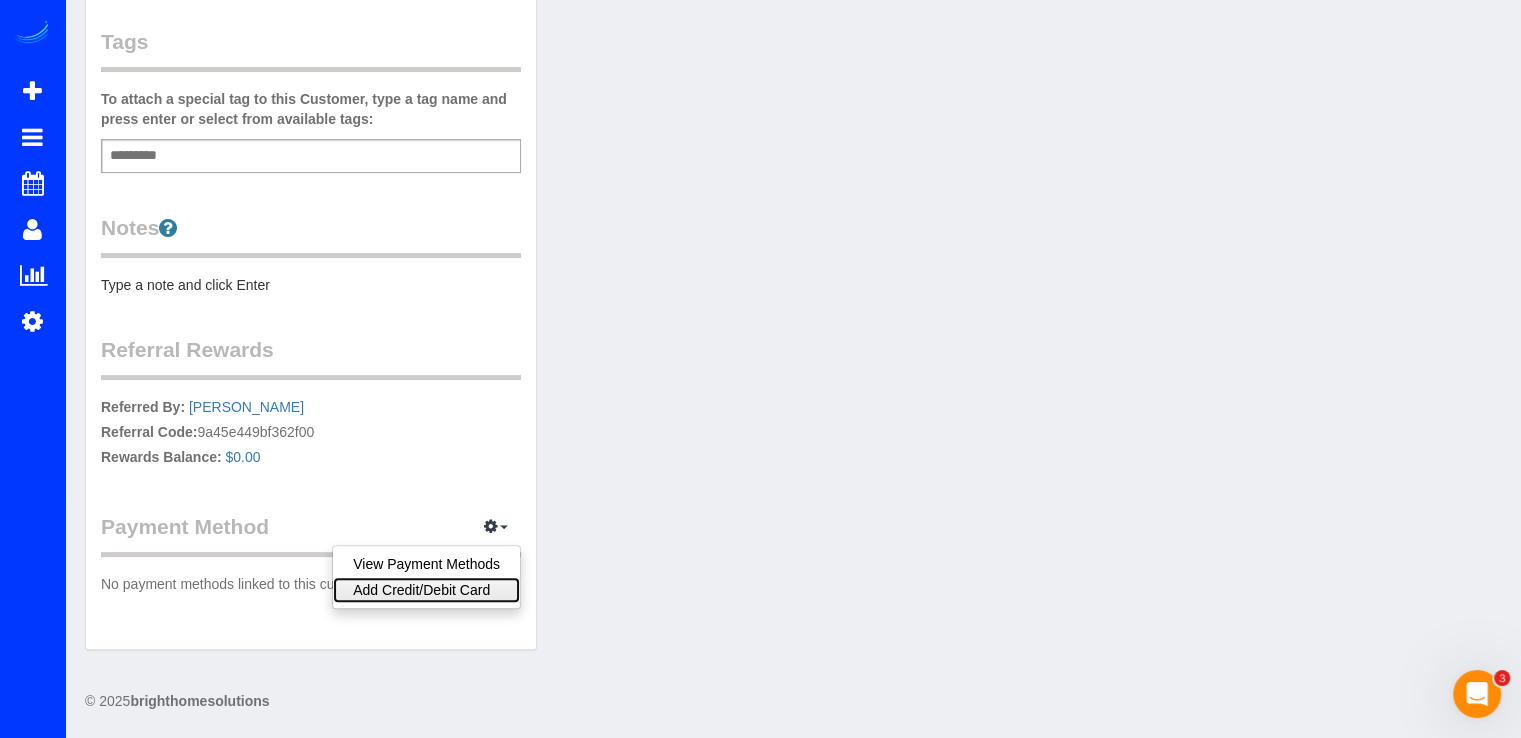 click on "Add Credit/Debit Card" at bounding box center [426, 590] 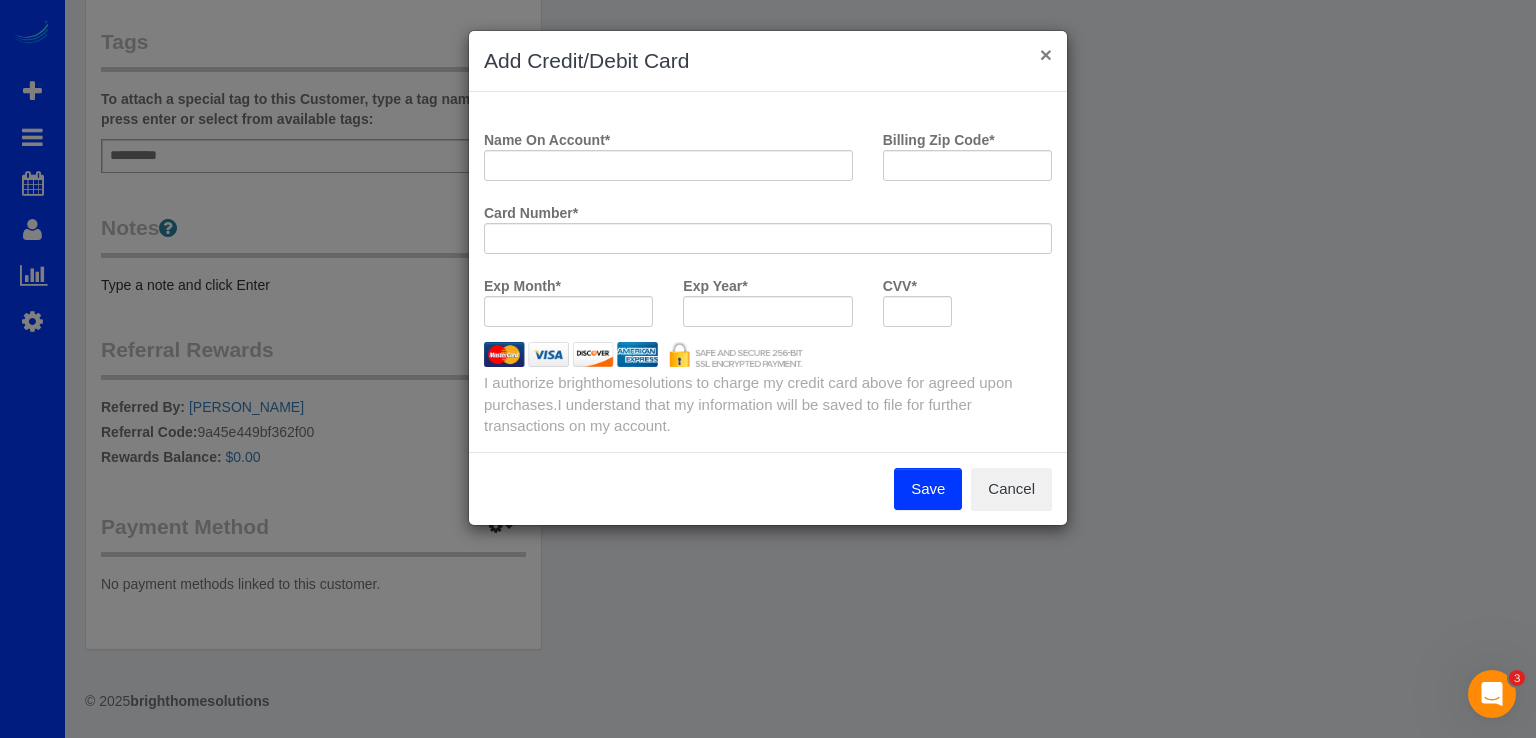 click on "×" at bounding box center [1046, 54] 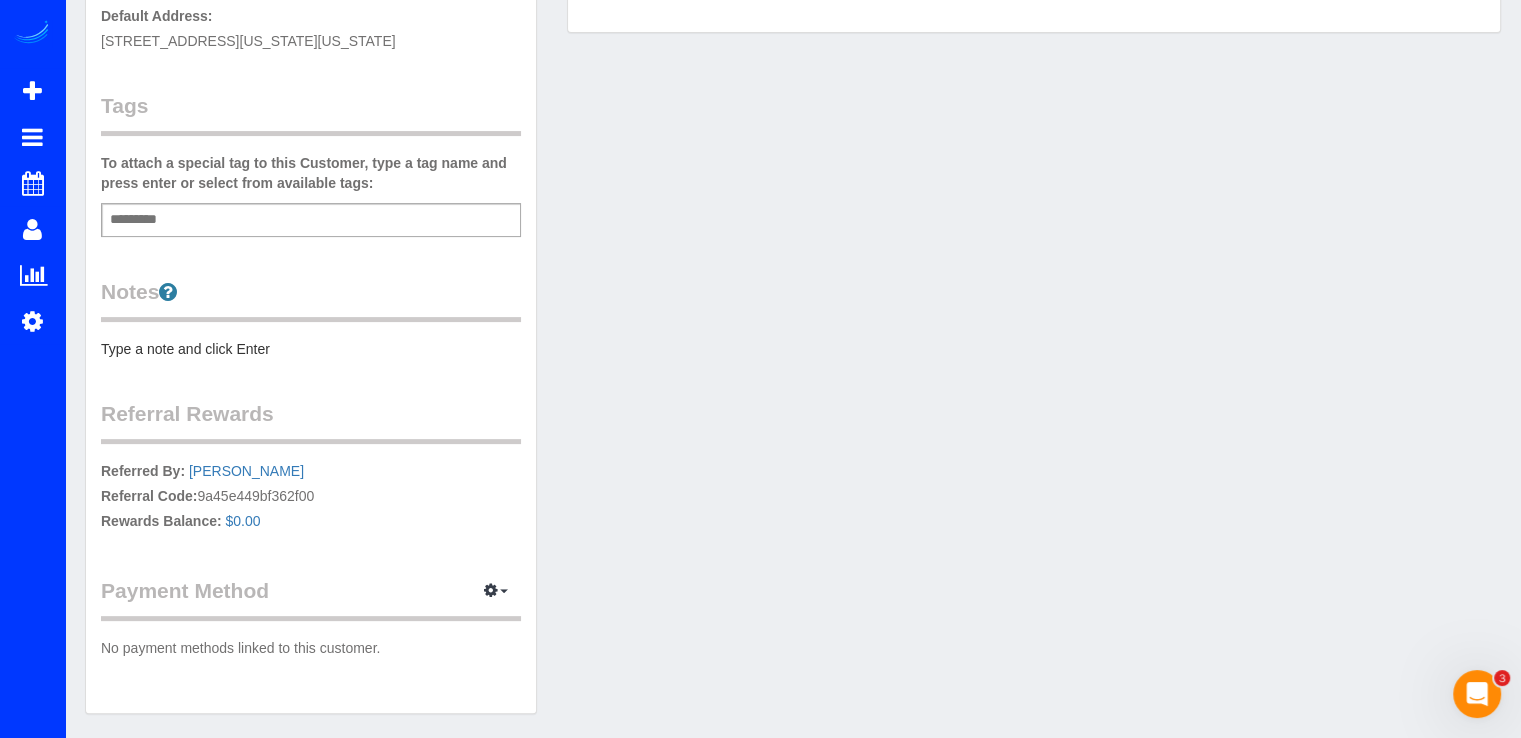 scroll, scrollTop: 531, scrollLeft: 0, axis: vertical 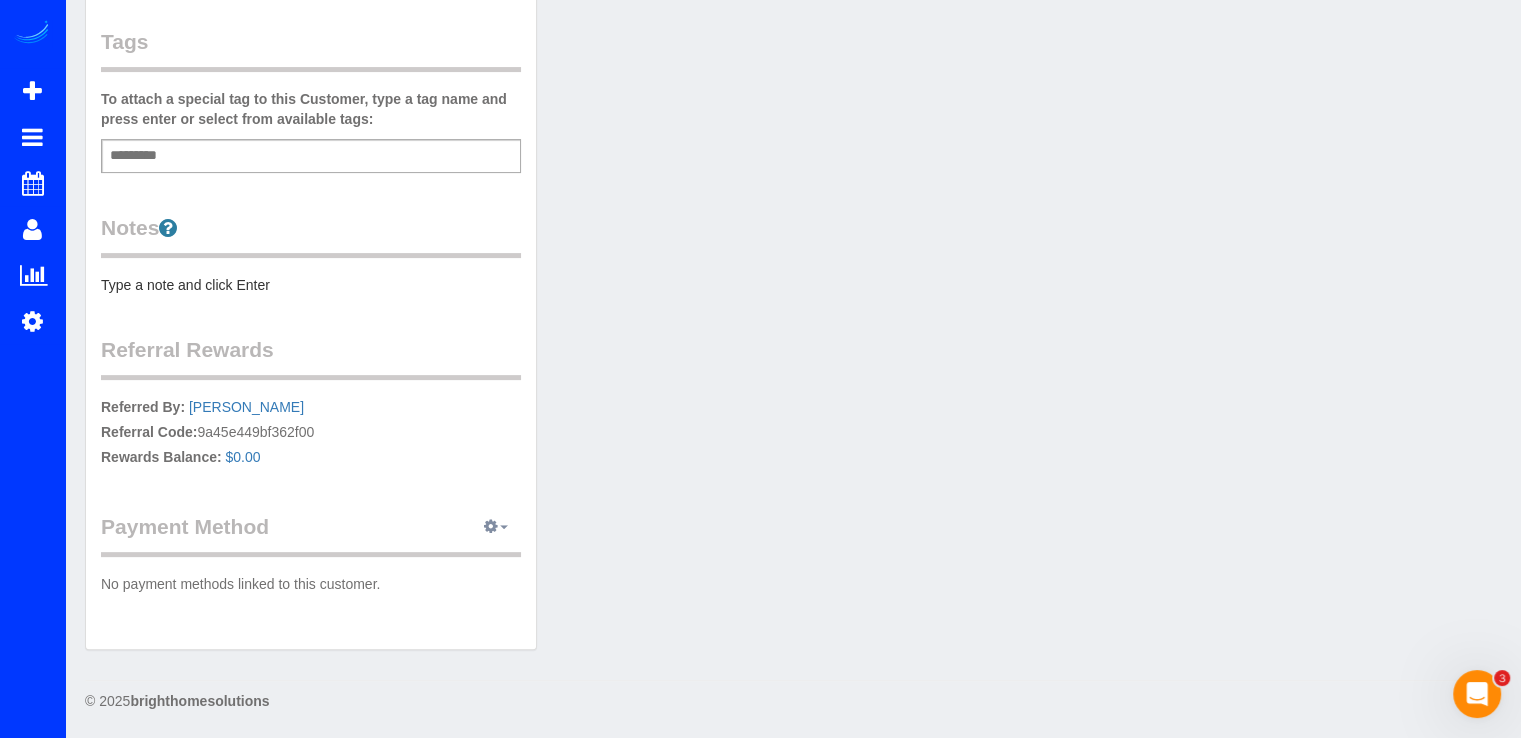 click at bounding box center (496, 527) 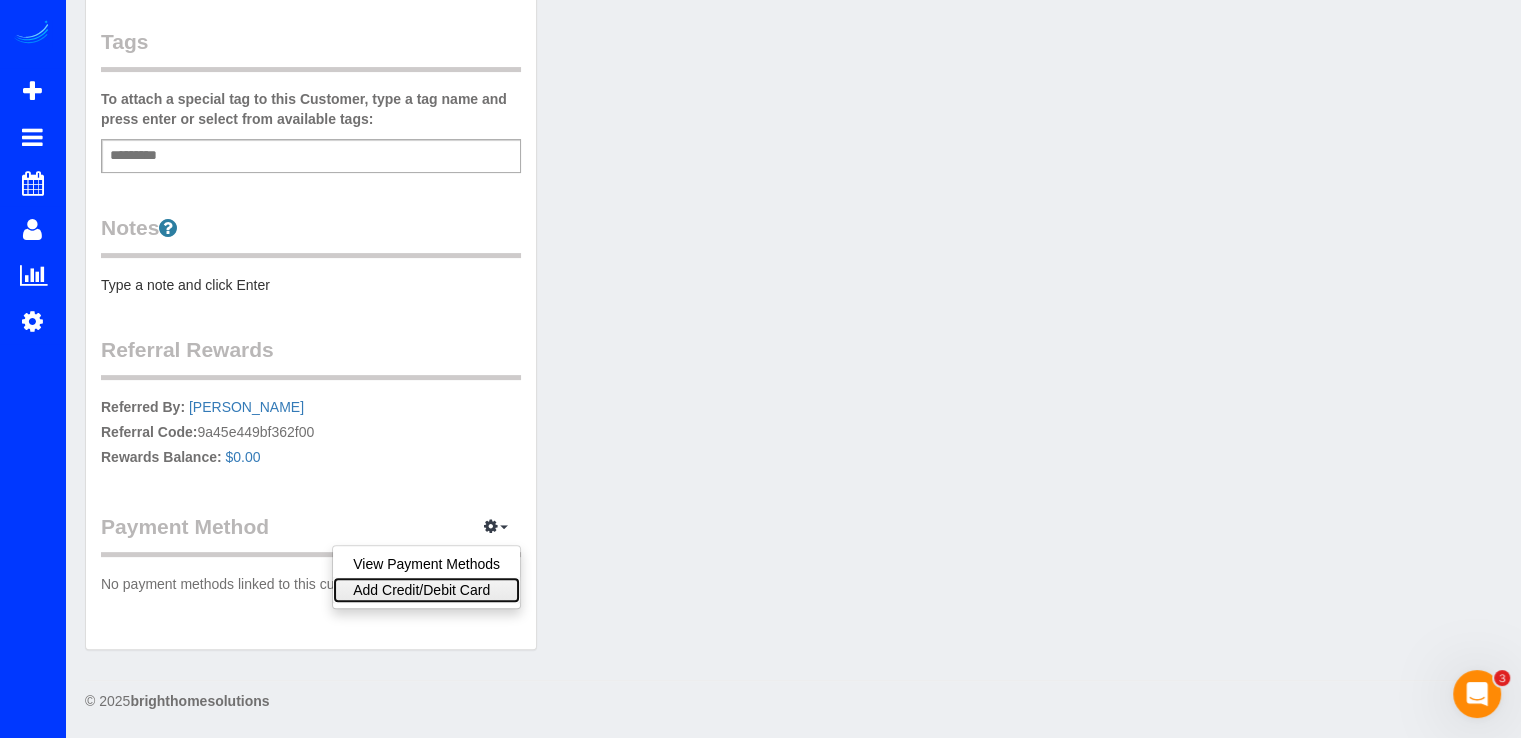 click on "Add Credit/Debit Card" at bounding box center [426, 590] 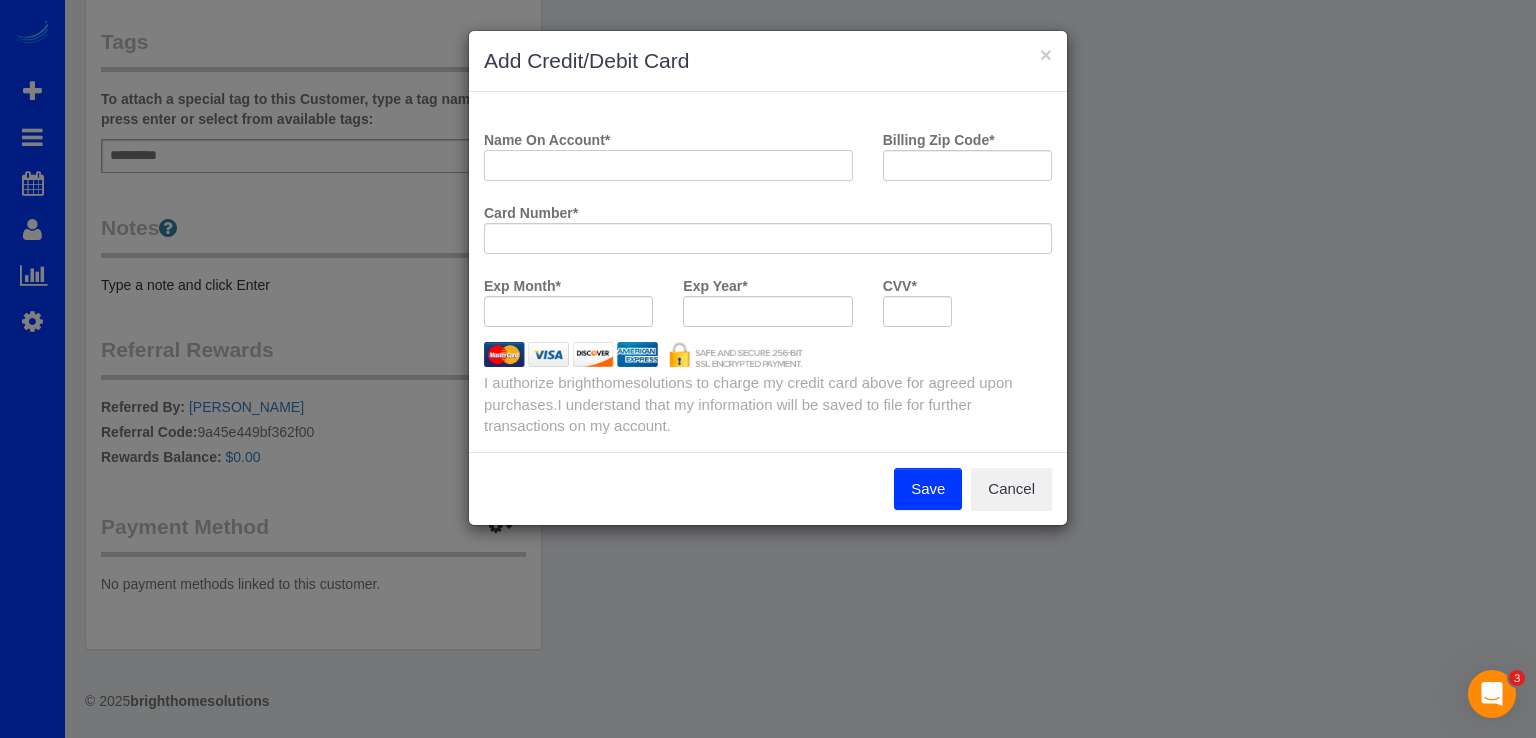 click on "Name On Account *" at bounding box center [668, 165] 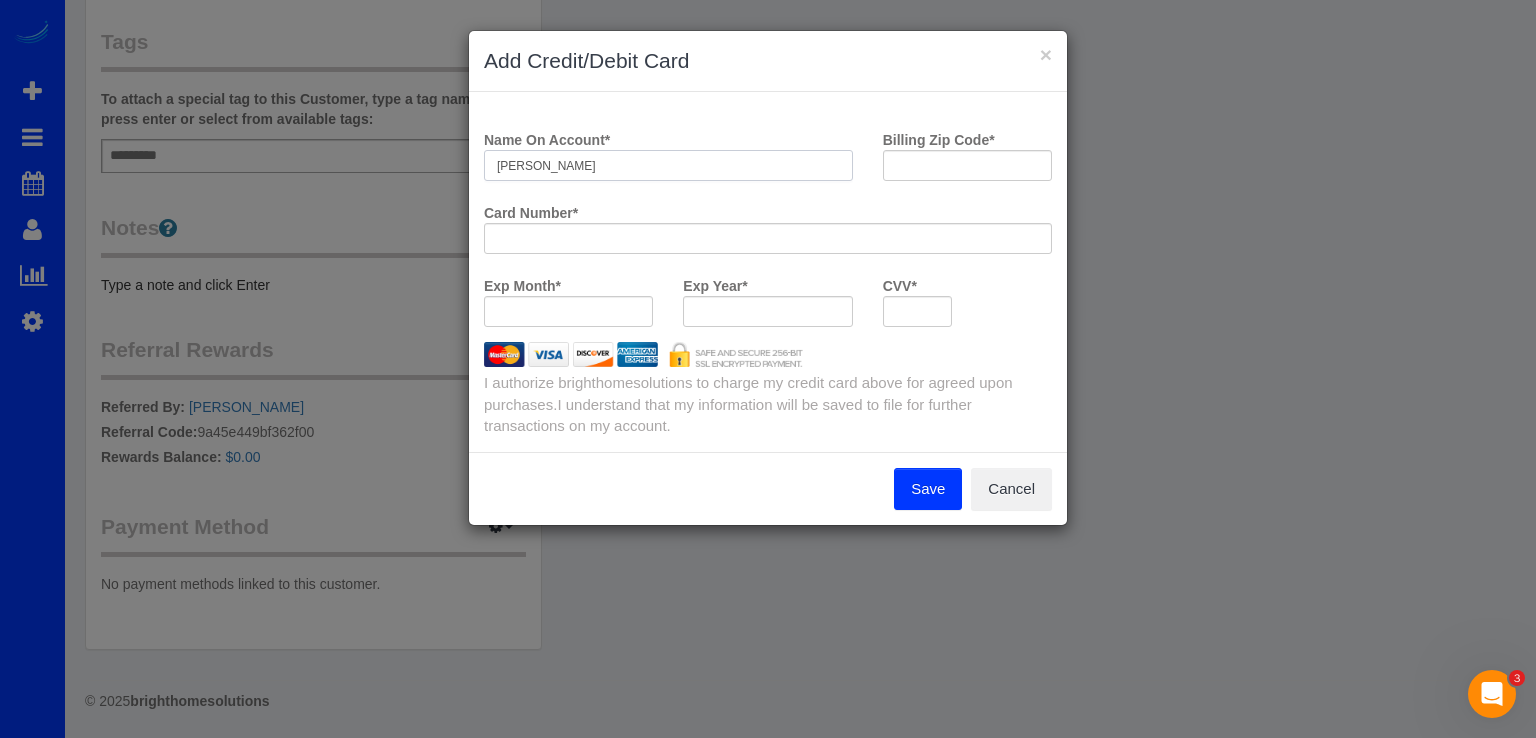 type on "[PERSON_NAME]" 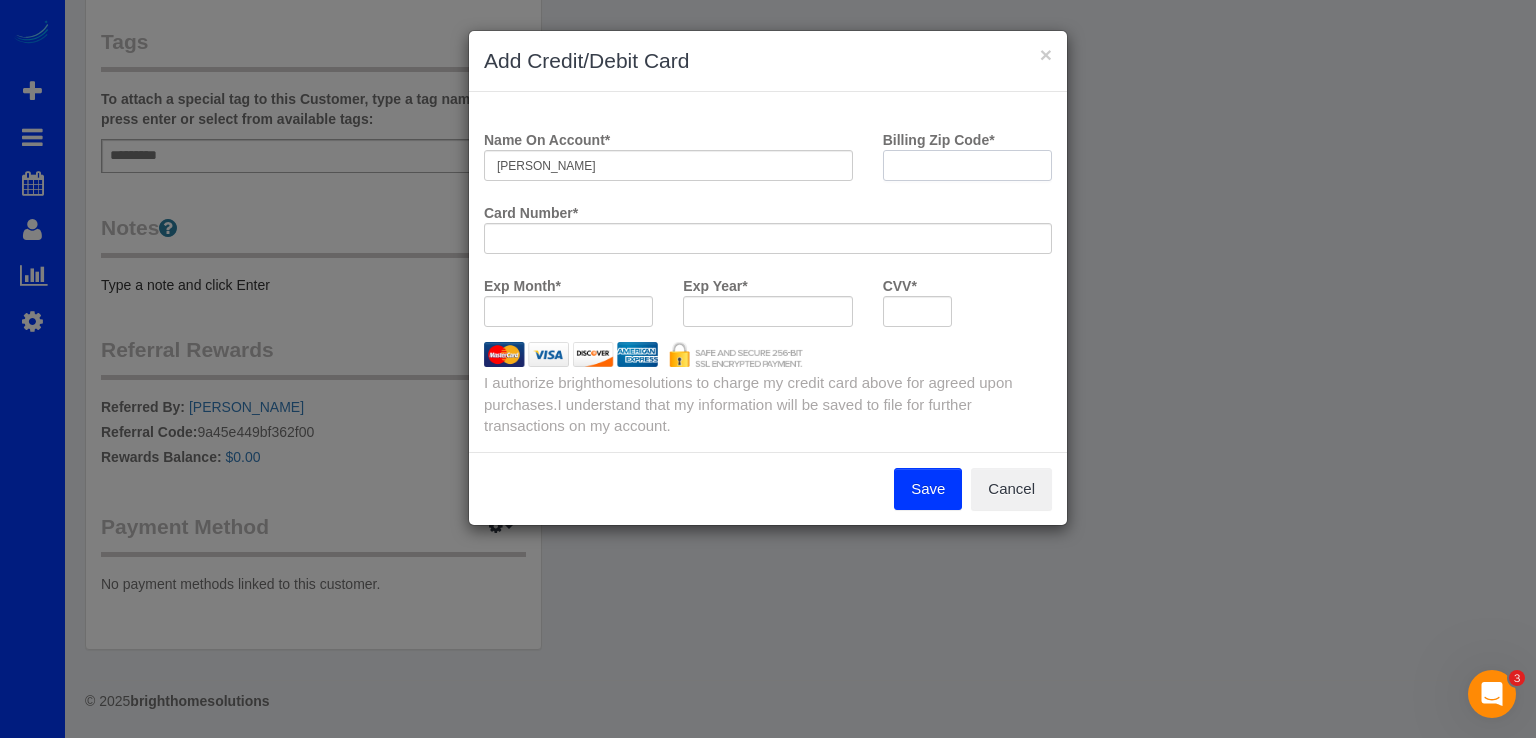 click on "Billing Zip Code *" at bounding box center (967, 165) 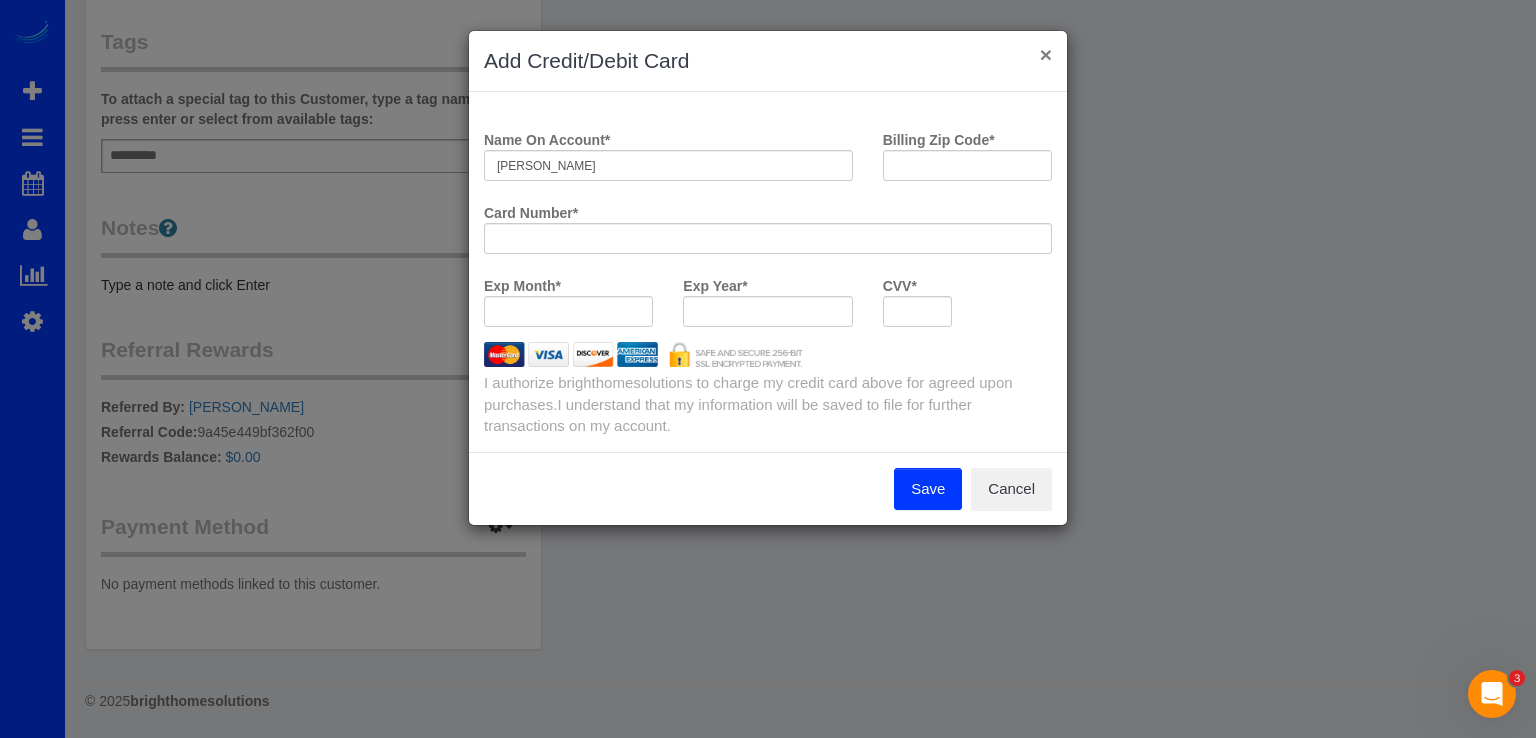 click on "×" at bounding box center (1046, 54) 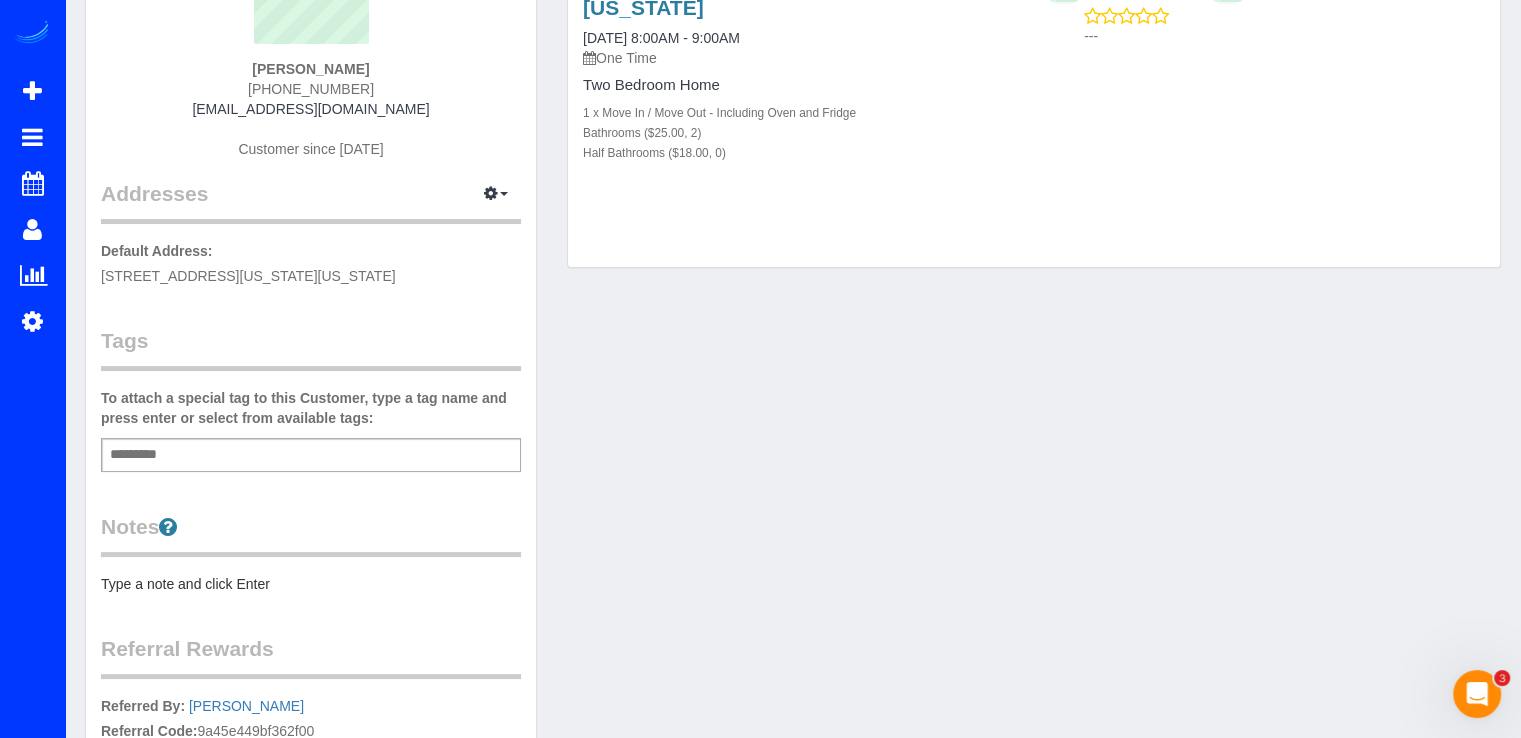 scroll, scrollTop: 31, scrollLeft: 0, axis: vertical 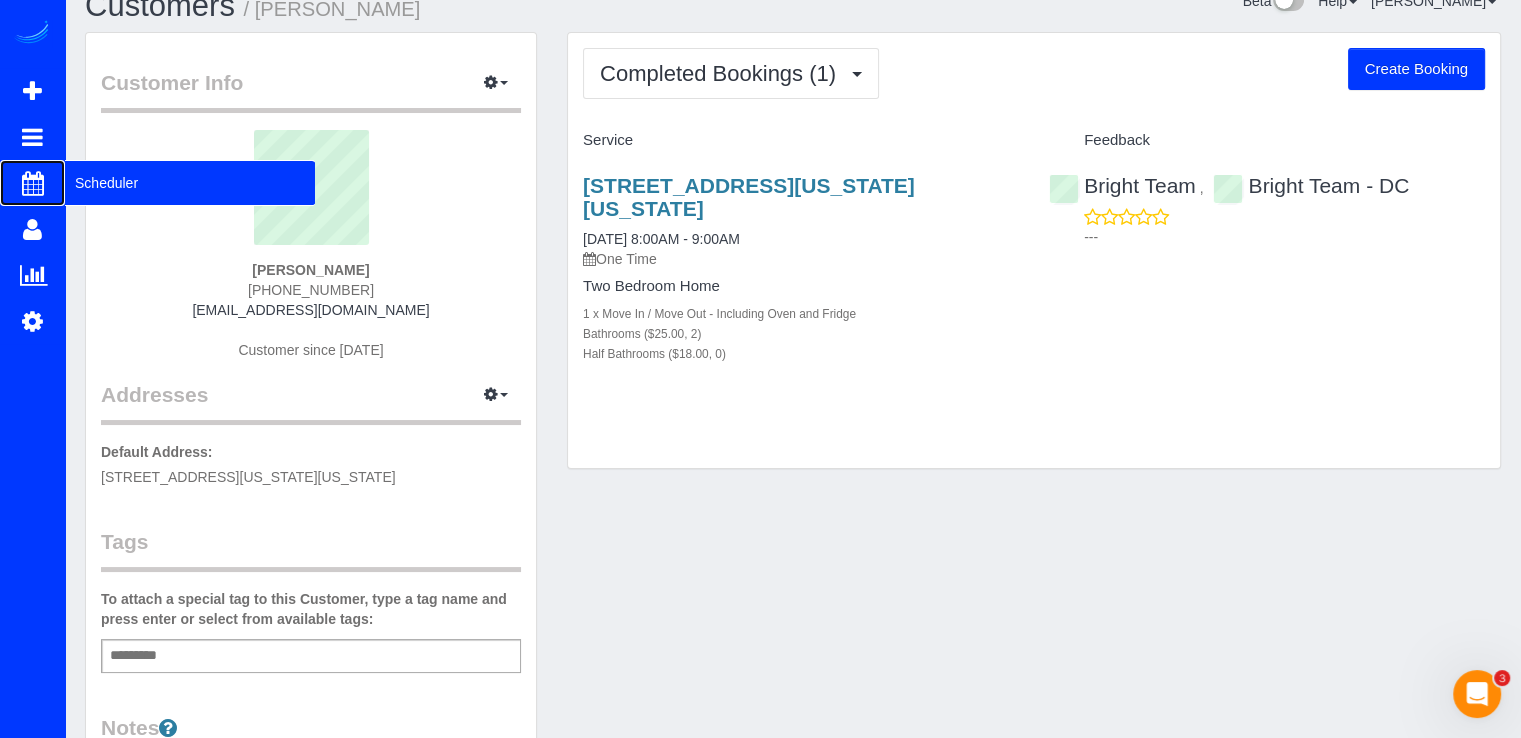 click on "Scheduler" at bounding box center [190, 183] 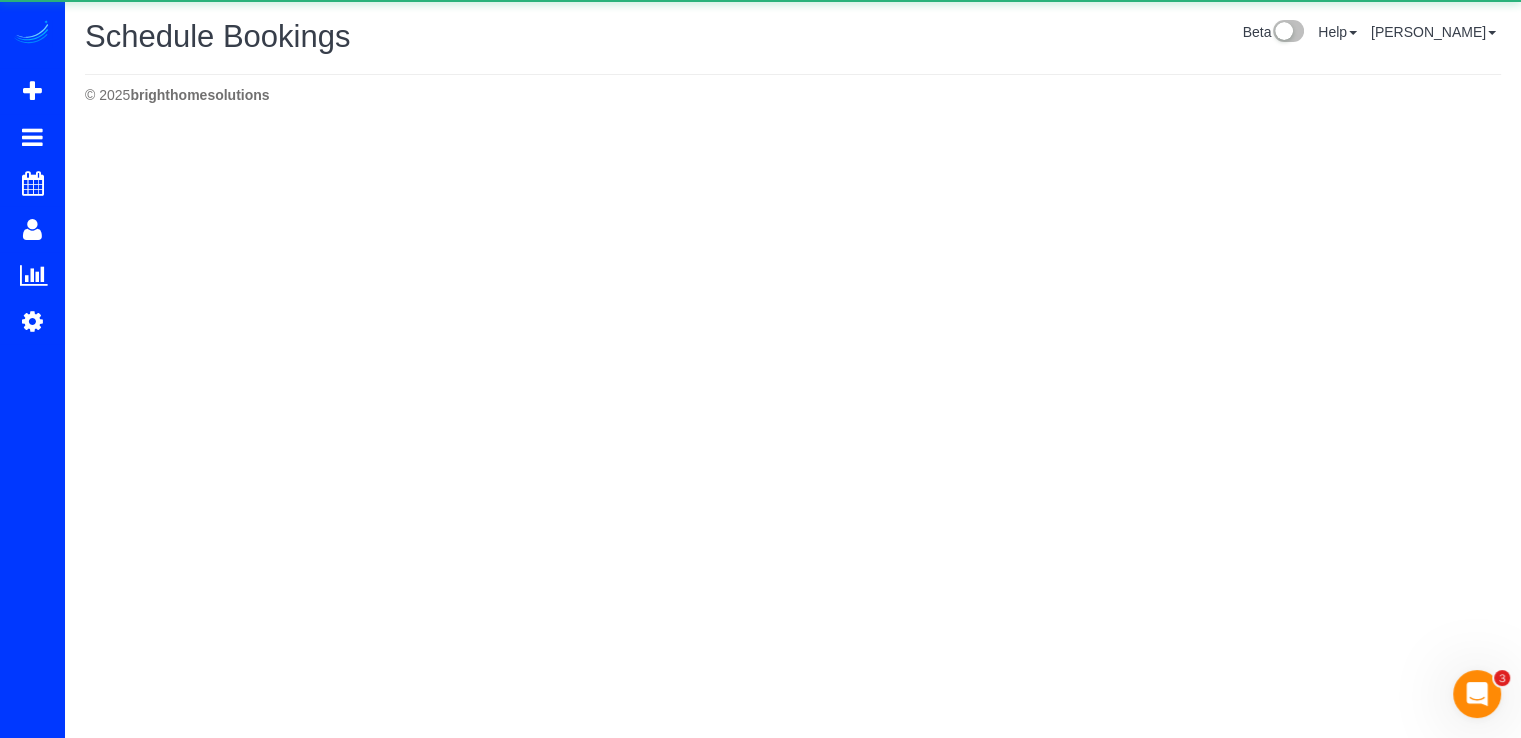 scroll, scrollTop: 0, scrollLeft: 0, axis: both 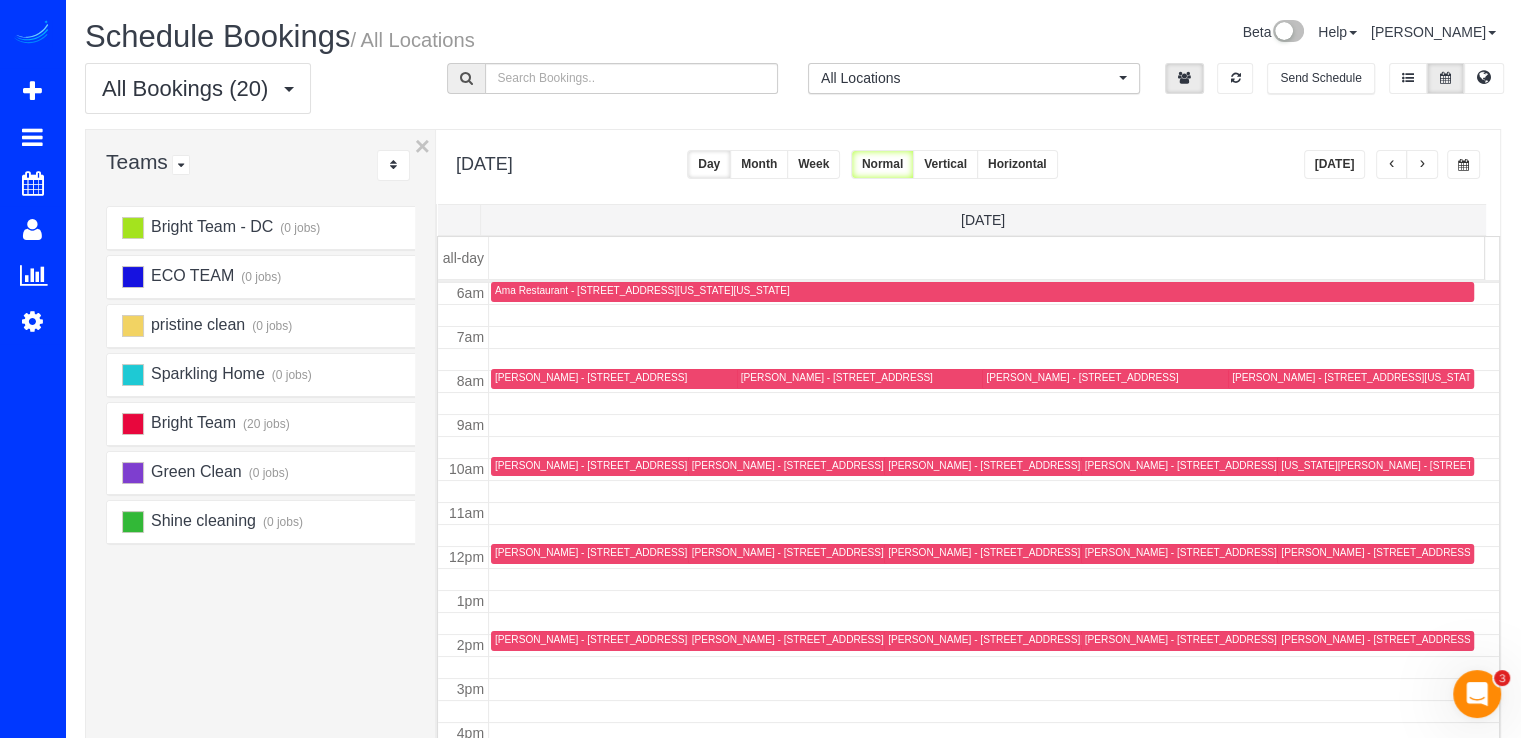 click at bounding box center [1392, 164] 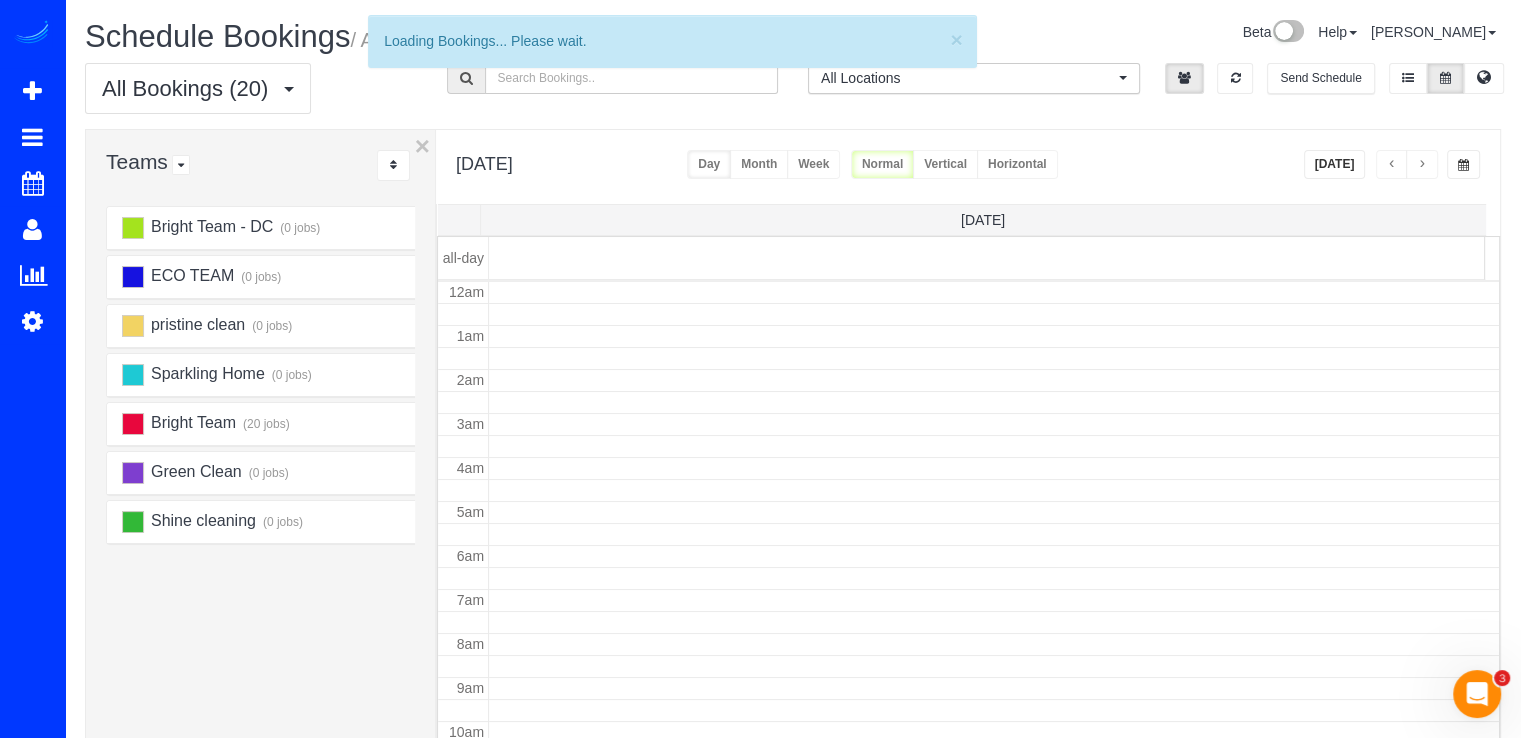 scroll, scrollTop: 263, scrollLeft: 0, axis: vertical 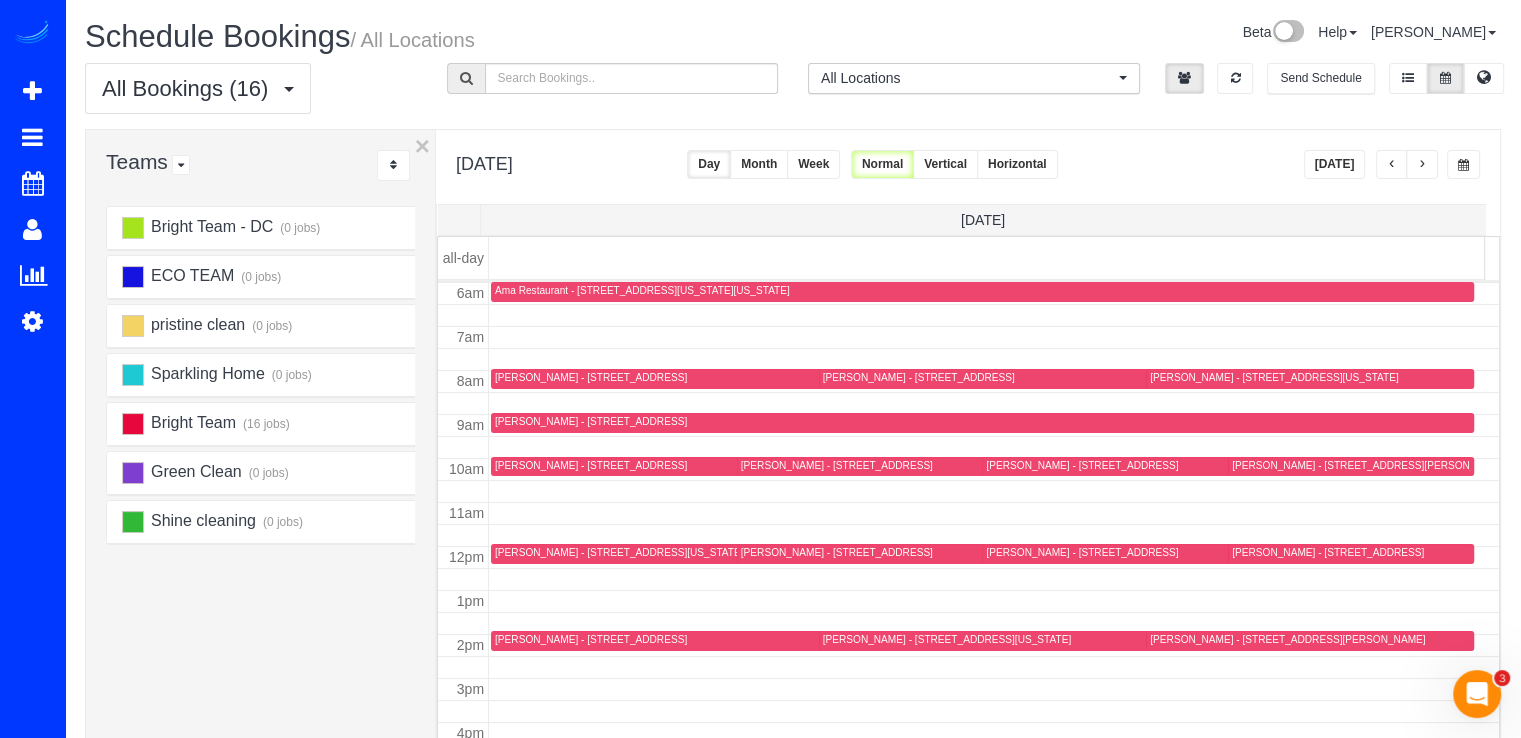 click at bounding box center (1392, 165) 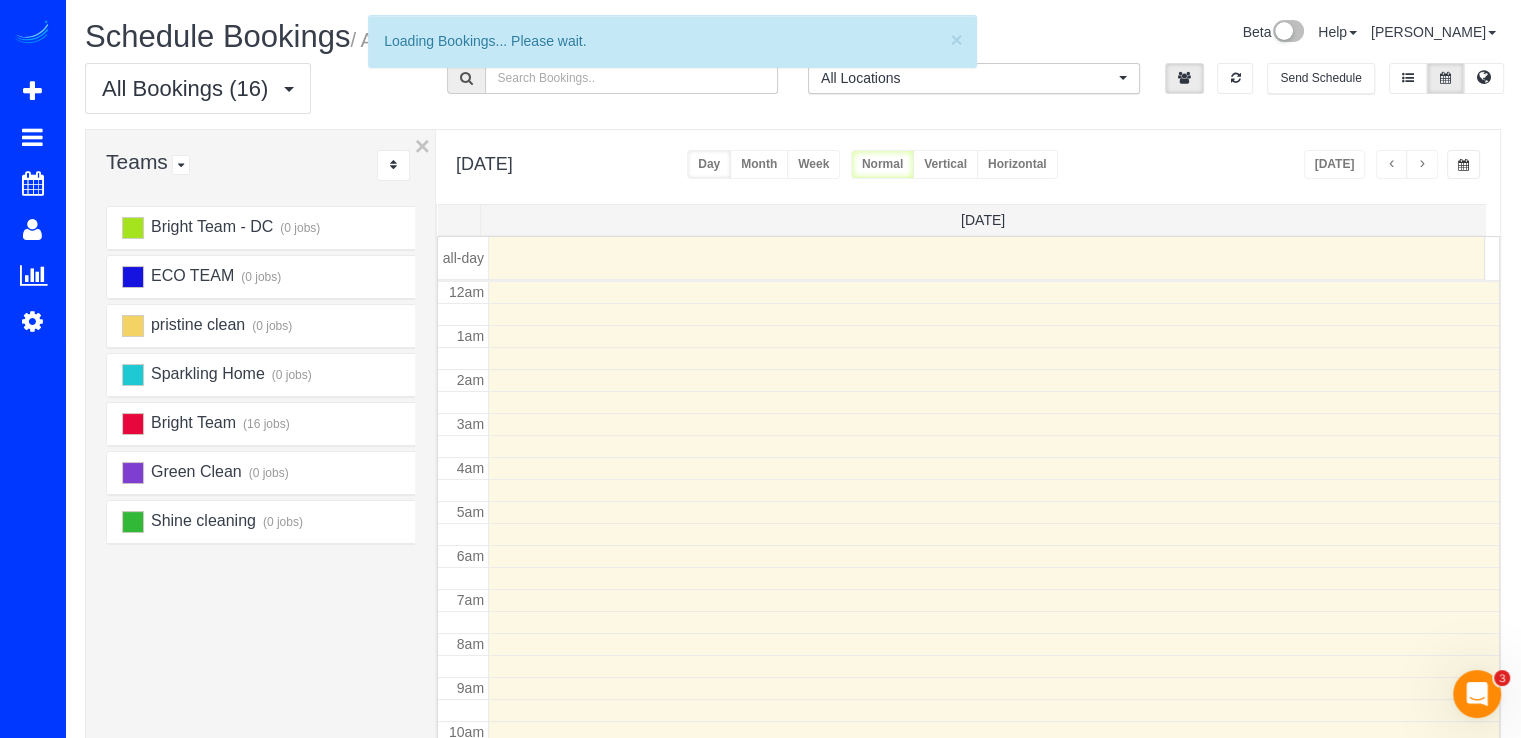 scroll, scrollTop: 263, scrollLeft: 0, axis: vertical 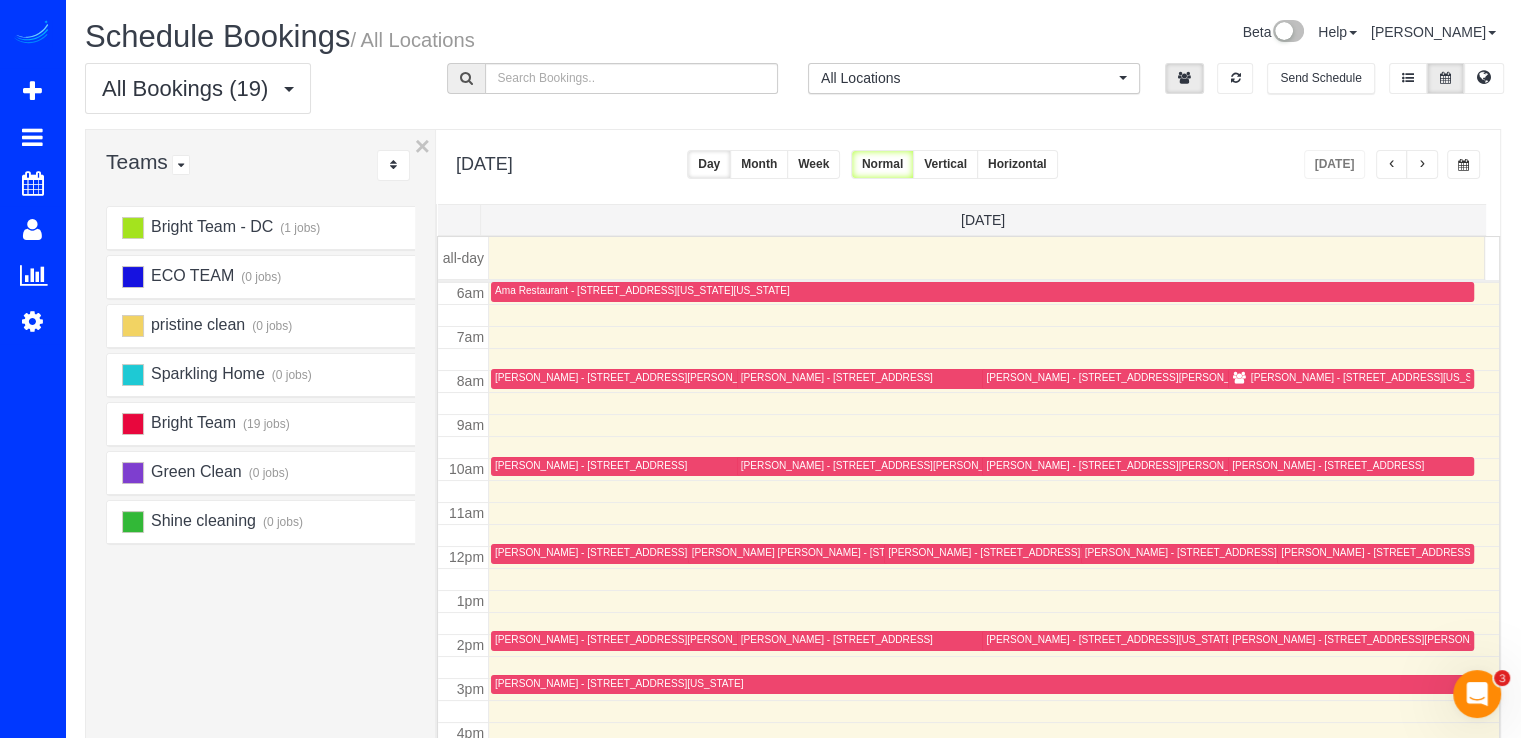 click at bounding box center [1392, 165] 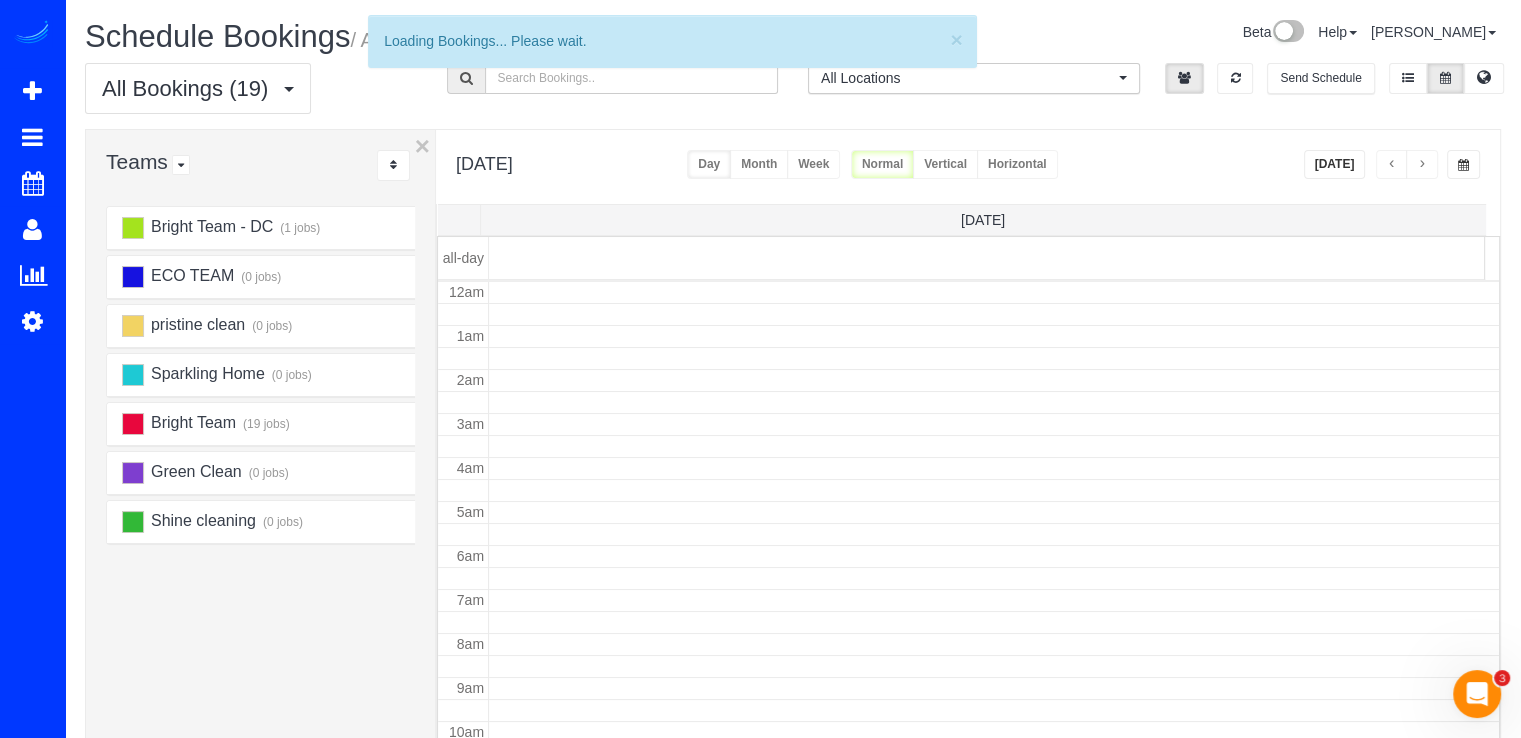 scroll, scrollTop: 263, scrollLeft: 0, axis: vertical 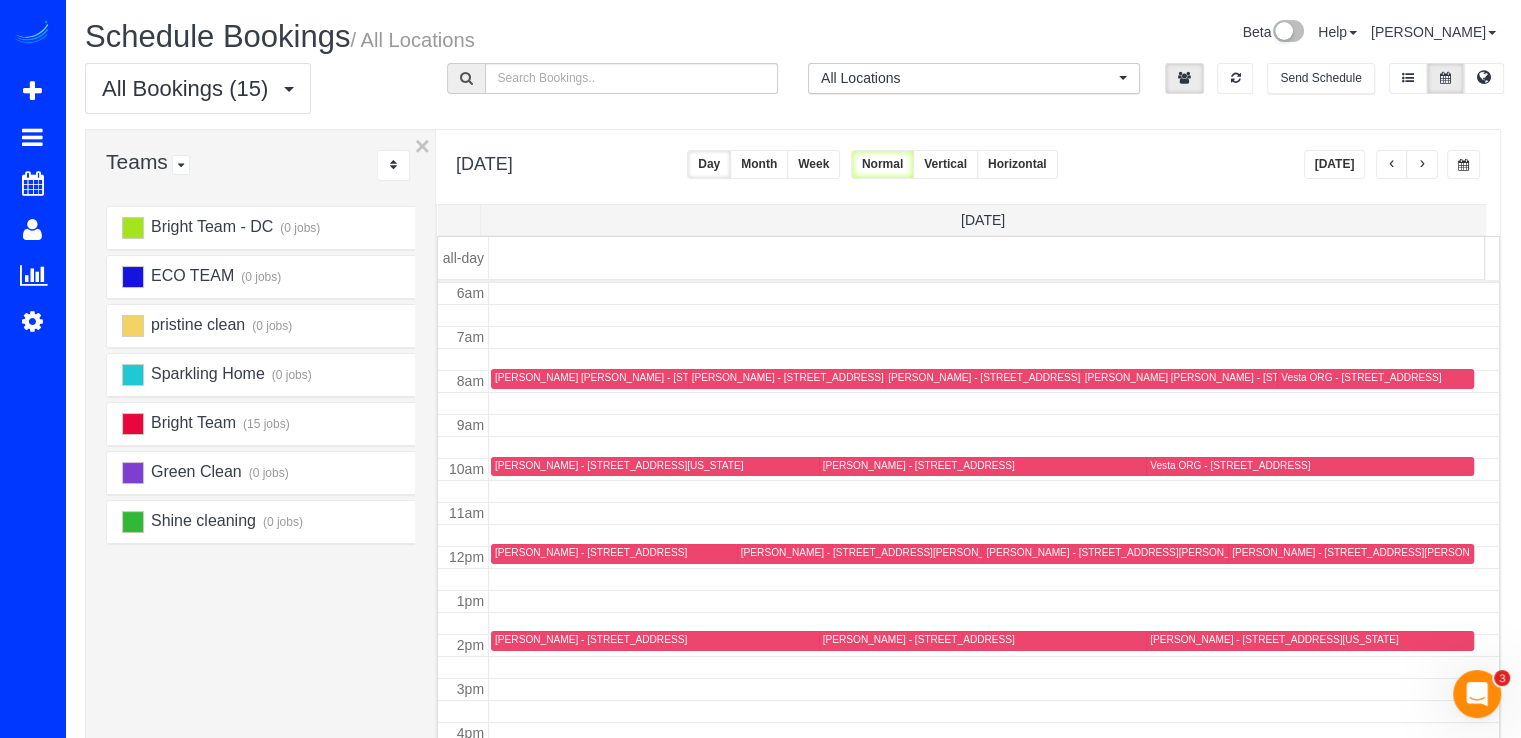 click at bounding box center (1392, 165) 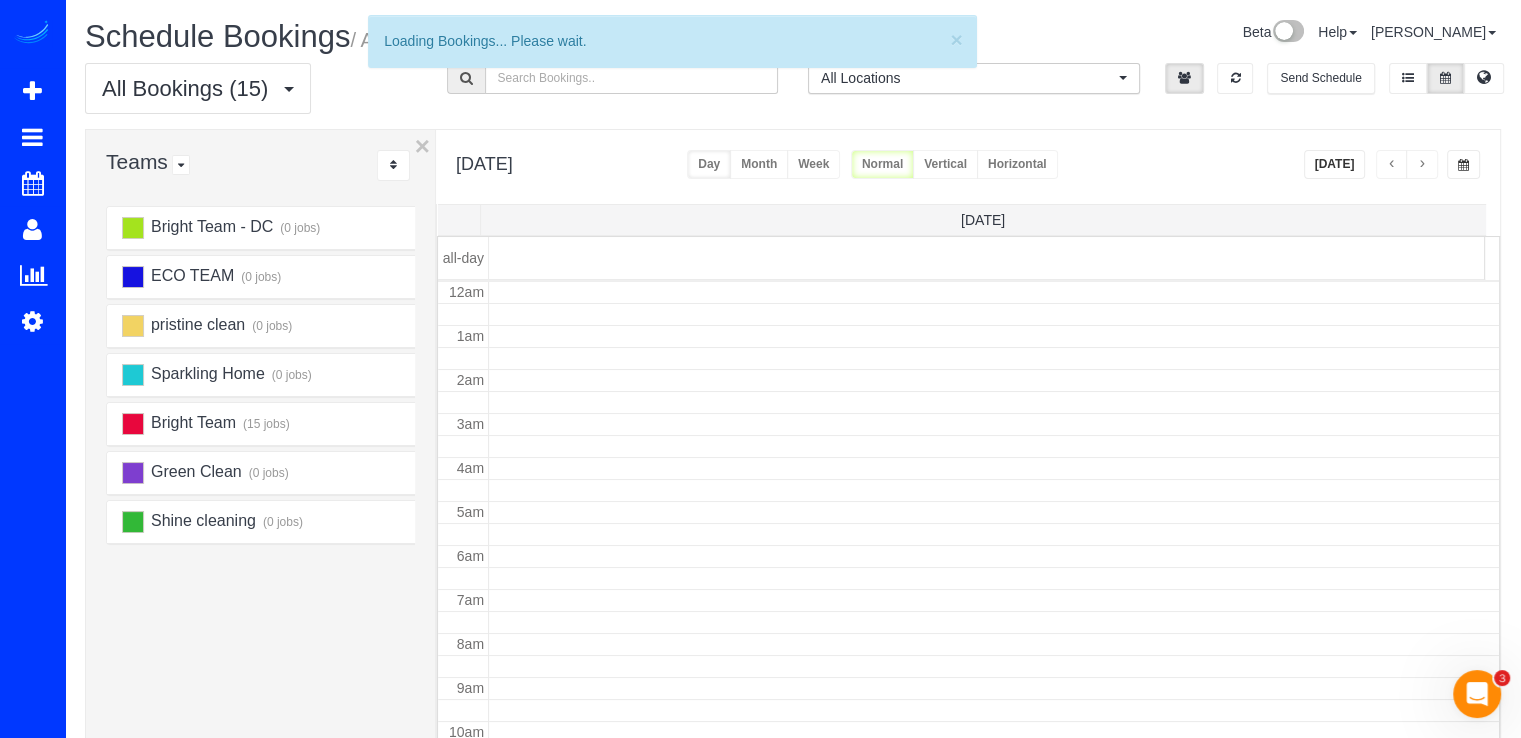 scroll, scrollTop: 263, scrollLeft: 0, axis: vertical 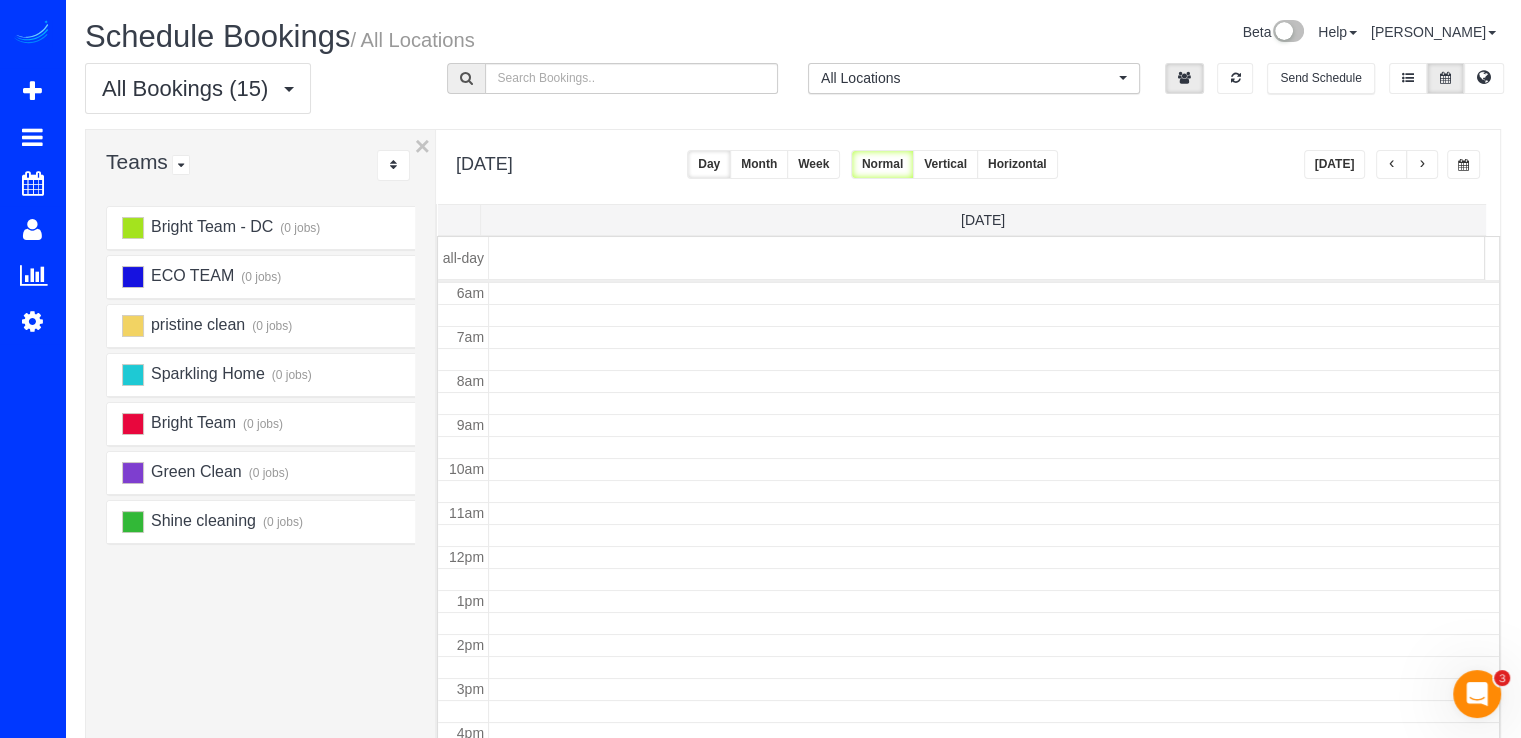 click at bounding box center [1392, 165] 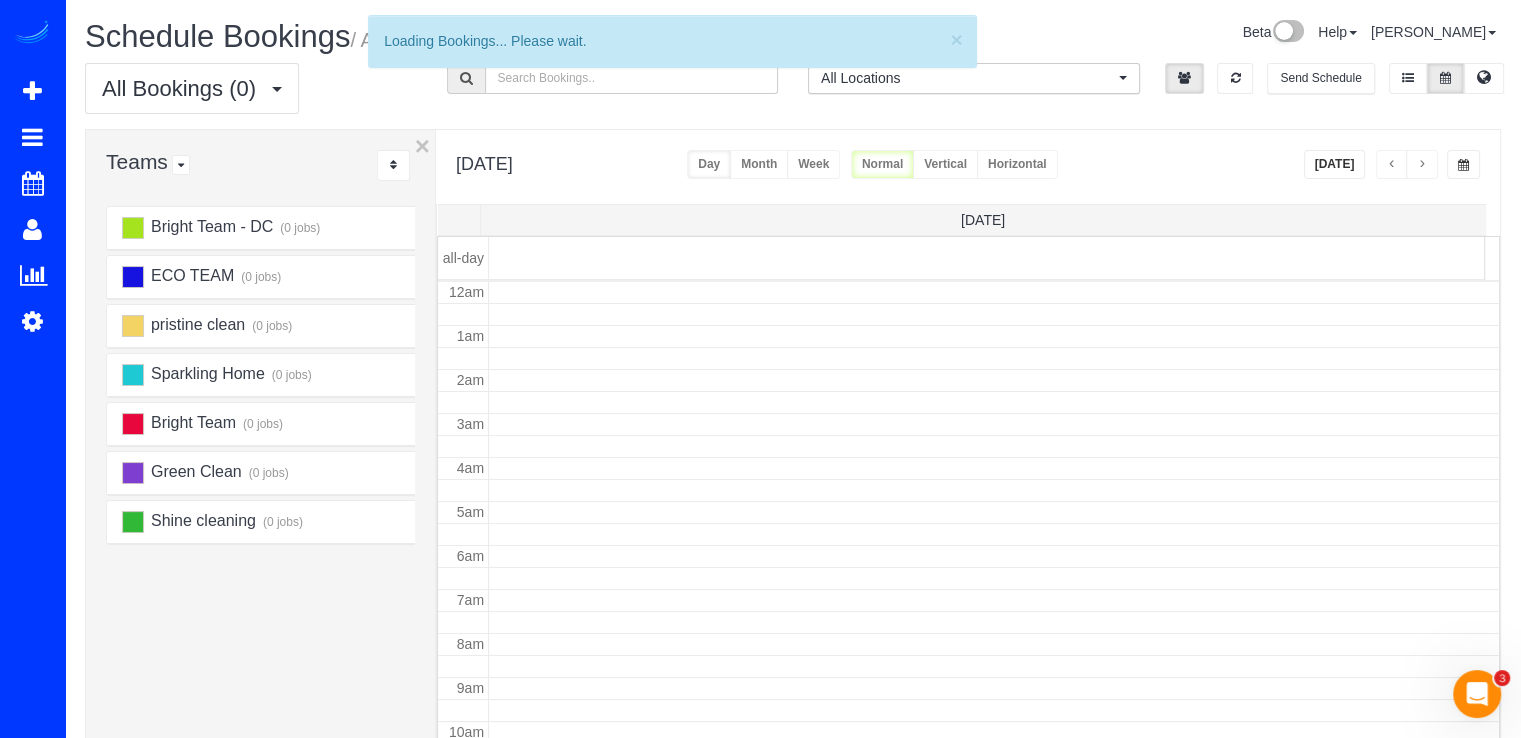 scroll, scrollTop: 263, scrollLeft: 0, axis: vertical 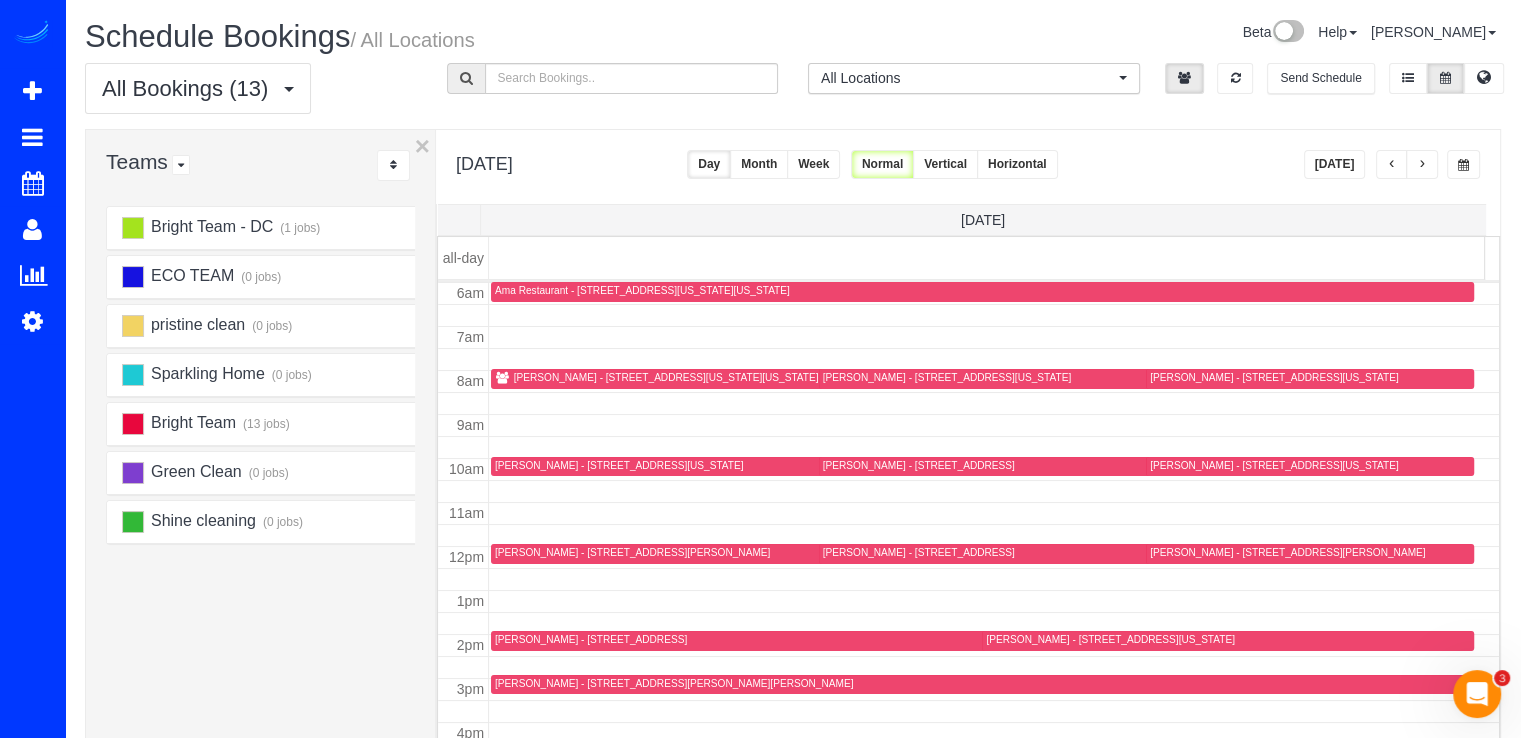 click at bounding box center (1392, 165) 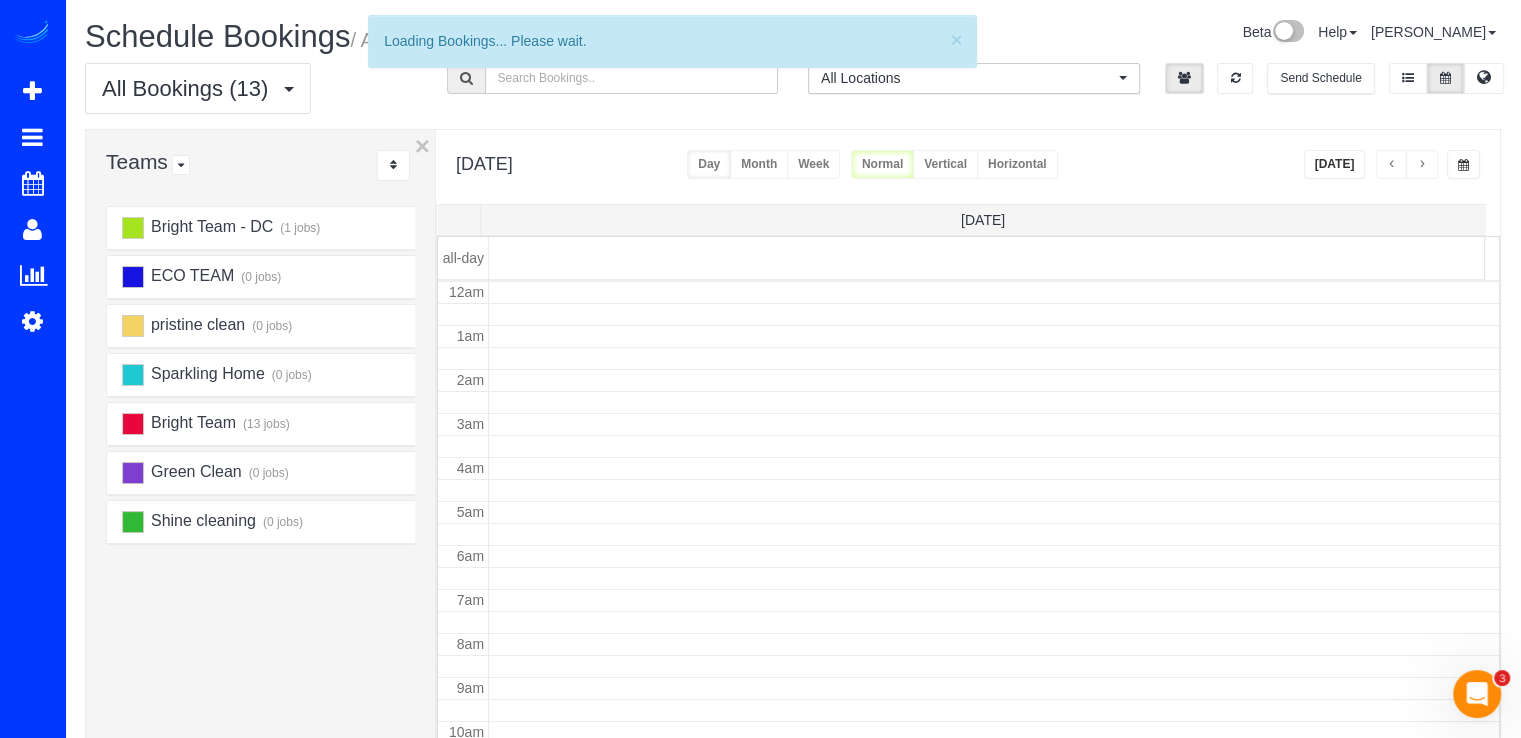 scroll, scrollTop: 263, scrollLeft: 0, axis: vertical 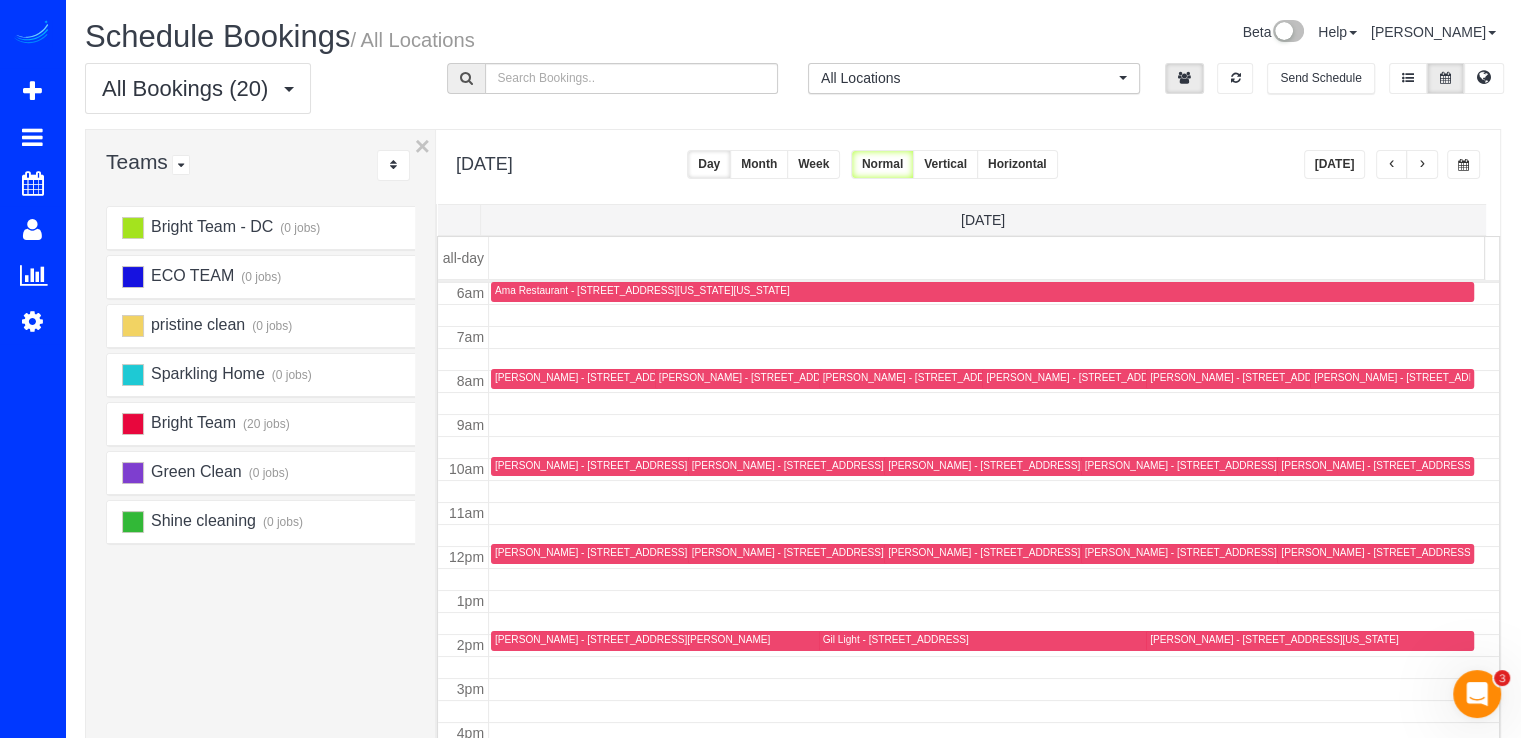 click at bounding box center [1422, 164] 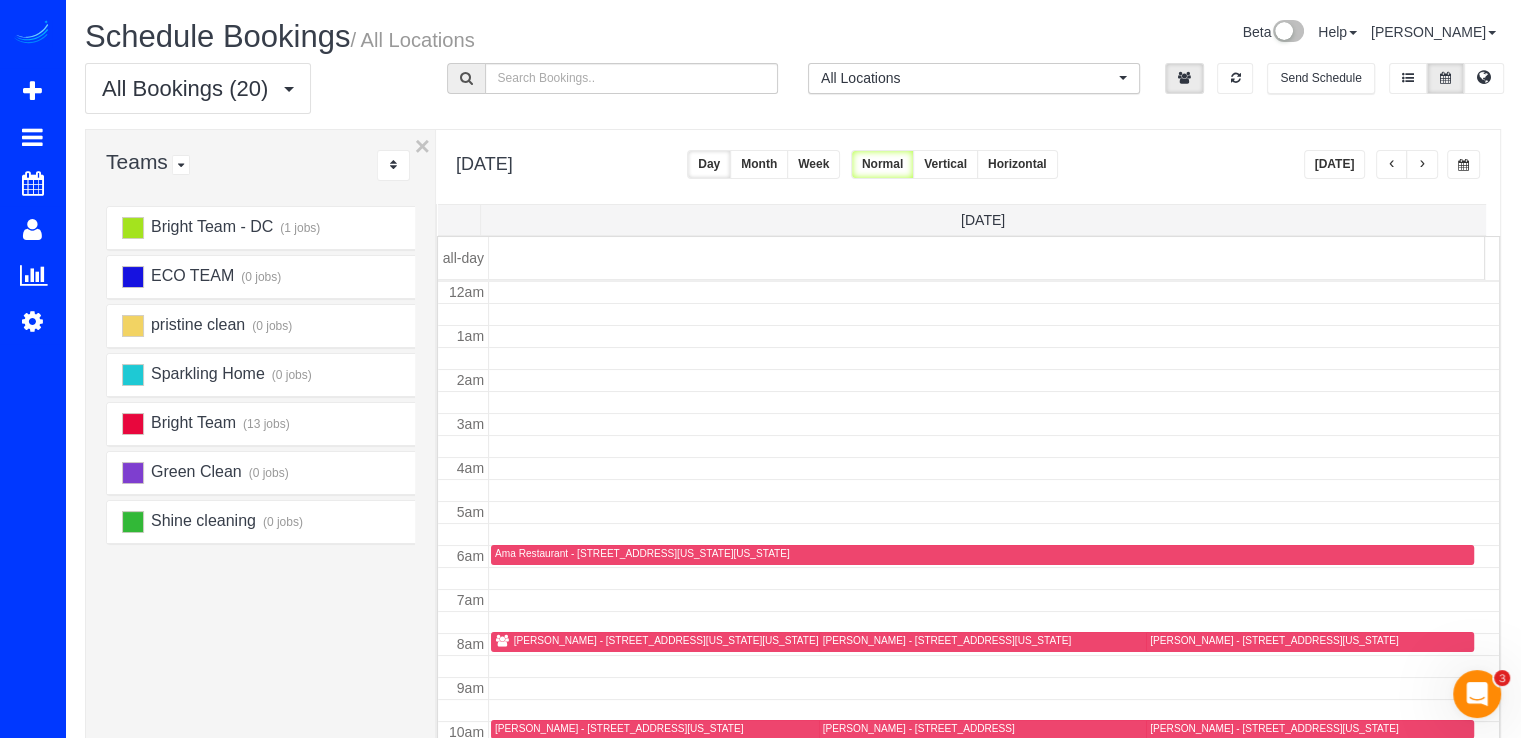 scroll, scrollTop: 263, scrollLeft: 0, axis: vertical 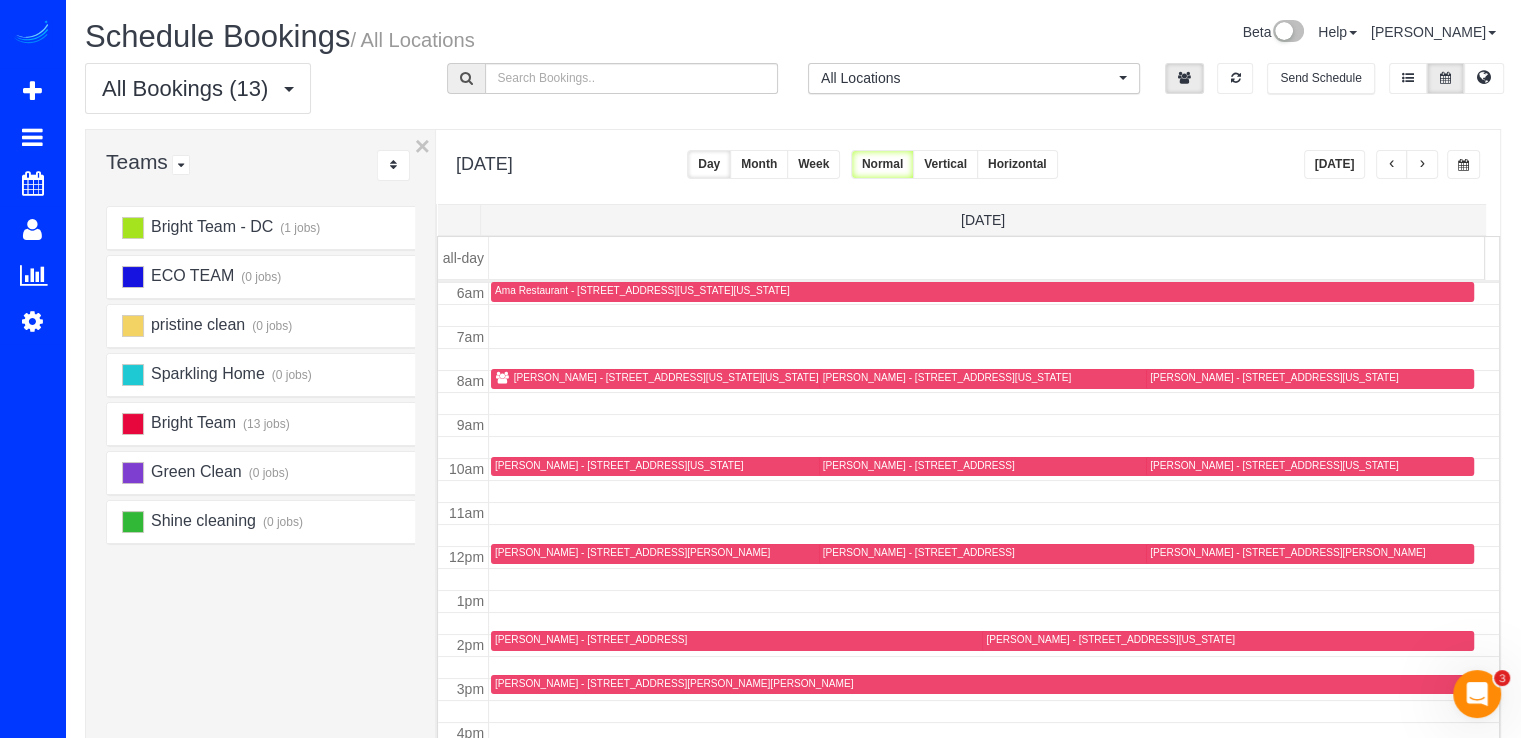 click on "[PERSON_NAME] - [STREET_ADDRESS][US_STATE][US_STATE]" at bounding box center (666, 377) 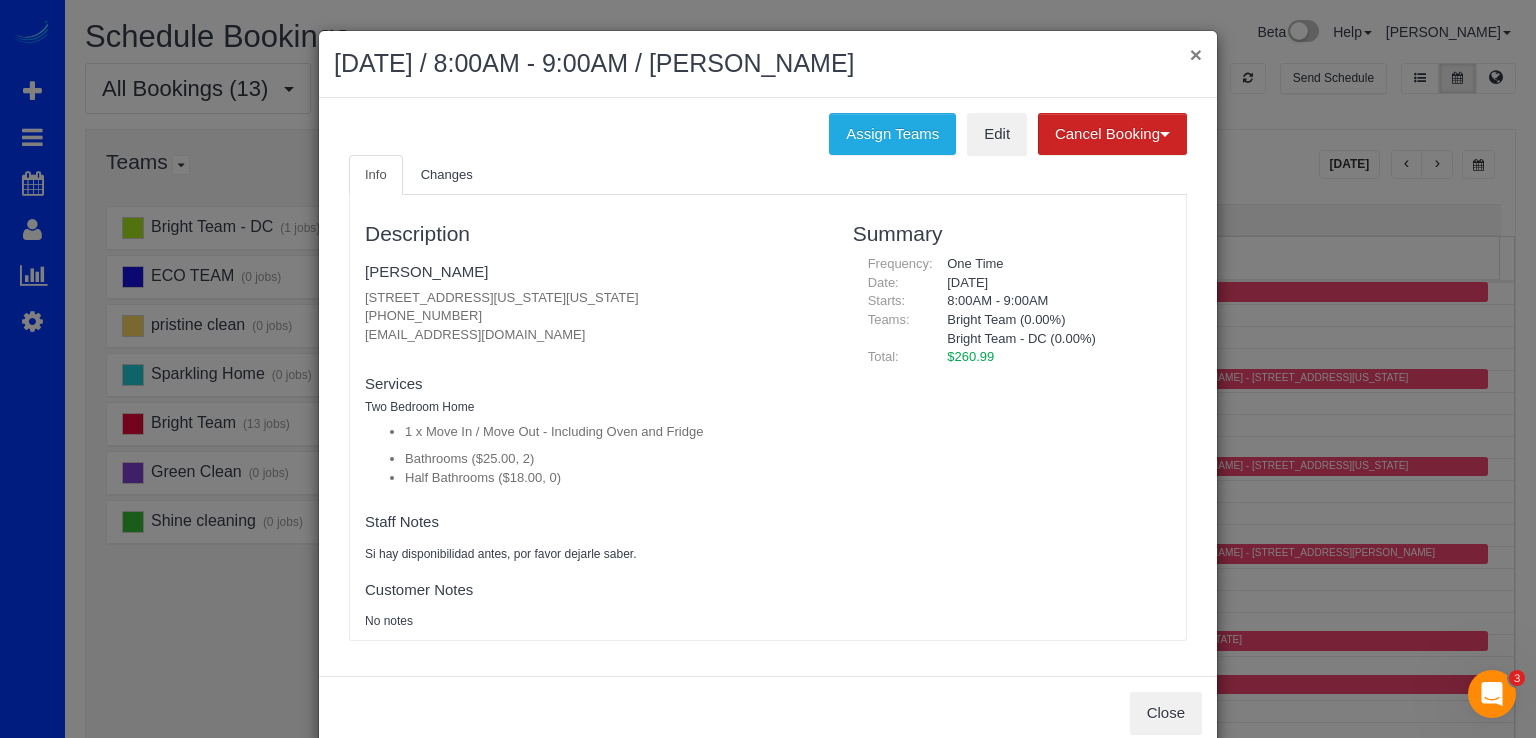 click on "×" at bounding box center [1196, 54] 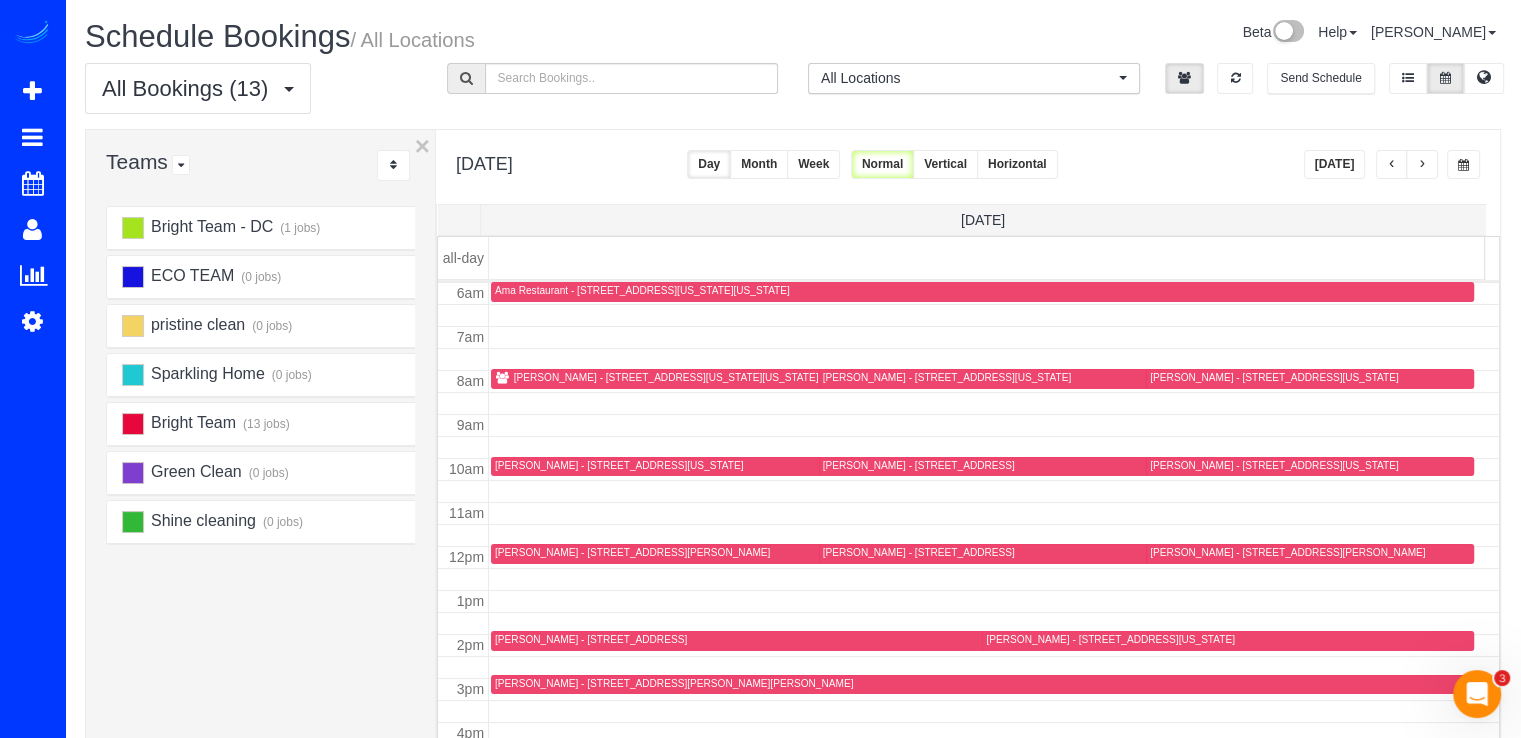 click on "[DATE]" at bounding box center (1335, 164) 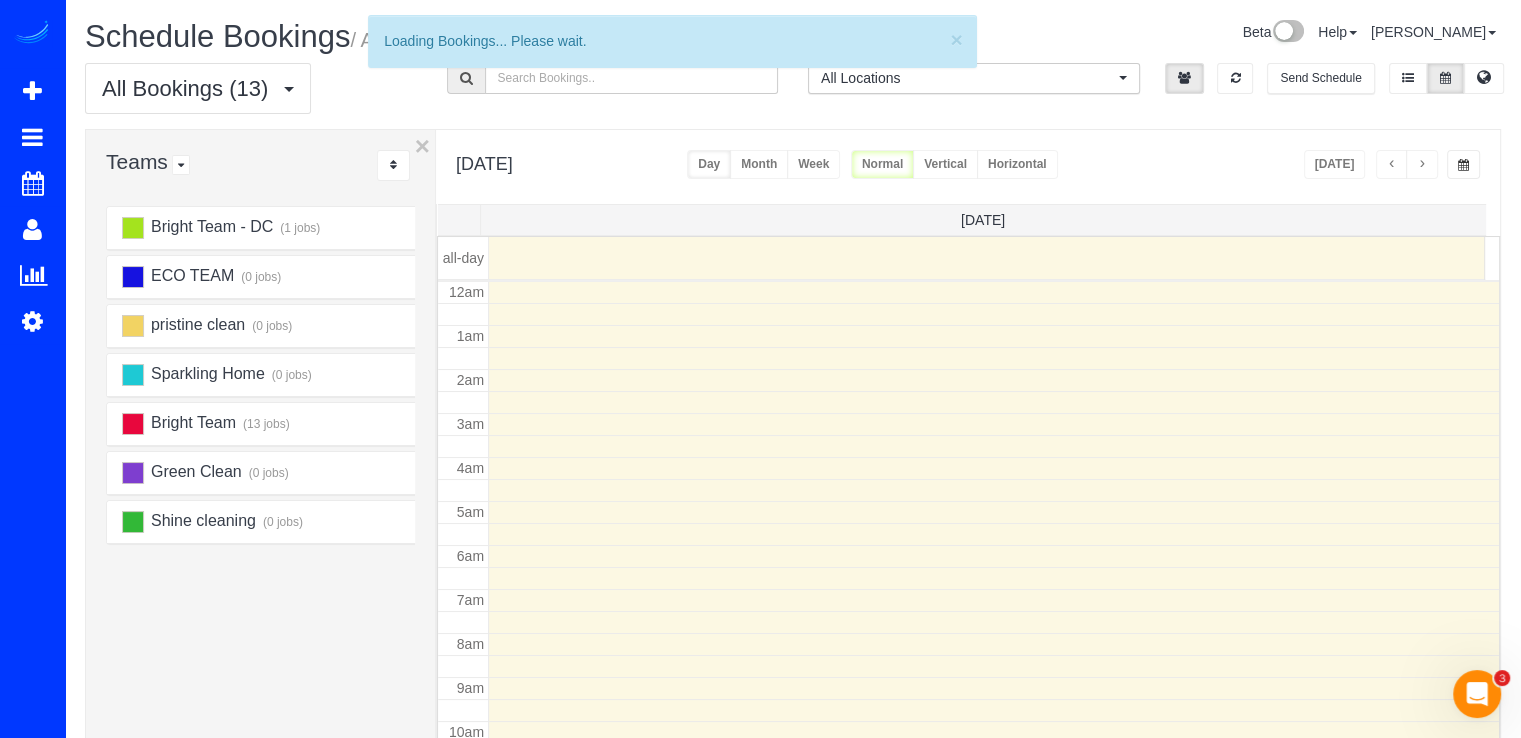 scroll, scrollTop: 263, scrollLeft: 0, axis: vertical 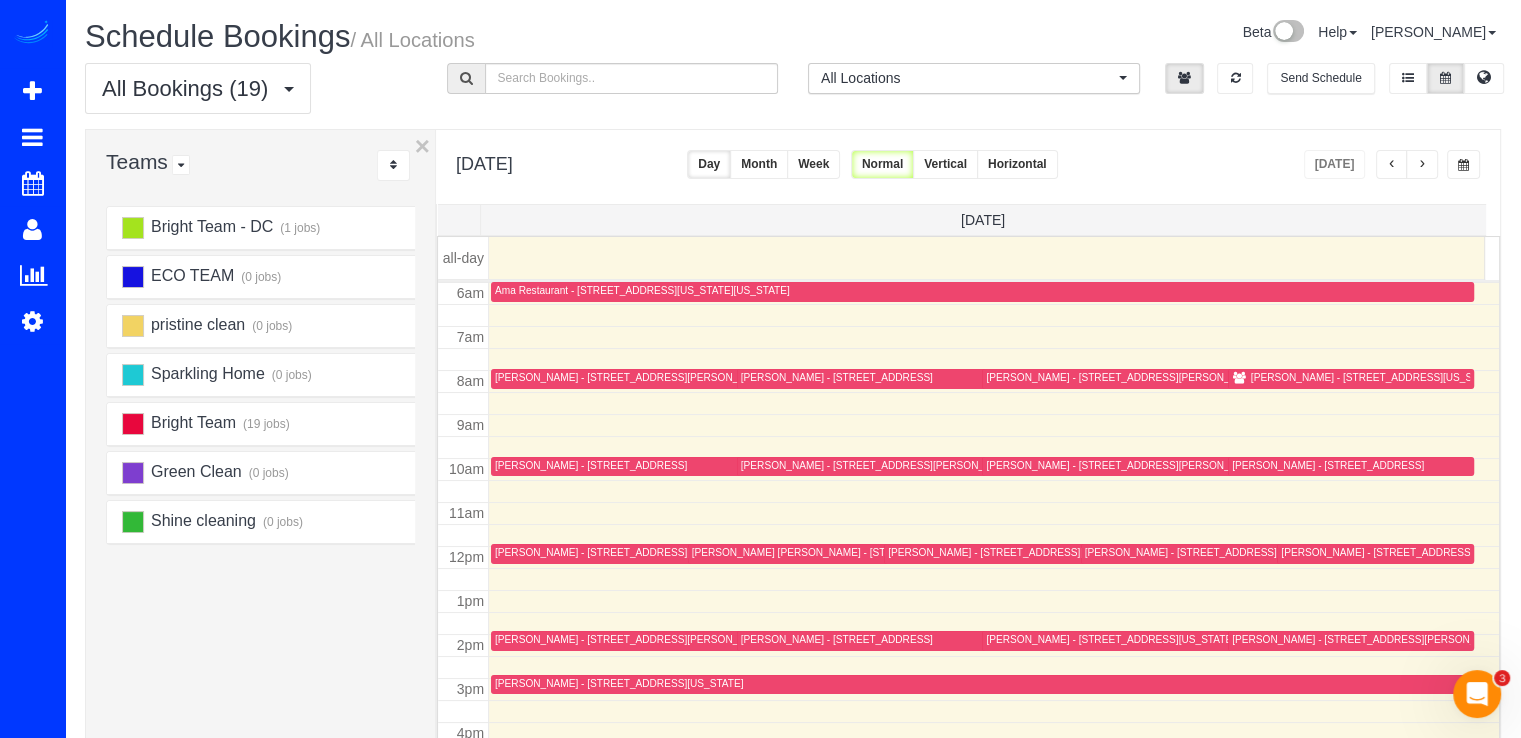 click on "[PERSON_NAME] - [STREET_ADDRESS][US_STATE]" at bounding box center [1012, 552] 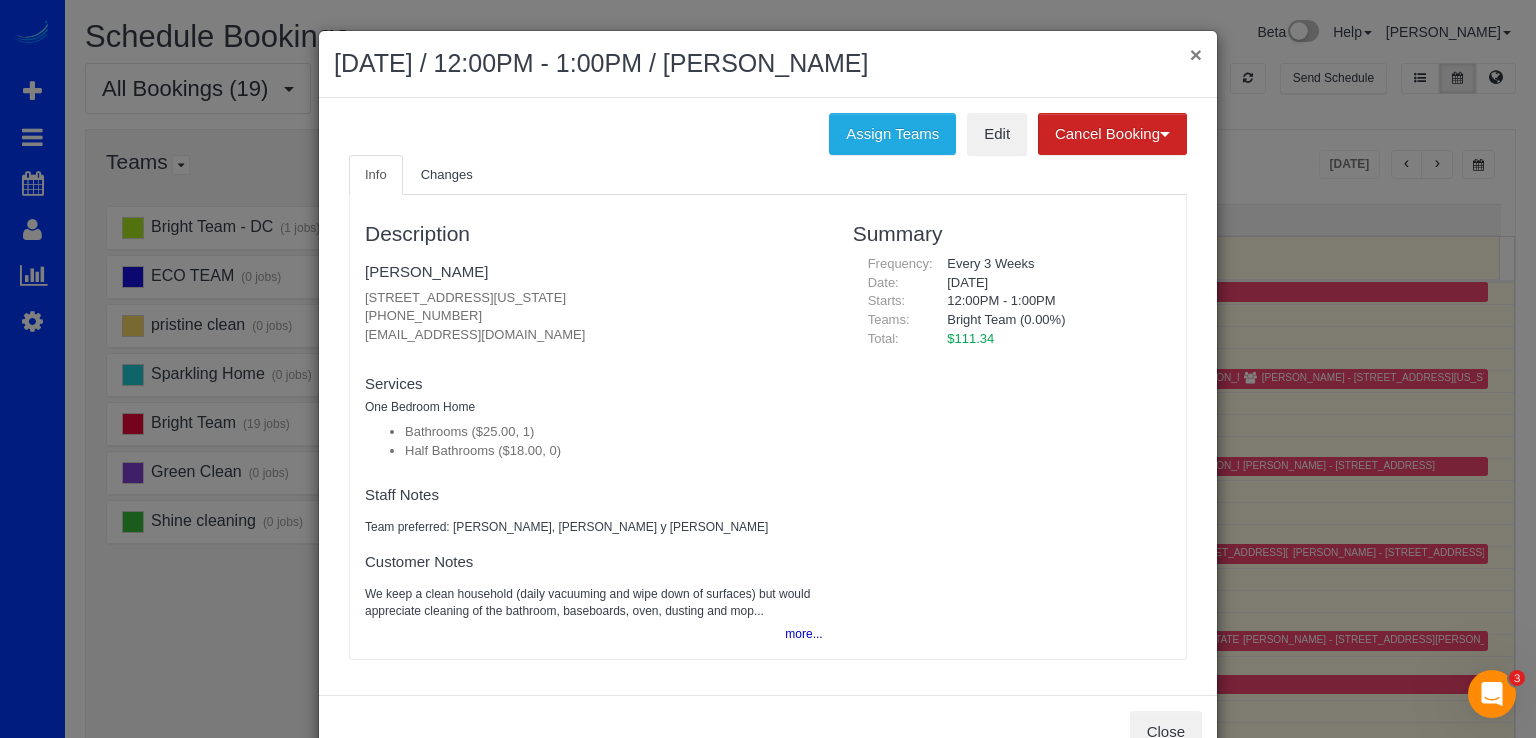click on "×" at bounding box center (1196, 54) 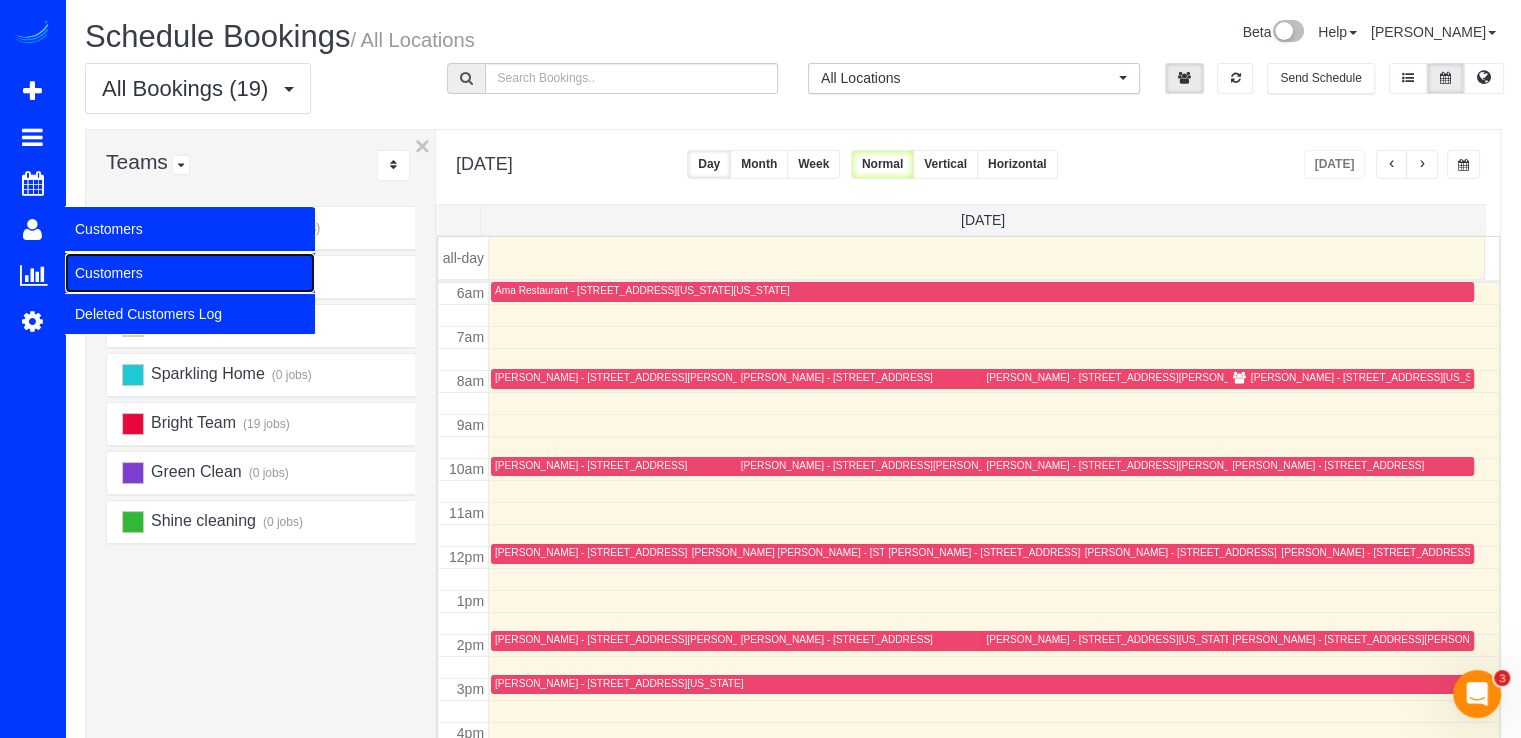 click on "Customers" at bounding box center (190, 273) 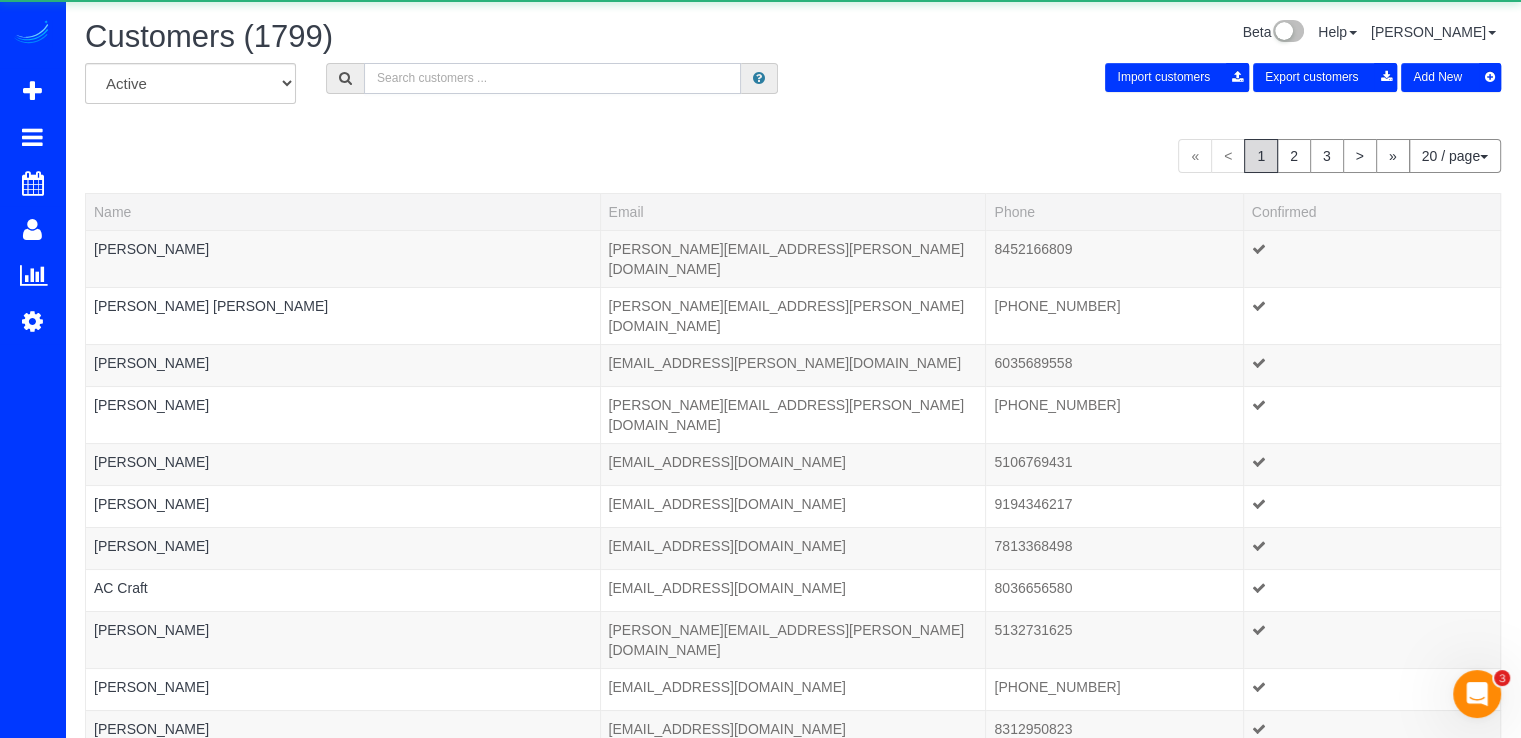 drag, startPoint x: 533, startPoint y: 81, endPoint x: 521, endPoint y: 85, distance: 12.649111 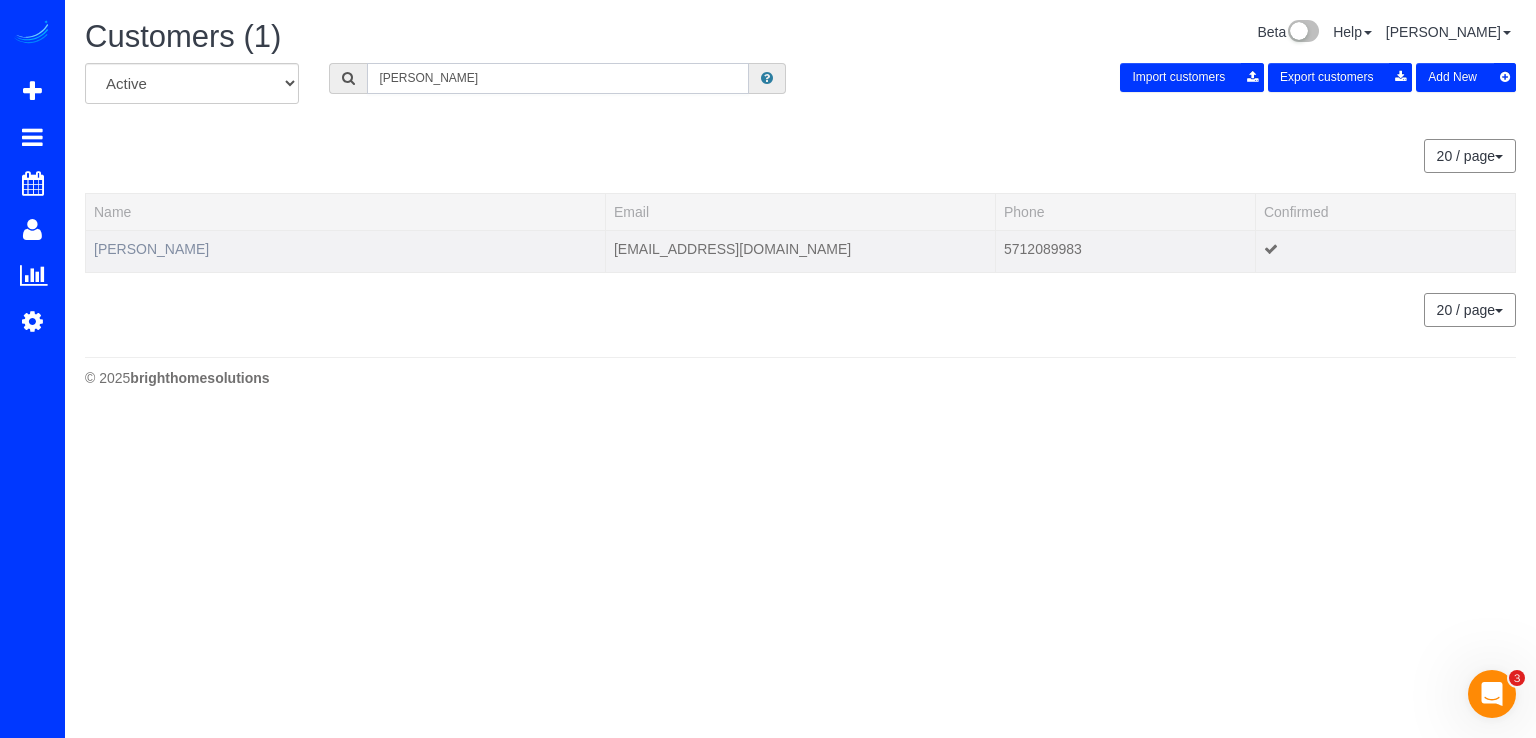 type on "Wei Wei" 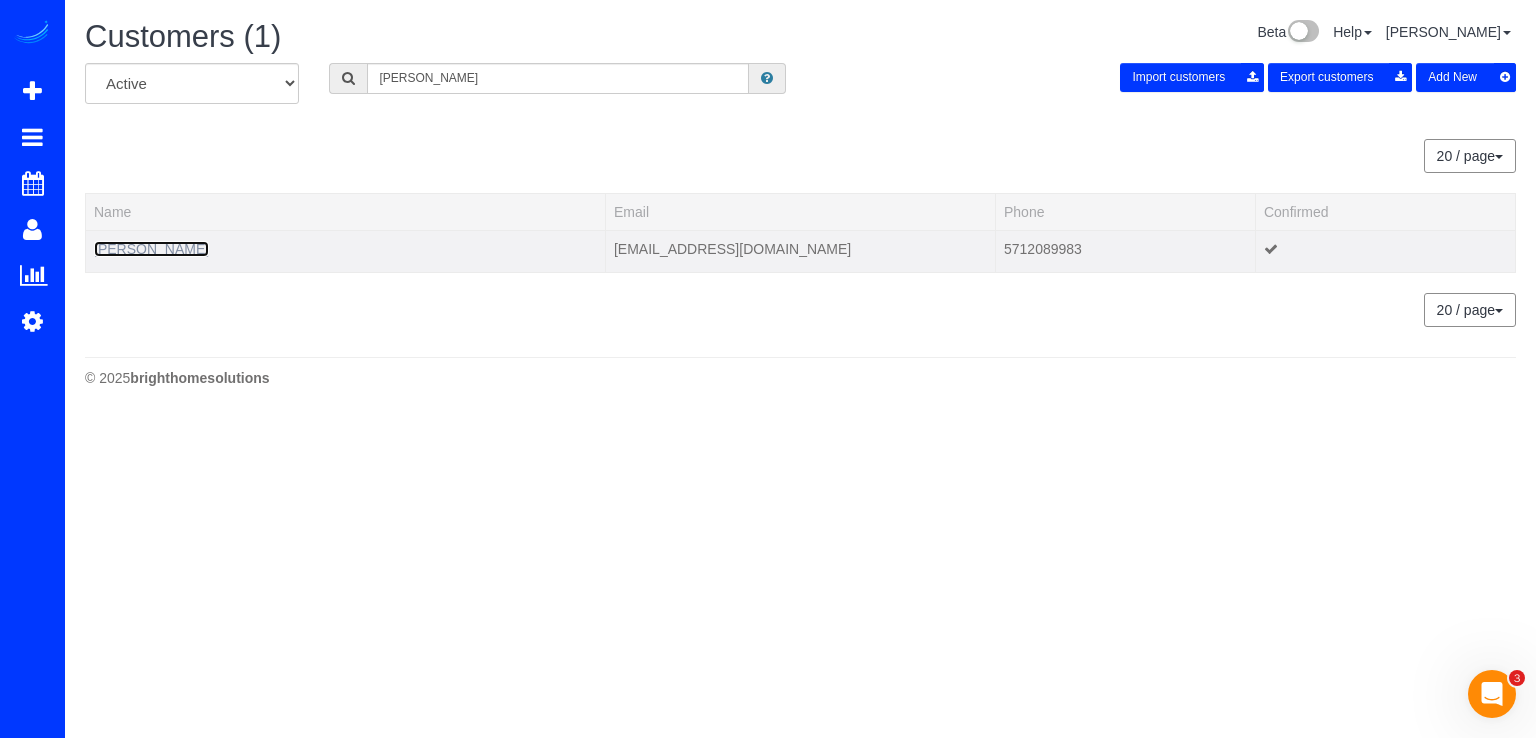 click on "Wei Wei" at bounding box center [151, 249] 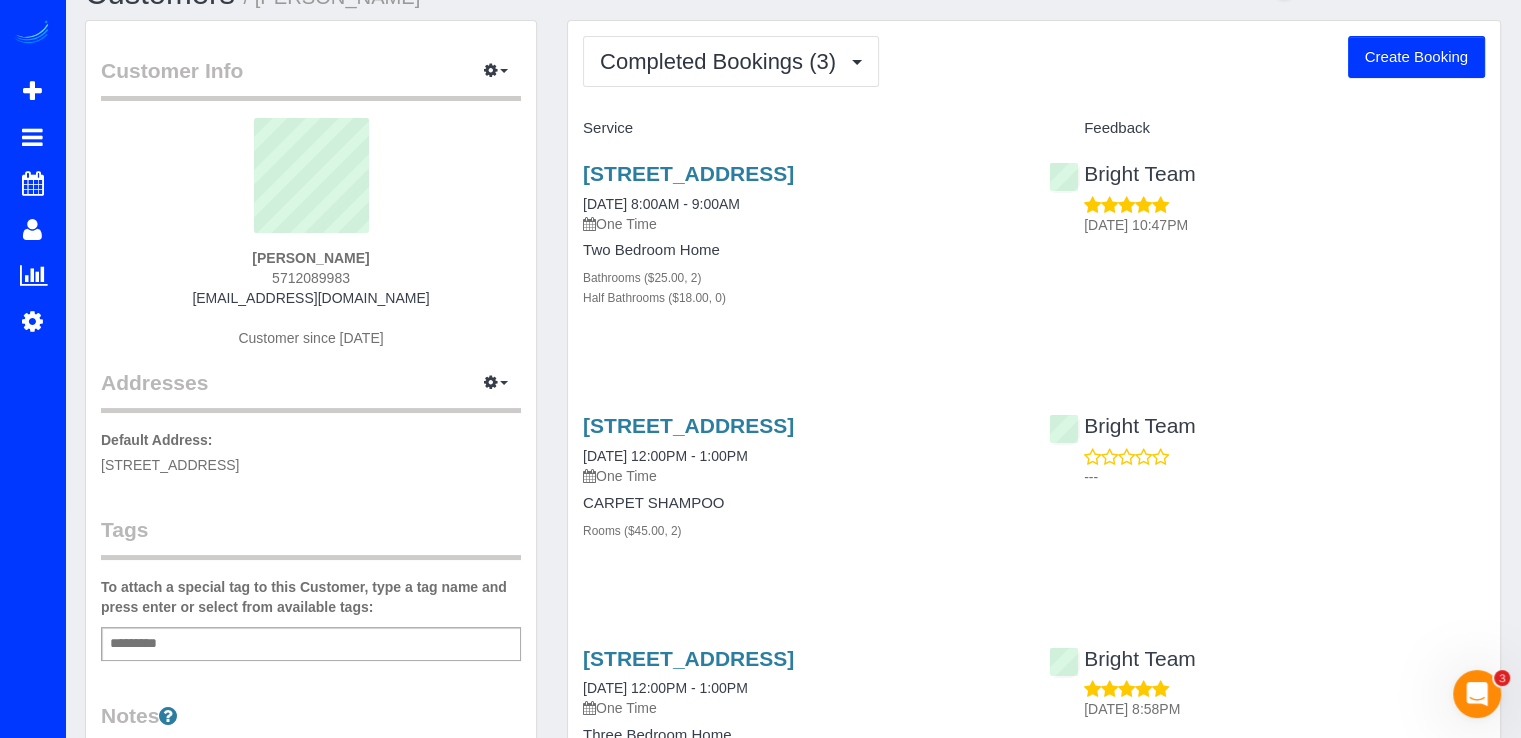 scroll, scrollTop: 0, scrollLeft: 0, axis: both 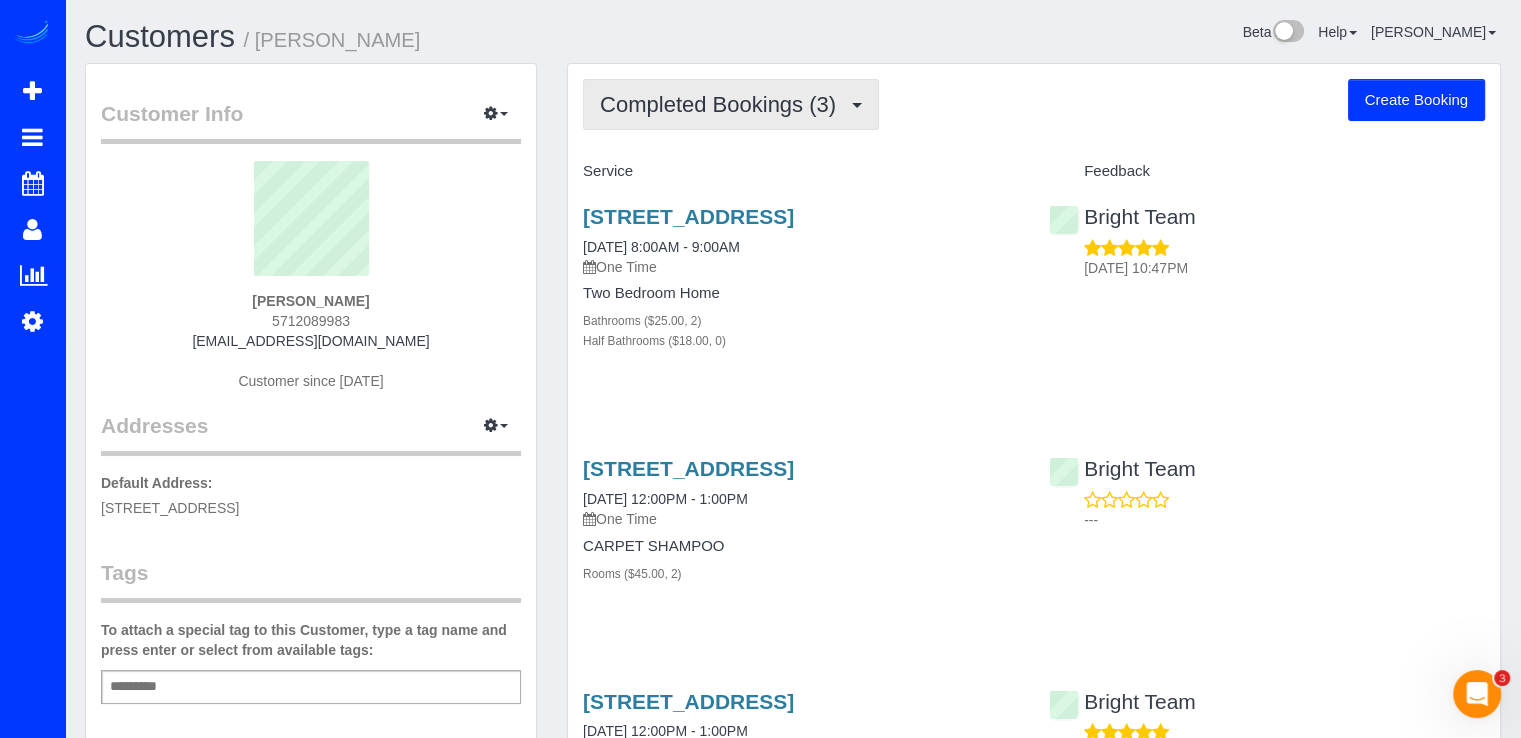 click on "Completed Bookings (3)" at bounding box center (723, 104) 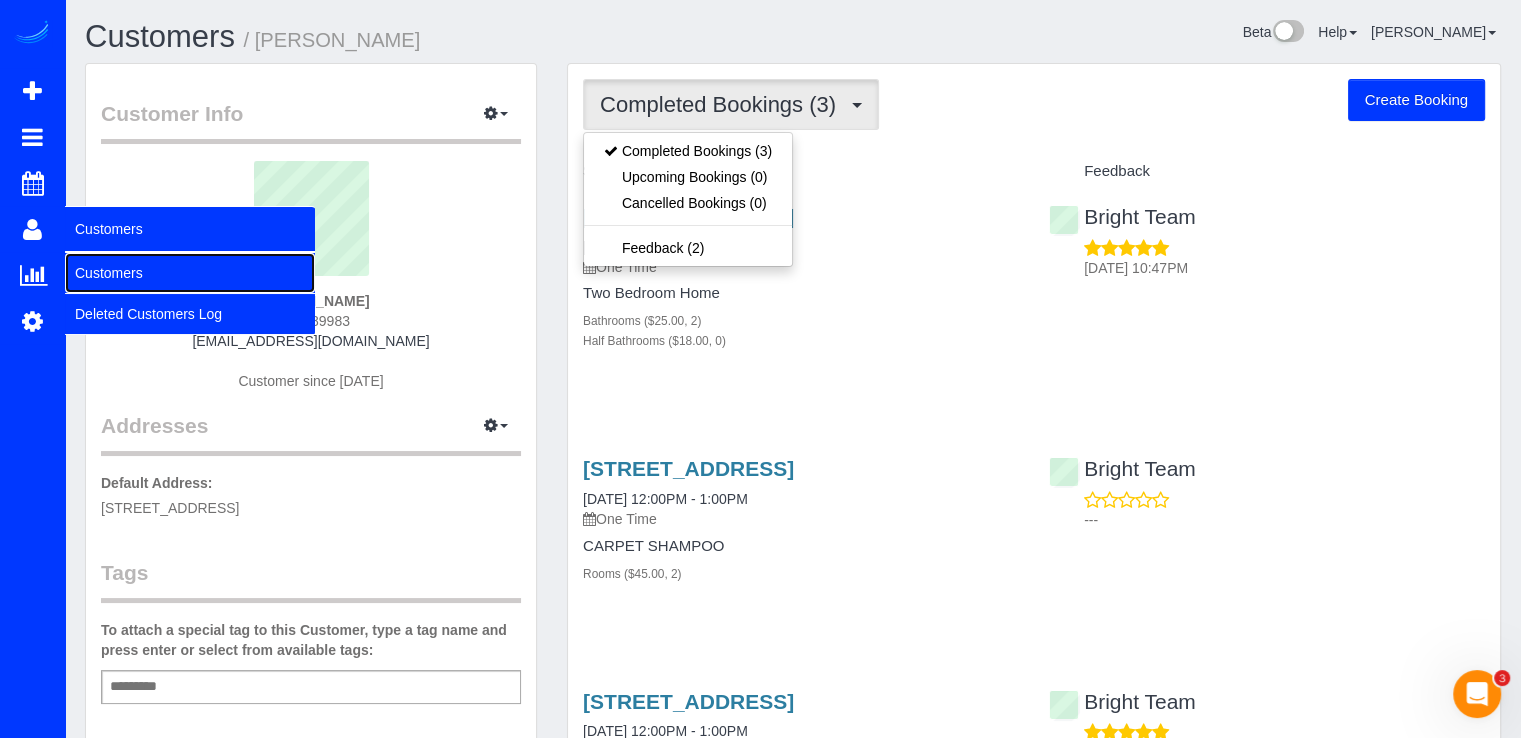 click on "Customers" at bounding box center (190, 273) 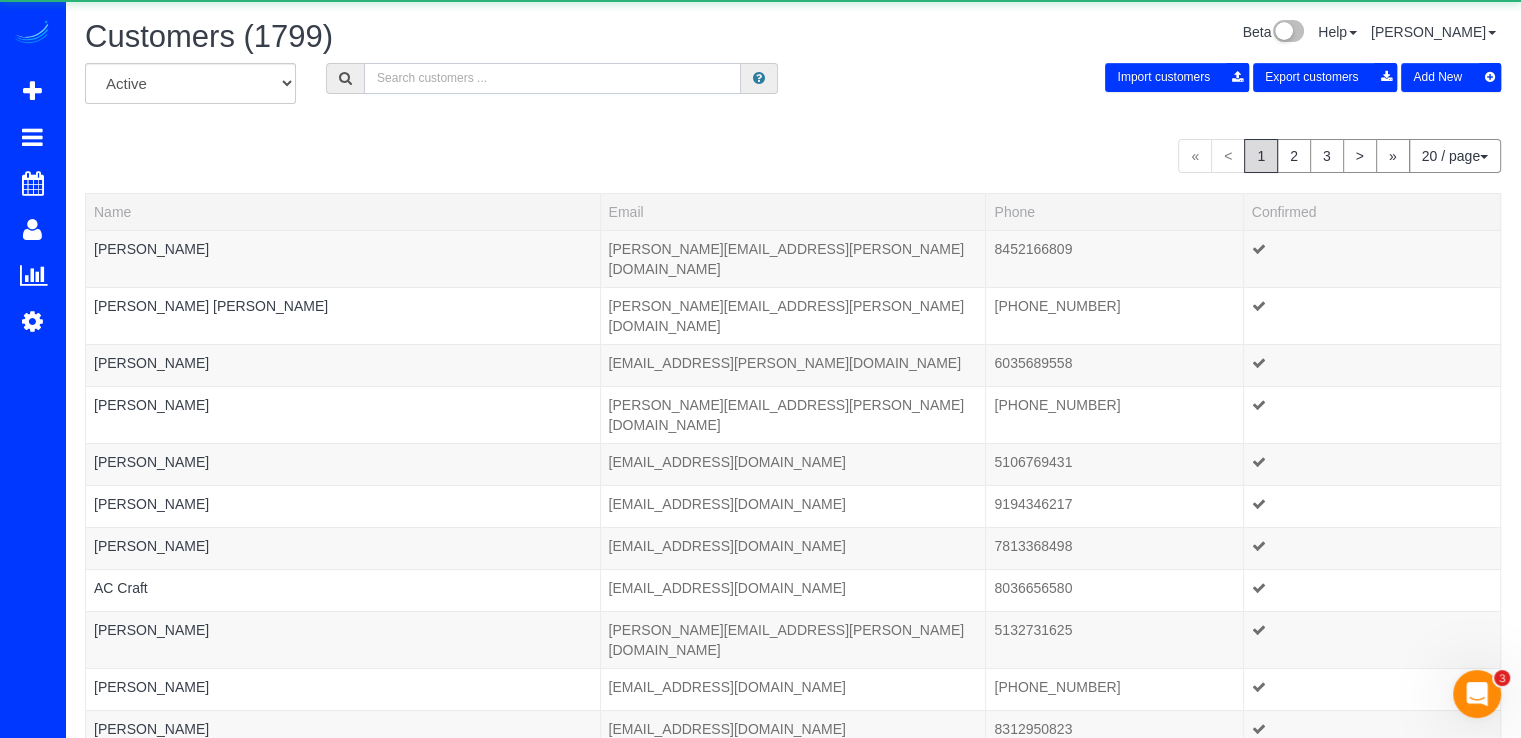 click at bounding box center (552, 78) 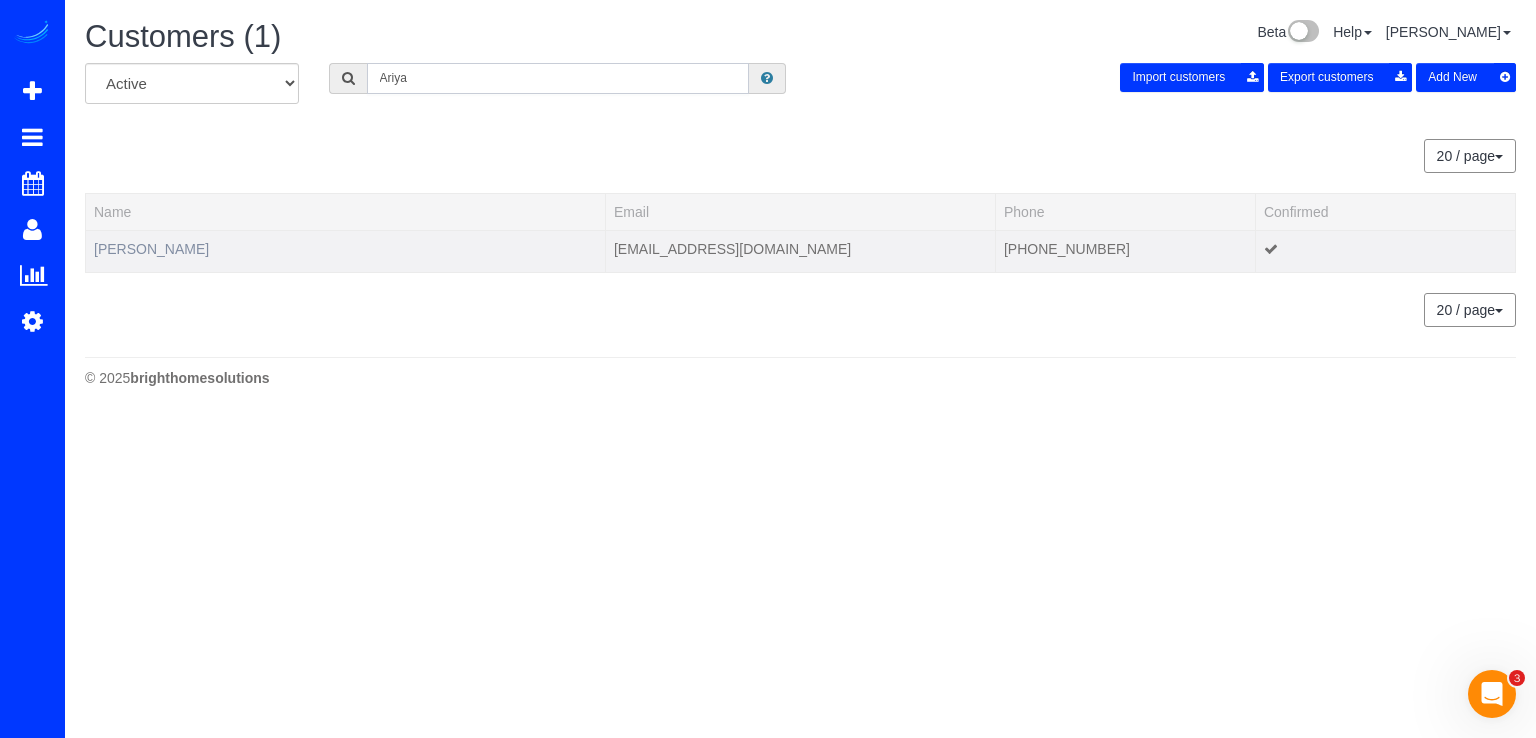type on "Ariya" 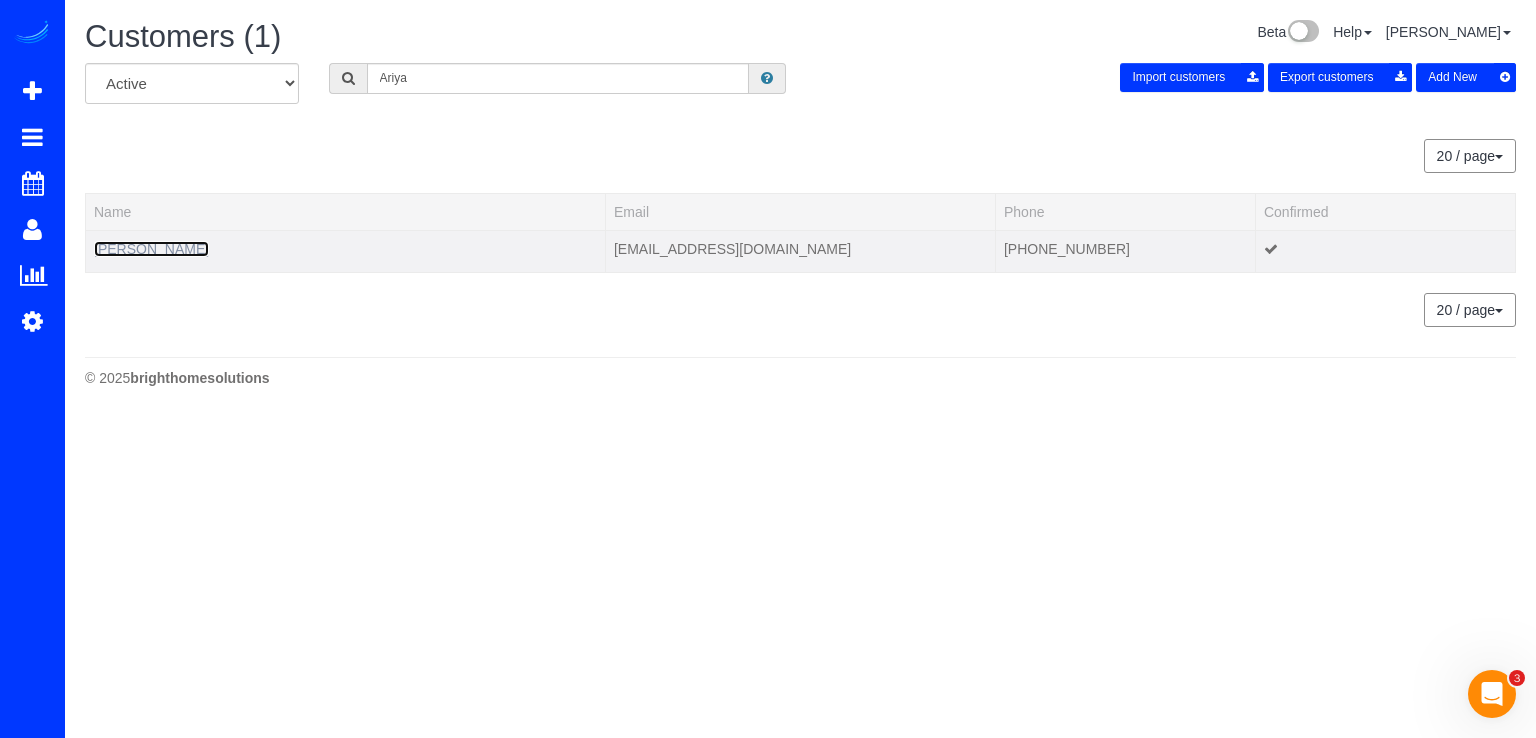 click on "[PERSON_NAME]" at bounding box center (151, 249) 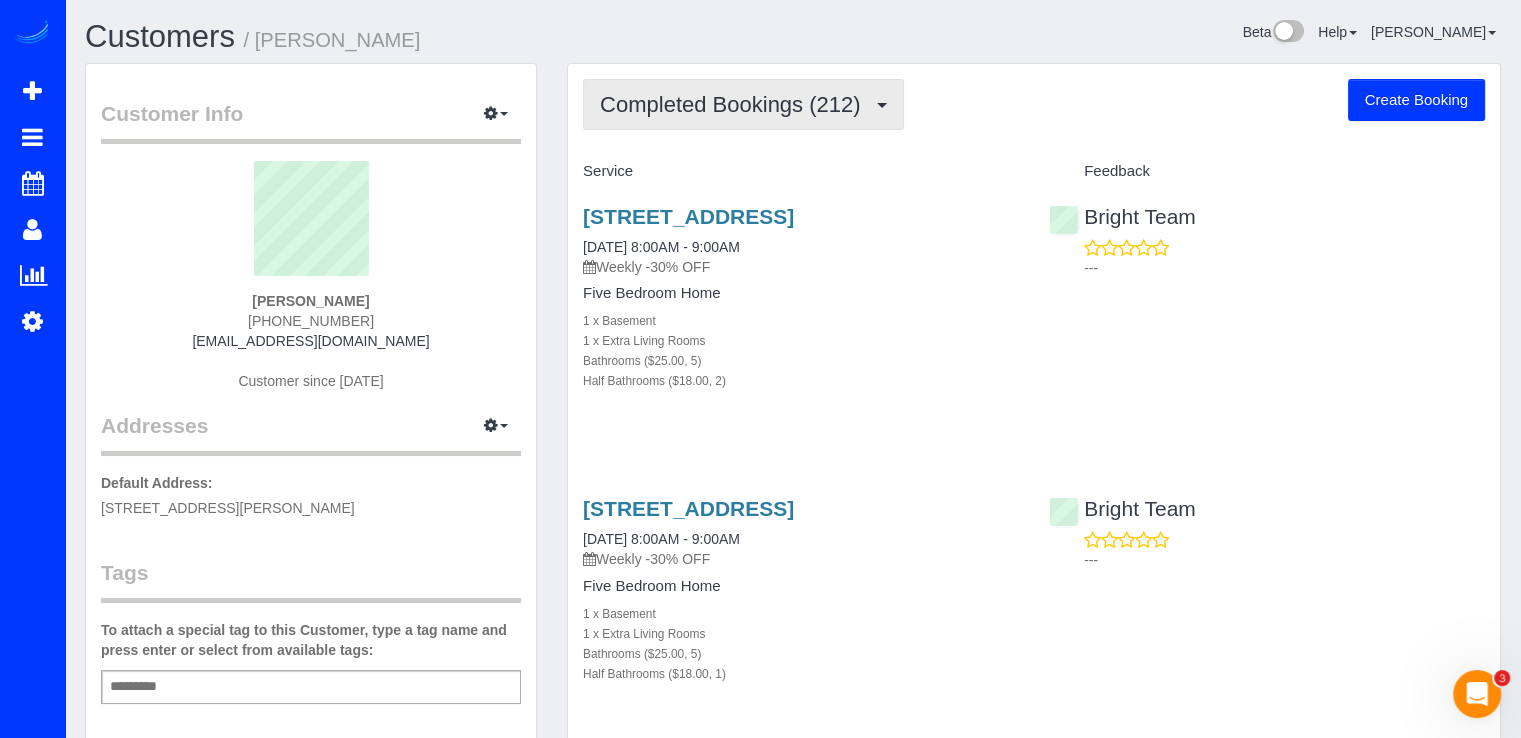 click on "Completed Bookings (212)" at bounding box center [735, 104] 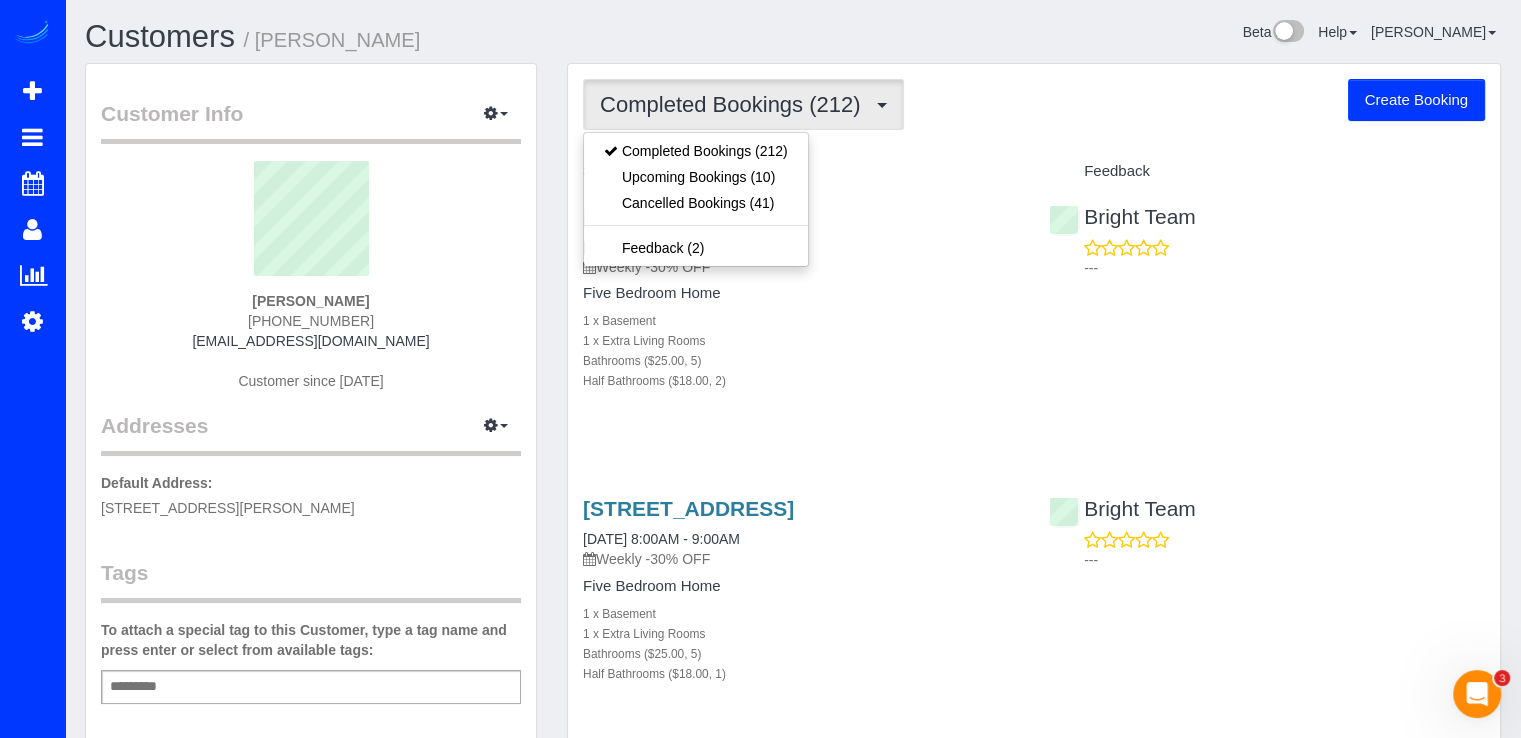 click on "Completed Bookings (212)
Completed Bookings (212)
Upcoming Bookings (10)
Cancelled Bookings (41)
Feedback (2)
Create Booking
Service
Feedback
13767 Travilah Rd, Rockville, MD 20850" at bounding box center [1034, 3745] 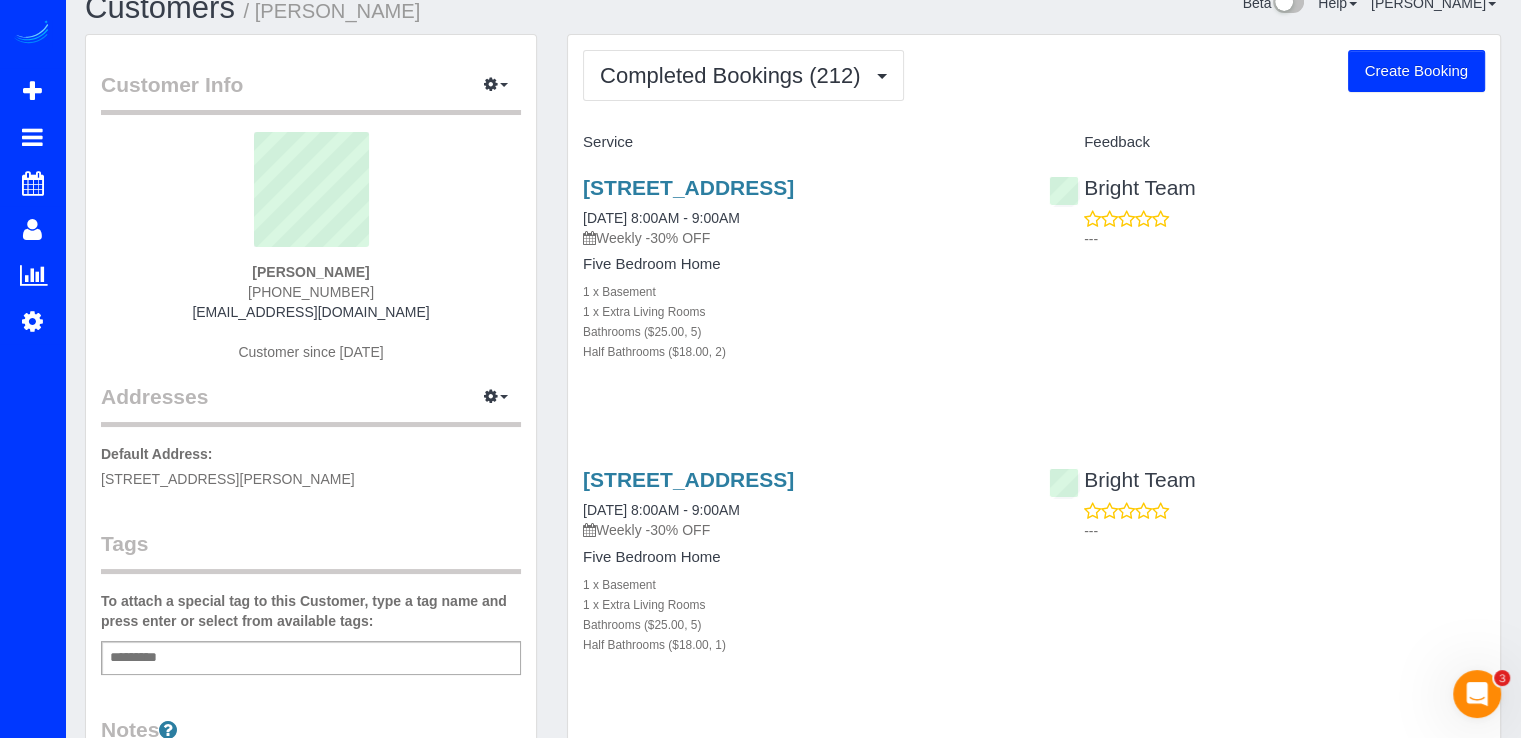 scroll, scrollTop: 0, scrollLeft: 0, axis: both 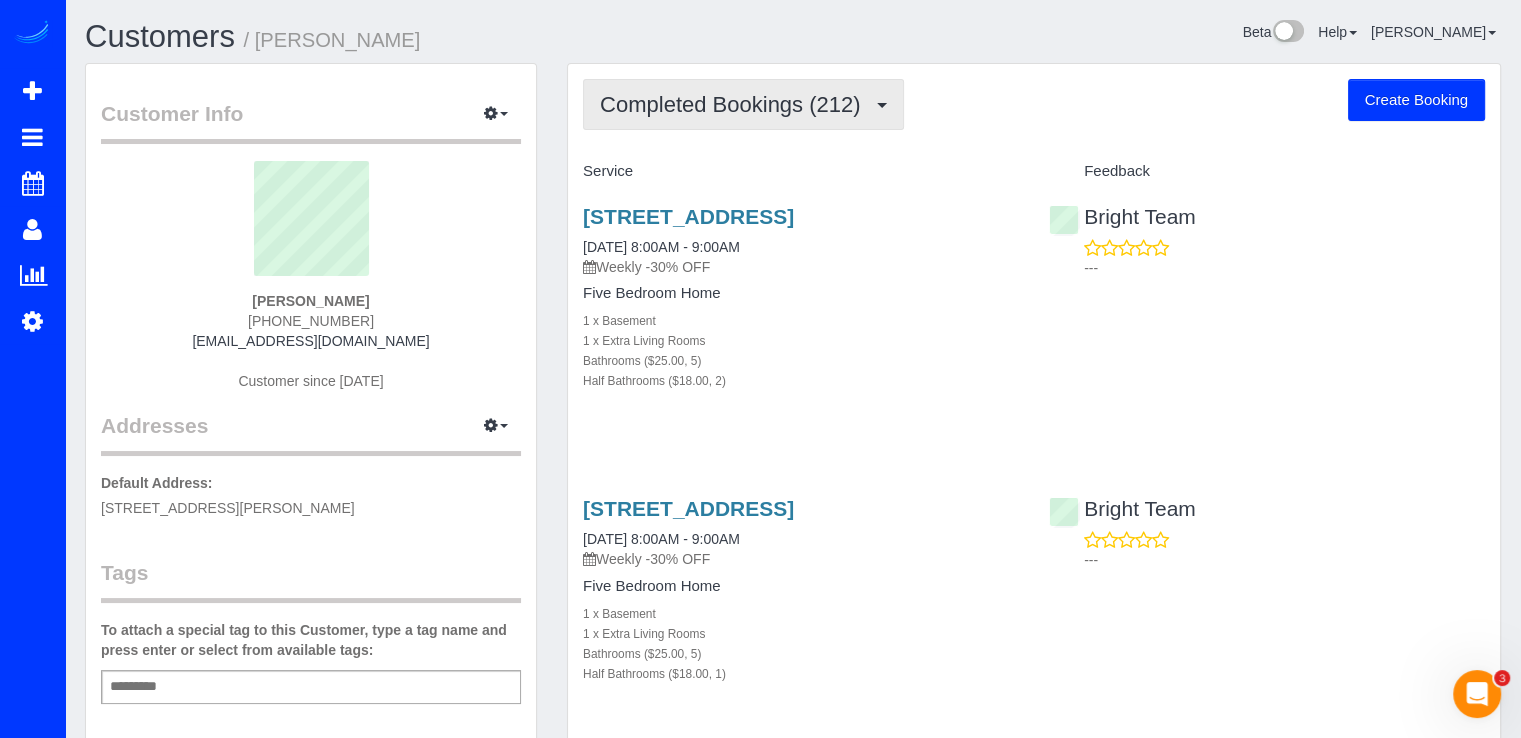 click on "Completed Bookings (212)" at bounding box center [735, 104] 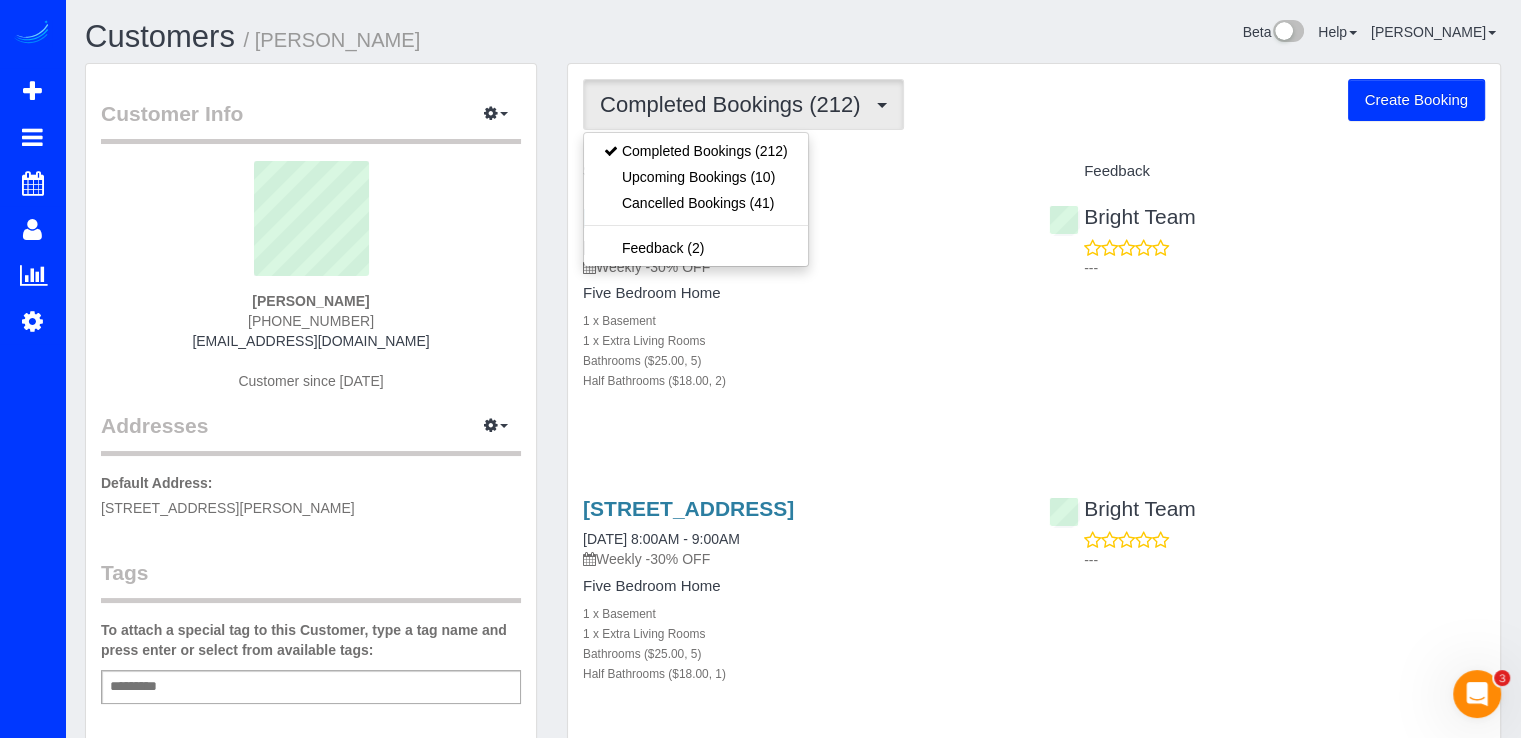 click on "Service" at bounding box center [801, 172] 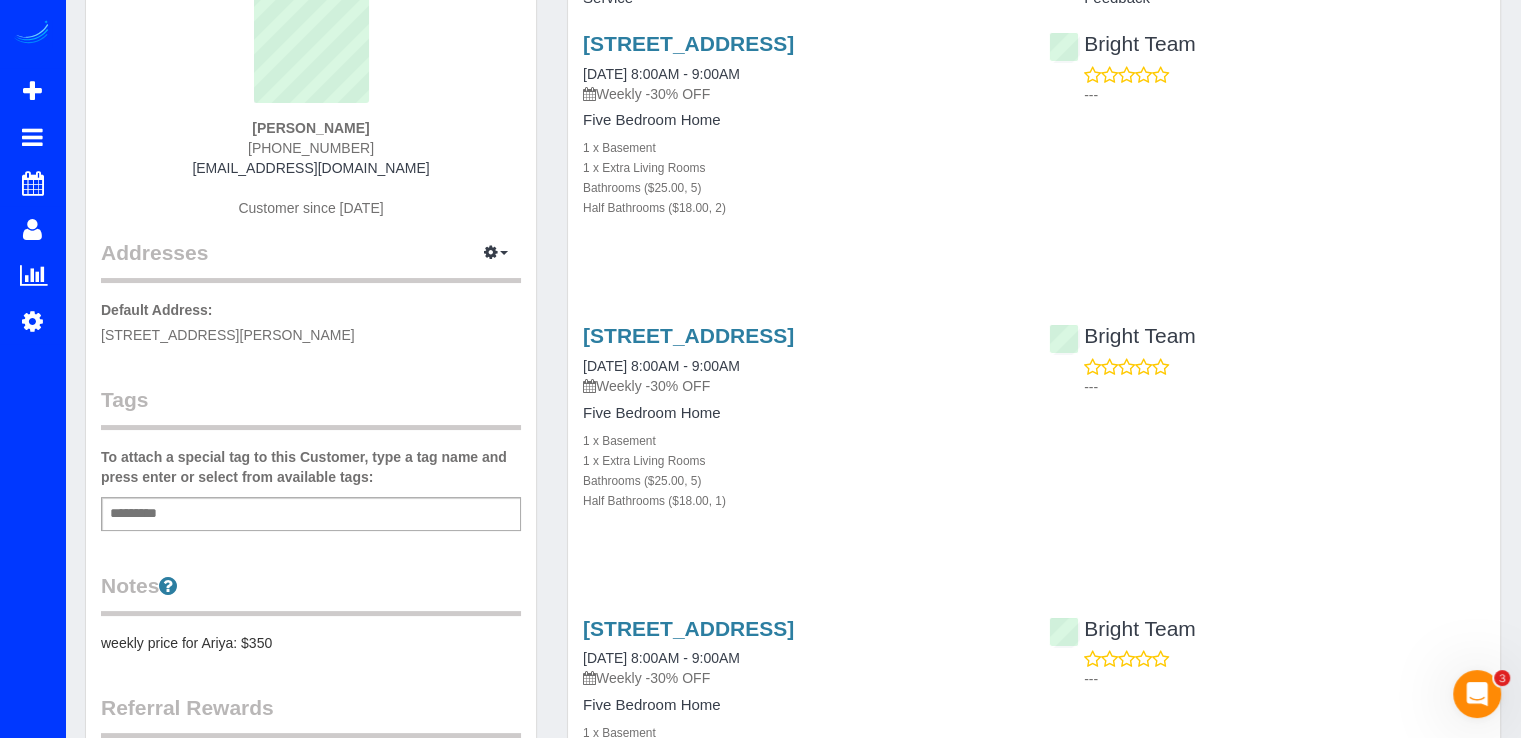 scroll, scrollTop: 0, scrollLeft: 0, axis: both 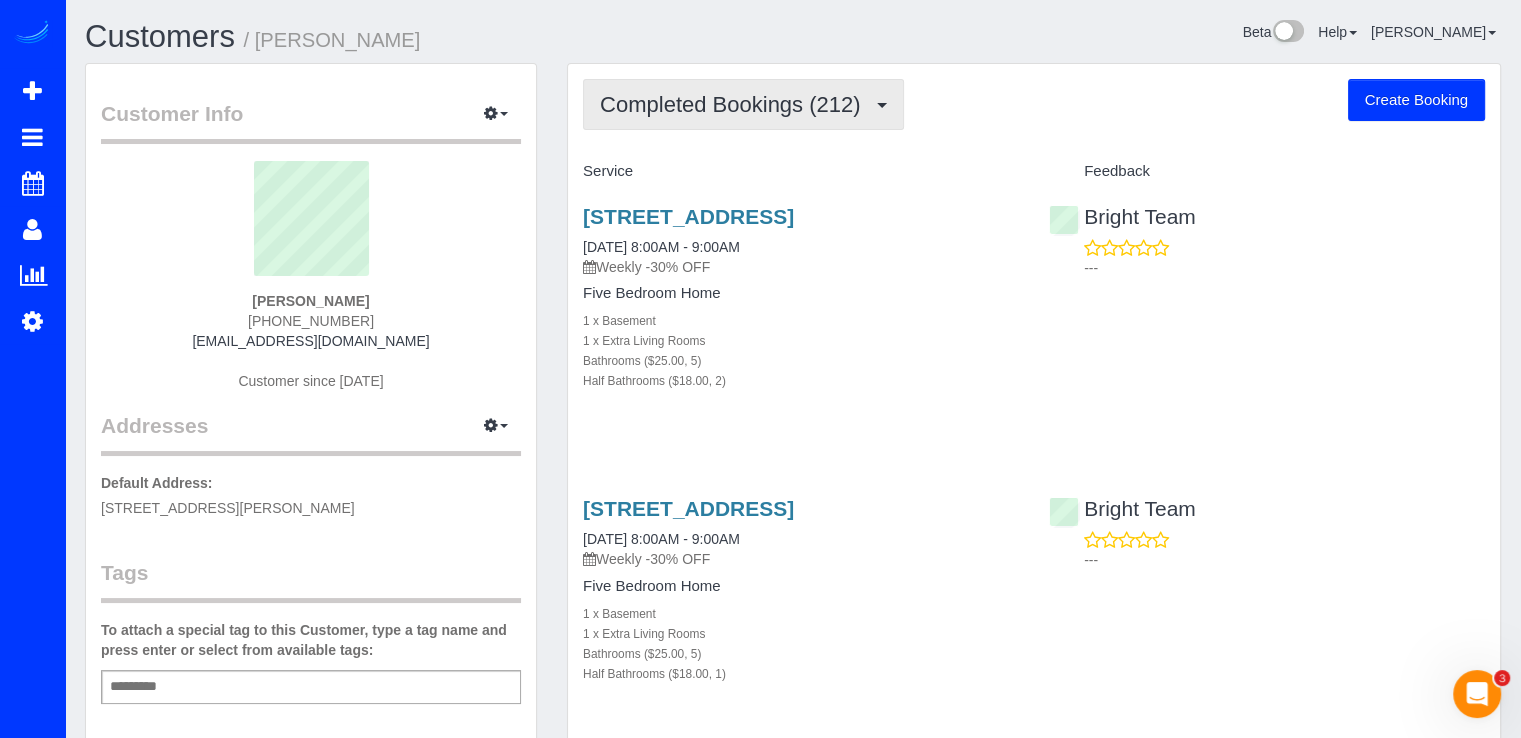click on "Completed Bookings (212)" at bounding box center (743, 104) 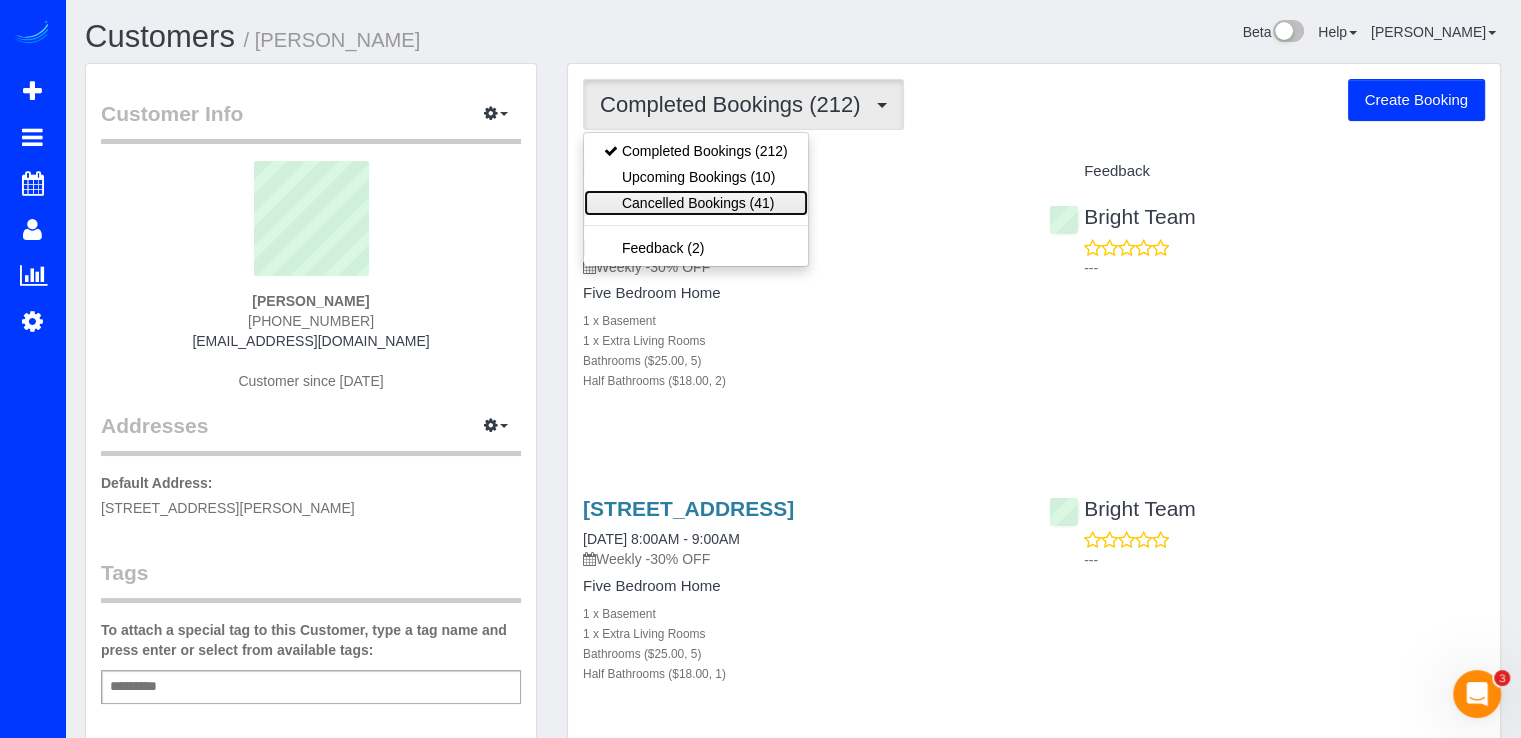 click on "Cancelled Bookings (41)" at bounding box center [696, 203] 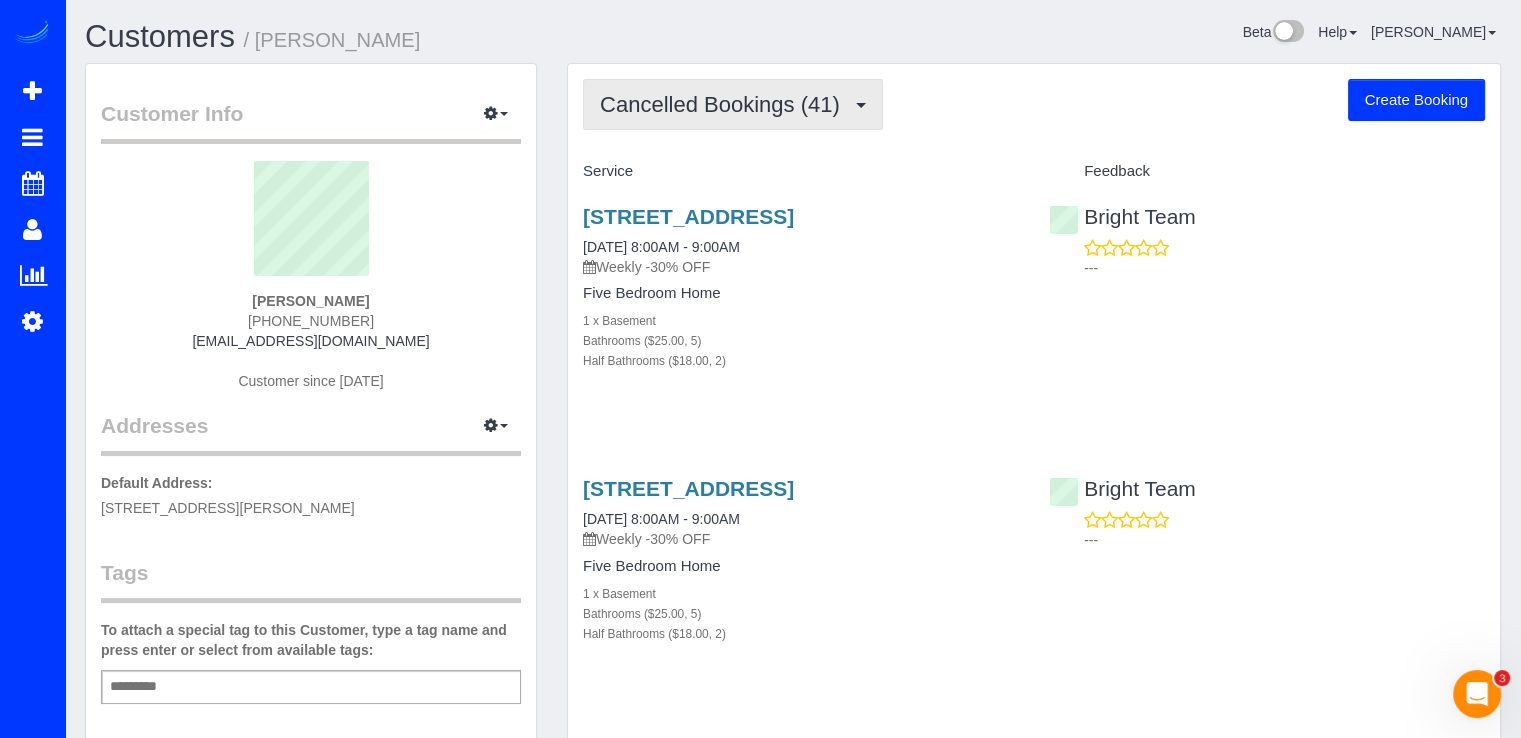 click on "Cancelled Bookings (41)" at bounding box center (733, 104) 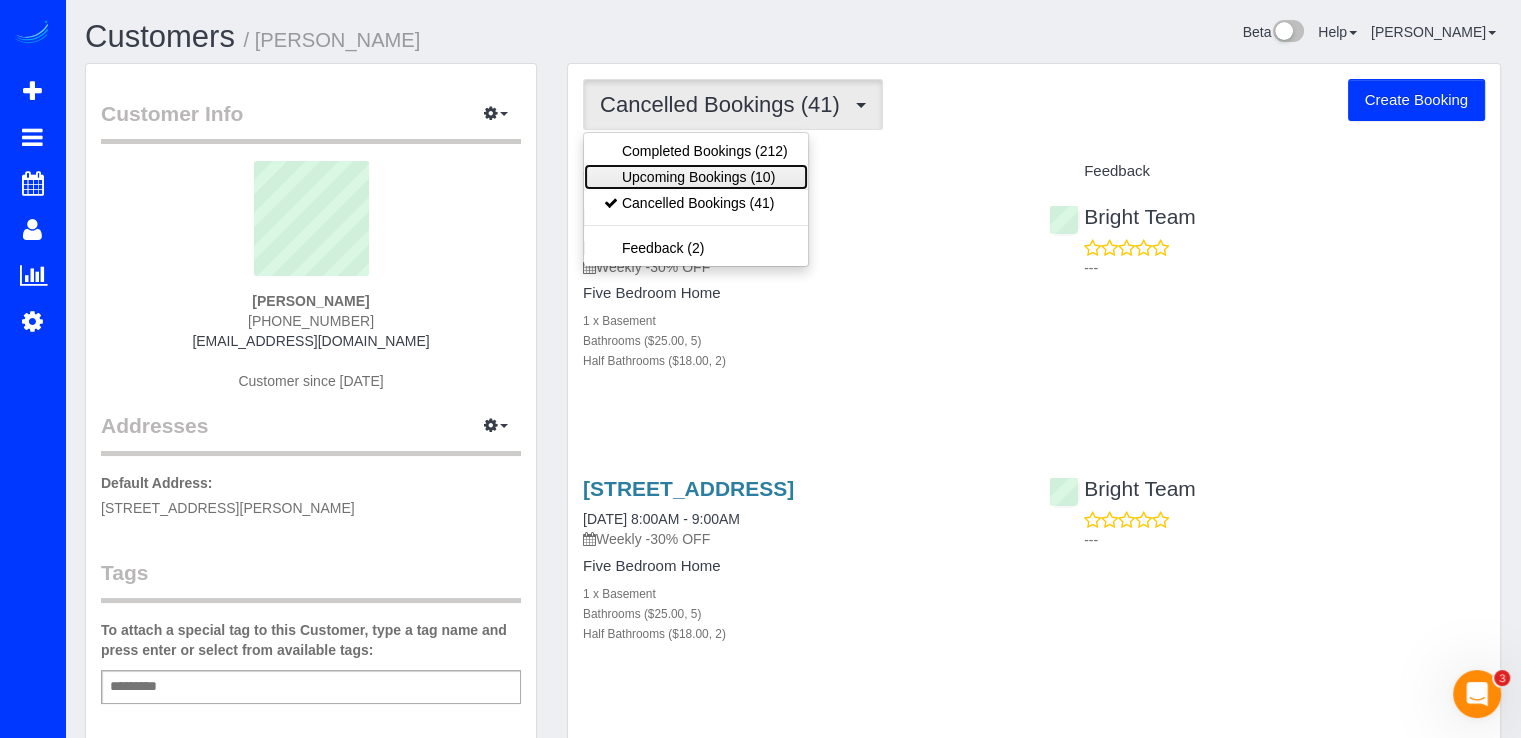 click on "Upcoming Bookings (10)" at bounding box center [696, 177] 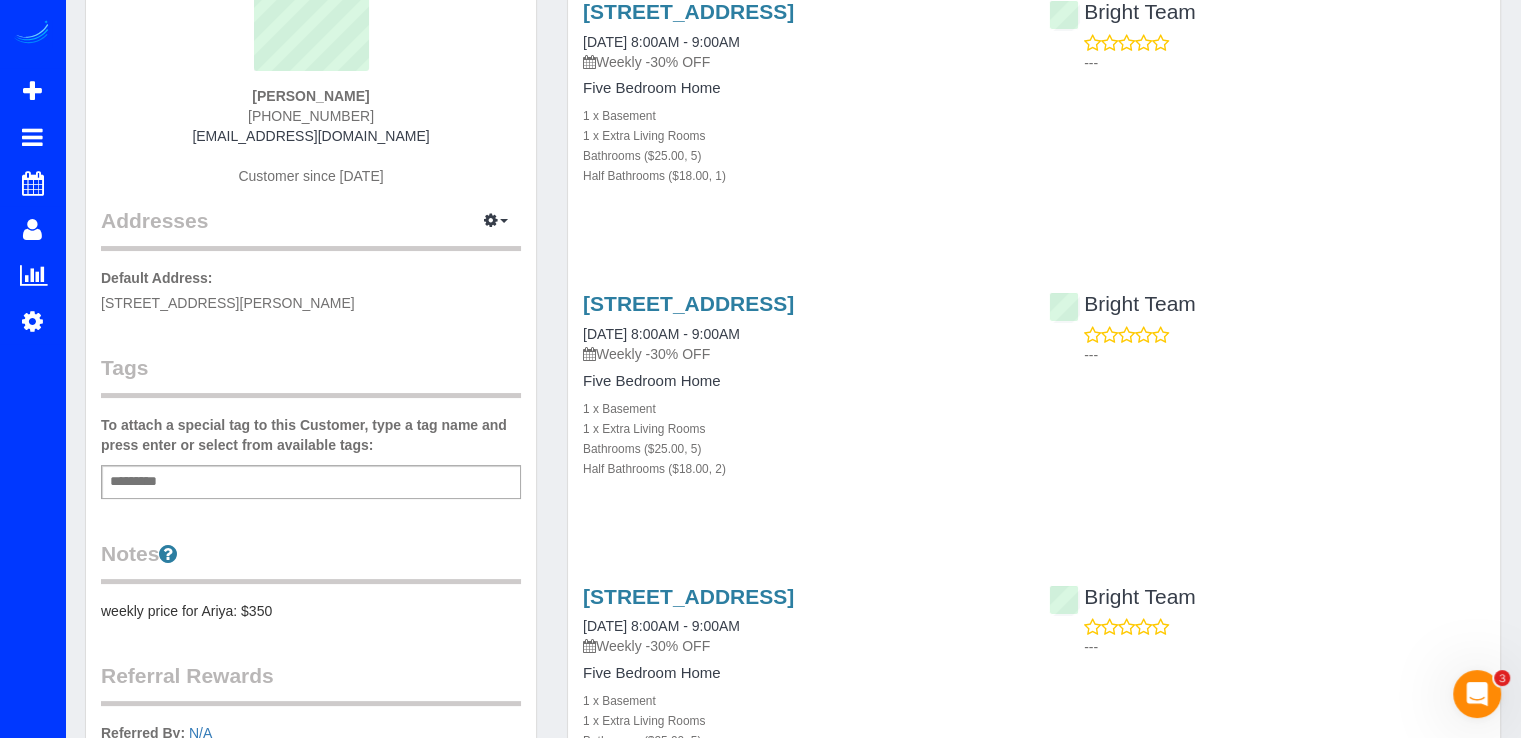 scroll, scrollTop: 0, scrollLeft: 0, axis: both 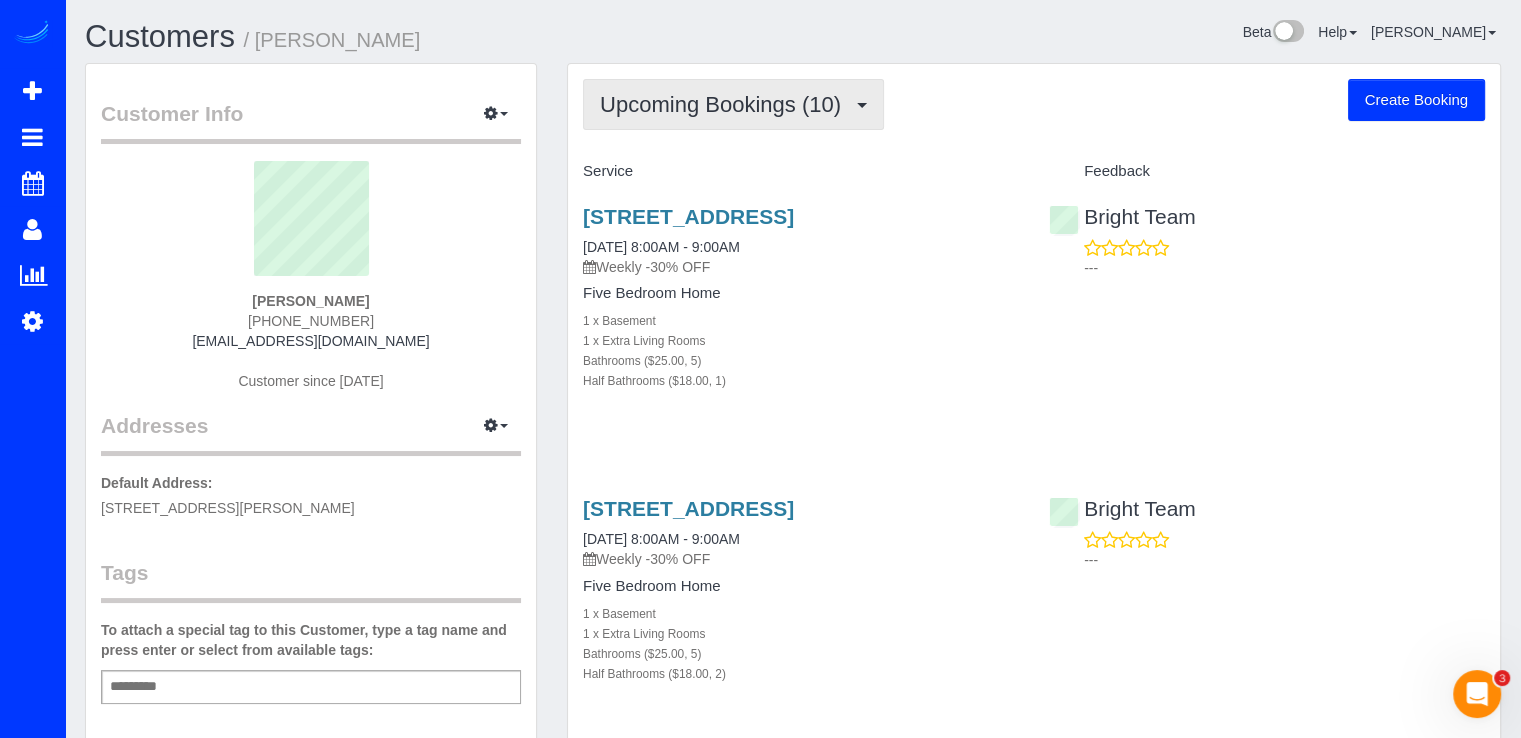 click on "Upcoming Bookings (10)" at bounding box center (725, 104) 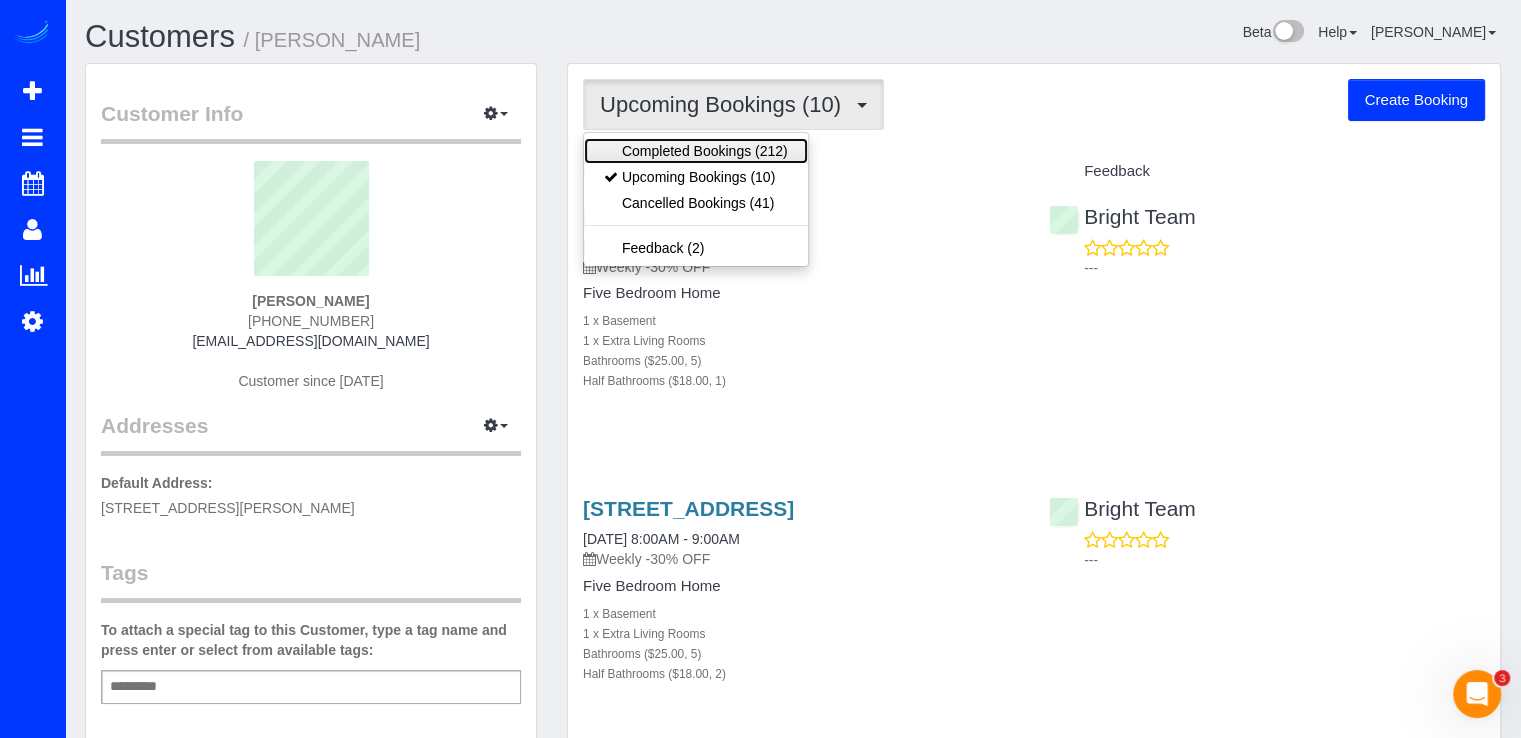 click on "Completed Bookings (212)" at bounding box center [696, 151] 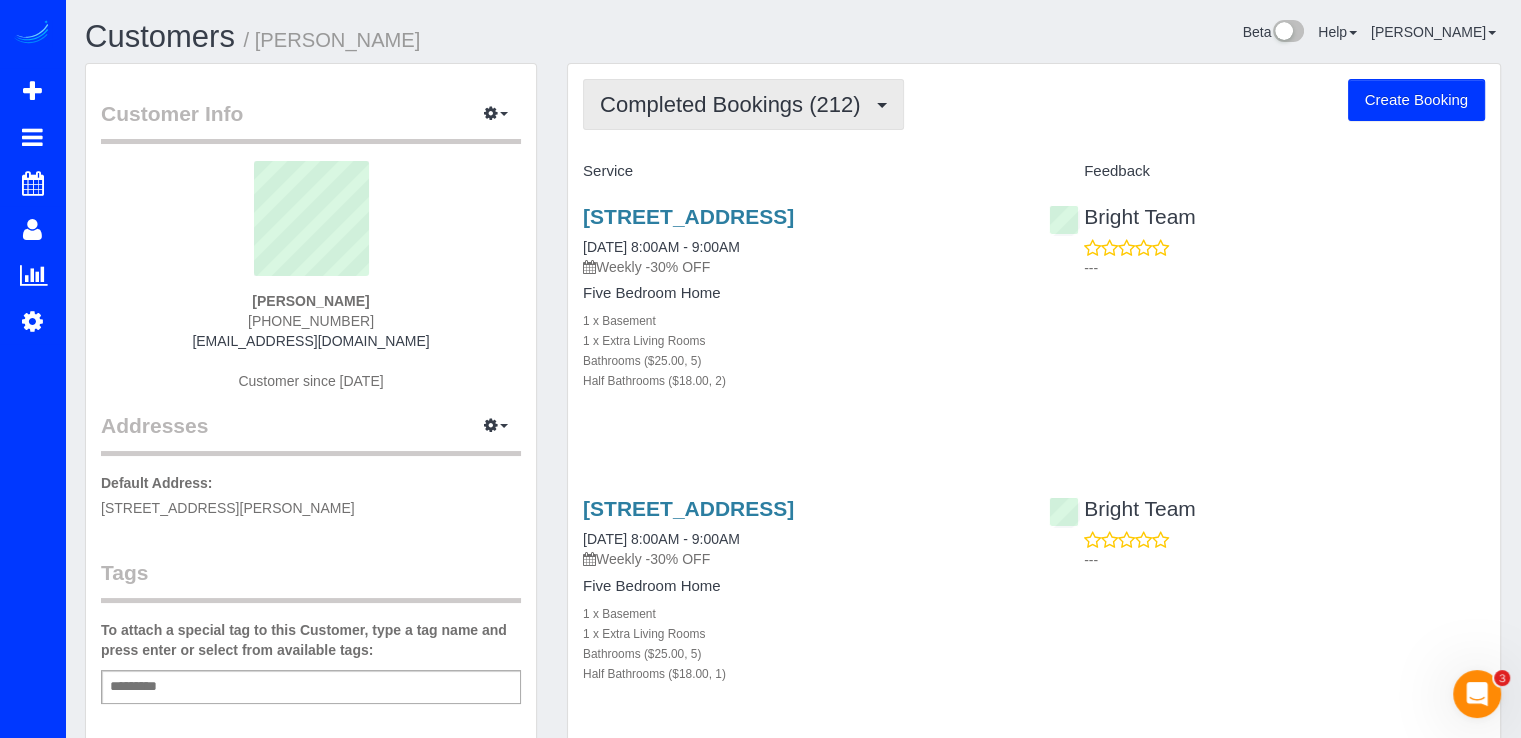click on "Completed Bookings (212)" at bounding box center (735, 104) 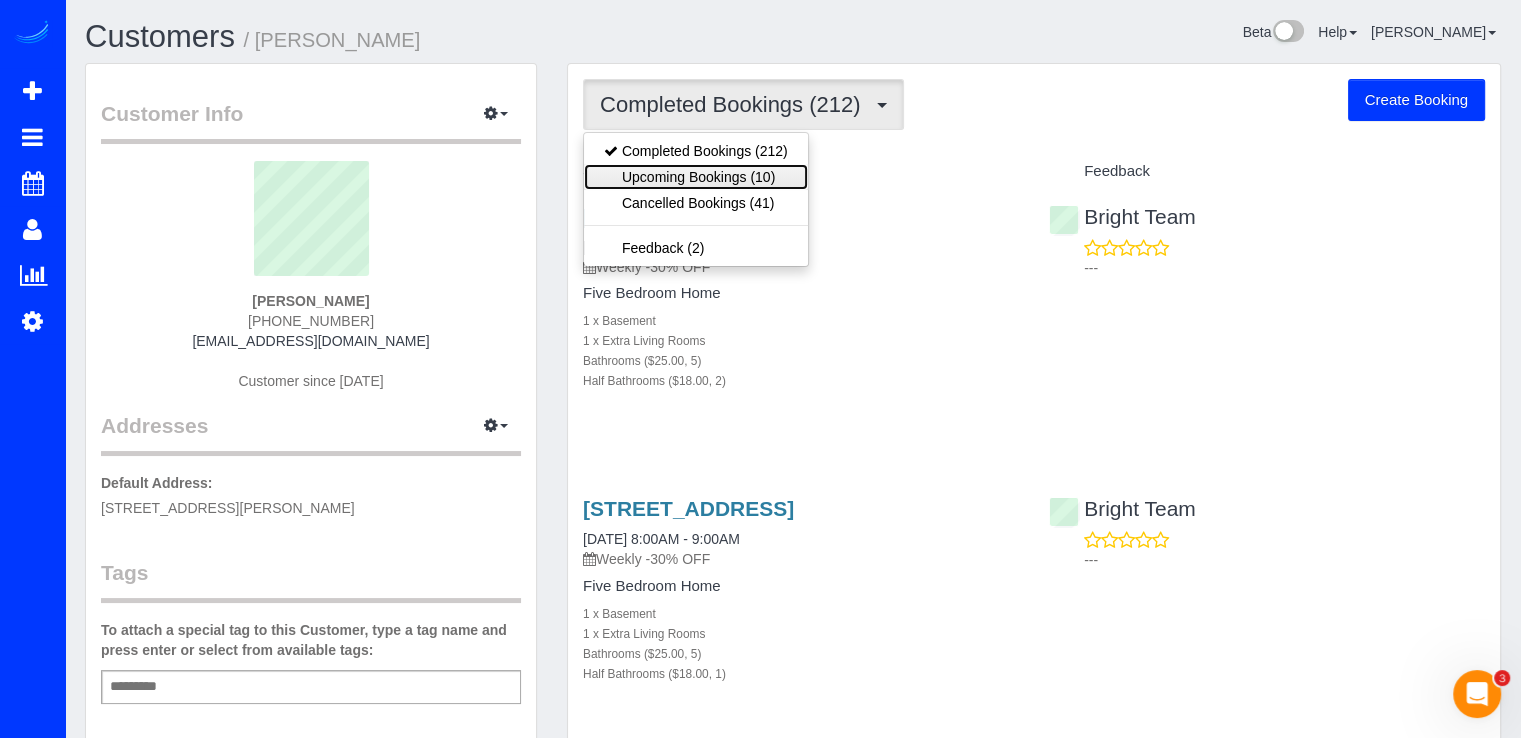 click on "Upcoming Bookings (10)" at bounding box center (696, 177) 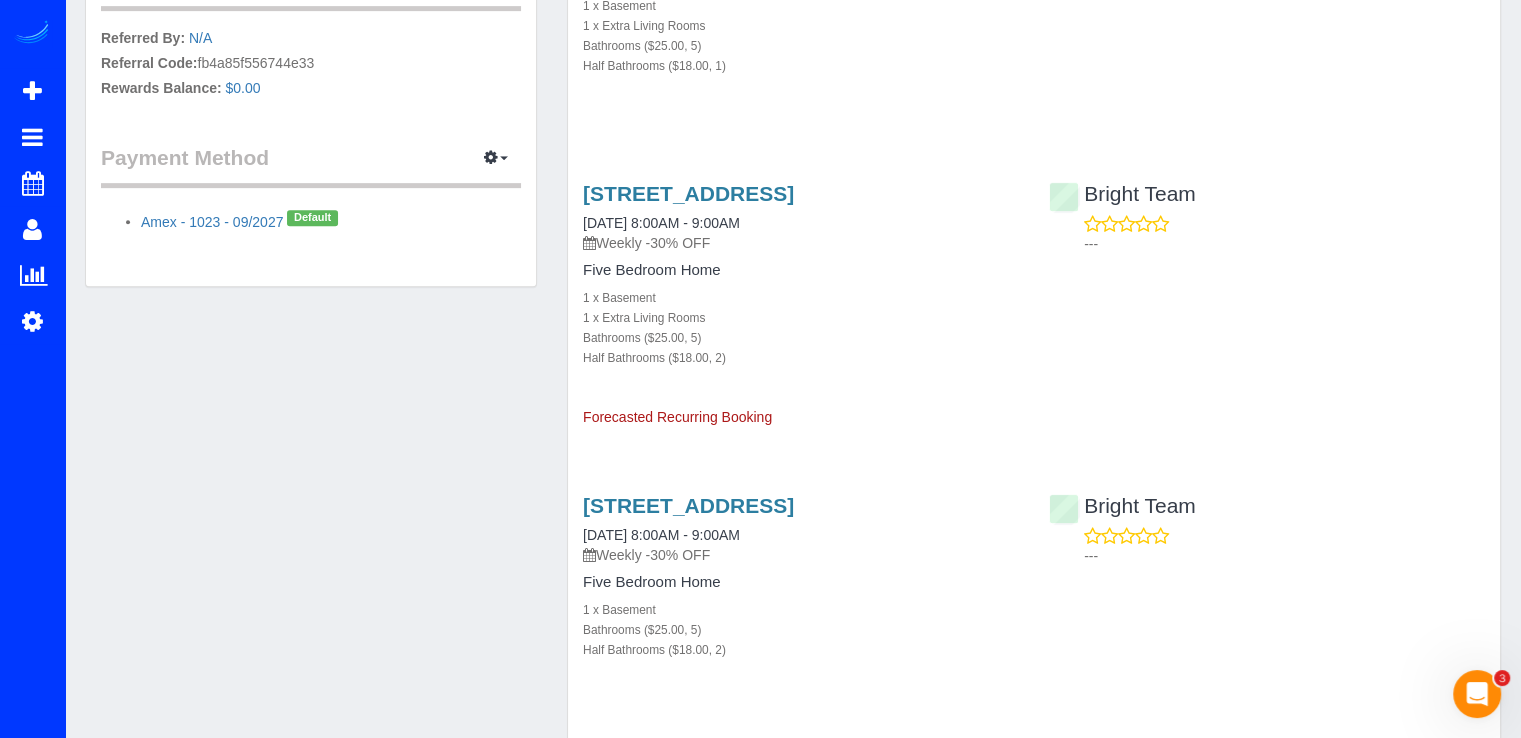 scroll, scrollTop: 1000, scrollLeft: 0, axis: vertical 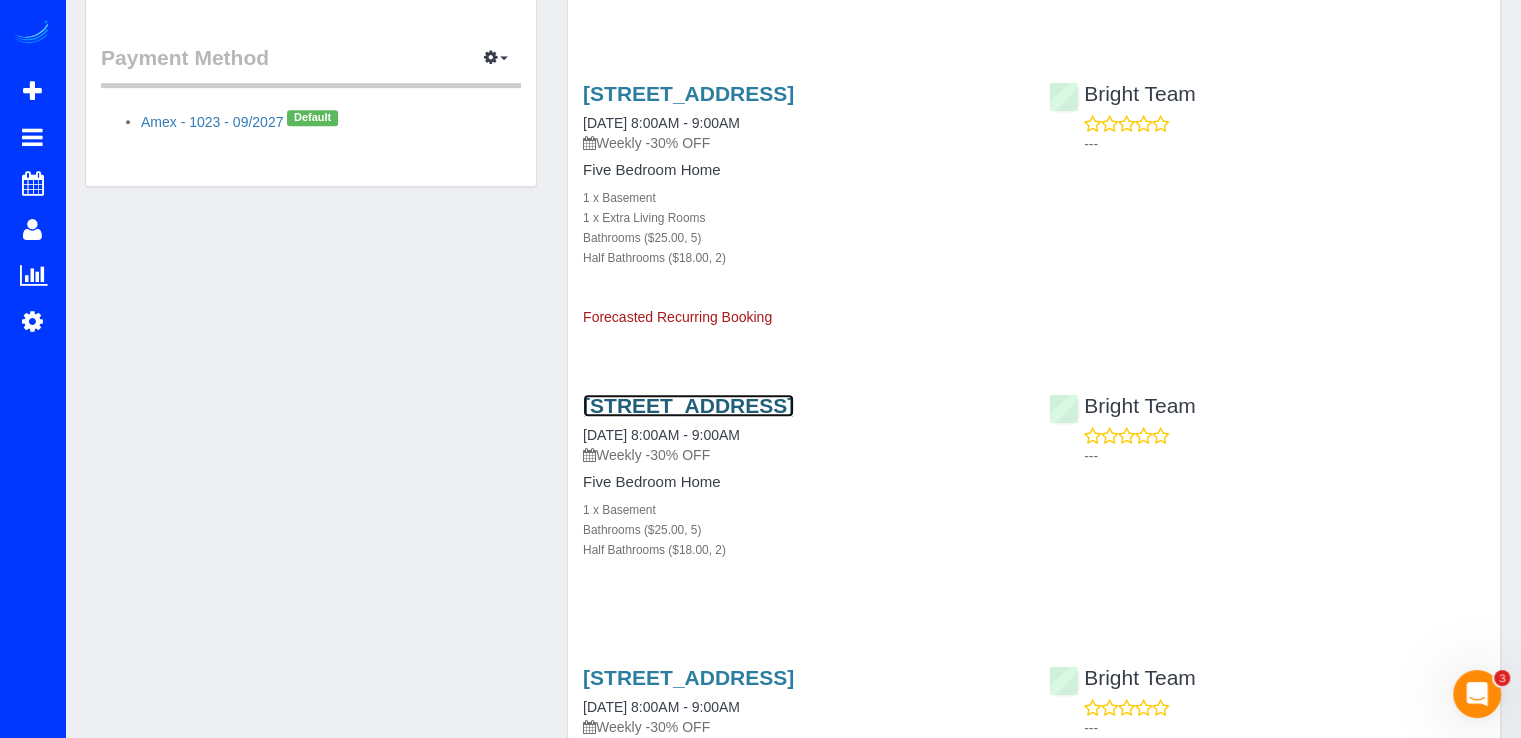 click on "13767 Travilah Rd, Rockville, MD 20850" at bounding box center (688, 405) 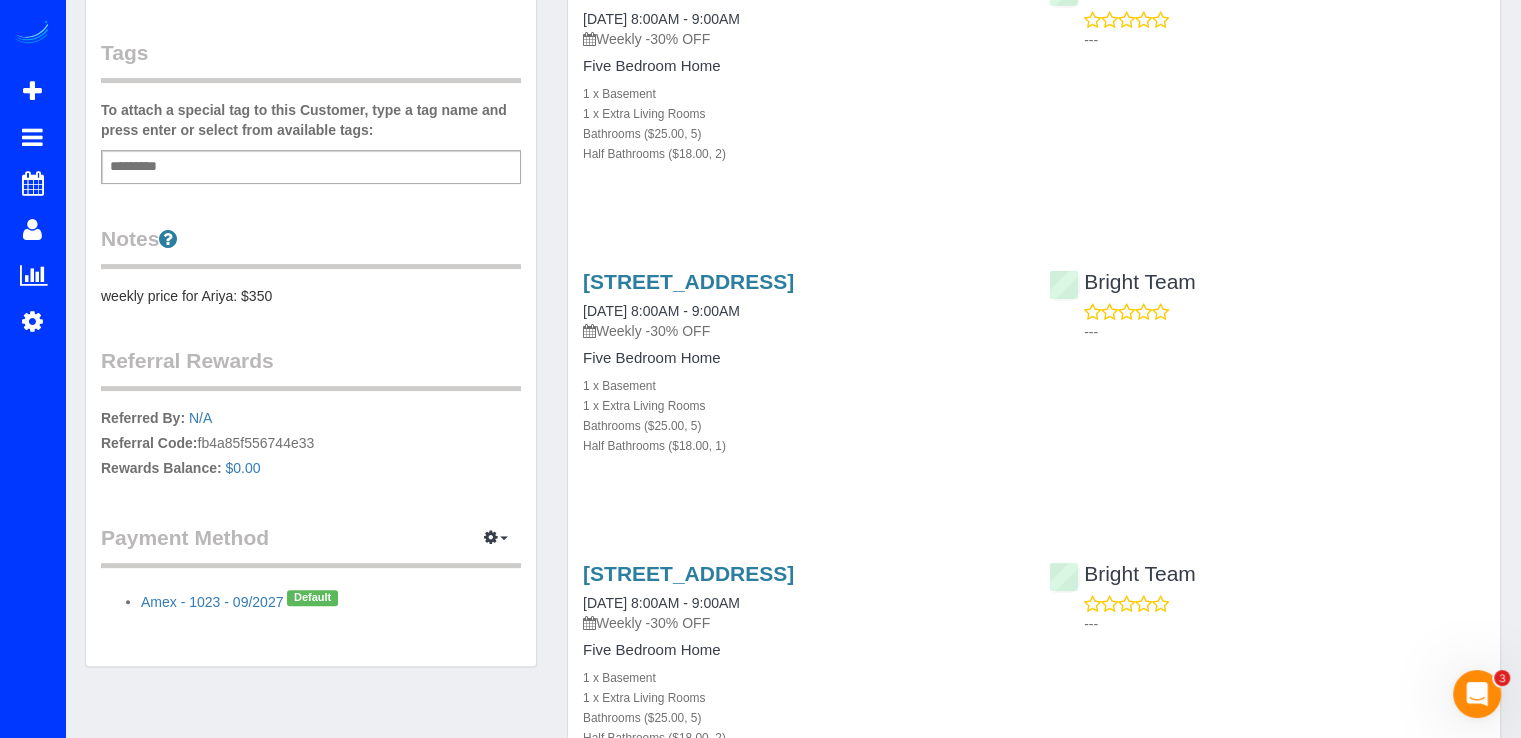 scroll, scrollTop: 600, scrollLeft: 0, axis: vertical 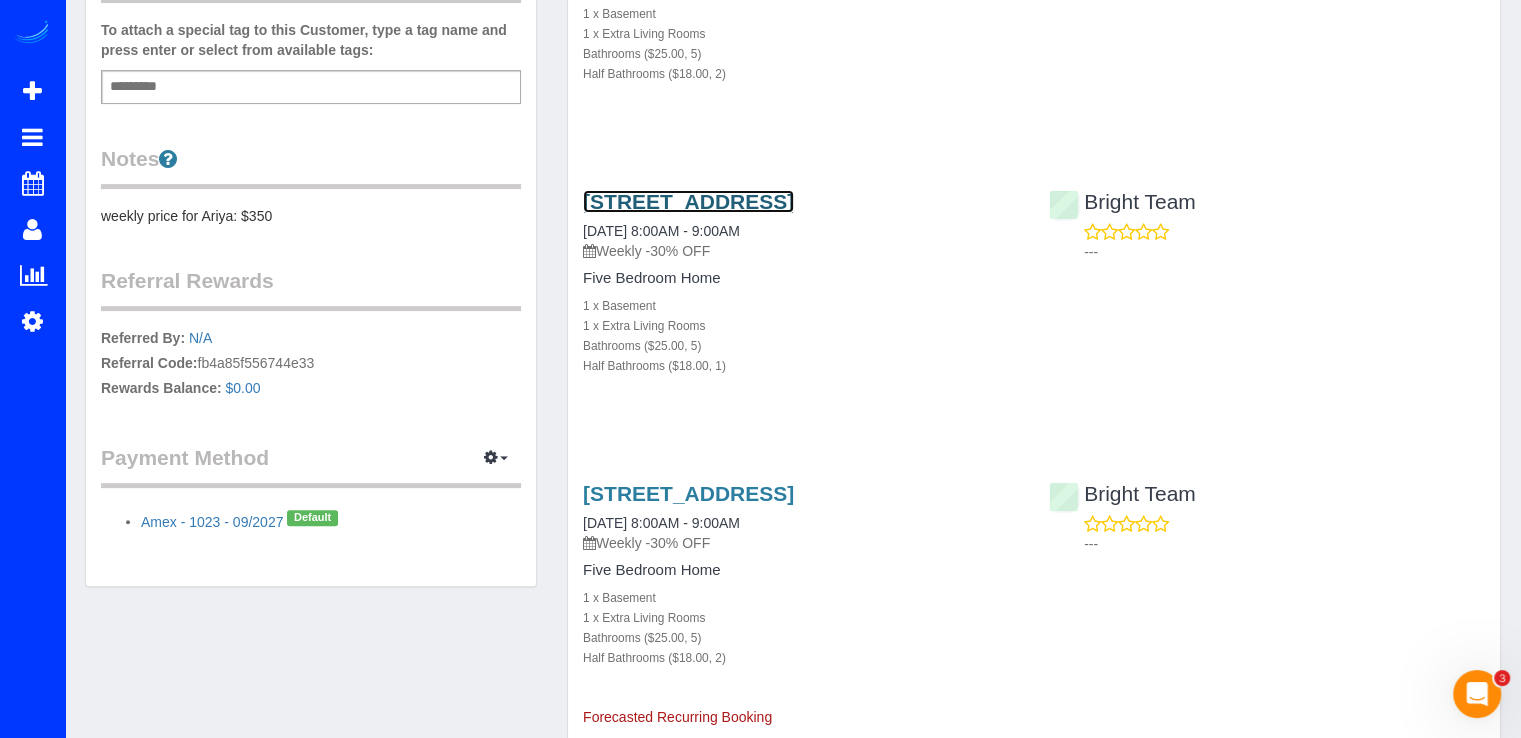 click on "13767 Travilah Rd, Rockville, MD 20850" at bounding box center [688, 201] 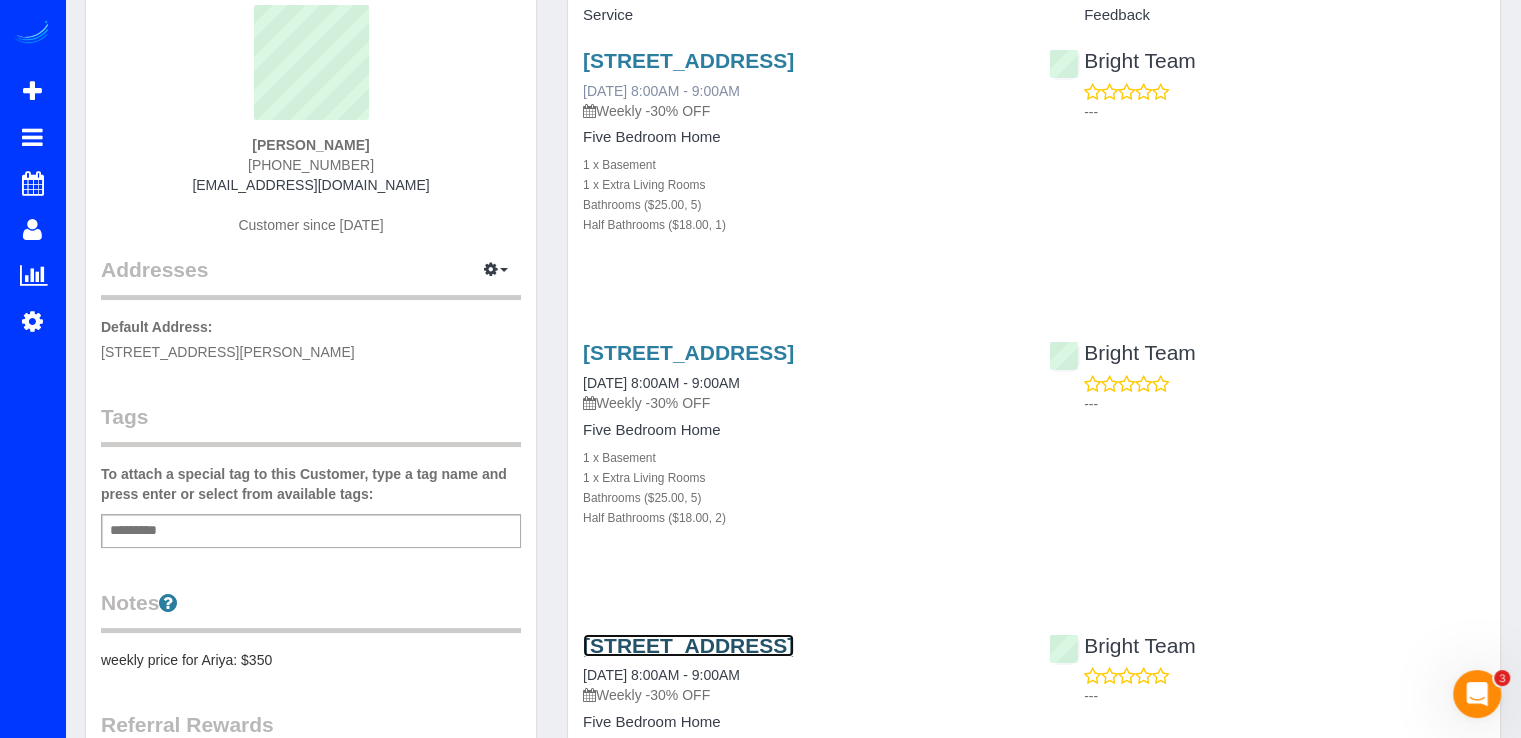 scroll, scrollTop: 0, scrollLeft: 0, axis: both 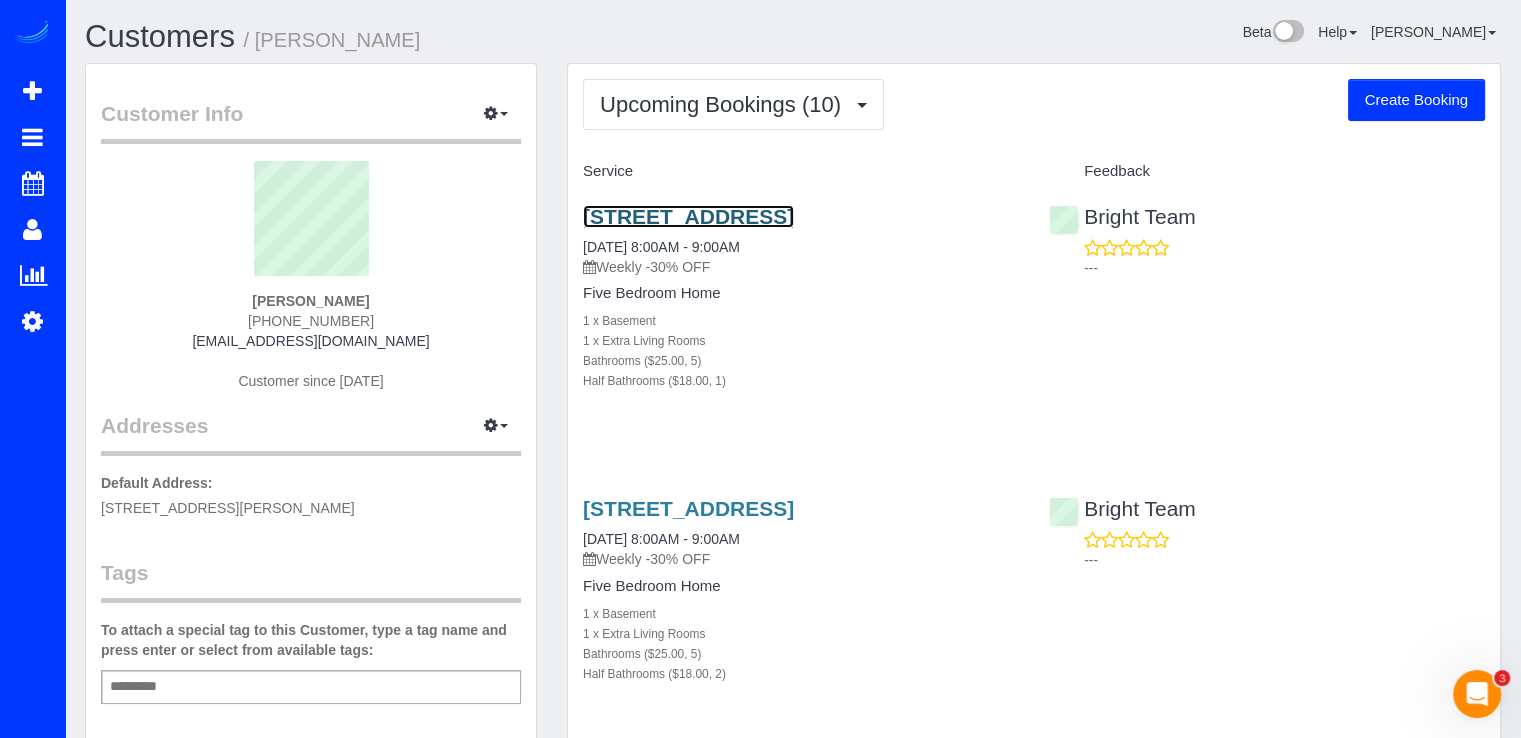 click on "13767 Travilah Rd, Rockville, MD 20850" at bounding box center (688, 216) 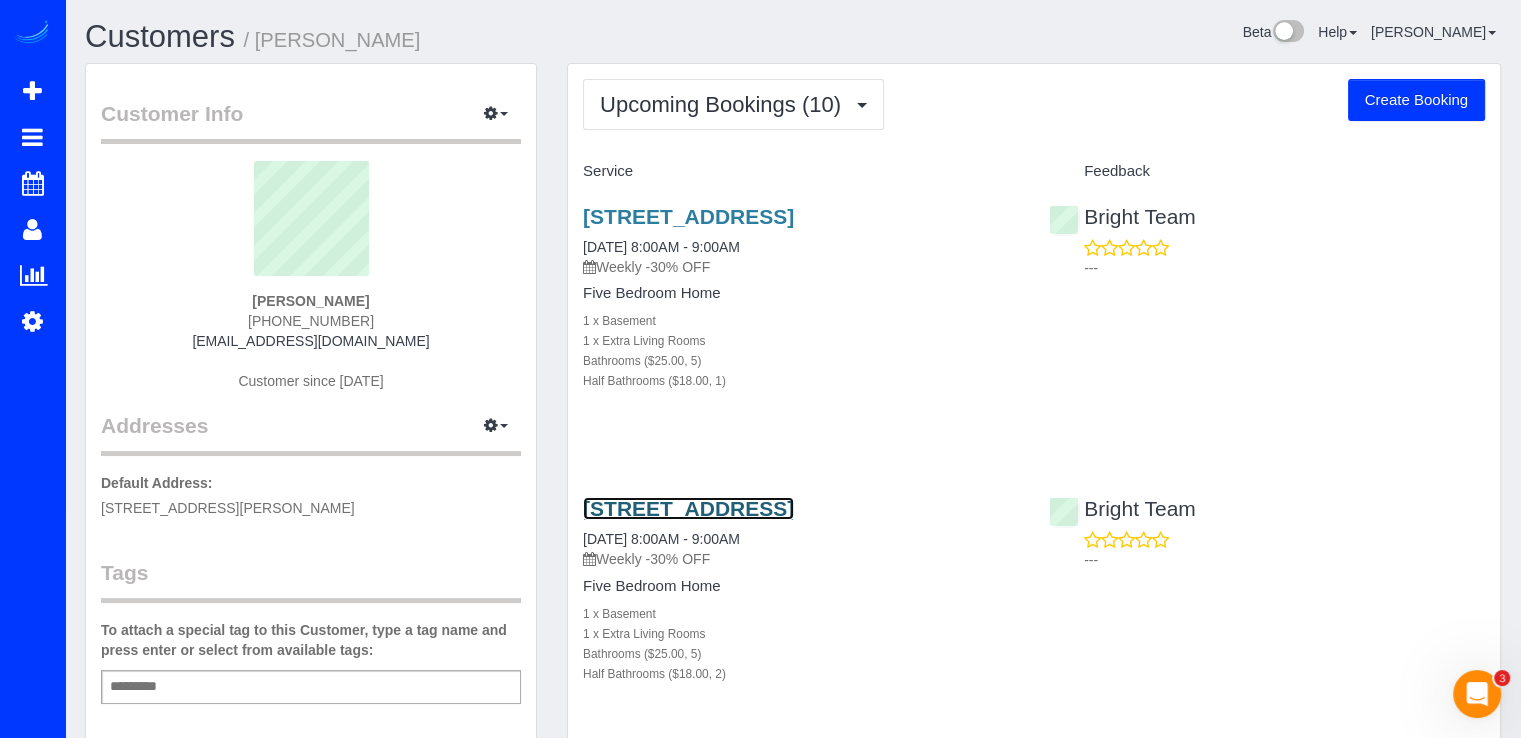 click on "13767 Travilah Rd, Rockville, MD 20850" at bounding box center (688, 508) 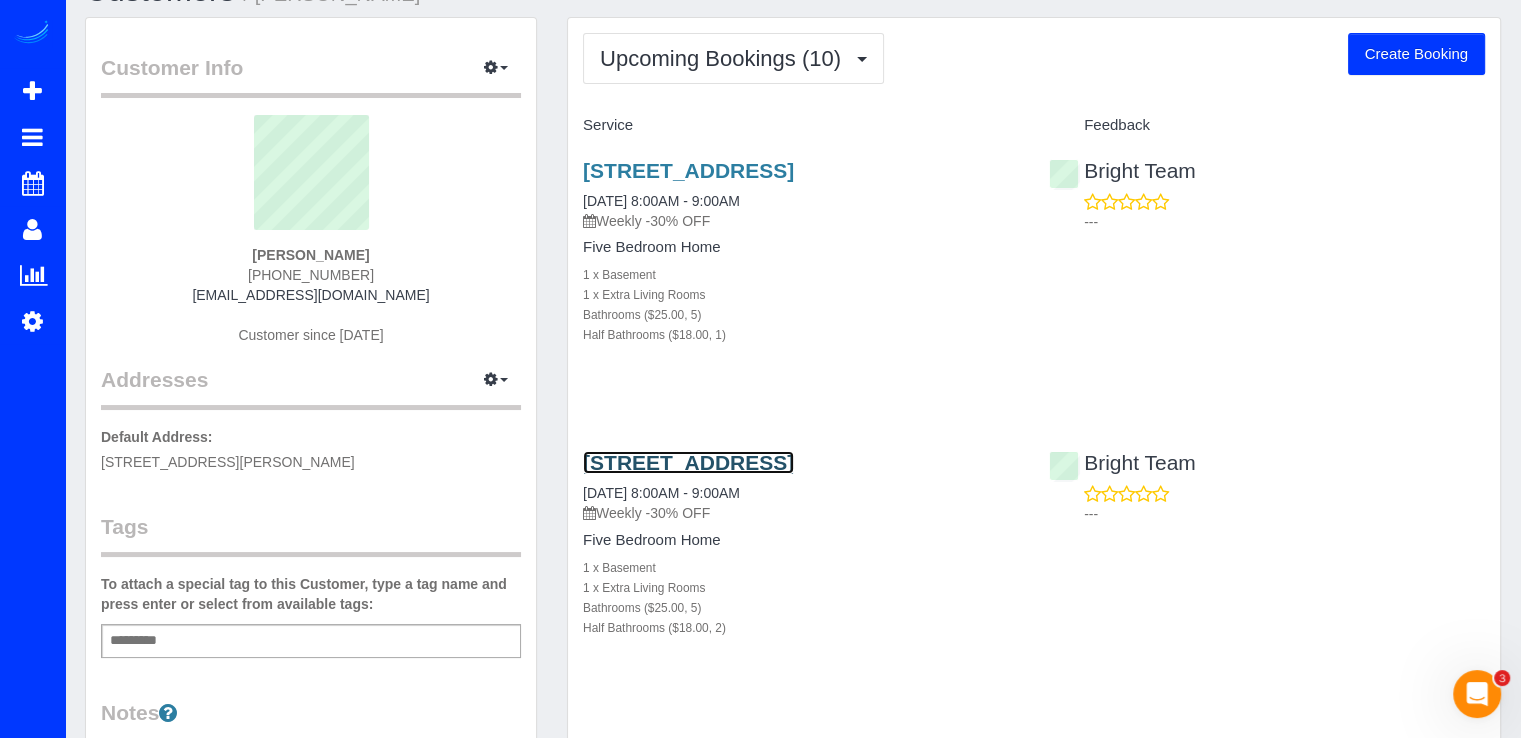 scroll, scrollTop: 0, scrollLeft: 0, axis: both 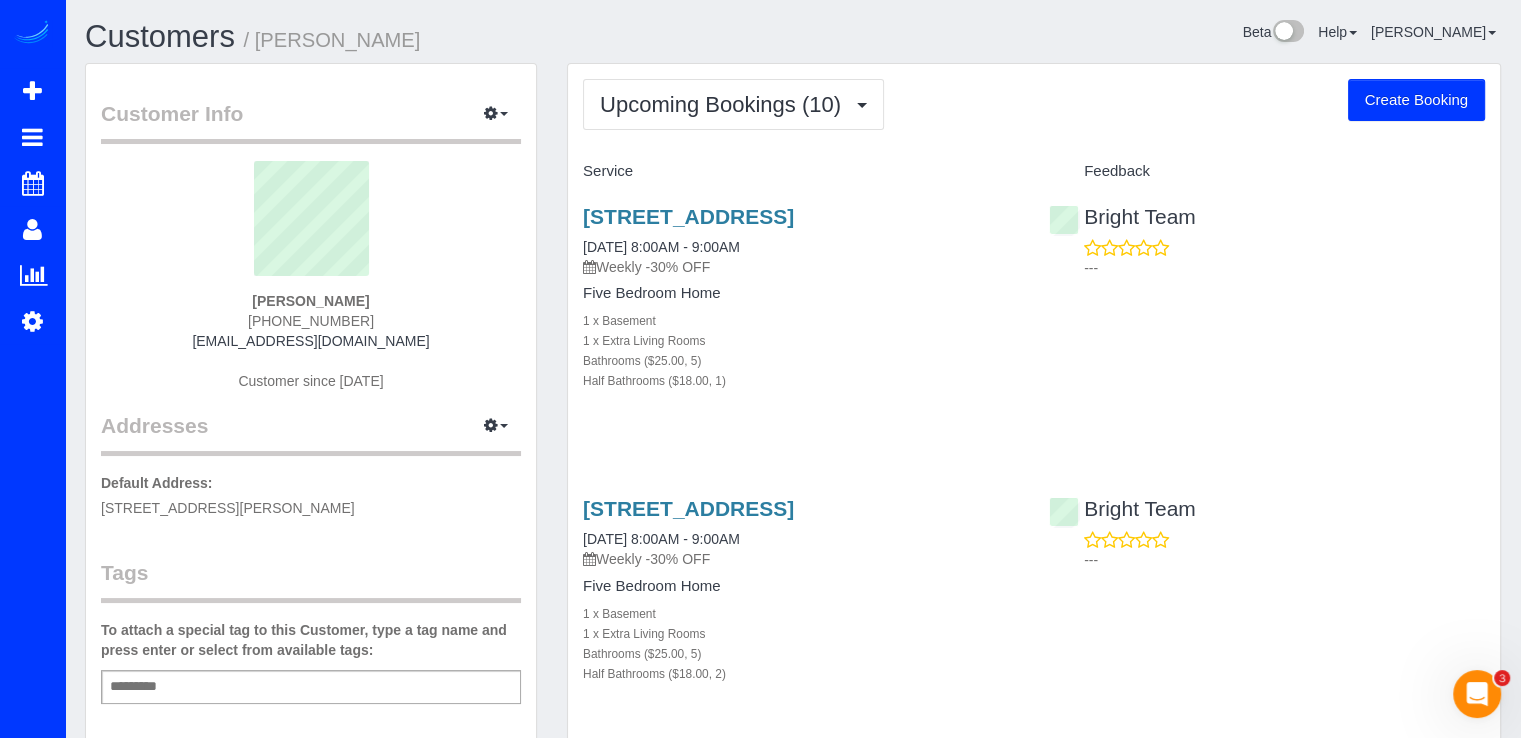 click on "Create Booking" at bounding box center (1416, 100) 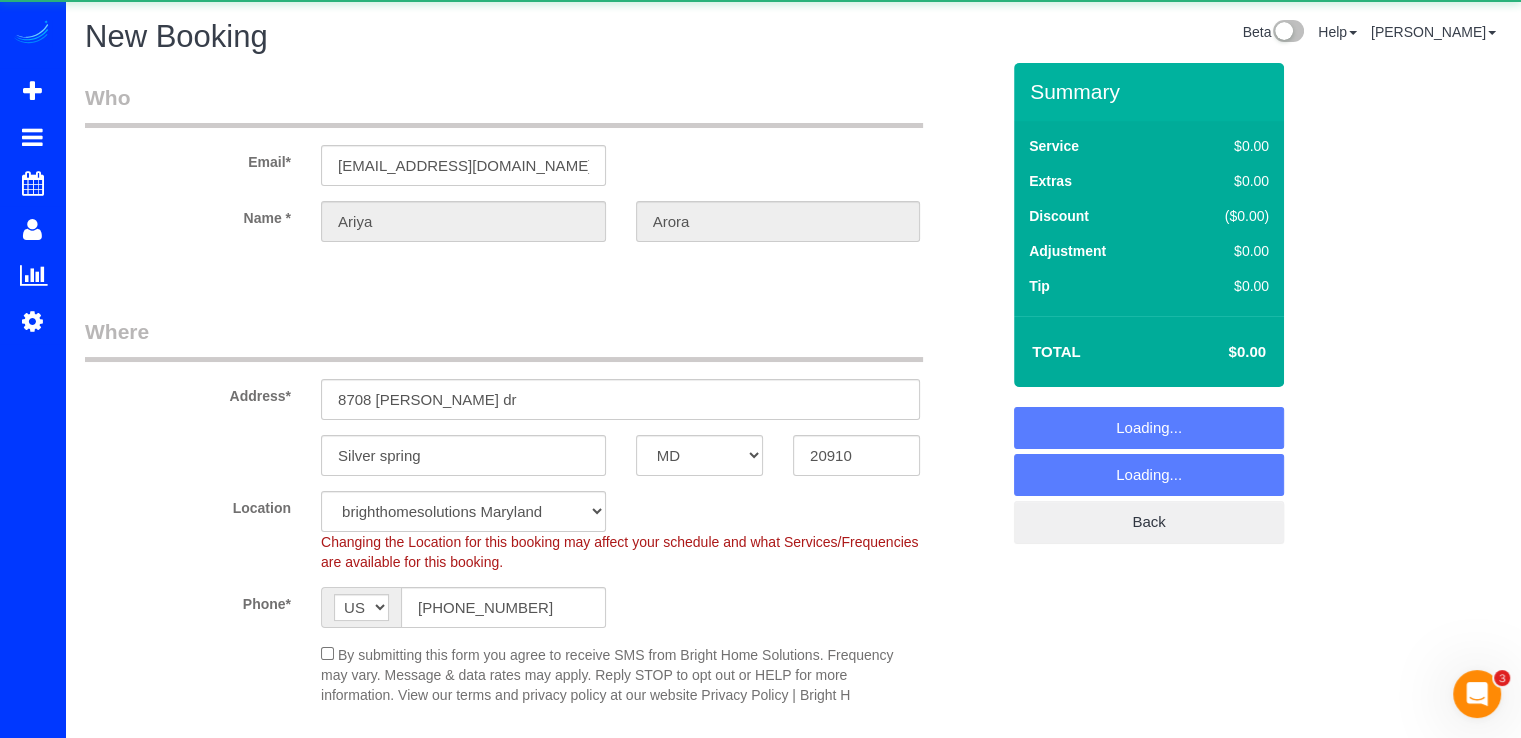 select on "object:9521" 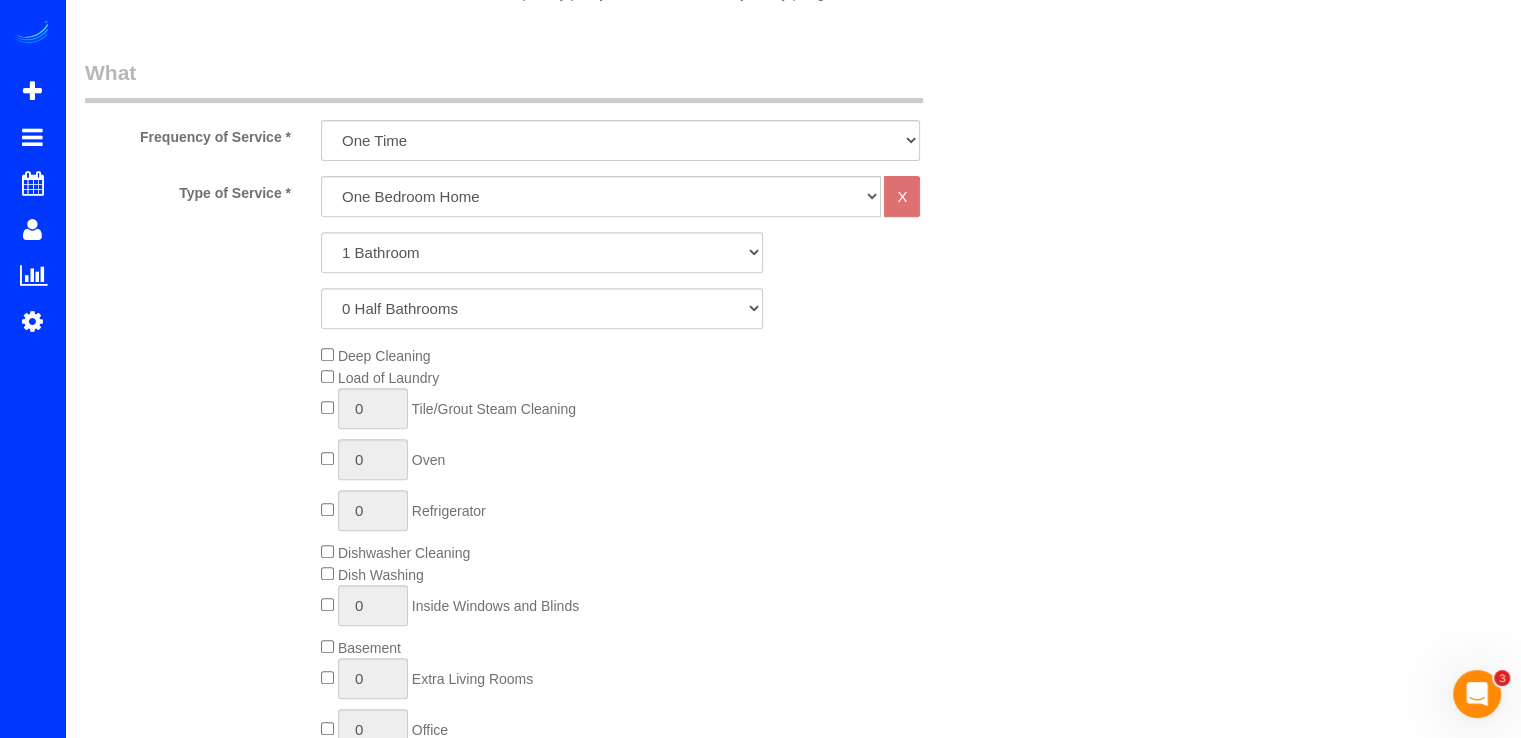 scroll, scrollTop: 500, scrollLeft: 0, axis: vertical 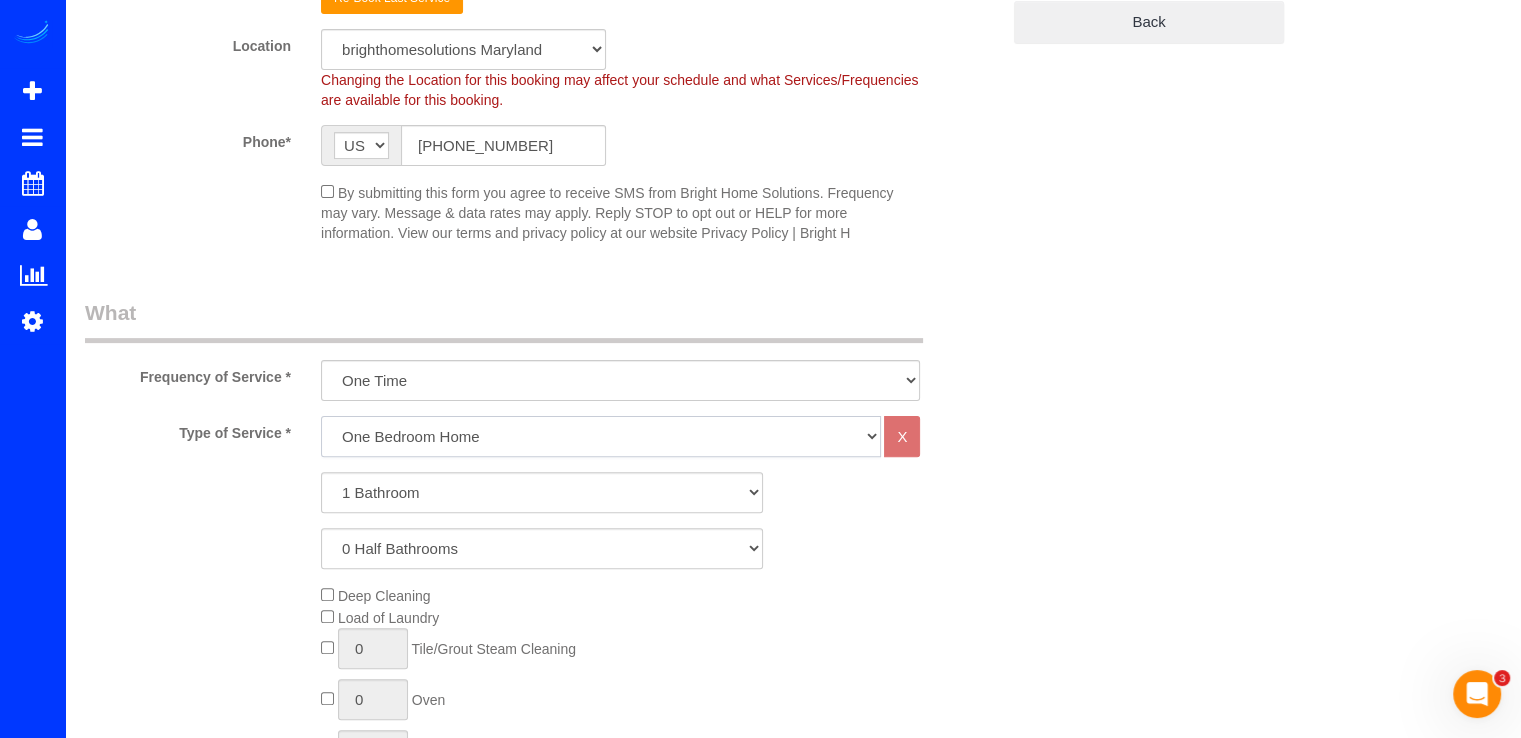 click on "One Bedroom Home Two Bedroom Home Three Bedroom Home Four Bedroom Home Five Bedroom Home Six Bedroom Home COMMERCIAL FACILITY Trash Removal Service Seven Bedroom Home Eight Bedrooms Nine Bedrooms Ten Bedrooms Office Cleaning Garage Cleaning CARPET SHAMPOO Post-construction Cleaning Exterior Windows Cleaning" 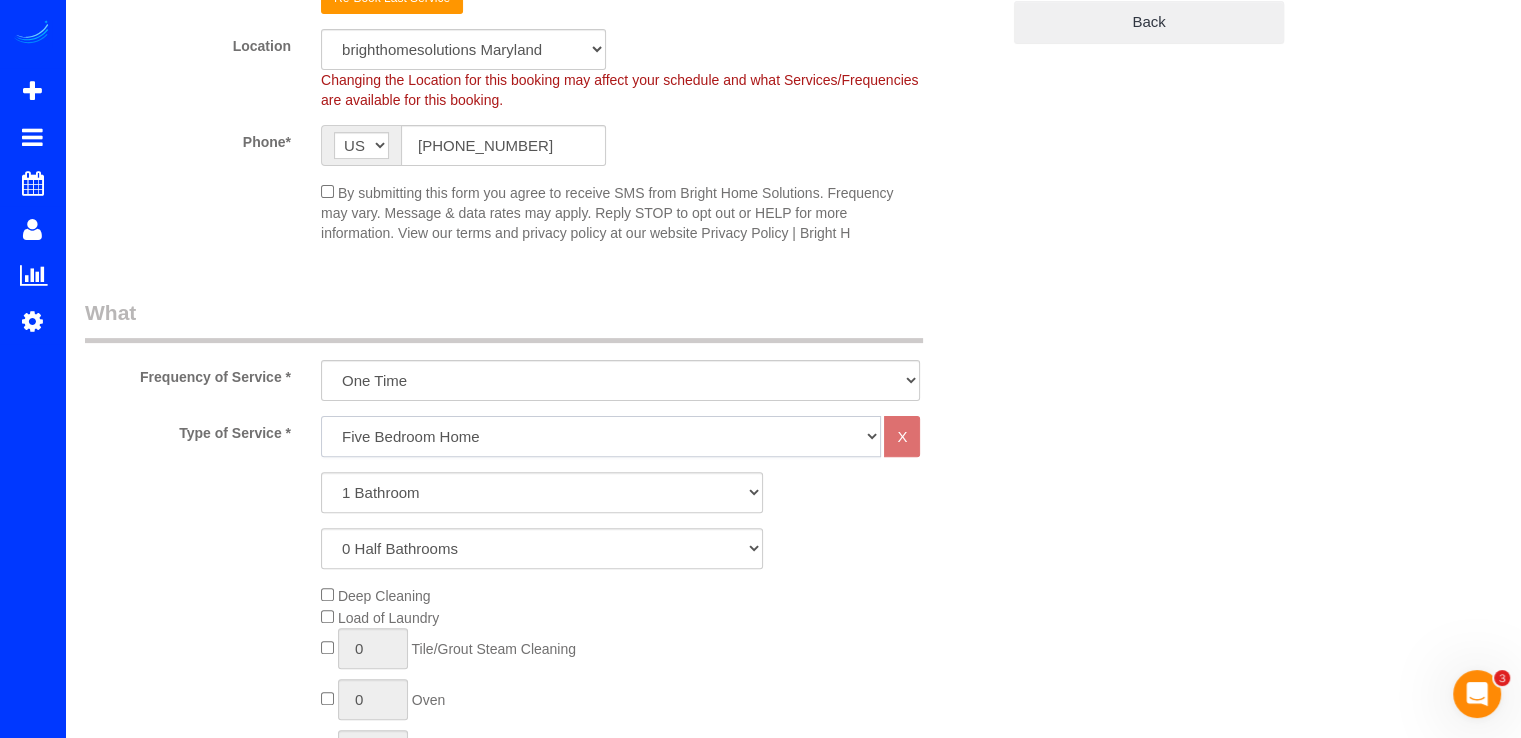 click on "One Bedroom Home Two Bedroom Home Three Bedroom Home Four Bedroom Home Five Bedroom Home Six Bedroom Home COMMERCIAL FACILITY Trash Removal Service Seven Bedroom Home Eight Bedrooms Nine Bedrooms Ten Bedrooms Office Cleaning Garage Cleaning CARPET SHAMPOO Post-construction Cleaning Exterior Windows Cleaning" 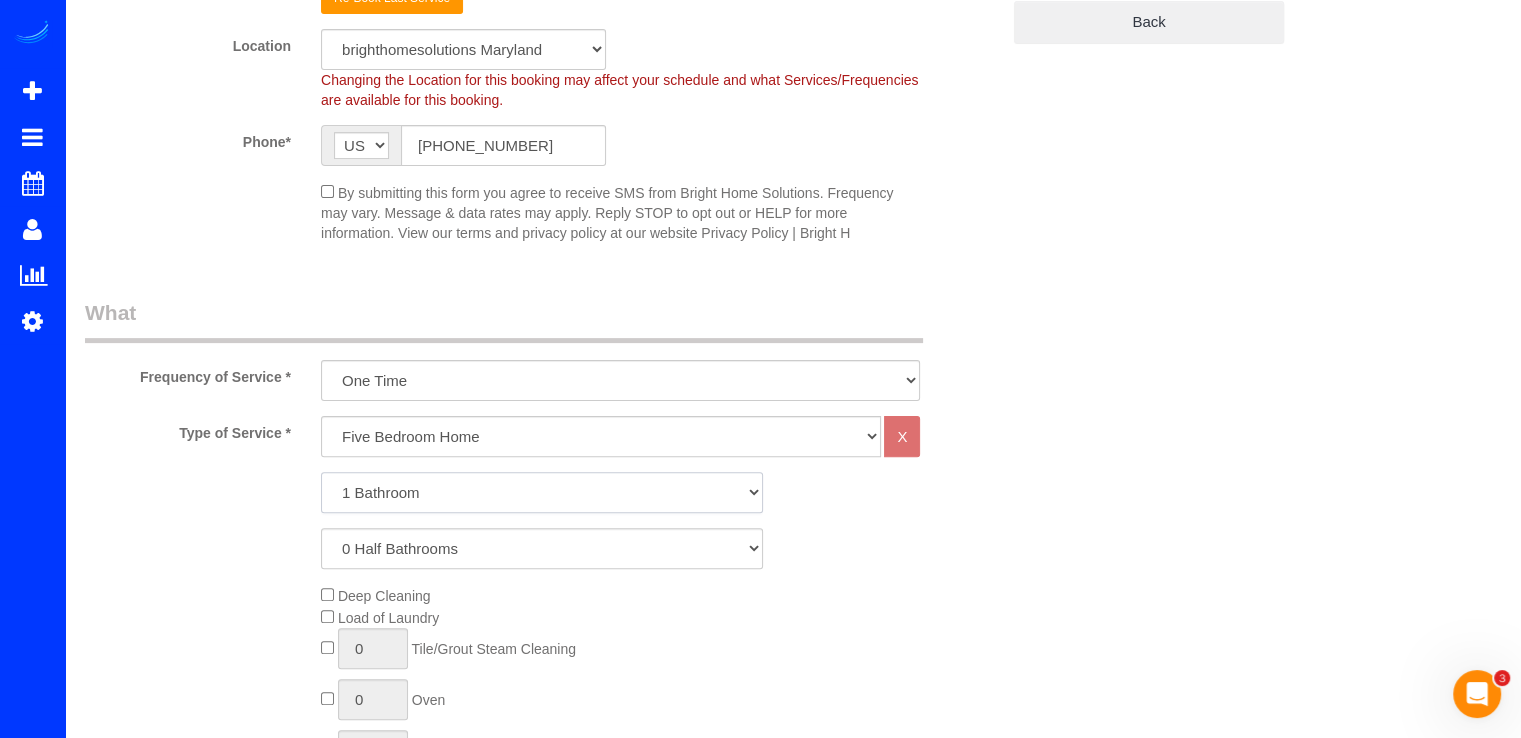 click on "1 Bathroom
2 Bathrooms
3 Bathrooms
4 Bathrooms
5 Bathrooms
6 Bathrooms
7 Bathrooms
8 Bathrooms
9 Bathrooms
10 Bathrooms" 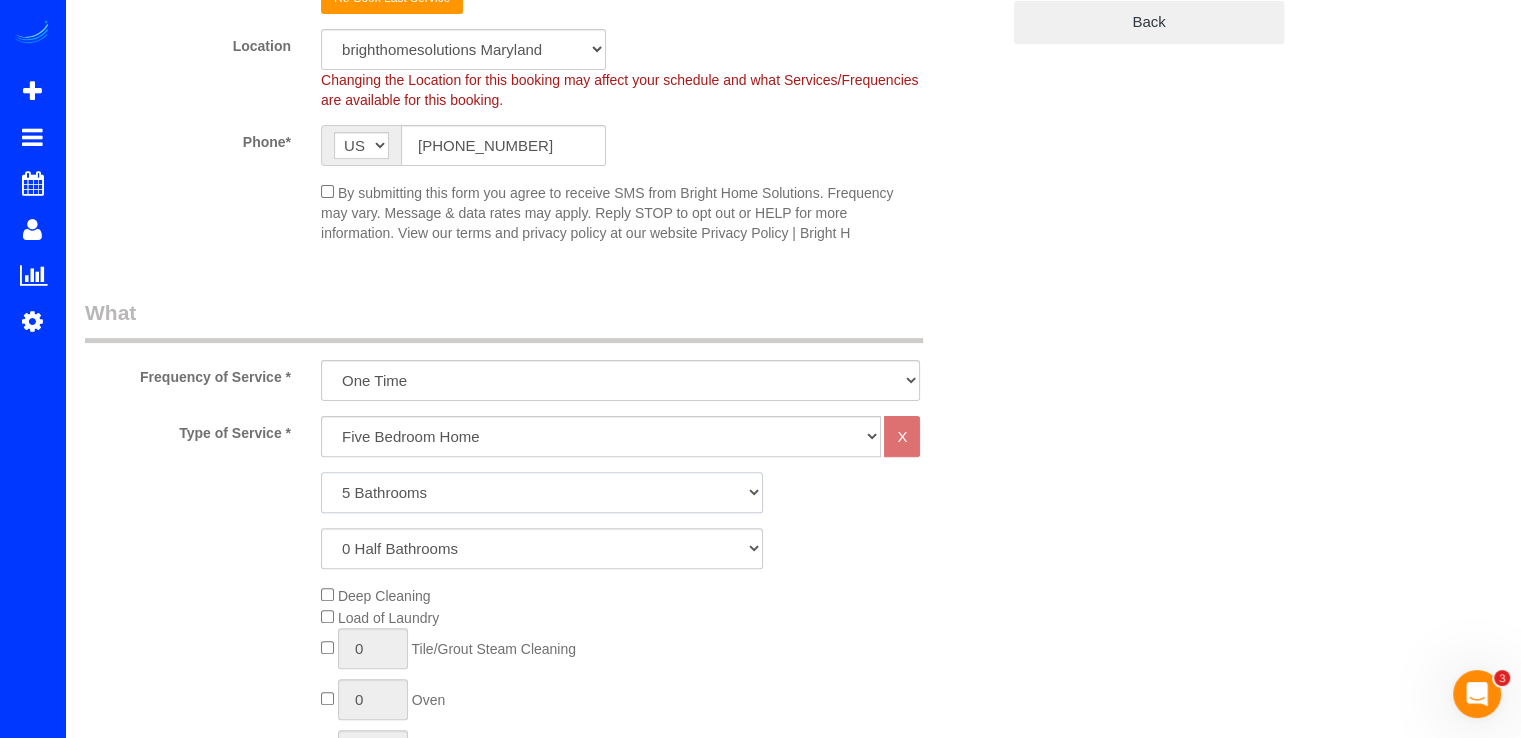 click on "1 Bathroom
2 Bathrooms
3 Bathrooms
4 Bathrooms
5 Bathrooms
6 Bathrooms
7 Bathrooms
8 Bathrooms
9 Bathrooms
10 Bathrooms" 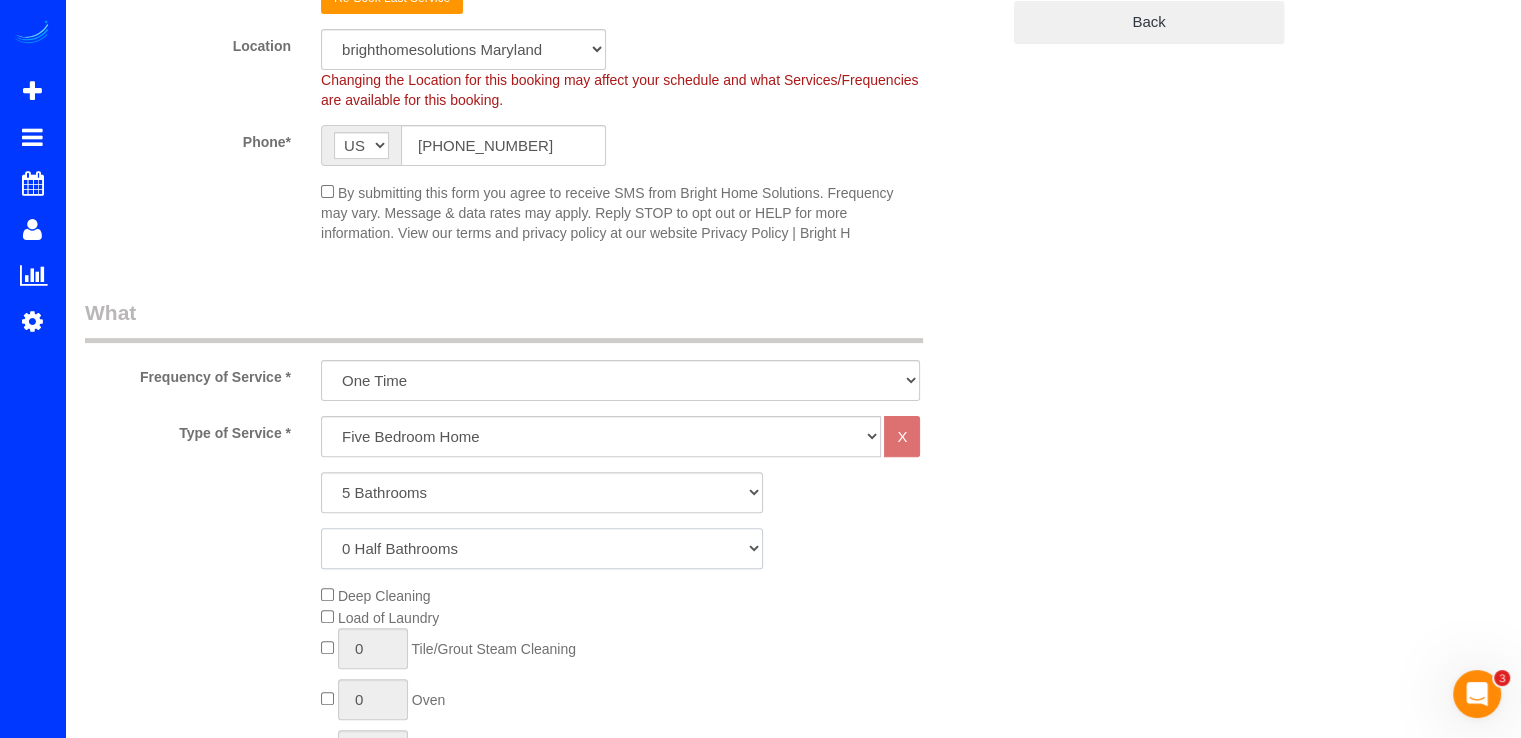 click on "0 Half Bathrooms
1 Half Bathroom
2 Half Bathrooms
3 Half Bathrooms
4 Half Bathrooms
5 Half Bathrooms" 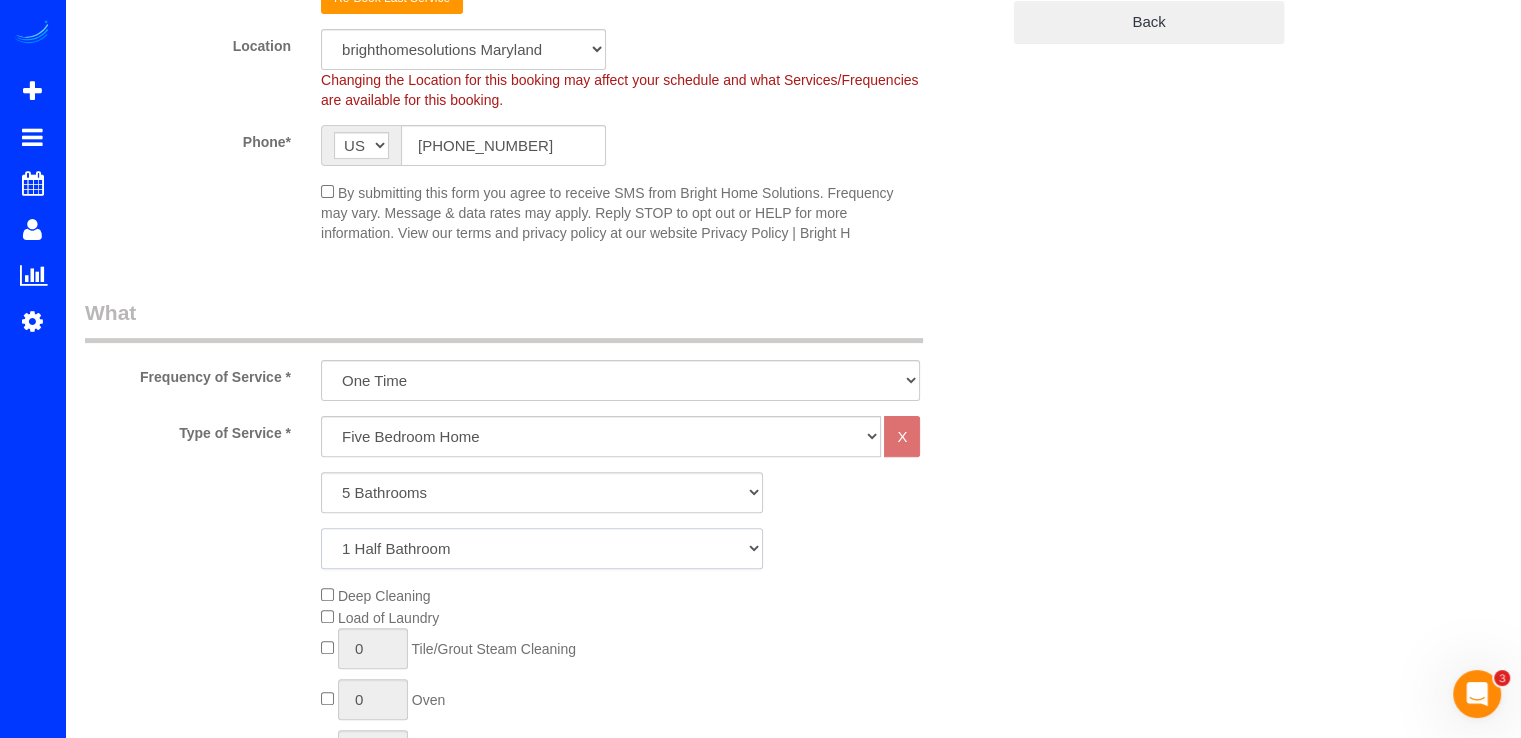 click on "0 Half Bathrooms
1 Half Bathroom
2 Half Bathrooms
3 Half Bathrooms
4 Half Bathrooms
5 Half Bathrooms" 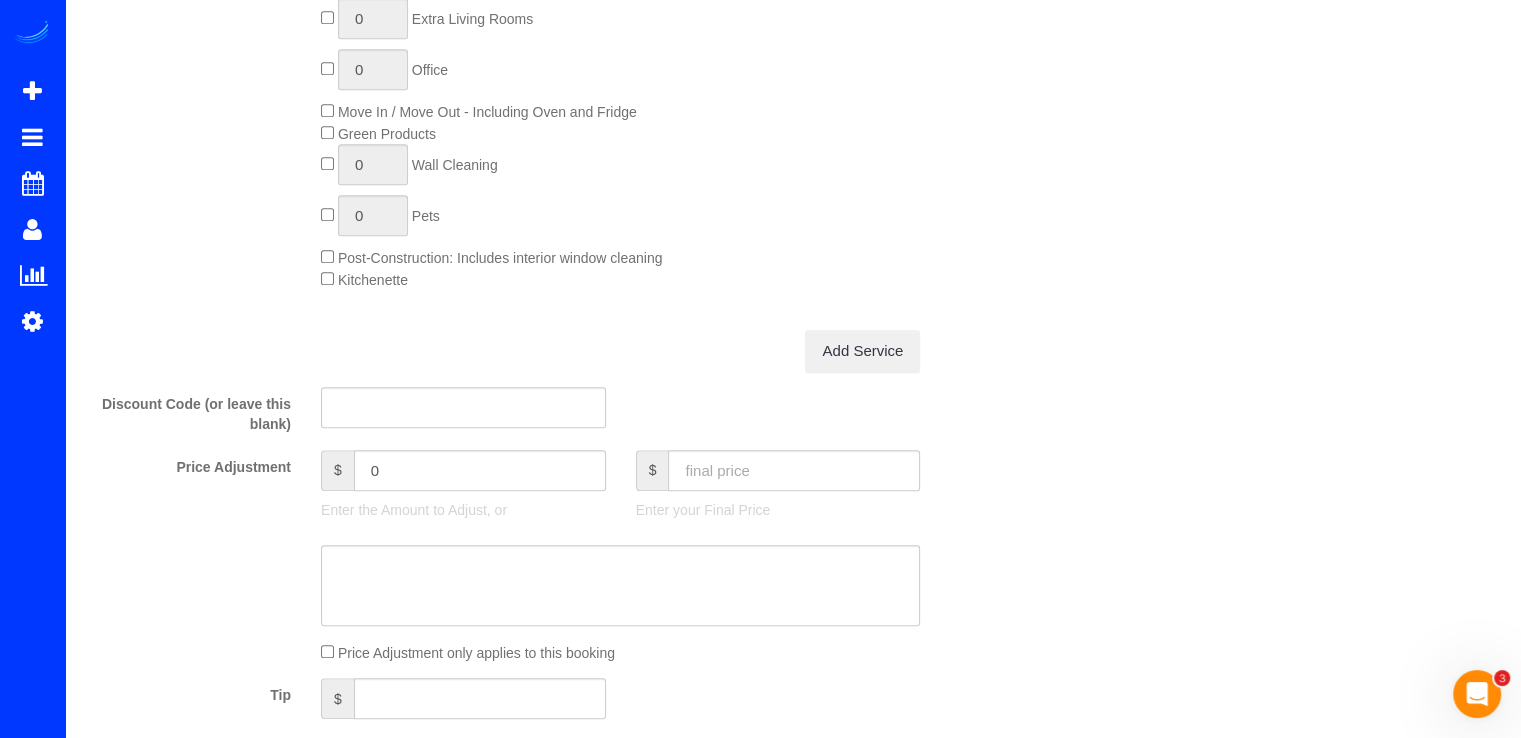 scroll, scrollTop: 1200, scrollLeft: 0, axis: vertical 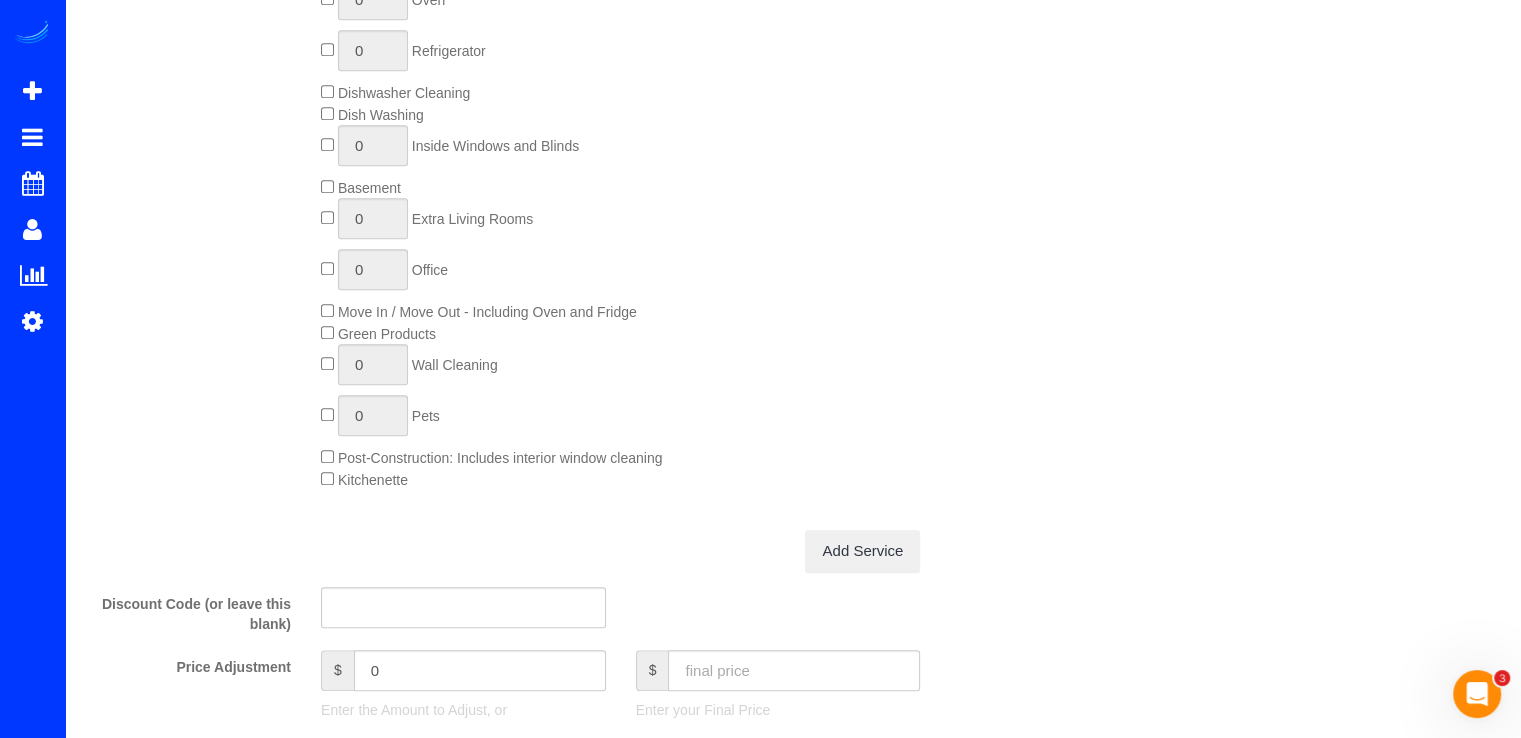 click on "0
Extra Living Rooms" 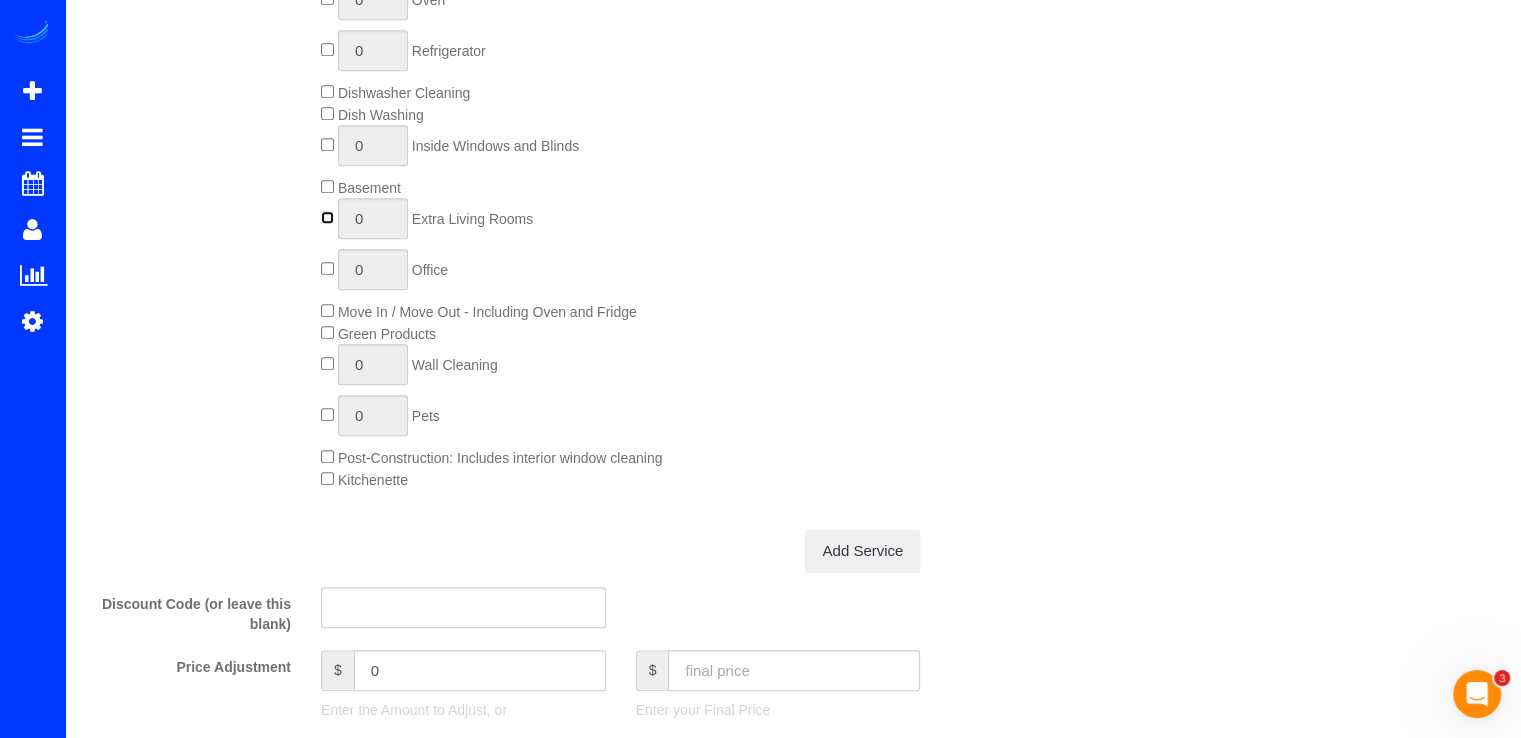 type on "1" 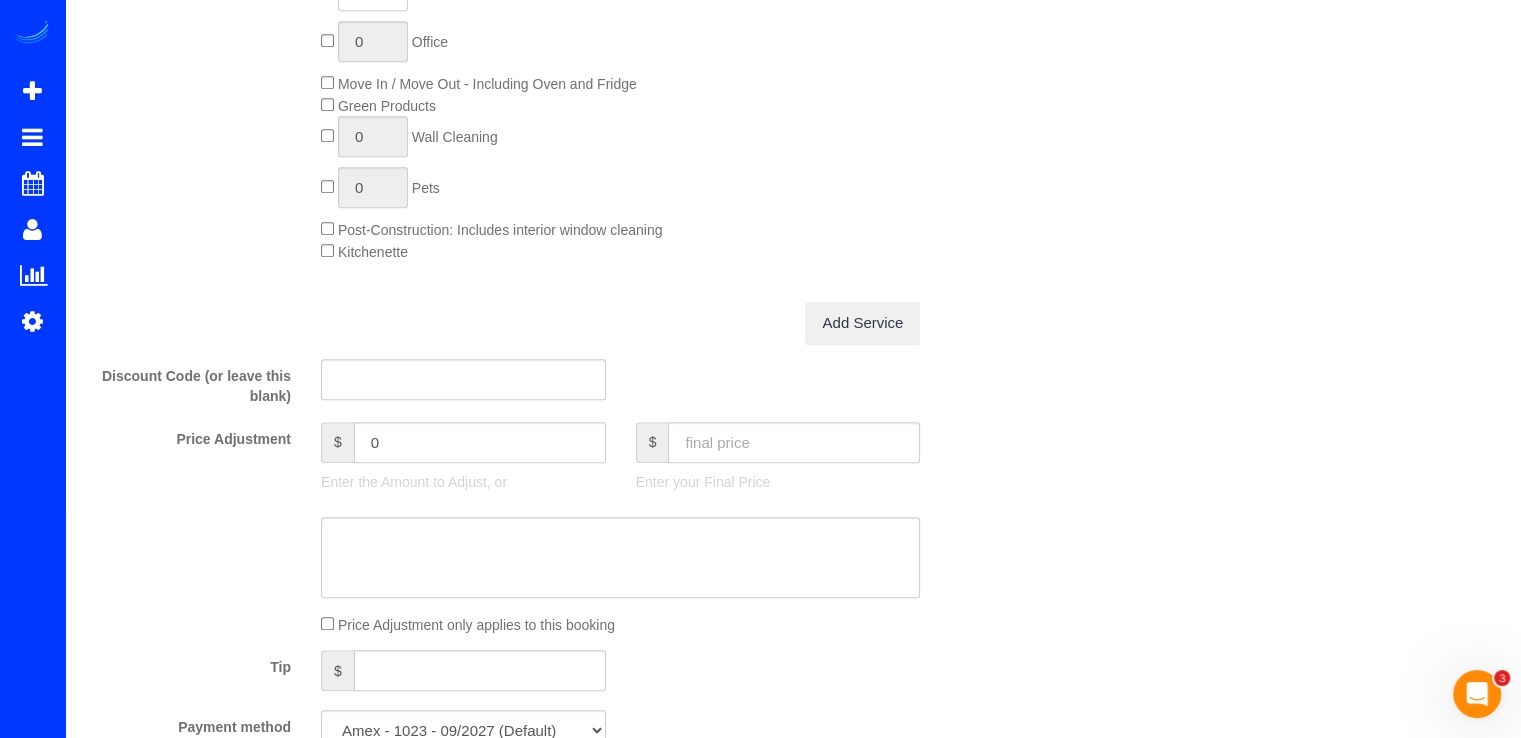 scroll, scrollTop: 1500, scrollLeft: 0, axis: vertical 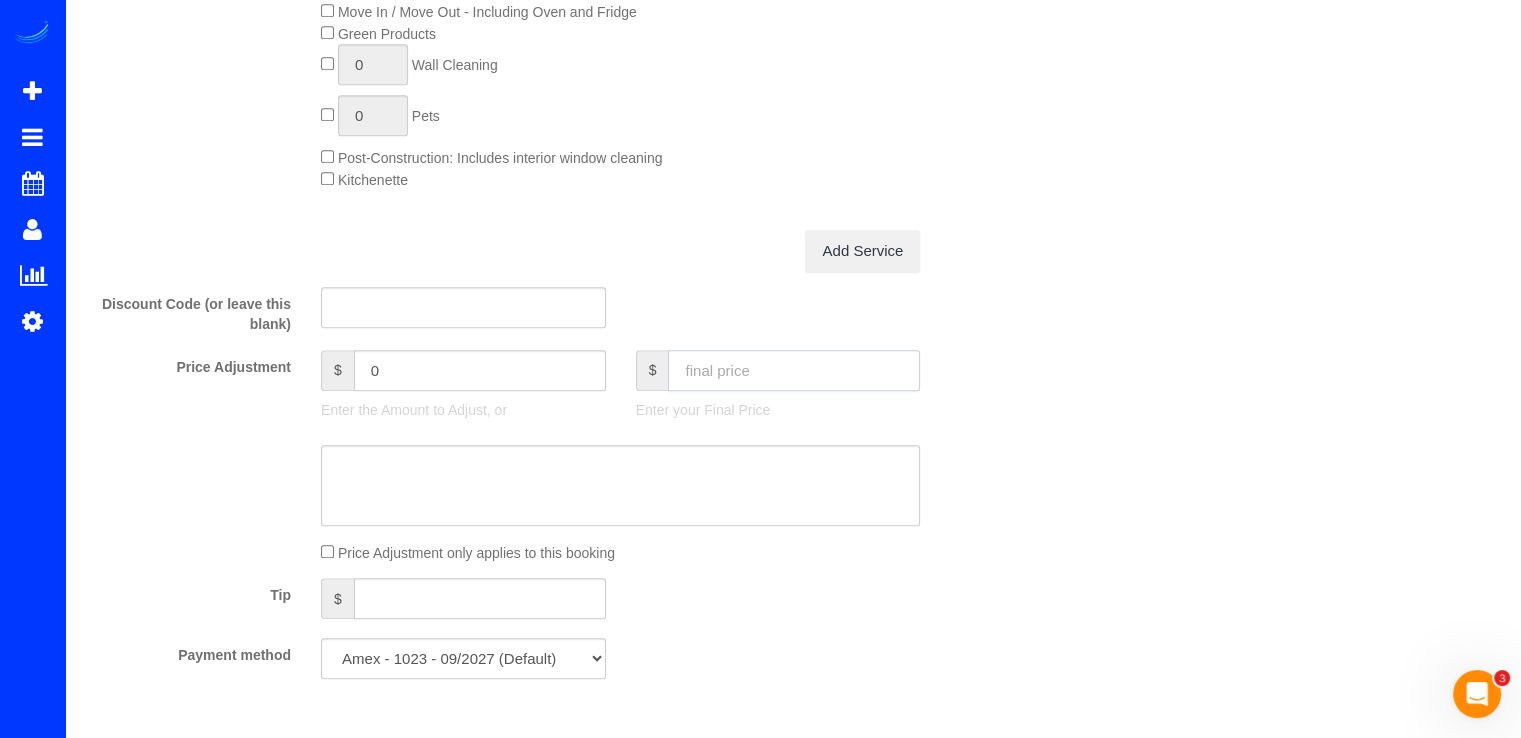 click 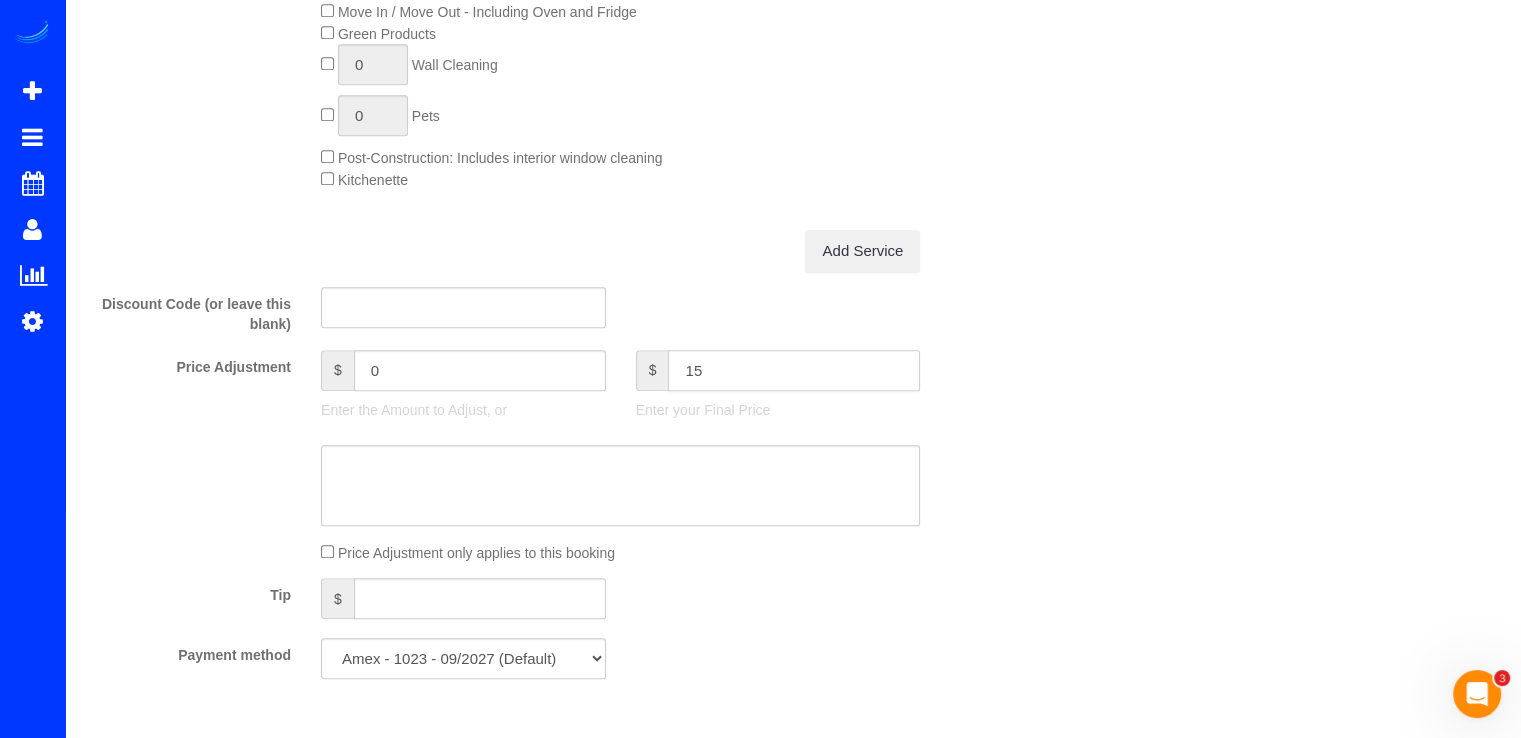 type on "155" 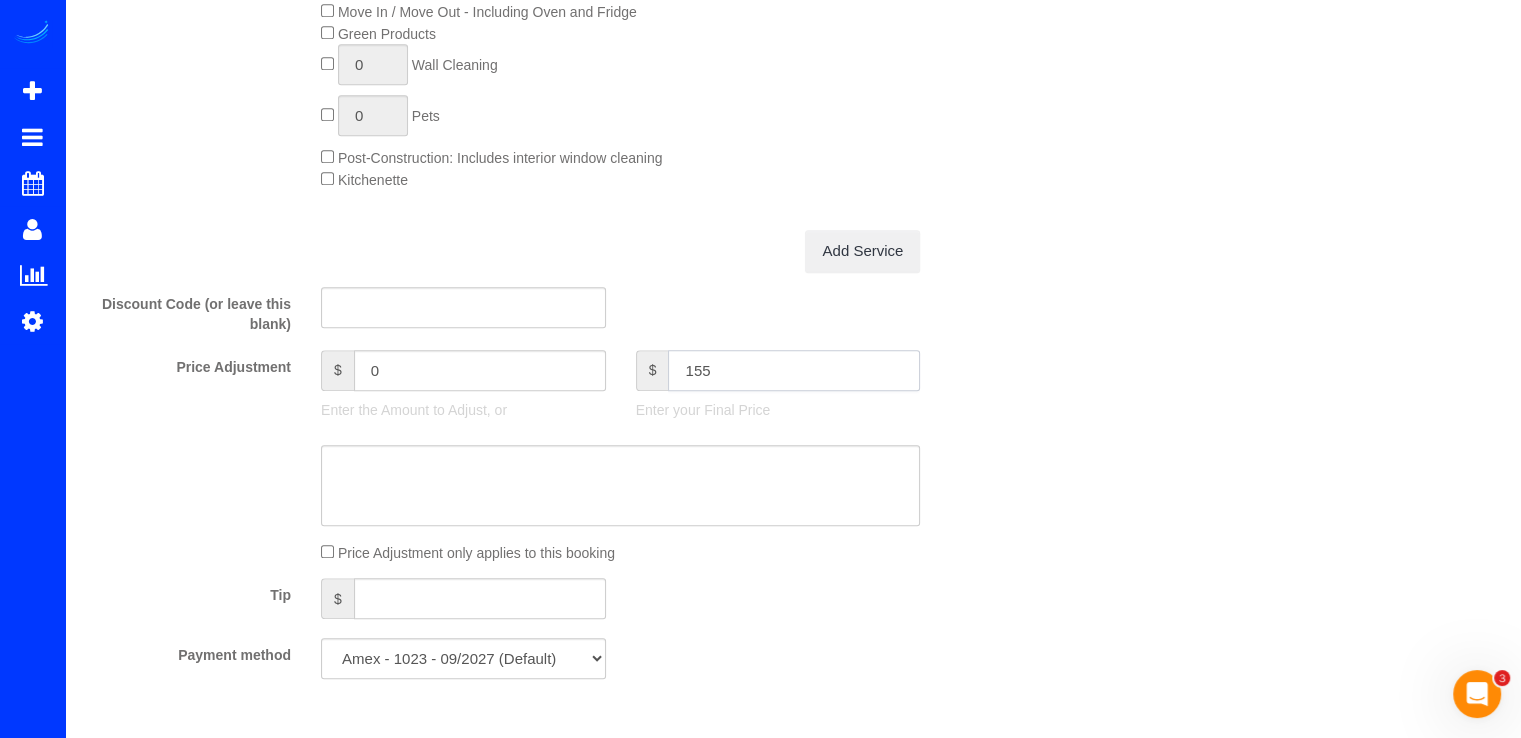 type on "-263.99" 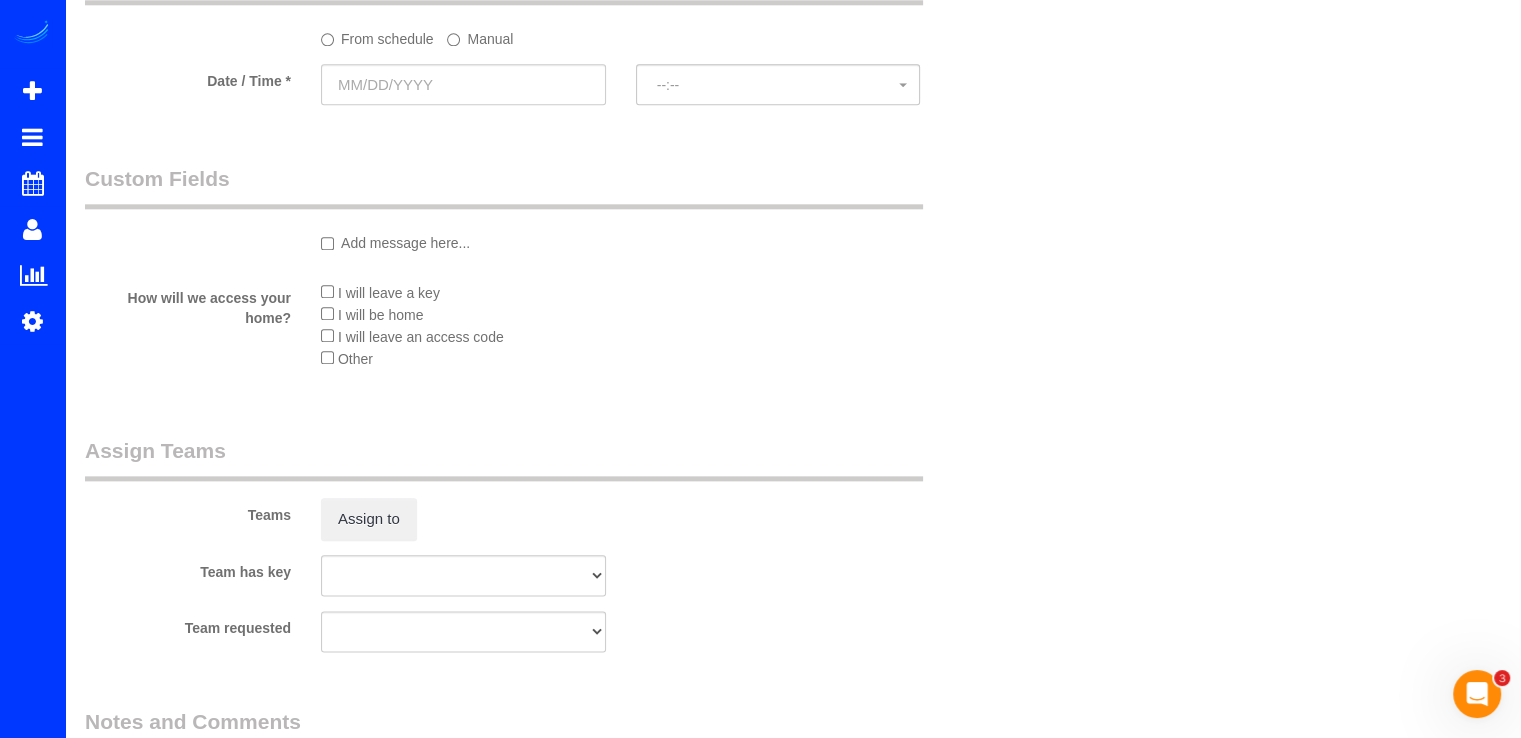 scroll, scrollTop: 2200, scrollLeft: 0, axis: vertical 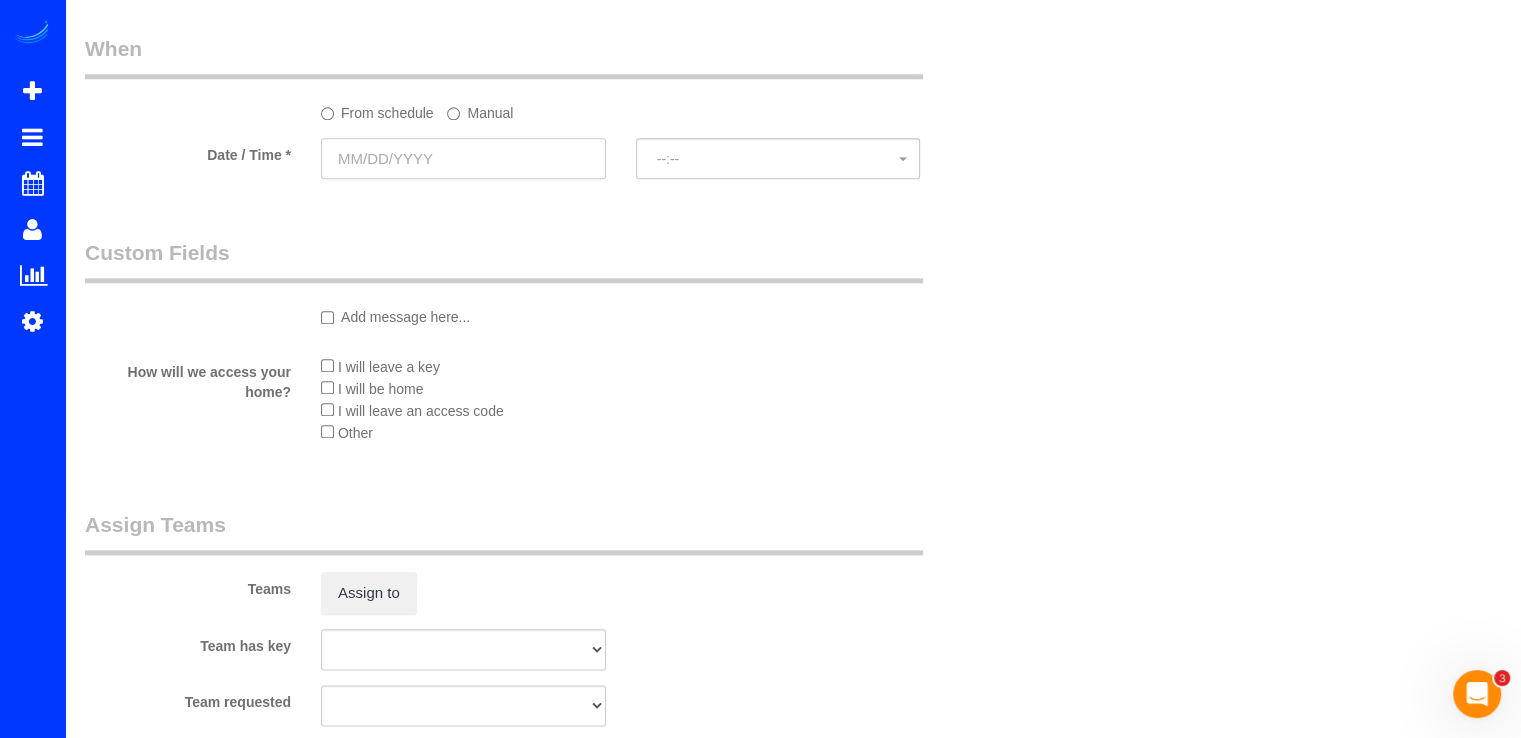 click at bounding box center [463, 158] 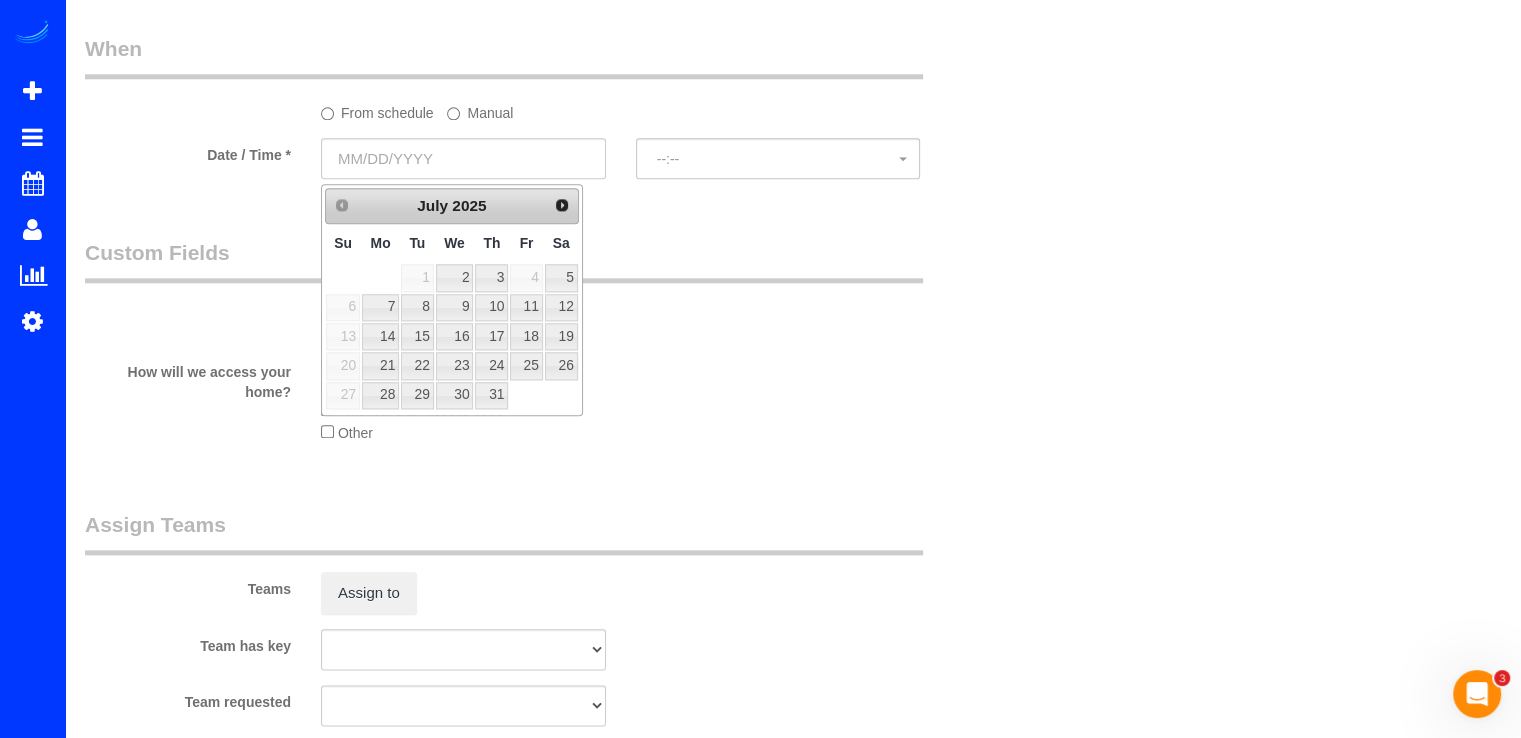 click on "Manual" 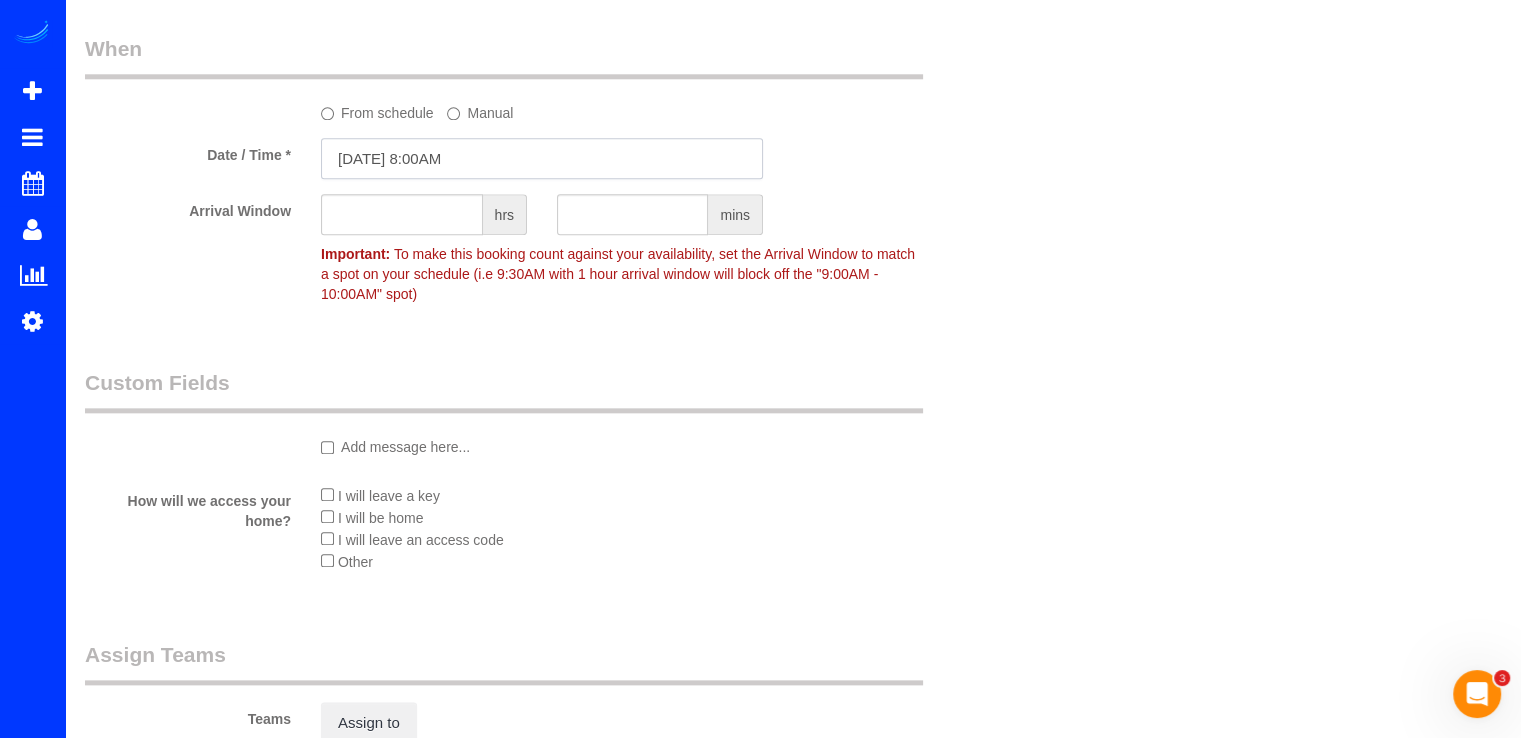 click on "07/01/2025 8:00AM" at bounding box center [542, 158] 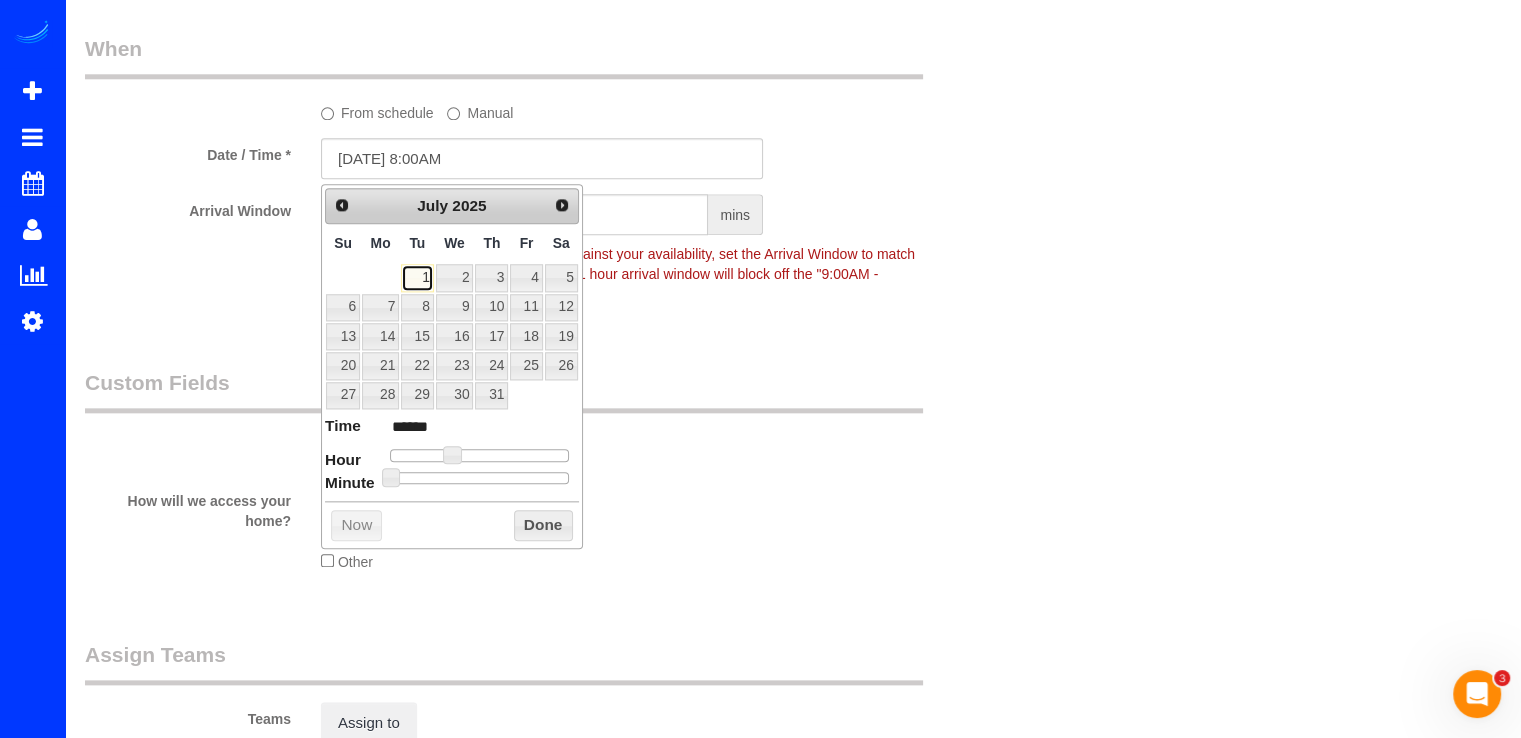 click on "1" at bounding box center (417, 277) 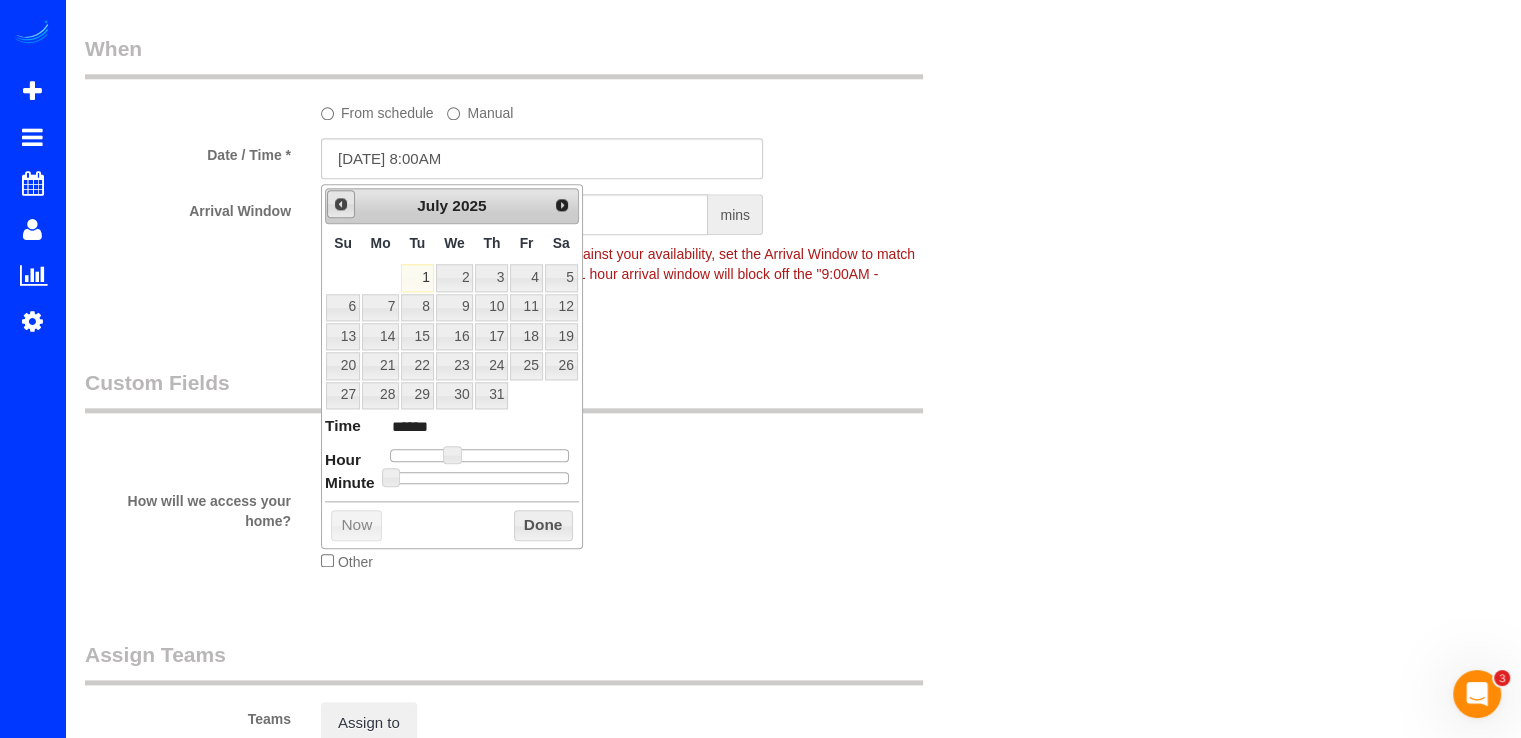 click on "Prev" at bounding box center (341, 204) 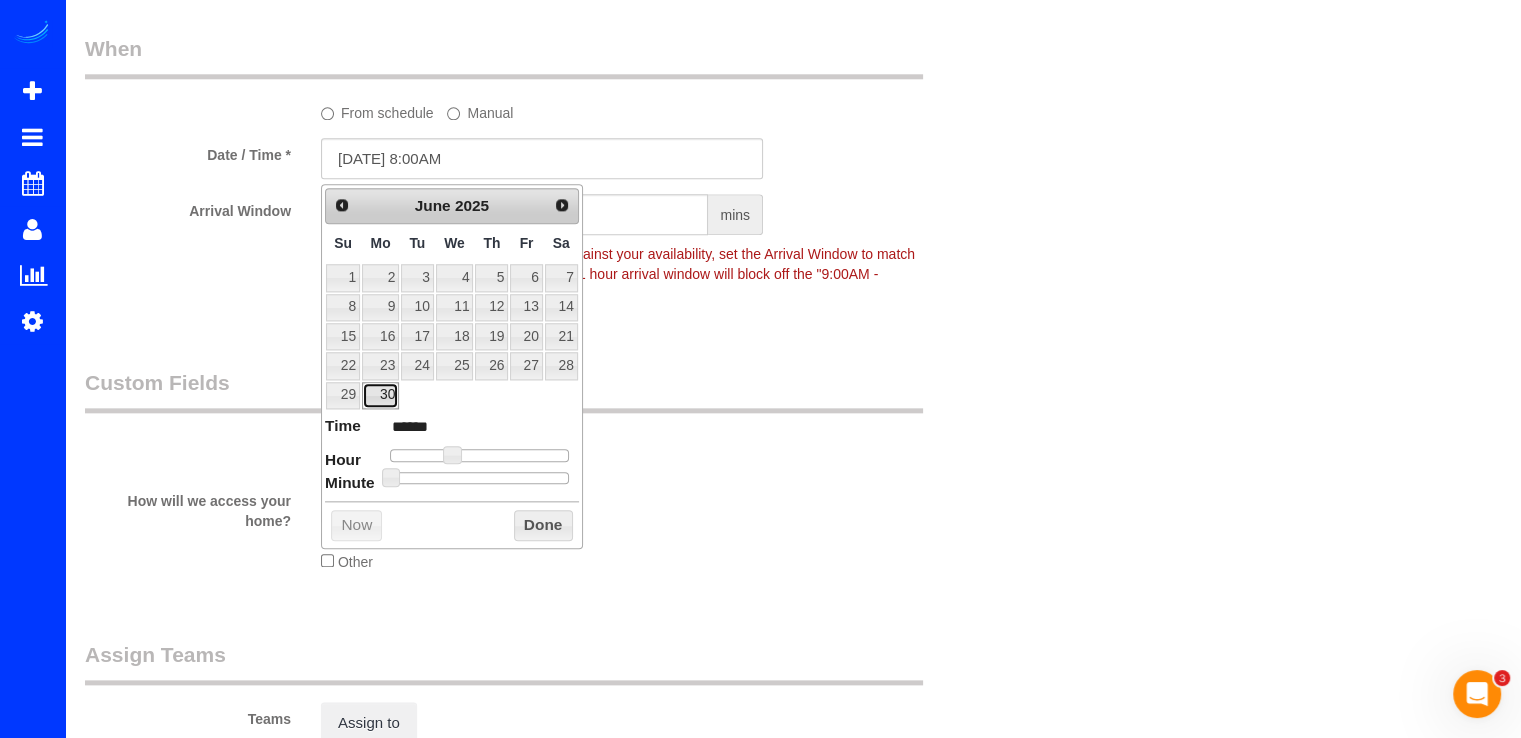 click on "30" at bounding box center [380, 395] 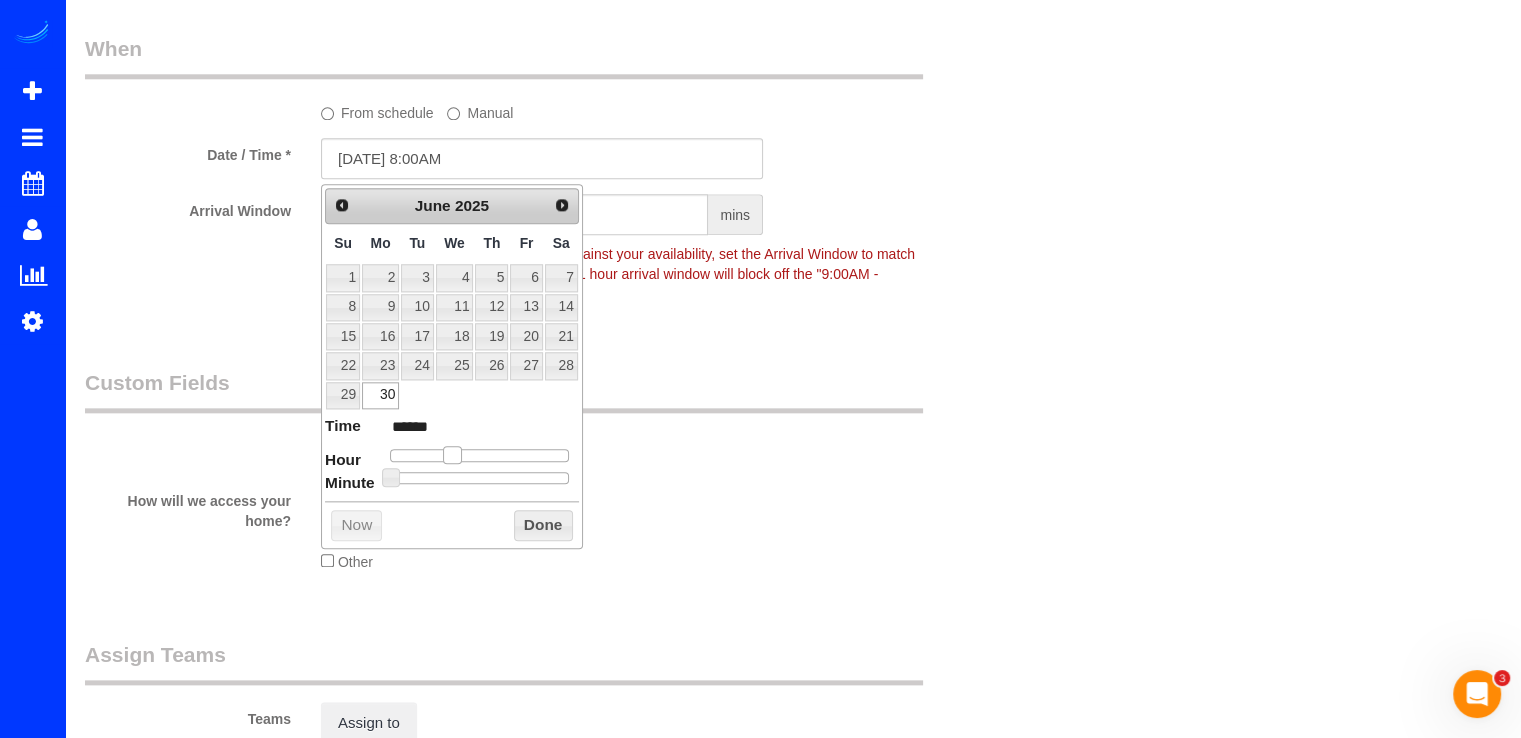 type on "06/30/2025 9:00AM" 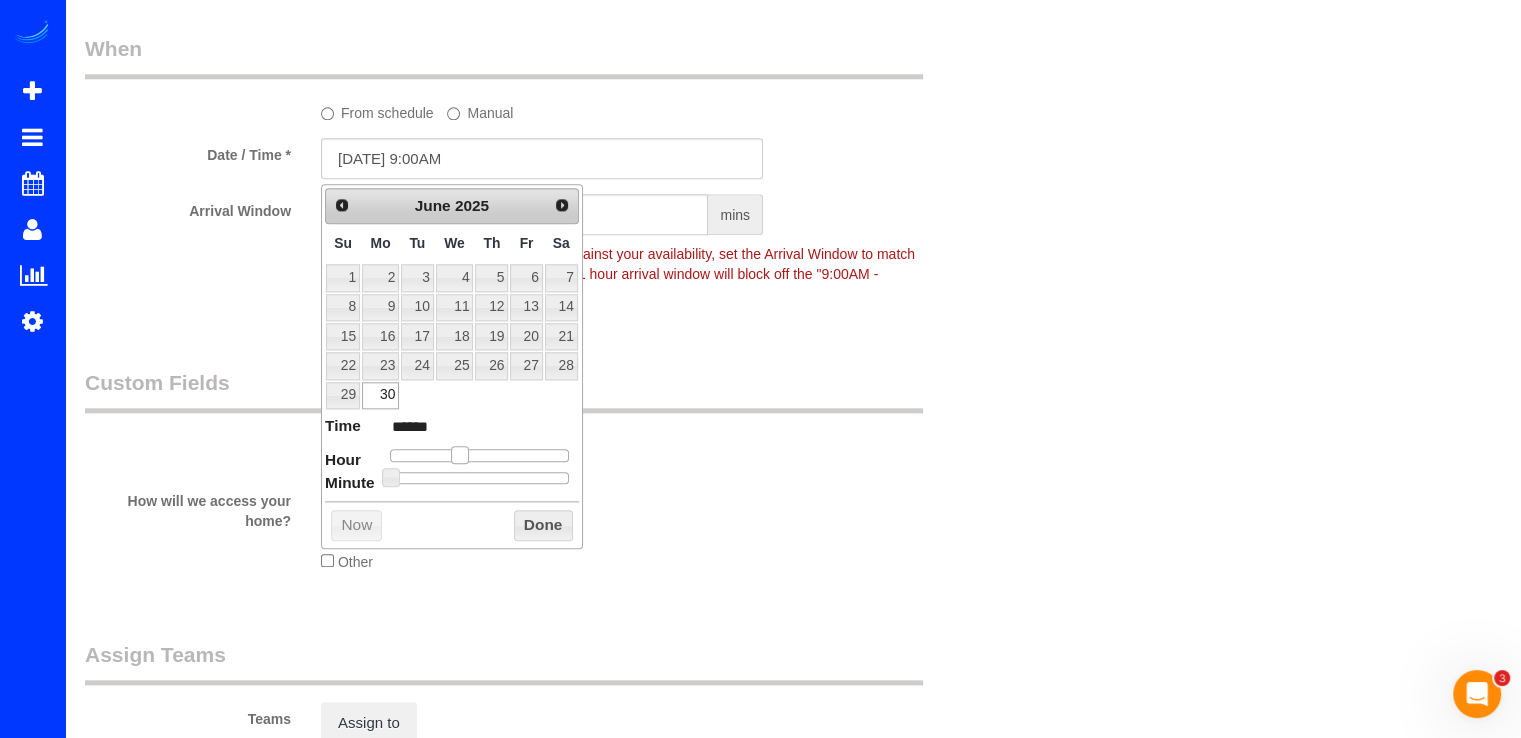 type on "06/30/2025 10:00AM" 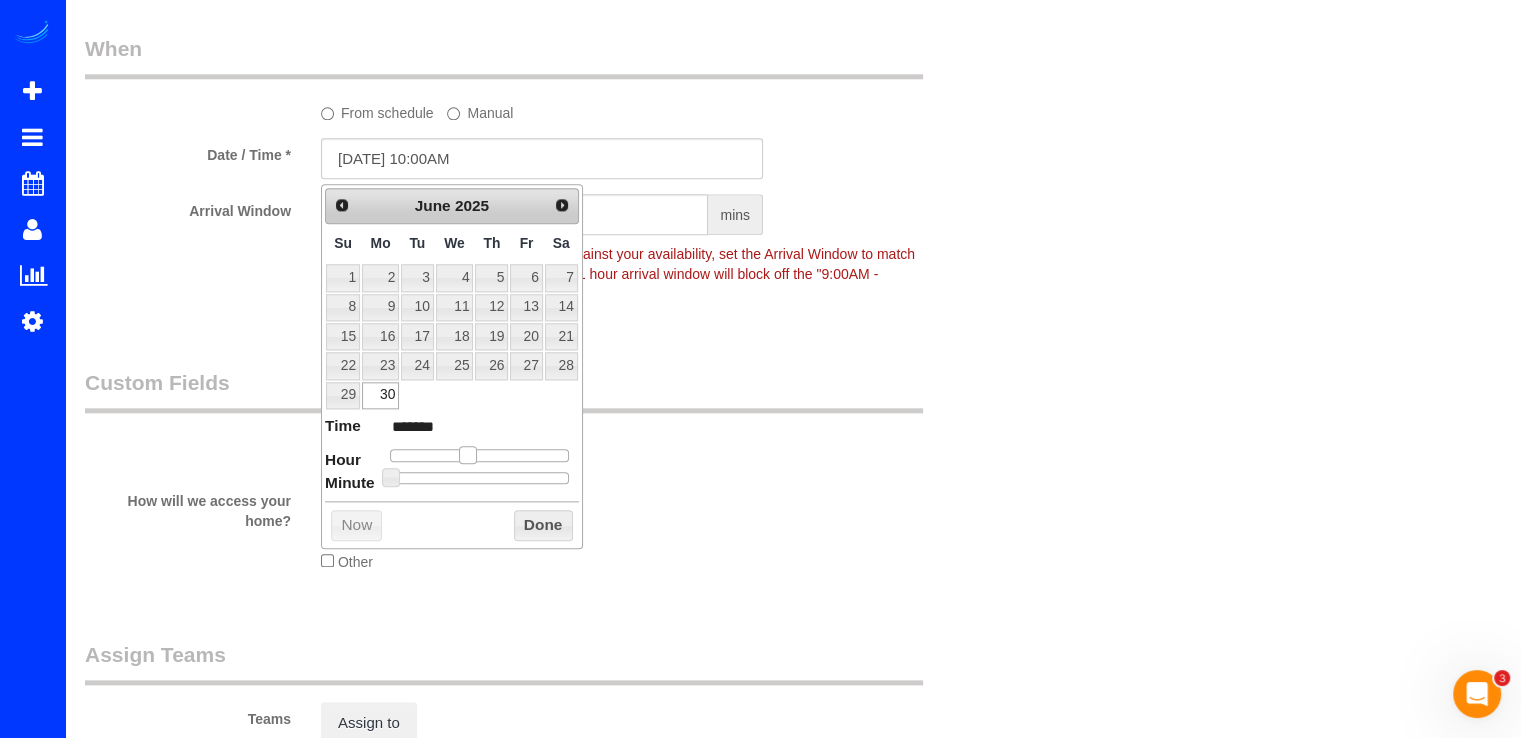 drag, startPoint x: 449, startPoint y: 454, endPoint x: 468, endPoint y: 449, distance: 19.646883 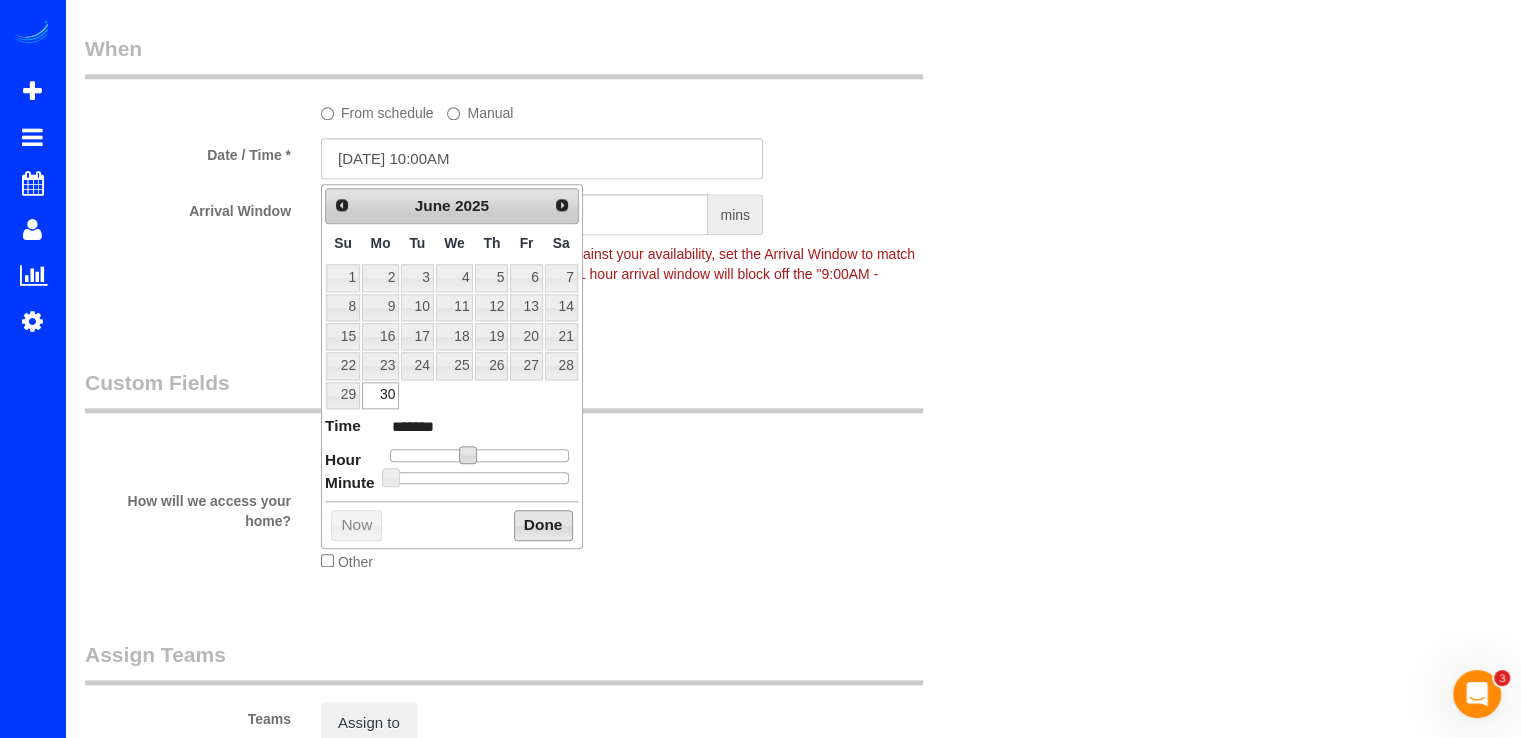 click on "Done" at bounding box center [543, 526] 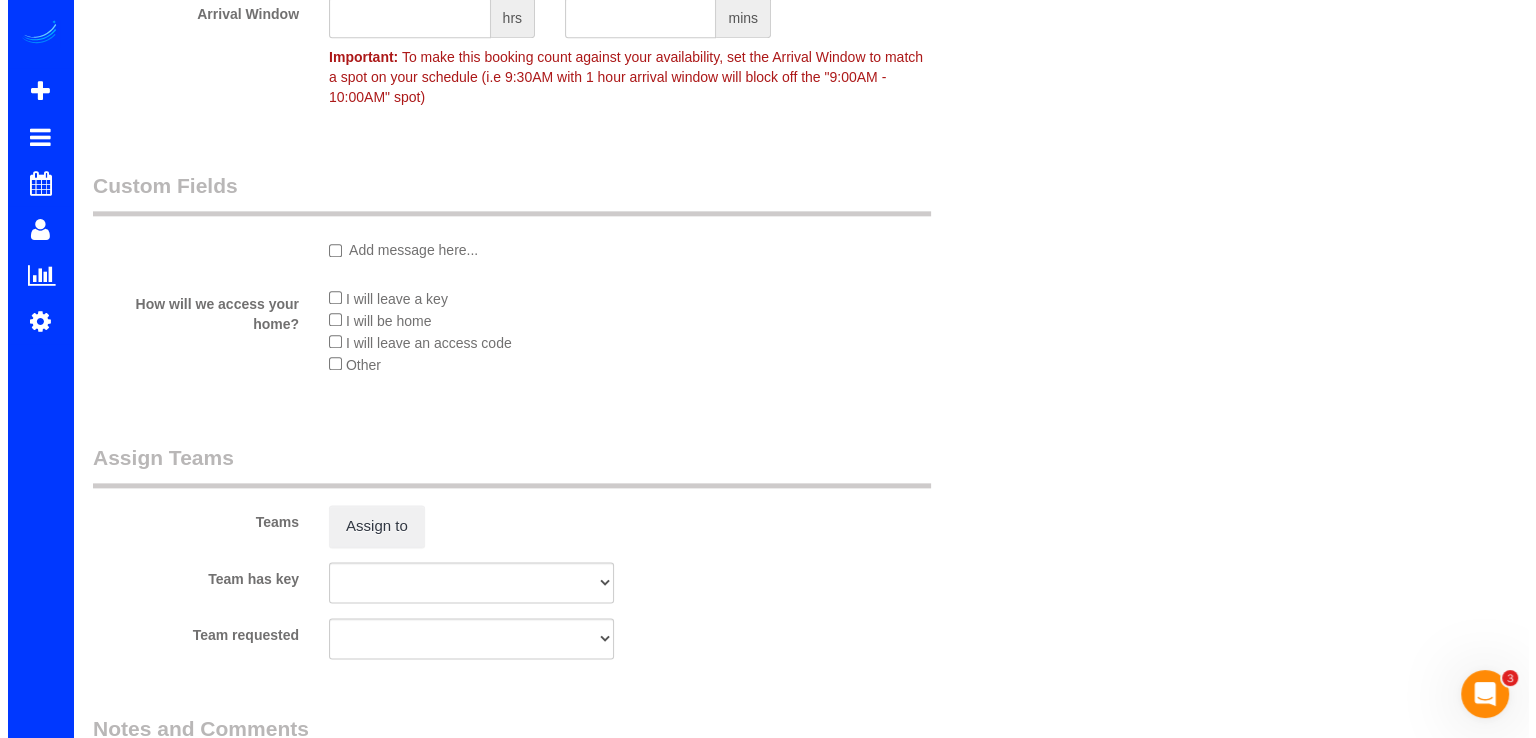 scroll, scrollTop: 2400, scrollLeft: 0, axis: vertical 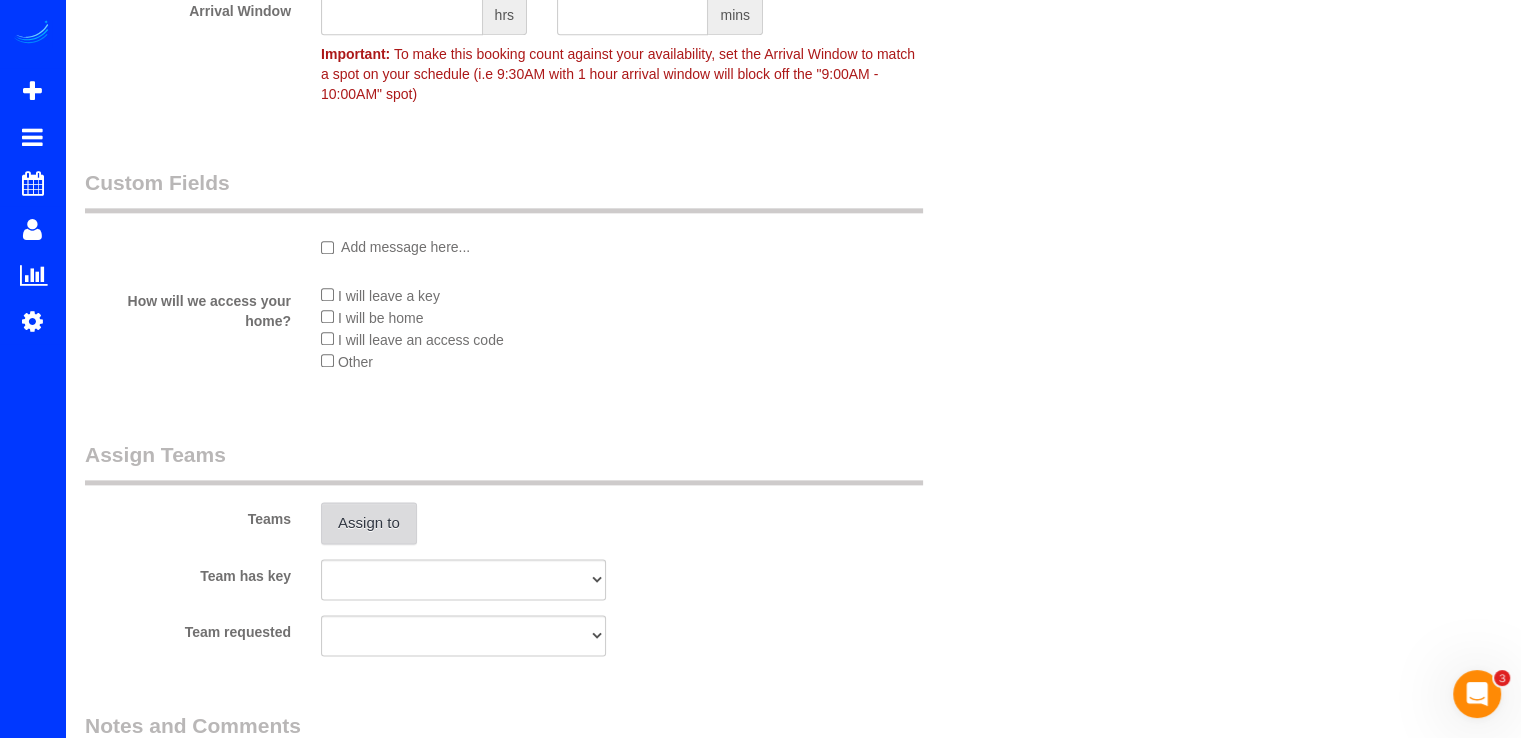click on "Assign to" at bounding box center (369, 523) 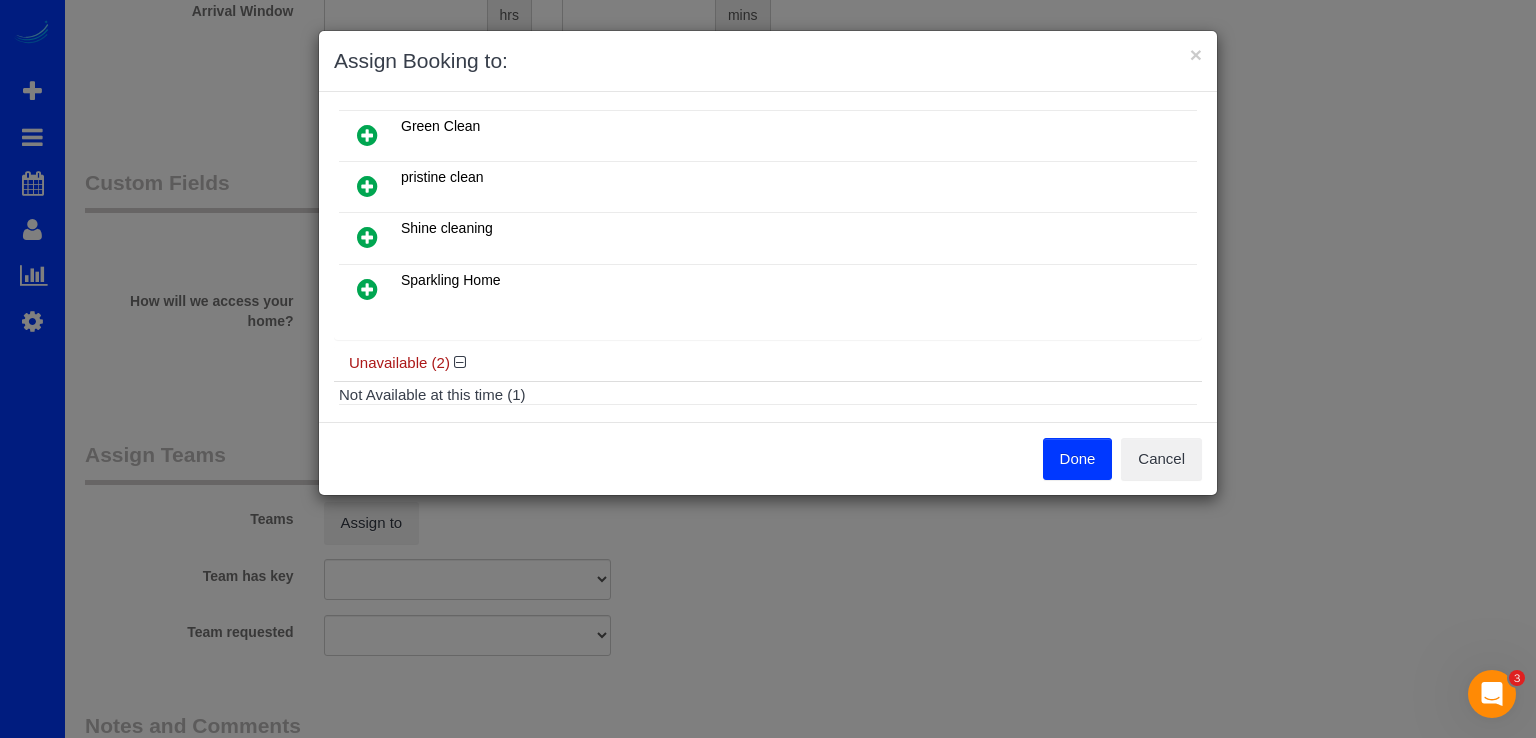 scroll, scrollTop: 300, scrollLeft: 0, axis: vertical 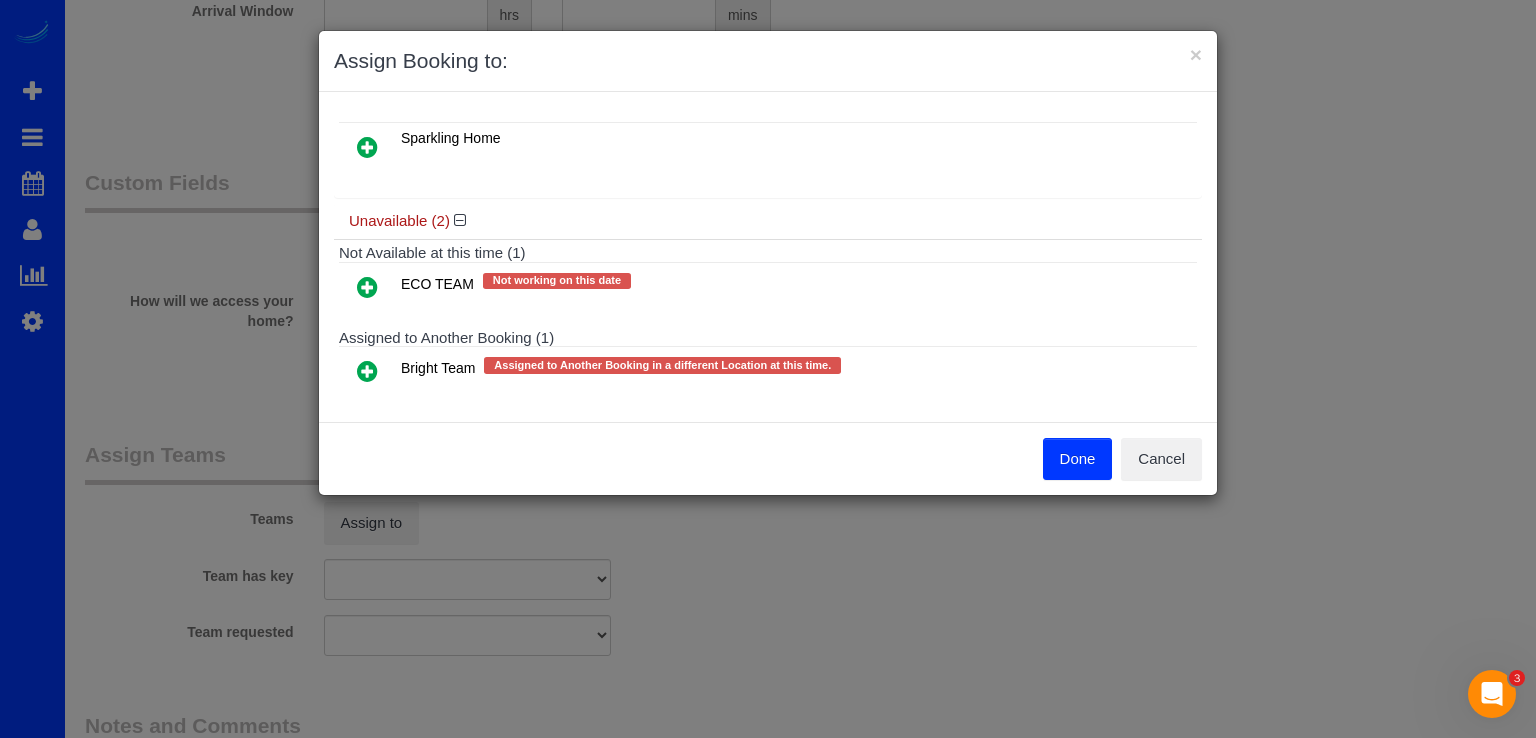 click at bounding box center (367, 371) 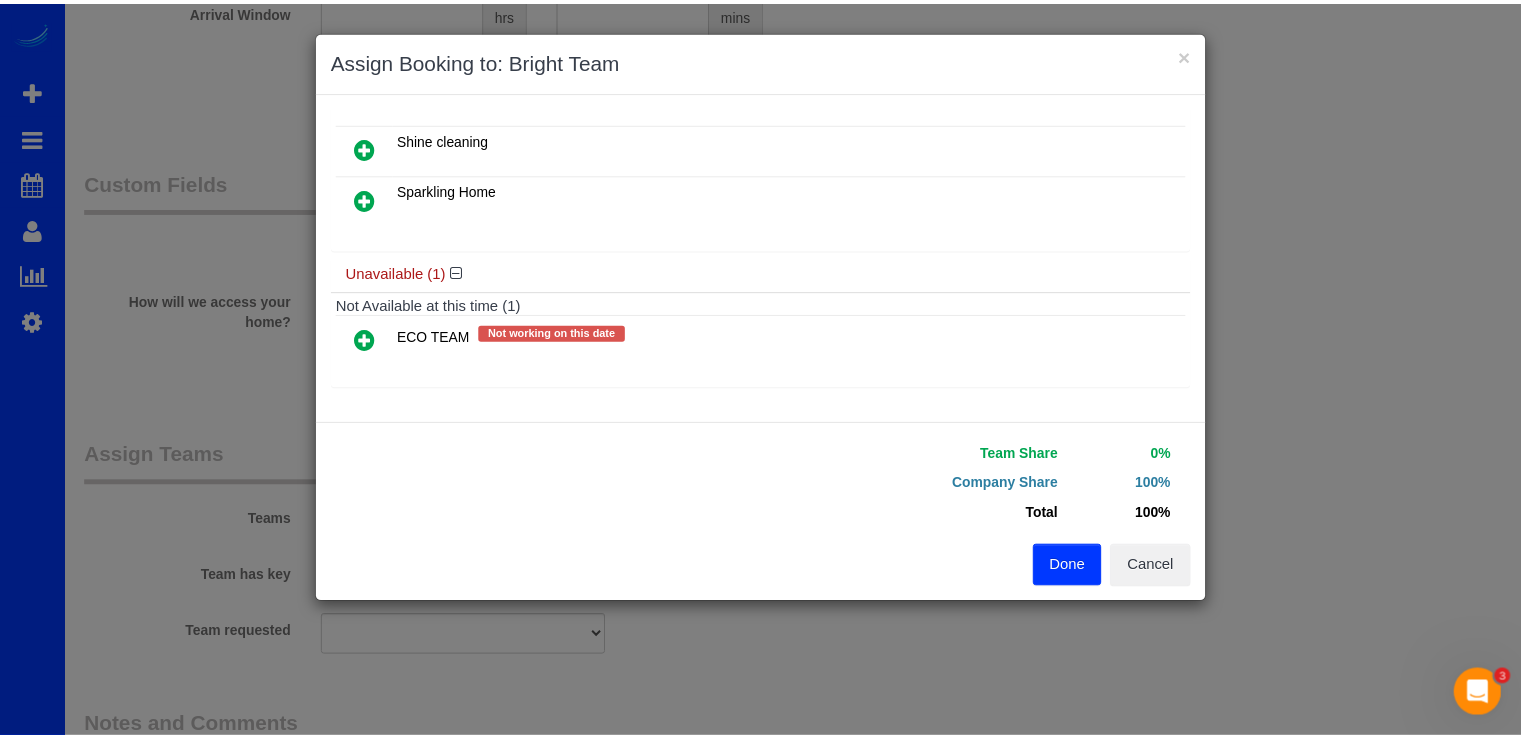 scroll, scrollTop: 284, scrollLeft: 0, axis: vertical 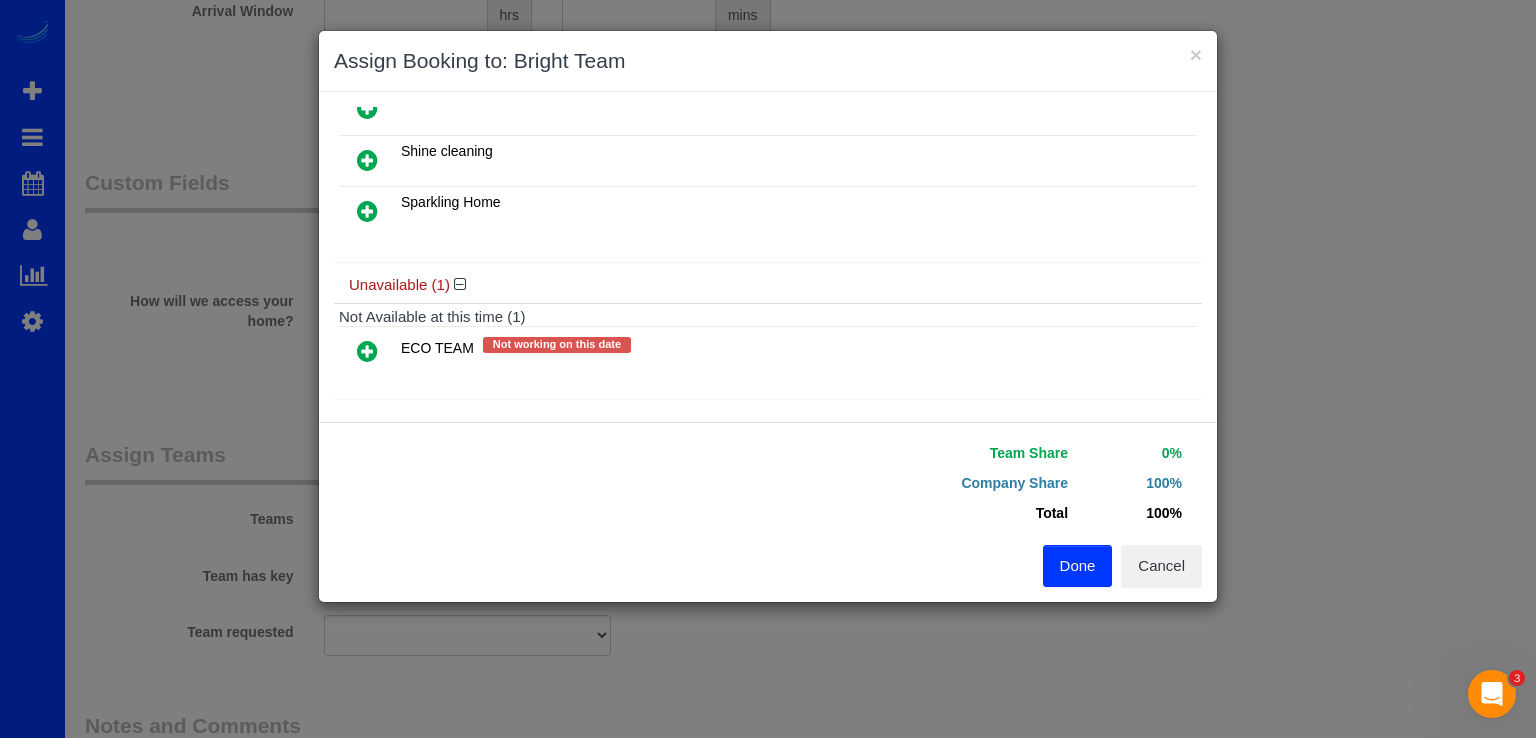 click on "Done" at bounding box center [1078, 566] 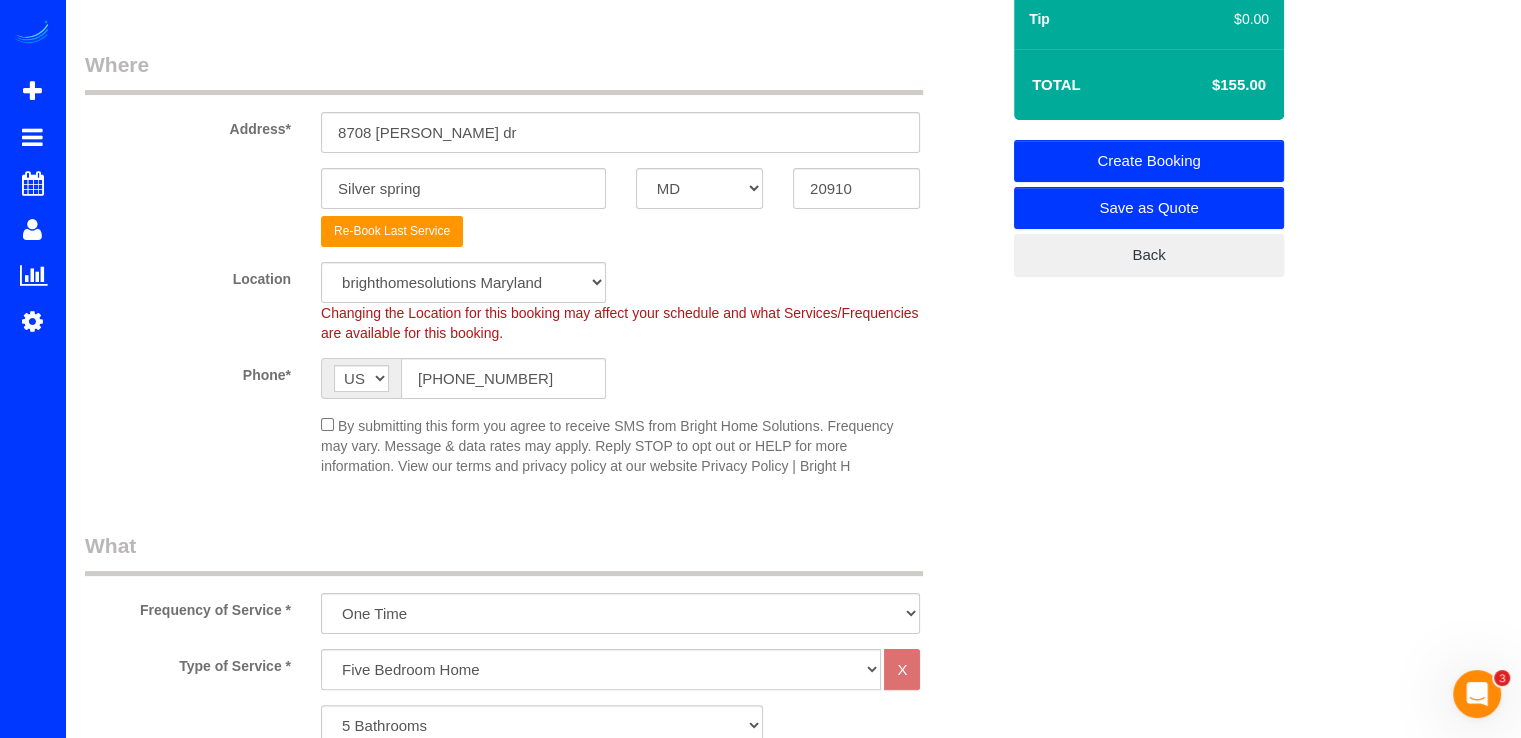 scroll, scrollTop: 0, scrollLeft: 0, axis: both 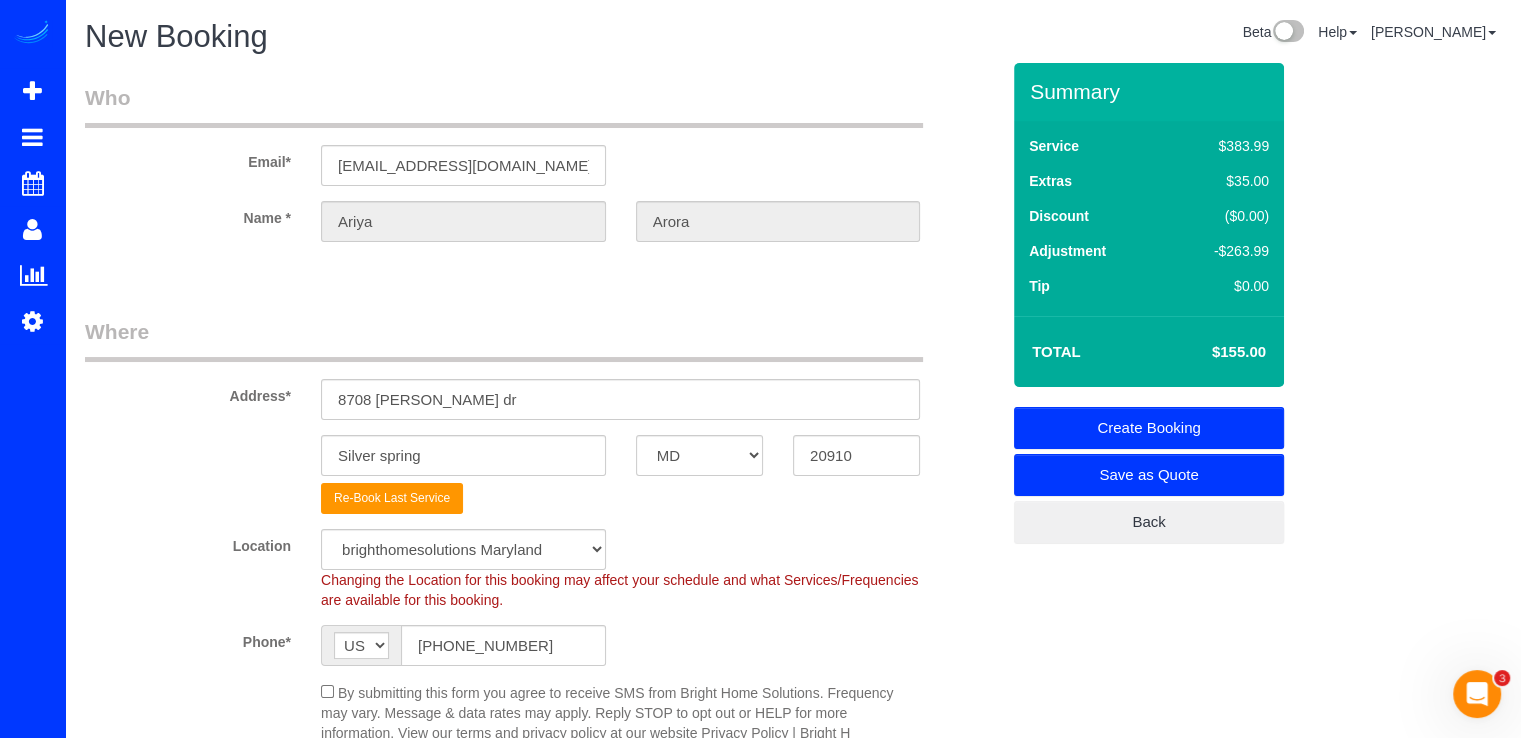 click on "Create Booking" at bounding box center [1149, 428] 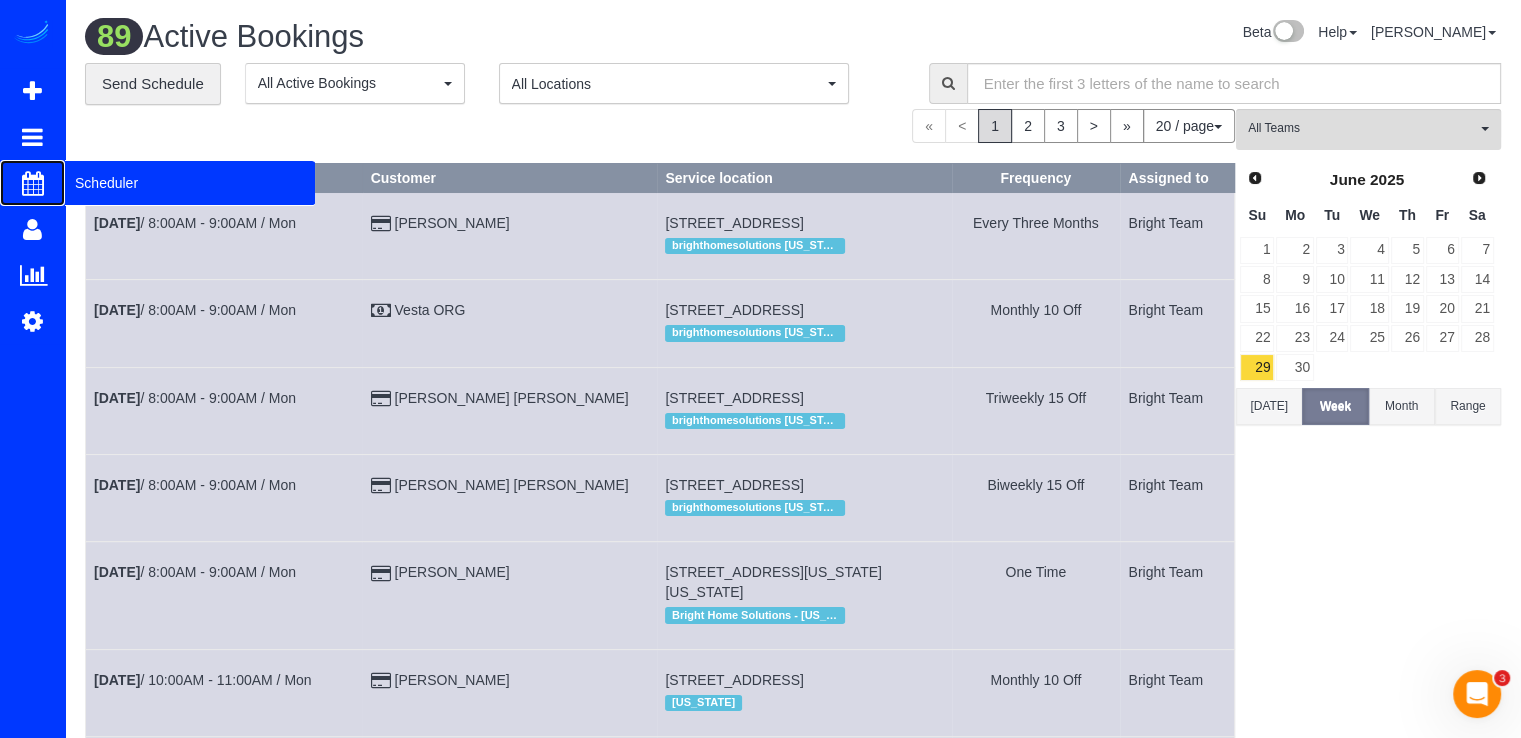 click on "Scheduler" at bounding box center [190, 183] 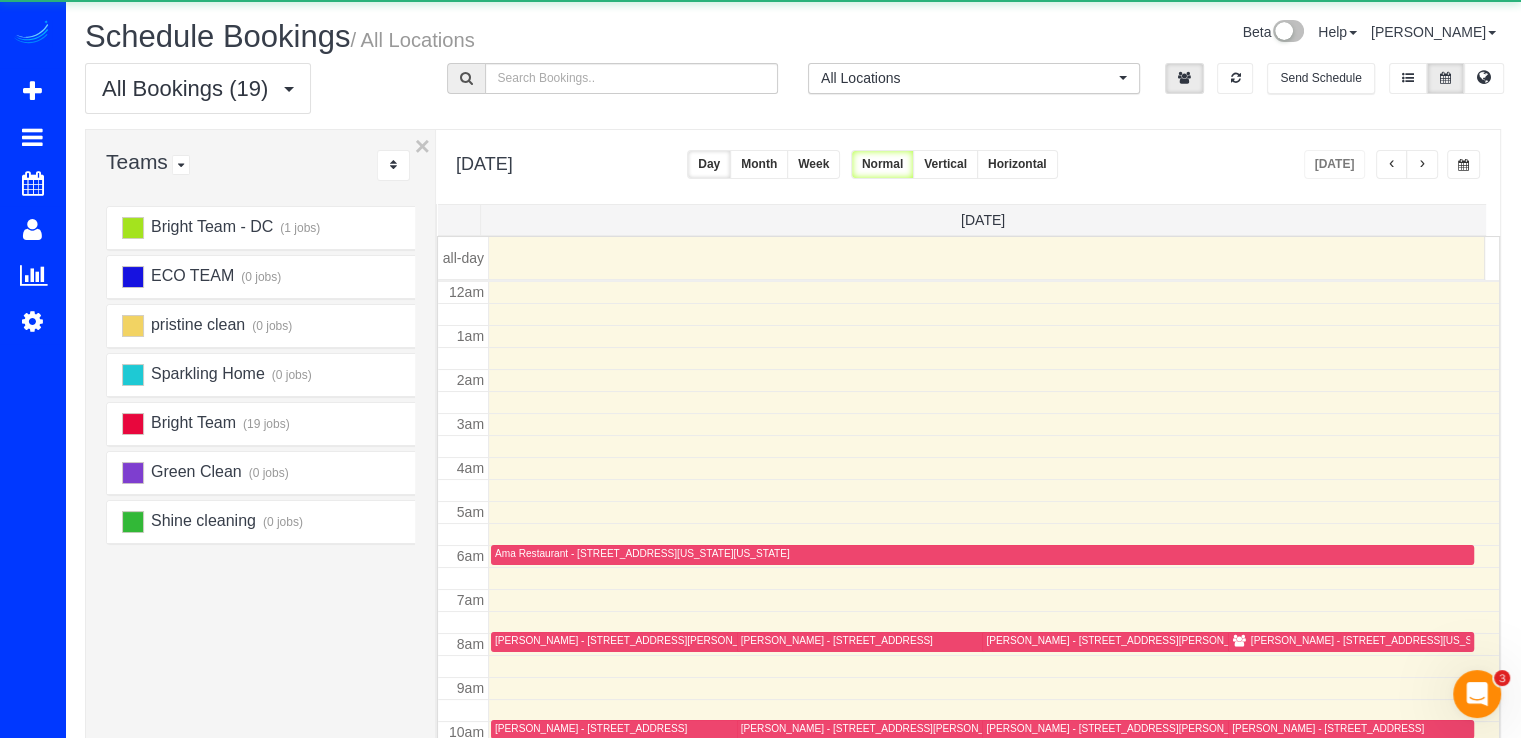 scroll, scrollTop: 263, scrollLeft: 0, axis: vertical 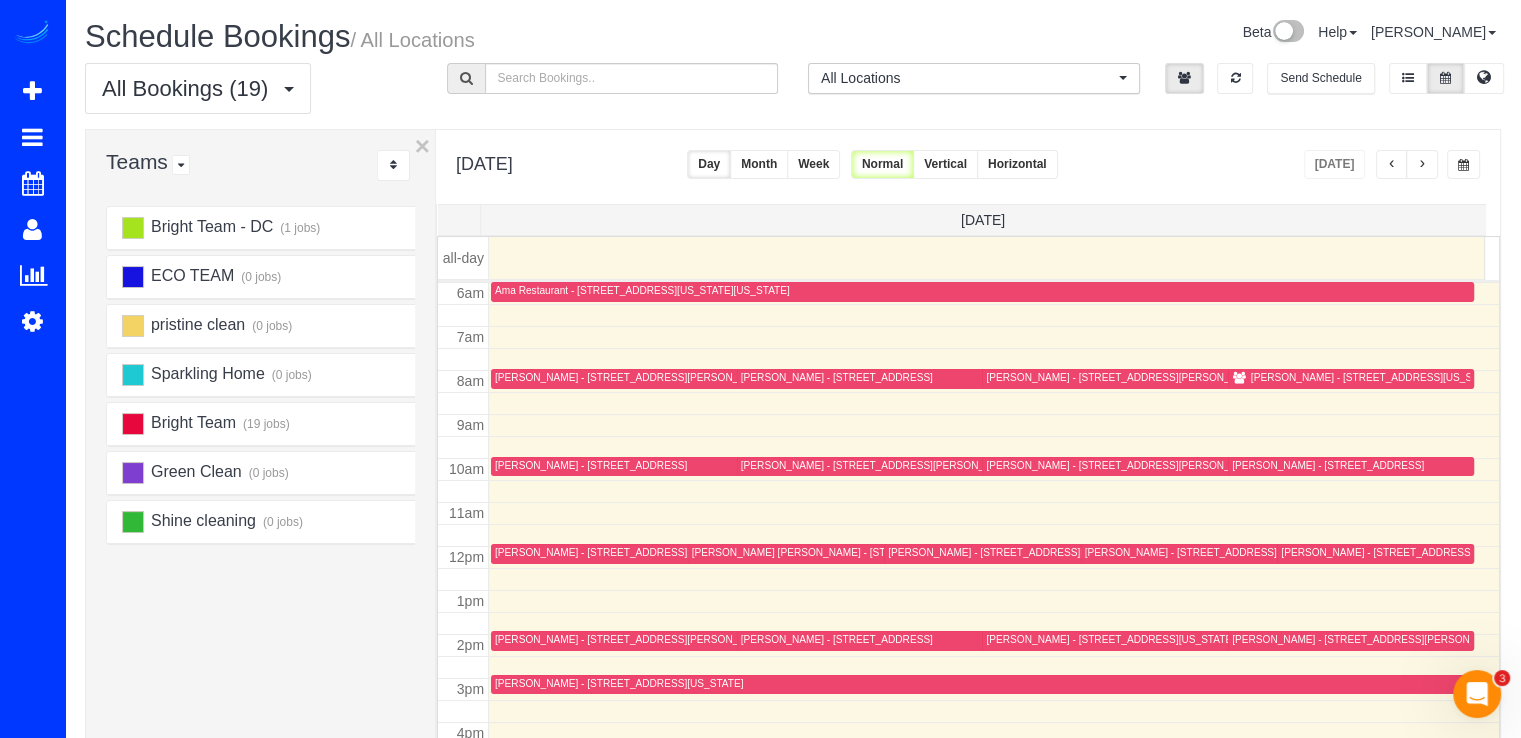 click at bounding box center (1392, 164) 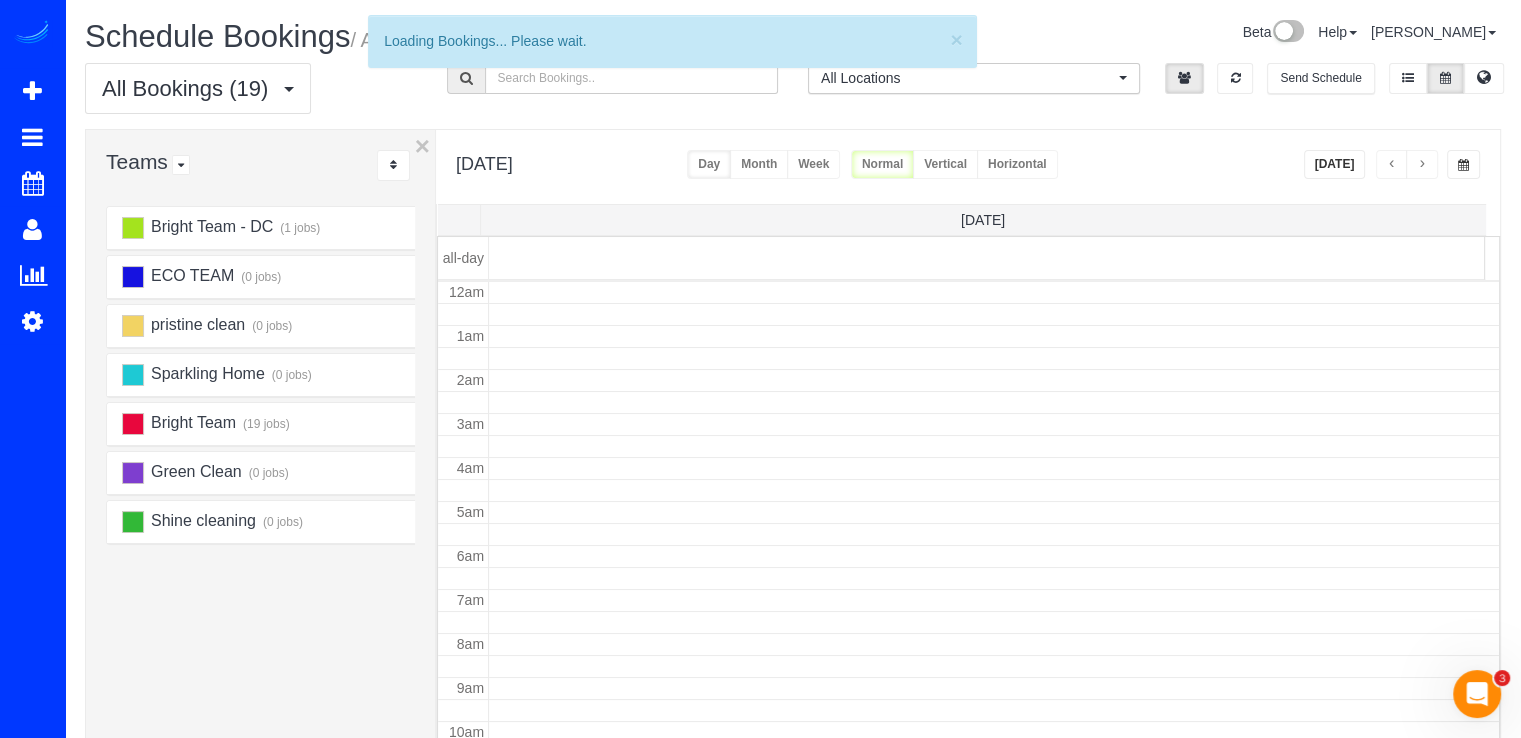 scroll, scrollTop: 263, scrollLeft: 0, axis: vertical 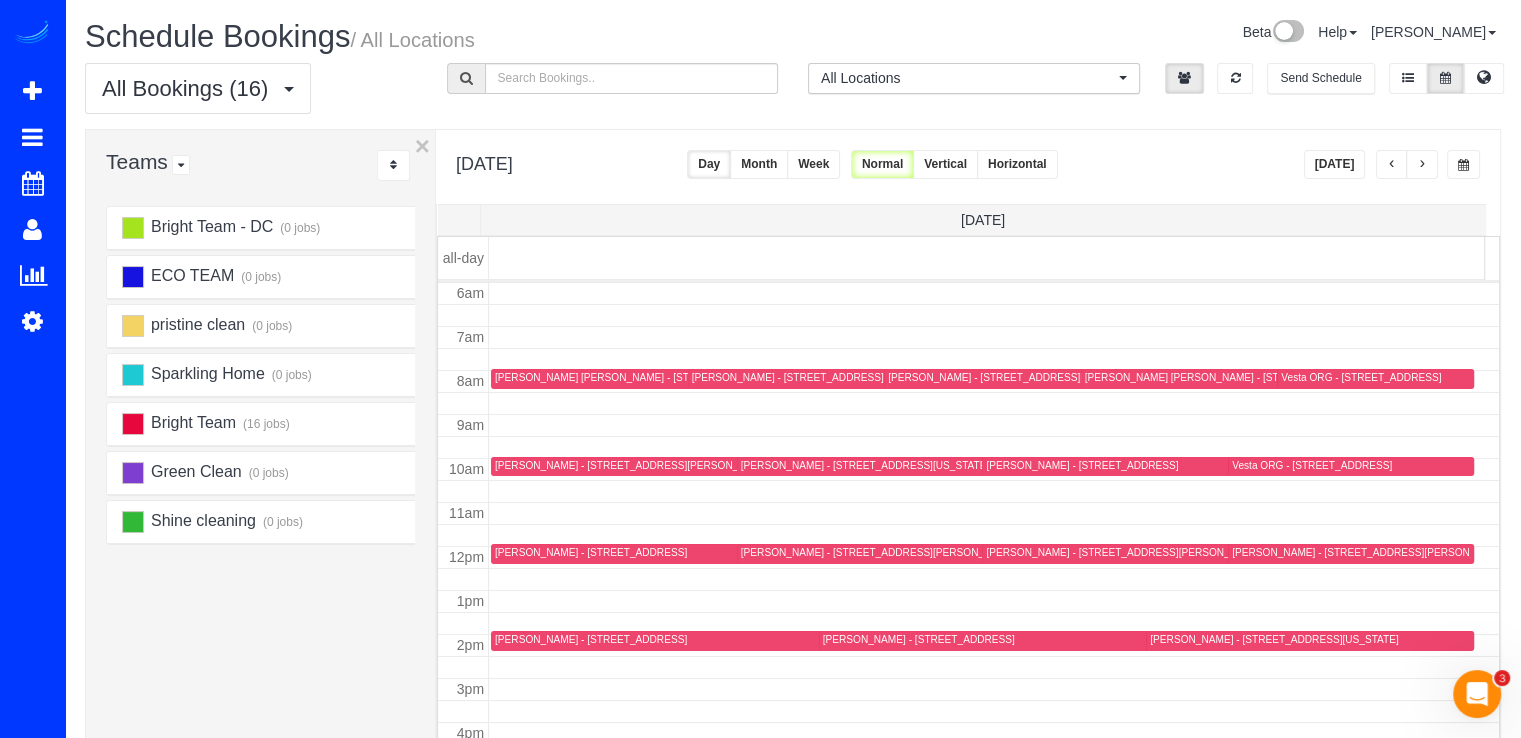 click on "[PERSON_NAME] - [STREET_ADDRESS][PERSON_NAME]" at bounding box center [632, 465] 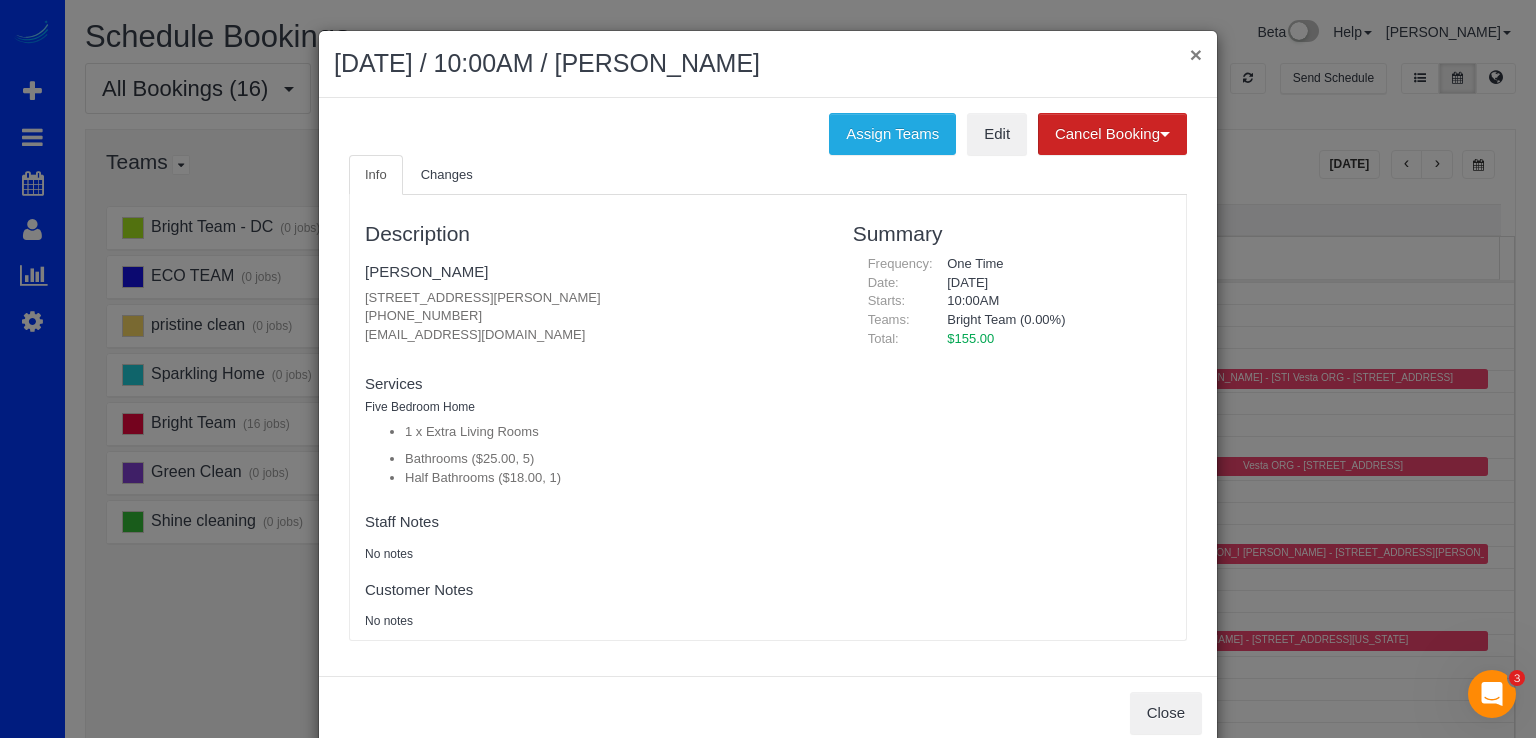 click on "×" at bounding box center [1196, 54] 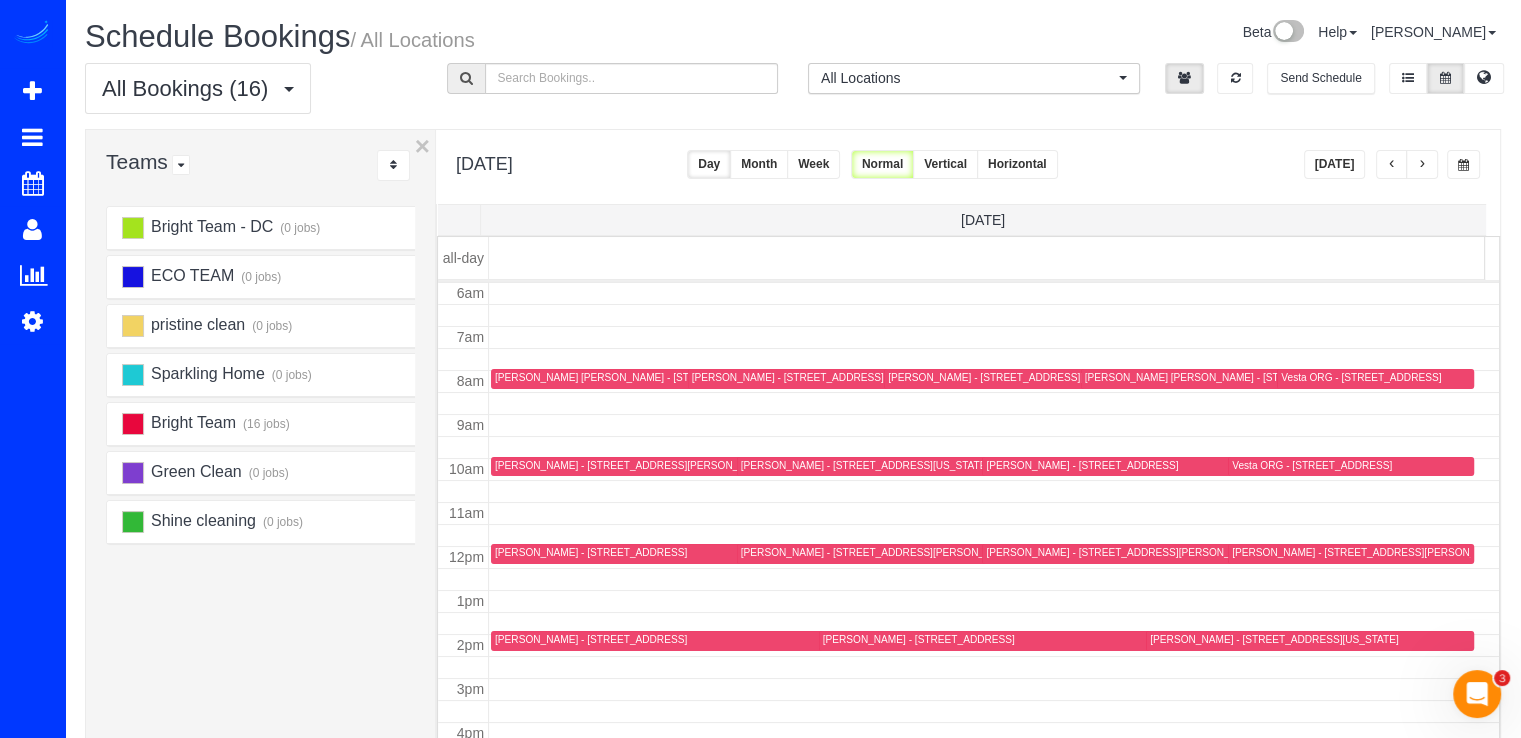 click at bounding box center (1422, 165) 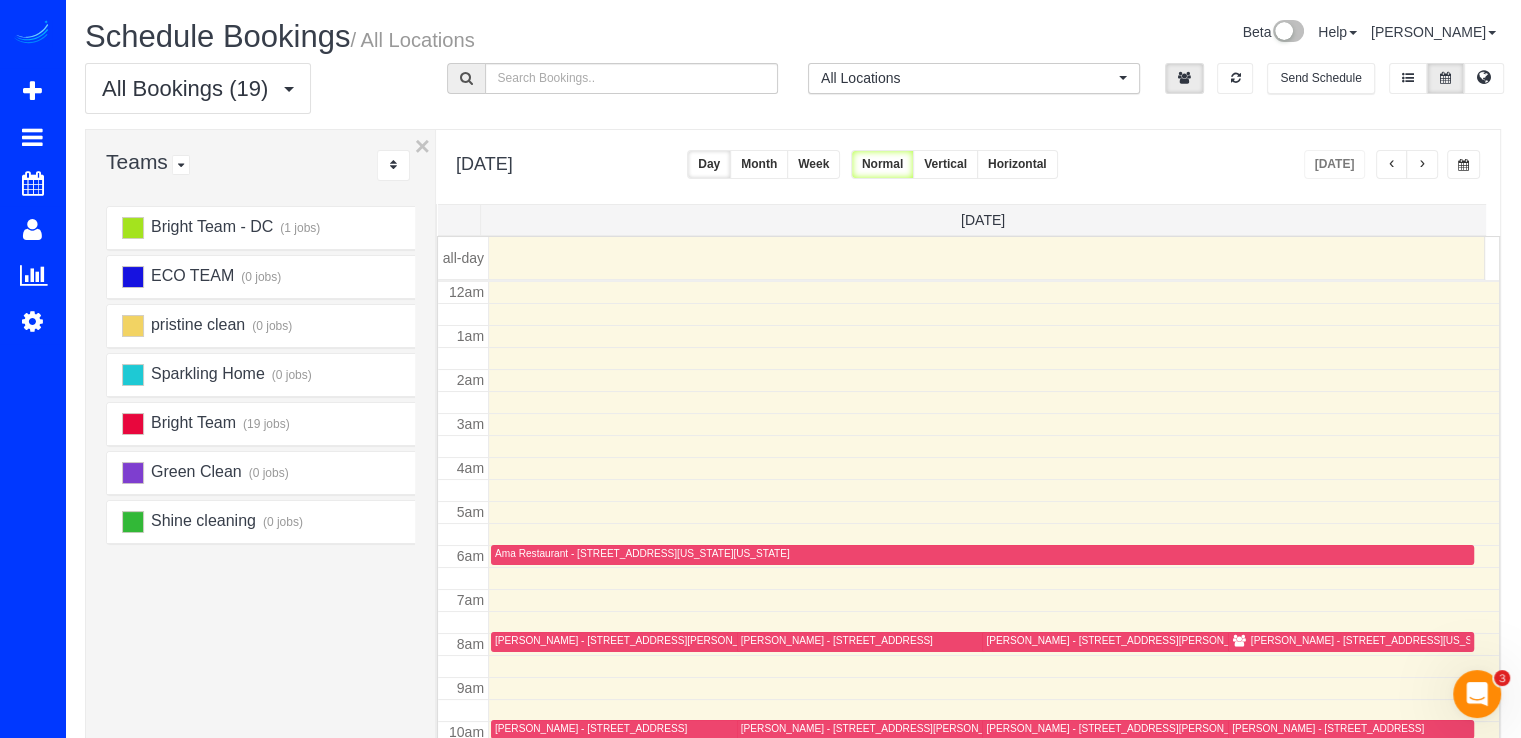 scroll, scrollTop: 263, scrollLeft: 0, axis: vertical 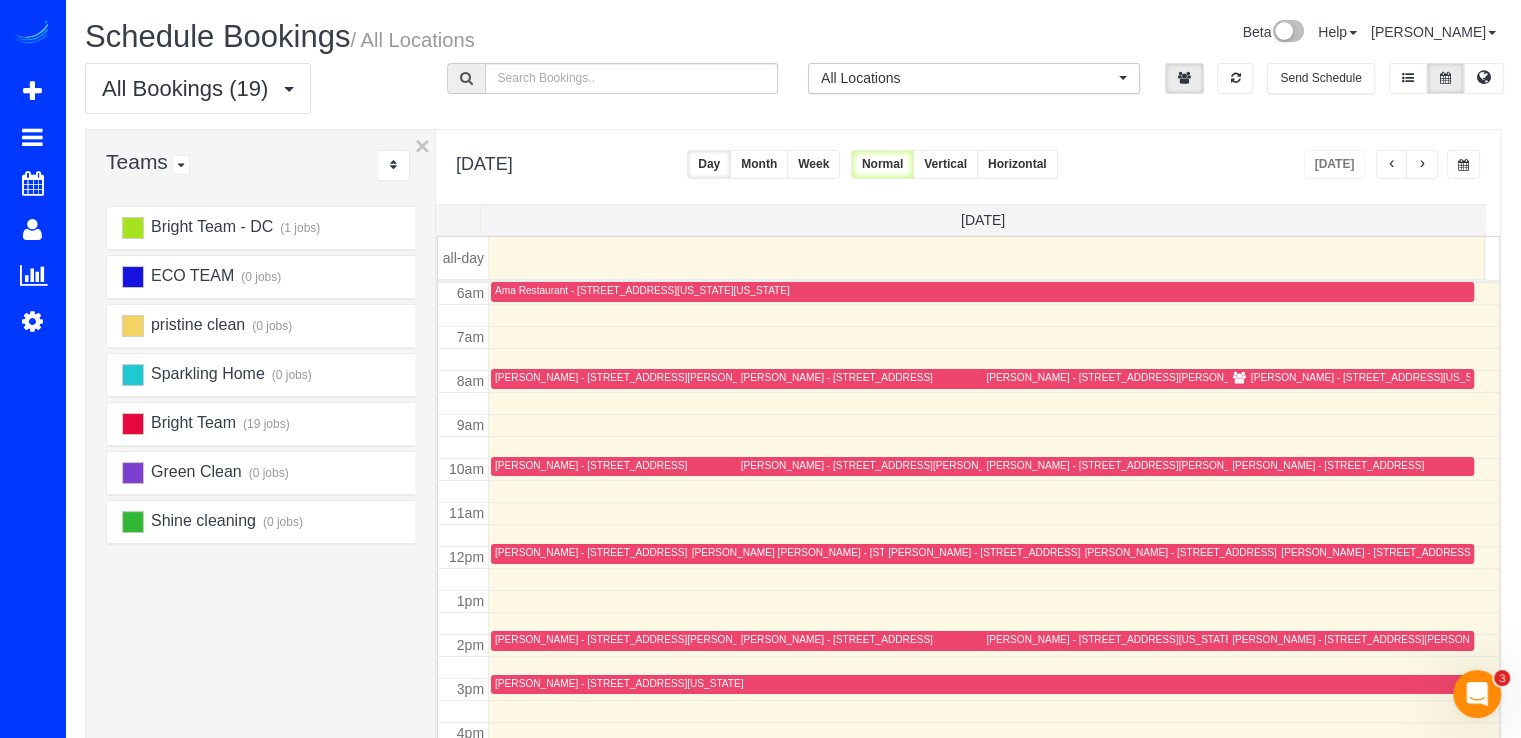 click at bounding box center (1422, 164) 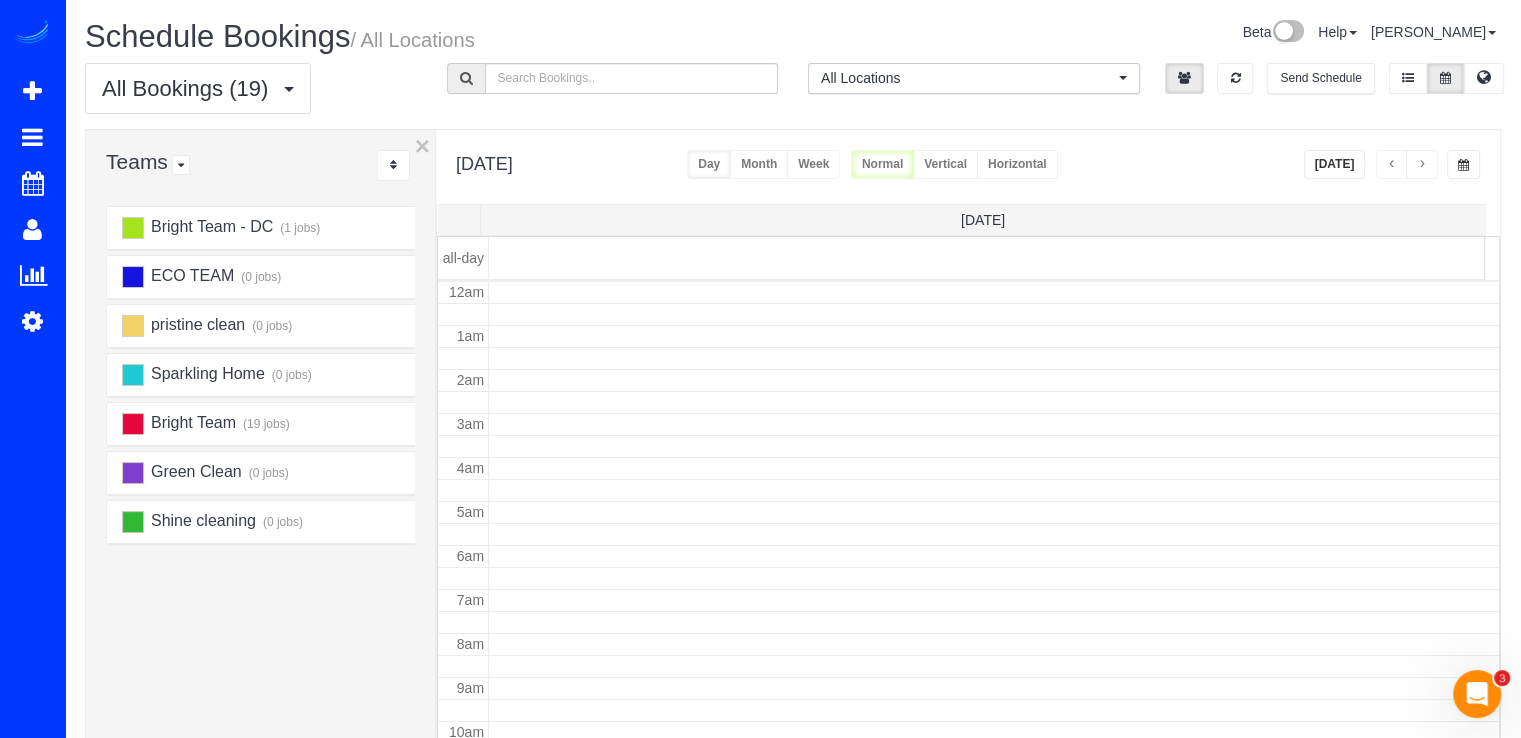 scroll, scrollTop: 263, scrollLeft: 0, axis: vertical 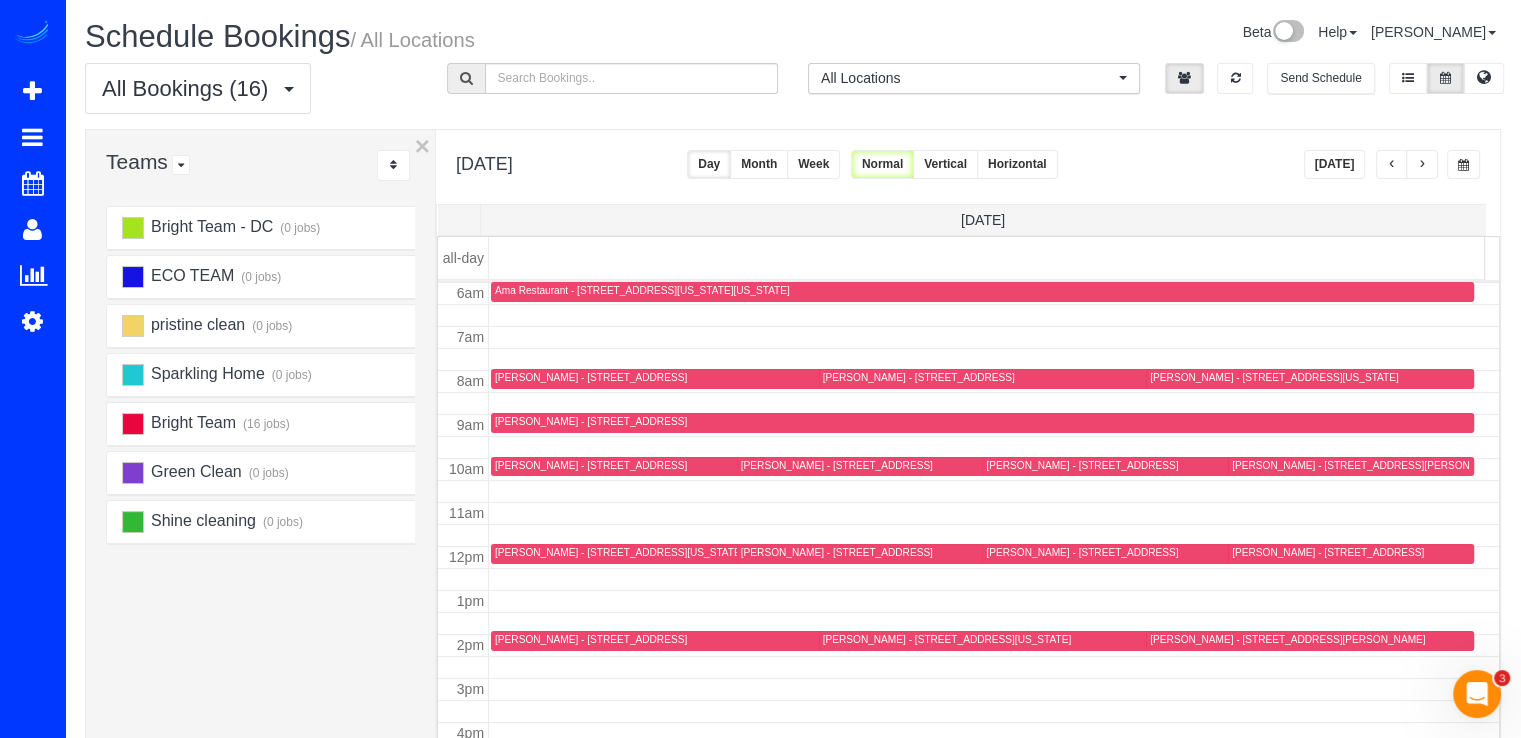 click at bounding box center (1392, 165) 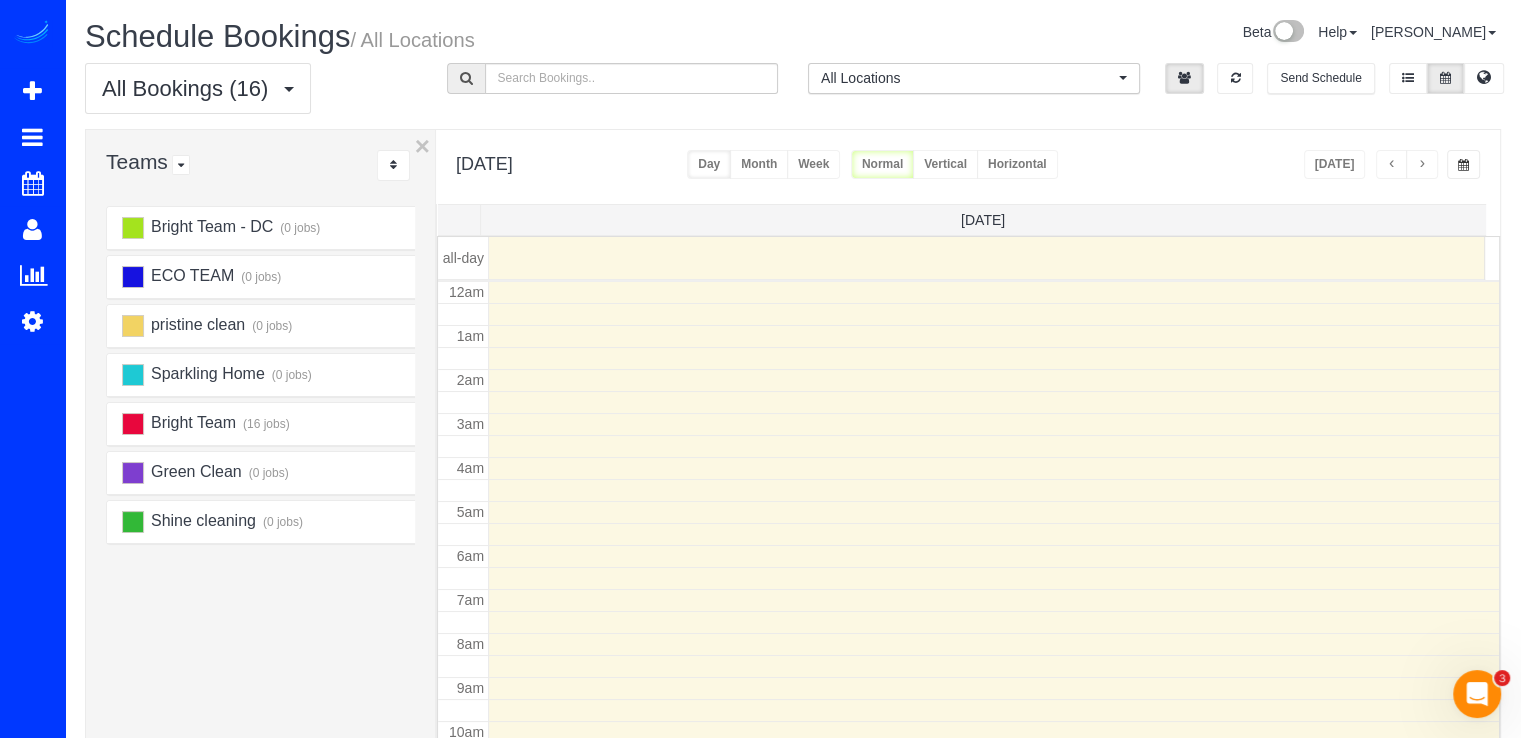 scroll, scrollTop: 263, scrollLeft: 0, axis: vertical 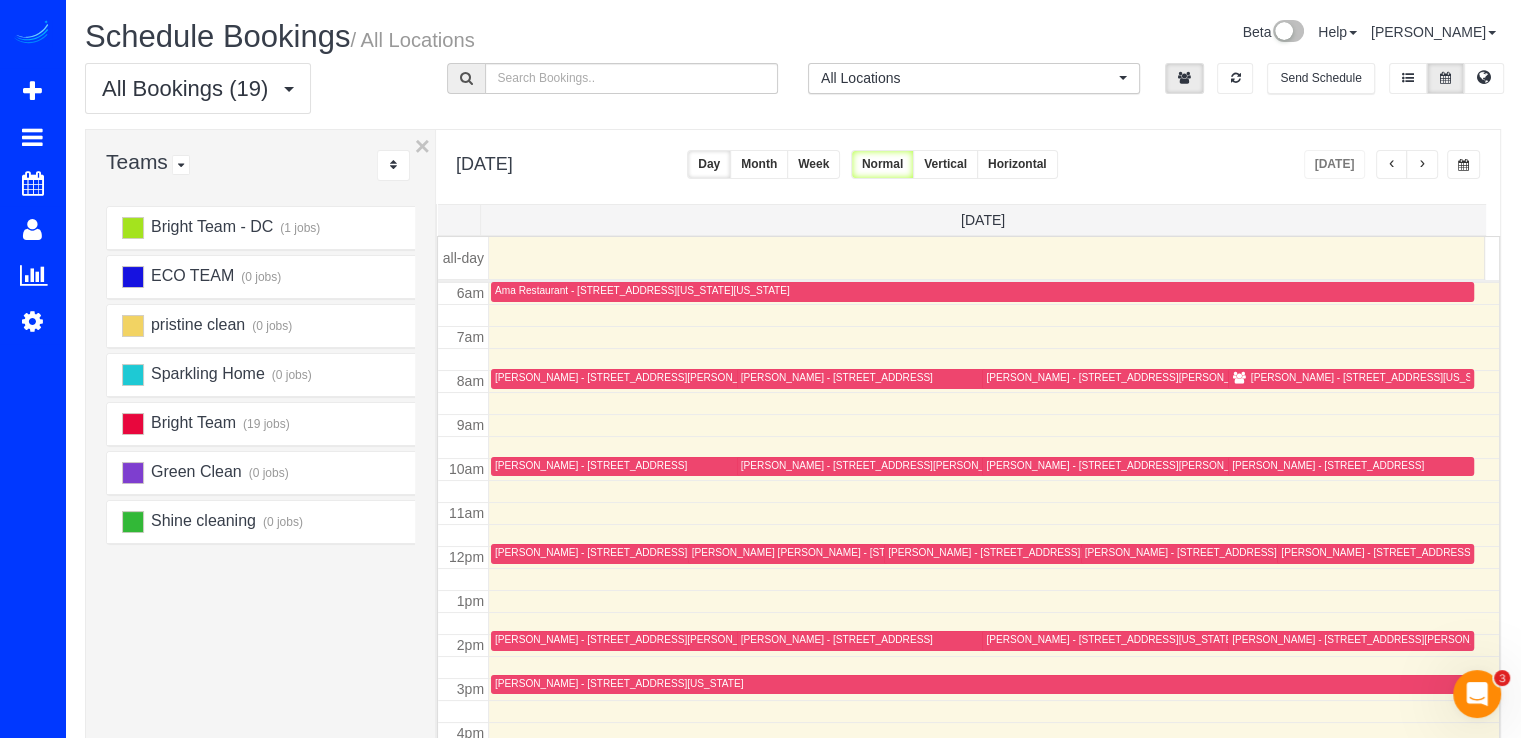 click at bounding box center (1422, 165) 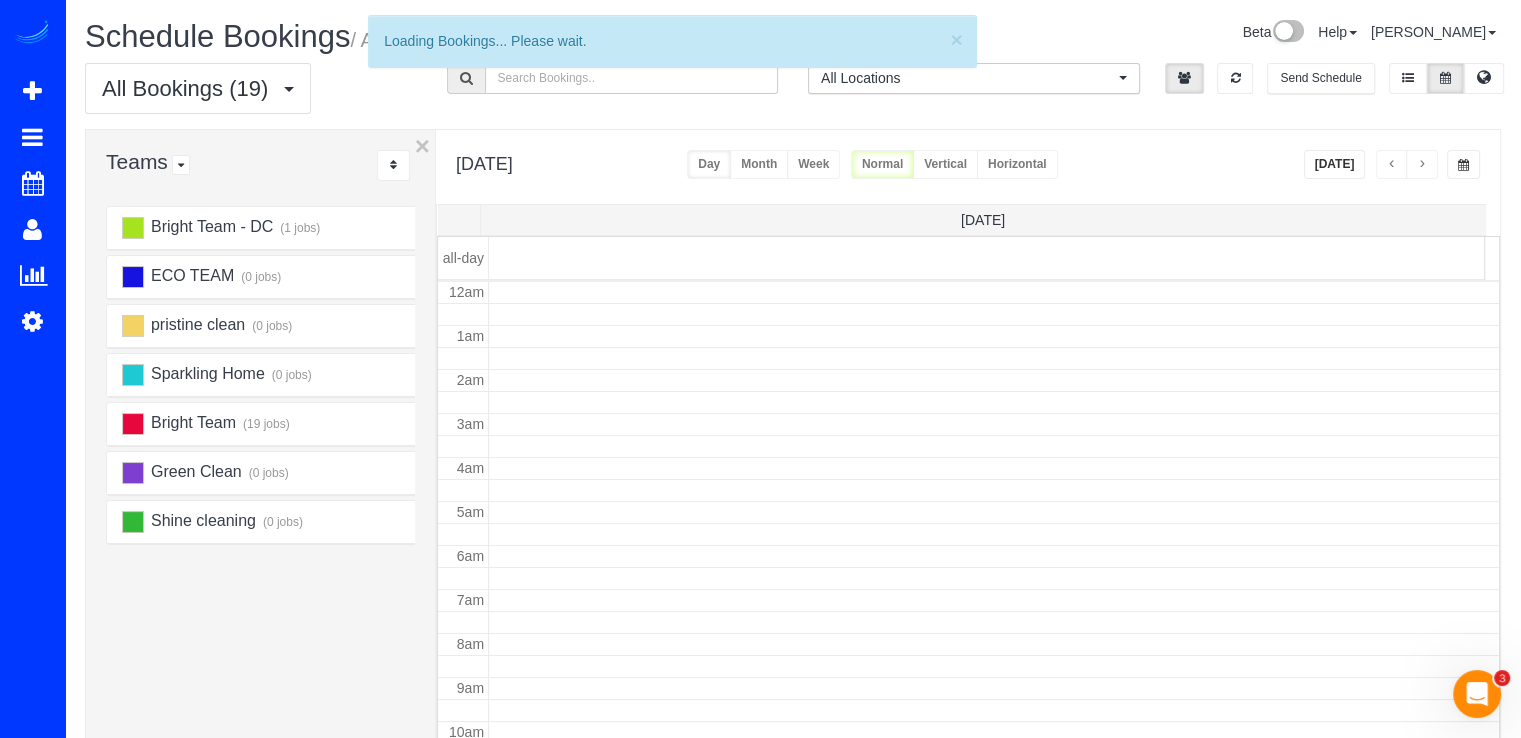 scroll, scrollTop: 263, scrollLeft: 0, axis: vertical 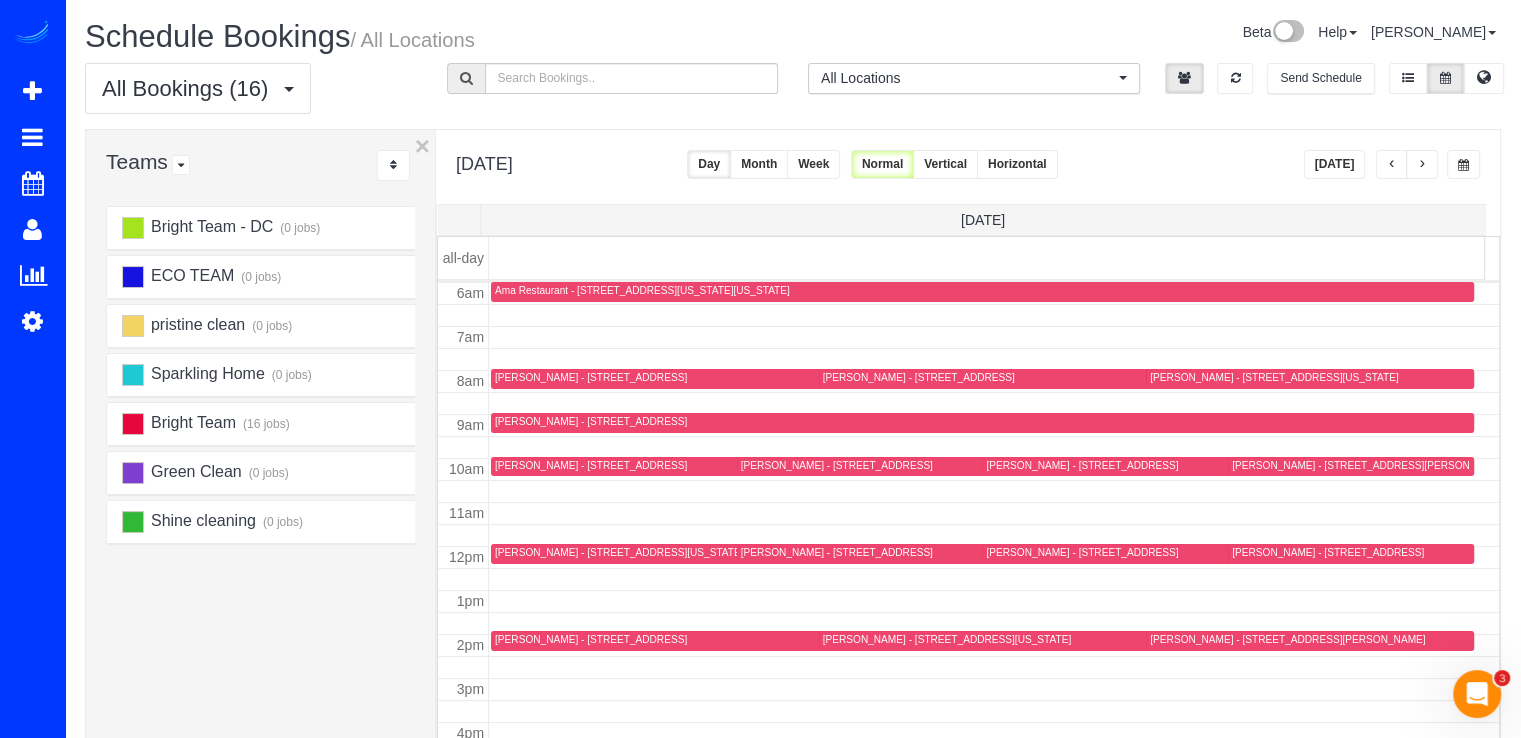 click at bounding box center (1422, 164) 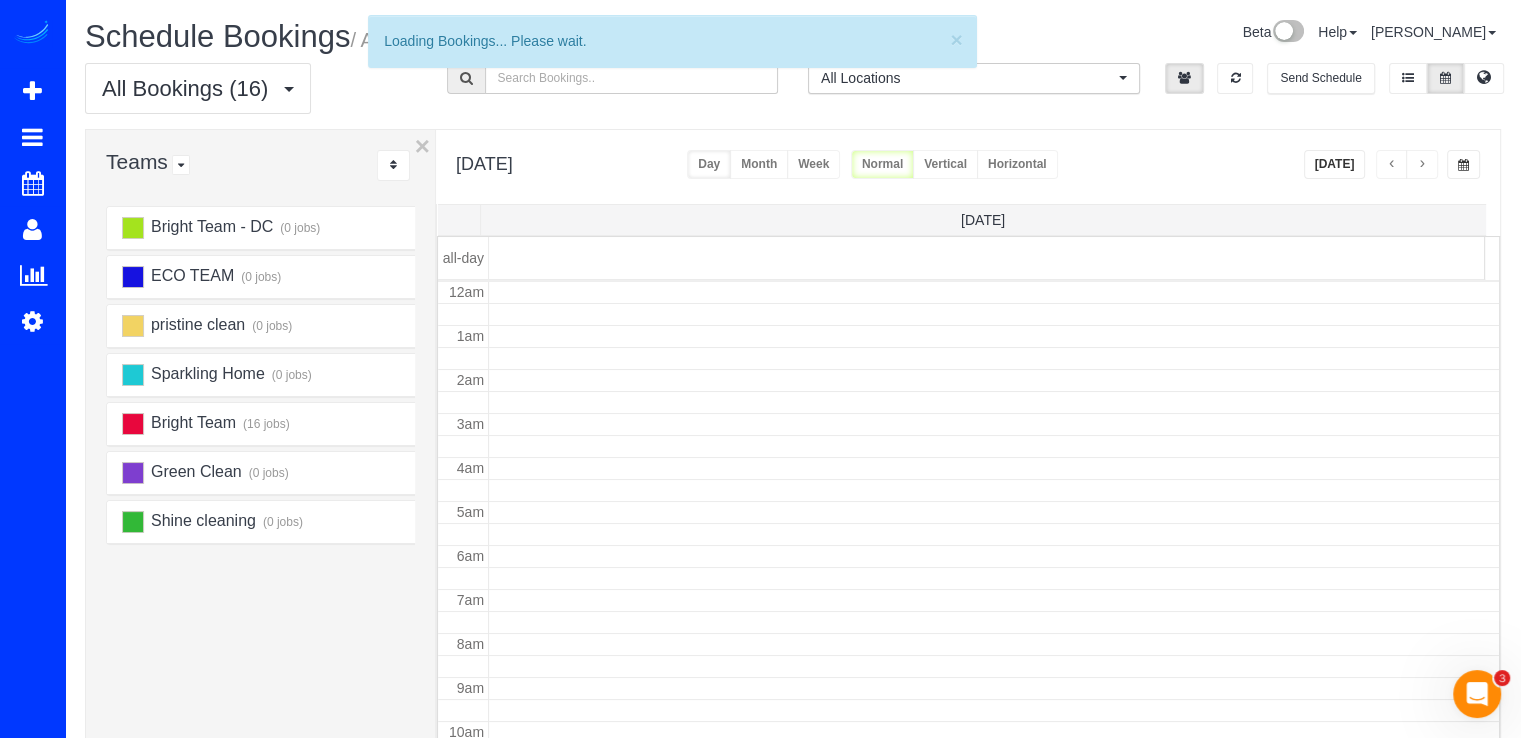 scroll, scrollTop: 263, scrollLeft: 0, axis: vertical 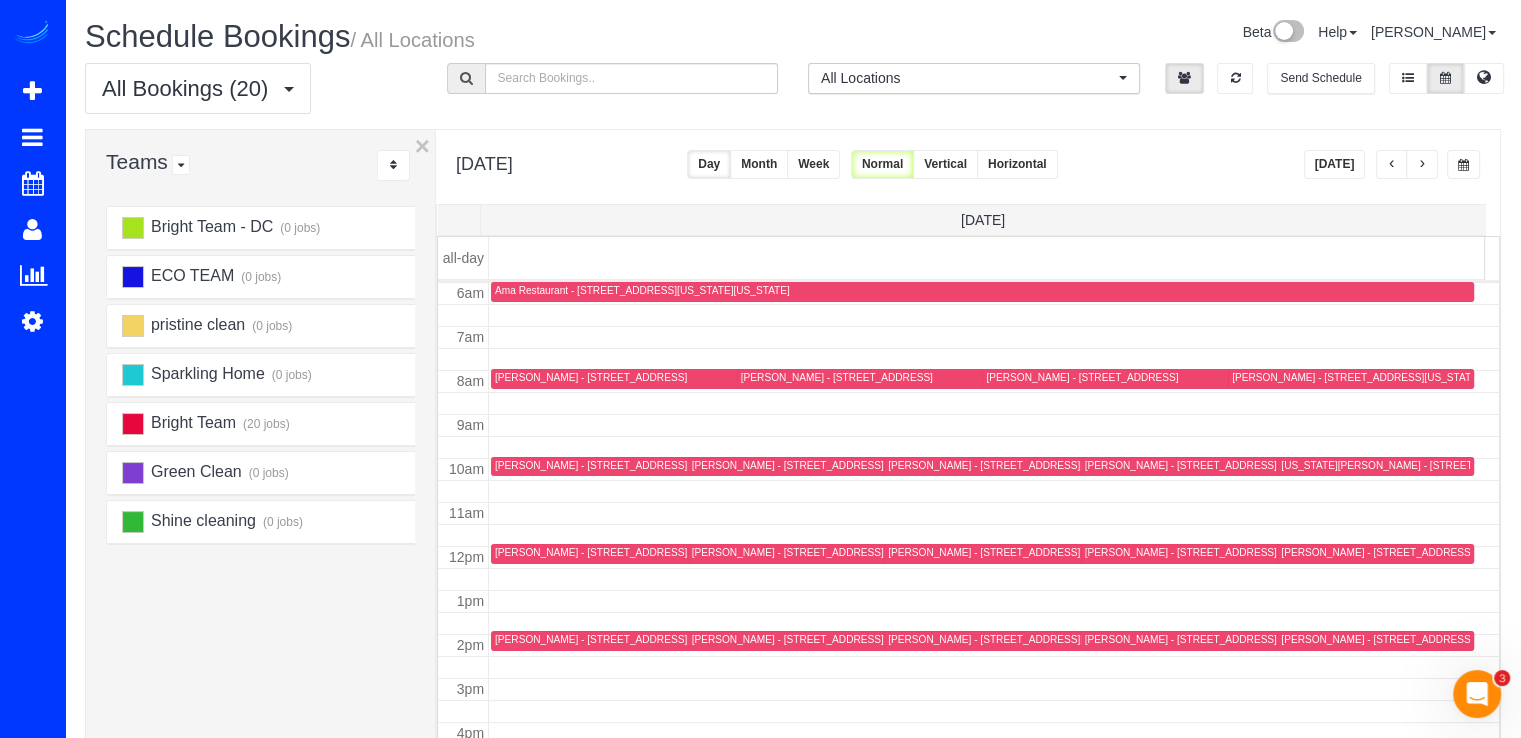 click on "[DATE]" at bounding box center [1335, 164] 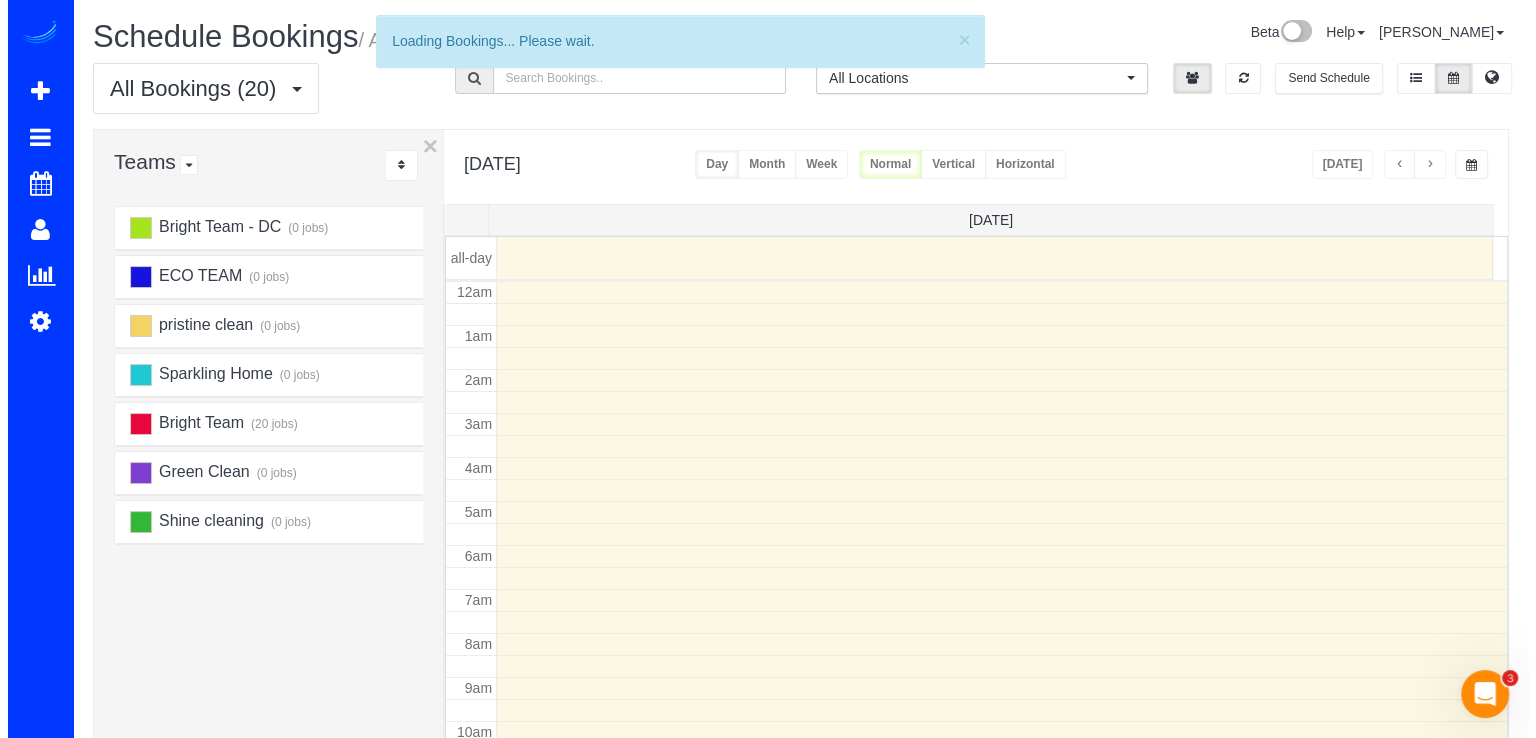 scroll, scrollTop: 263, scrollLeft: 0, axis: vertical 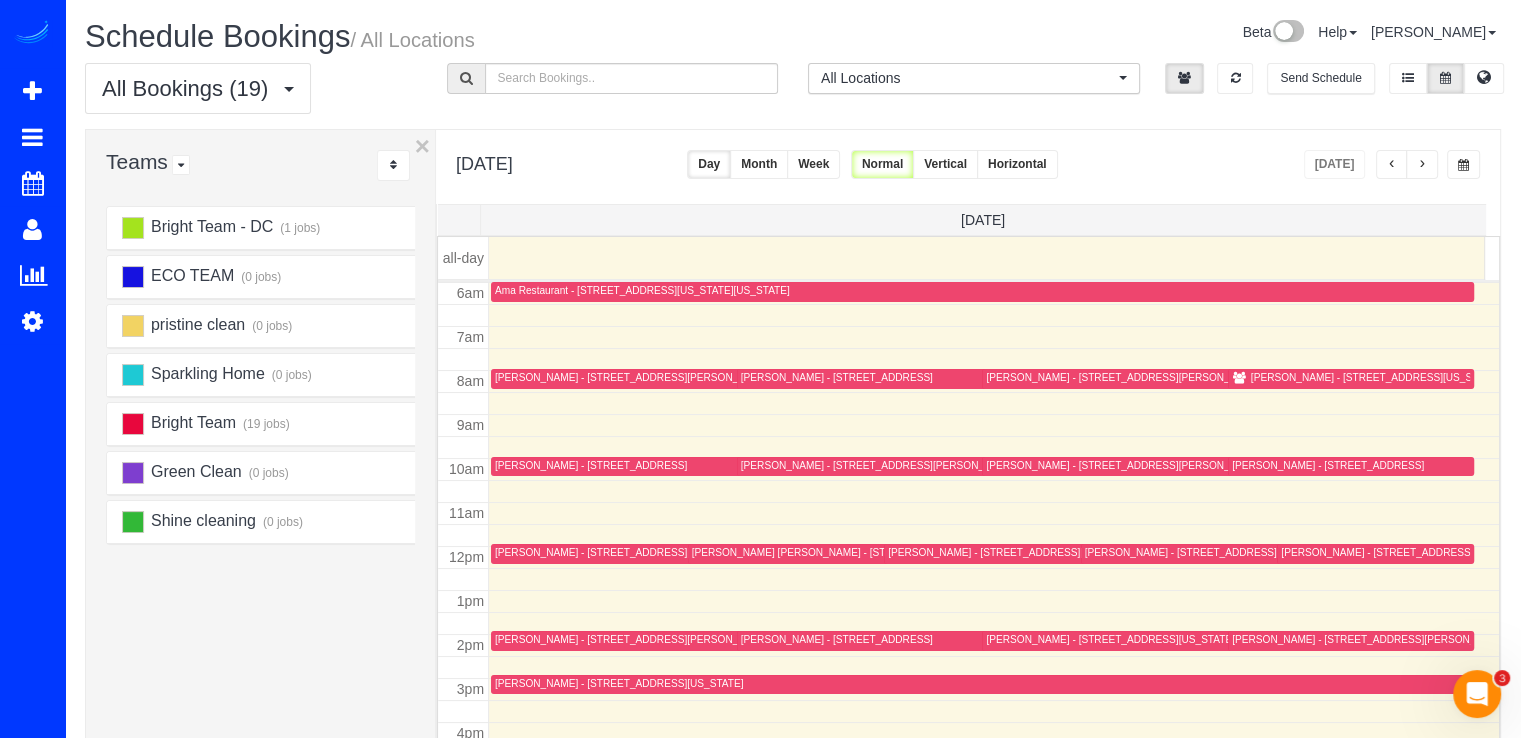 click on "[PERSON_NAME] [PERSON_NAME] - [STREET_ADDRESS]" at bounding box center [831, 552] 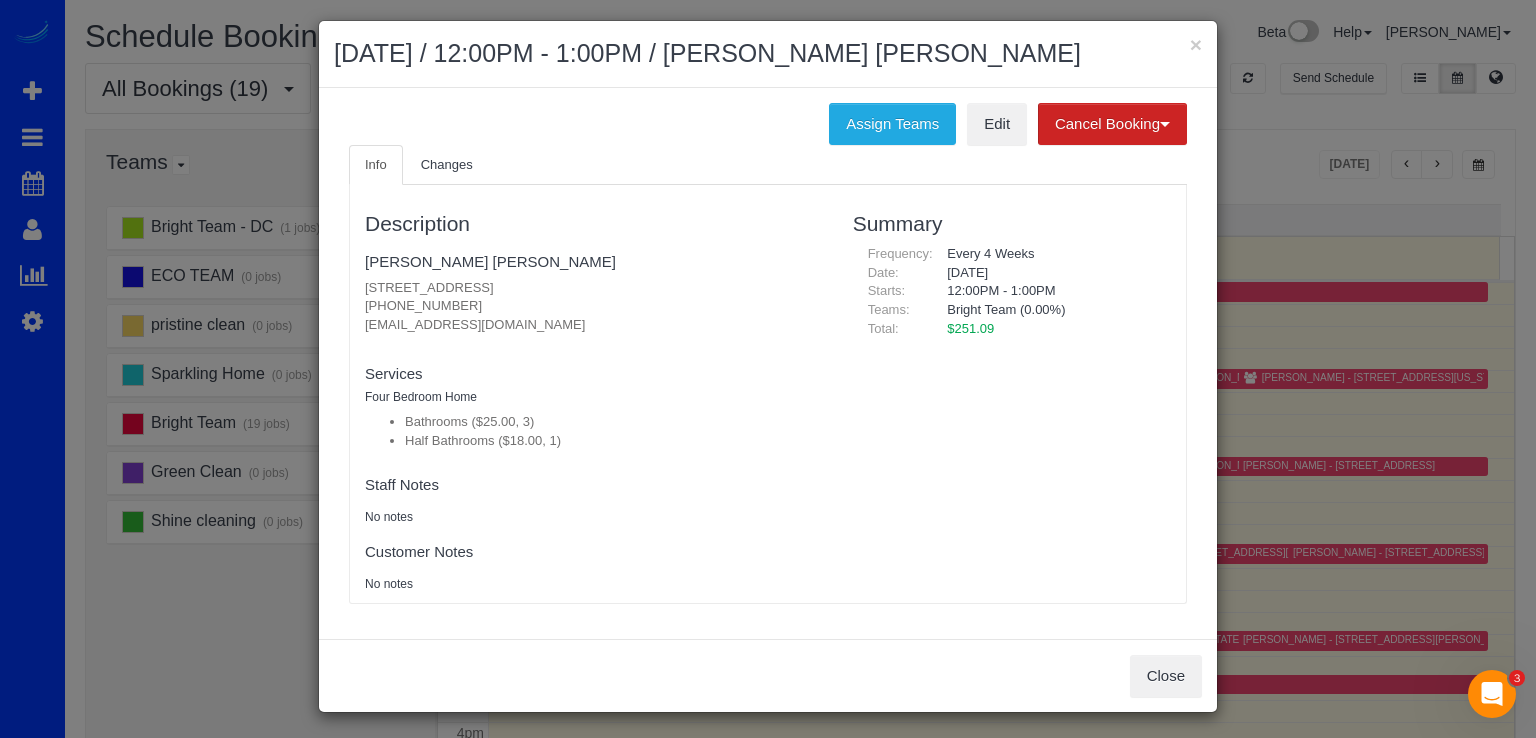 scroll, scrollTop: 12, scrollLeft: 0, axis: vertical 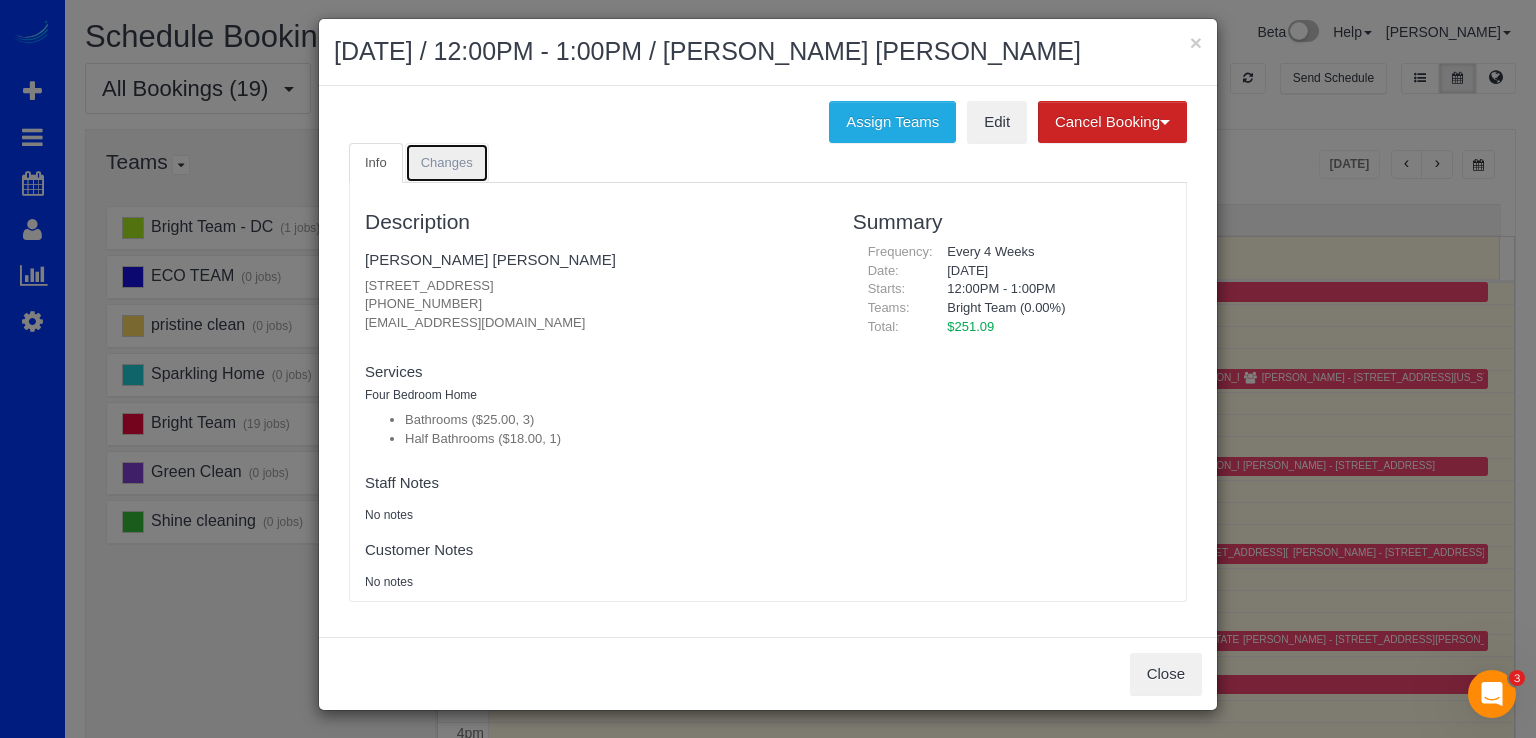 click on "Changes" at bounding box center [447, 162] 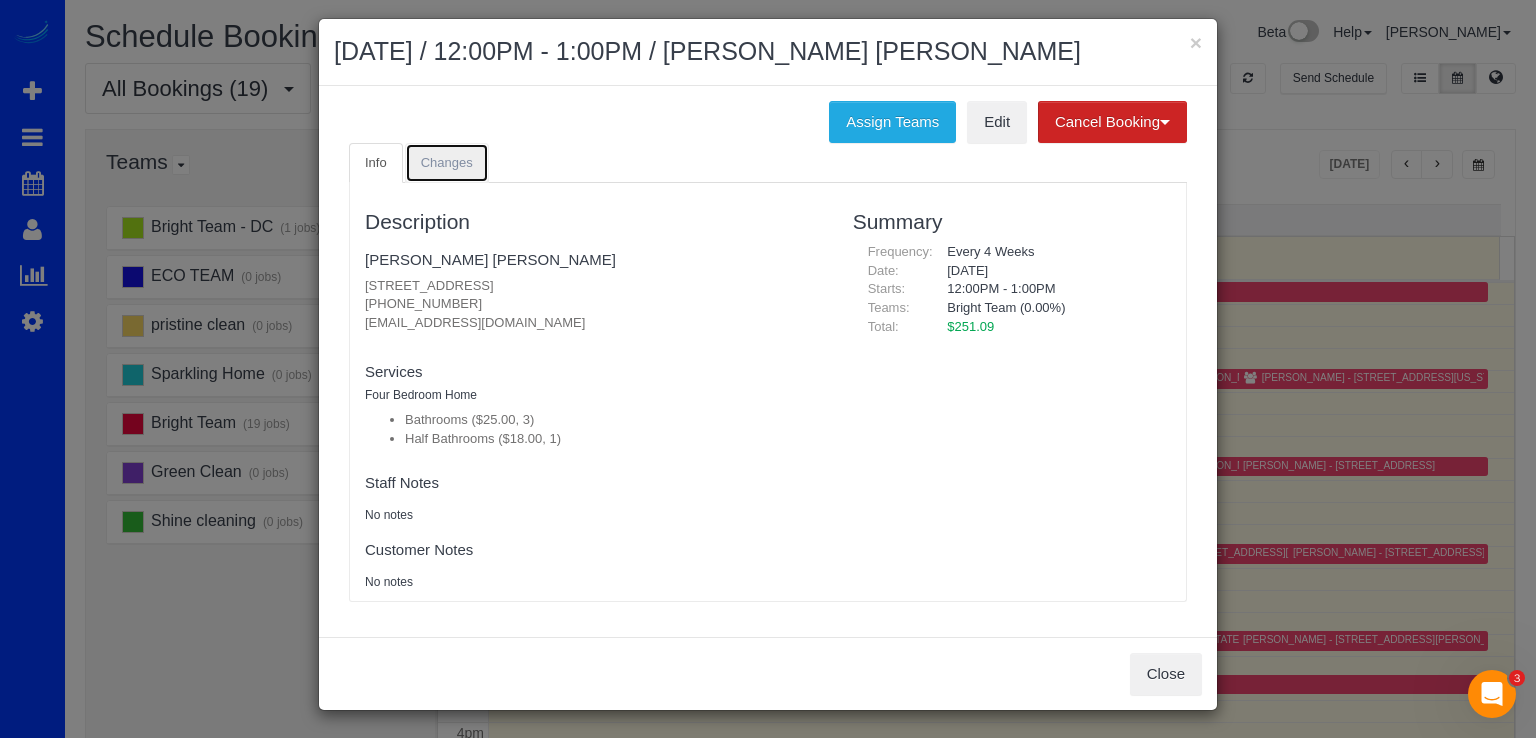 scroll, scrollTop: 0, scrollLeft: 0, axis: both 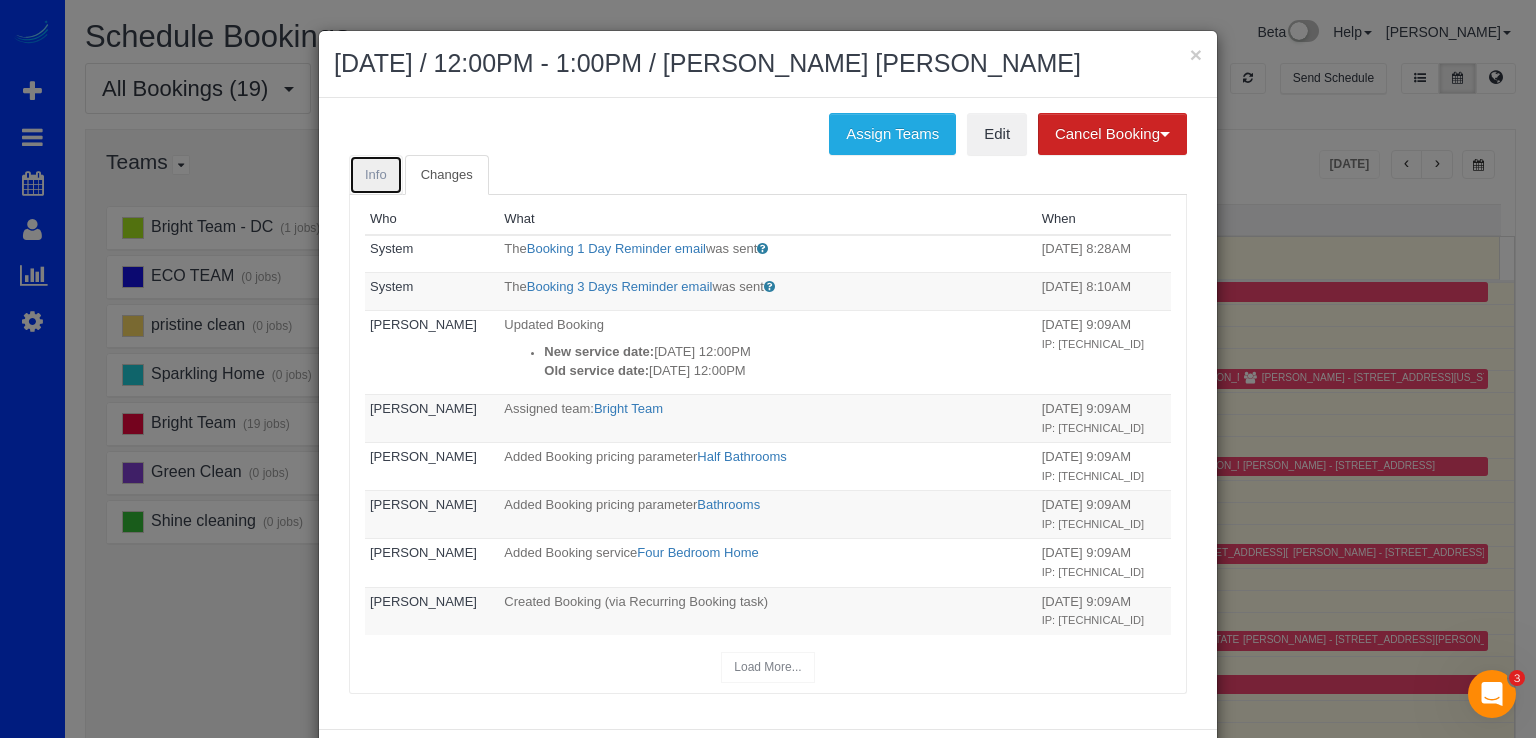 click on "Info" at bounding box center [376, 175] 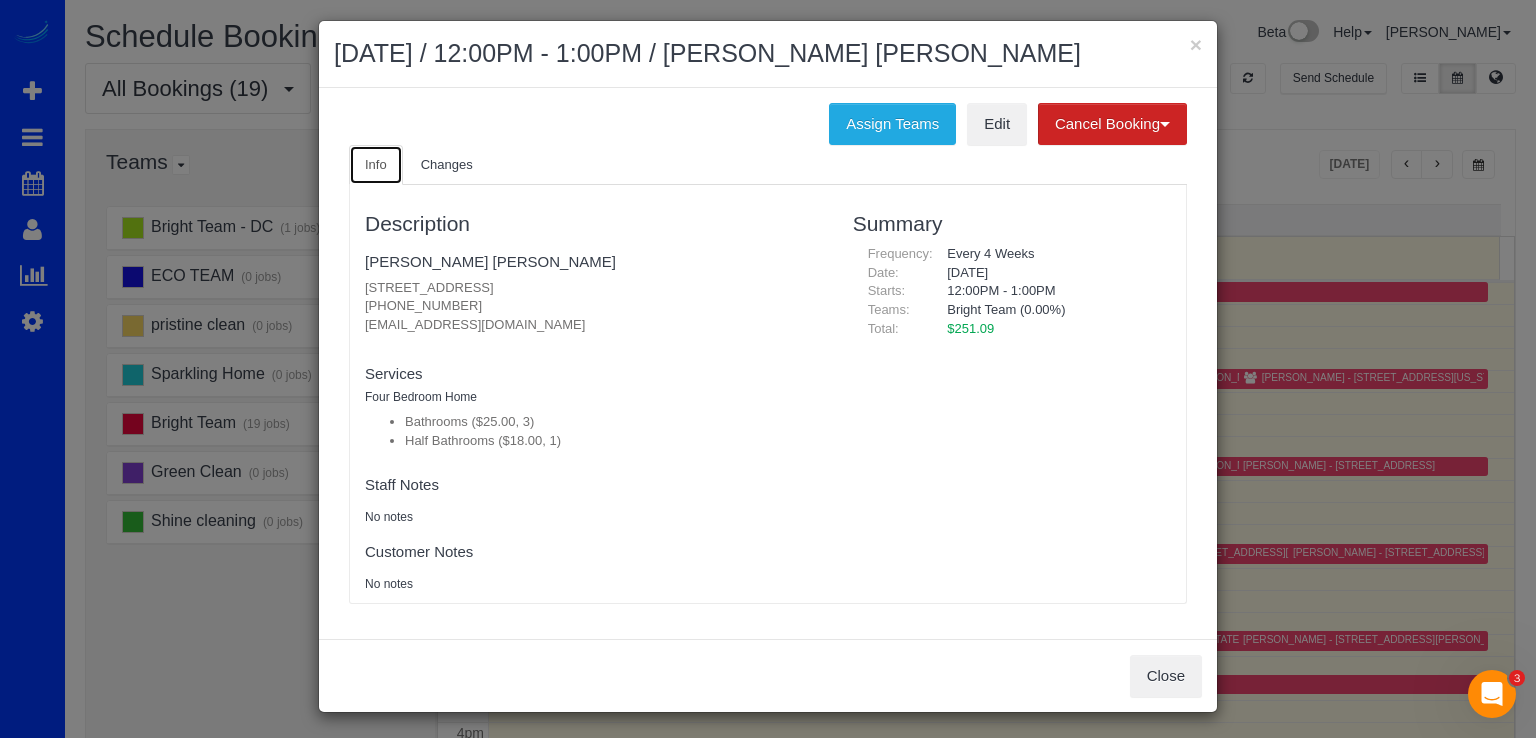 scroll, scrollTop: 12, scrollLeft: 0, axis: vertical 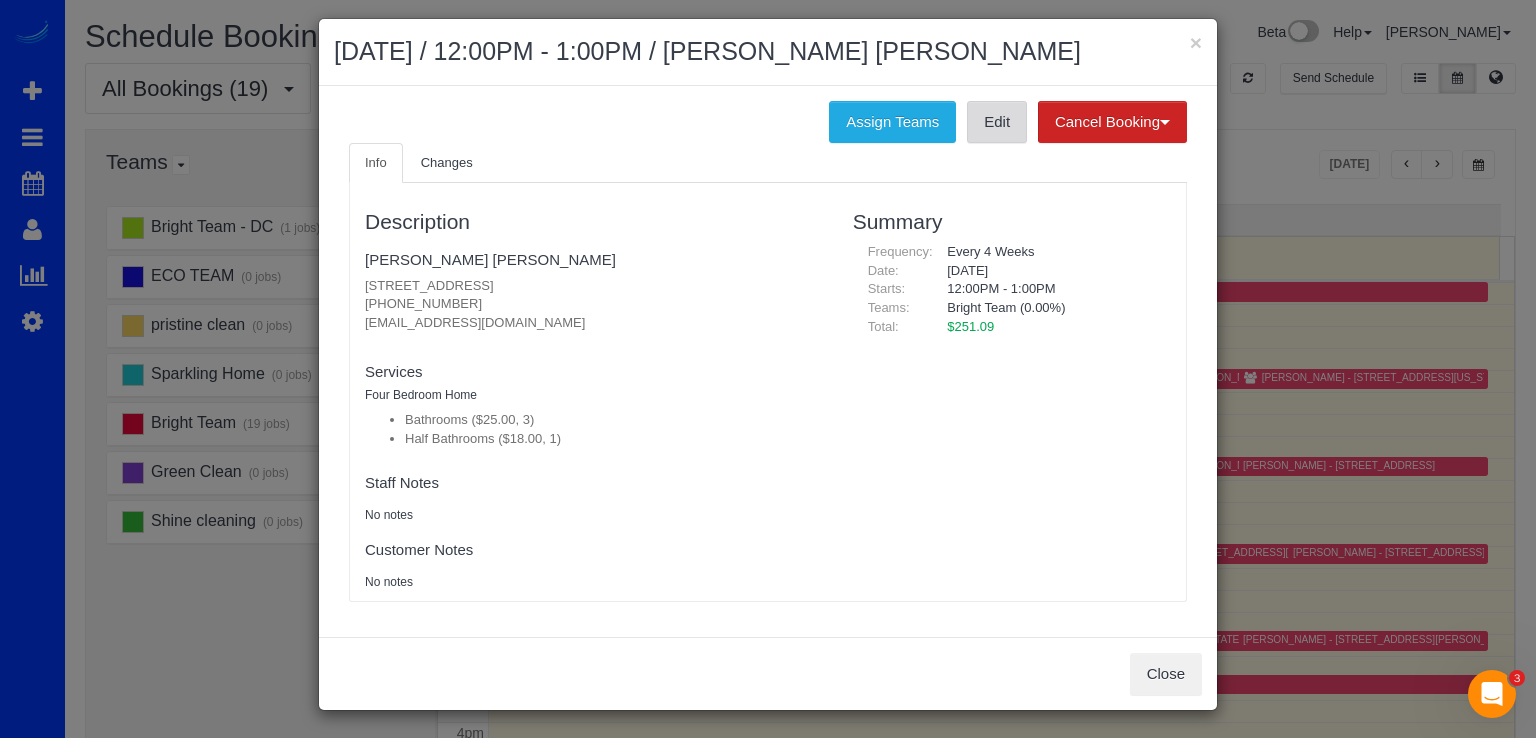 click on "Edit" at bounding box center (997, 122) 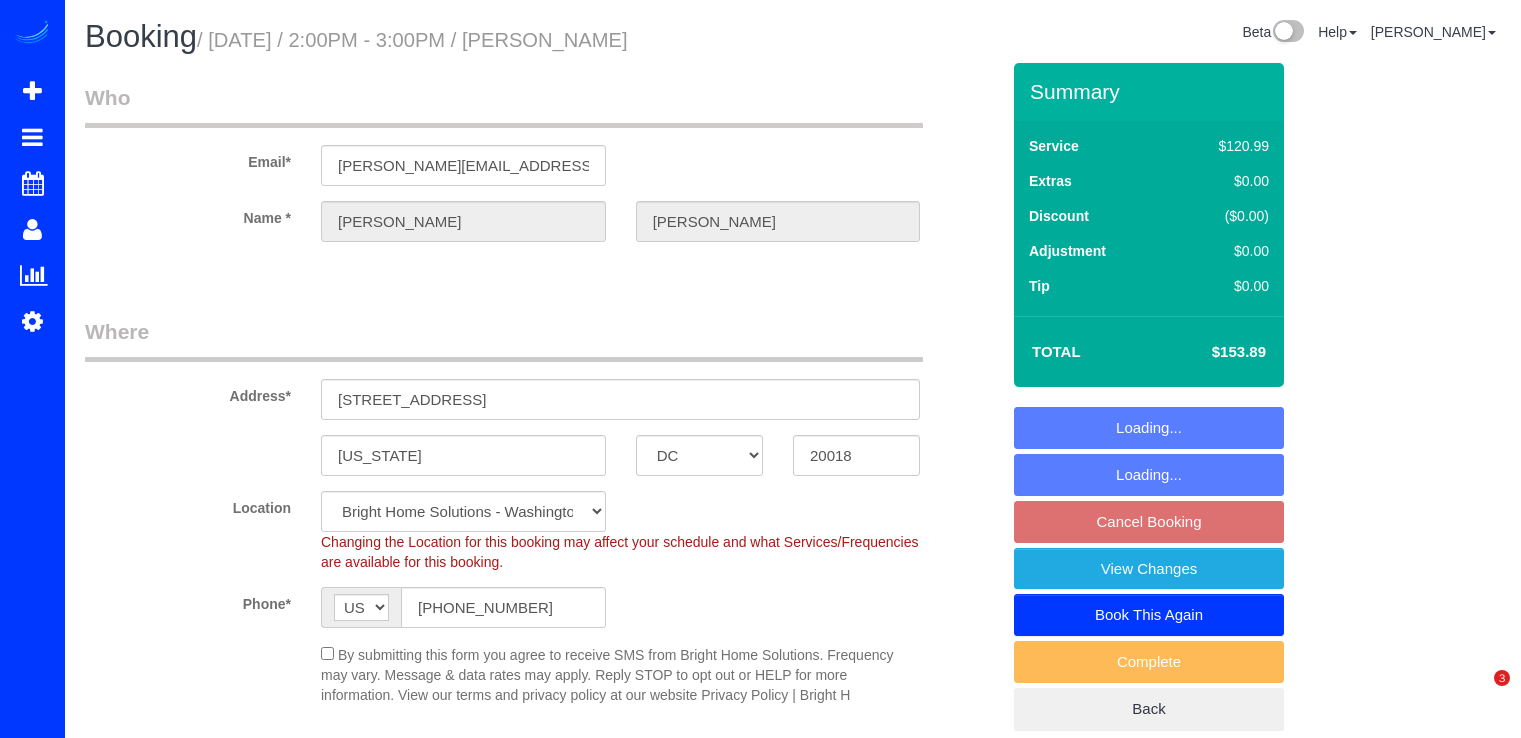select on "DC" 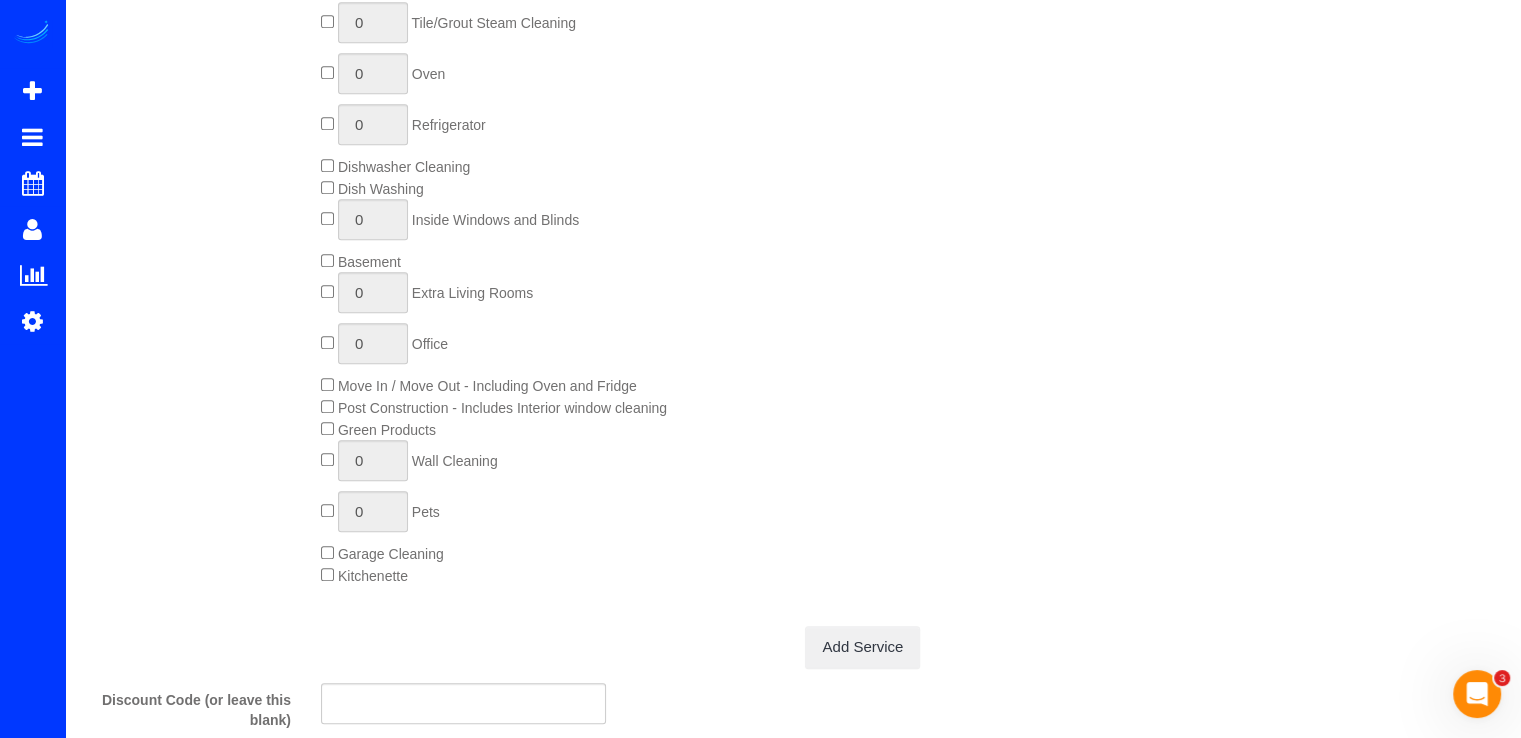 scroll, scrollTop: 0, scrollLeft: 0, axis: both 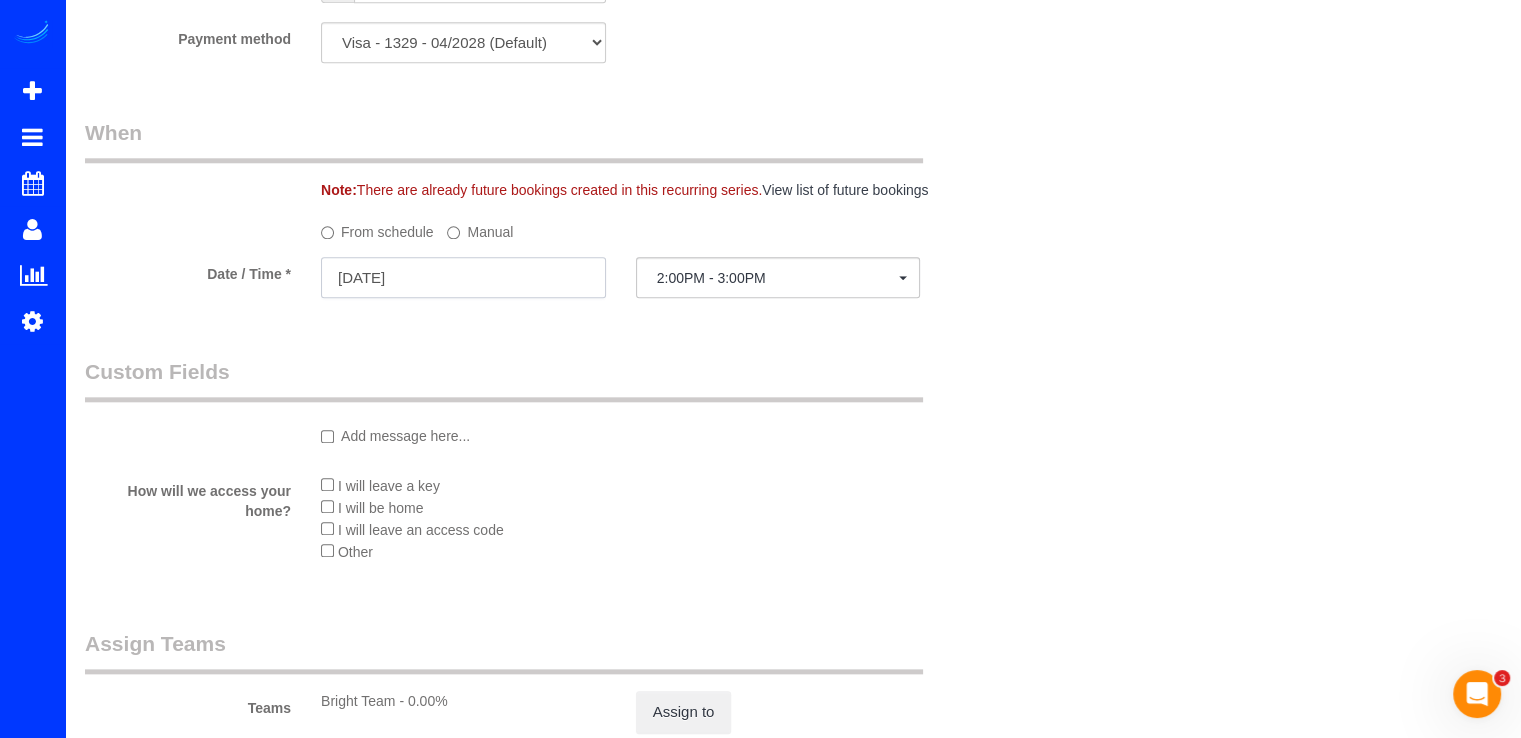 click on "[DATE]" at bounding box center (463, 277) 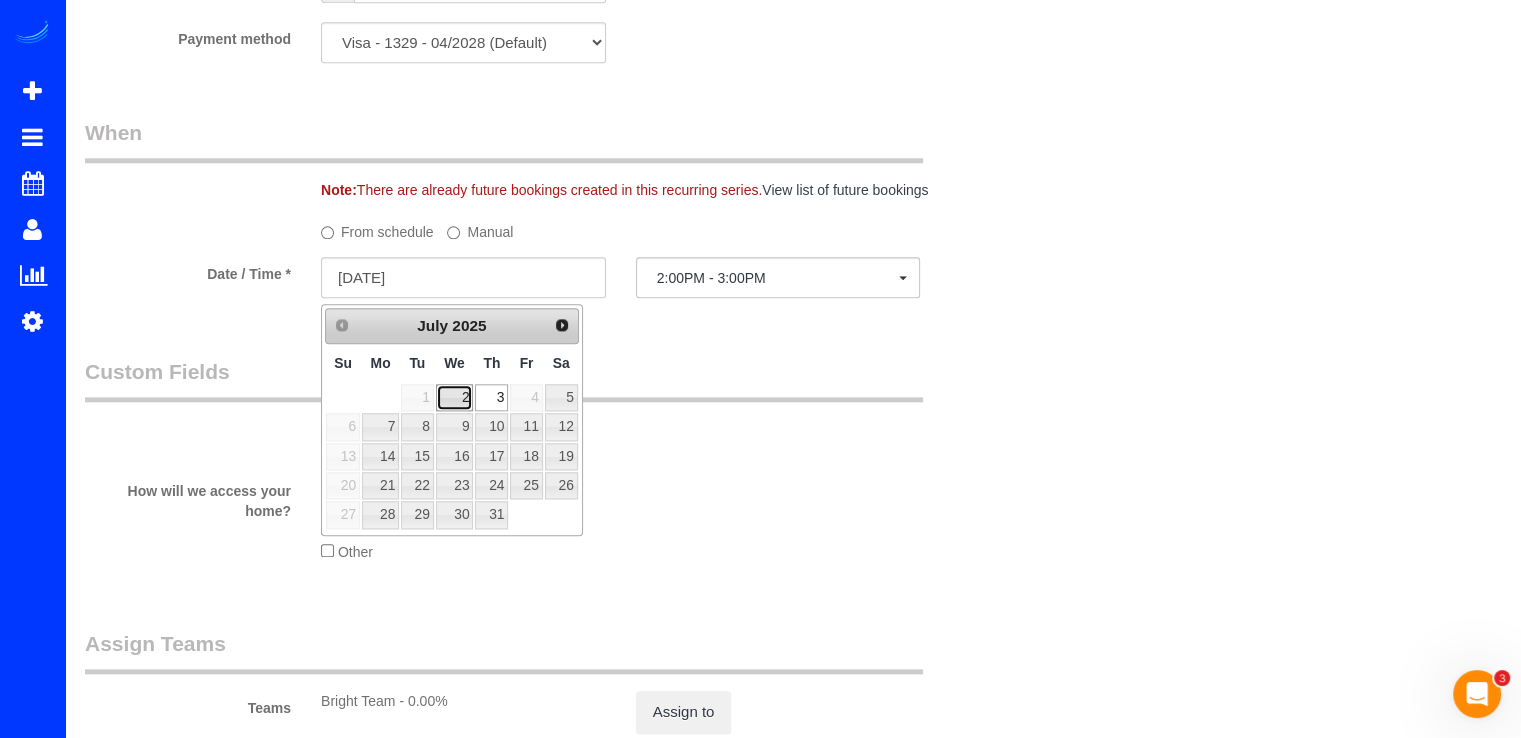 click on "2" at bounding box center [455, 397] 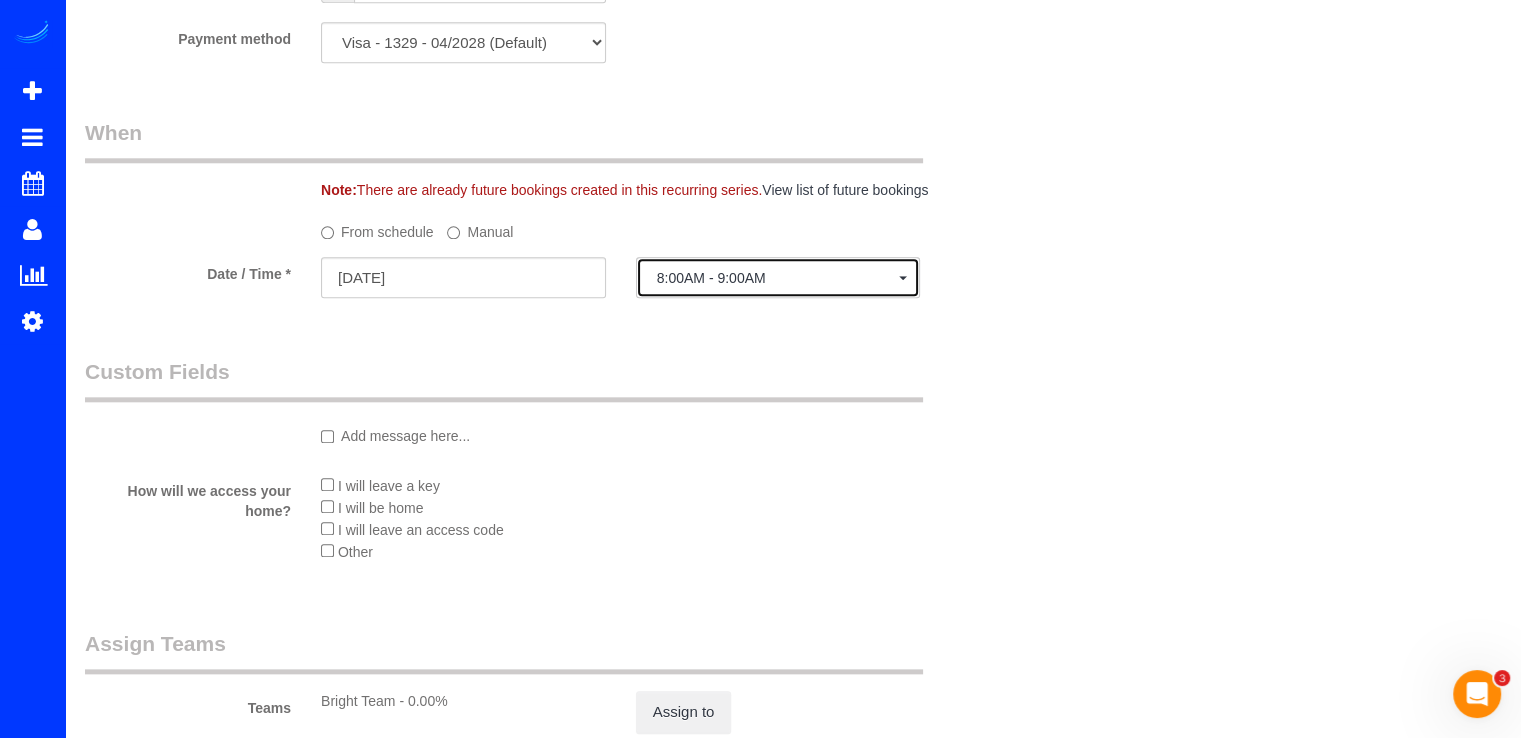 click on "8:00AM - 9:00AM" 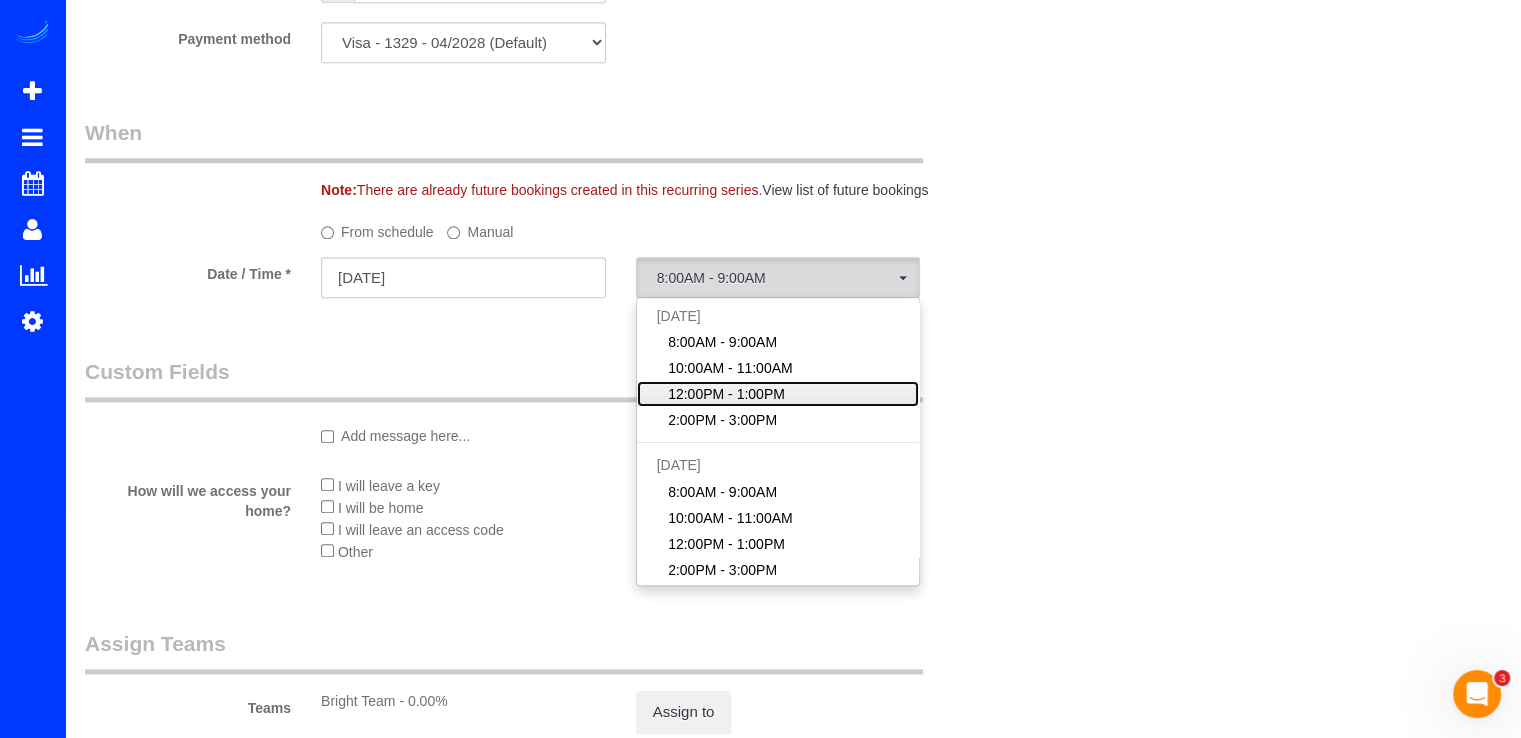 click on "12:00PM - 1:00PM" 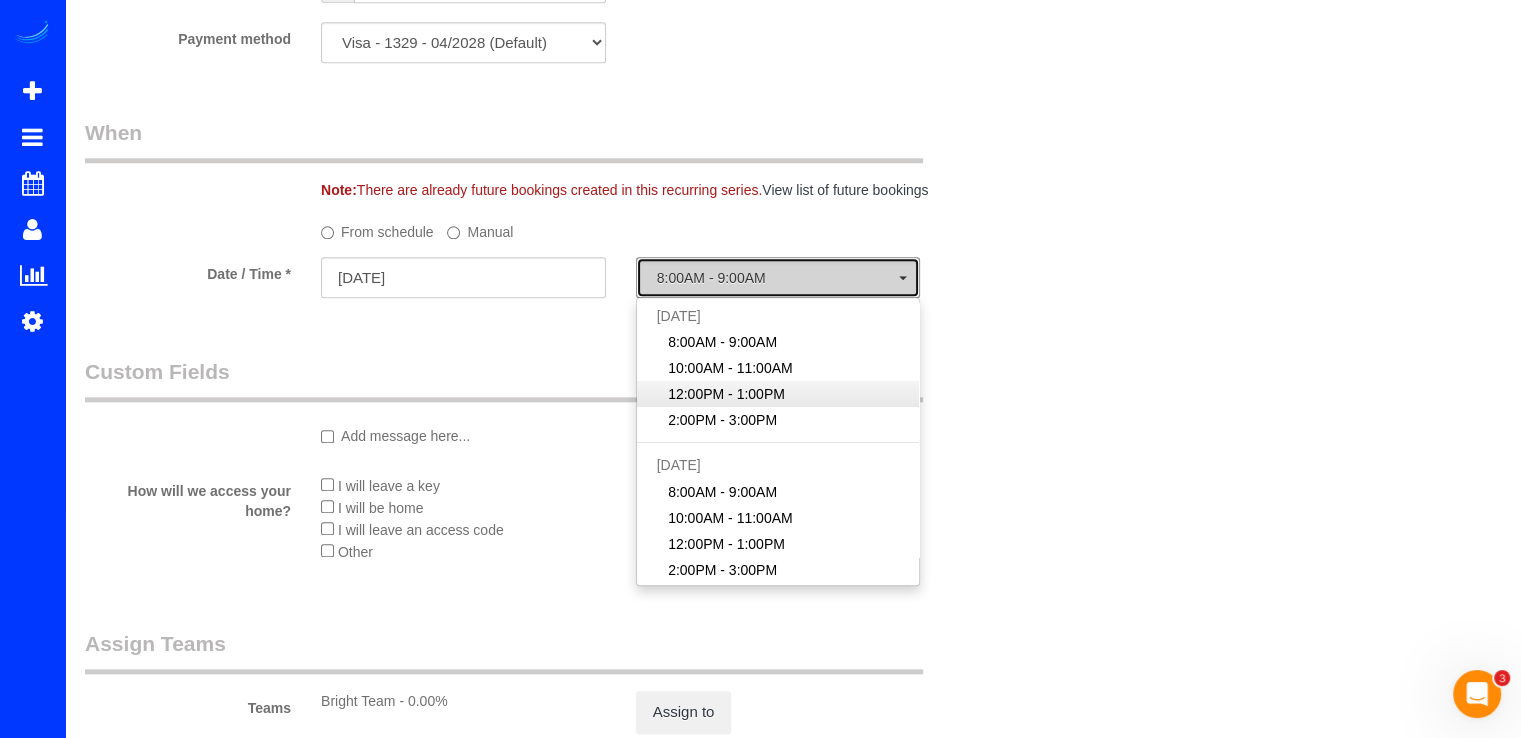 select on "spot31" 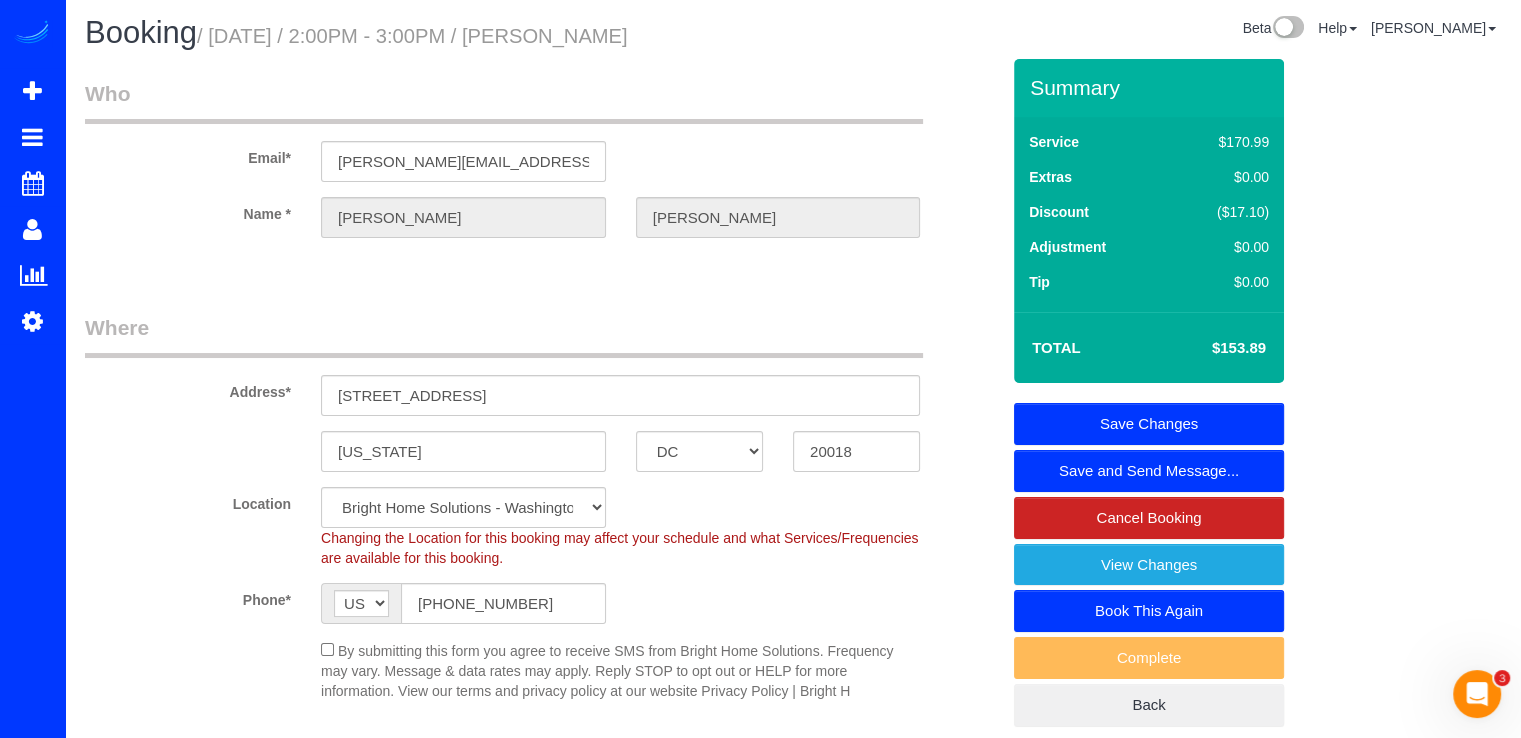 scroll, scrollTop: 0, scrollLeft: 0, axis: both 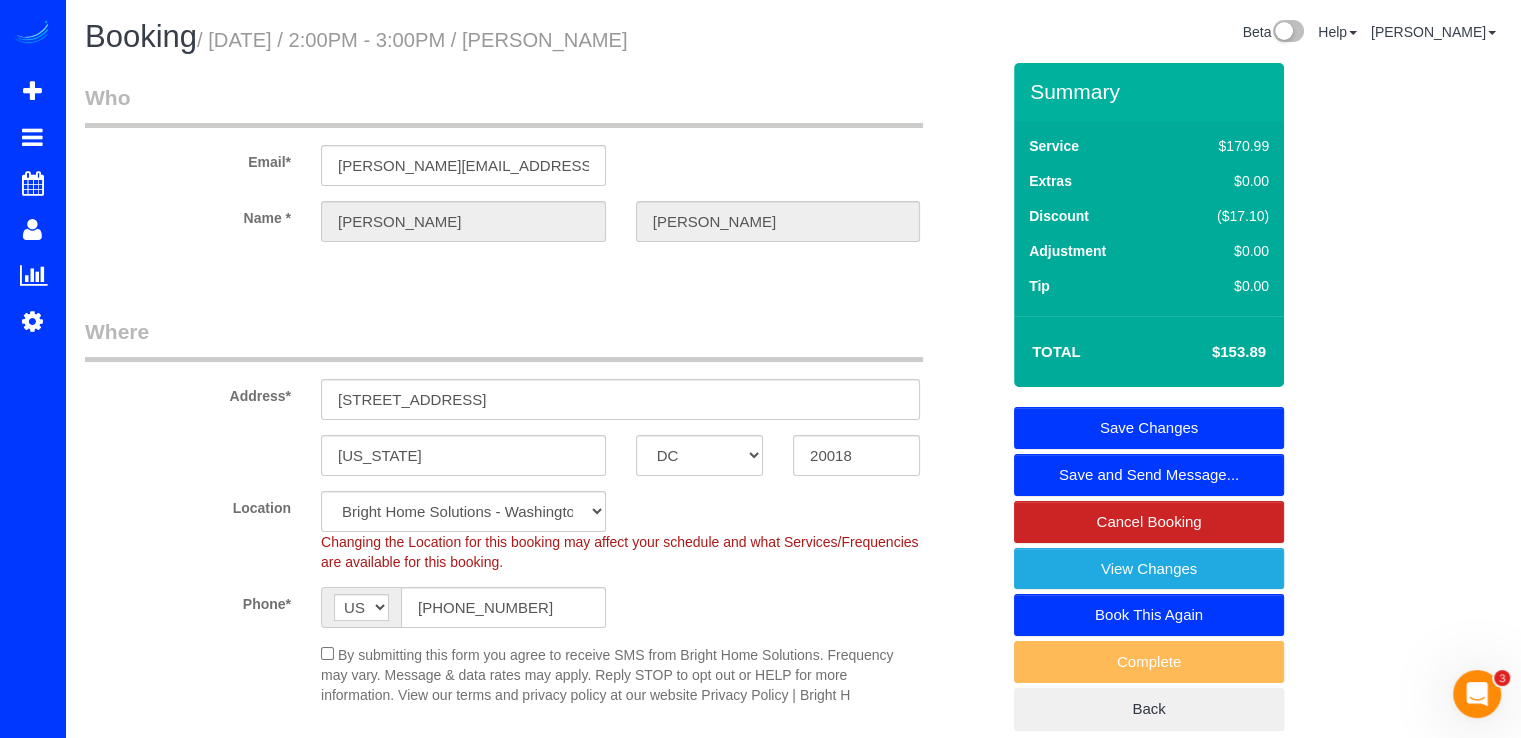 click on "Save Changes" at bounding box center [1149, 428] 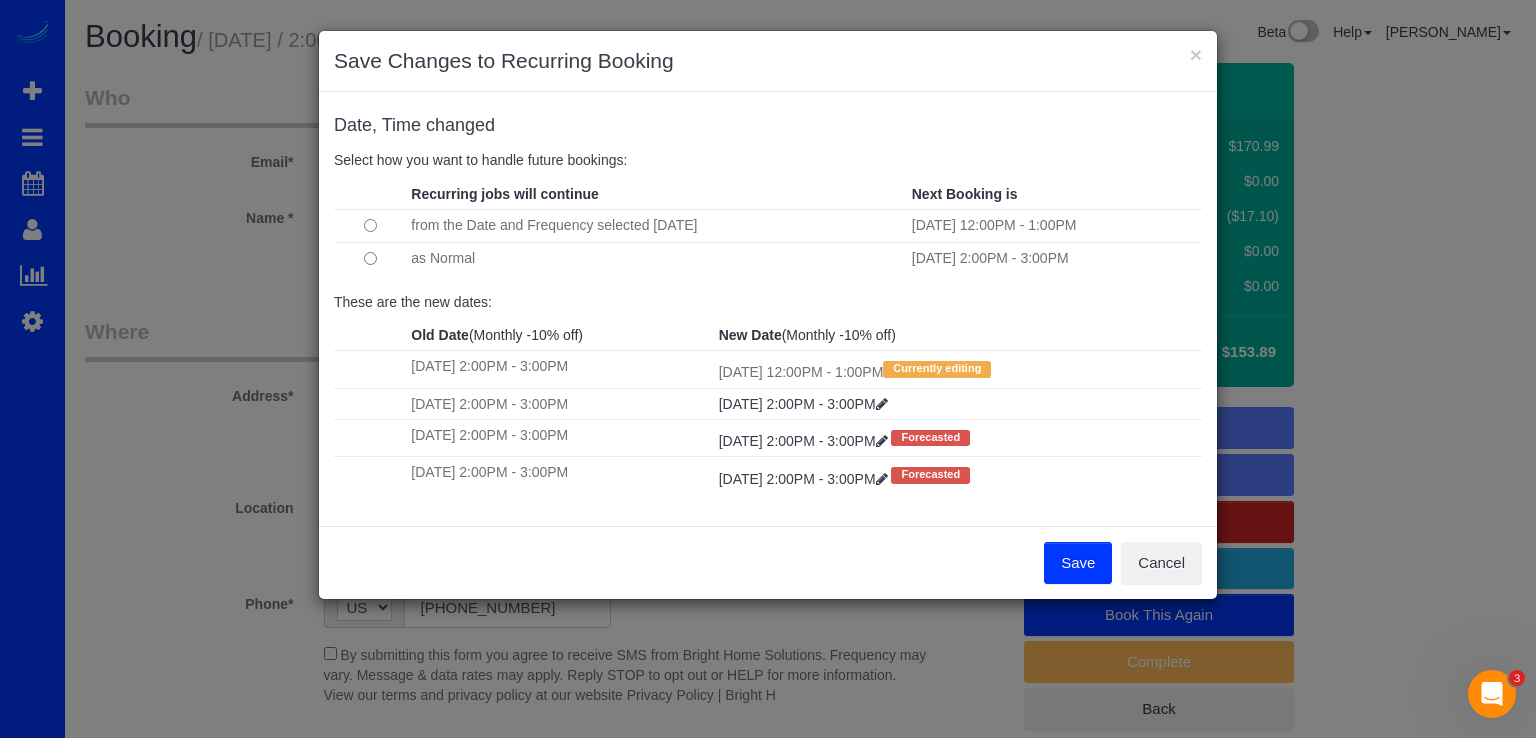 click on "Save" at bounding box center [1078, 563] 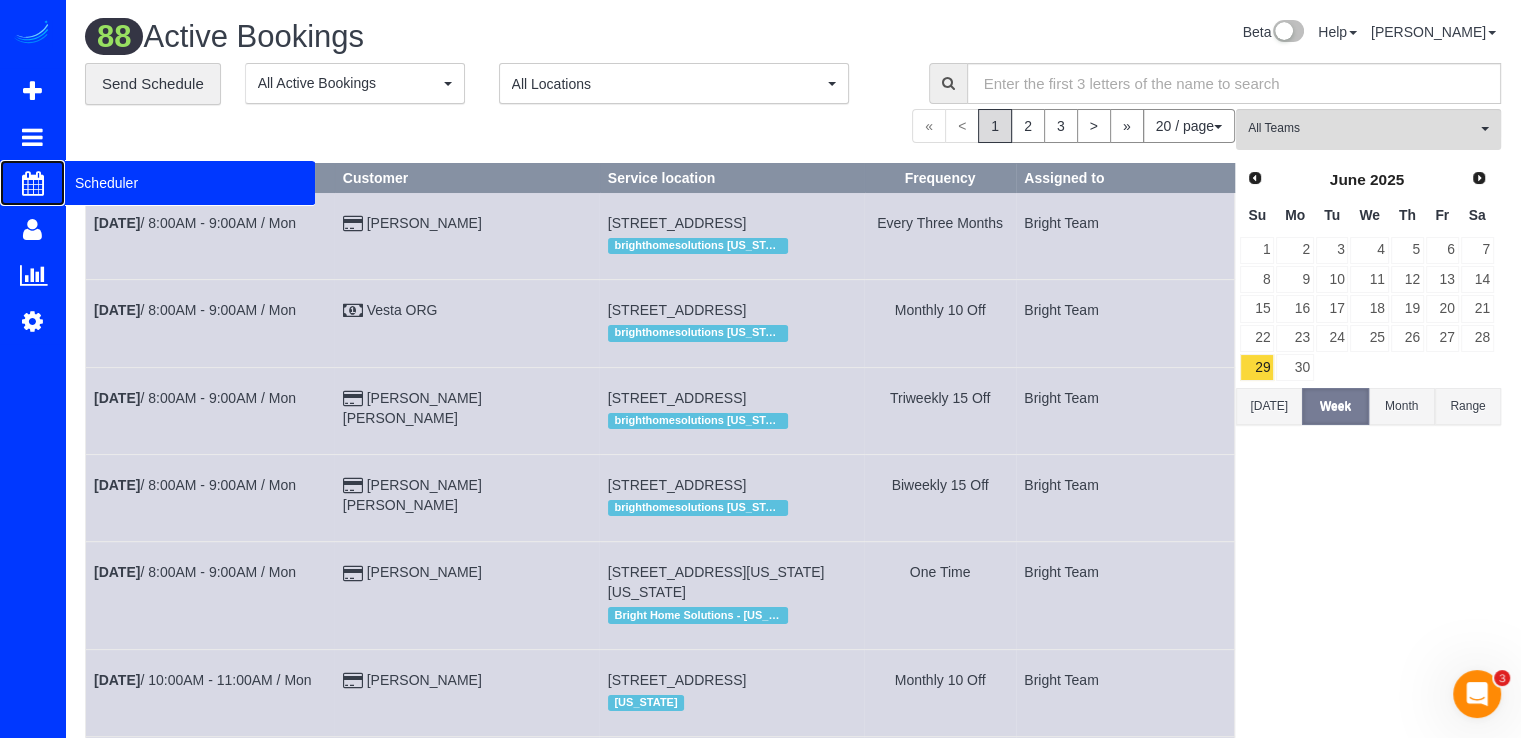 click on "Scheduler" at bounding box center [190, 183] 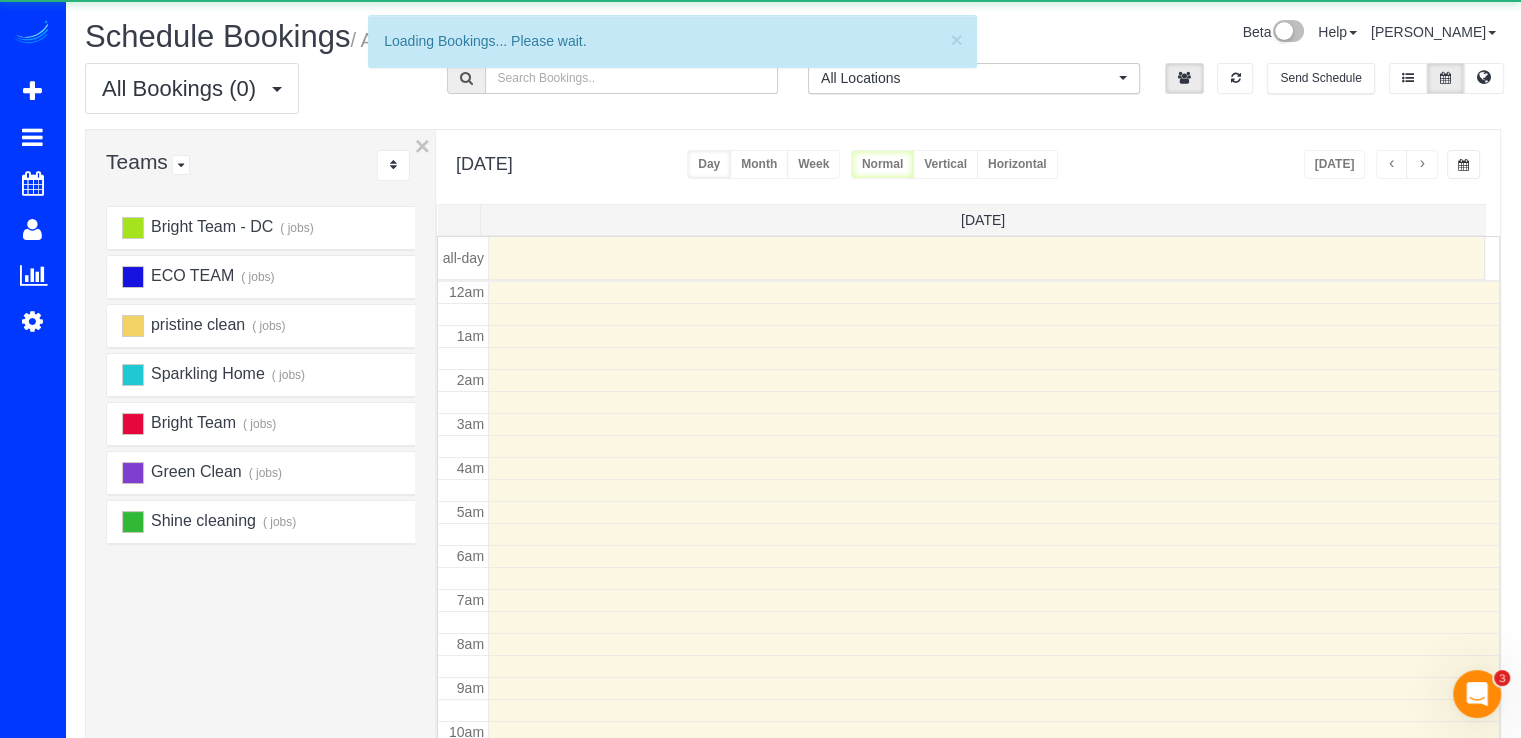 scroll, scrollTop: 263, scrollLeft: 0, axis: vertical 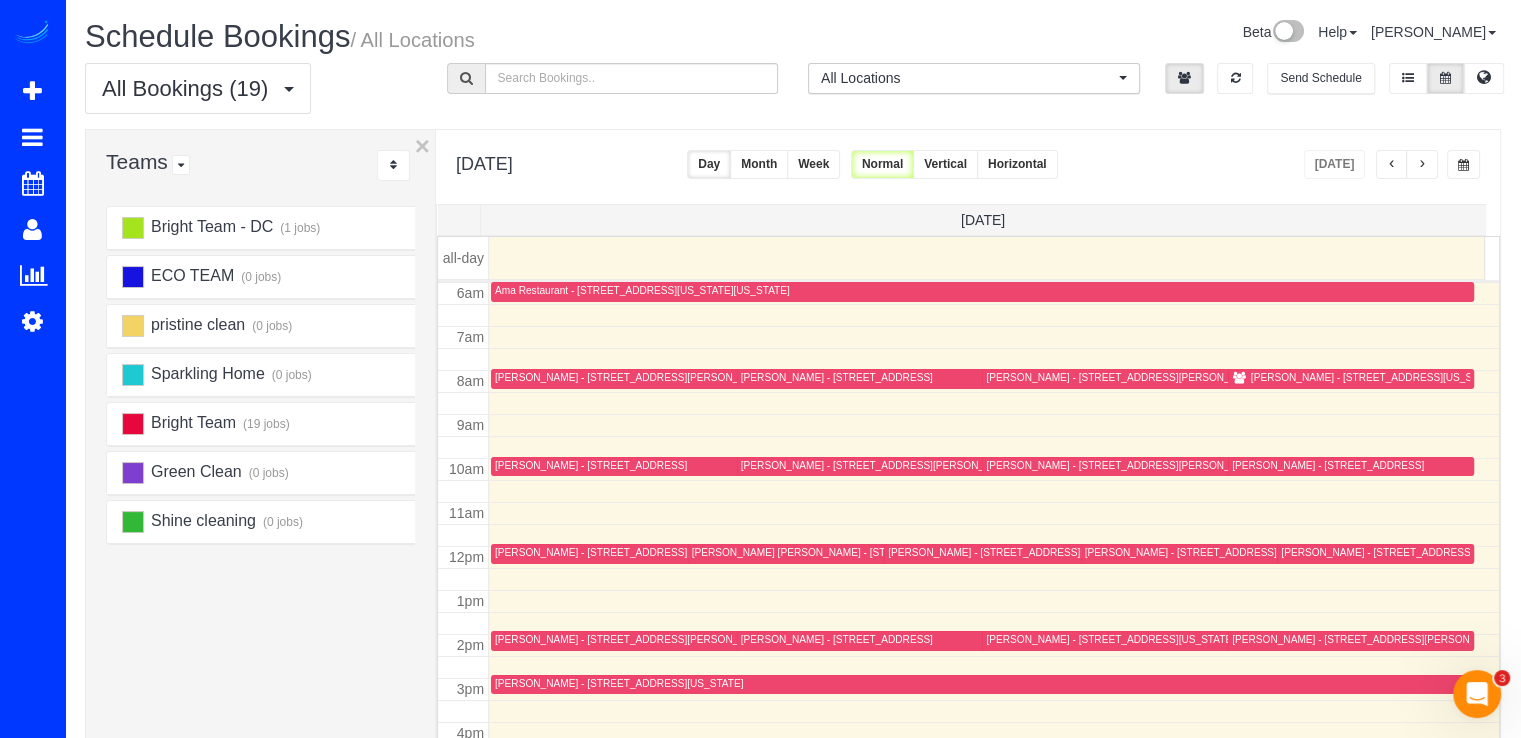 click at bounding box center [1422, 165] 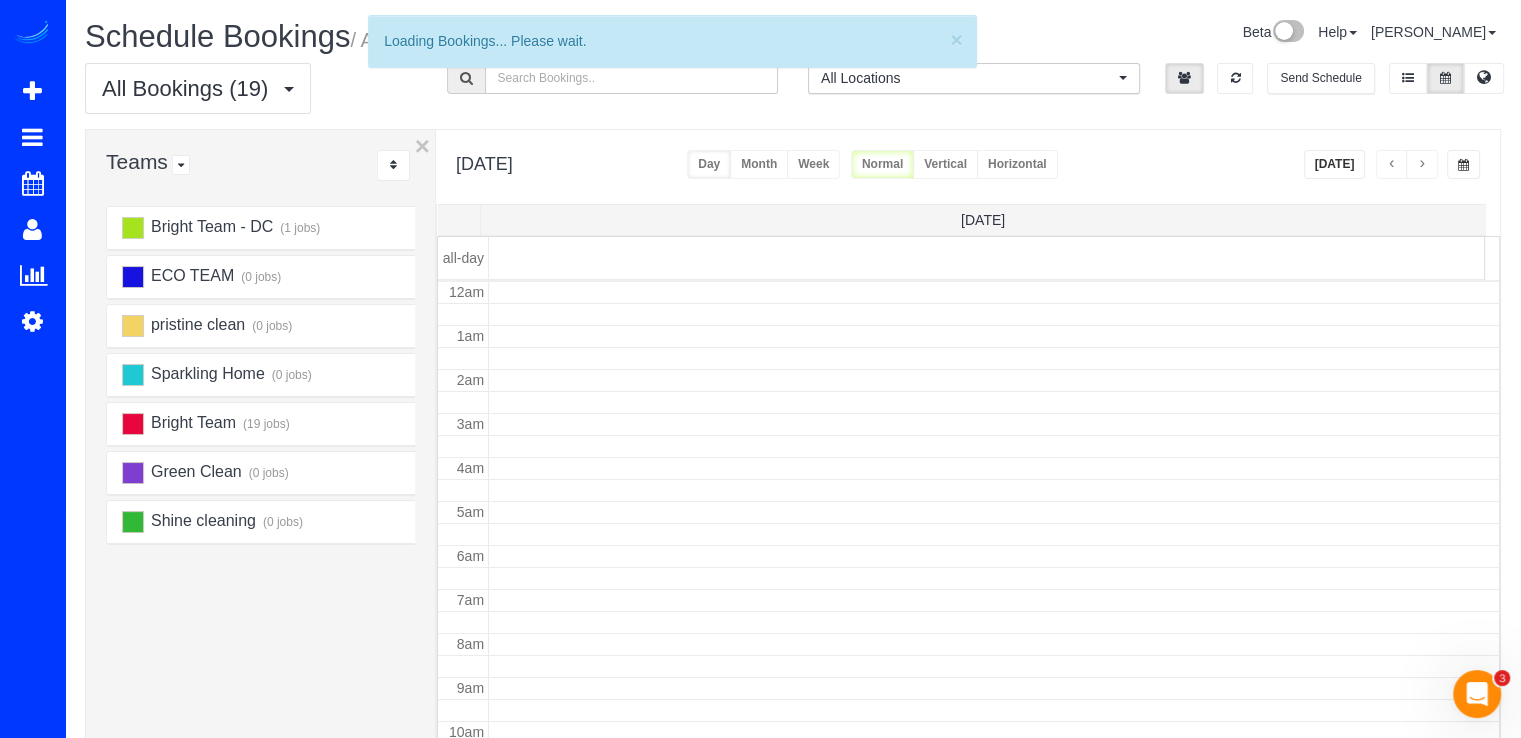 scroll, scrollTop: 263, scrollLeft: 0, axis: vertical 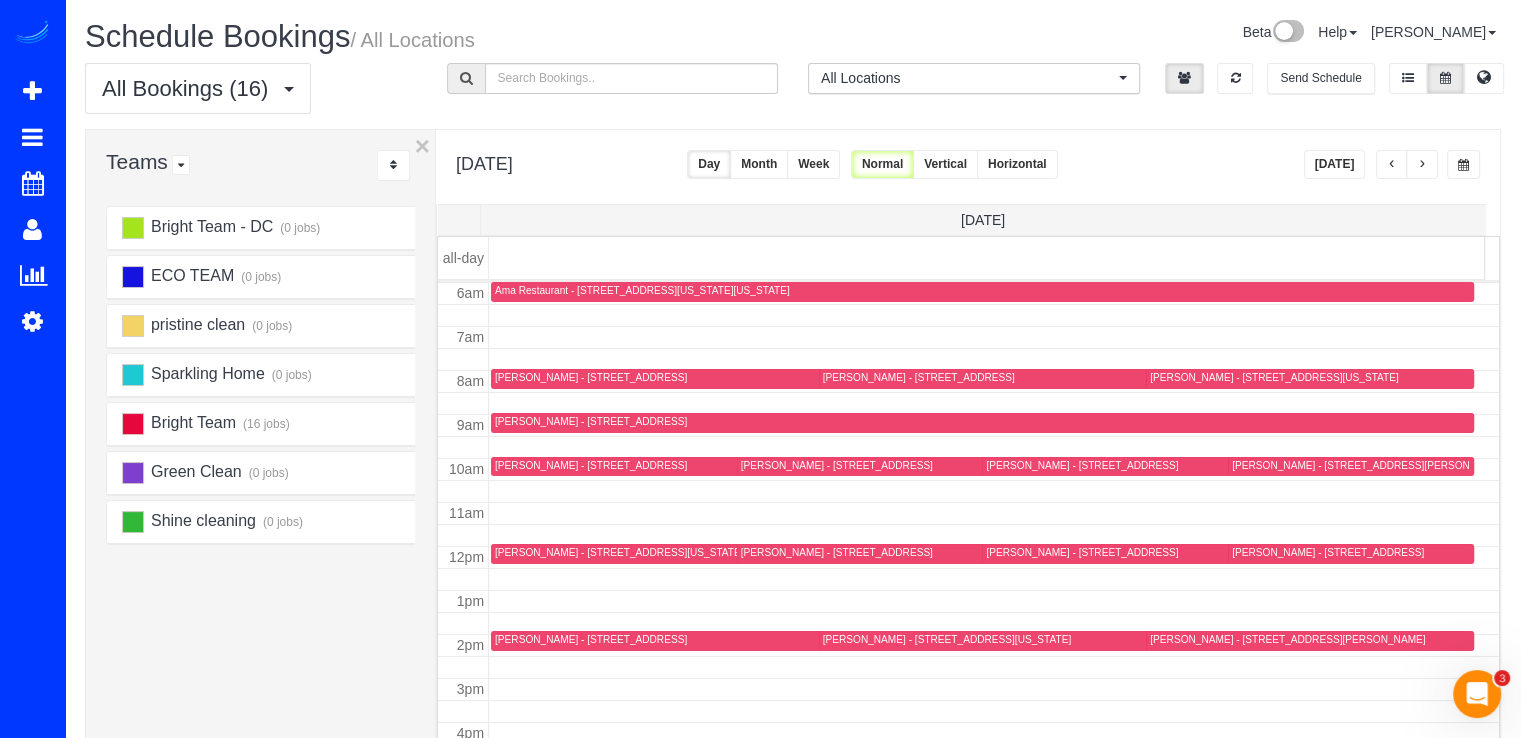 click at bounding box center (1422, 165) 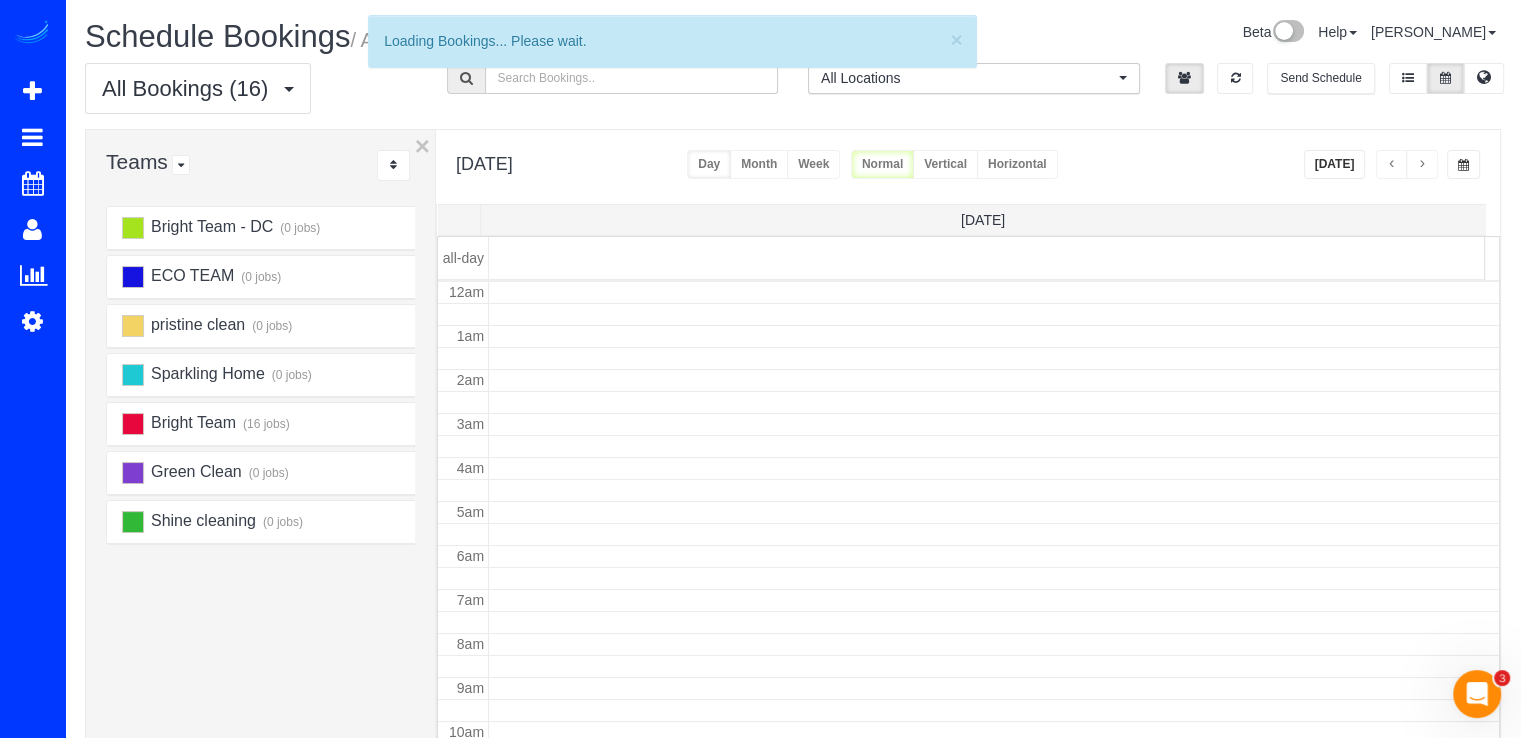 scroll, scrollTop: 263, scrollLeft: 0, axis: vertical 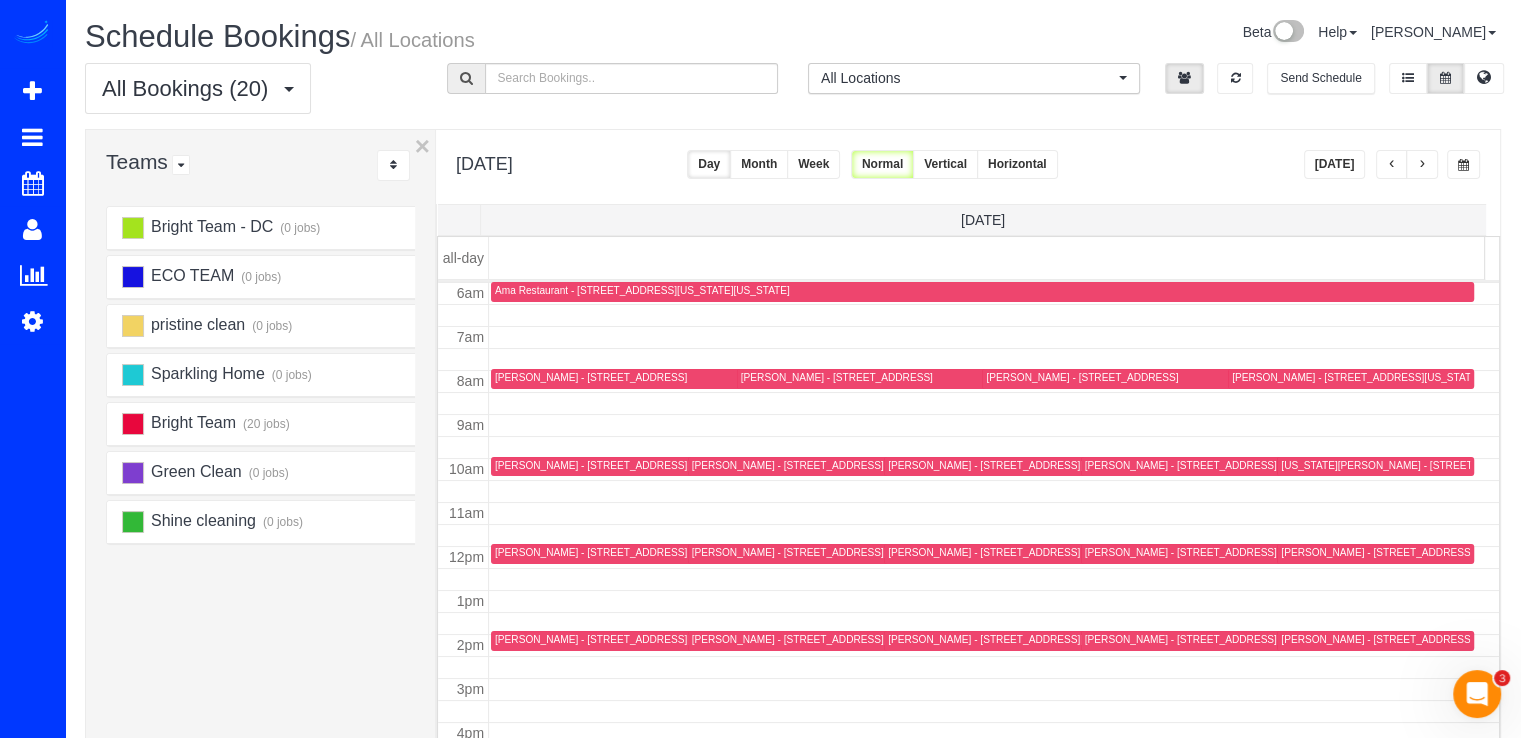 click at bounding box center [1392, 165] 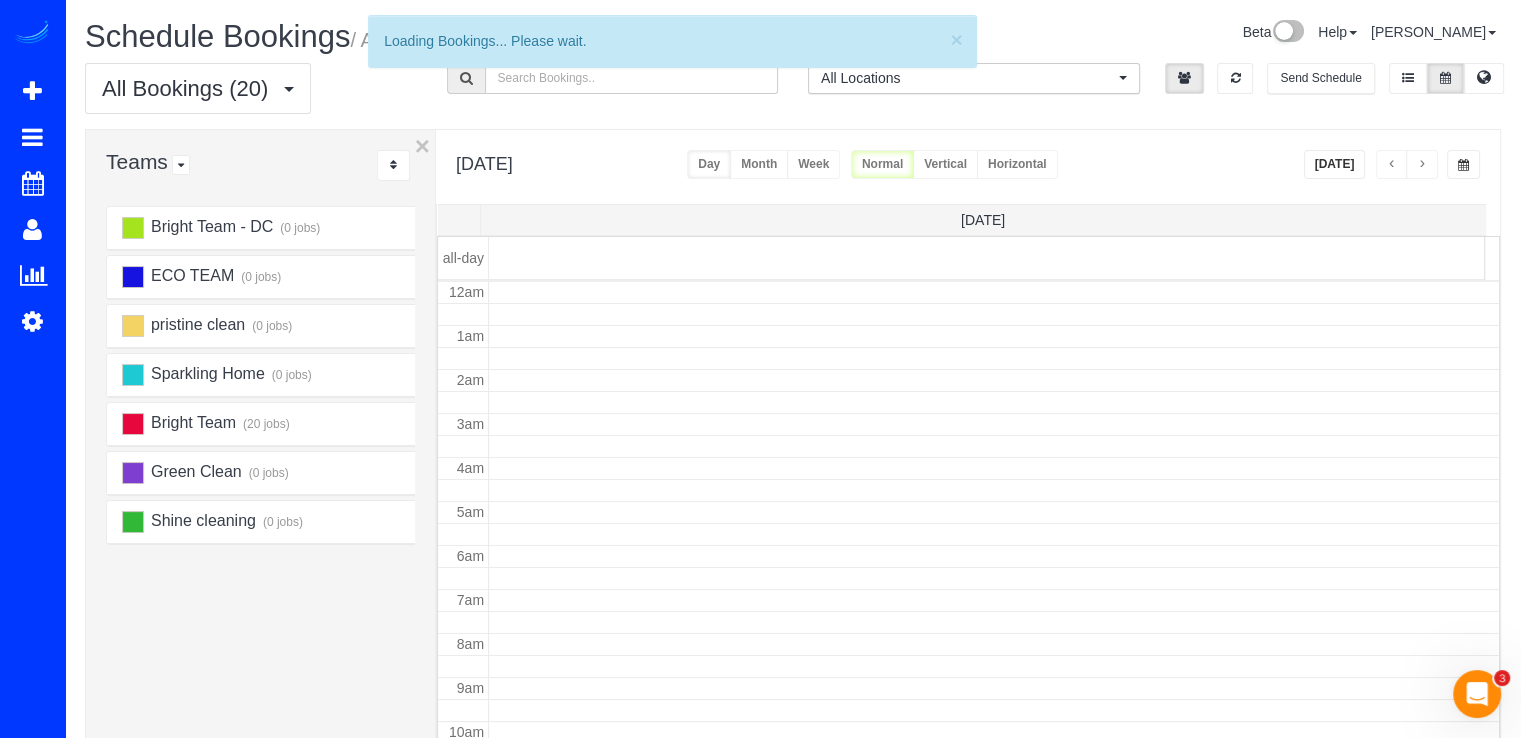 scroll, scrollTop: 263, scrollLeft: 0, axis: vertical 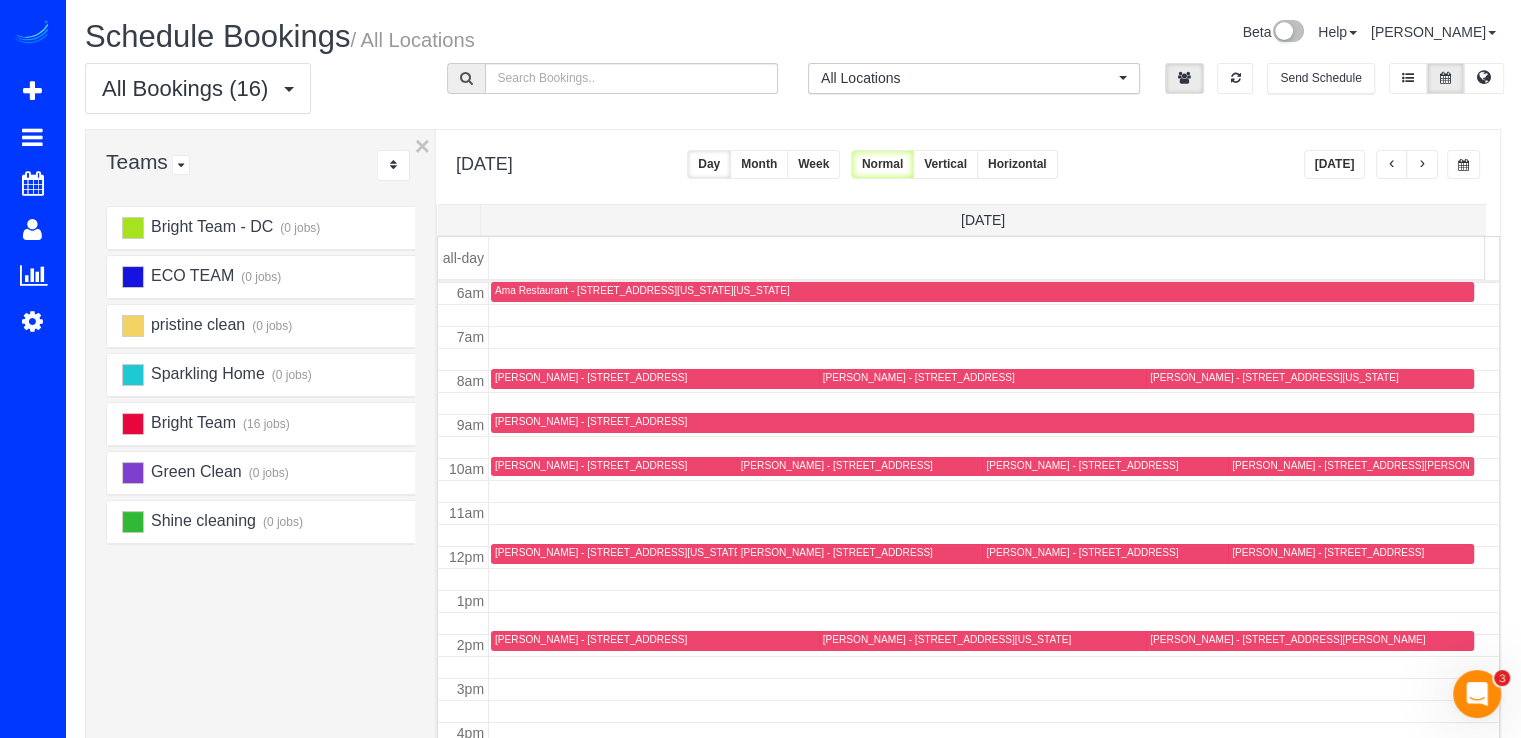 click at bounding box center (1422, 164) 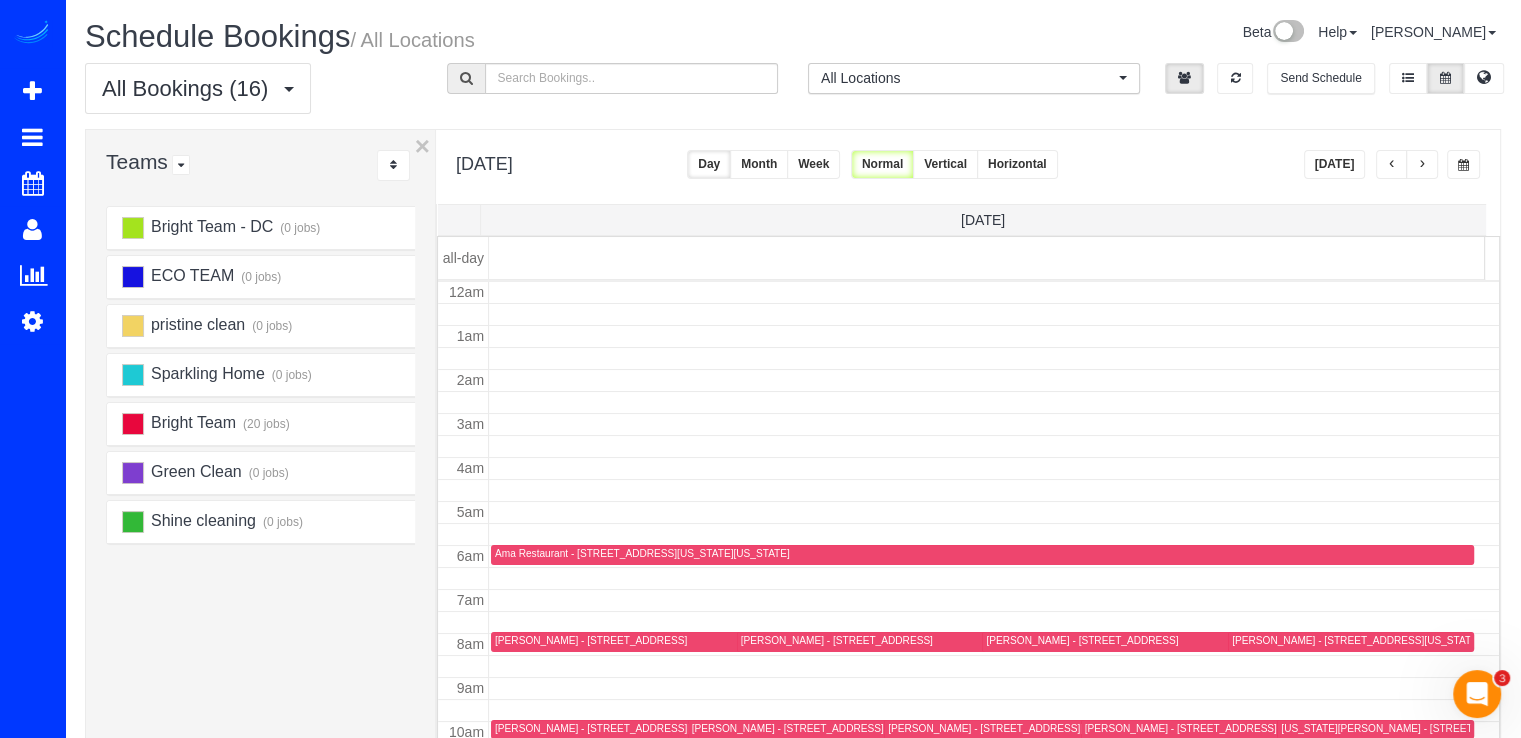 scroll, scrollTop: 263, scrollLeft: 0, axis: vertical 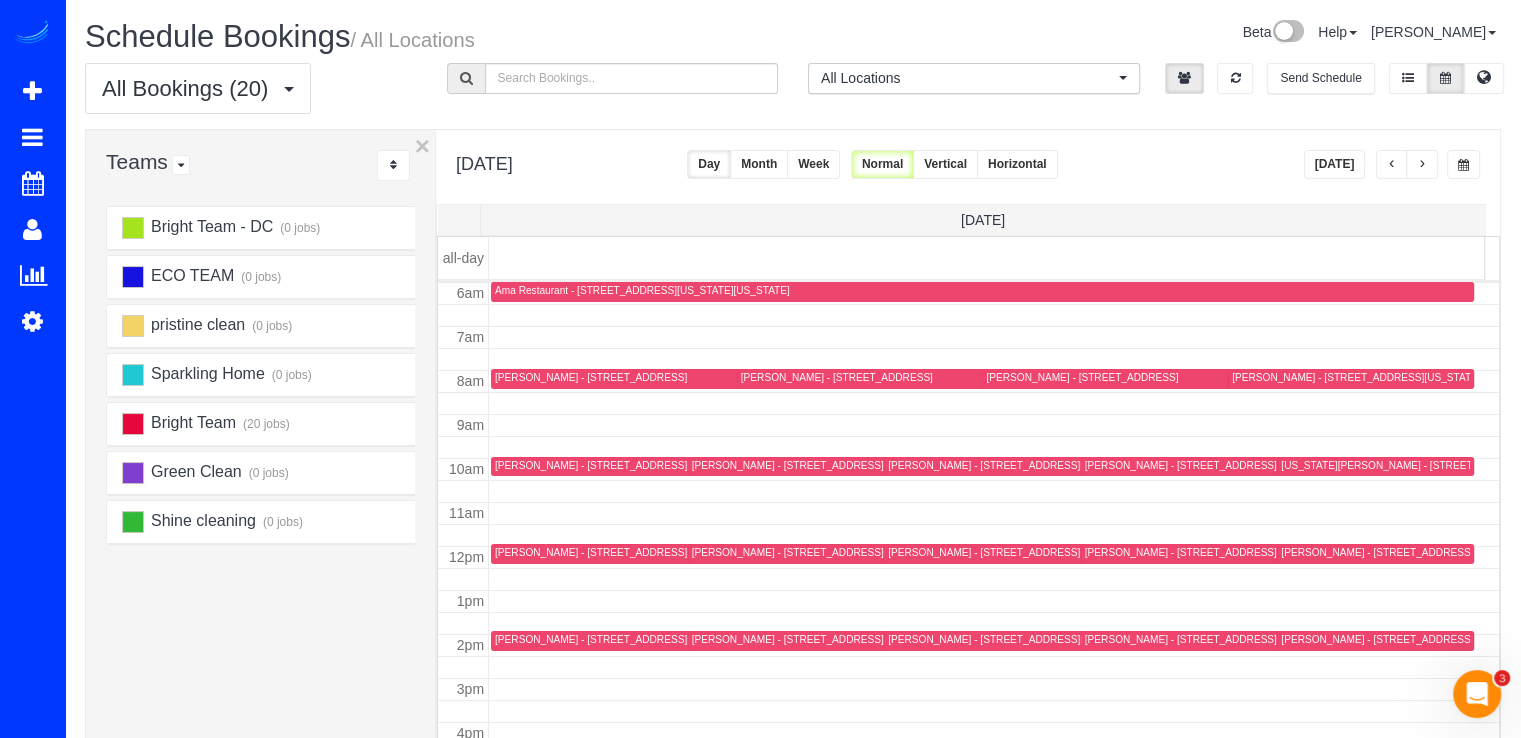 click at bounding box center [1422, 164] 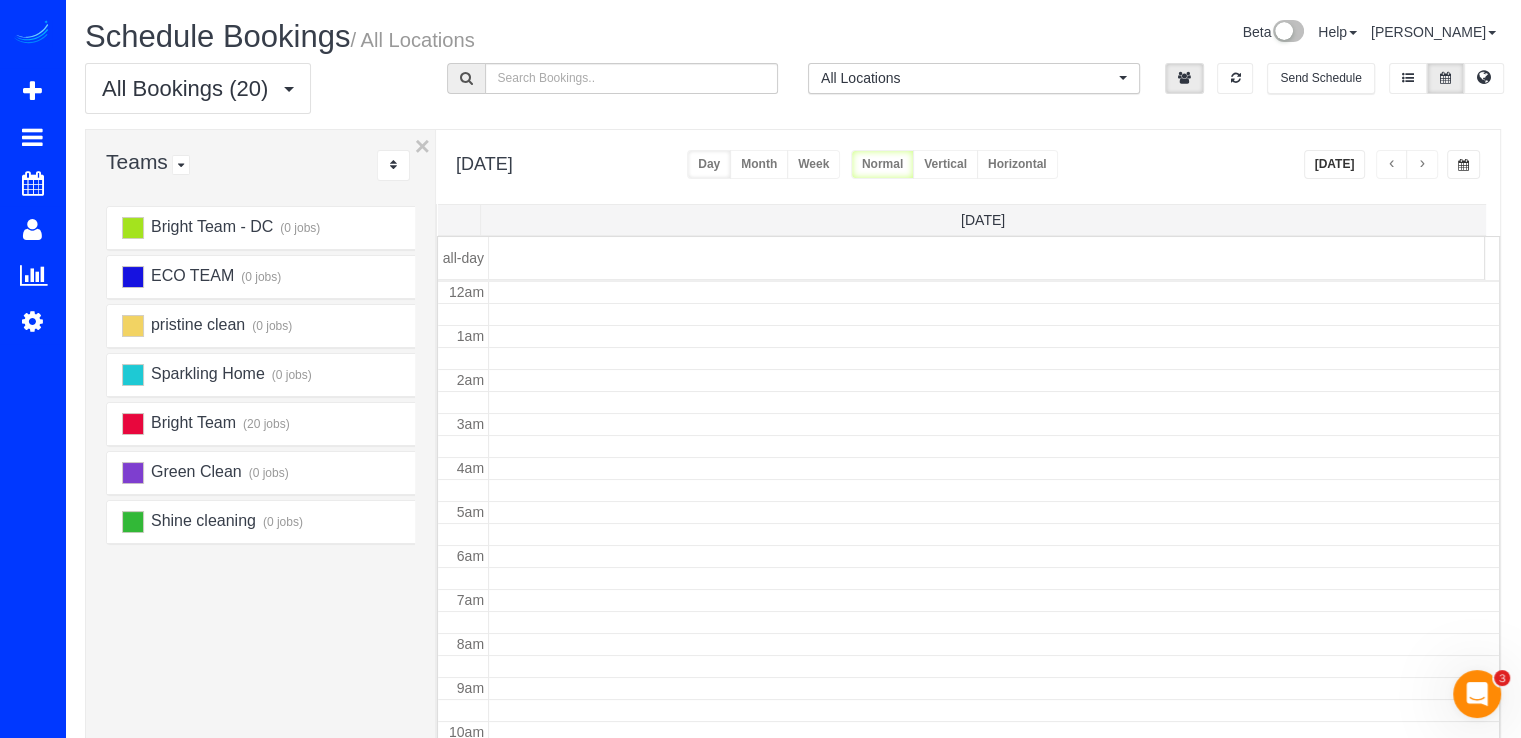 scroll, scrollTop: 263, scrollLeft: 0, axis: vertical 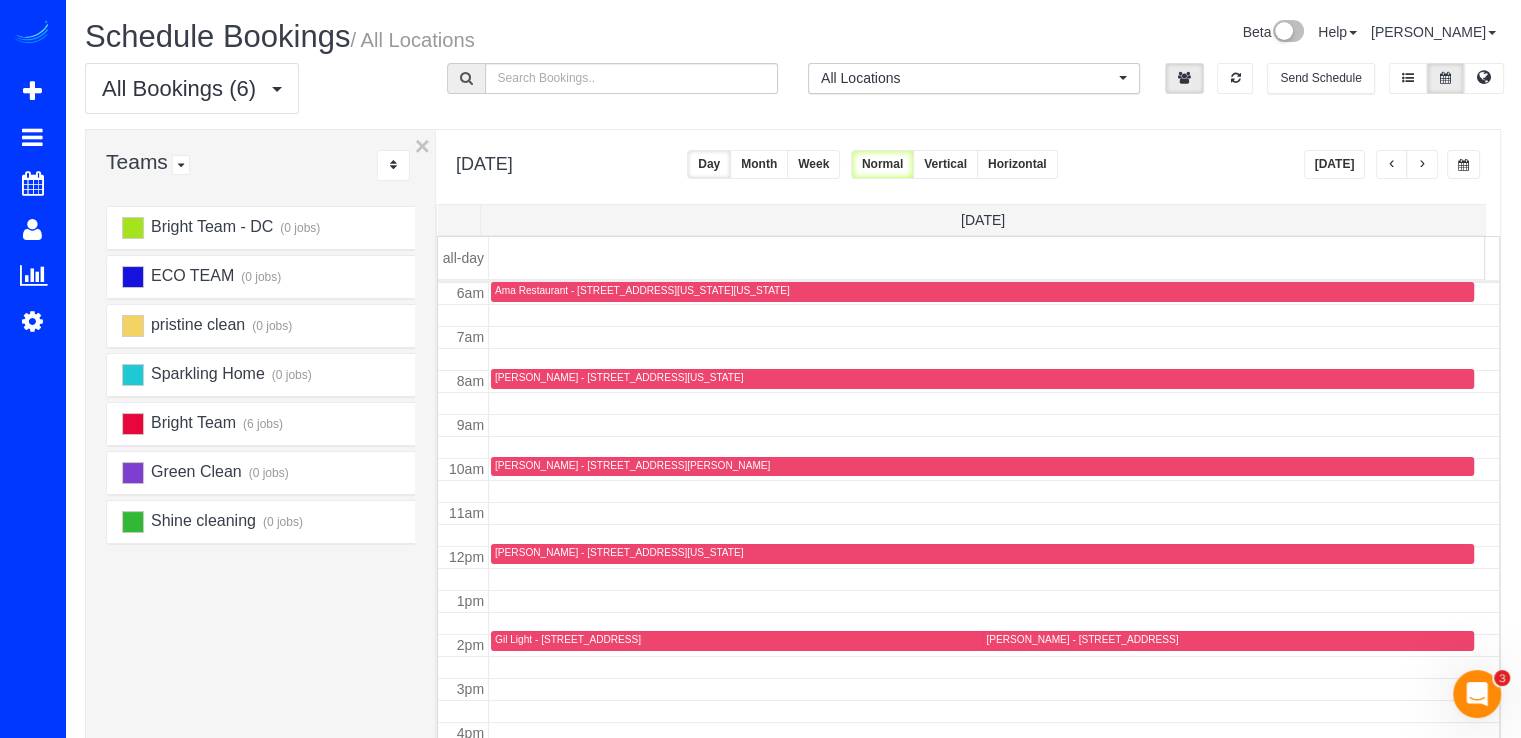 click at bounding box center [1392, 164] 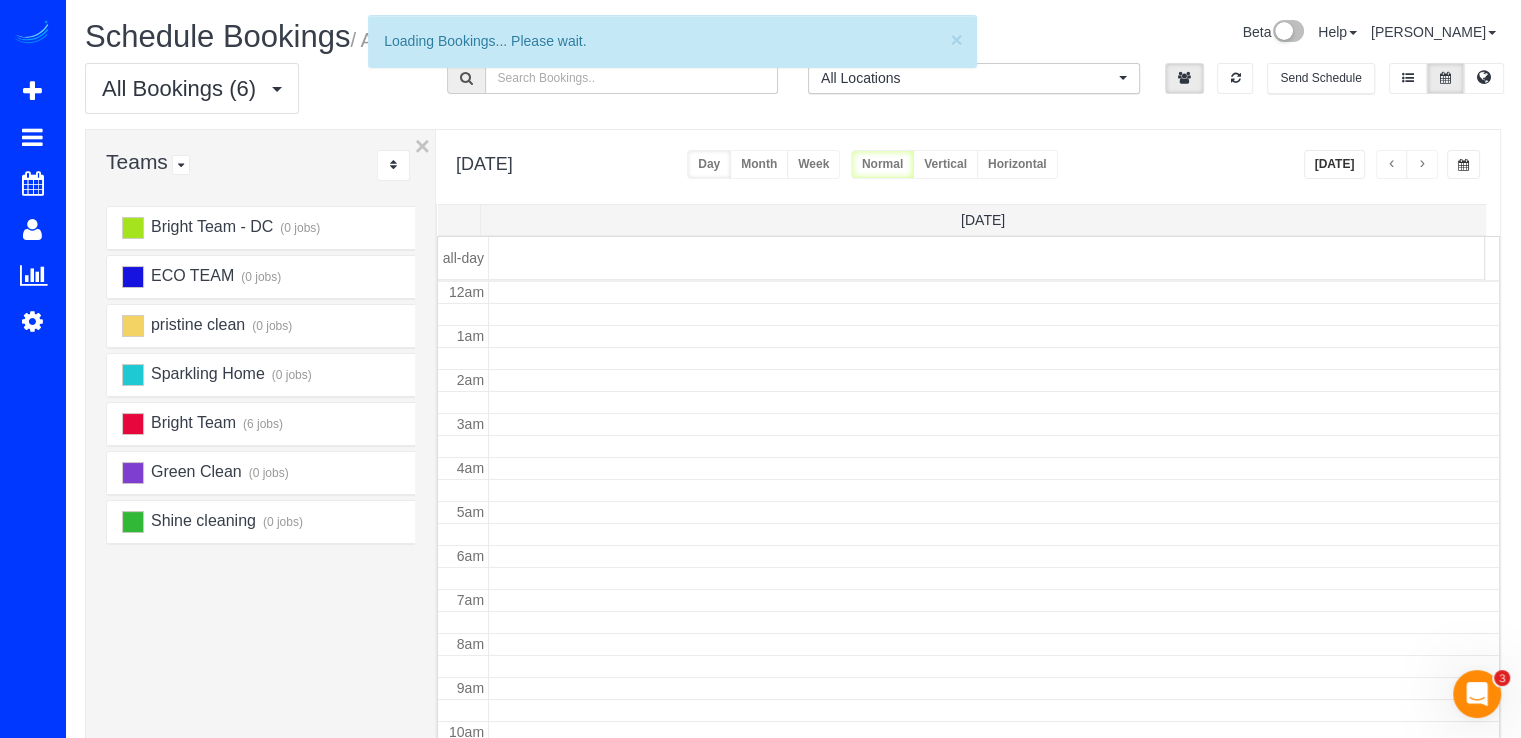 click at bounding box center [1392, 164] 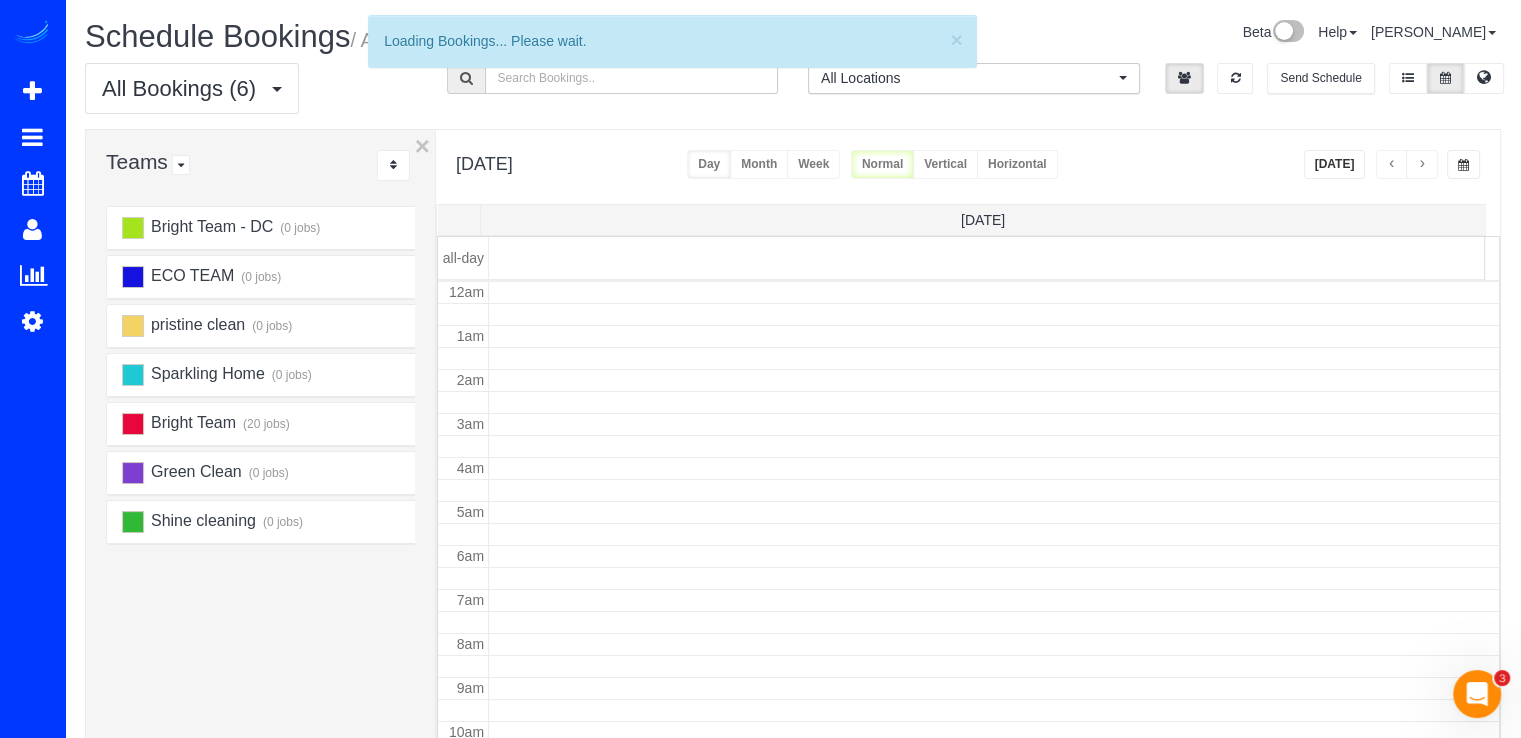 scroll, scrollTop: 263, scrollLeft: 0, axis: vertical 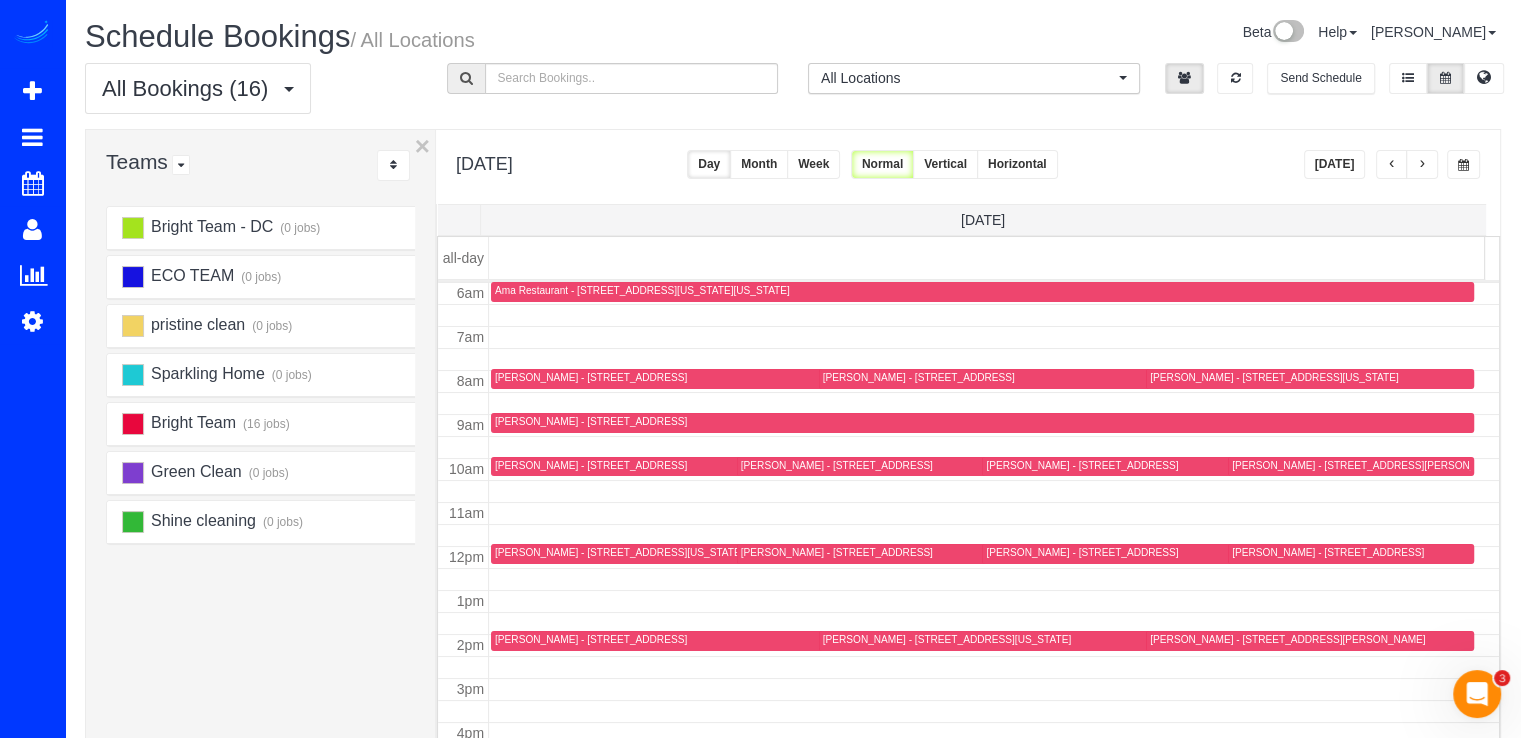 click on "[DATE]" at bounding box center (1335, 164) 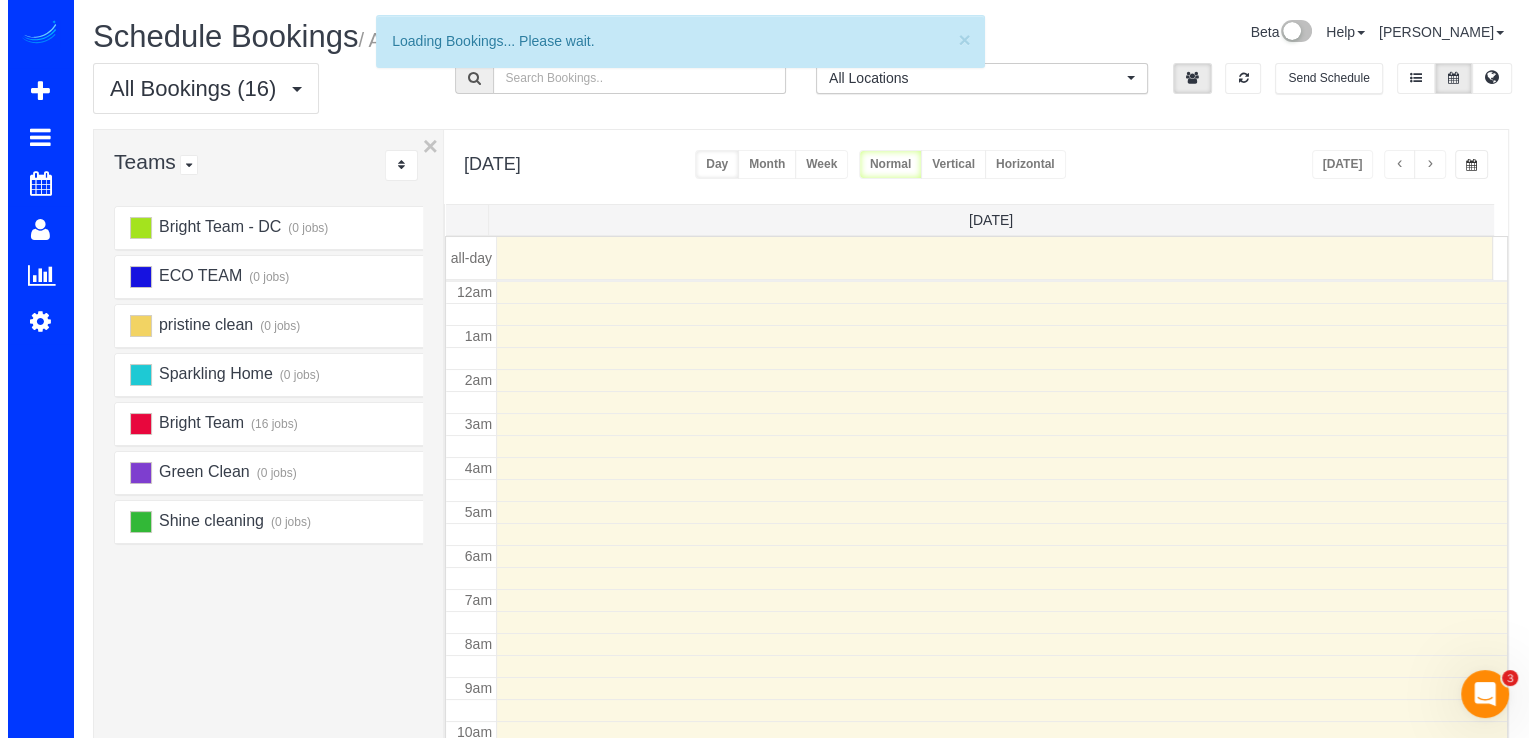 scroll, scrollTop: 263, scrollLeft: 0, axis: vertical 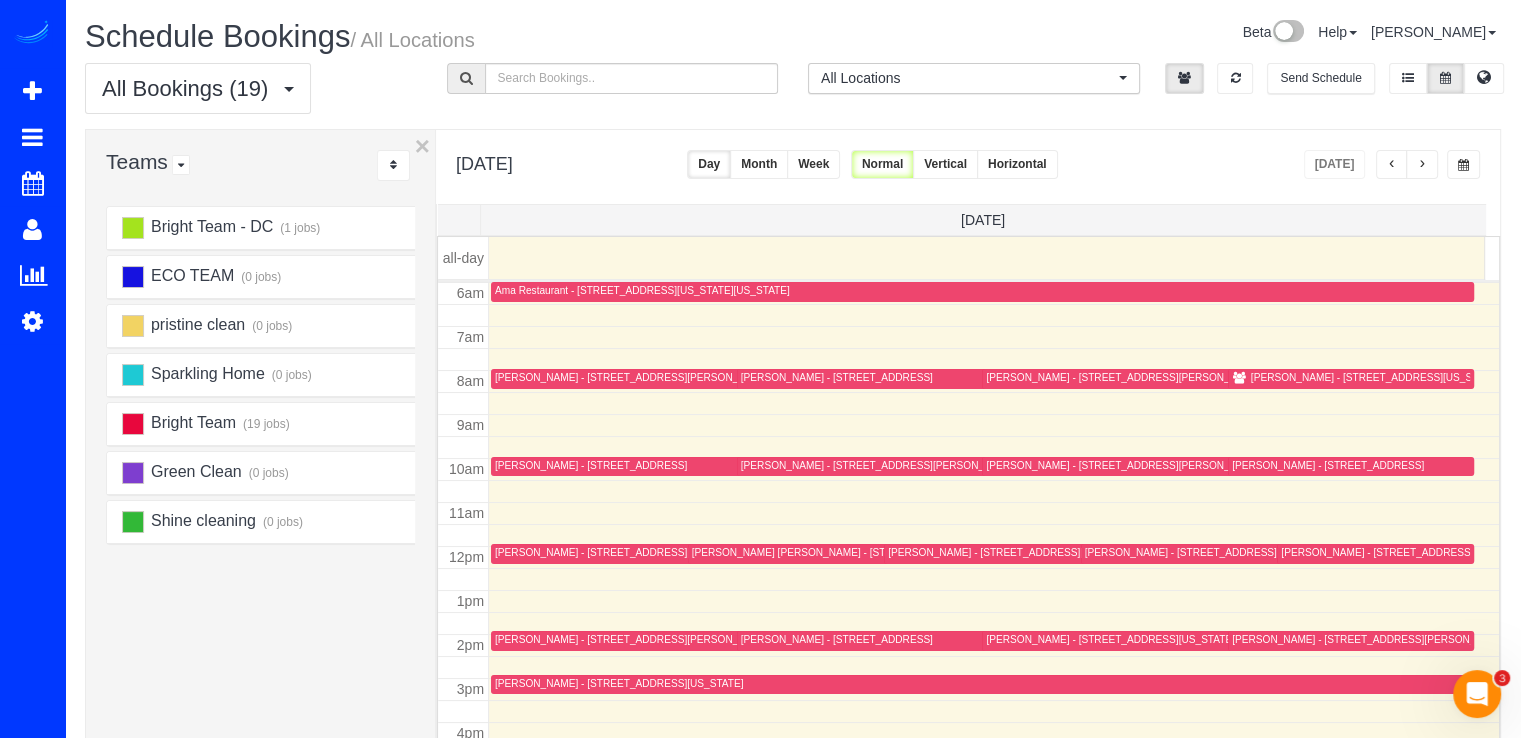 click on "[PERSON_NAME] - [STREET_ADDRESS][US_STATE]" at bounding box center (1375, 377) 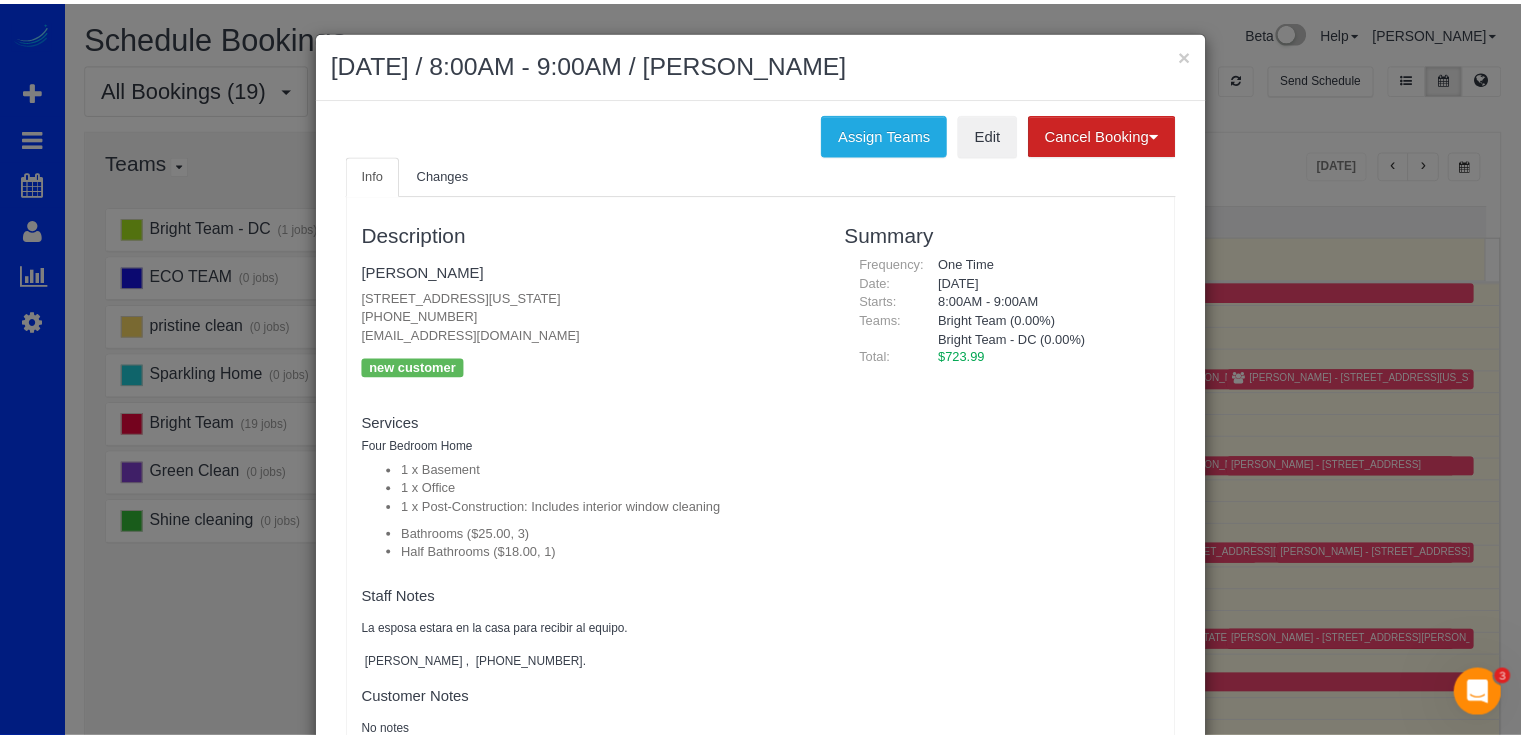 scroll, scrollTop: 0, scrollLeft: 0, axis: both 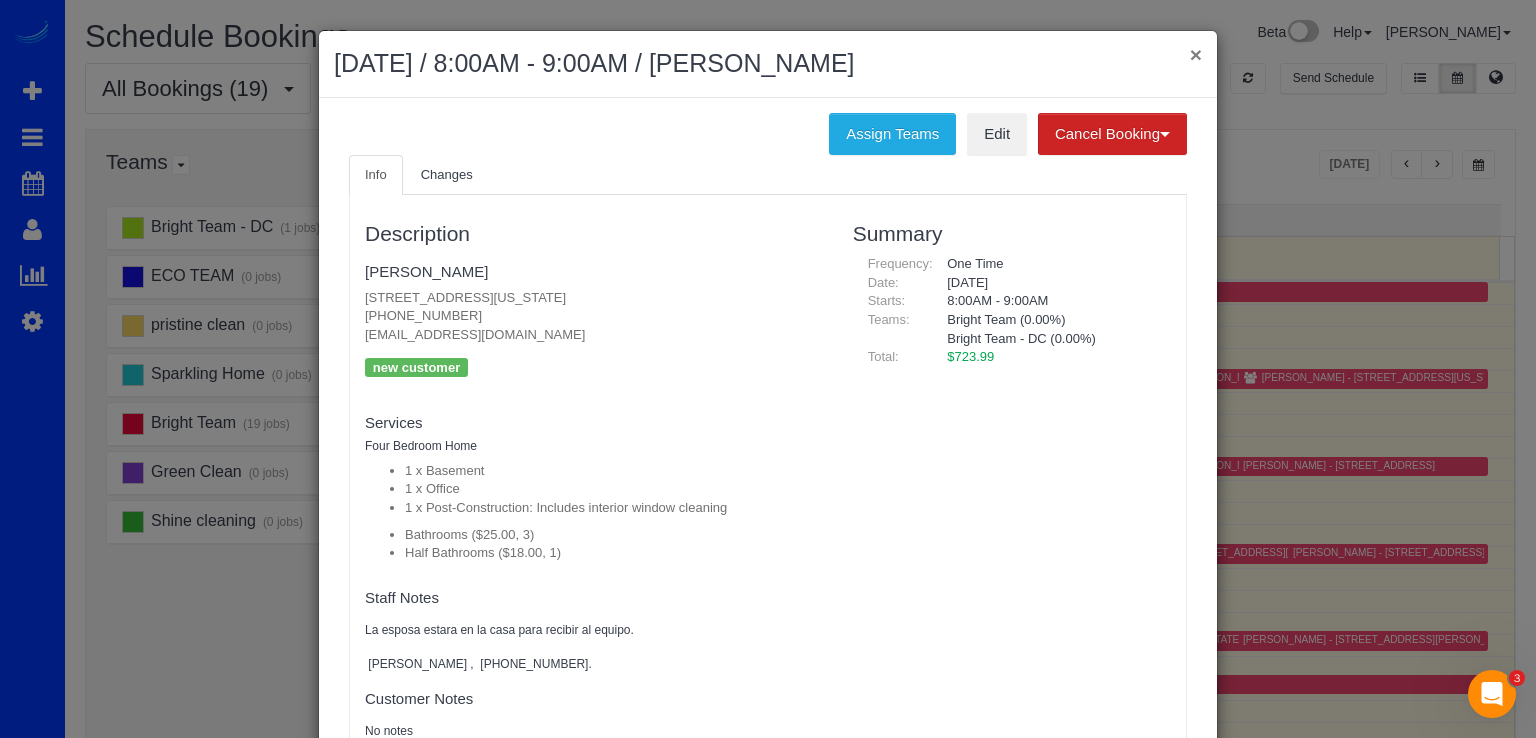 click on "×" at bounding box center (1196, 54) 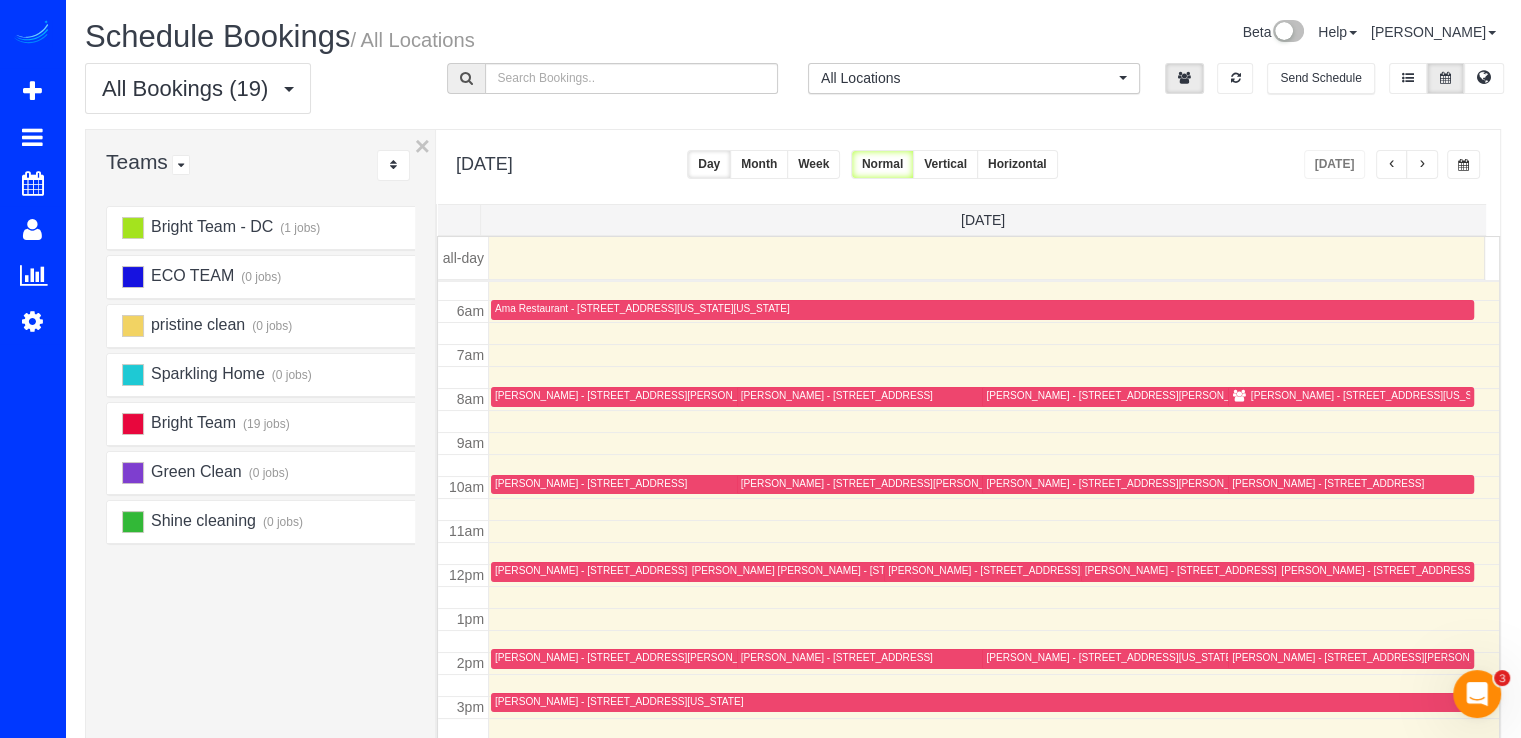 scroll, scrollTop: 398, scrollLeft: 0, axis: vertical 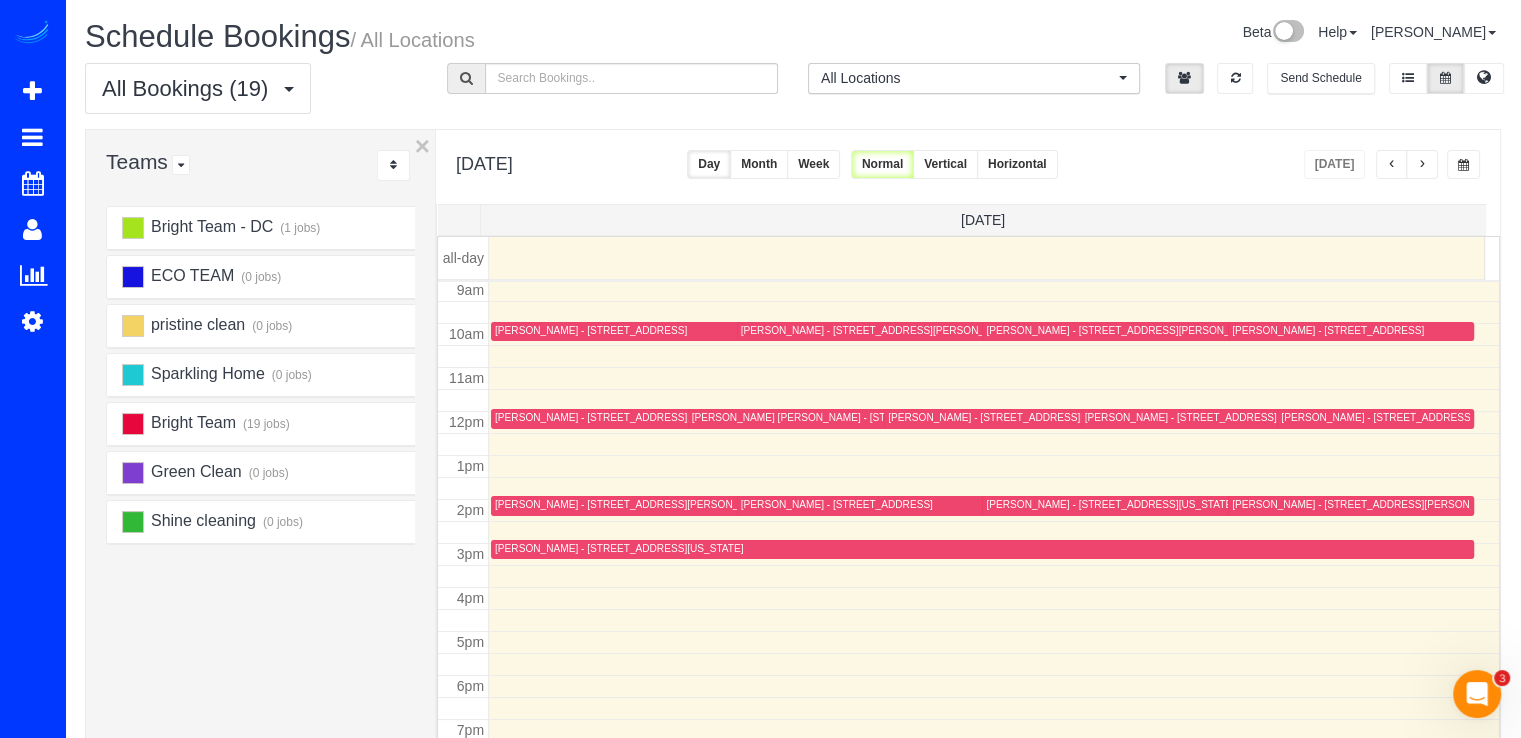 click at bounding box center (1422, 164) 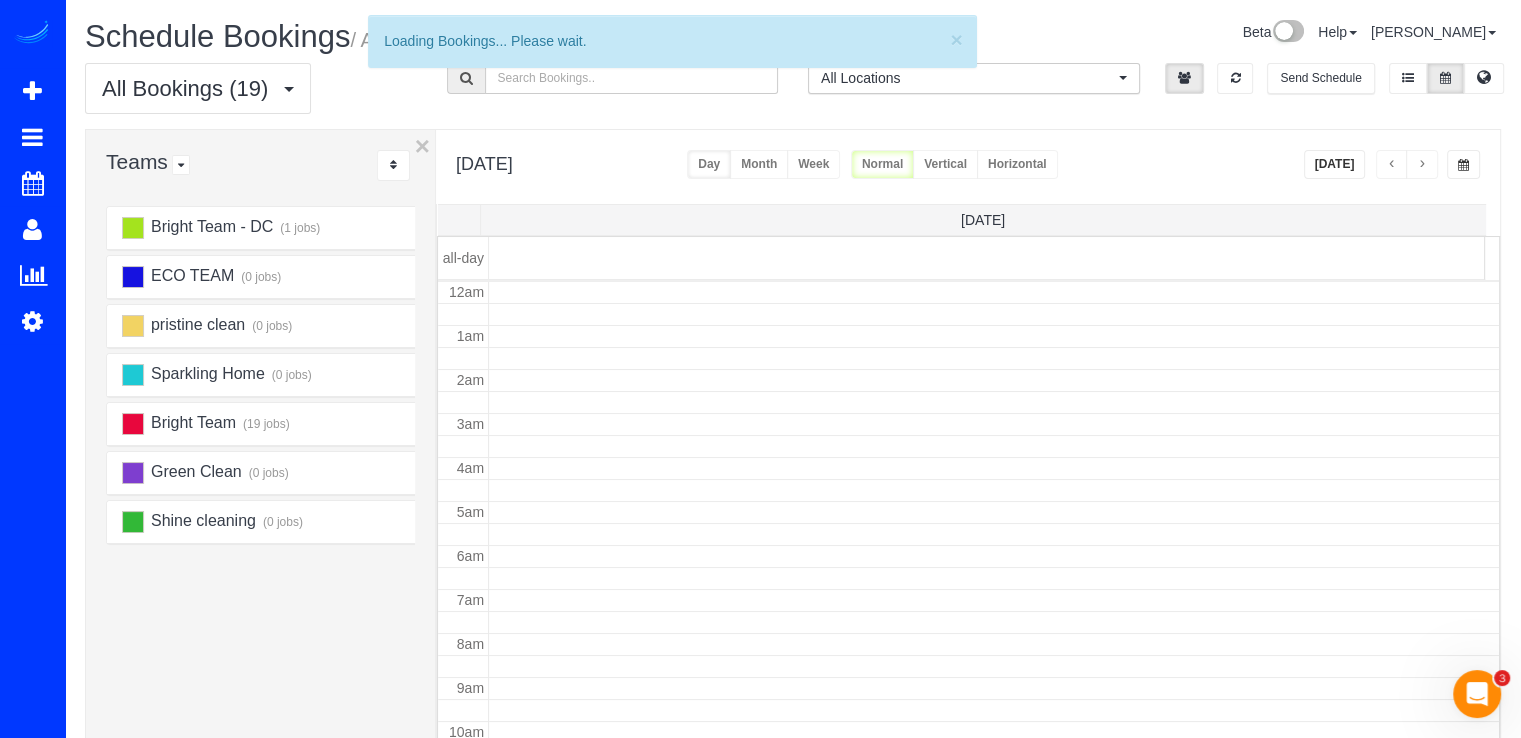 scroll, scrollTop: 263, scrollLeft: 0, axis: vertical 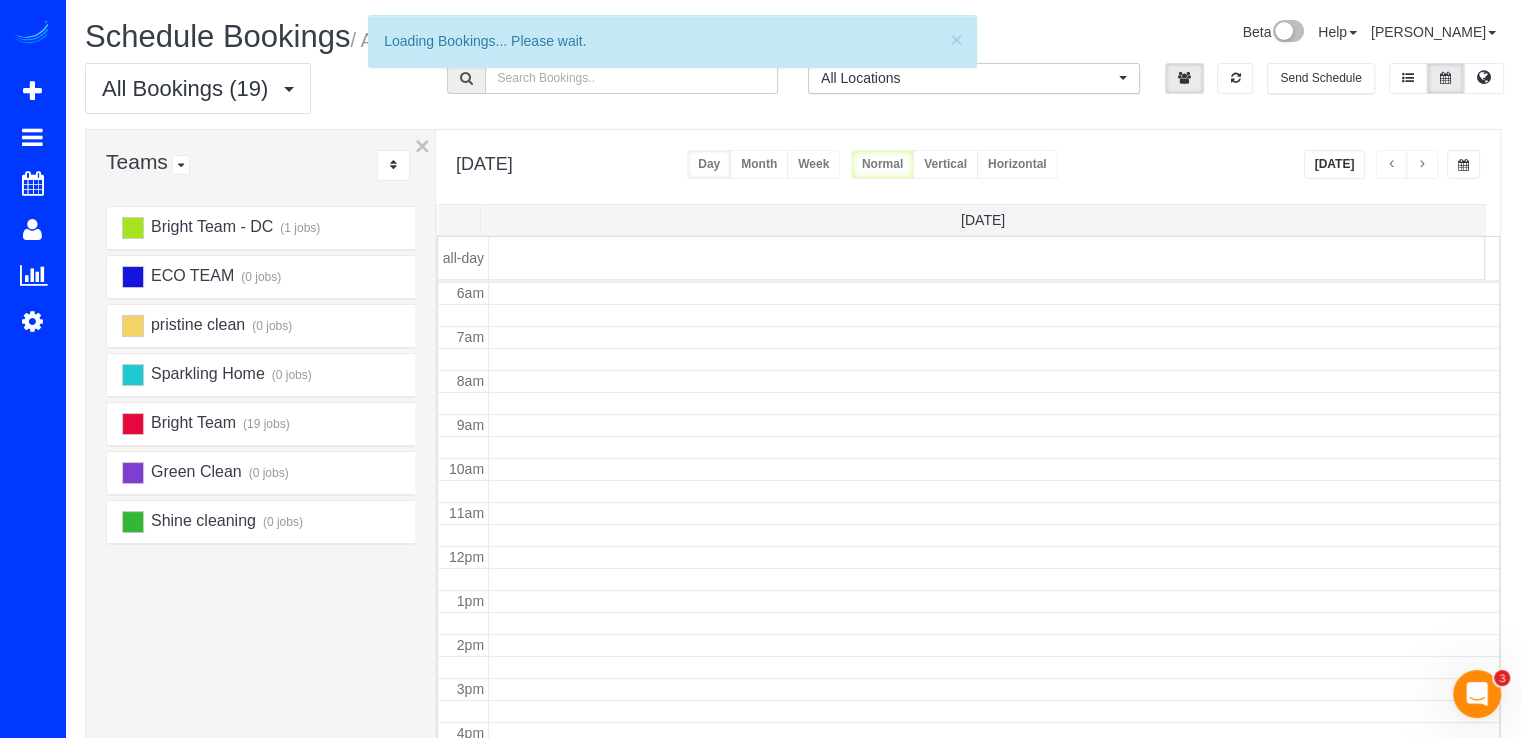 click at bounding box center [1422, 164] 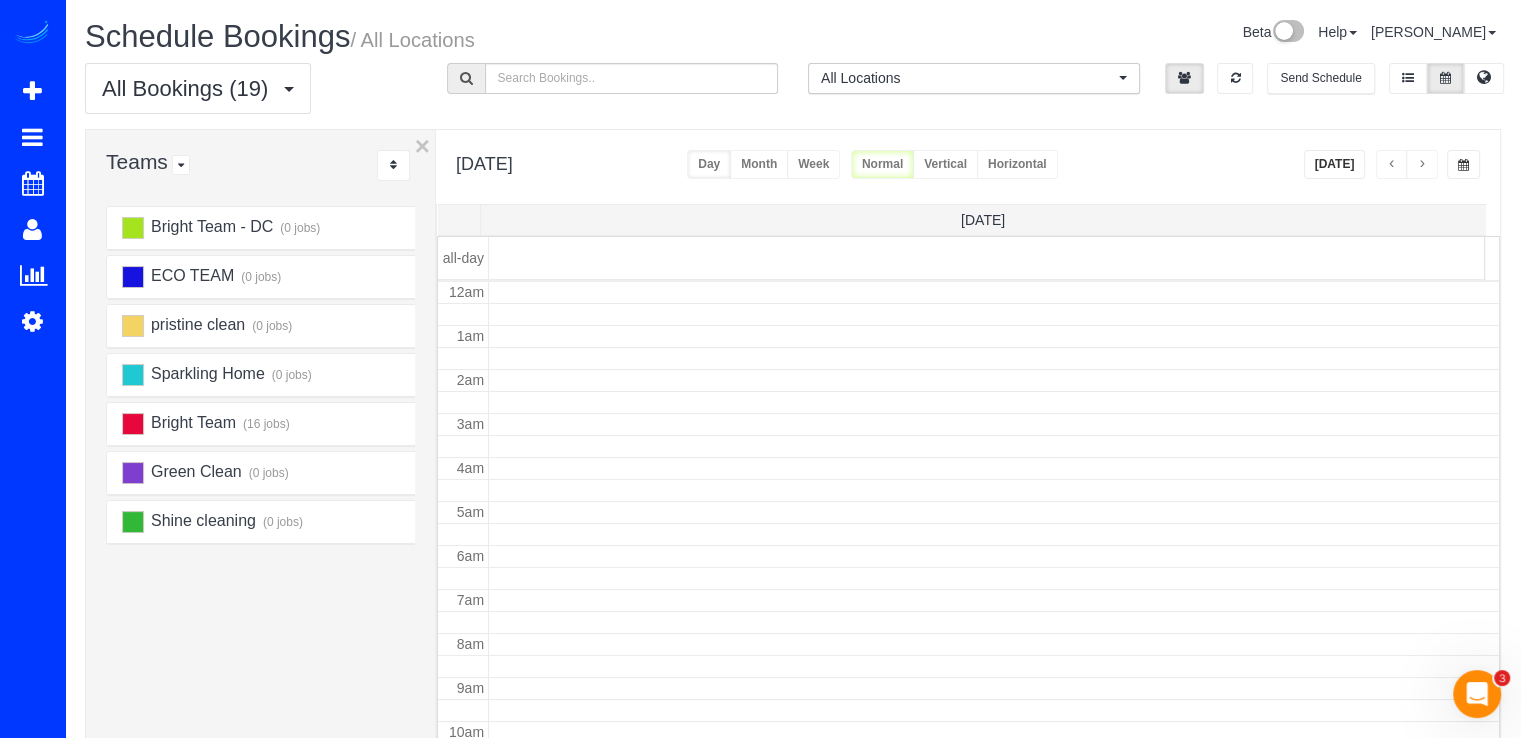 click at bounding box center (1422, 164) 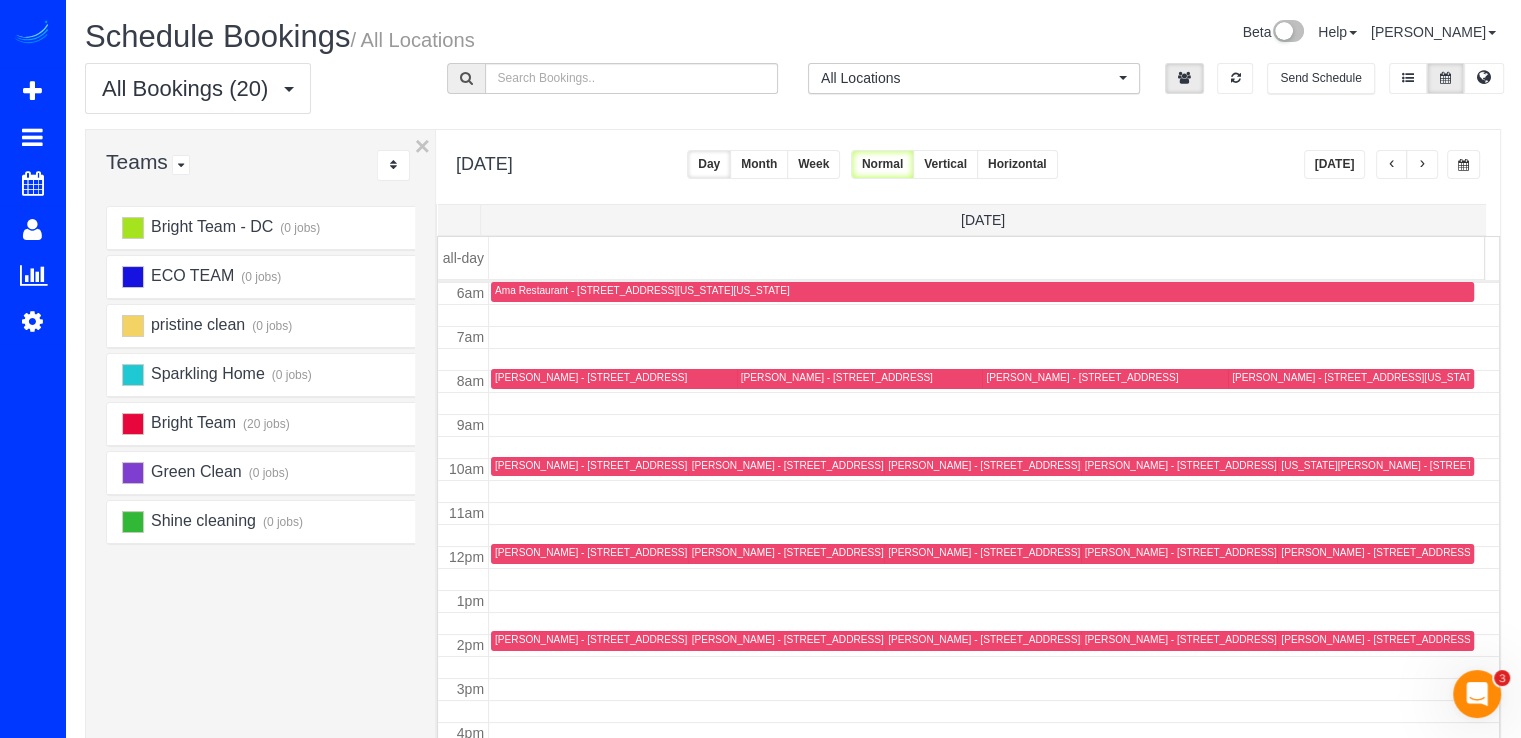 click at bounding box center (1422, 164) 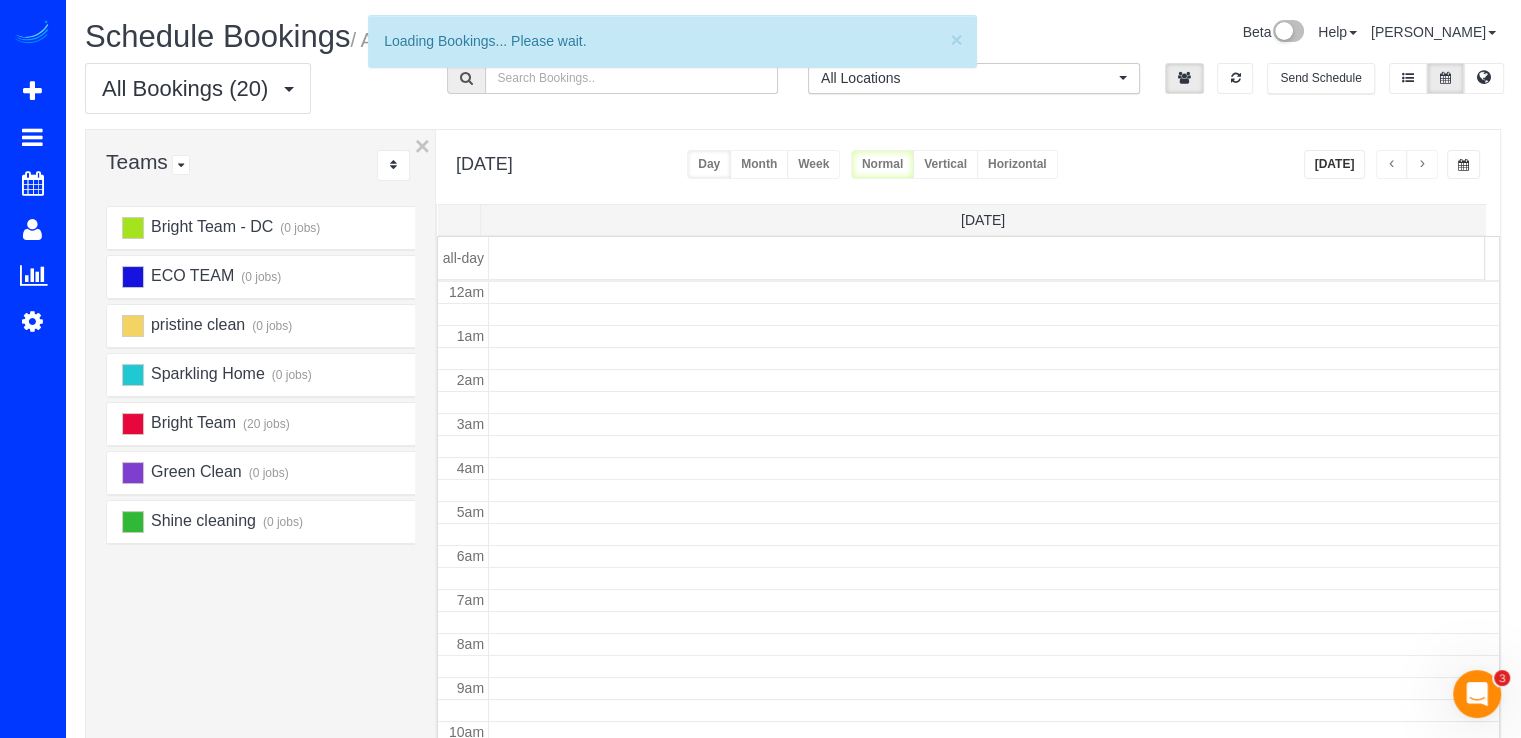 scroll, scrollTop: 263, scrollLeft: 0, axis: vertical 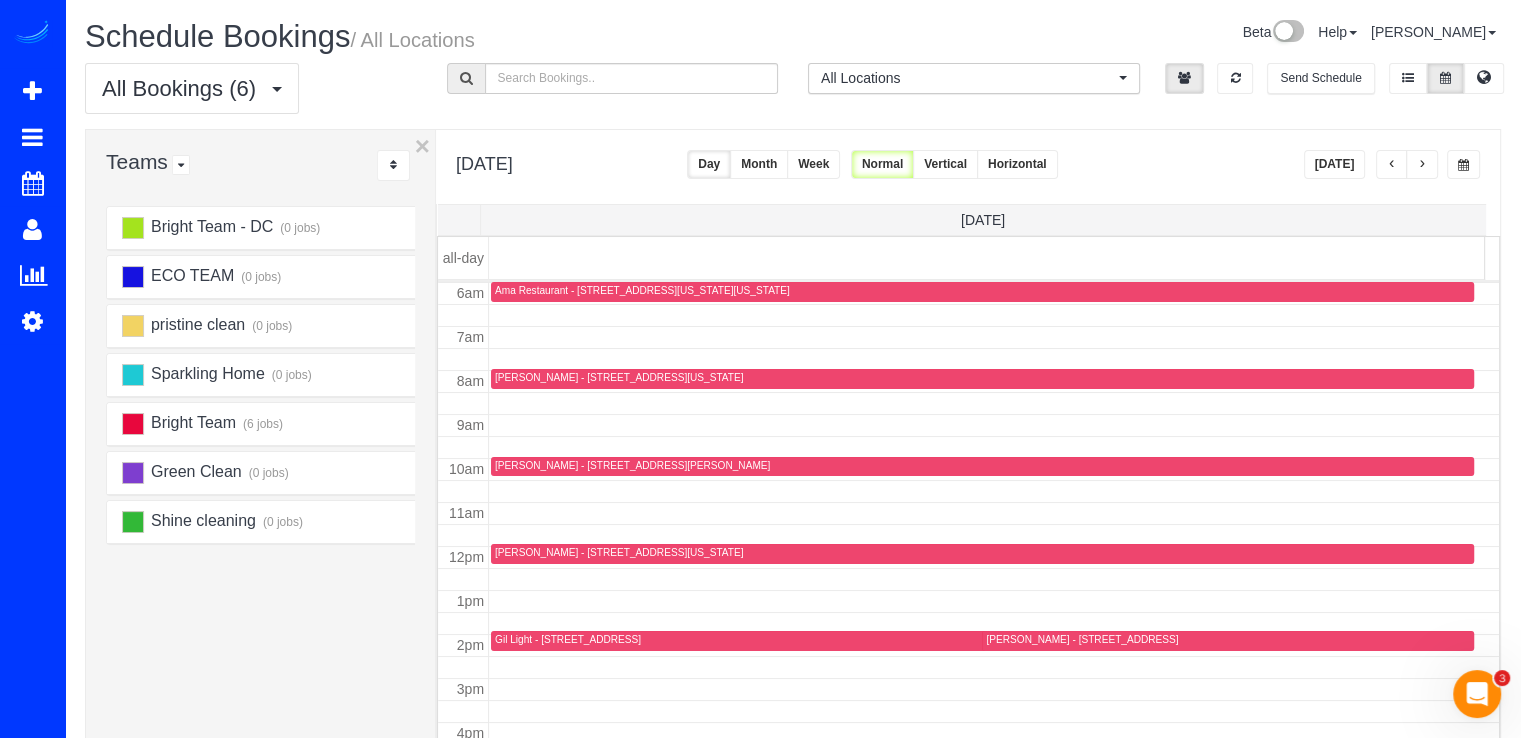 click on "[PERSON_NAME] - [STREET_ADDRESS][PERSON_NAME]" at bounding box center (632, 465) 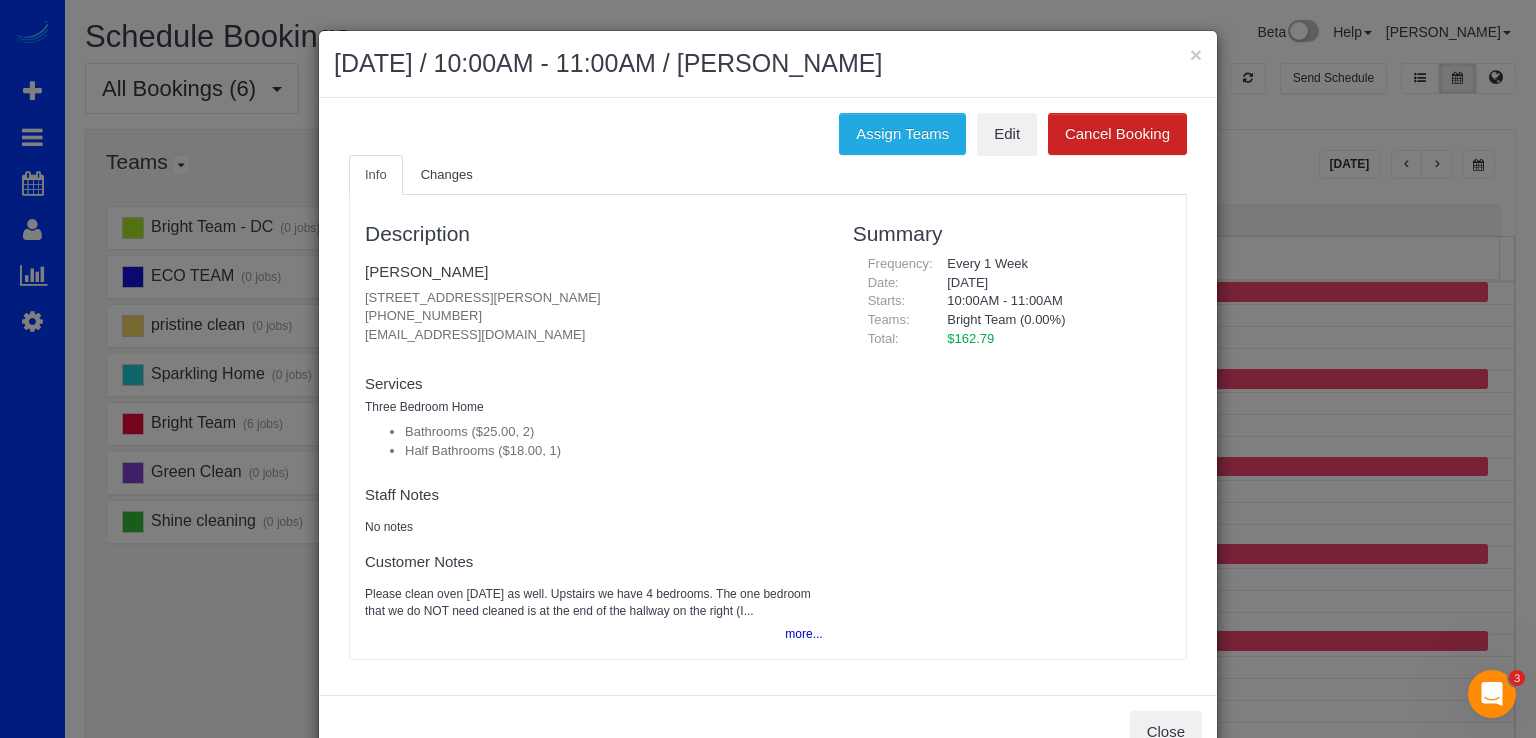 click on "[DATE] /
10:00AM - 11:00AM /
[PERSON_NAME]" at bounding box center [768, 64] 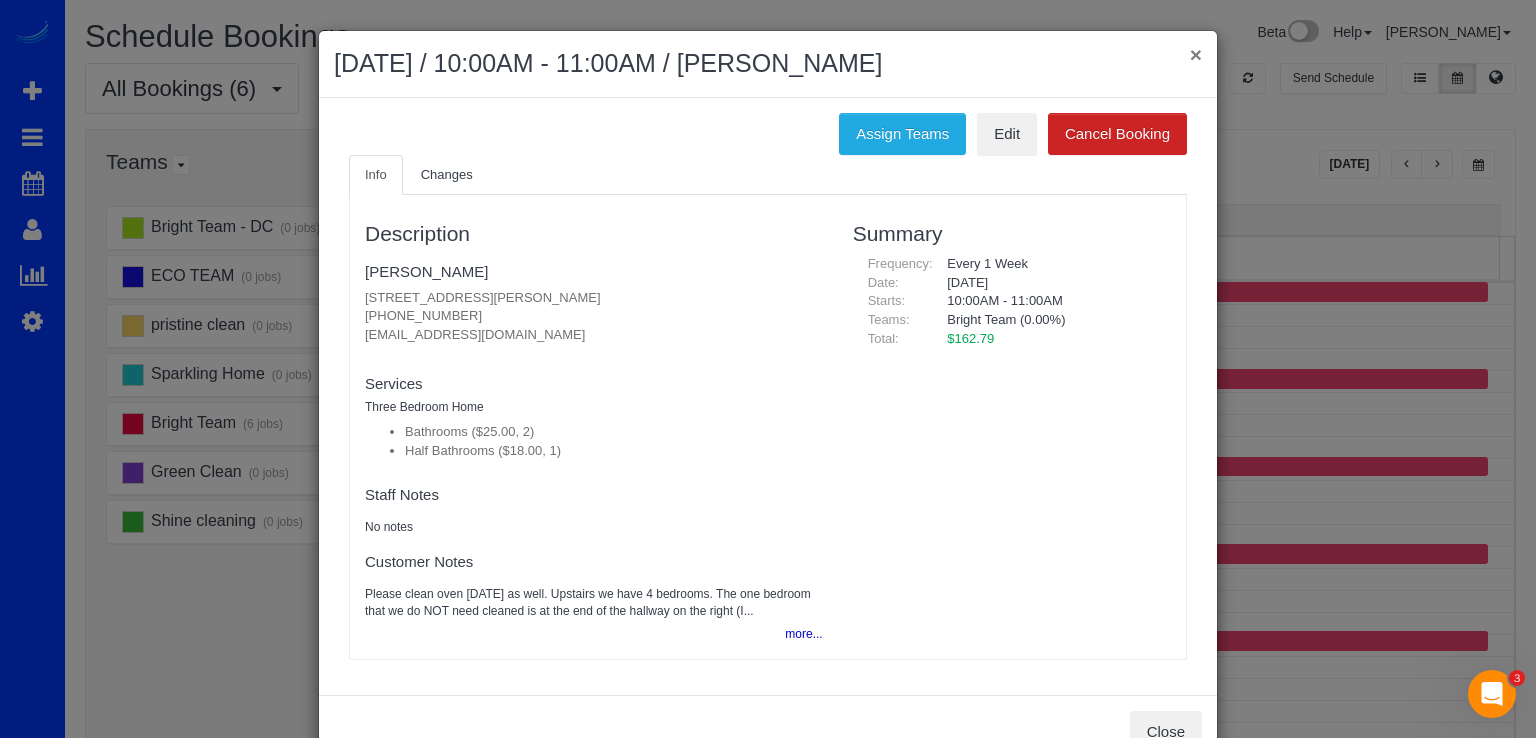 click on "×" at bounding box center (1196, 54) 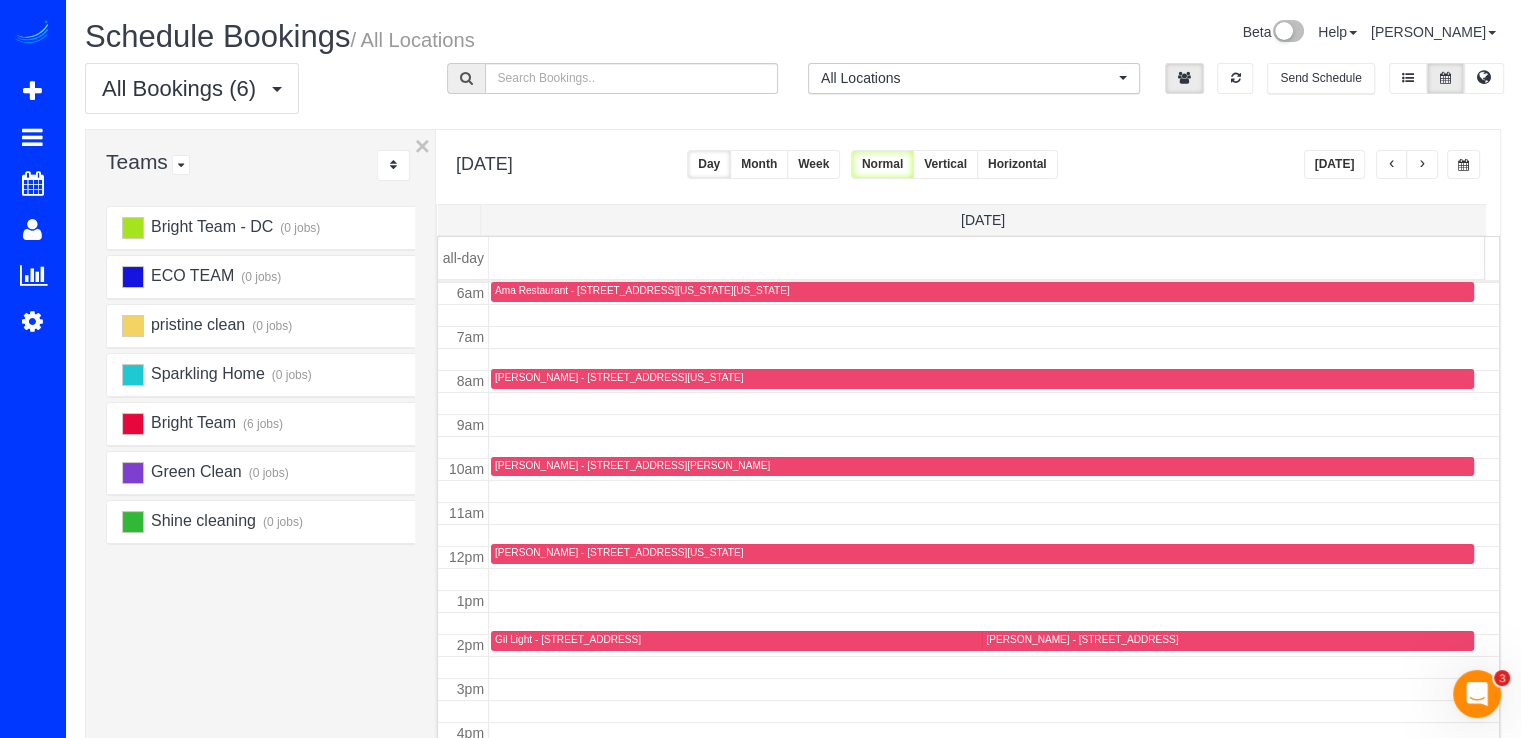 click on "[DATE]" at bounding box center [1335, 164] 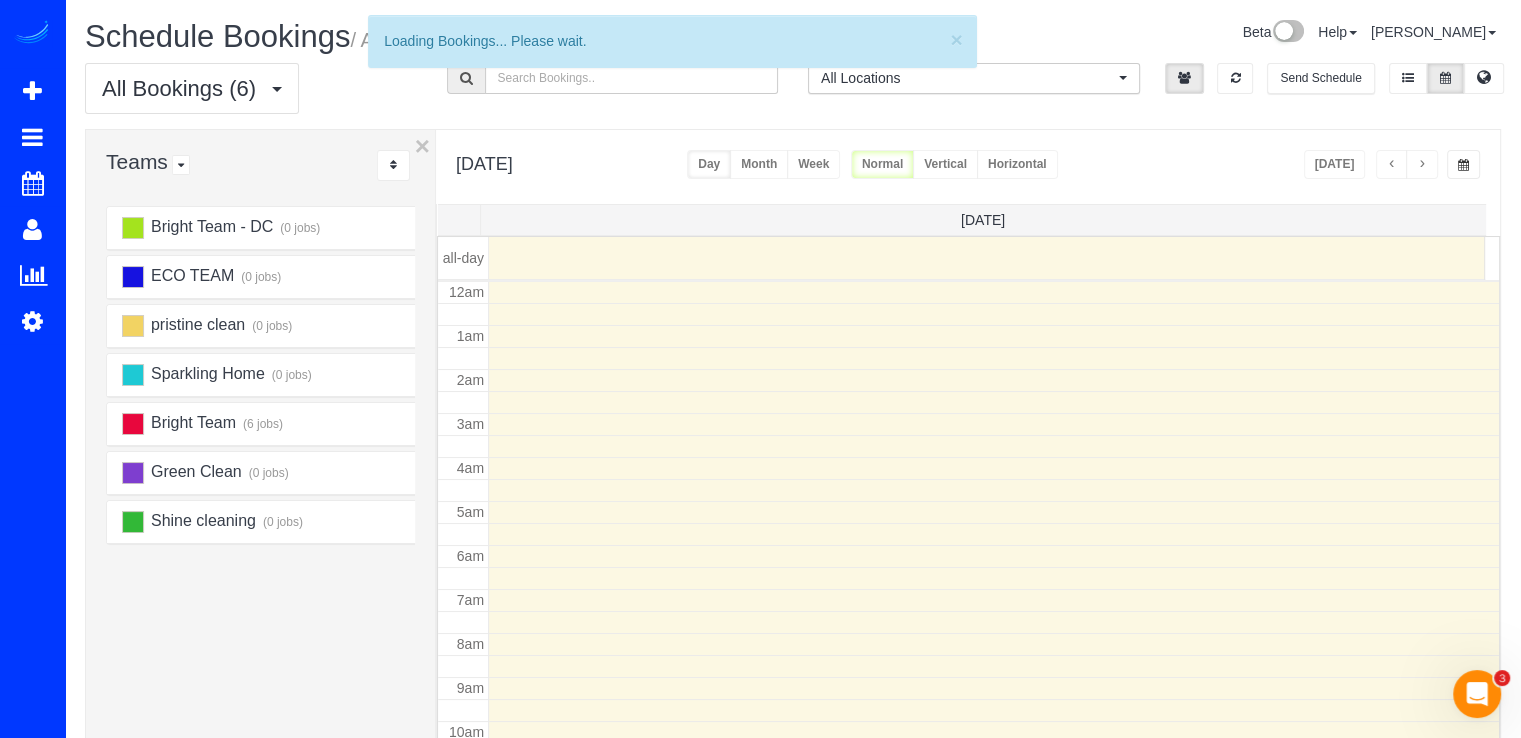 scroll, scrollTop: 263, scrollLeft: 0, axis: vertical 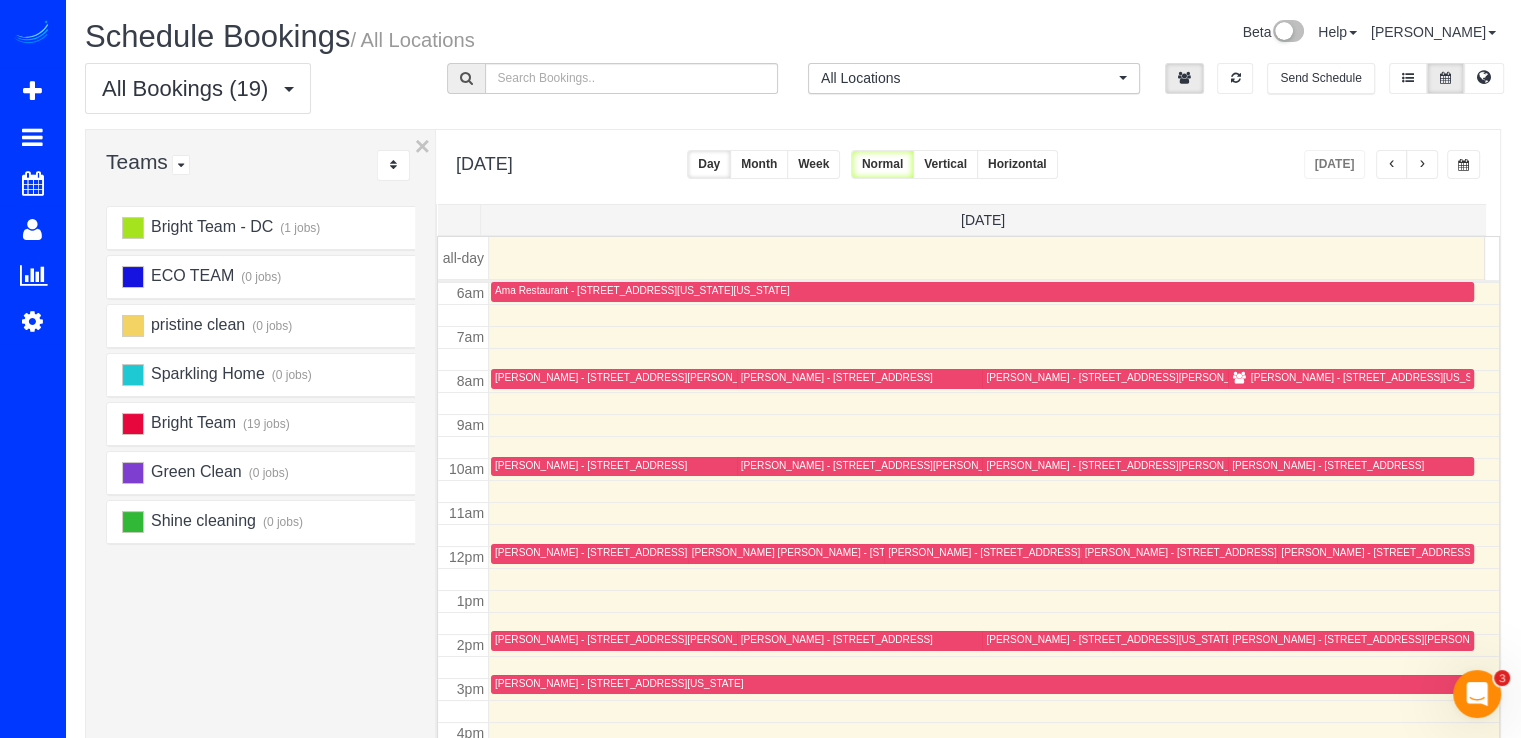 click on "[PERSON_NAME] [PERSON_NAME] - [STREET_ADDRESS]" at bounding box center [831, 552] 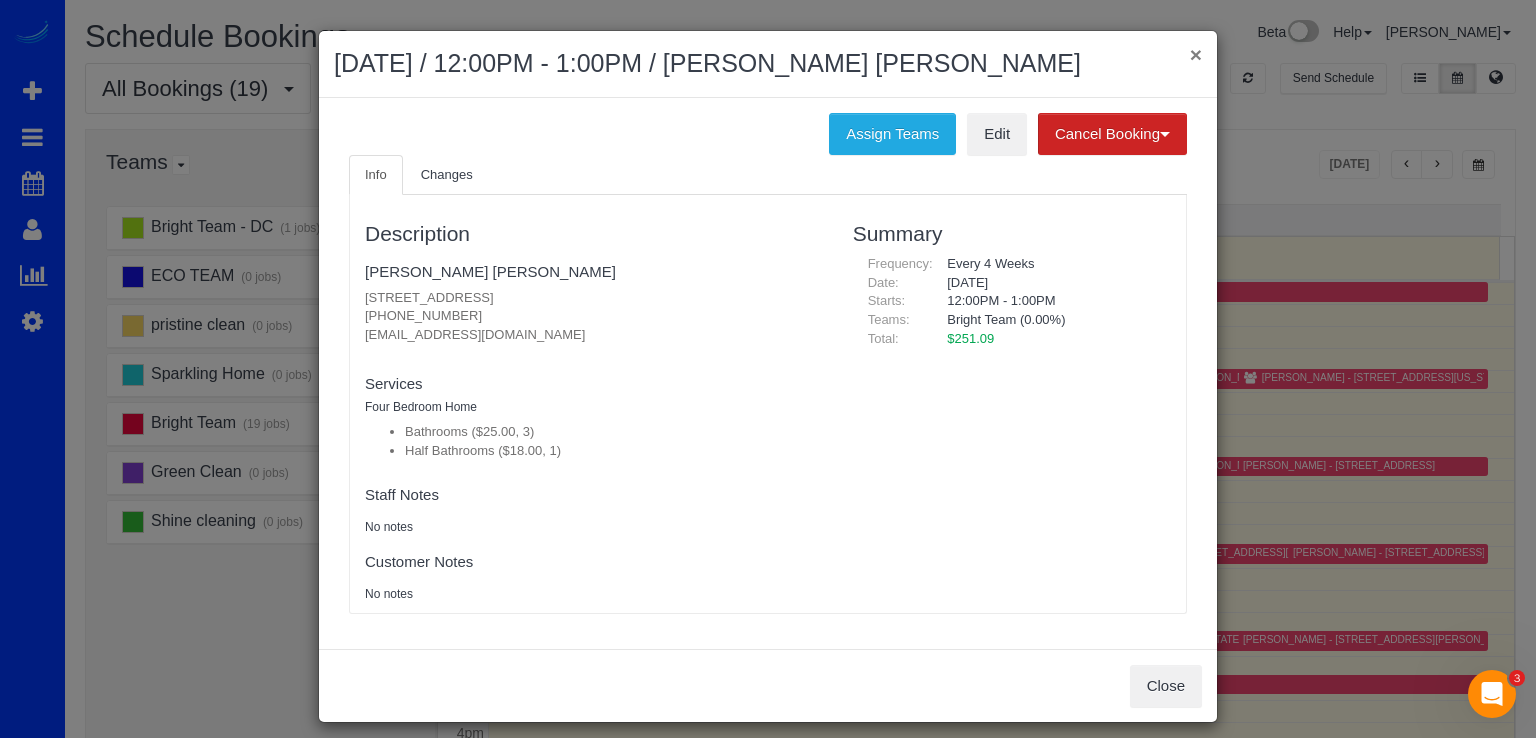click on "×" at bounding box center (1196, 54) 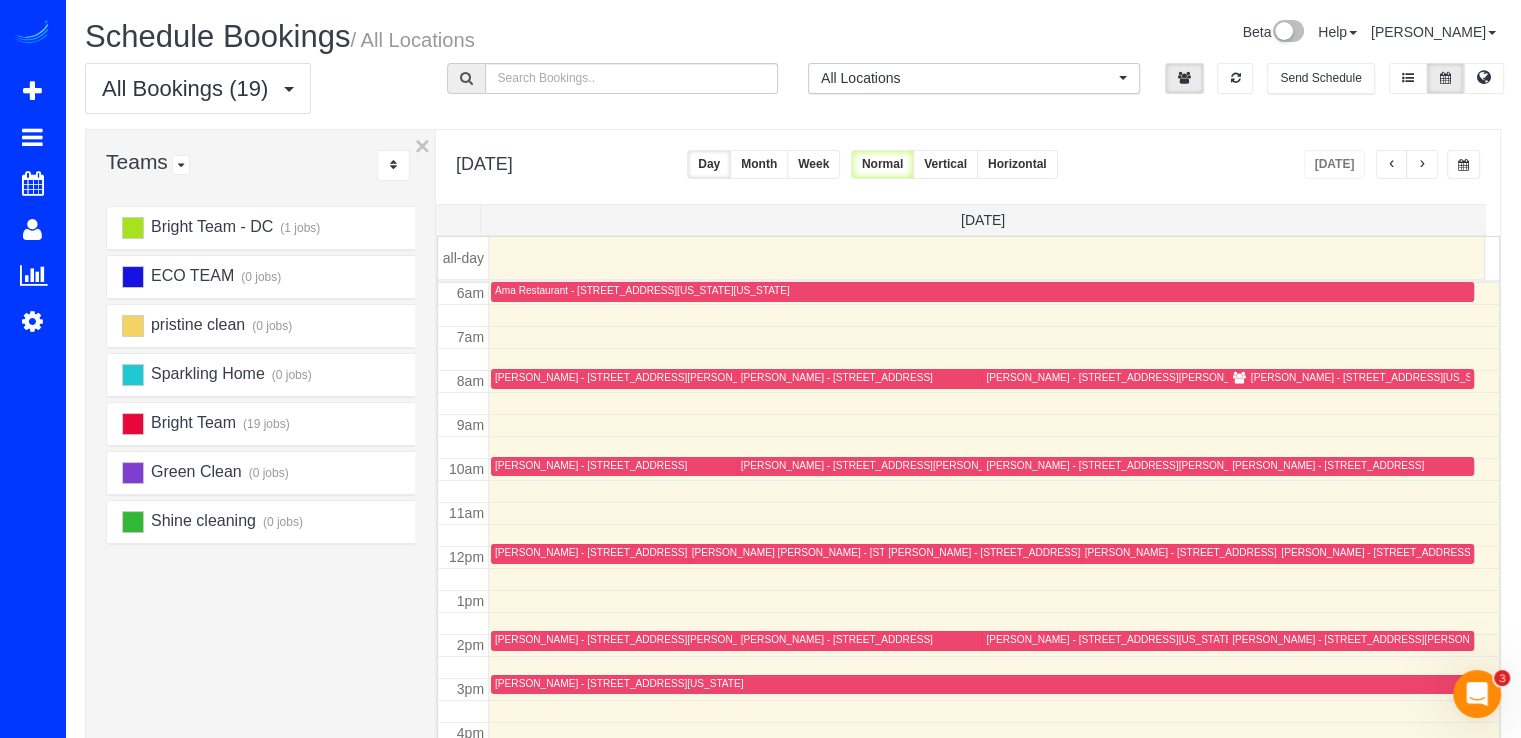 click at bounding box center [1392, 164] 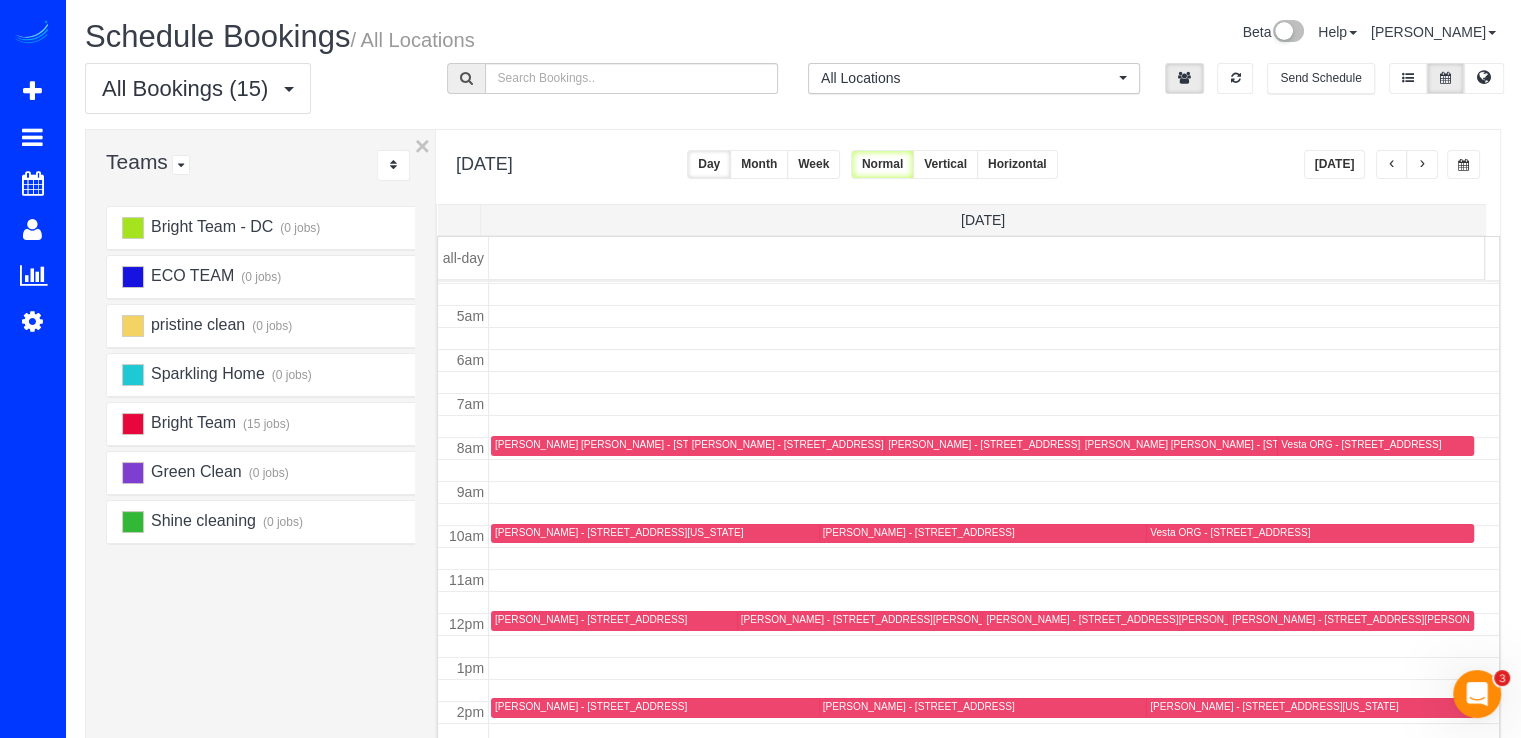 scroll, scrollTop: 163, scrollLeft: 0, axis: vertical 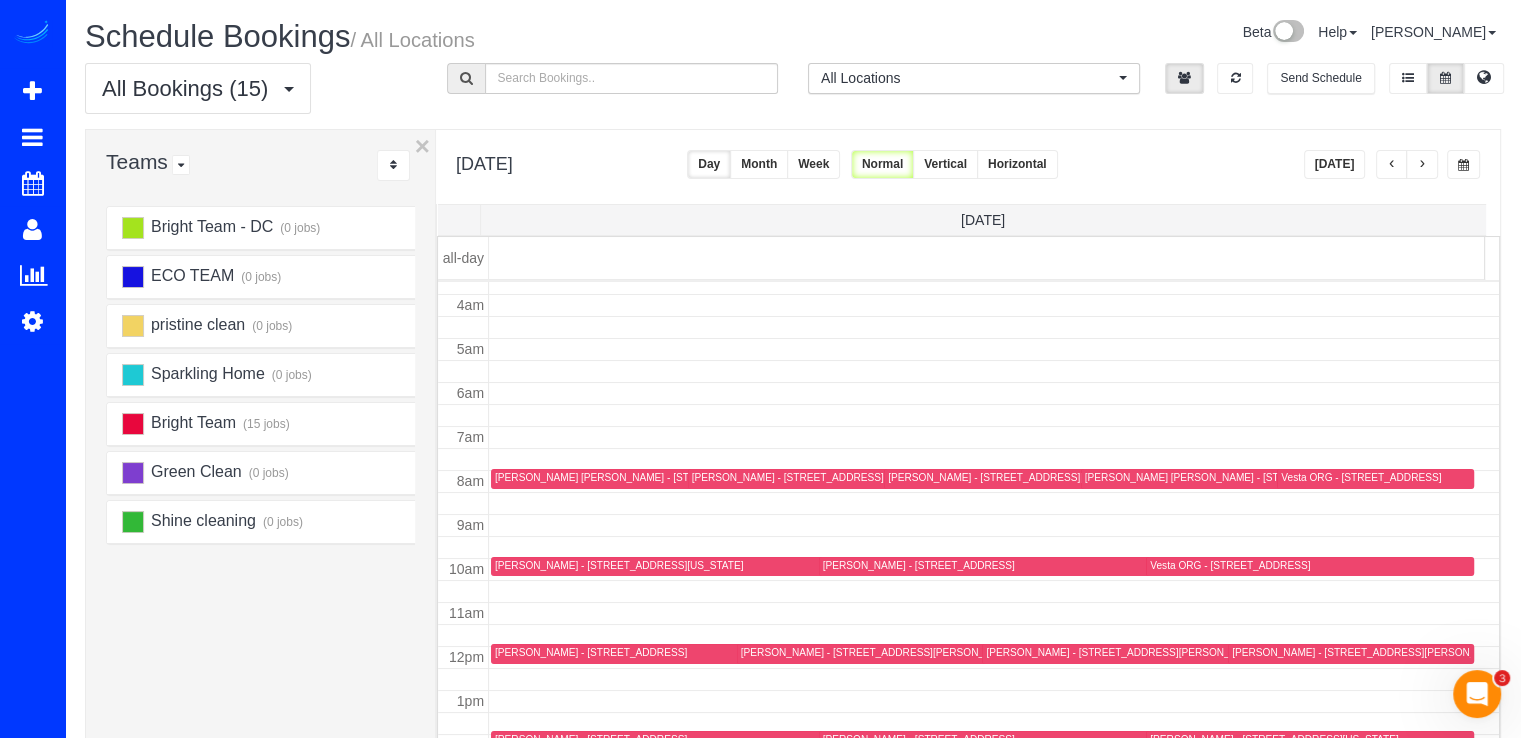 click at bounding box center (1422, 165) 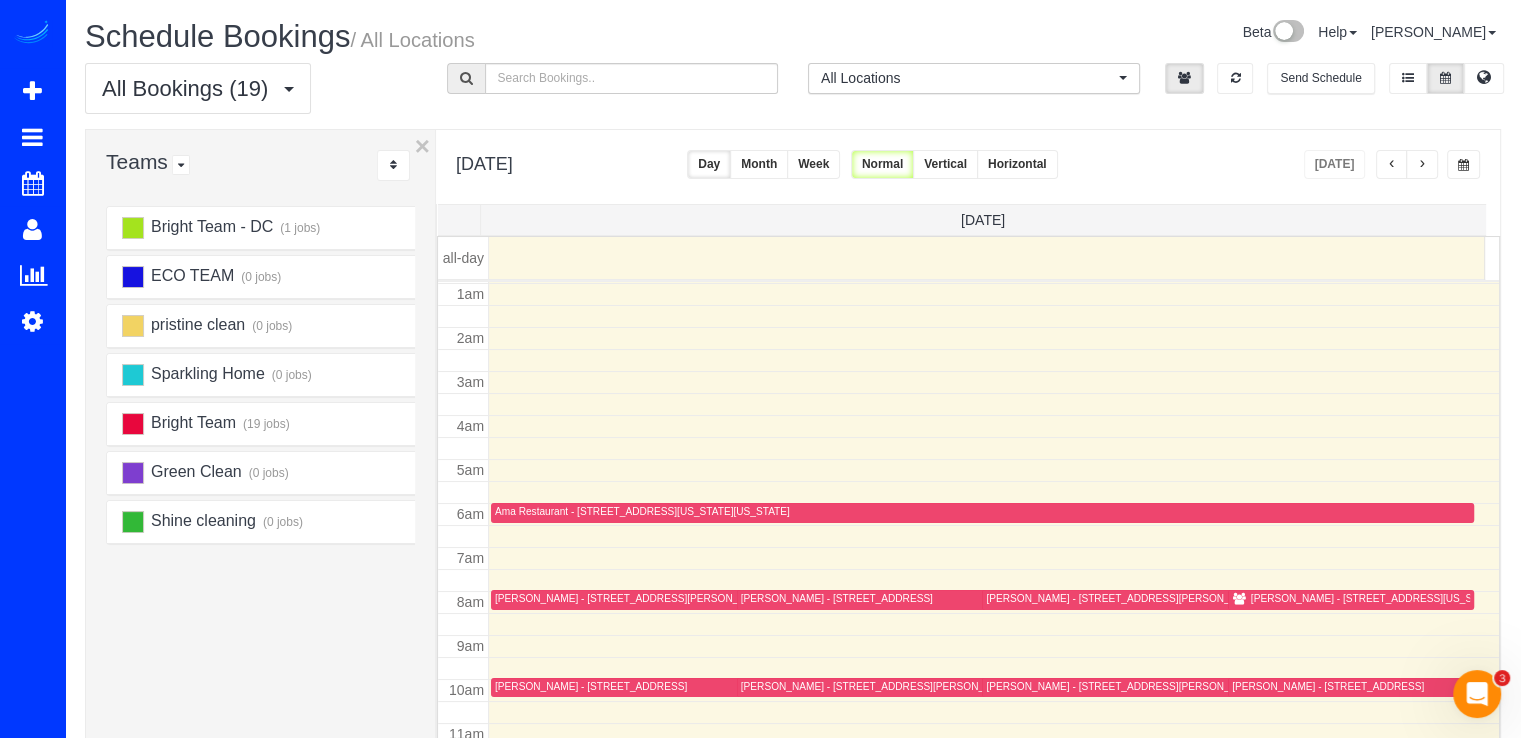 scroll, scrollTop: 0, scrollLeft: 0, axis: both 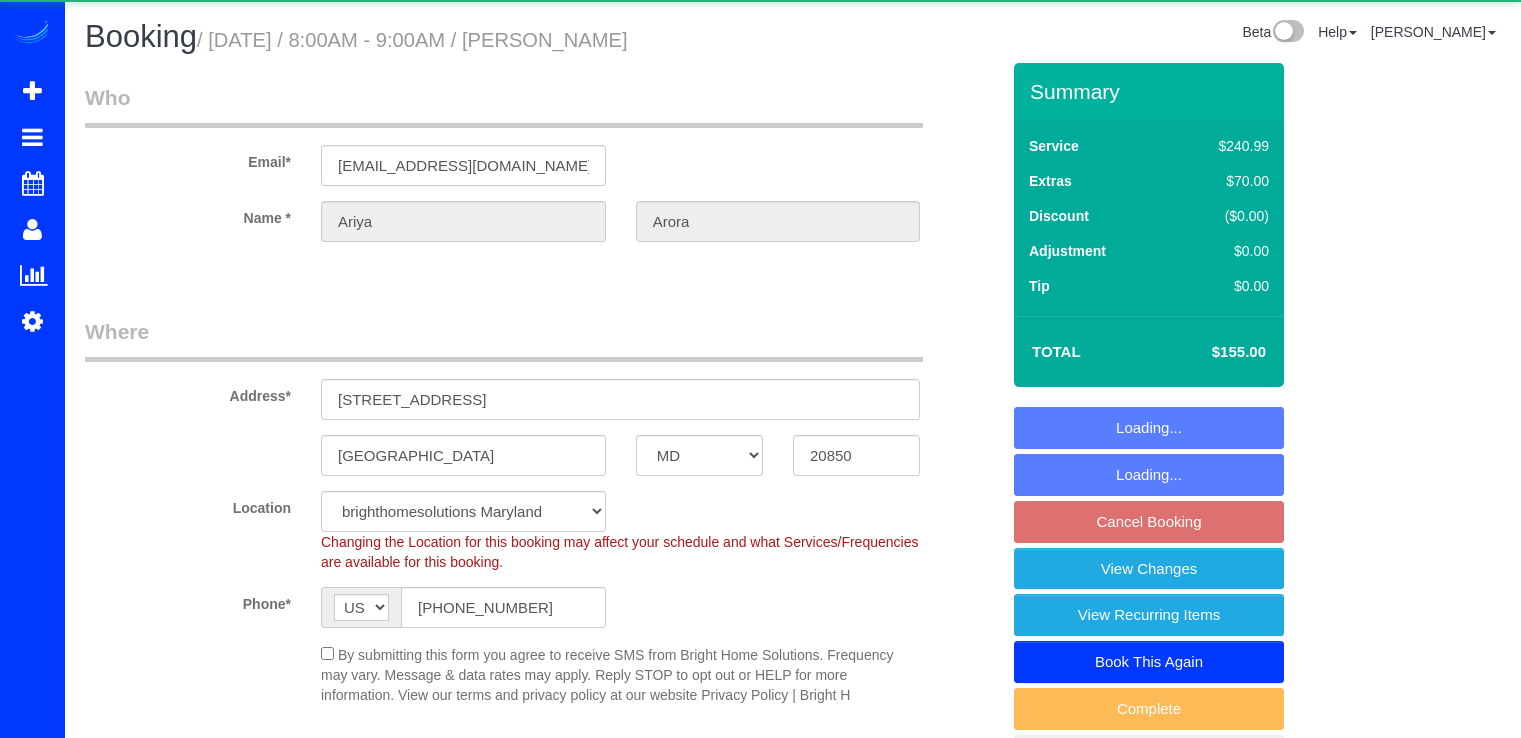 select on "MD" 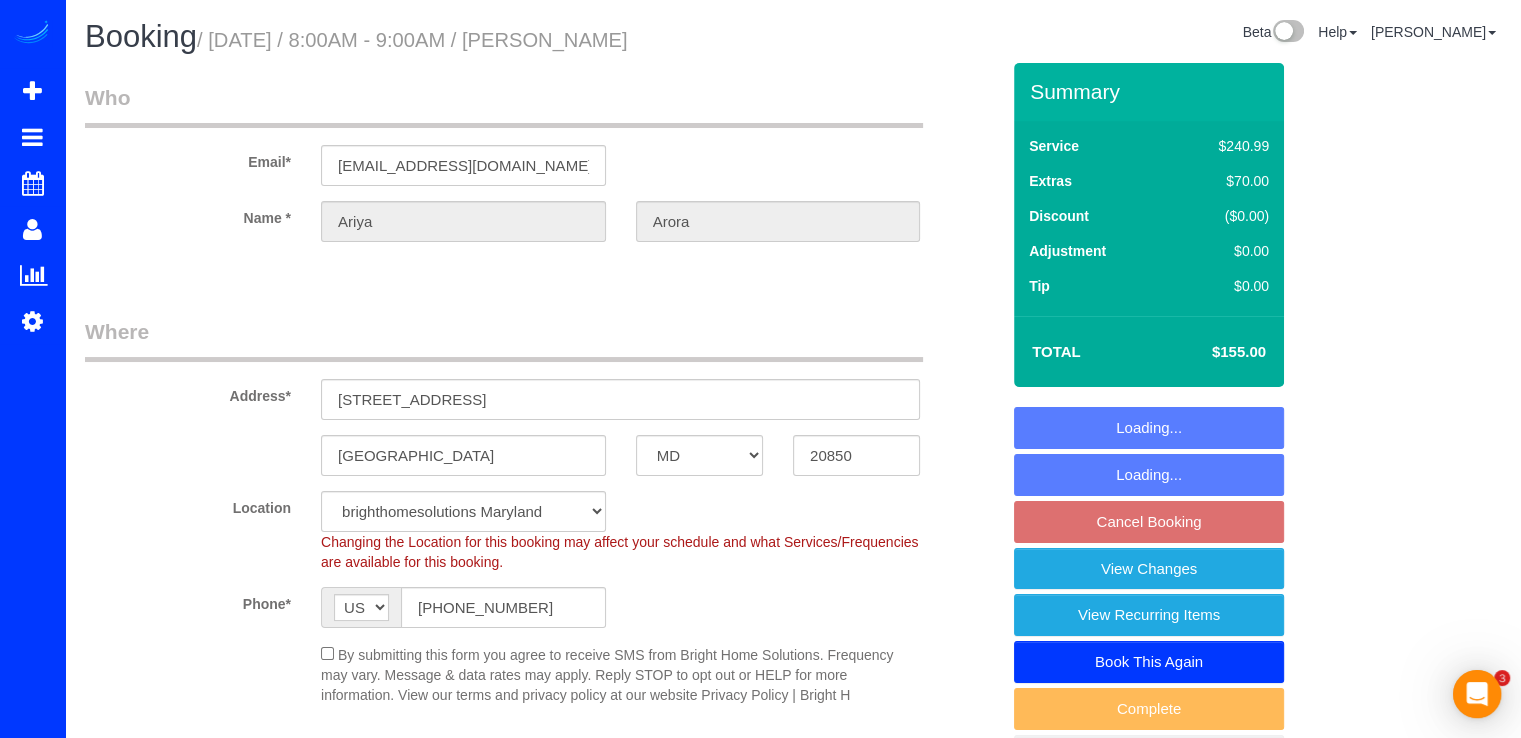 scroll, scrollTop: 0, scrollLeft: 0, axis: both 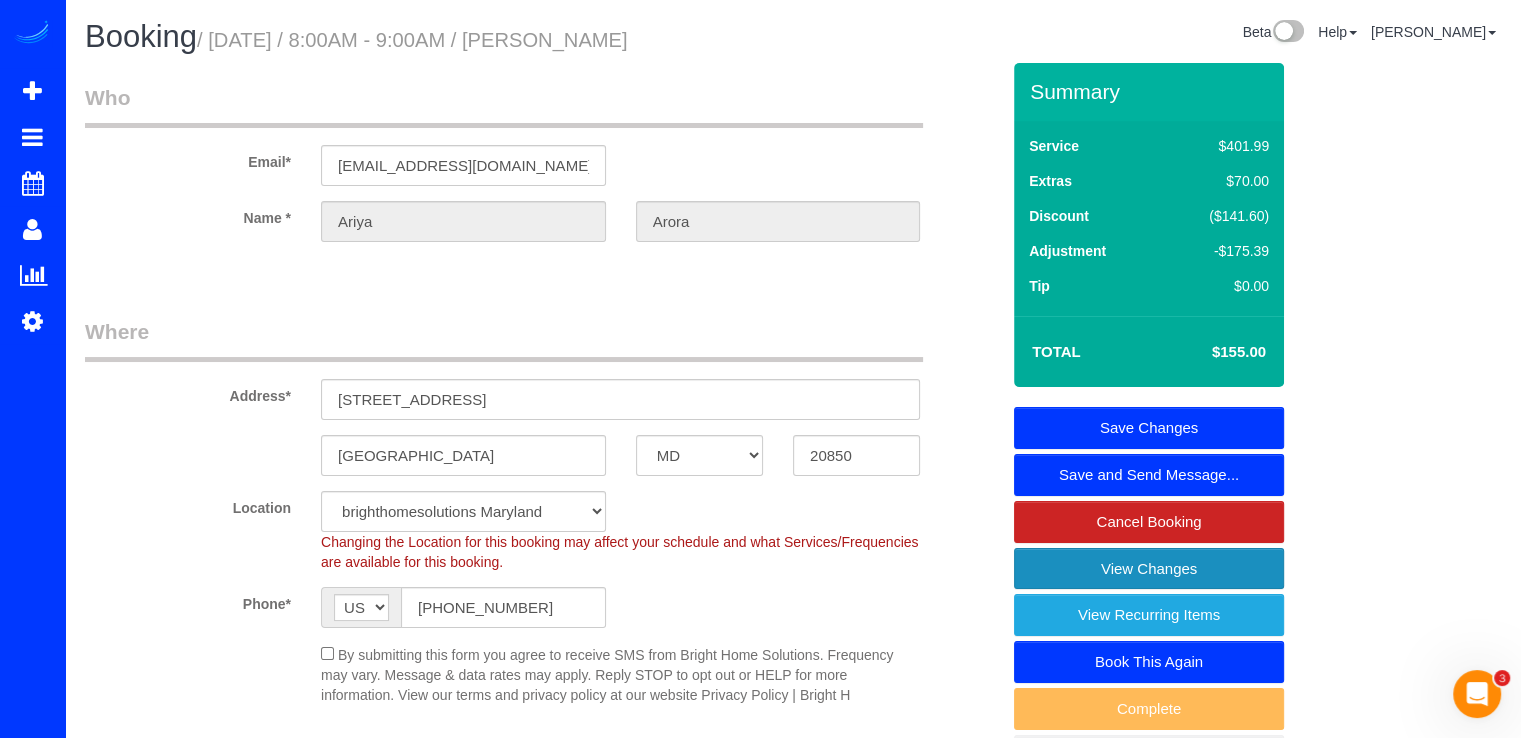 click on "View Changes" at bounding box center [1149, 569] 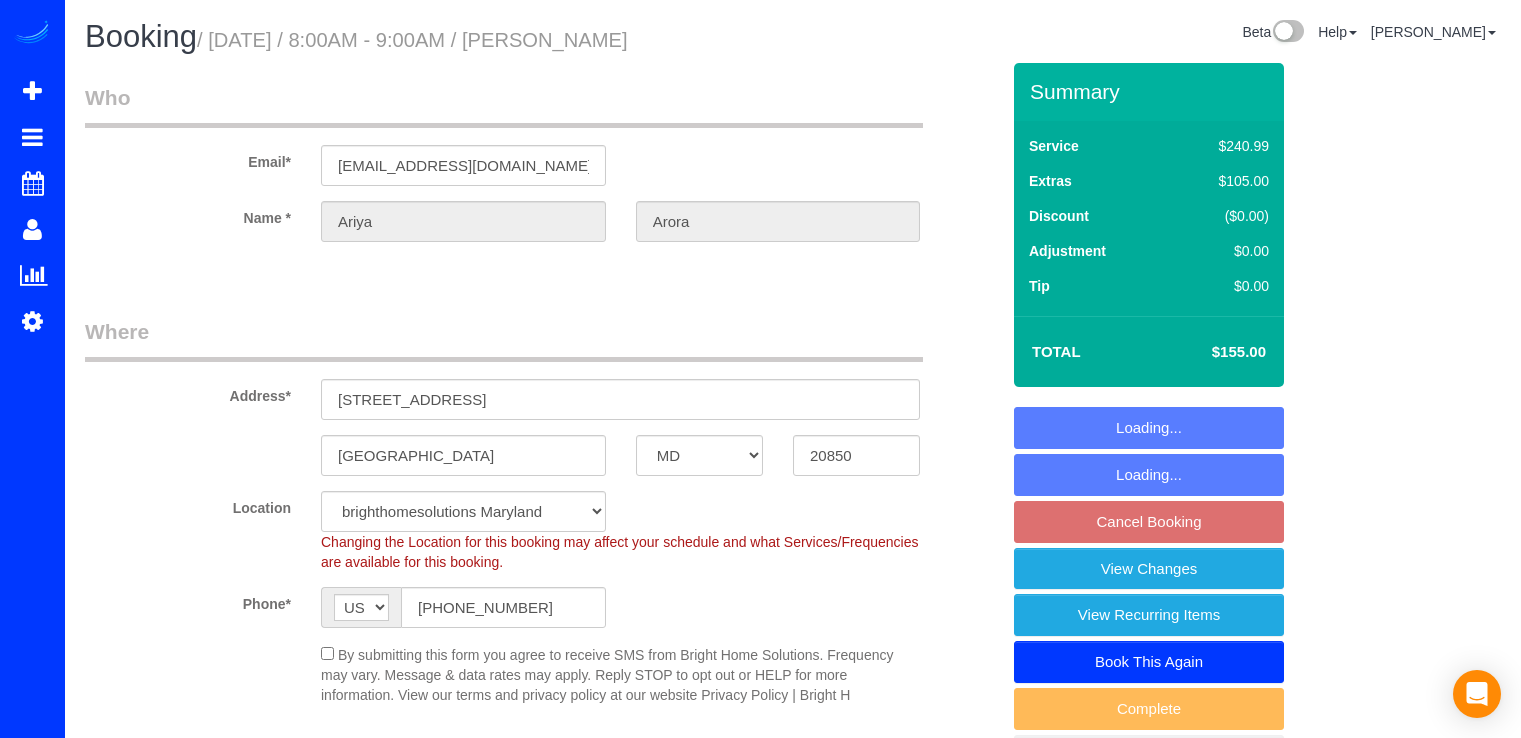 select on "MD" 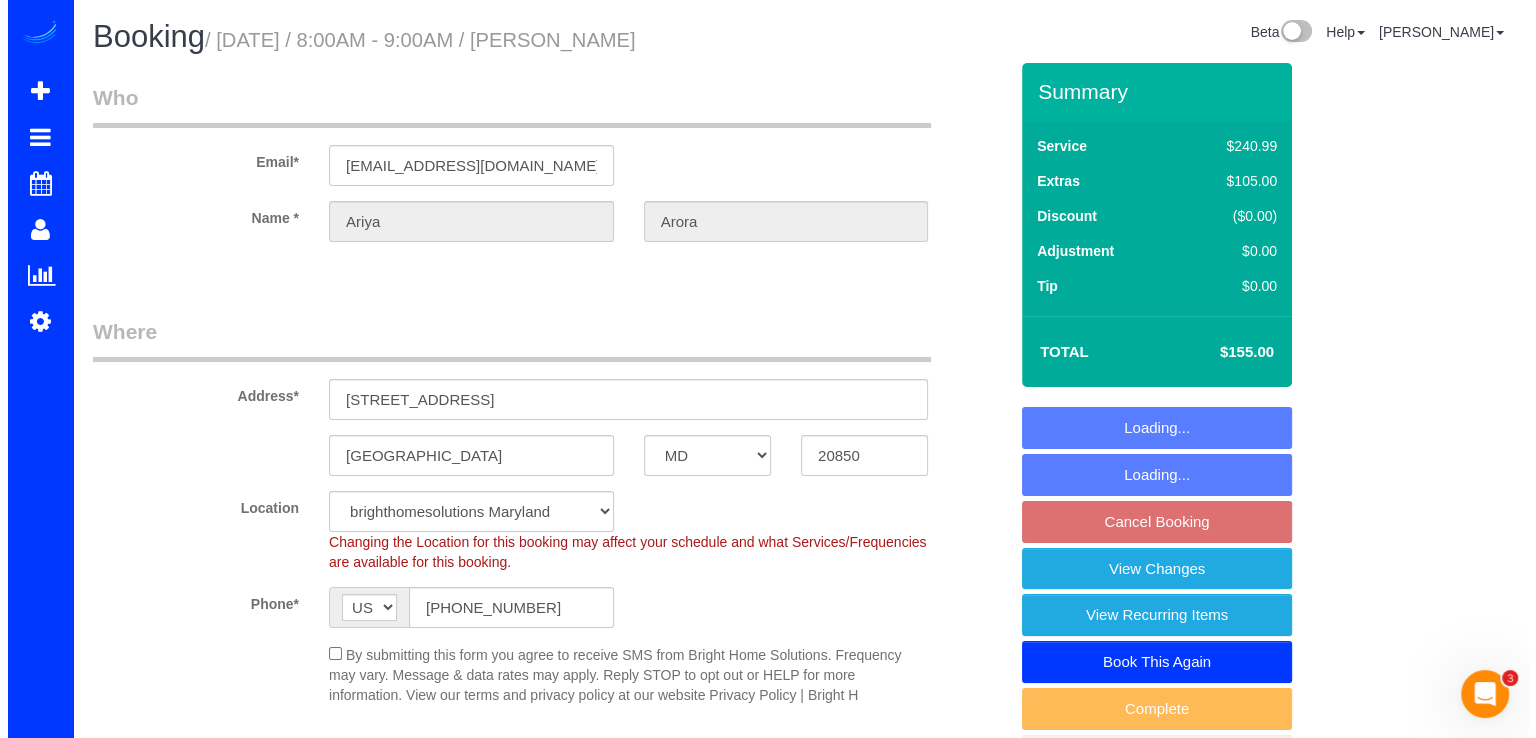 scroll, scrollTop: 0, scrollLeft: 0, axis: both 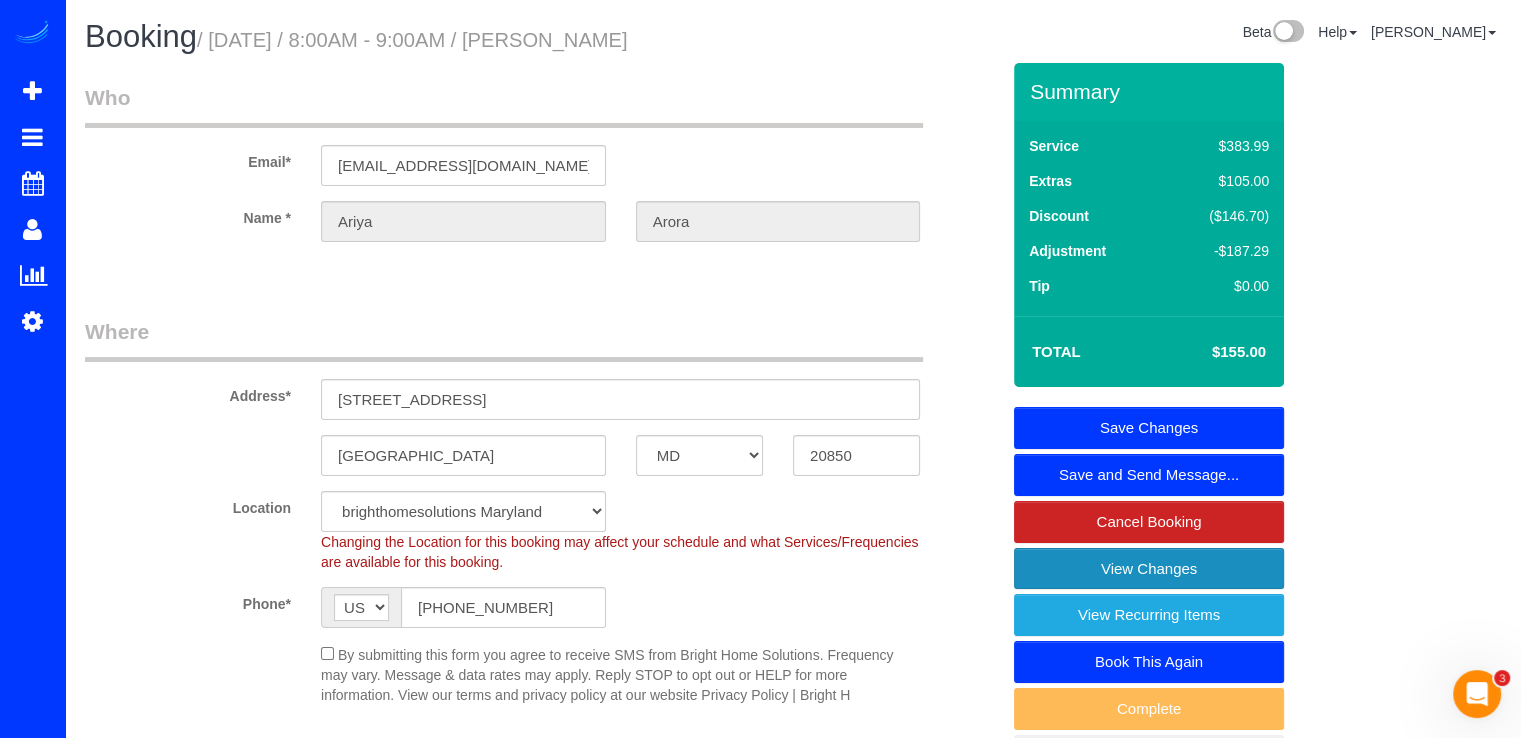 click on "View Changes" at bounding box center (1149, 569) 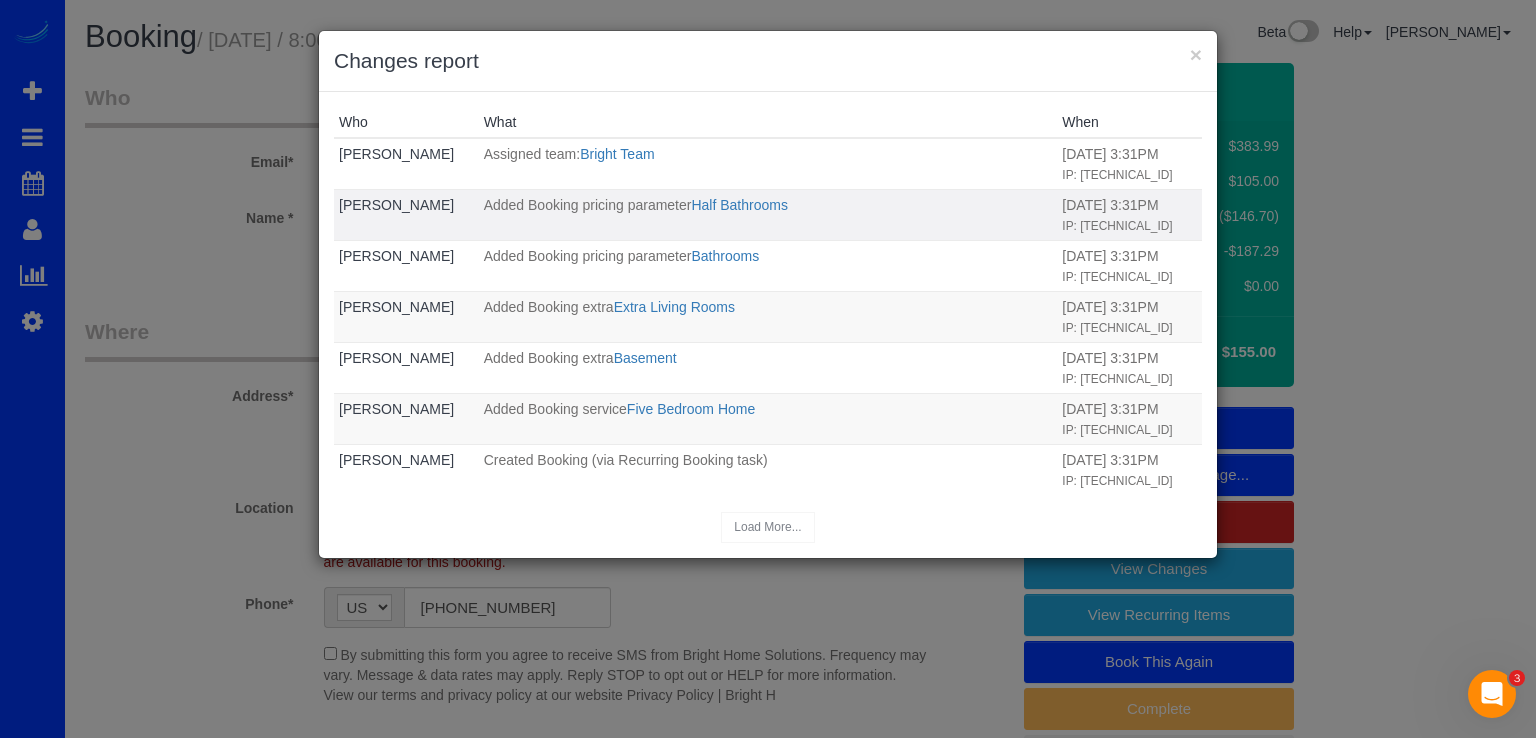 scroll, scrollTop: 0, scrollLeft: 0, axis: both 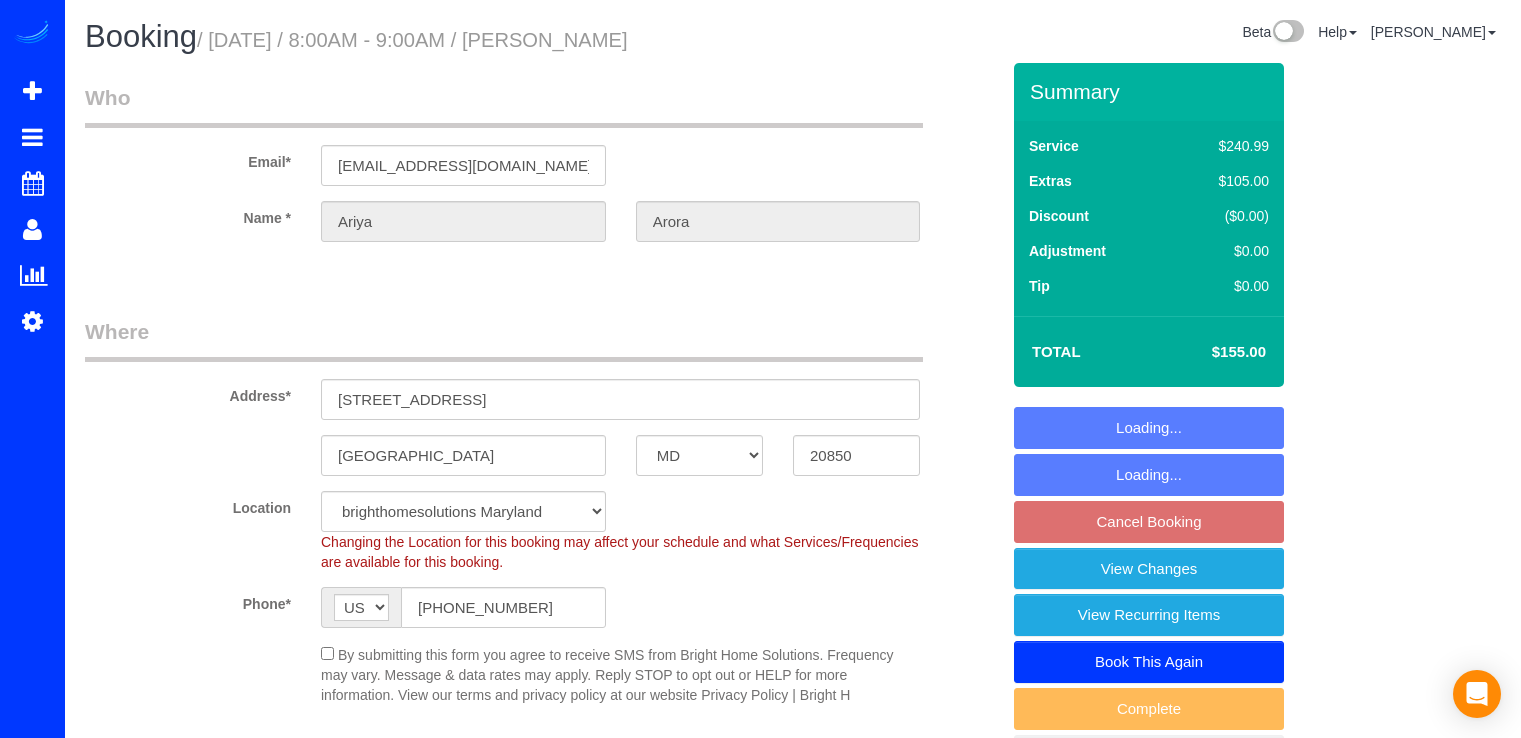 select on "MD" 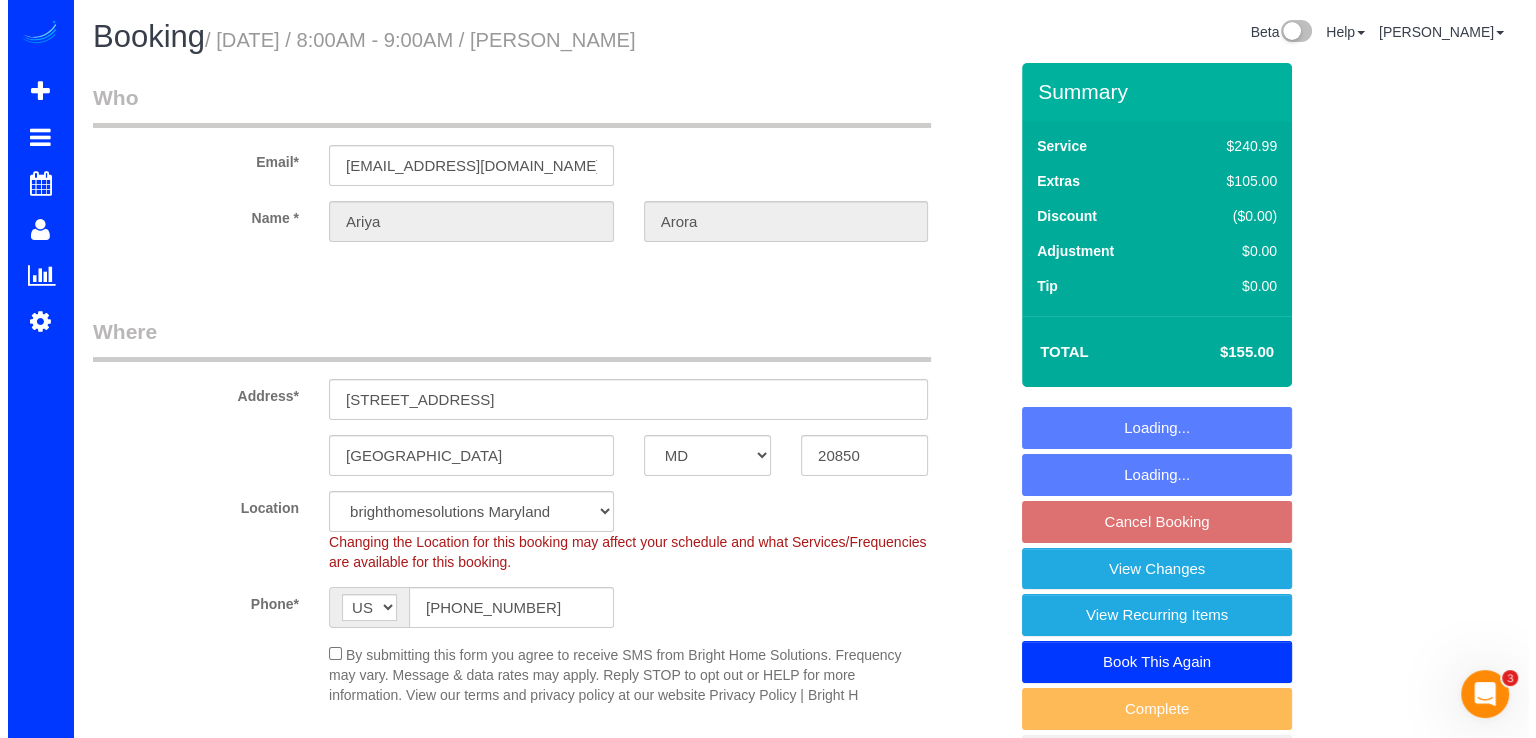 scroll, scrollTop: 0, scrollLeft: 0, axis: both 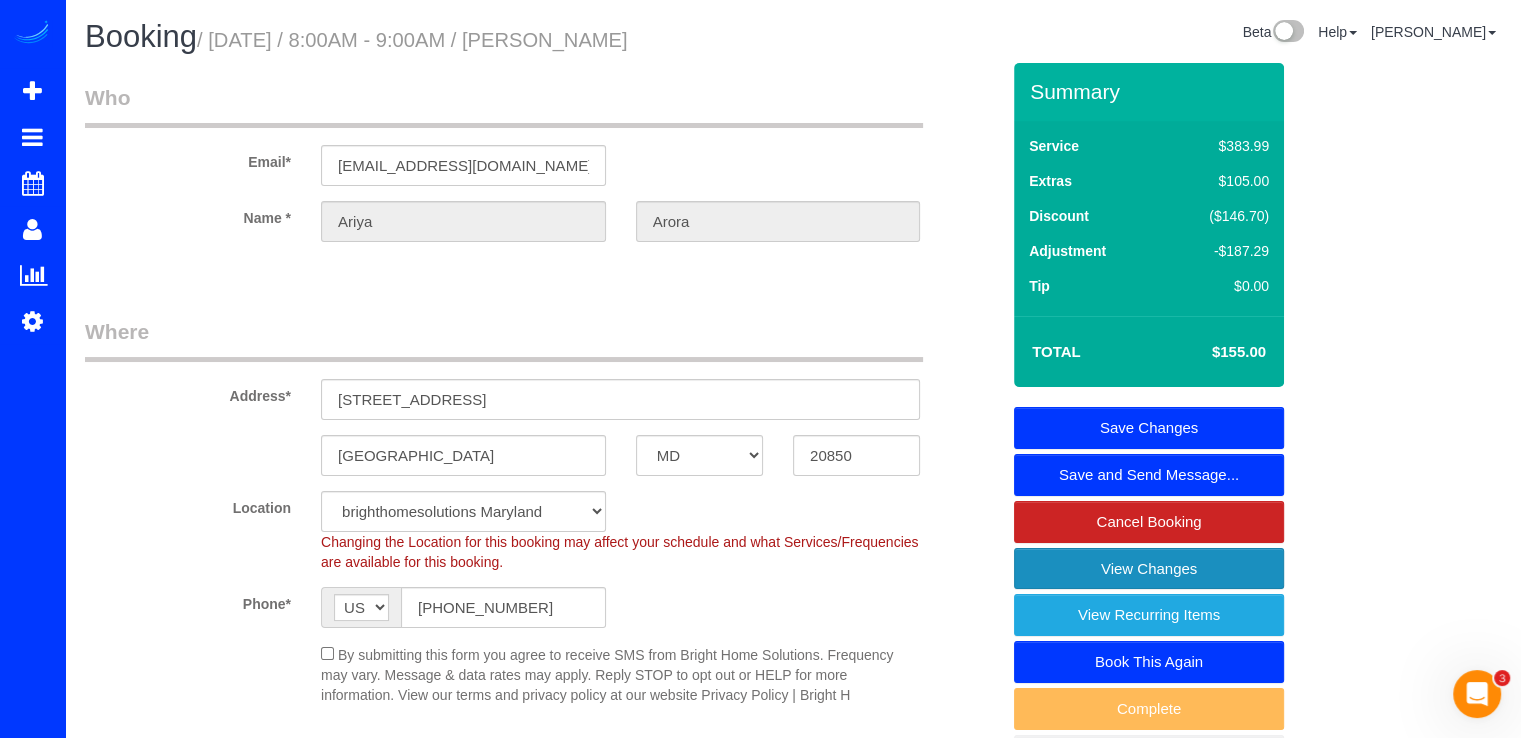 click on "View Changes" at bounding box center [1149, 569] 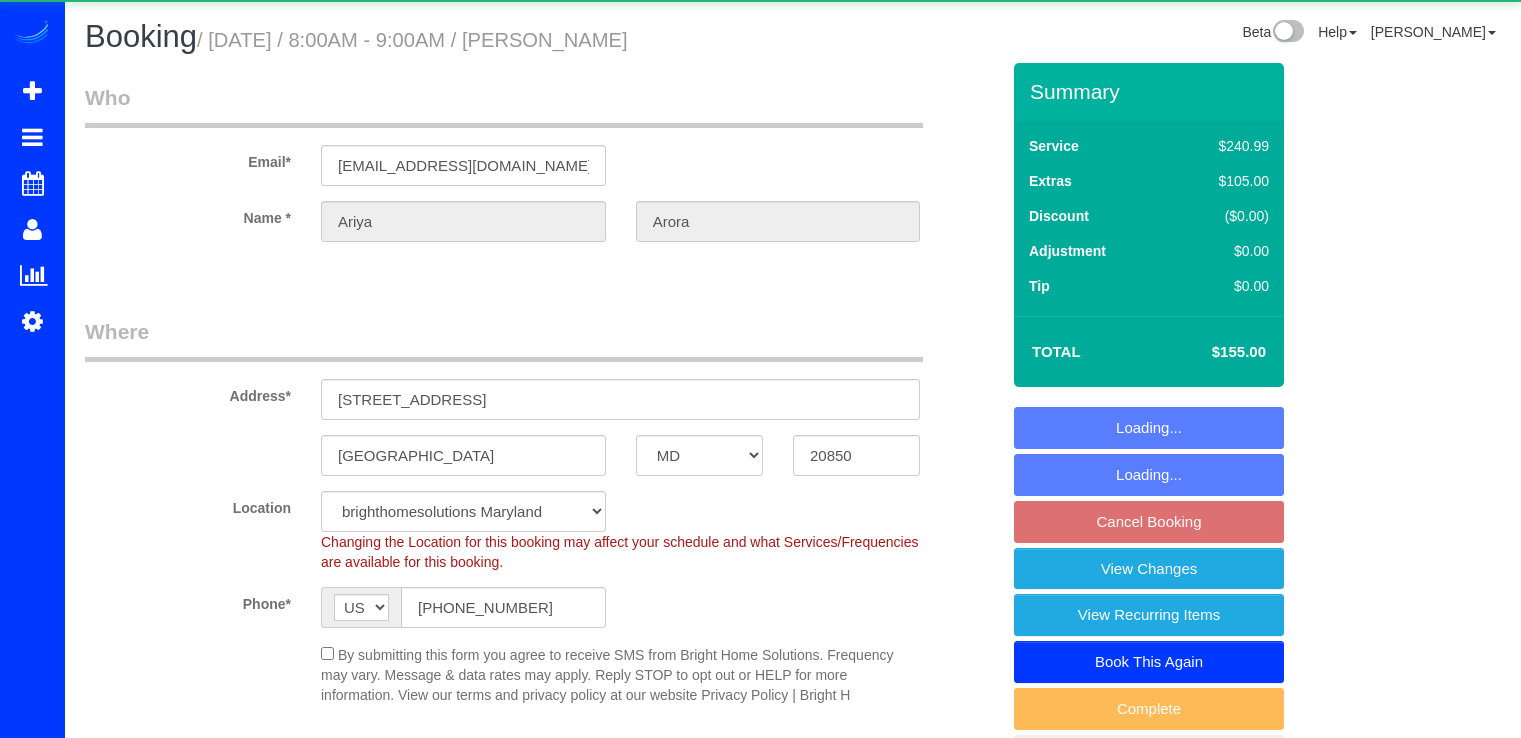 select on "MD" 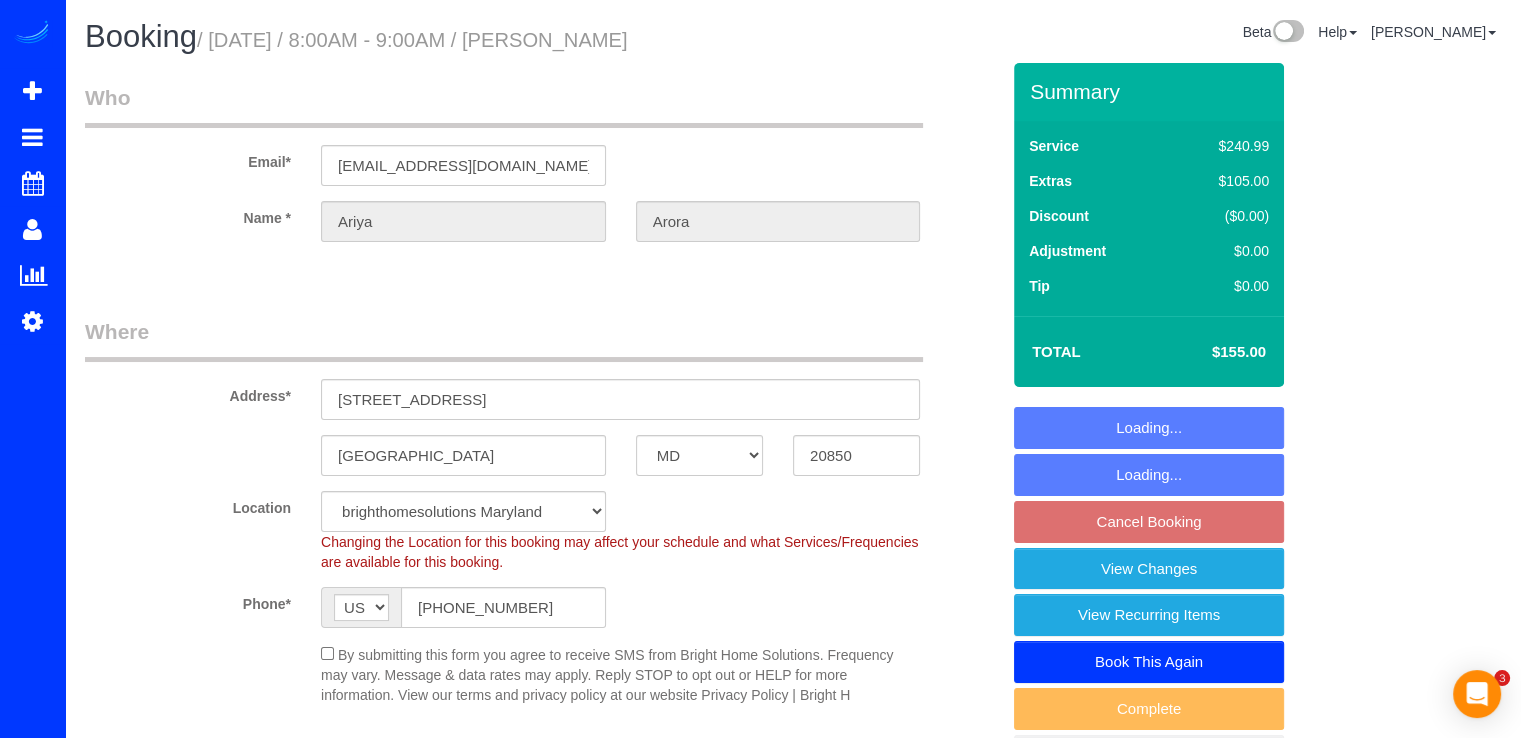 scroll, scrollTop: 500, scrollLeft: 0, axis: vertical 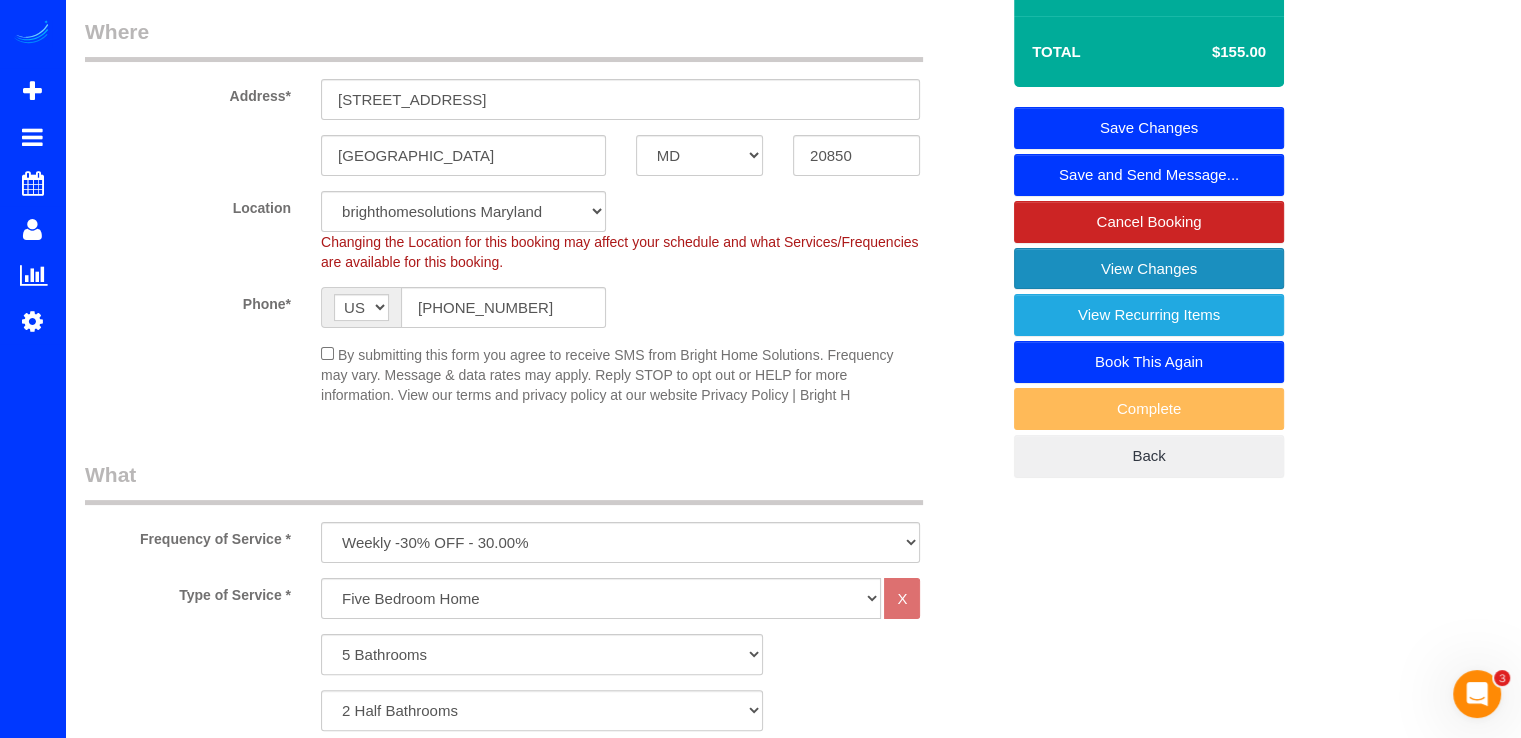 click on "View Changes" at bounding box center [1149, 269] 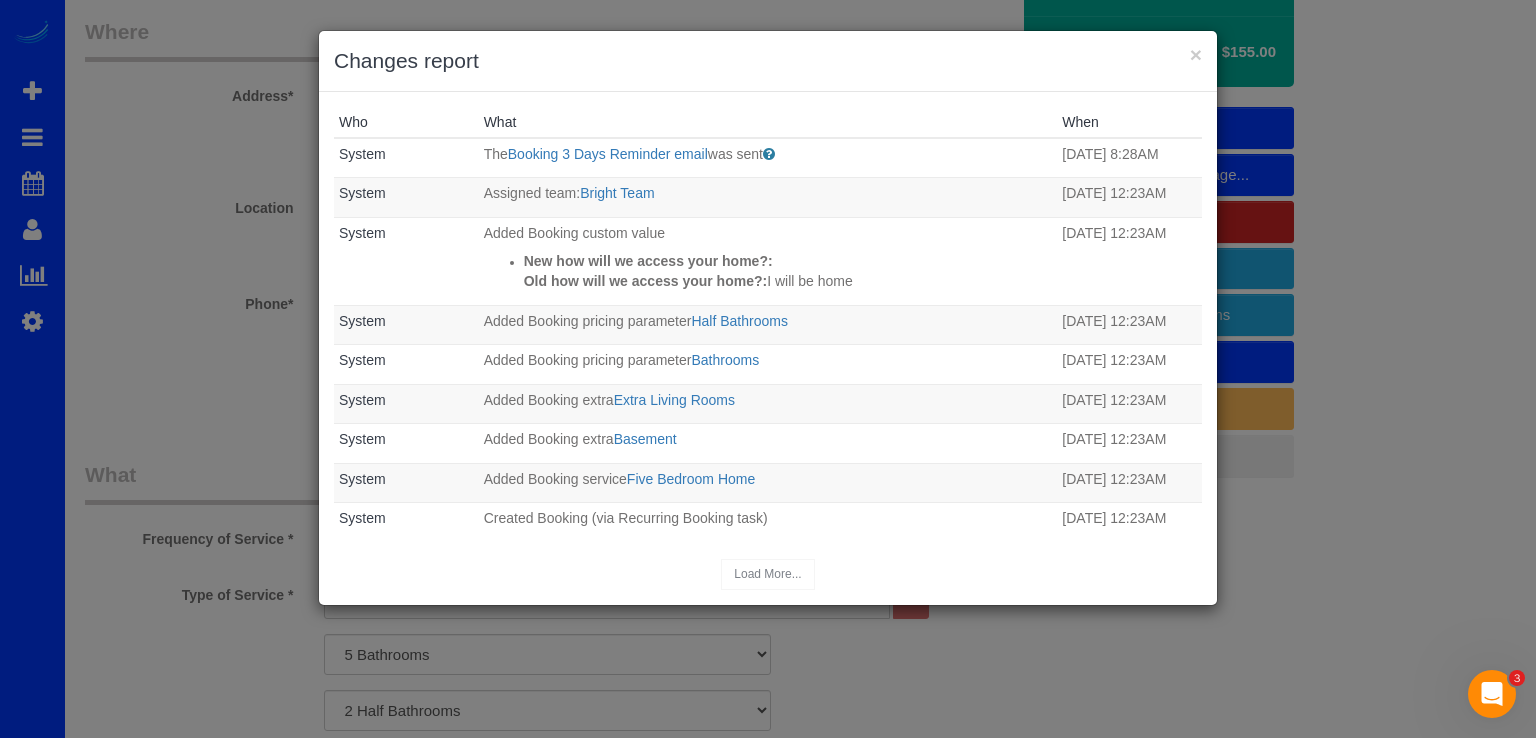 click on "×
Changes report
Who
What
When
System
The  Booking 3 Days Reminder email  was sent
Sent 3 days before the booking to remind the customer of their upcoming booking.
[DATE] 8:28AM
System
Assigned team:  Bright Team" at bounding box center [768, 369] 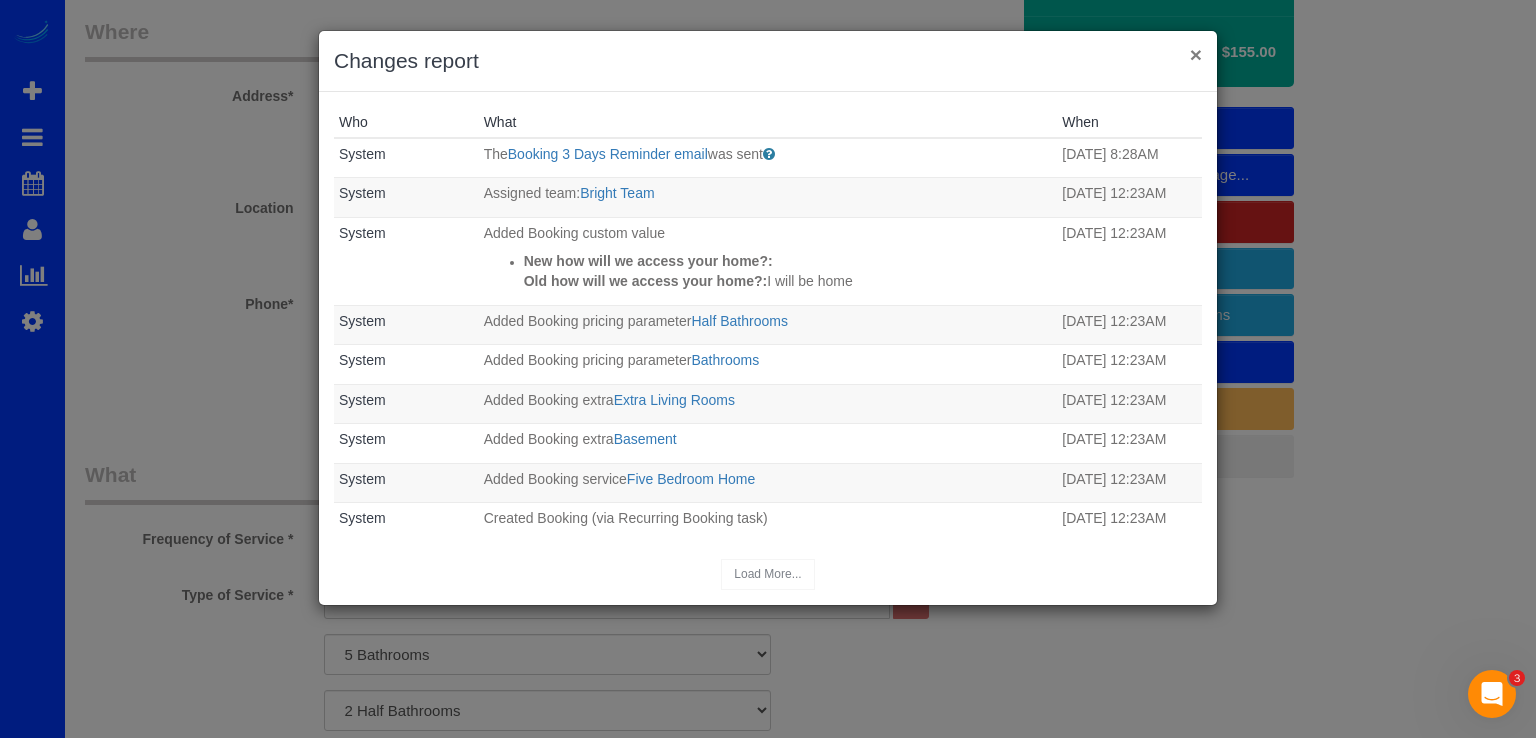 click on "×" at bounding box center [1196, 54] 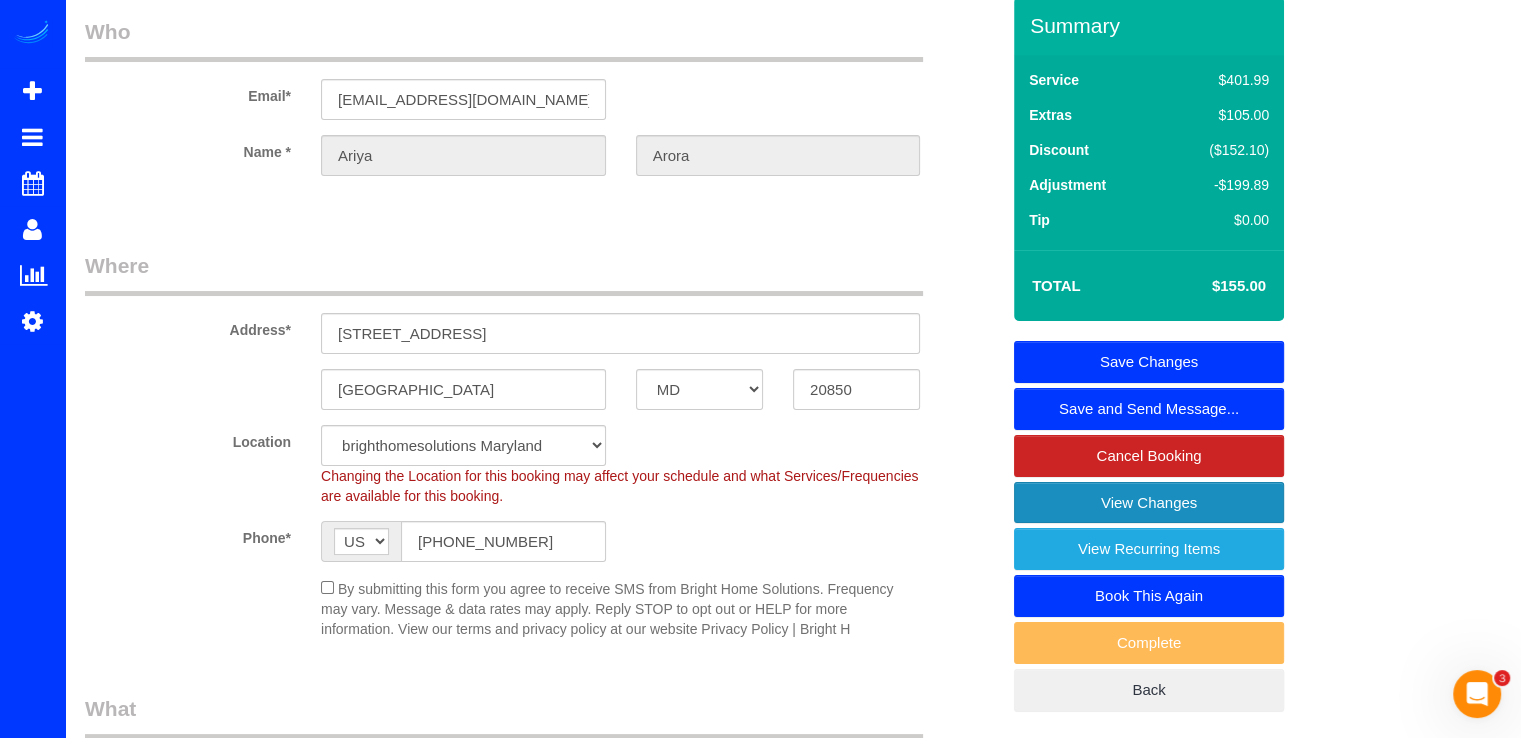 scroll, scrollTop: 0, scrollLeft: 0, axis: both 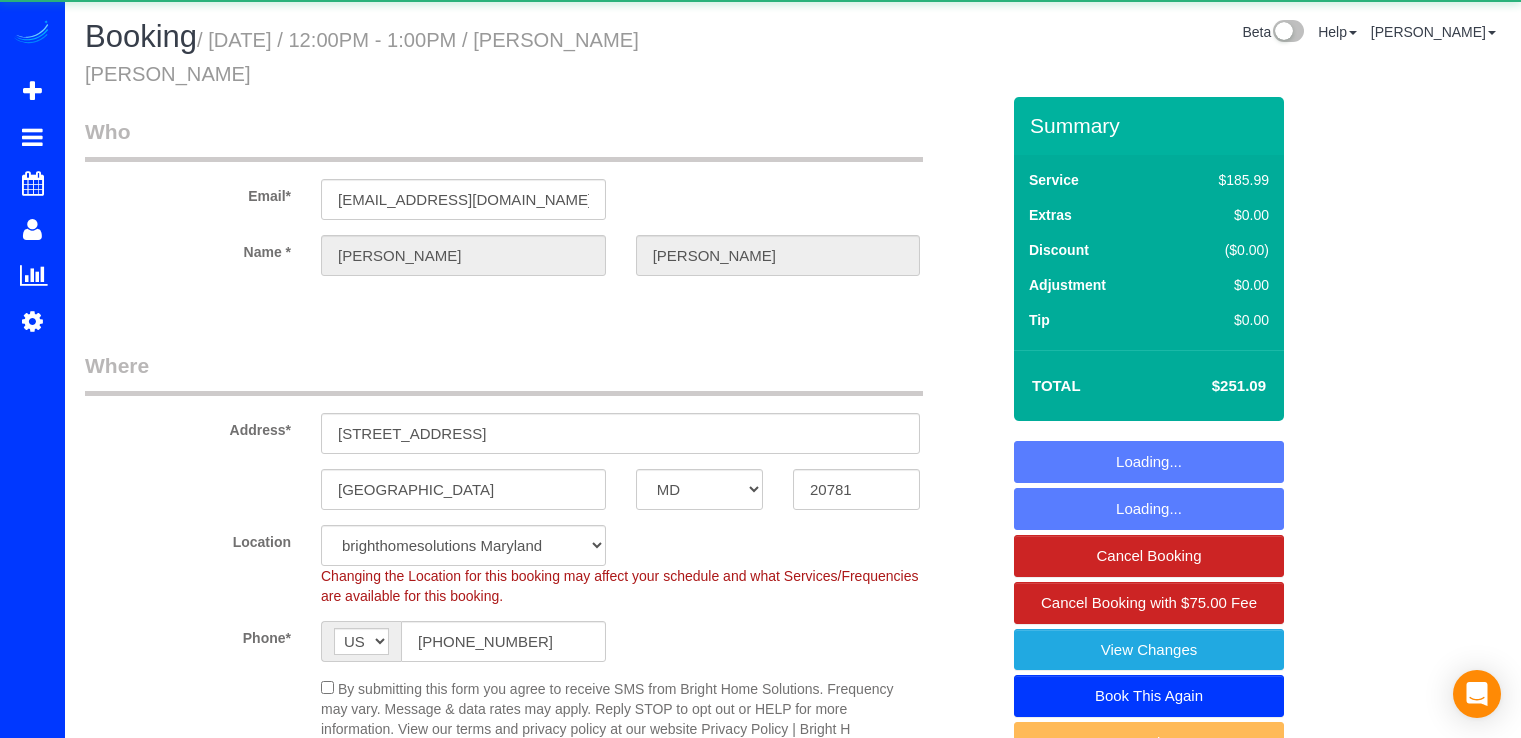 select on "MD" 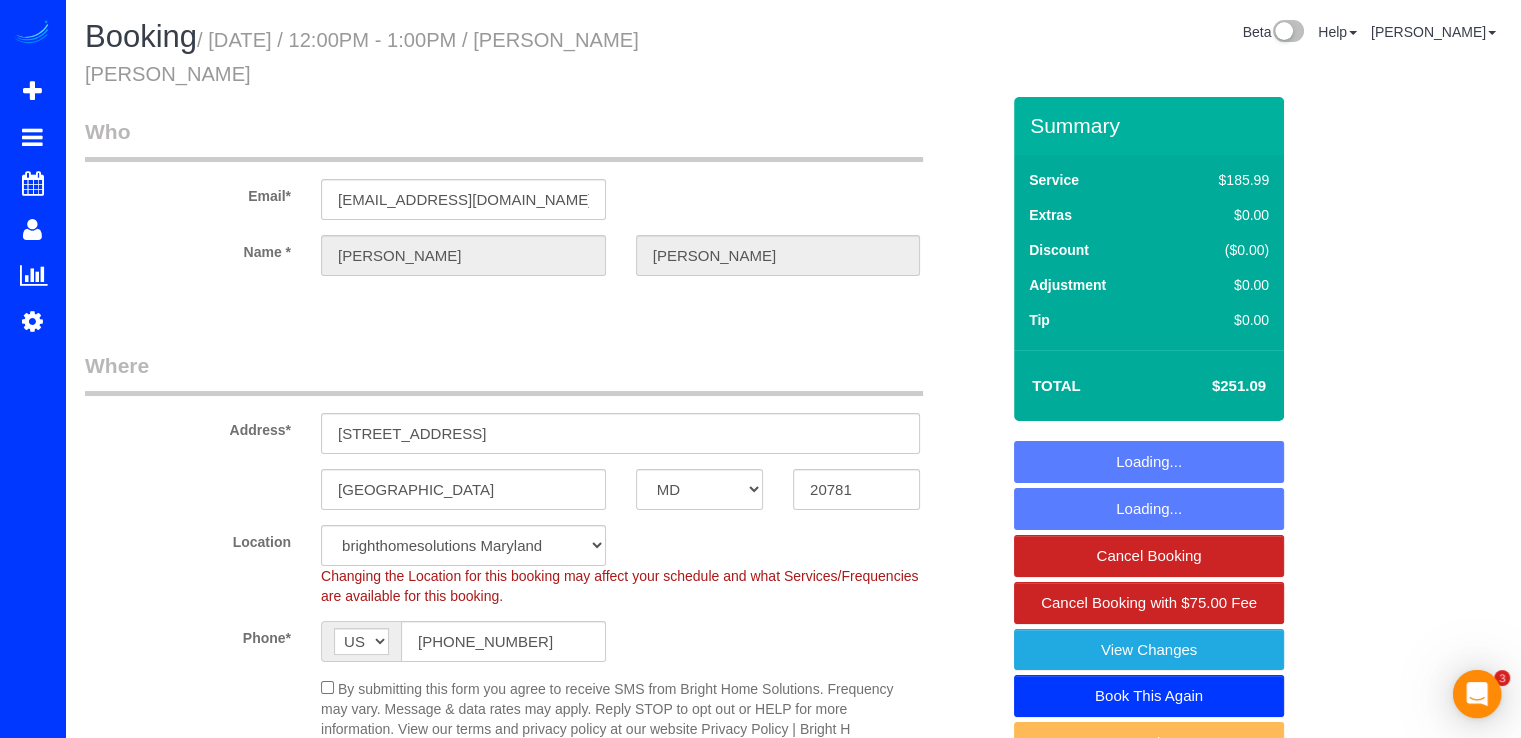 scroll, scrollTop: 0, scrollLeft: 0, axis: both 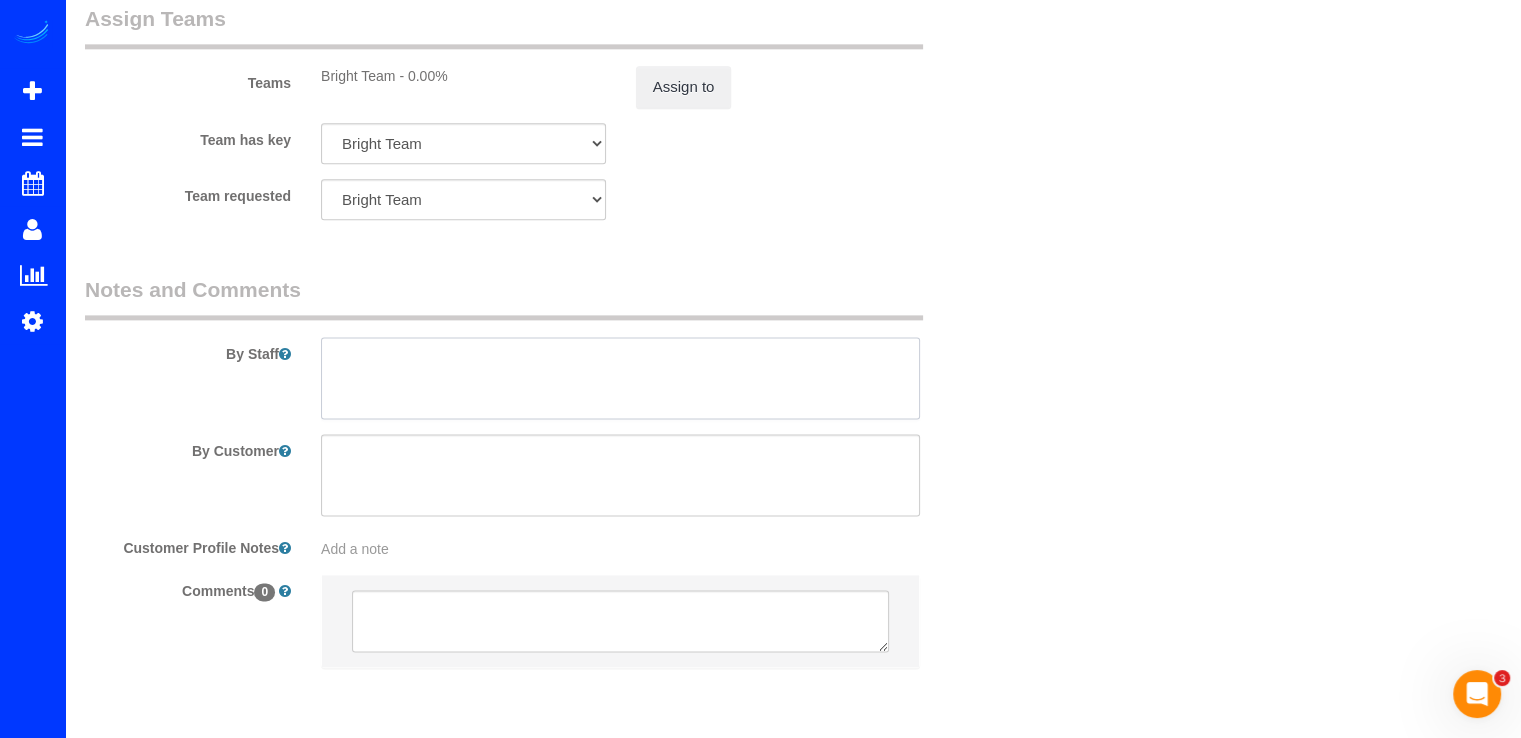 click at bounding box center [620, 378] 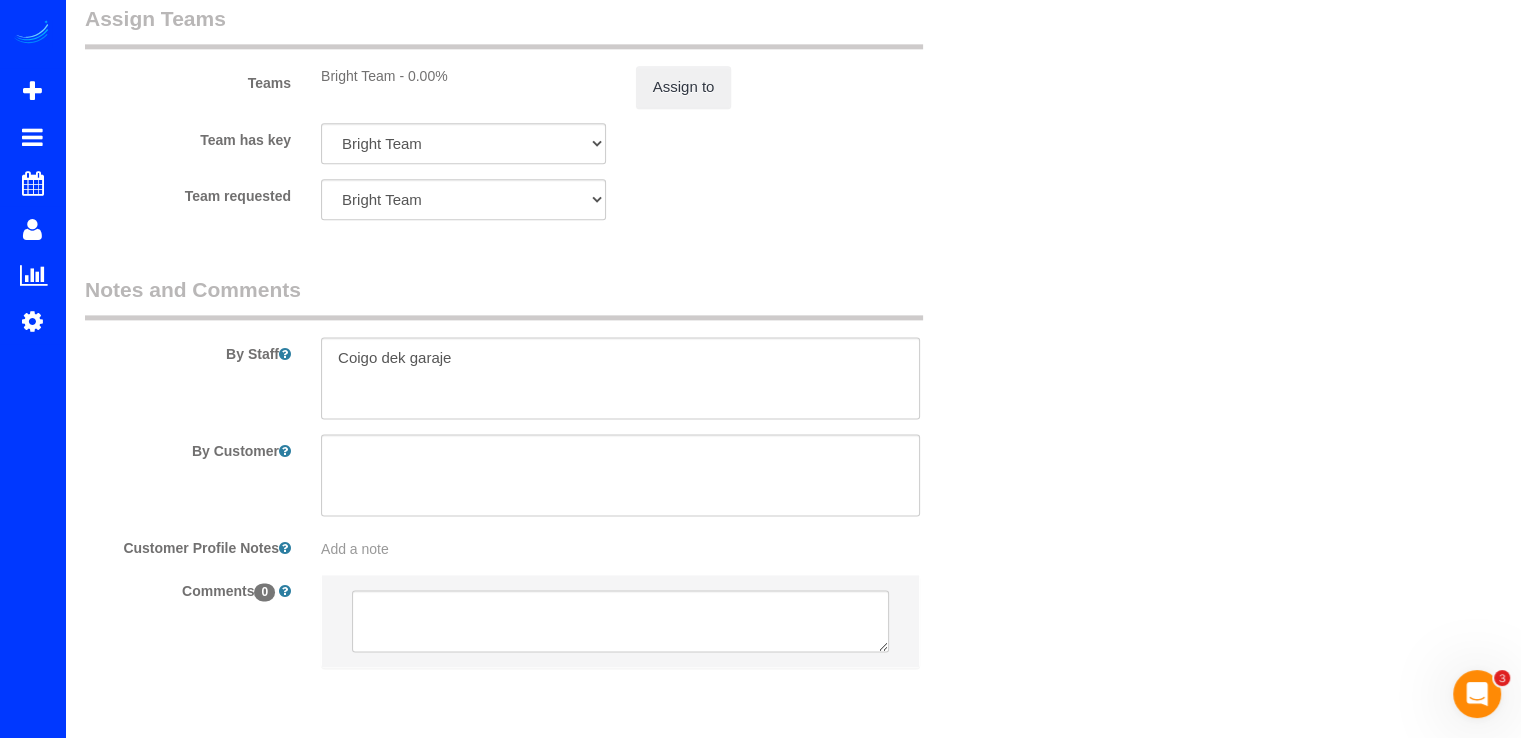 drag, startPoint x: 390, startPoint y: 319, endPoint x: 880, endPoint y: 404, distance: 497.3178 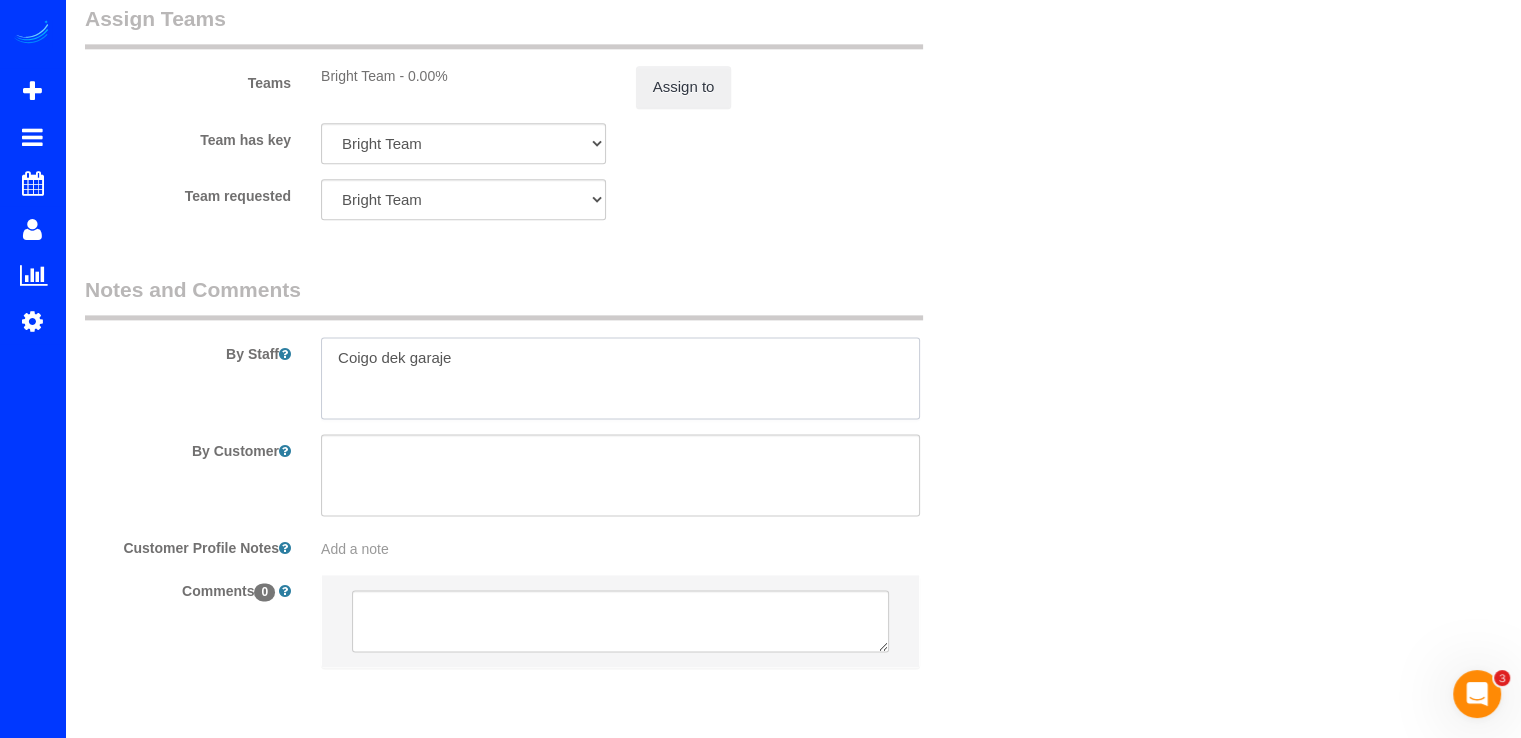 click at bounding box center [620, 378] 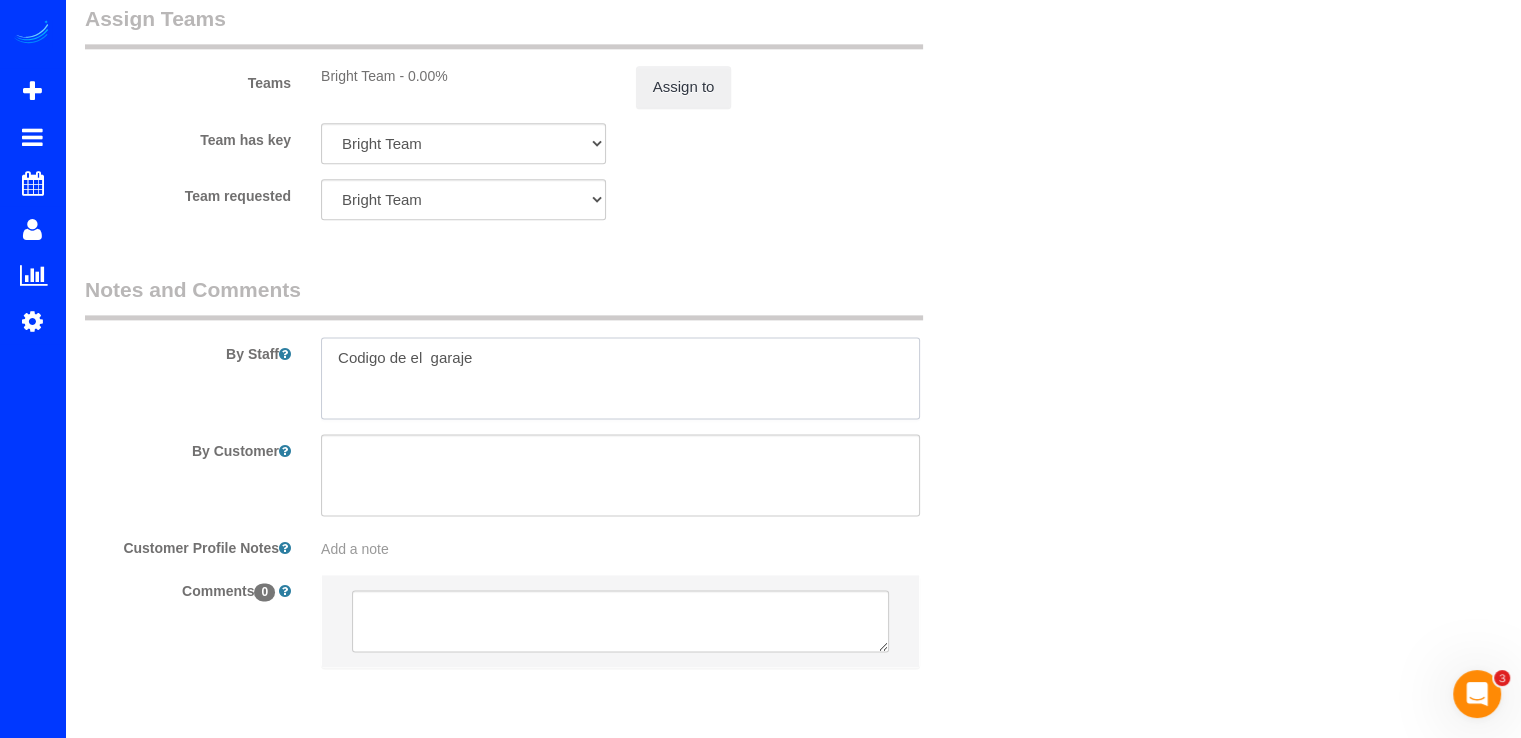 click at bounding box center [620, 378] 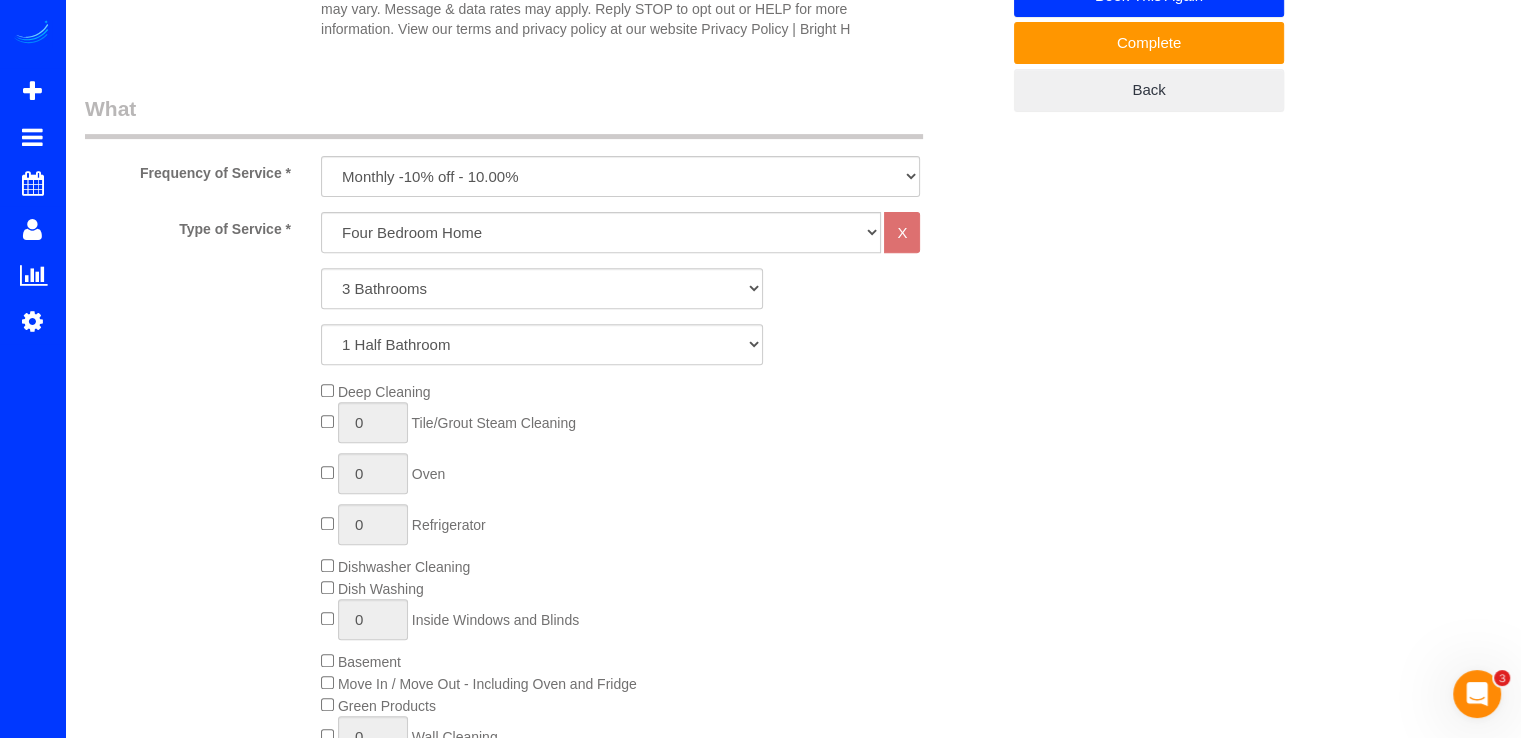 scroll, scrollTop: 100, scrollLeft: 0, axis: vertical 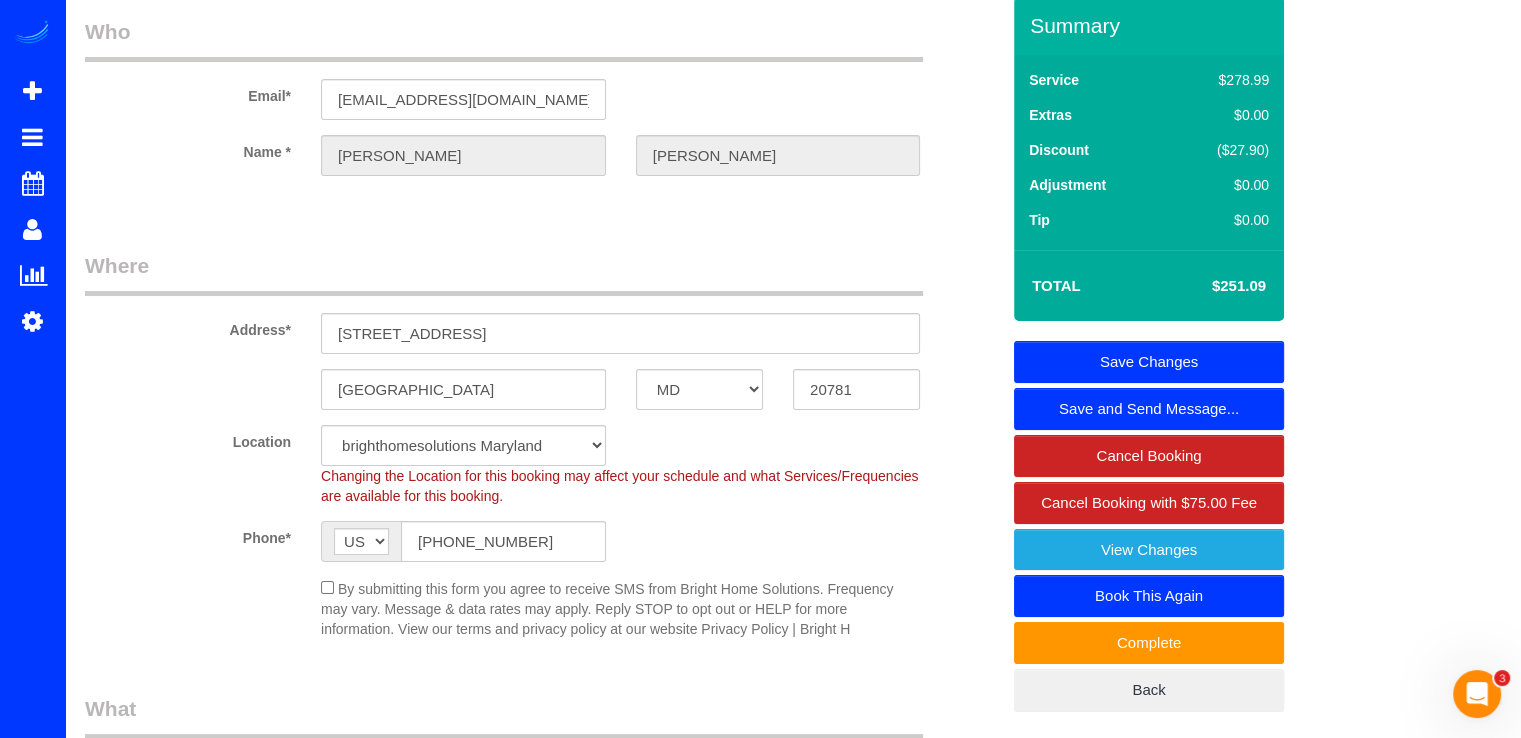 type on "Codigo de el  garaje " 1098 enter"" 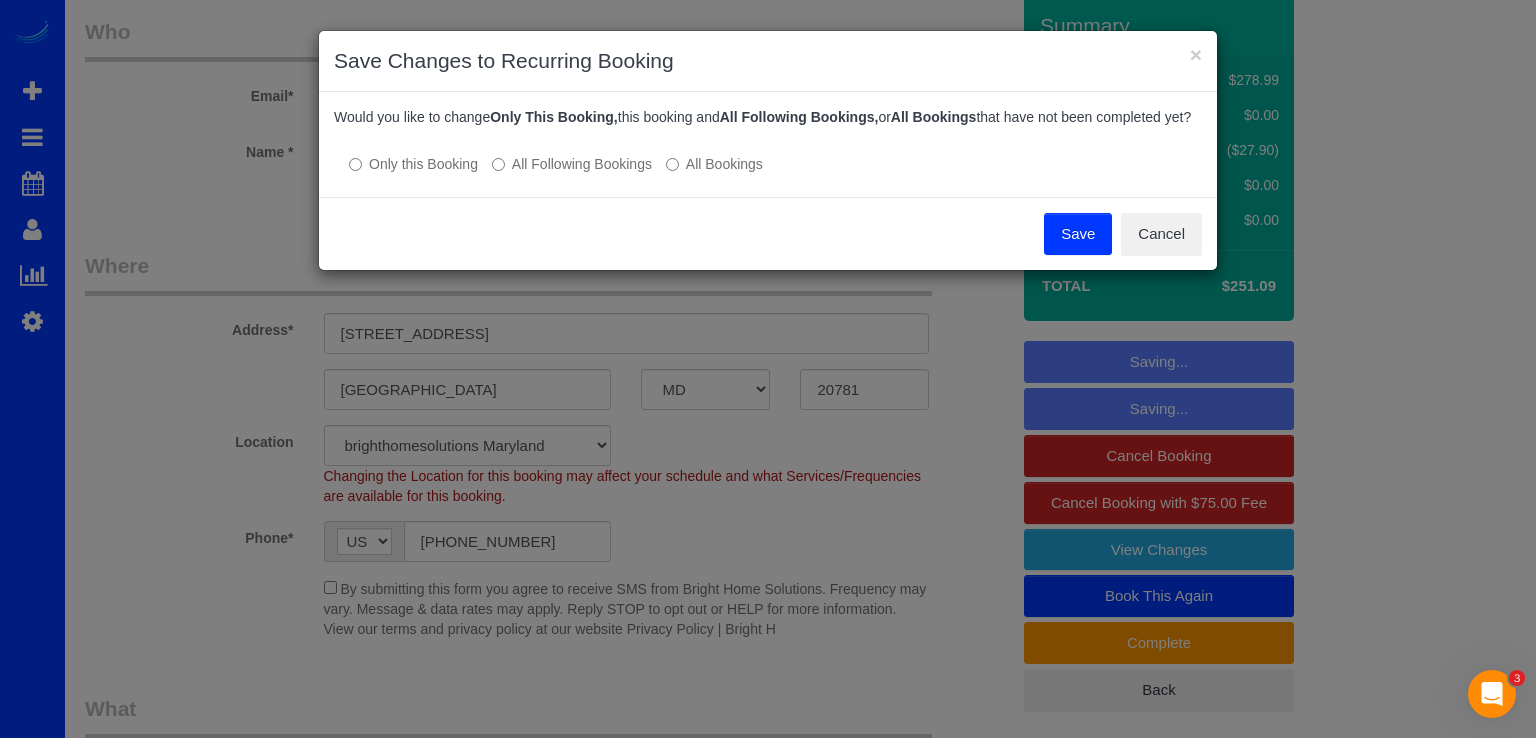 click on "All Following Bookings" at bounding box center [572, 164] 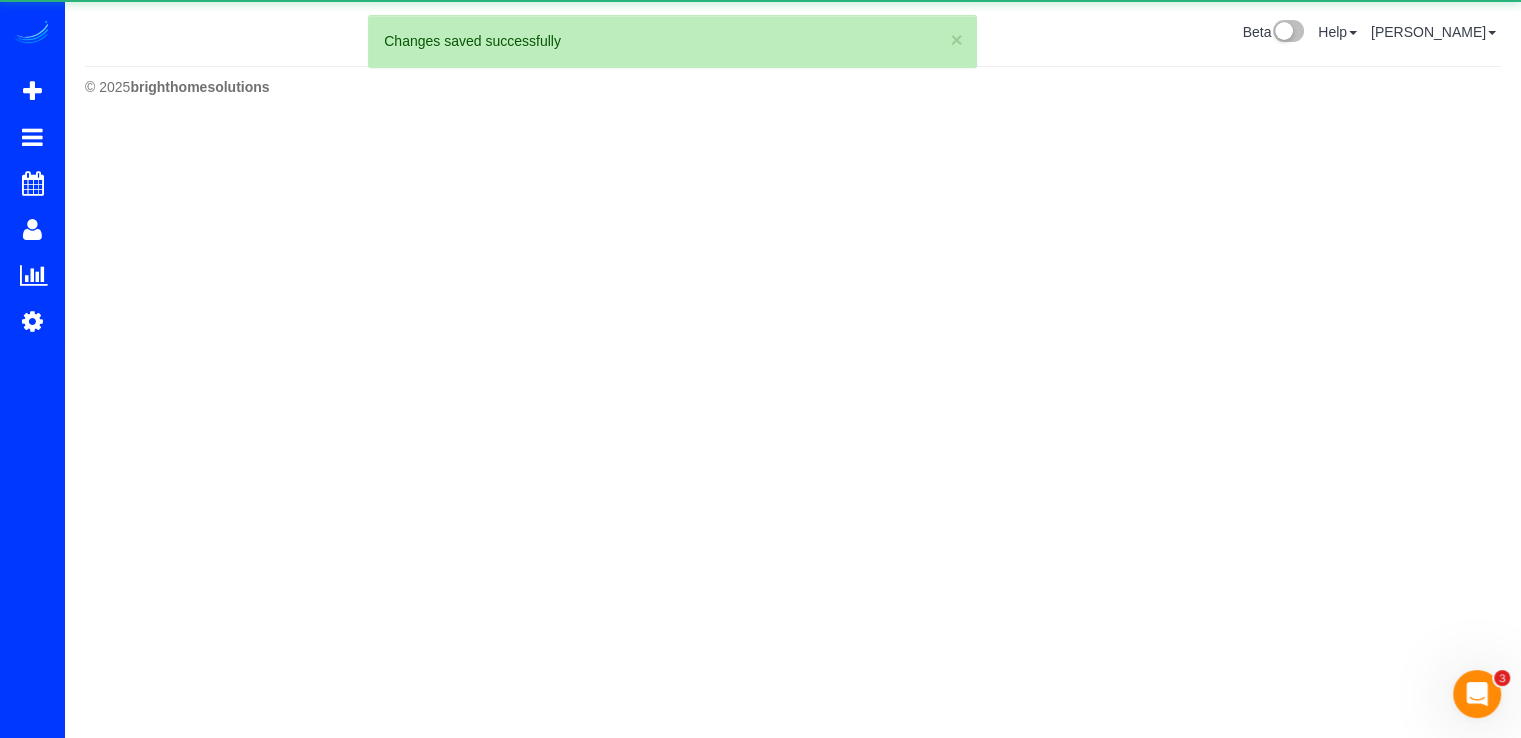 scroll, scrollTop: 0, scrollLeft: 0, axis: both 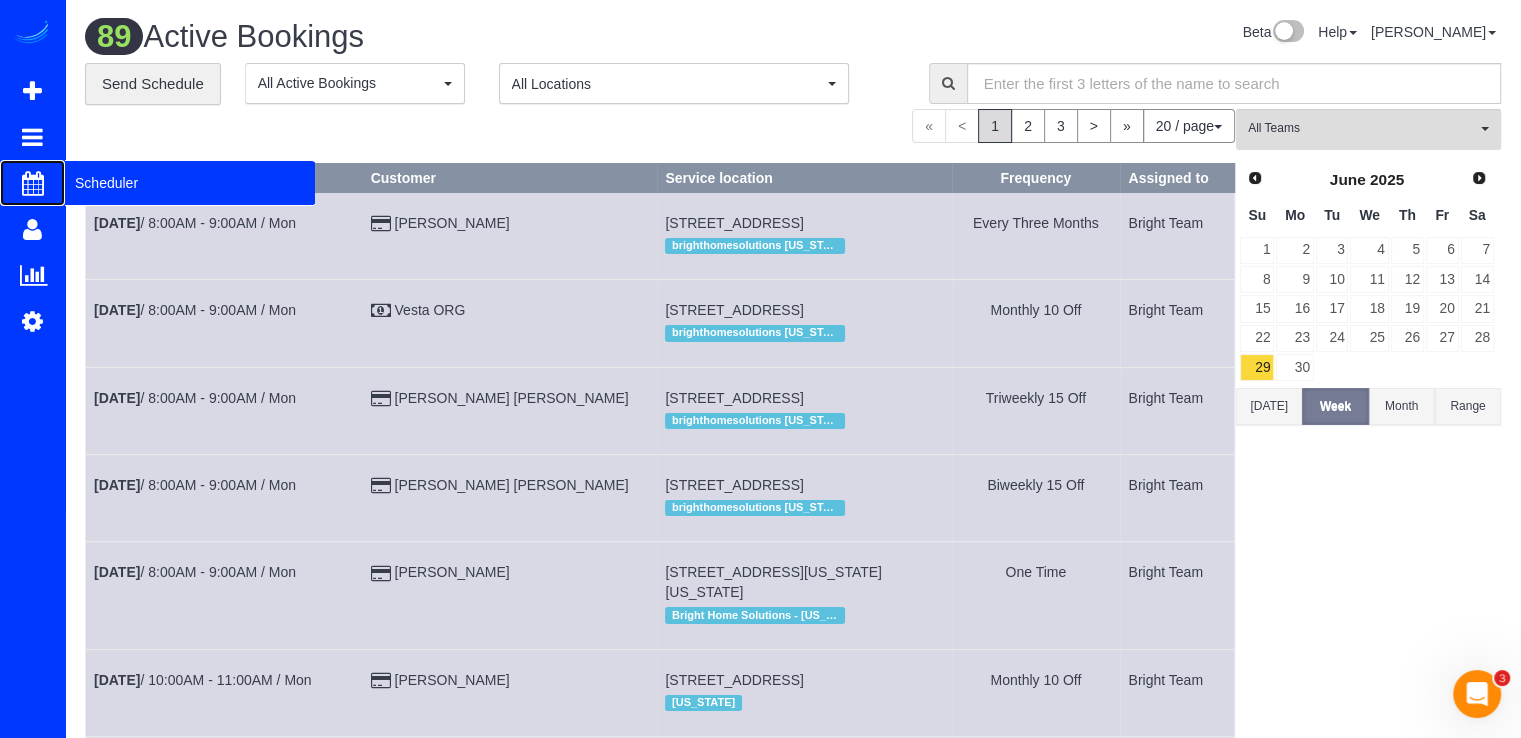 click on "Scheduler" at bounding box center [190, 183] 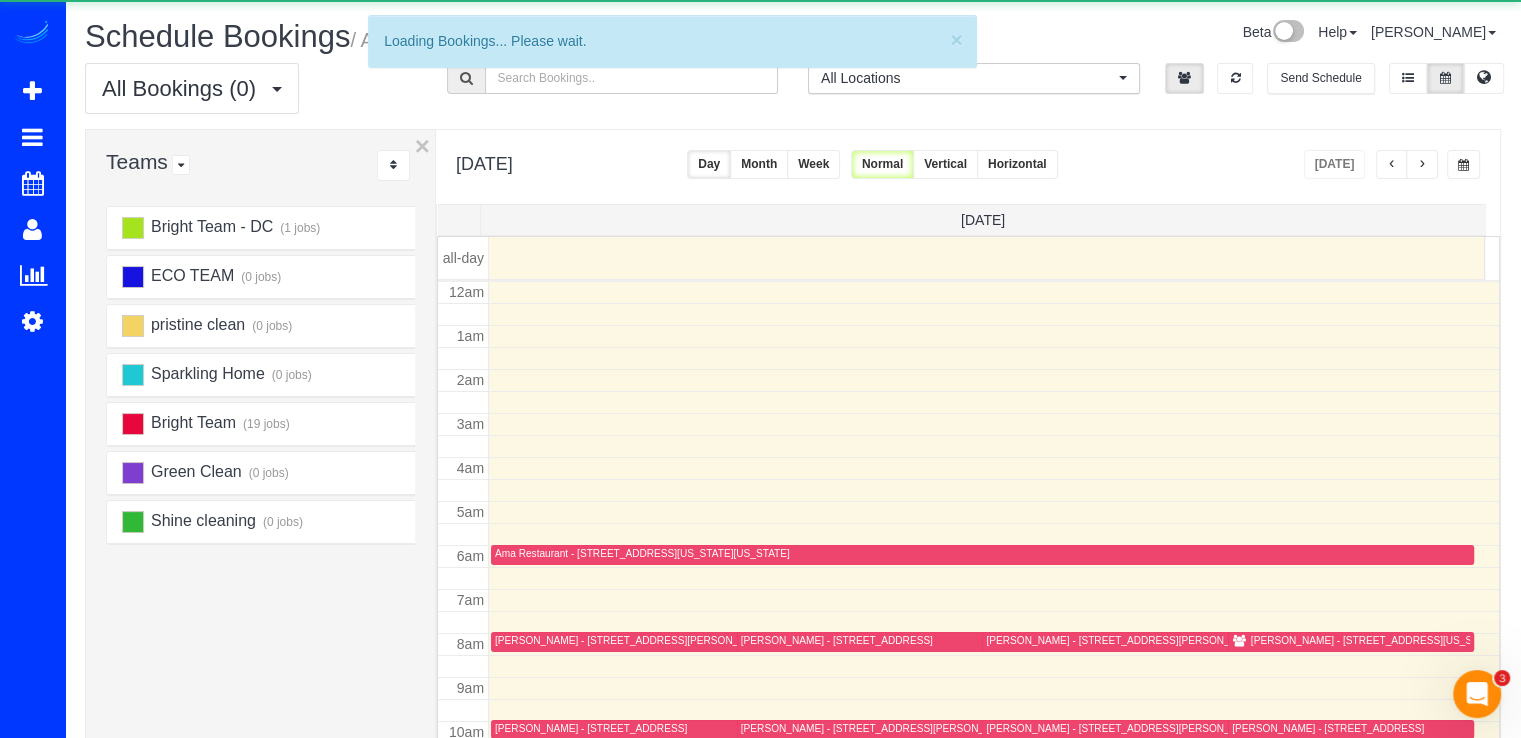scroll, scrollTop: 263, scrollLeft: 0, axis: vertical 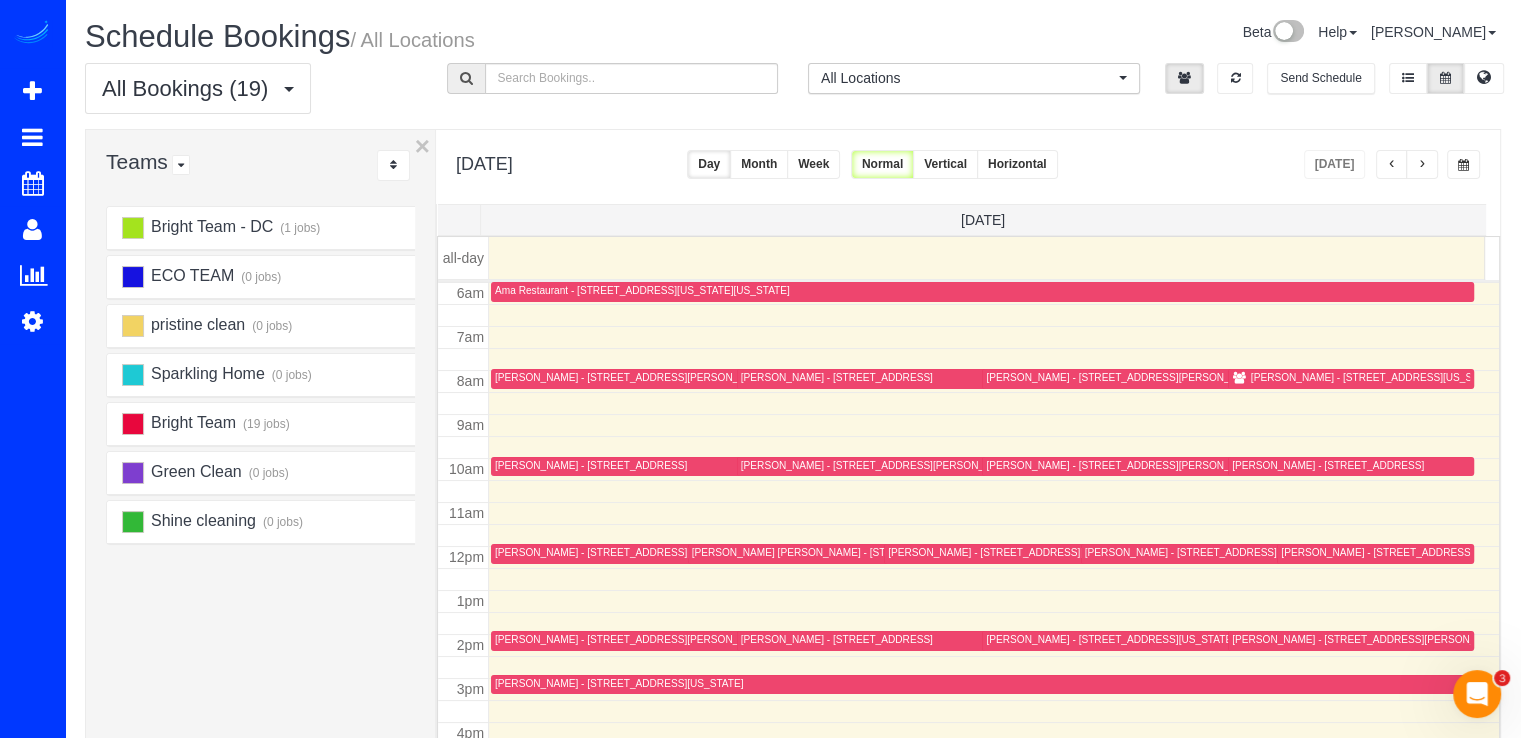 click at bounding box center (1422, 165) 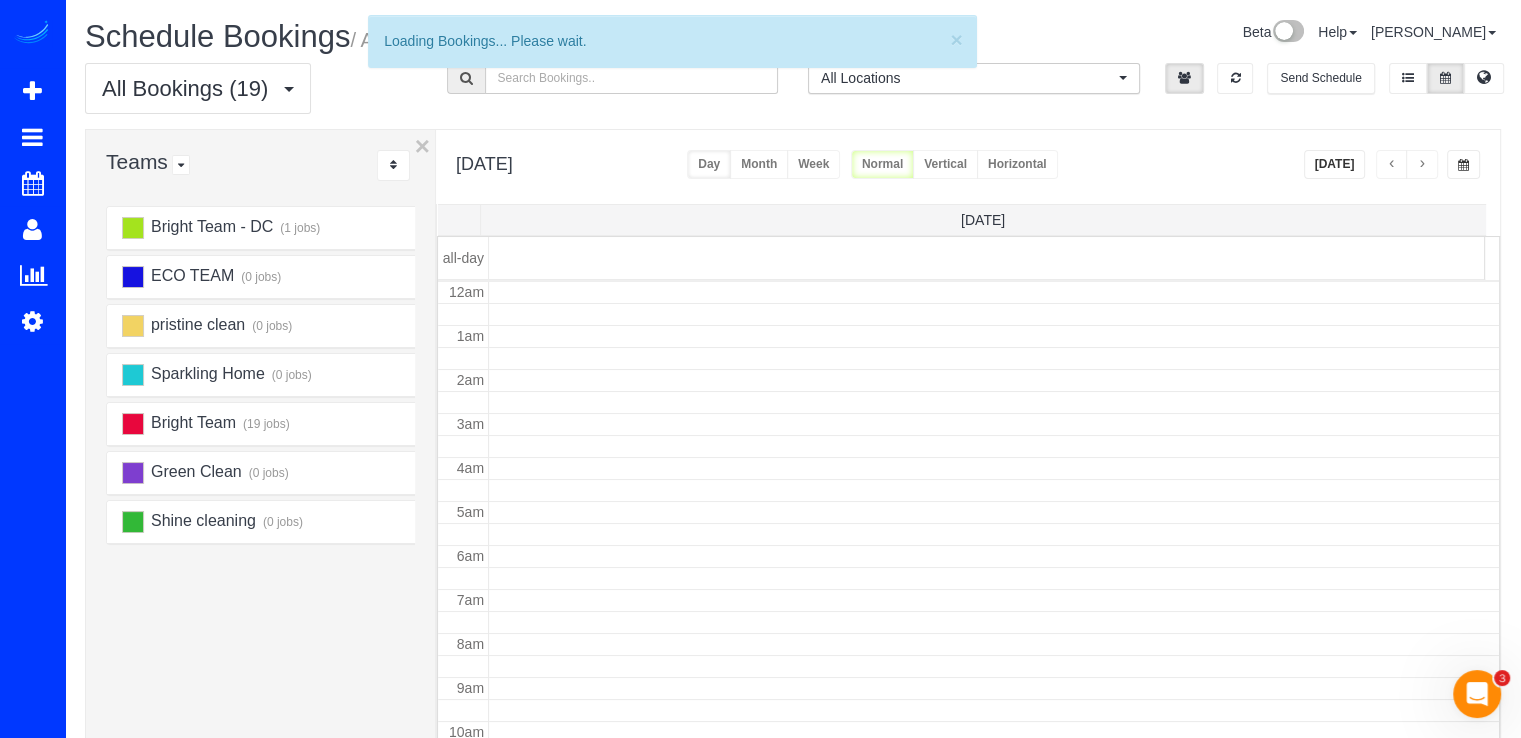 scroll, scrollTop: 263, scrollLeft: 0, axis: vertical 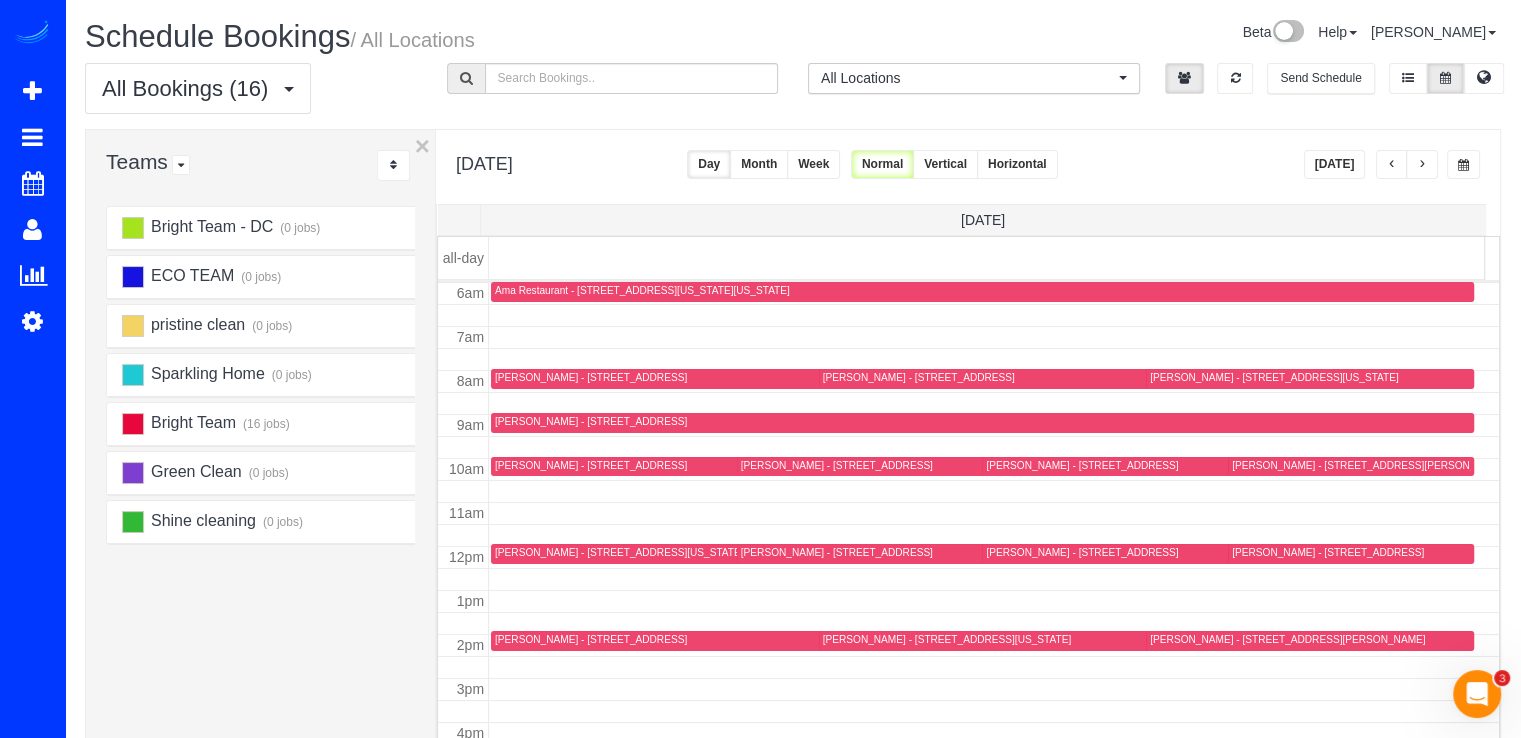 click at bounding box center (1422, 165) 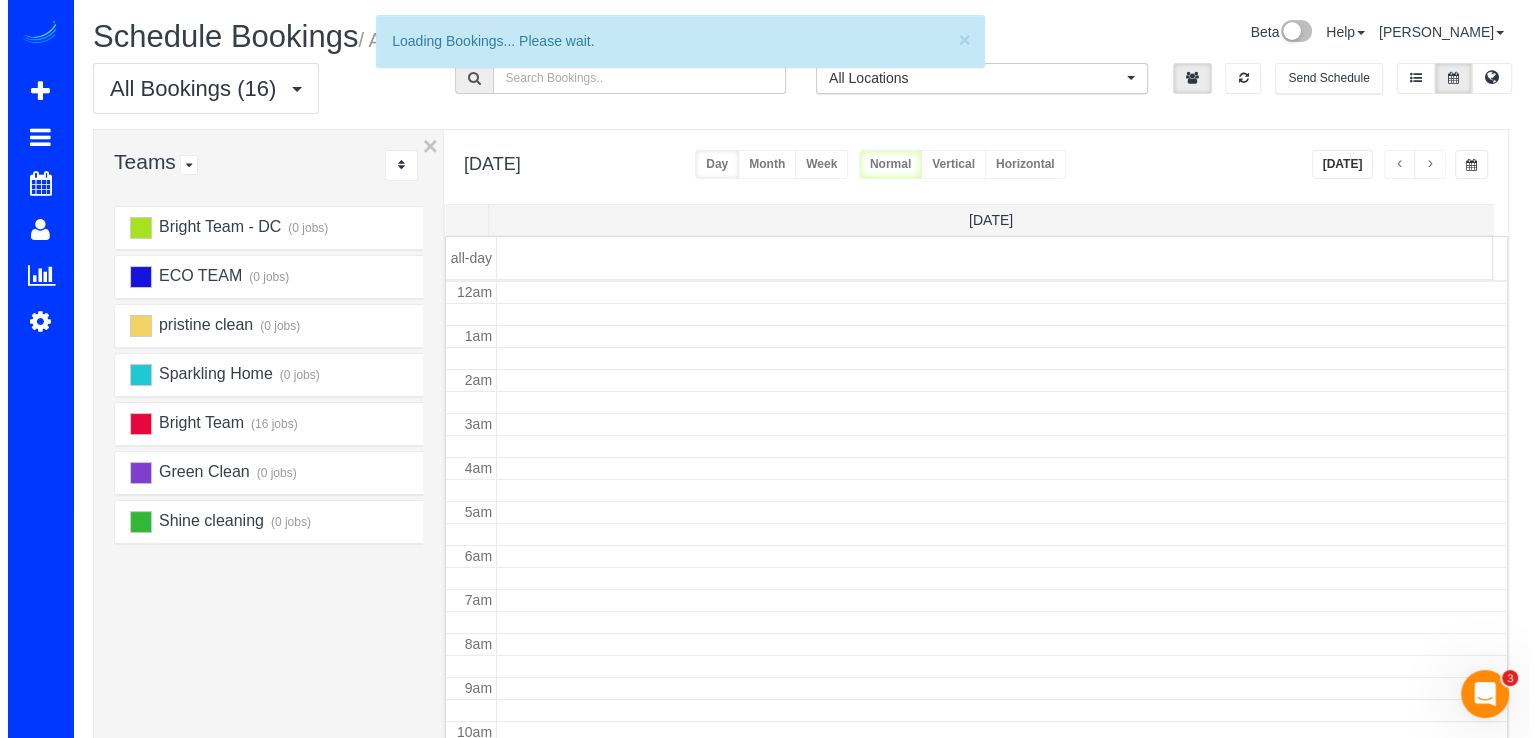 scroll, scrollTop: 263, scrollLeft: 0, axis: vertical 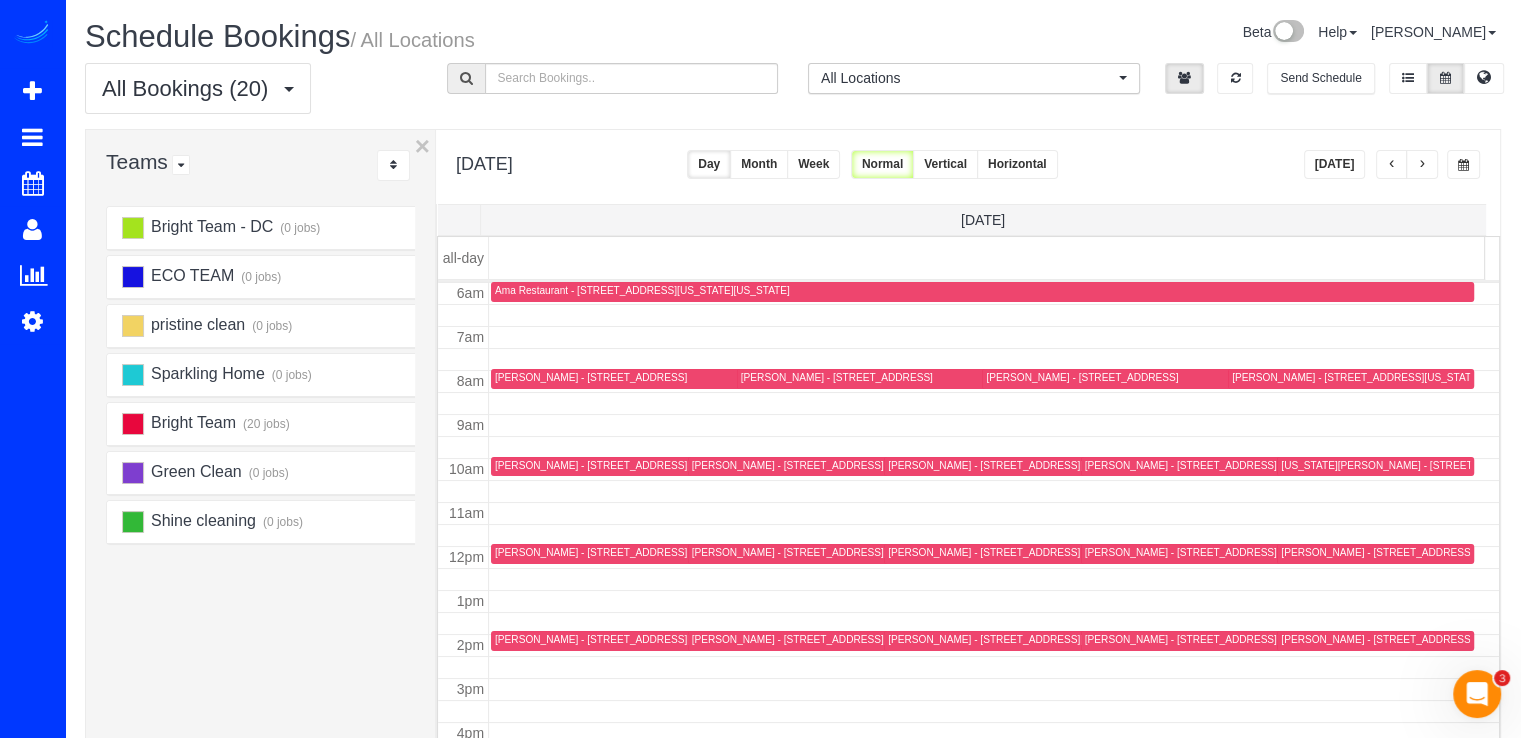 click on "[PERSON_NAME] - [STREET_ADDRESS]" at bounding box center (591, 552) 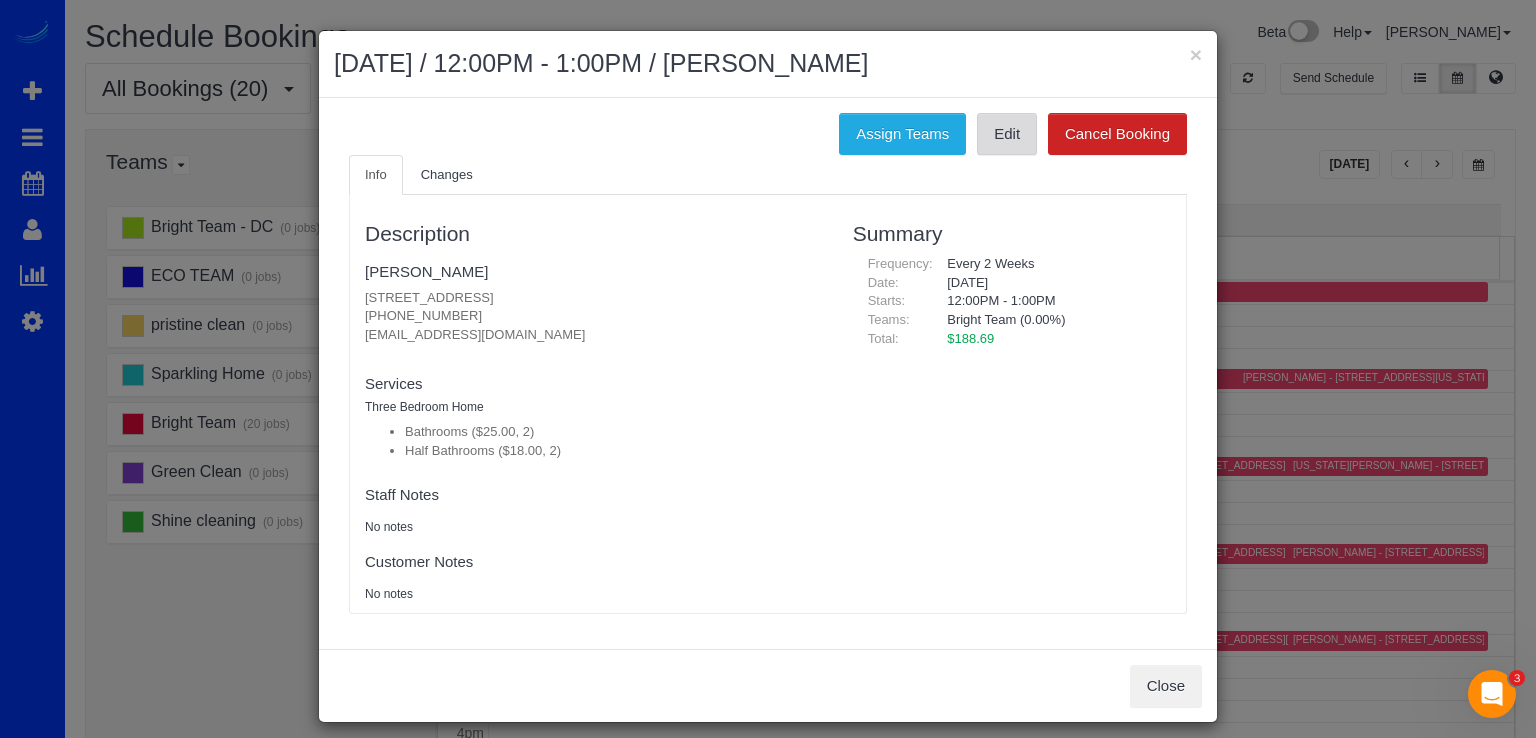 click on "Edit" at bounding box center [1007, 134] 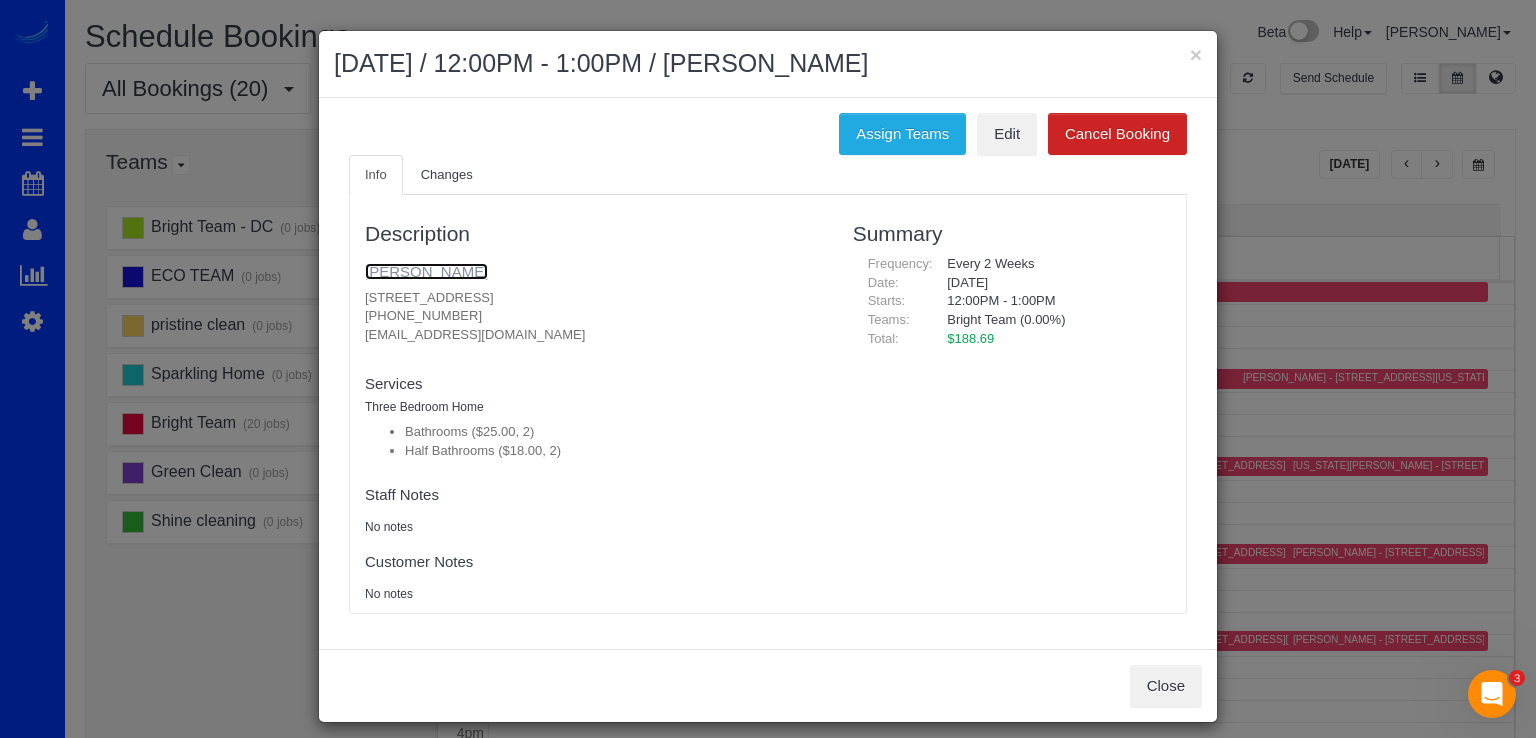 click on "[PERSON_NAME]" at bounding box center [426, 271] 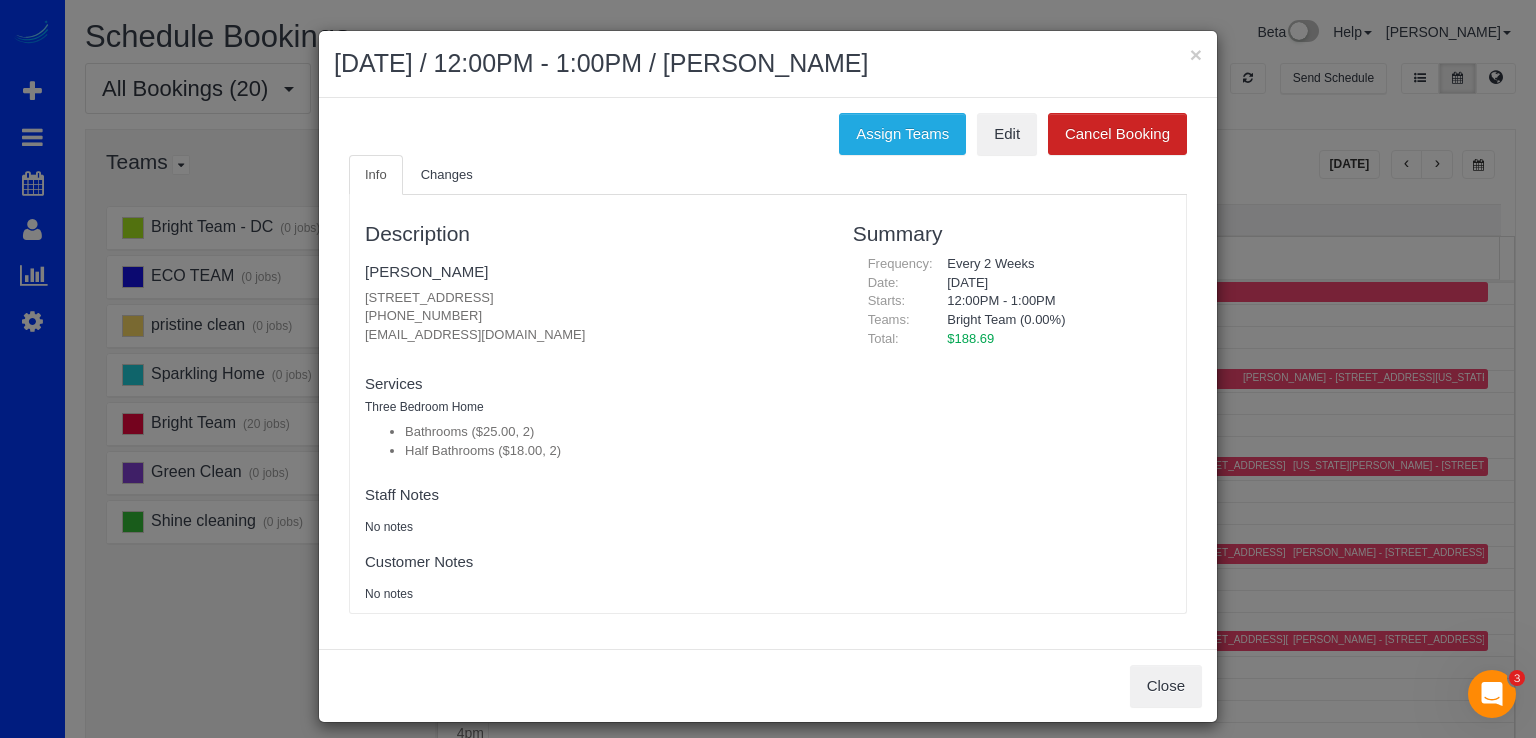 click on "Description
[PERSON_NAME]
[STREET_ADDRESS]
[PHONE_NUMBER]
[EMAIL_ADDRESS][DOMAIN_NAME]
new customer
Team Requested:
Team w/Key:
Services
Three Bedroom Home
Bathrooms ($25.00, 2)
Half Bathrooms ($18.00, 2)
Paid Teams
Staff Notes
No notes
Customer Notes
No notes
Summary" at bounding box center (768, 404) 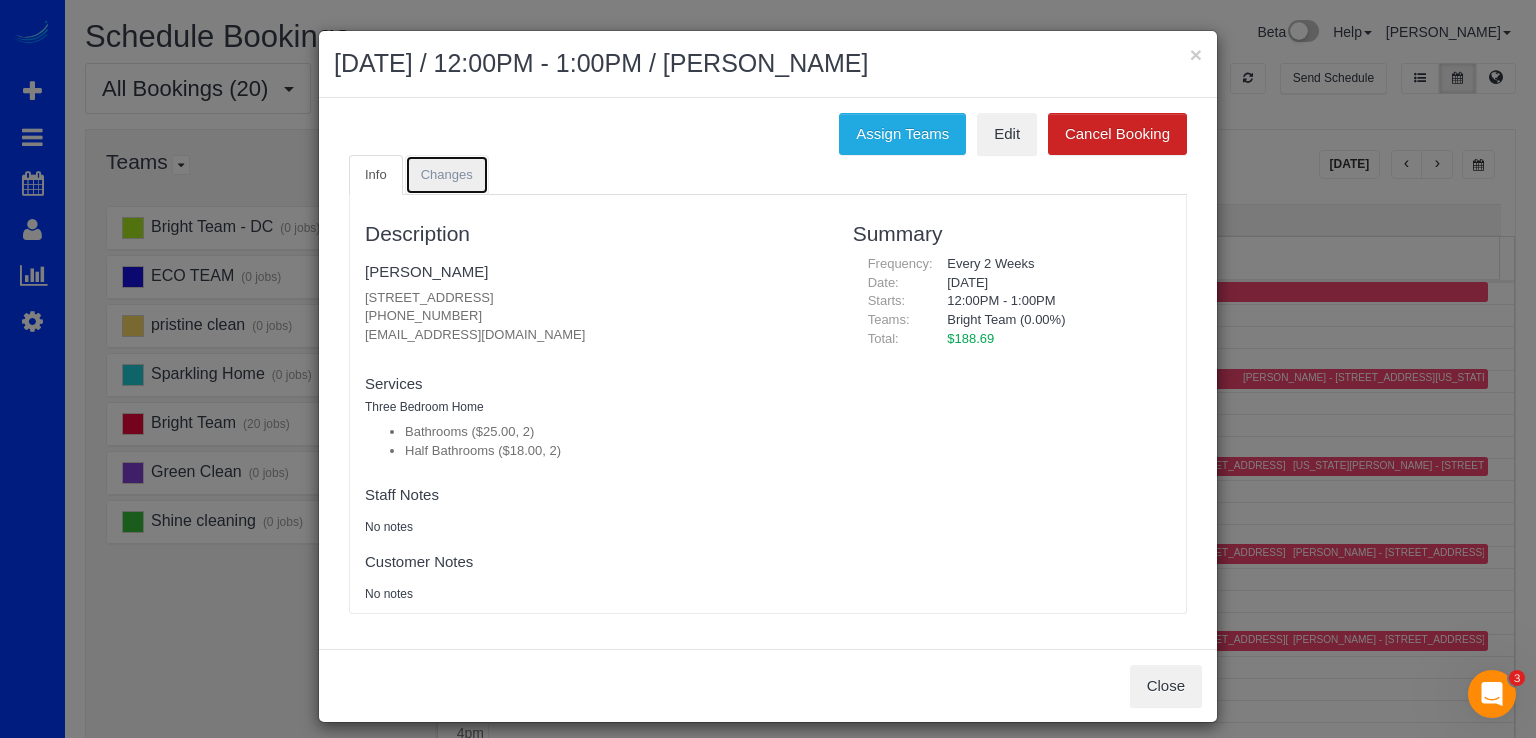 click on "Changes" at bounding box center (447, 175) 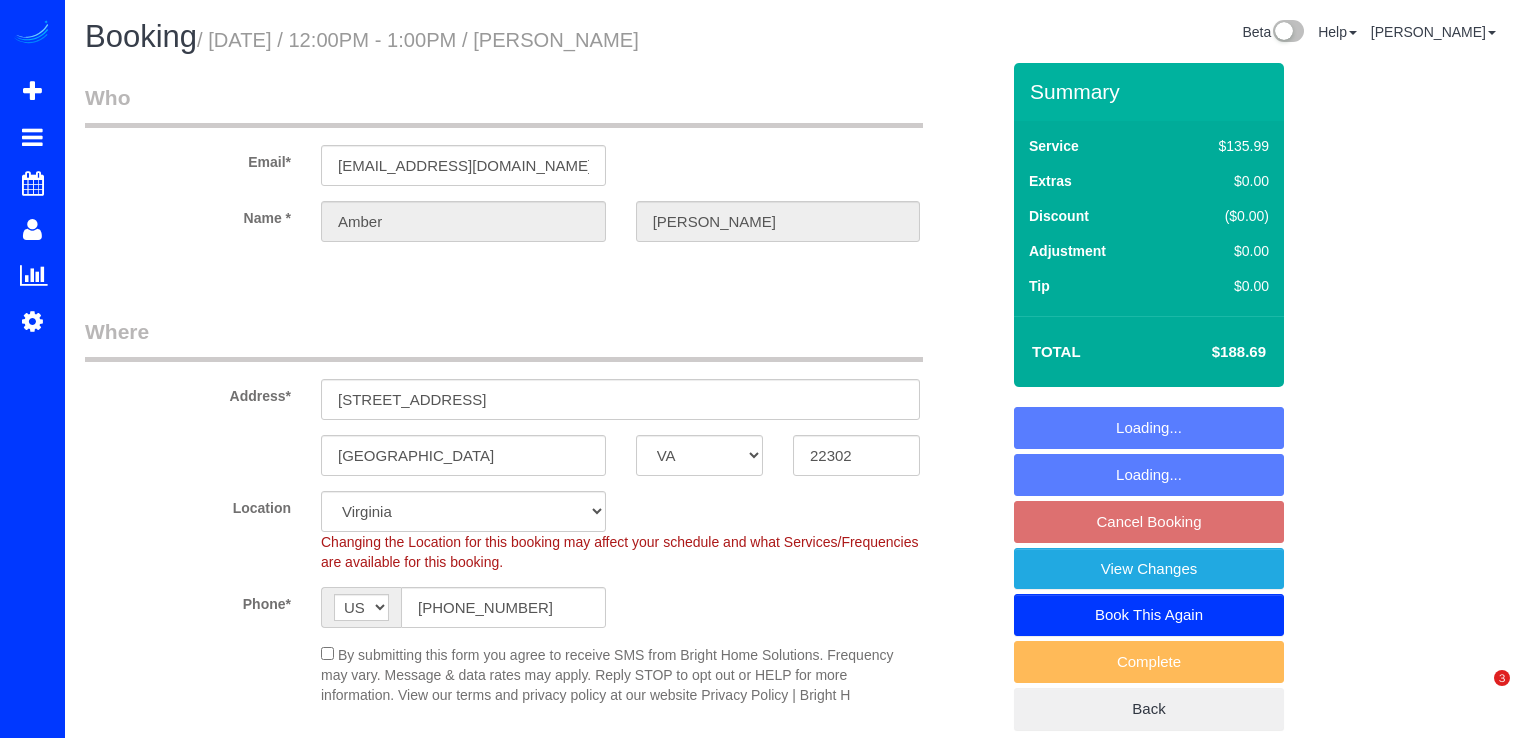 select on "VA" 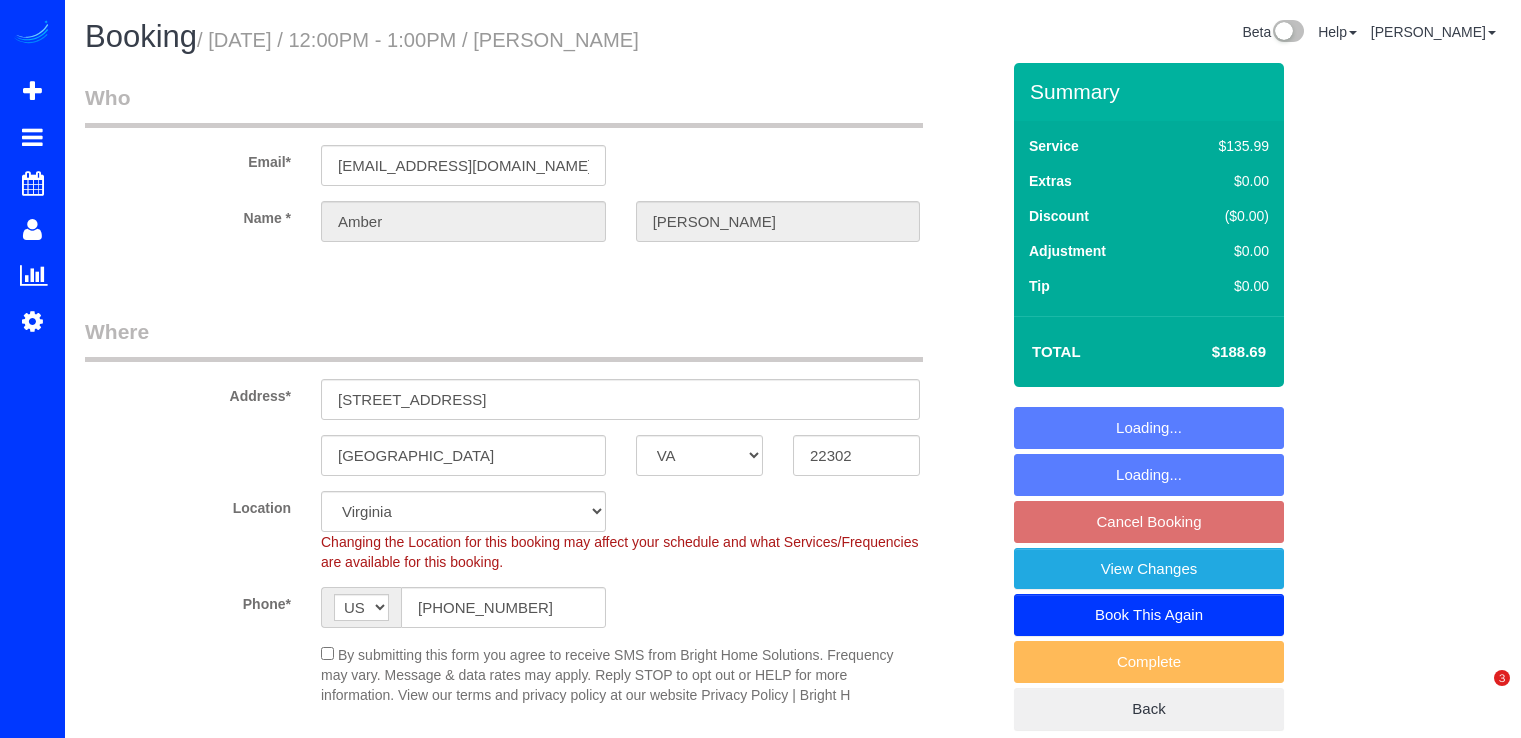 scroll, scrollTop: 0, scrollLeft: 0, axis: both 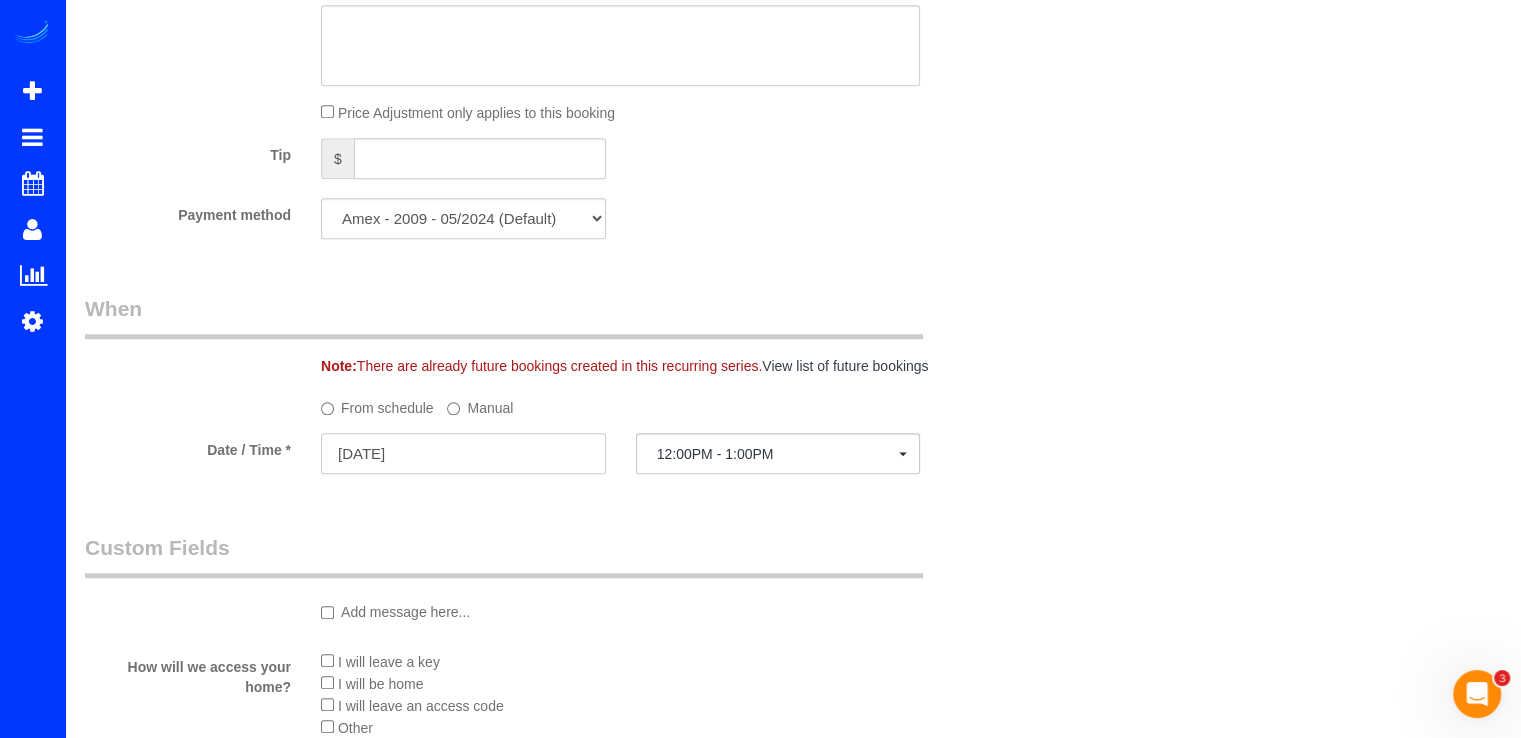 click on "[DATE]" at bounding box center [463, 453] 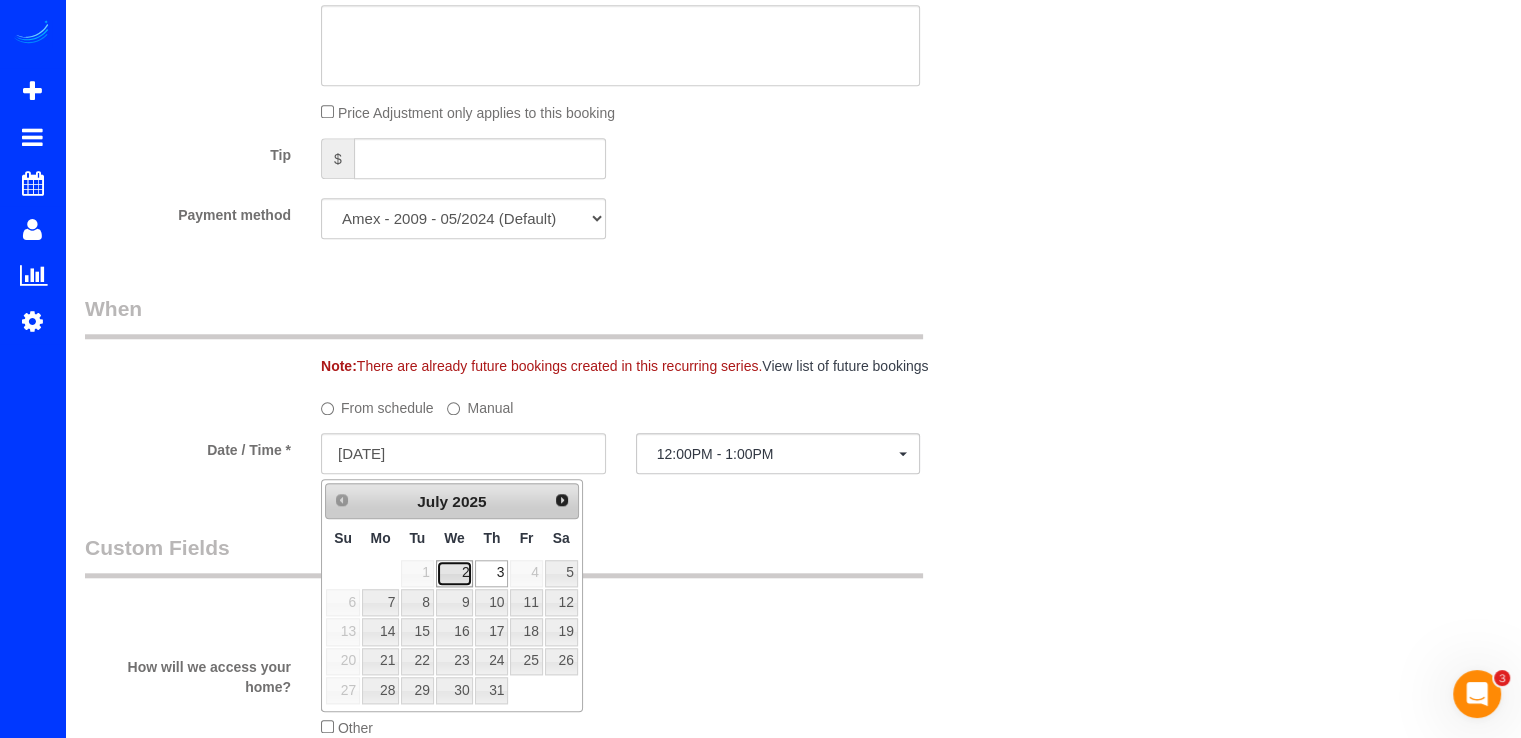 drag, startPoint x: 465, startPoint y: 571, endPoint x: 478, endPoint y: 564, distance: 14.764823 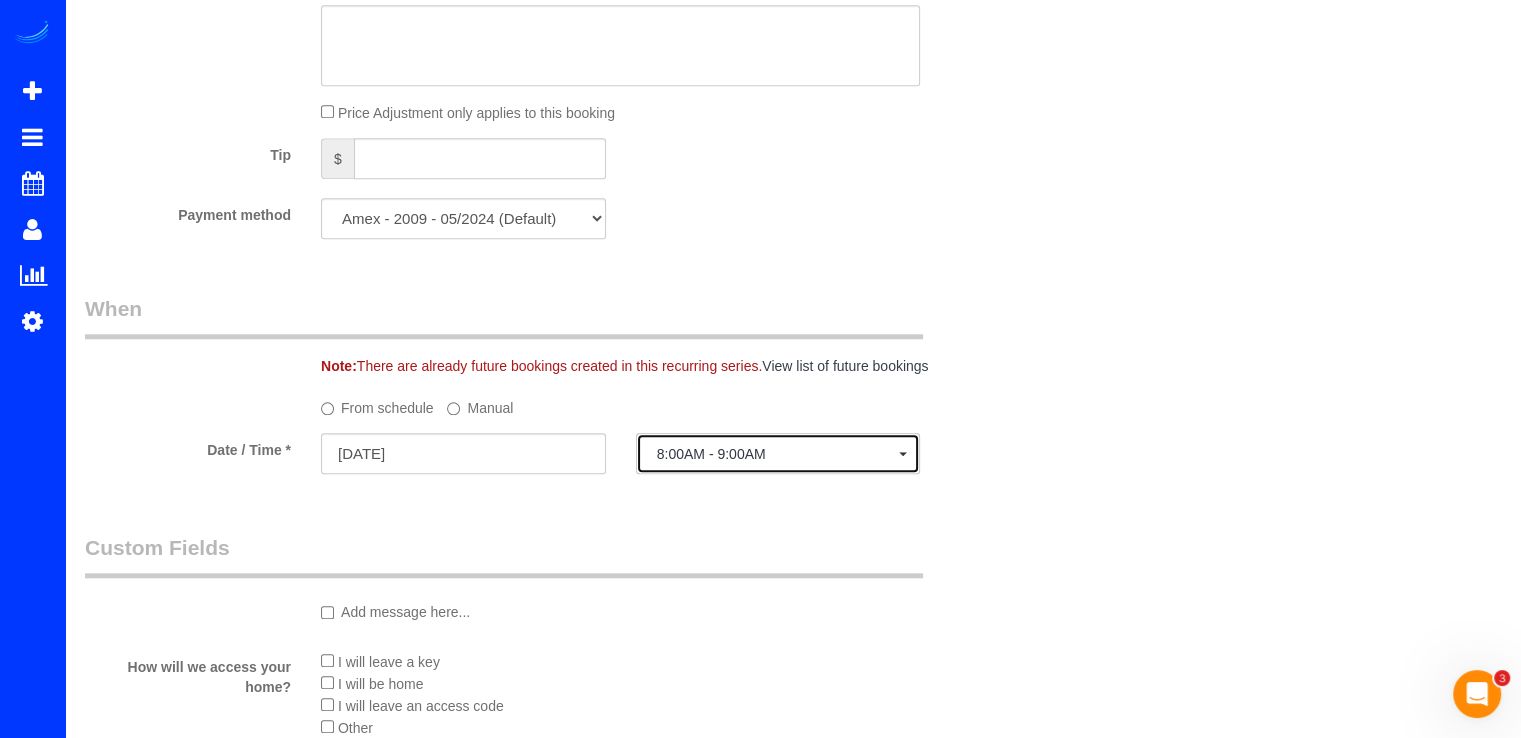 click on "8:00AM - 9:00AM" 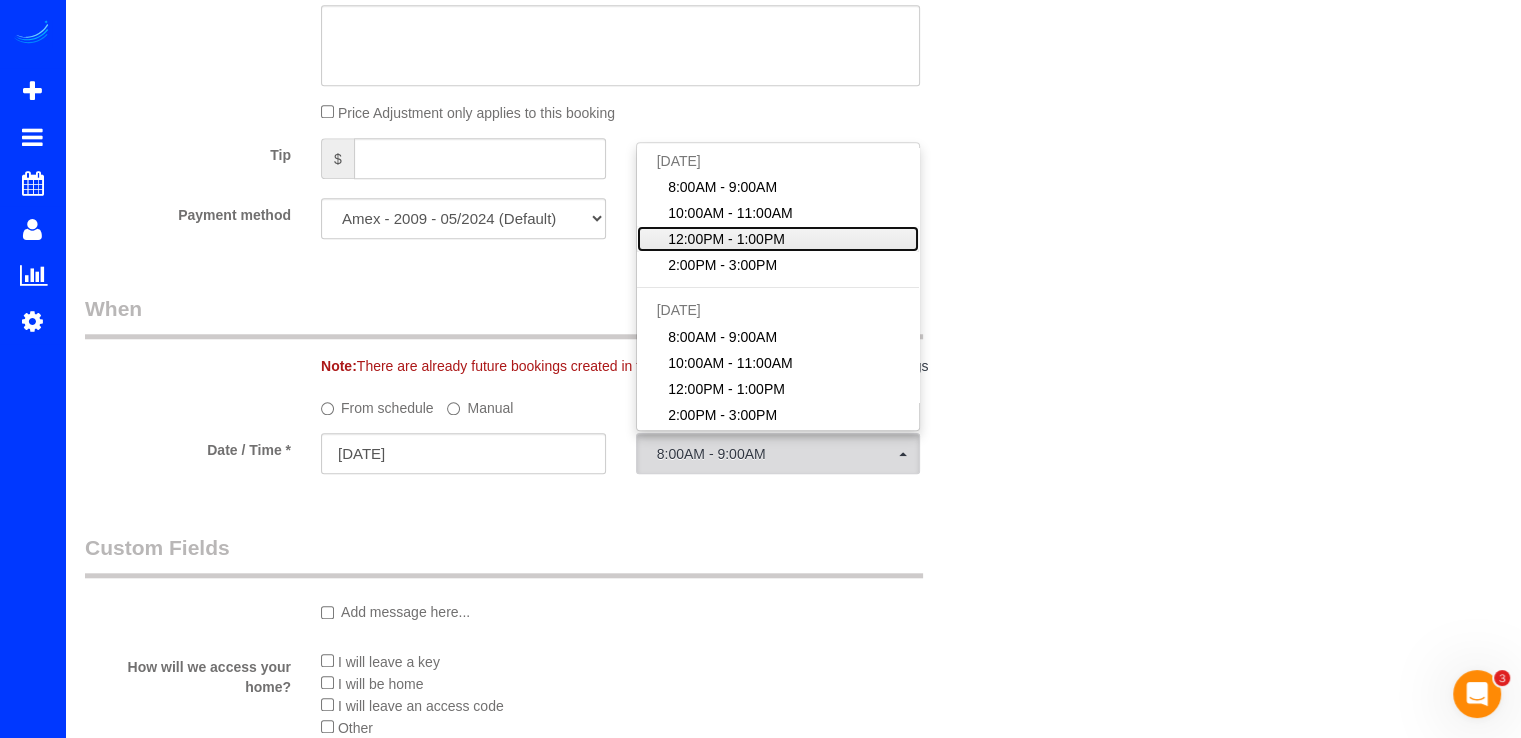 click on "12:00PM - 1:00PM" 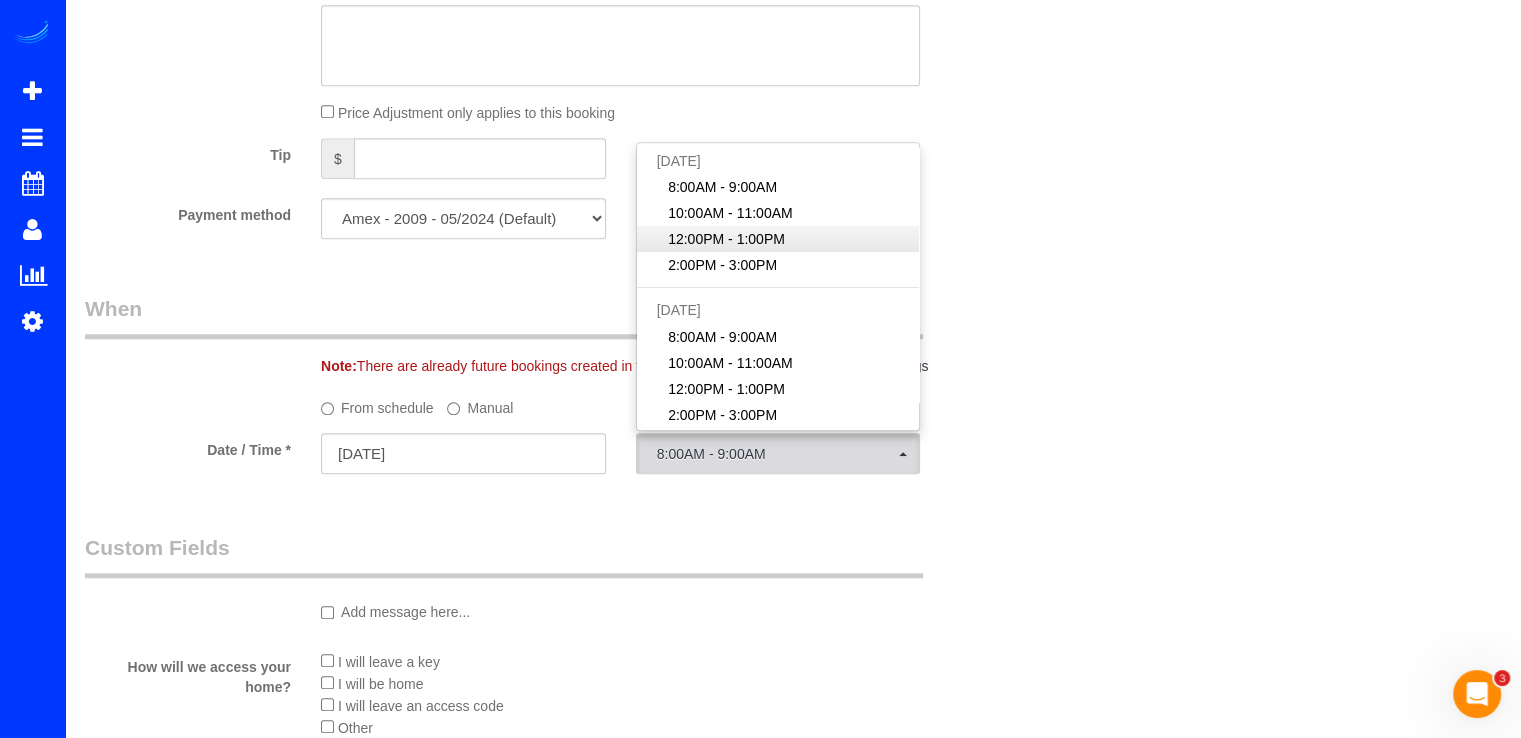 select on "spot31" 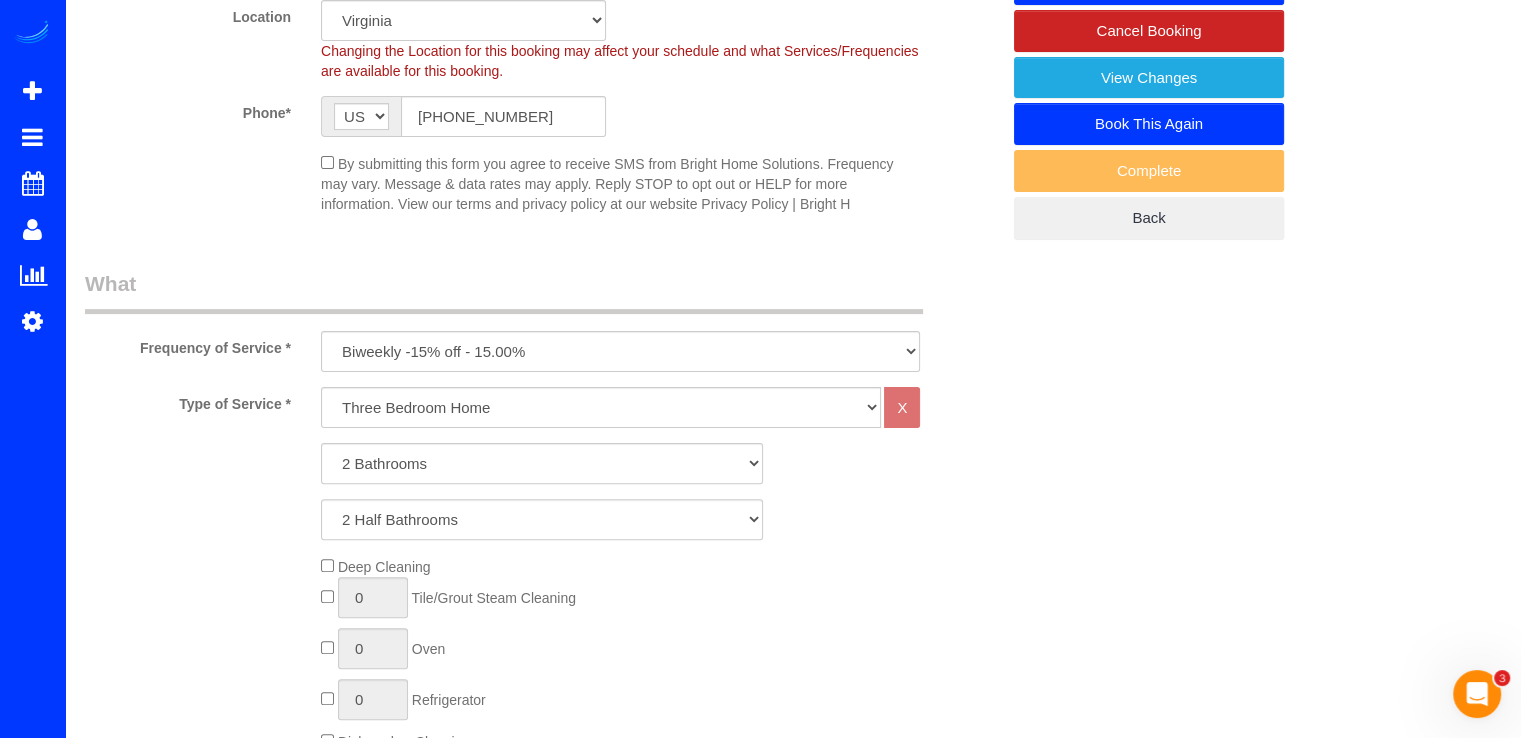 scroll, scrollTop: 0, scrollLeft: 0, axis: both 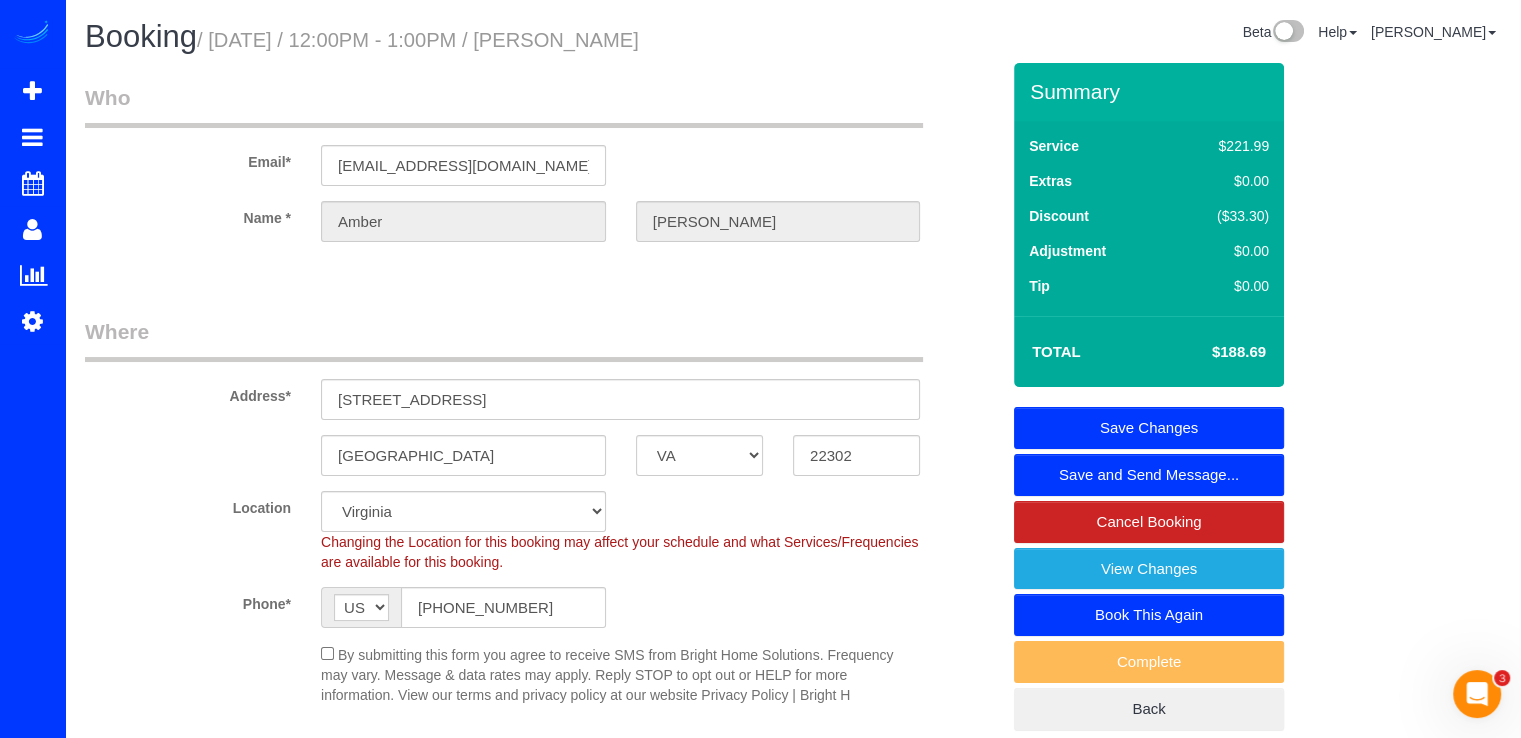 click on "Save Changes" at bounding box center [1149, 428] 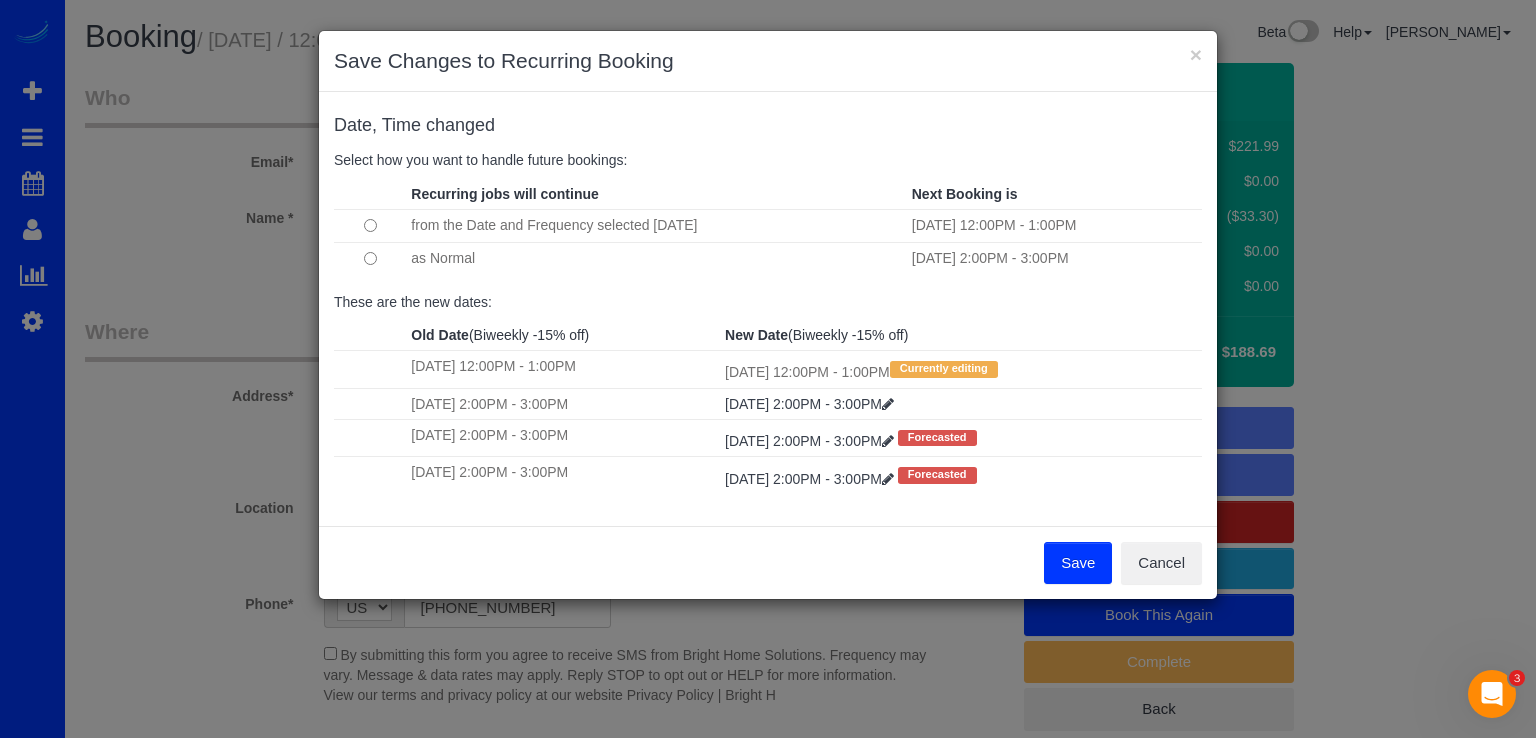 click on "Save" at bounding box center [1078, 563] 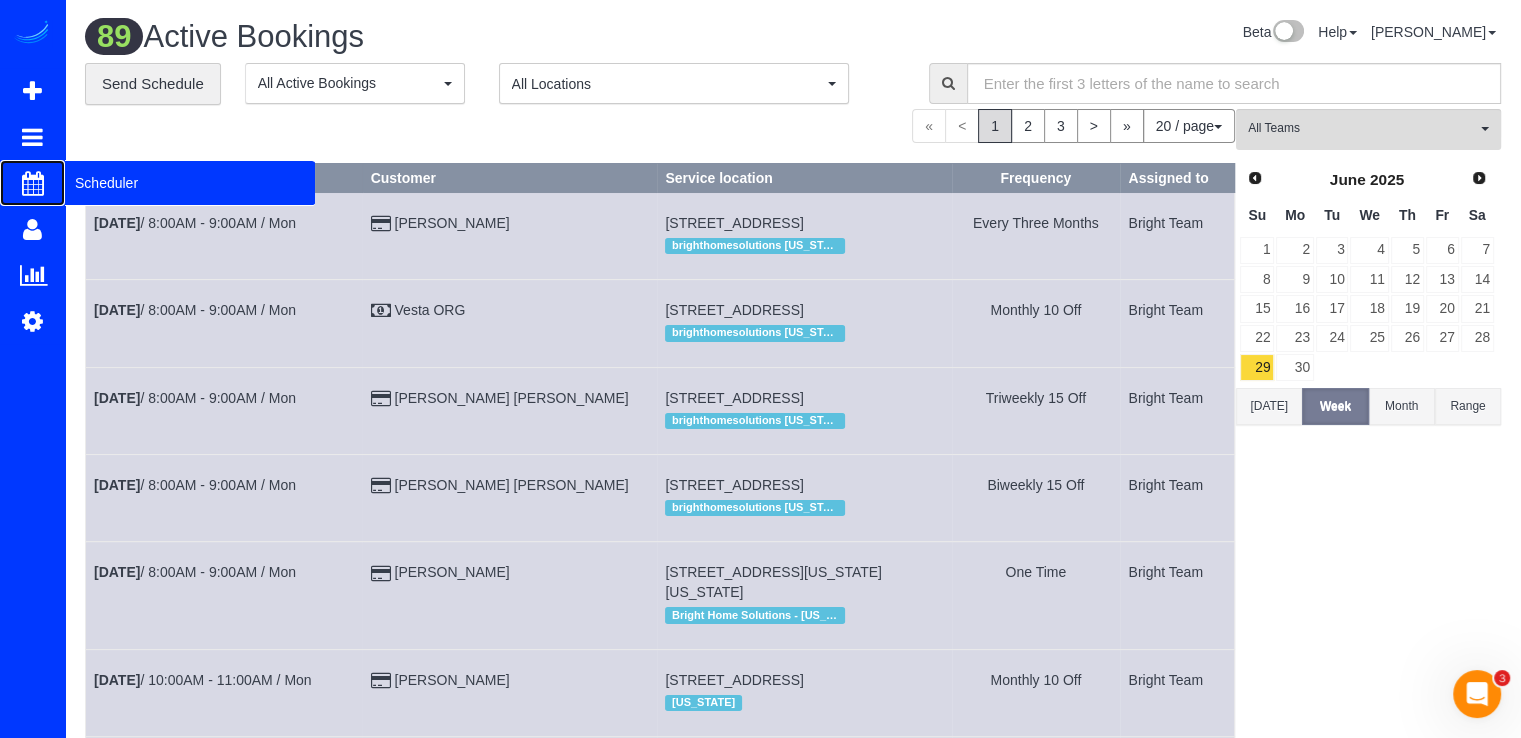 click on "Scheduler" at bounding box center (190, 183) 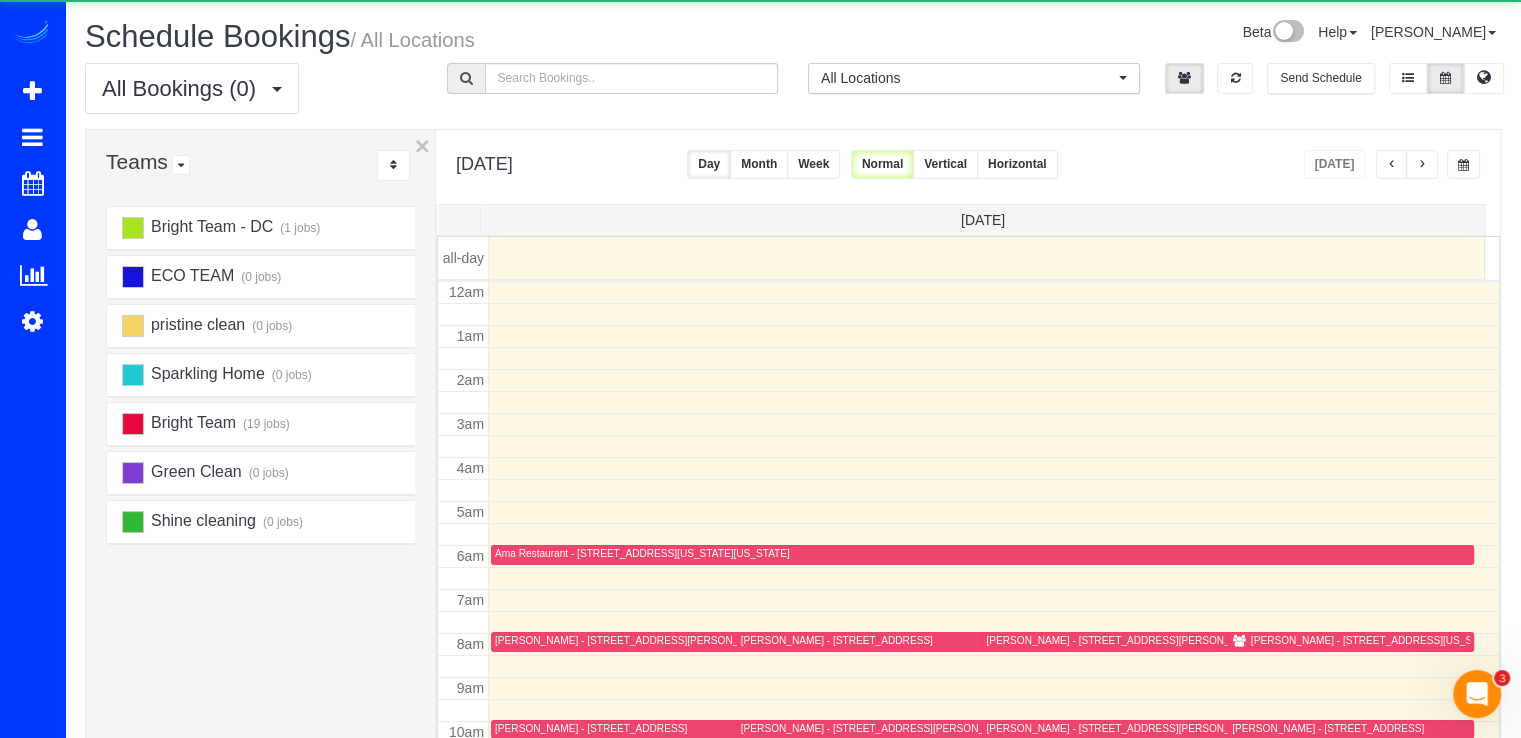 scroll, scrollTop: 263, scrollLeft: 0, axis: vertical 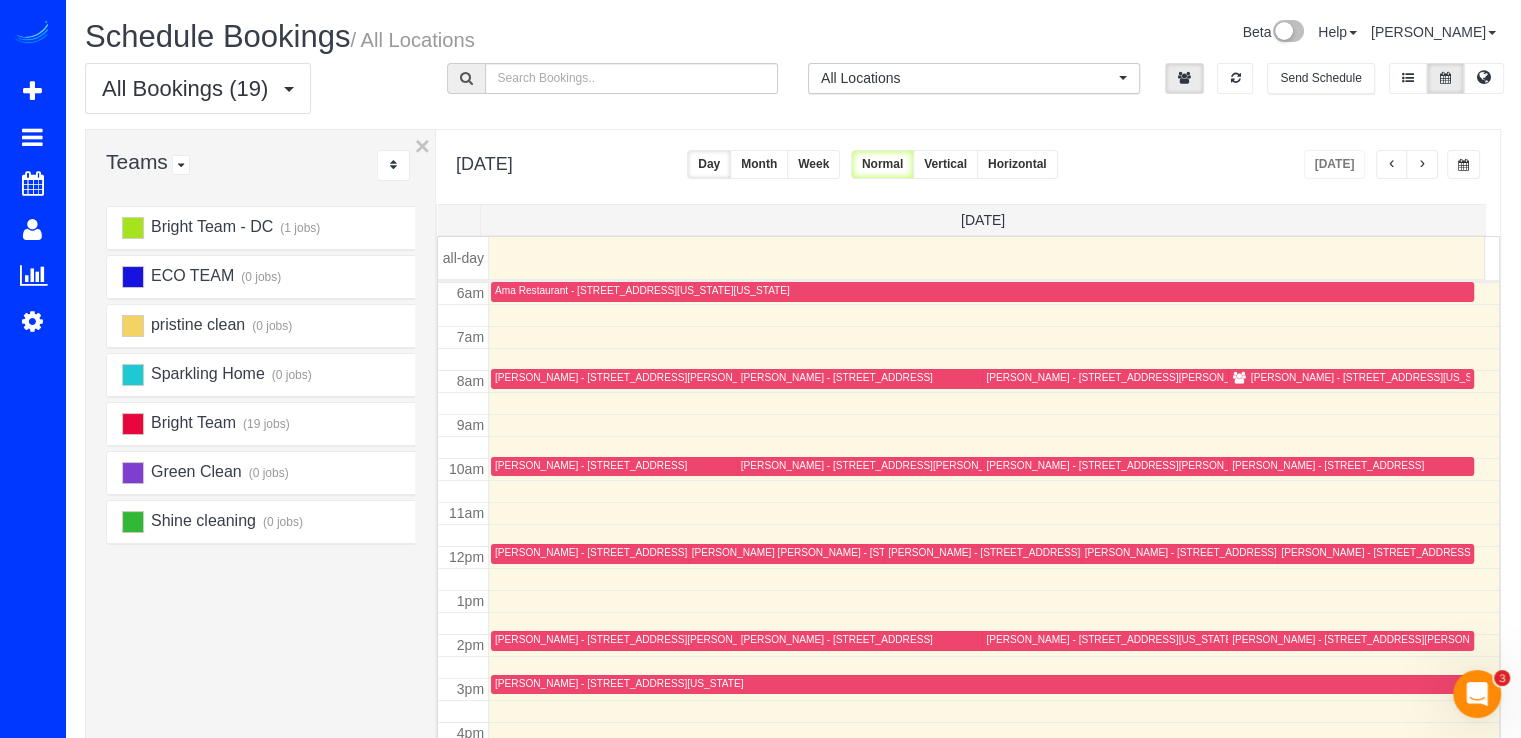 click at bounding box center [1422, 164] 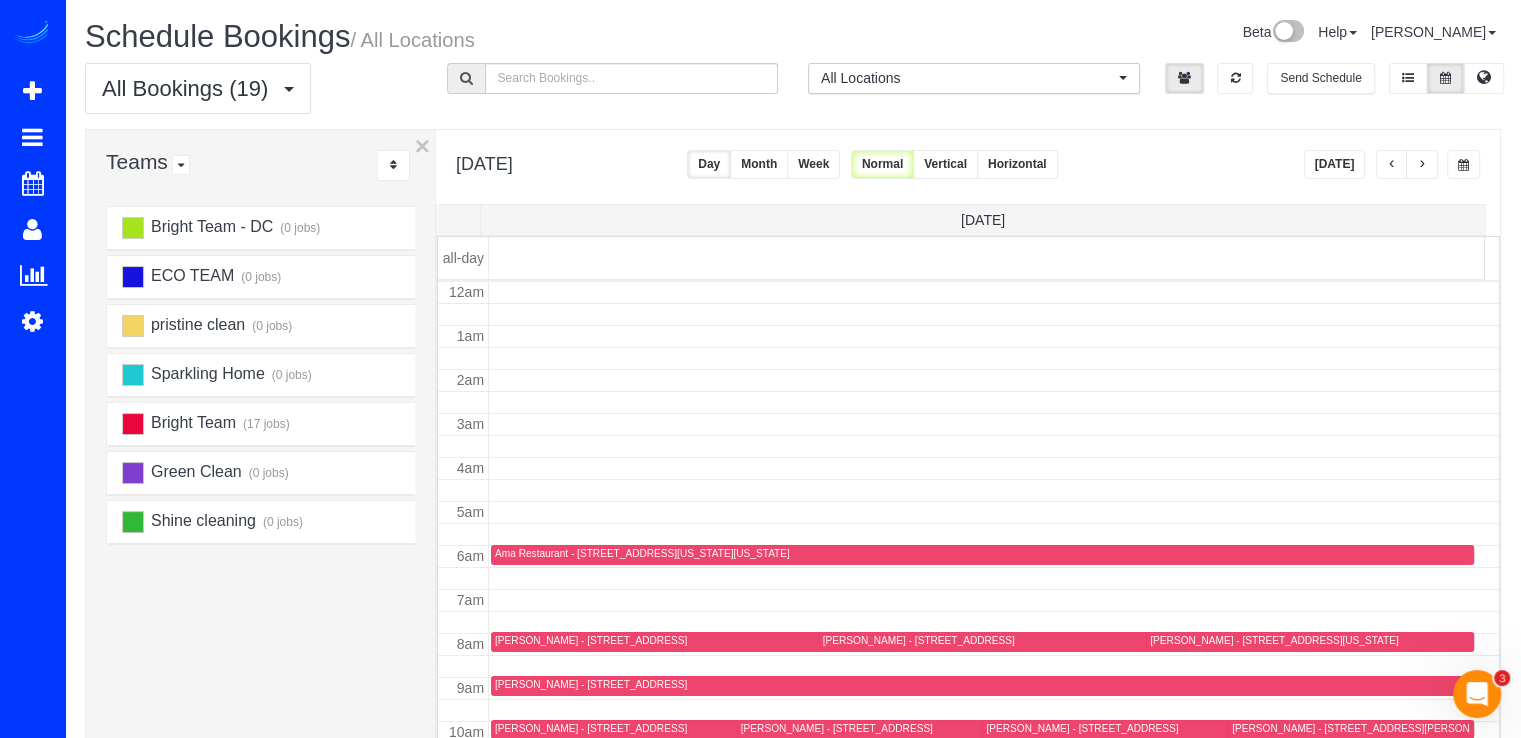 scroll, scrollTop: 263, scrollLeft: 0, axis: vertical 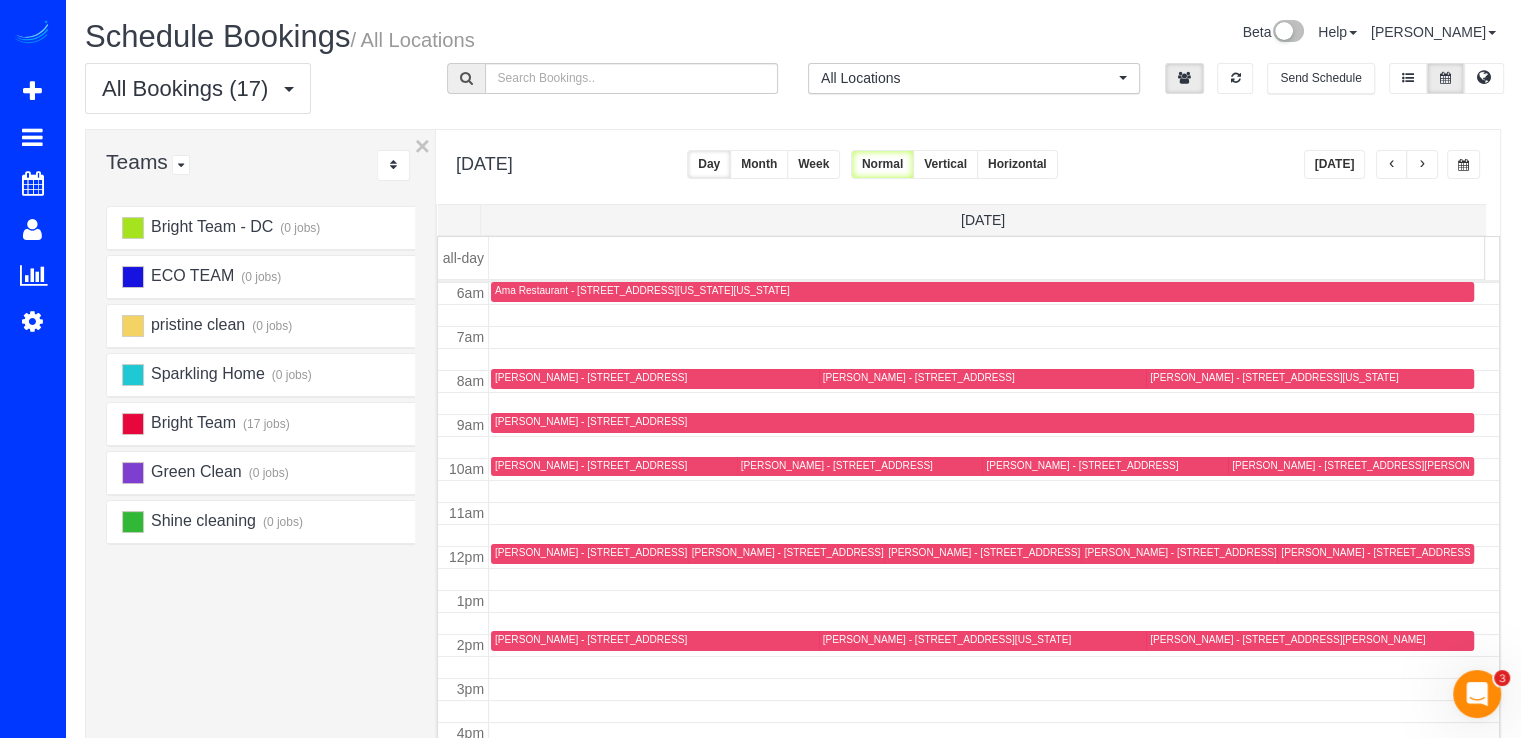 click at bounding box center (1392, 165) 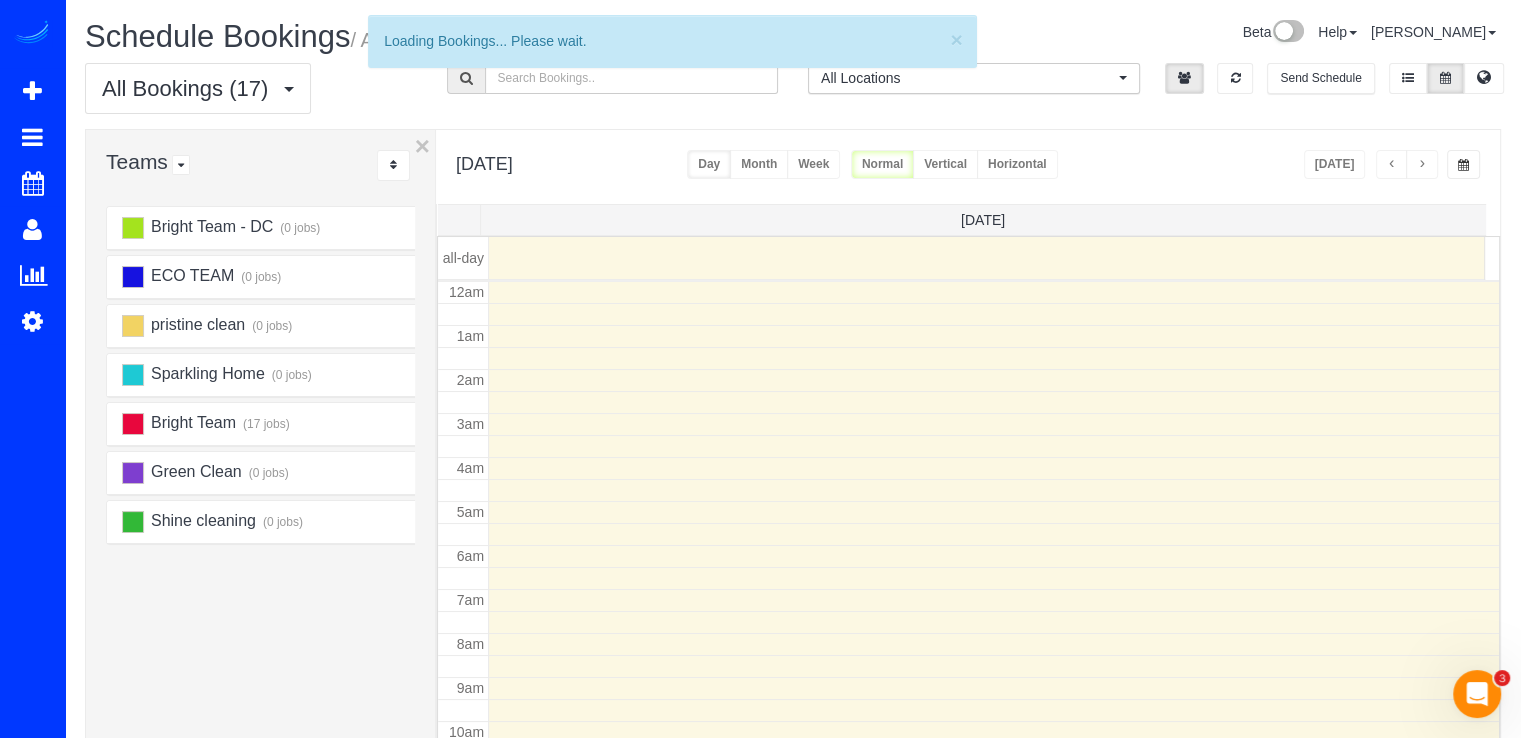 click at bounding box center [1392, 165] 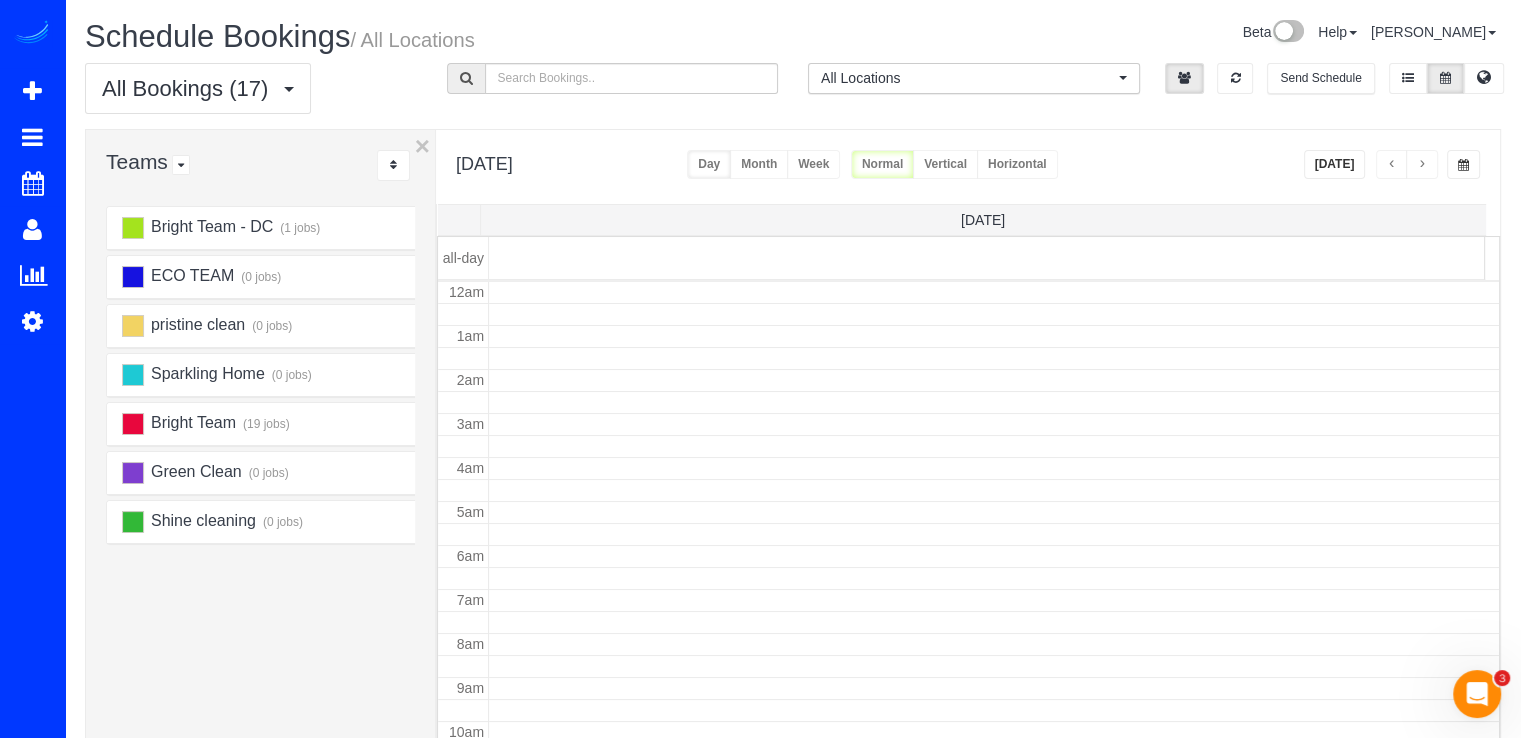 scroll, scrollTop: 263, scrollLeft: 0, axis: vertical 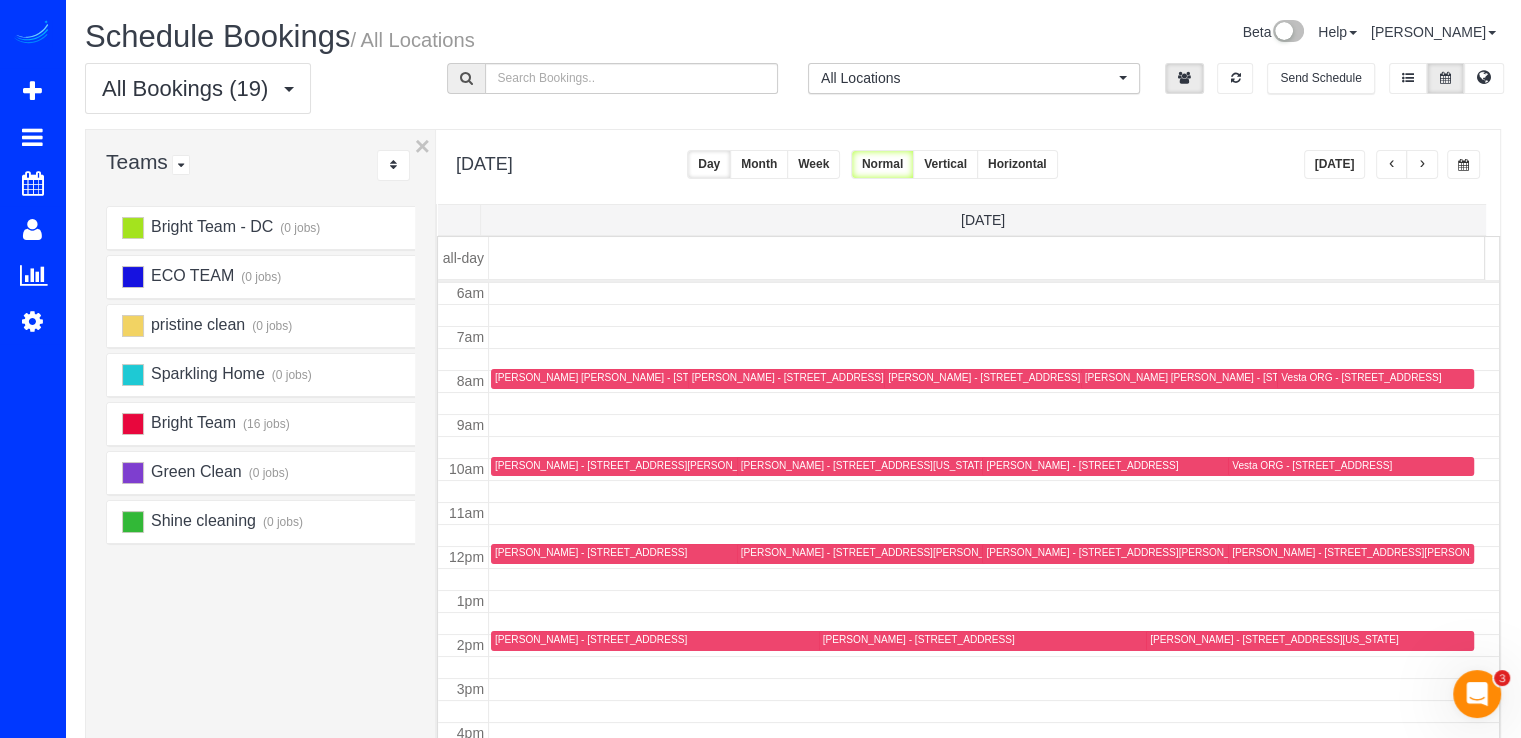 click at bounding box center [1392, 165] 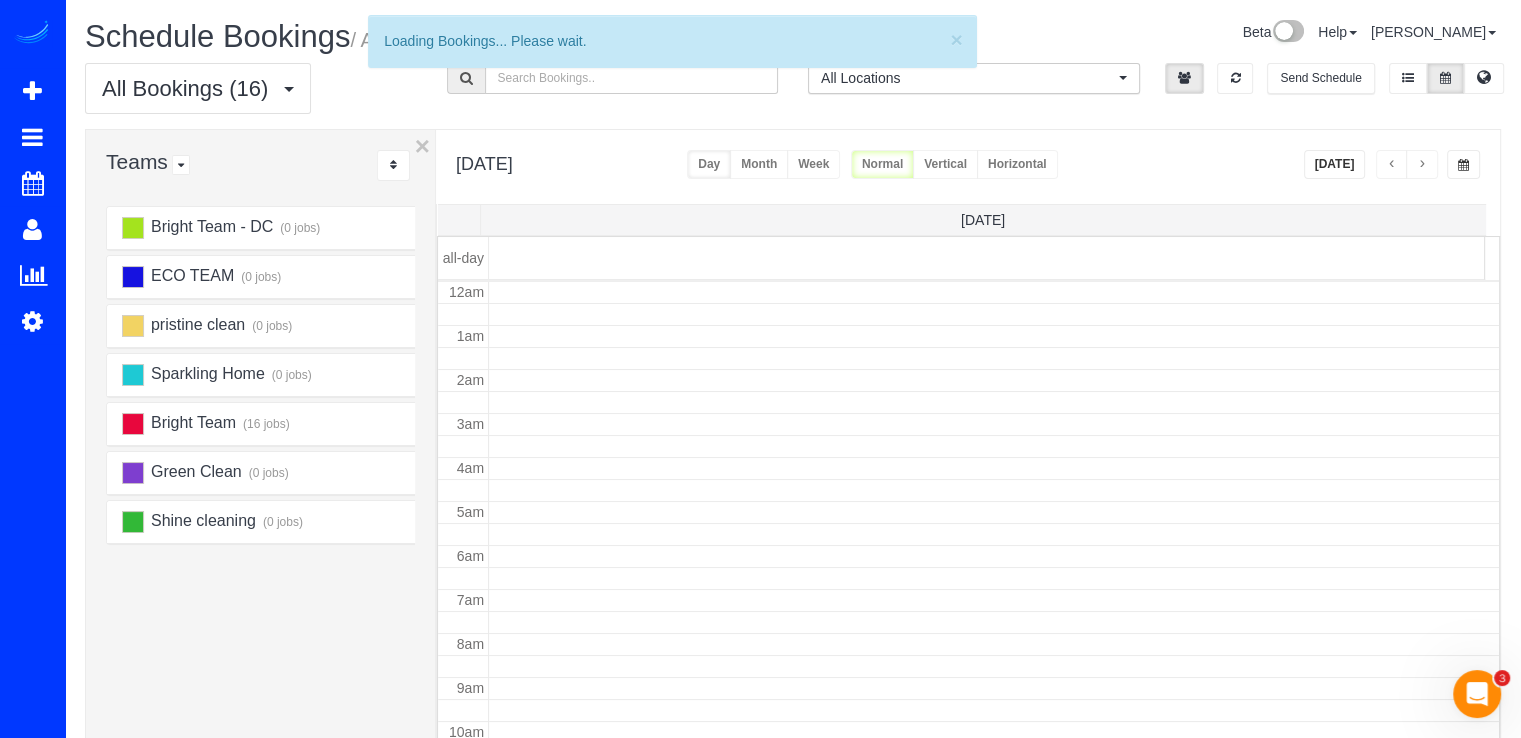 scroll, scrollTop: 263, scrollLeft: 0, axis: vertical 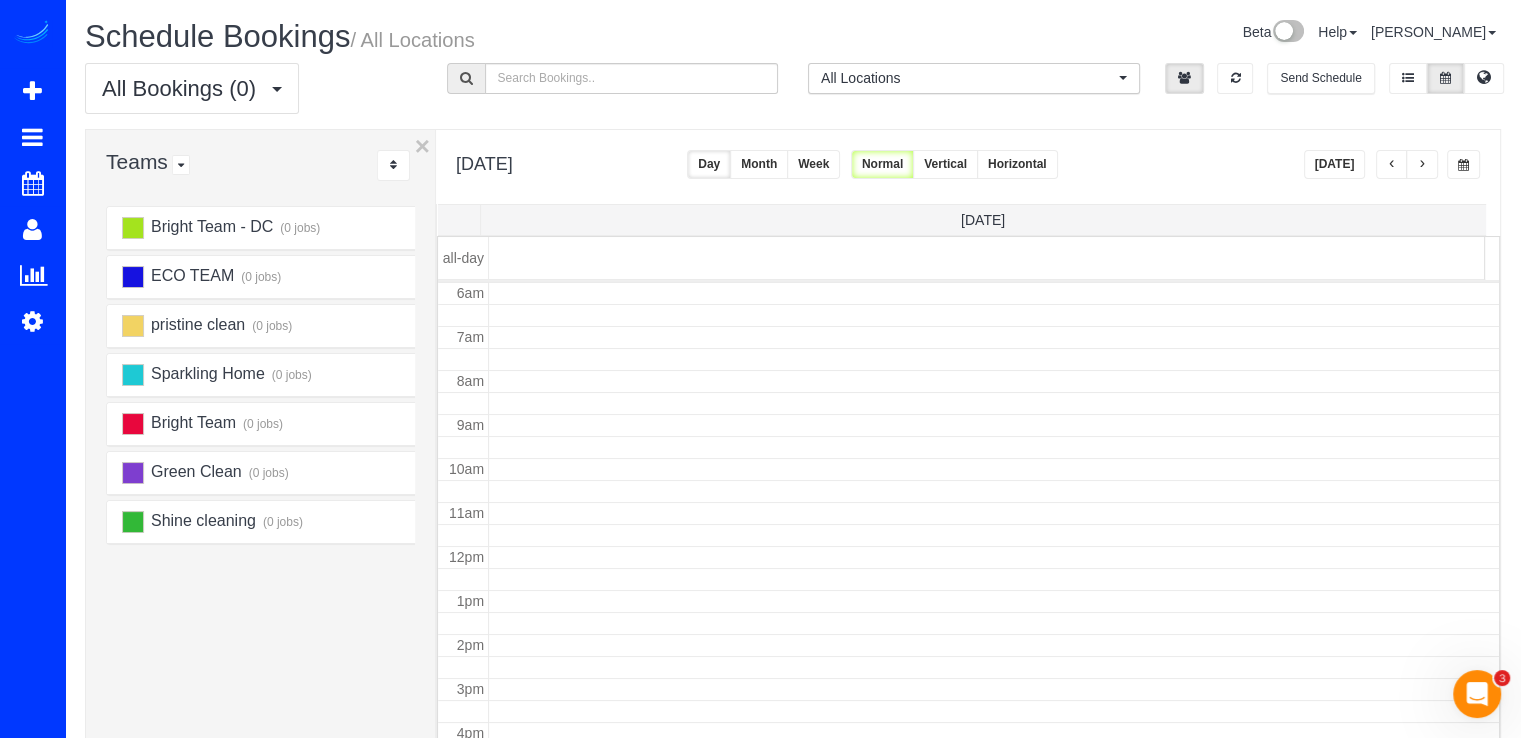 click at bounding box center (1392, 165) 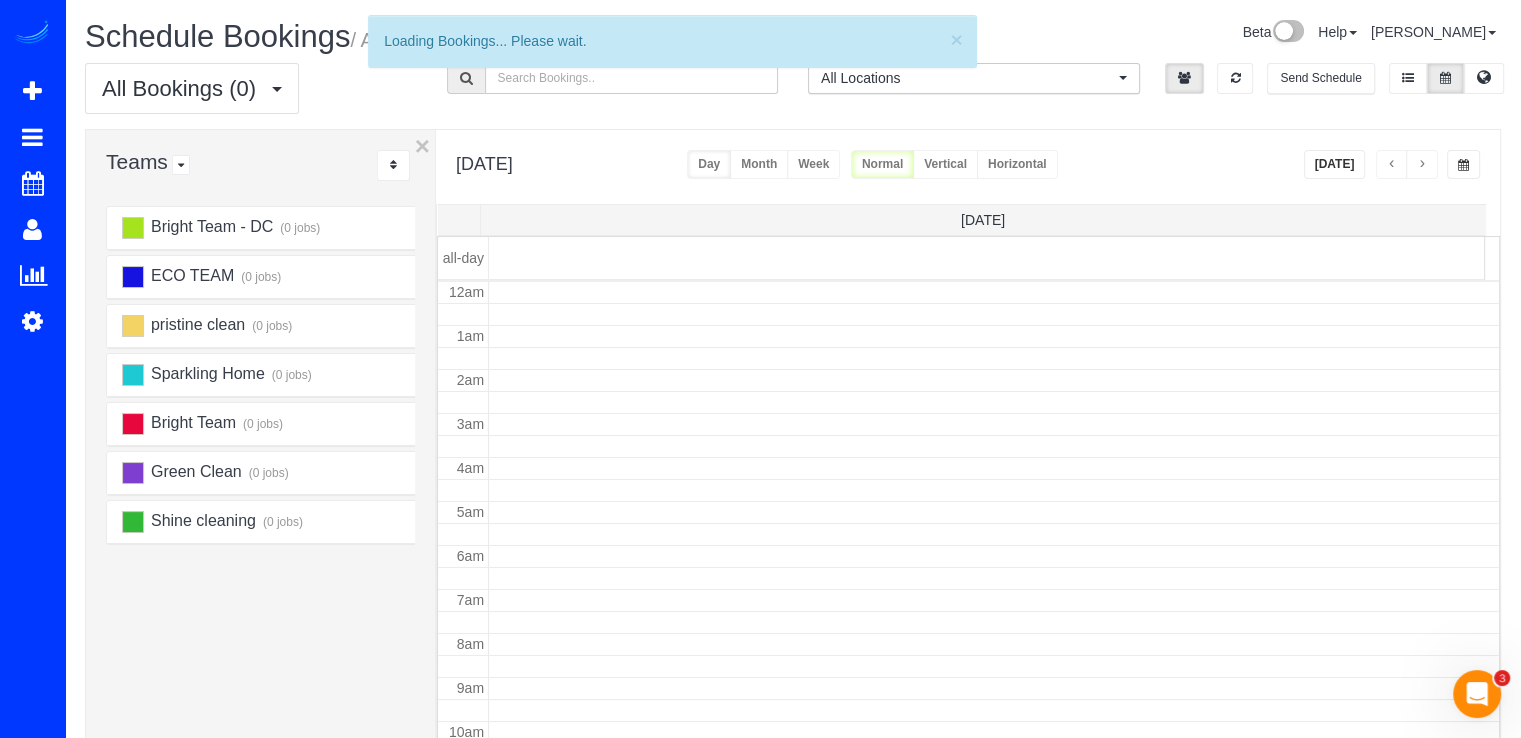 scroll, scrollTop: 263, scrollLeft: 0, axis: vertical 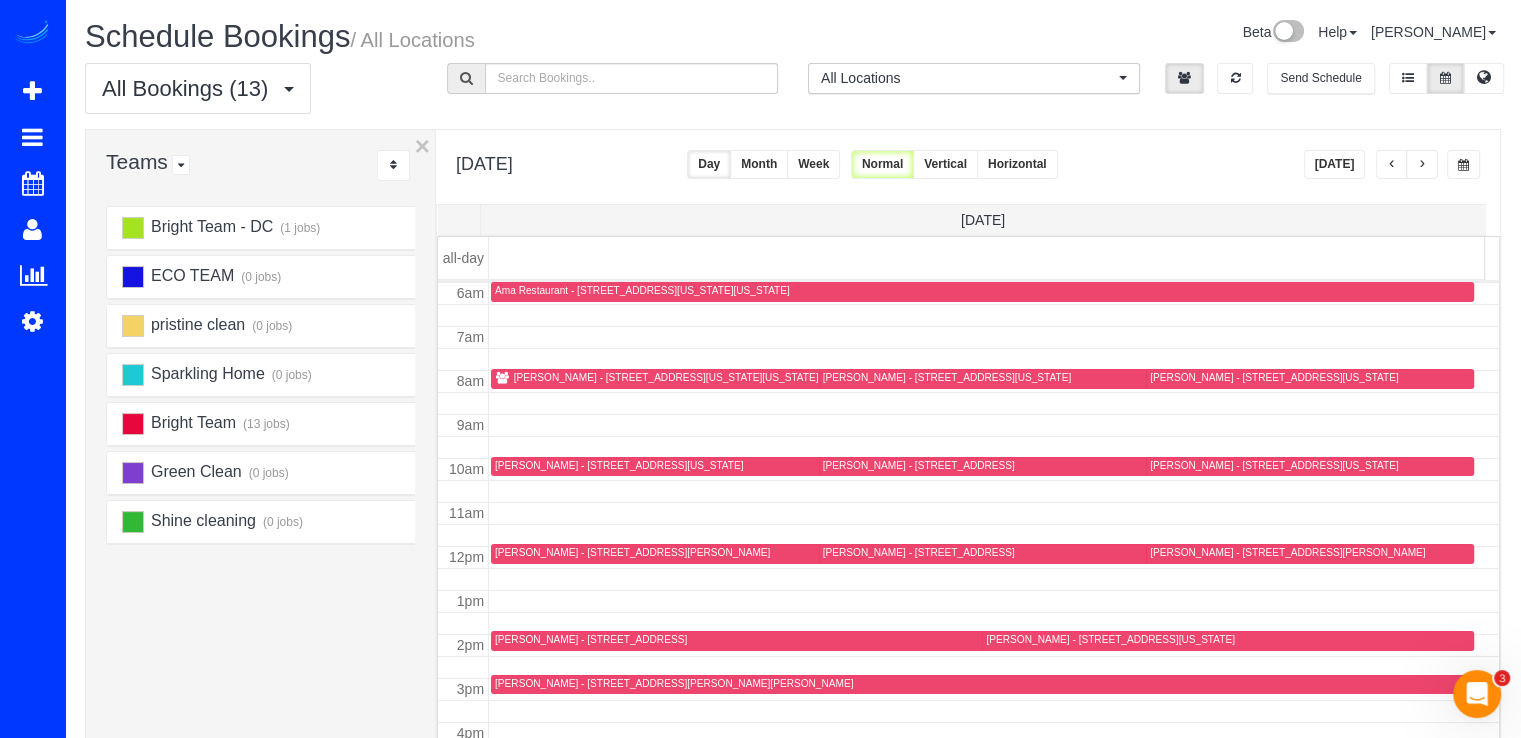 click at bounding box center [502, 379] 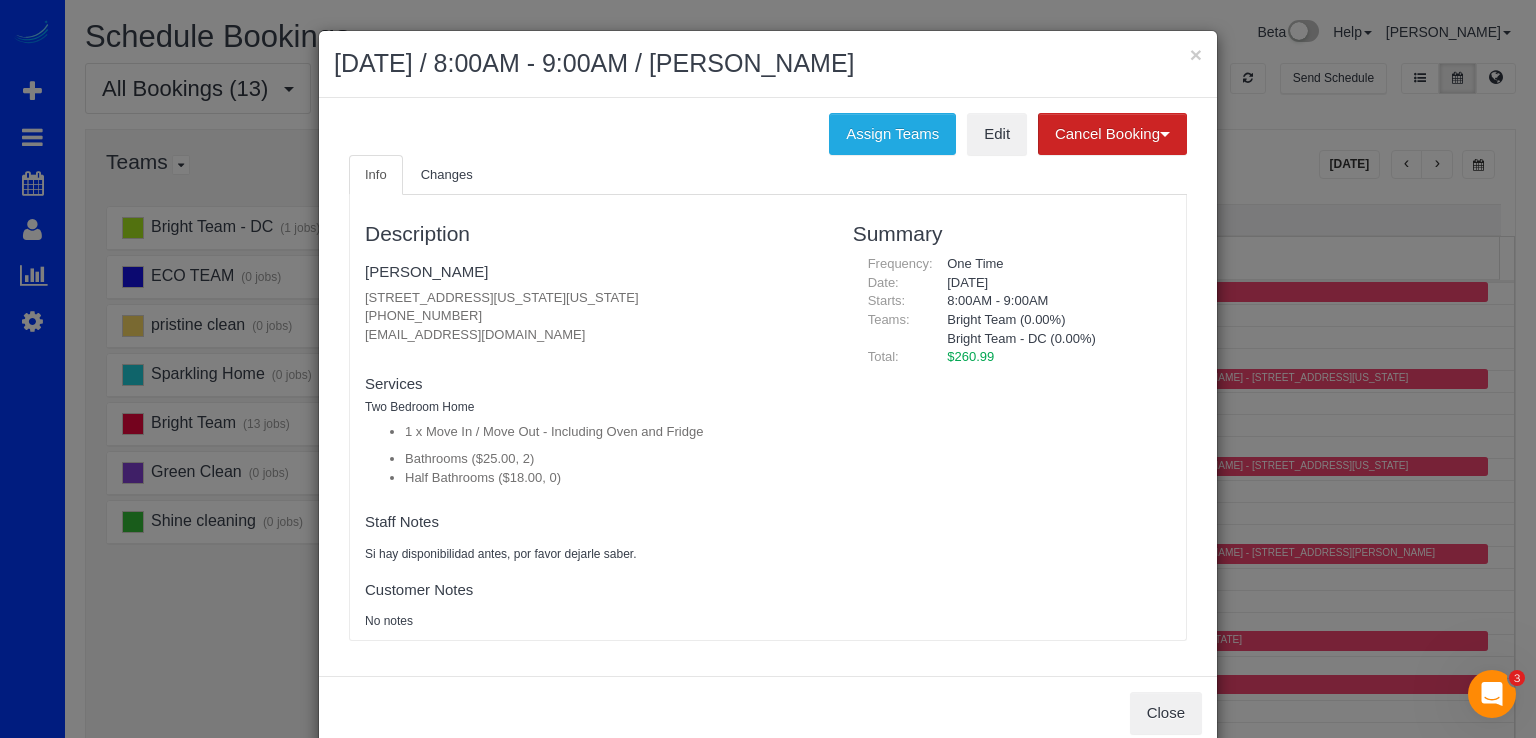 drag, startPoint x: 448, startPoint y: 207, endPoint x: 447, endPoint y: 191, distance: 16.03122 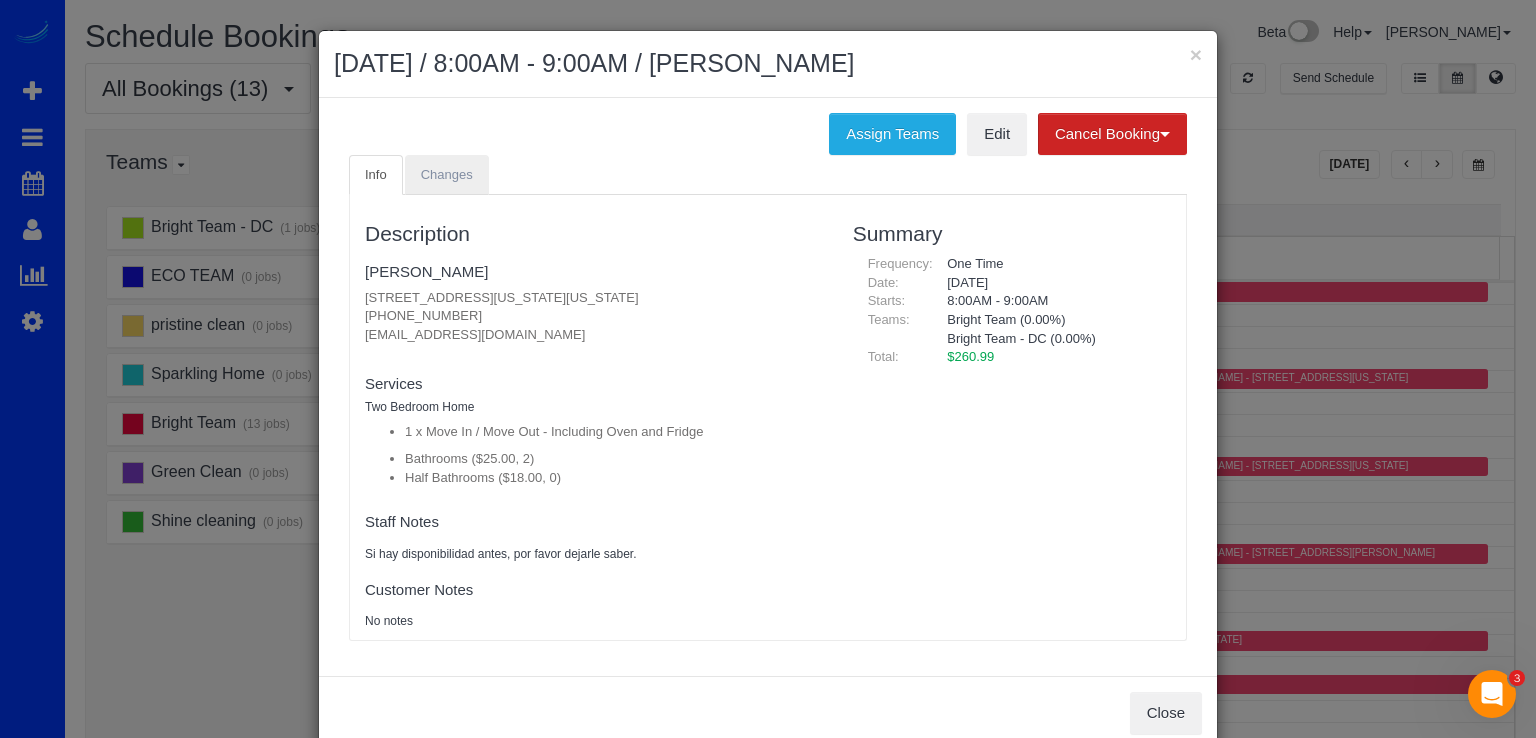 click on "Description
[PERSON_NAME]
[STREET_ADDRESS][US_STATE][US_STATE]
[PHONE_NUMBER]
[EMAIL_ADDRESS][DOMAIN_NAME]
new customer
Team Requested:
Team w/Key:
Services
Two Bedroom Home
1 x Move In / Move Out - Including Oven and Fridge
Bathrooms ($25.00, 2)
Half Bathrooms ($18.00, 0)
Paid Teams
Staff Notes
Si hay disponibilidad antes, por favor dejarle saber.
Customer Notes
No notes" at bounding box center [594, 417] 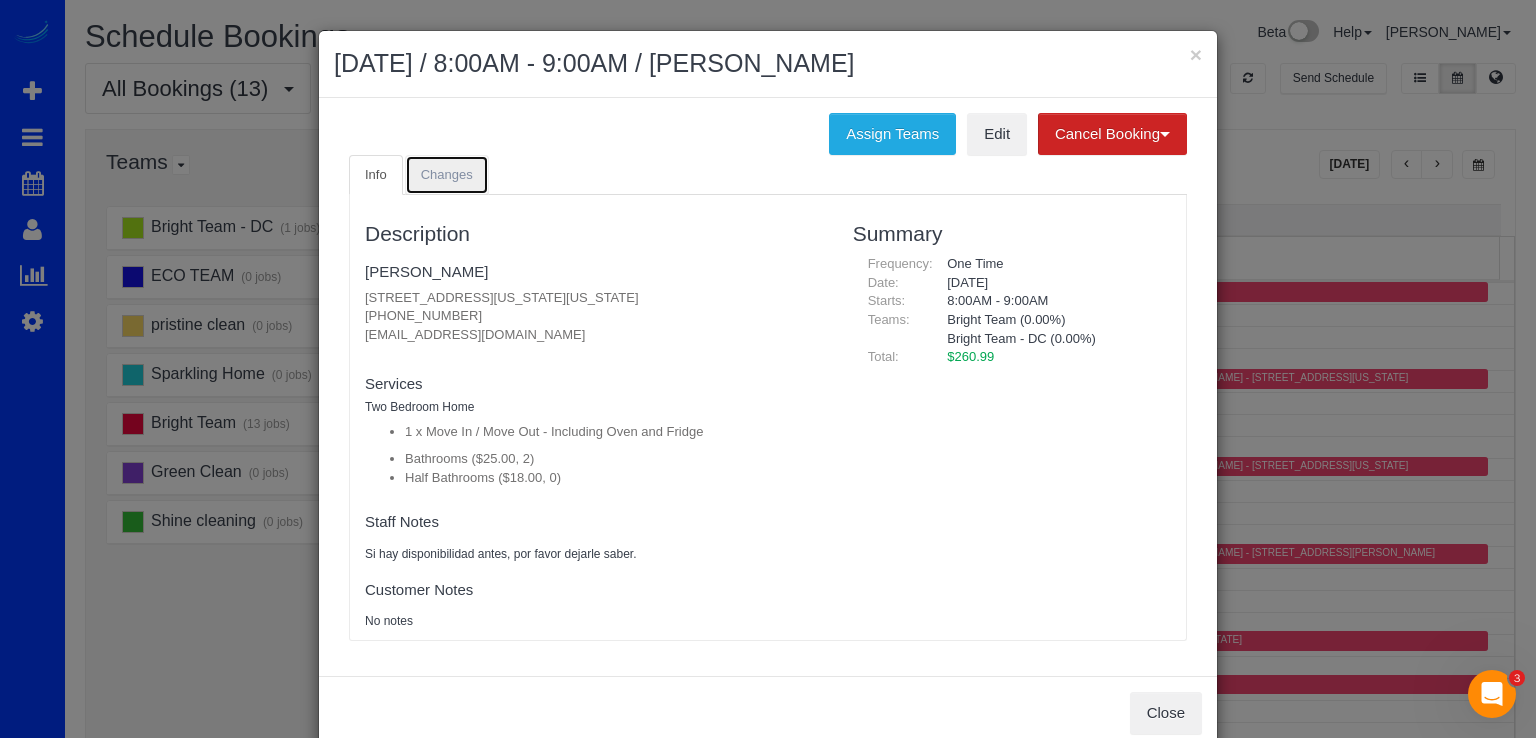 click on "Changes" at bounding box center [447, 174] 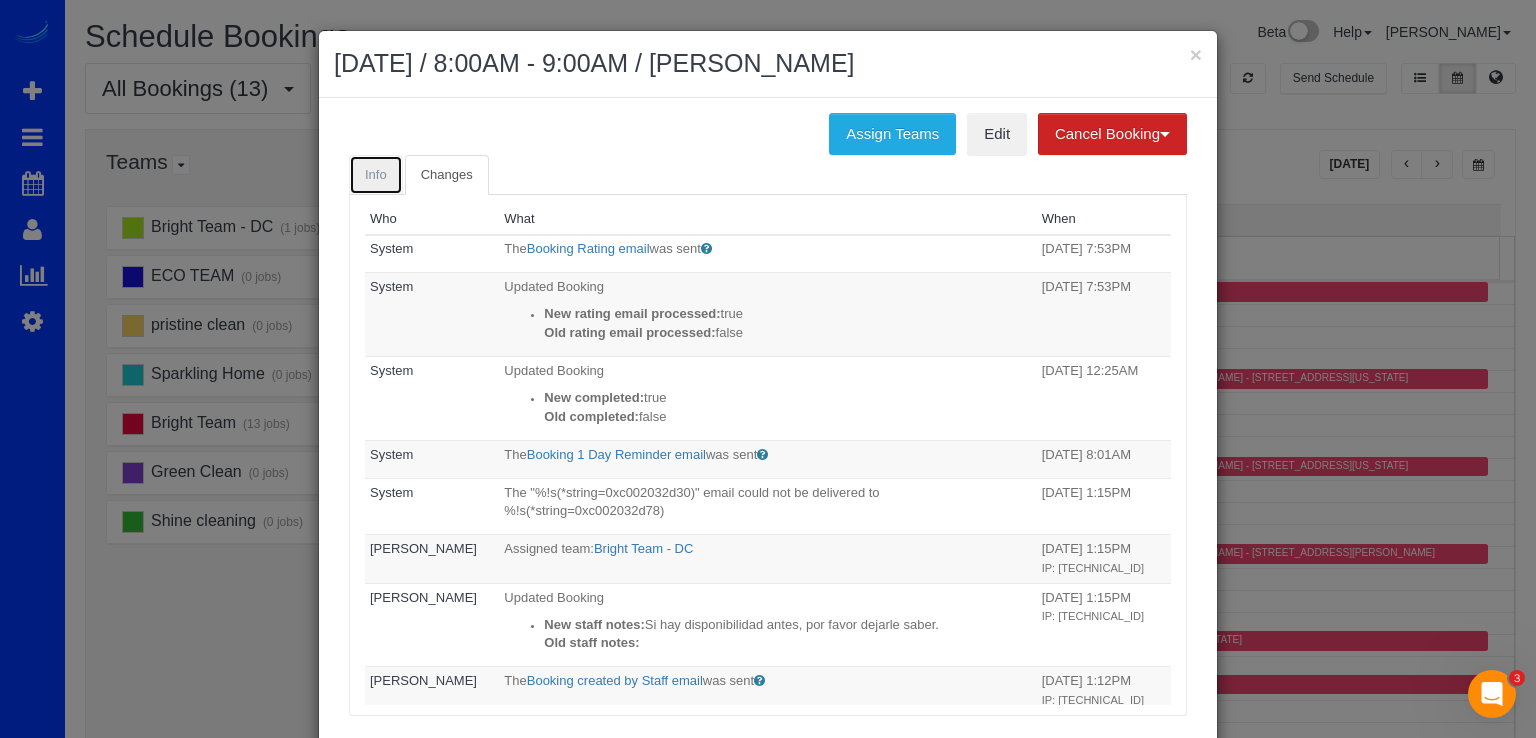 click on "Info" at bounding box center (376, 174) 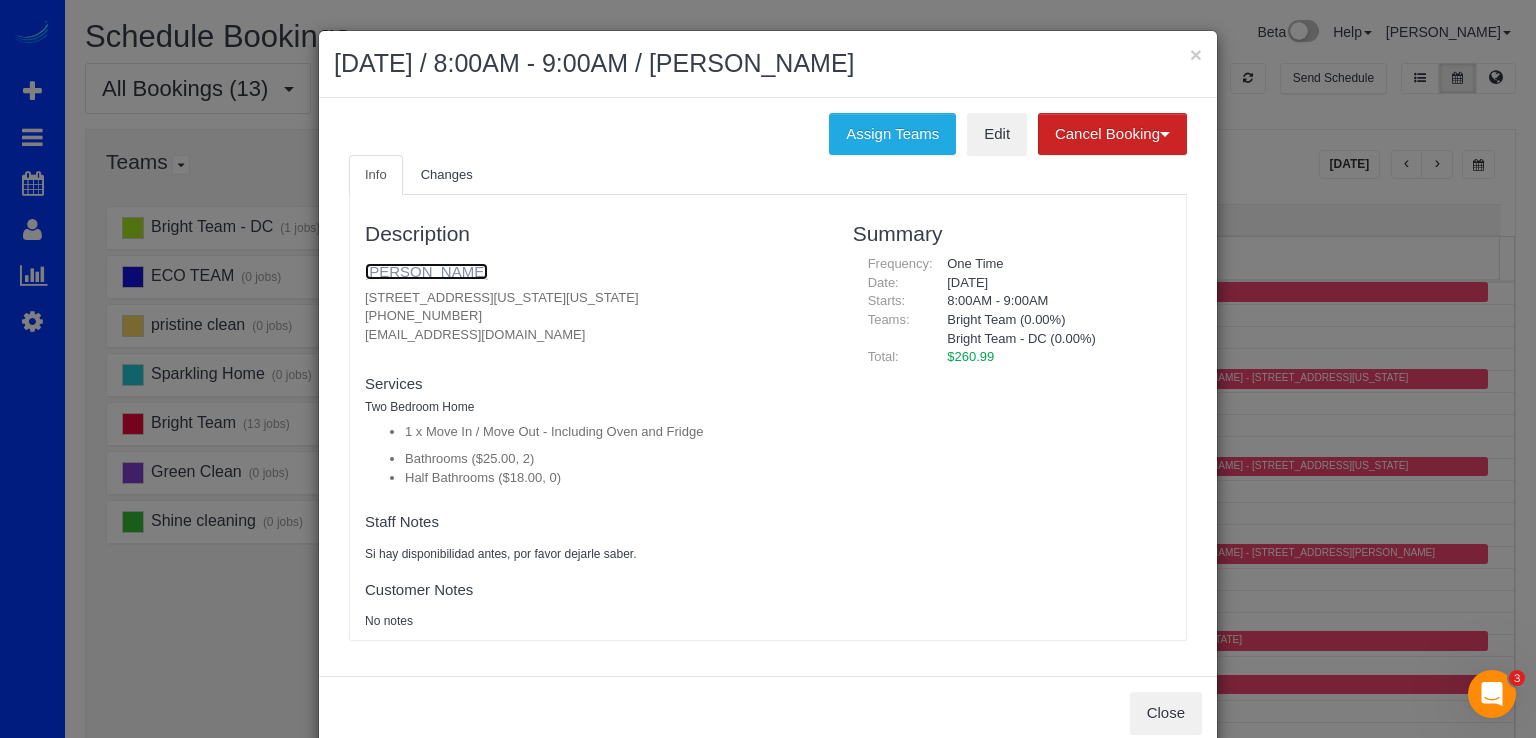 click on "[PERSON_NAME]" at bounding box center [426, 271] 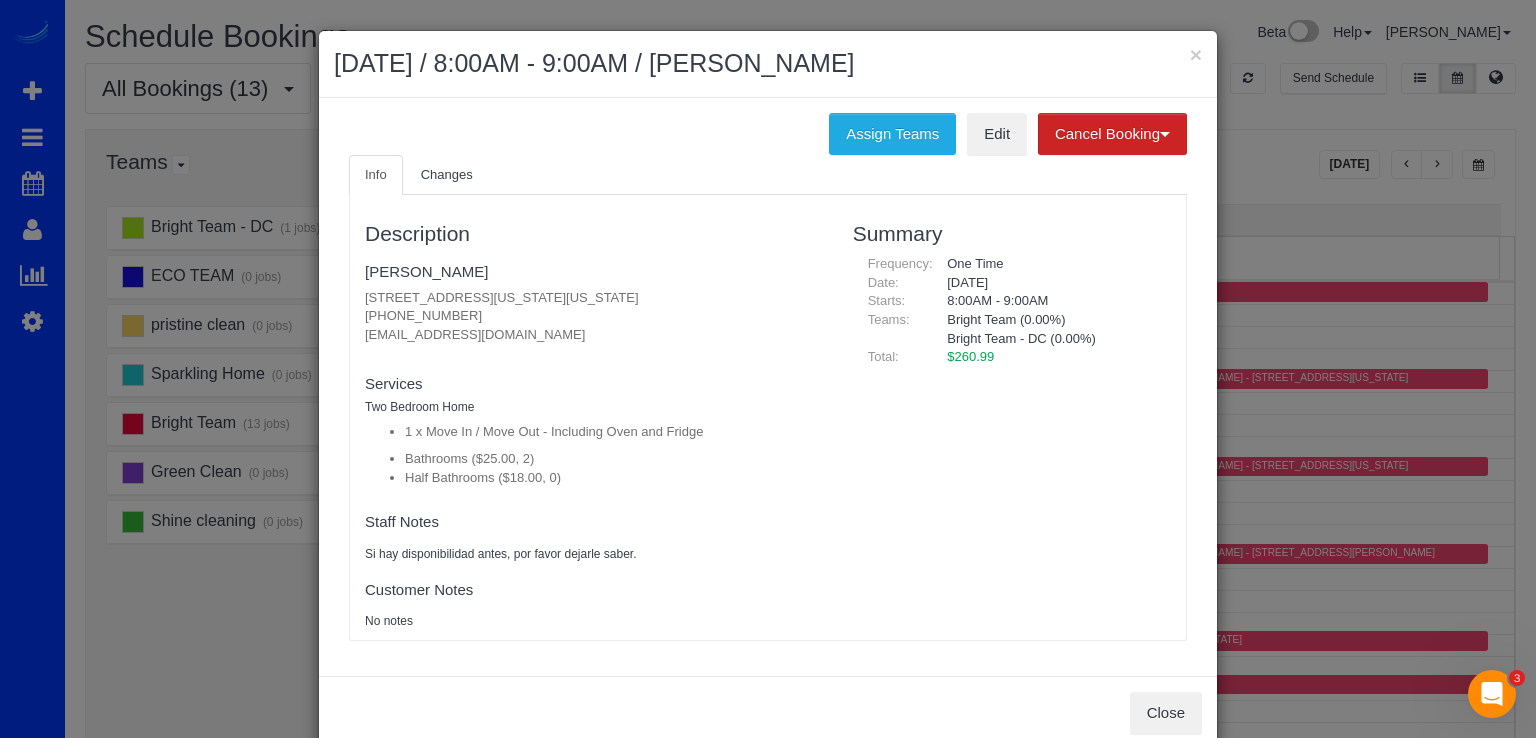 click on "×
[DATE] /
8:00AM - 9:00AM /
[PERSON_NAME]
Assign Teams
Edit
Cancel Booking
Without Fee
With $75.00 Fee
Info
Changes
Description
[PERSON_NAME]
[STREET_ADDRESS][US_STATE][US_STATE]
[PHONE_NUMBER]
[EMAIL_ADDRESS][DOMAIN_NAME]
new customer" at bounding box center (768, 369) 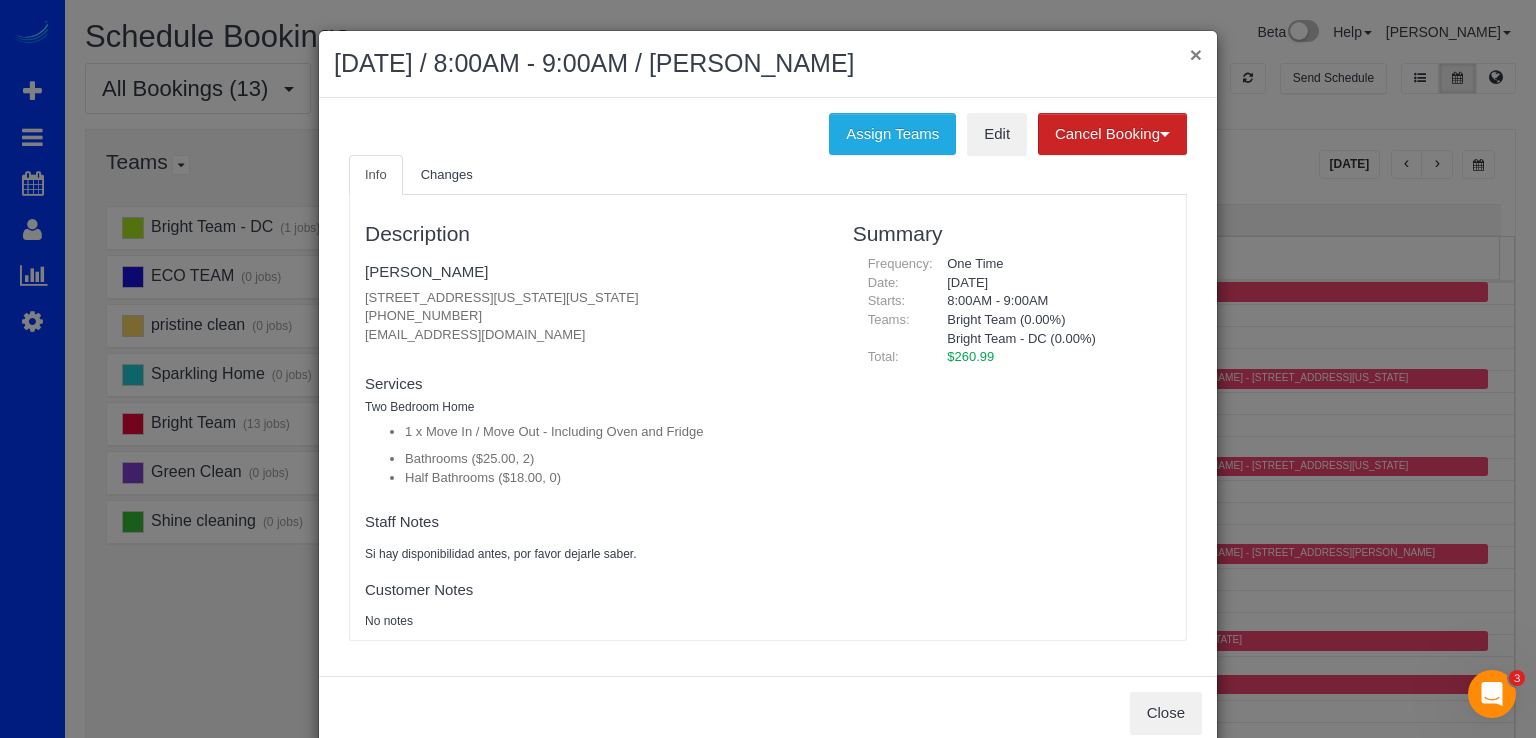 click on "×" at bounding box center [1196, 54] 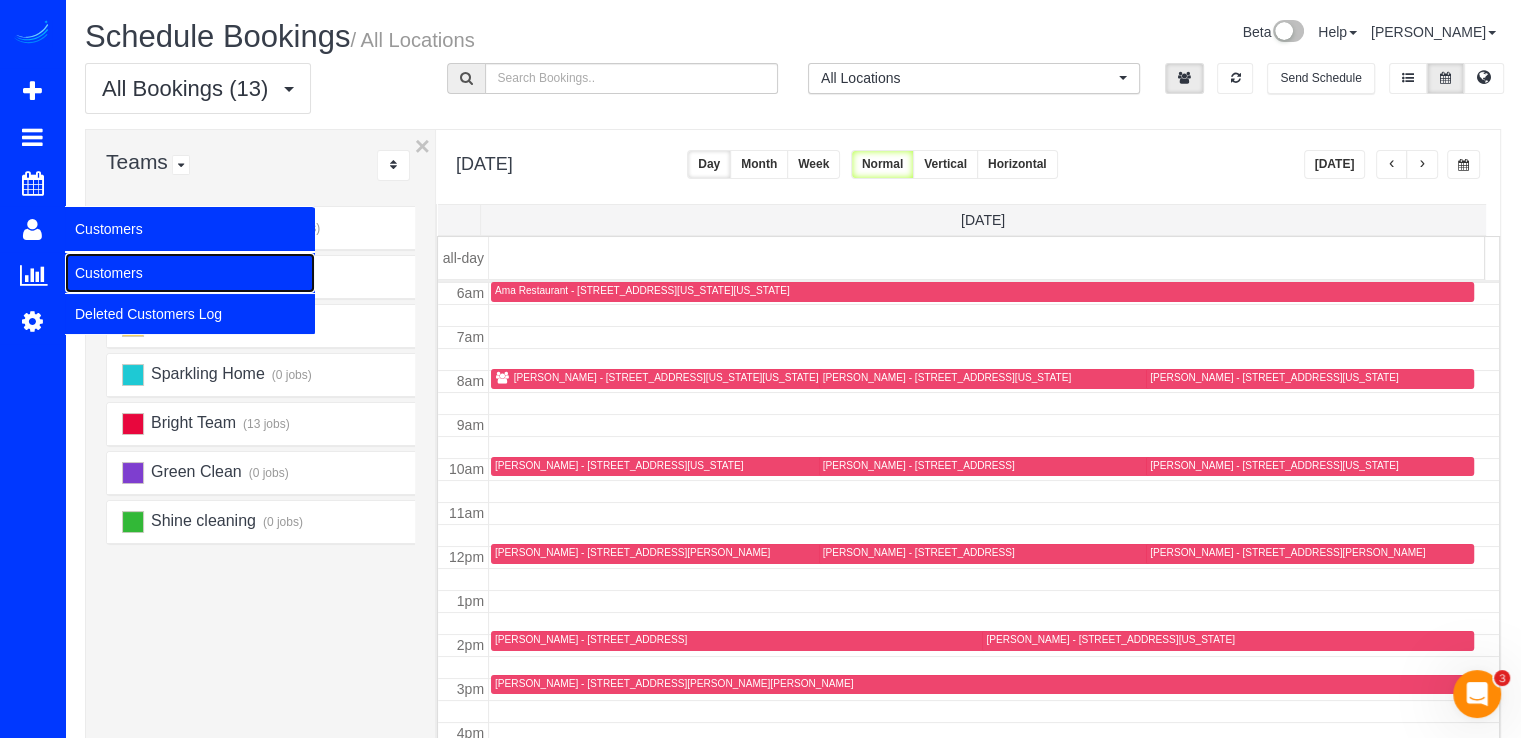 click on "Customers" at bounding box center [190, 273] 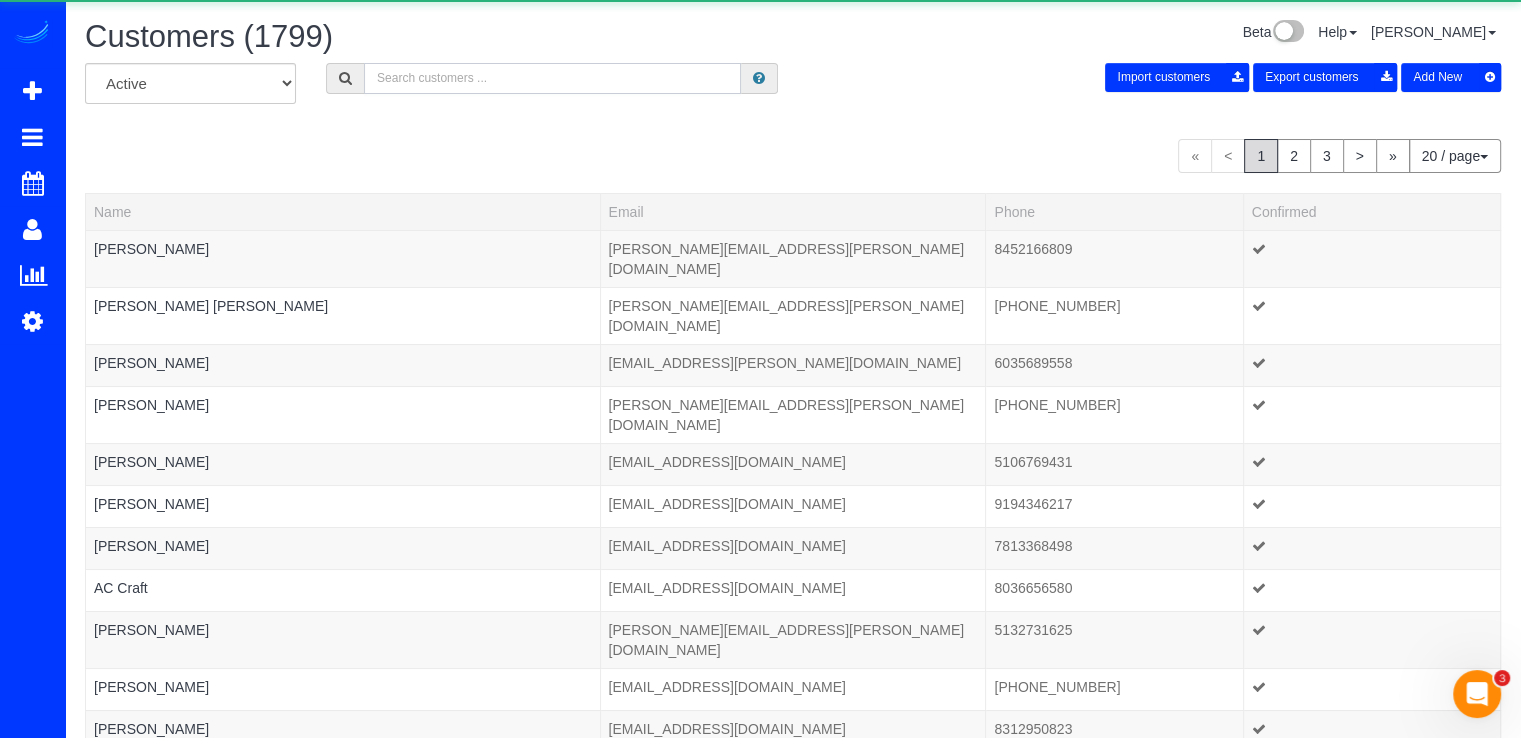 click at bounding box center [552, 78] 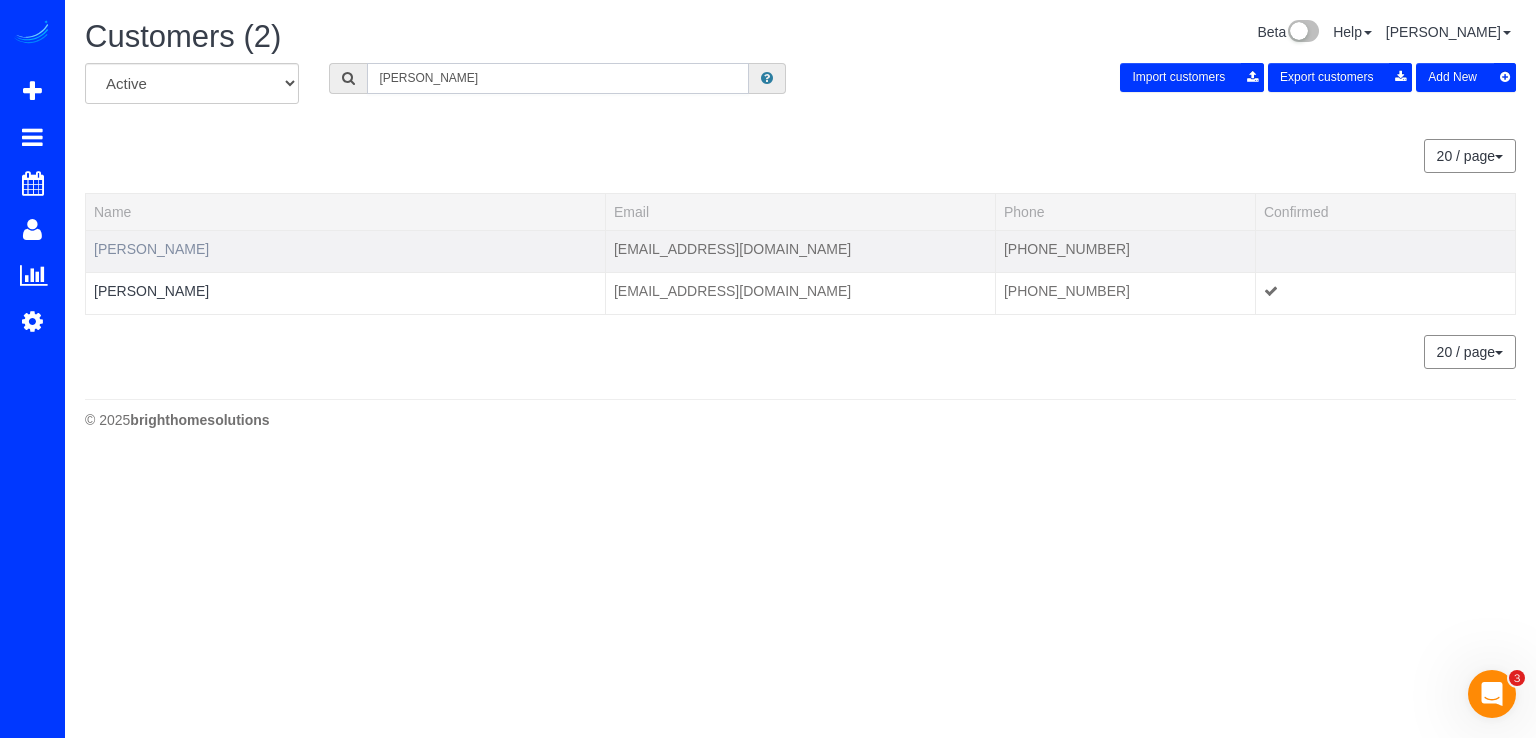 type on "[PERSON_NAME]" 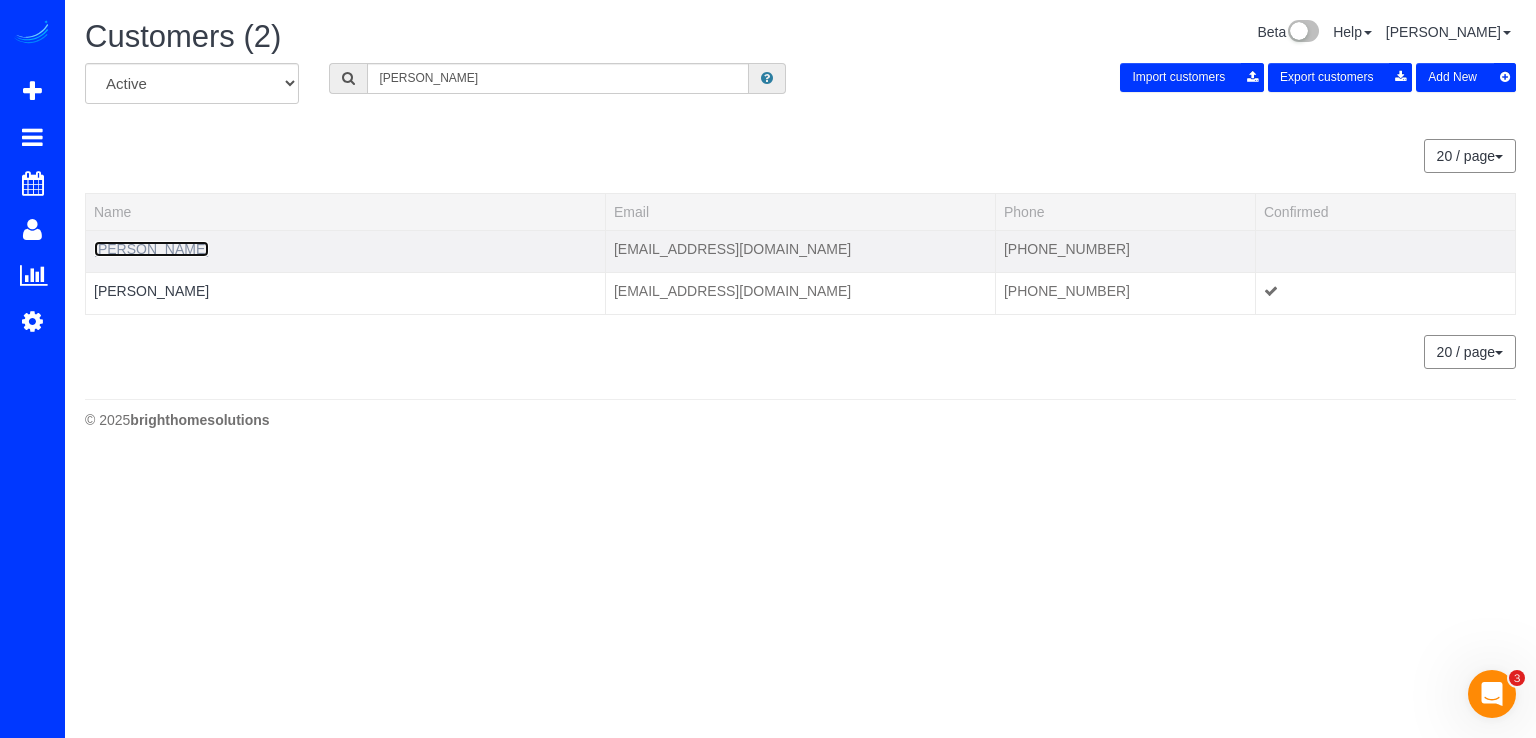 click on "[PERSON_NAME]" at bounding box center (151, 249) 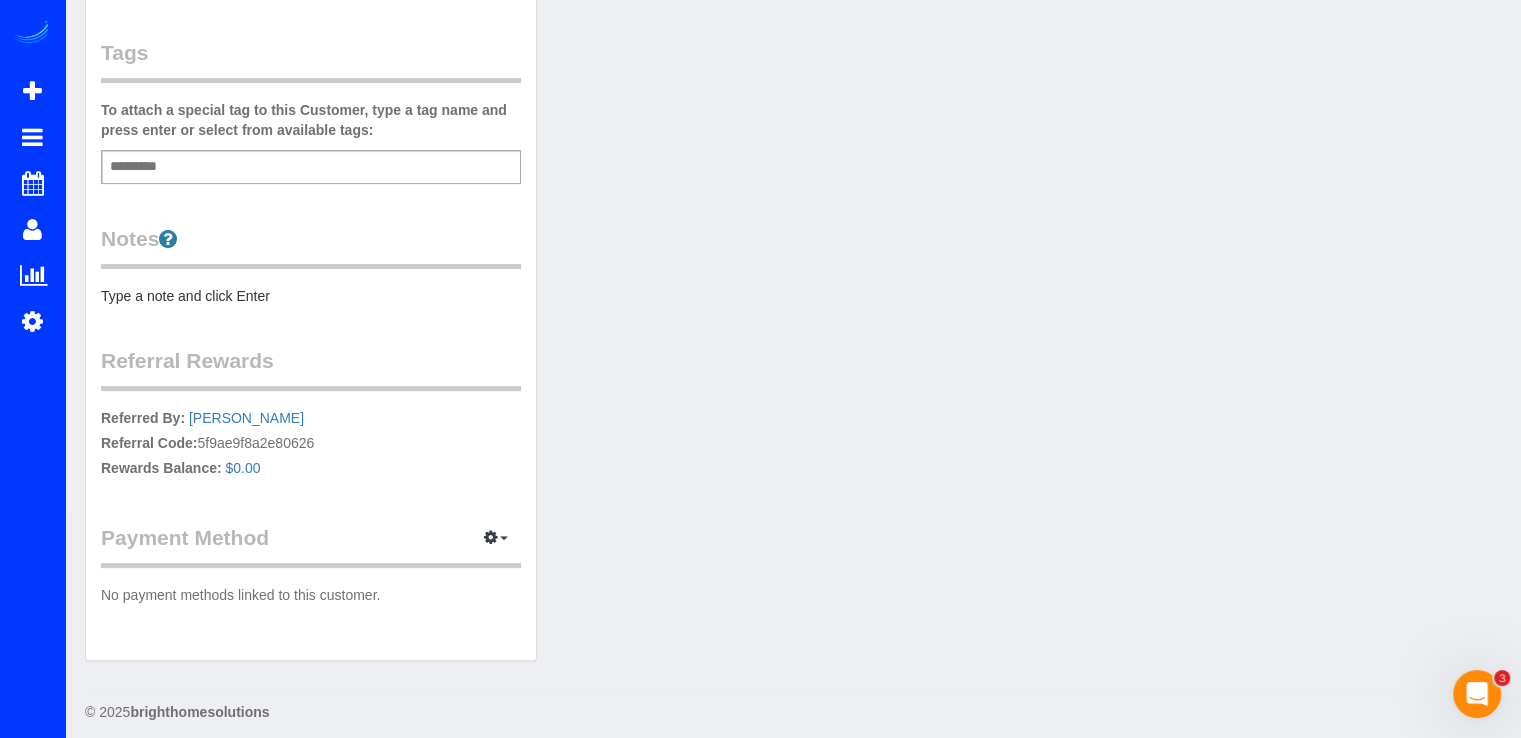 scroll, scrollTop: 551, scrollLeft: 0, axis: vertical 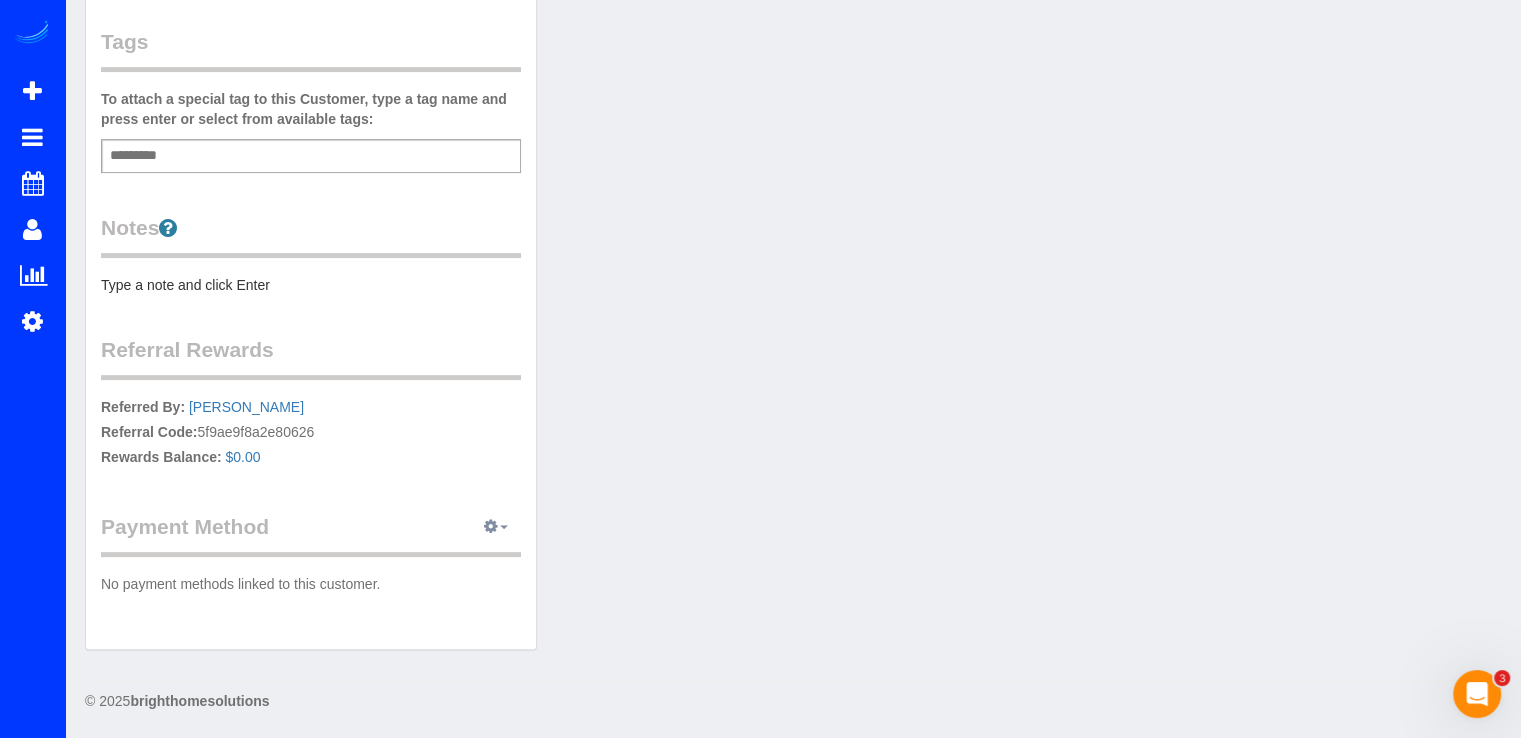click at bounding box center [496, 527] 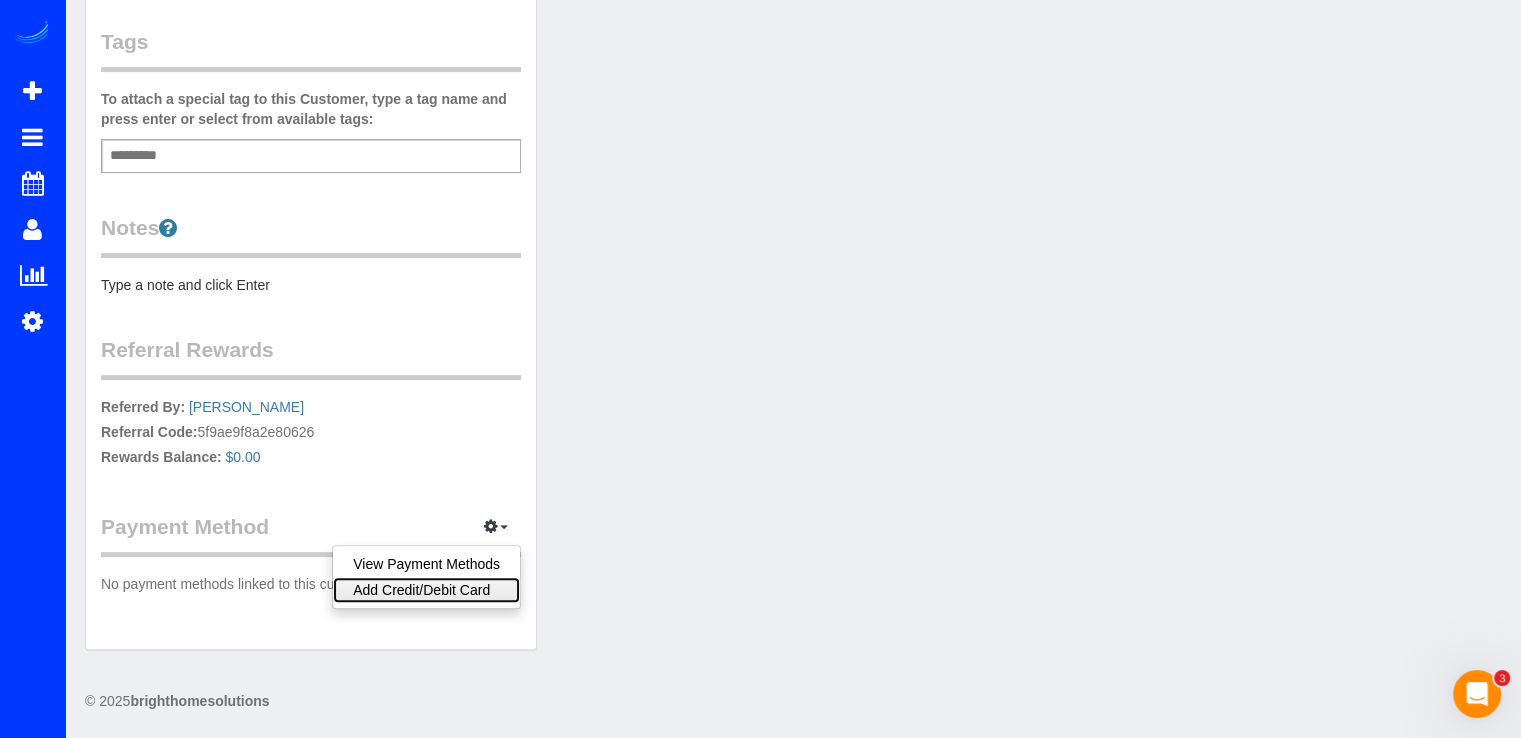 click on "Add Credit/Debit Card" at bounding box center [426, 590] 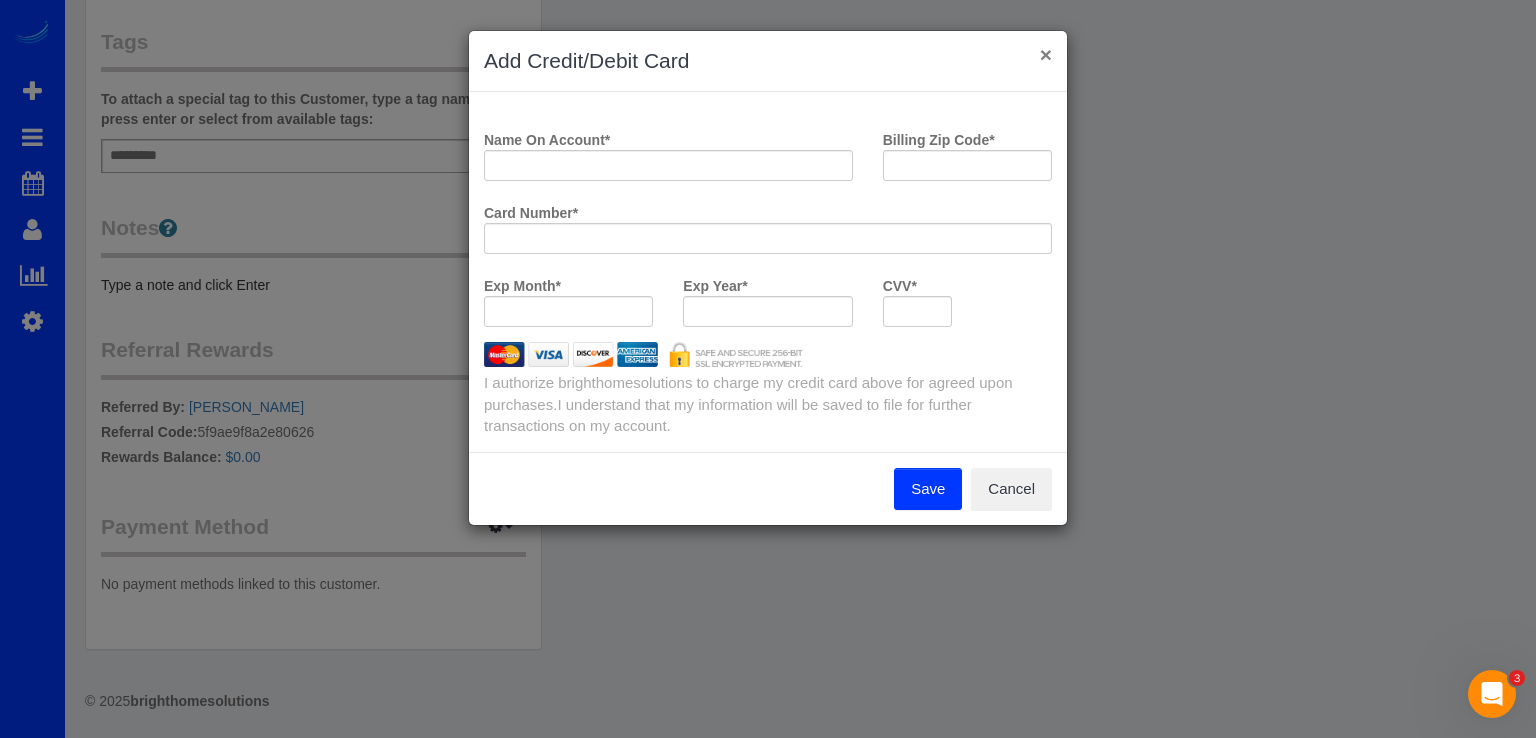 click on "×" at bounding box center [1046, 54] 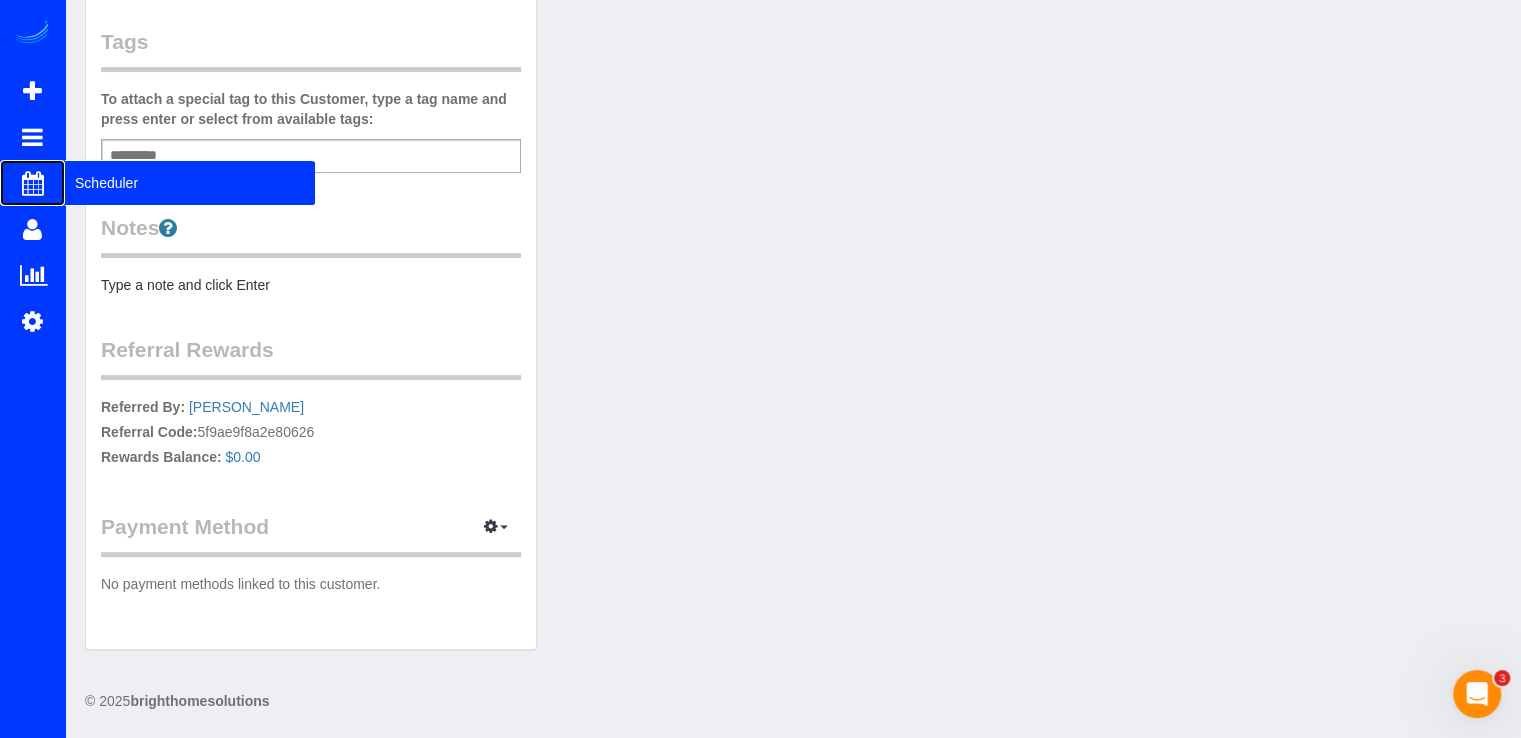 click on "Scheduler" at bounding box center [190, 183] 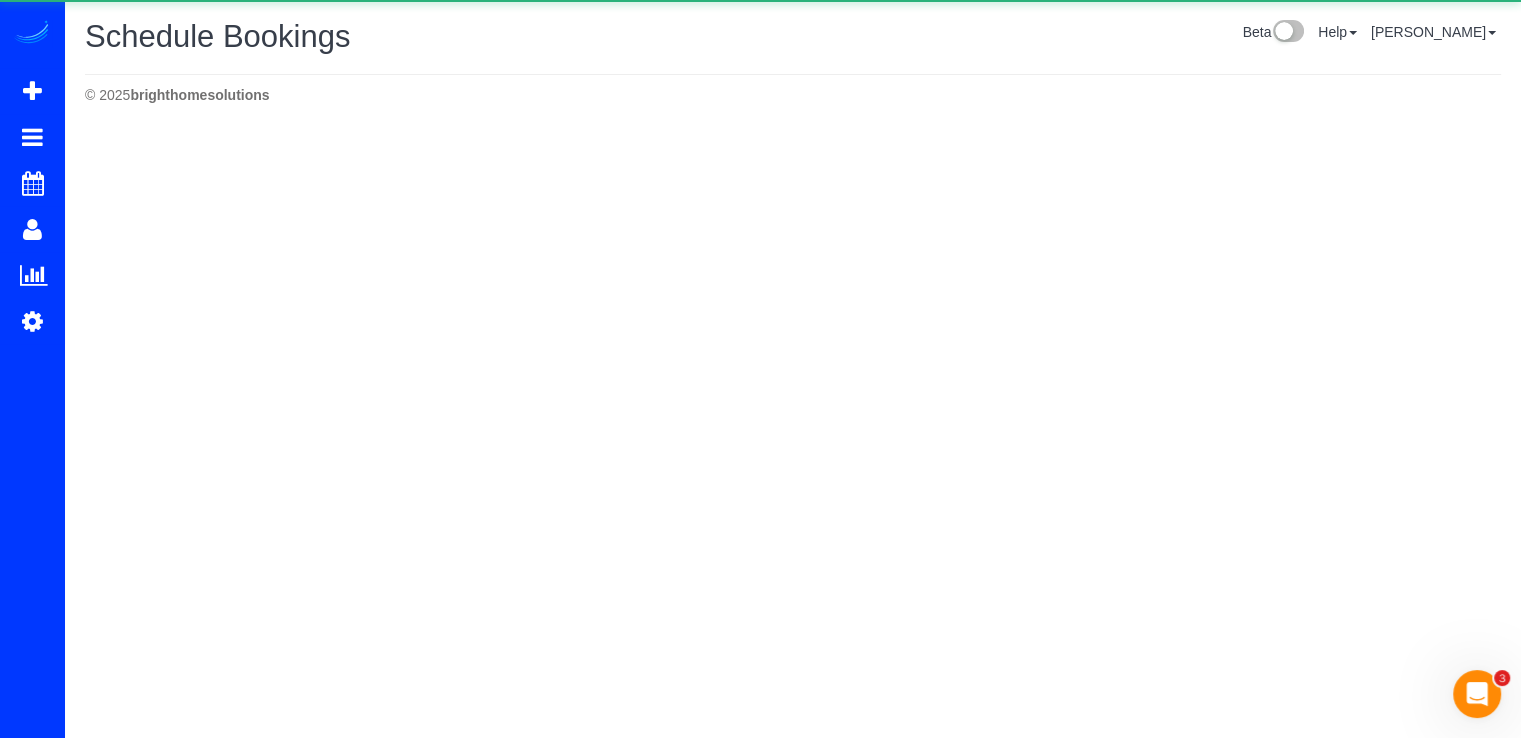 scroll, scrollTop: 0, scrollLeft: 0, axis: both 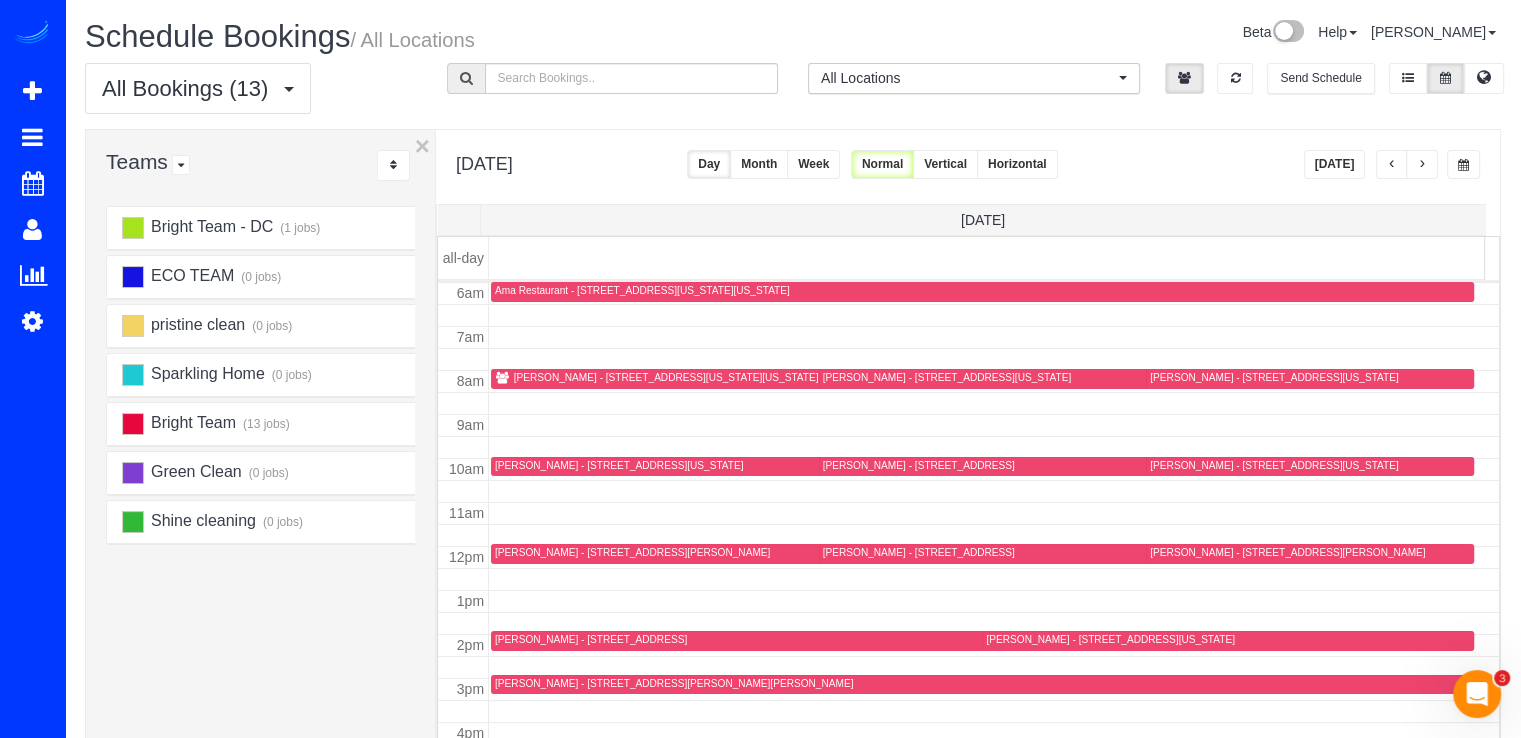 click on "[PERSON_NAME] - [STREET_ADDRESS][US_STATE][US_STATE]" at bounding box center [666, 377] 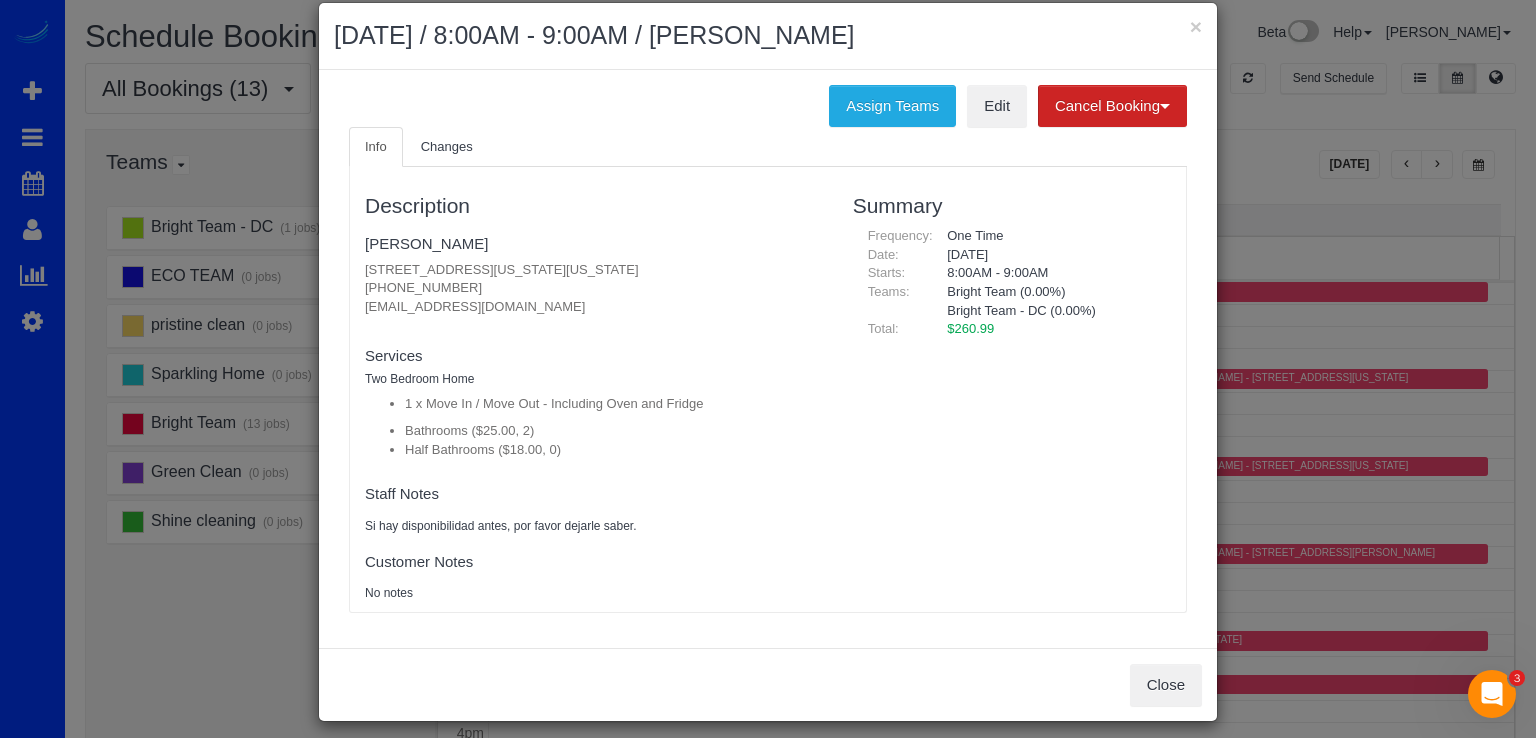 scroll, scrollTop: 40, scrollLeft: 0, axis: vertical 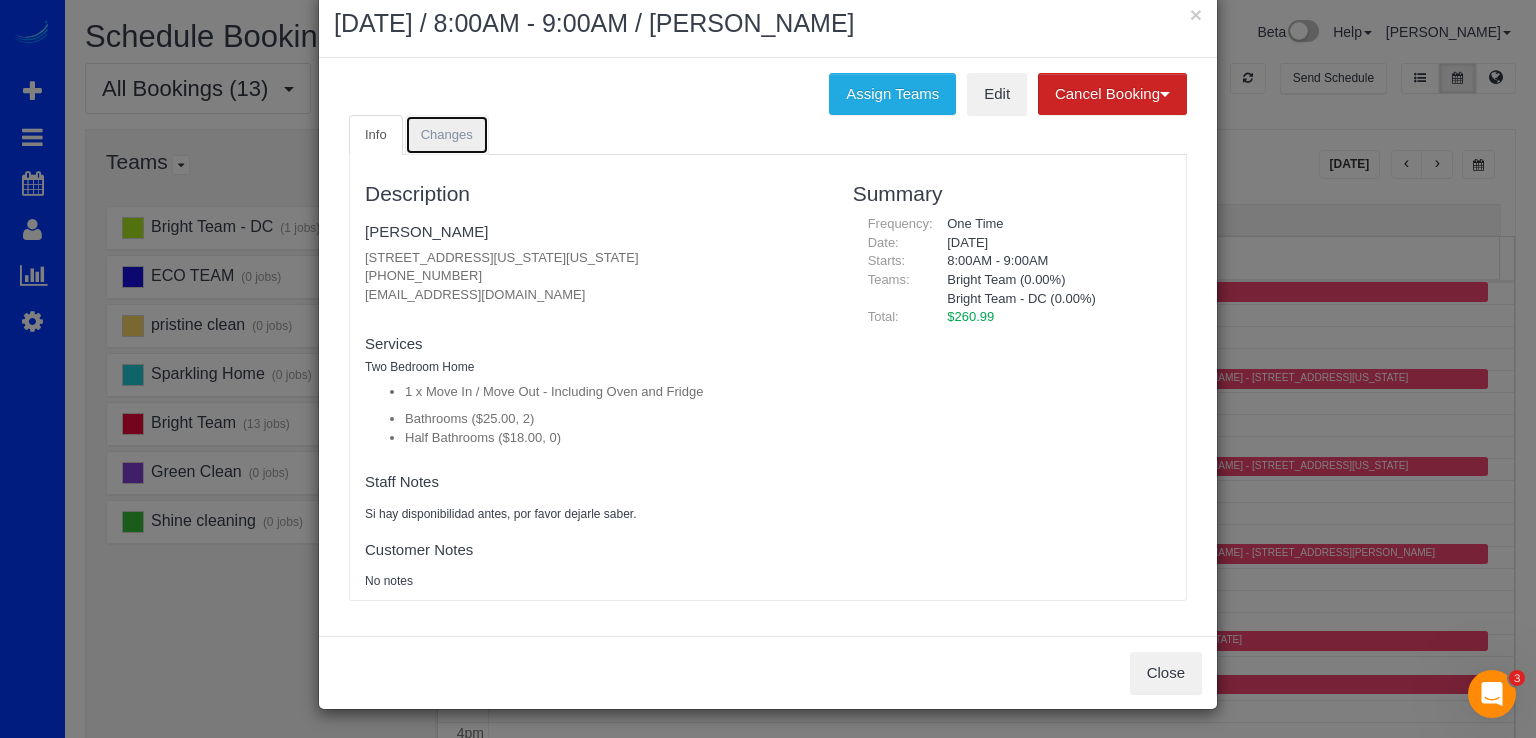 click on "Changes" at bounding box center (447, 134) 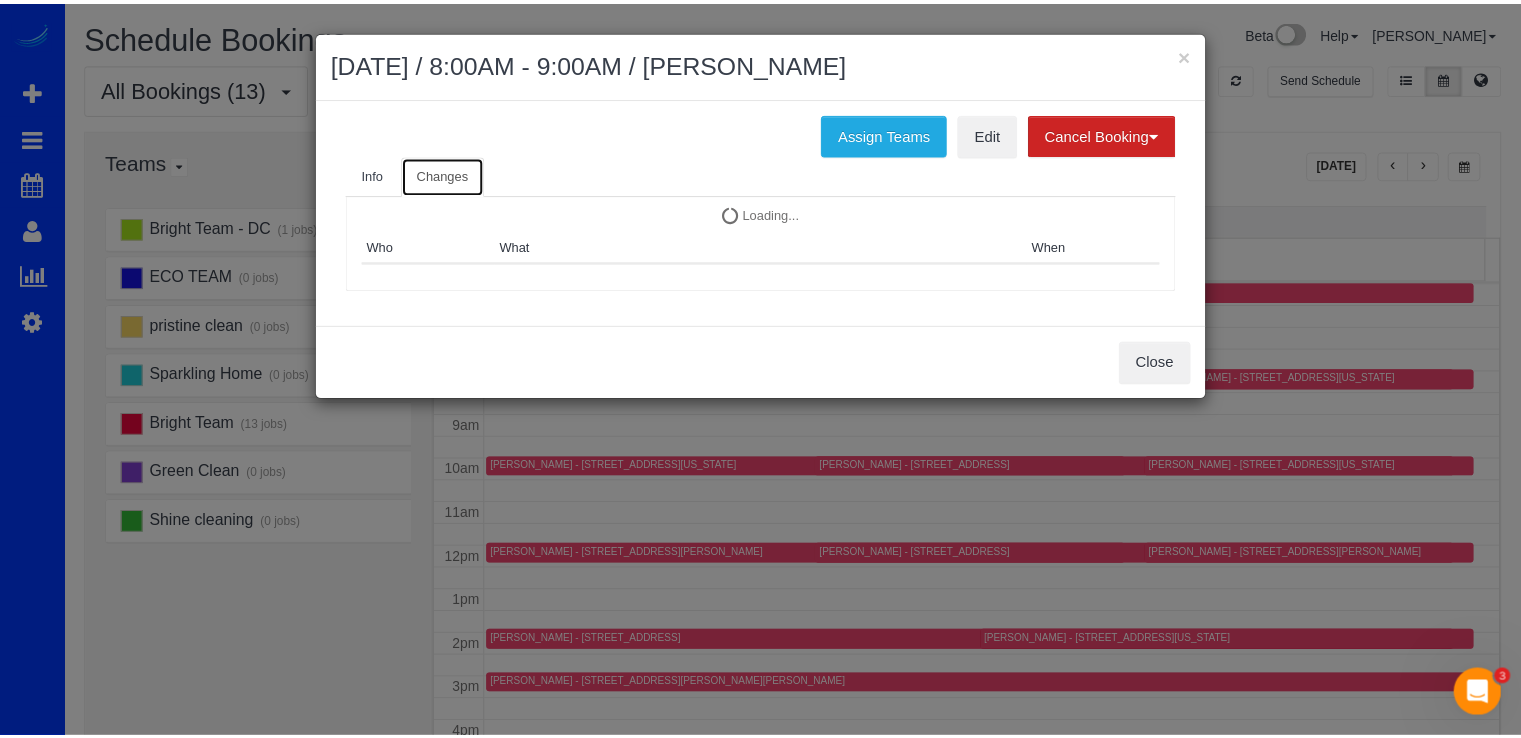 scroll, scrollTop: 0, scrollLeft: 0, axis: both 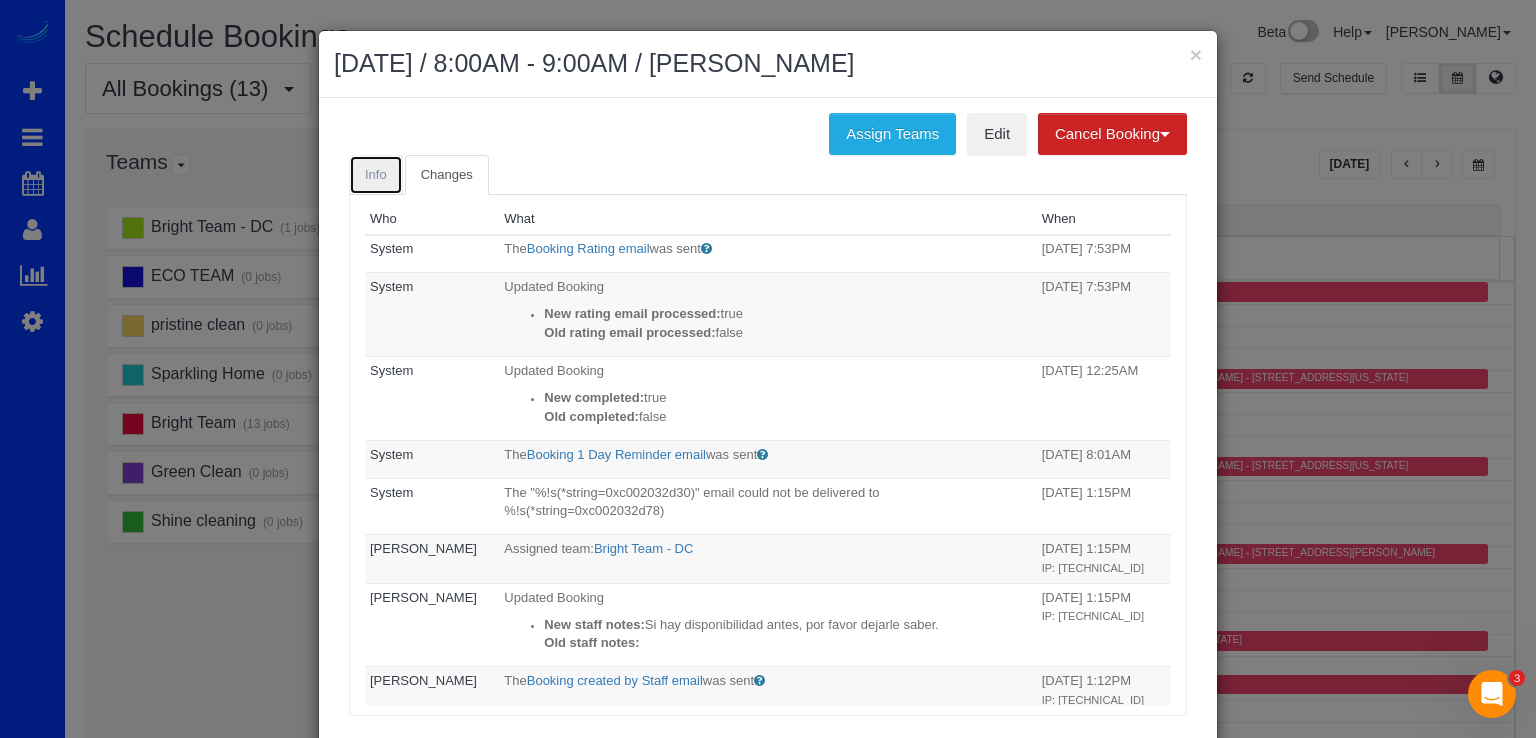 click on "Info" at bounding box center [376, 175] 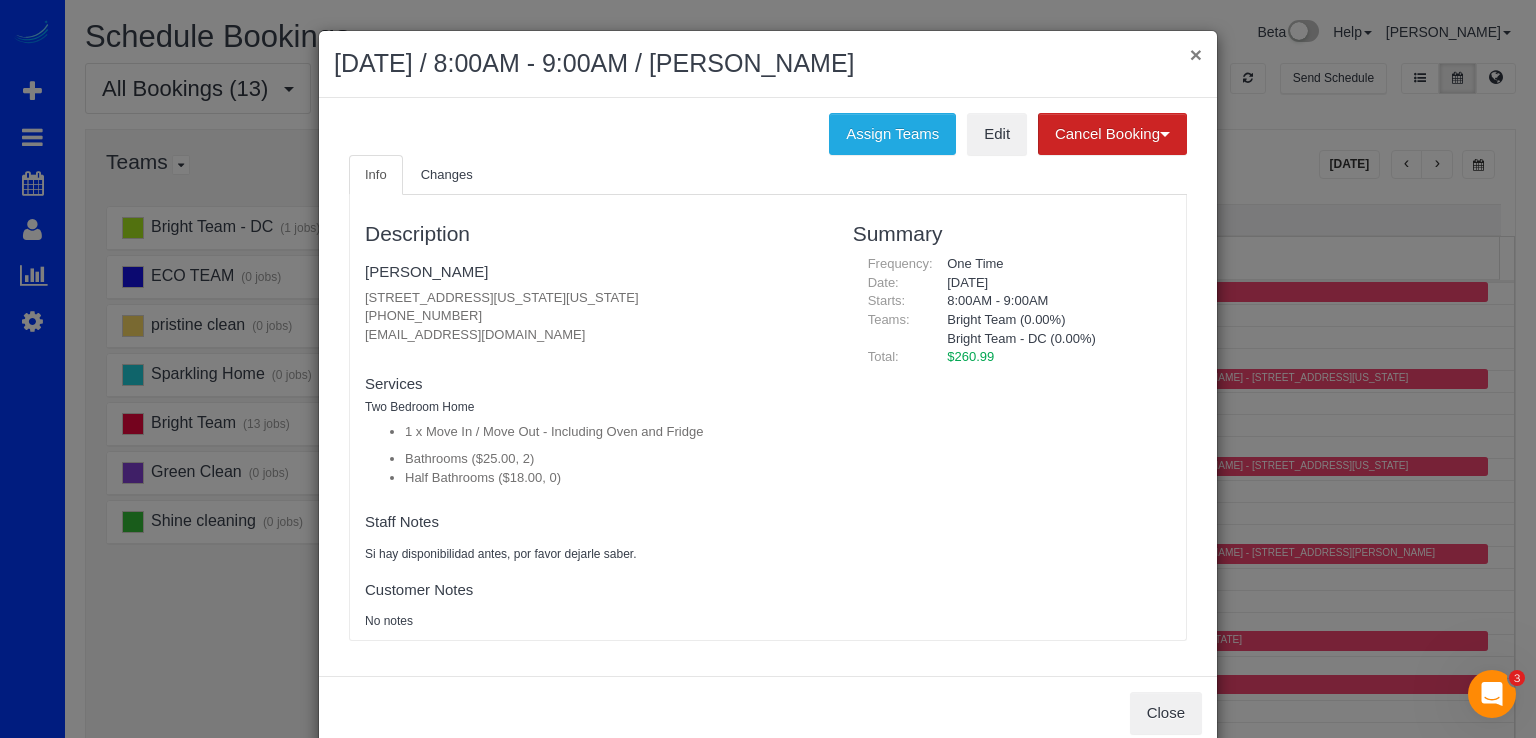 click on "×" at bounding box center (1196, 54) 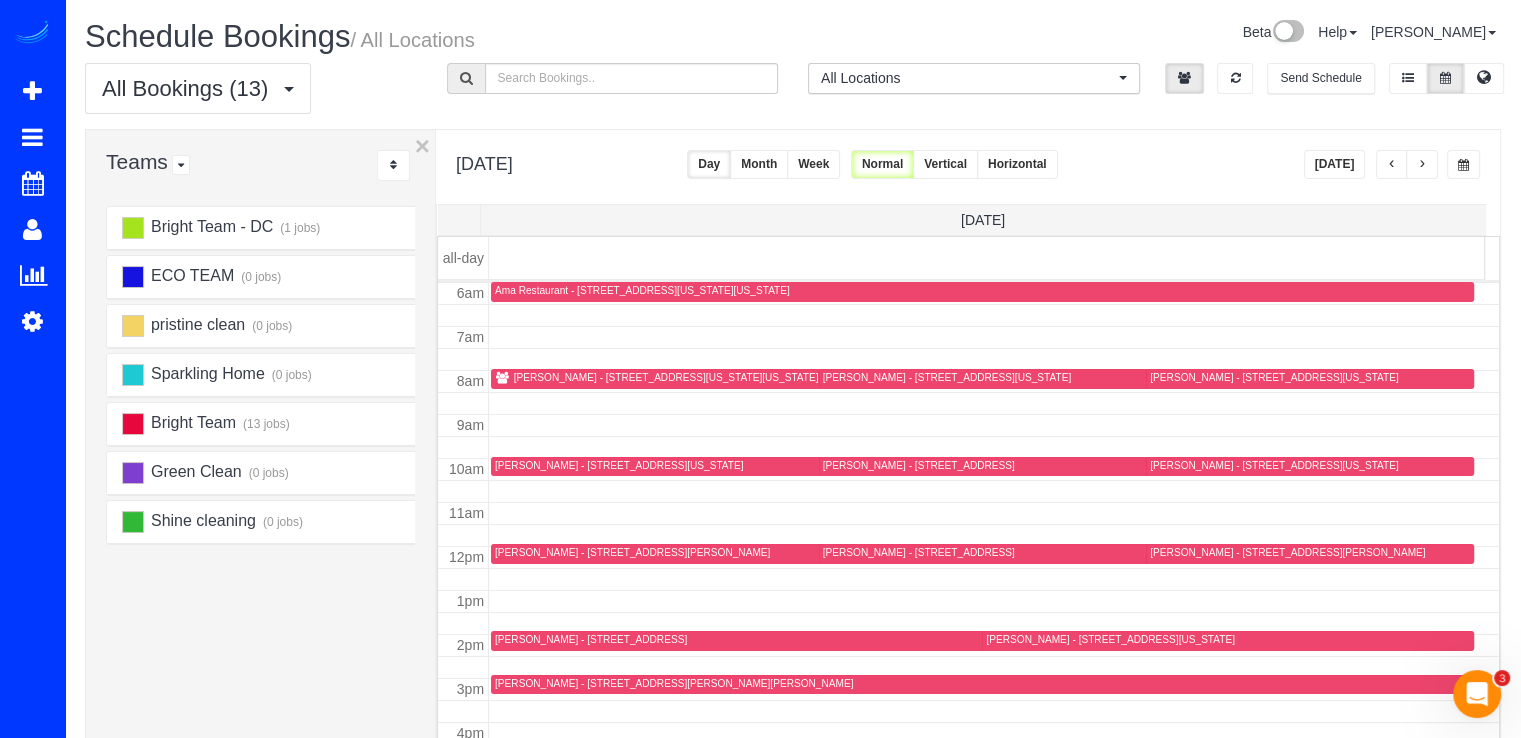 click on "[PERSON_NAME] - [STREET_ADDRESS][US_STATE][US_STATE]" at bounding box center (666, 377) 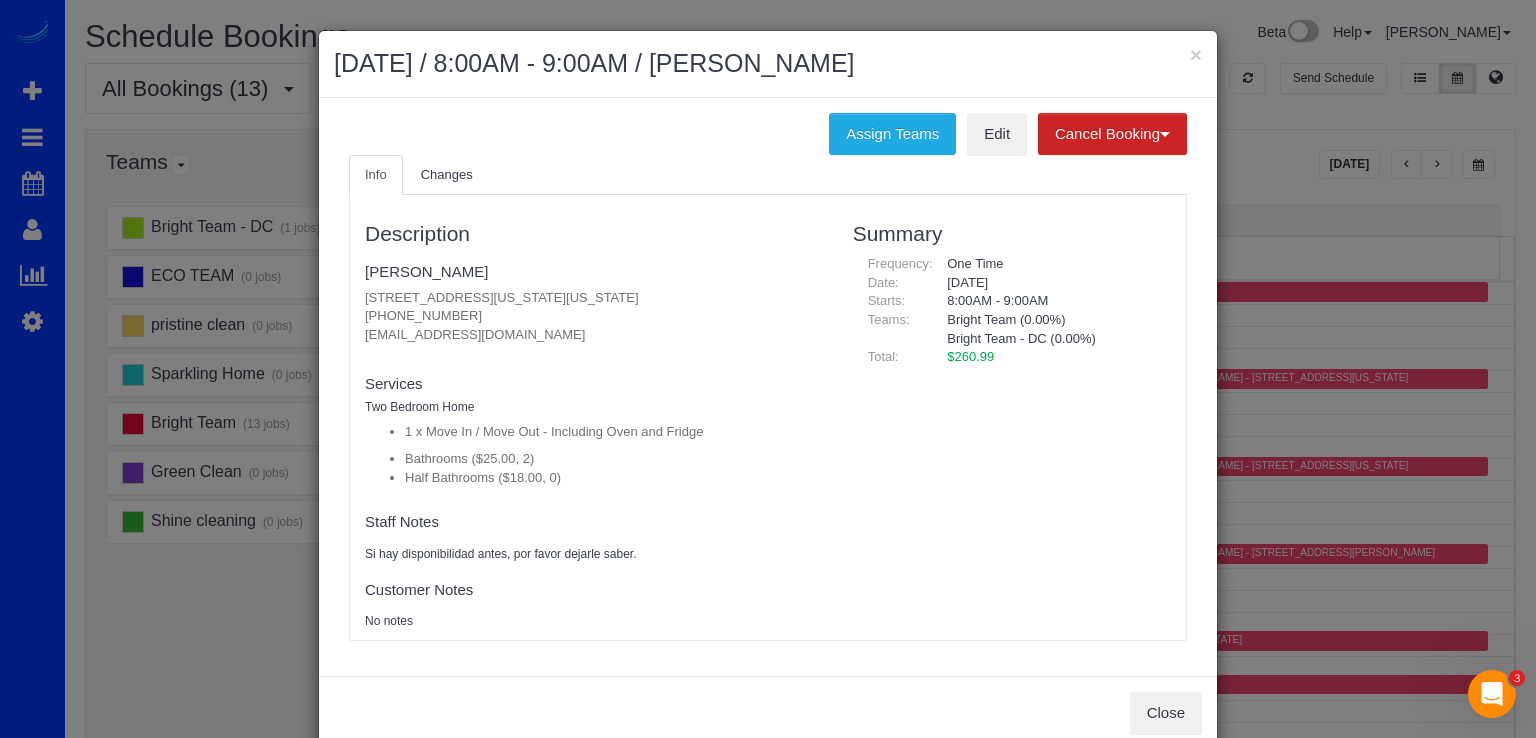 click on "[PERSON_NAME]
[STREET_ADDRESS][US_STATE][US_STATE]
[PHONE_NUMBER]
[EMAIL_ADDRESS][DOMAIN_NAME]
new customer
Team Requested:
Team w/Key:" at bounding box center (594, 306) 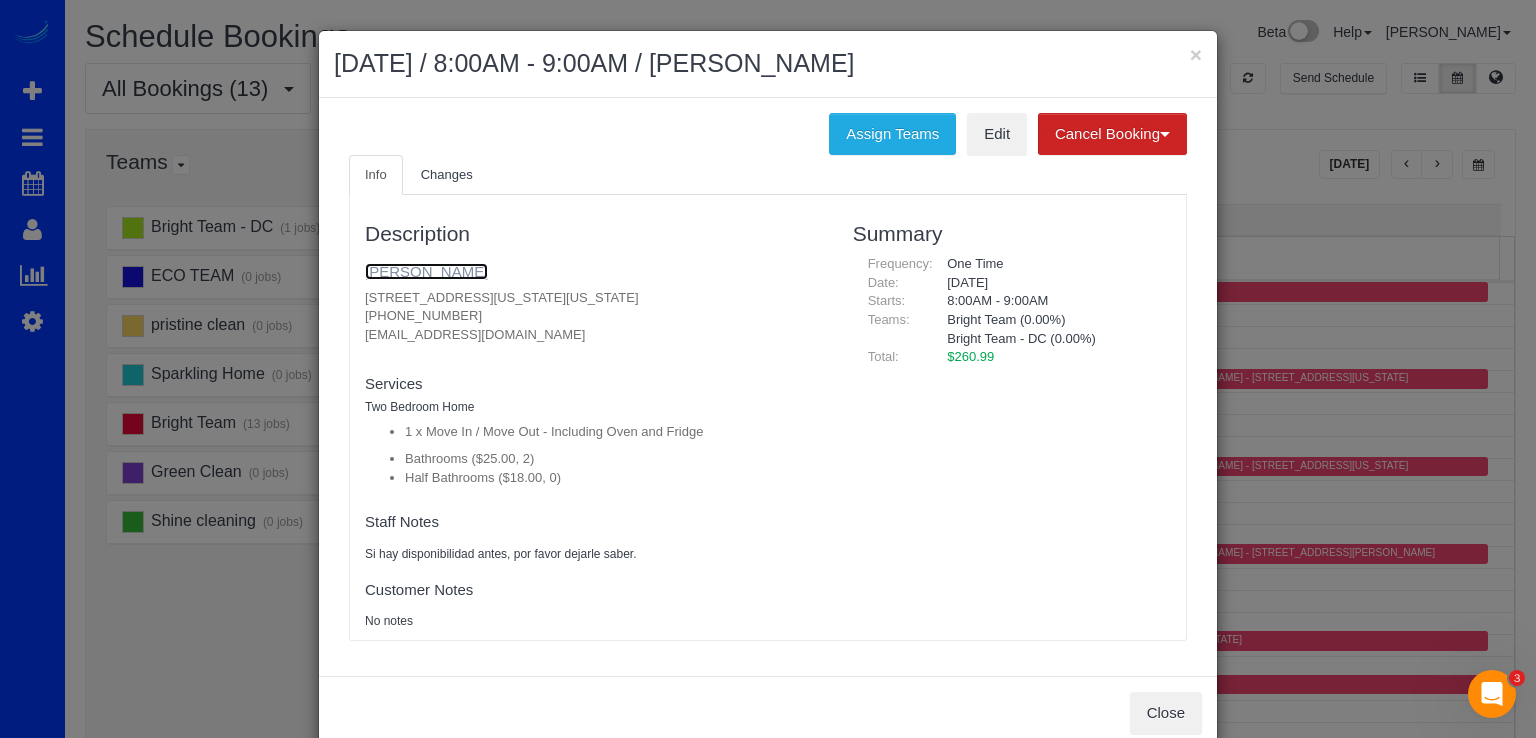 click on "[PERSON_NAME]" at bounding box center [426, 271] 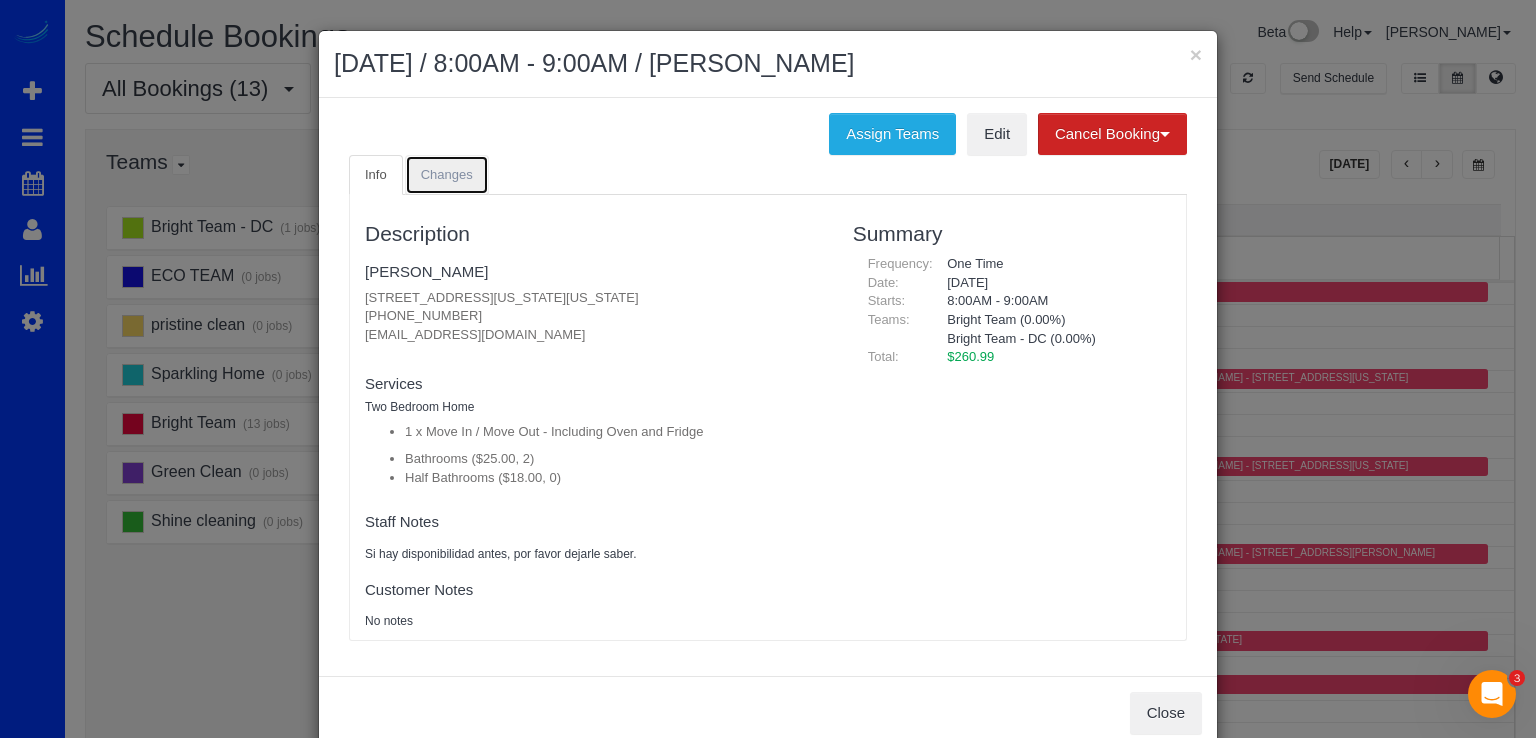 click on "Changes" at bounding box center [447, 174] 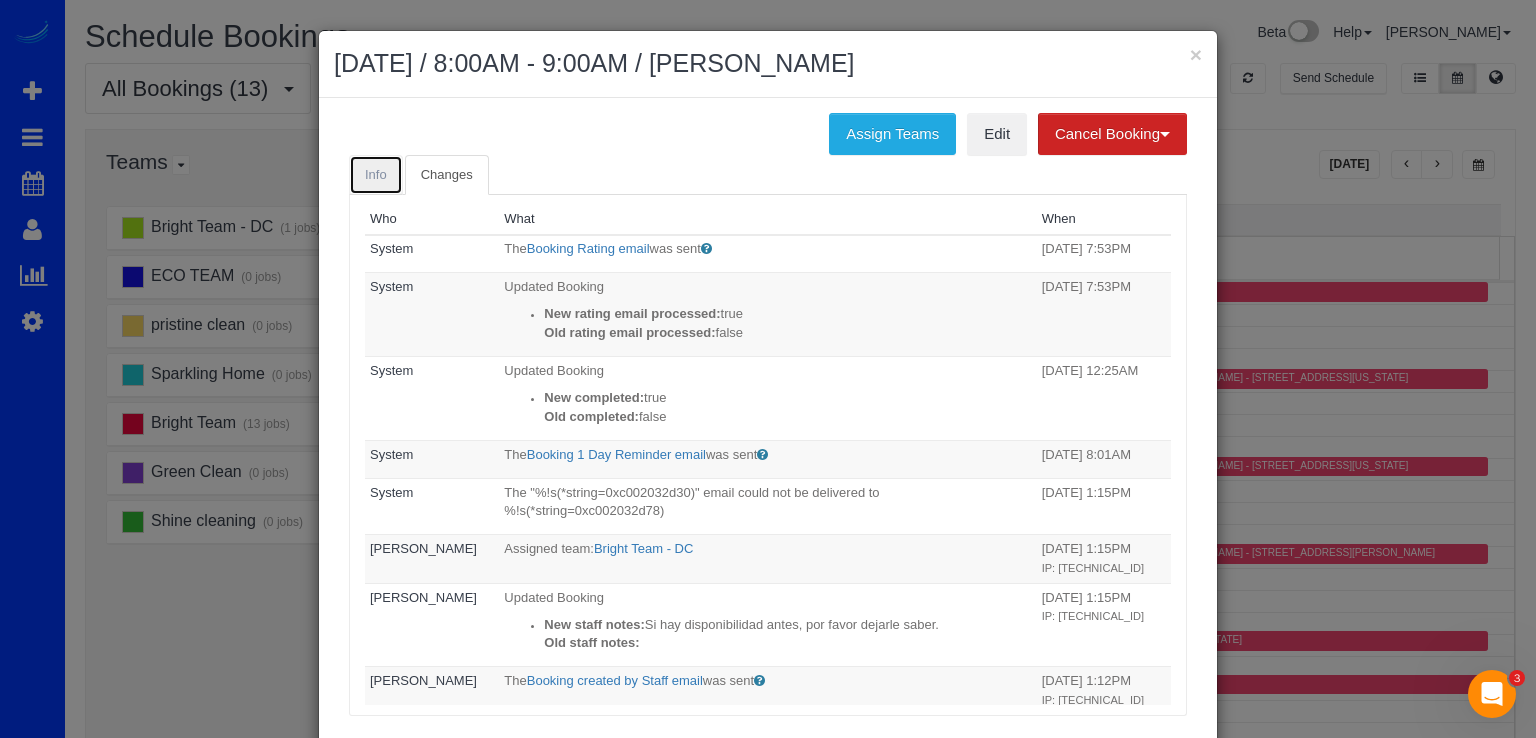 click on "Info" at bounding box center [376, 174] 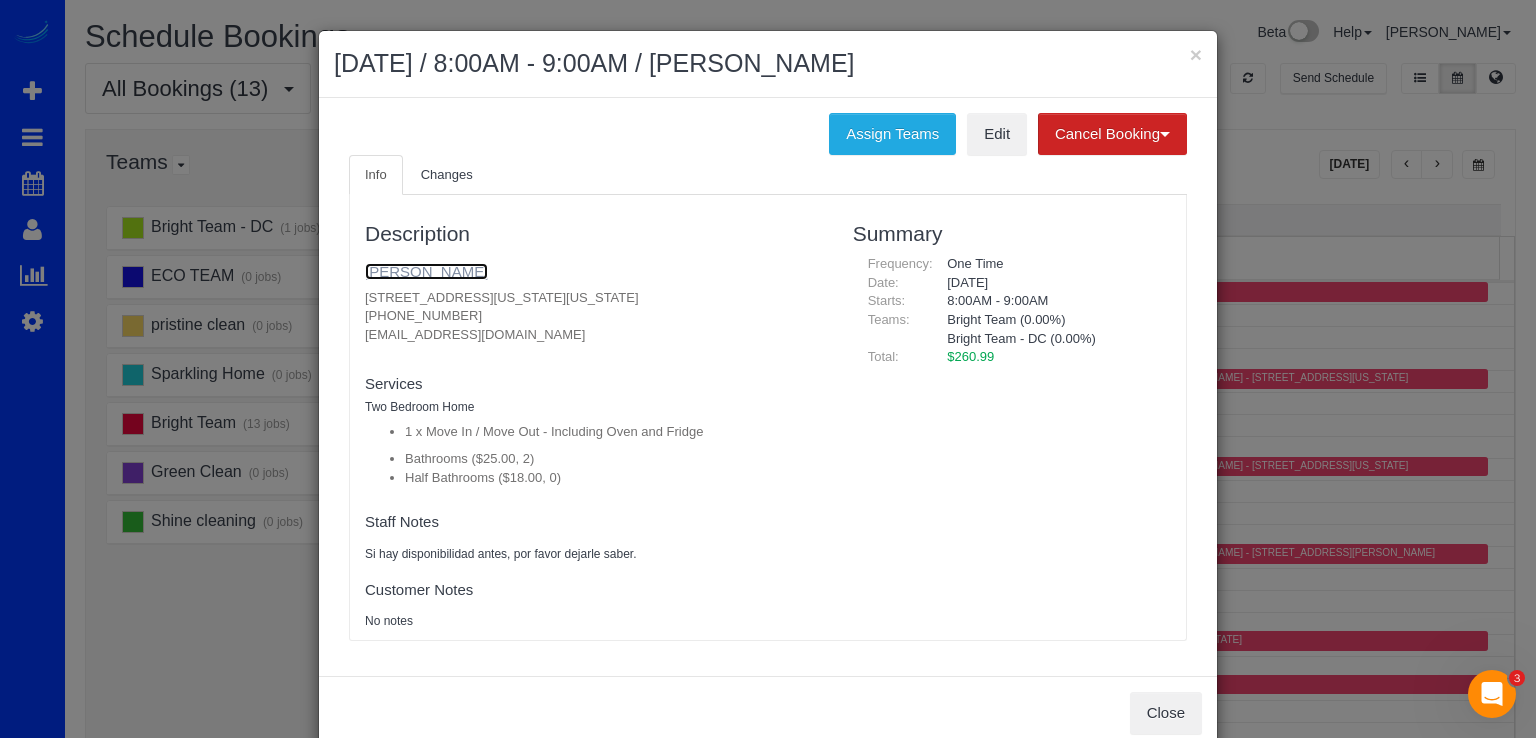 click on "[PERSON_NAME]" at bounding box center (426, 271) 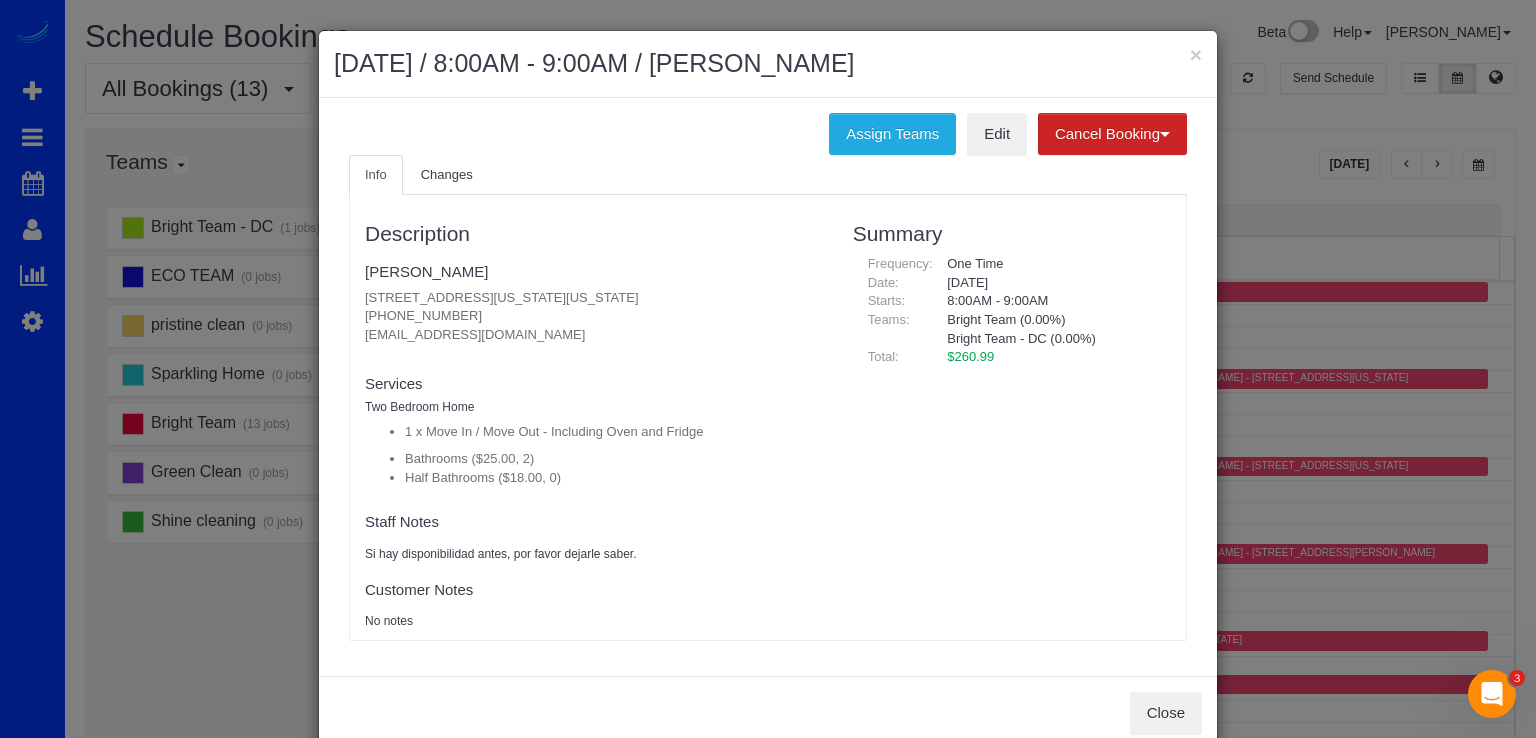 click on "×
[DATE] /
8:00AM - 9:00AM /
[PERSON_NAME]
Assign Teams
Edit
Cancel Booking
Without Fee
With $75.00 Fee
Info
Changes
Description
[PERSON_NAME]
[STREET_ADDRESS][US_STATE][US_STATE]
[PHONE_NUMBER]
[EMAIL_ADDRESS][DOMAIN_NAME]
new customer" at bounding box center (768, 369) 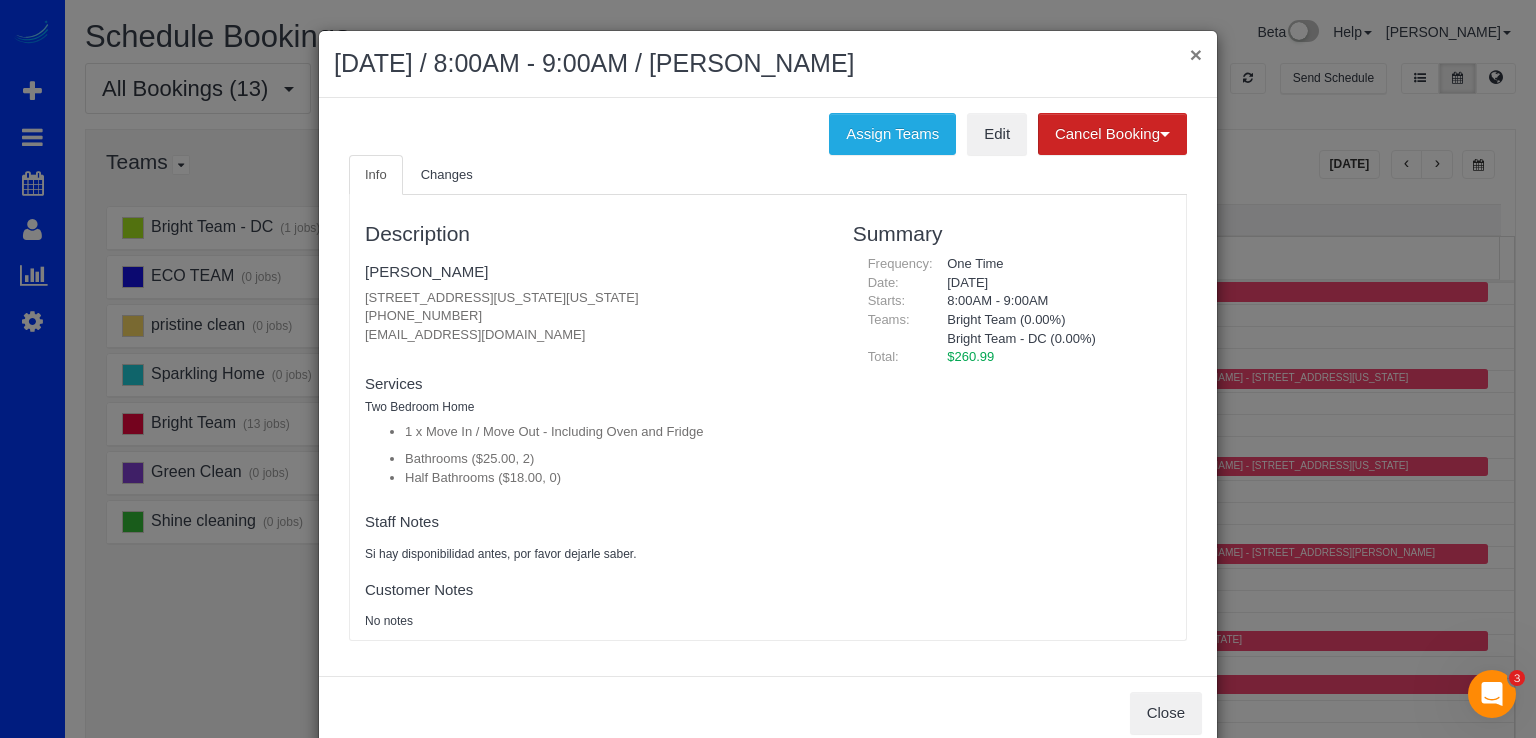 click on "×" at bounding box center [1196, 54] 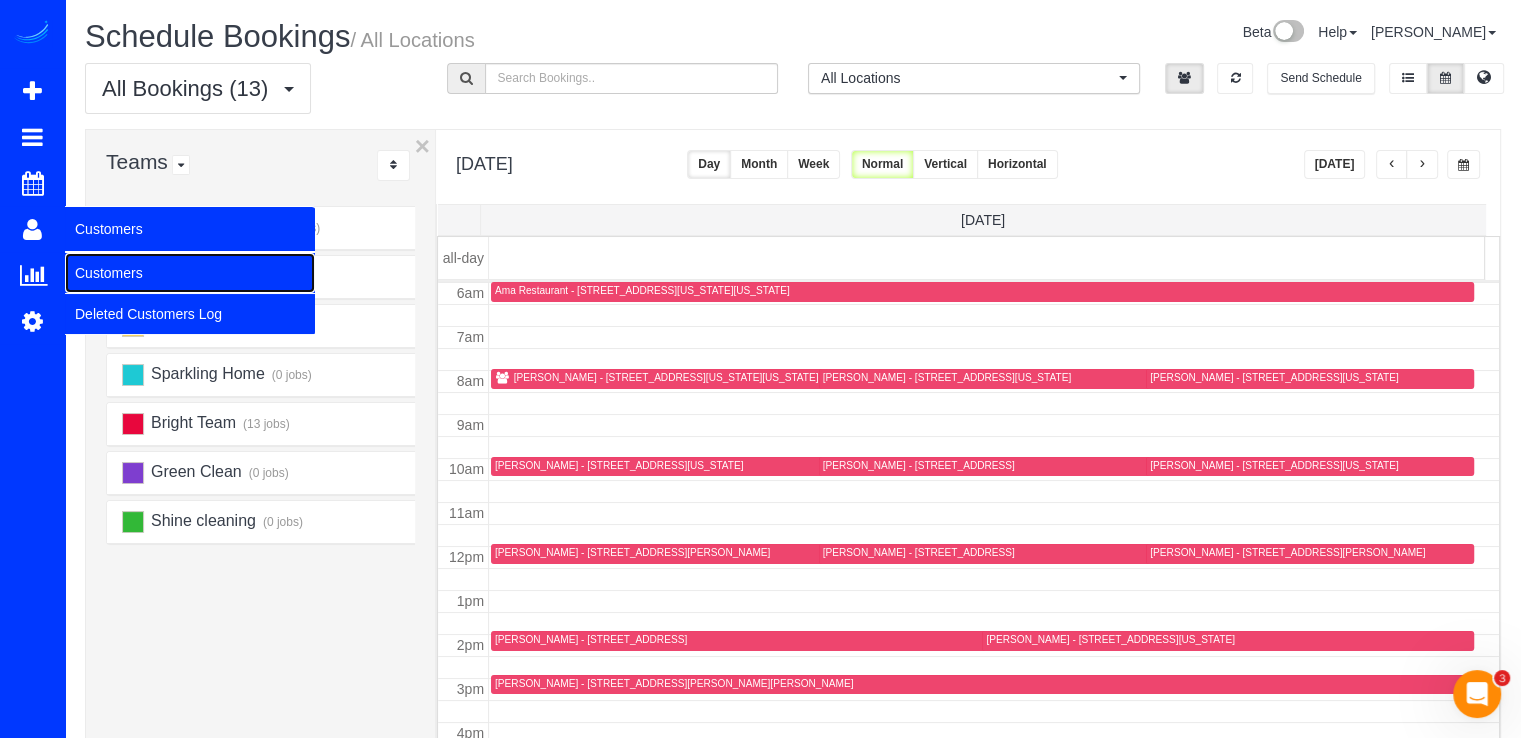drag, startPoint x: 120, startPoint y: 265, endPoint x: 179, endPoint y: 251, distance: 60.63827 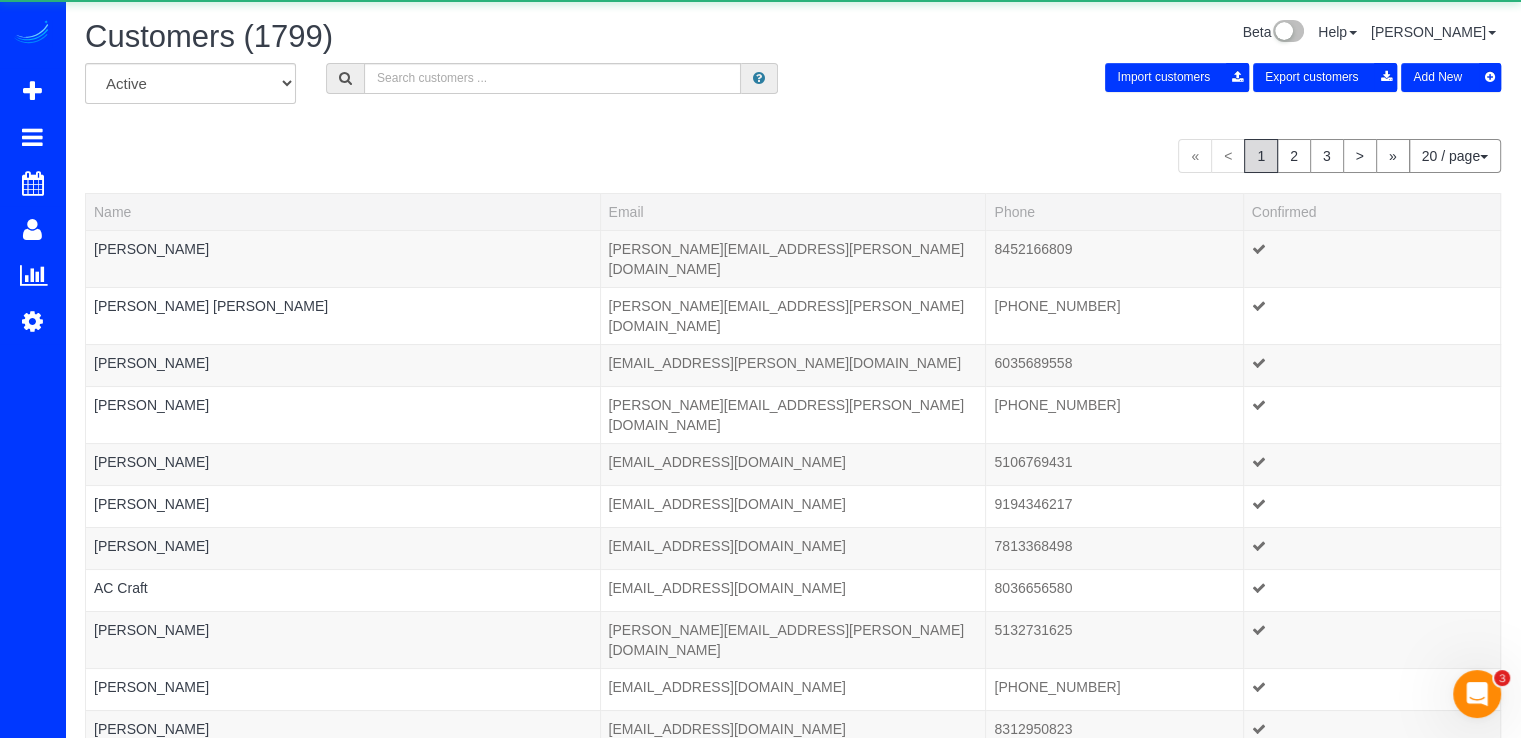 drag, startPoint x: 509, startPoint y: 59, endPoint x: 509, endPoint y: 71, distance: 12 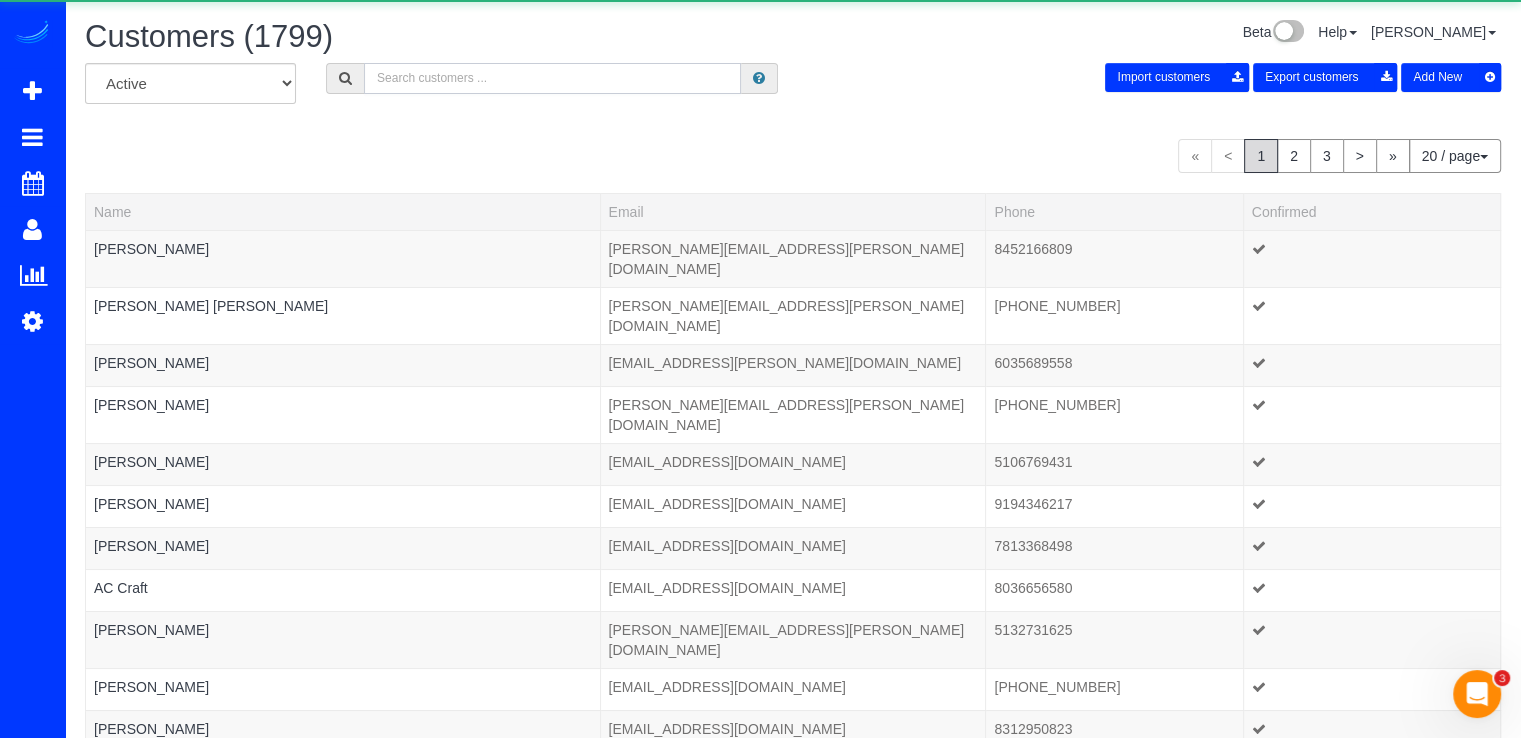 click at bounding box center [552, 78] 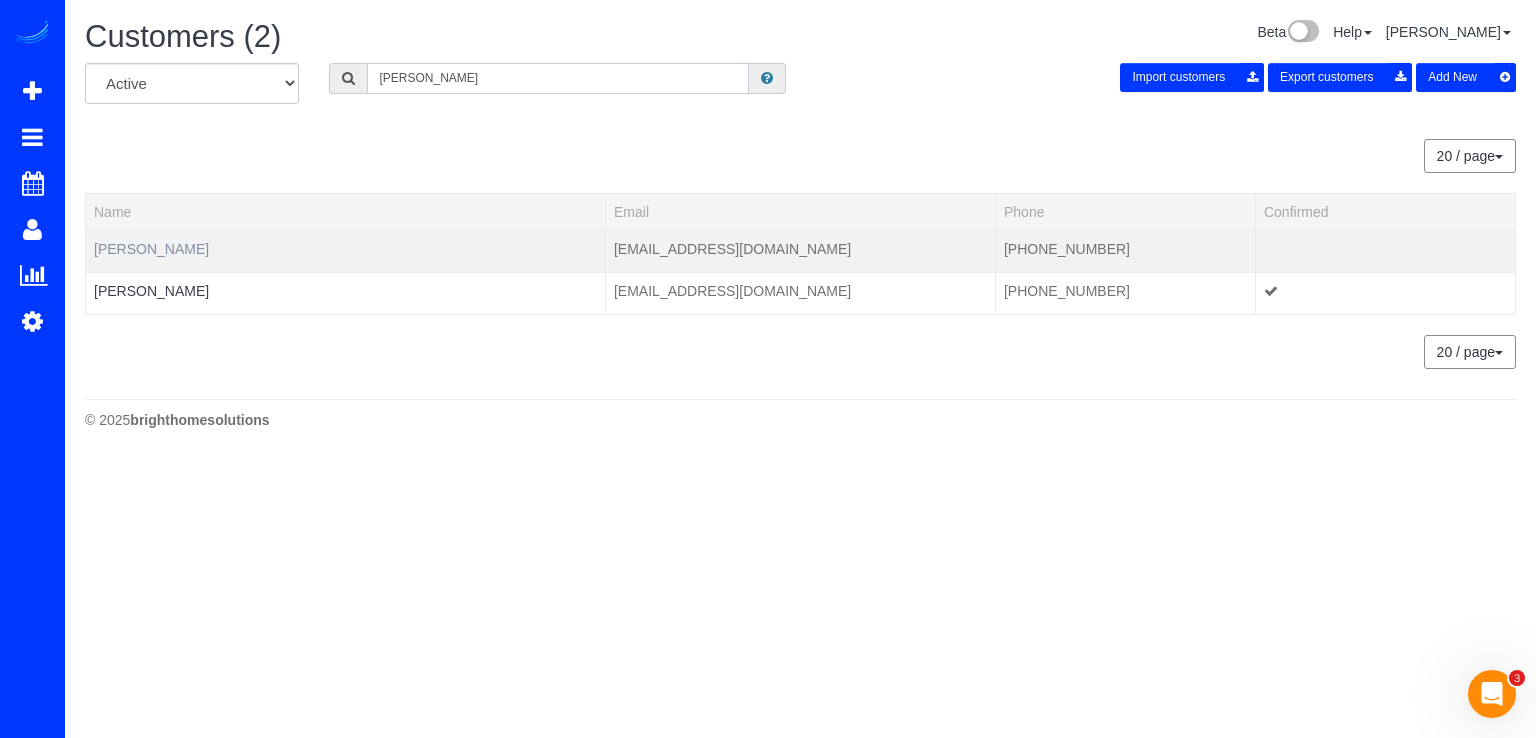 type on "[PERSON_NAME]" 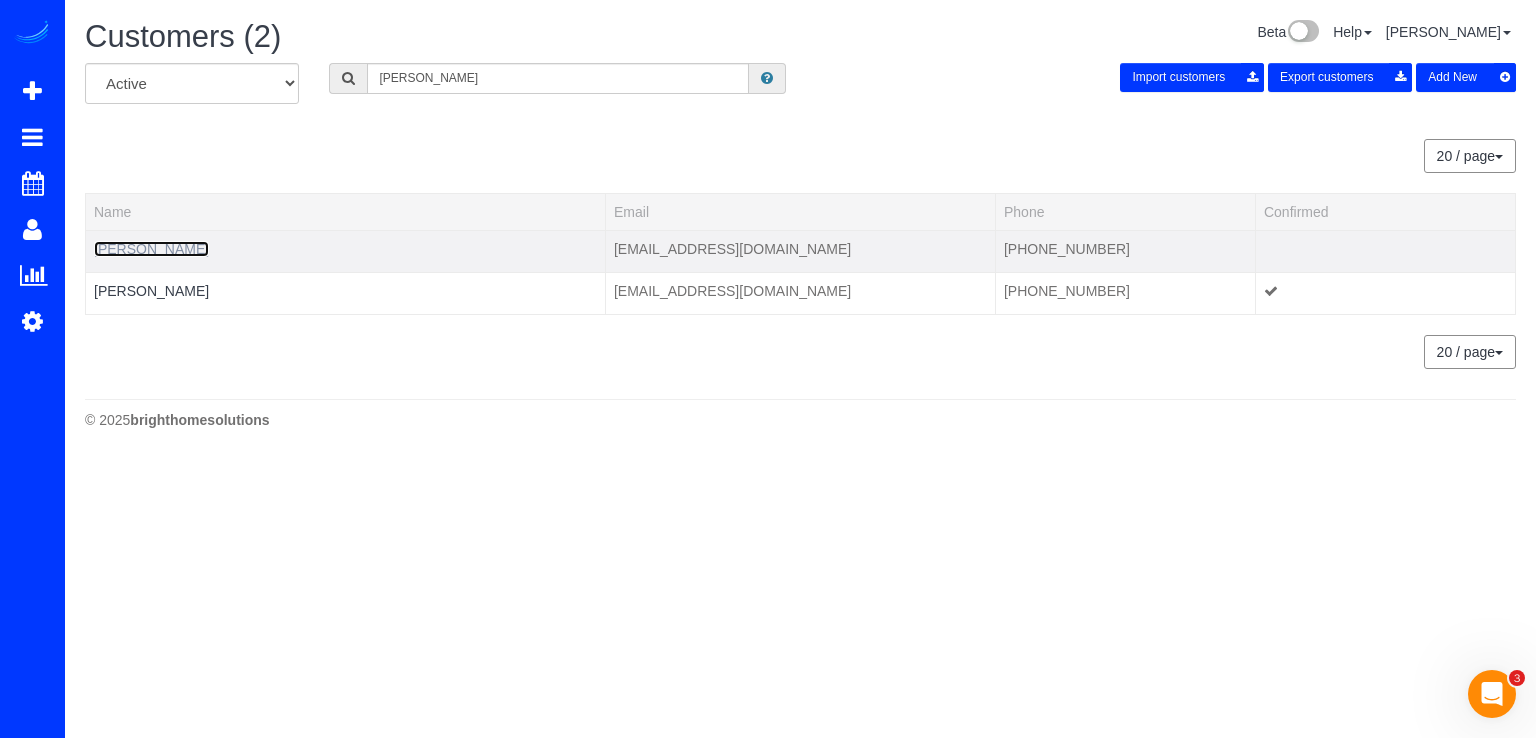 click on "[PERSON_NAME]" at bounding box center [151, 249] 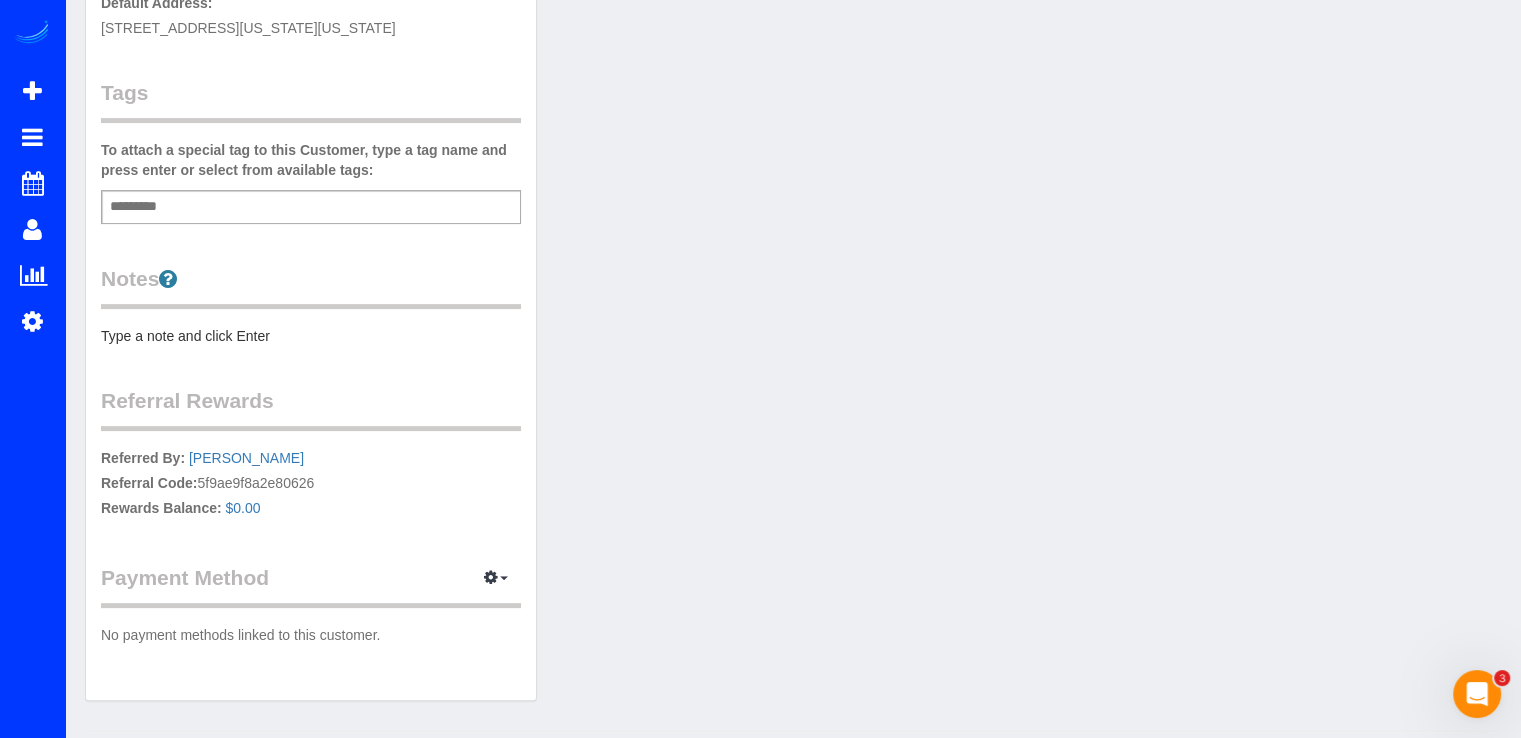 scroll, scrollTop: 551, scrollLeft: 0, axis: vertical 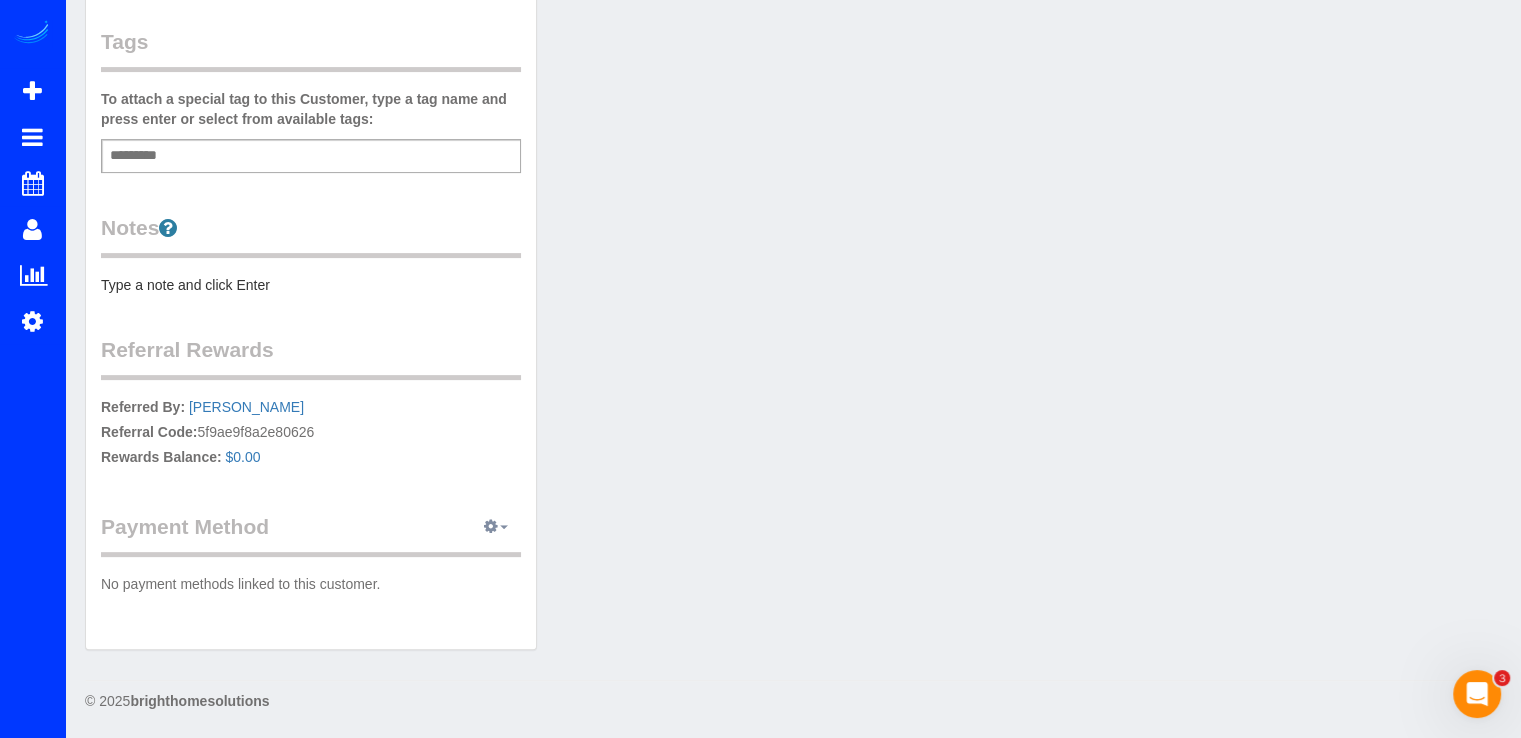 click at bounding box center [504, 527] 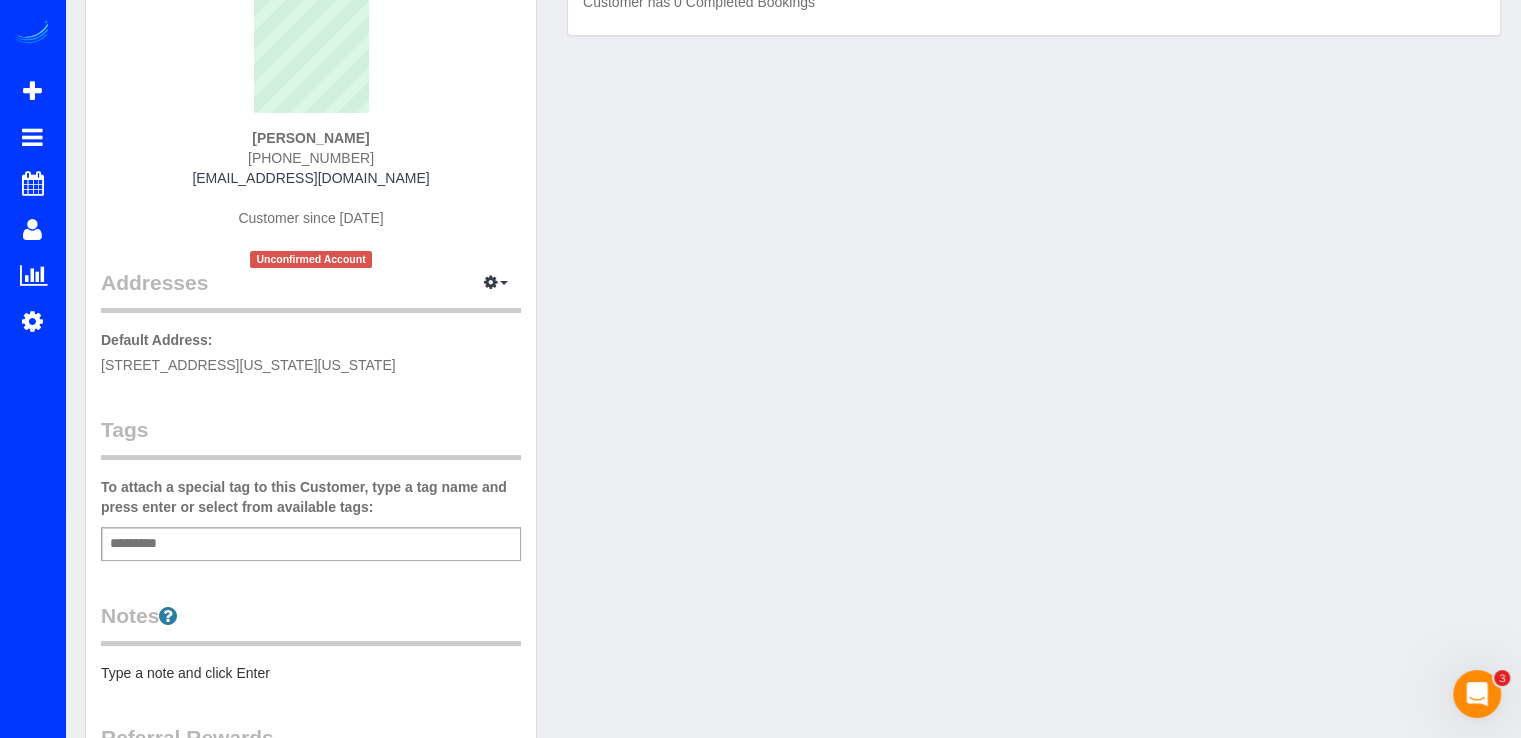 scroll, scrollTop: 0, scrollLeft: 0, axis: both 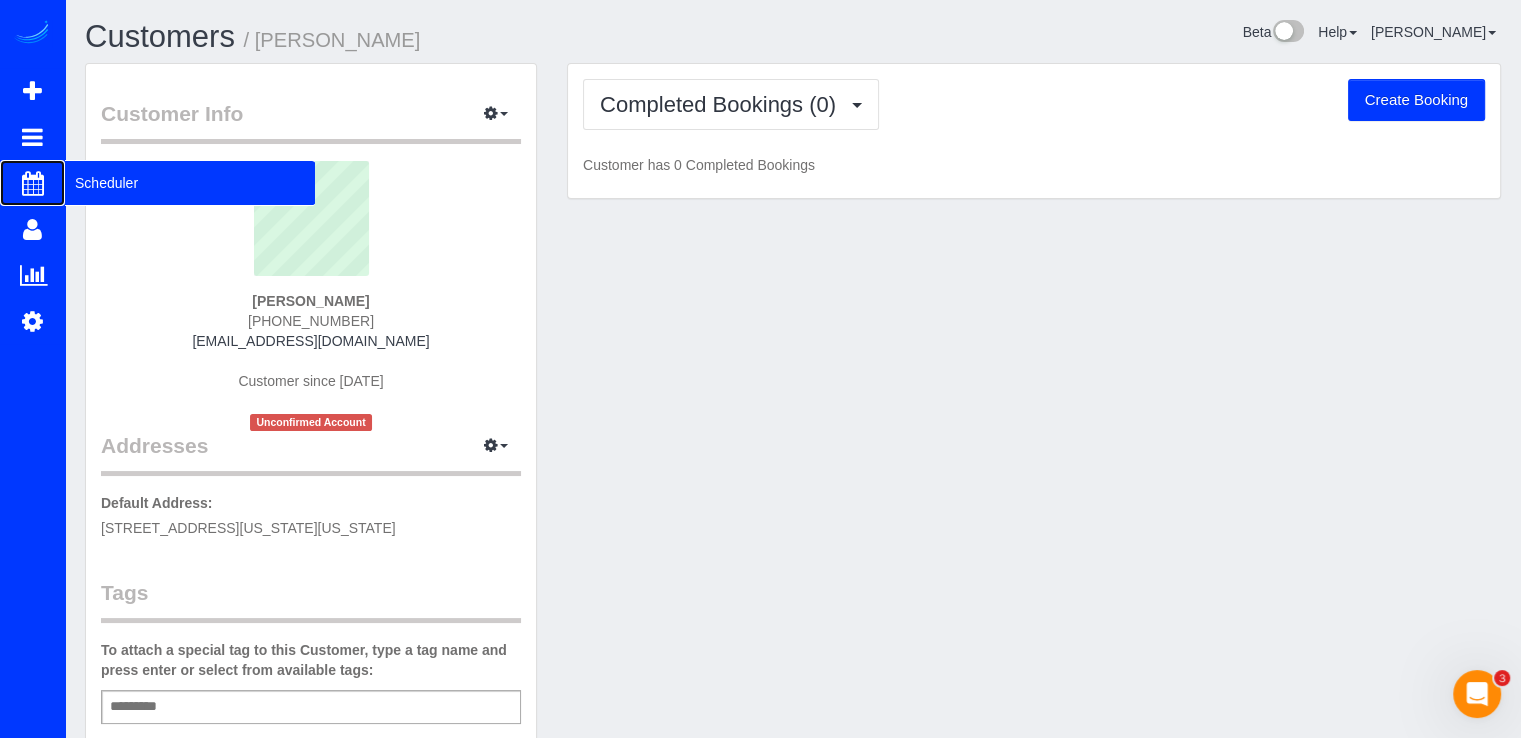 click on "Scheduler" at bounding box center (32, 183) 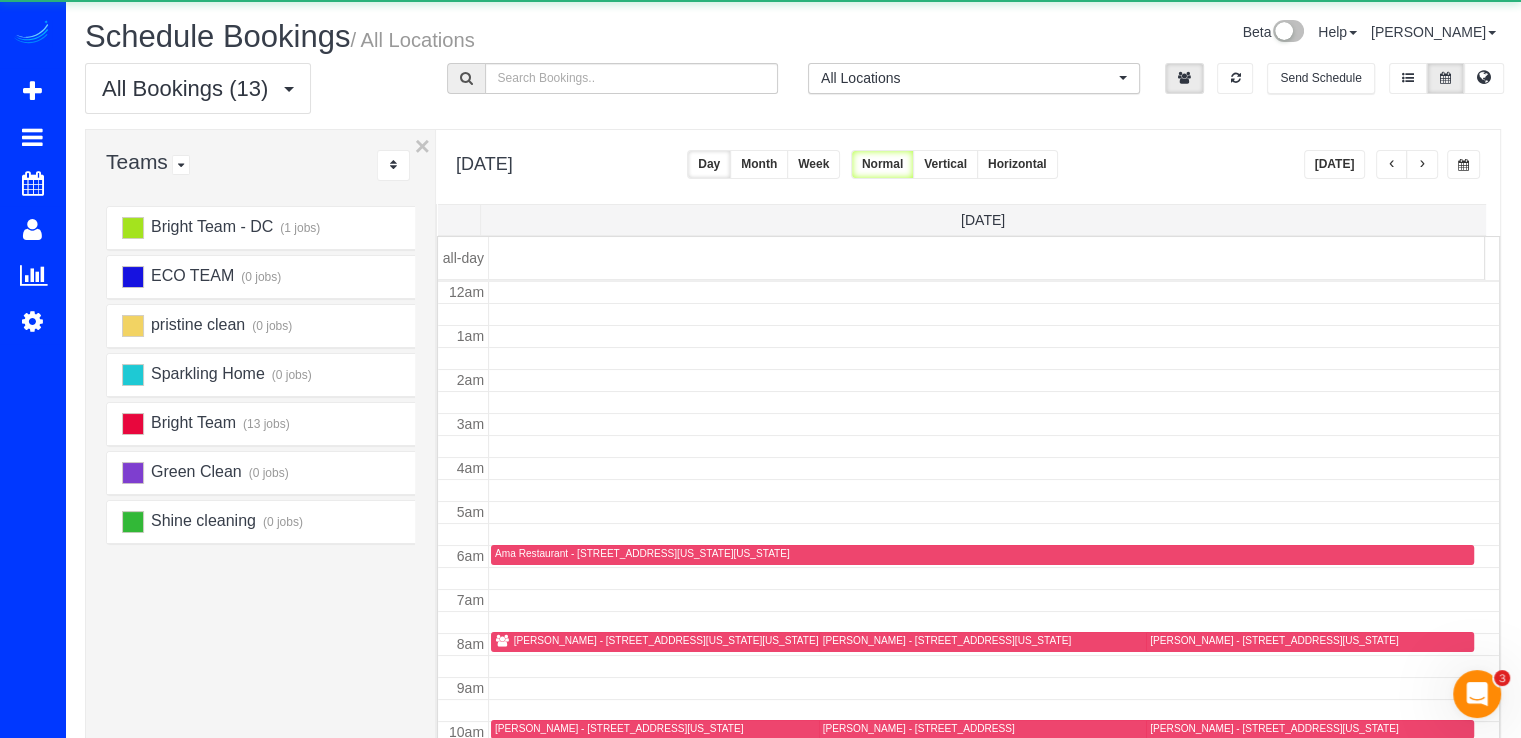 scroll, scrollTop: 263, scrollLeft: 0, axis: vertical 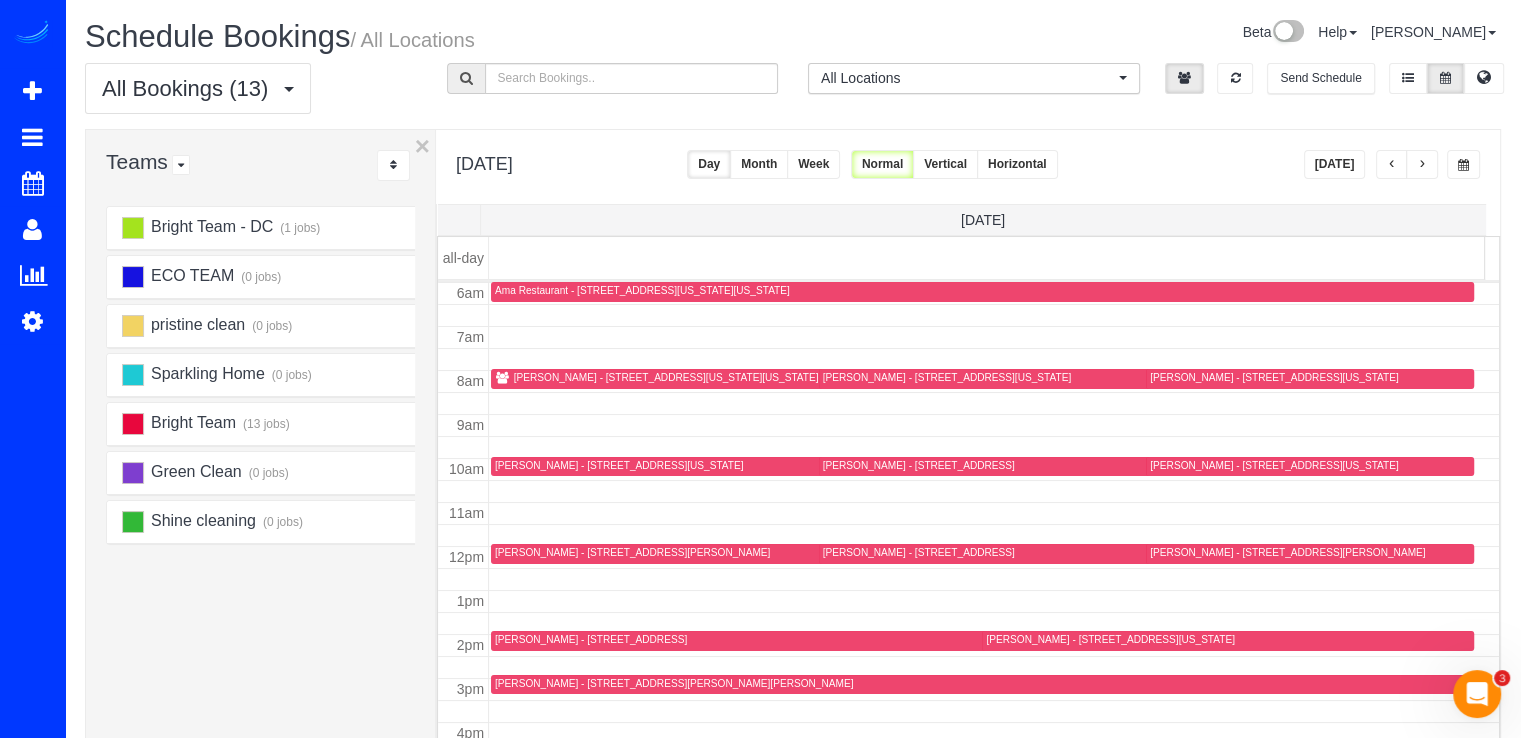 click on "[DATE]" at bounding box center (1335, 164) 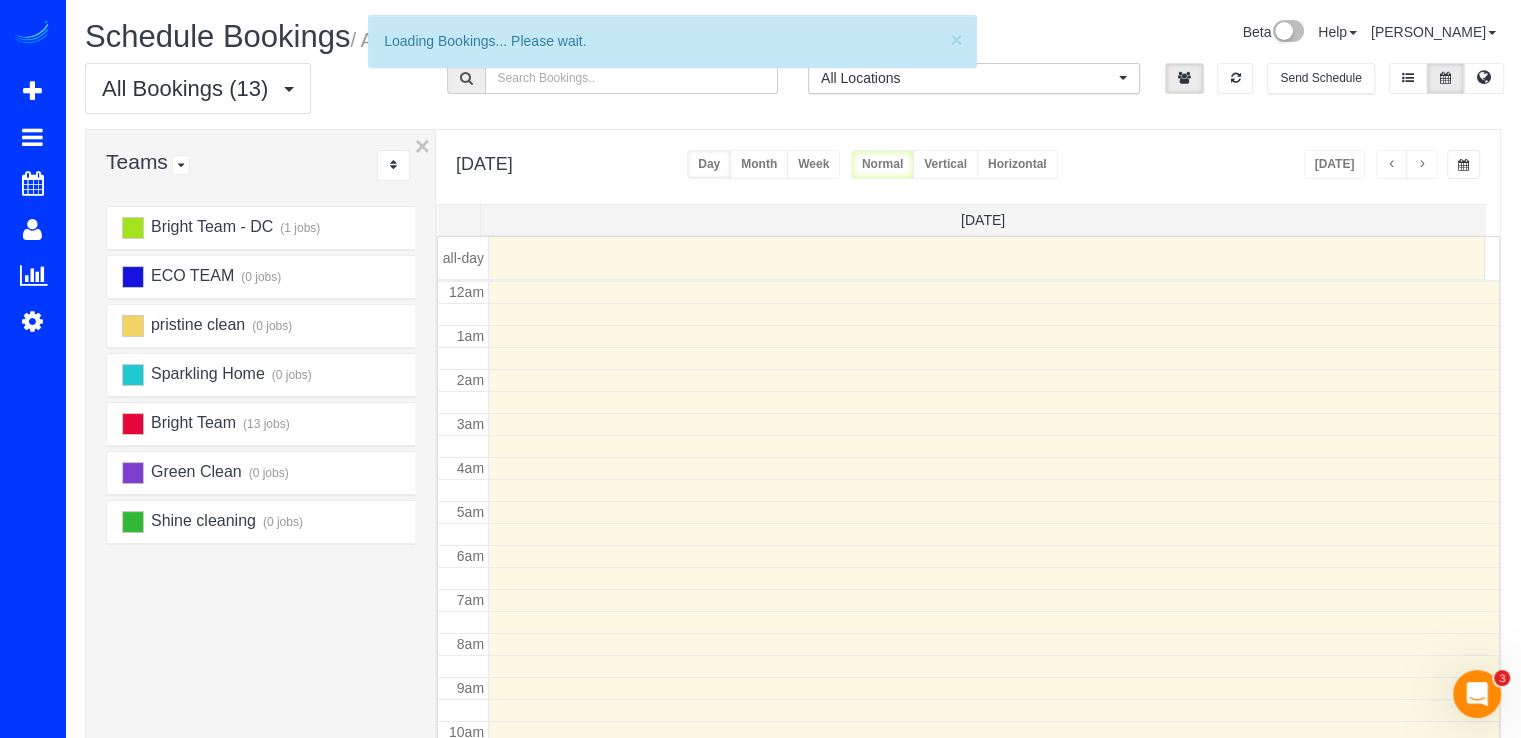 scroll, scrollTop: 263, scrollLeft: 0, axis: vertical 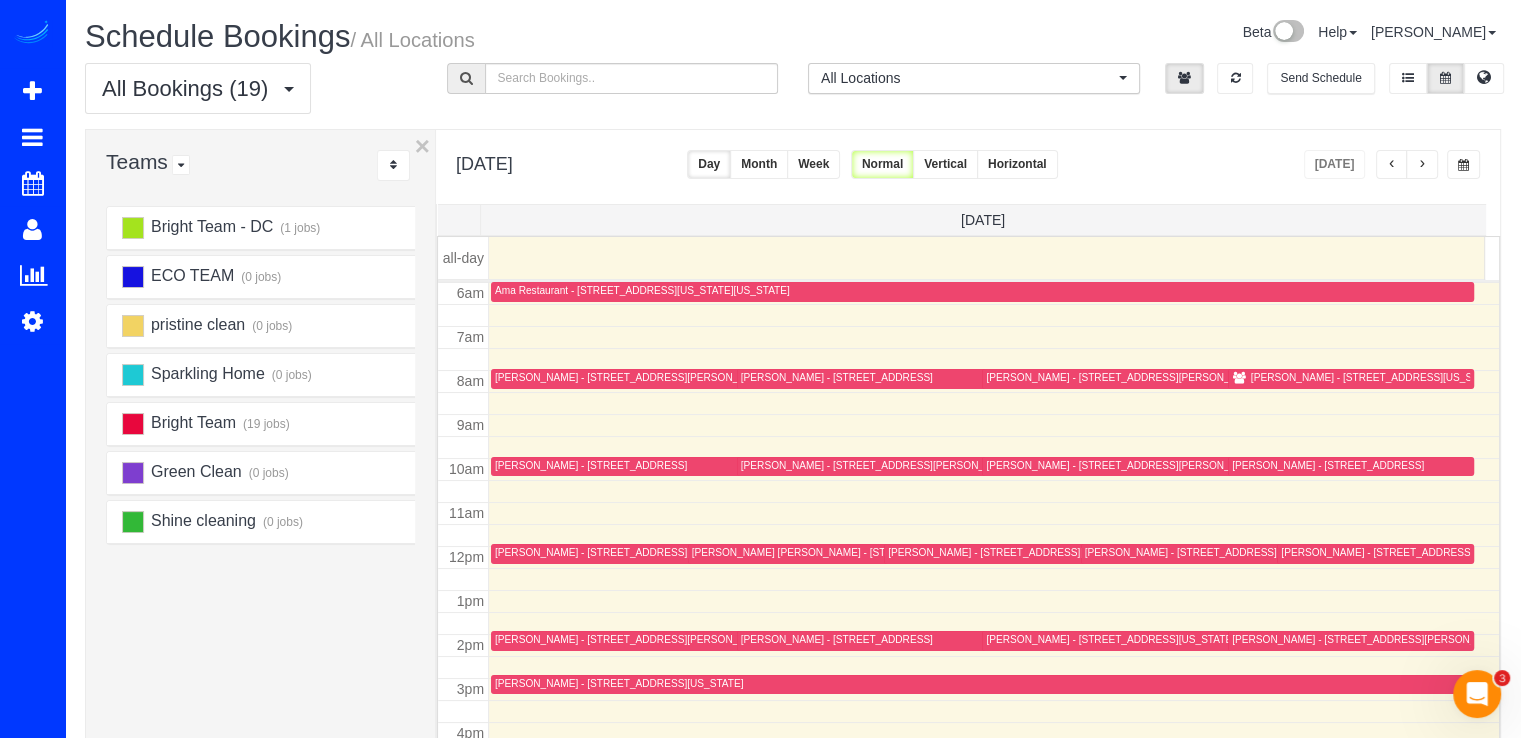 click at bounding box center [1422, 165] 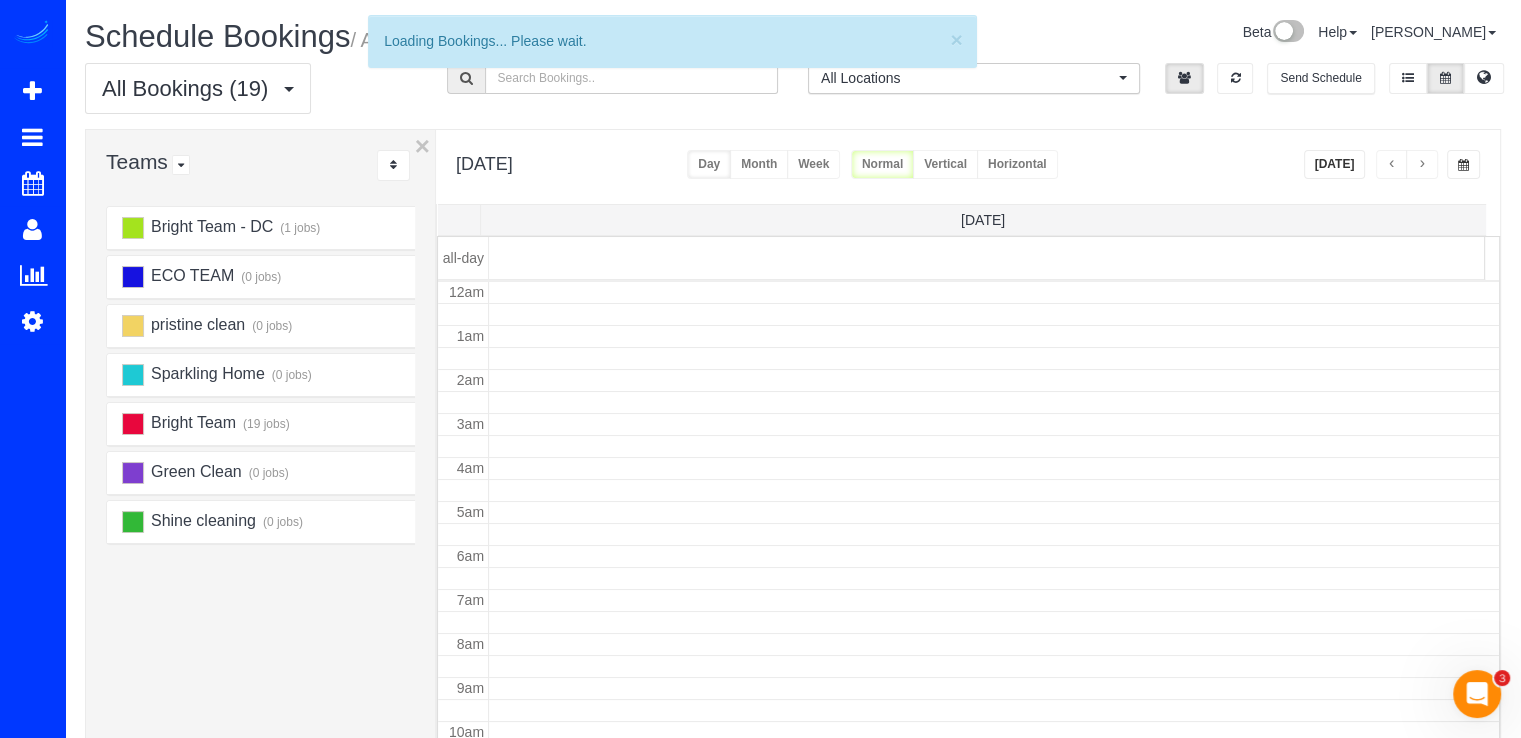 scroll, scrollTop: 263, scrollLeft: 0, axis: vertical 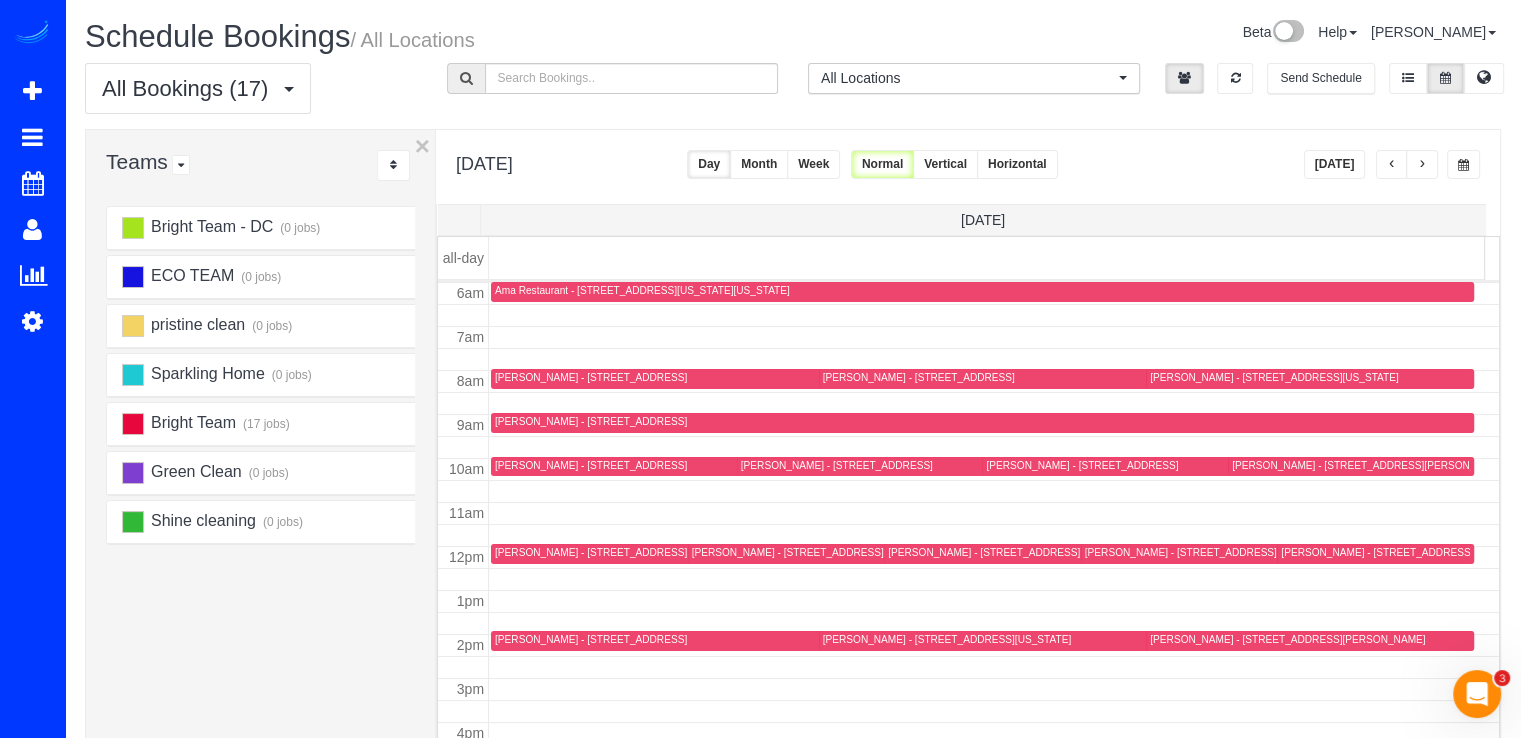 click at bounding box center (1422, 164) 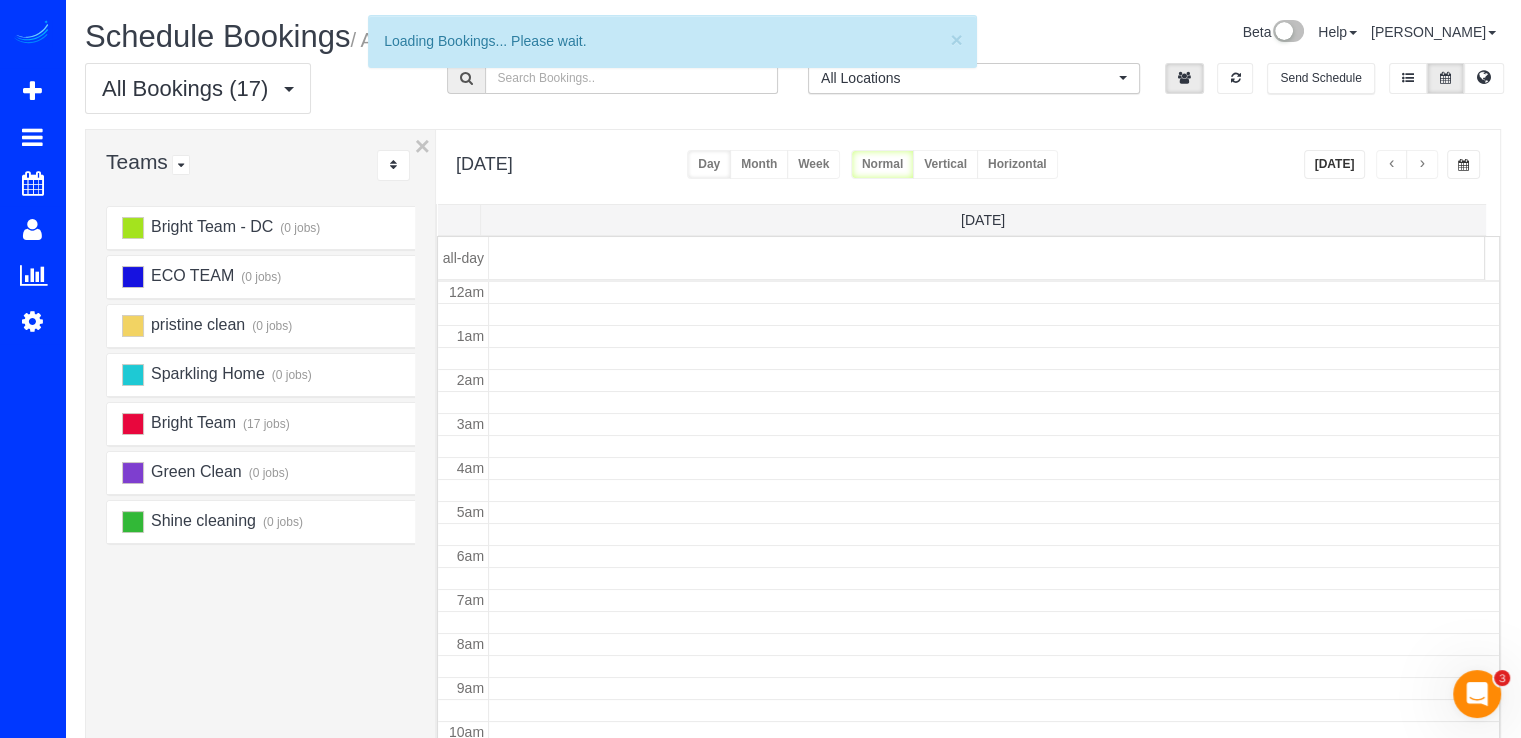 scroll, scrollTop: 263, scrollLeft: 0, axis: vertical 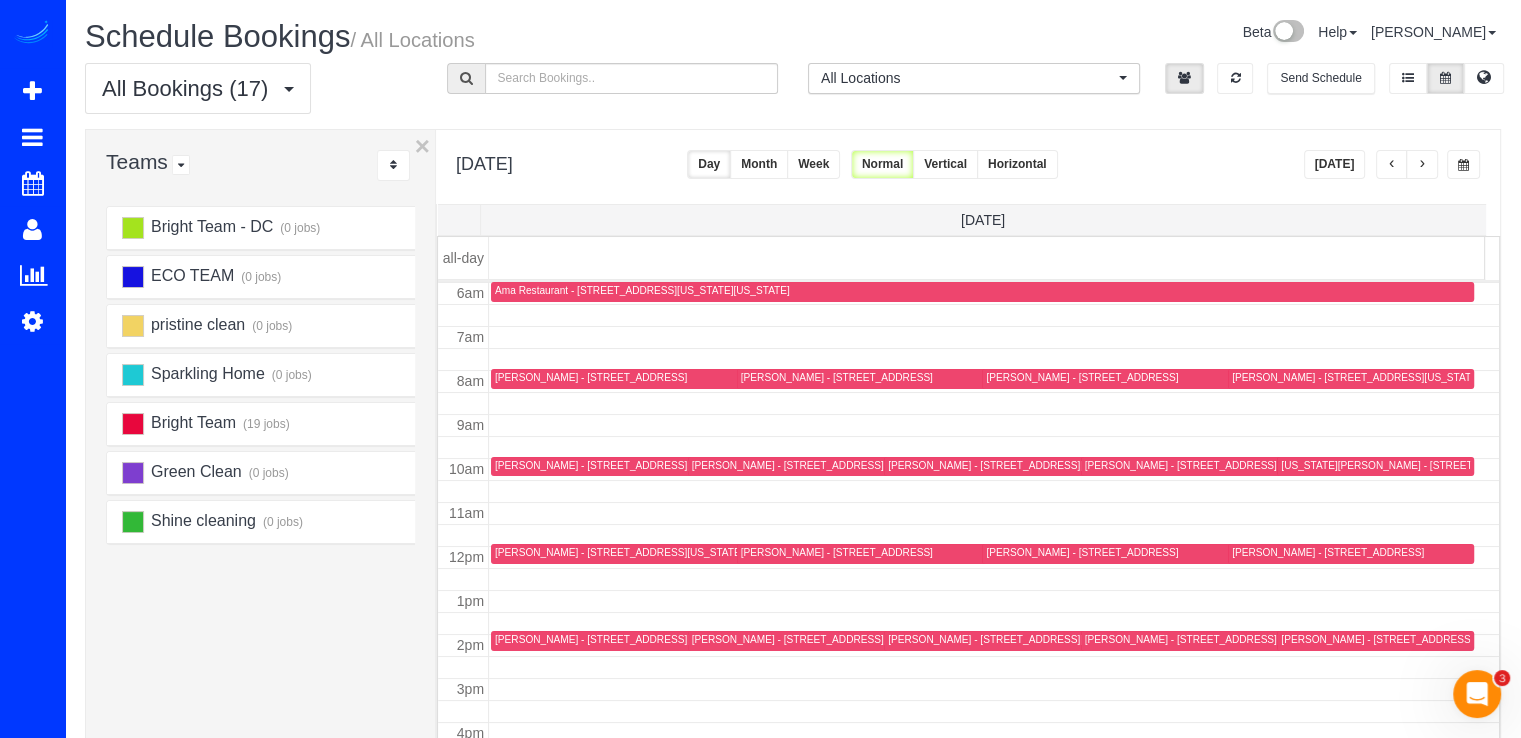 click at bounding box center [1422, 164] 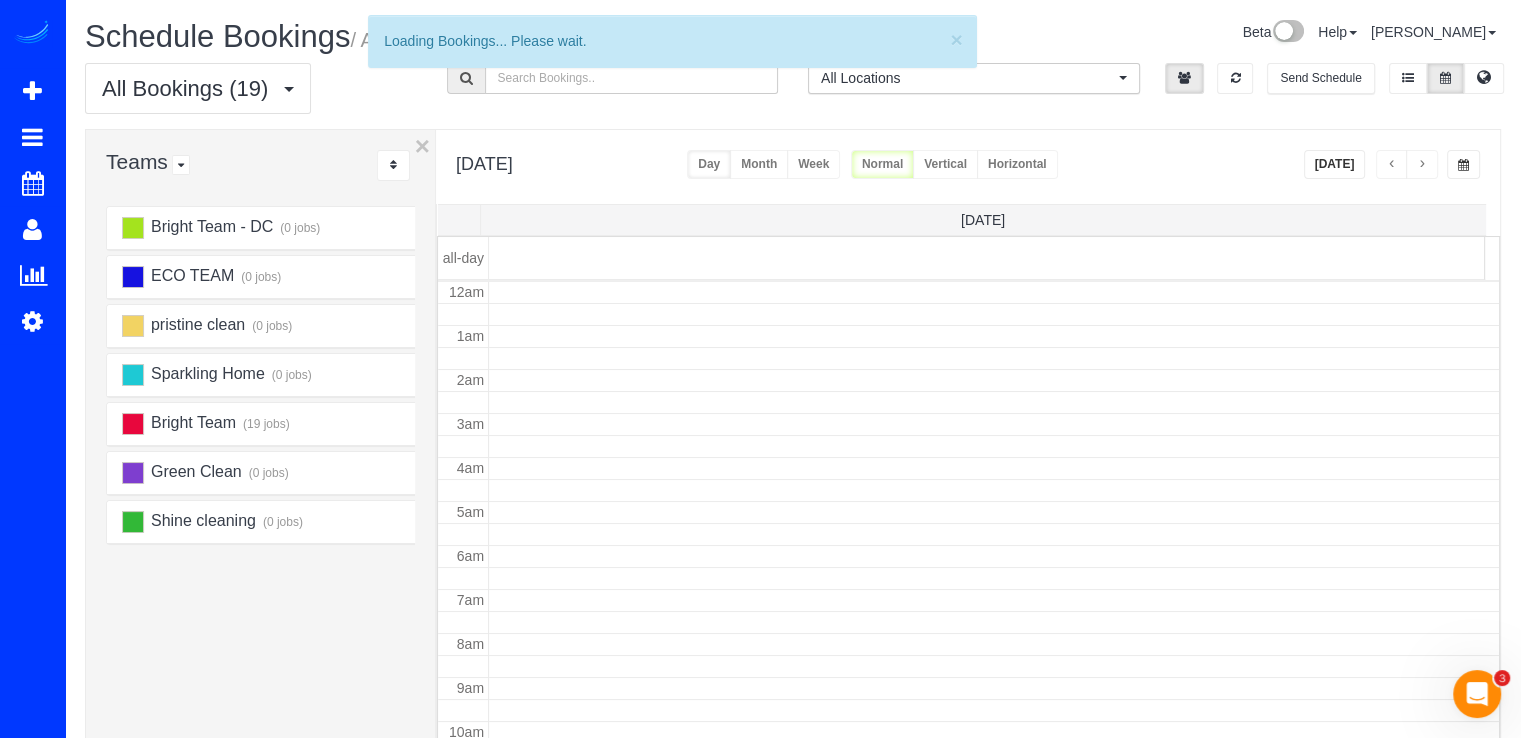 scroll, scrollTop: 263, scrollLeft: 0, axis: vertical 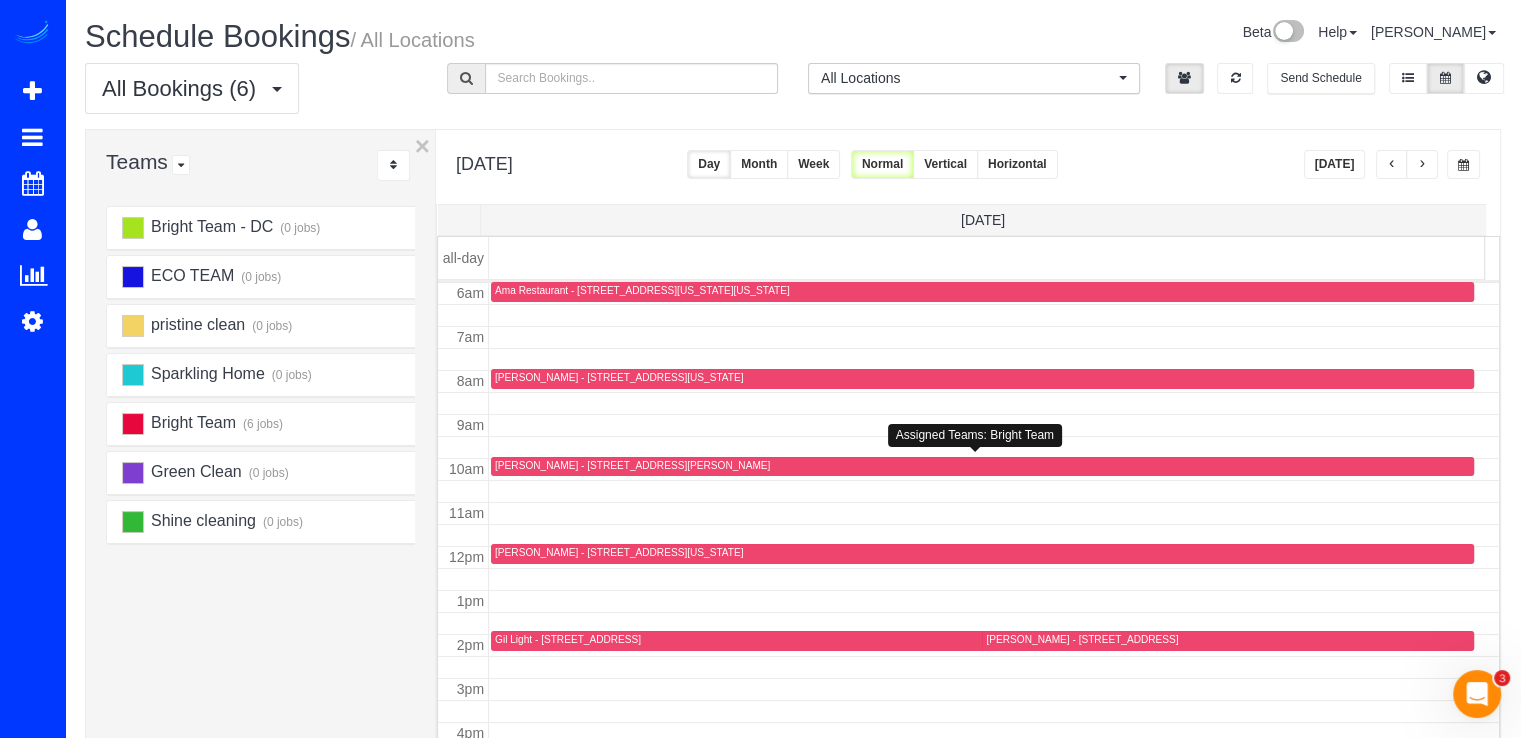 click on "[PERSON_NAME] - [STREET_ADDRESS][PERSON_NAME]" at bounding box center [632, 465] 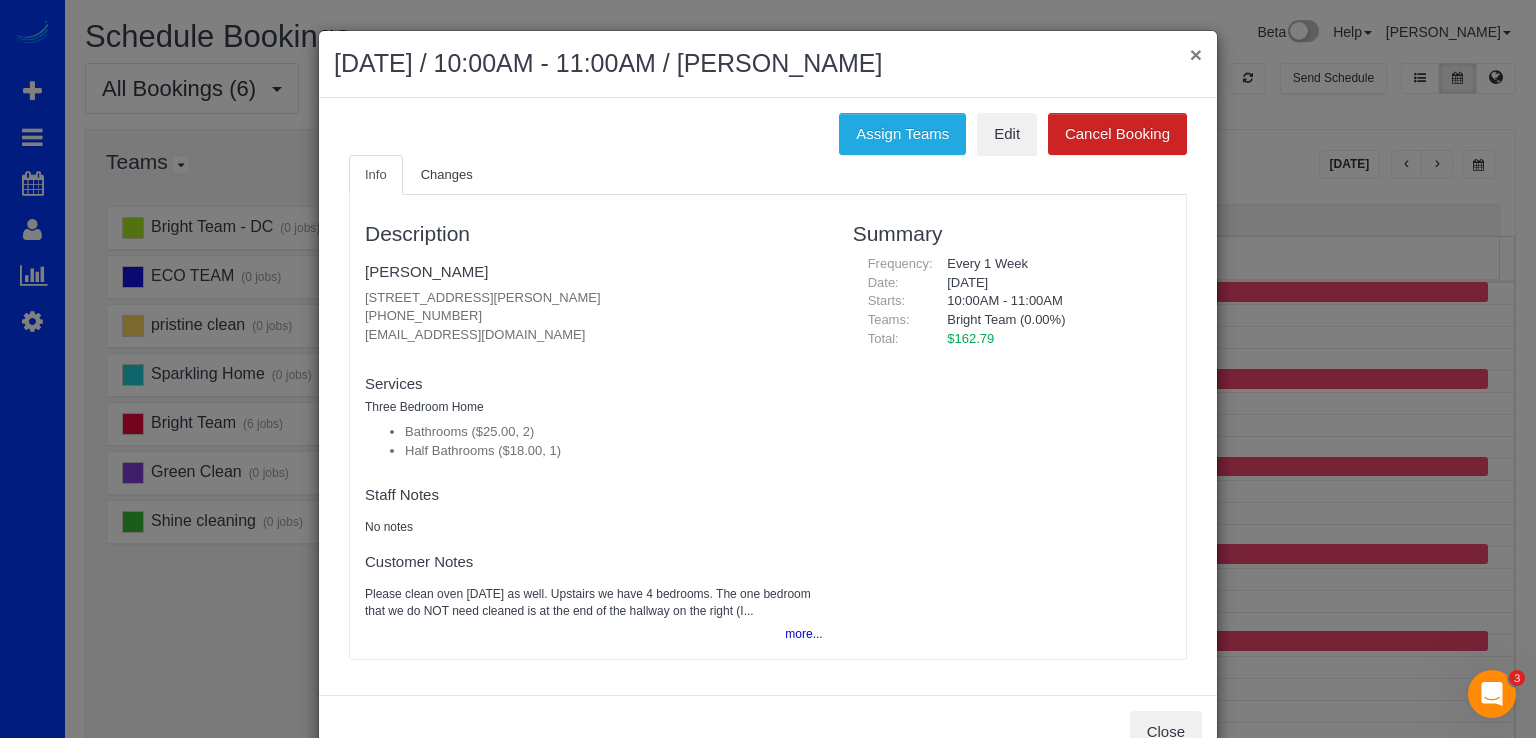 click on "×" at bounding box center [1196, 54] 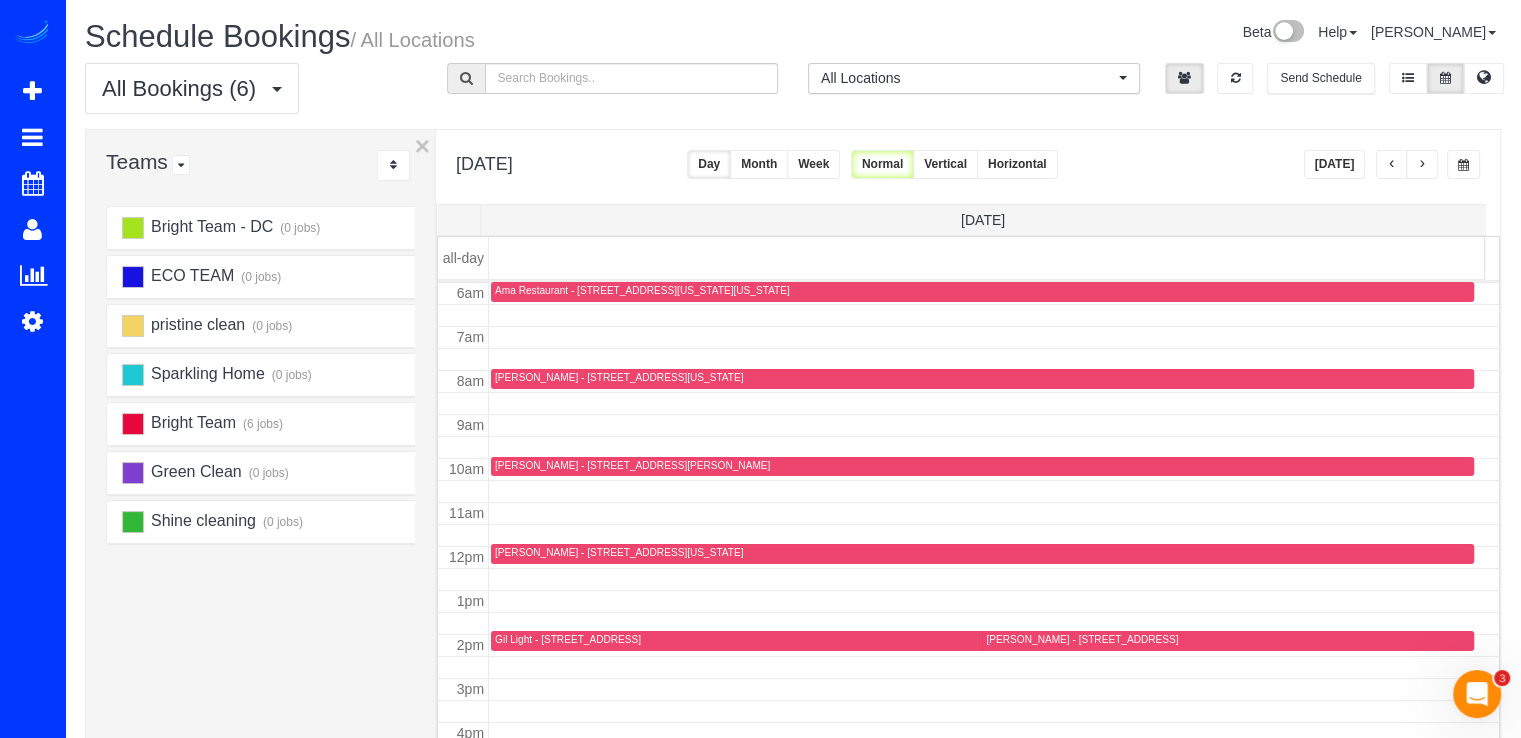 click at bounding box center (1392, 164) 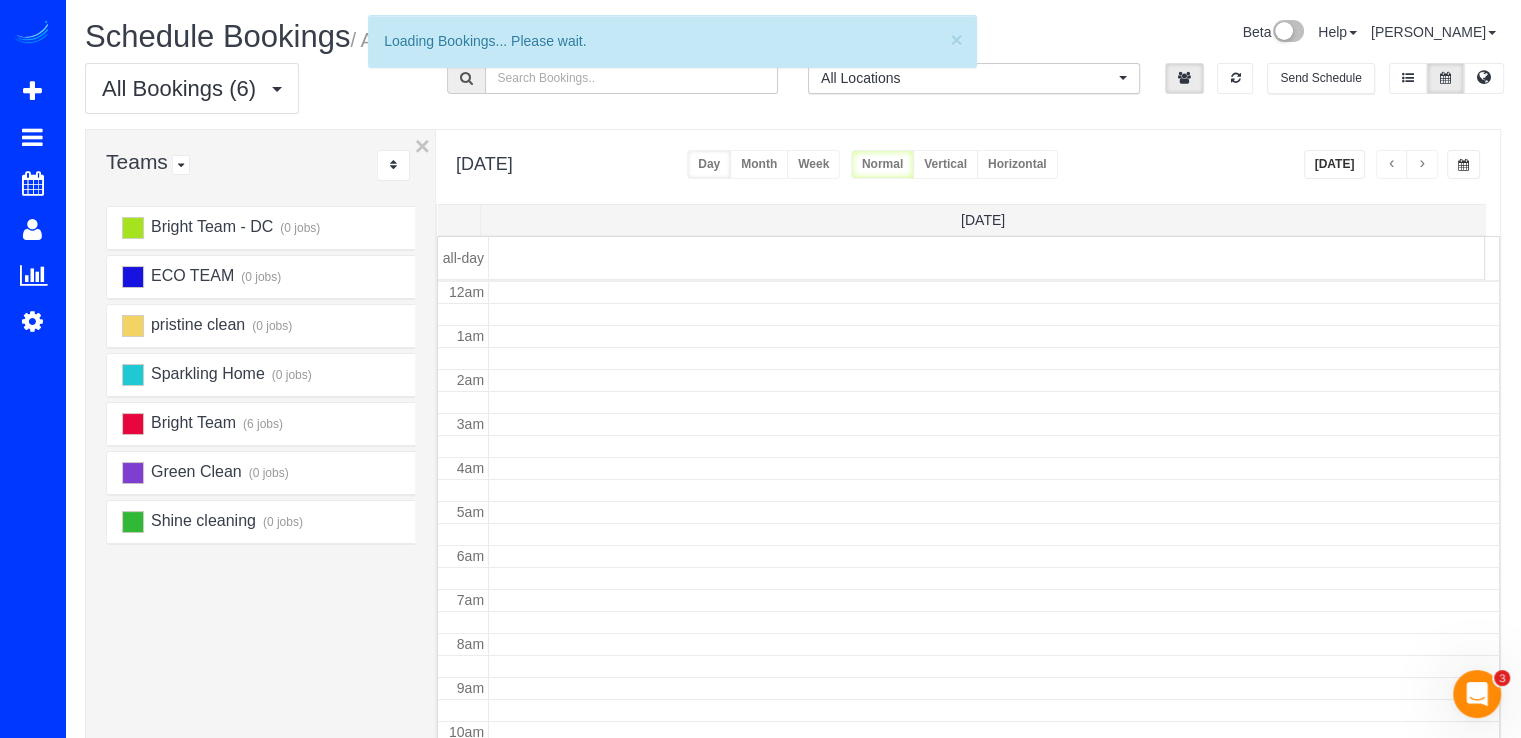 scroll, scrollTop: 263, scrollLeft: 0, axis: vertical 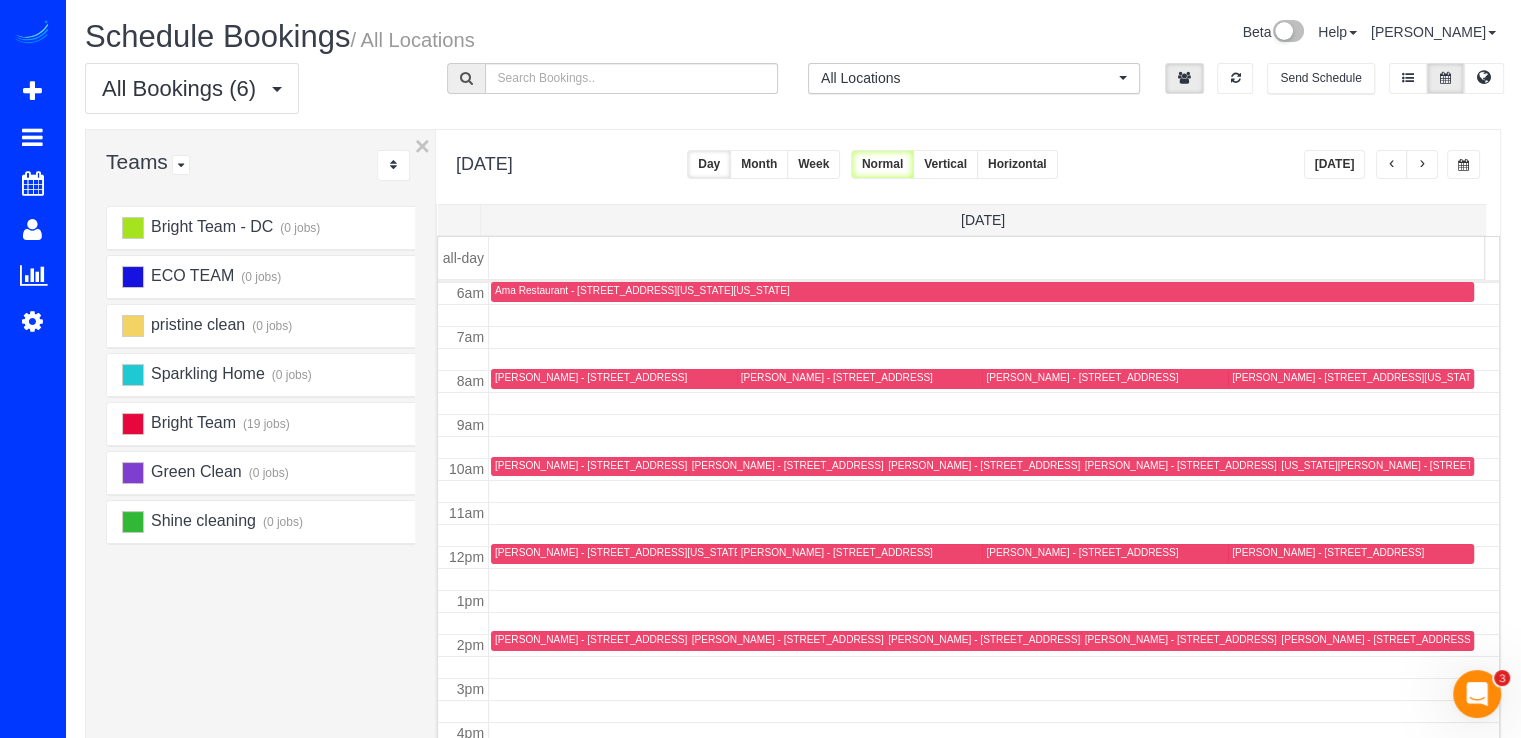 click at bounding box center (1392, 164) 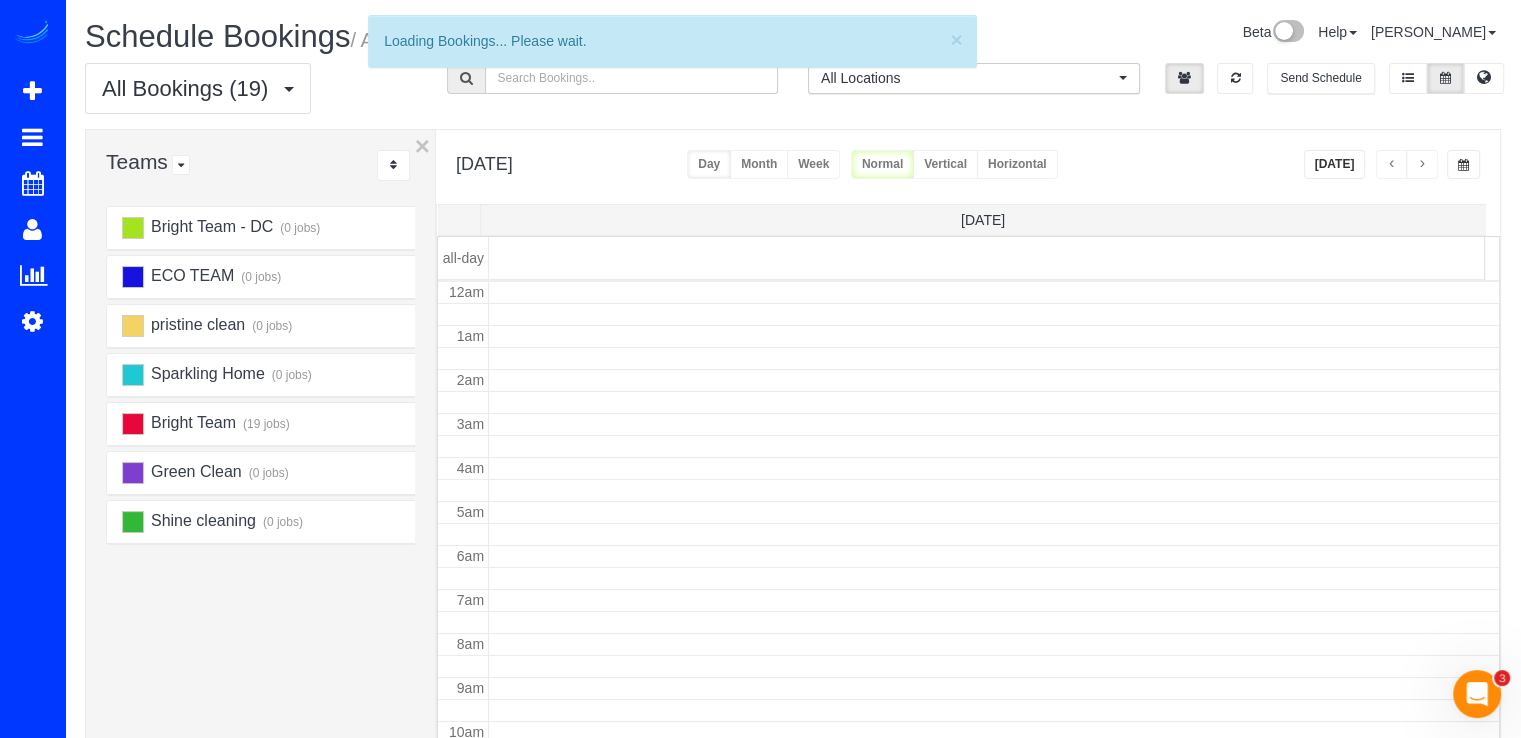 scroll, scrollTop: 263, scrollLeft: 0, axis: vertical 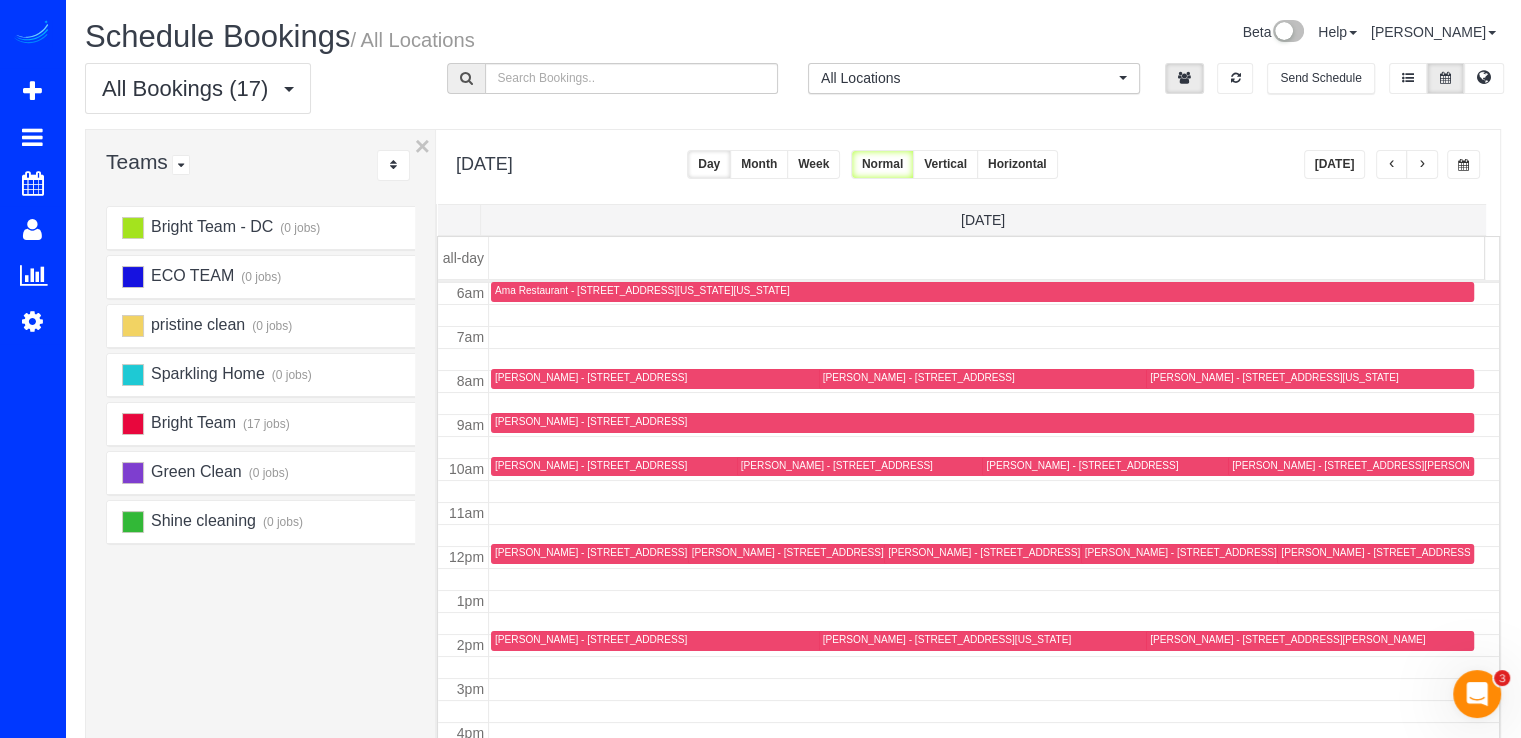 click on "[DATE]" at bounding box center [1335, 164] 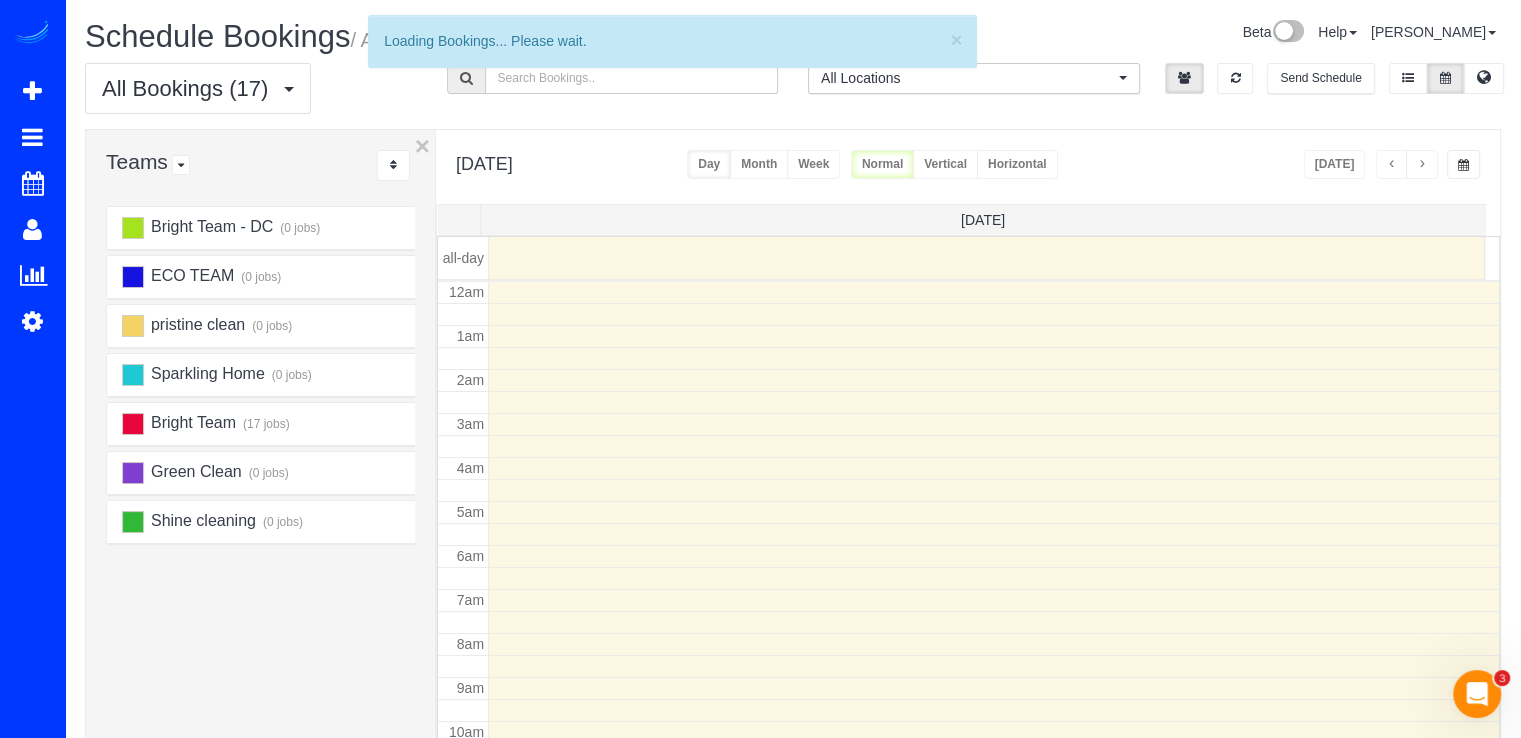 scroll, scrollTop: 263, scrollLeft: 0, axis: vertical 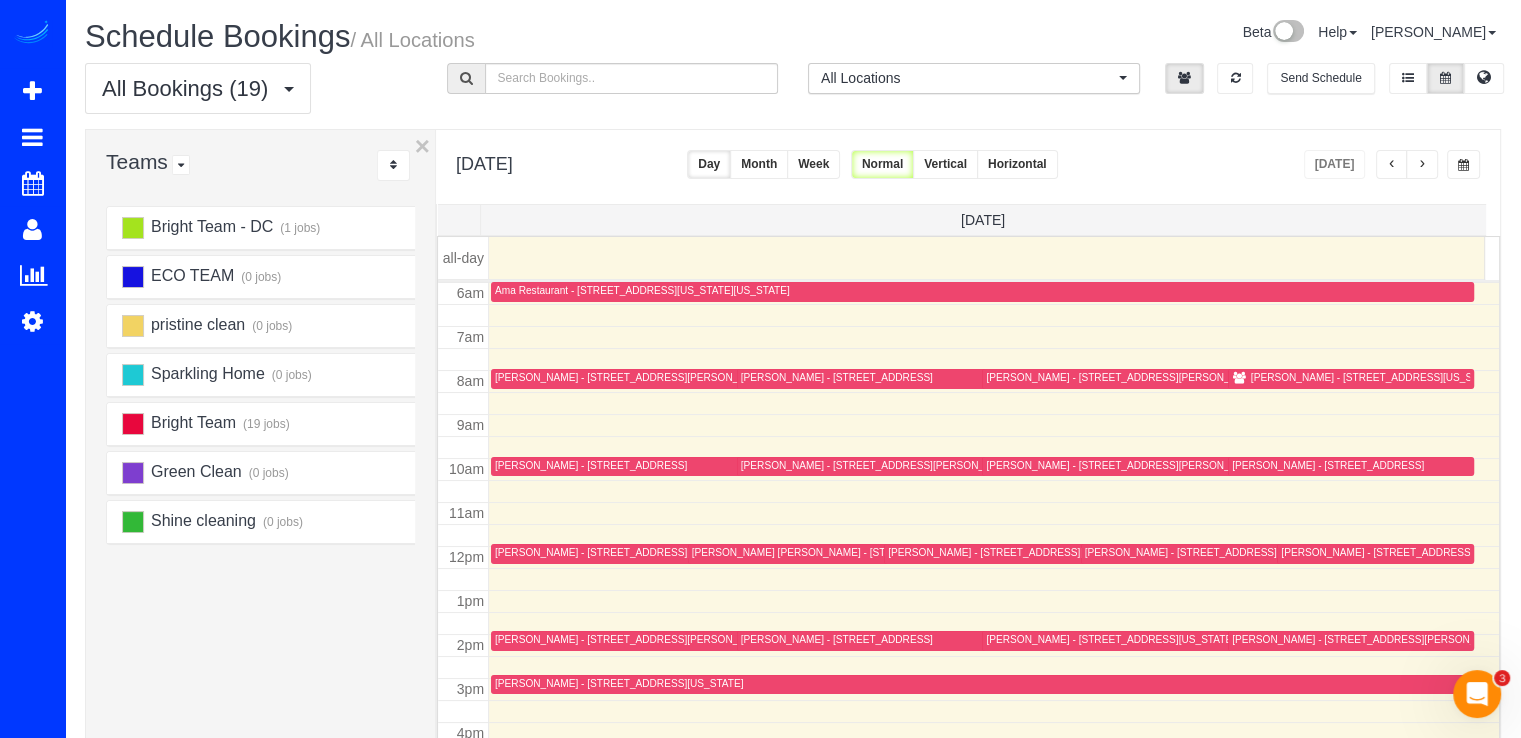 click at bounding box center [1392, 164] 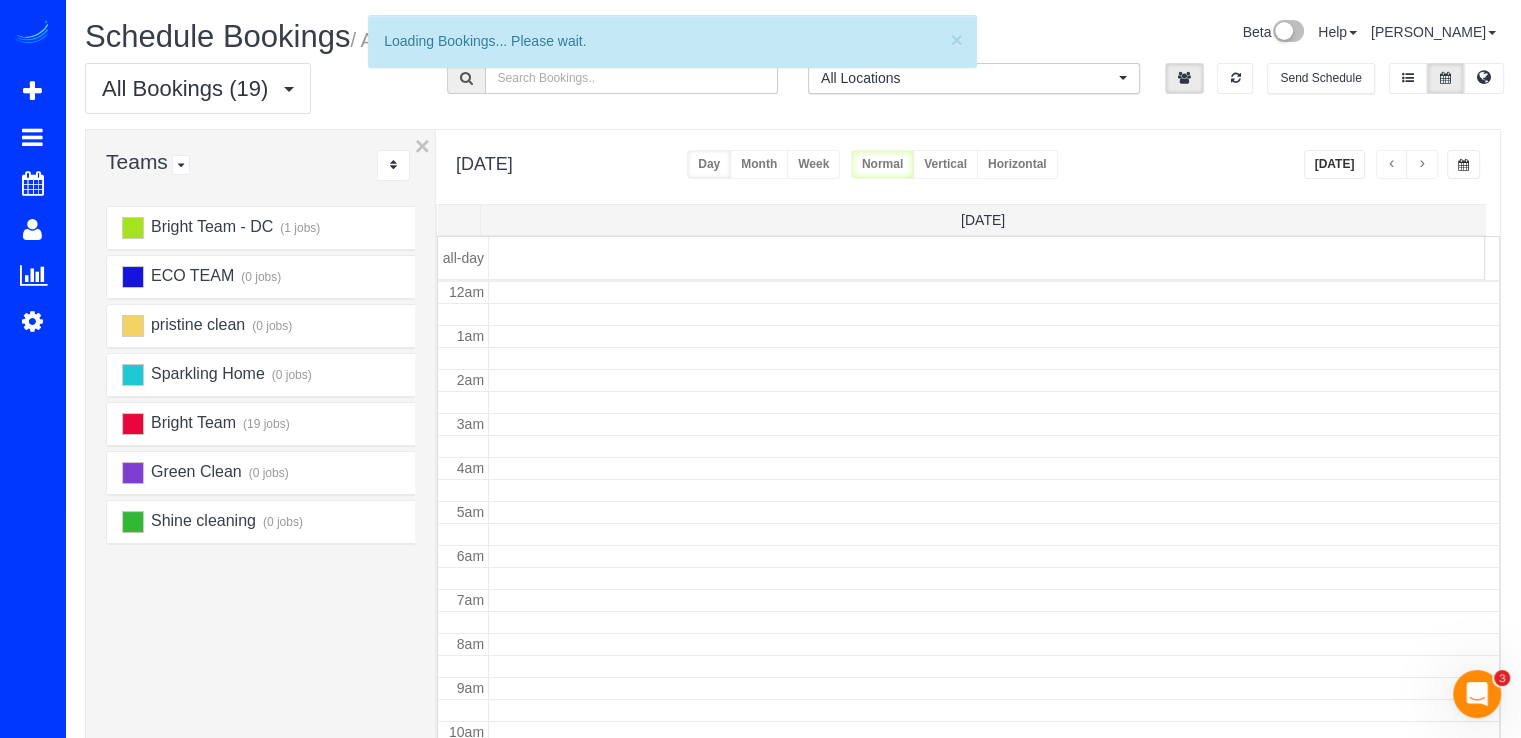 scroll, scrollTop: 263, scrollLeft: 0, axis: vertical 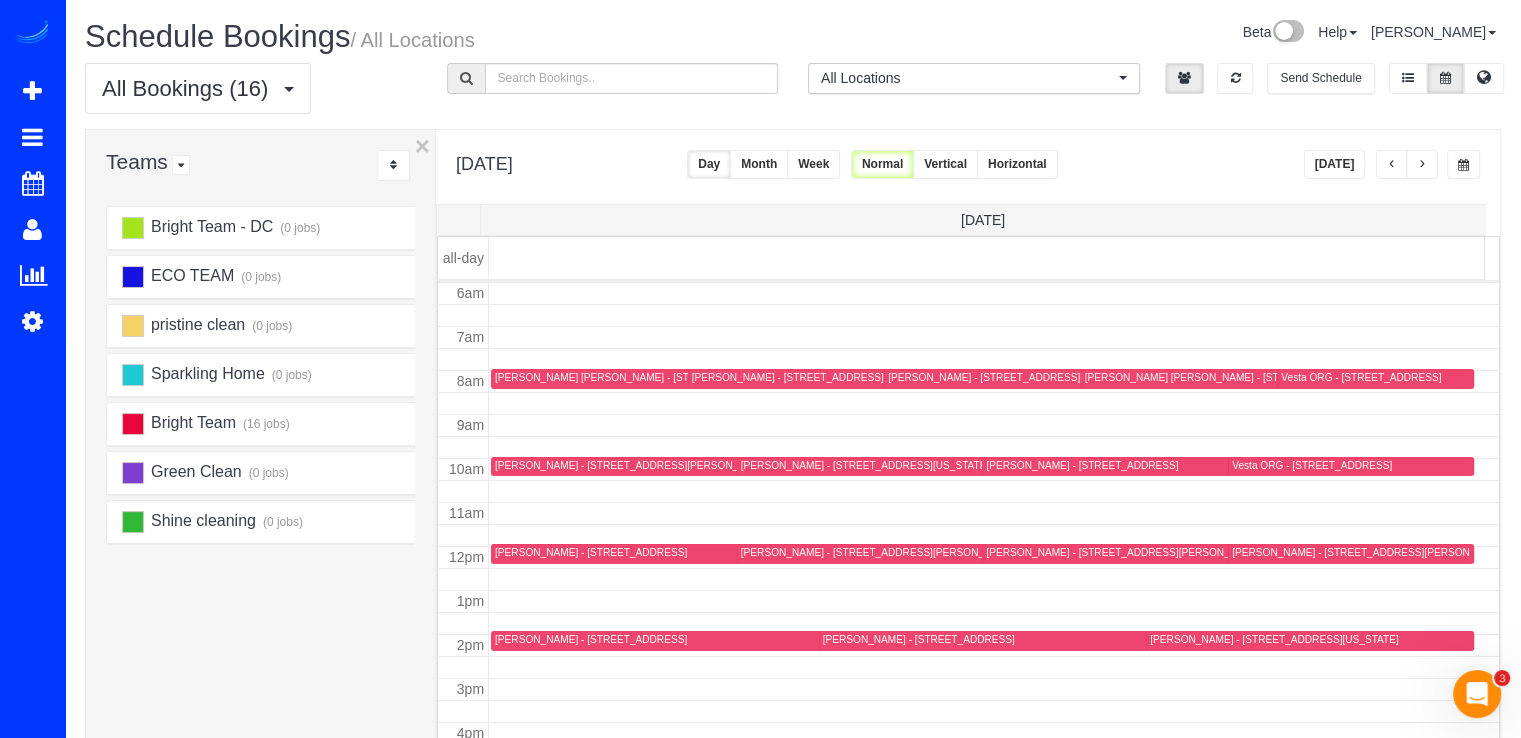 click at bounding box center (1392, 164) 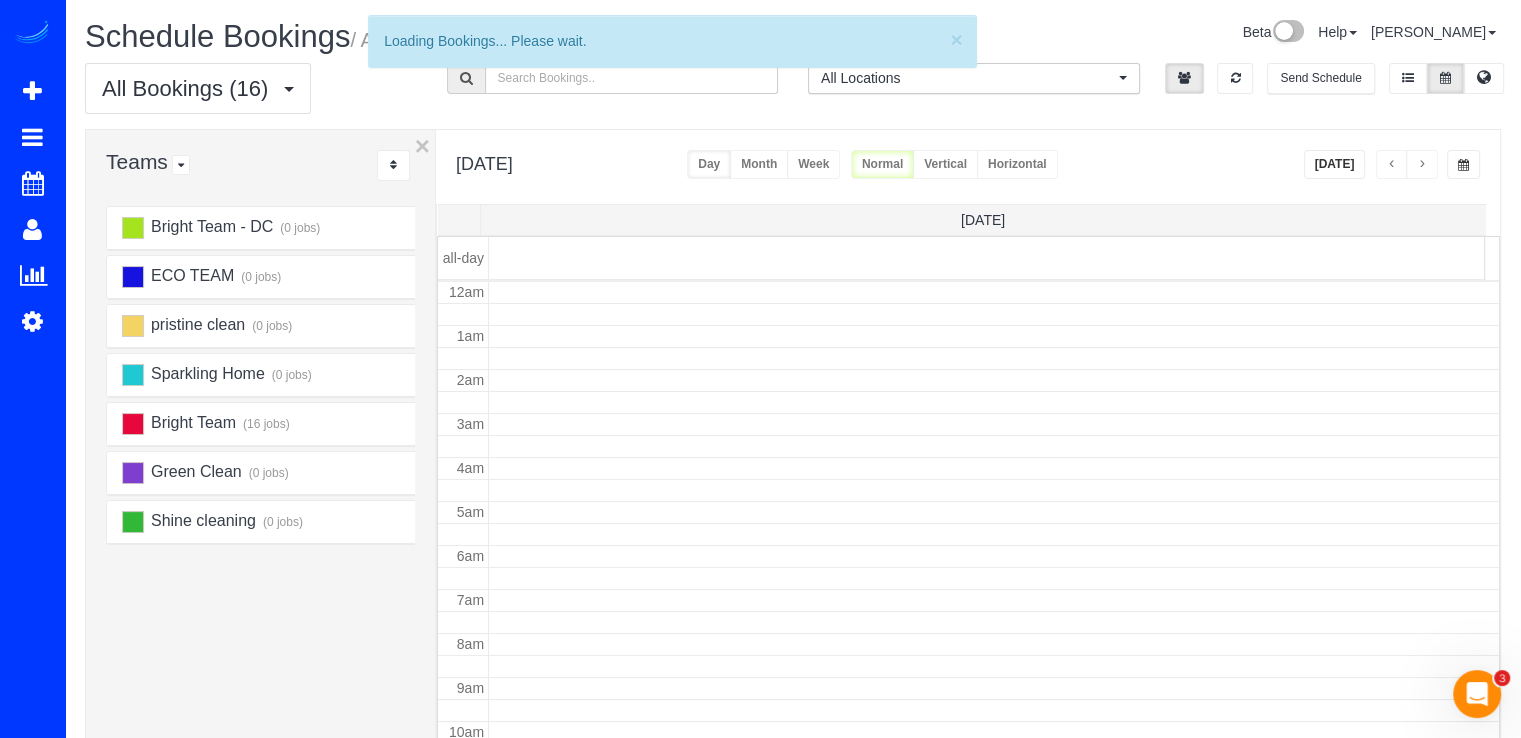 scroll, scrollTop: 263, scrollLeft: 0, axis: vertical 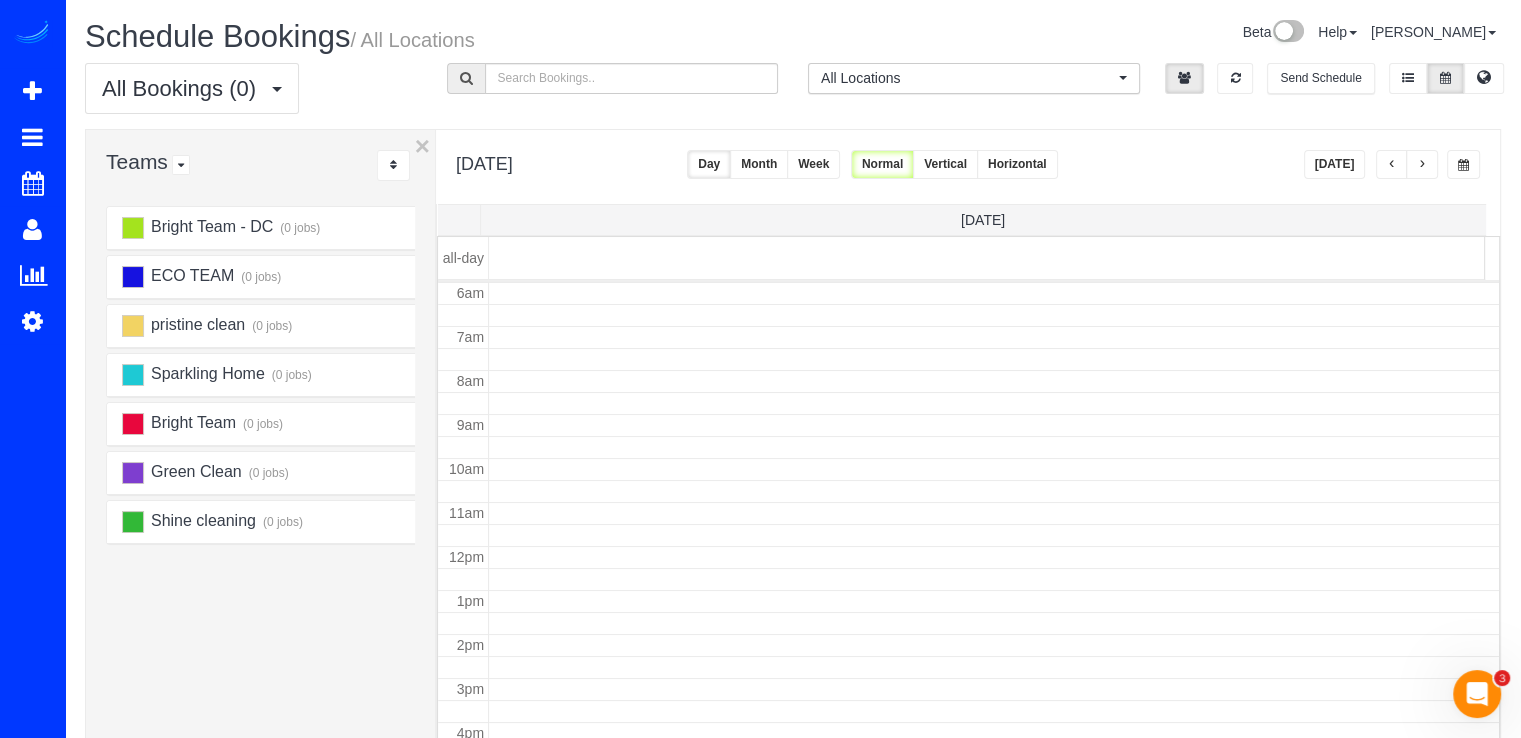 click at bounding box center (1392, 164) 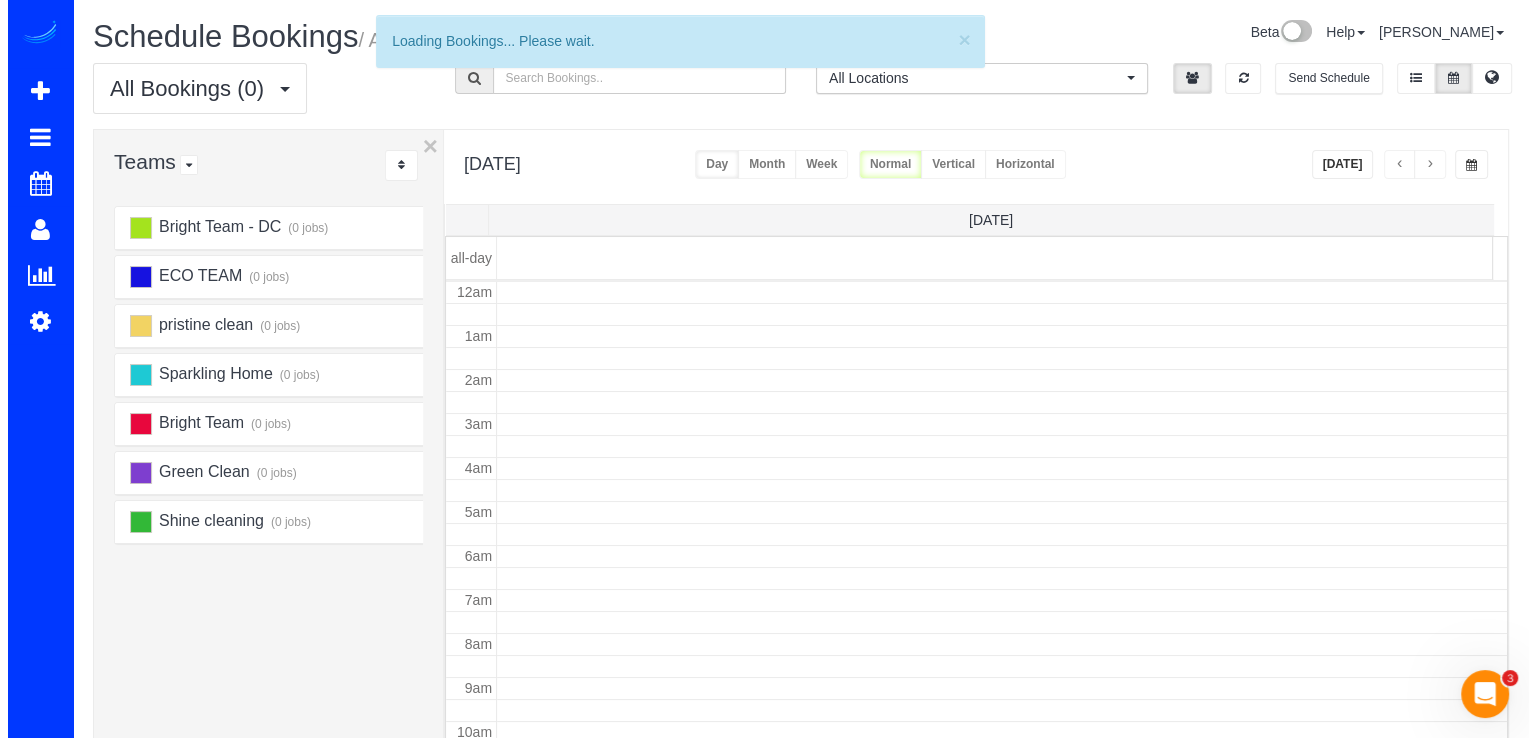 scroll, scrollTop: 263, scrollLeft: 0, axis: vertical 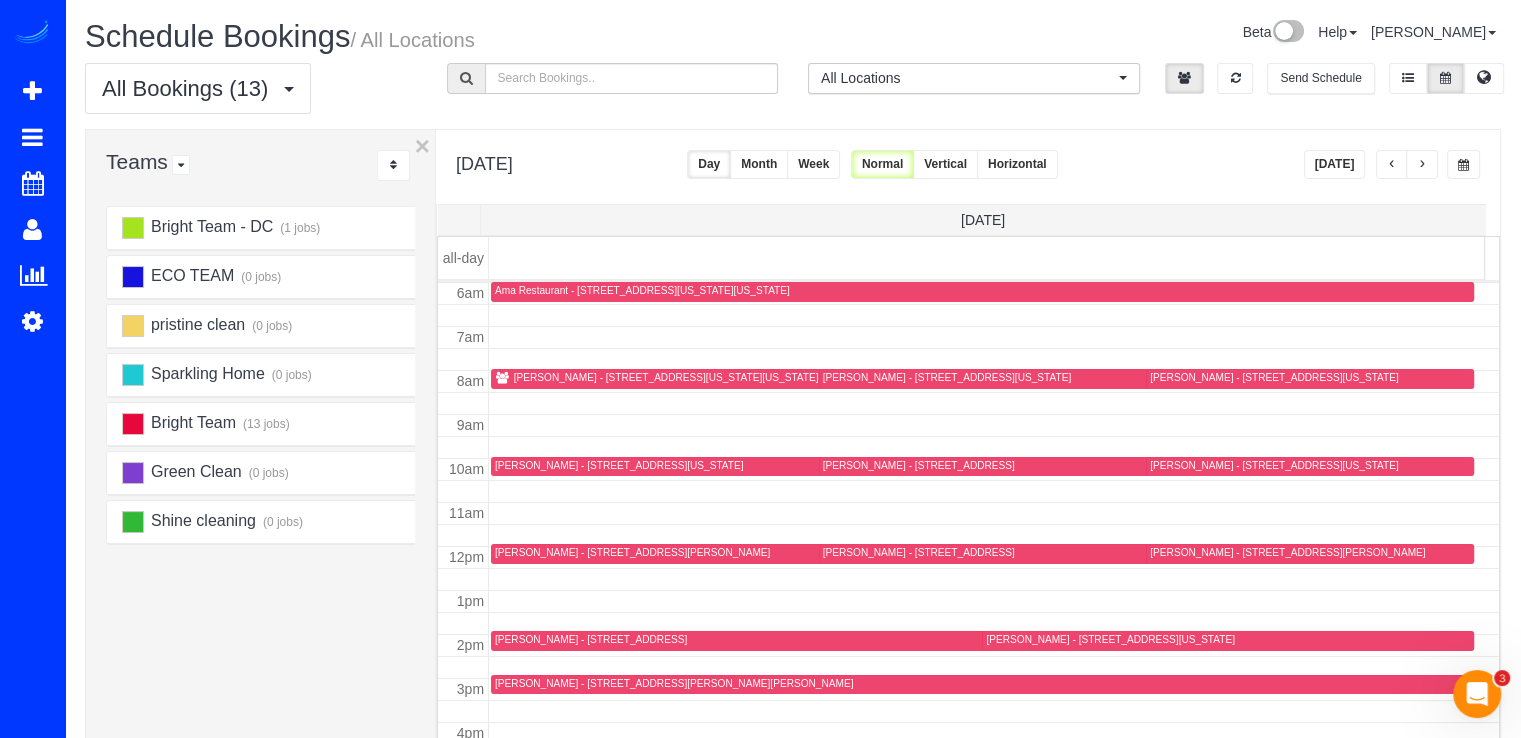 click on "[PERSON_NAME] - [STREET_ADDRESS][US_STATE][US_STATE]" at bounding box center (666, 377) 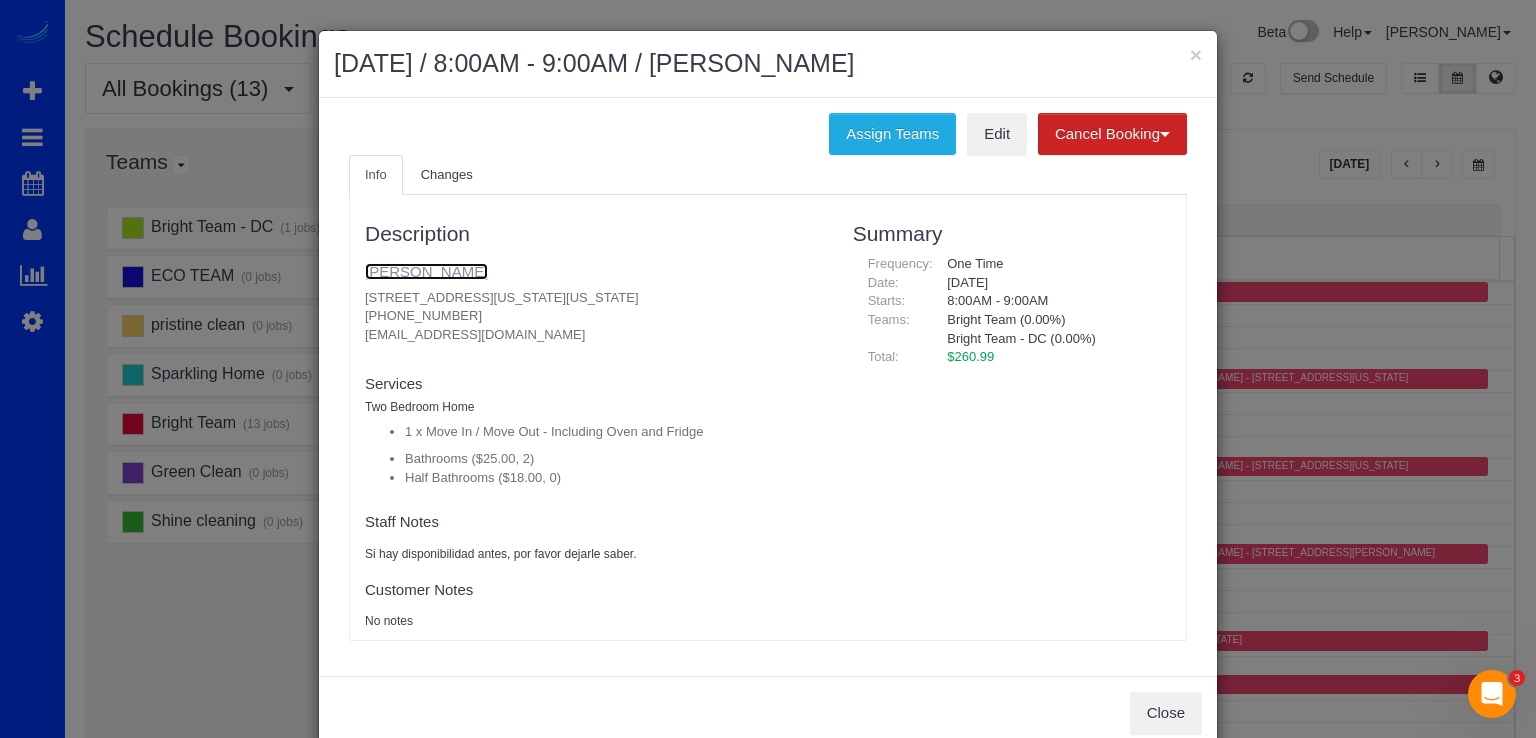 click on "[PERSON_NAME]" at bounding box center (426, 271) 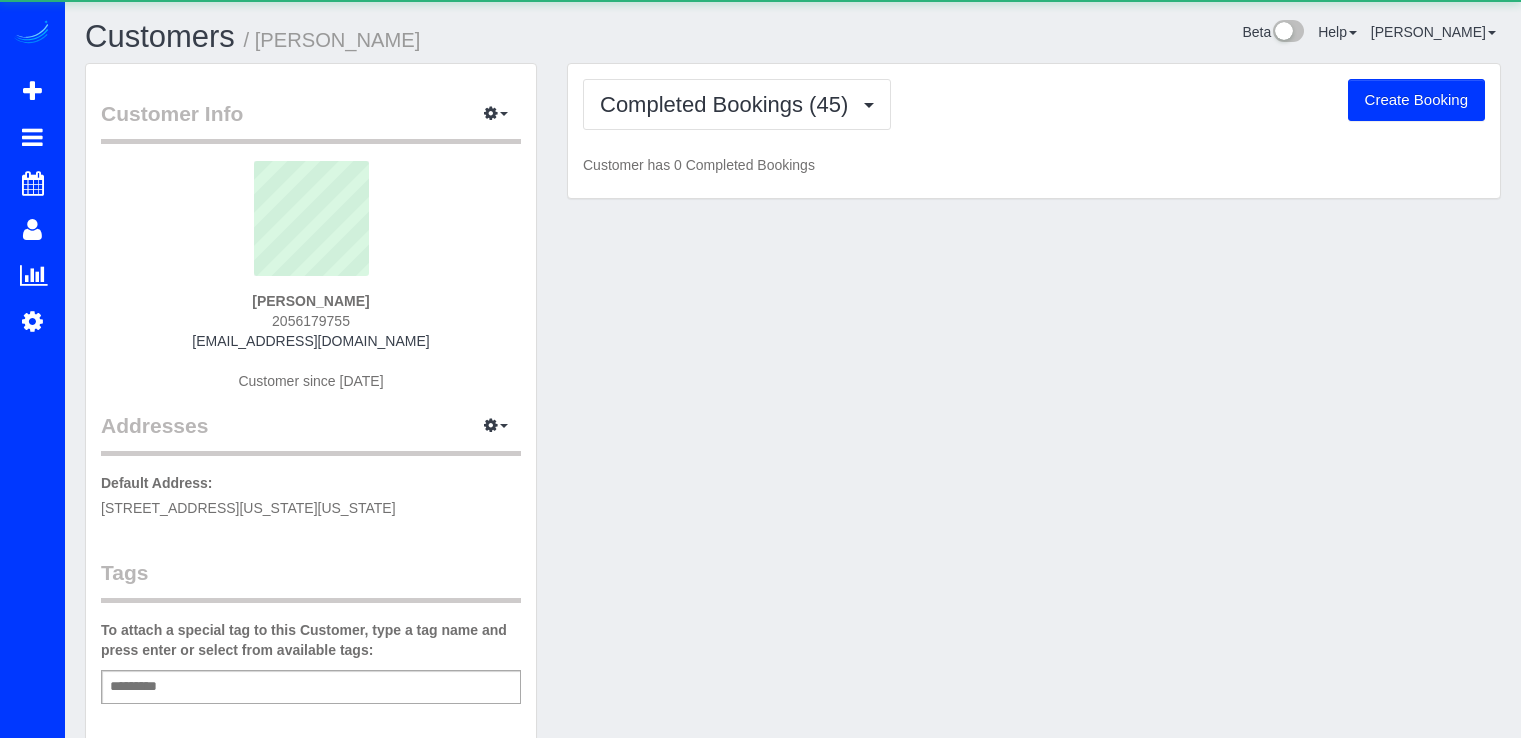 scroll, scrollTop: 0, scrollLeft: 0, axis: both 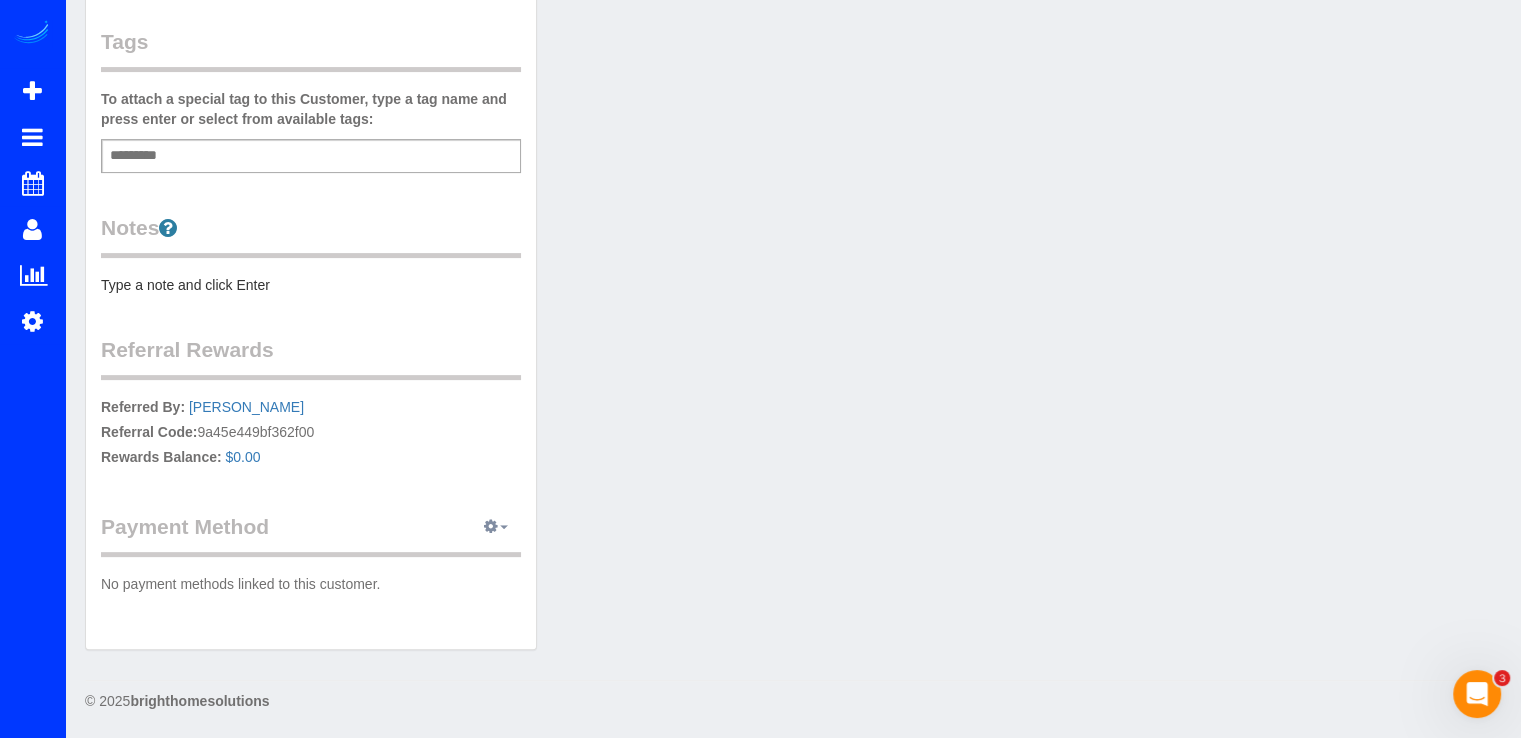 drag, startPoint x: 472, startPoint y: 528, endPoint x: 485, endPoint y: 525, distance: 13.341664 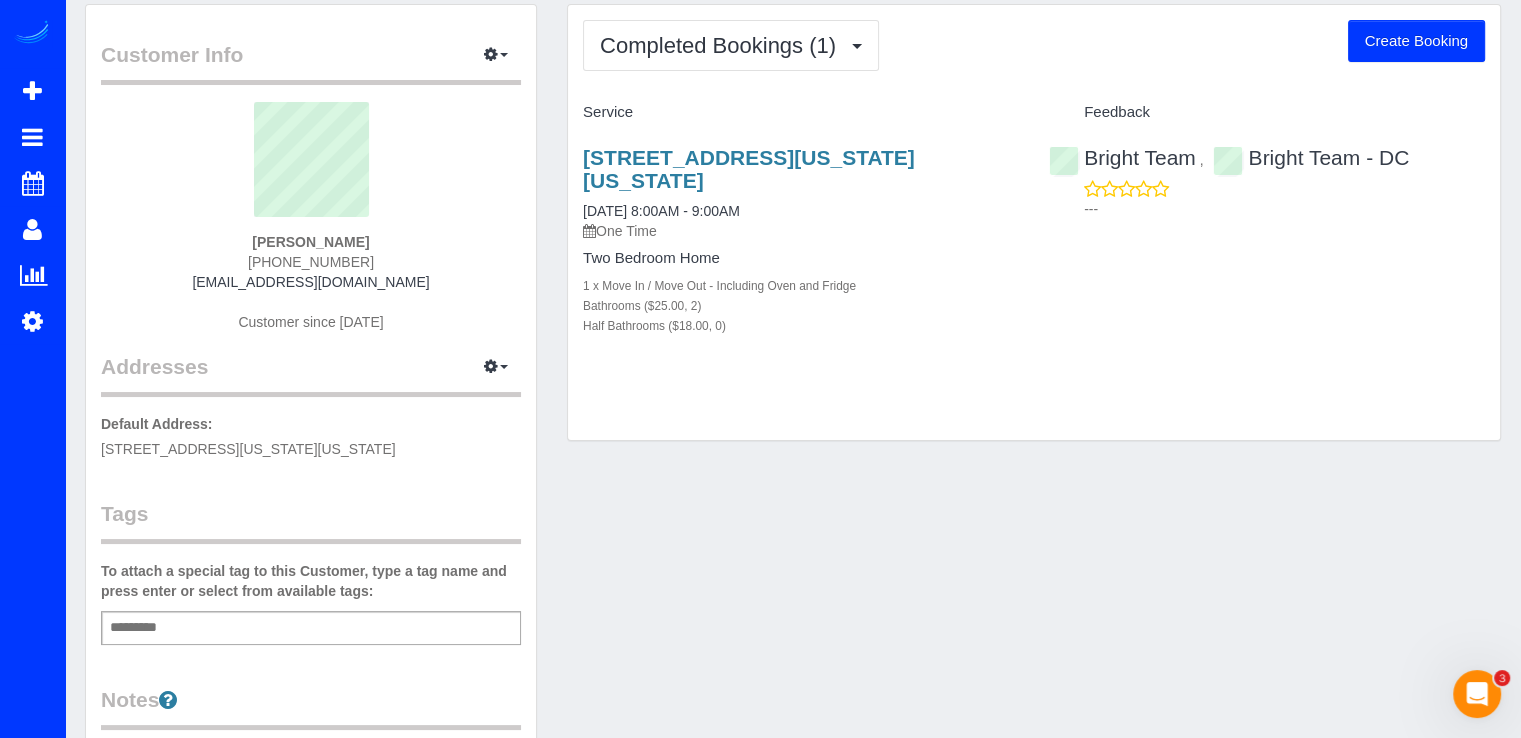 scroll, scrollTop: 0, scrollLeft: 0, axis: both 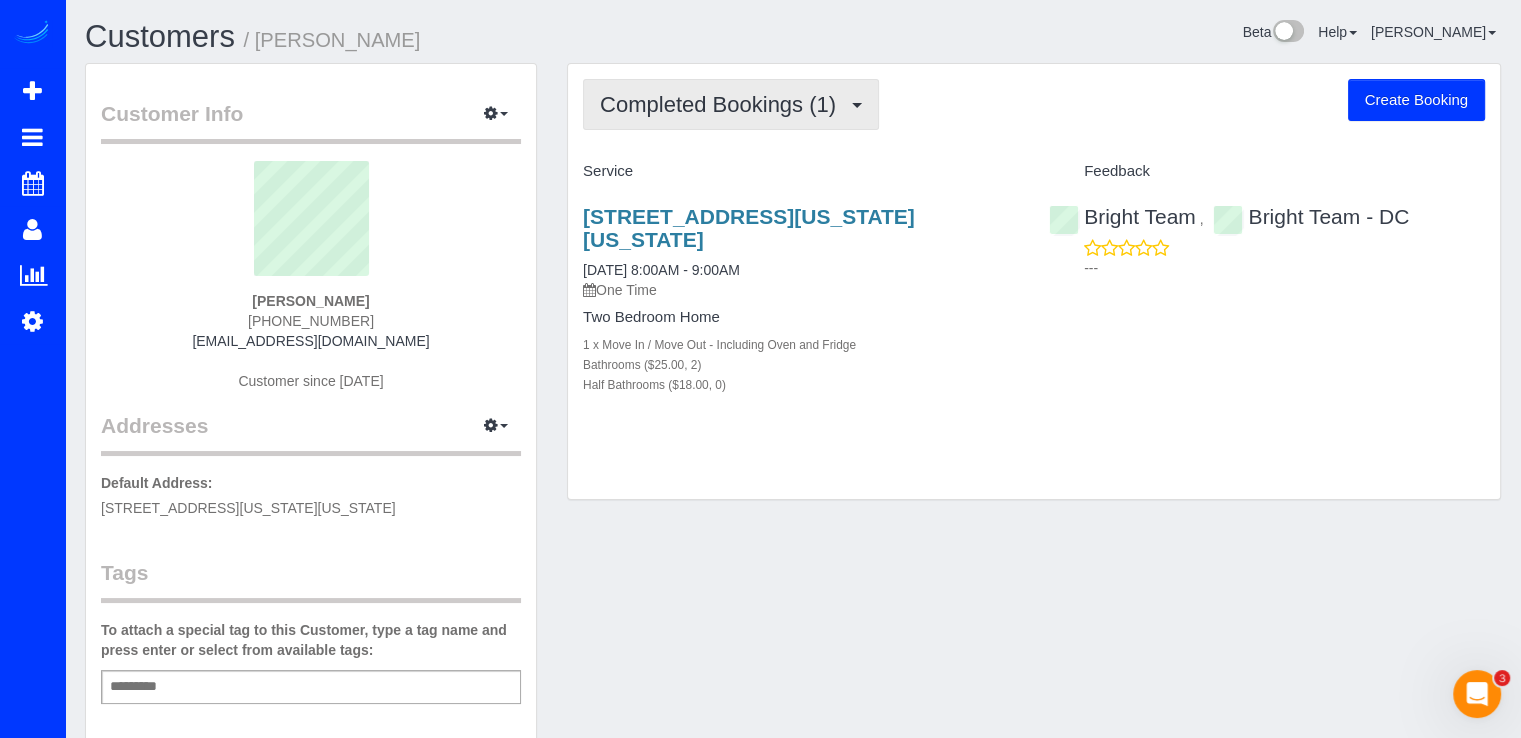click on "Completed Bookings (1)" at bounding box center (723, 104) 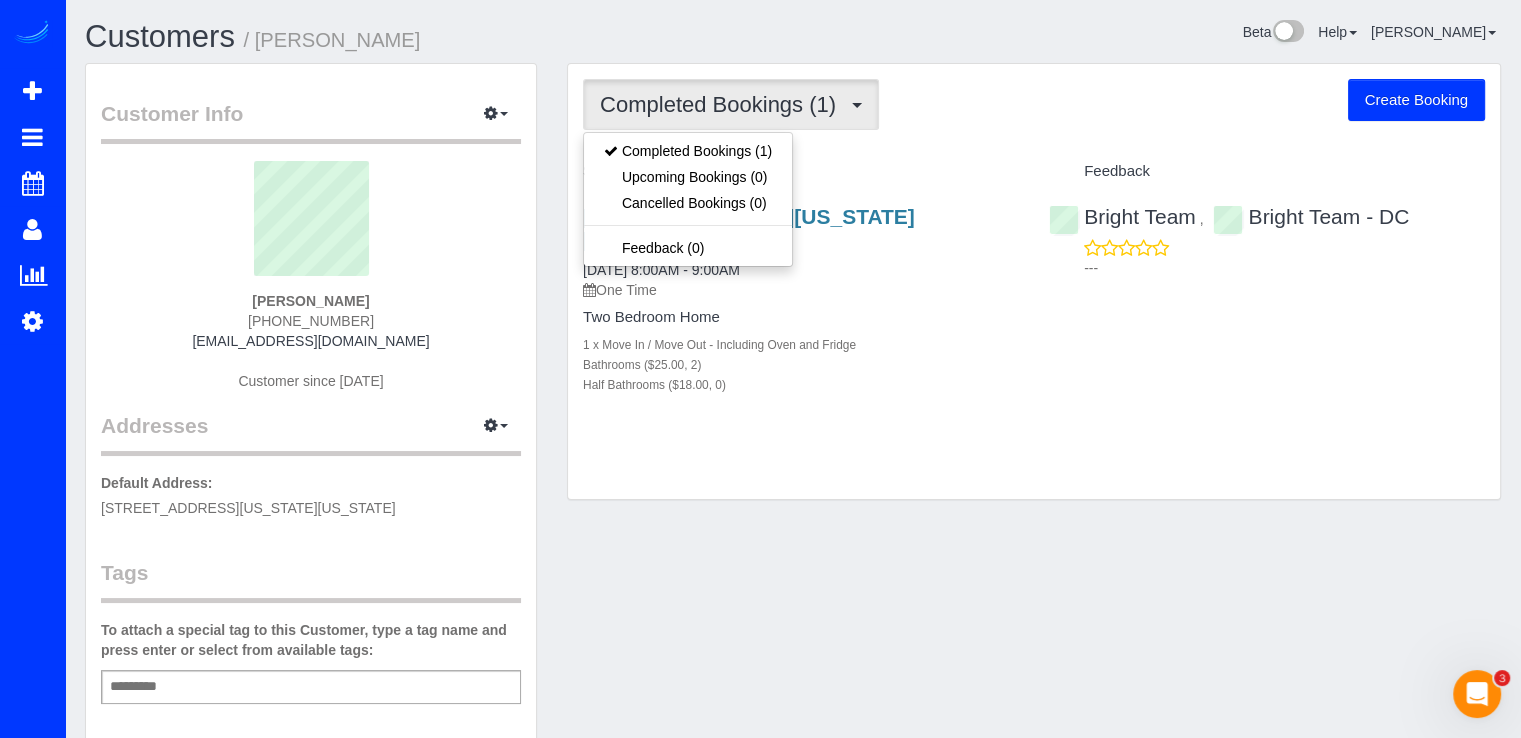 click on "Completed Bookings (1)
Completed Bookings (1)
Upcoming Bookings (0)
Cancelled Bookings (0)
Feedback (0)
Create Booking" at bounding box center (1034, 104) 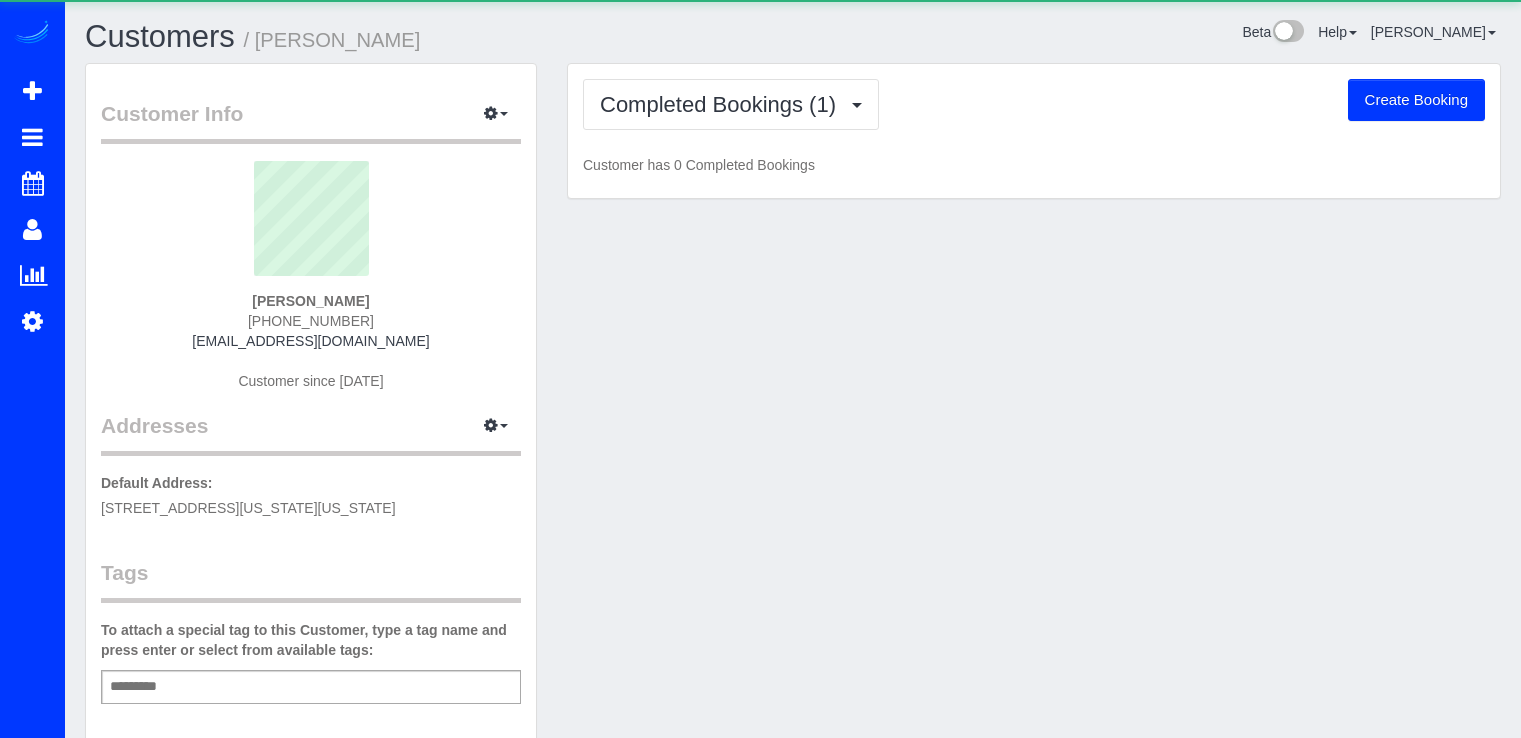 scroll, scrollTop: 0, scrollLeft: 0, axis: both 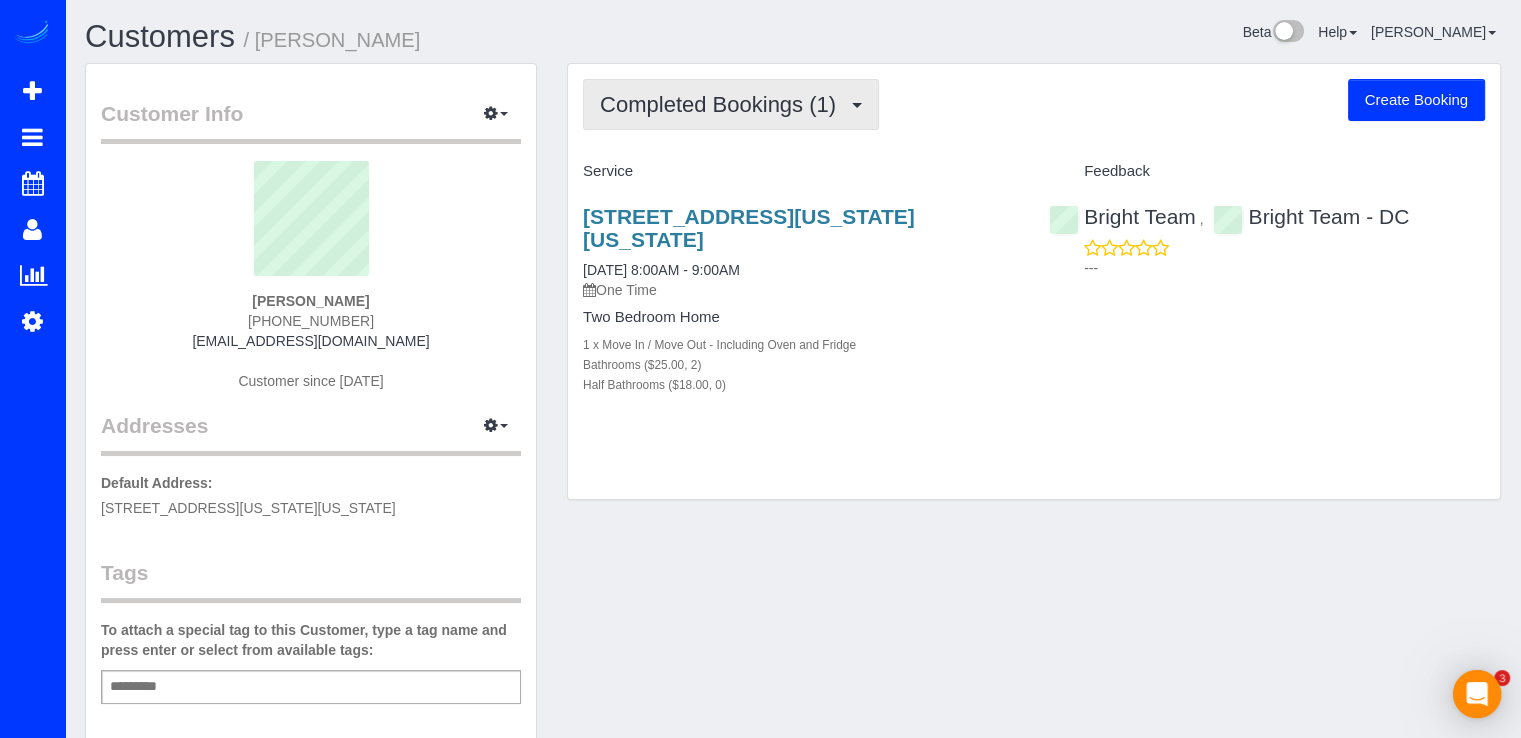 click on "Completed Bookings (1)" at bounding box center (723, 104) 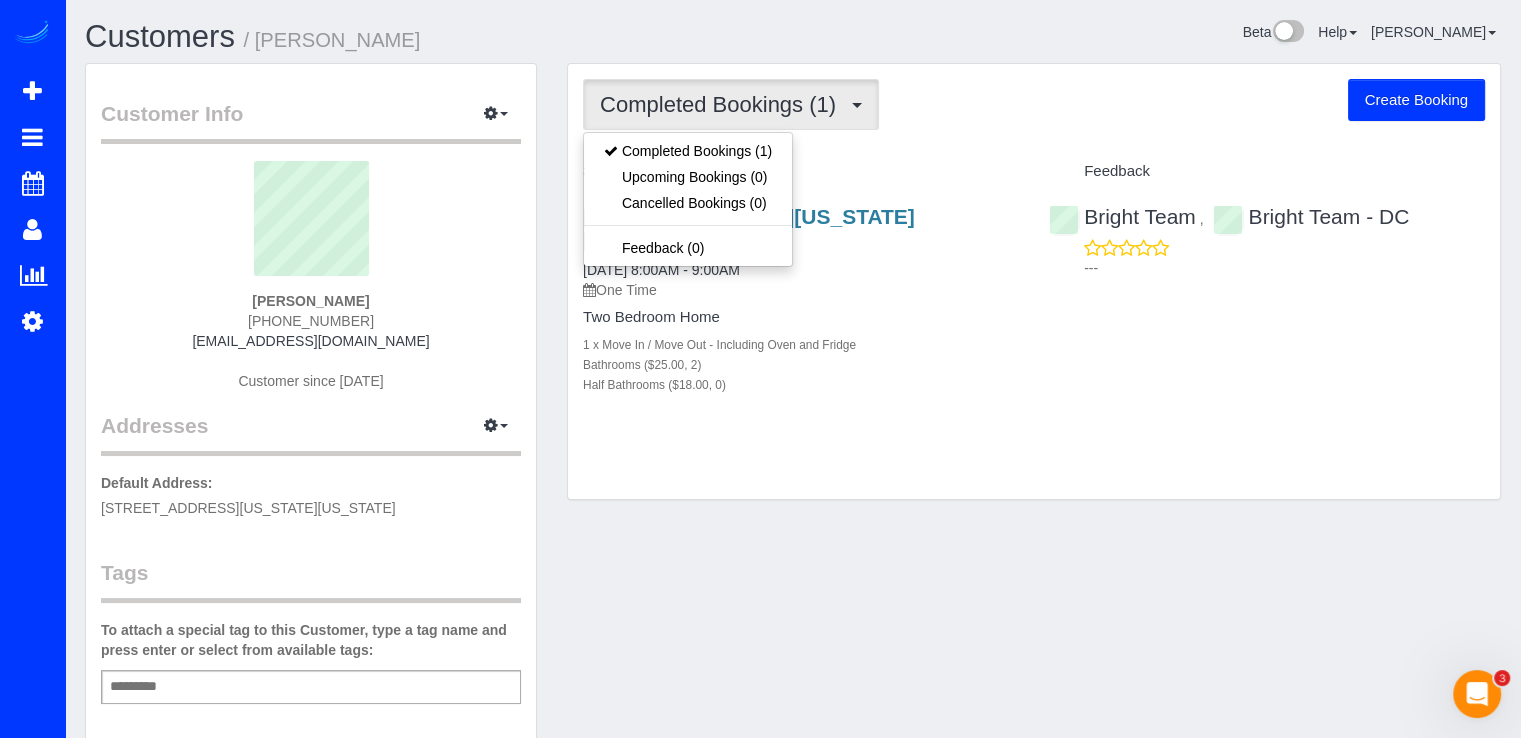 click on "Service" at bounding box center (801, 172) 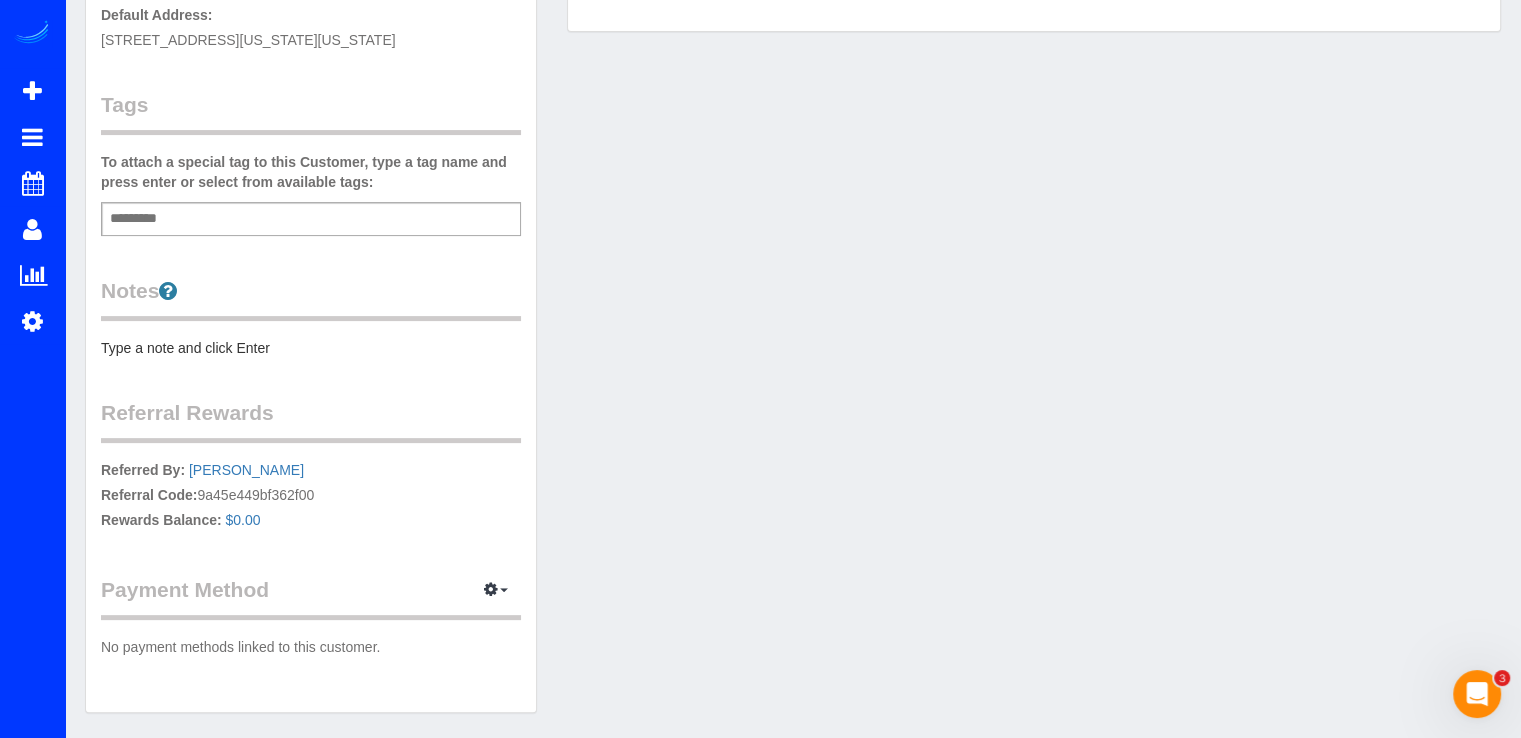 scroll, scrollTop: 531, scrollLeft: 0, axis: vertical 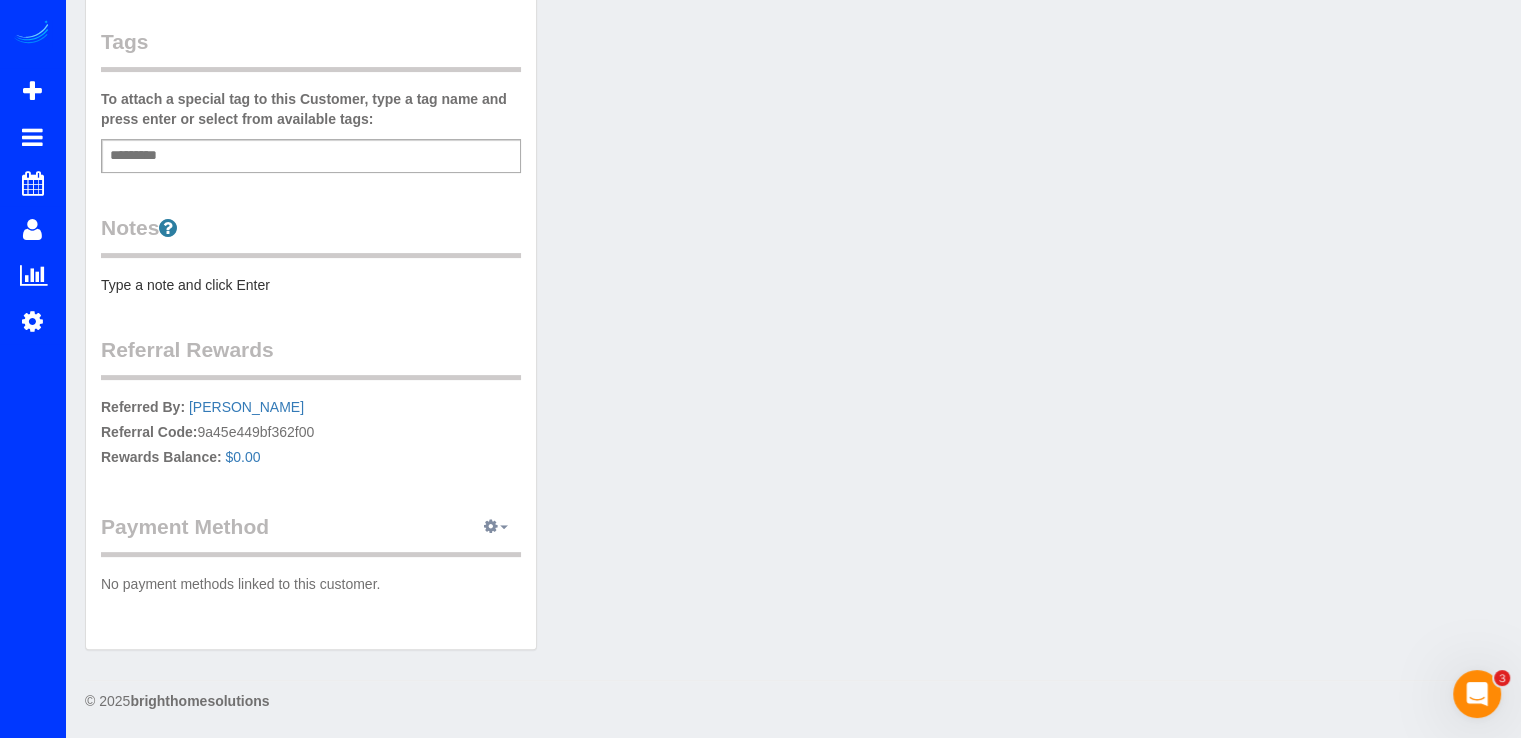click at bounding box center [496, 527] 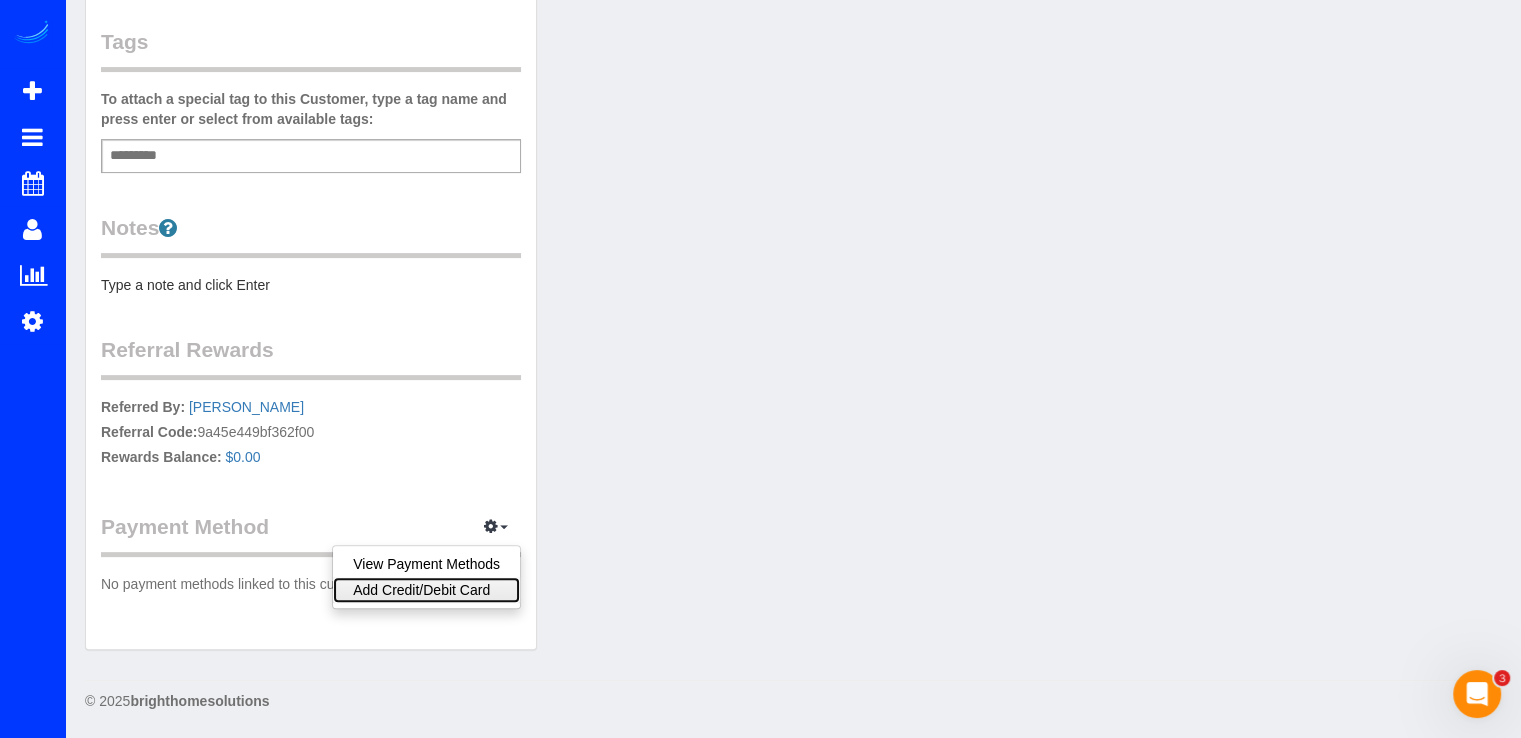click on "Add Credit/Debit Card" at bounding box center [426, 590] 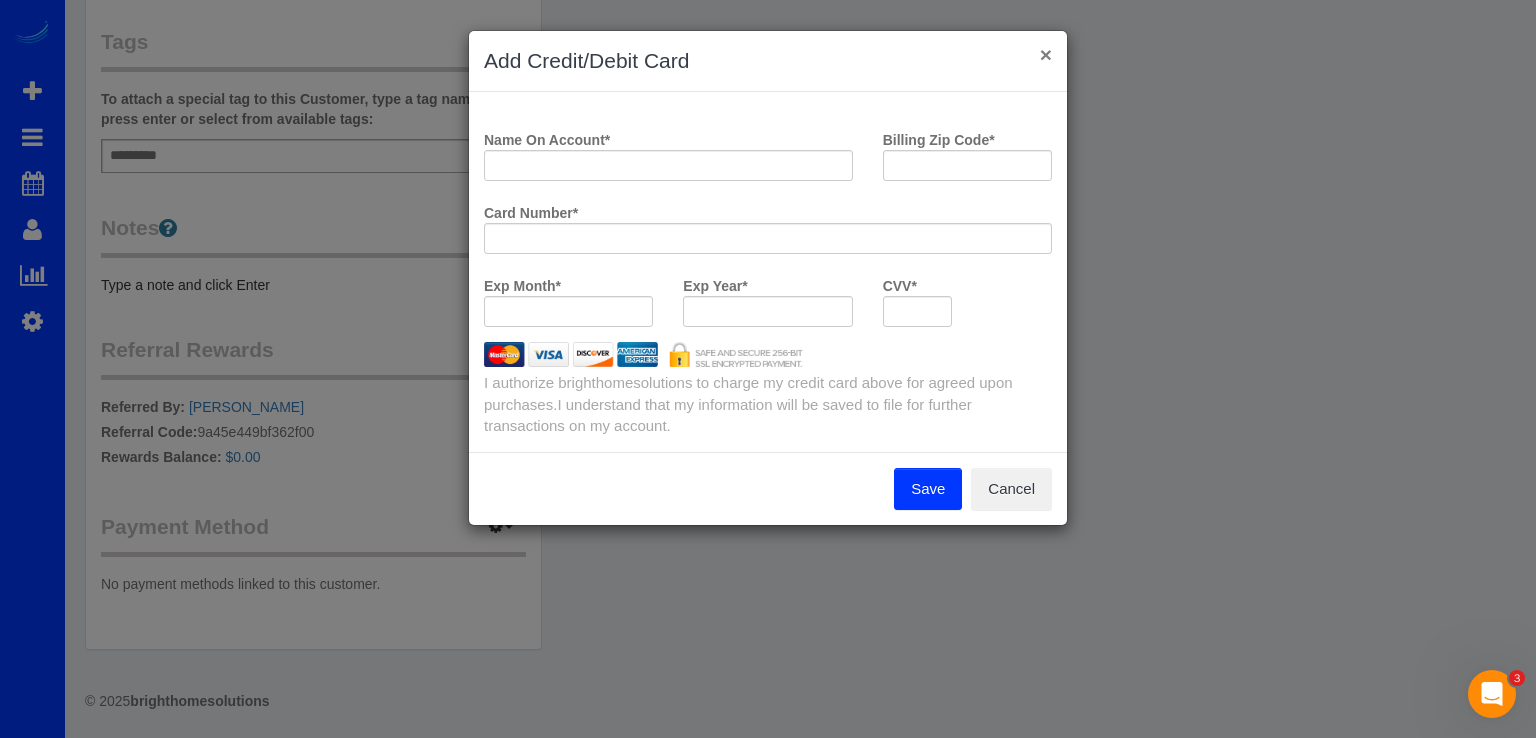 click on "×" at bounding box center (1046, 54) 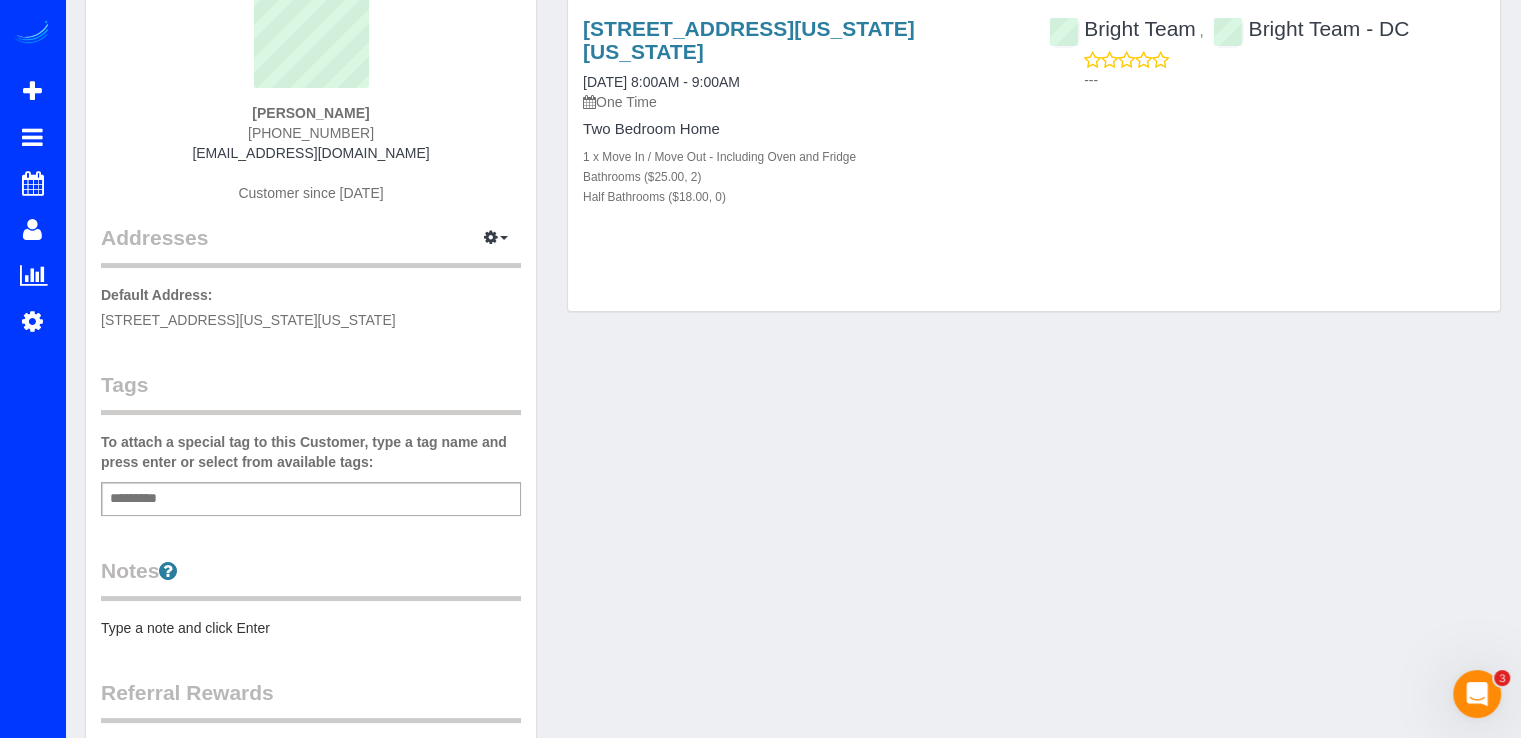 scroll, scrollTop: 31, scrollLeft: 0, axis: vertical 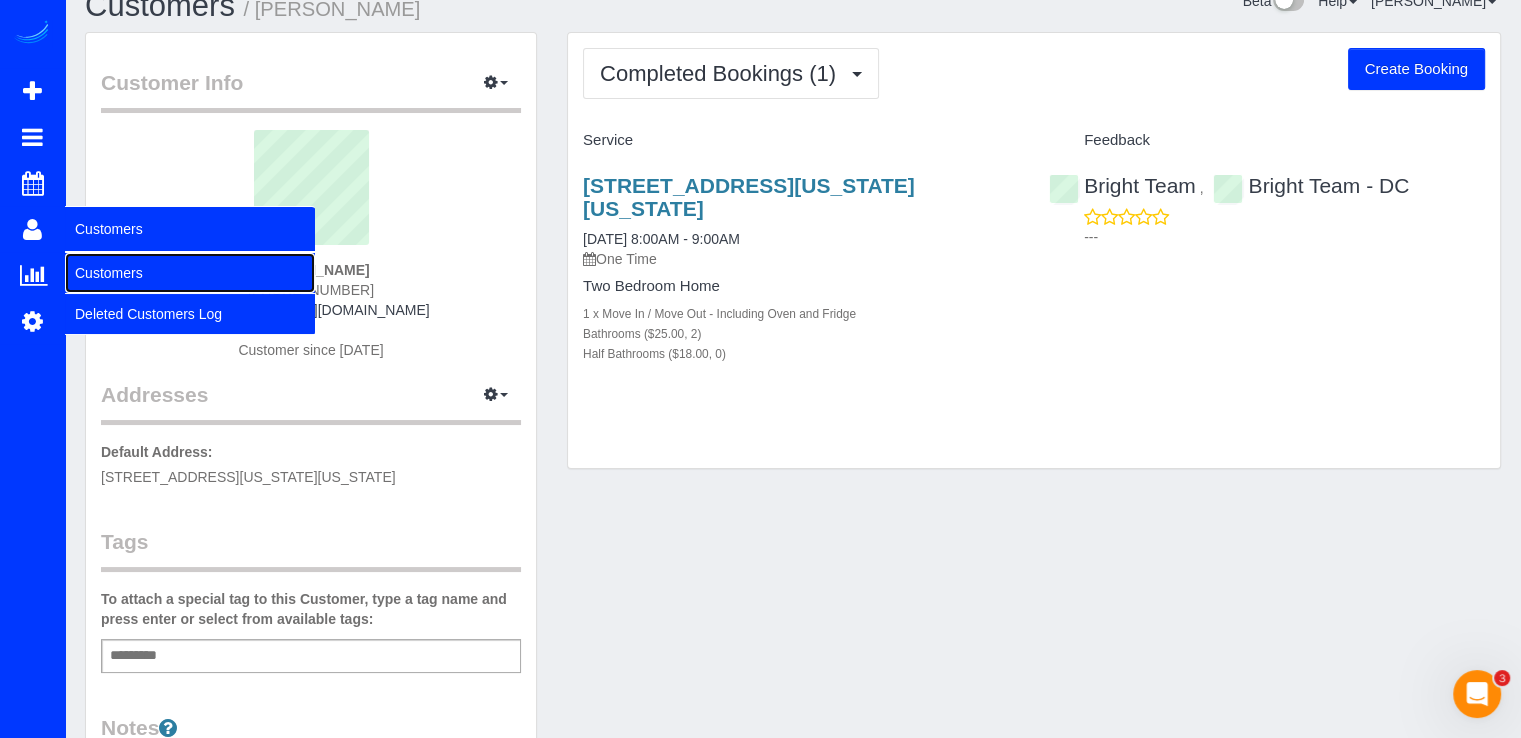 click on "Customers" at bounding box center (190, 273) 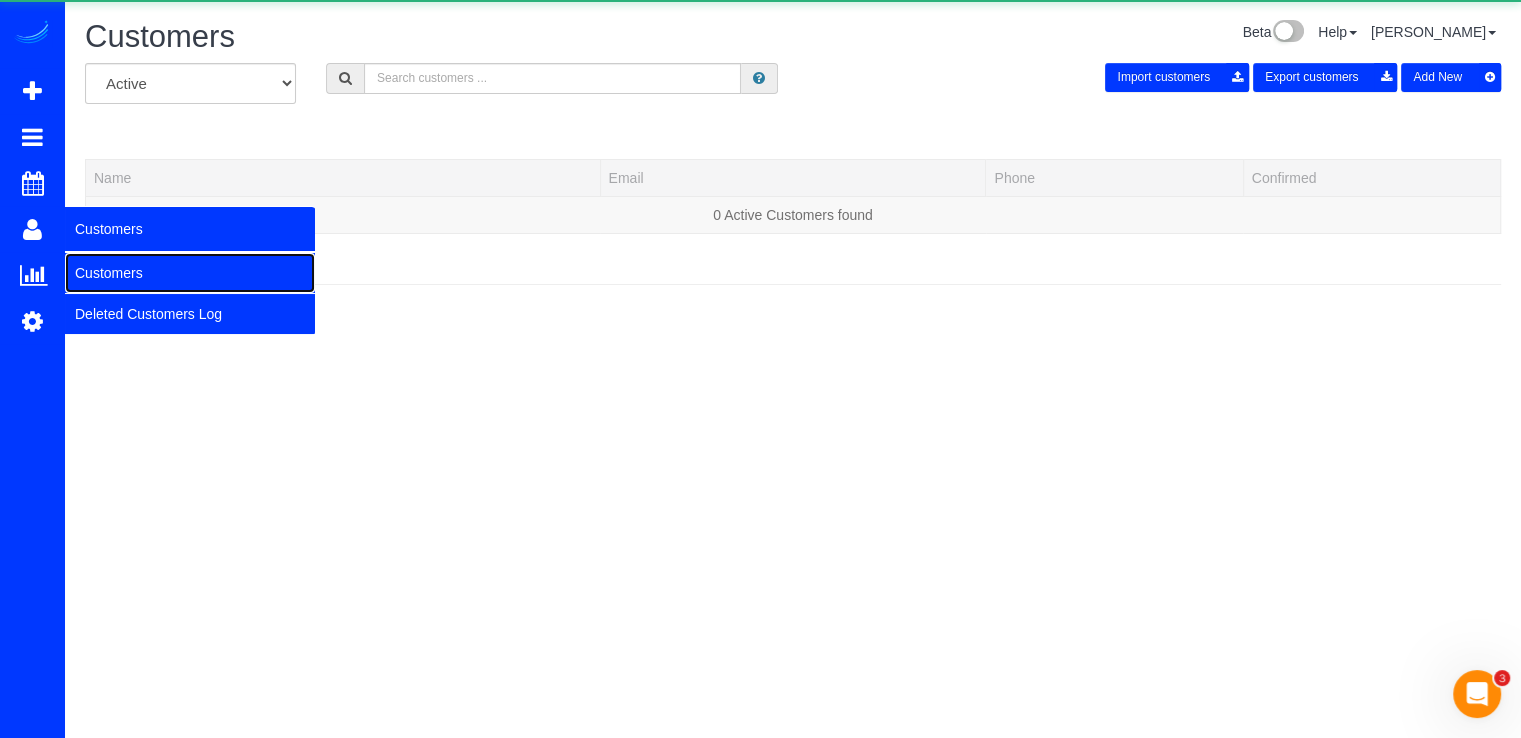 scroll, scrollTop: 0, scrollLeft: 0, axis: both 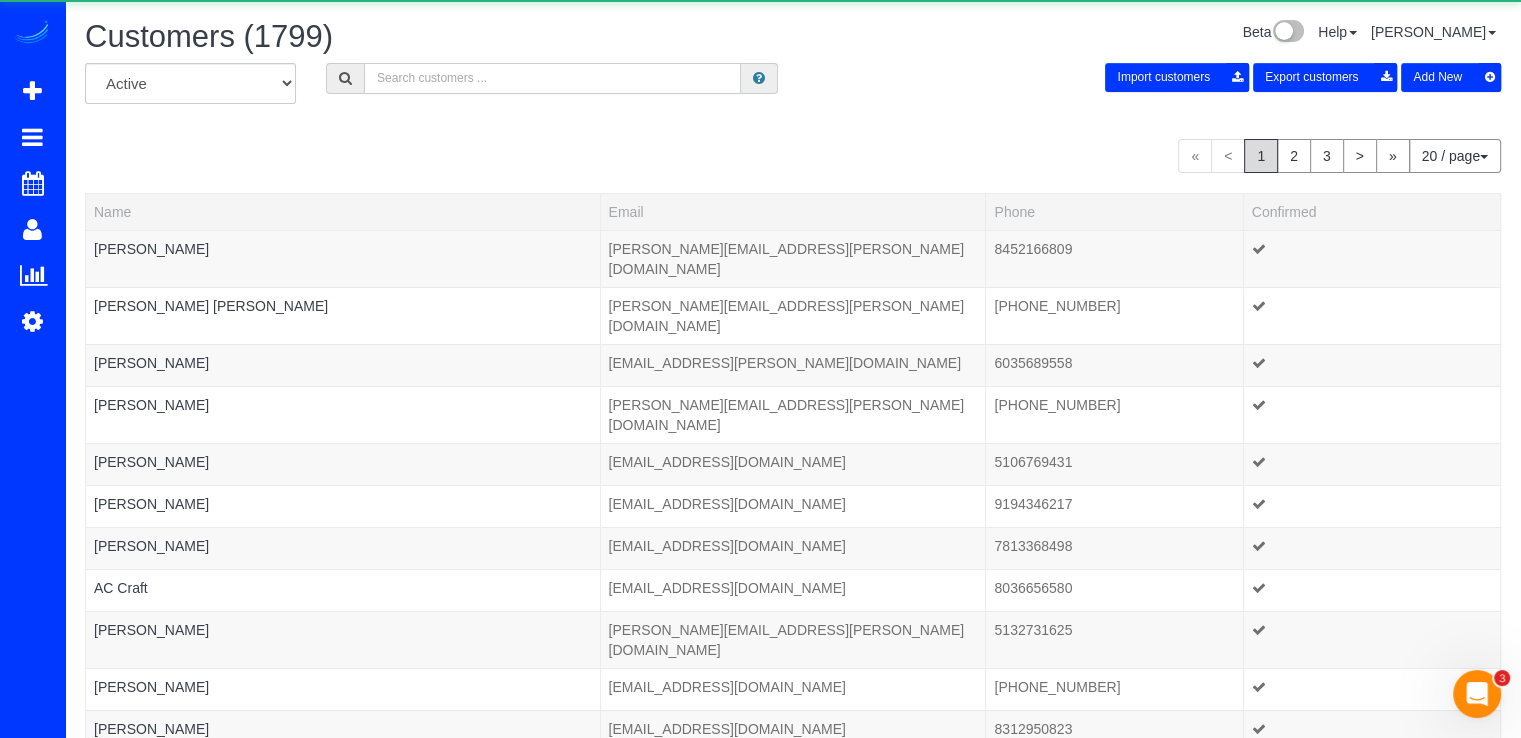 click at bounding box center (552, 78) 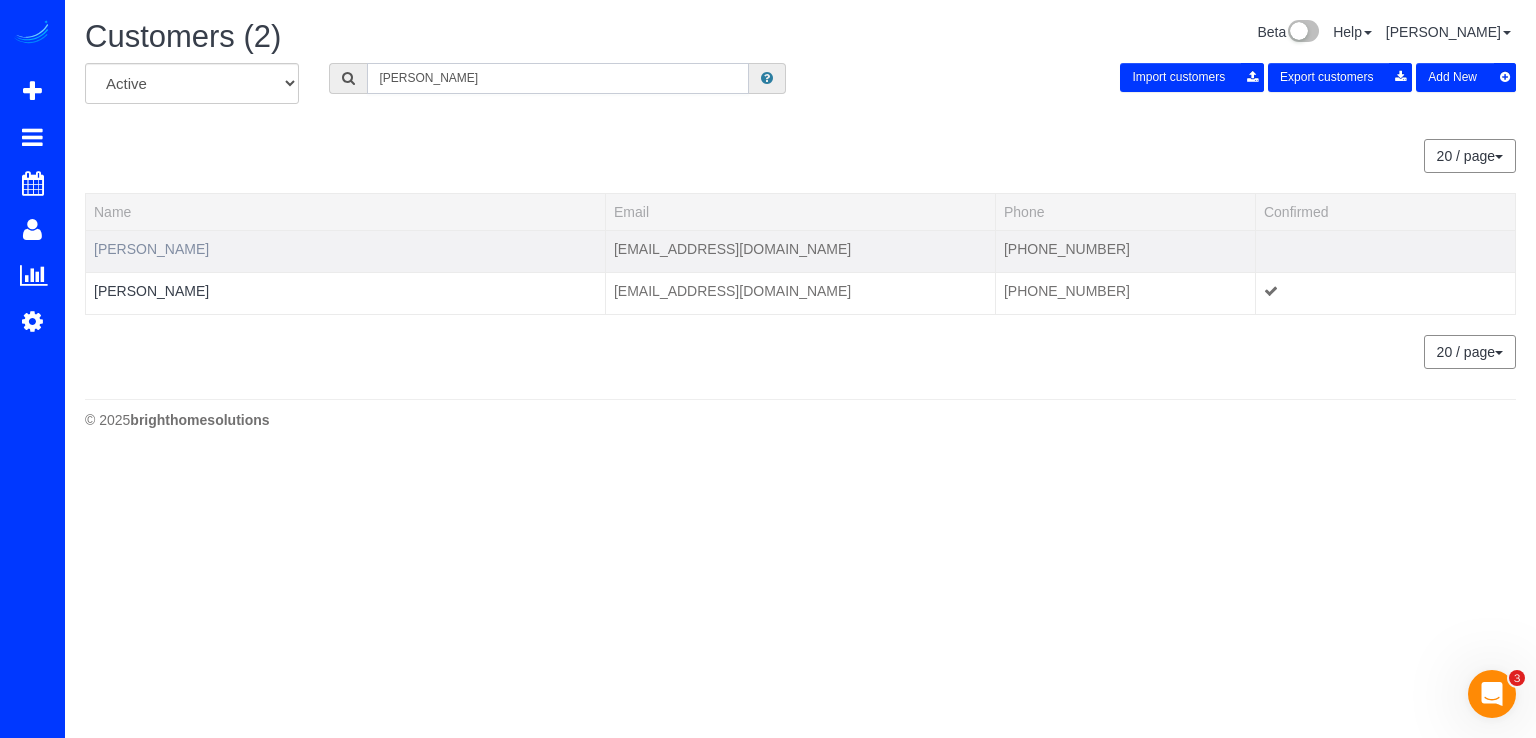 type on "[PERSON_NAME]" 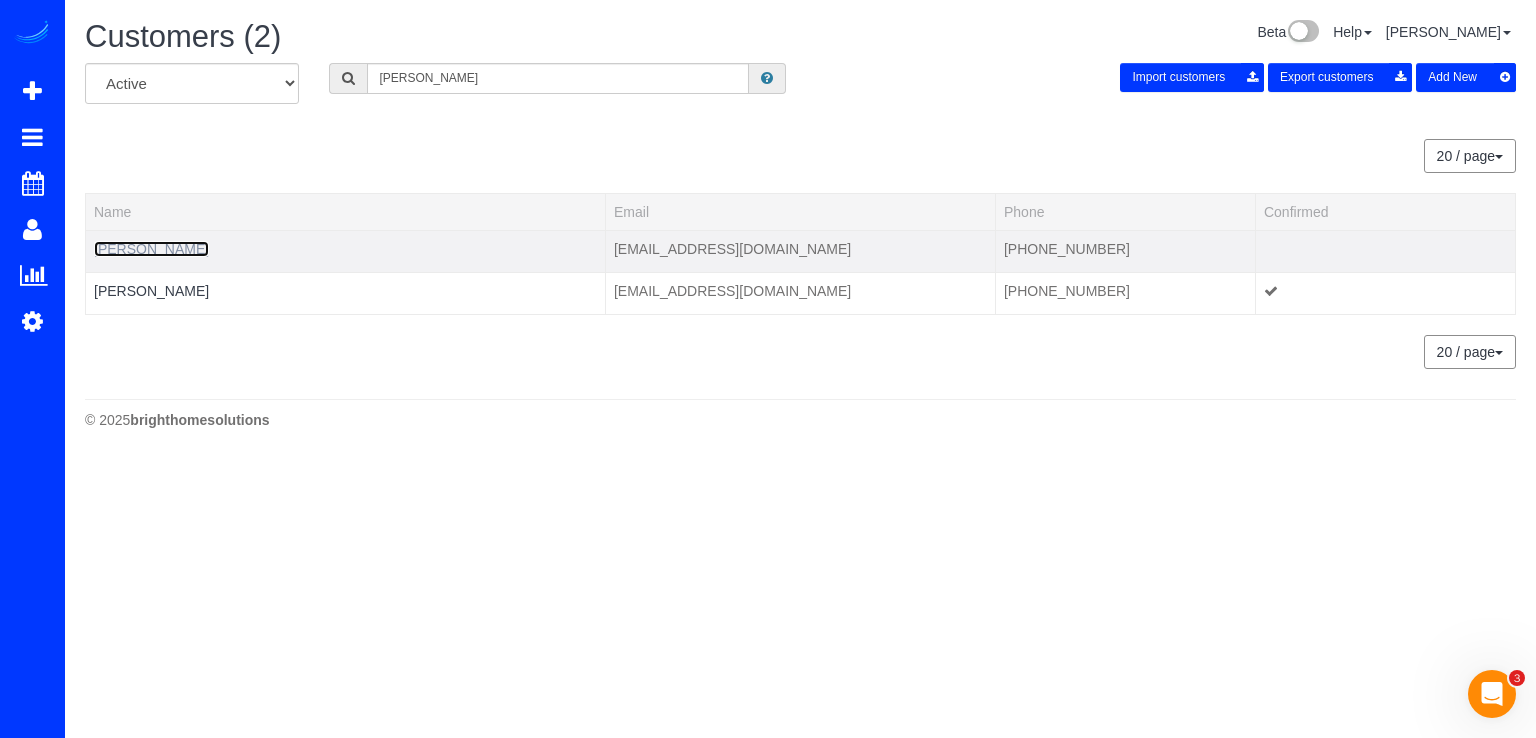 click on "[PERSON_NAME]" at bounding box center [151, 249] 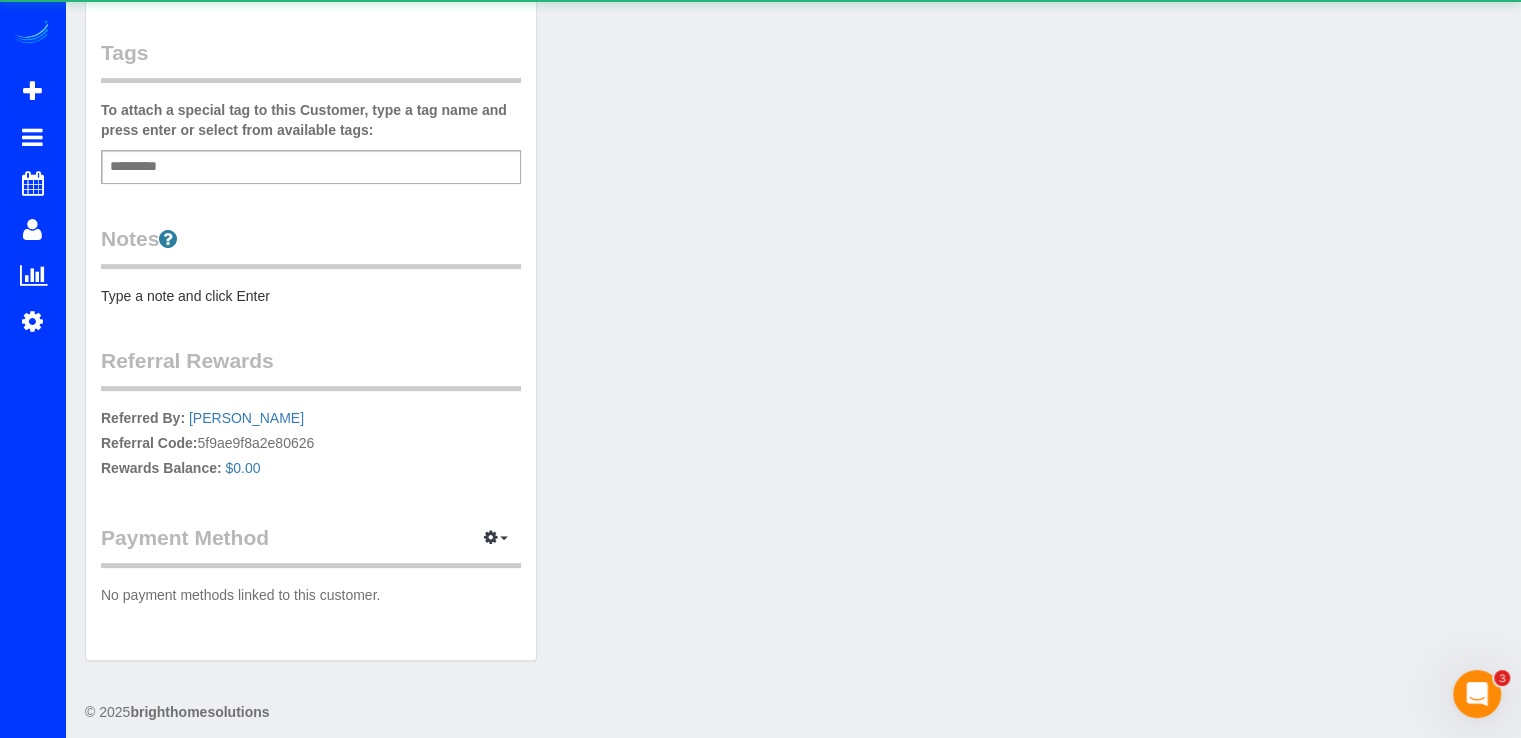 scroll, scrollTop: 551, scrollLeft: 0, axis: vertical 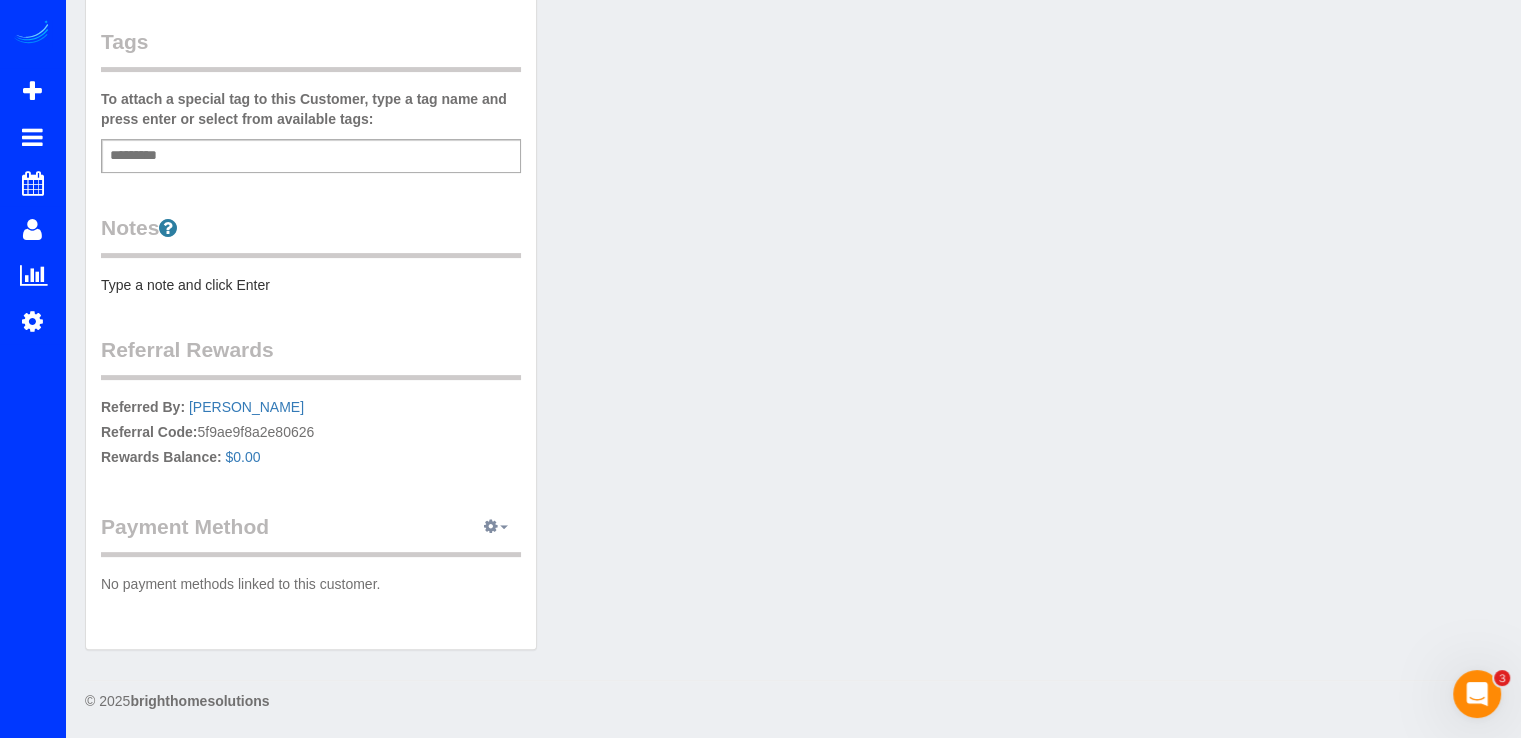 click at bounding box center (496, 527) 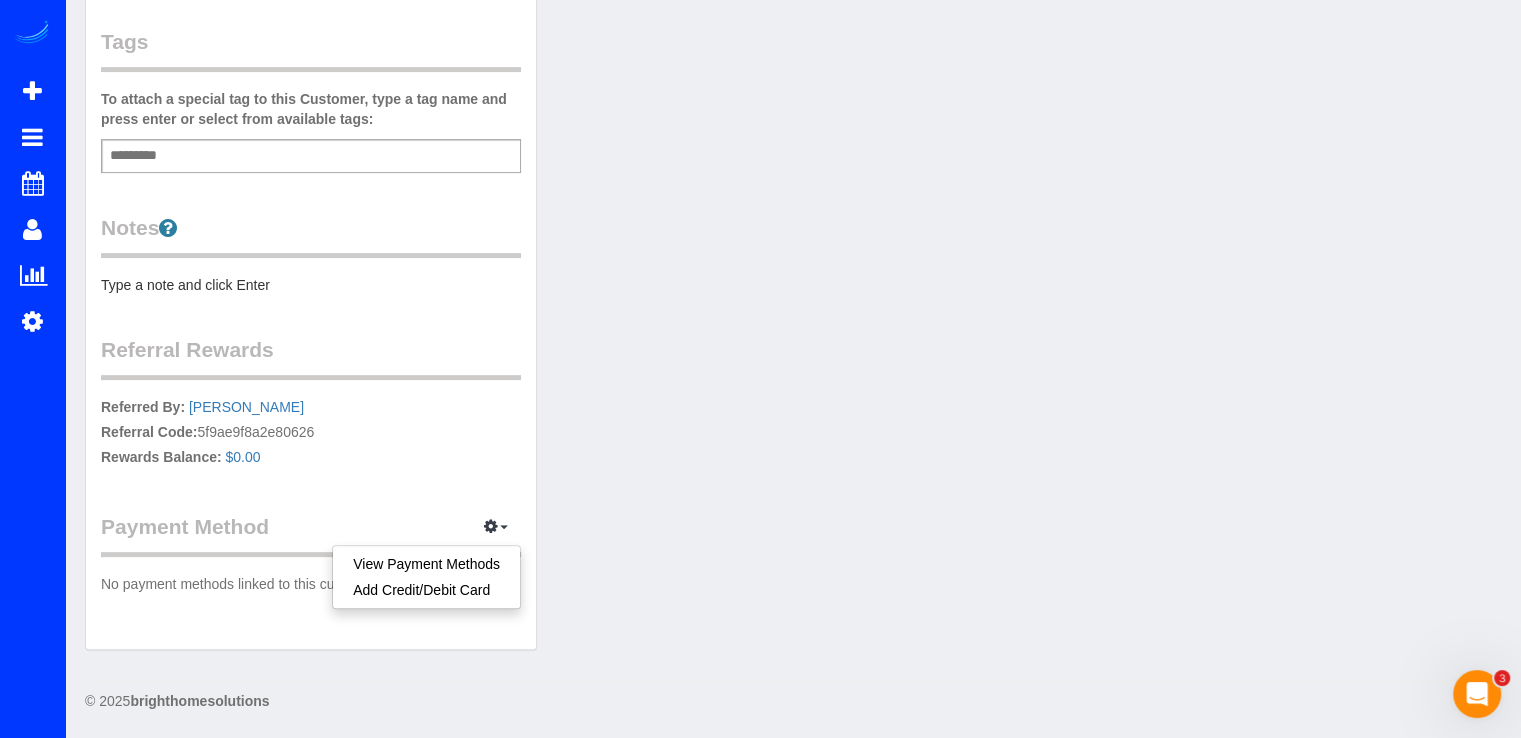 click on "Customer Info
Edit Contact Info
Send Message
Email Preferences
Special Sales Tax
View Changes
Send Confirm Account email
Block this Customer
Archive Account
[PERSON_NAME]
[PHONE_NUMBER]
[EMAIL_ADDRESS][DOMAIN_NAME]" at bounding box center [311, 81] 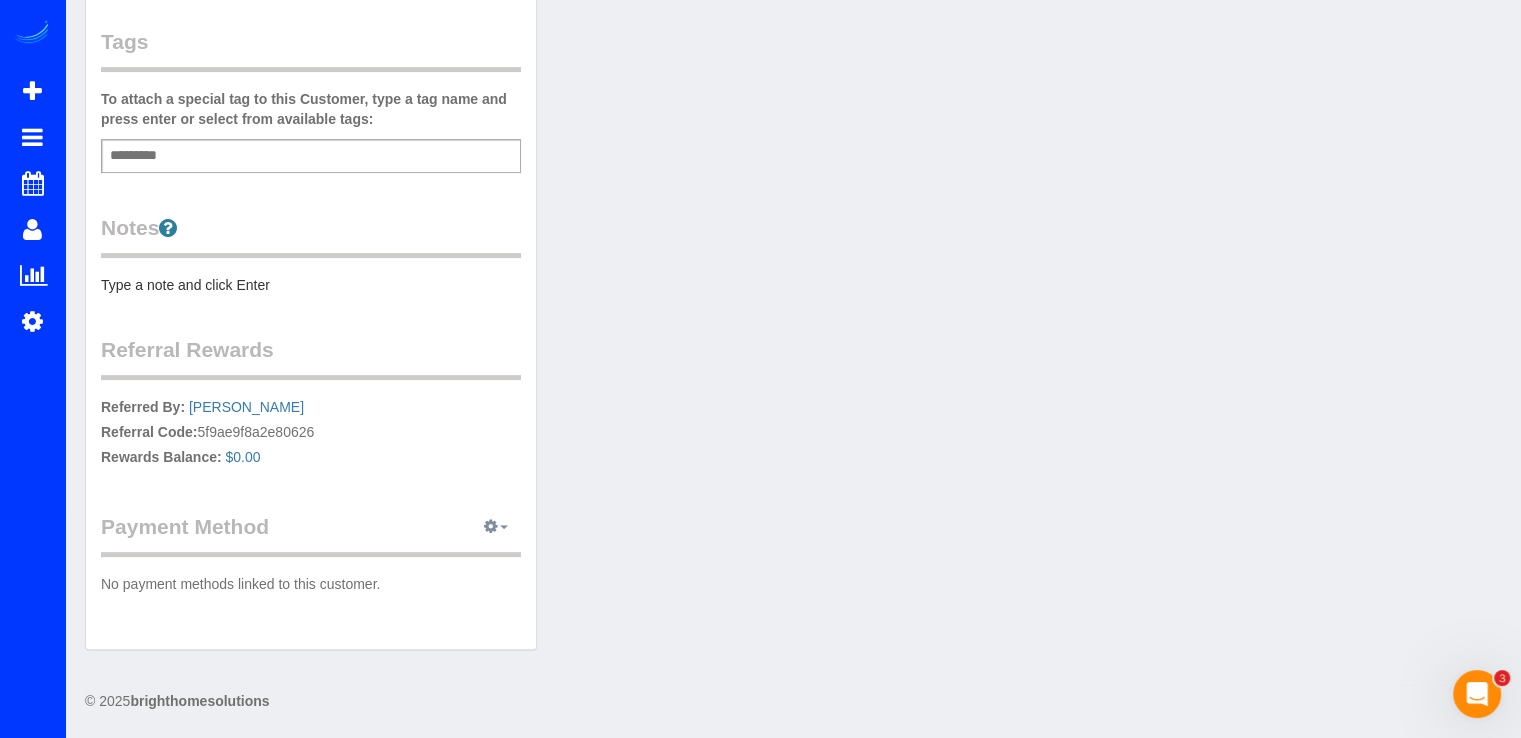 click at bounding box center (491, 526) 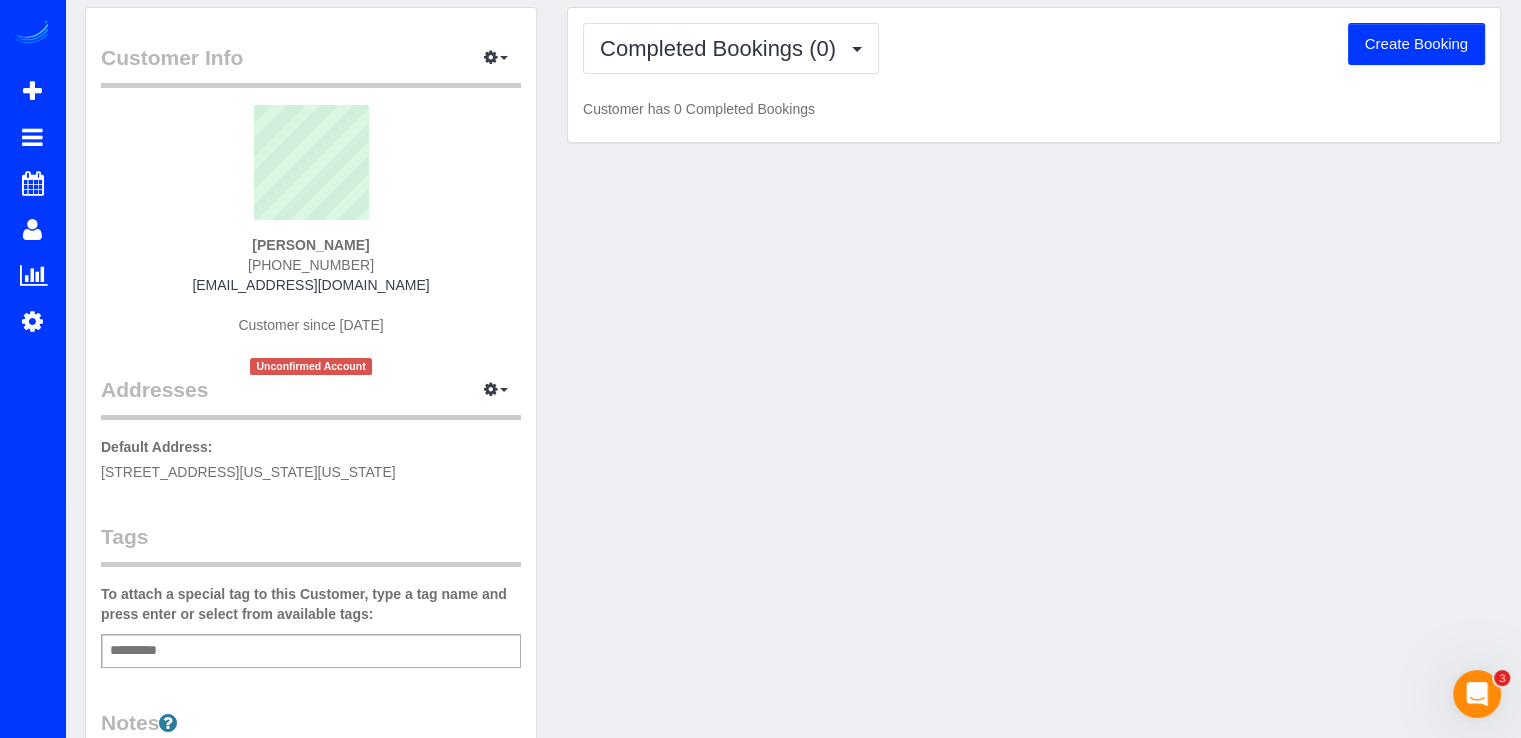 scroll, scrollTop: 0, scrollLeft: 0, axis: both 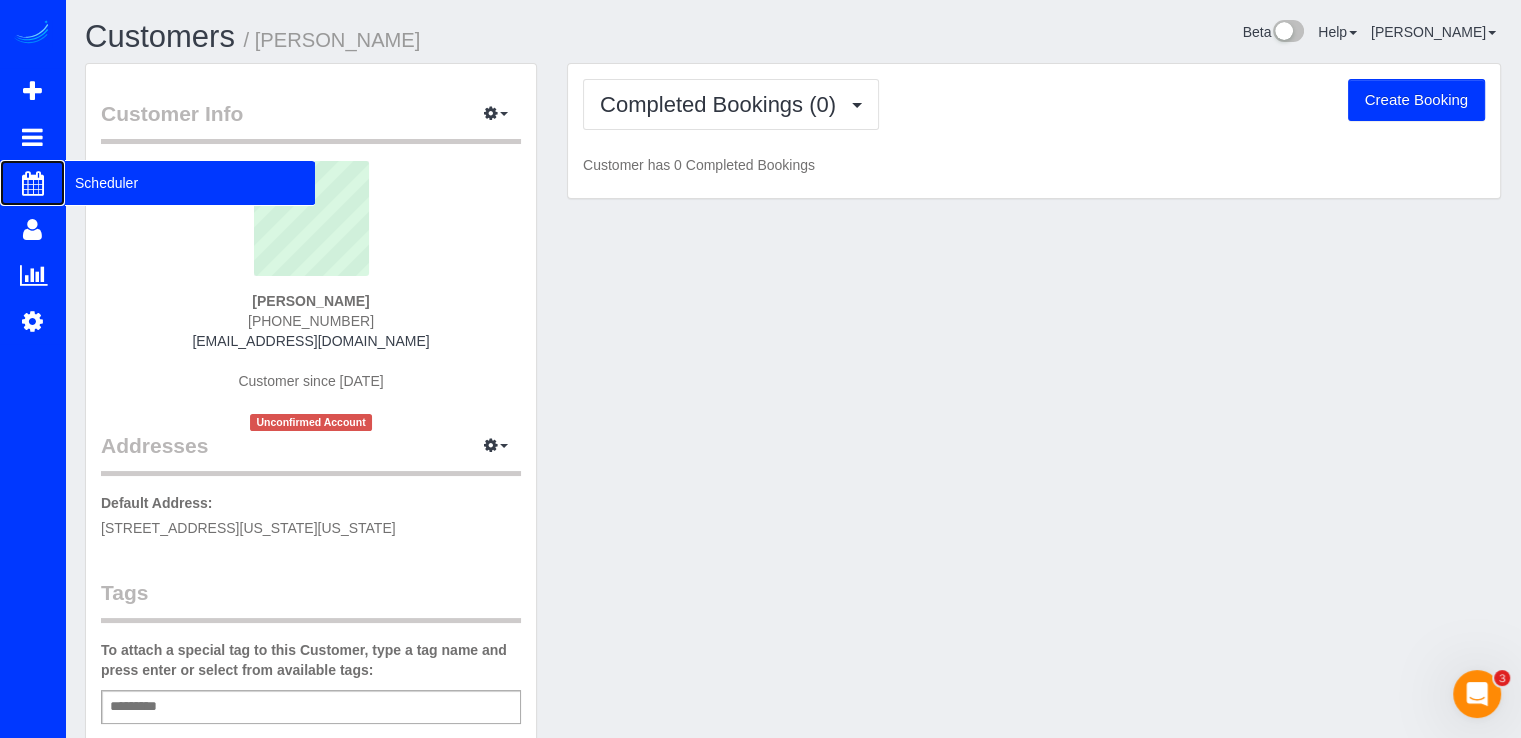 click on "Scheduler" at bounding box center [190, 183] 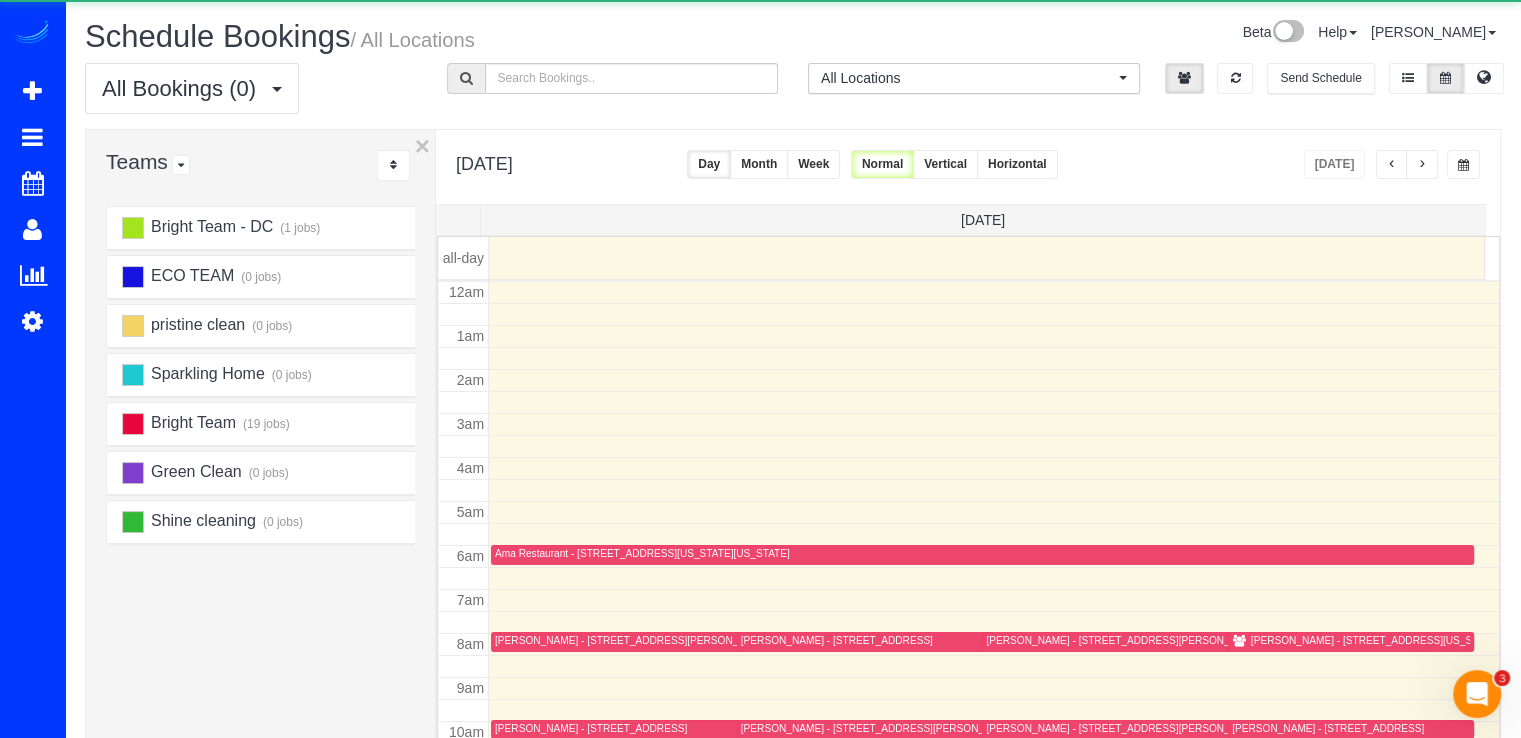 scroll, scrollTop: 263, scrollLeft: 0, axis: vertical 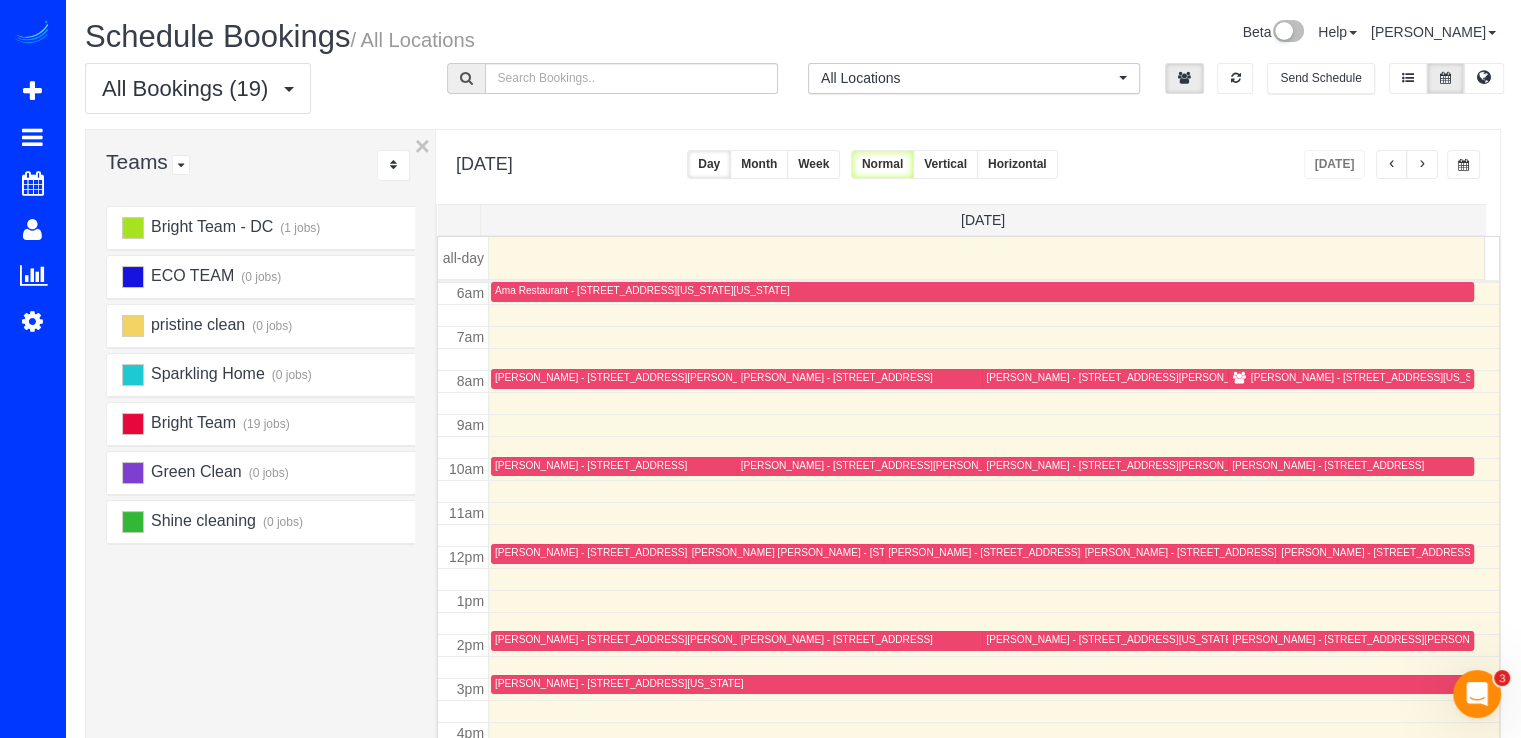 click at bounding box center (1392, 164) 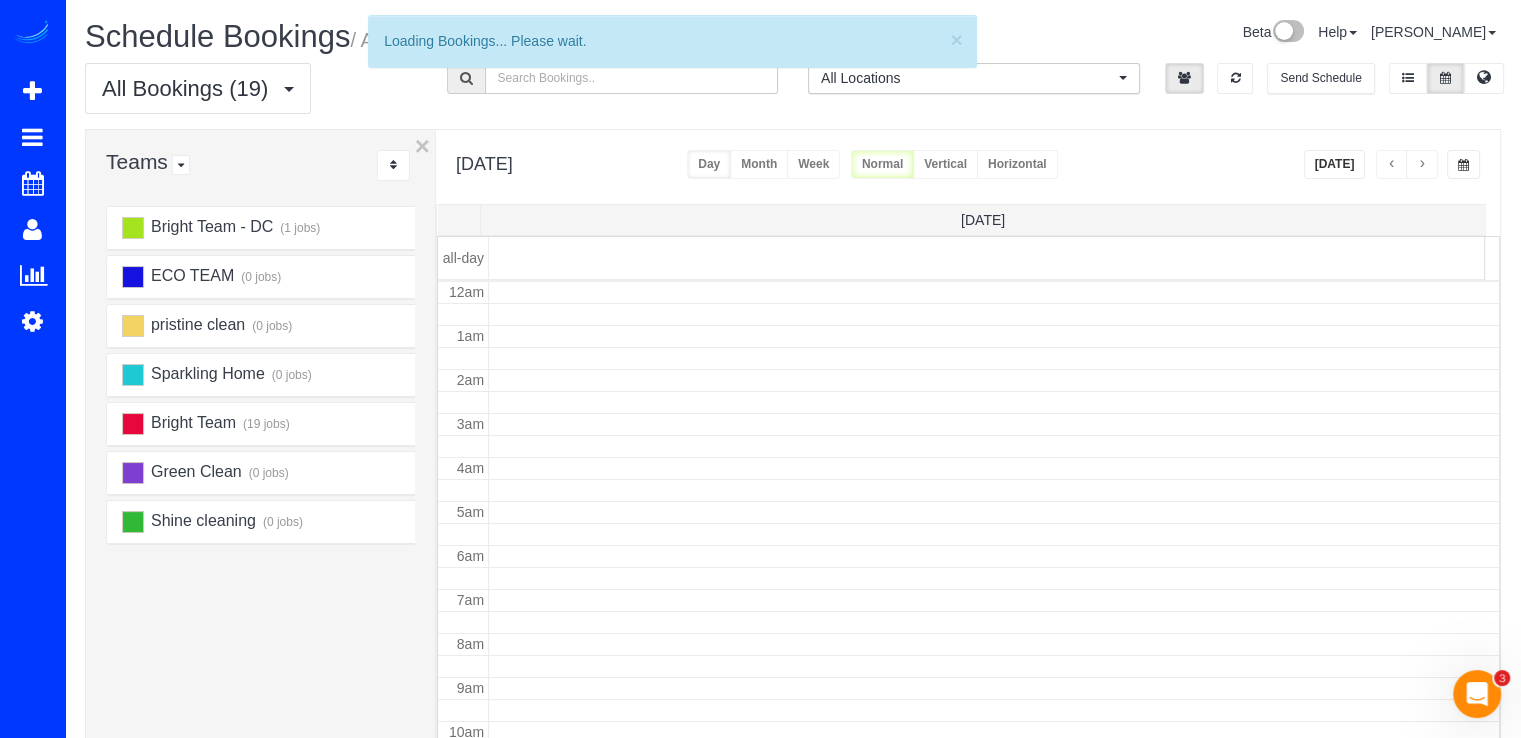 scroll, scrollTop: 263, scrollLeft: 0, axis: vertical 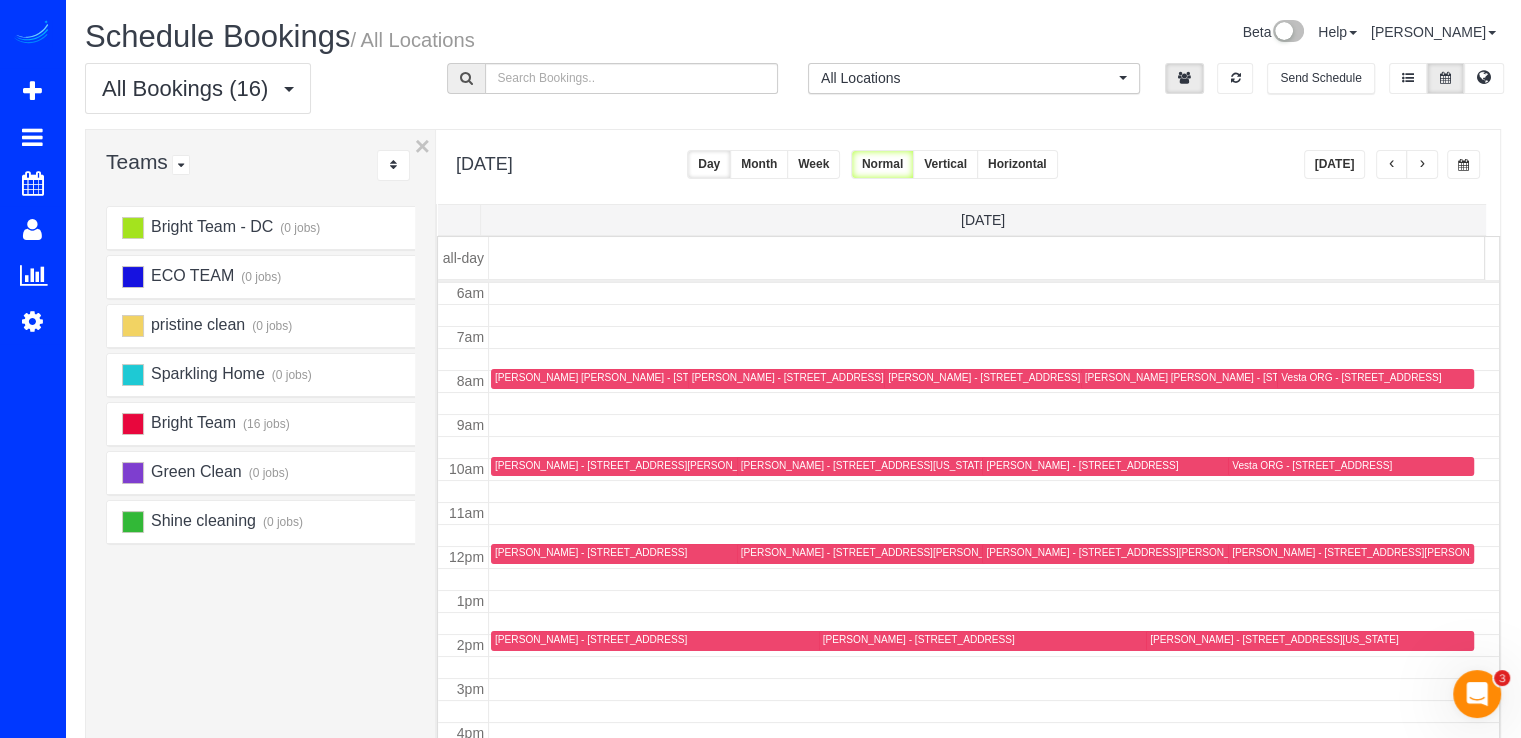 click at bounding box center (1392, 164) 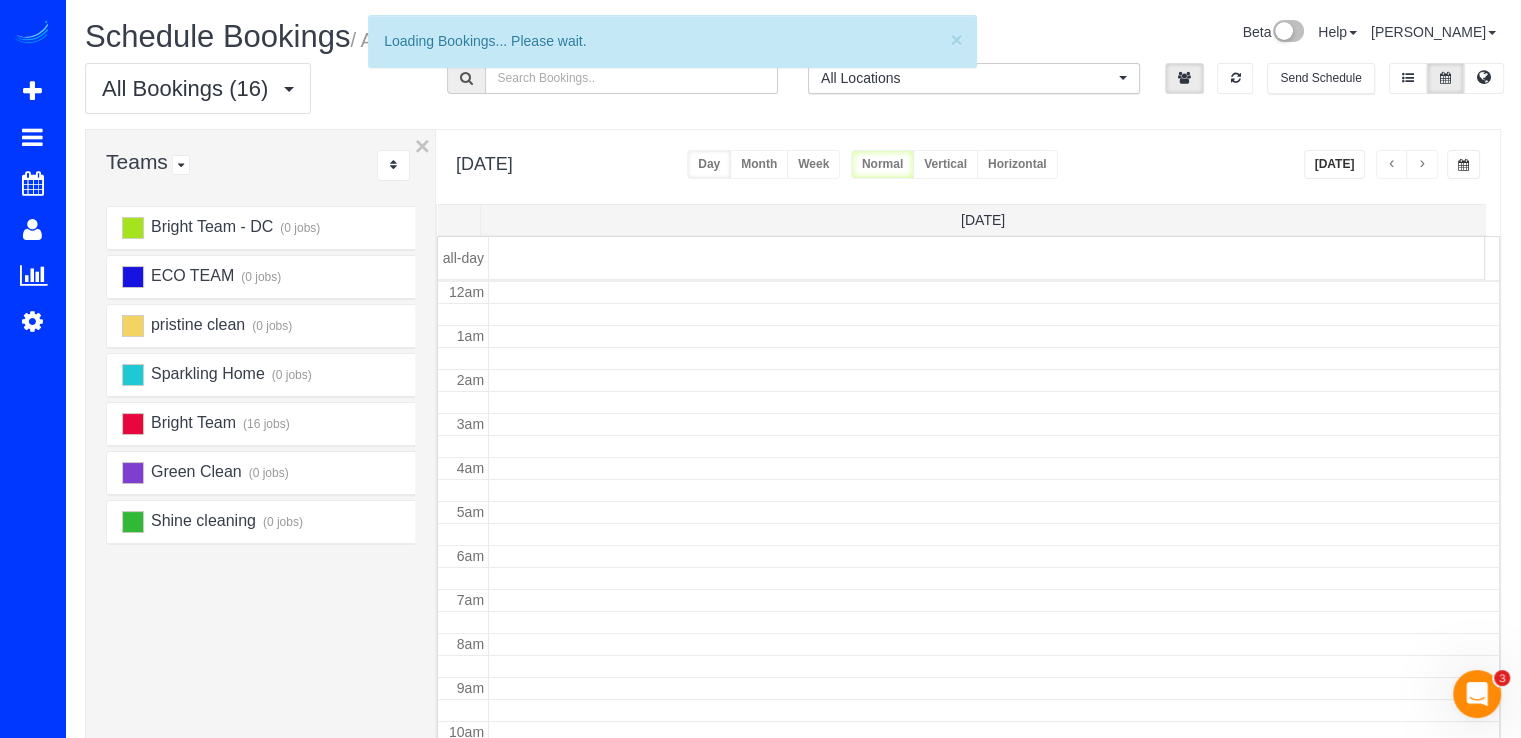 scroll, scrollTop: 263, scrollLeft: 0, axis: vertical 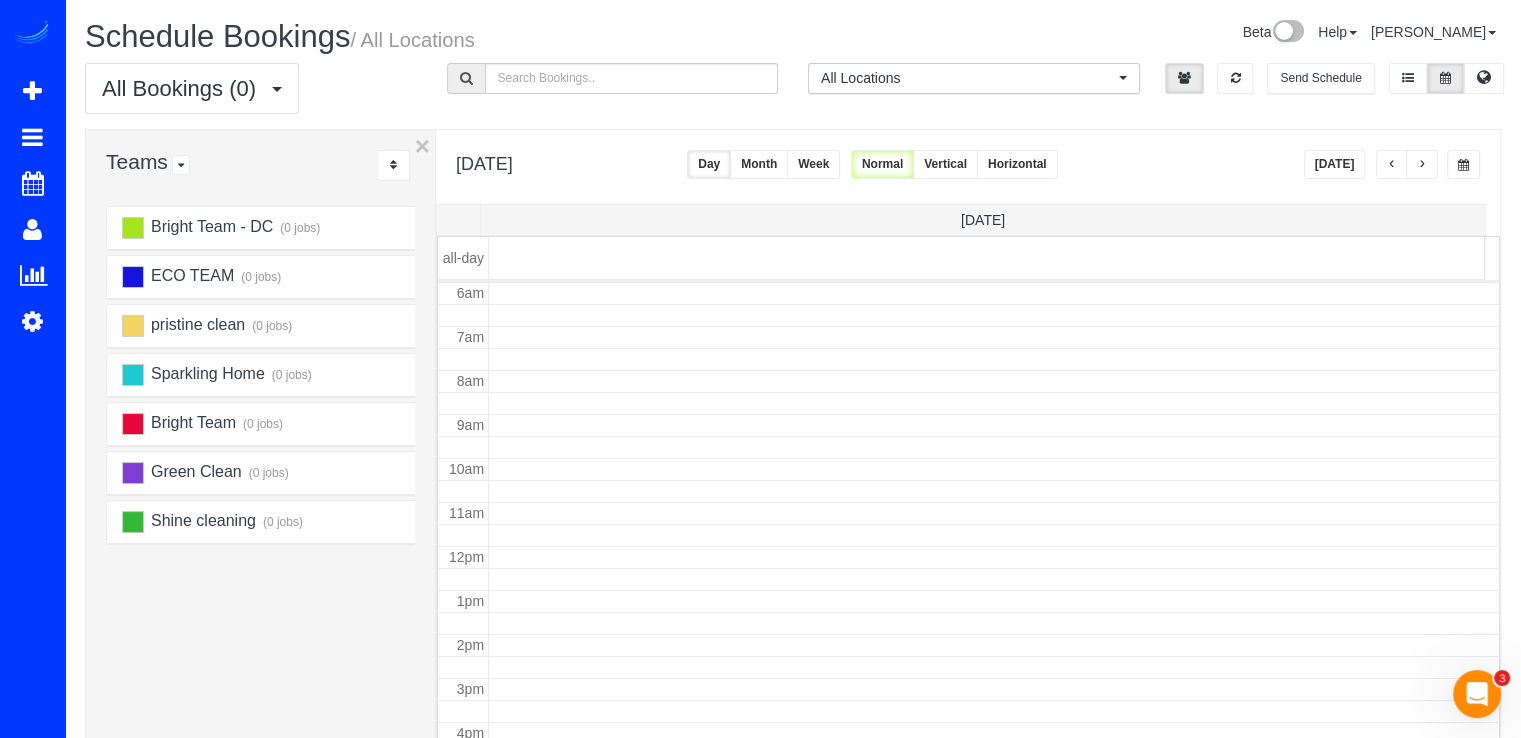 click at bounding box center (1392, 165) 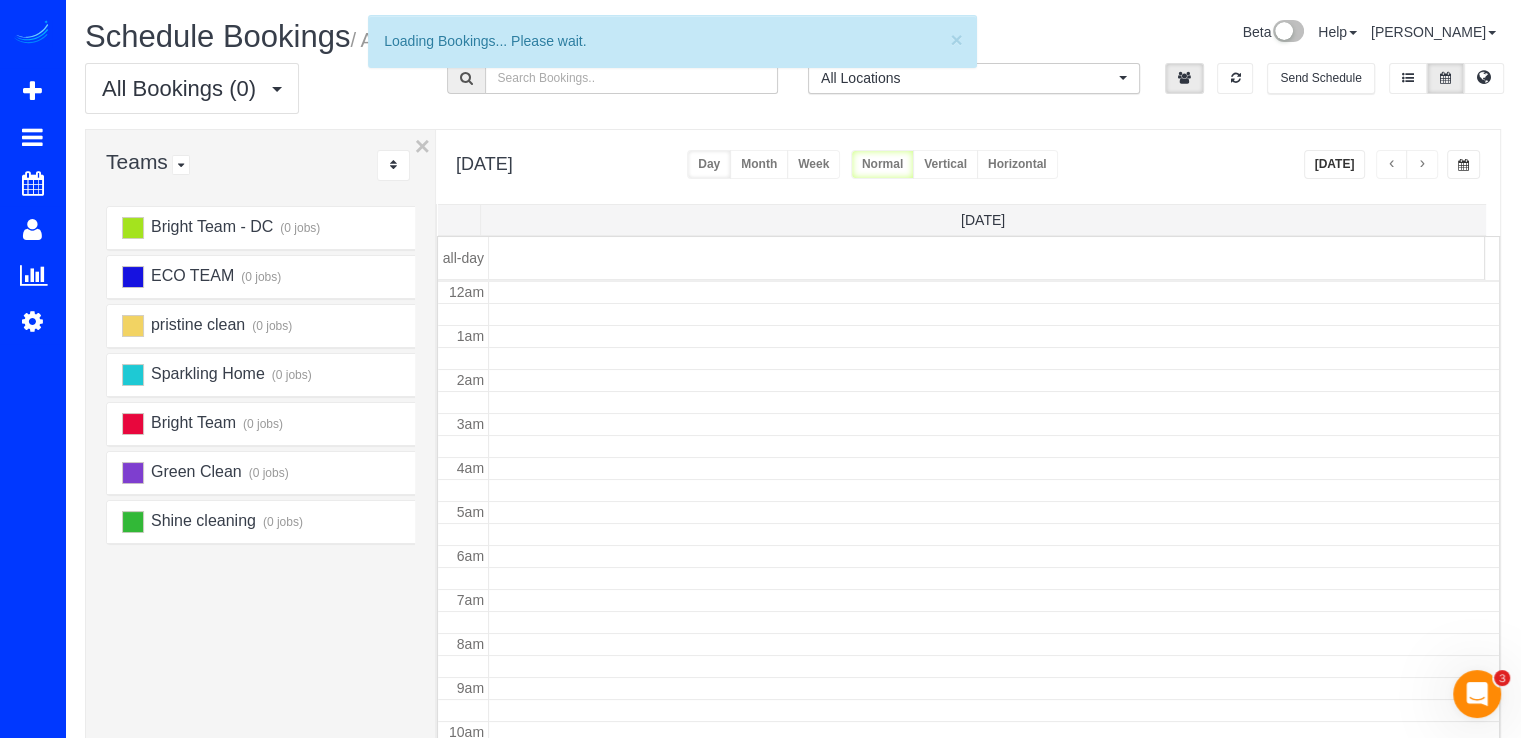 scroll, scrollTop: 263, scrollLeft: 0, axis: vertical 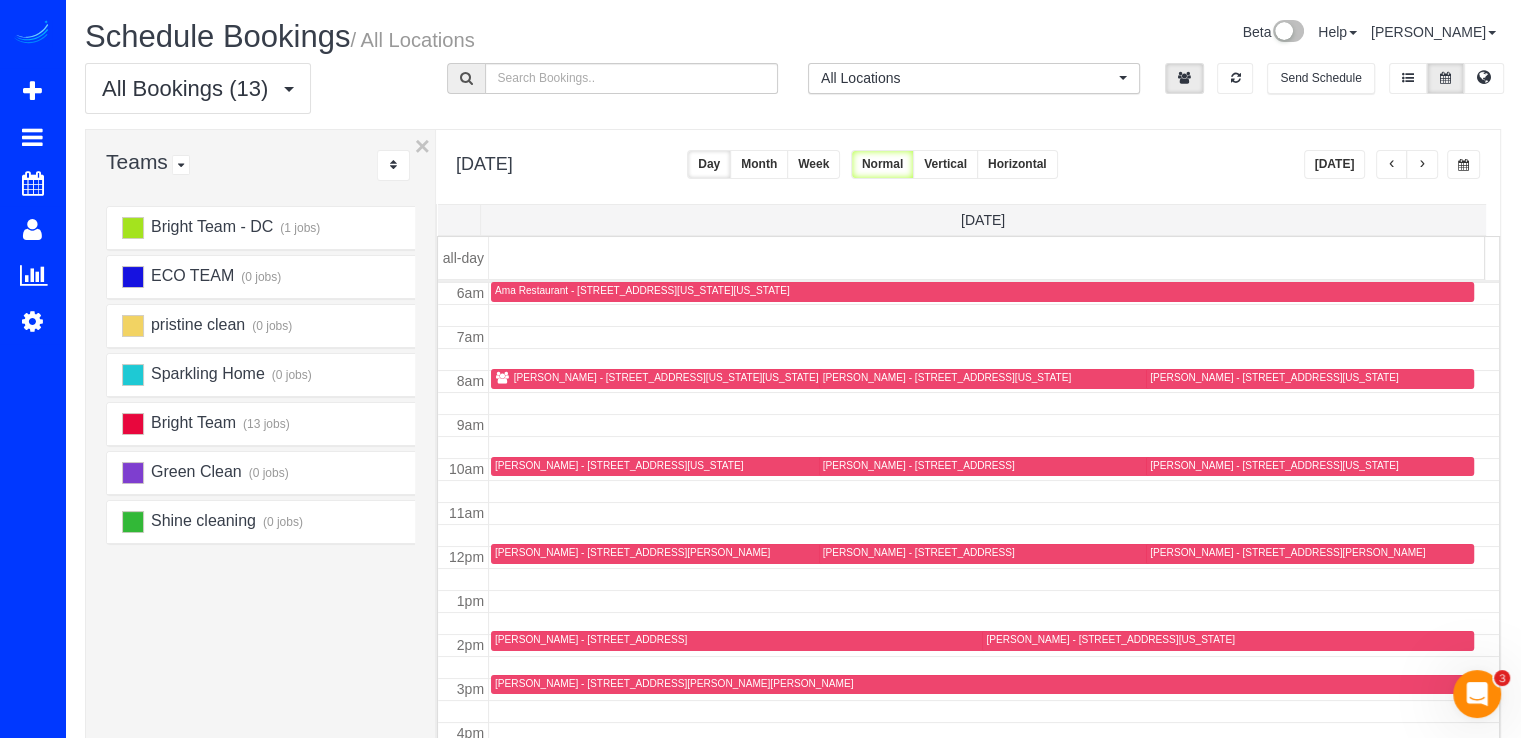 click on "[PERSON_NAME] - [STREET_ADDRESS][US_STATE][US_STATE]" at bounding box center [666, 377] 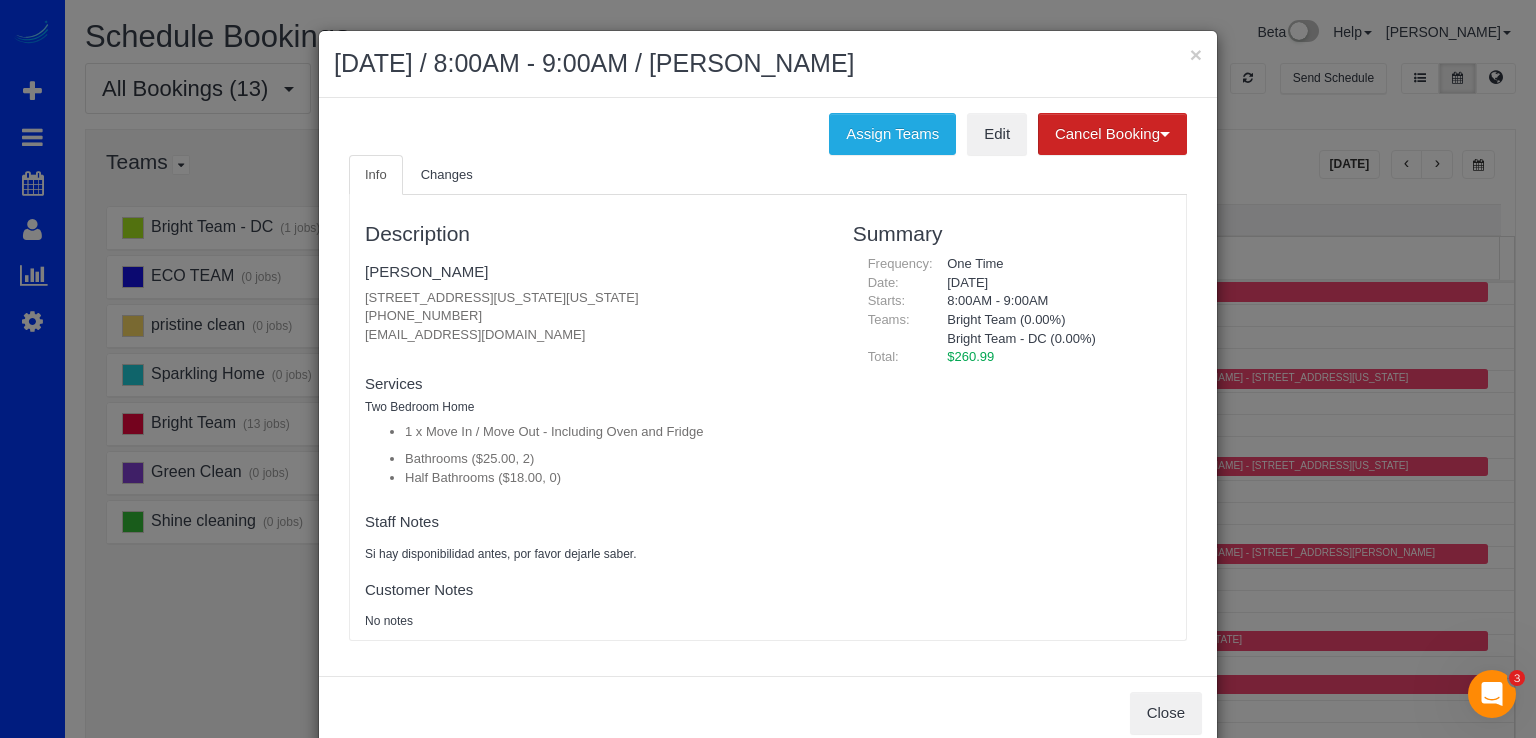 click on "June 28, 2025 /
8:00AM - 9:00AM /
Josey Ortiz" at bounding box center [768, 64] 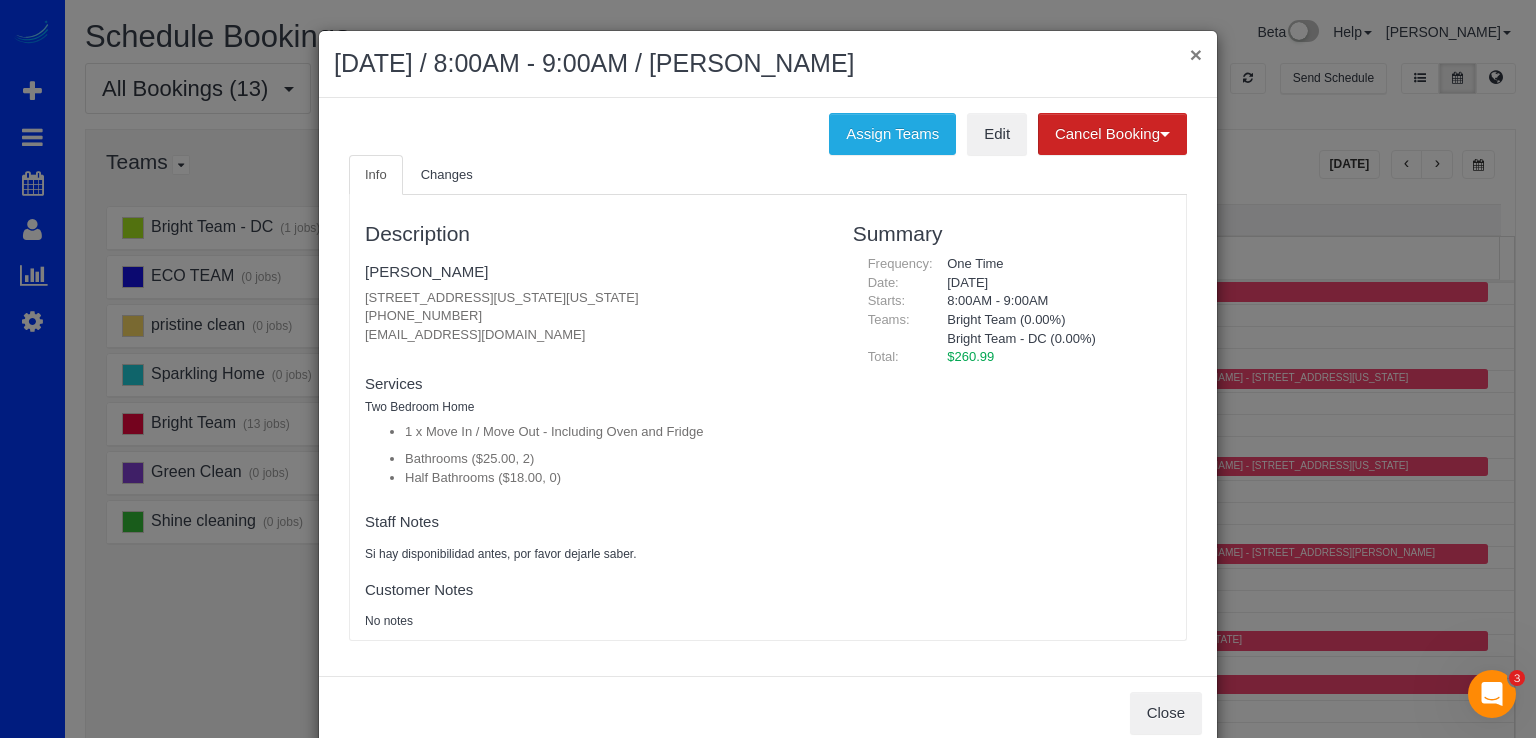 click on "×" at bounding box center [1196, 54] 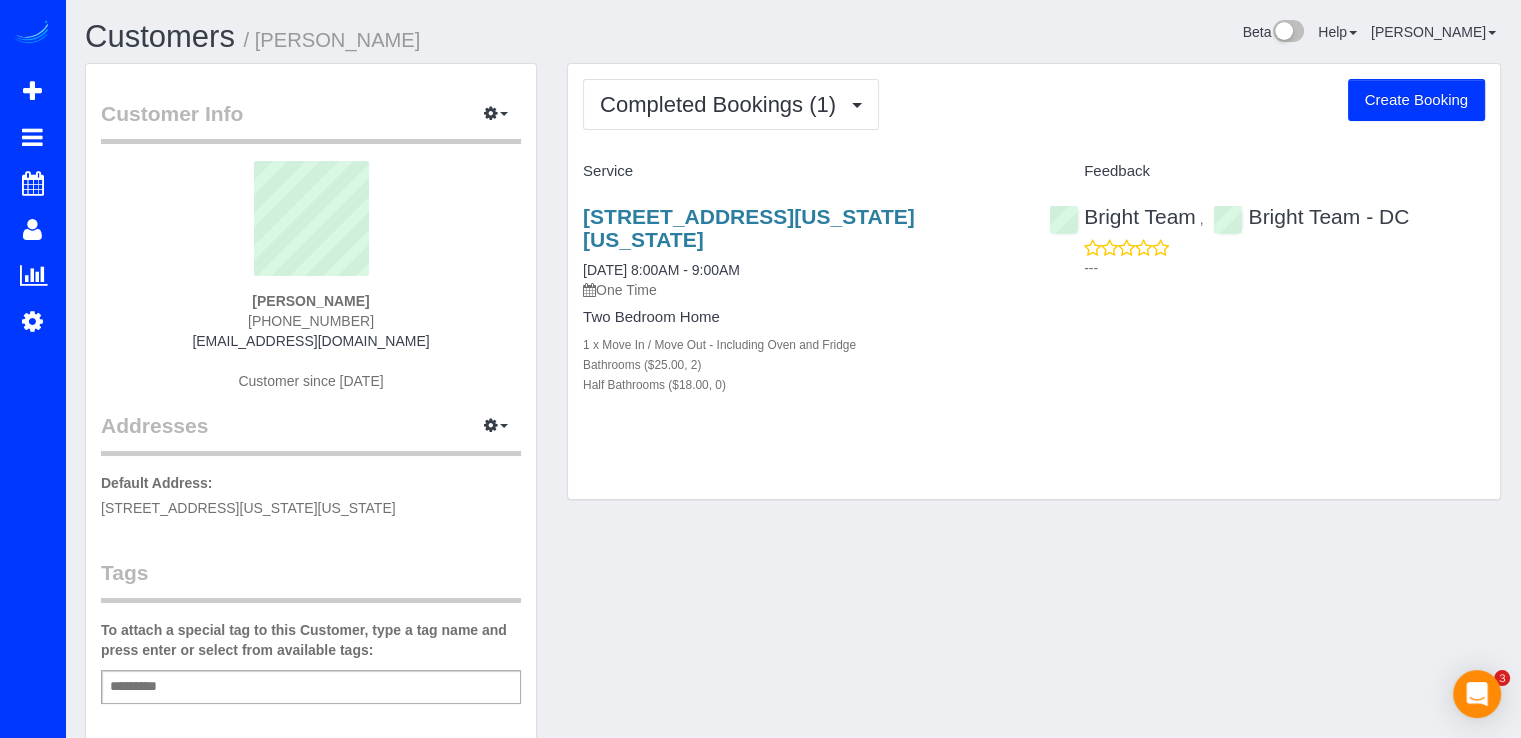 scroll, scrollTop: 400, scrollLeft: 0, axis: vertical 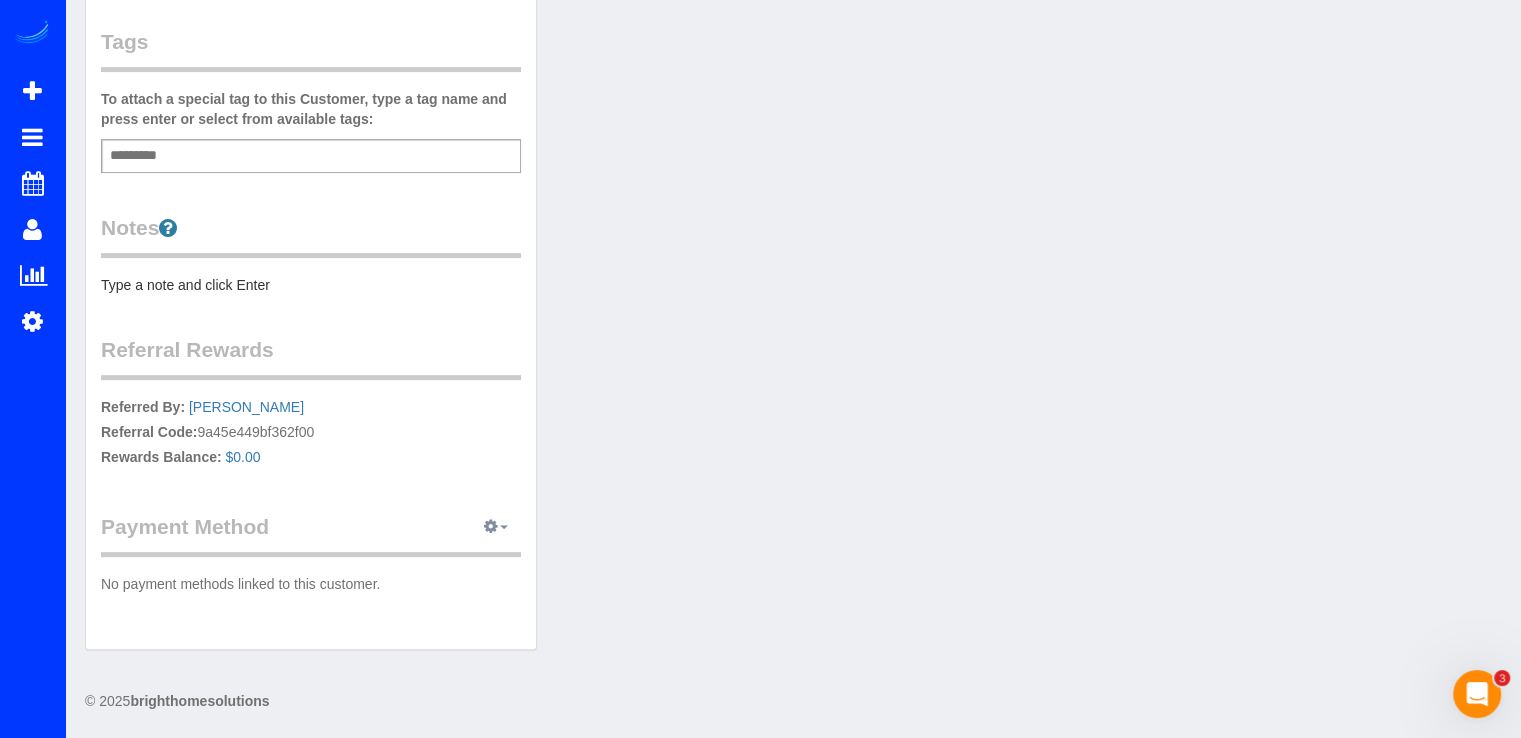 click at bounding box center (491, 526) 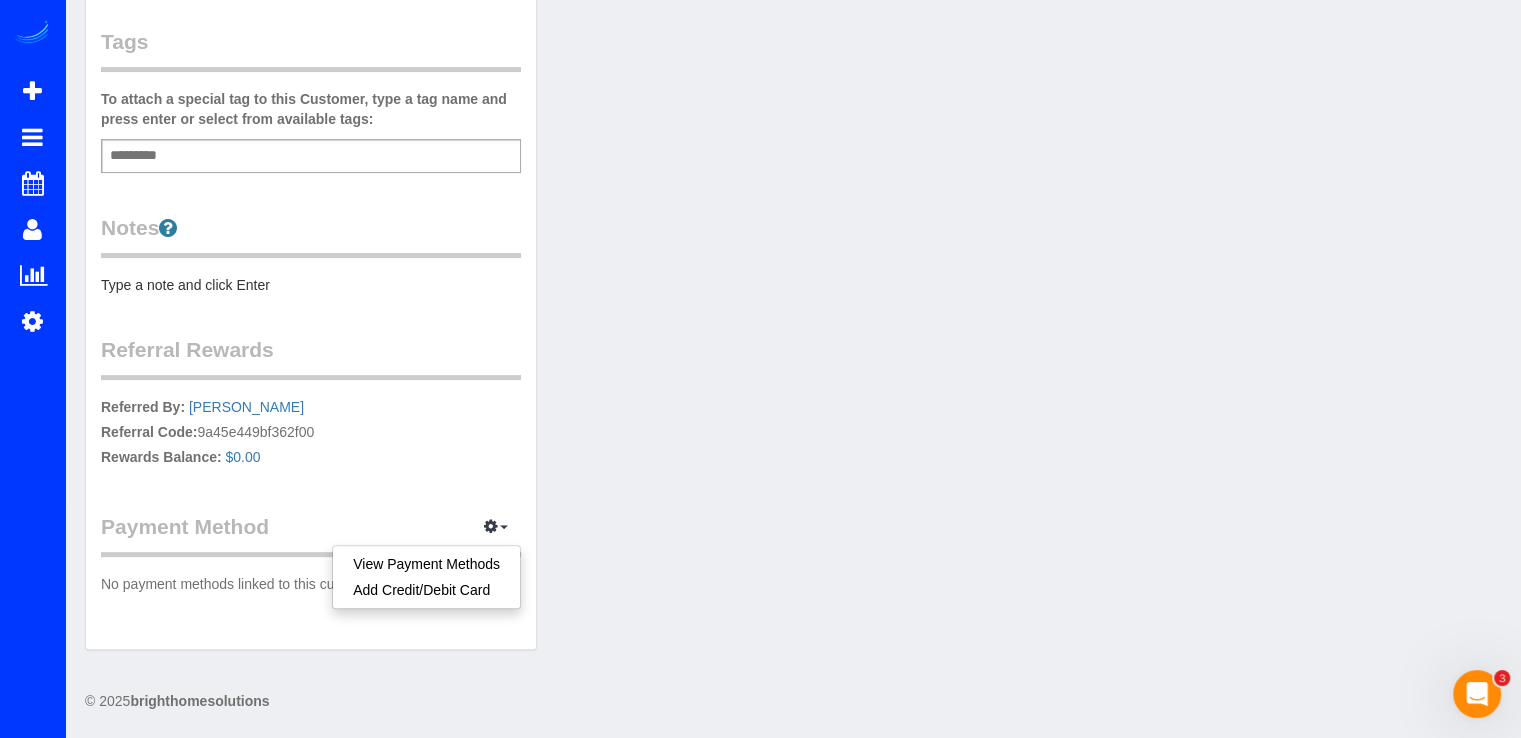 click on "Referral Rewards
Referred By:
Allison Richardson
Referral Code:
9a45e449bf362f00
Rewards Balance:
$0.00" at bounding box center (311, 403) 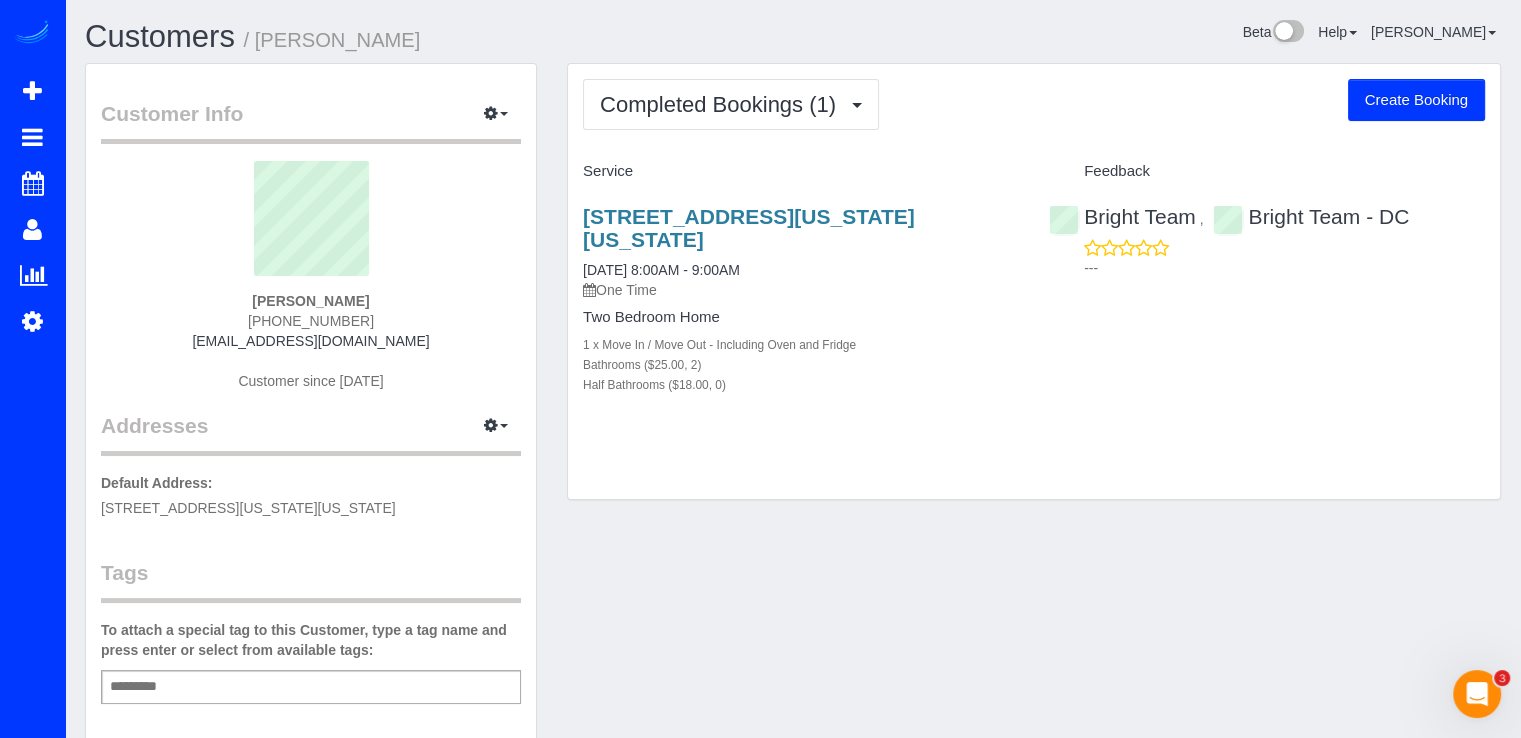 scroll, scrollTop: 0, scrollLeft: 0, axis: both 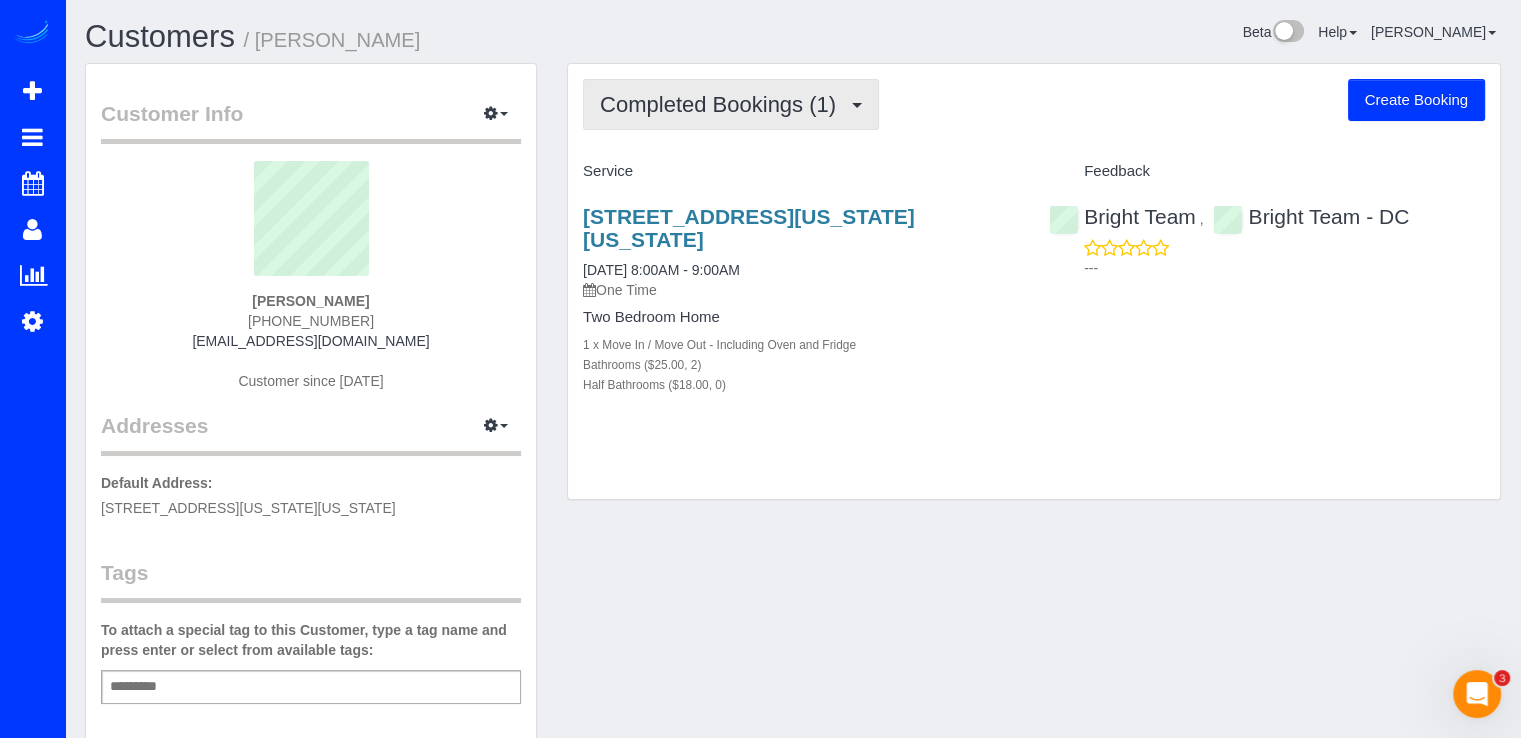 click on "Completed Bookings (1)" at bounding box center [731, 104] 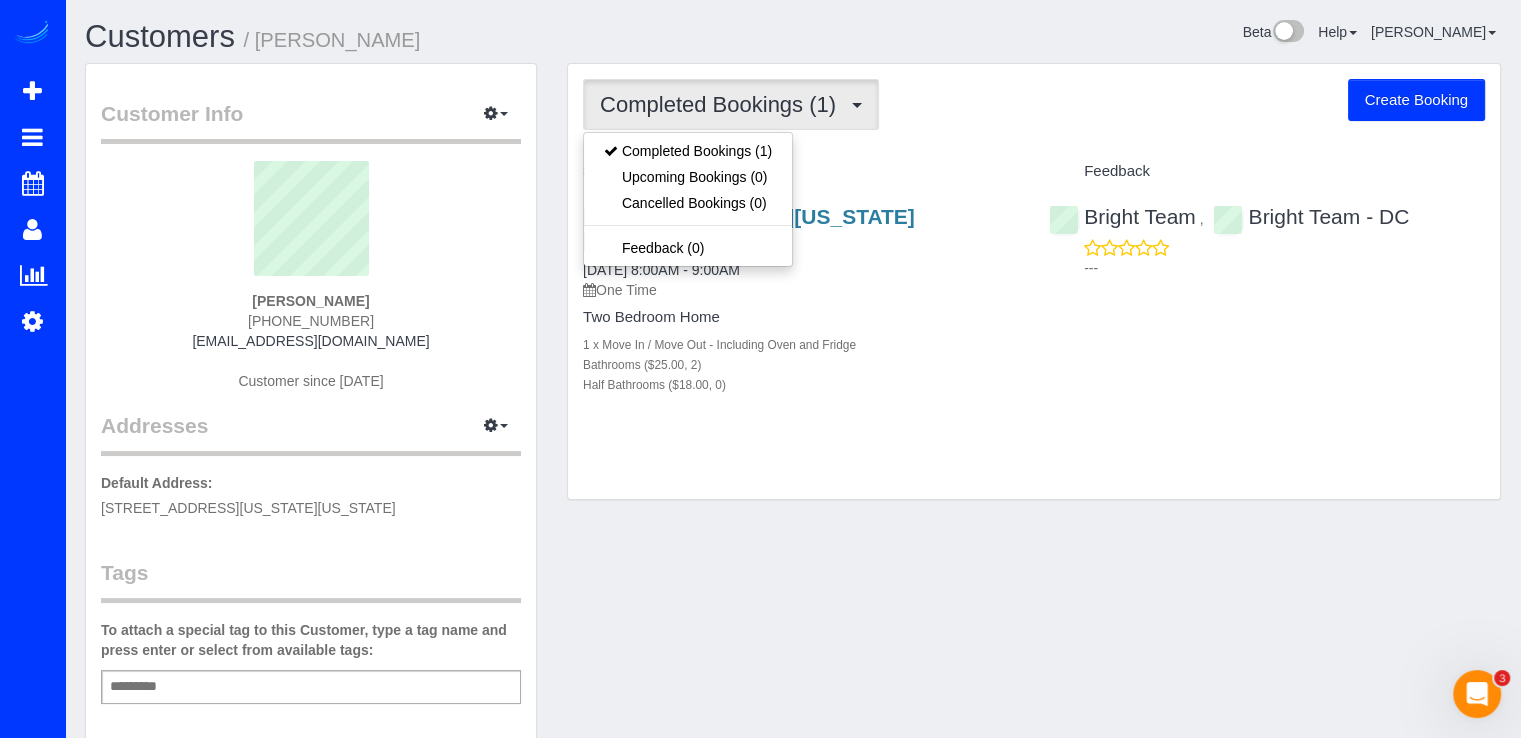 click on "Completed Bookings (1)
Completed Bookings (1)
Upcoming Bookings (0)
Cancelled Bookings (0)
Feedback (0)
Create Booking" at bounding box center [1034, 104] 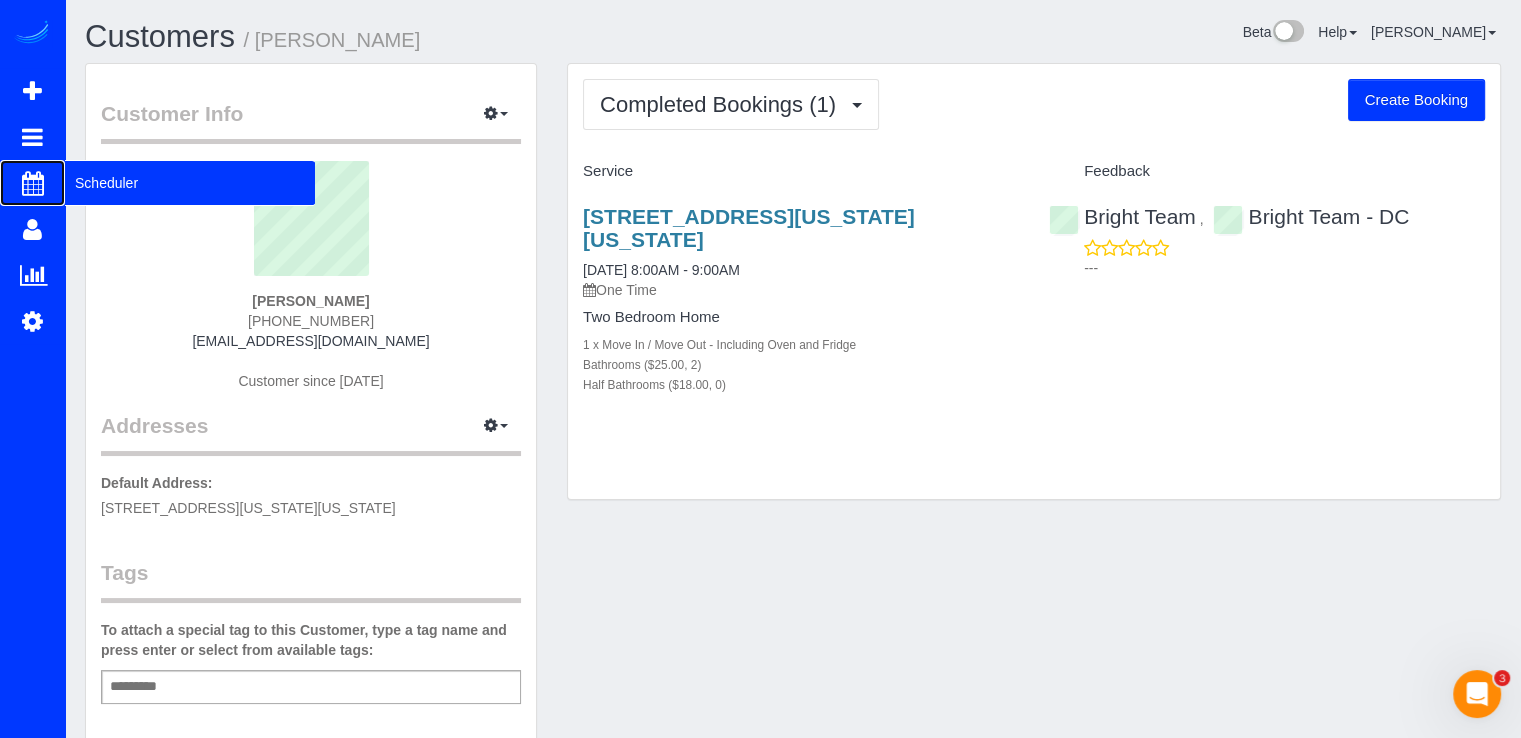 click on "Scheduler" at bounding box center (190, 183) 